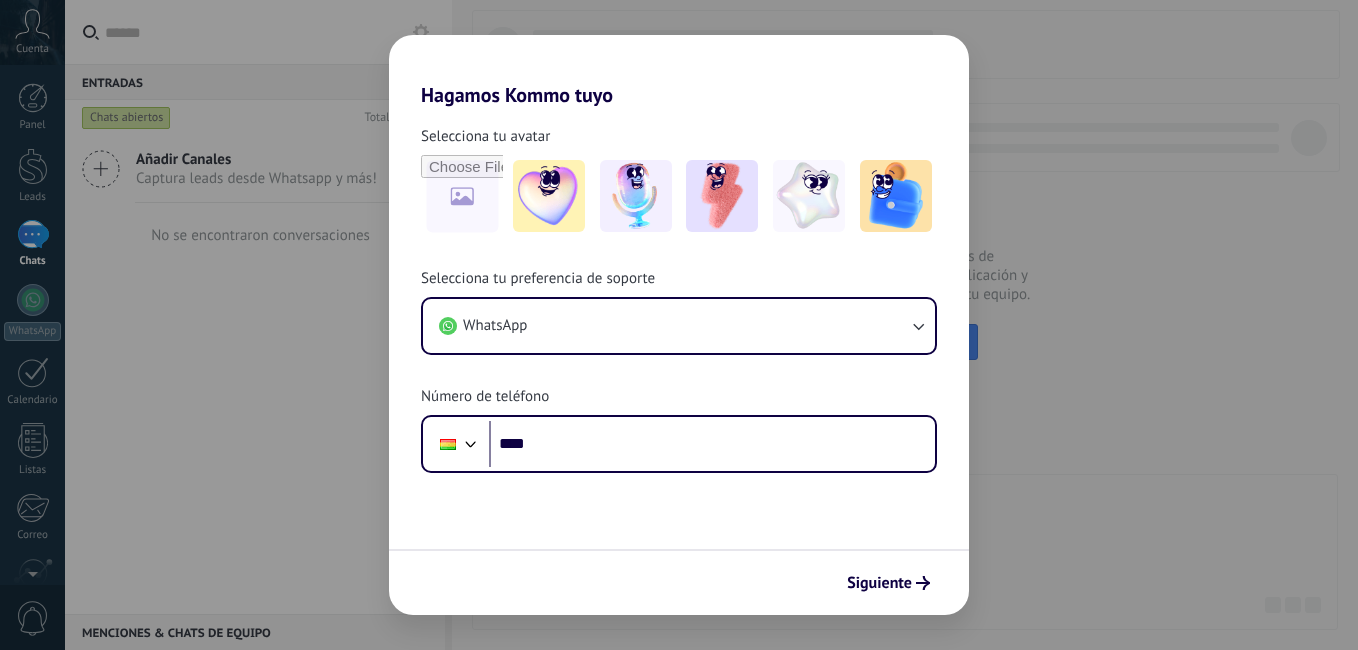 scroll, scrollTop: 0, scrollLeft: 0, axis: both 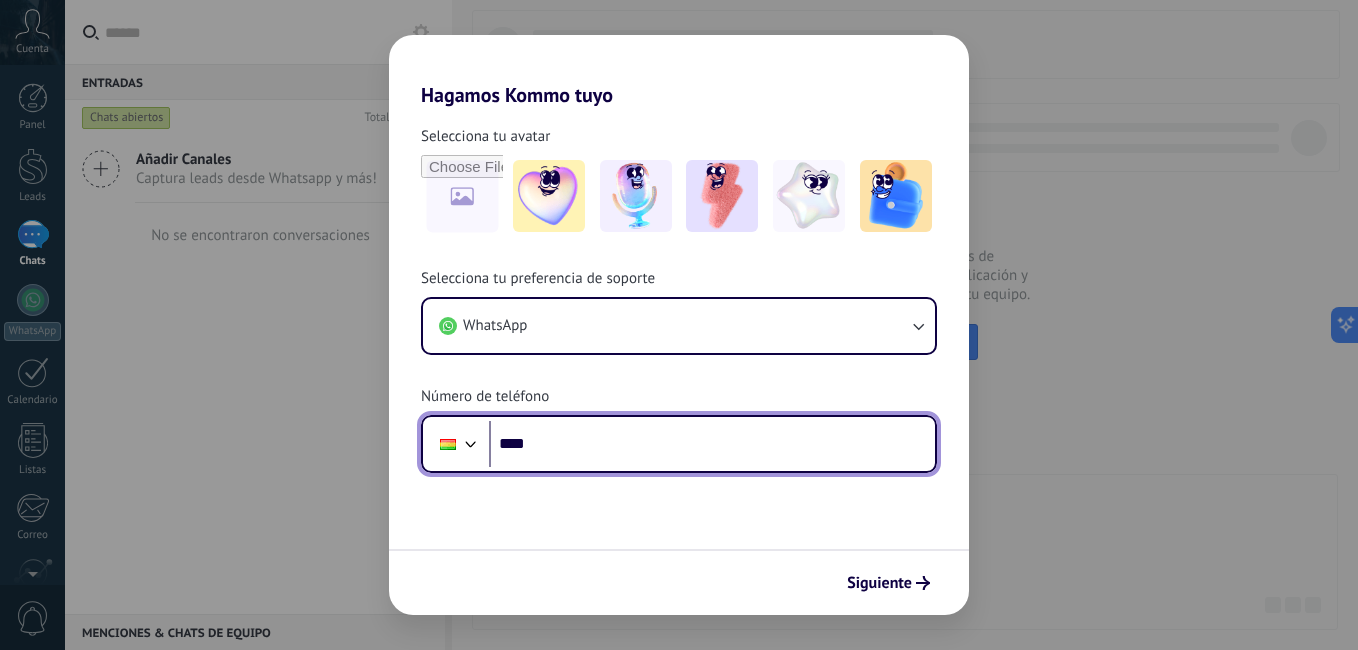 click on "****" at bounding box center [712, 444] 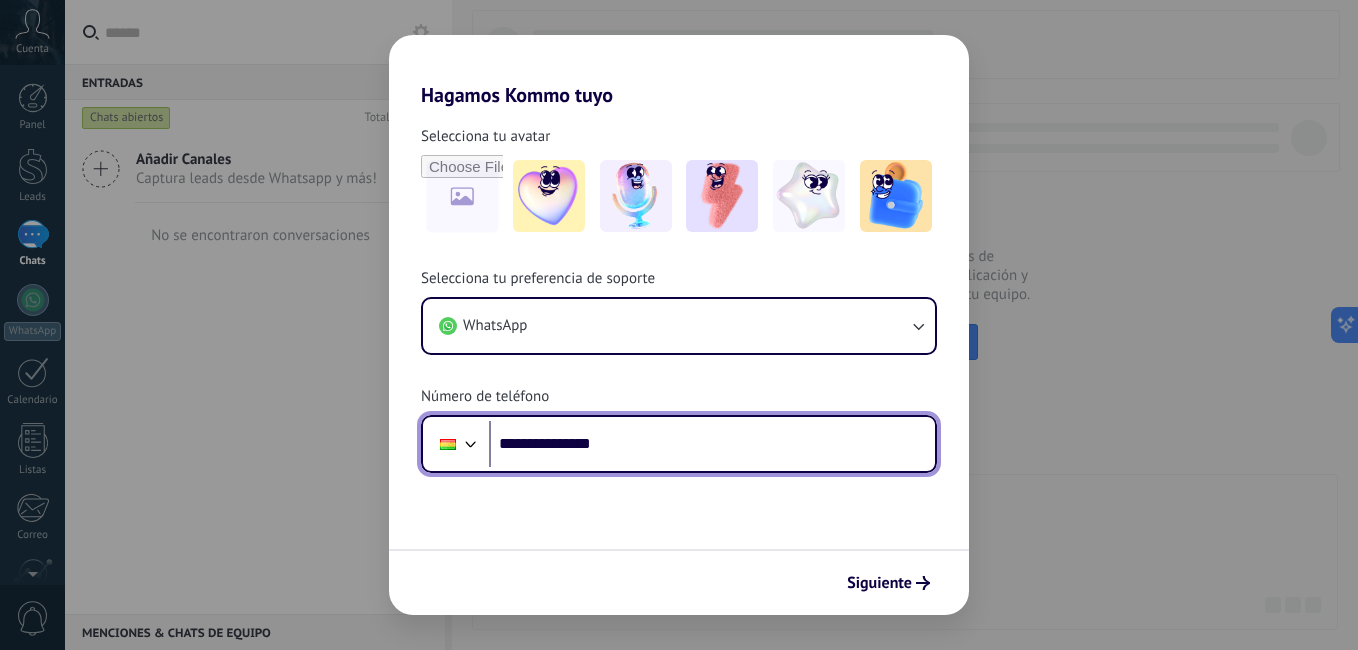 scroll, scrollTop: 0, scrollLeft: 0, axis: both 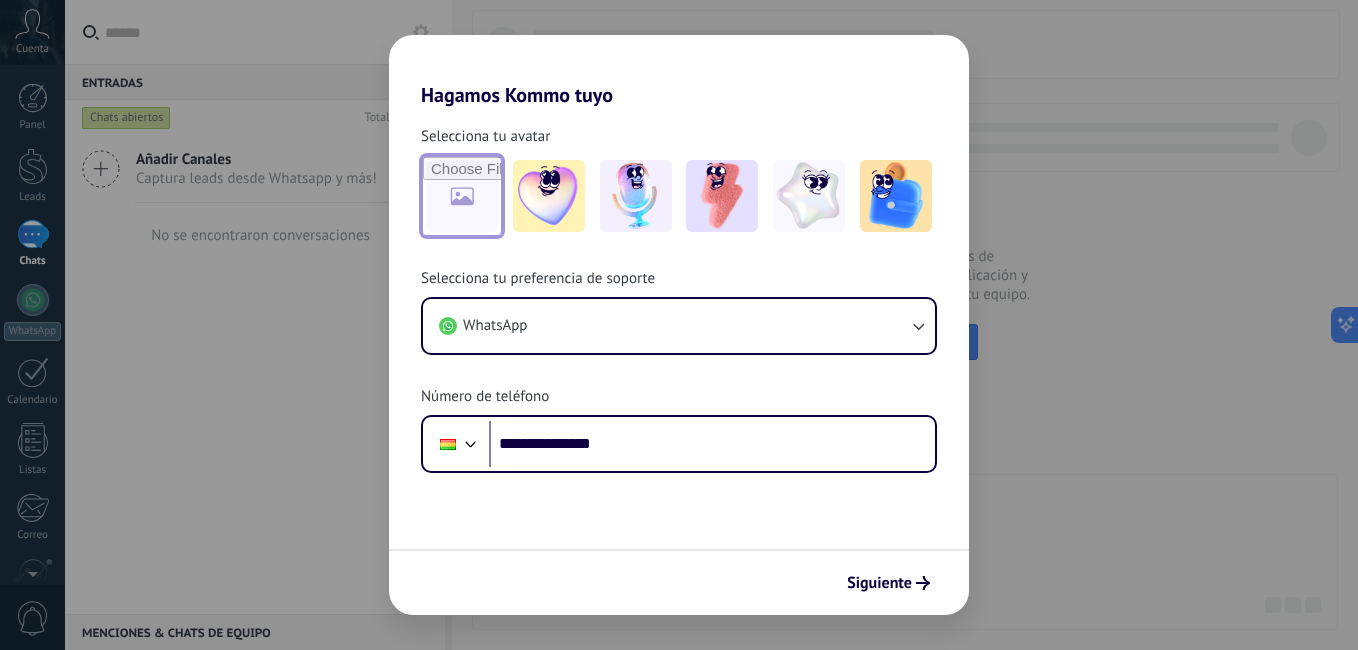 click at bounding box center (462, 196) 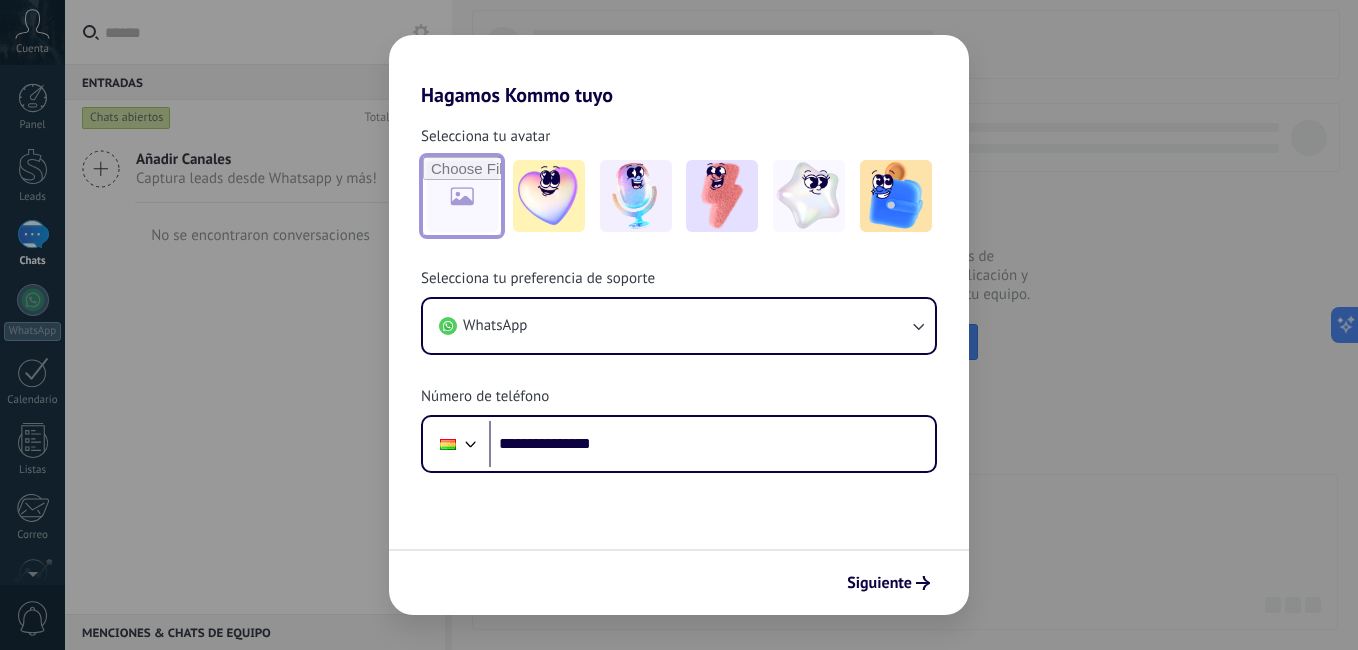 type on "**********" 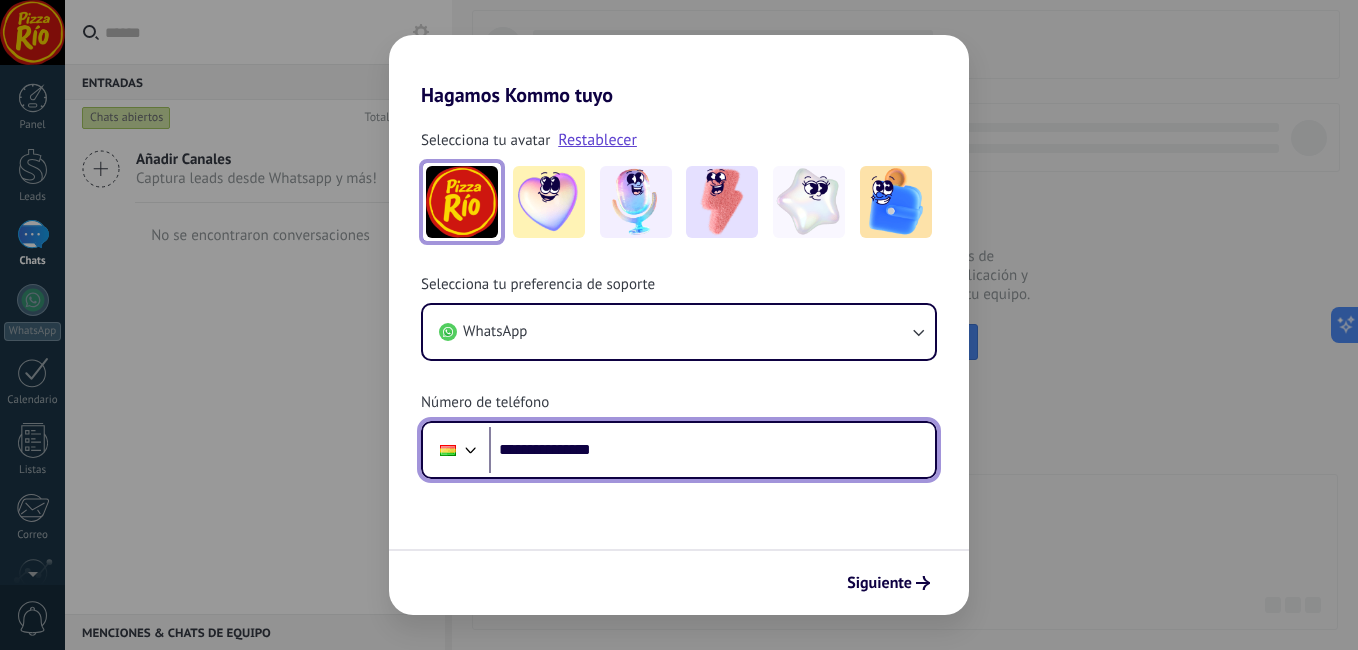 drag, startPoint x: 693, startPoint y: 451, endPoint x: 361, endPoint y: 460, distance: 332.12198 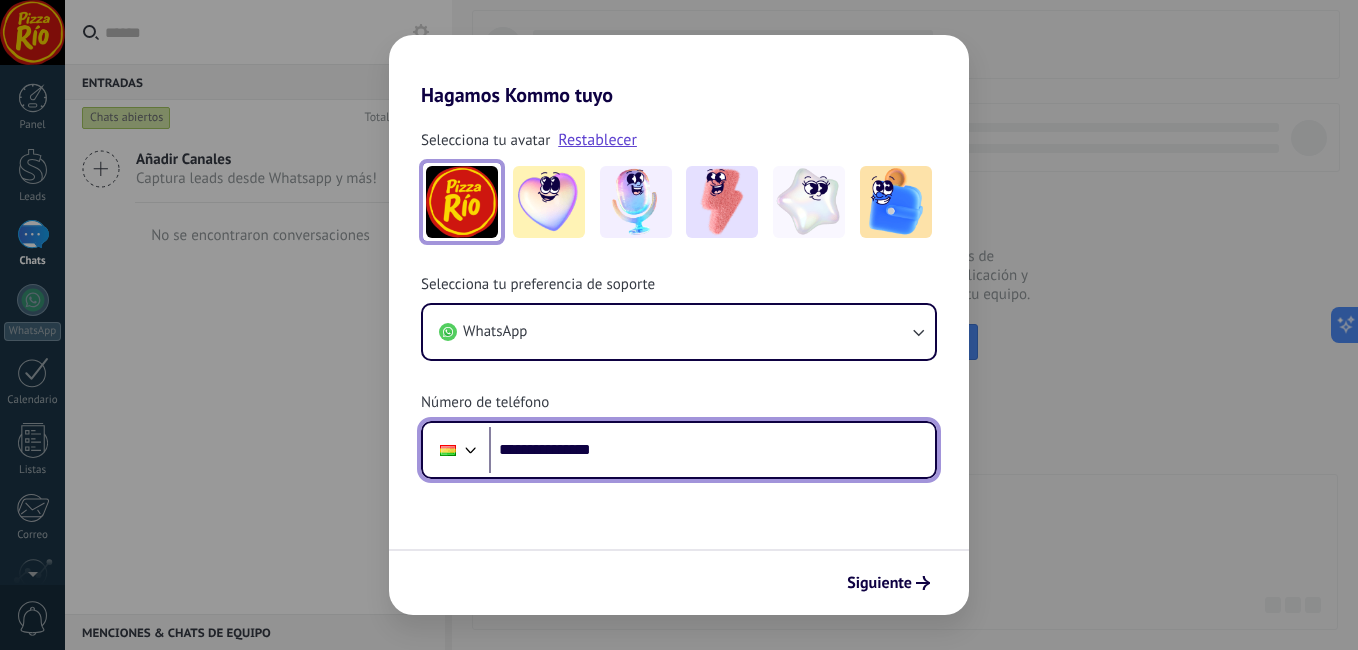 click on "**********" at bounding box center (679, 325) 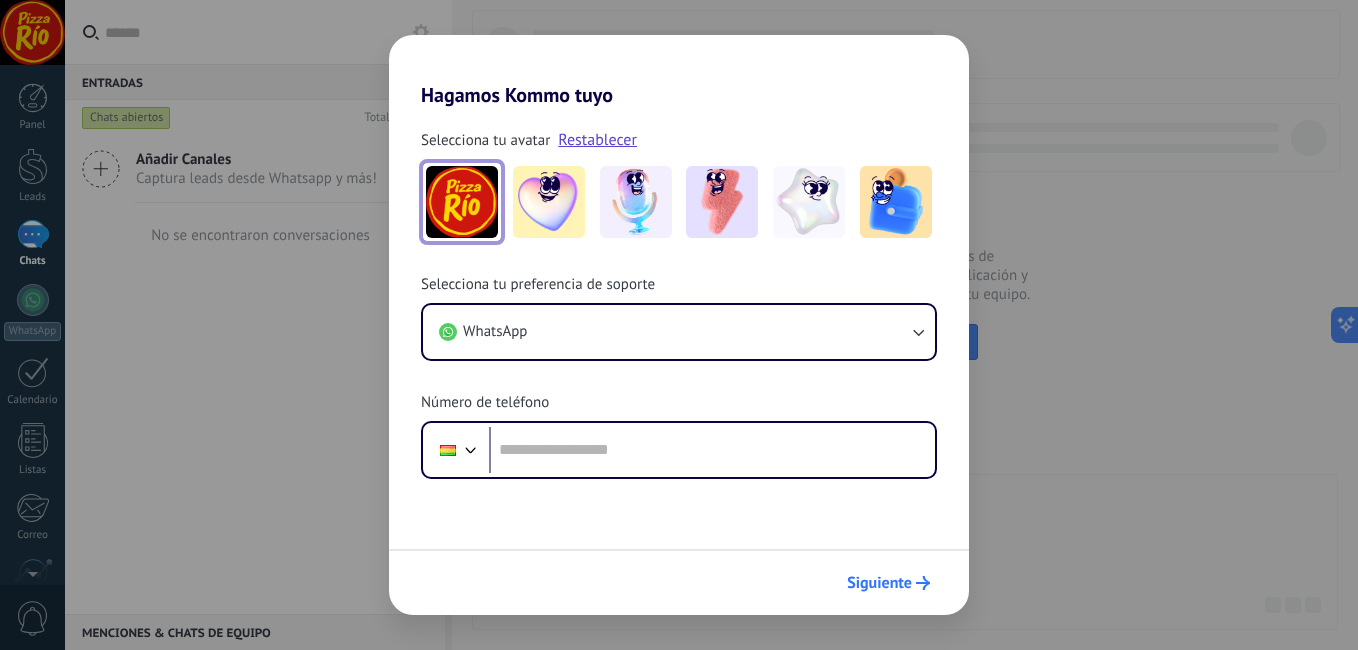click on "Siguiente" at bounding box center (879, 583) 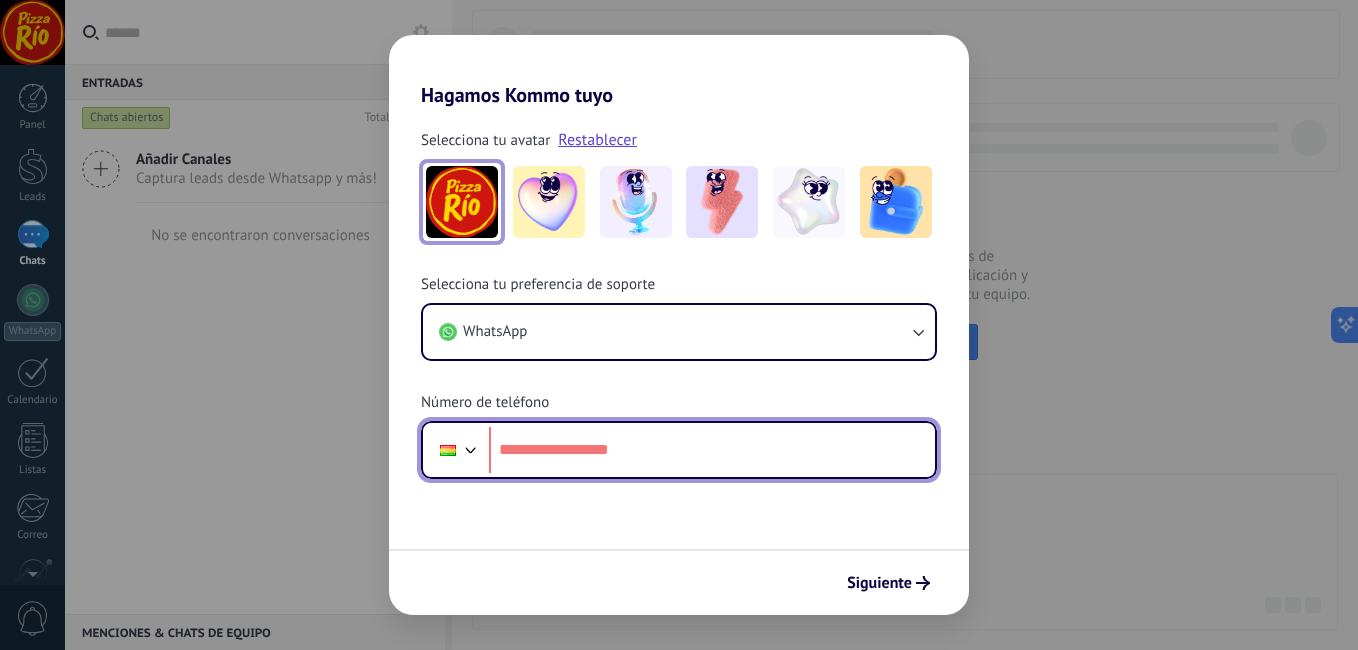 click at bounding box center (712, 450) 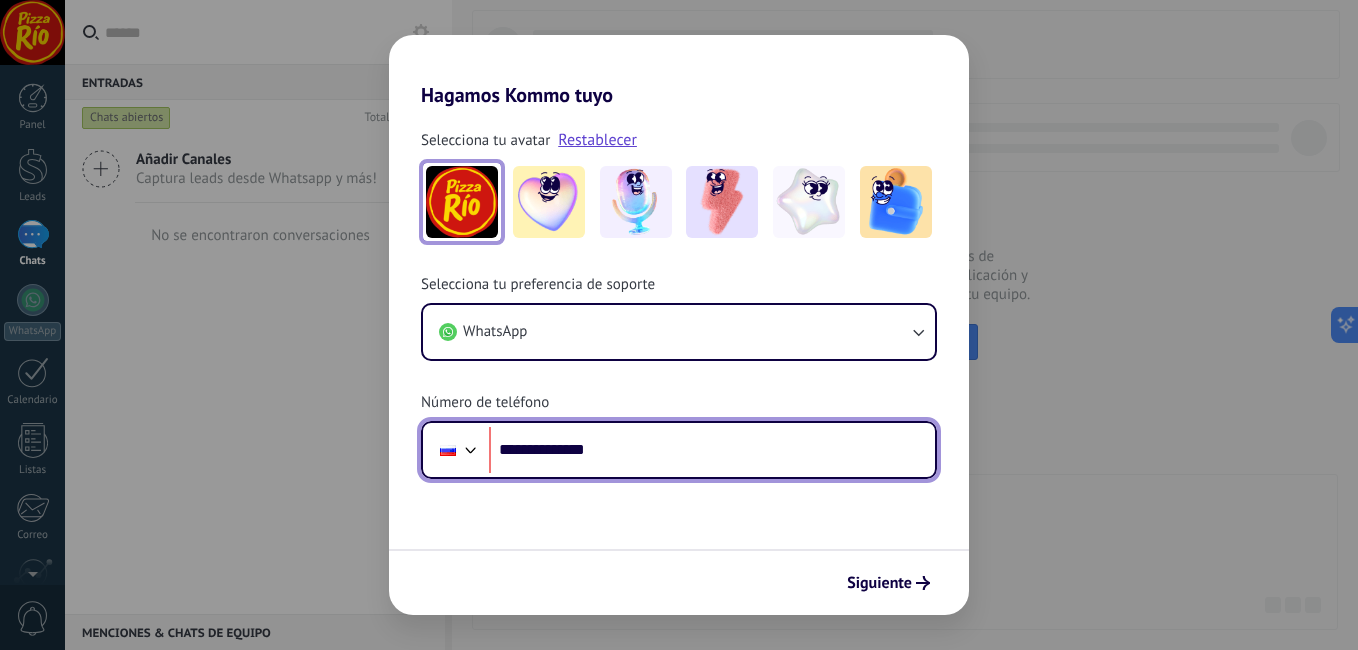 click at bounding box center (471, 448) 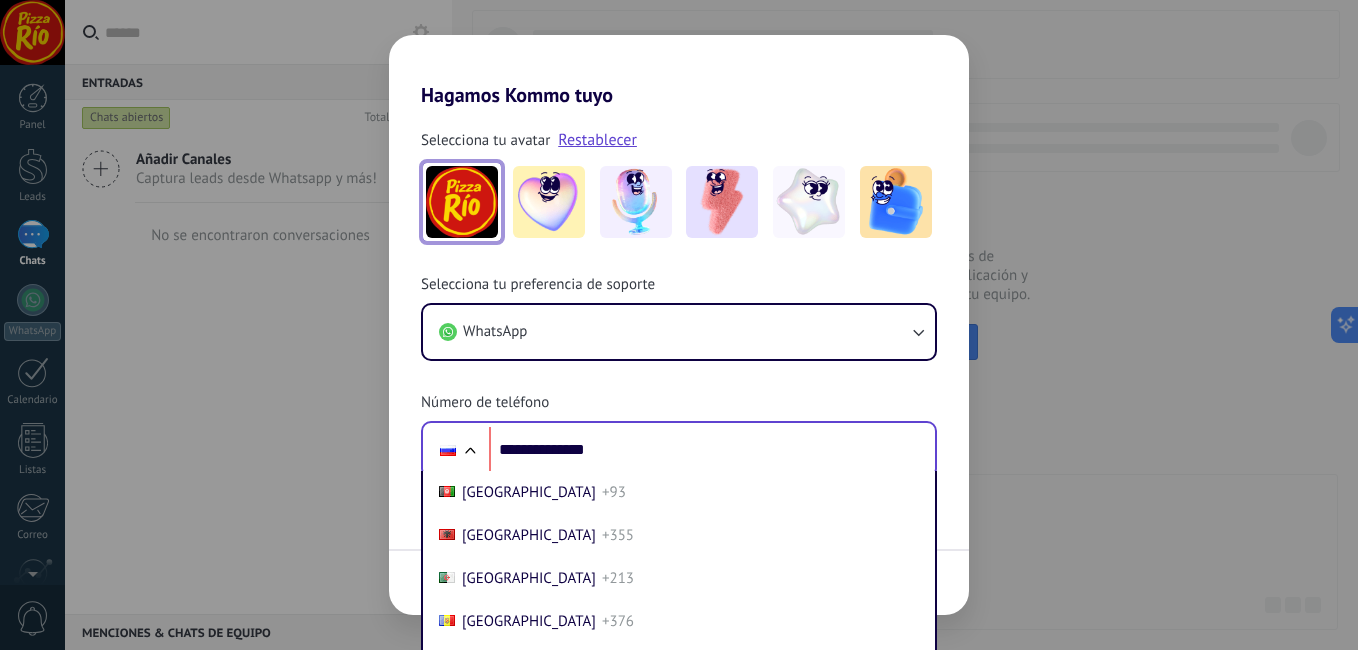 scroll, scrollTop: 59, scrollLeft: 0, axis: vertical 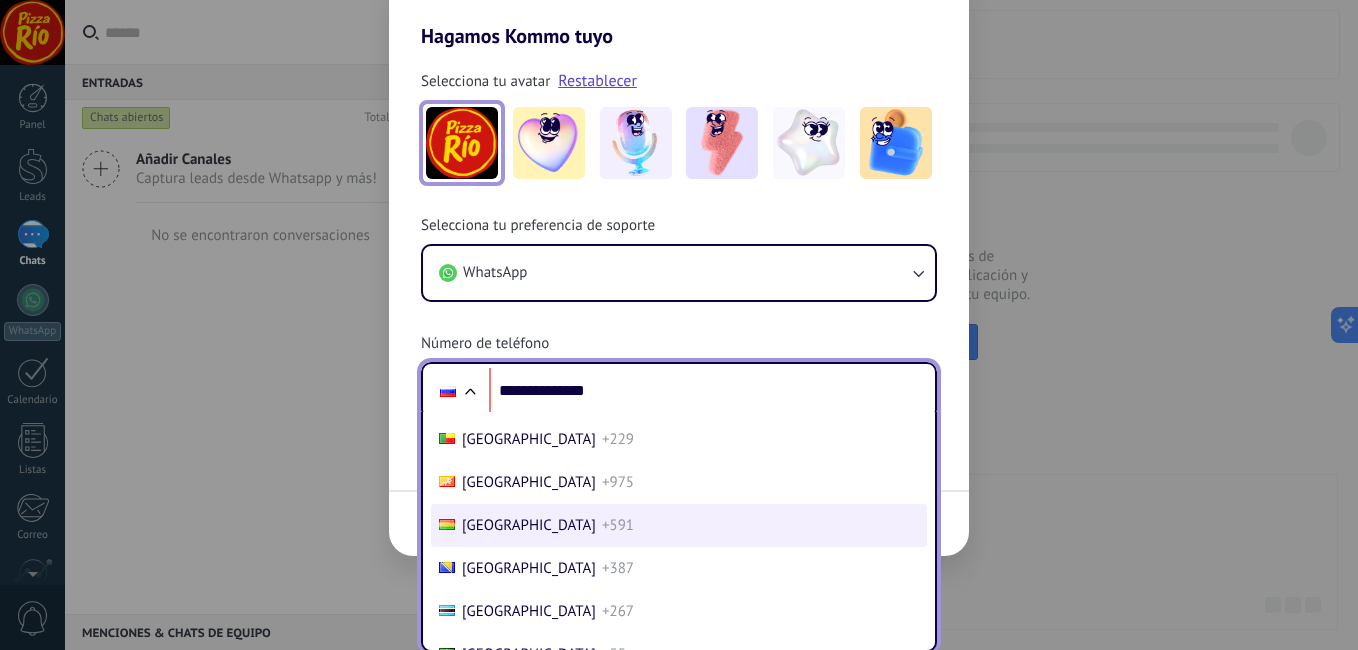 click on "+591" at bounding box center (618, 525) 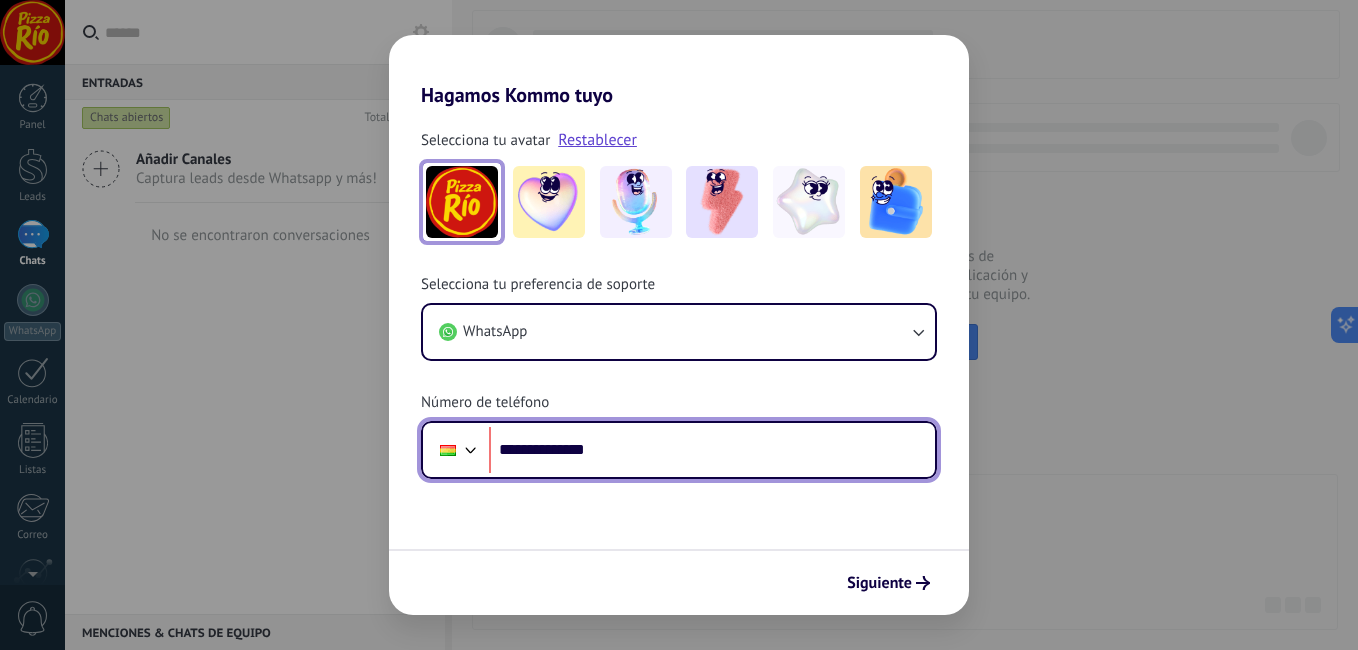 scroll, scrollTop: 0, scrollLeft: 0, axis: both 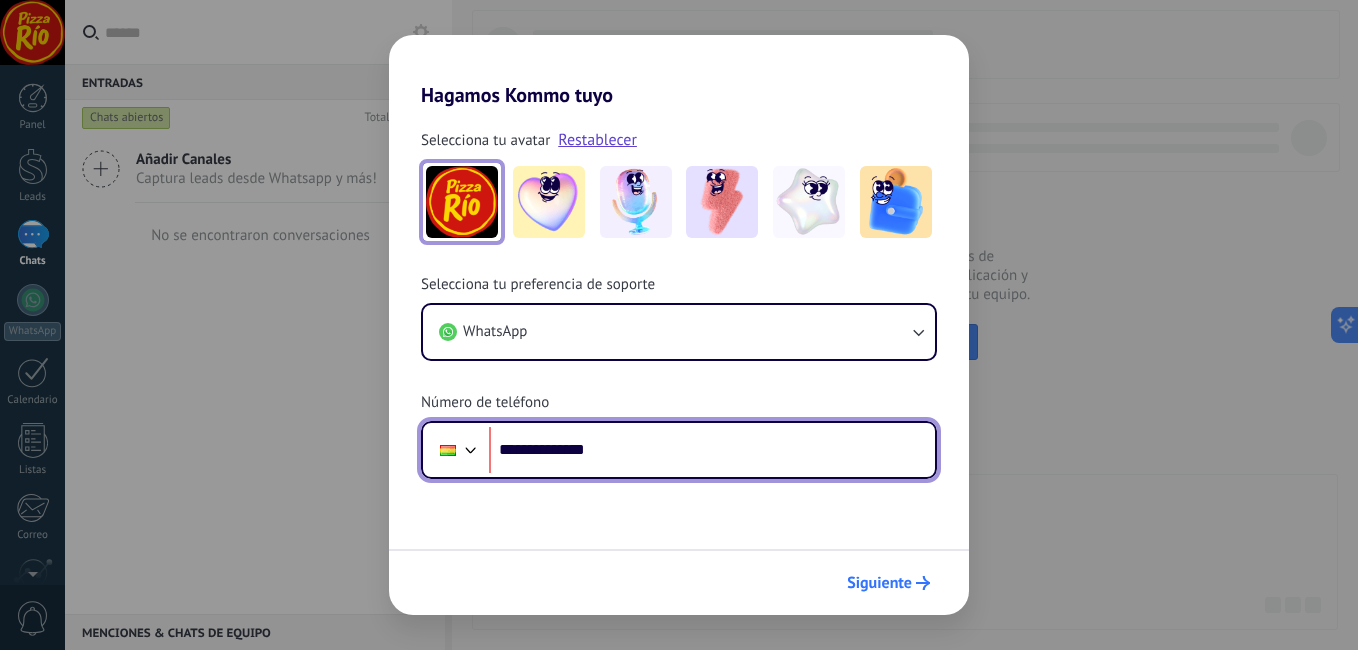 click on "Siguiente" at bounding box center (879, 583) 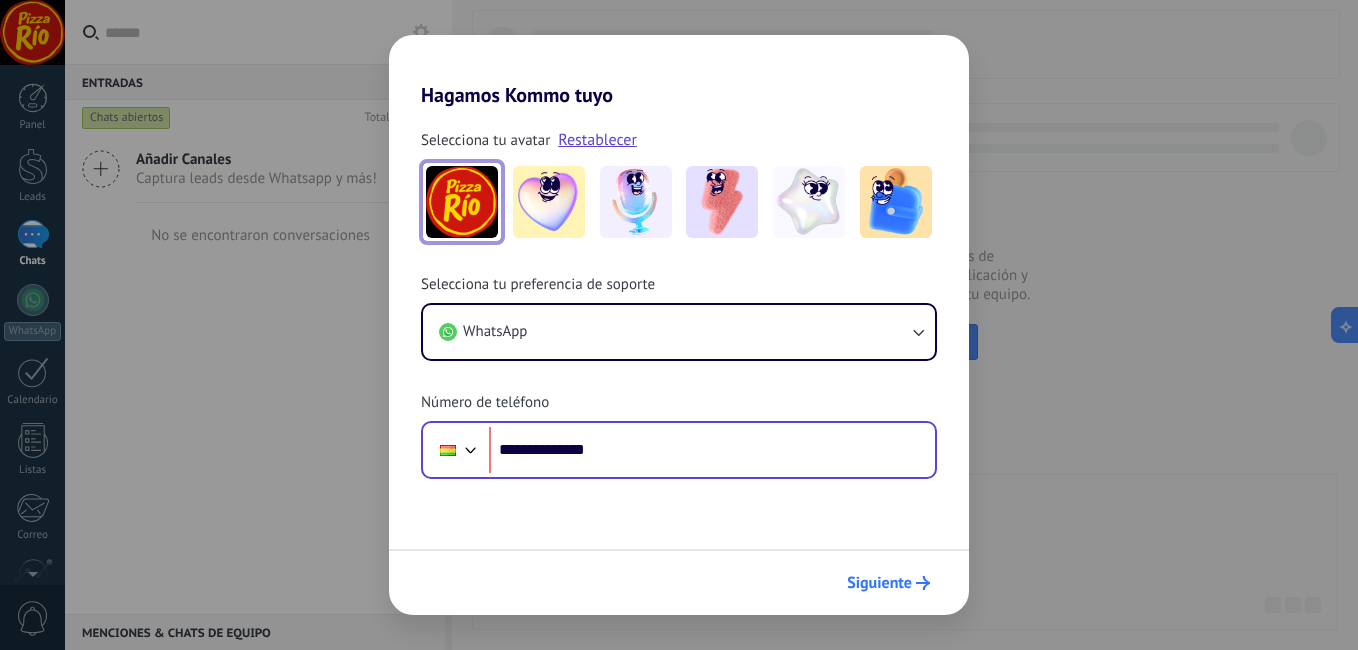 click on "Siguiente" at bounding box center (879, 583) 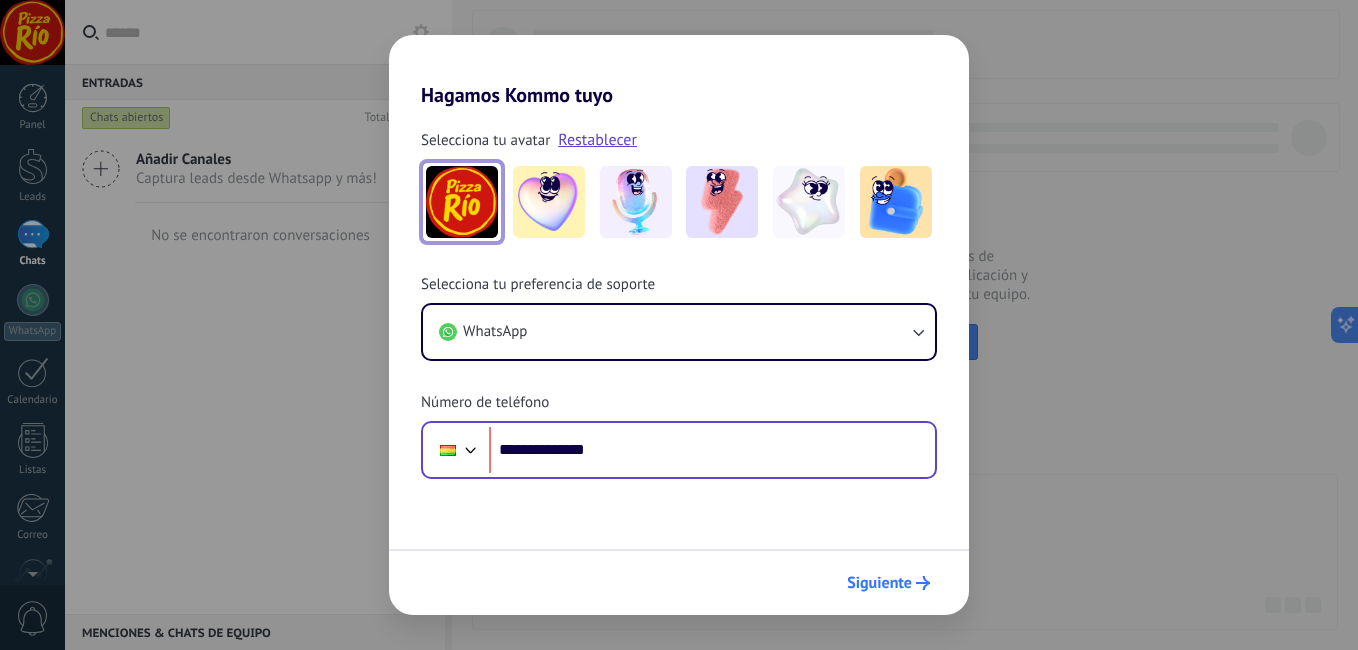 click on "Siguiente" at bounding box center (879, 583) 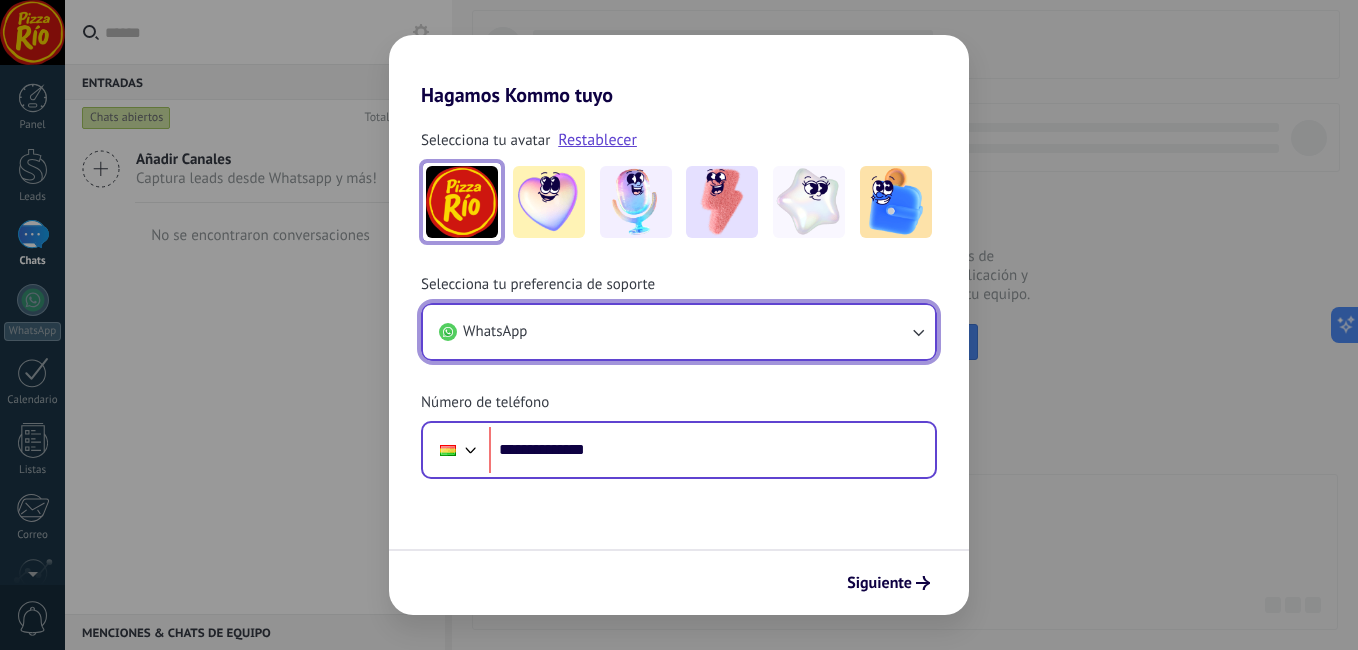 click on "WhatsApp" at bounding box center (679, 332) 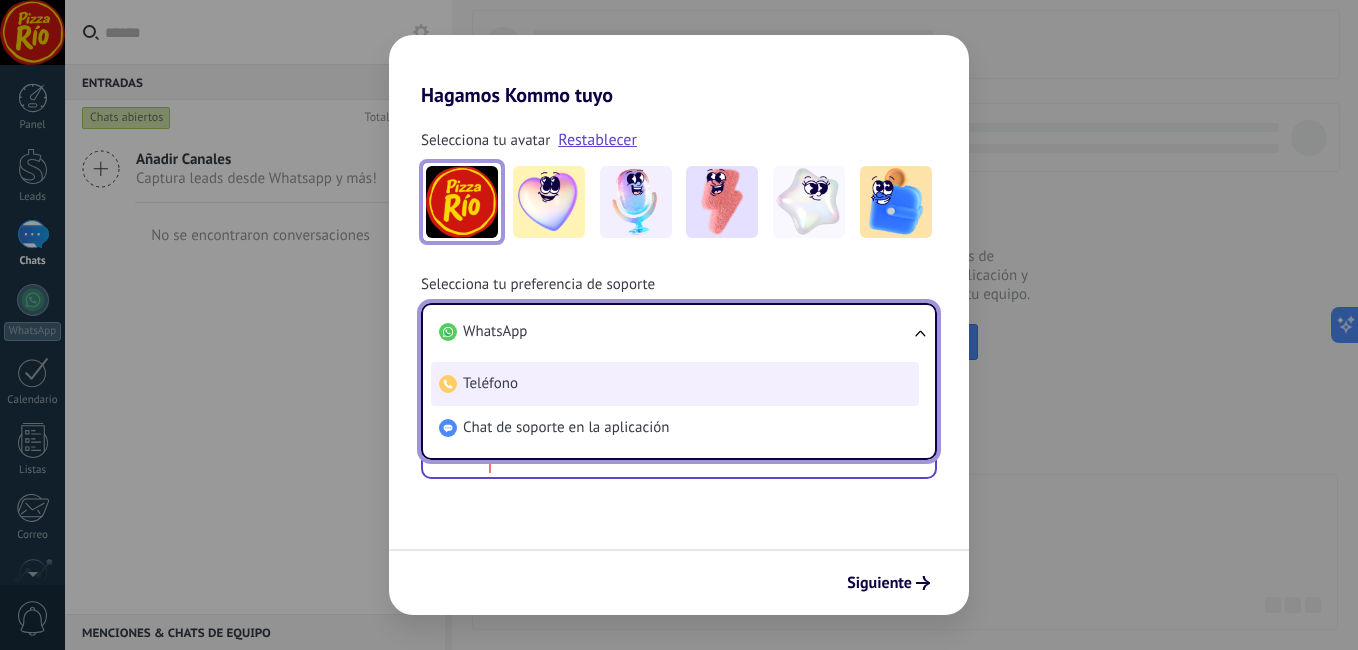 click on "Teléfono" at bounding box center (675, 384) 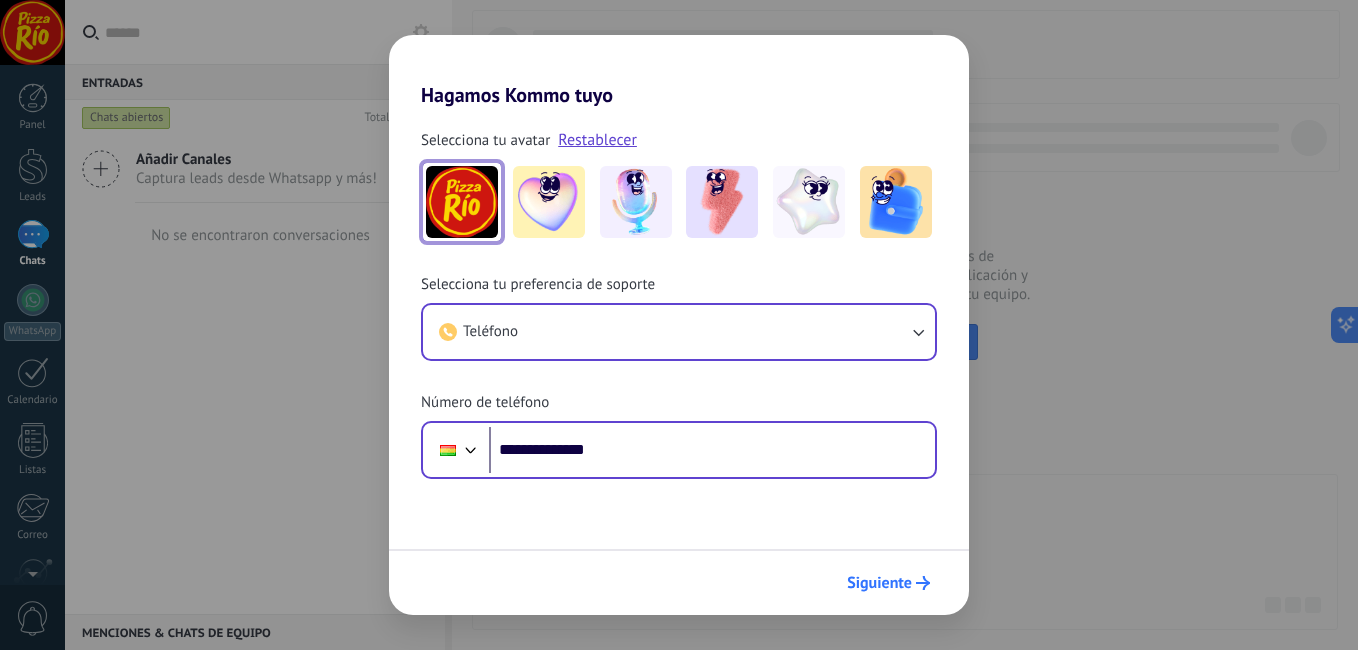 click on "Siguiente" at bounding box center (888, 583) 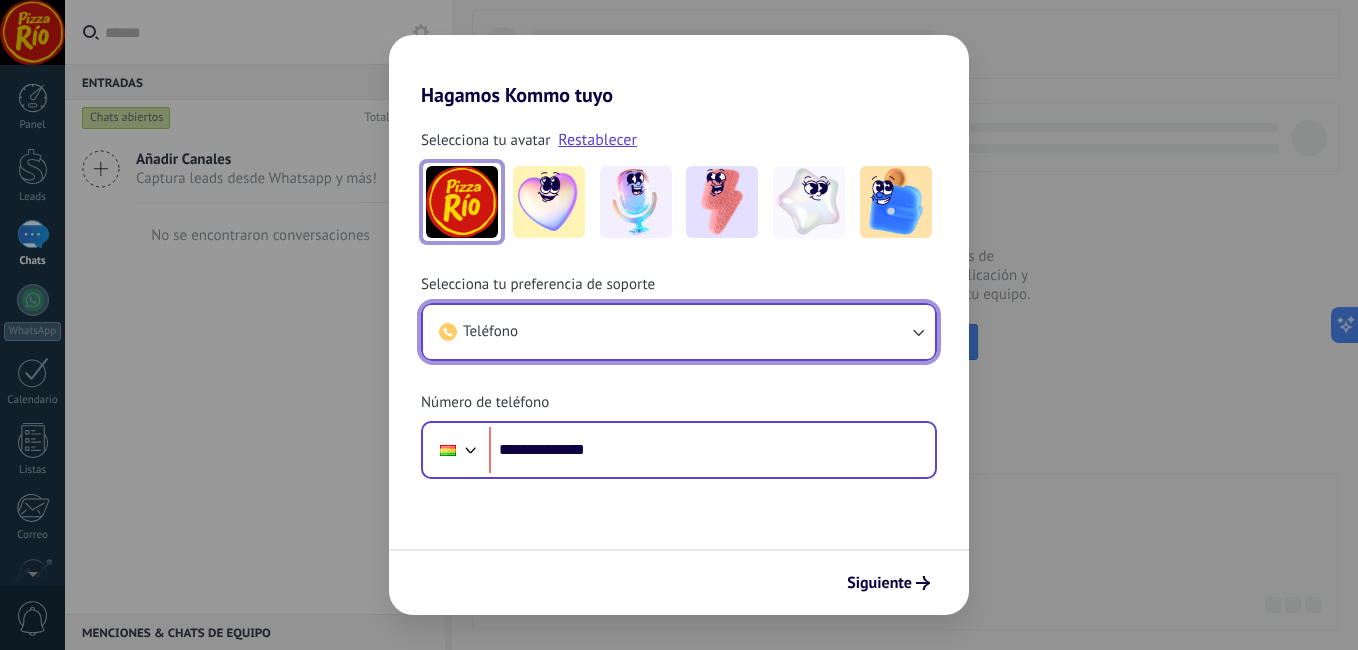 click on "Teléfono" at bounding box center [679, 332] 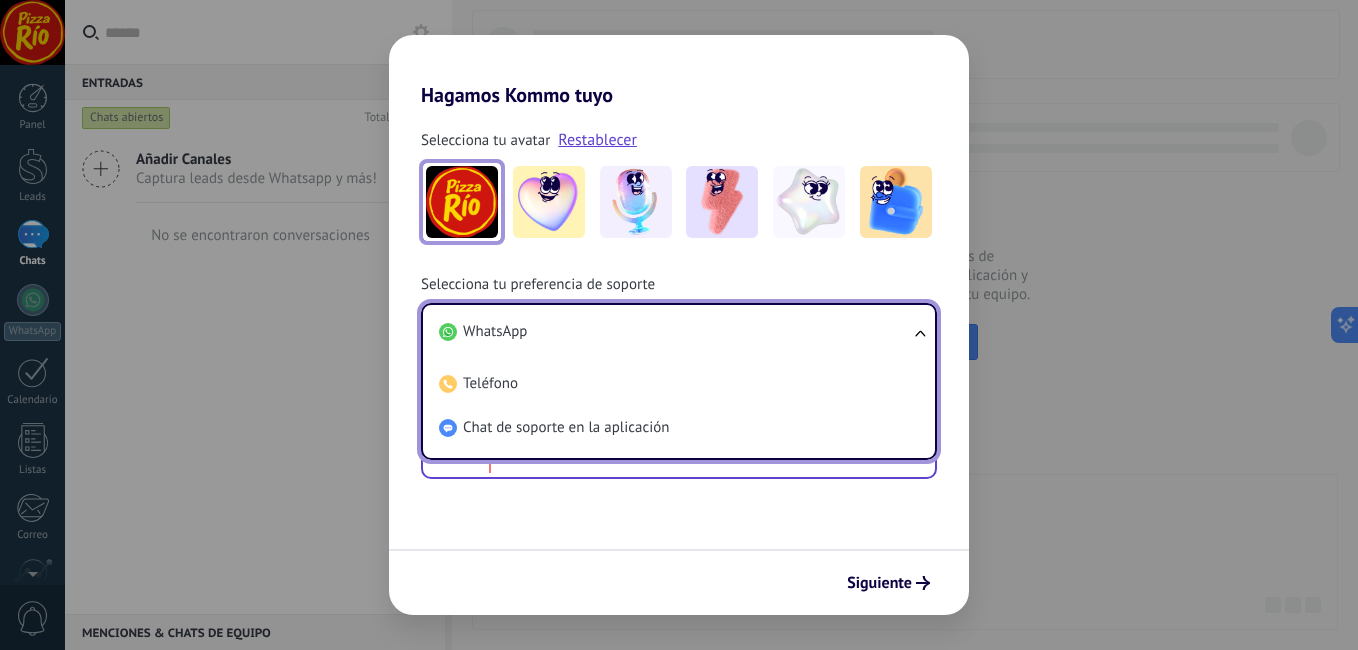 click on "WhatsApp" at bounding box center [495, 332] 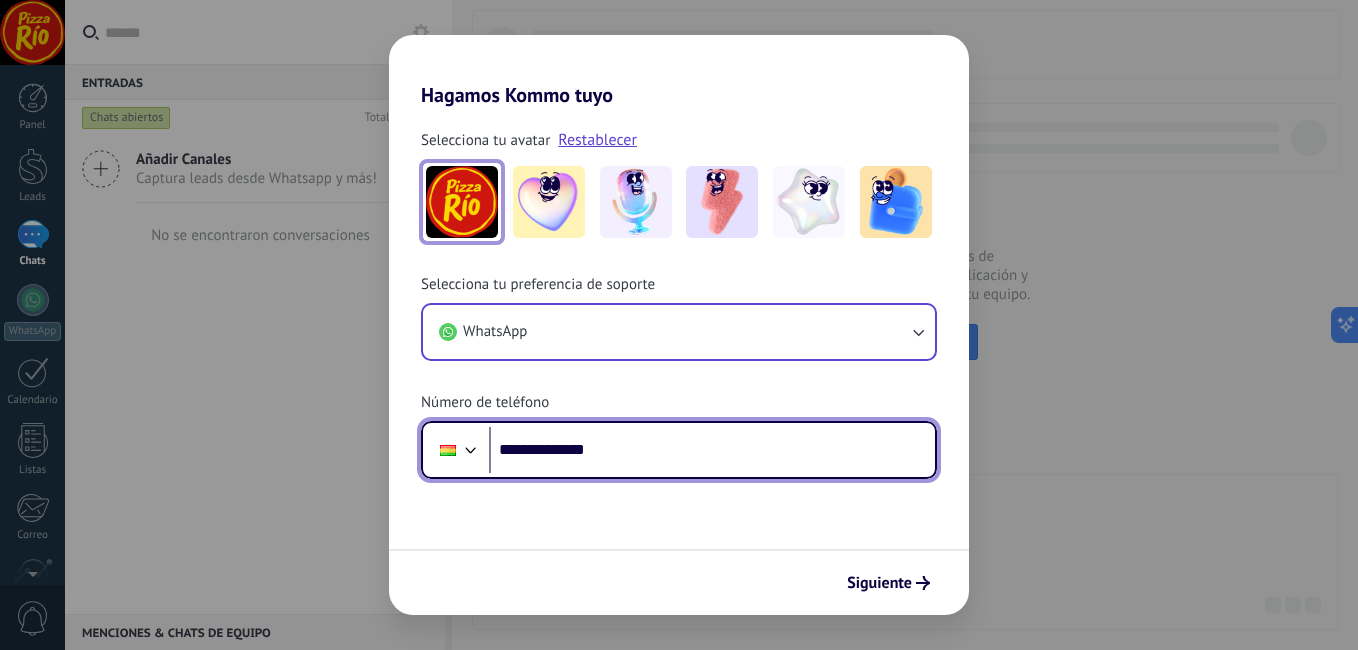 drag, startPoint x: 618, startPoint y: 449, endPoint x: 540, endPoint y: 450, distance: 78.00641 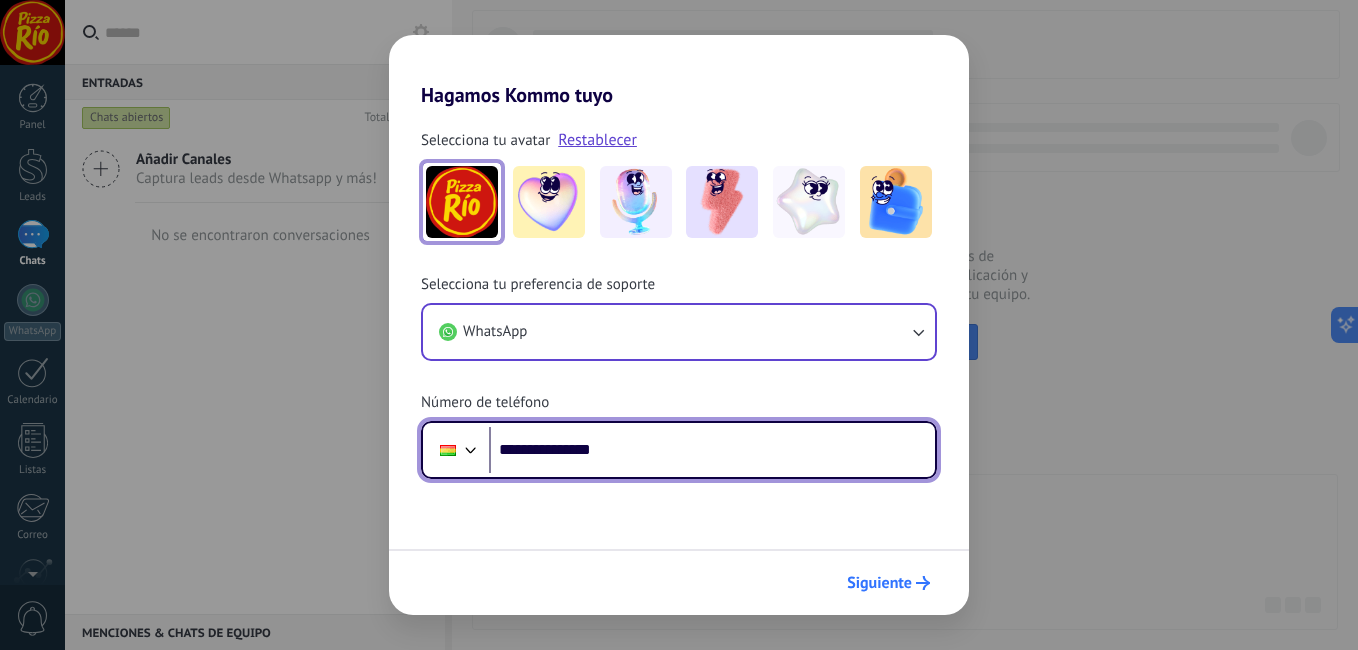 type on "**********" 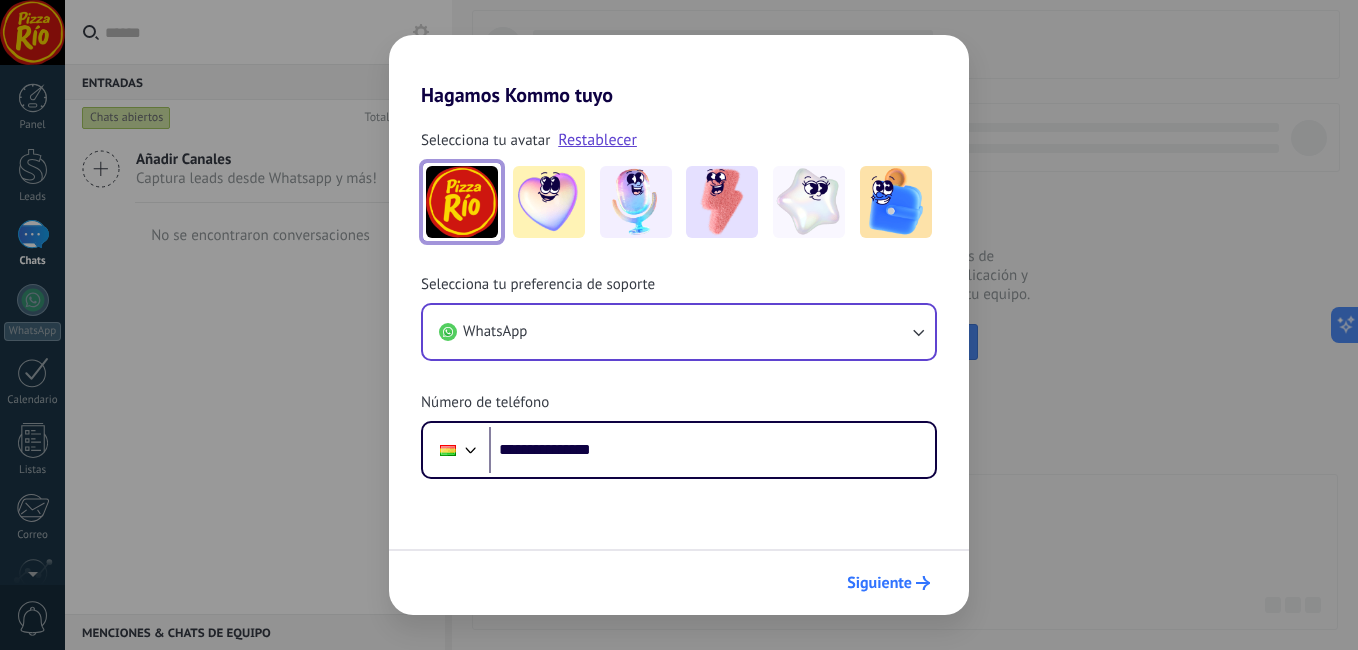 click on "Siguiente" at bounding box center (879, 583) 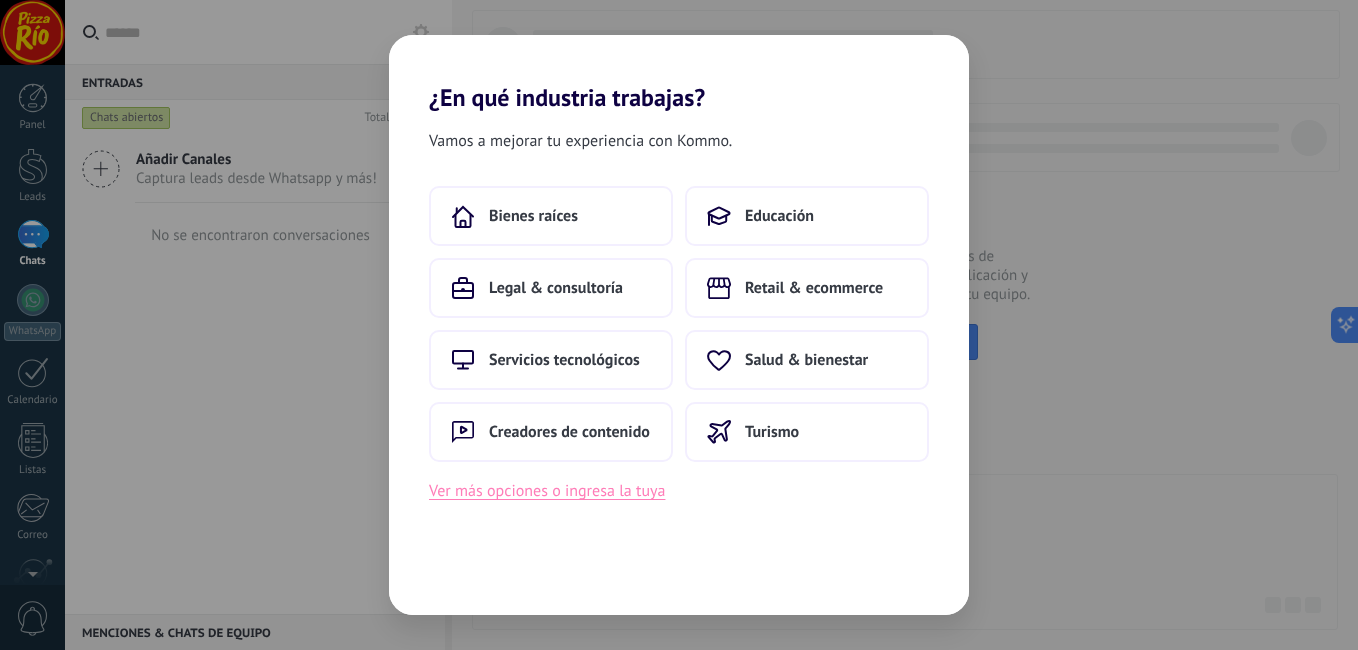 click on "Ver más opciones o ingresa la tuya" at bounding box center (547, 491) 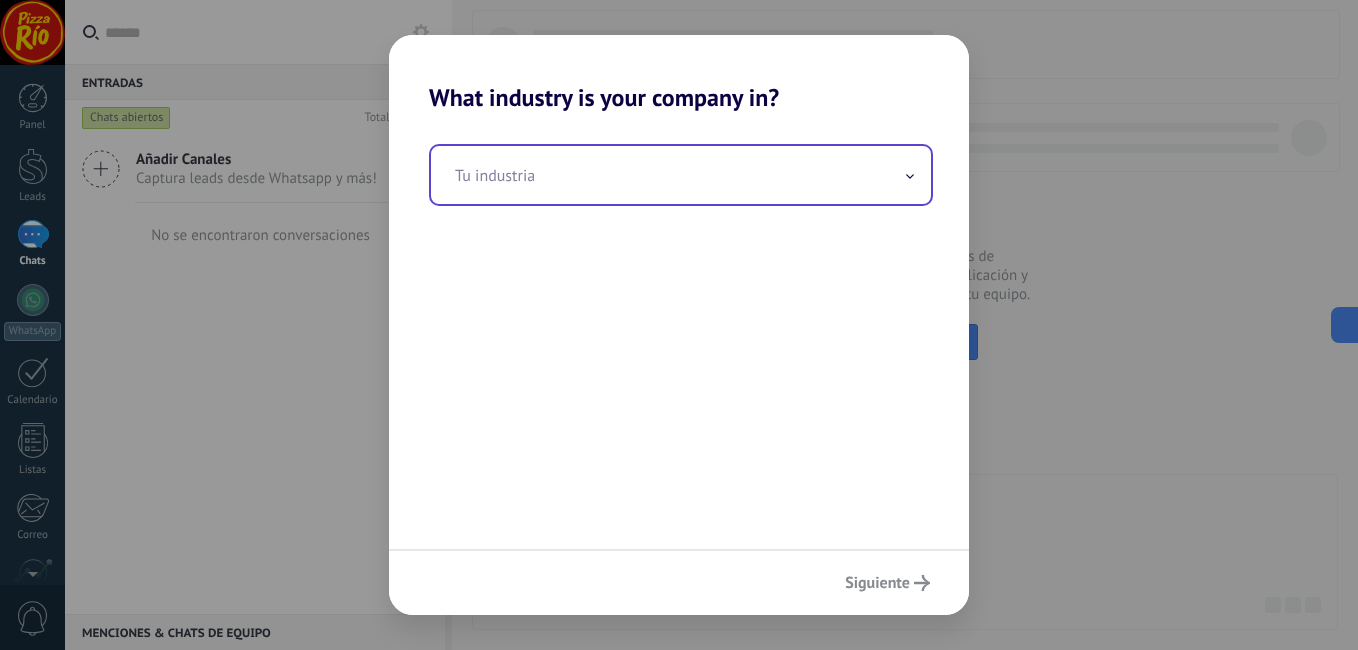 click at bounding box center [681, 175] 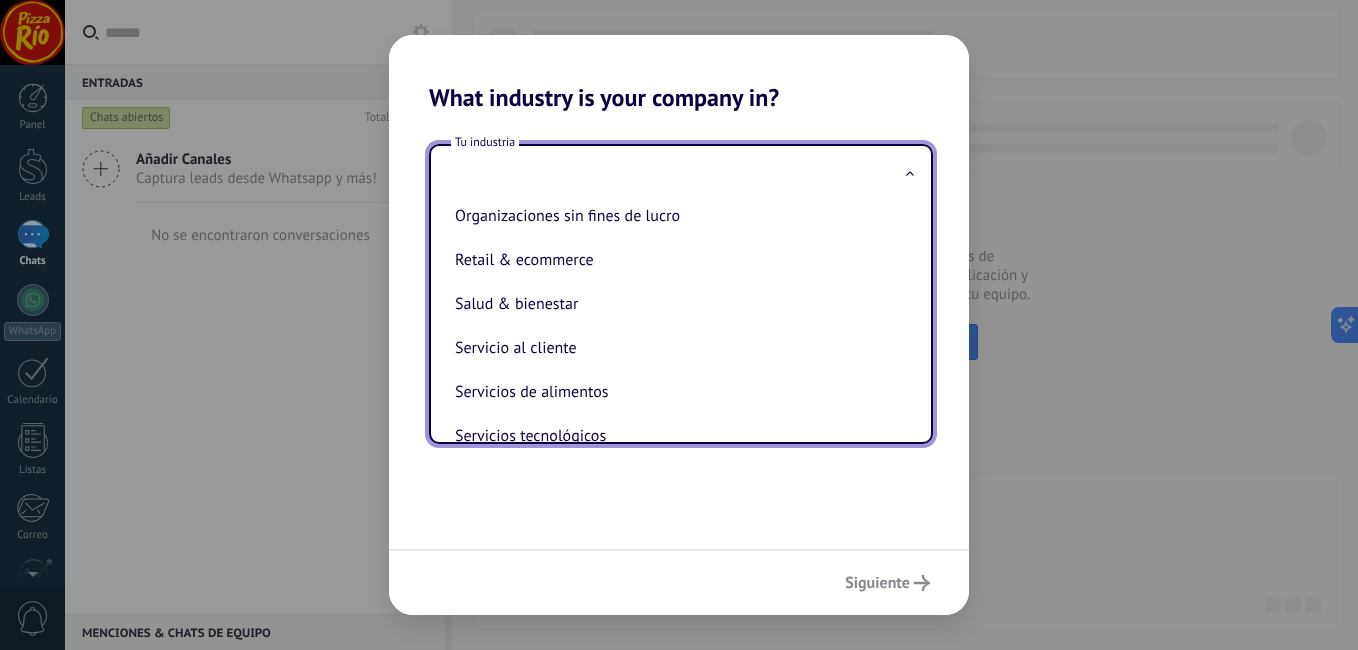 scroll, scrollTop: 400, scrollLeft: 0, axis: vertical 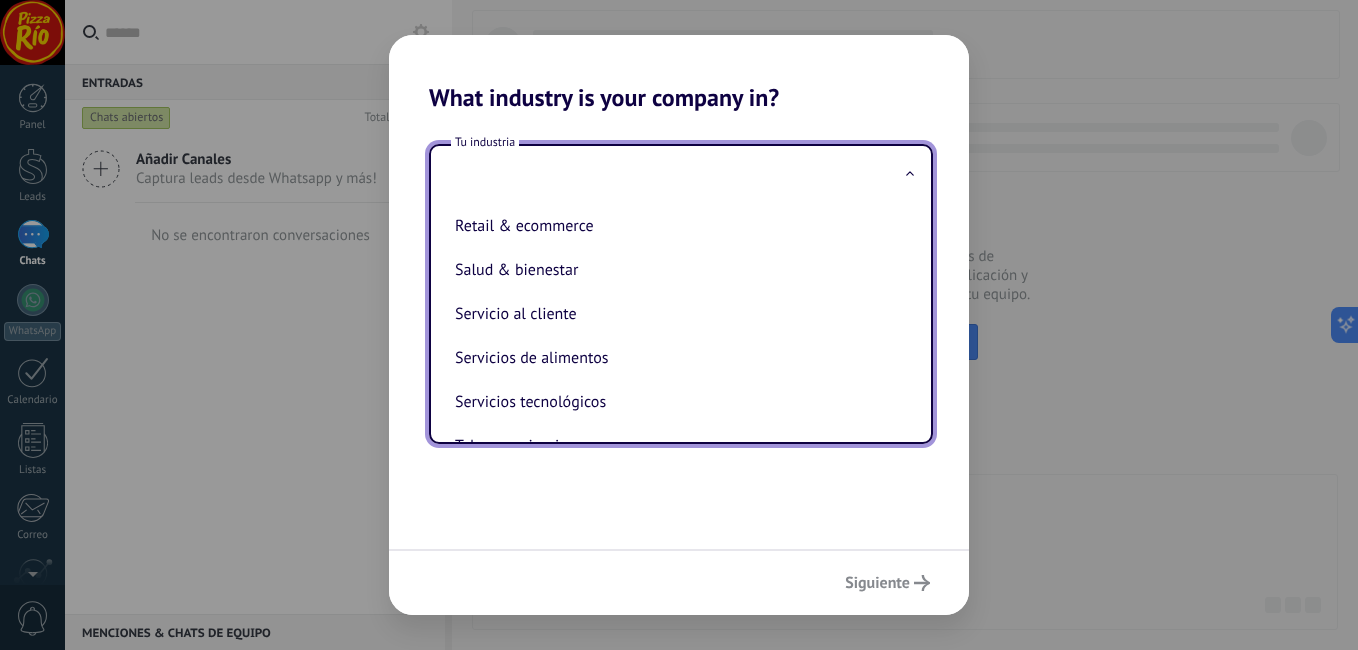 click on "Servicios de alimentos" at bounding box center (677, 358) 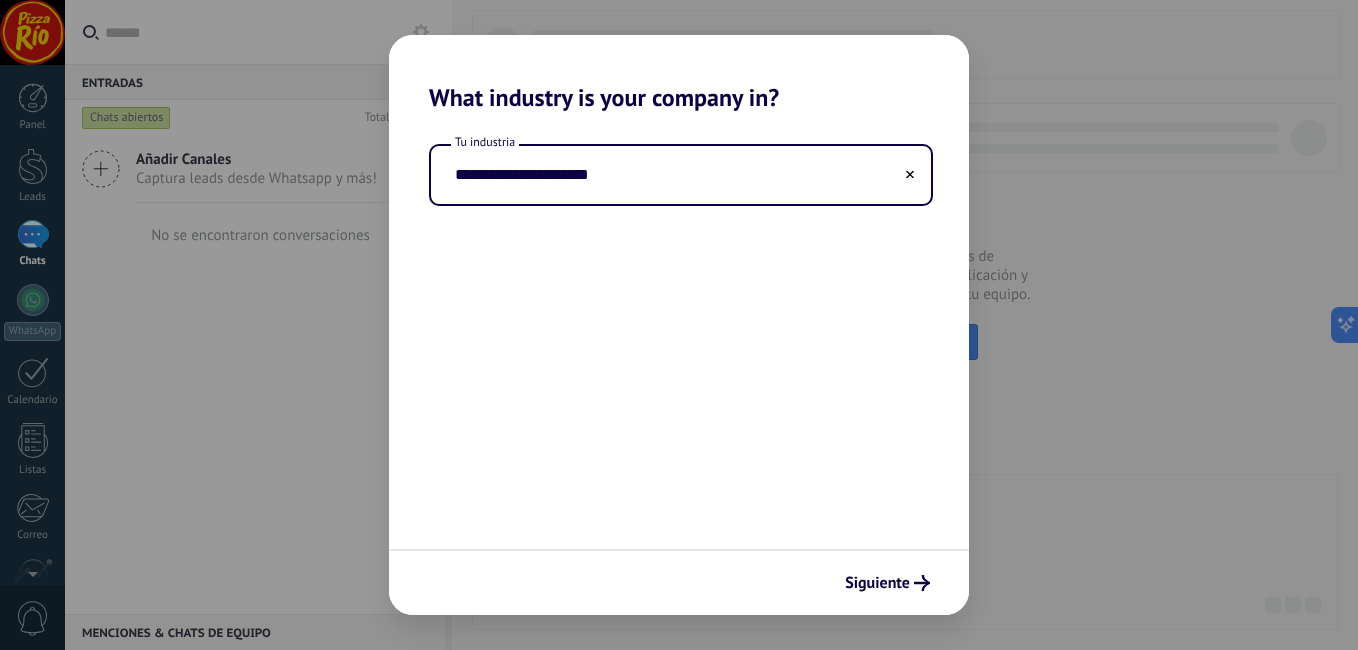 type on "**********" 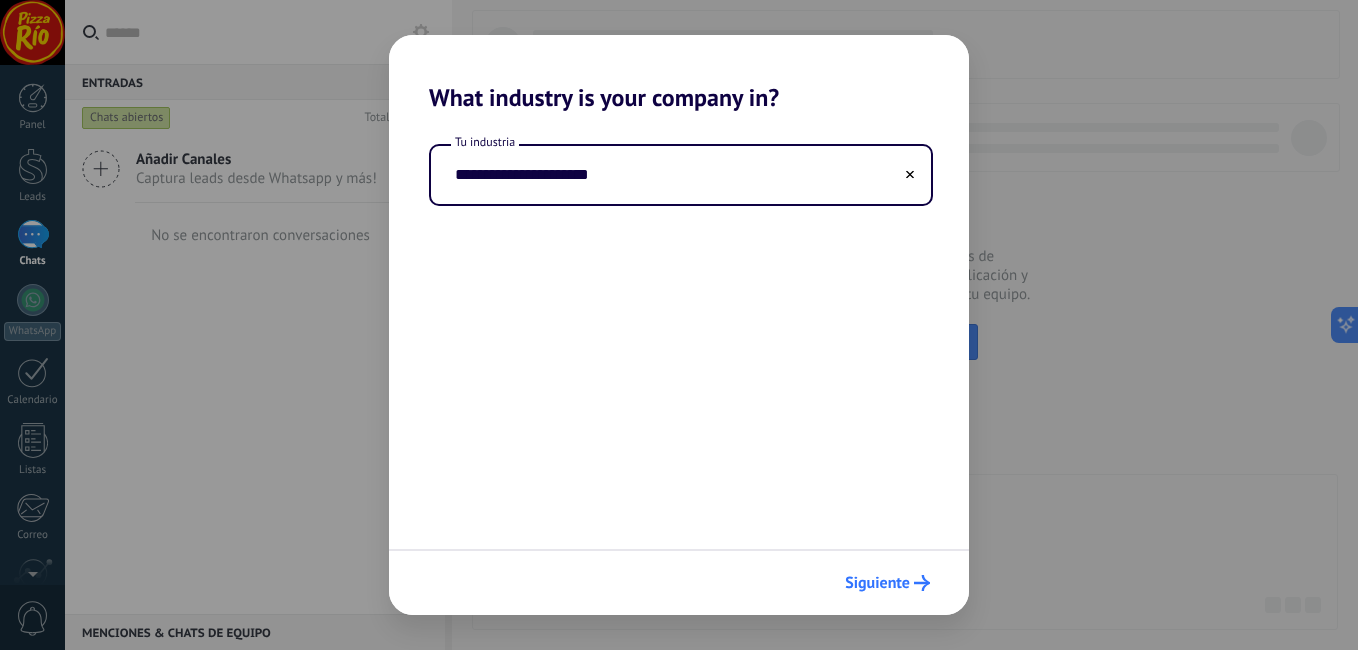 click 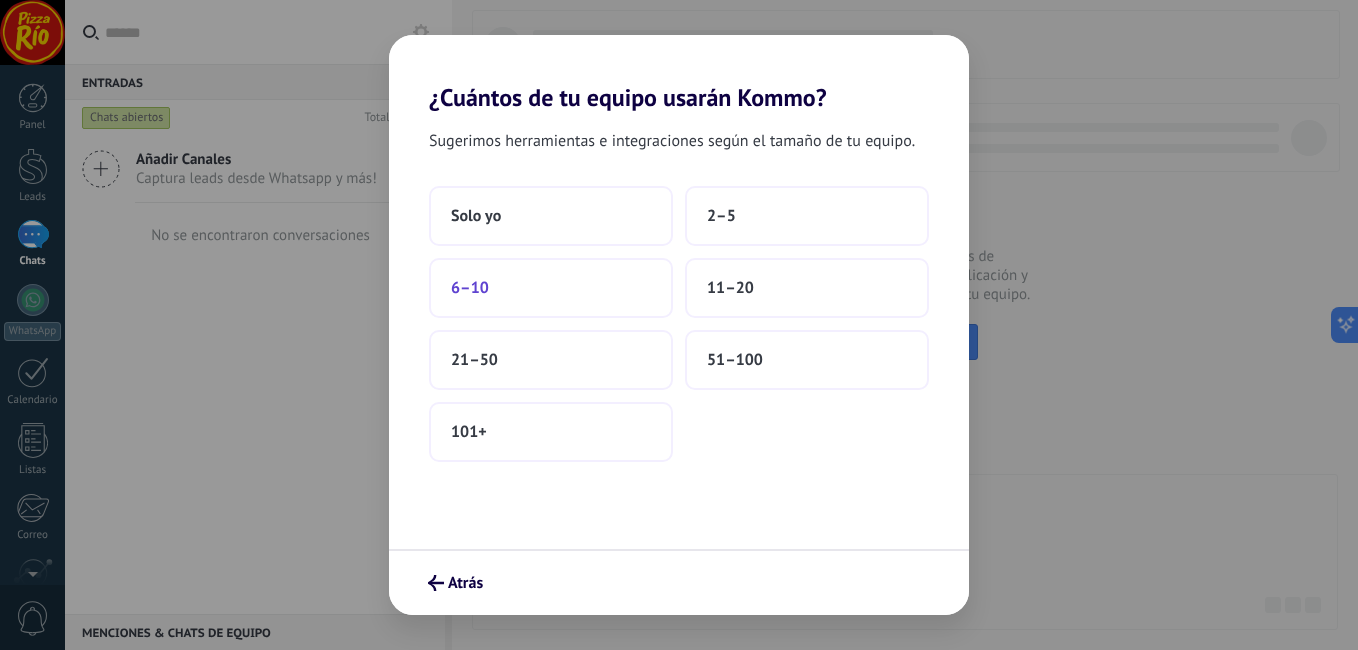click on "6–10" at bounding box center [551, 288] 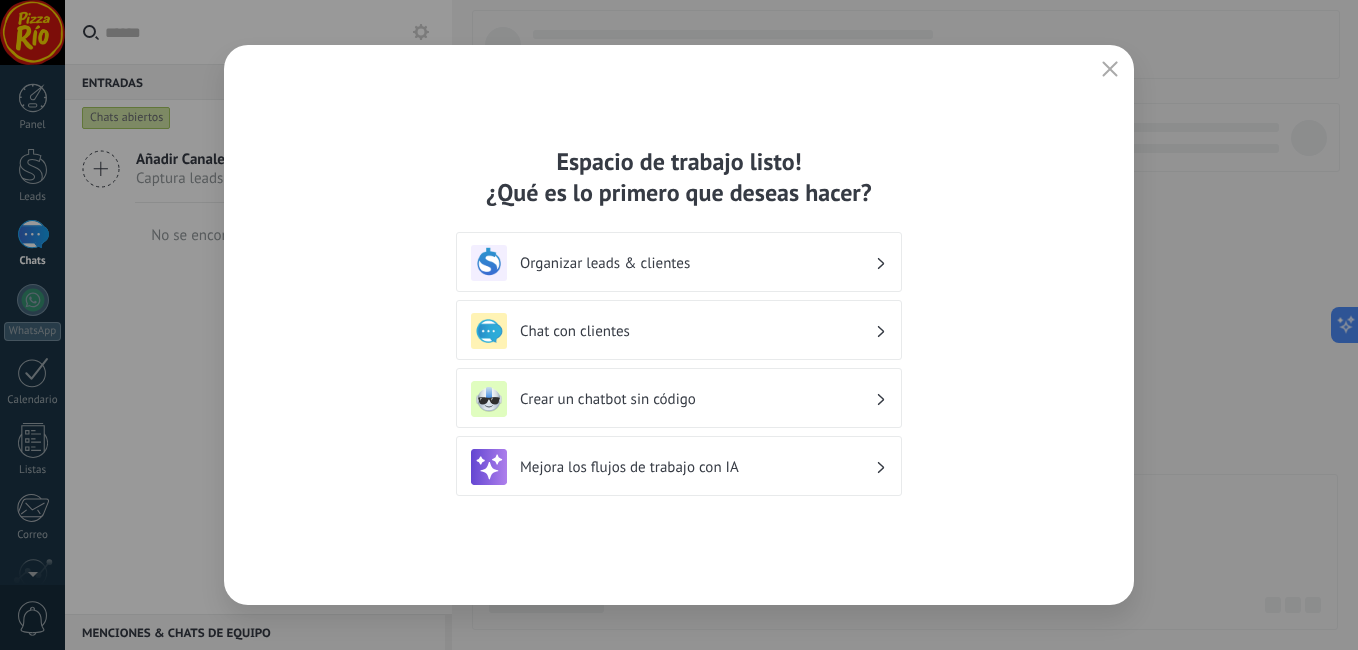 click on "Organizar leads & clientes" at bounding box center (697, 263) 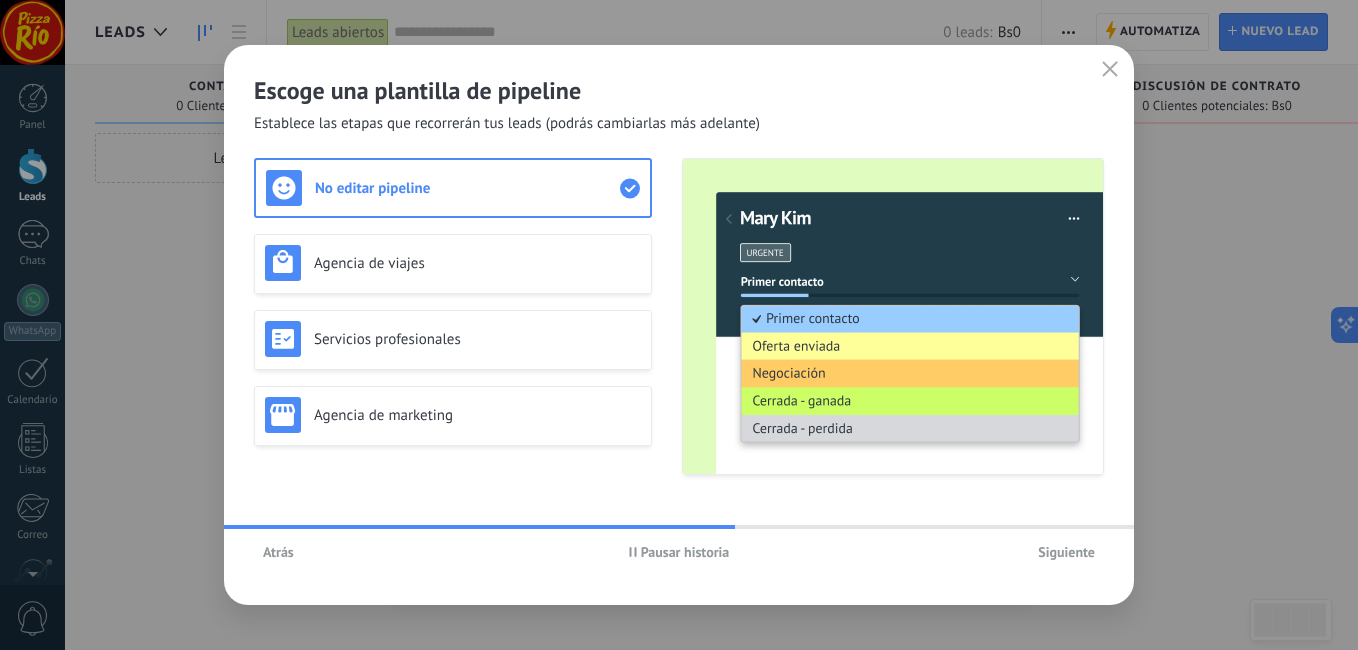 click 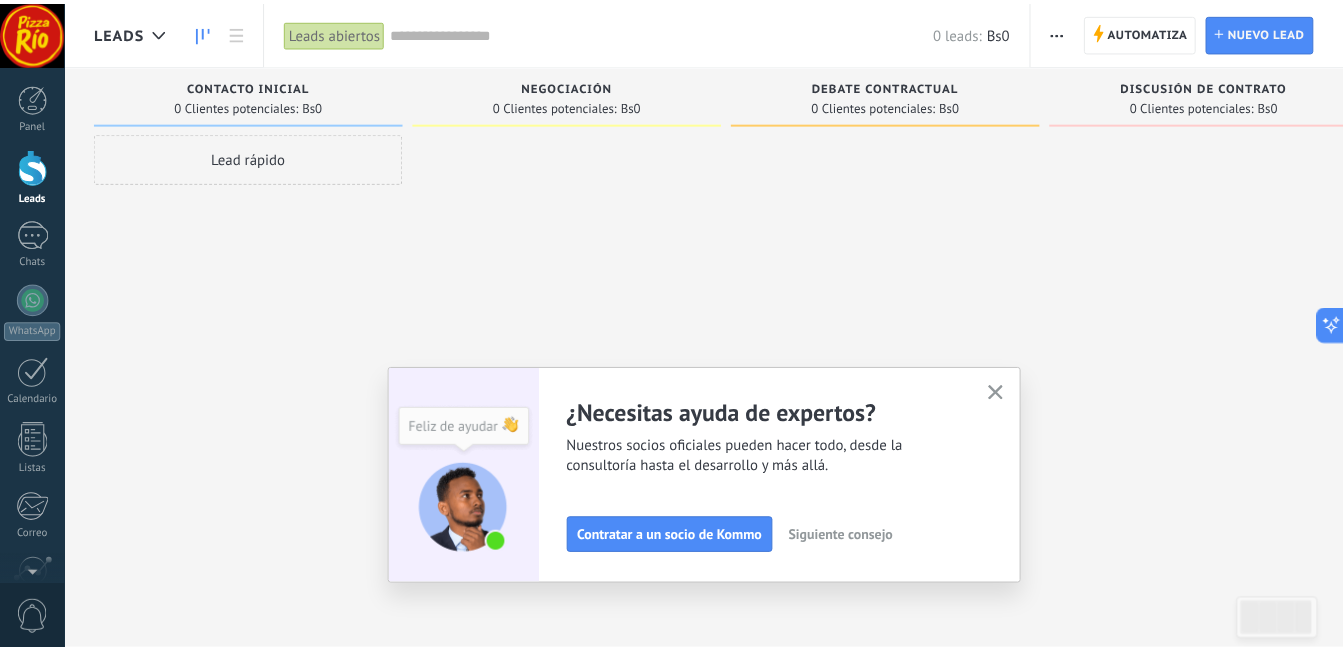 scroll, scrollTop: 182, scrollLeft: 0, axis: vertical 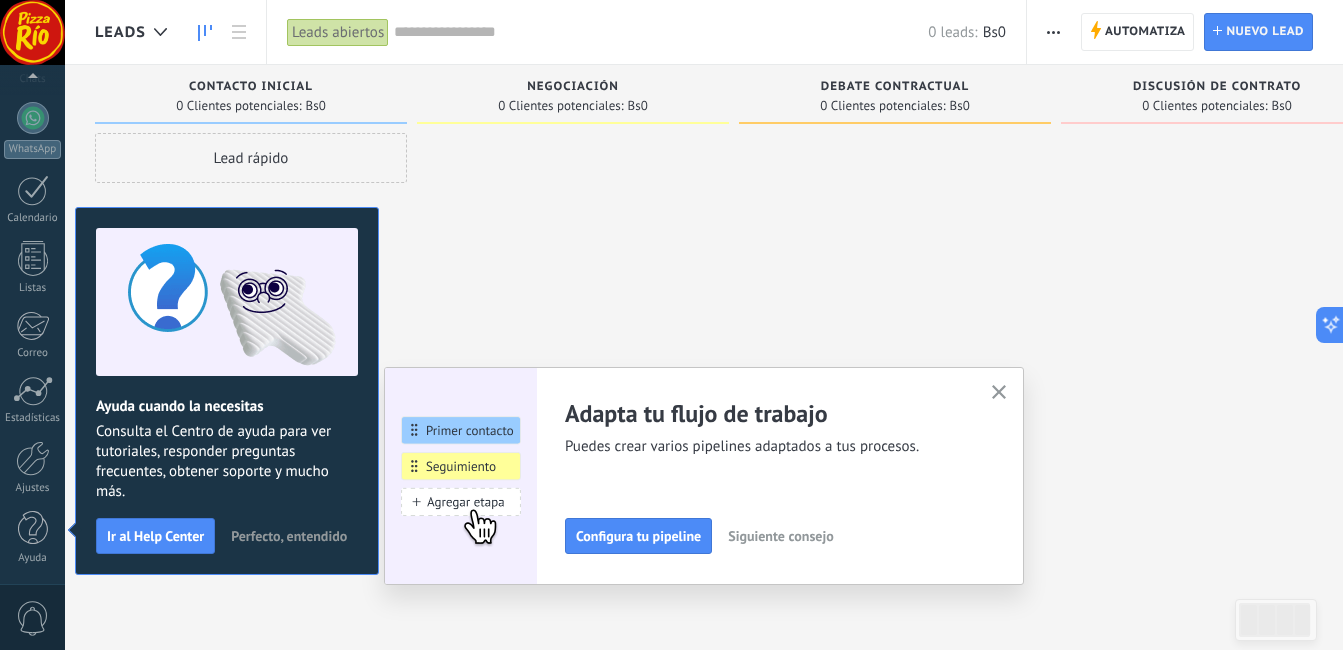 click 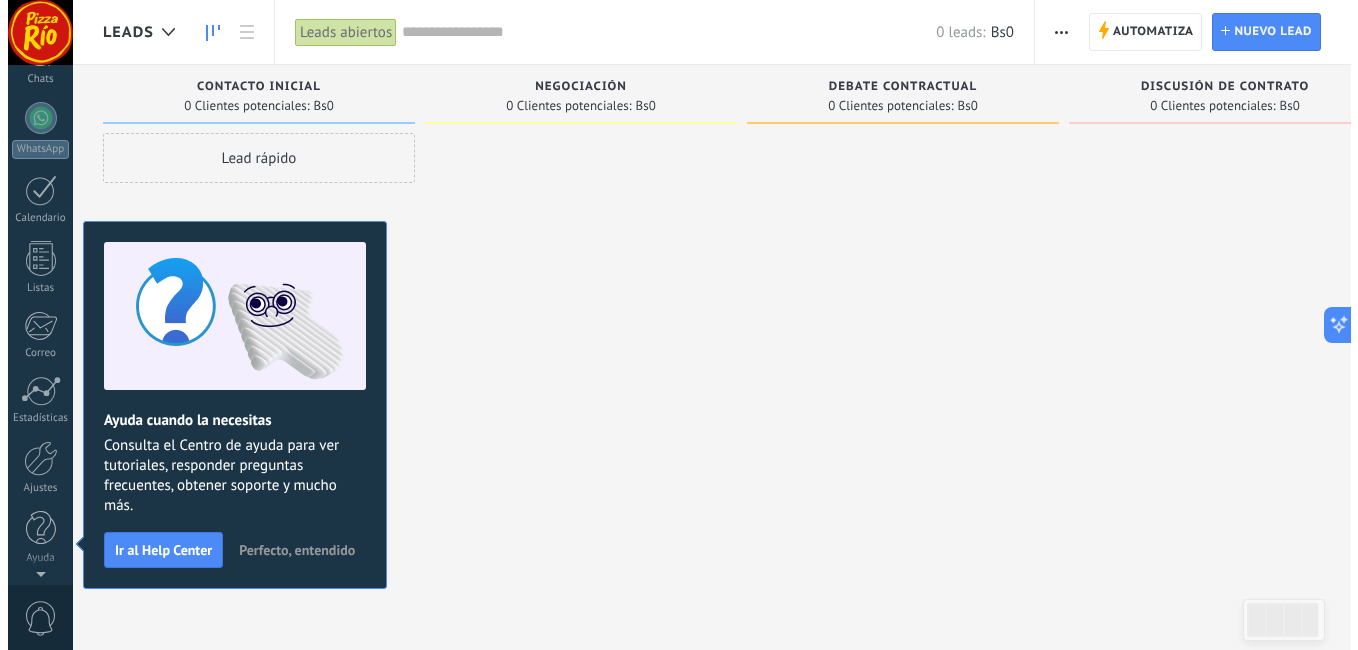 scroll, scrollTop: 0, scrollLeft: 0, axis: both 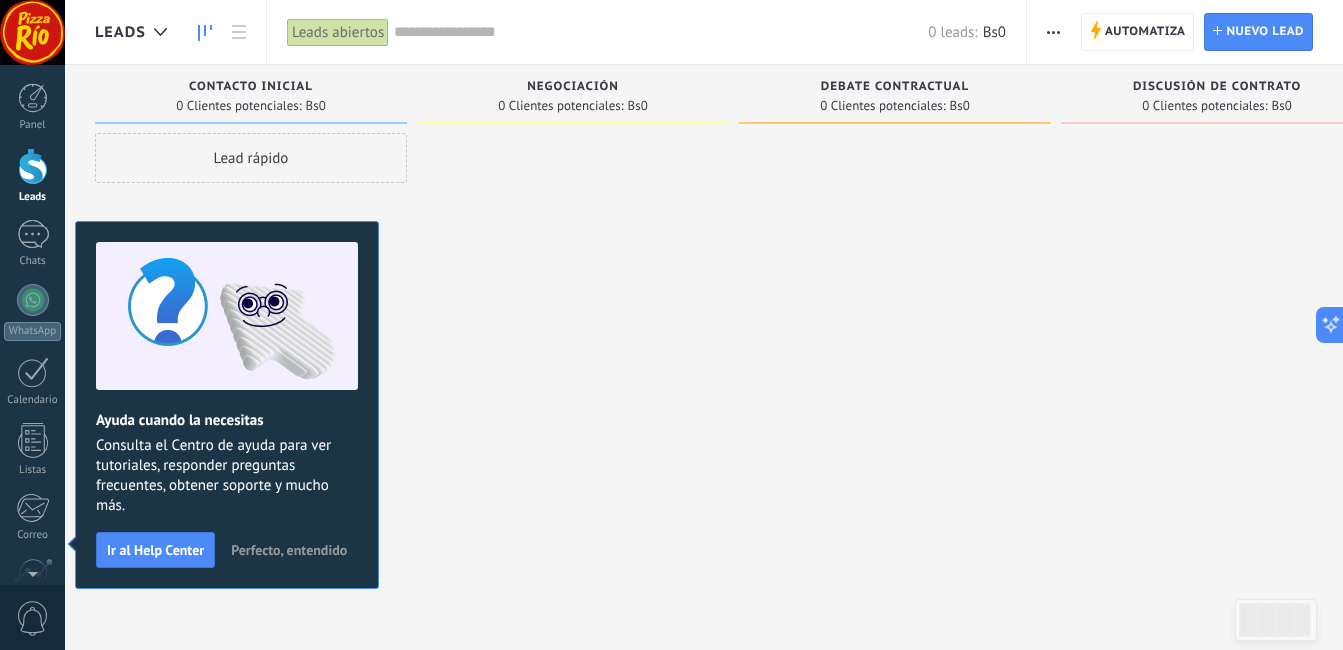 click on "Perfecto, entendido" at bounding box center [289, 550] 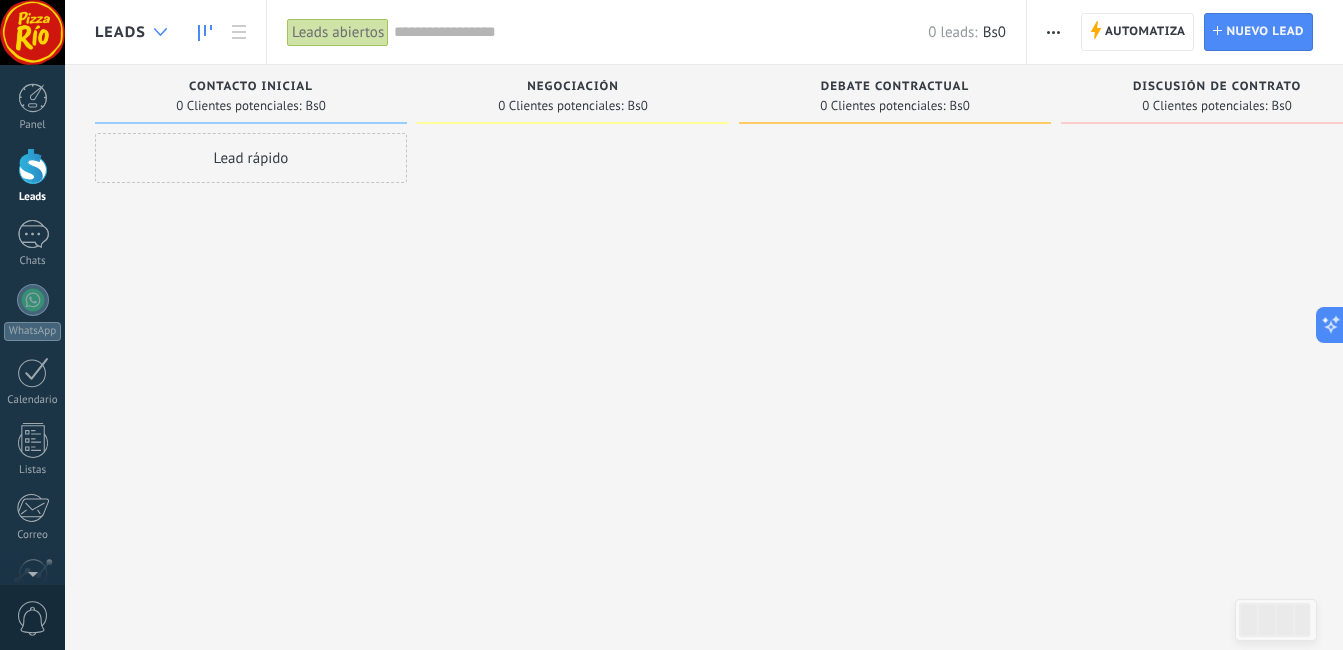 click at bounding box center (160, 32) 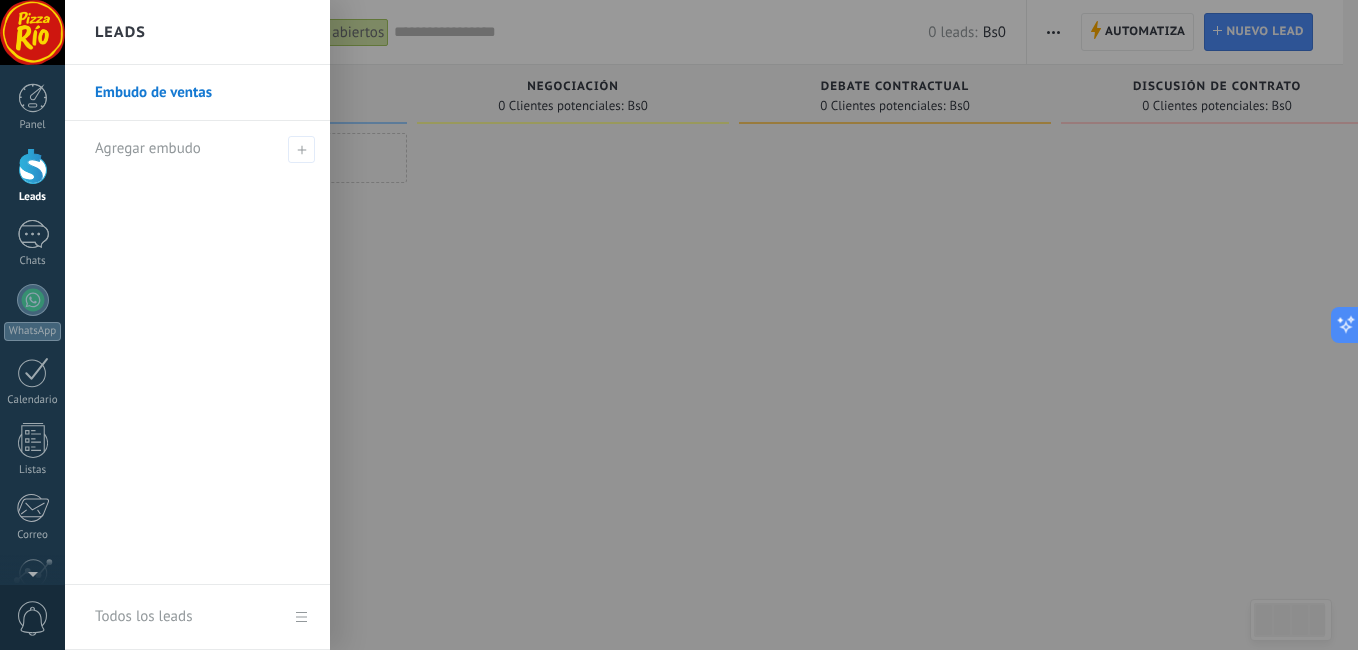 click at bounding box center (744, 325) 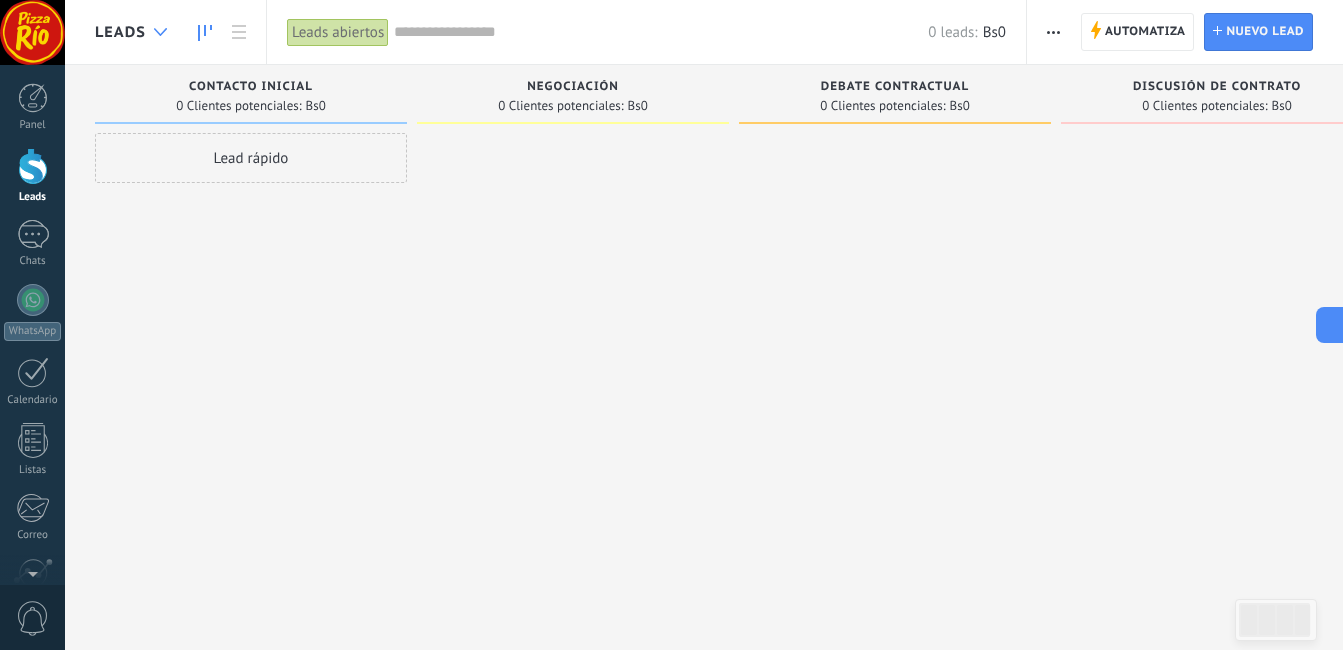 click 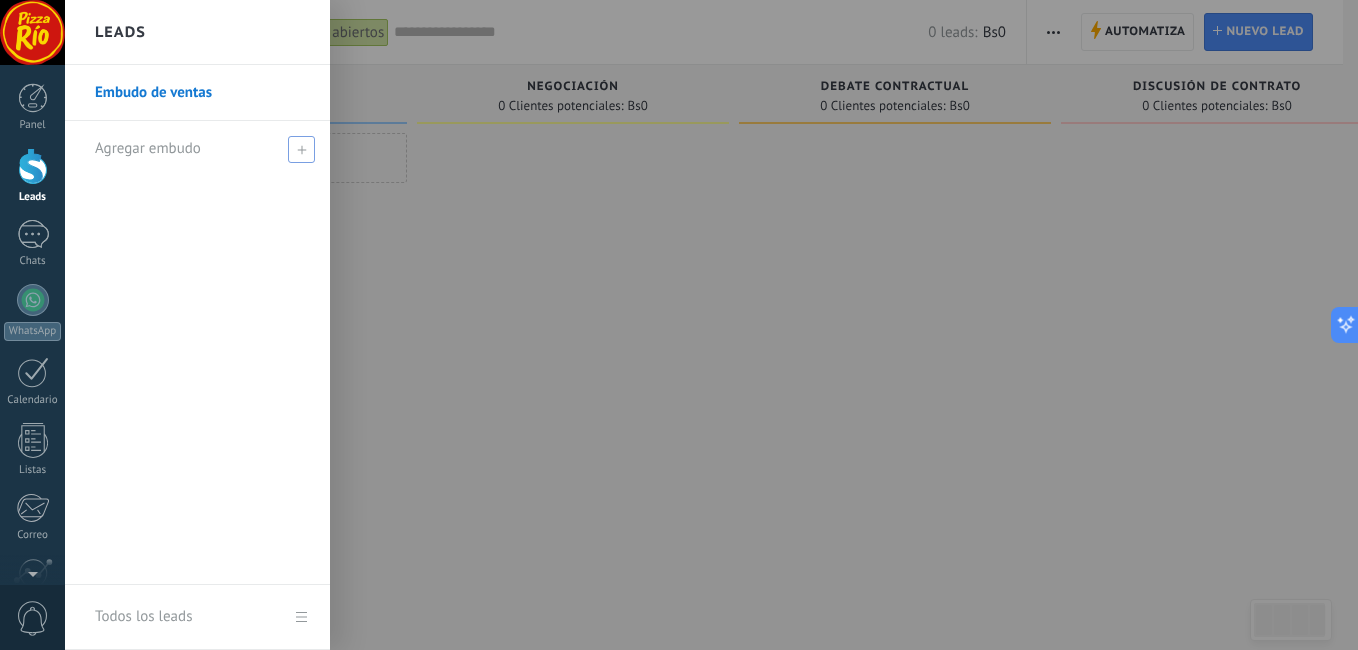 click at bounding box center (301, 149) 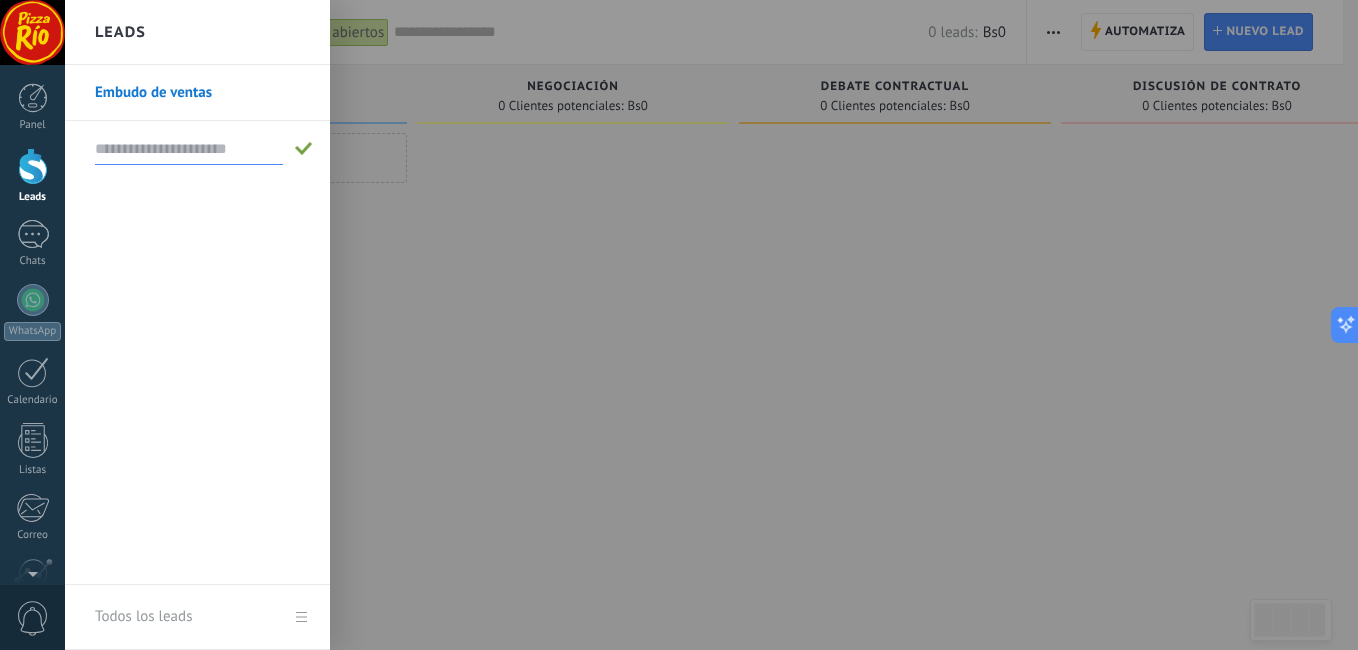 click at bounding box center [304, 149] 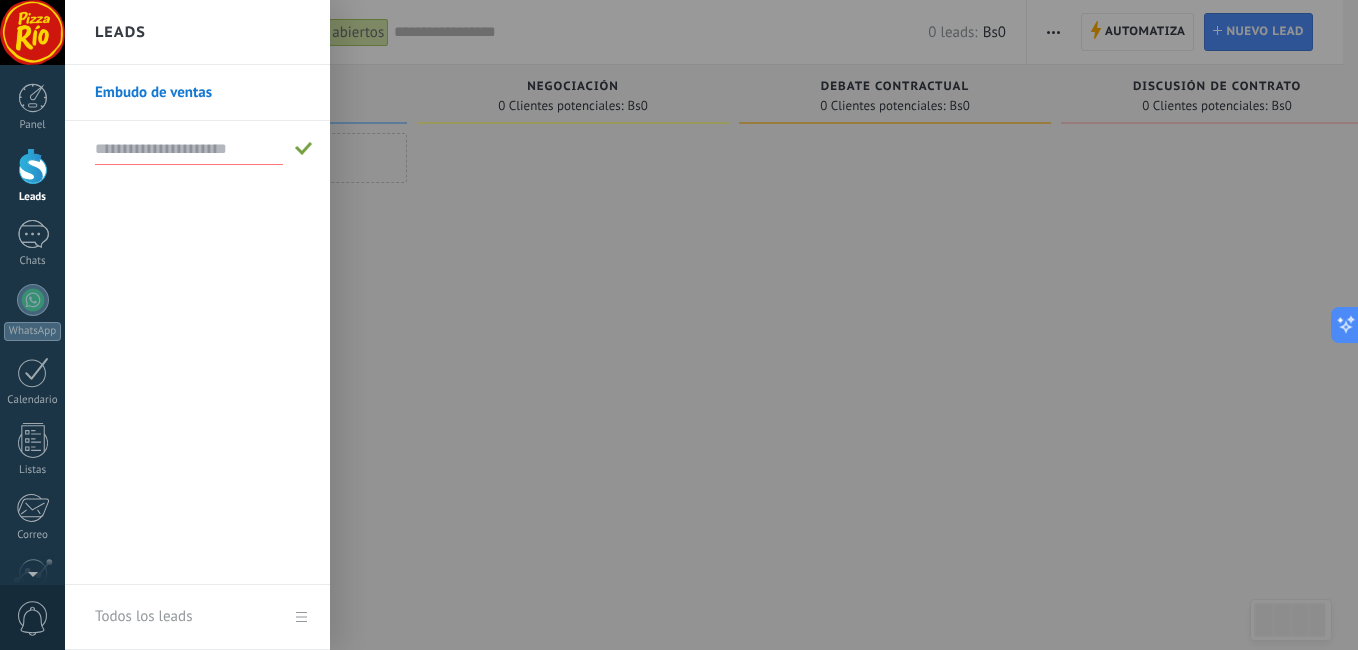 click at bounding box center [744, 325] 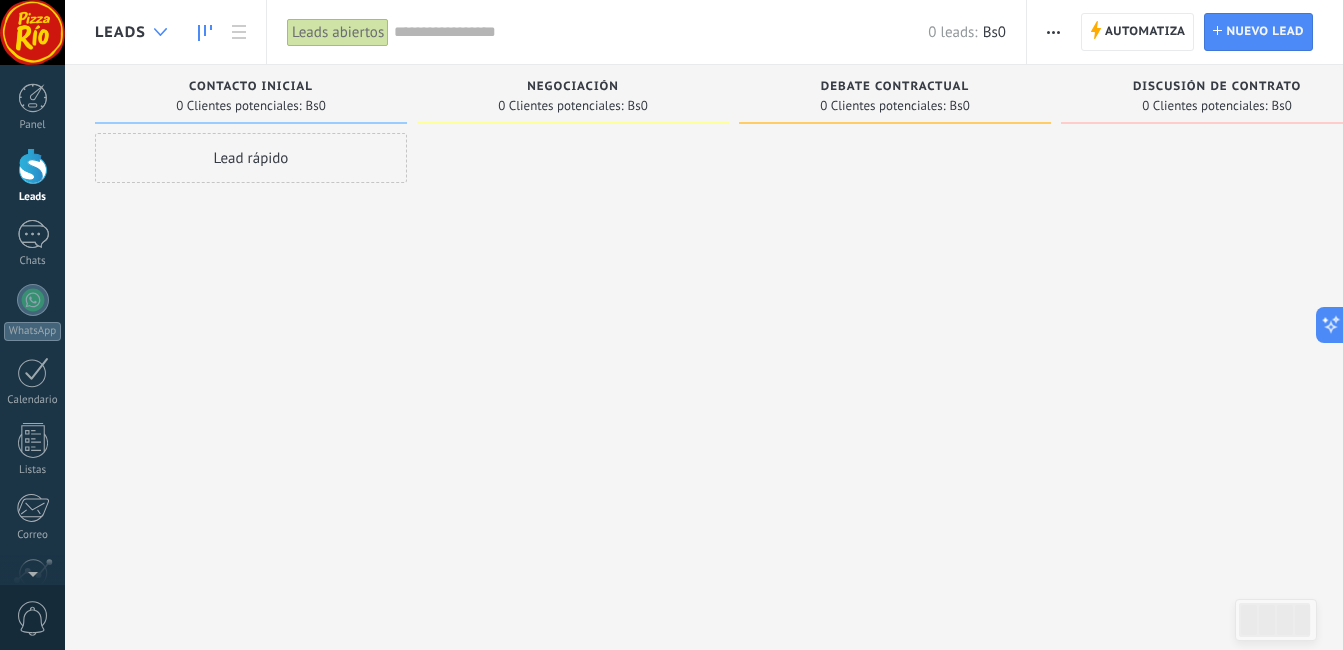 click at bounding box center [160, 32] 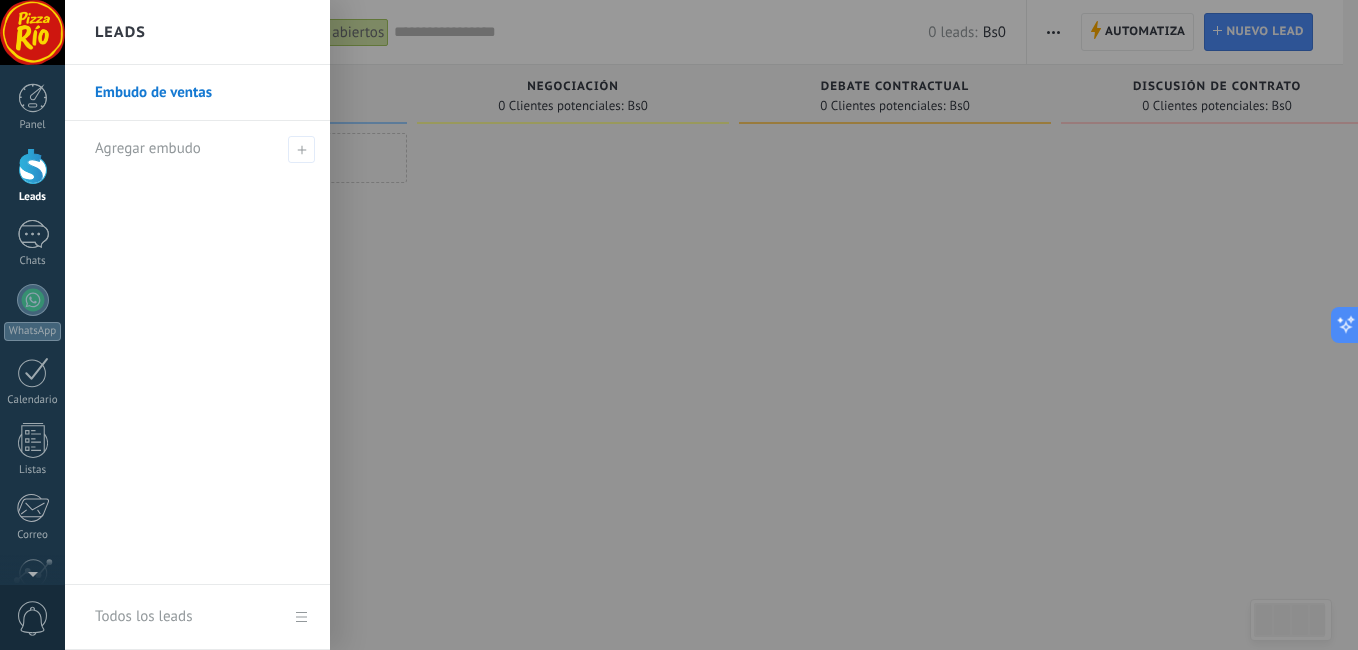 click on "Embudo de ventas" at bounding box center (202, 93) 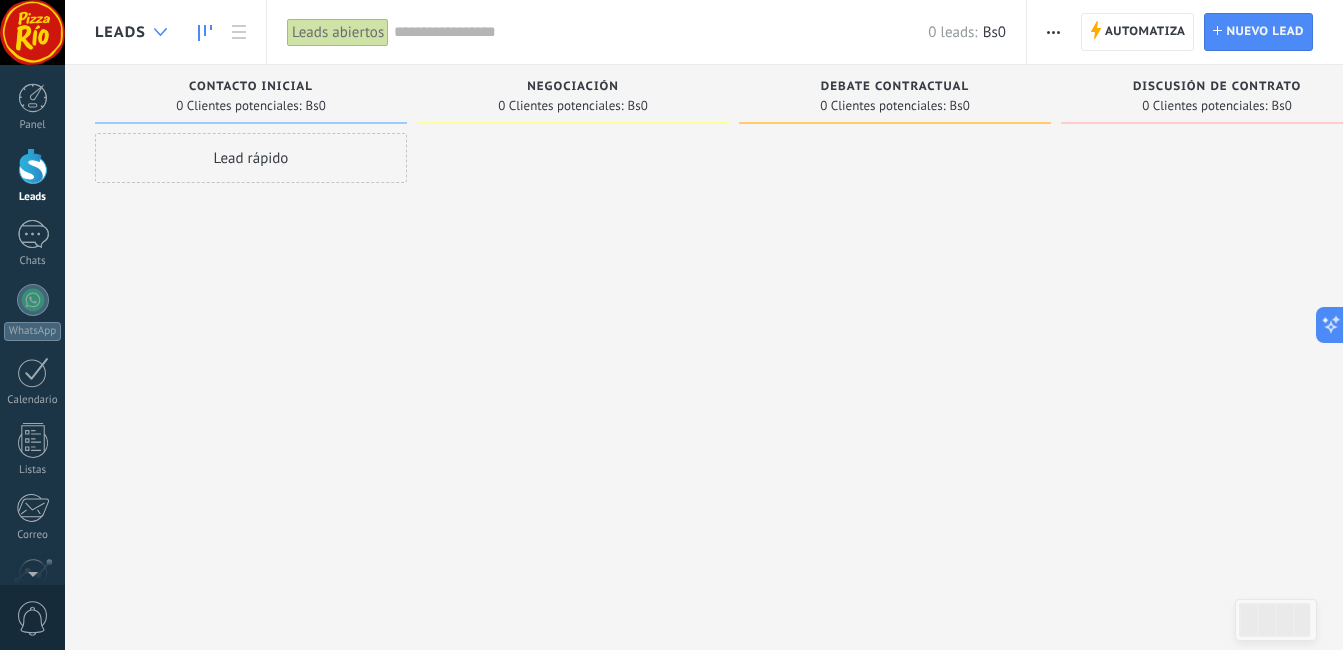 click 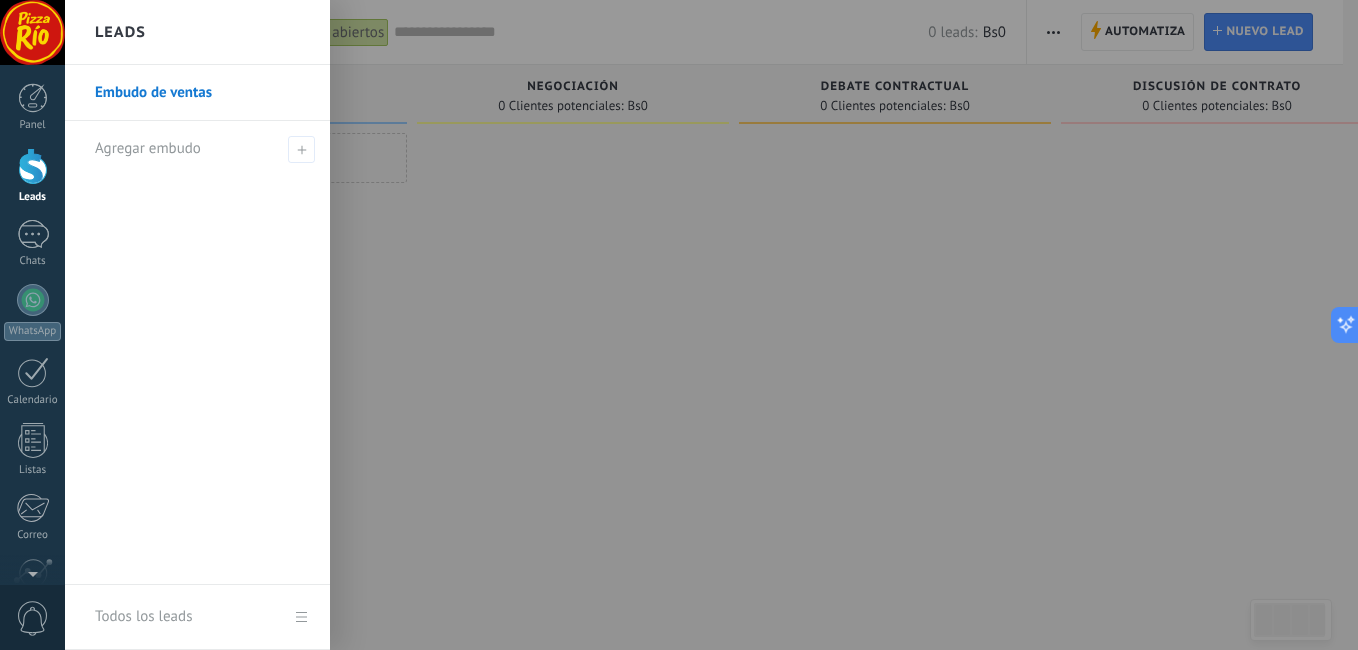 click at bounding box center [33, 166] 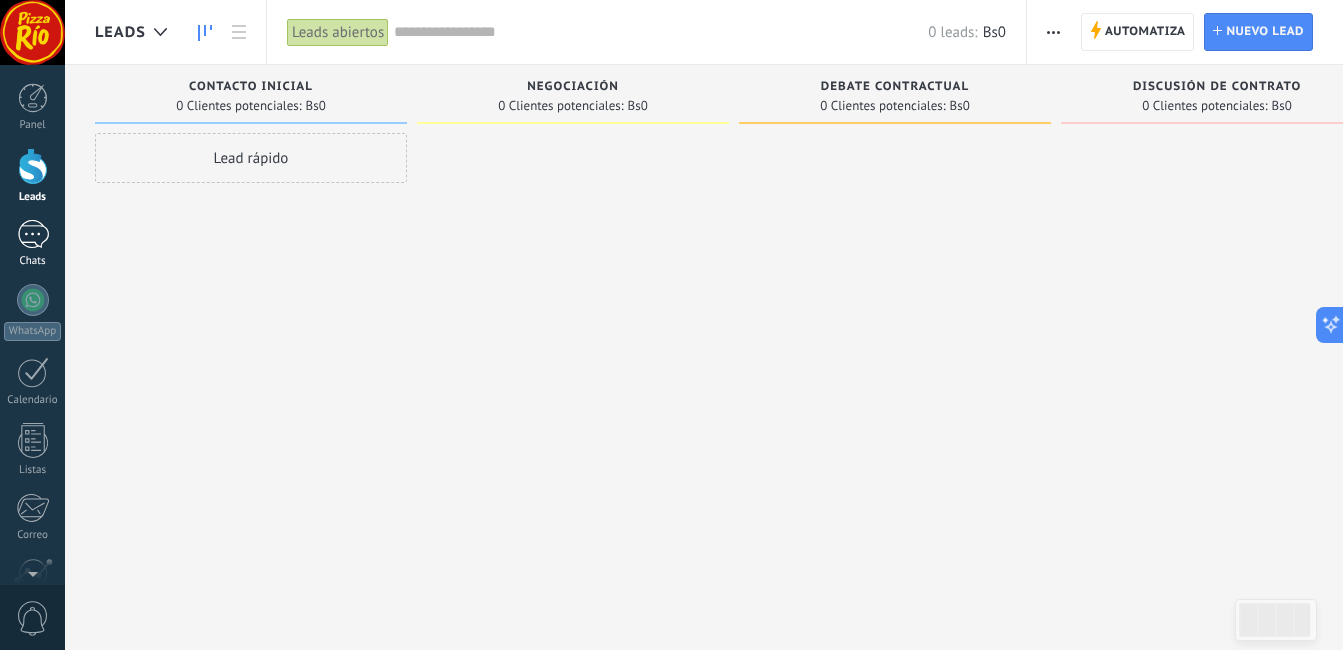 click at bounding box center [33, 234] 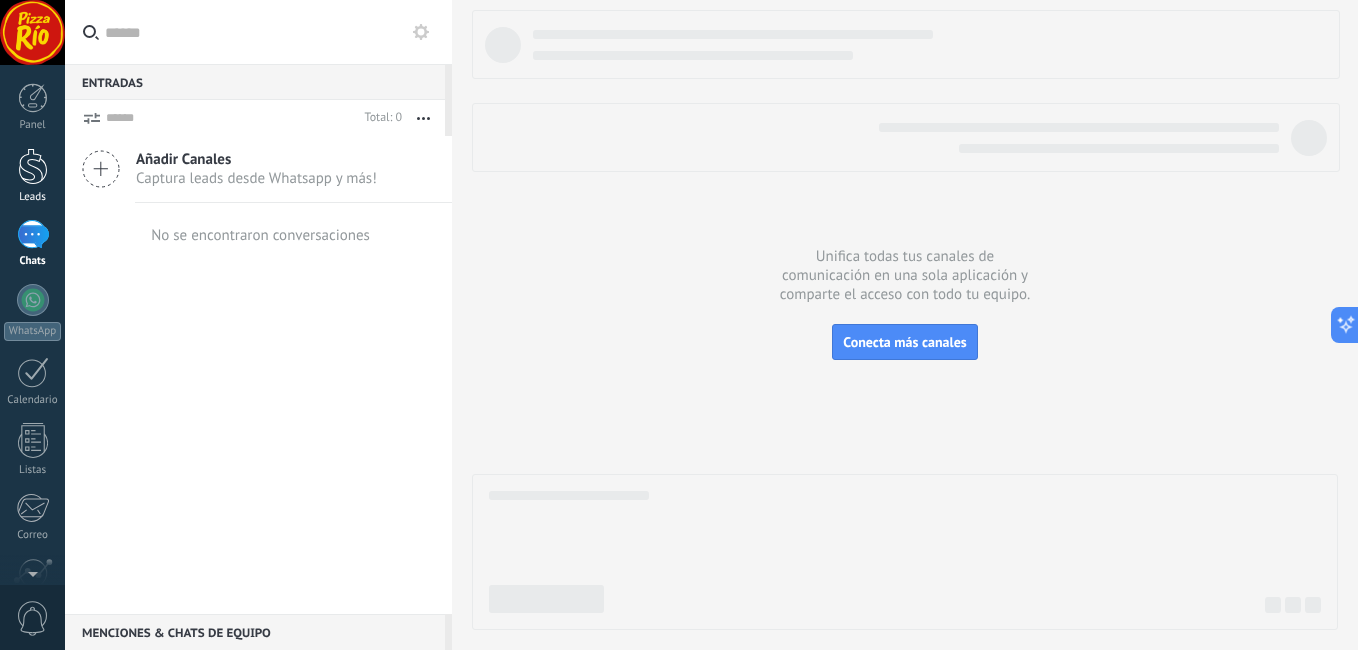 click at bounding box center (33, 166) 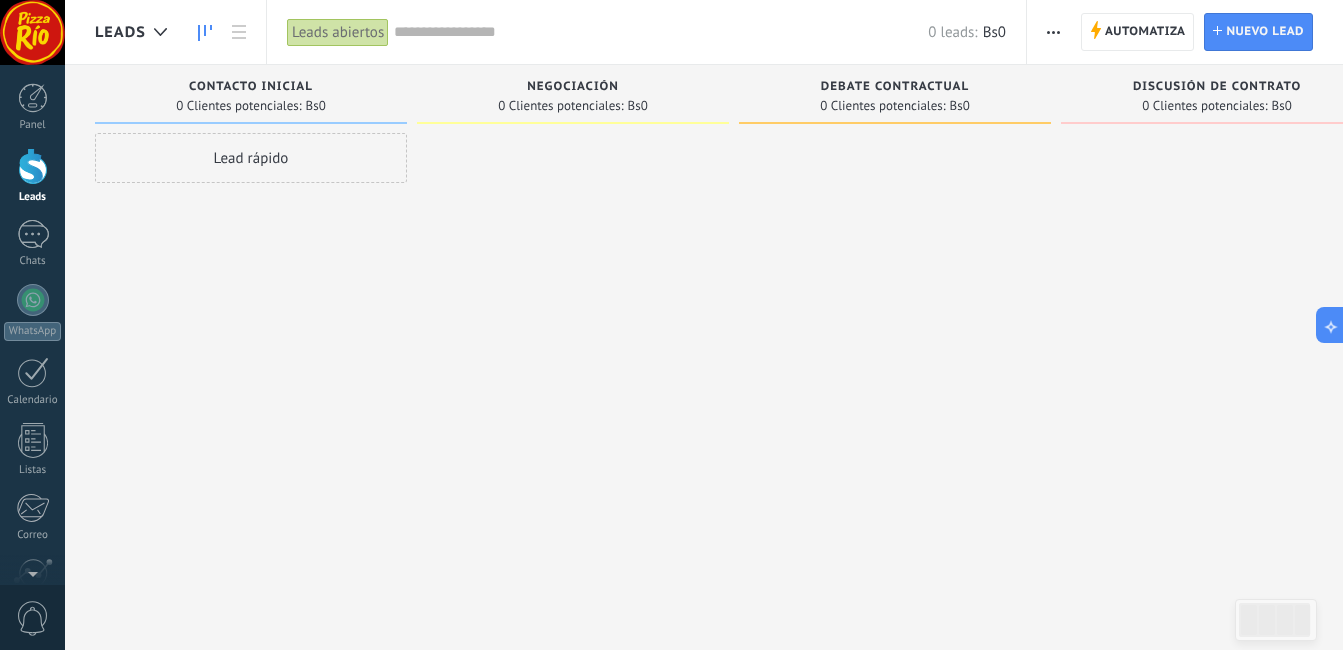 click on "Leads" at bounding box center (120, 32) 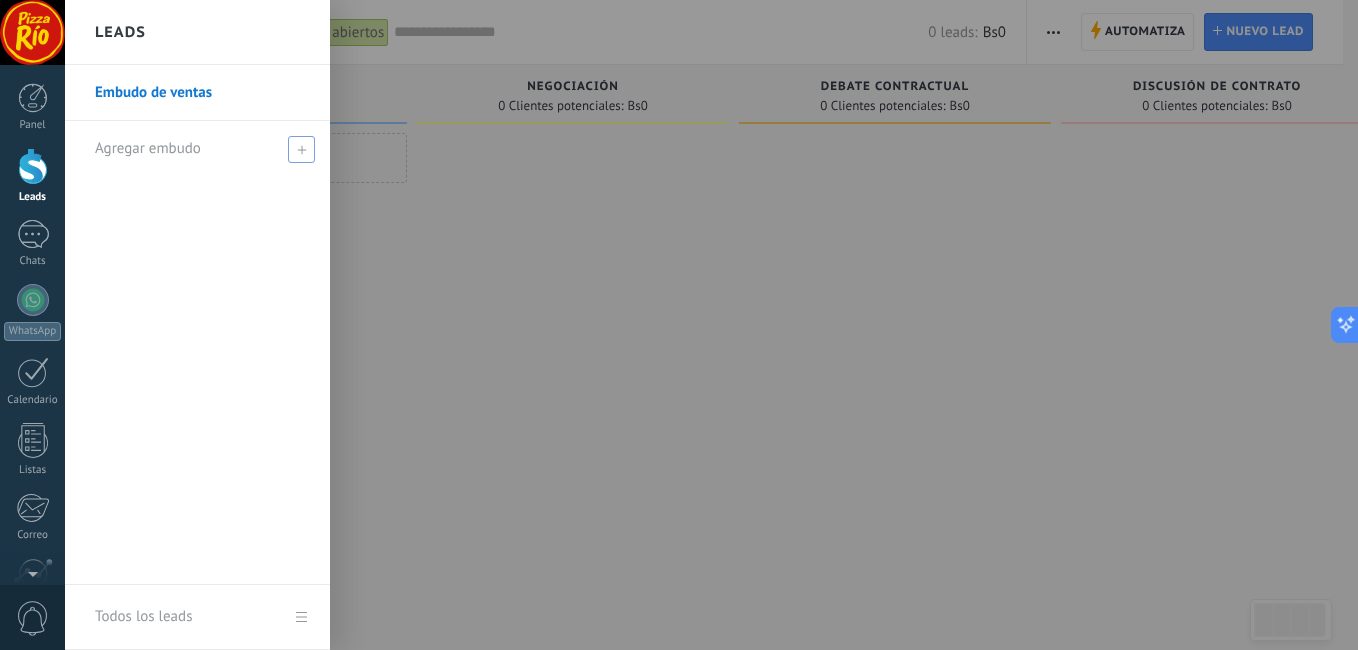 click 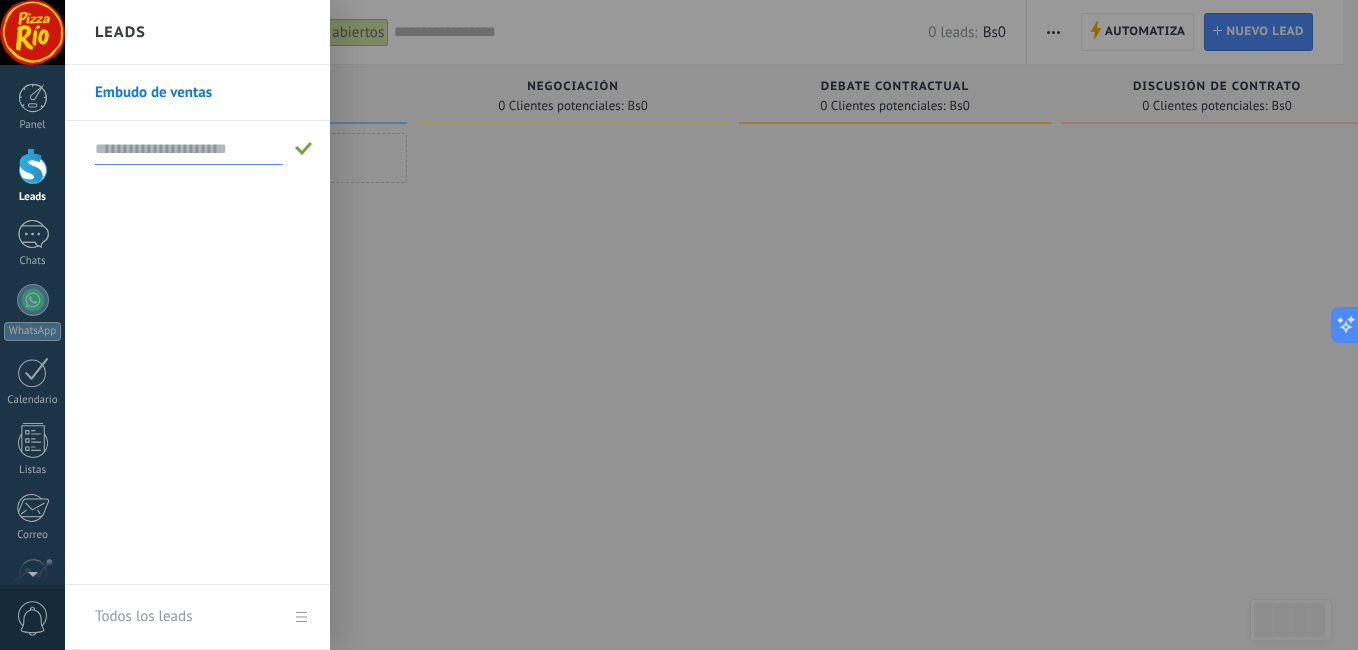 click at bounding box center [189, 149] 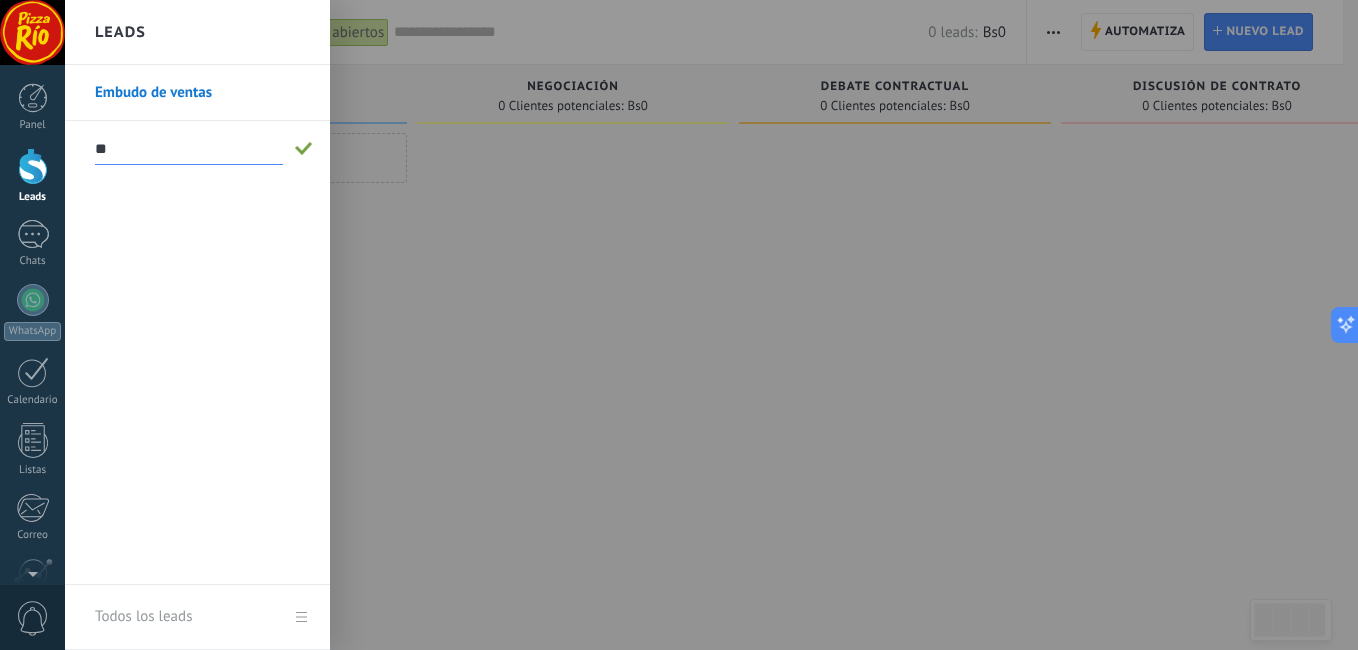 type on "*" 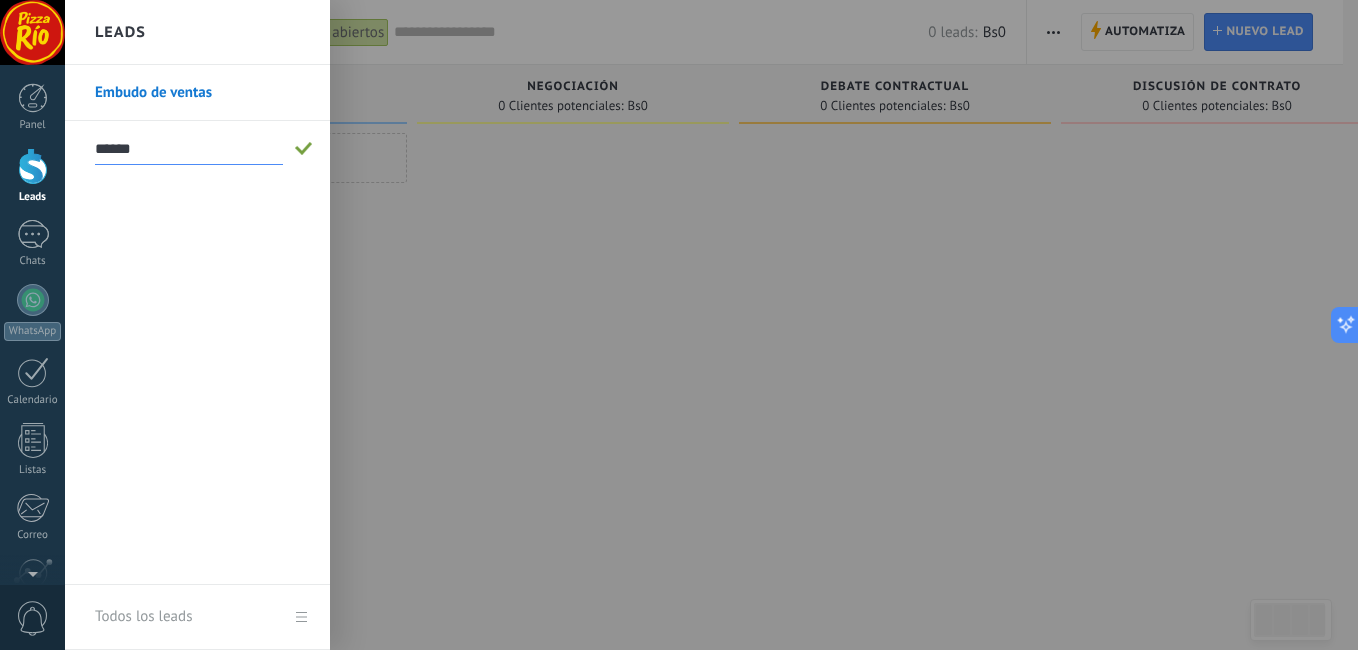 type on "******" 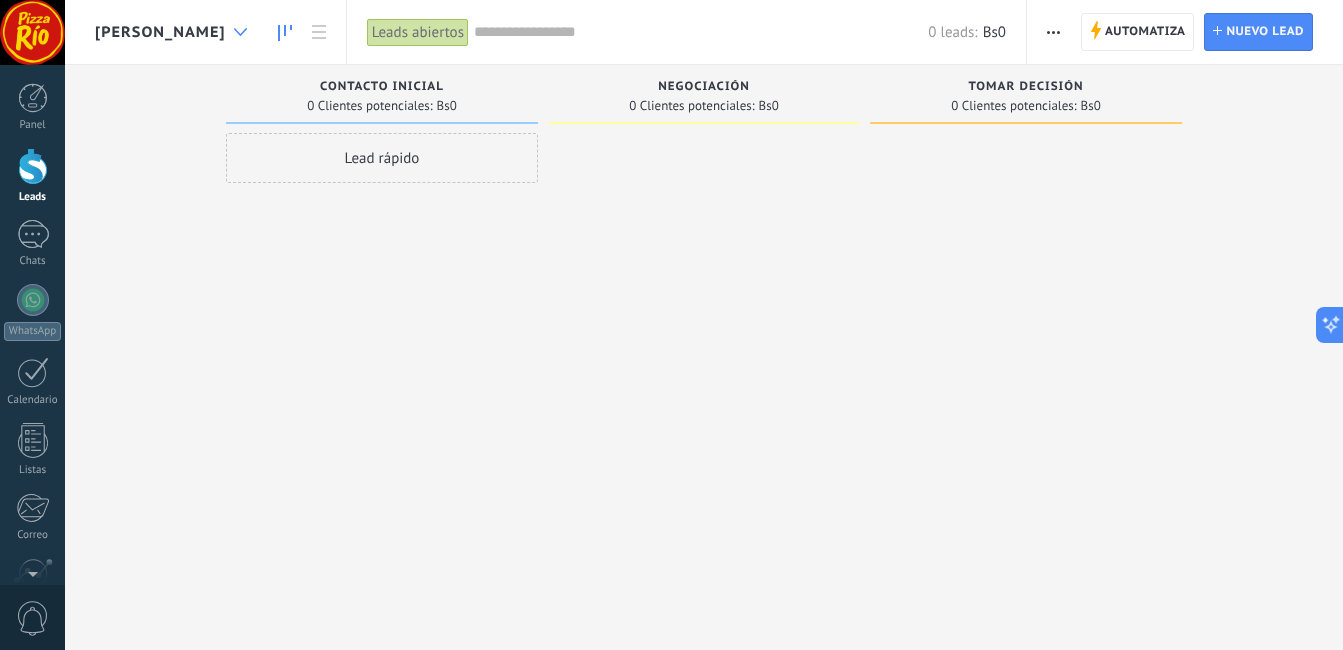 click 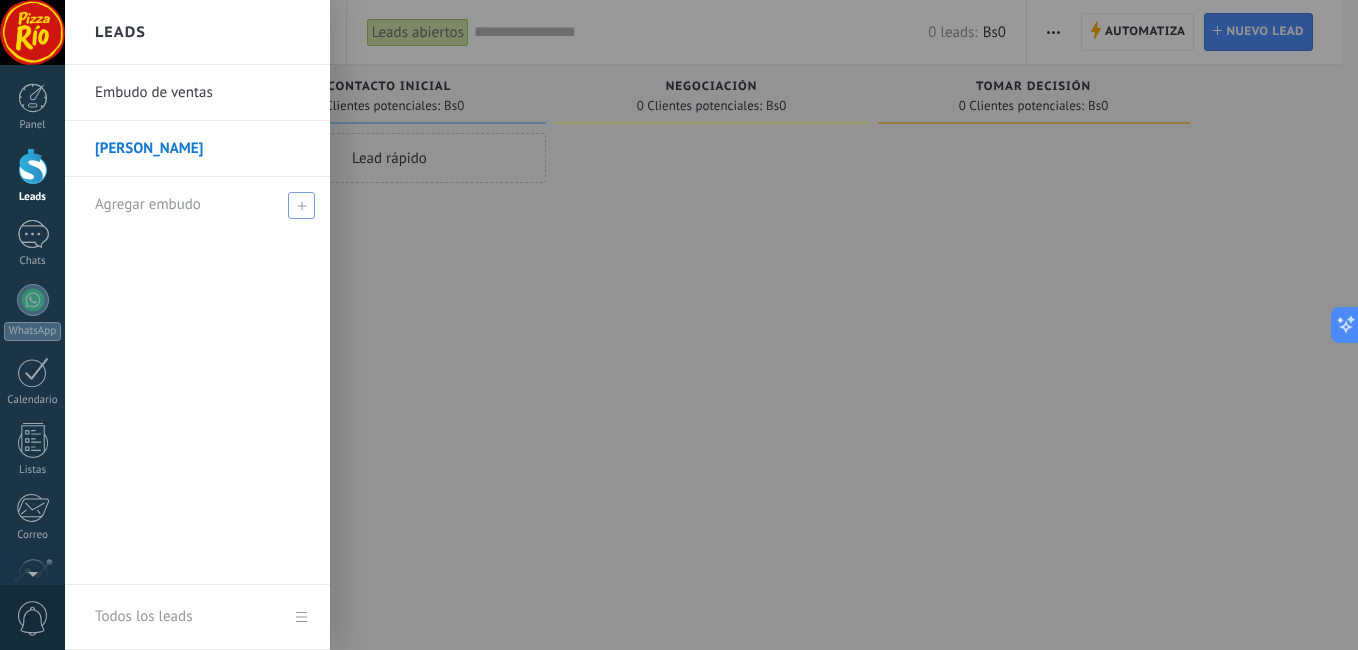 click at bounding box center (301, 205) 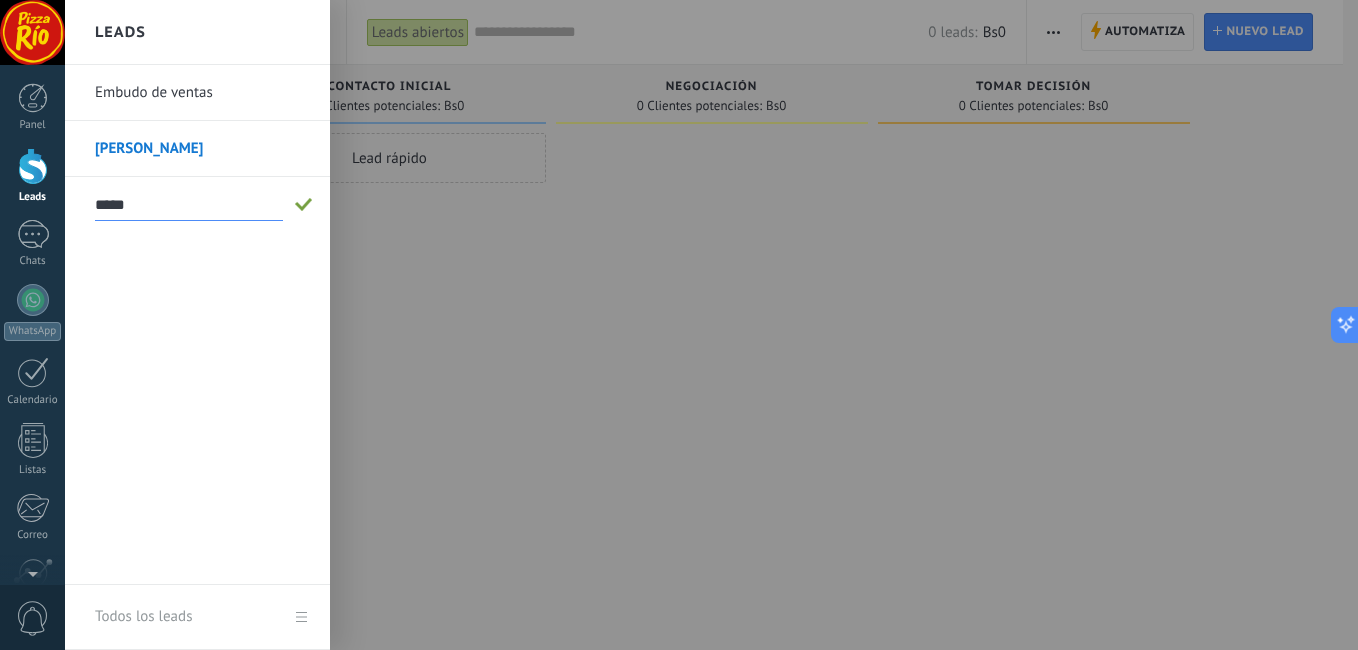 type on "*****" 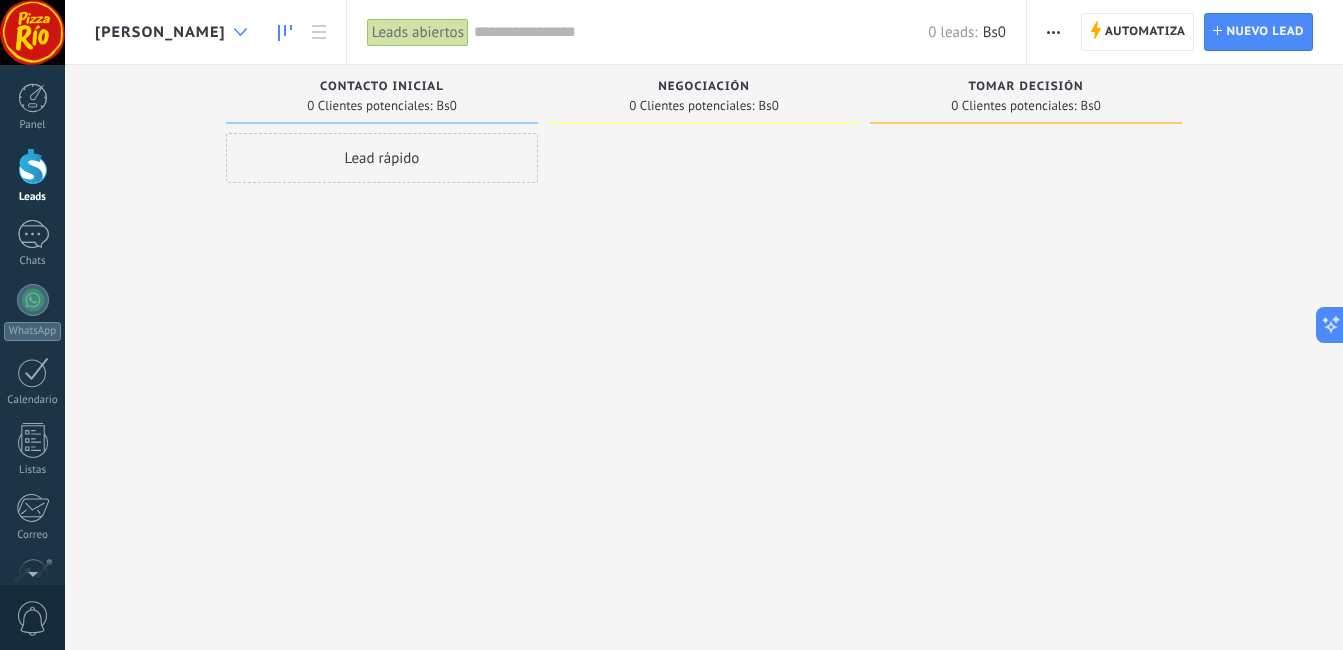 click 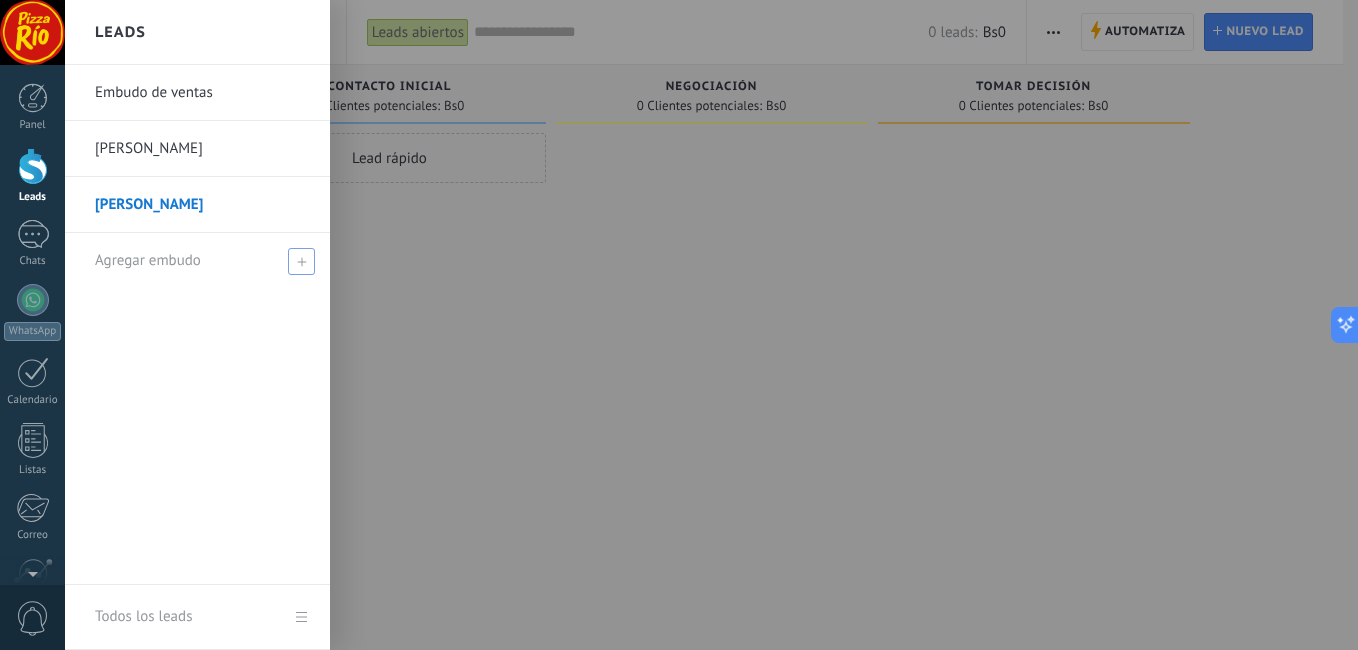click 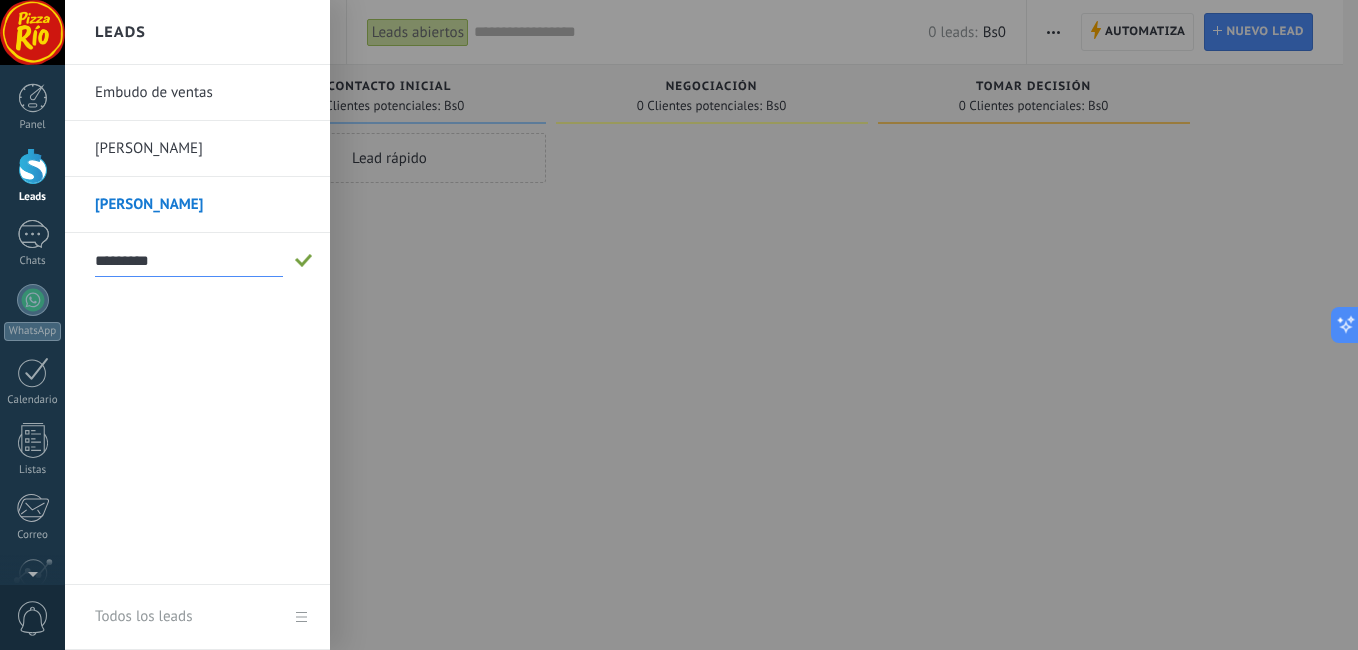 type on "*********" 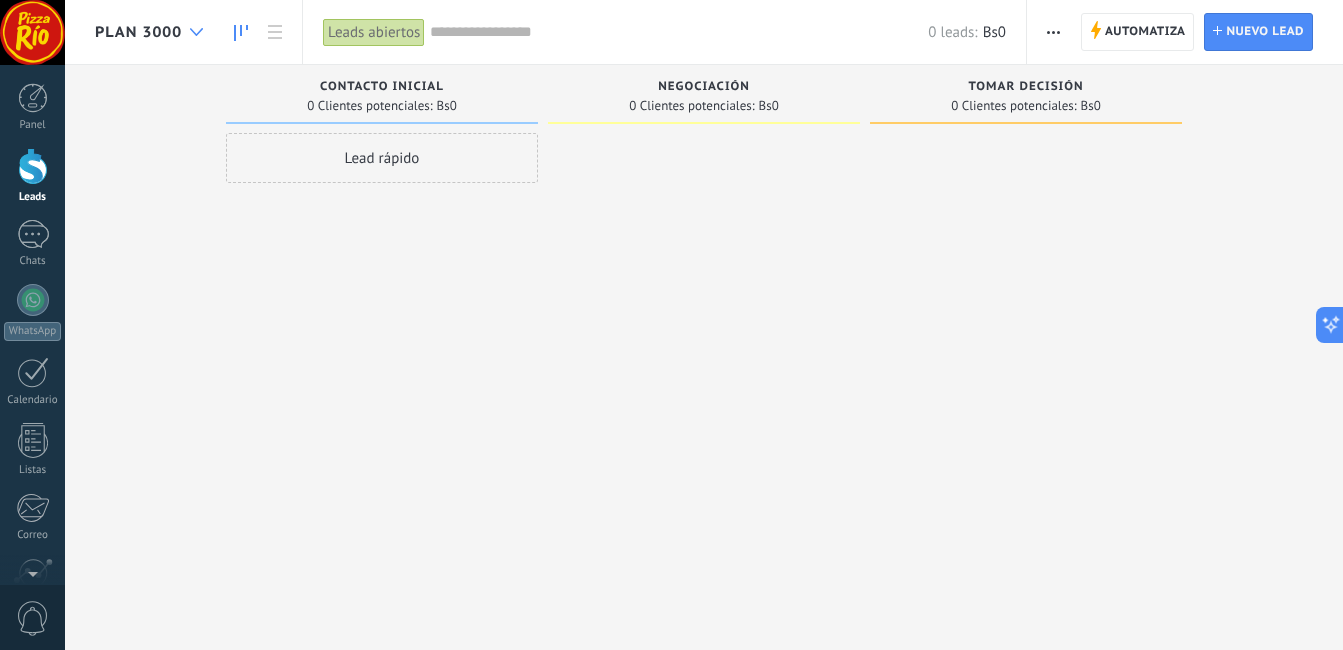 click 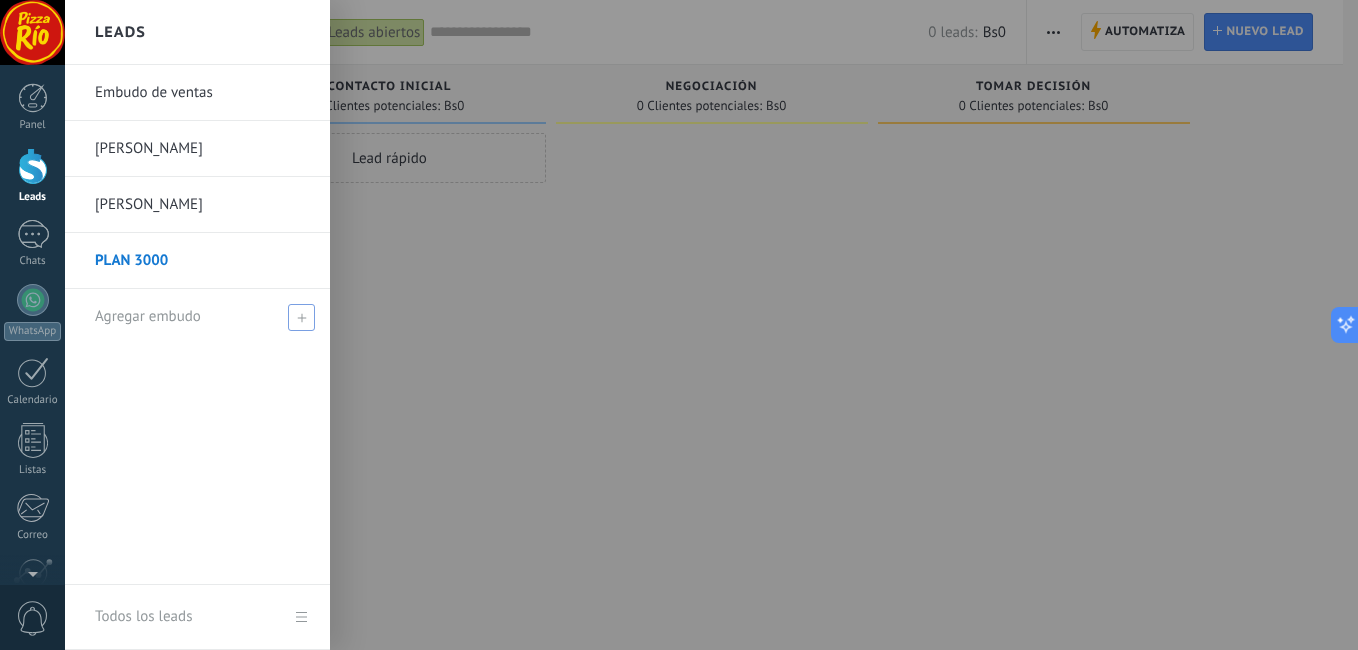 click 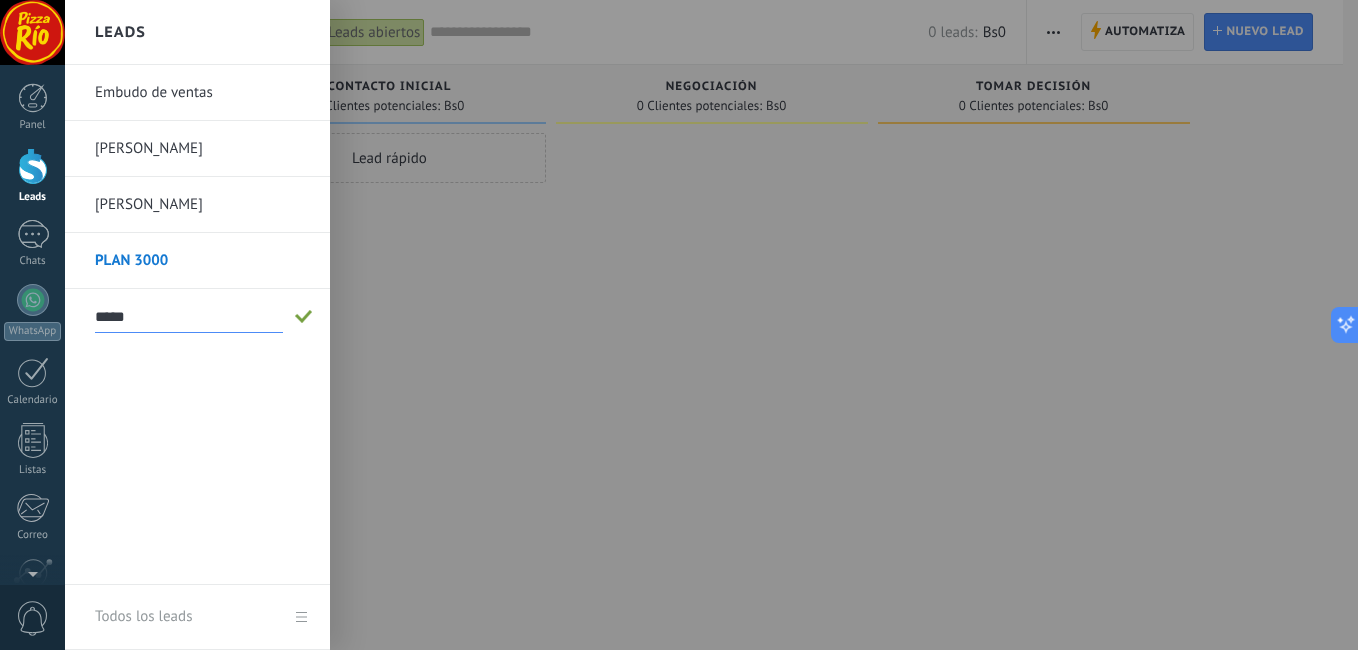 type on "*****" 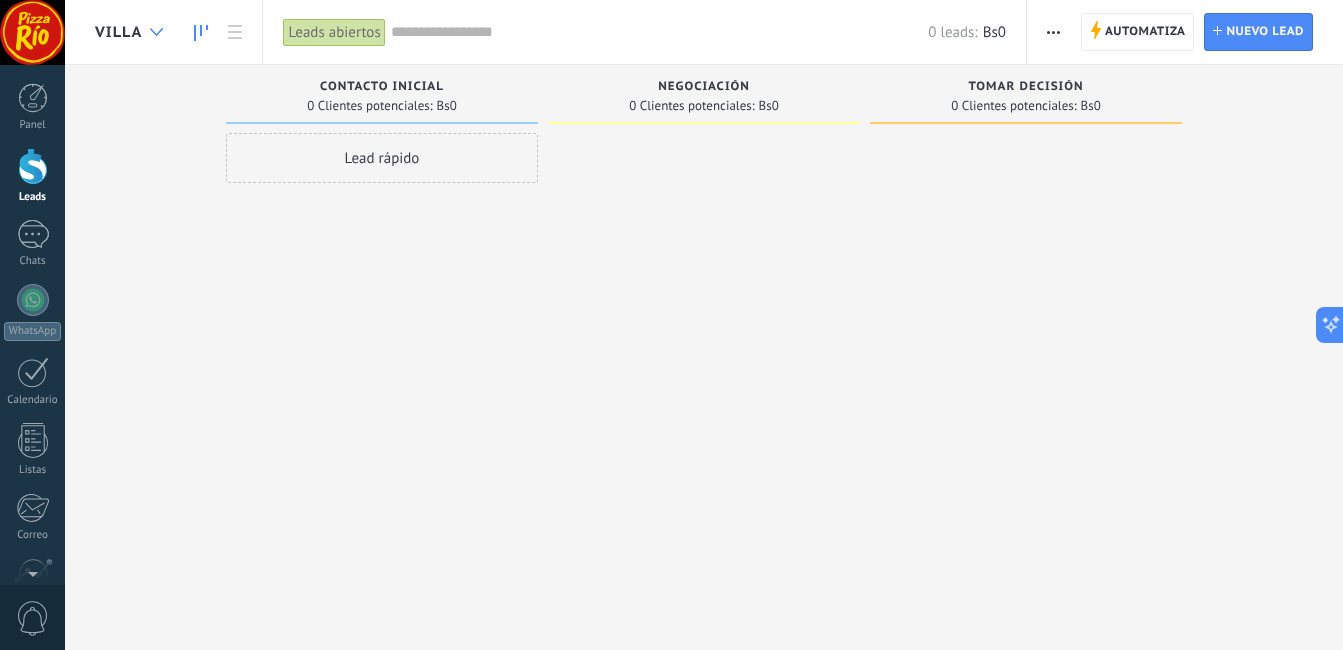 click 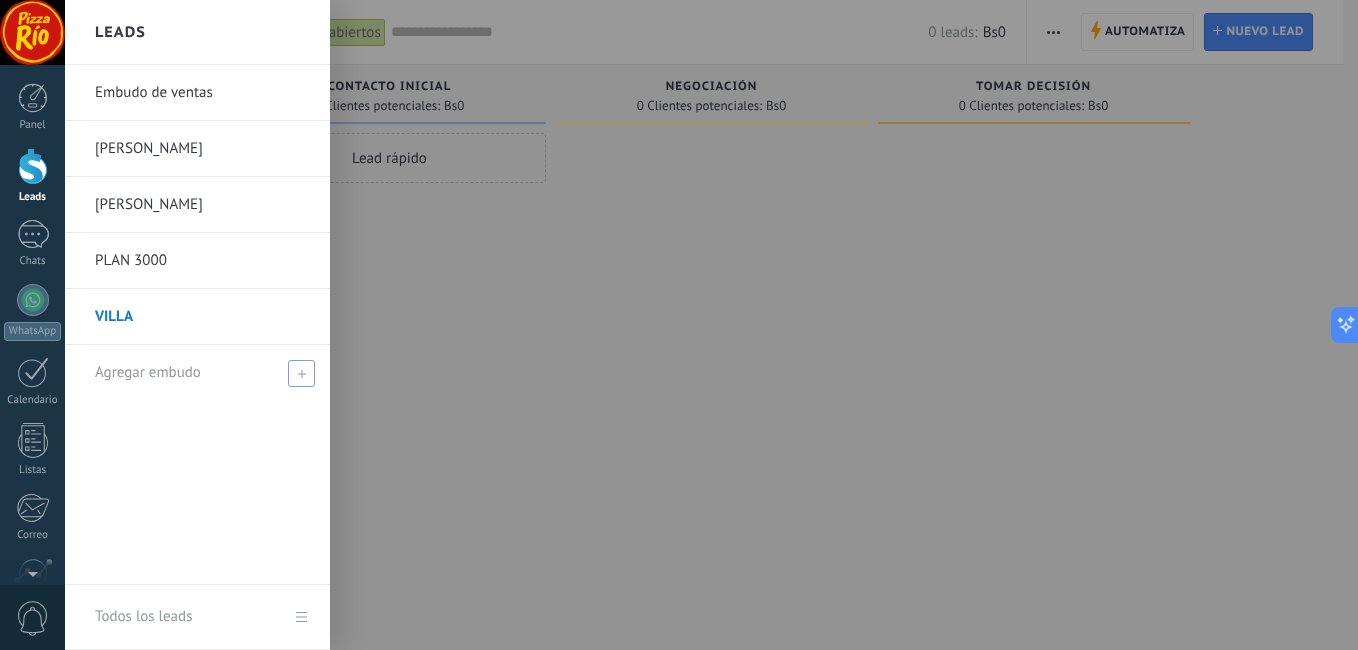 click 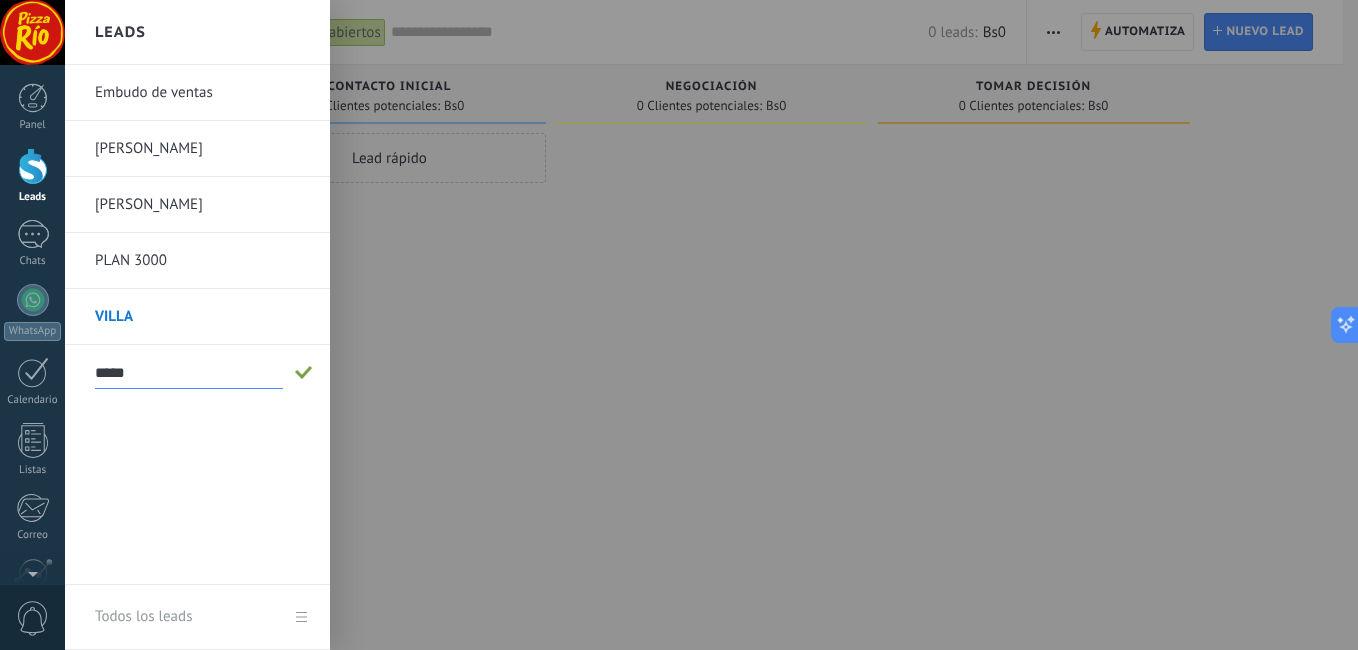 type on "*****" 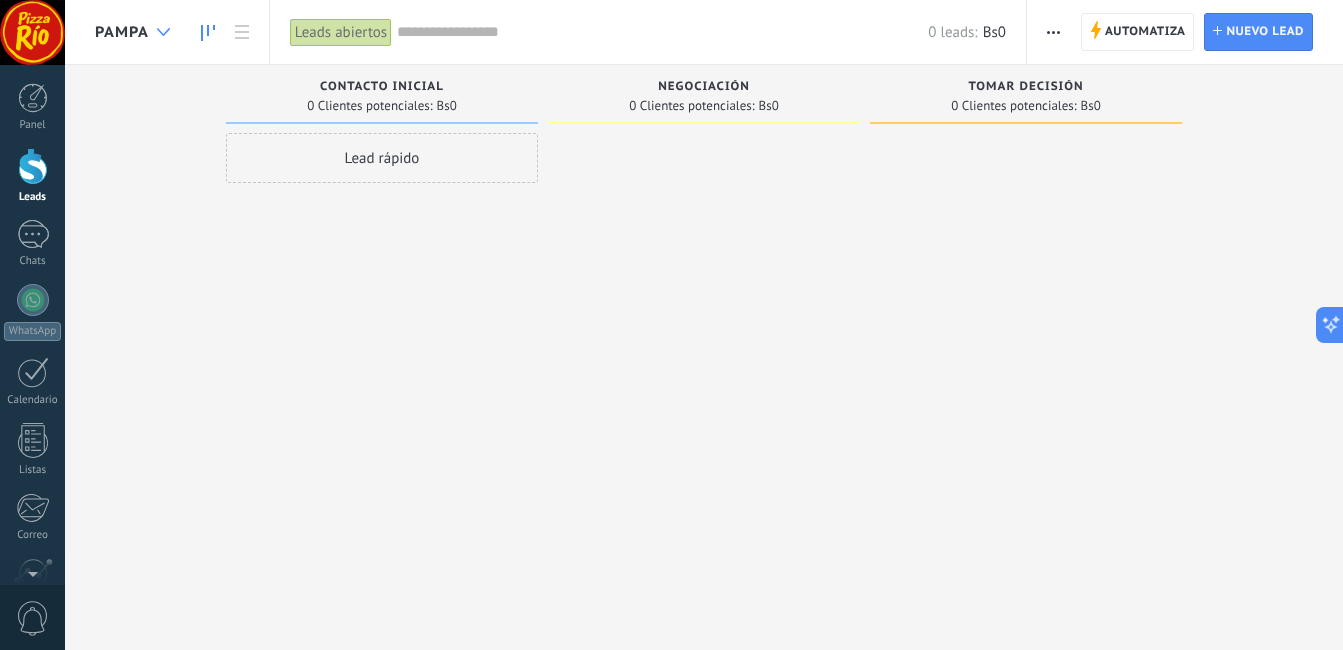 click 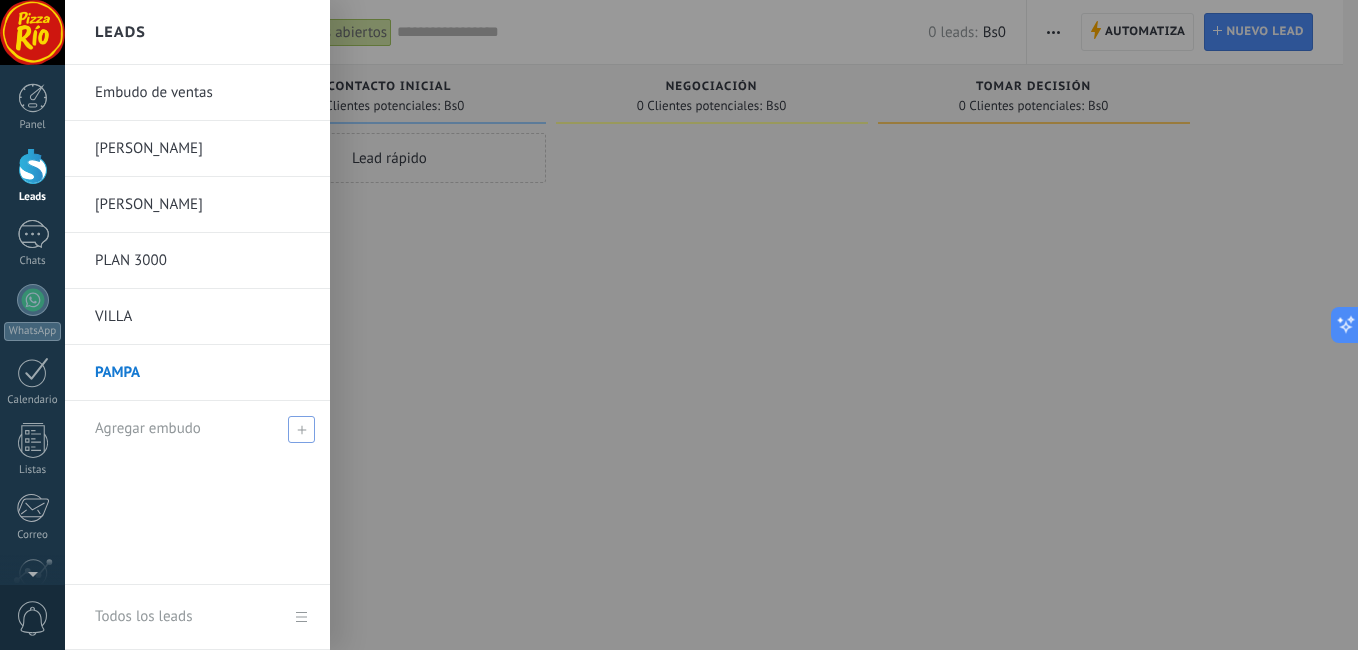 click at bounding box center (301, 429) 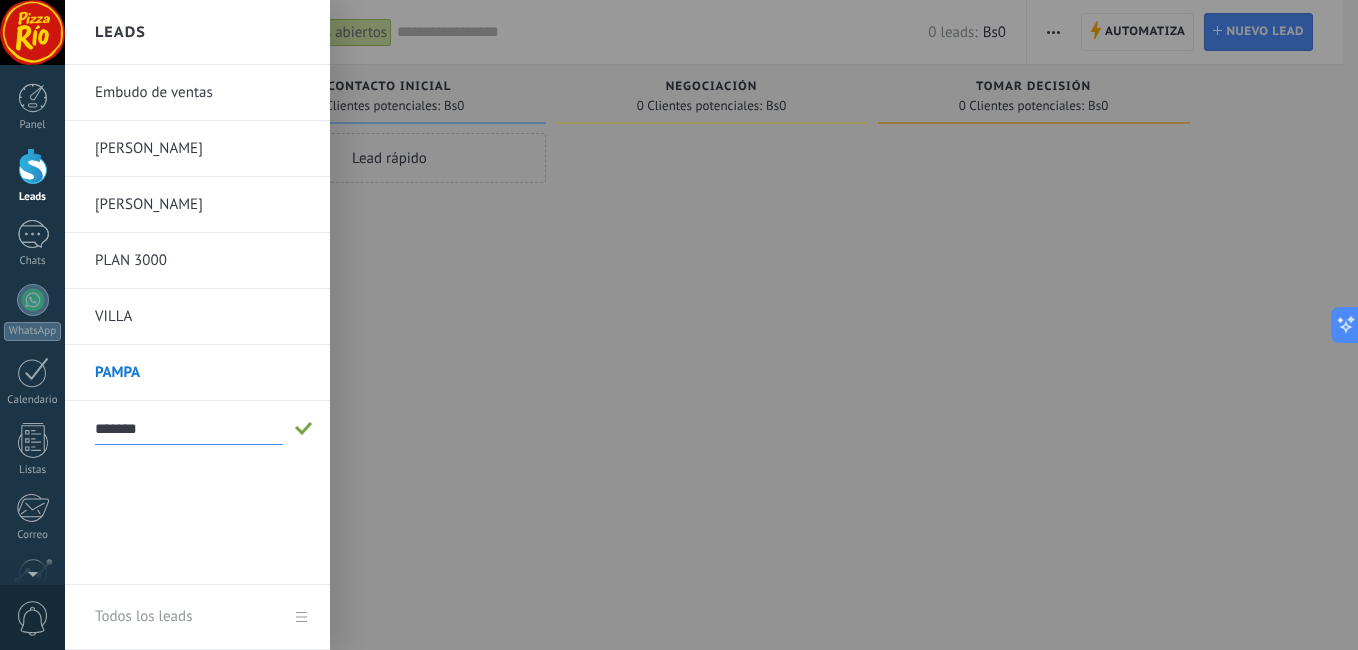 type on "*******" 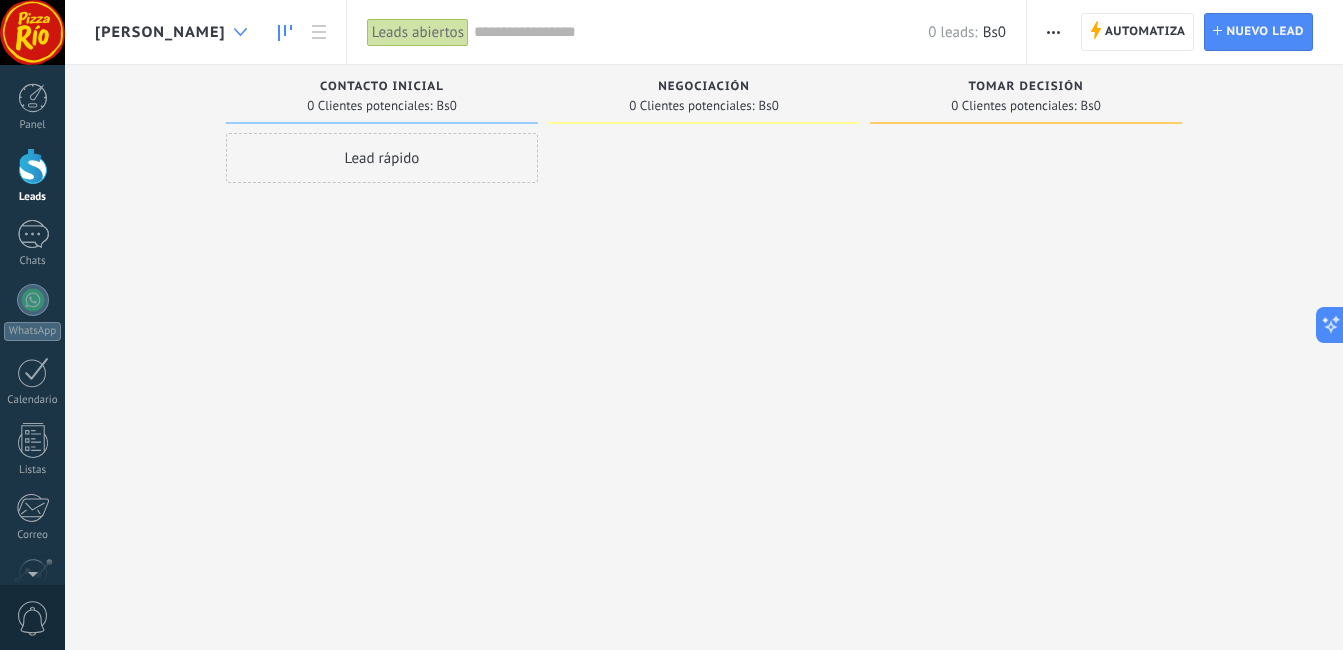 click at bounding box center [240, 32] 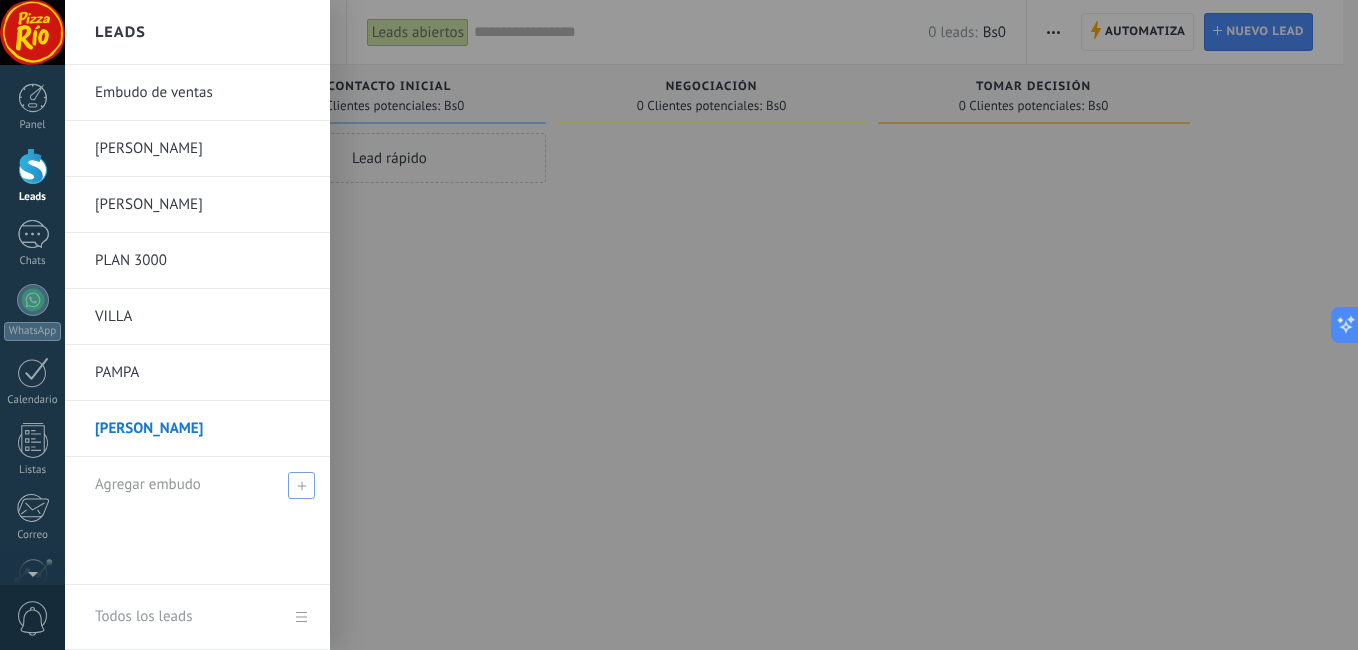 click 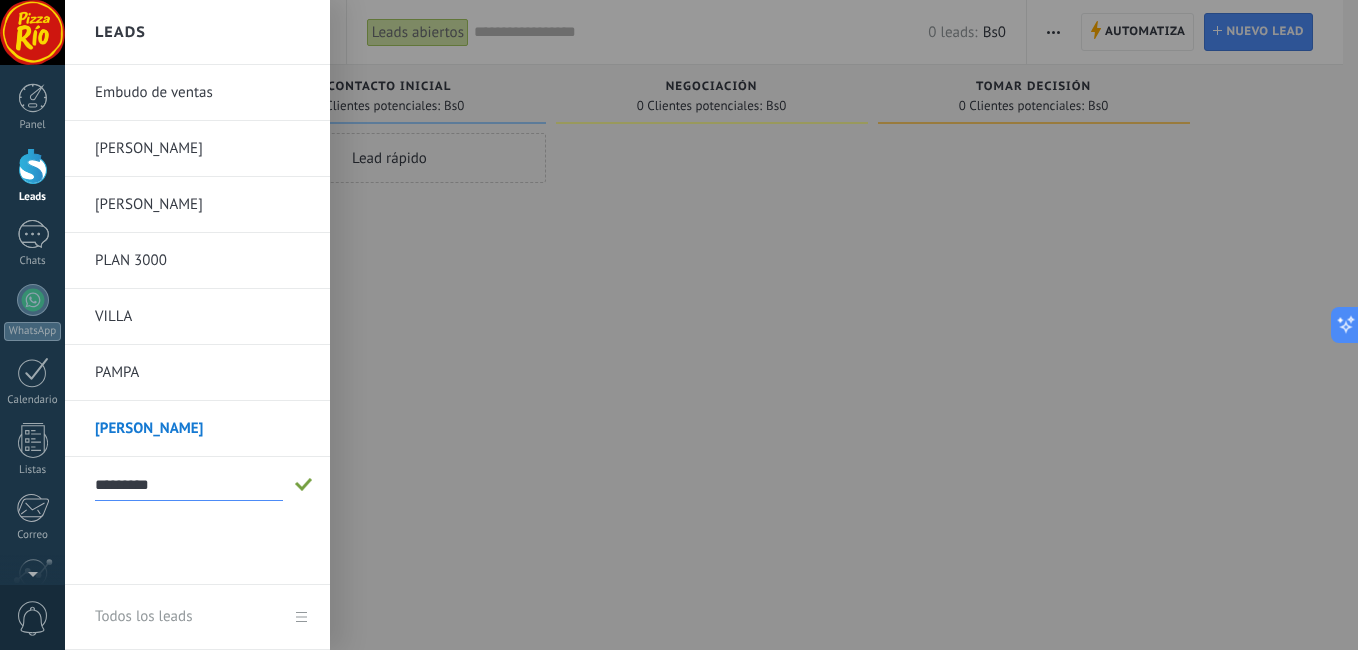 type on "*********" 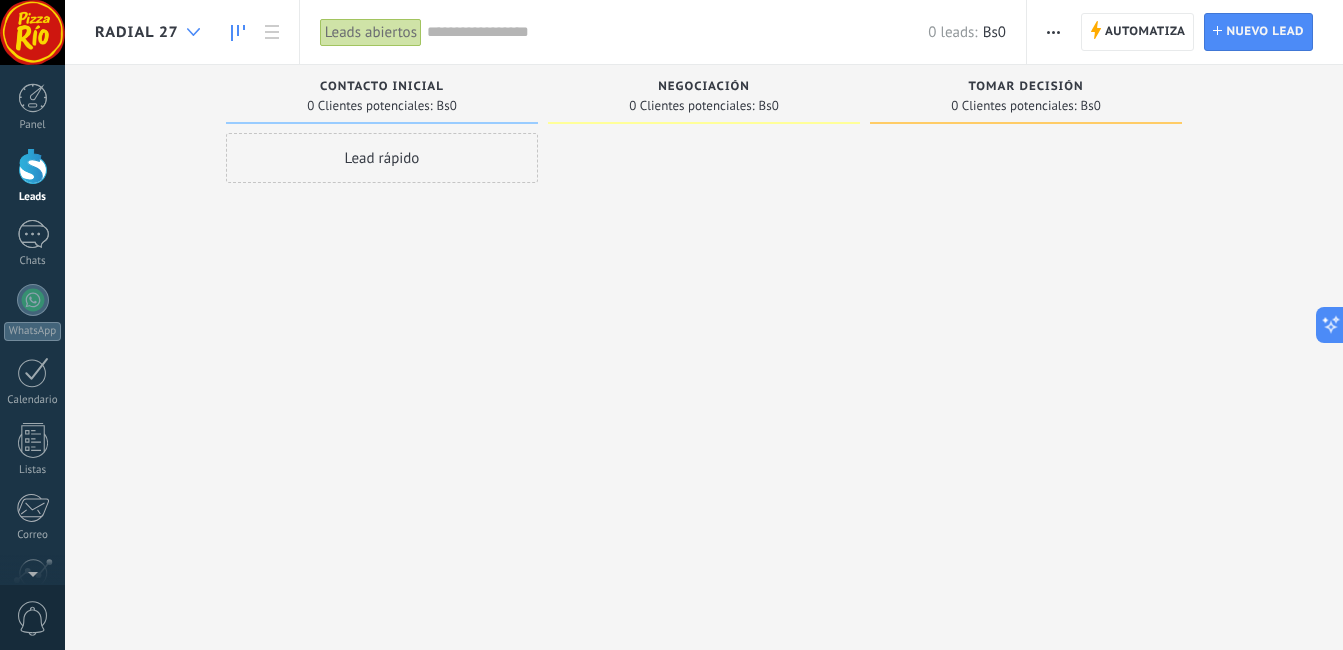 click at bounding box center (193, 32) 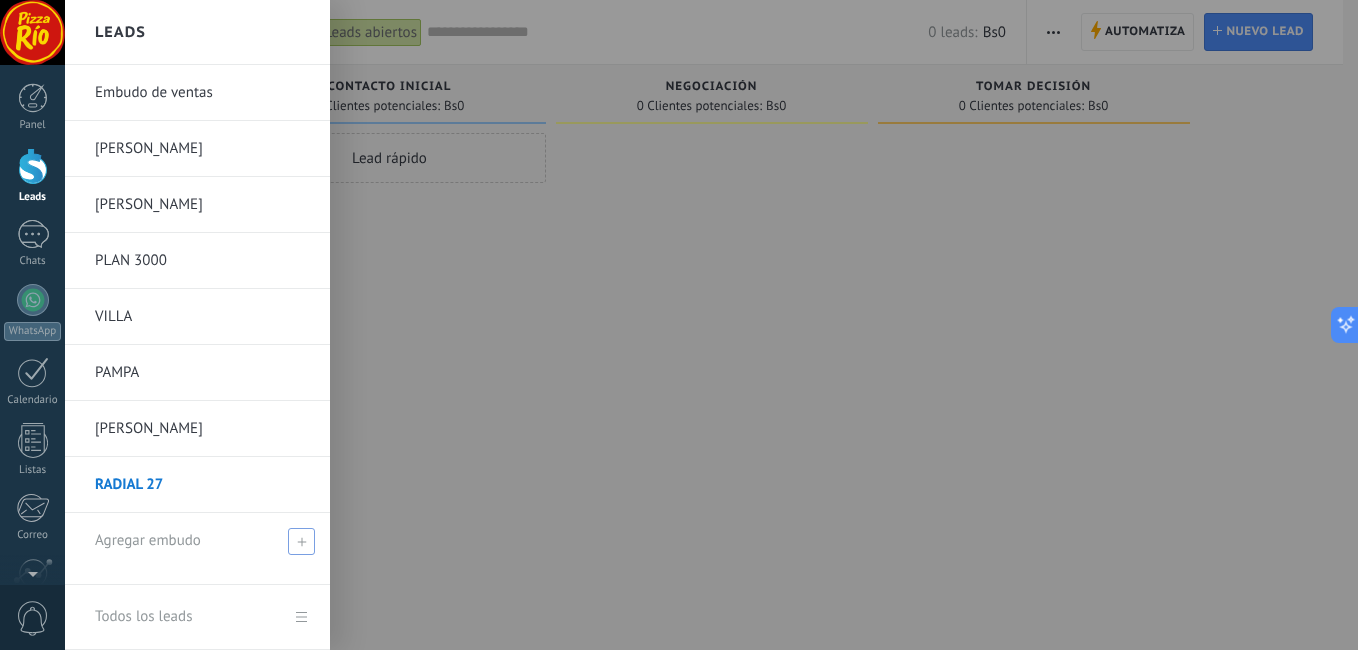 click 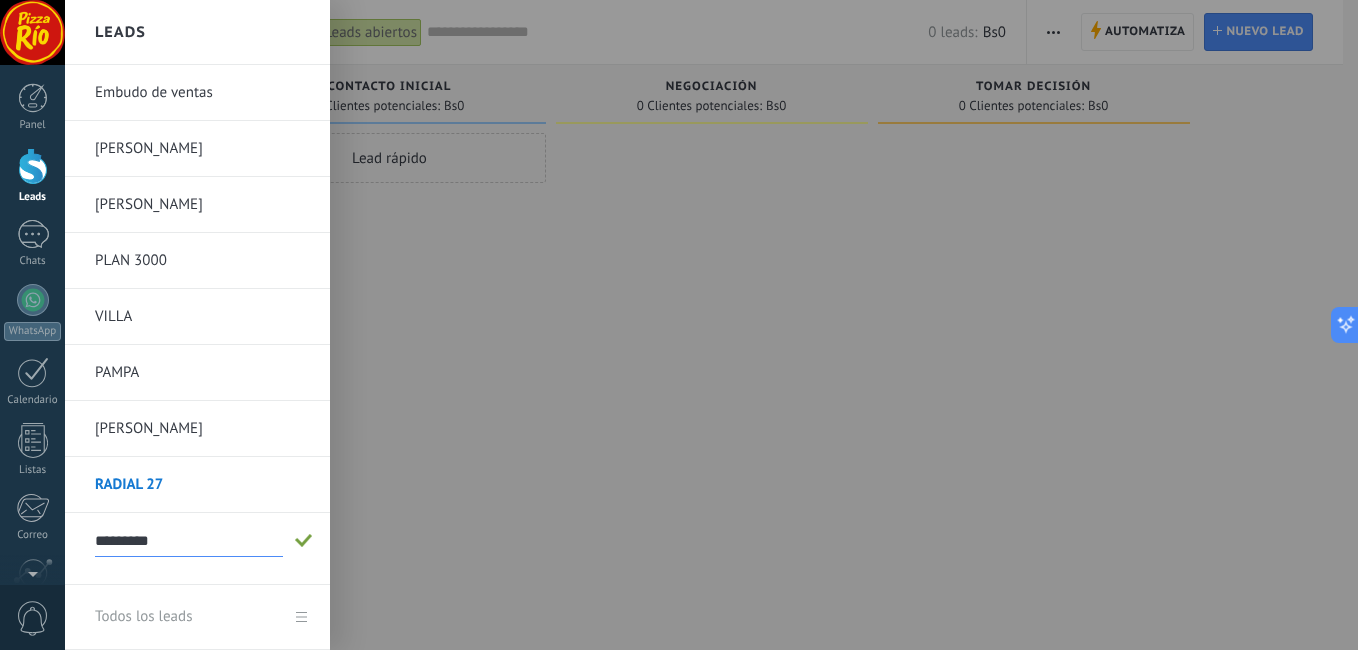 type on "*********" 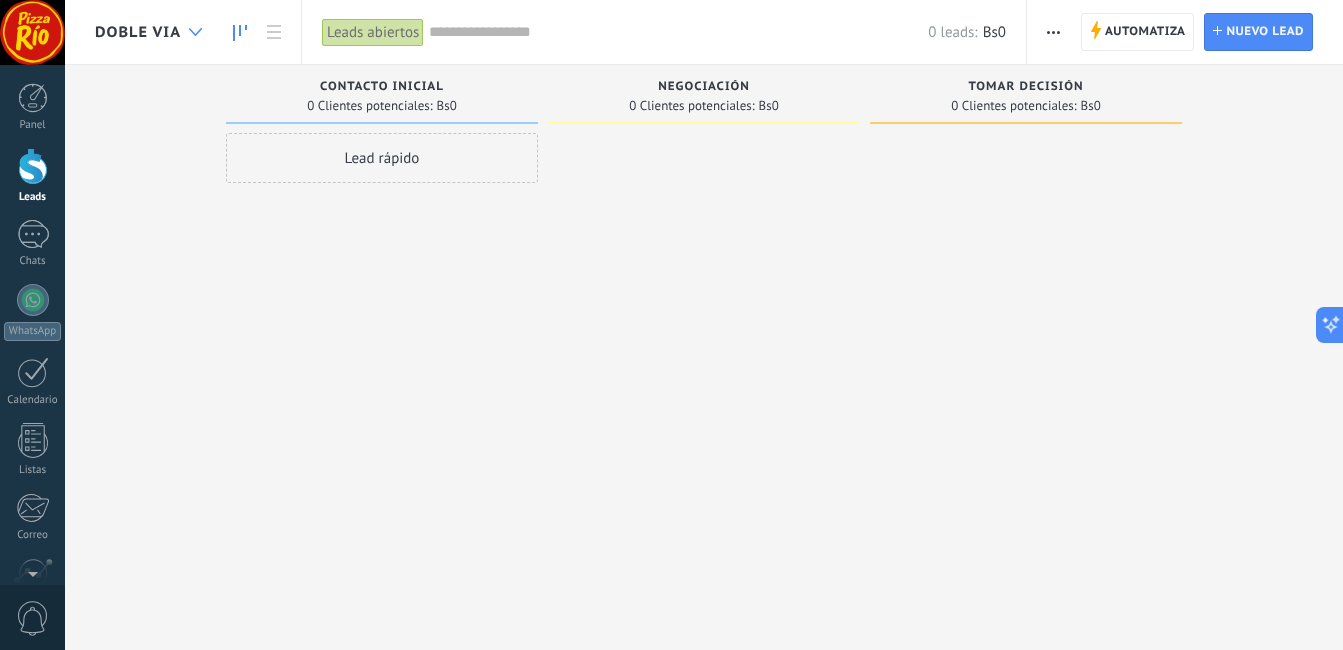 click 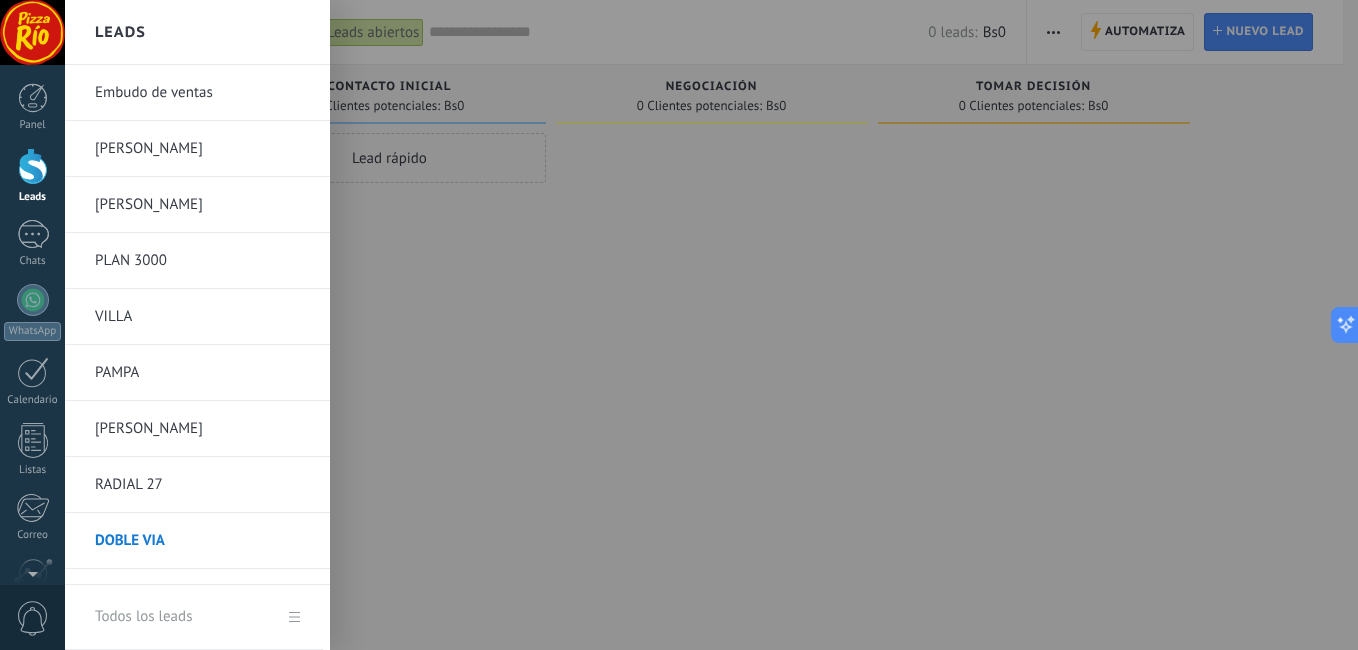 scroll, scrollTop: 39, scrollLeft: 0, axis: vertical 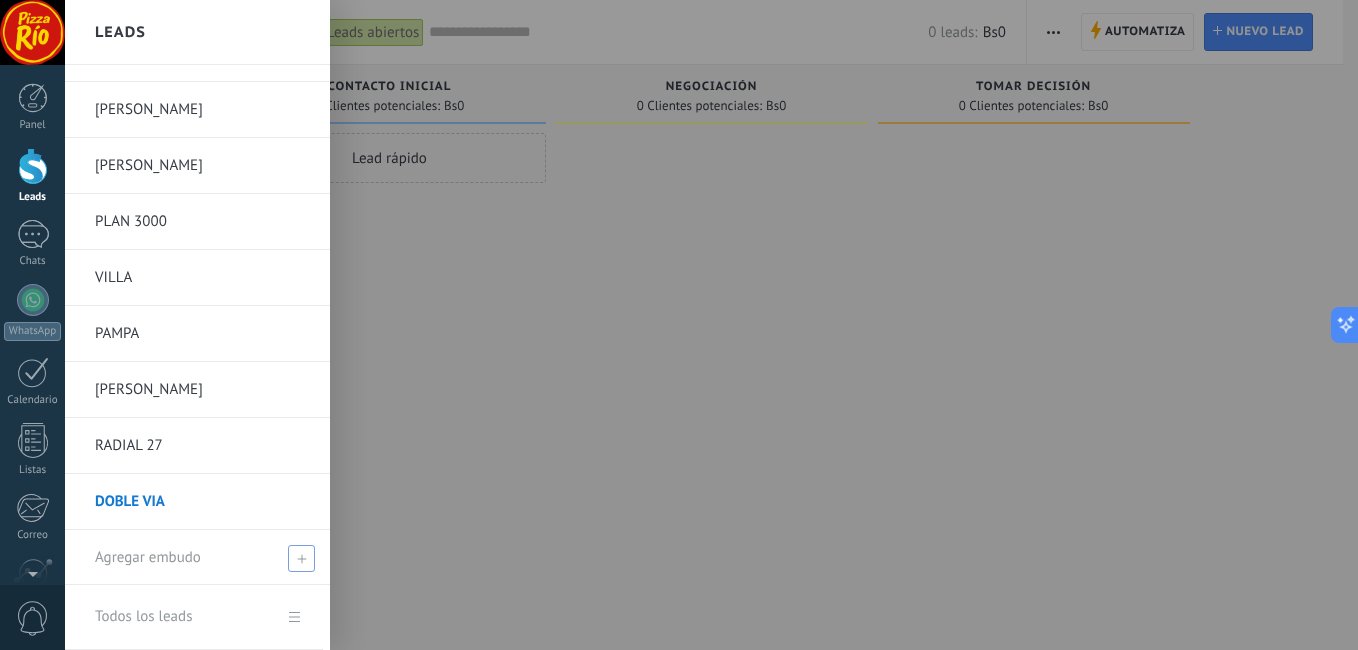 click 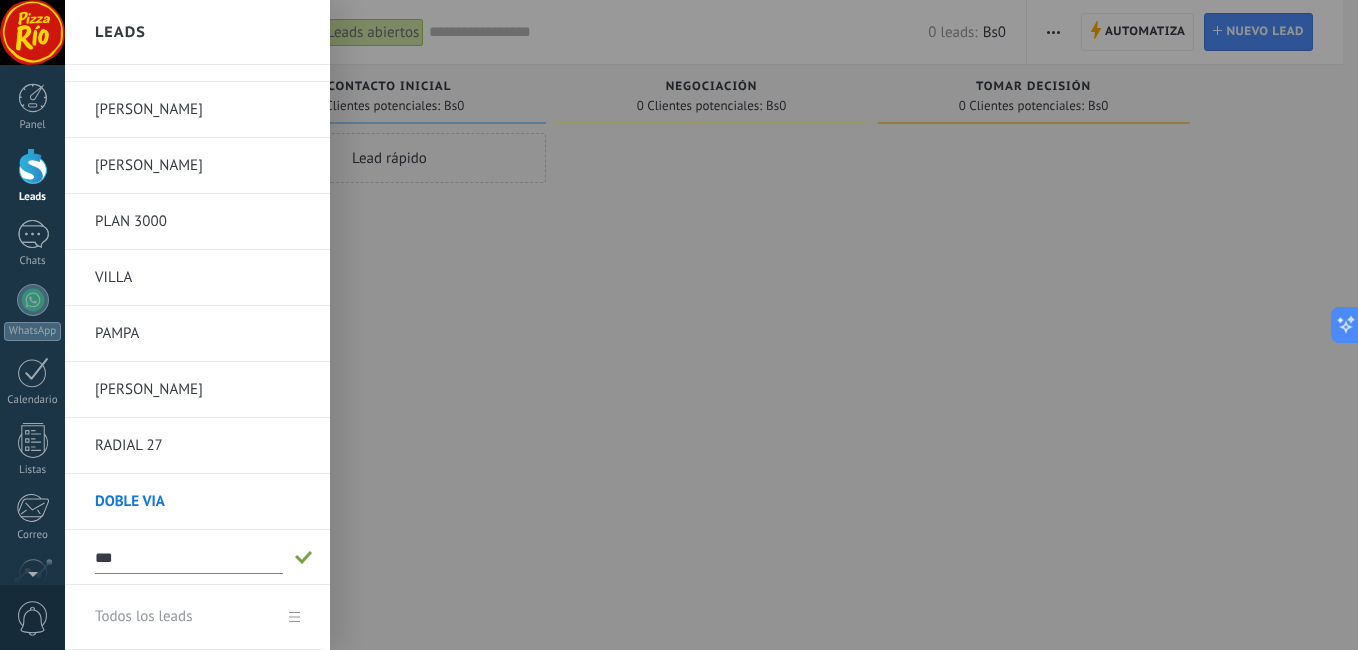type on "***" 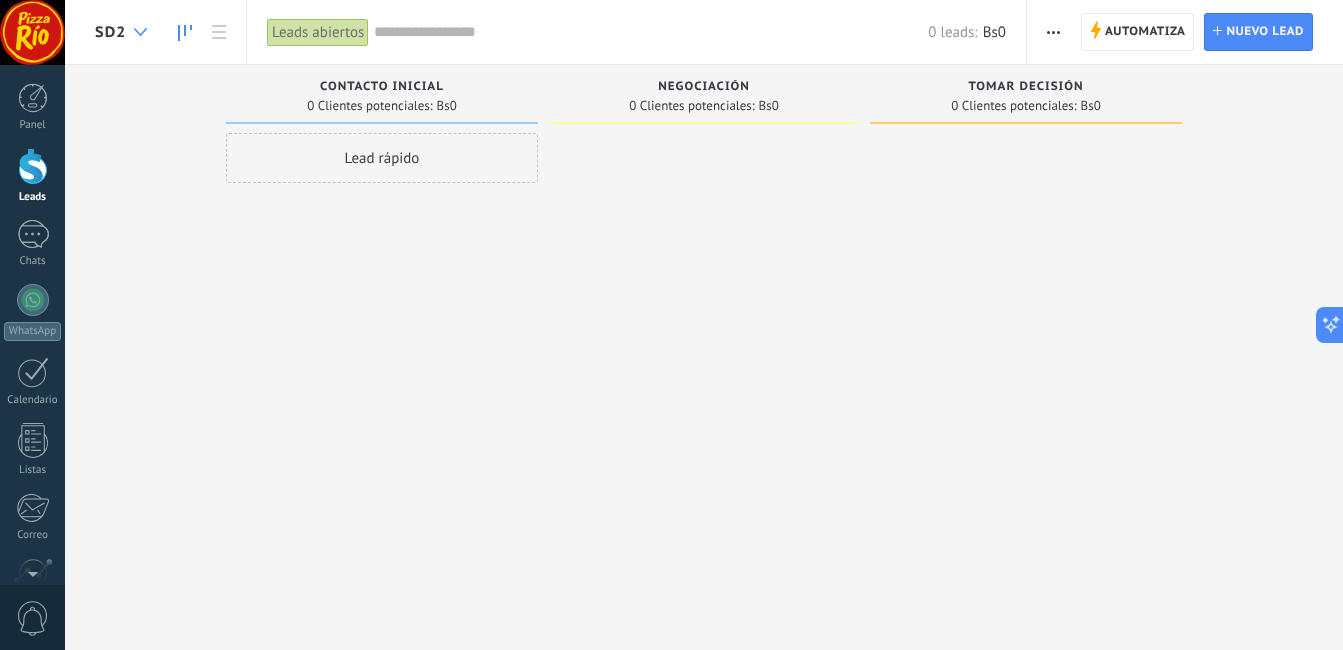 click at bounding box center (140, 32) 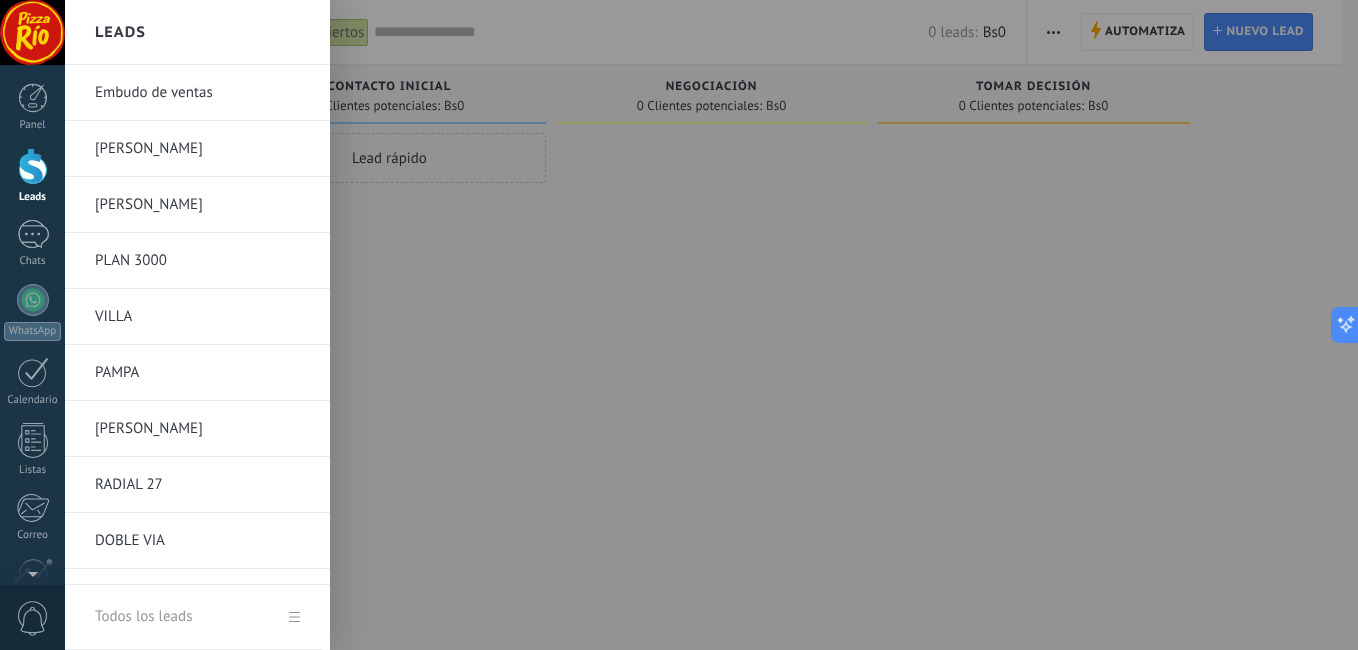 scroll, scrollTop: 95, scrollLeft: 0, axis: vertical 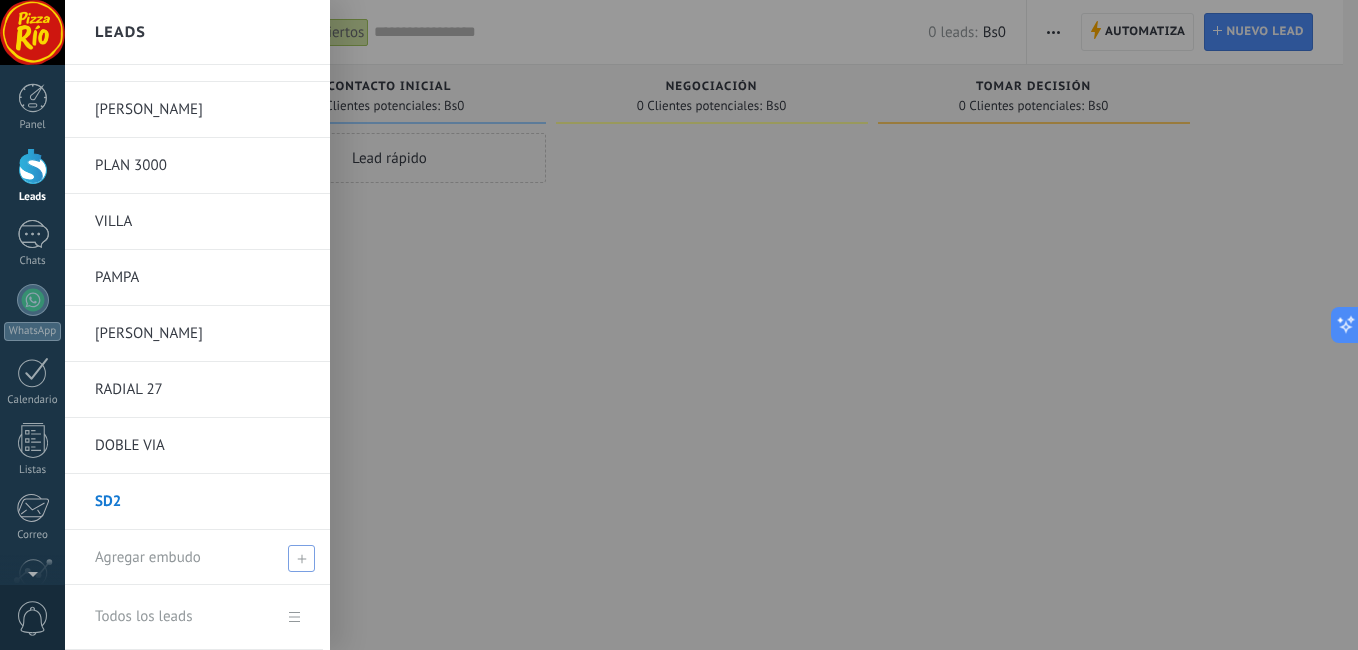 click at bounding box center (301, 558) 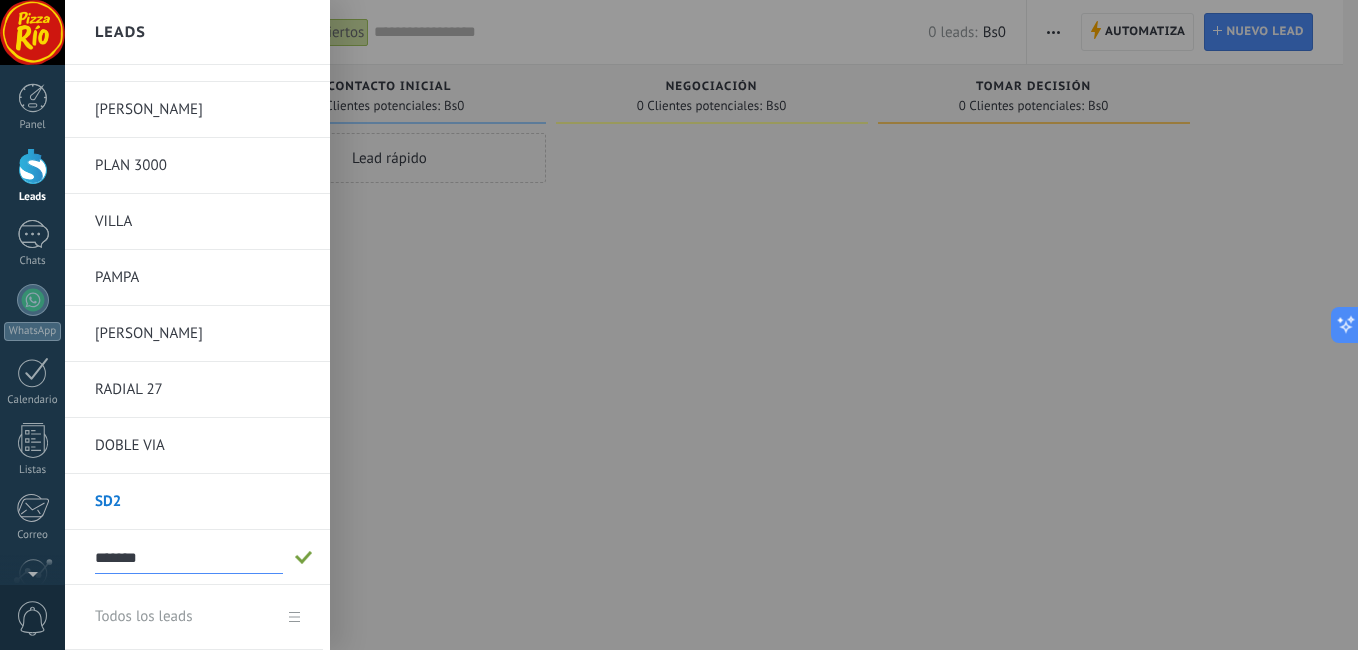 type on "*******" 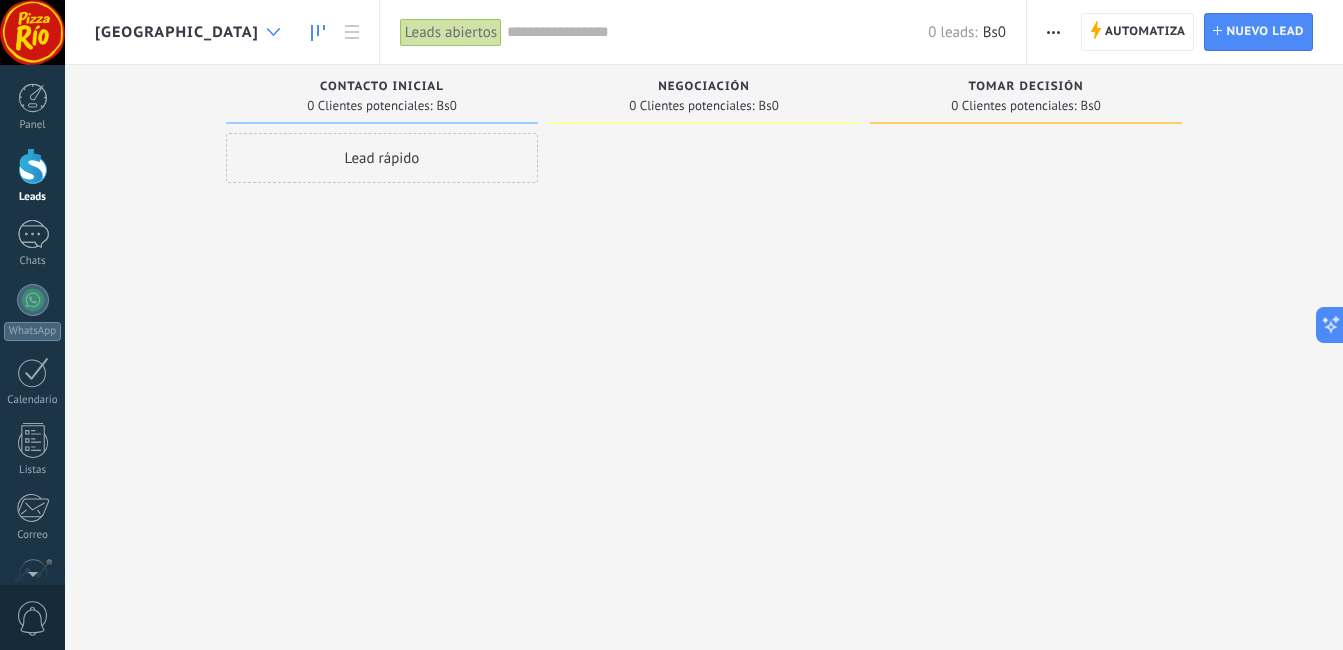 click 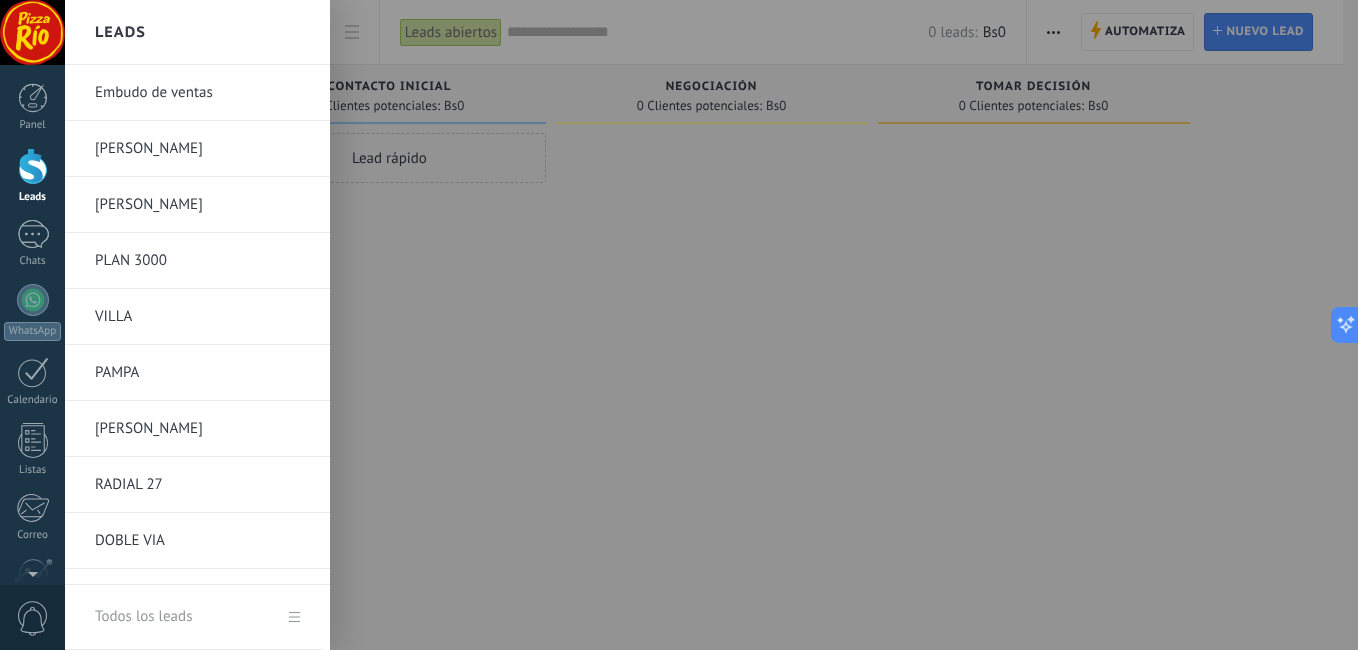 scroll, scrollTop: 151, scrollLeft: 0, axis: vertical 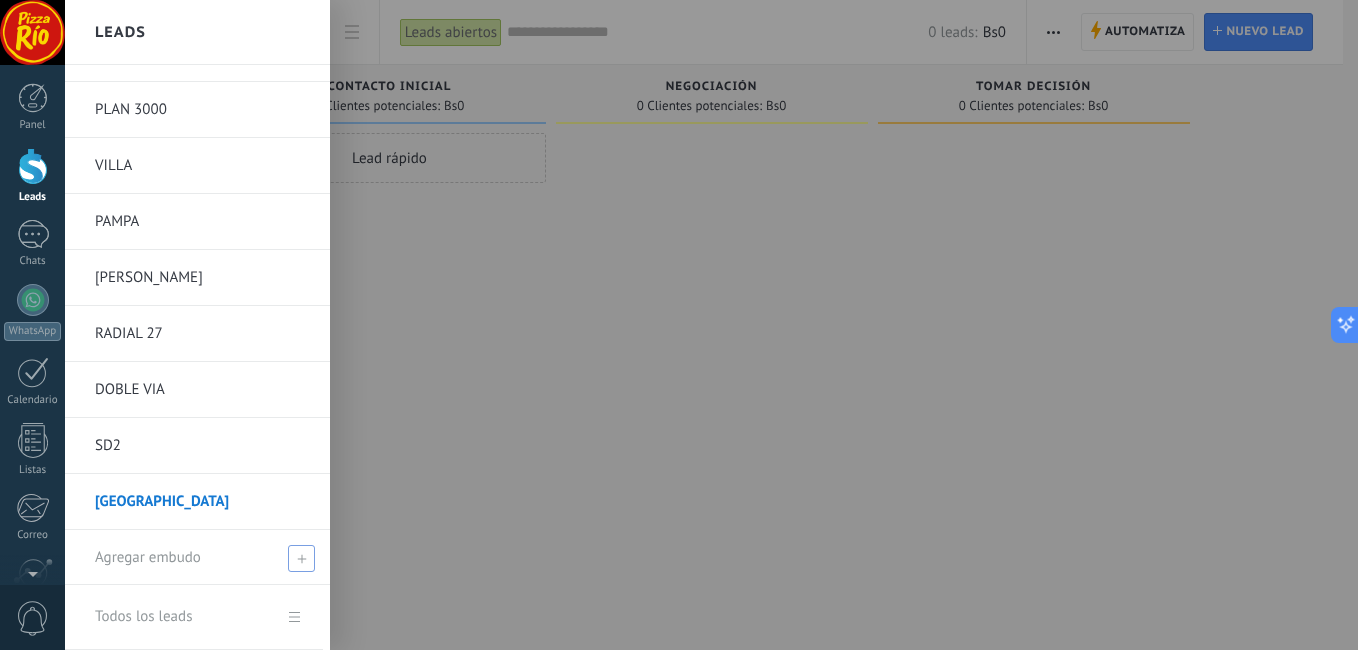 click 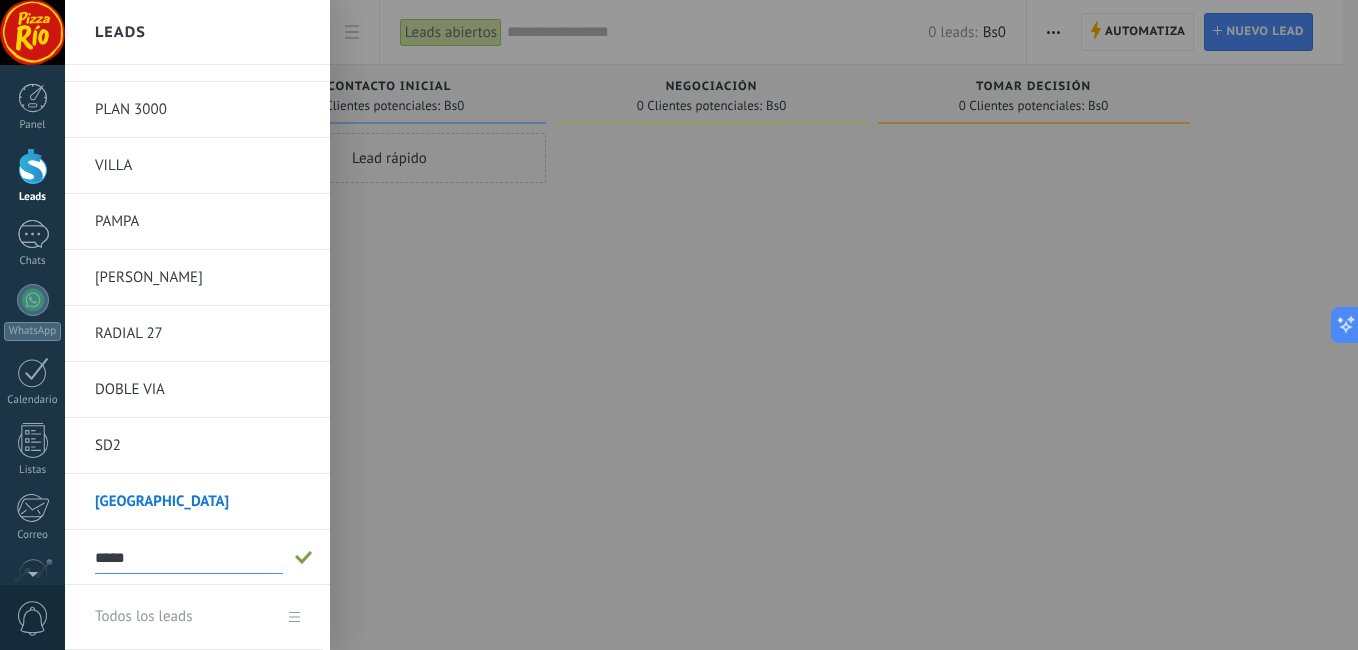 type on "*****" 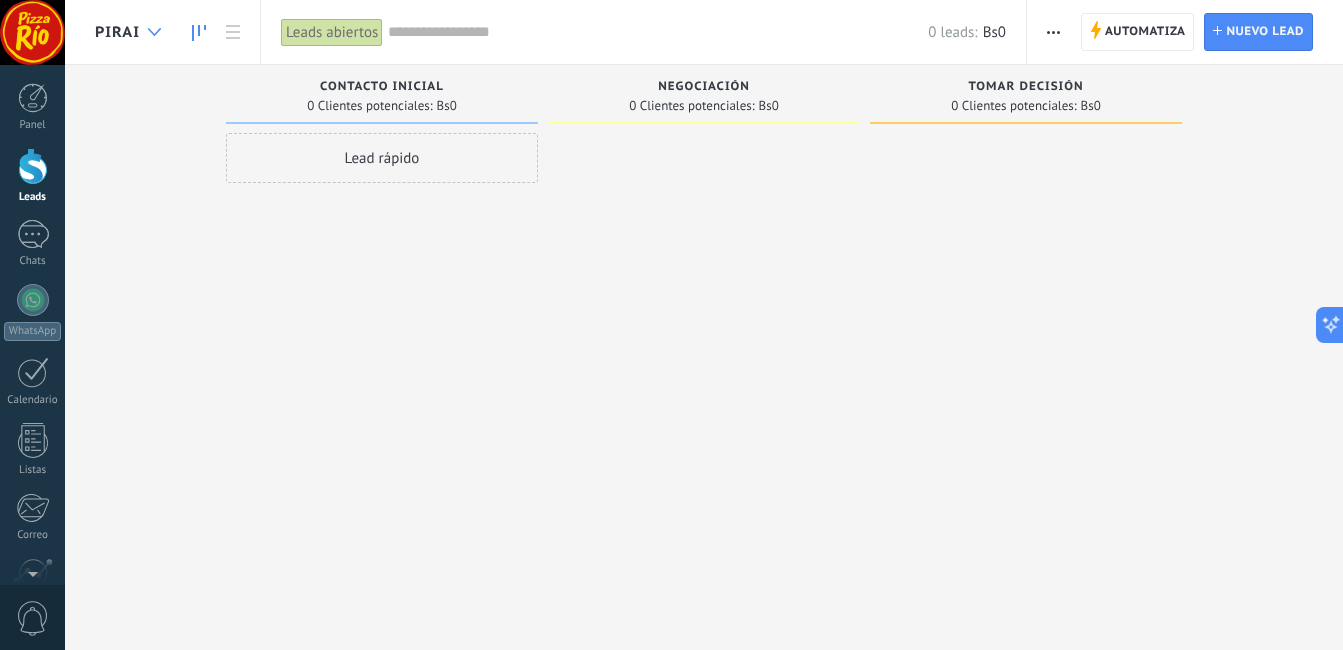 click at bounding box center [154, 32] 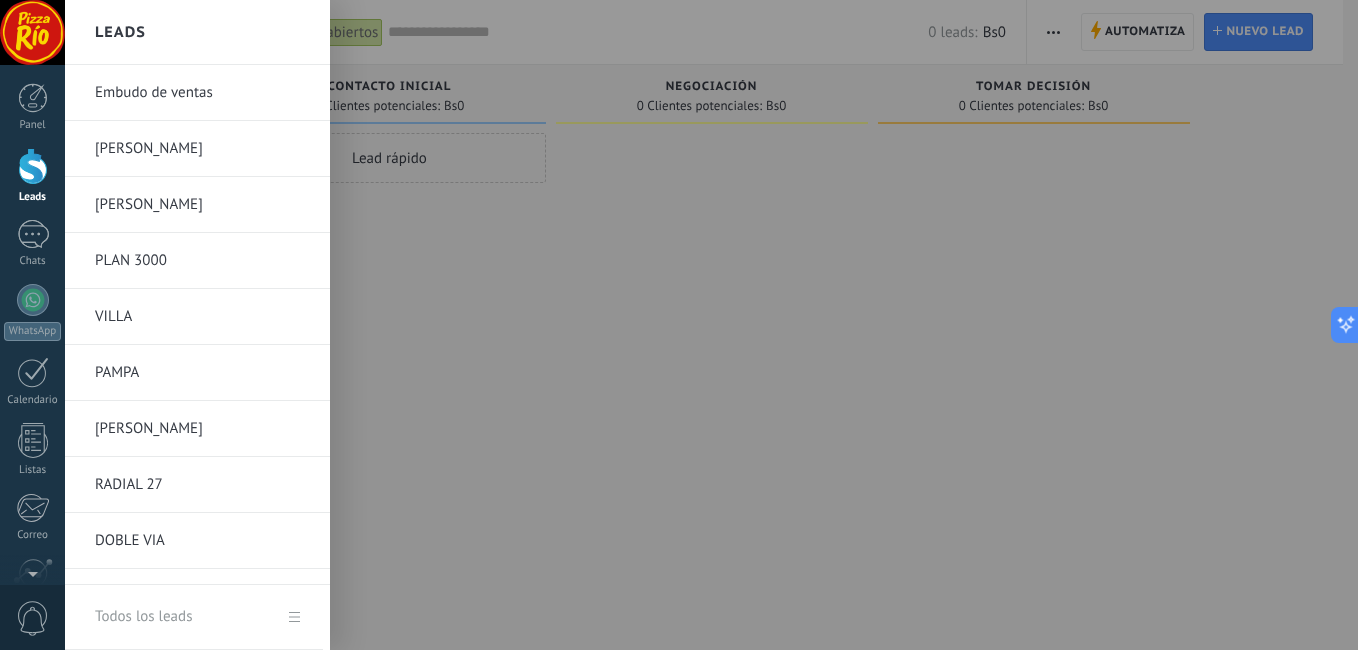 scroll, scrollTop: 207, scrollLeft: 0, axis: vertical 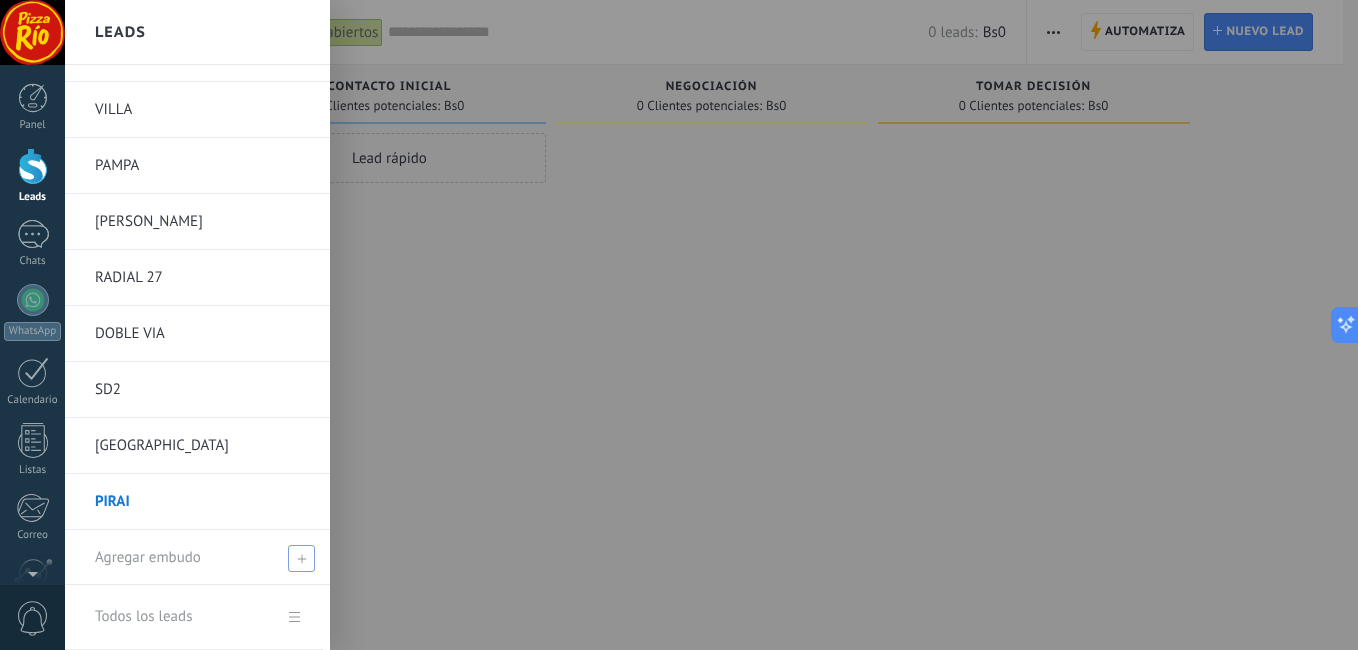 click at bounding box center [301, 558] 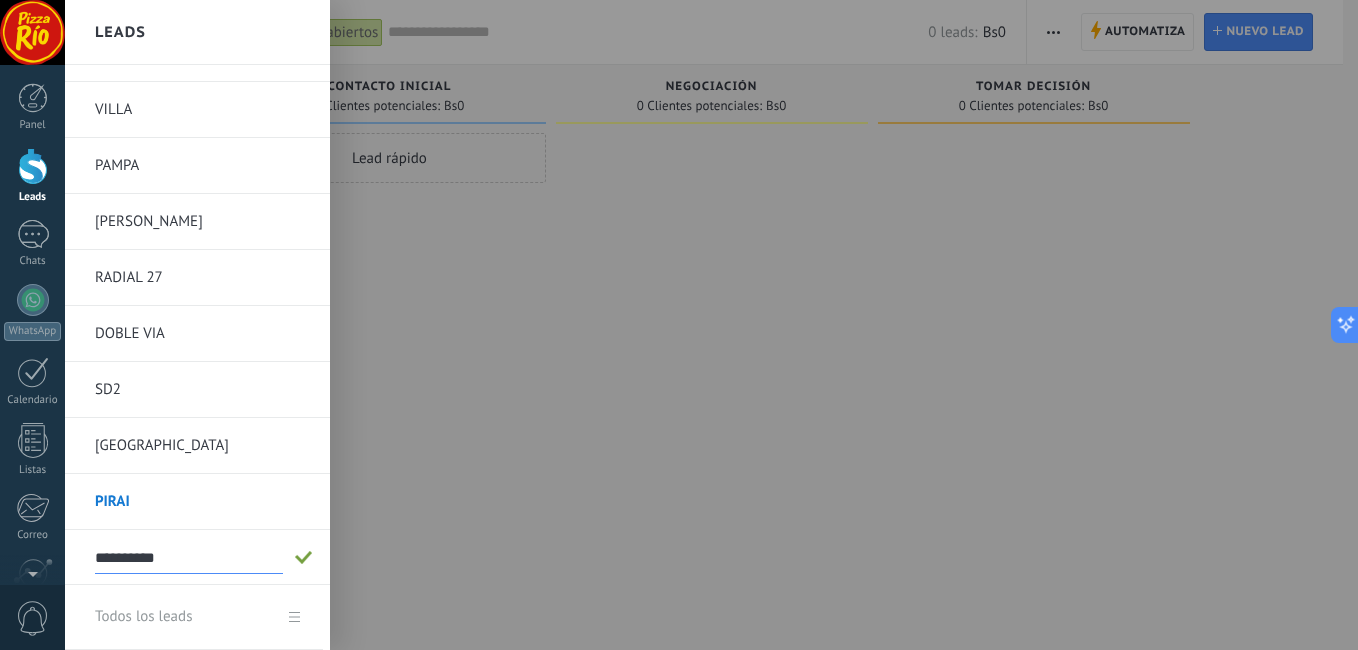 type on "**********" 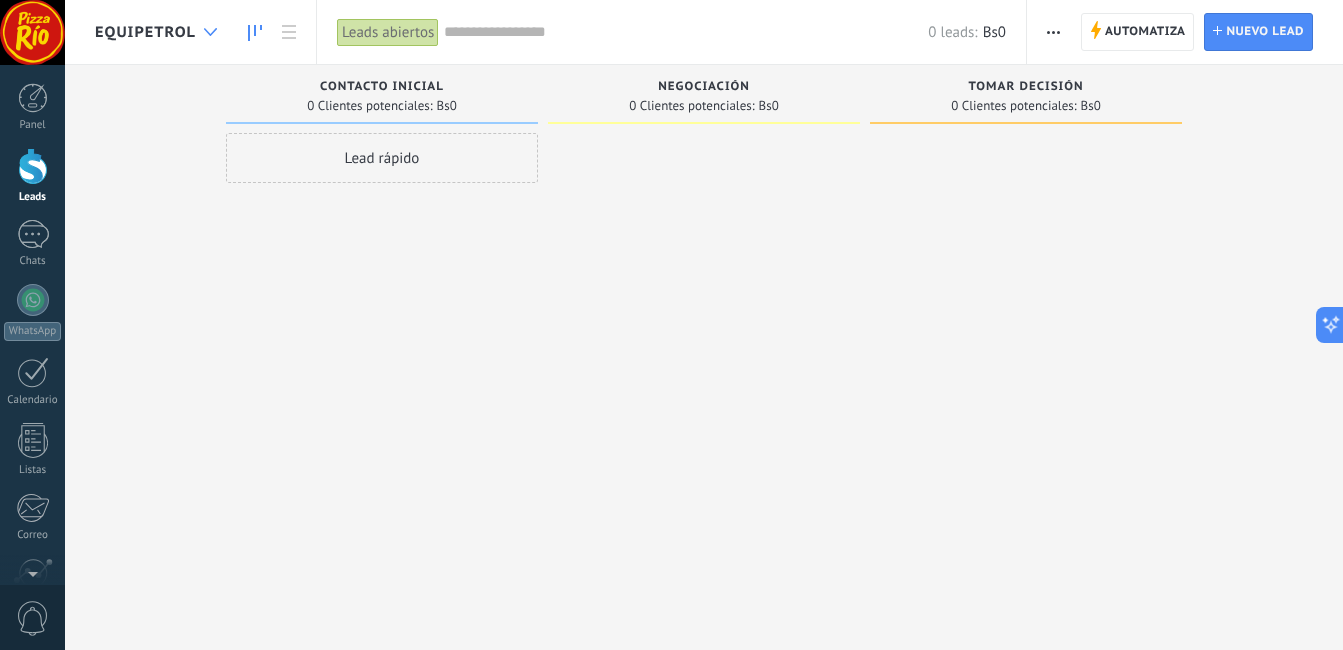 click 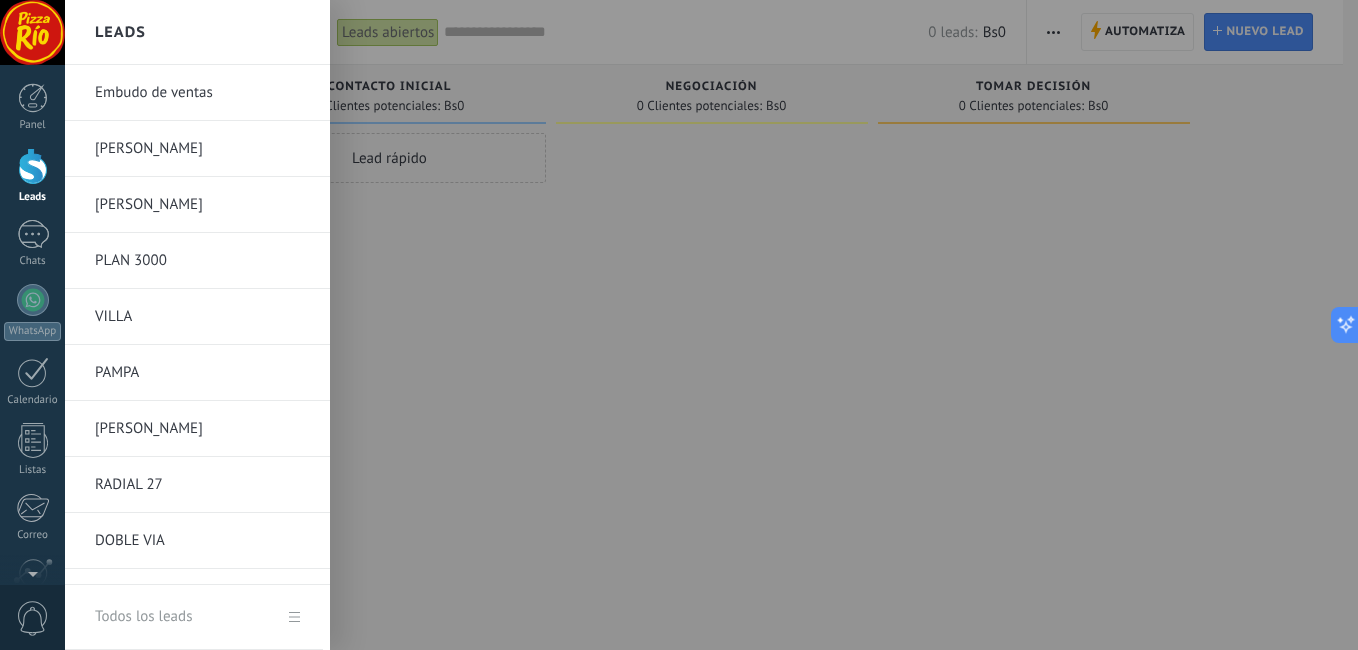 scroll, scrollTop: 263, scrollLeft: 0, axis: vertical 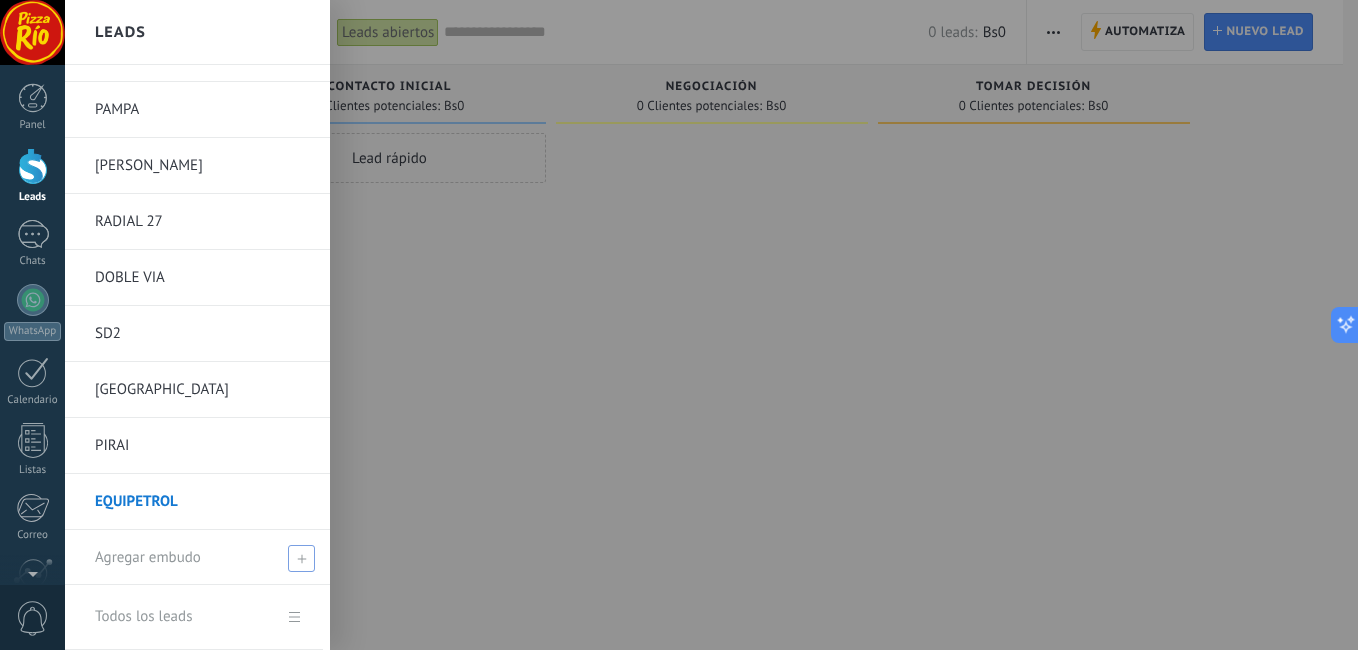 click 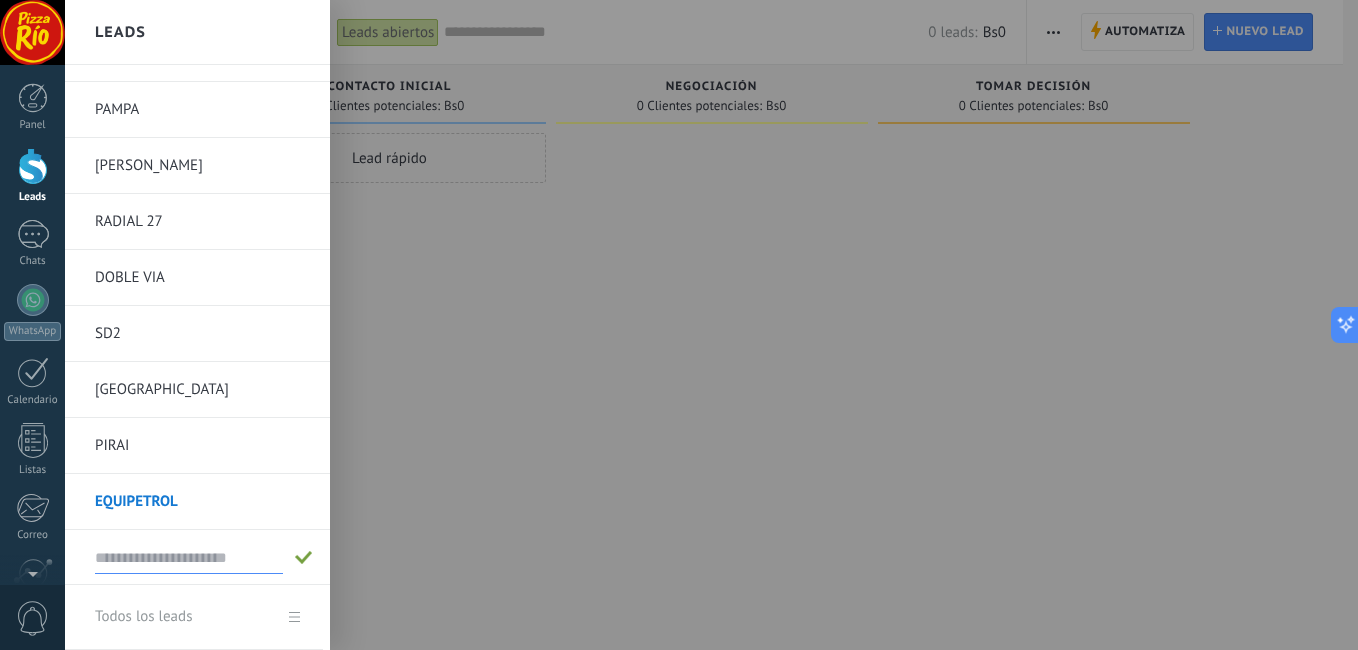click at bounding box center (189, 558) 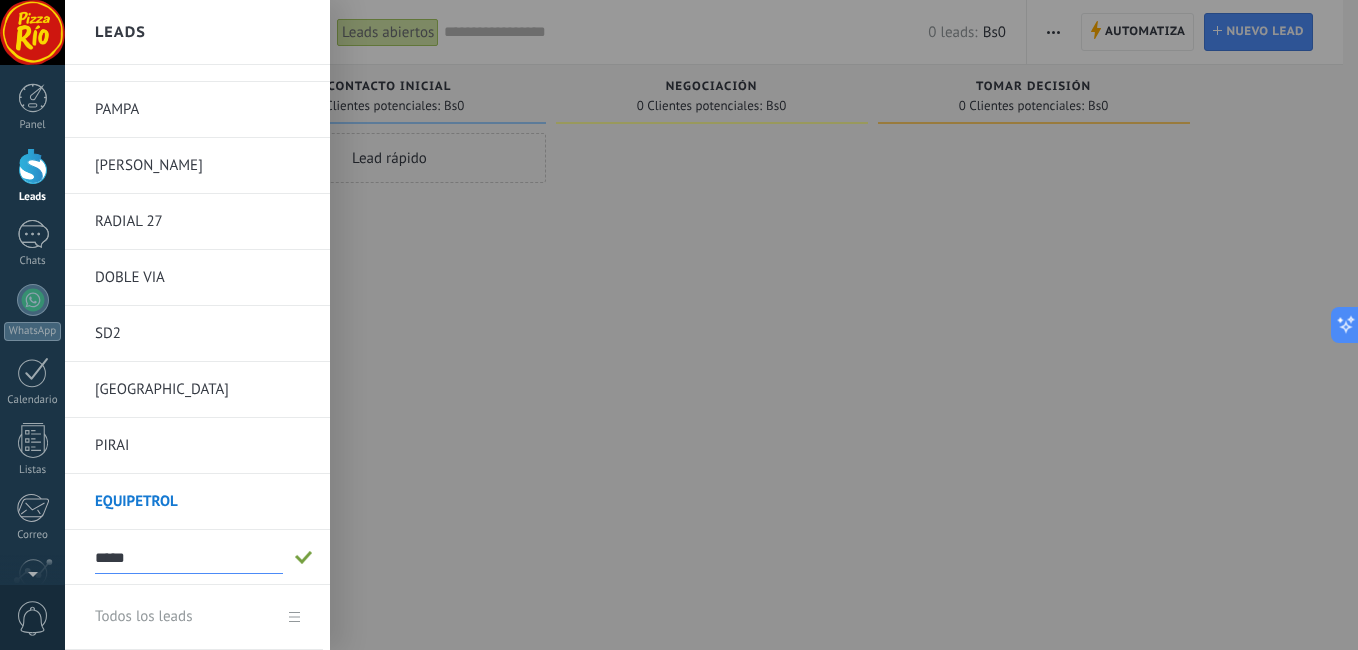 type on "*****" 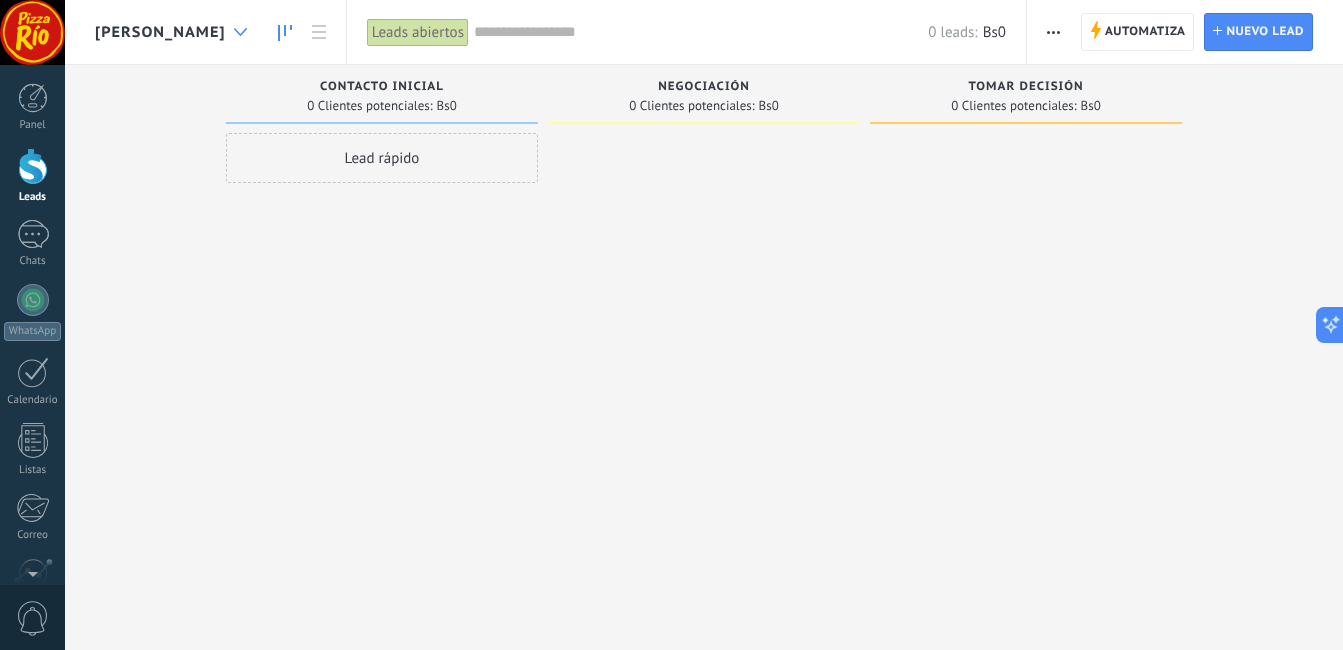 click 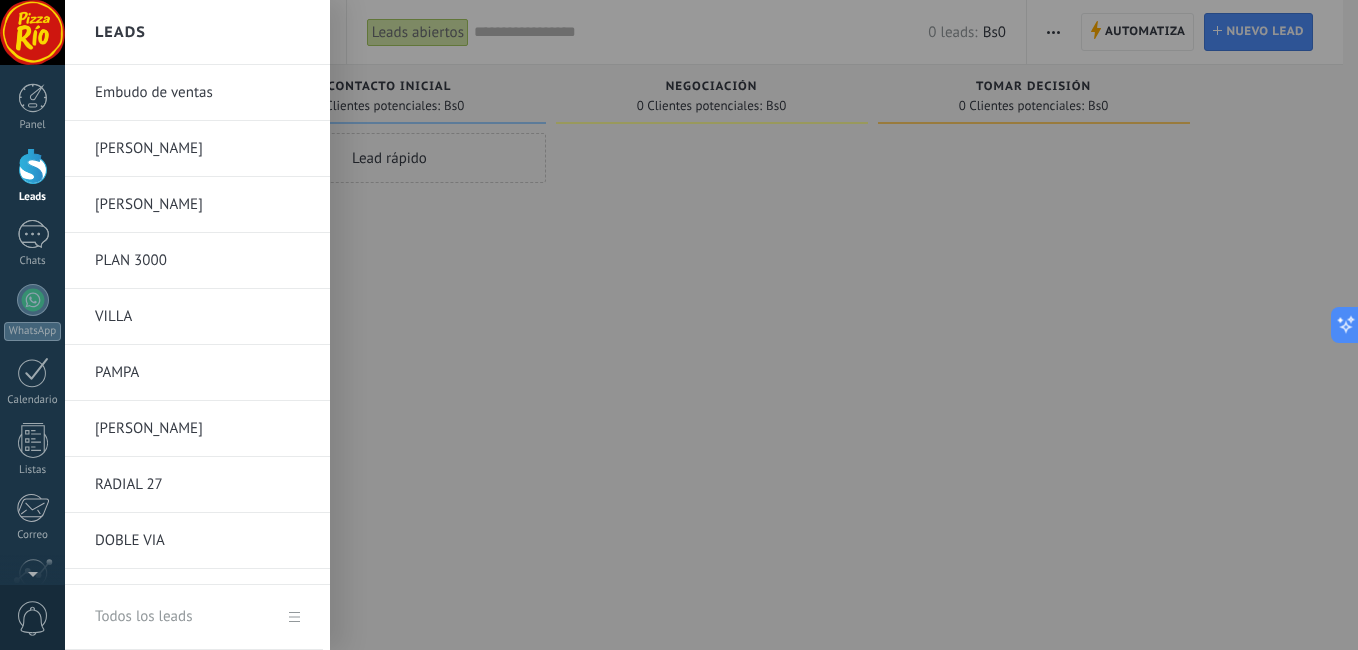 scroll, scrollTop: 319, scrollLeft: 0, axis: vertical 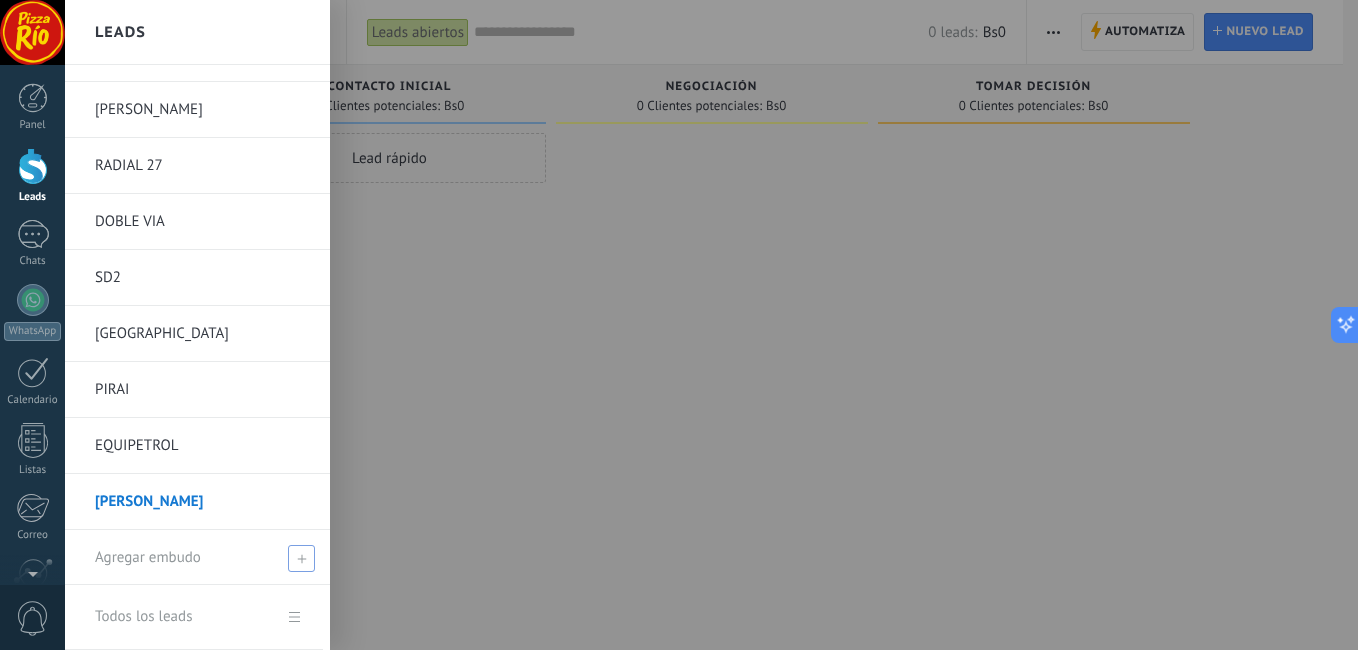 click 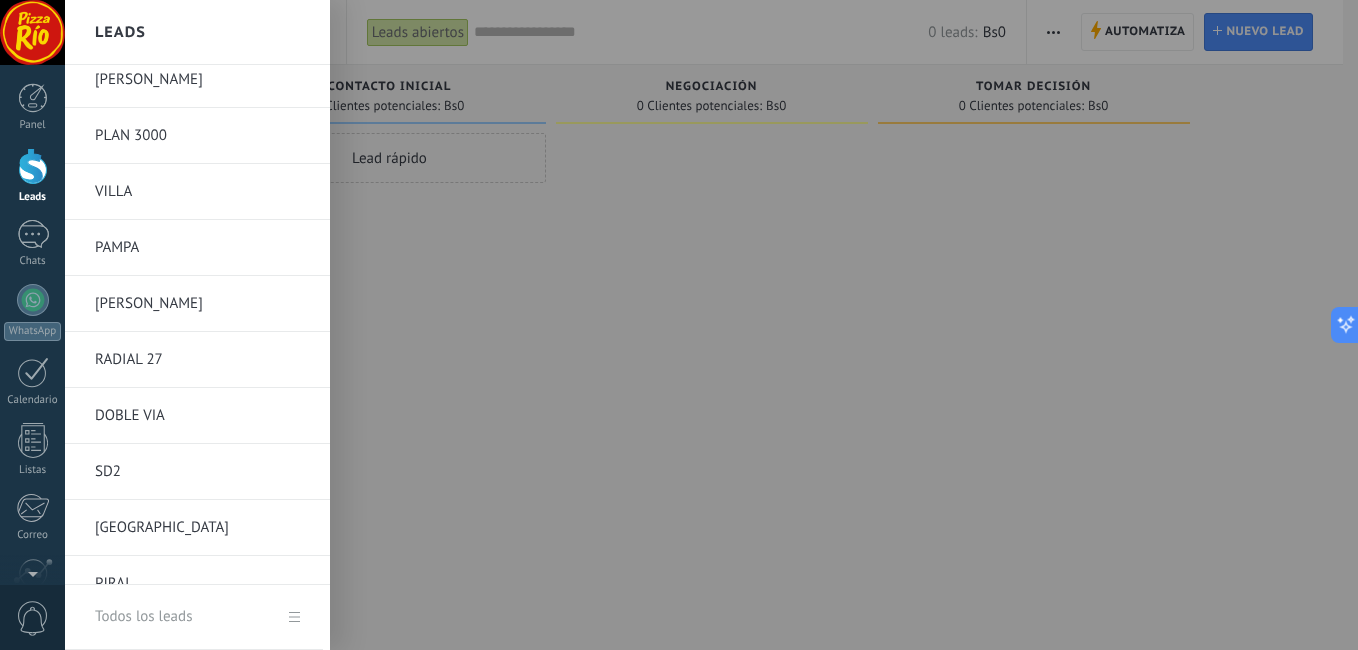 scroll, scrollTop: 319, scrollLeft: 0, axis: vertical 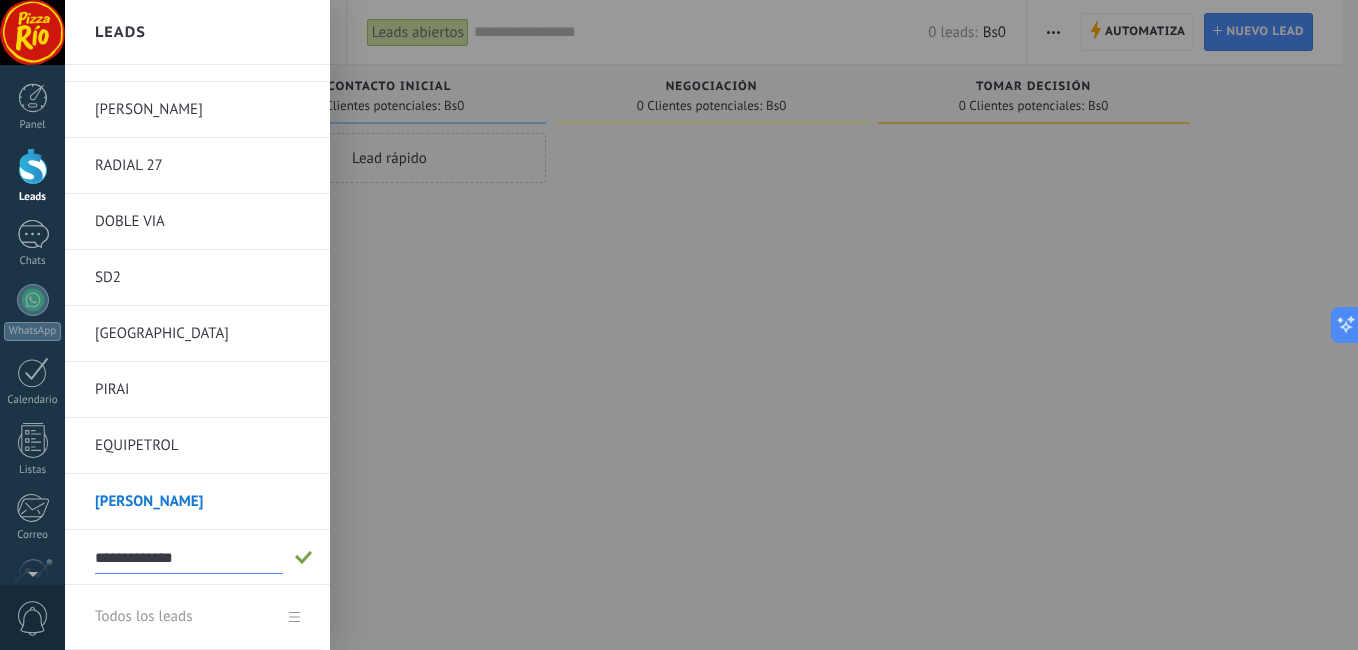 type on "**********" 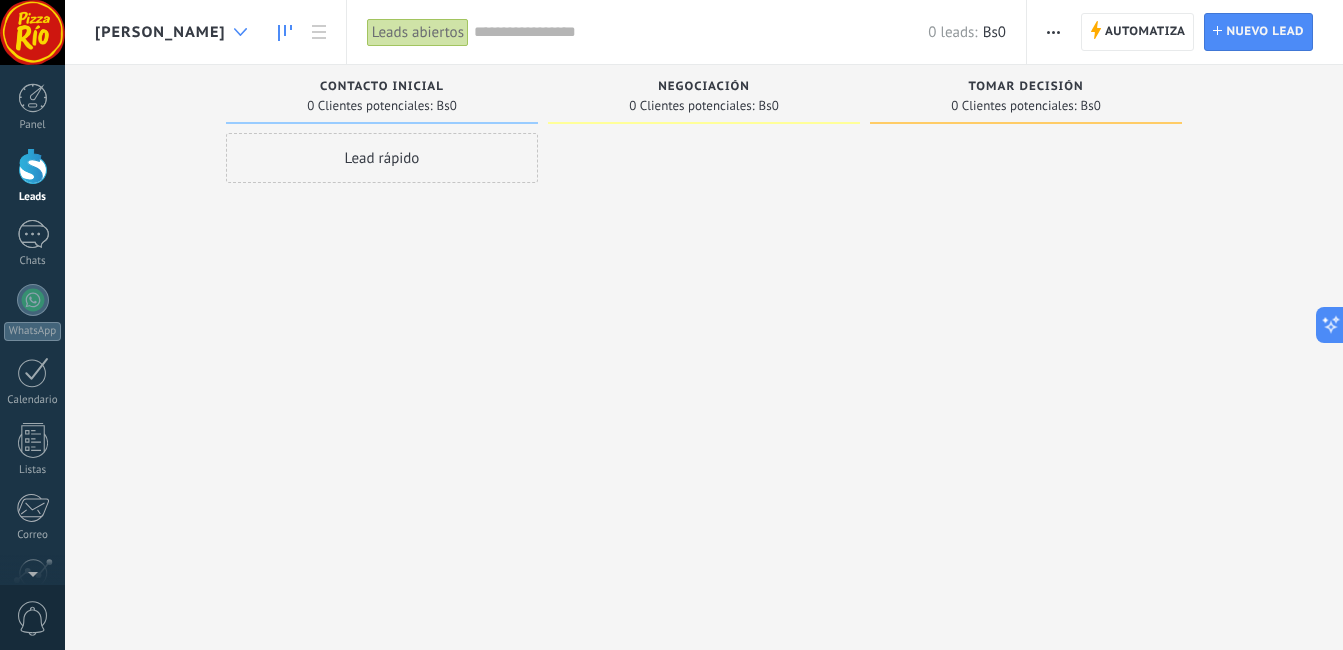 click at bounding box center (240, 32) 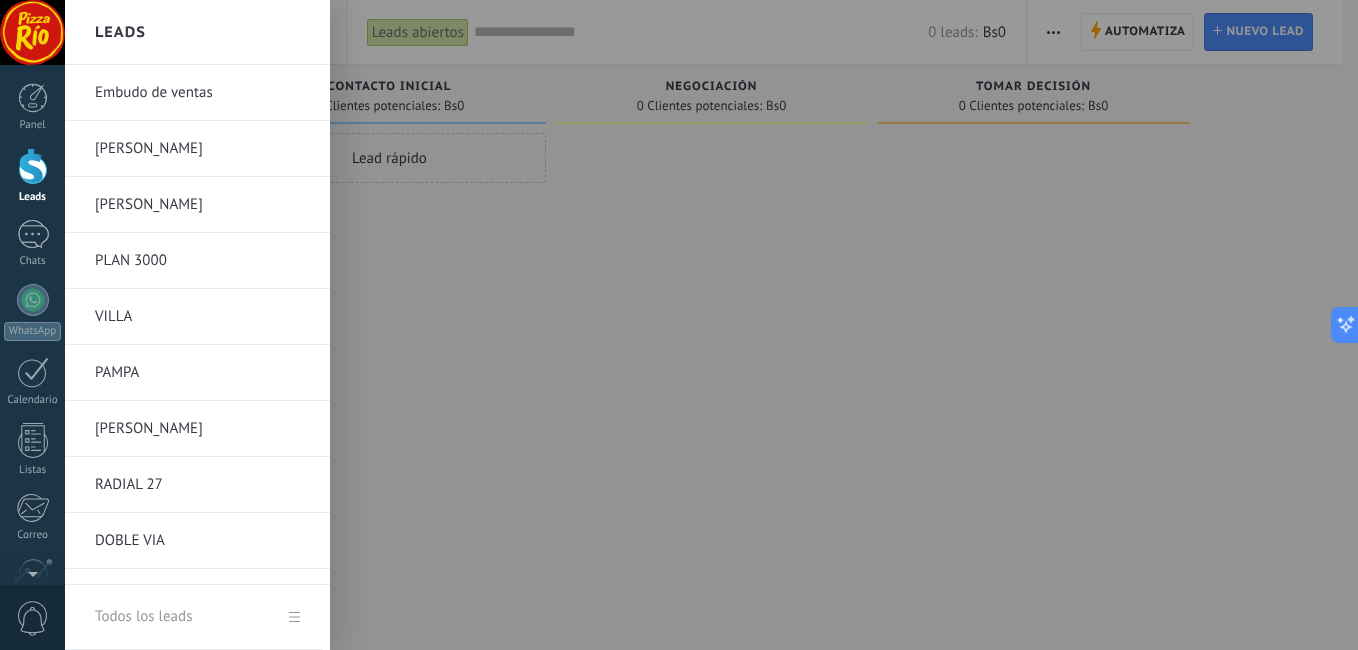 scroll, scrollTop: 375, scrollLeft: 0, axis: vertical 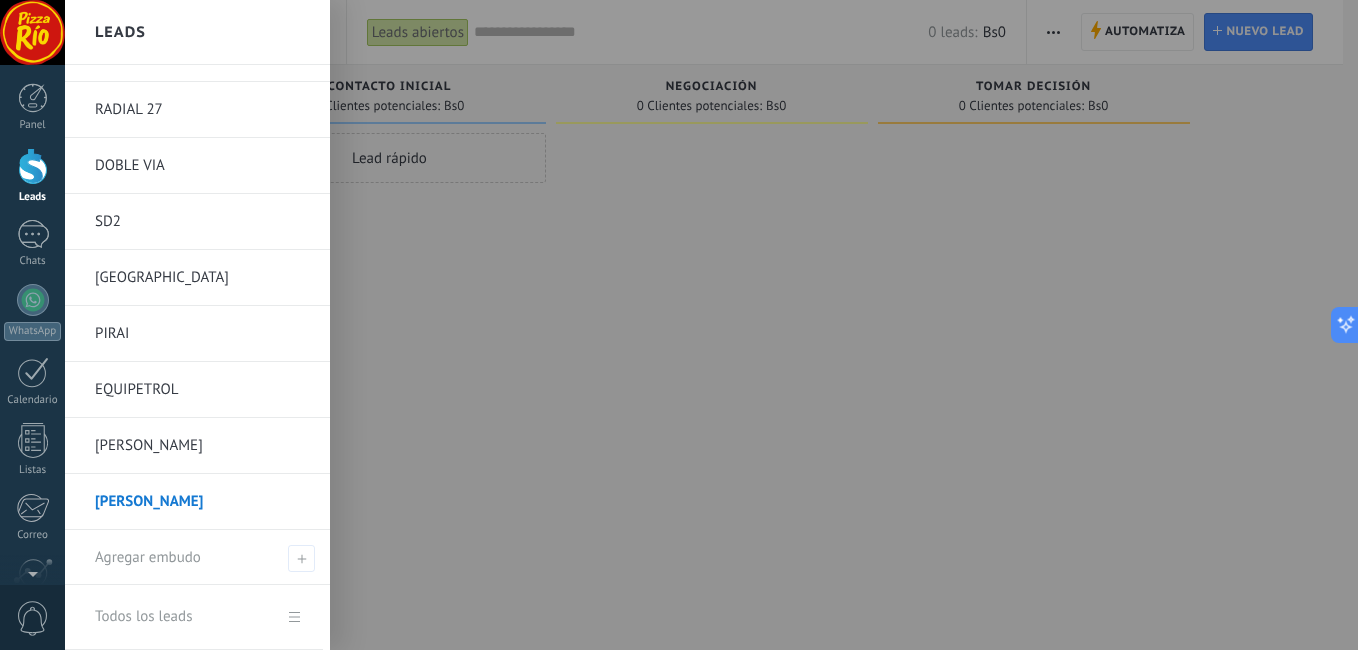 click on "[PERSON_NAME]" at bounding box center (202, 502) 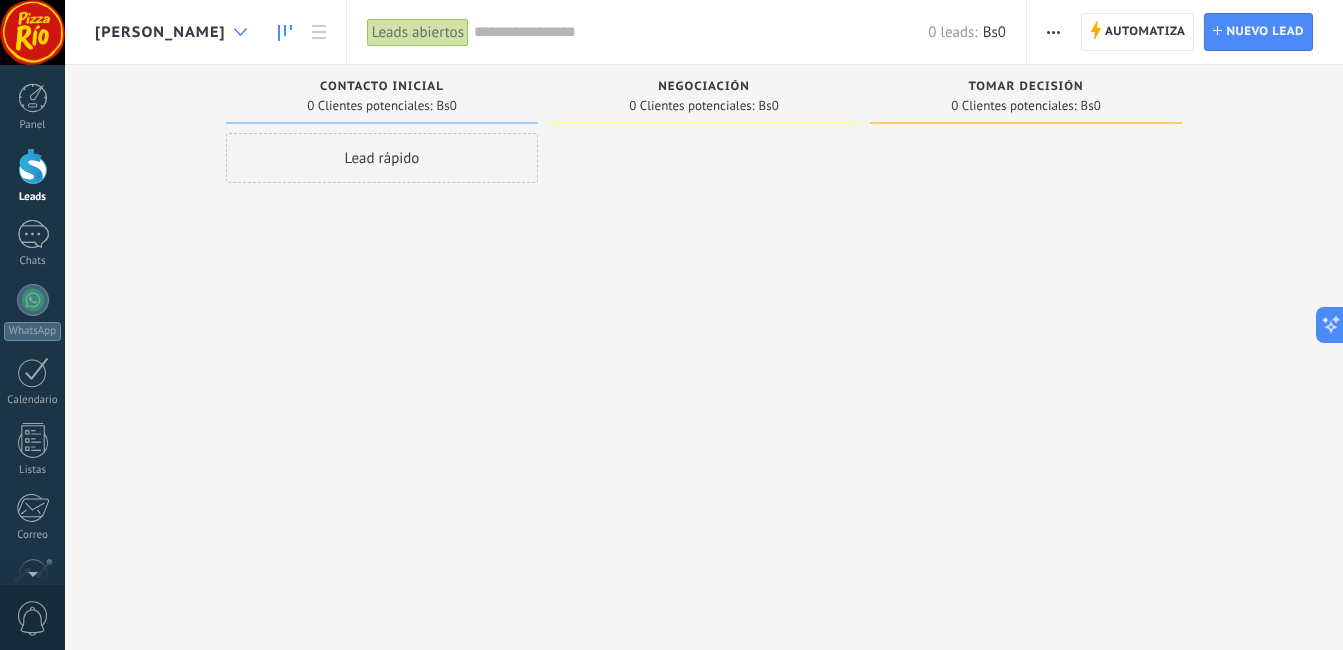 click at bounding box center [240, 32] 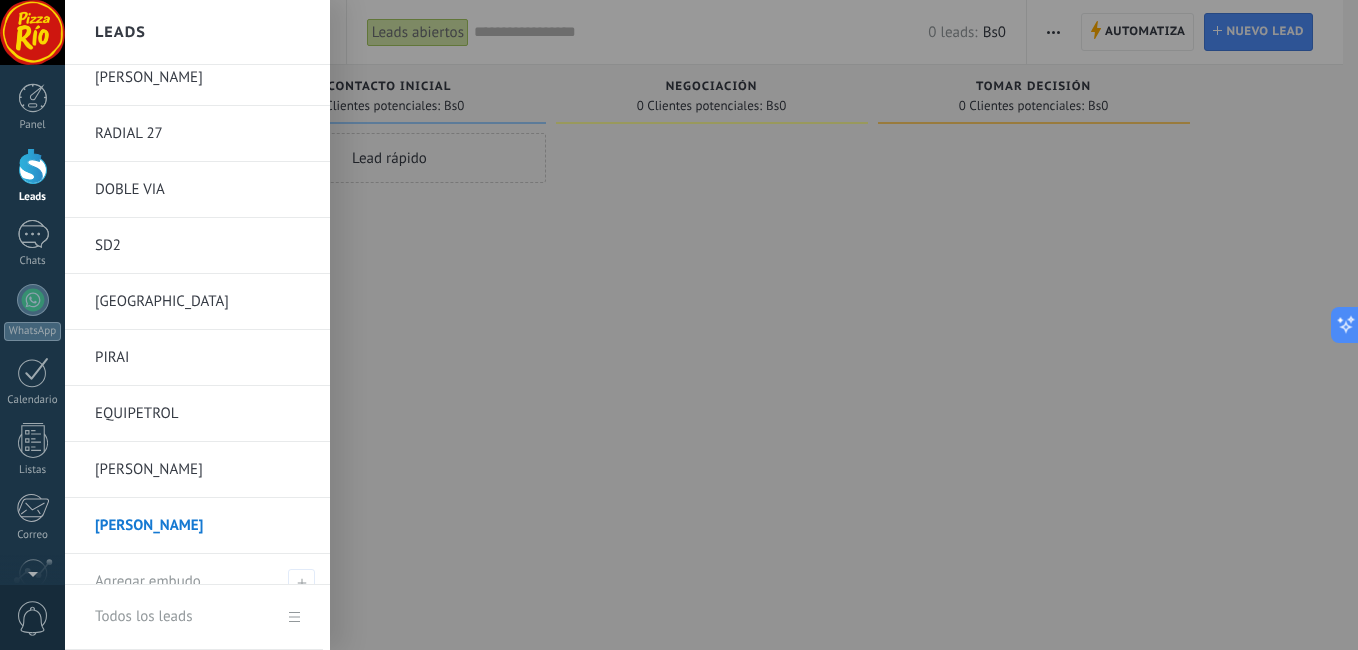 scroll, scrollTop: 375, scrollLeft: 0, axis: vertical 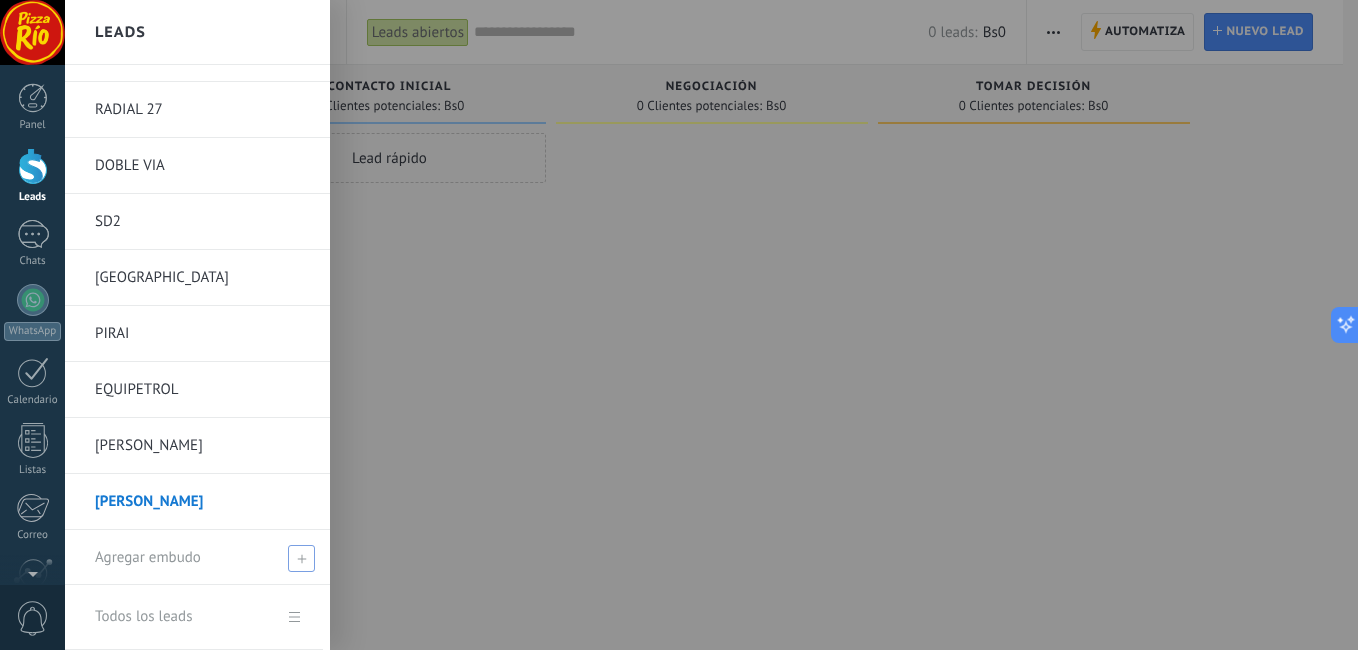 click 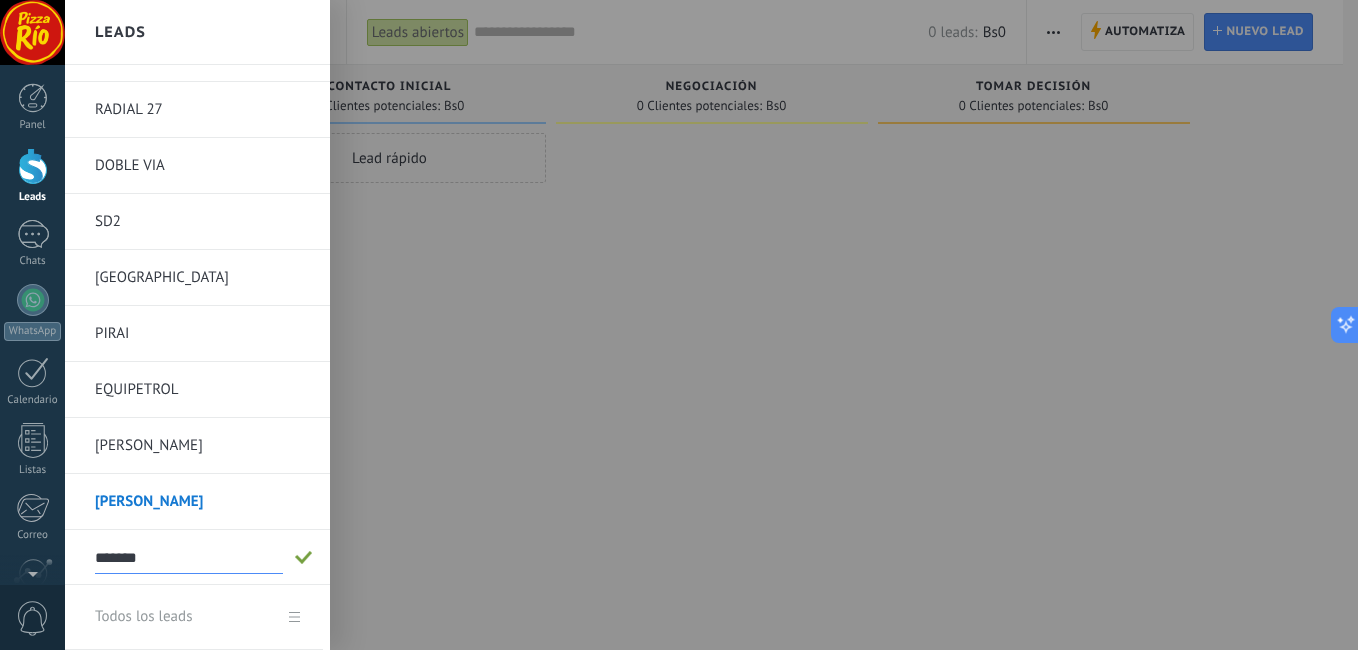 type on "*******" 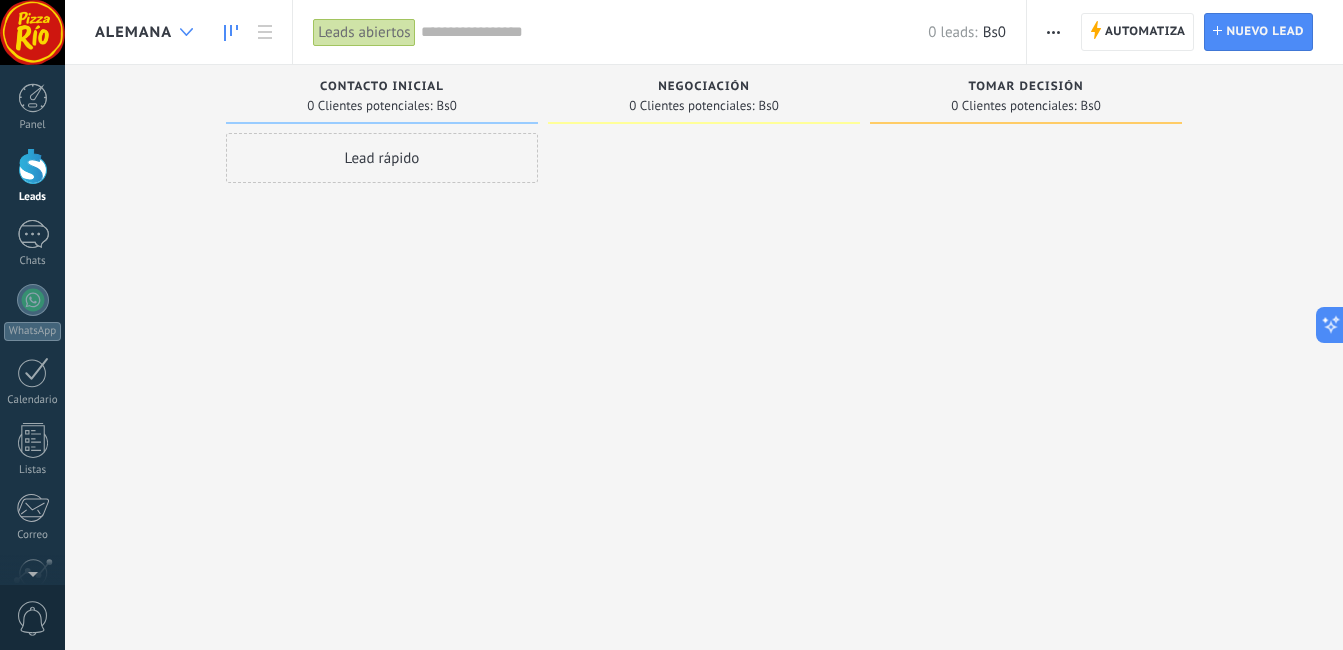 click 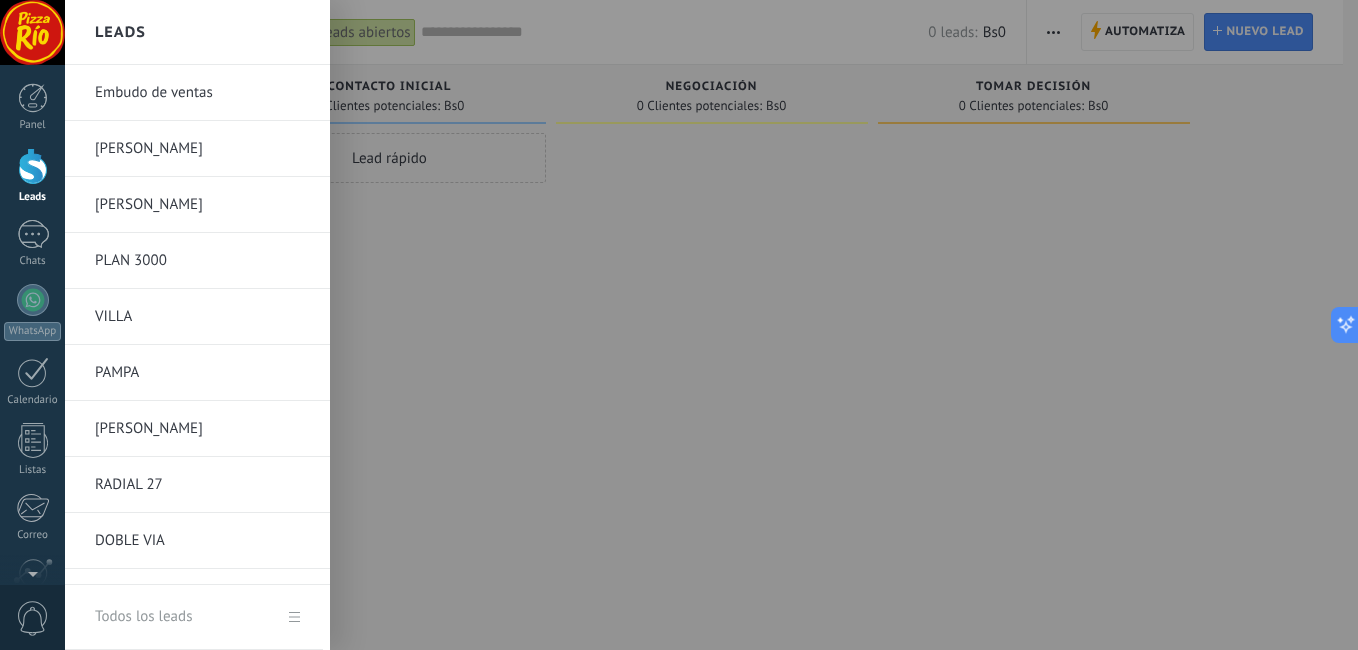 scroll, scrollTop: 431, scrollLeft: 0, axis: vertical 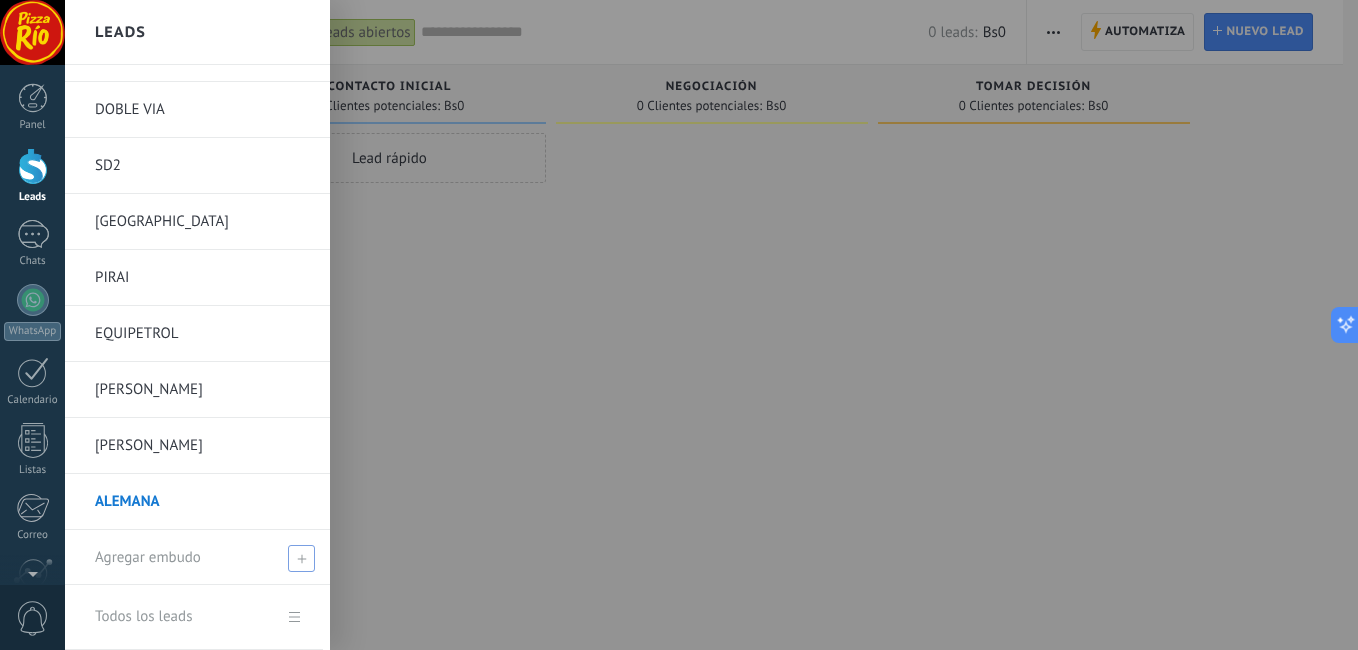 click at bounding box center [301, 558] 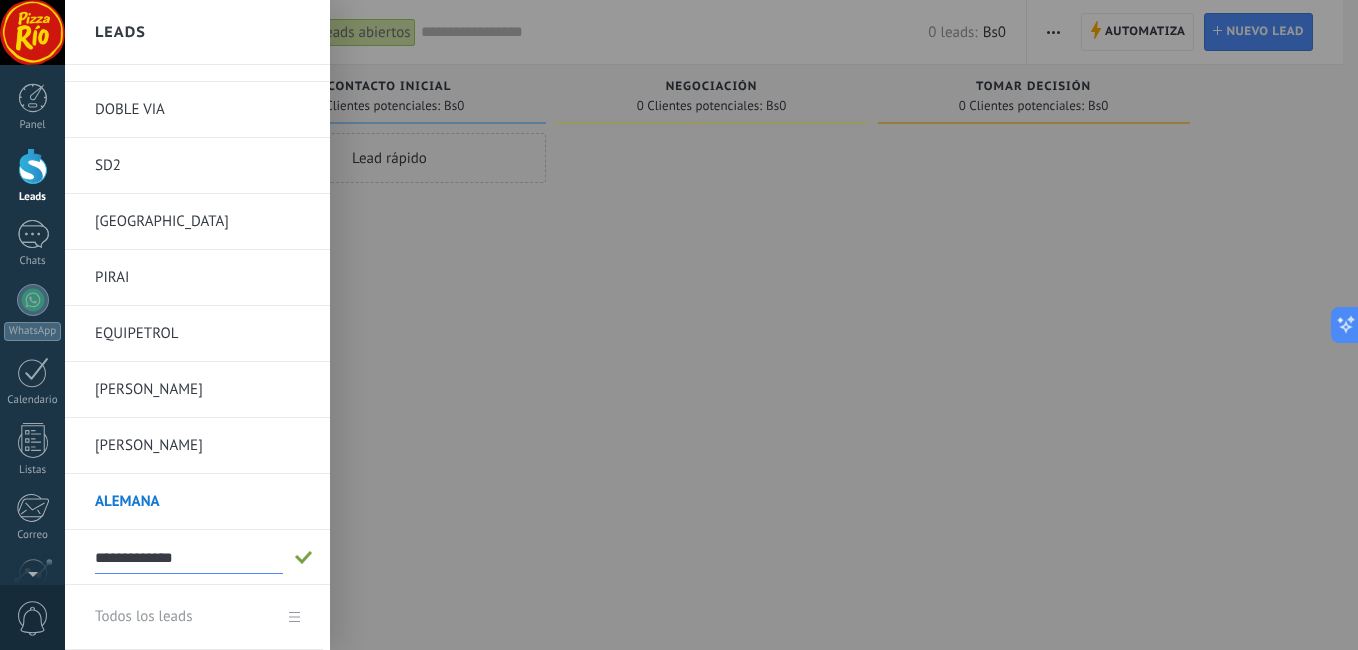 type on "**********" 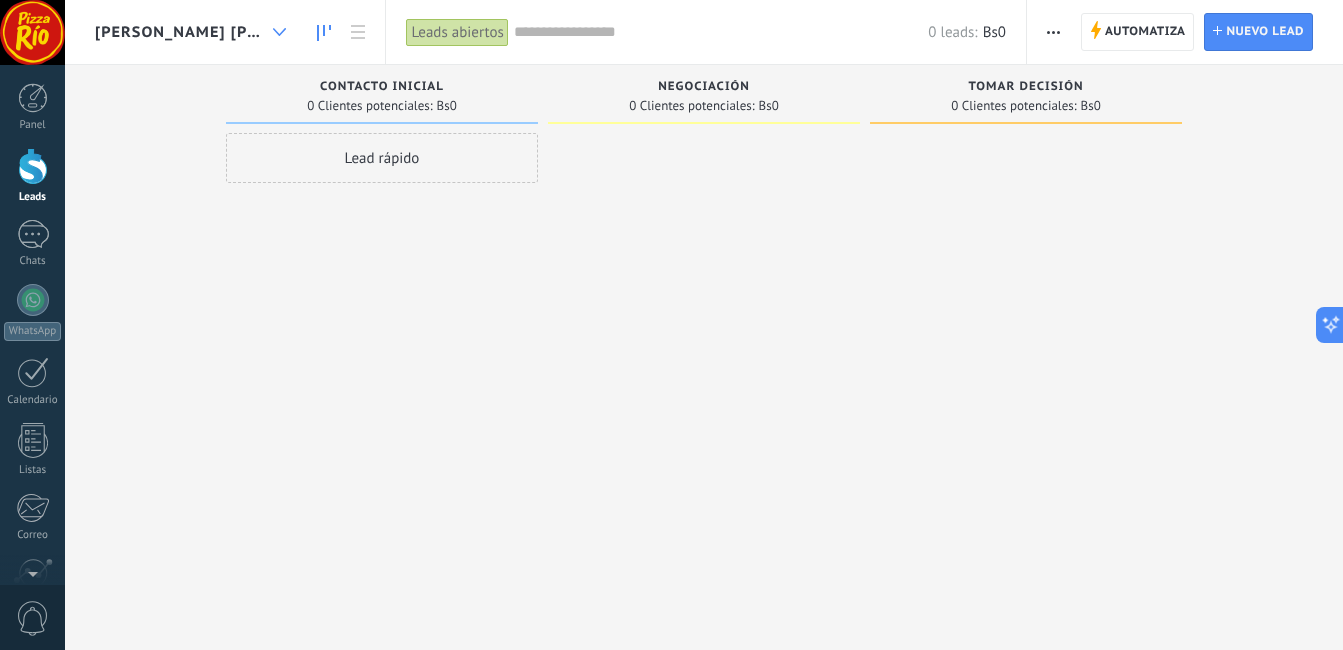 click at bounding box center [279, 32] 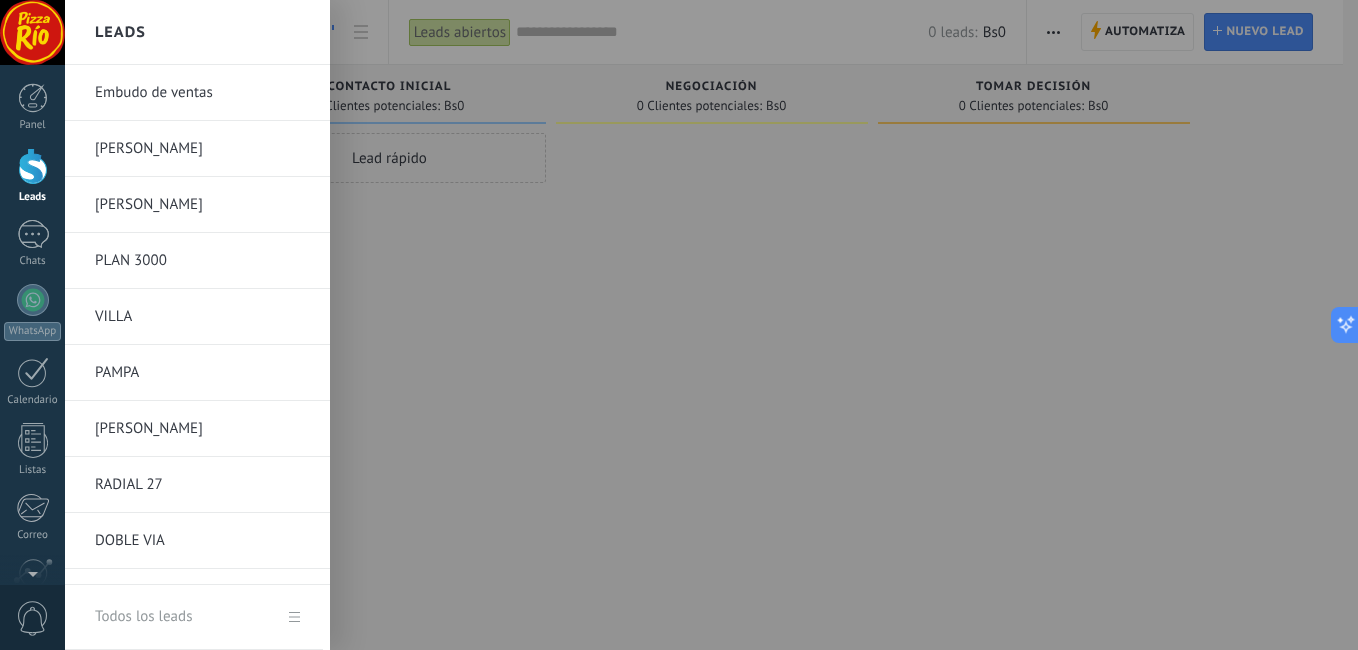 scroll, scrollTop: 487, scrollLeft: 0, axis: vertical 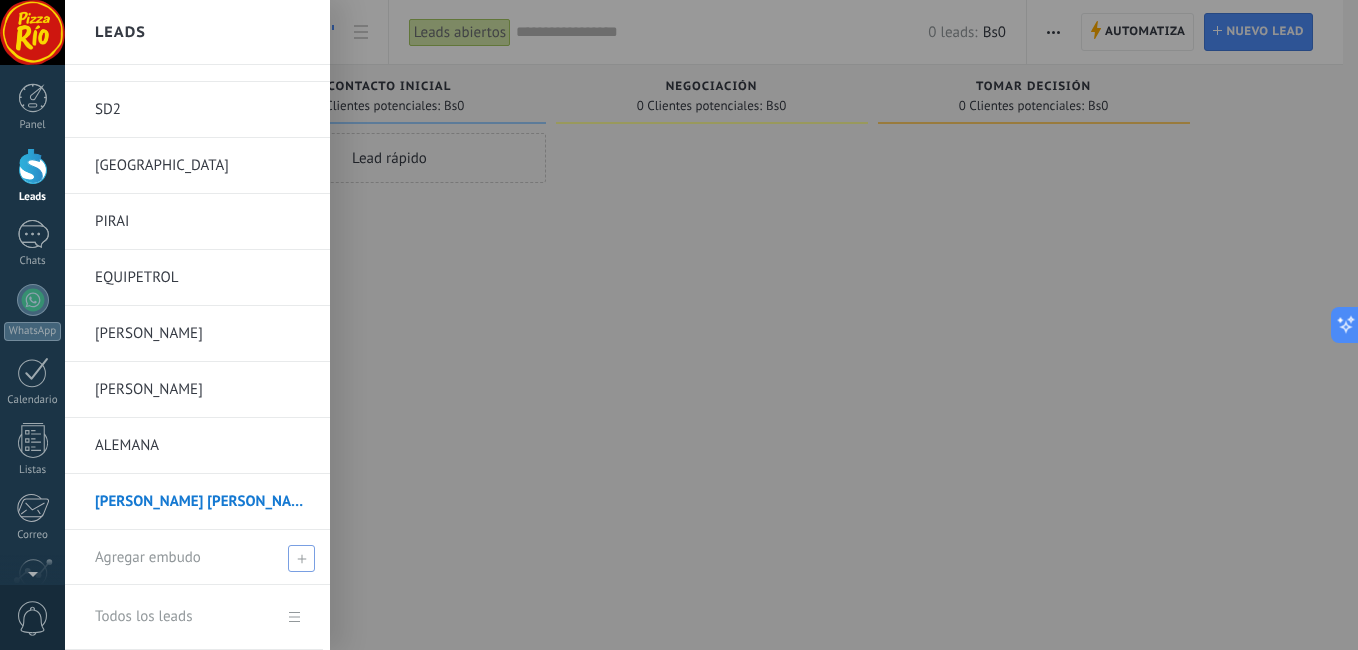 click at bounding box center [301, 558] 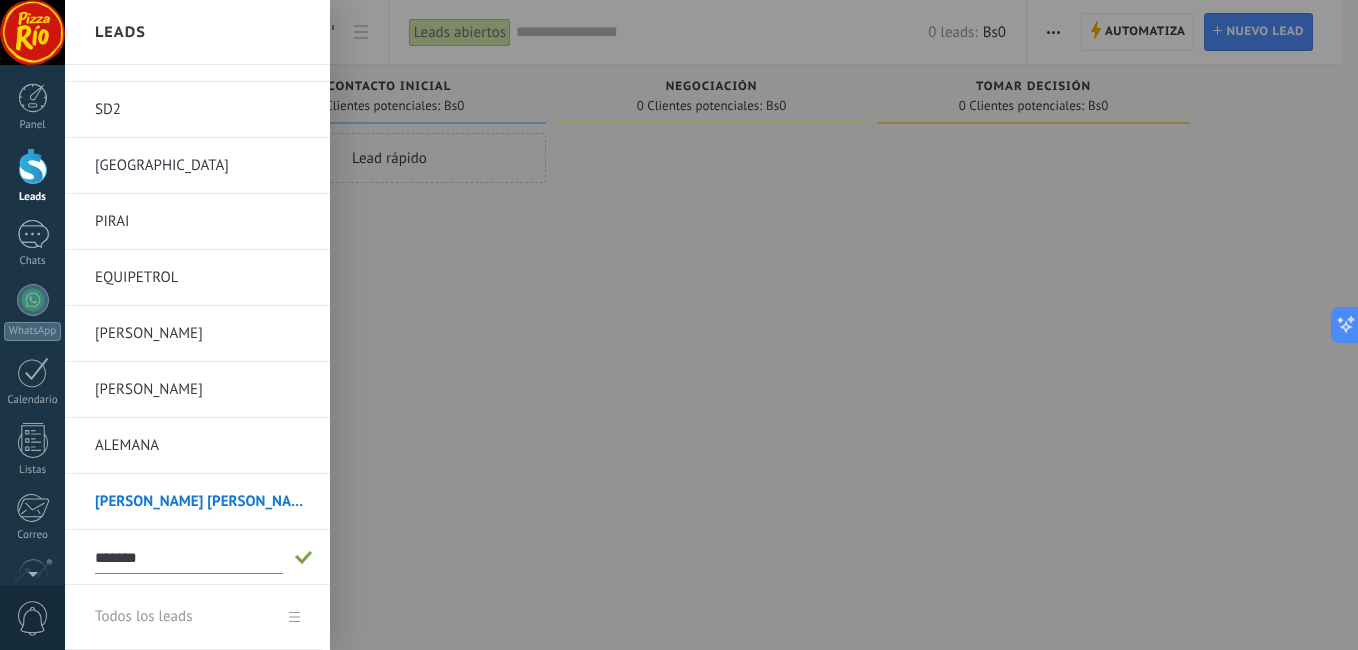 type on "*******" 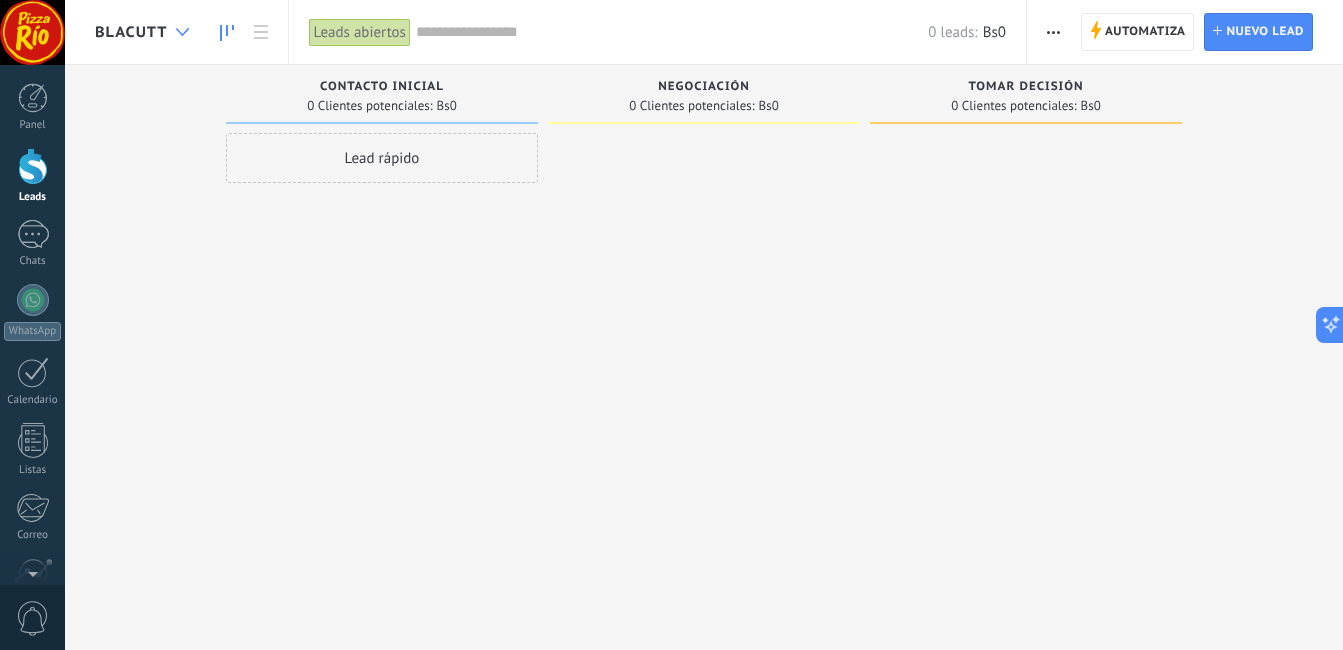 click at bounding box center (182, 32) 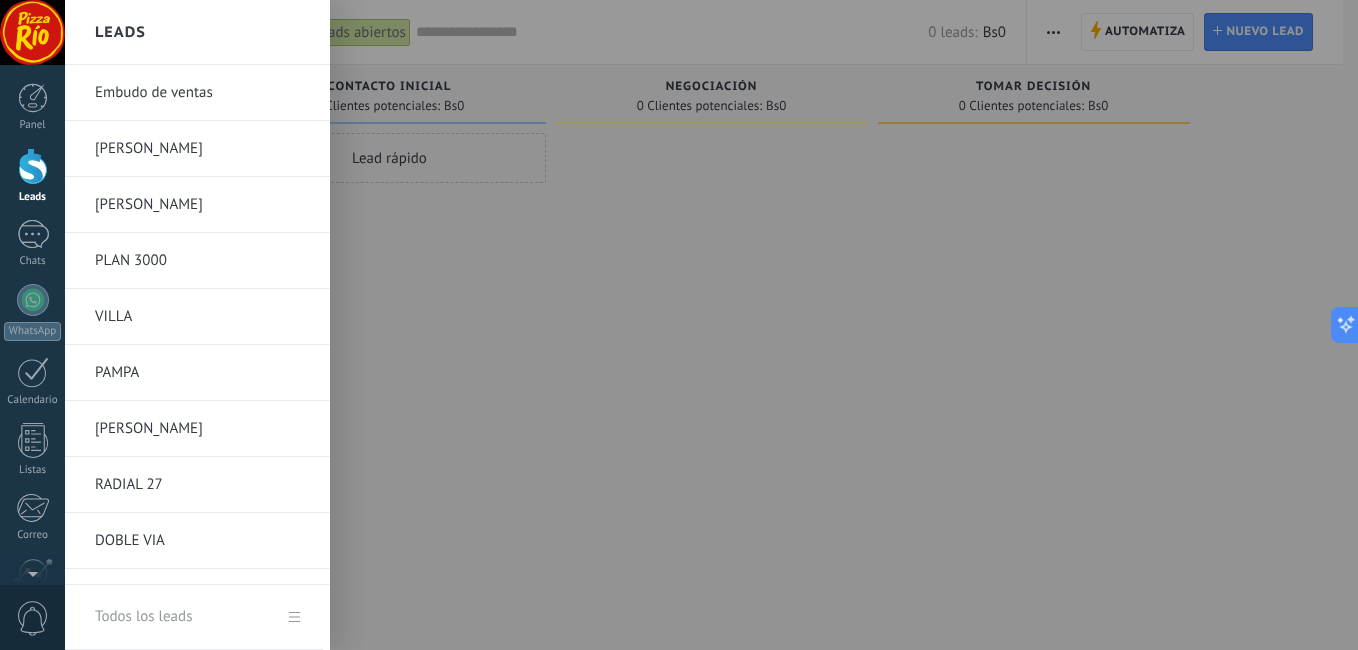 scroll, scrollTop: 543, scrollLeft: 0, axis: vertical 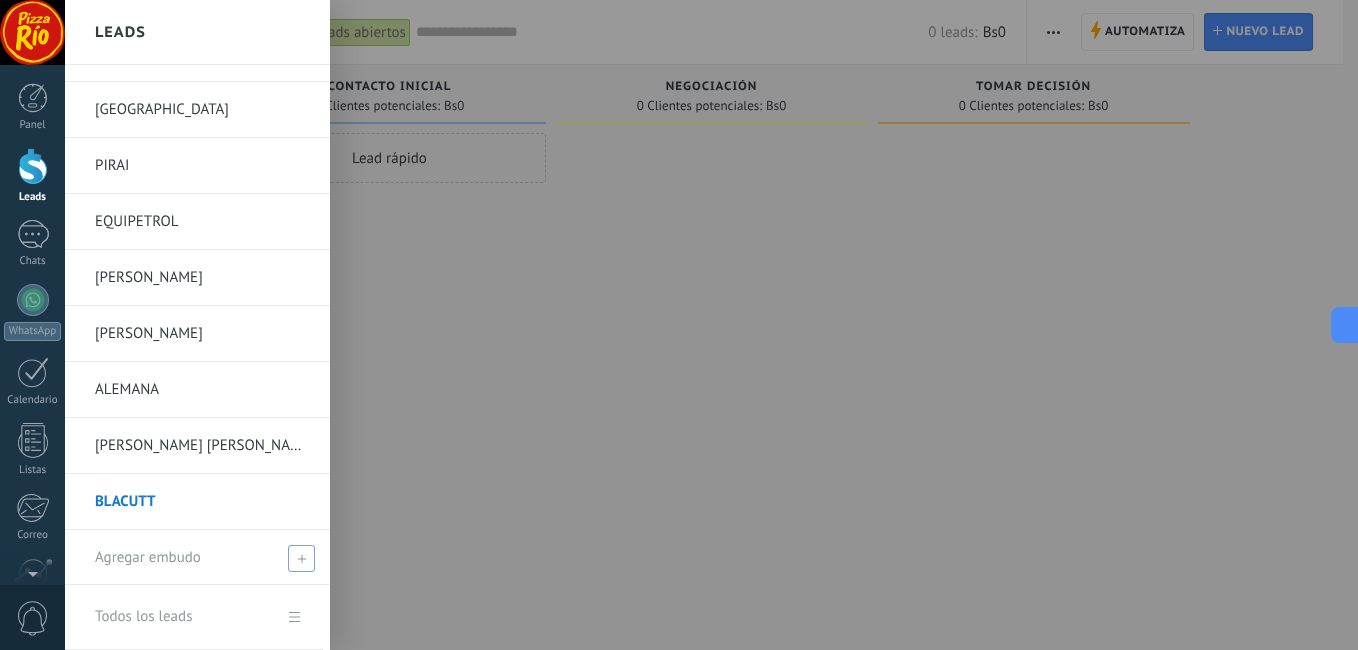 click 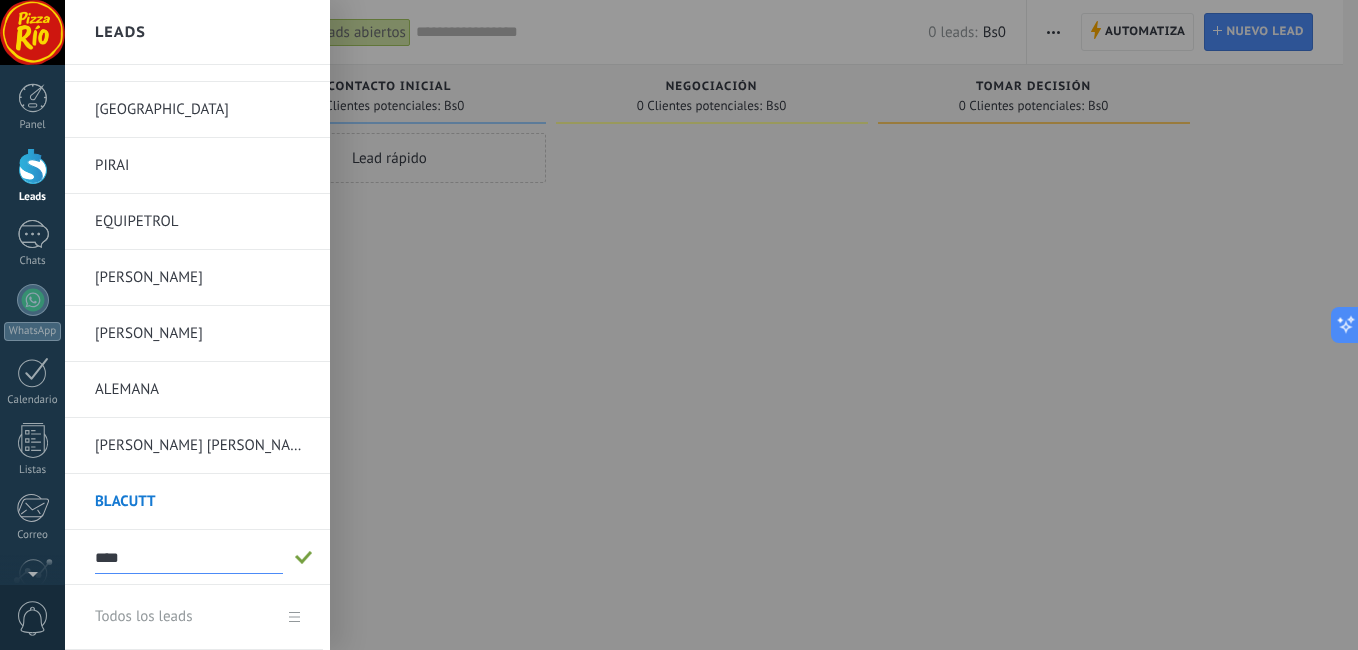 type on "****" 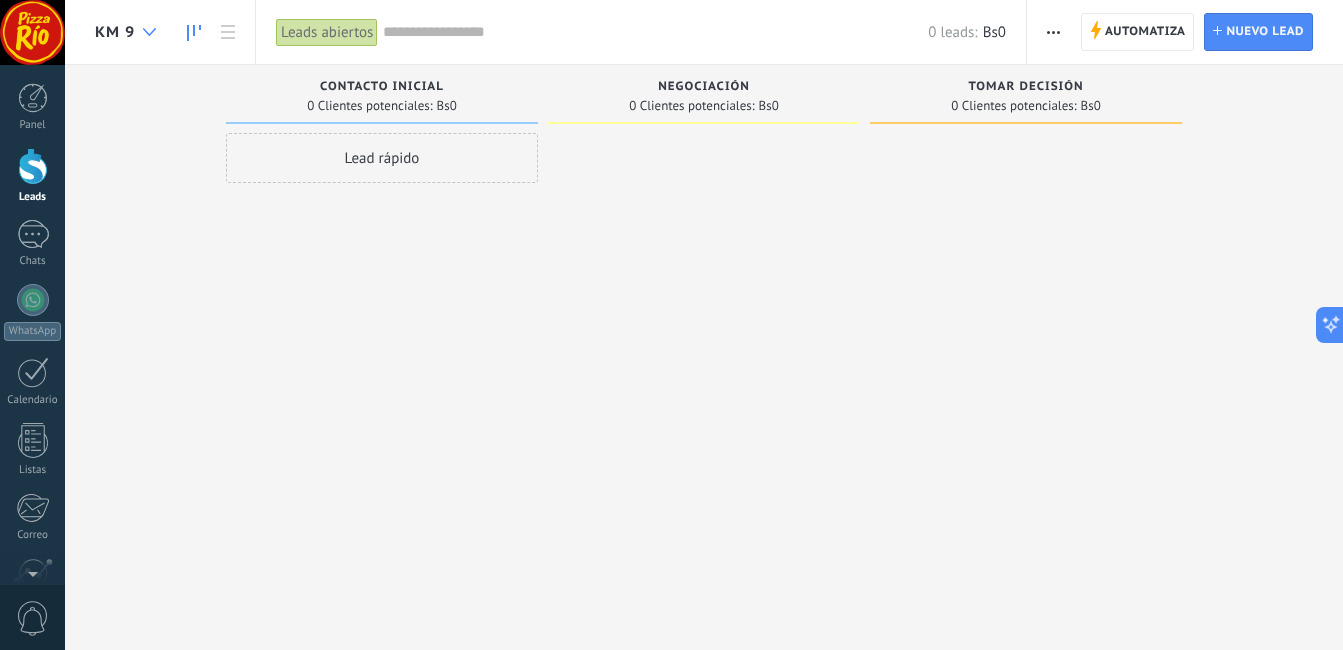 click 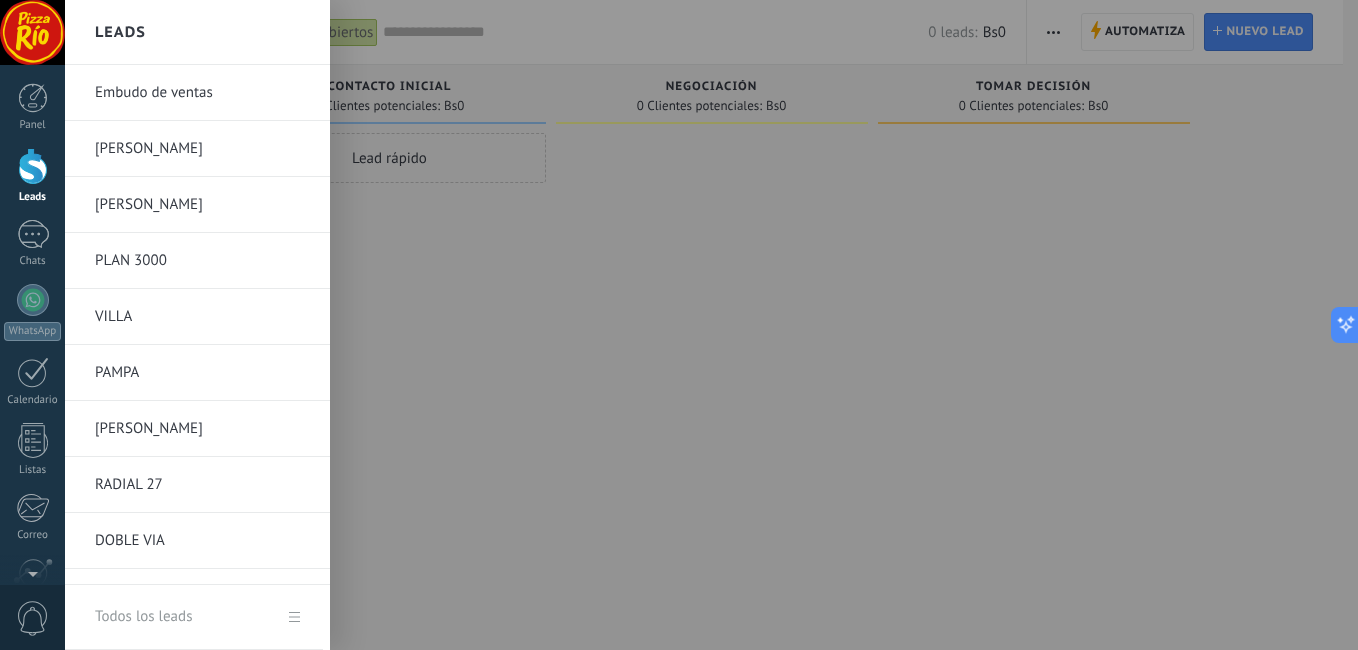 scroll, scrollTop: 599, scrollLeft: 0, axis: vertical 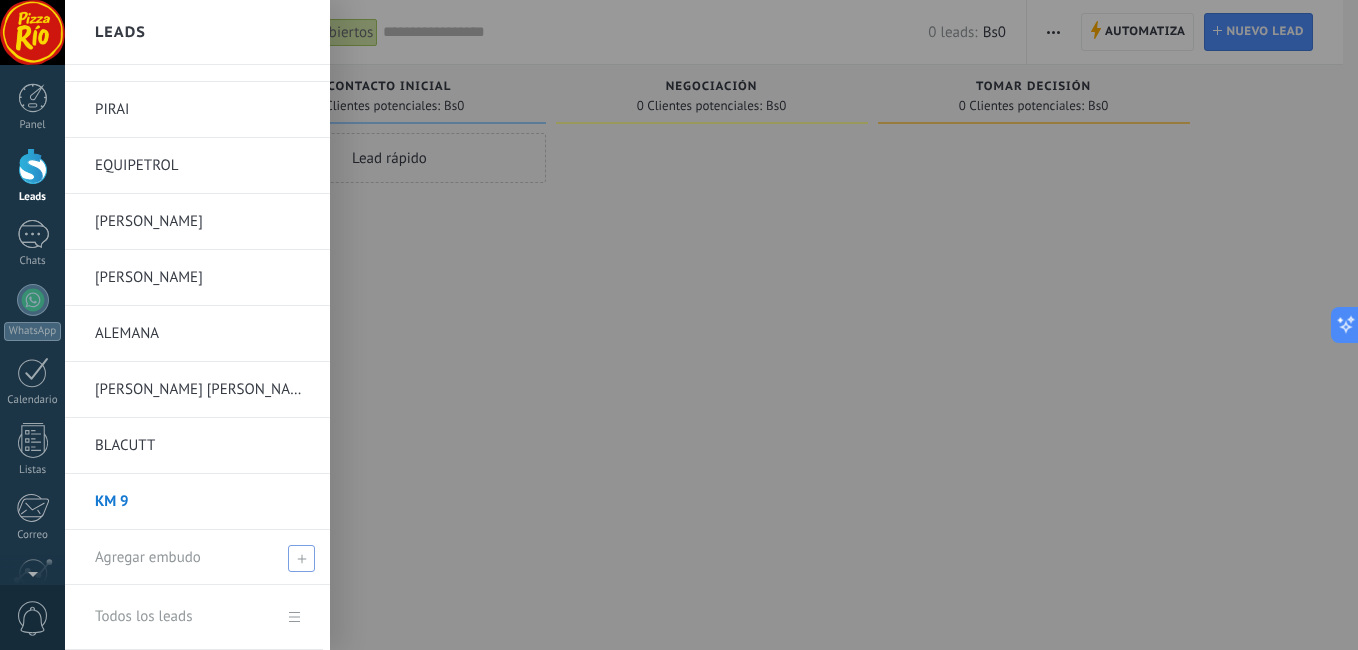 click at bounding box center [301, 558] 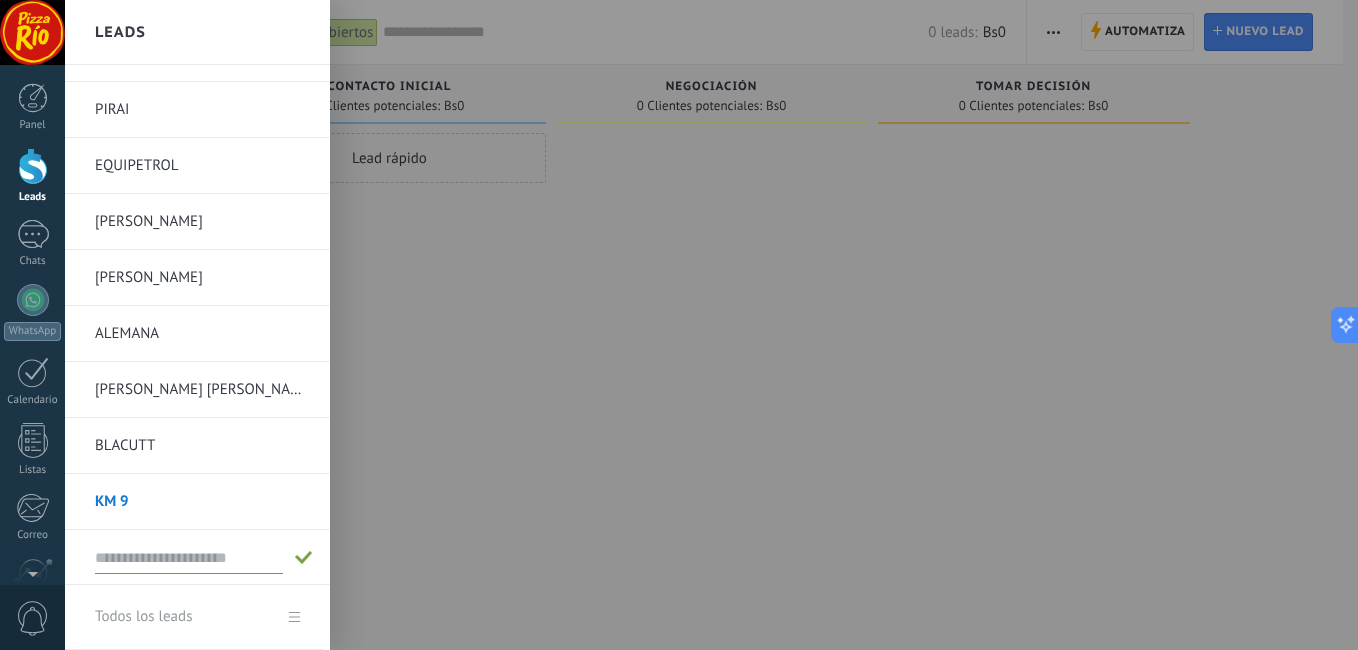 click at bounding box center (189, 558) 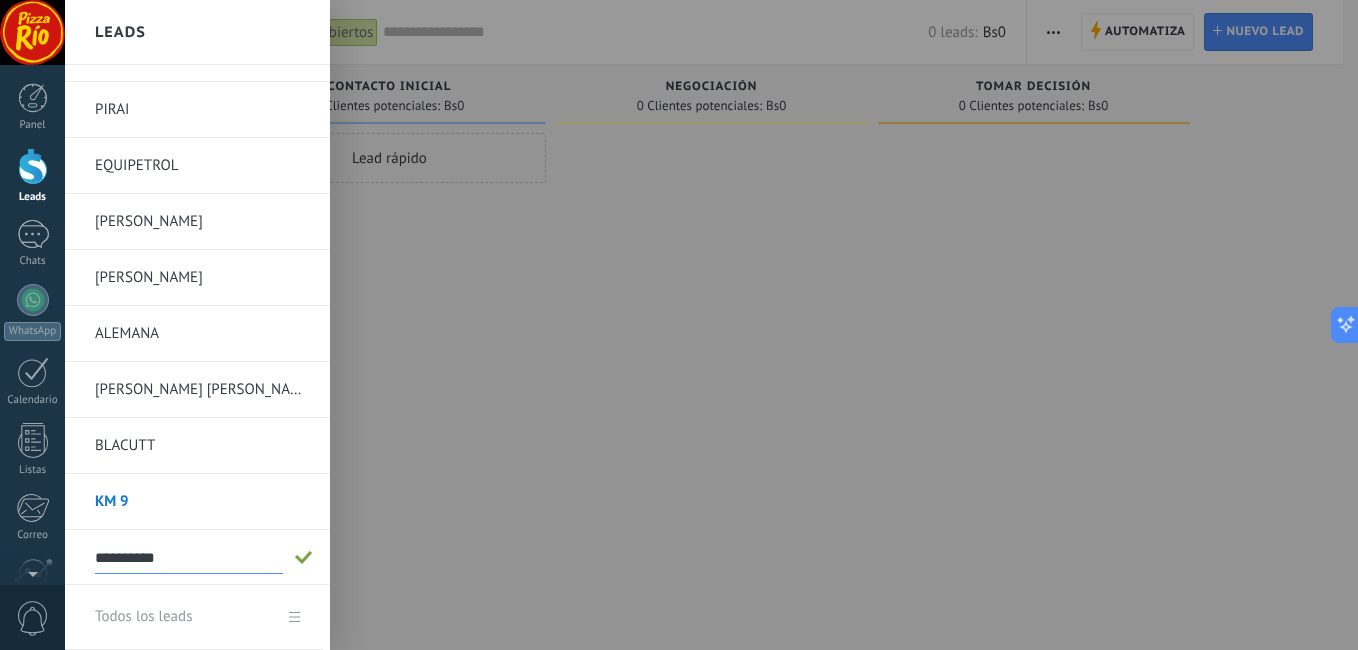 type on "**********" 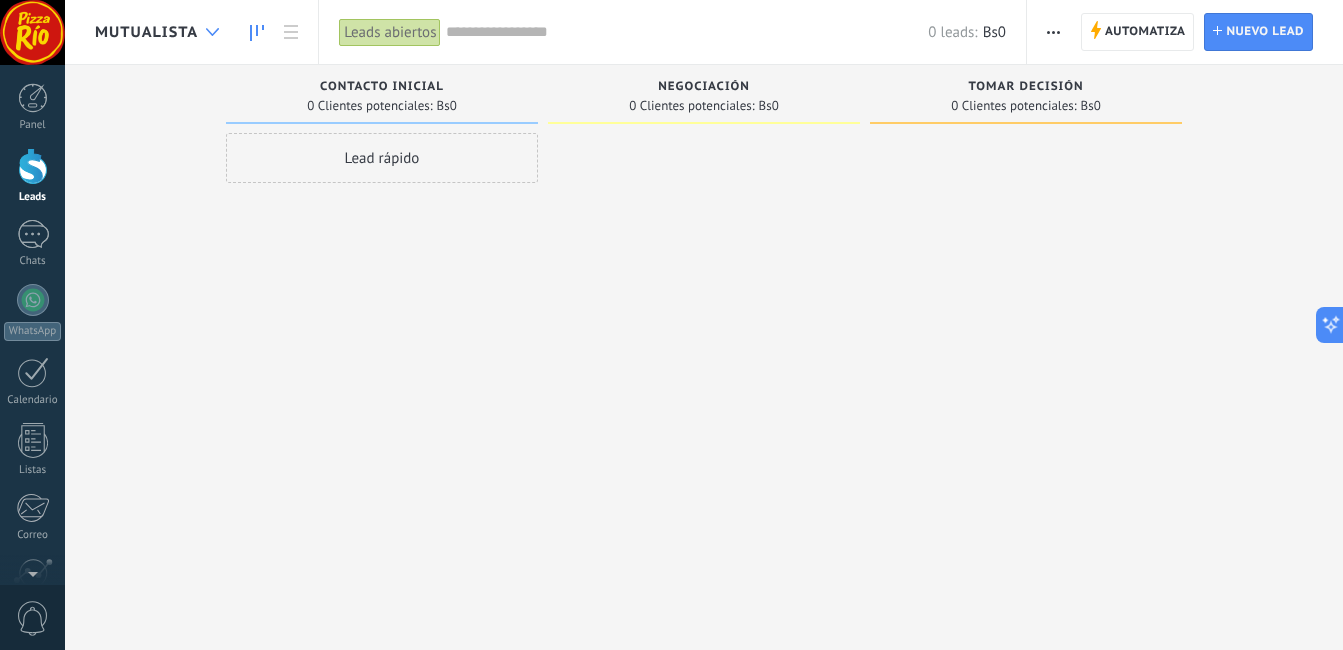 click 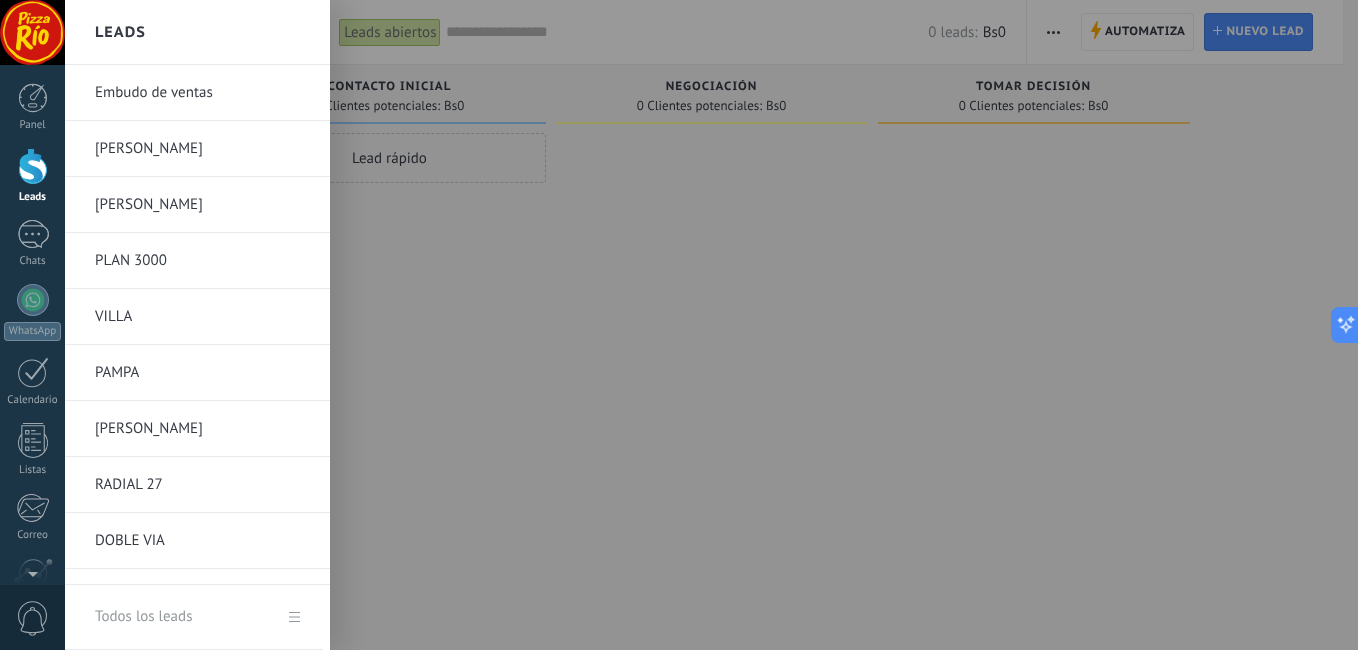 scroll, scrollTop: 655, scrollLeft: 0, axis: vertical 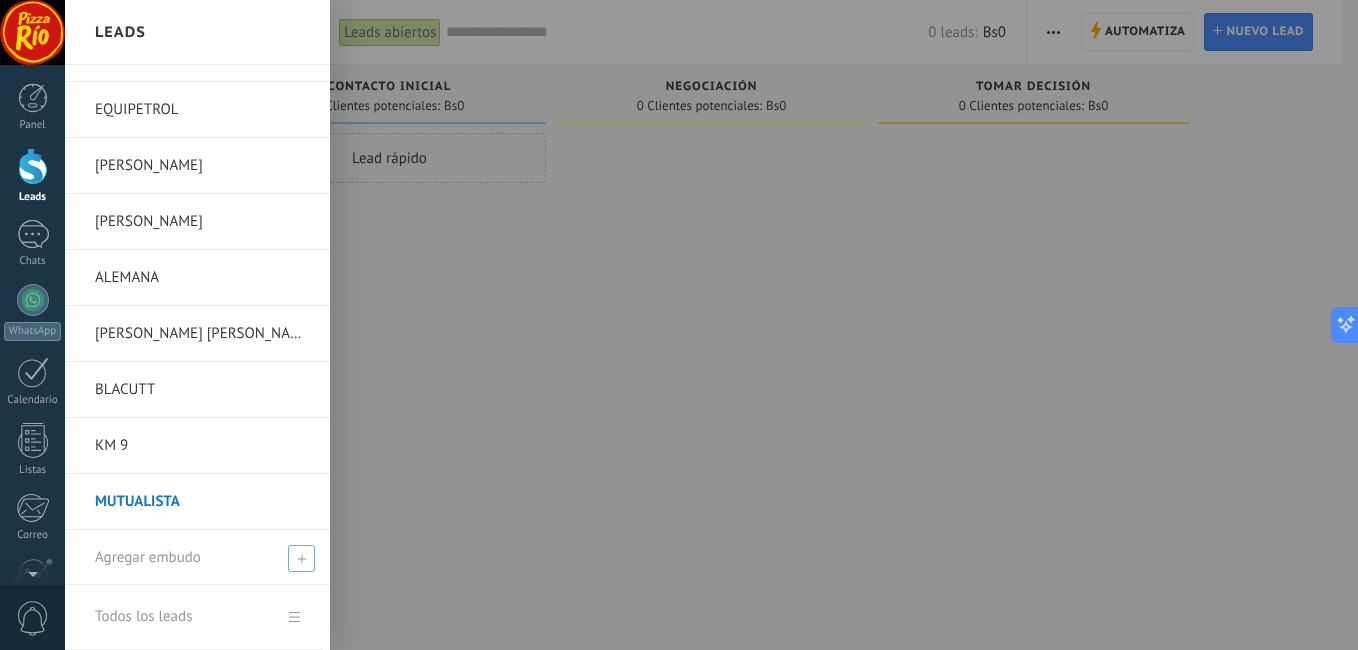 click 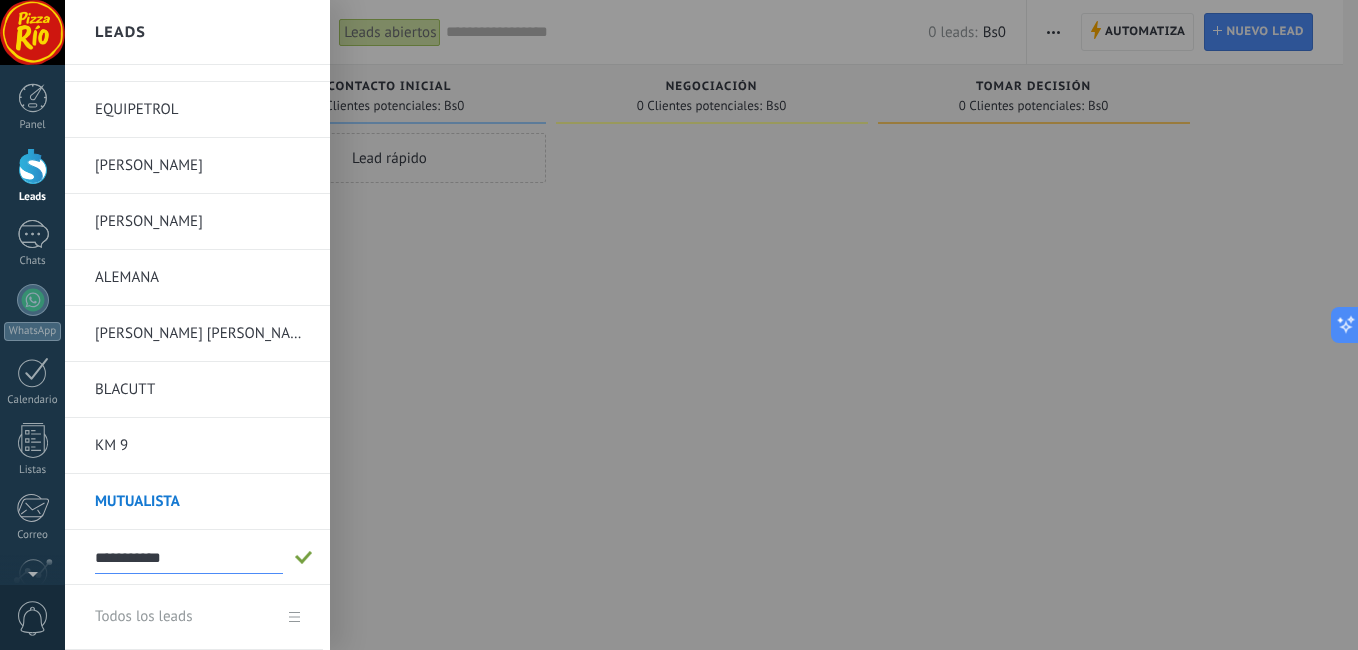 type on "**********" 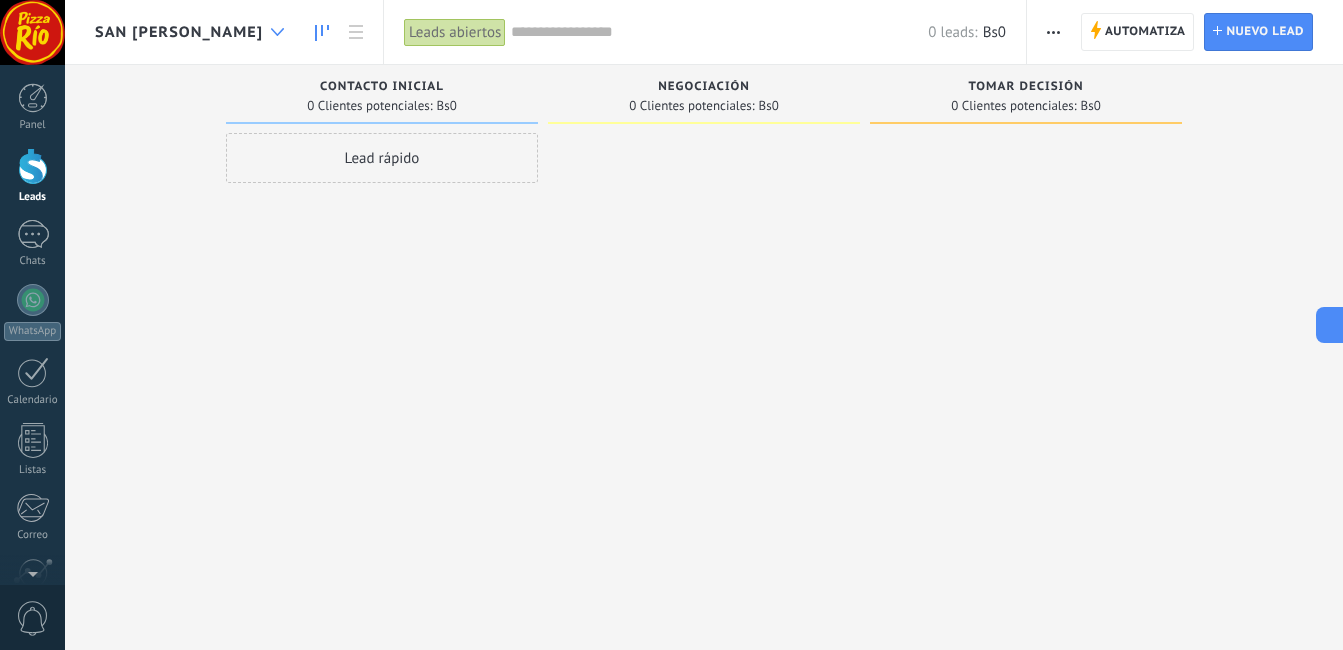 click 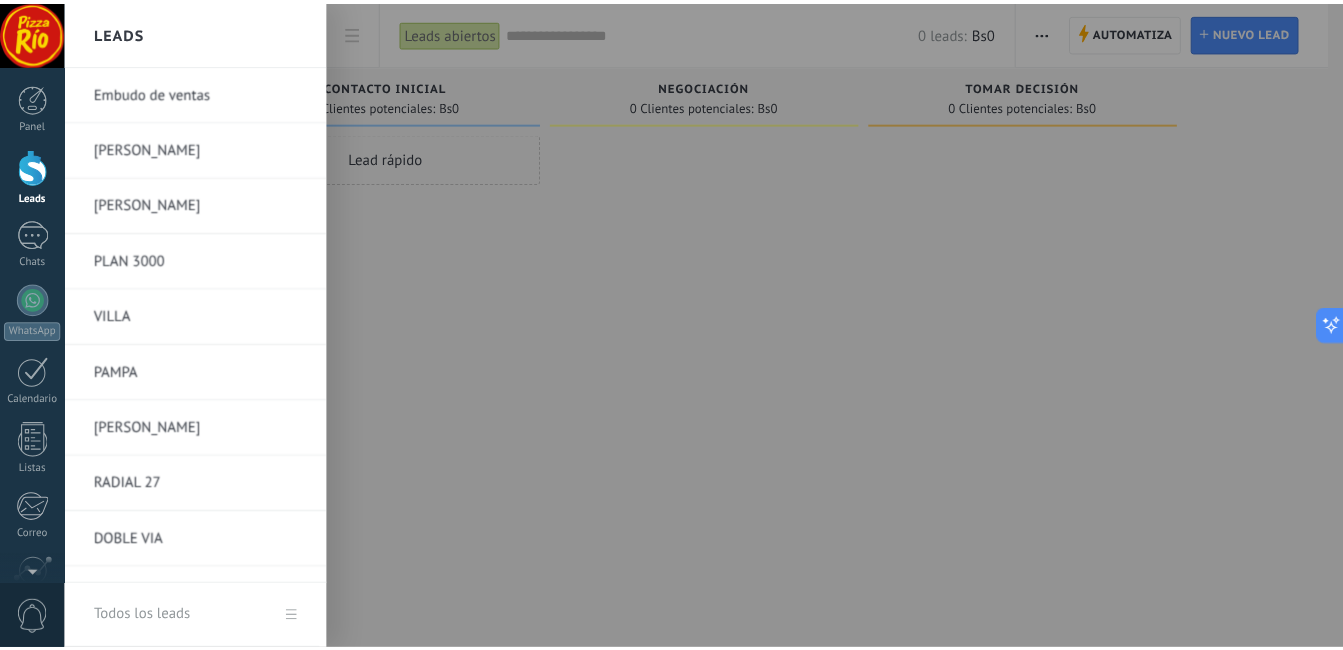 scroll, scrollTop: 711, scrollLeft: 0, axis: vertical 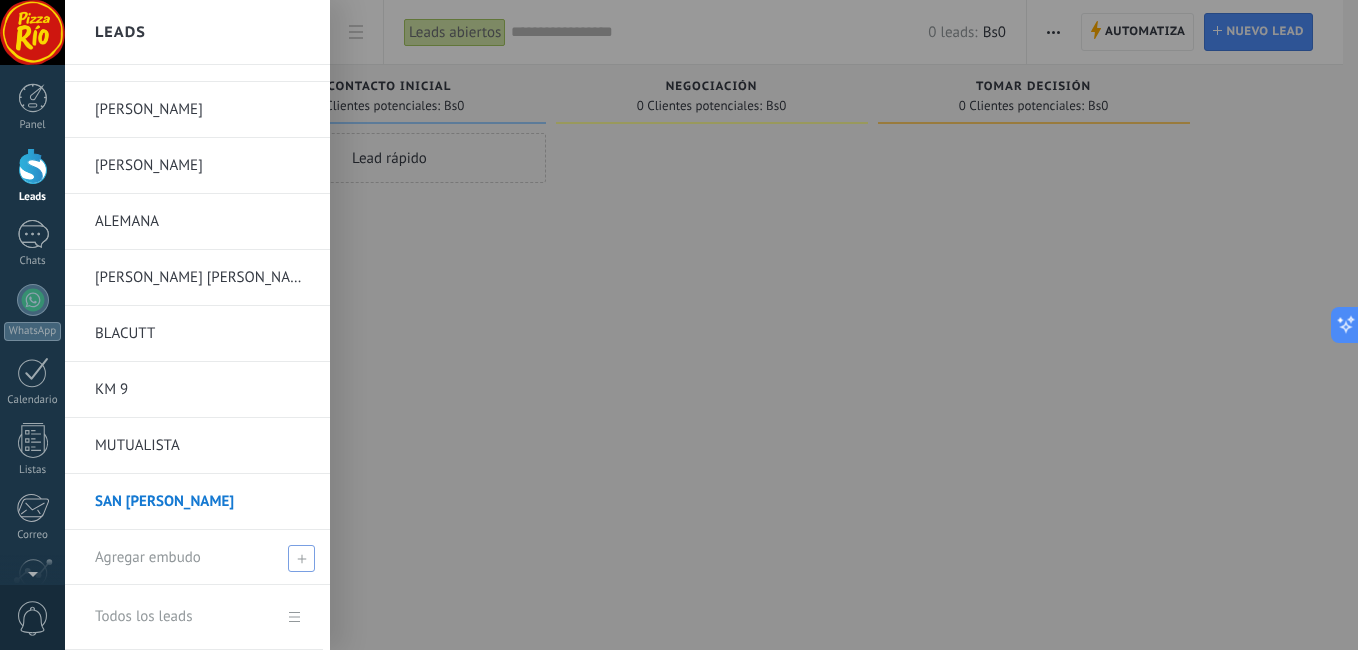 click 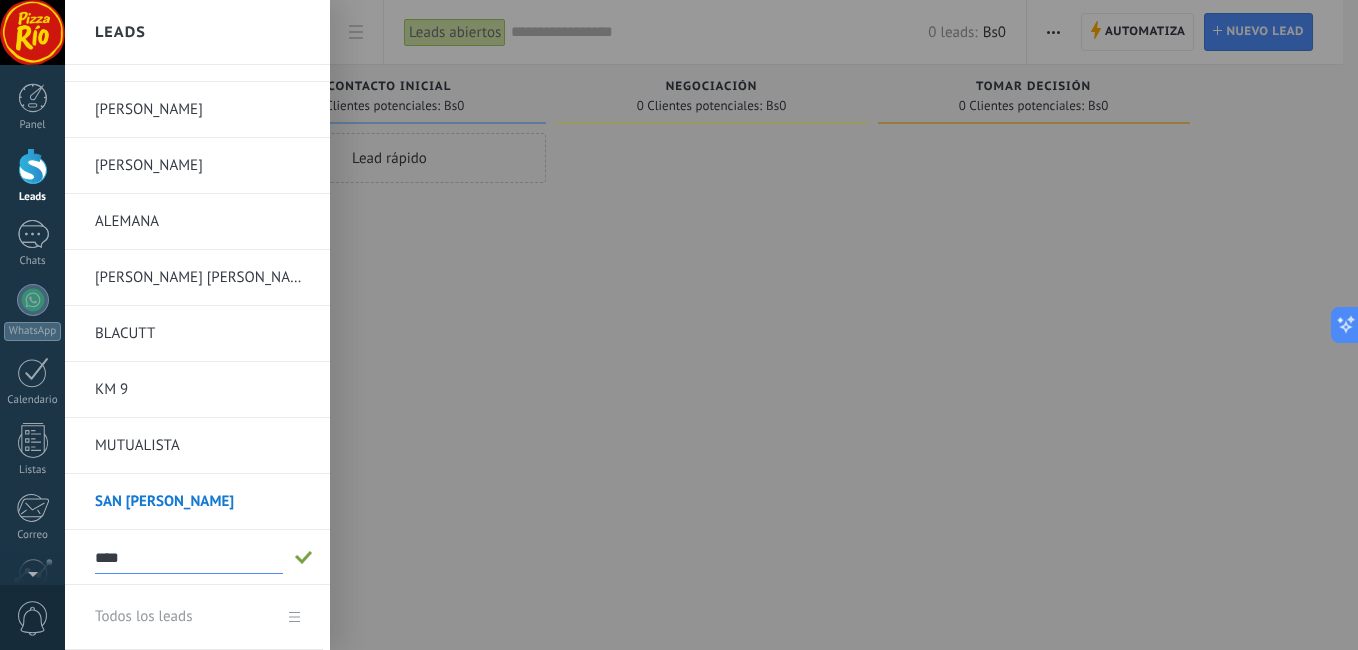 type on "****" 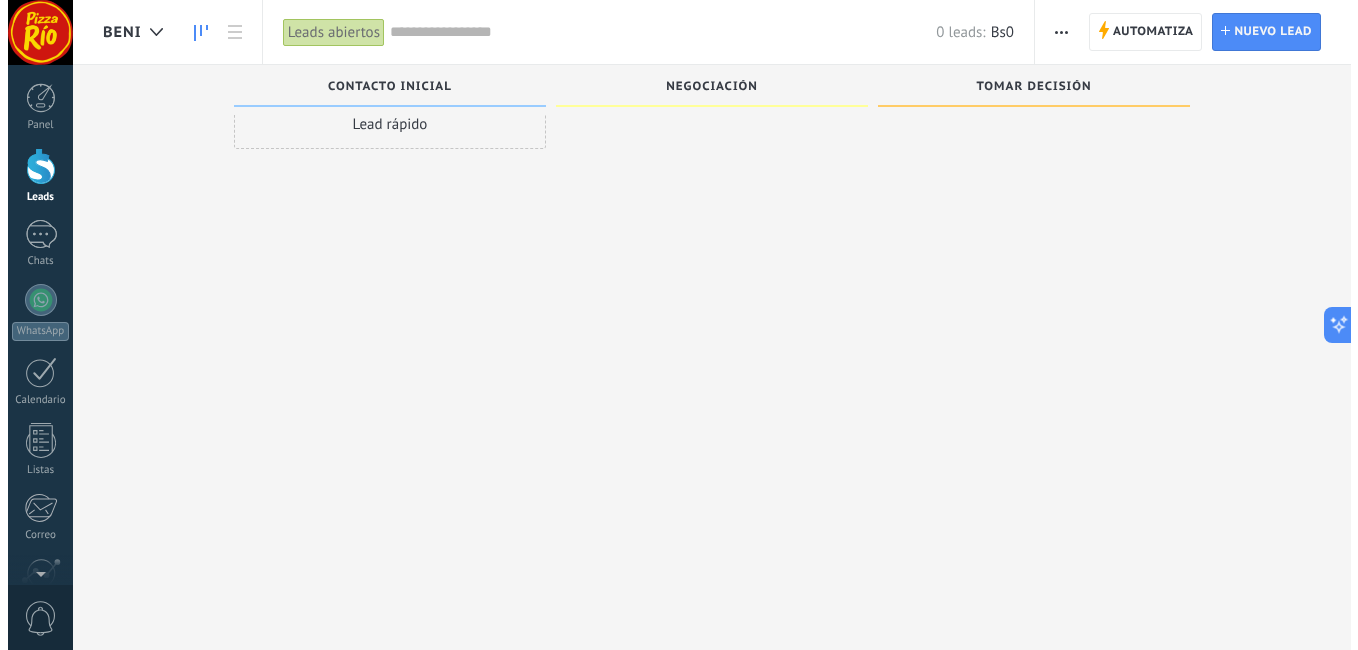 scroll, scrollTop: 0, scrollLeft: 0, axis: both 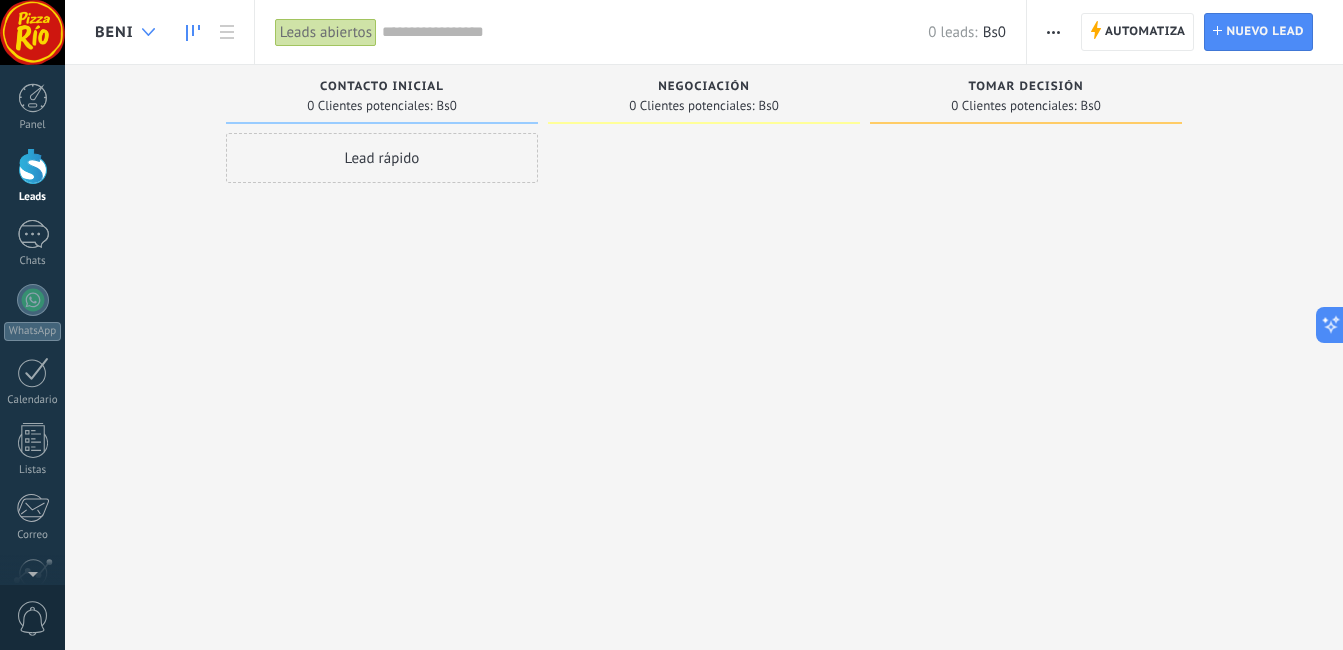 click 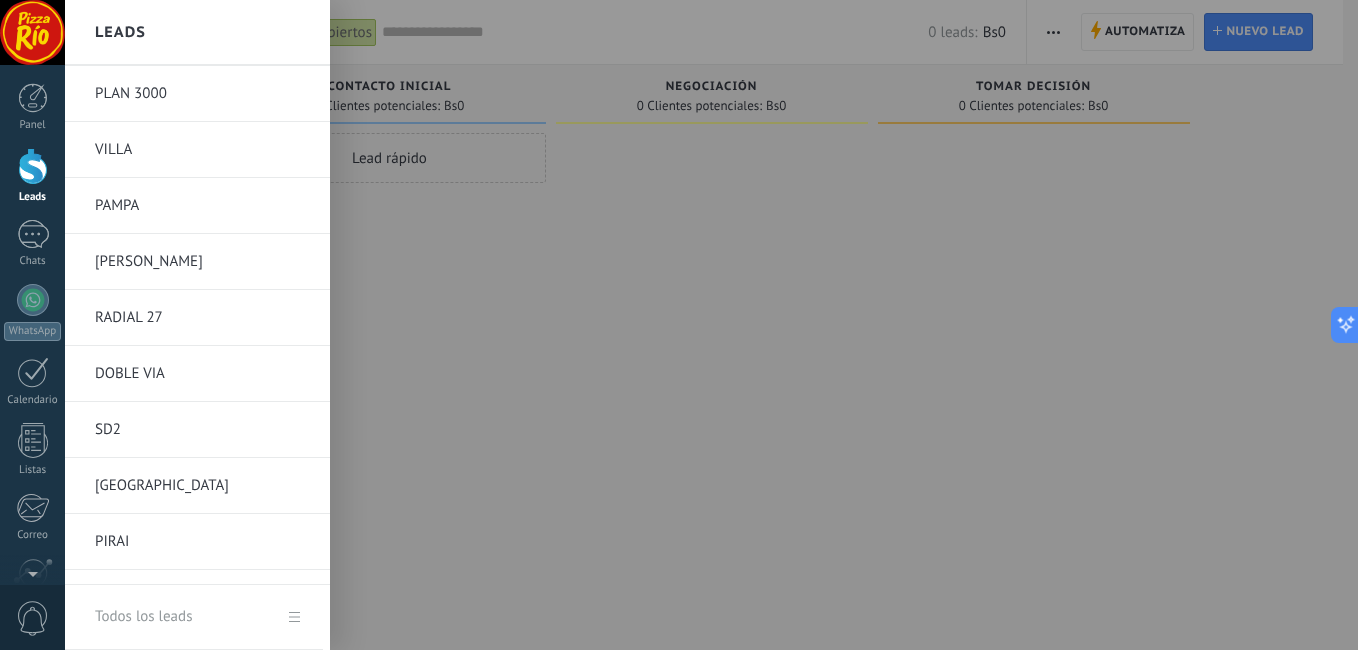 scroll, scrollTop: 0, scrollLeft: 0, axis: both 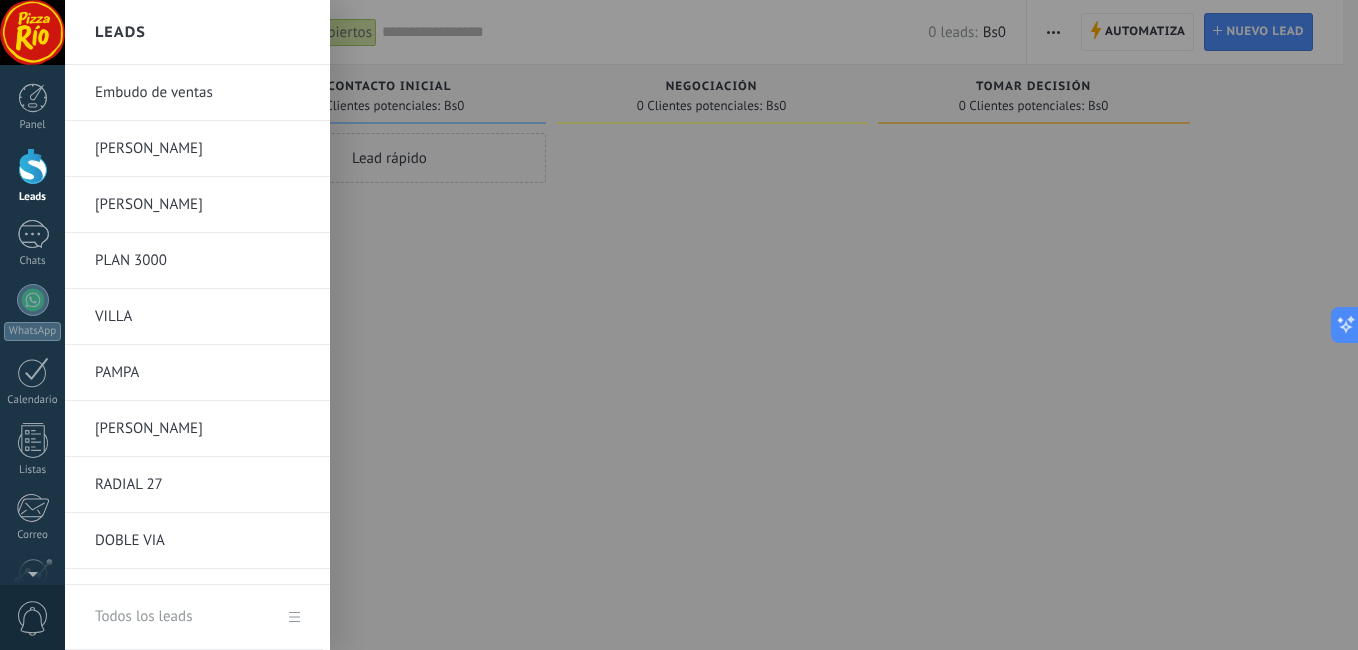 drag, startPoint x: 196, startPoint y: 90, endPoint x: 710, endPoint y: 227, distance: 531.9445 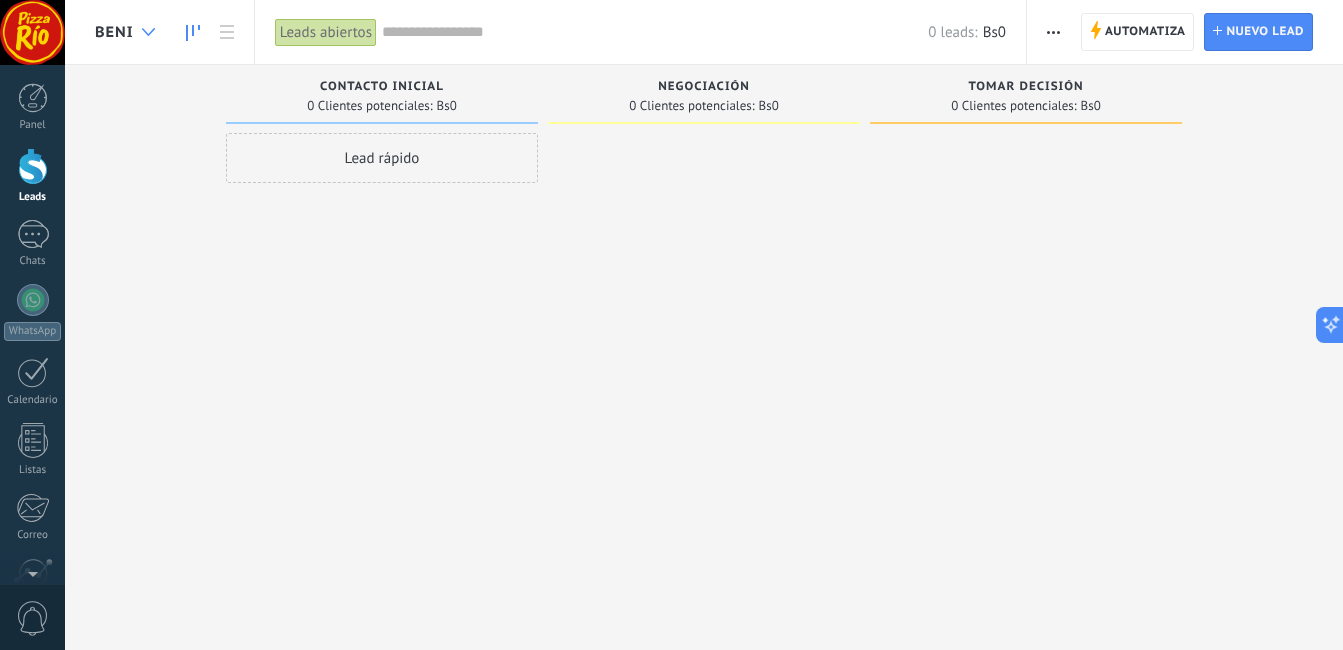click 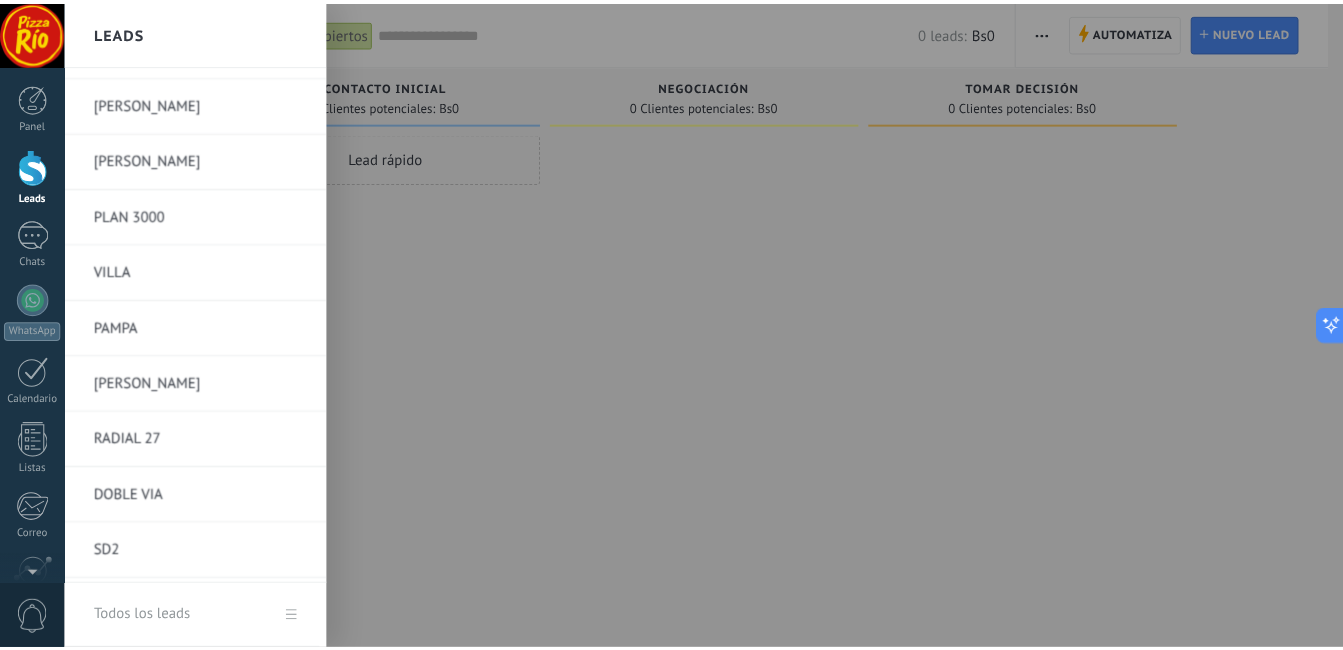 scroll, scrollTop: 0, scrollLeft: 0, axis: both 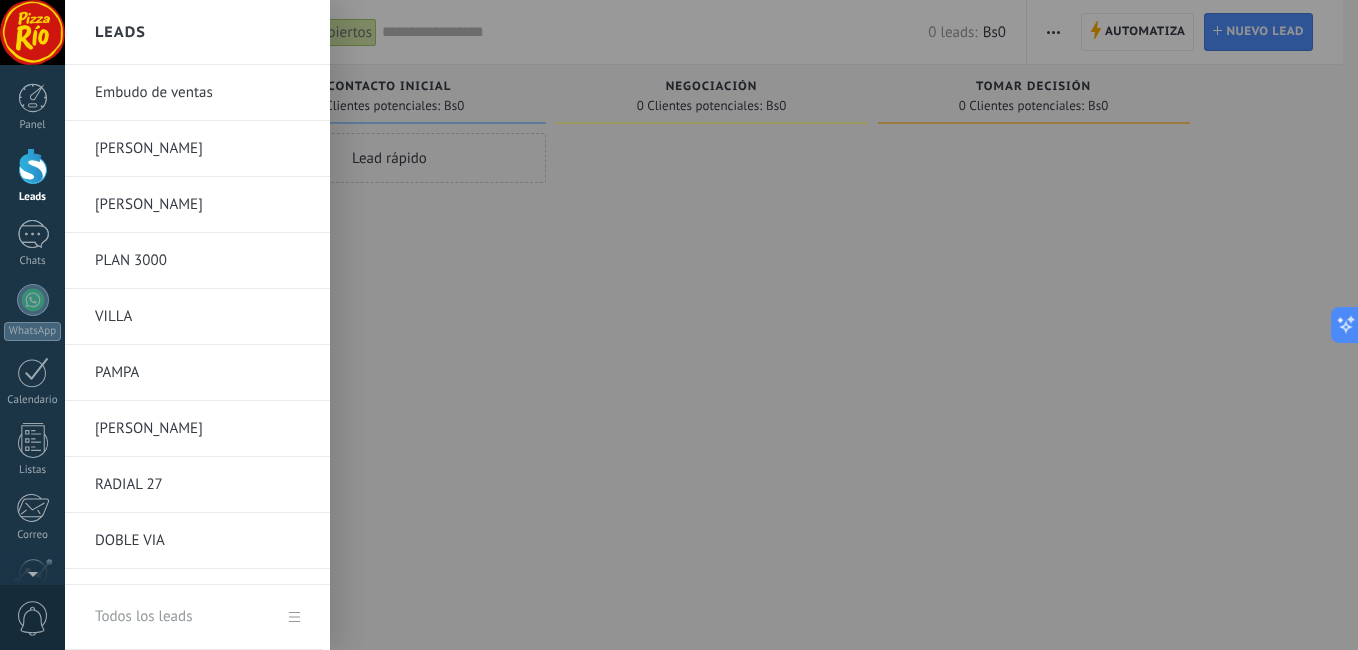 click on "Embudo de ventas" at bounding box center [202, 93] 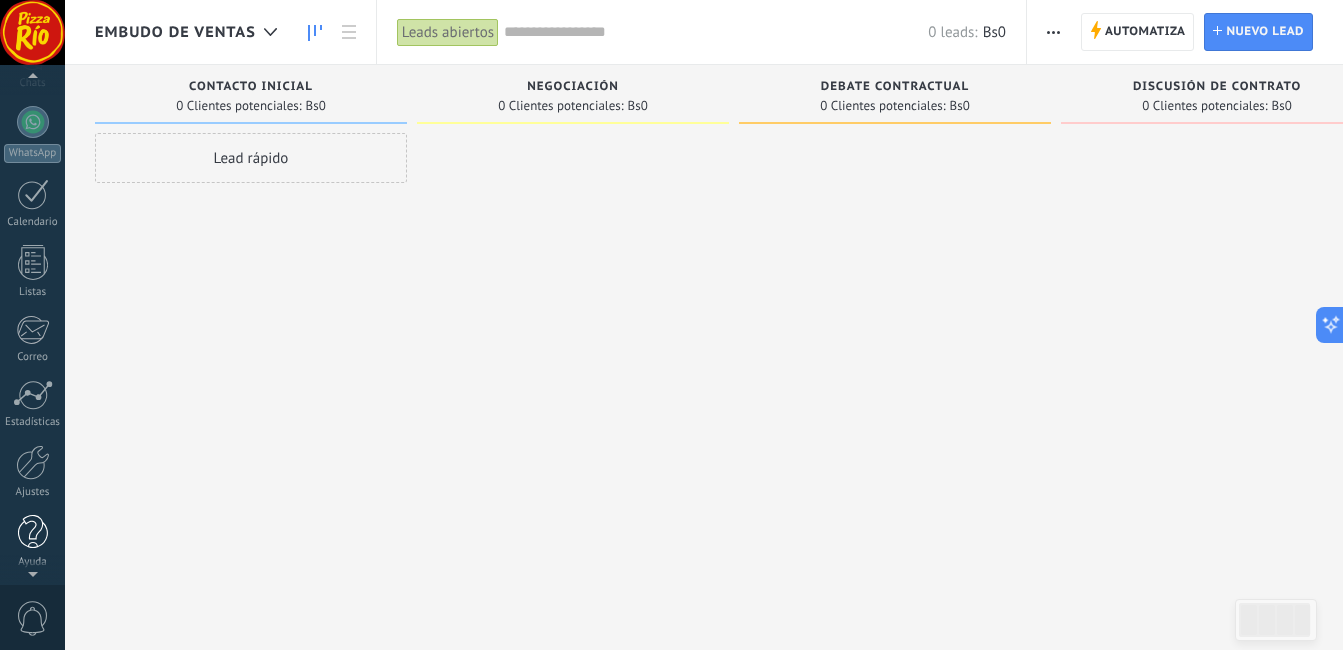 scroll, scrollTop: 182, scrollLeft: 0, axis: vertical 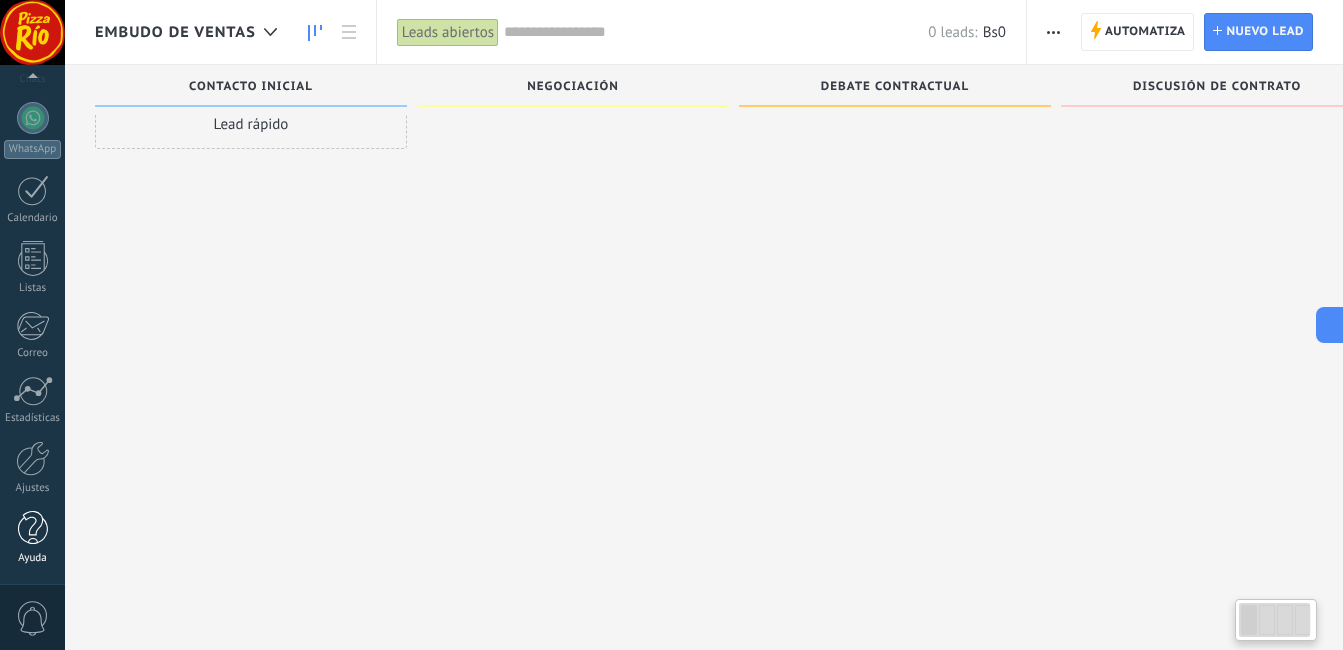 click at bounding box center (33, 528) 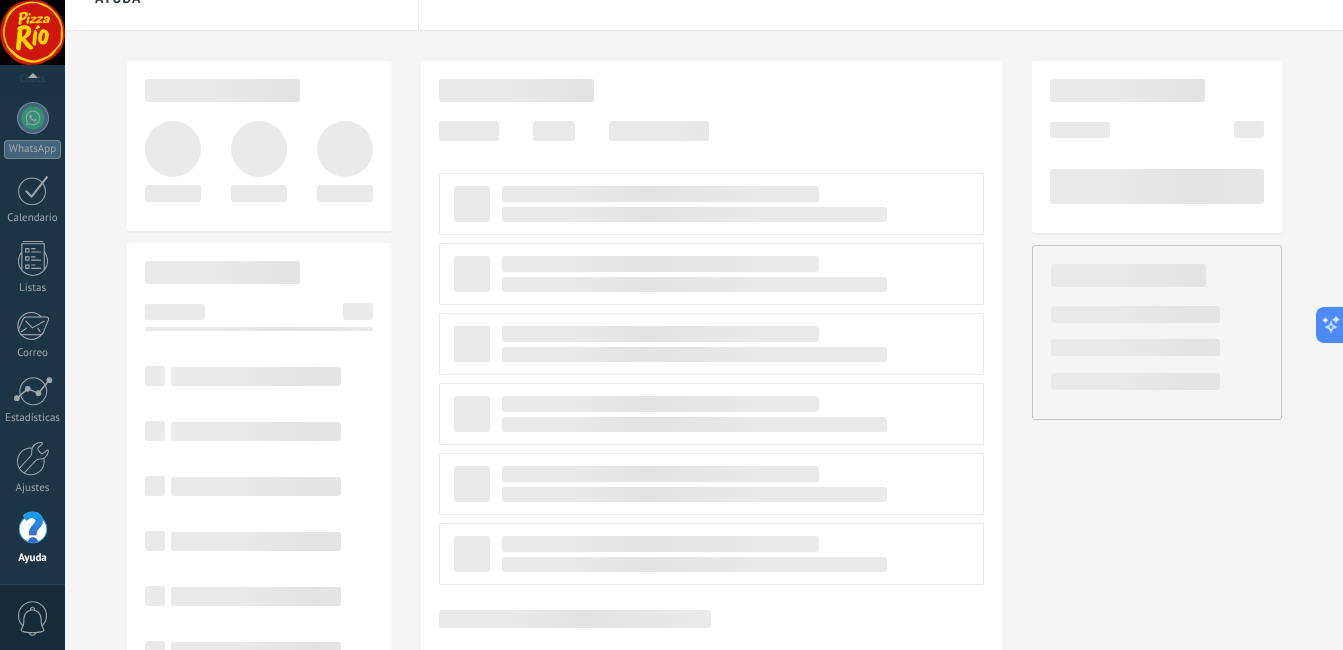 scroll, scrollTop: 0, scrollLeft: 0, axis: both 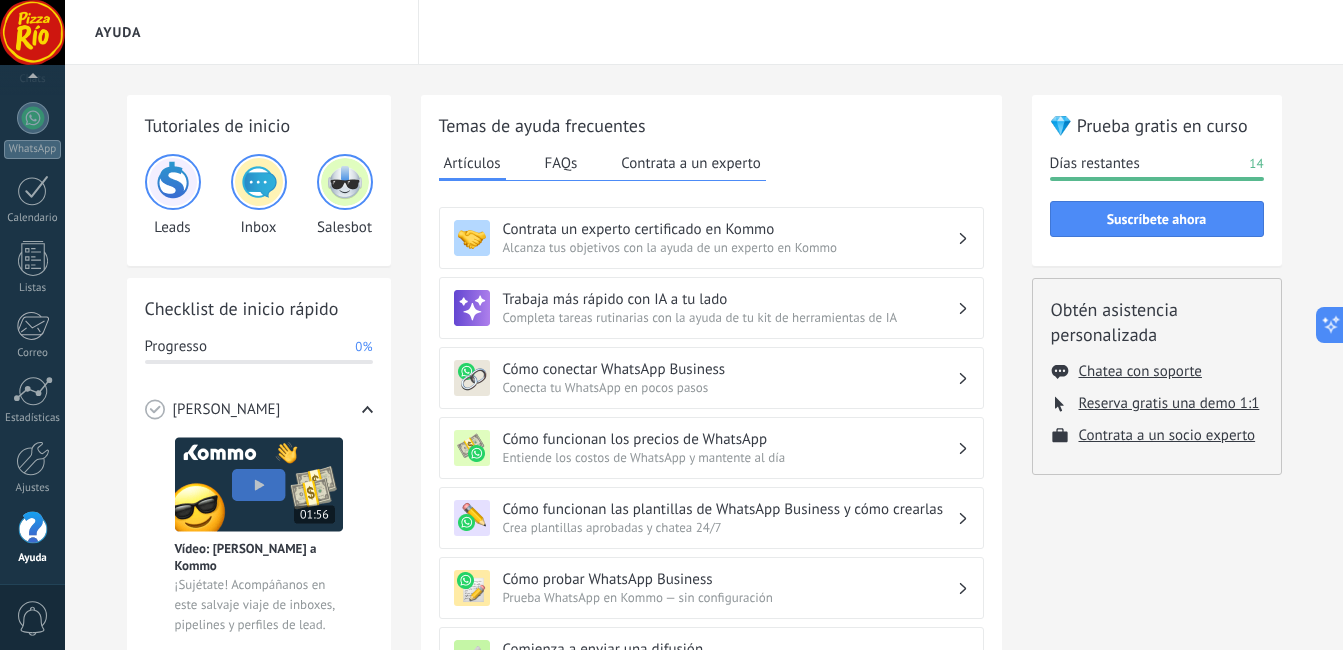 click on "0" at bounding box center [33, 618] 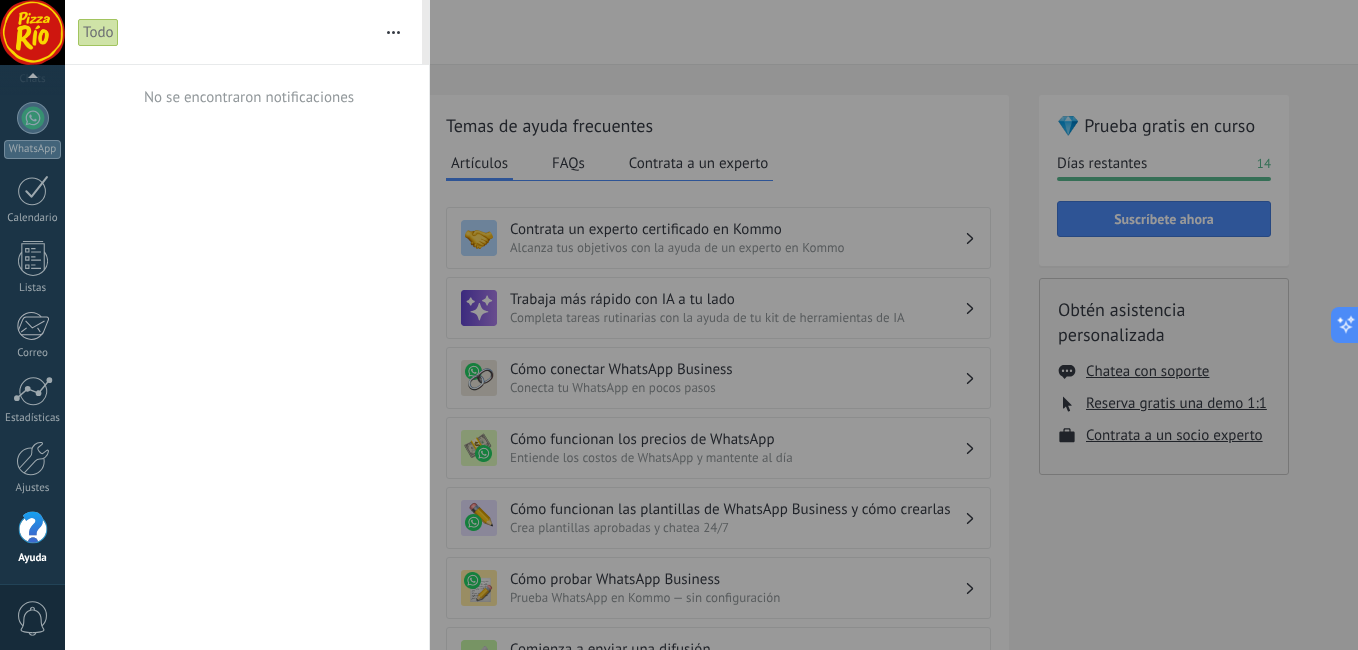 click 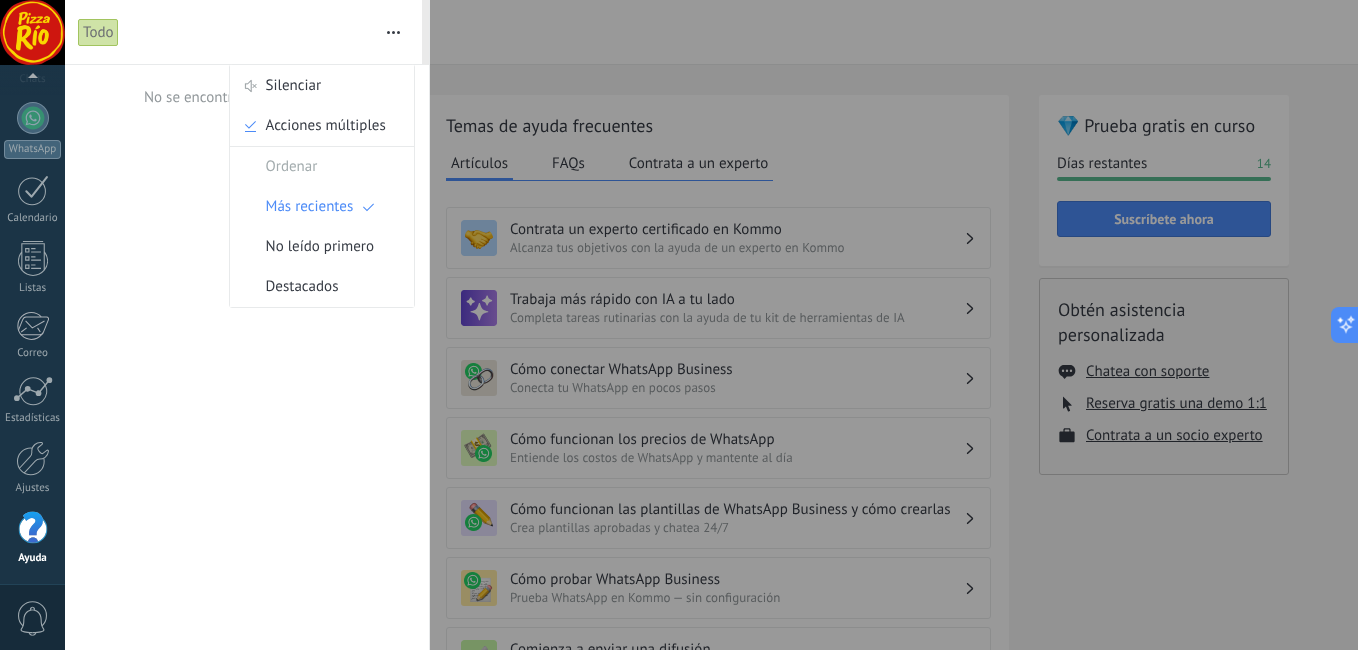 click on "No se encontraron notificaciones" at bounding box center [247, 357] 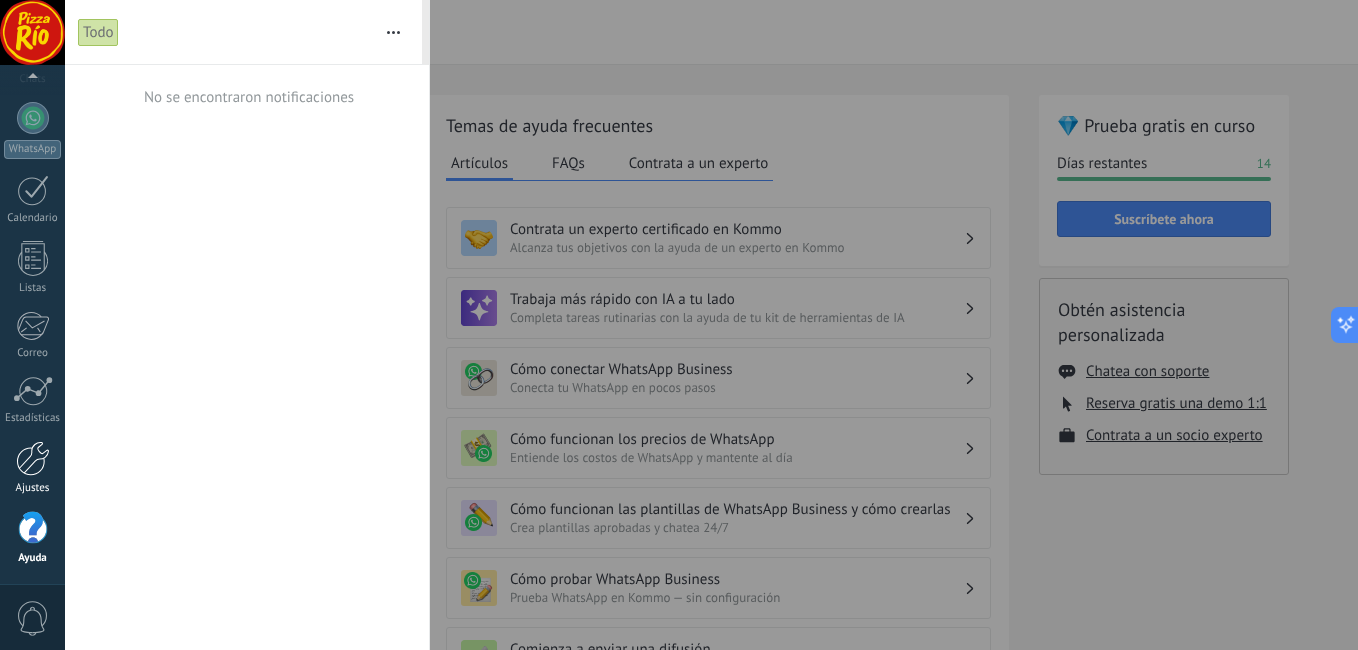 click on "Ajustes" at bounding box center [32, 468] 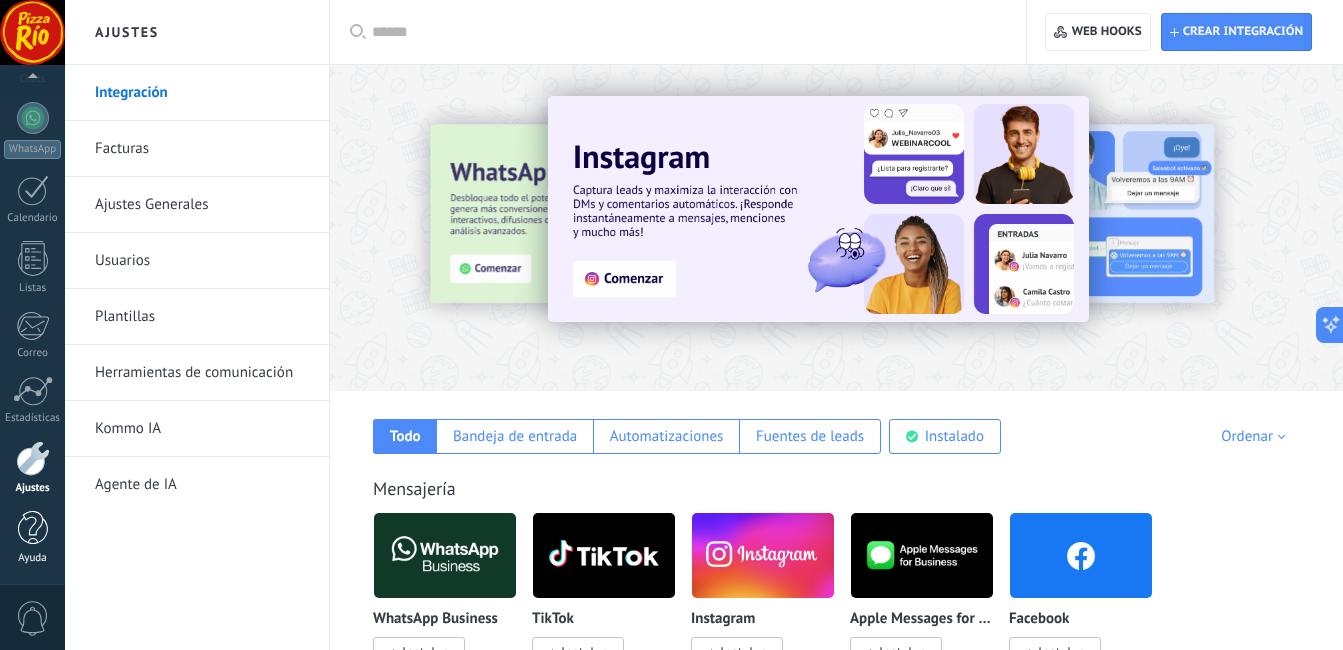 click at bounding box center [33, 528] 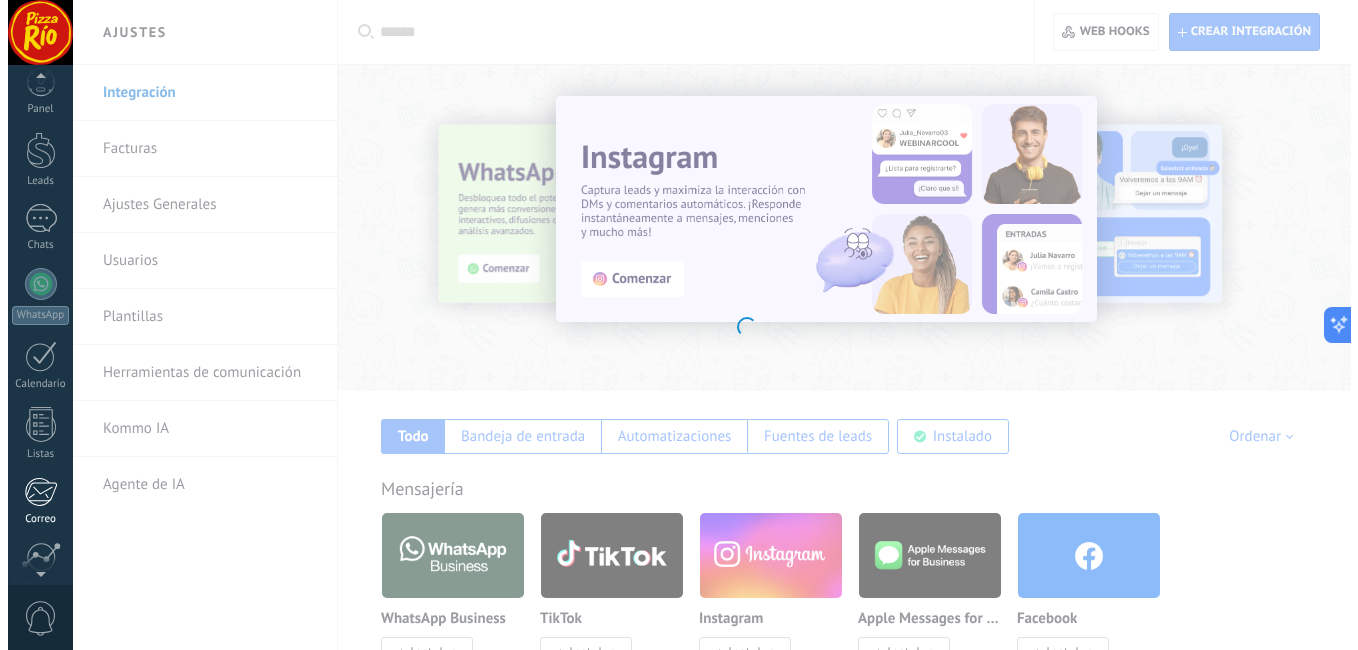 scroll, scrollTop: 0, scrollLeft: 0, axis: both 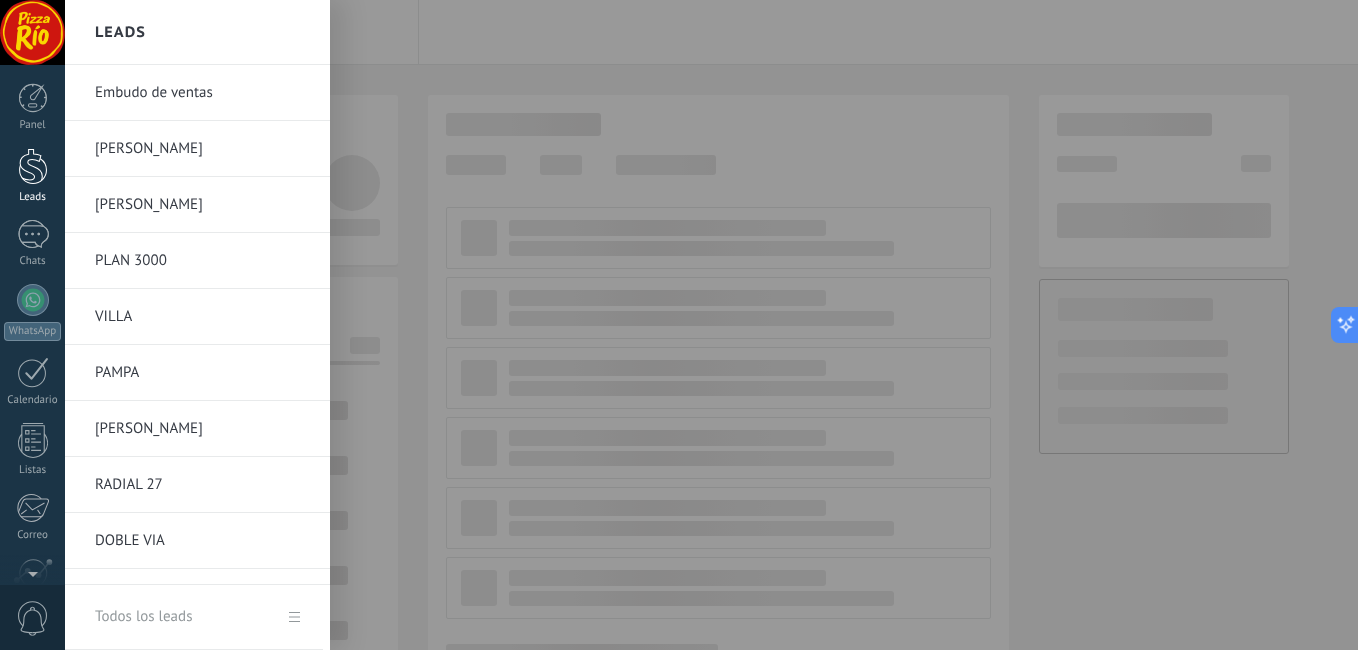 click at bounding box center [33, 166] 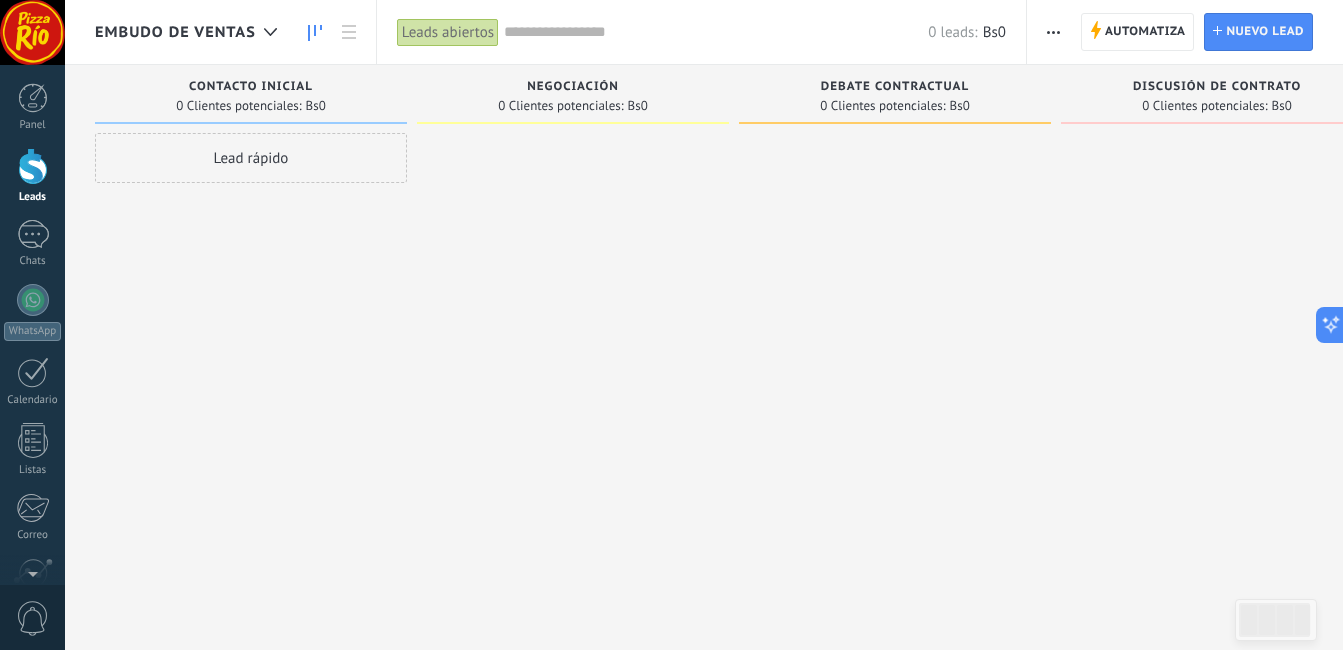 click on "Embudo de ventas" at bounding box center (175, 32) 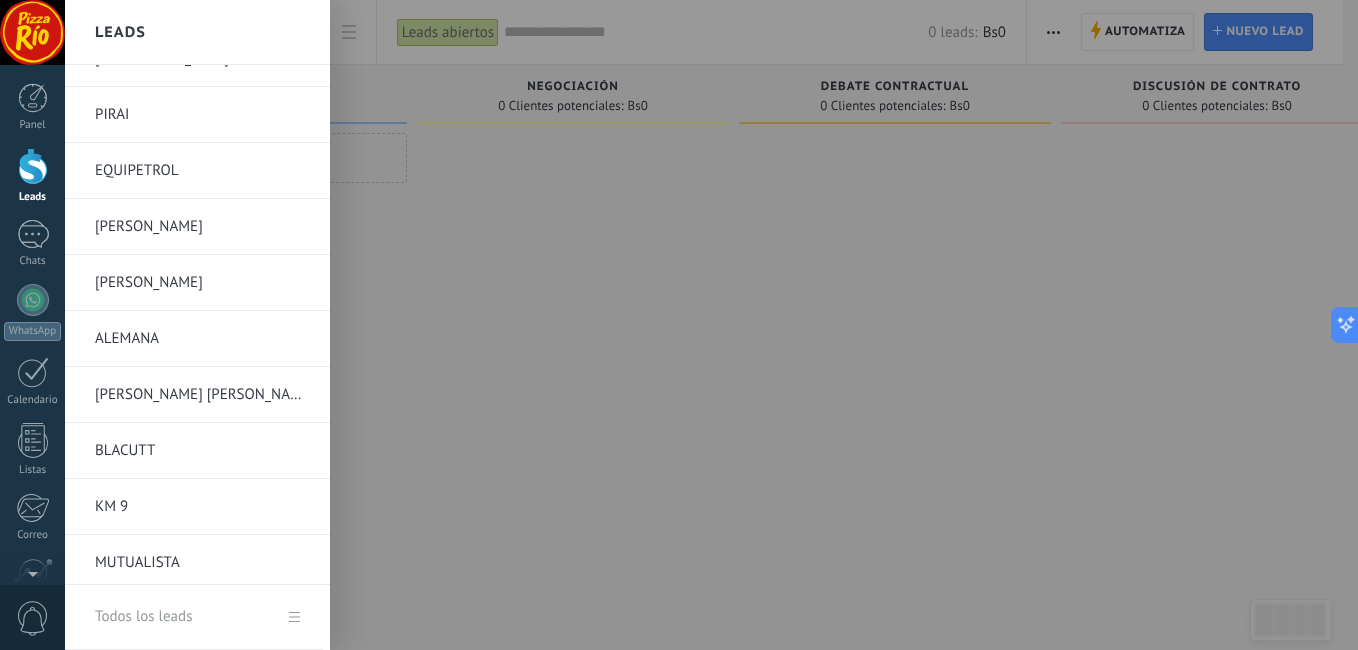 scroll, scrollTop: 767, scrollLeft: 0, axis: vertical 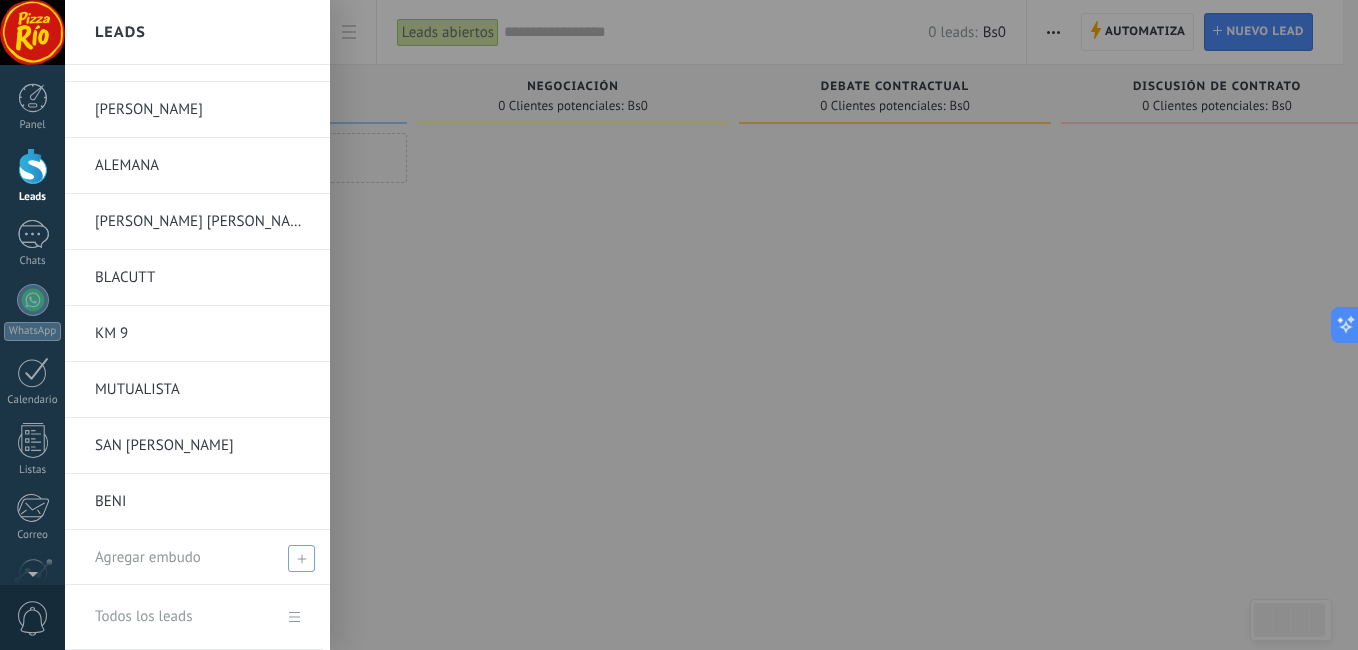 click at bounding box center (301, 558) 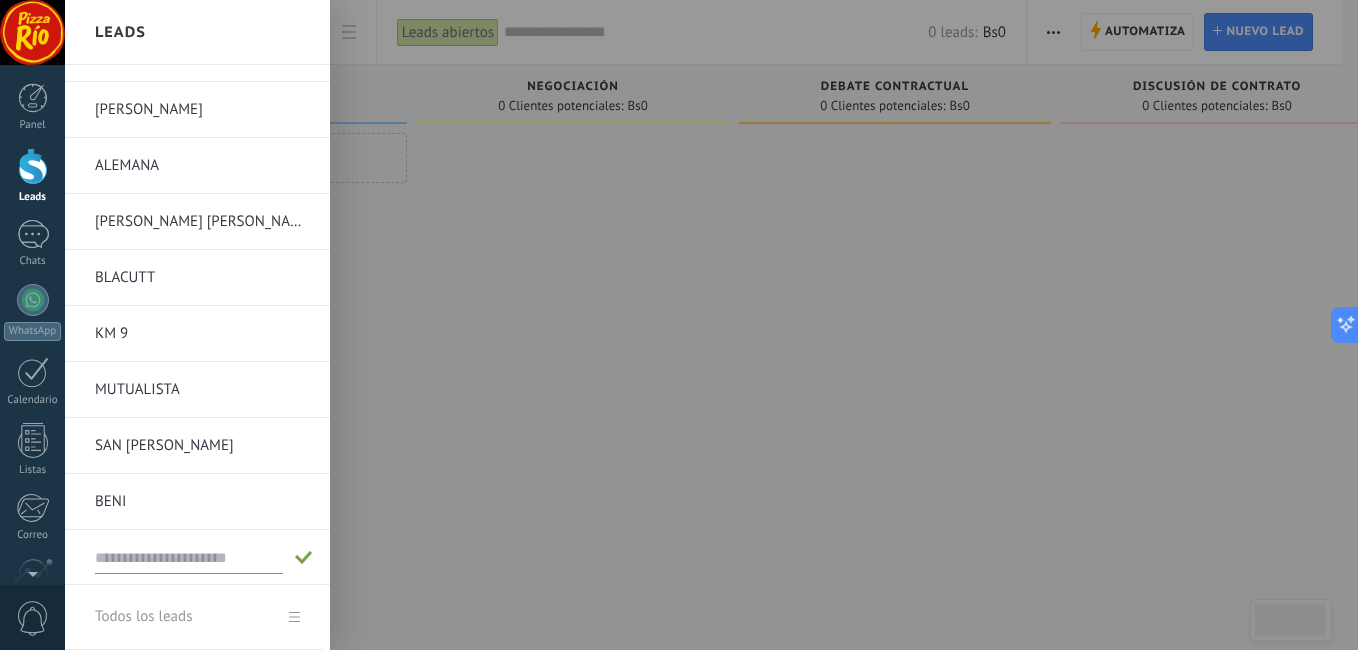 click at bounding box center [189, 558] 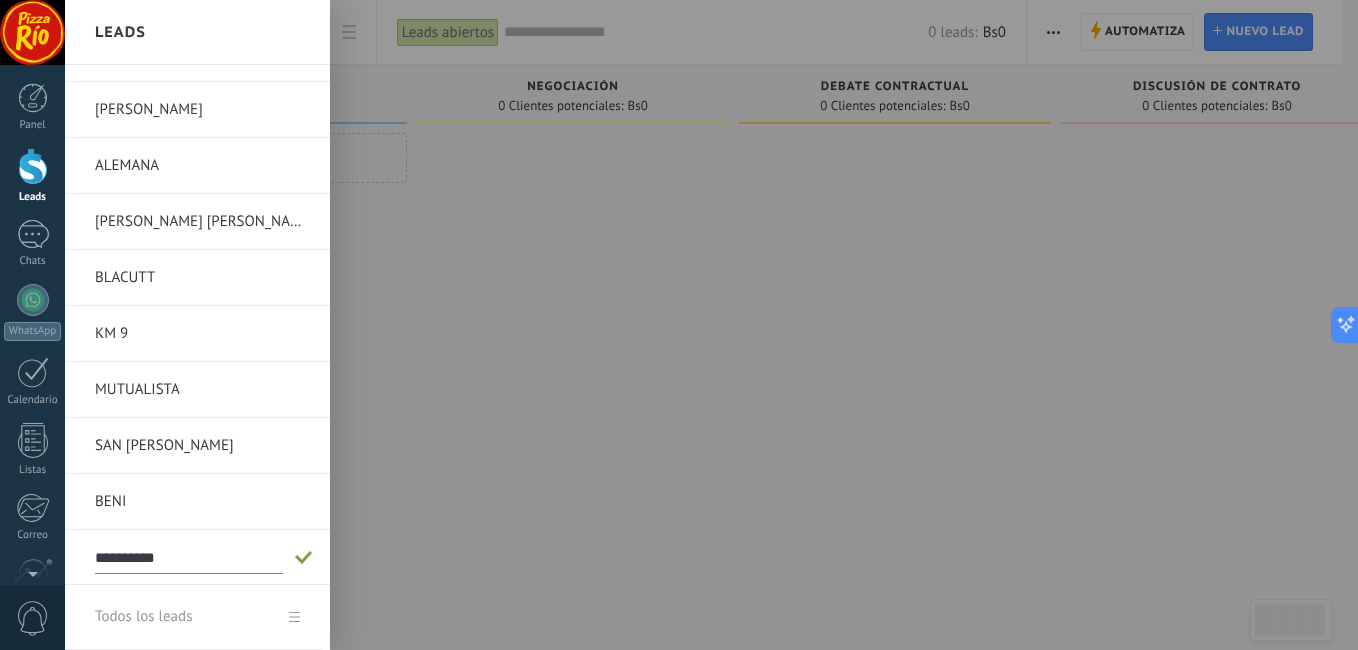 type on "**********" 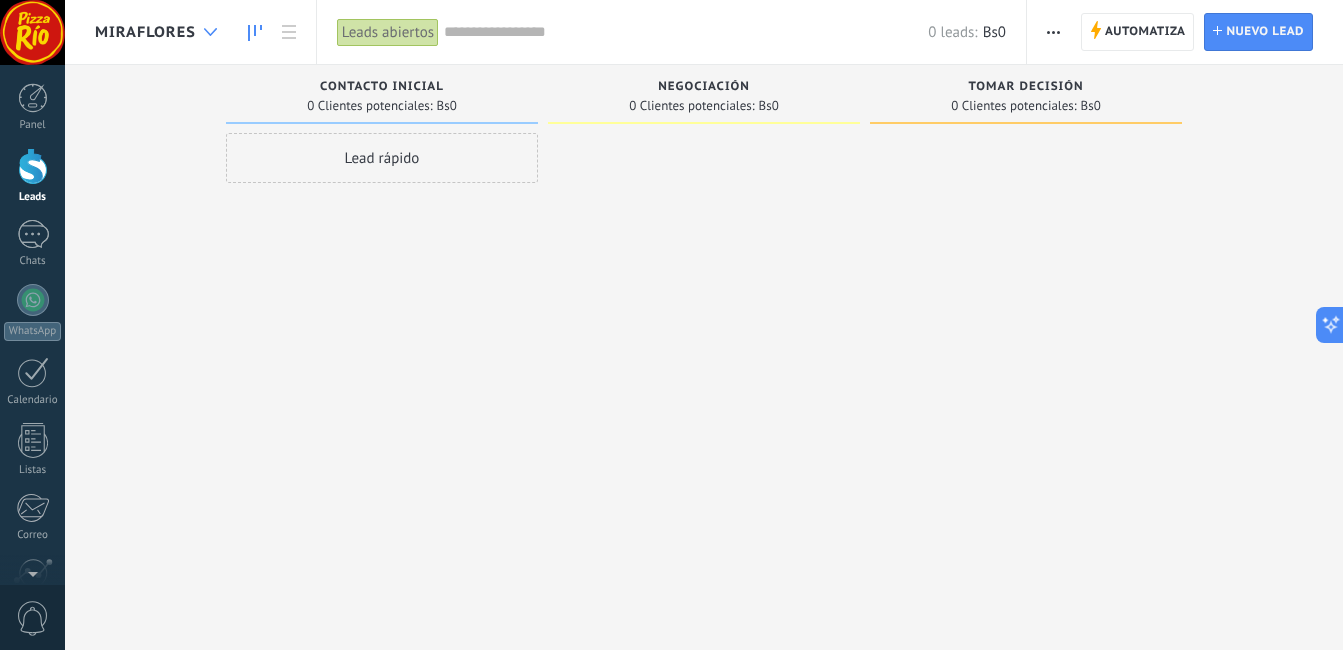 click 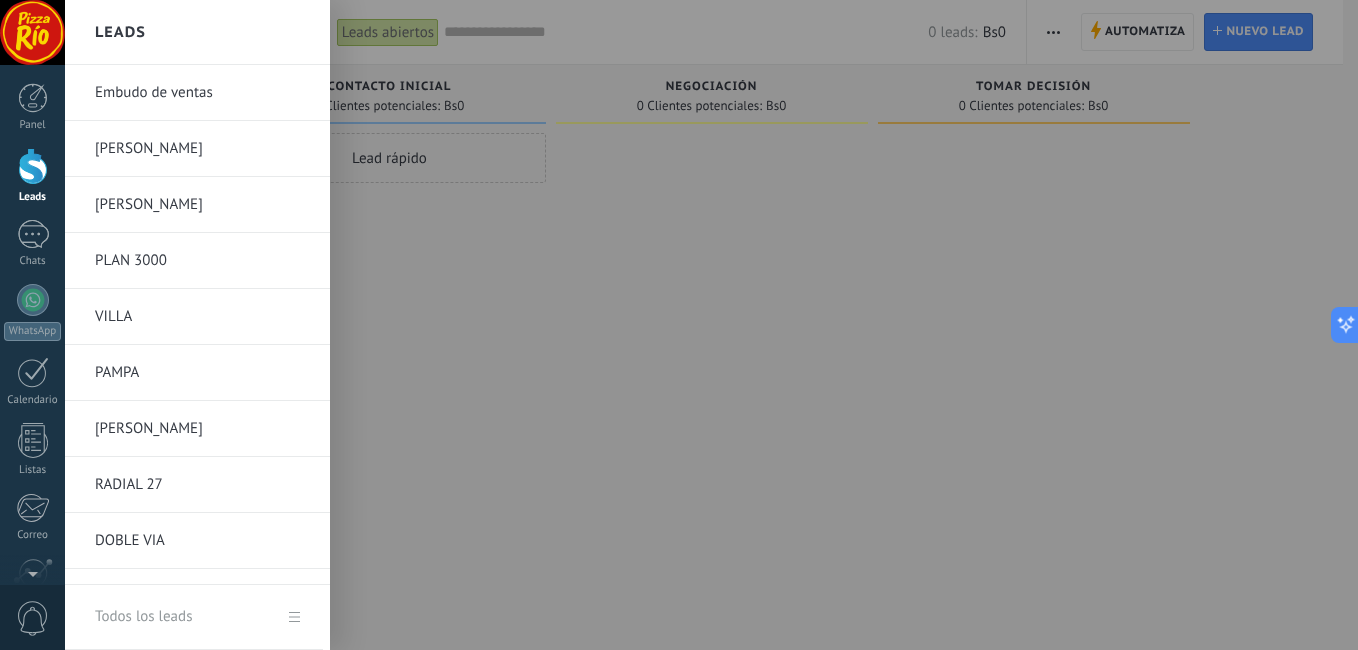 scroll, scrollTop: 823, scrollLeft: 0, axis: vertical 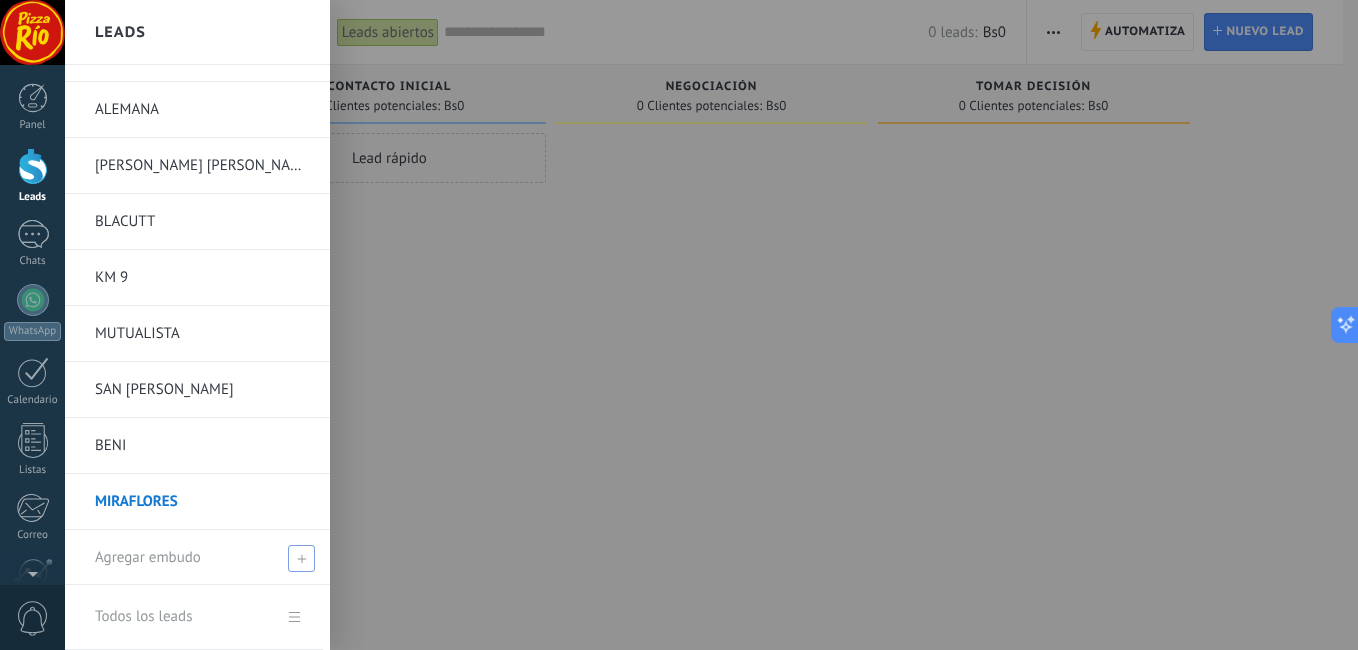 click at bounding box center (301, 558) 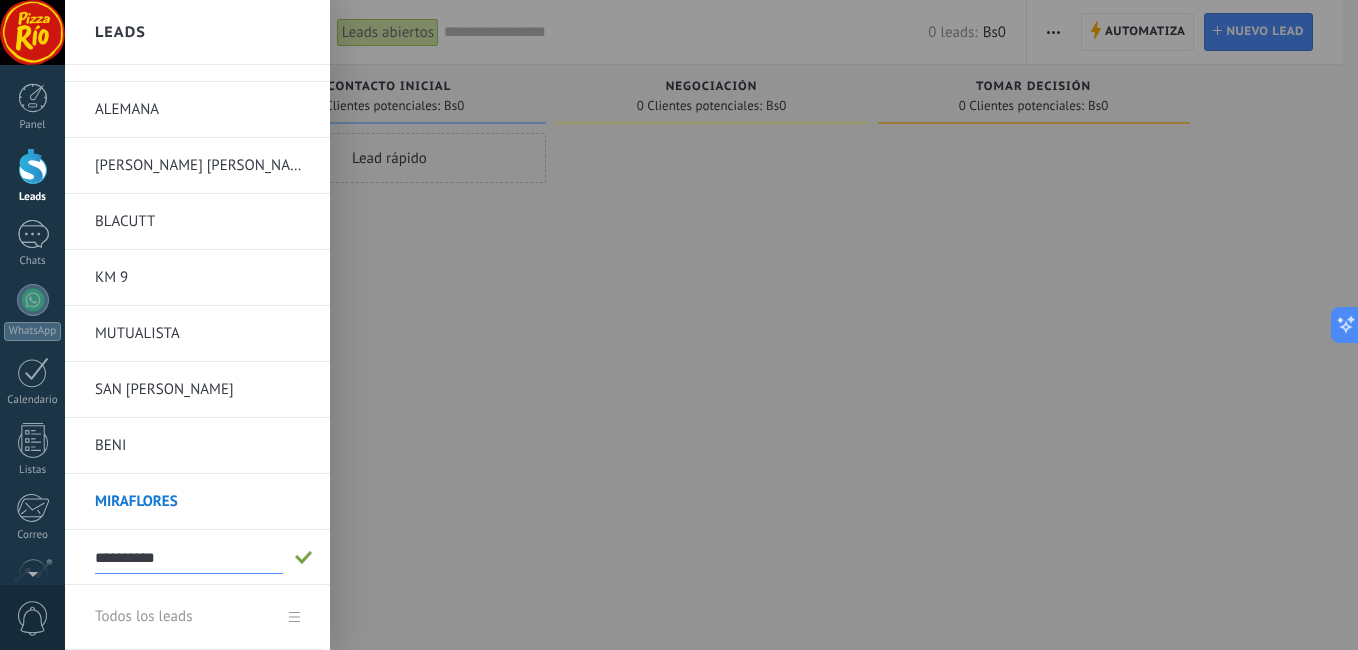 type on "**********" 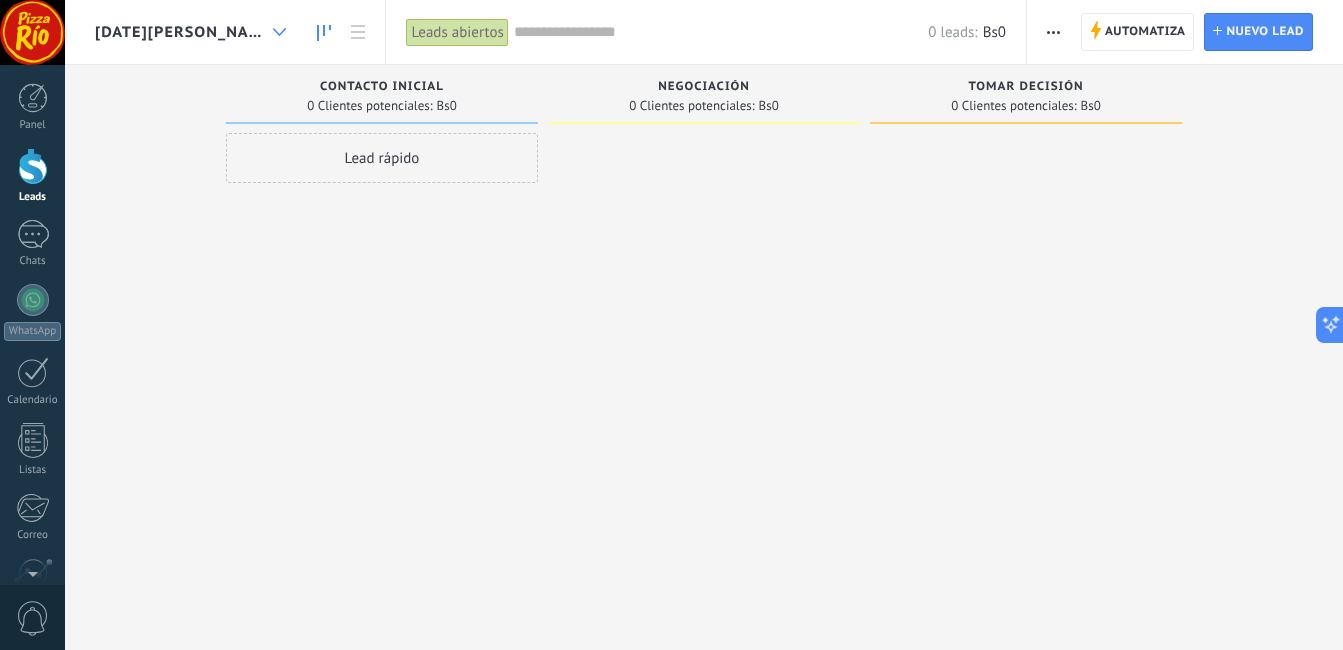 click 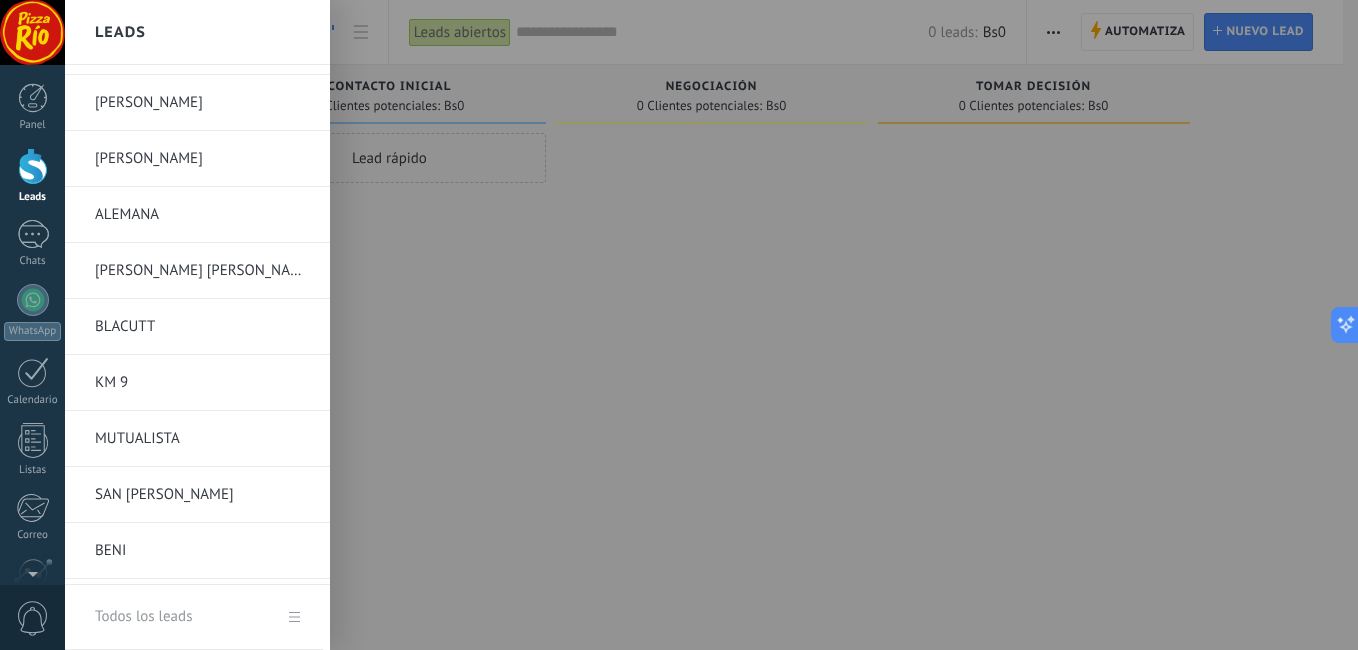 scroll, scrollTop: 823, scrollLeft: 0, axis: vertical 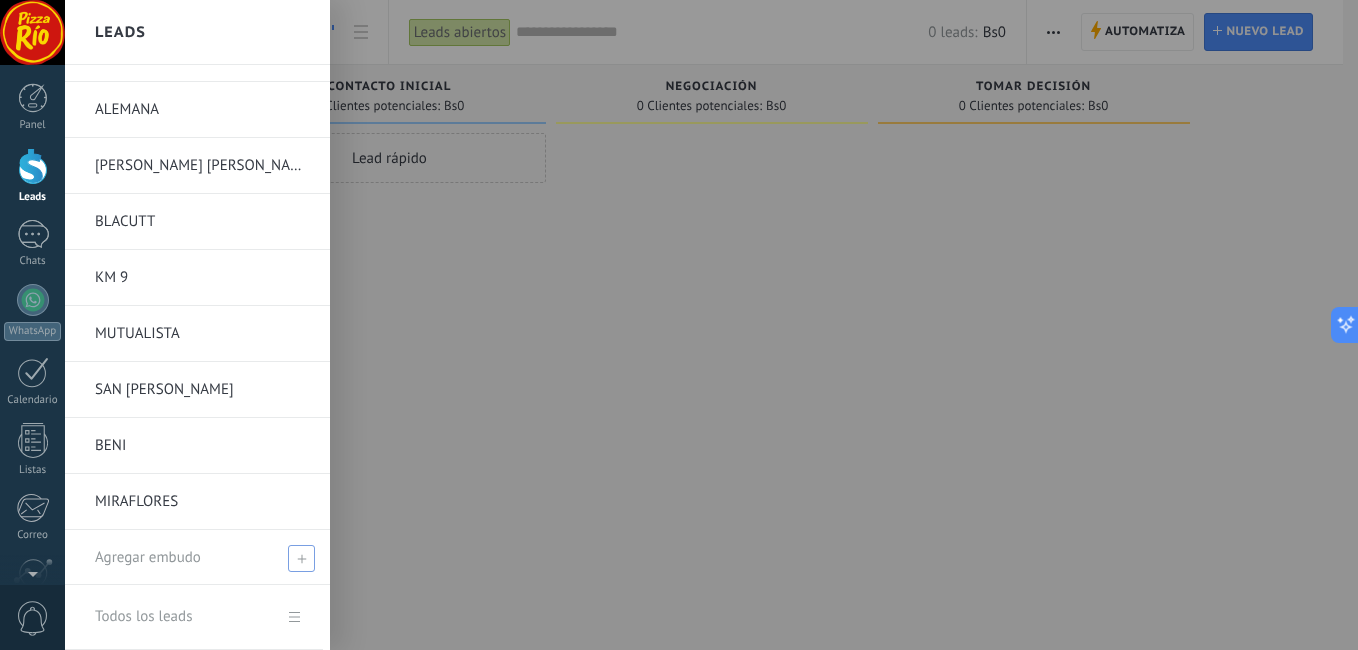 click at bounding box center (301, 558) 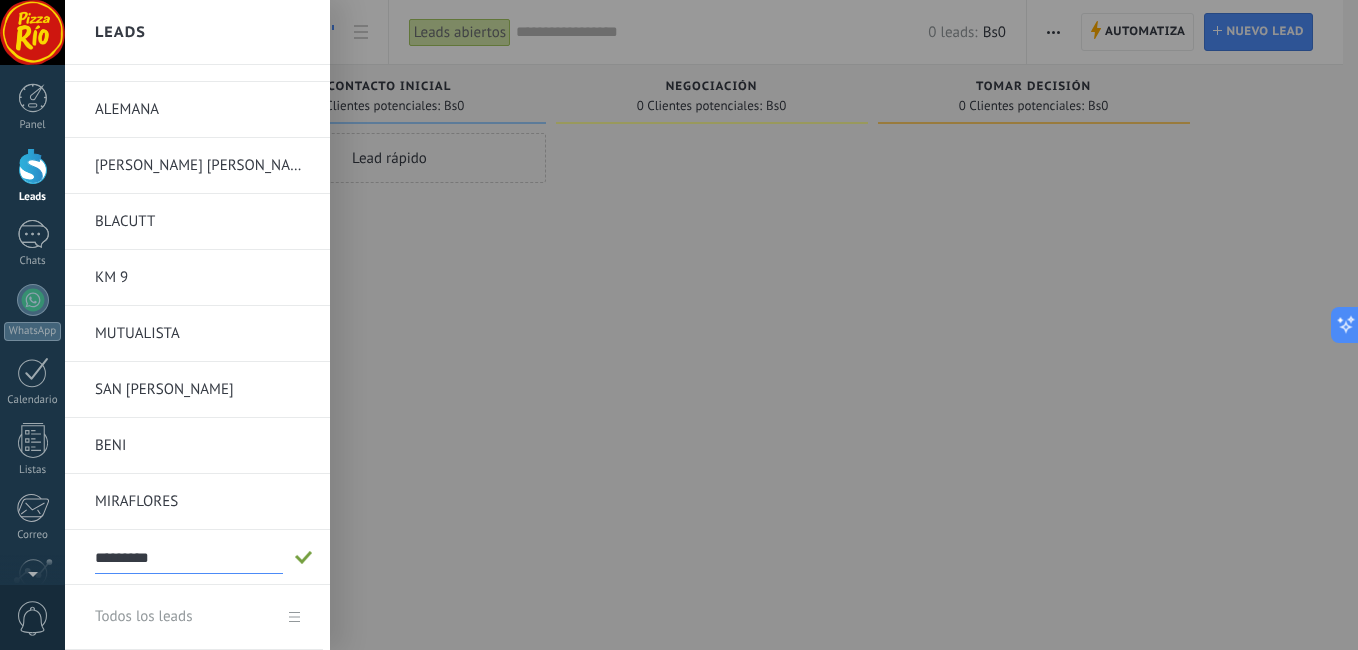 type on "**********" 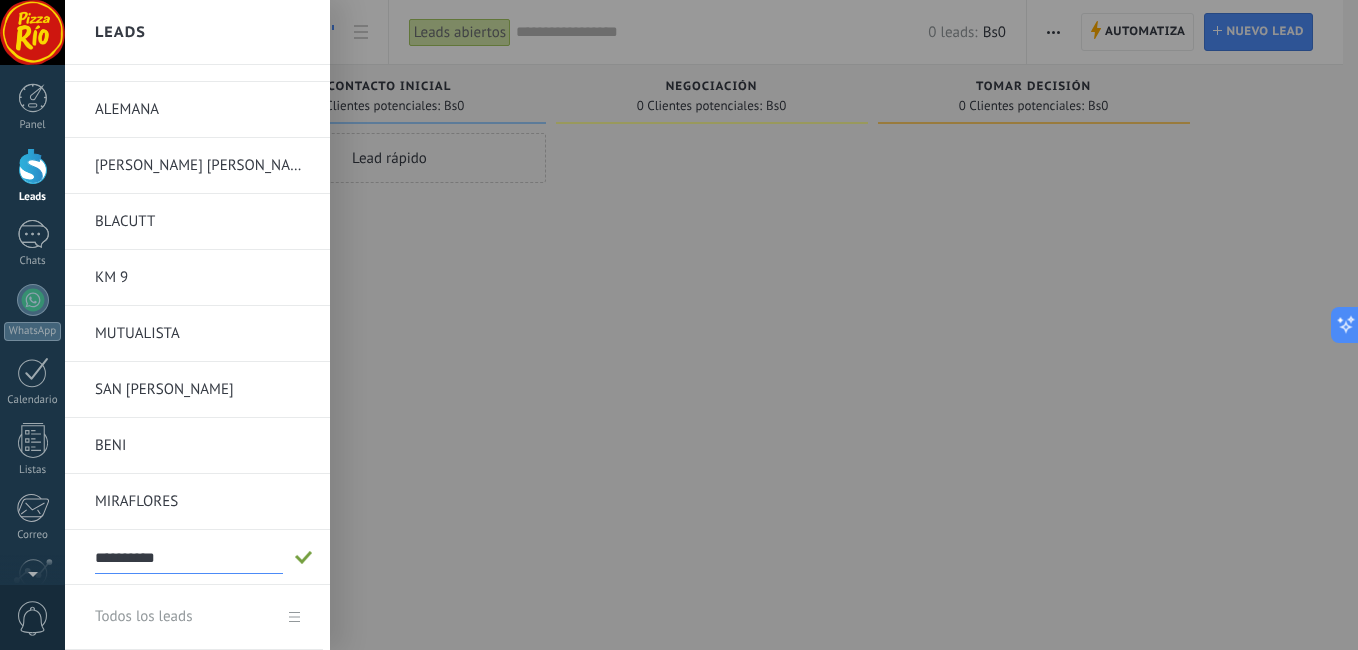 click on "**********" at bounding box center (189, 558) 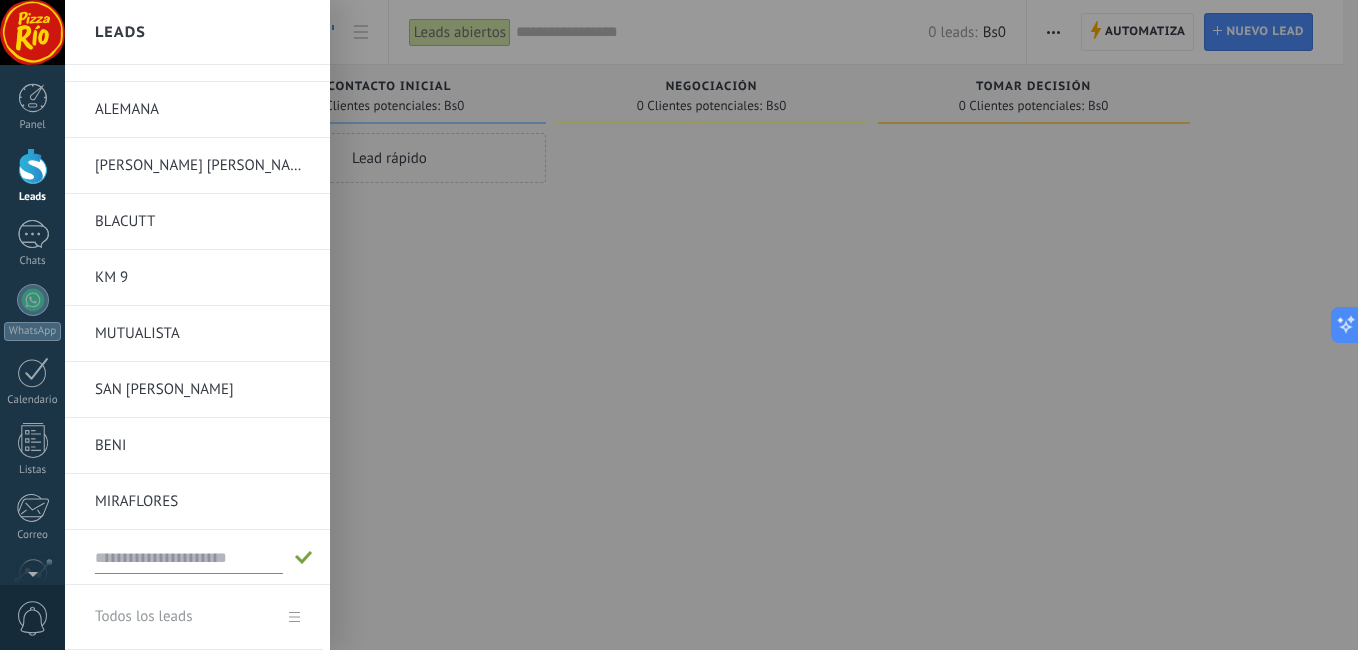 click on "MIRAFLORES" at bounding box center (202, 502) 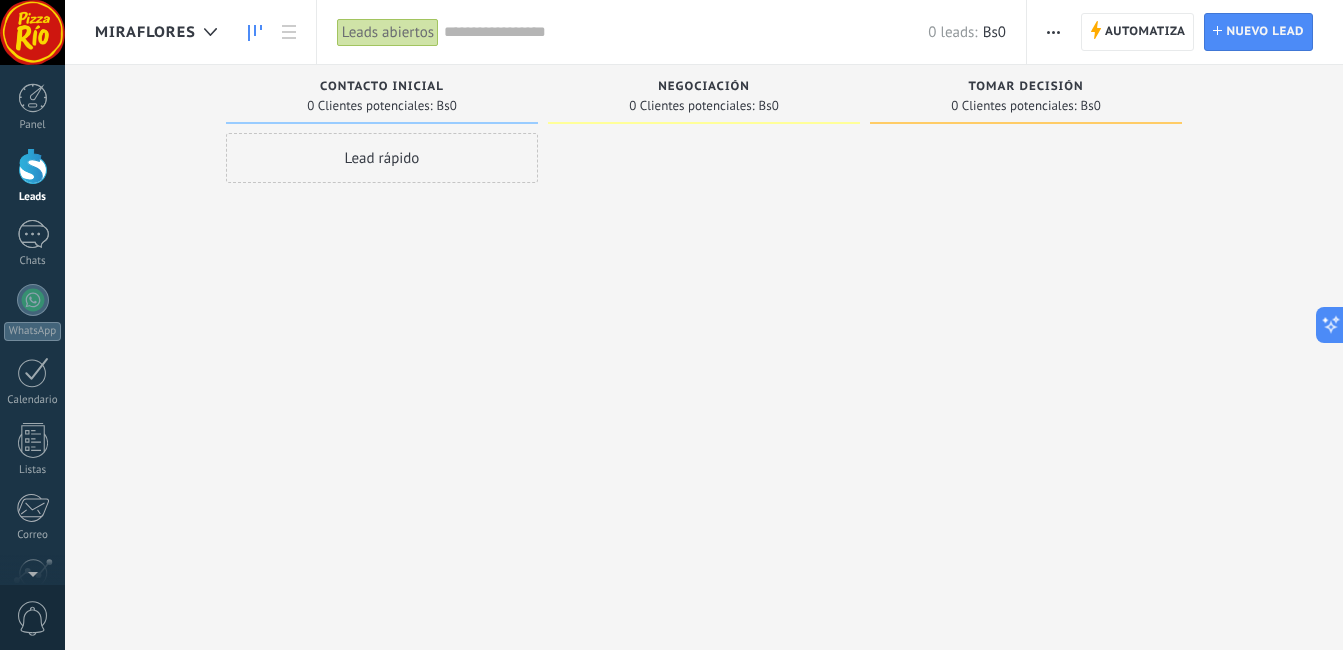 click on "MIRAFLORES" at bounding box center [145, 32] 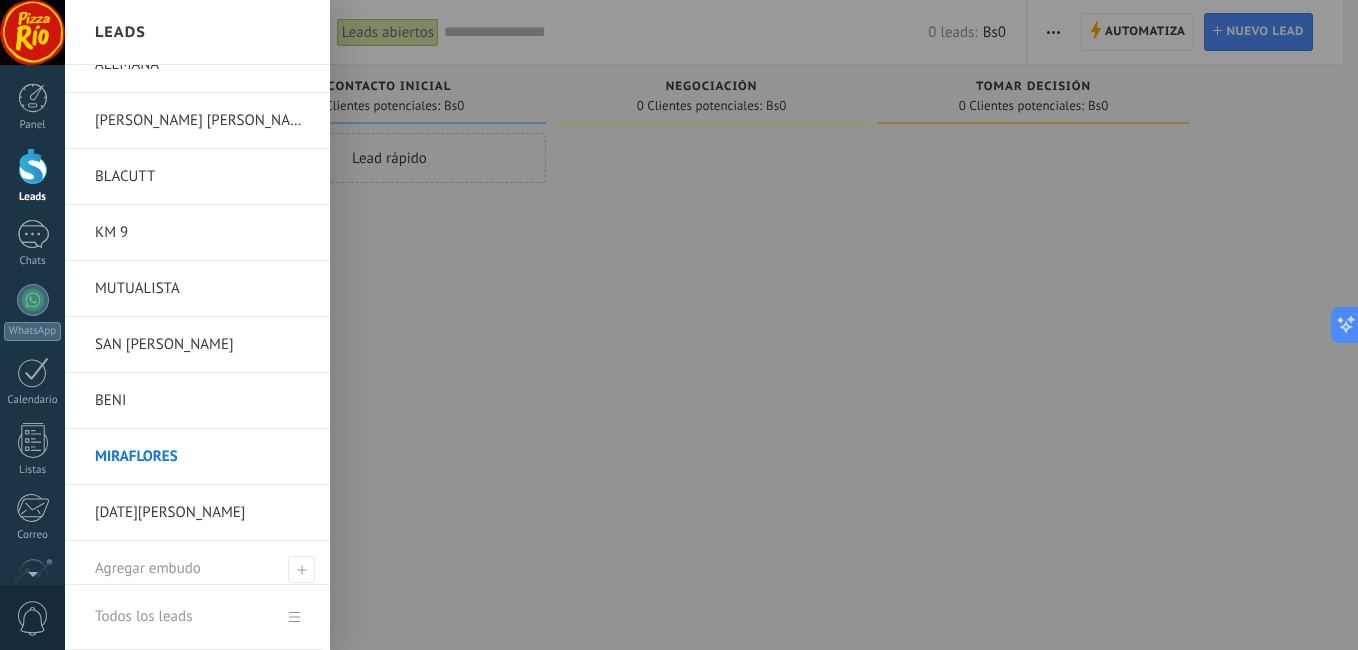 scroll, scrollTop: 879, scrollLeft: 0, axis: vertical 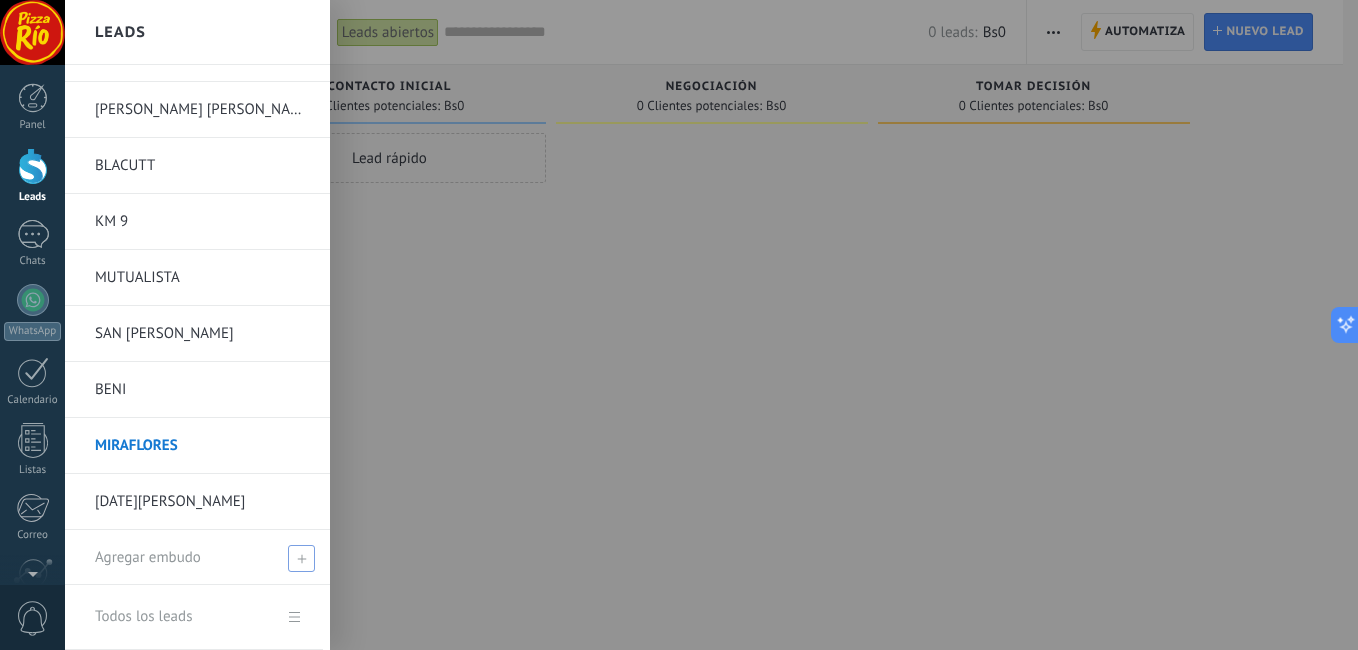 click at bounding box center [301, 558] 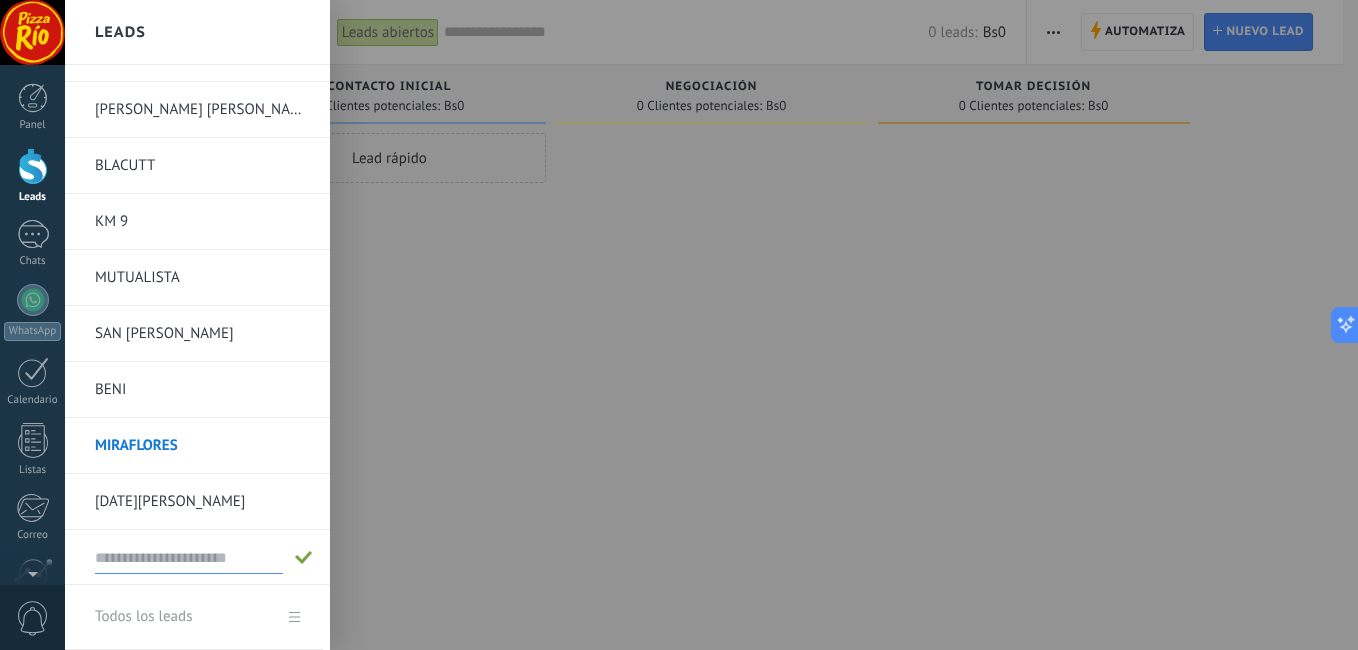 click at bounding box center [189, 558] 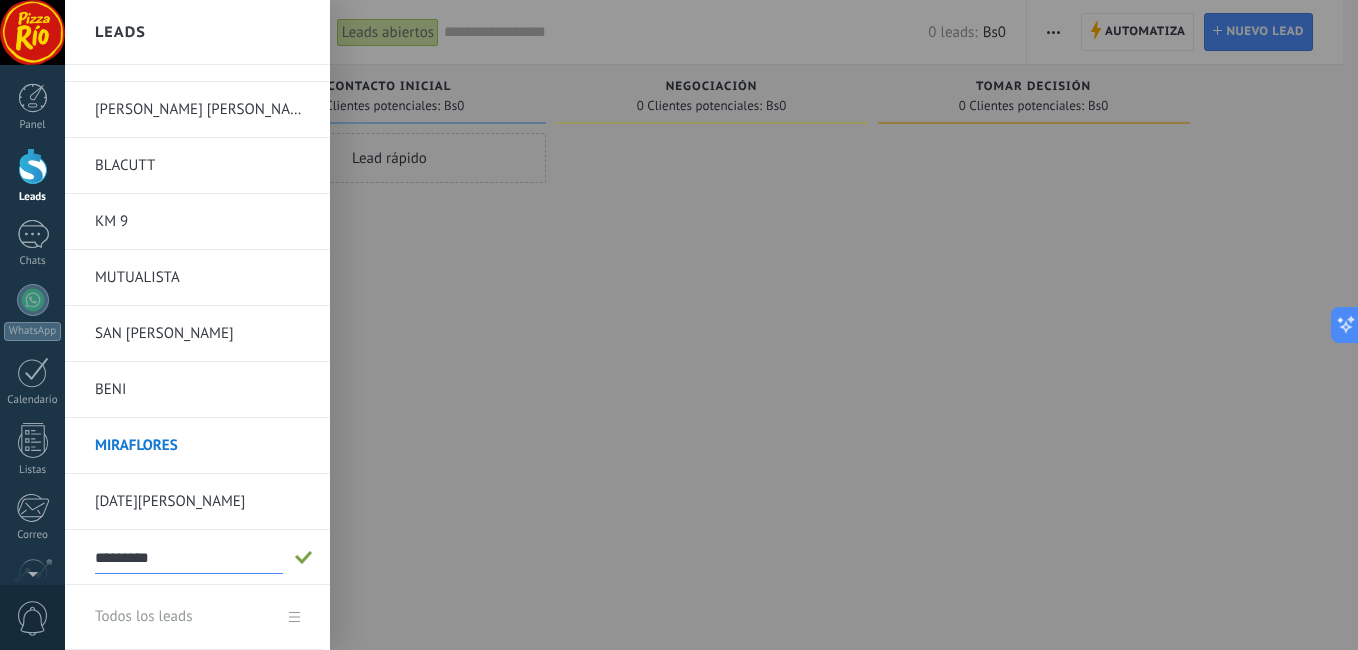 type on "*********" 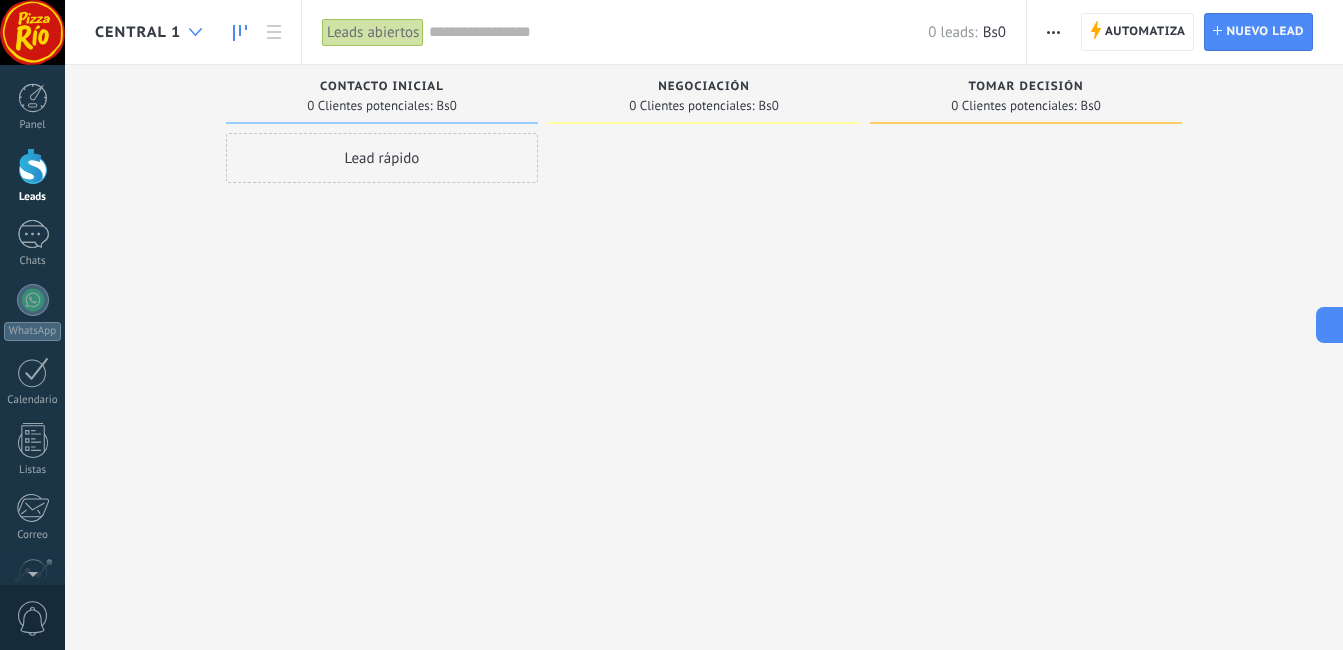 click at bounding box center (195, 32) 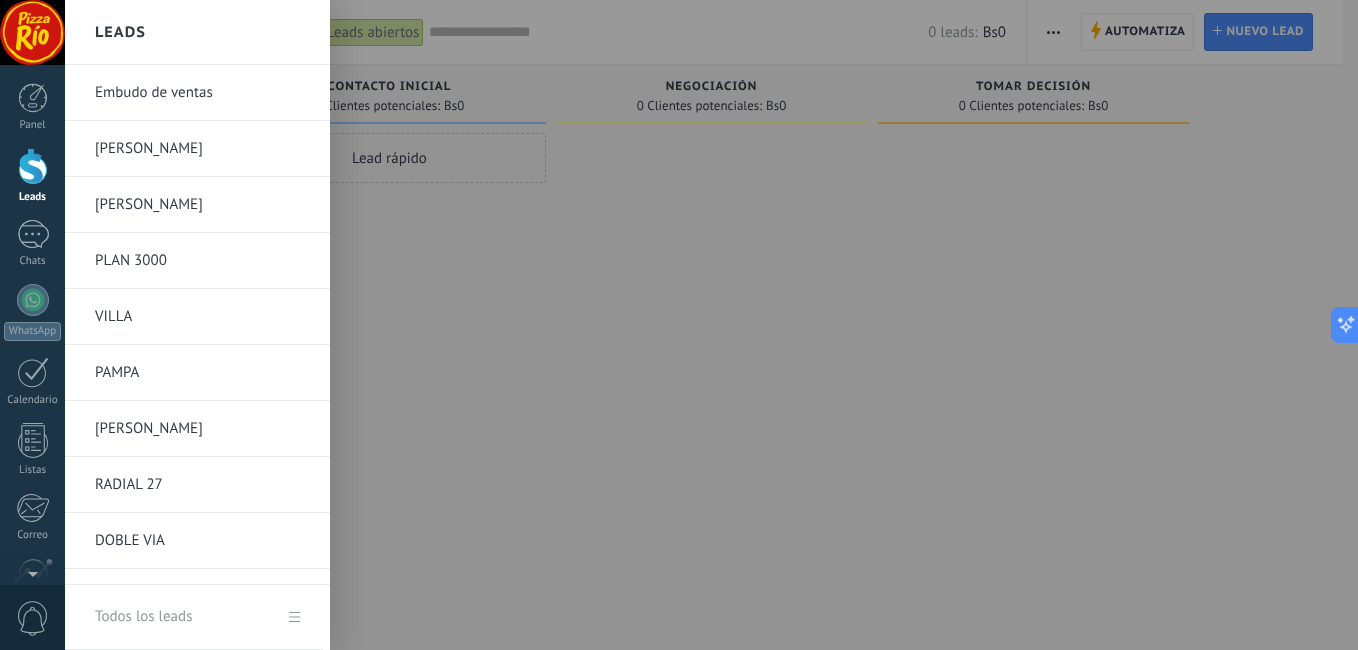 scroll, scrollTop: 935, scrollLeft: 0, axis: vertical 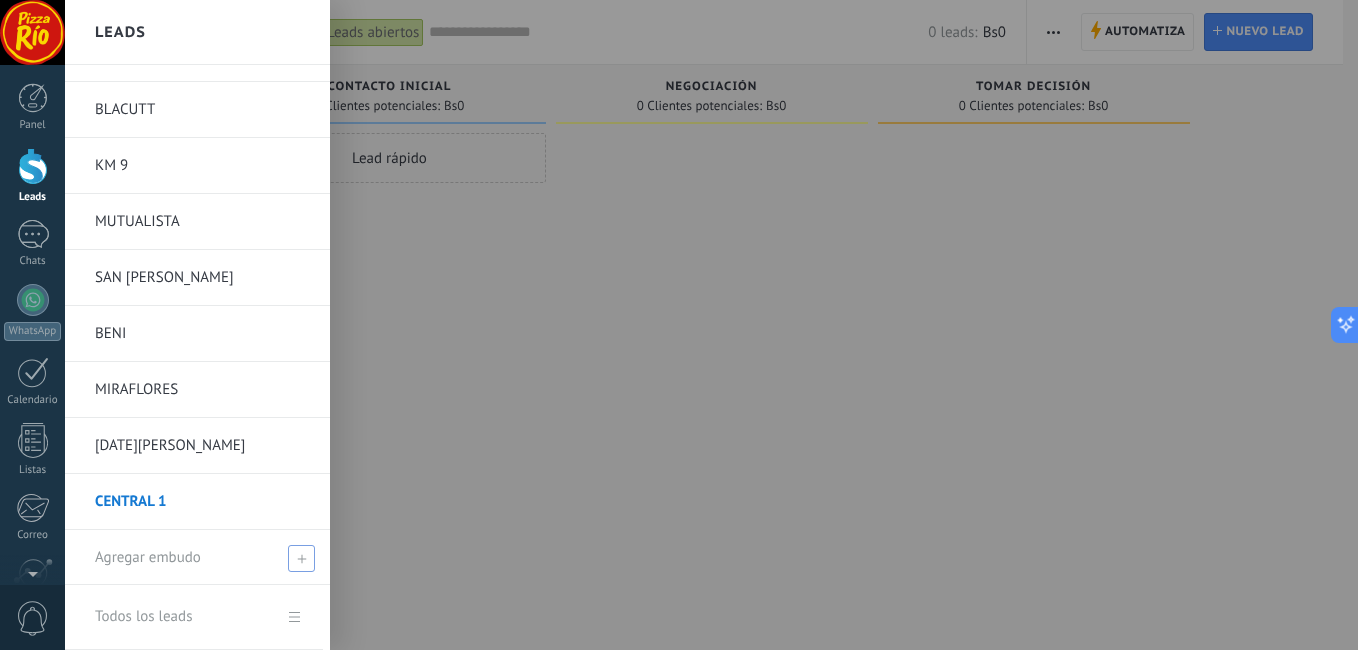 click 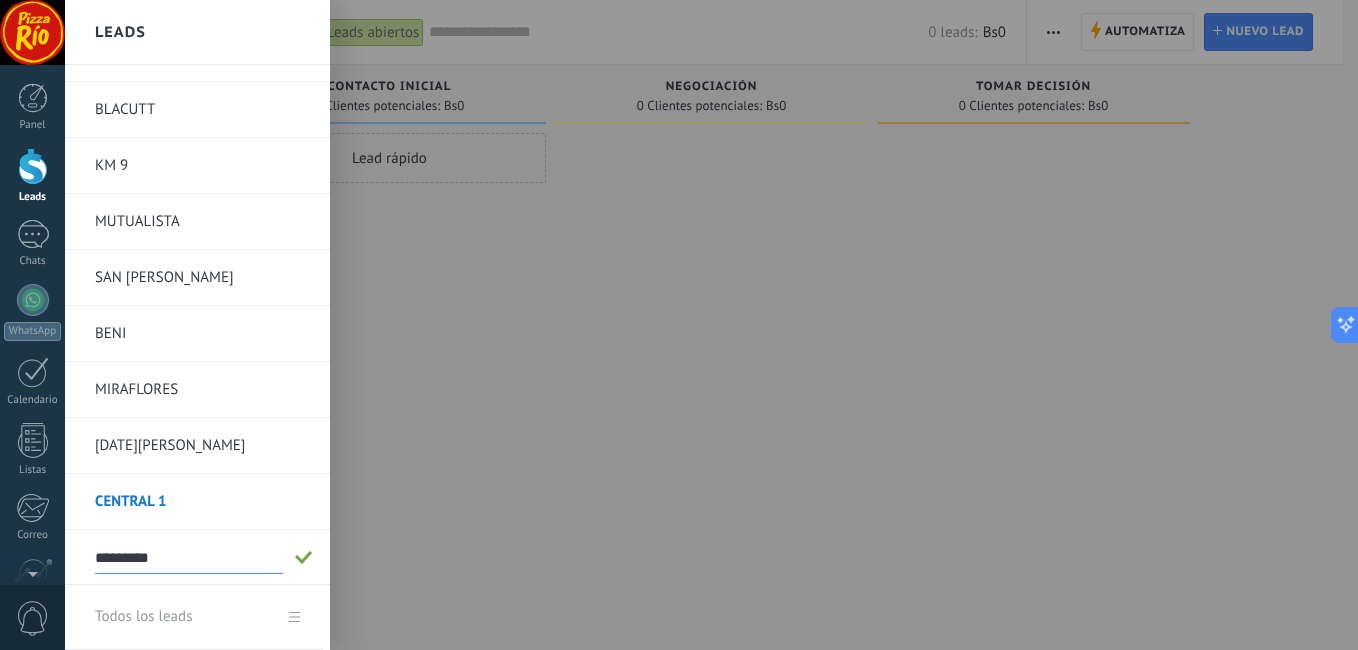 type on "*********" 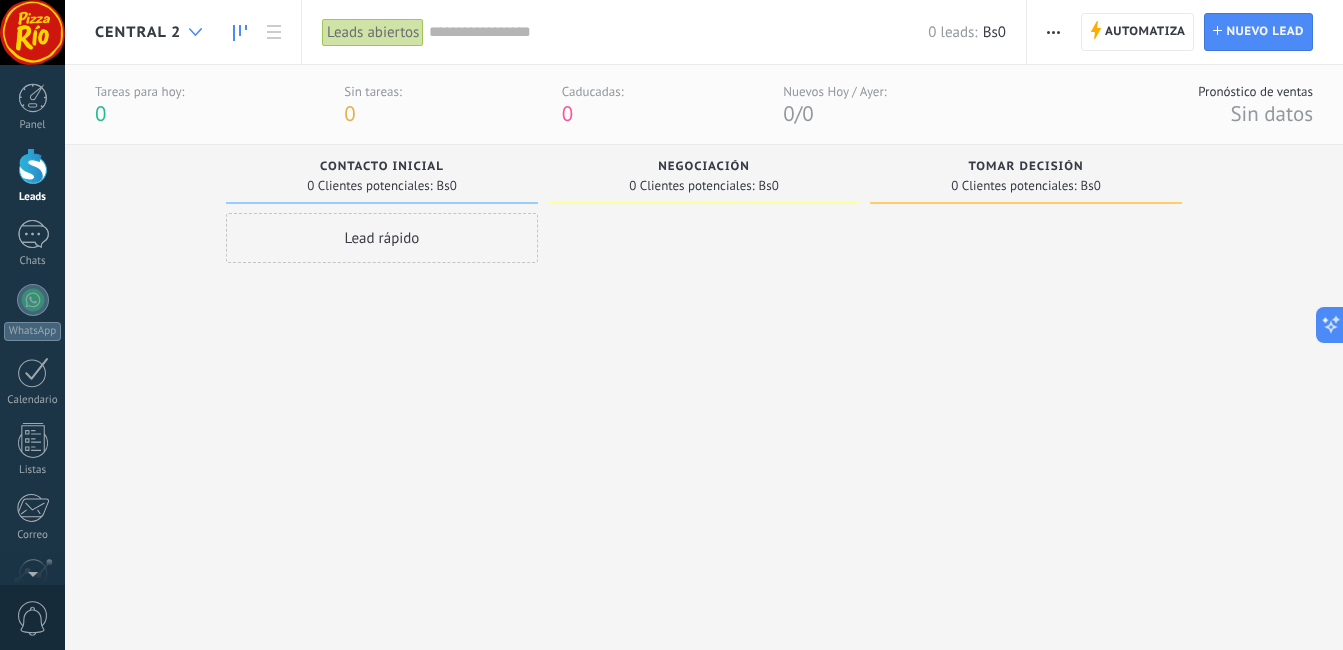 click at bounding box center (195, 32) 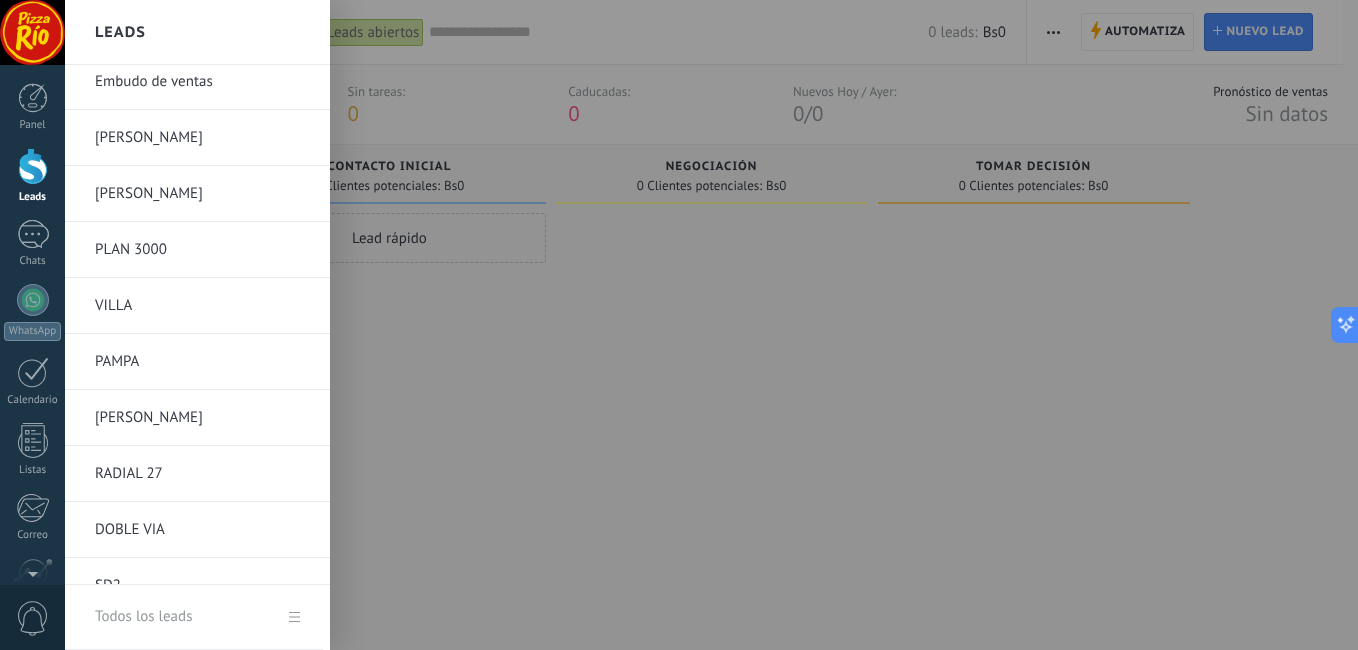scroll, scrollTop: 0, scrollLeft: 0, axis: both 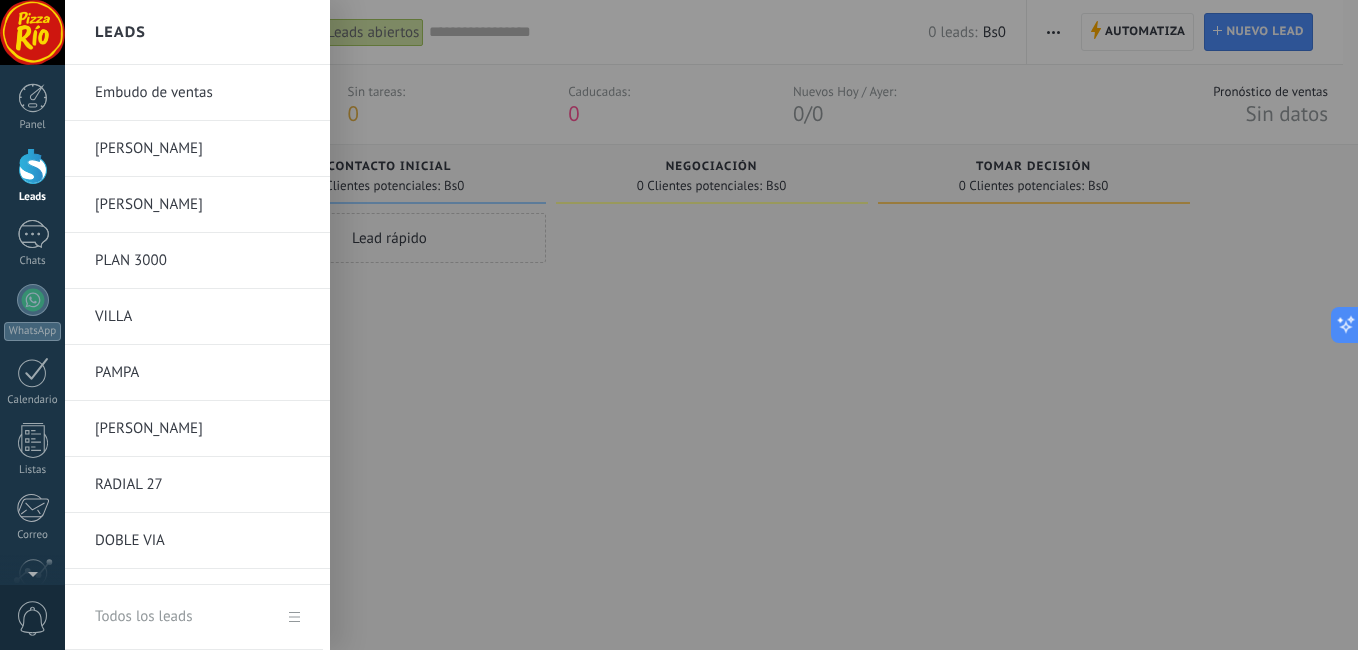 click at bounding box center [744, 325] 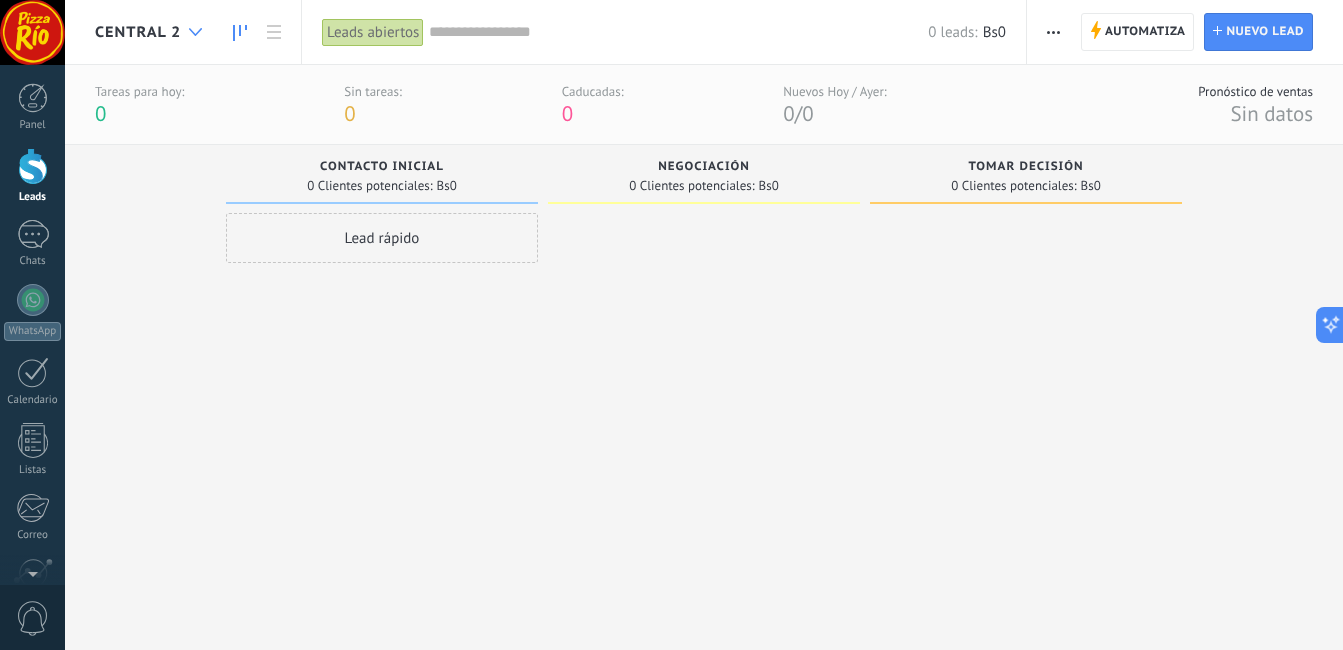 click at bounding box center [195, 32] 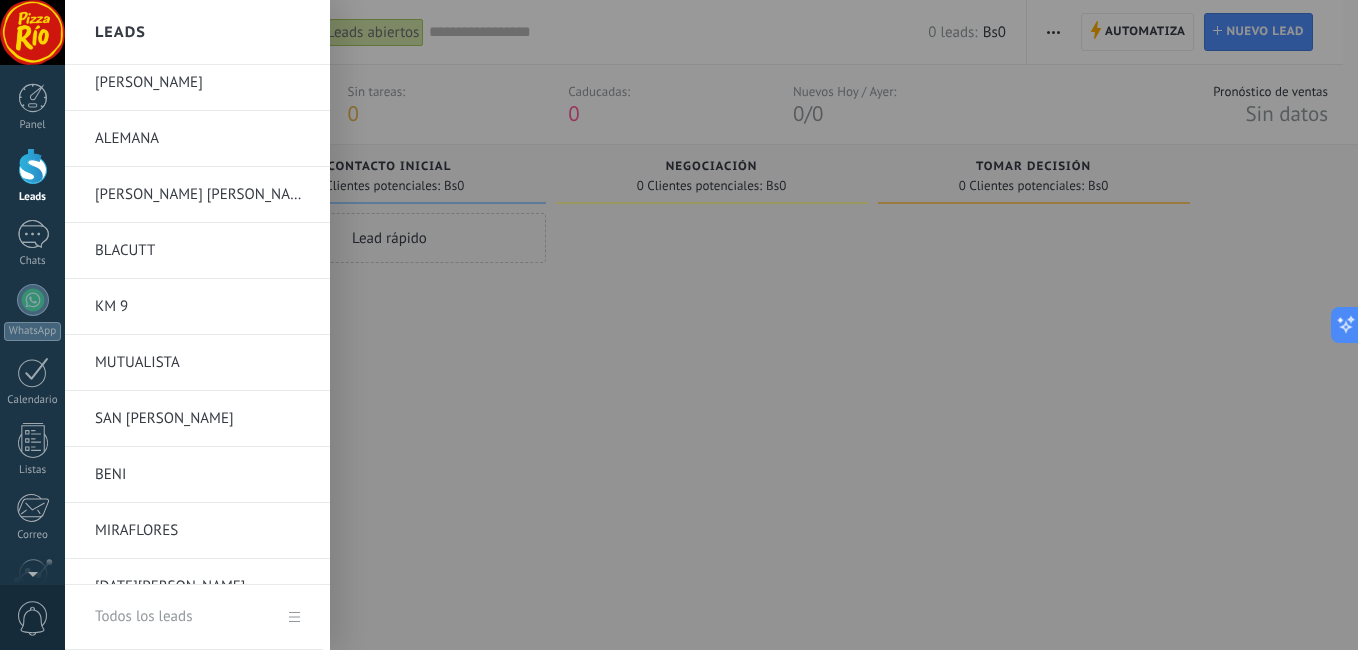 scroll, scrollTop: 991, scrollLeft: 0, axis: vertical 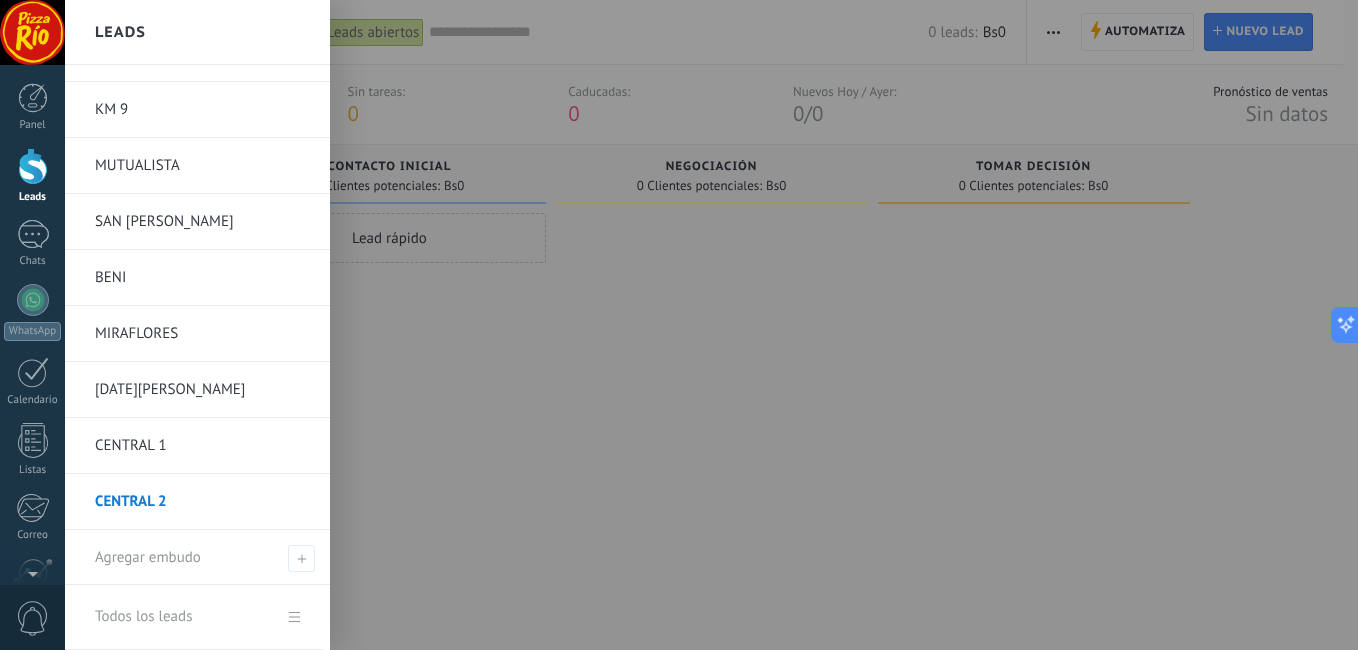 click at bounding box center [744, 325] 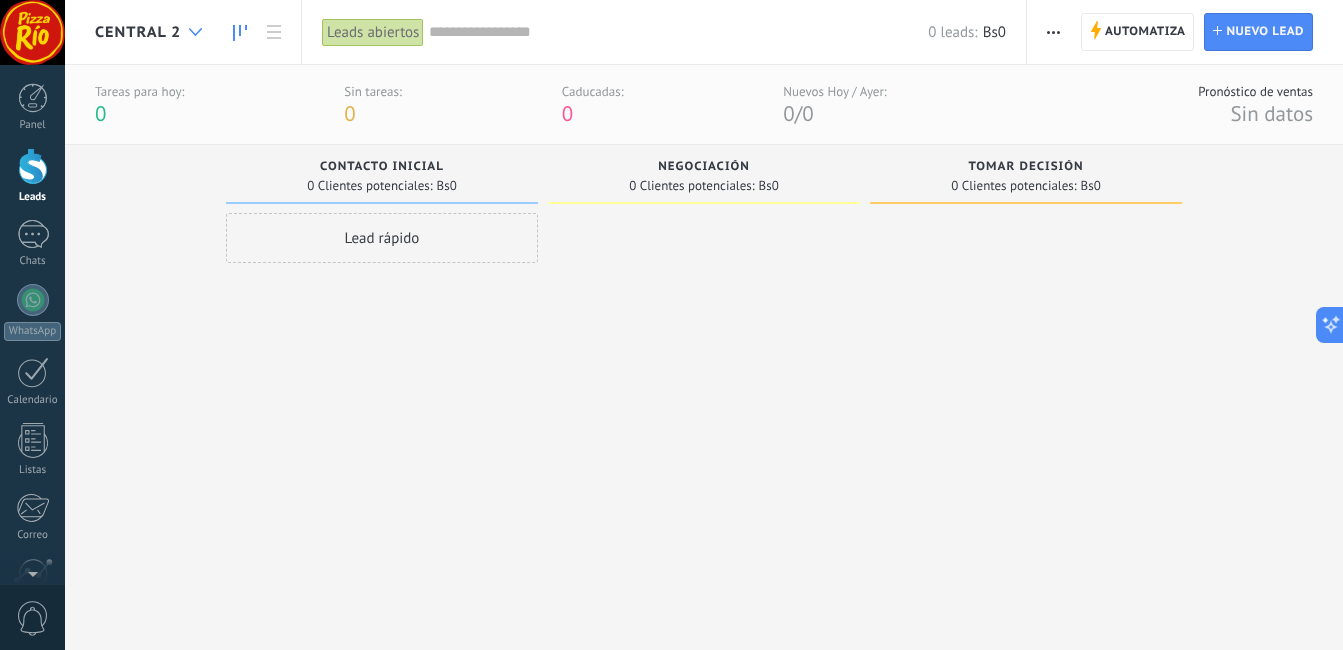 click at bounding box center [195, 32] 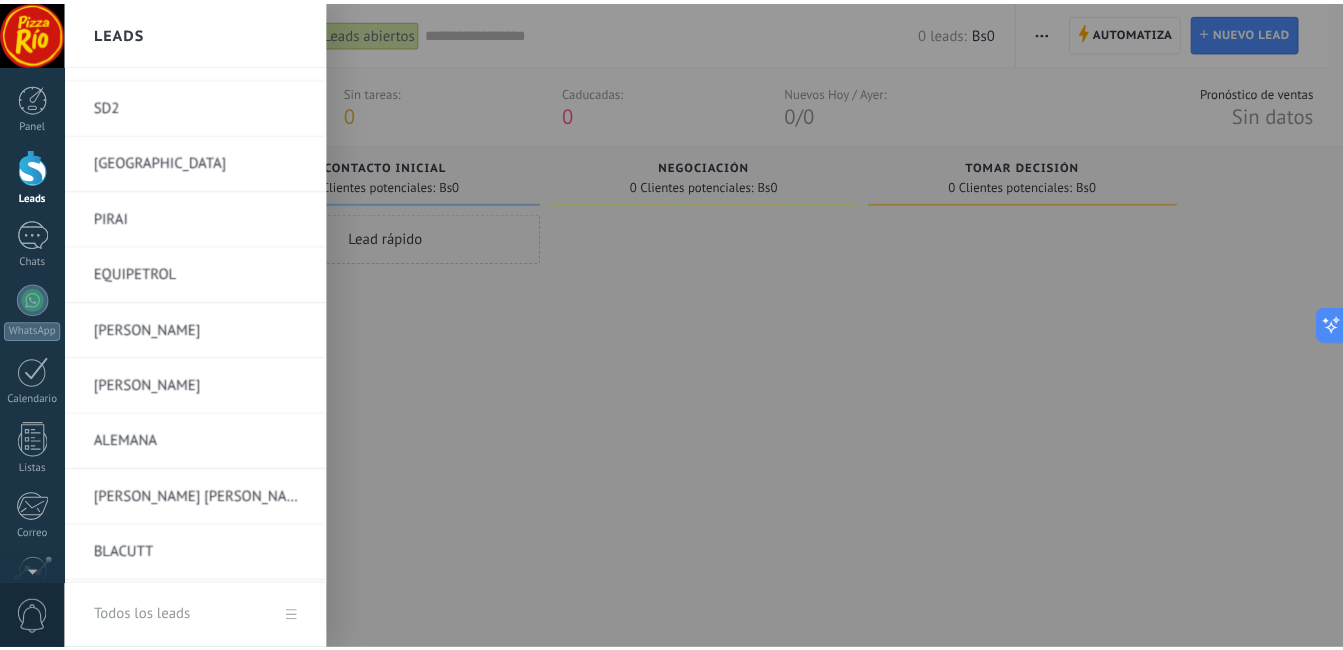 scroll, scrollTop: 0, scrollLeft: 0, axis: both 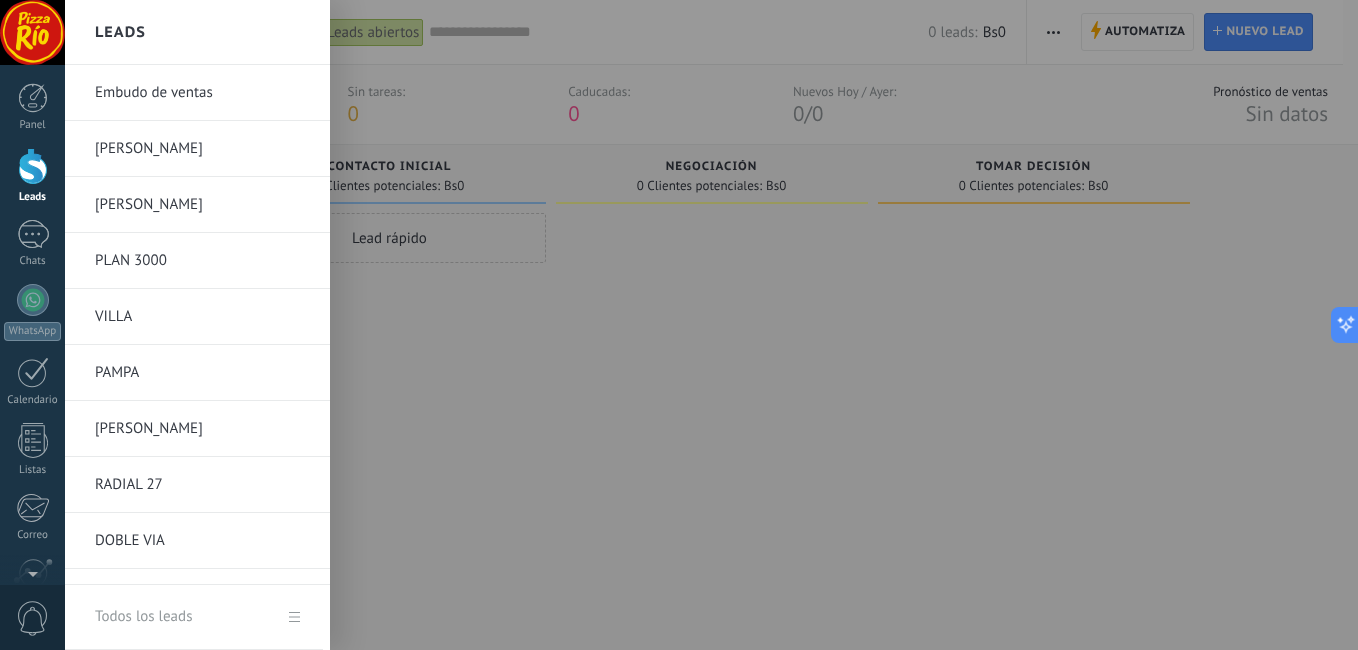 click on "[PERSON_NAME]" at bounding box center [202, 149] 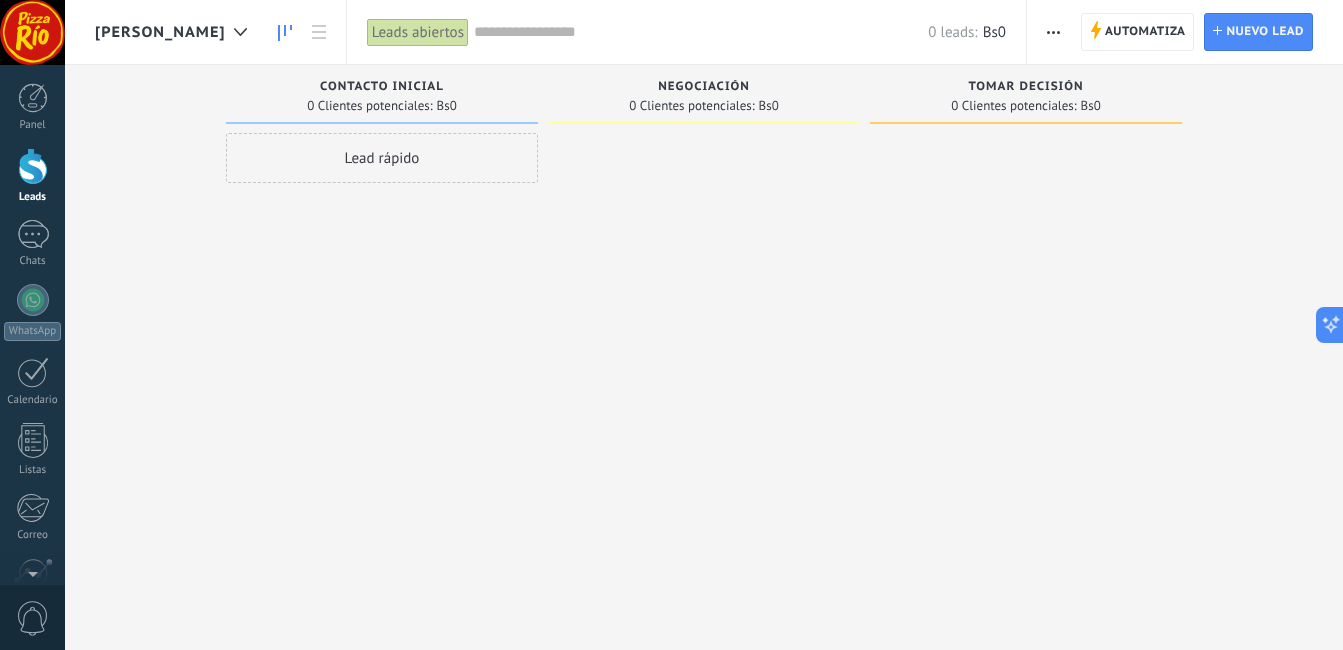 click at bounding box center (32, 32) 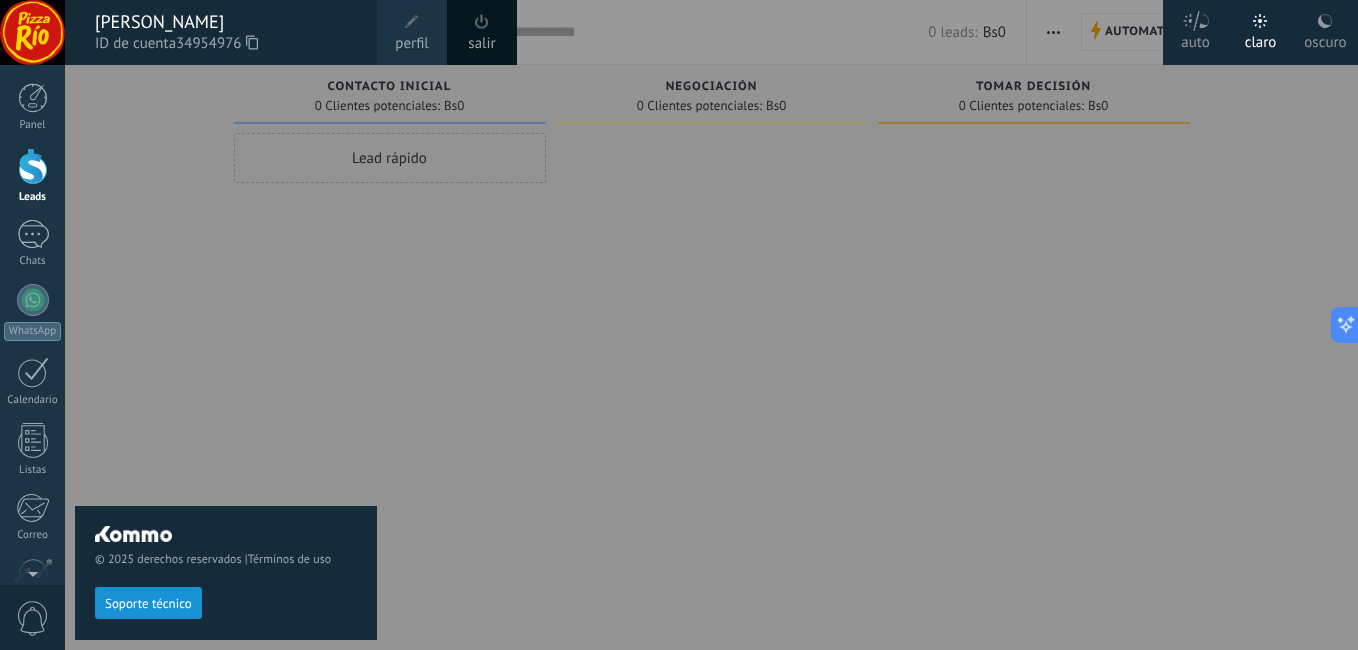 click on "©  2025  derechos reservados |  Términos de uso
Soporte técnico" at bounding box center (226, 357) 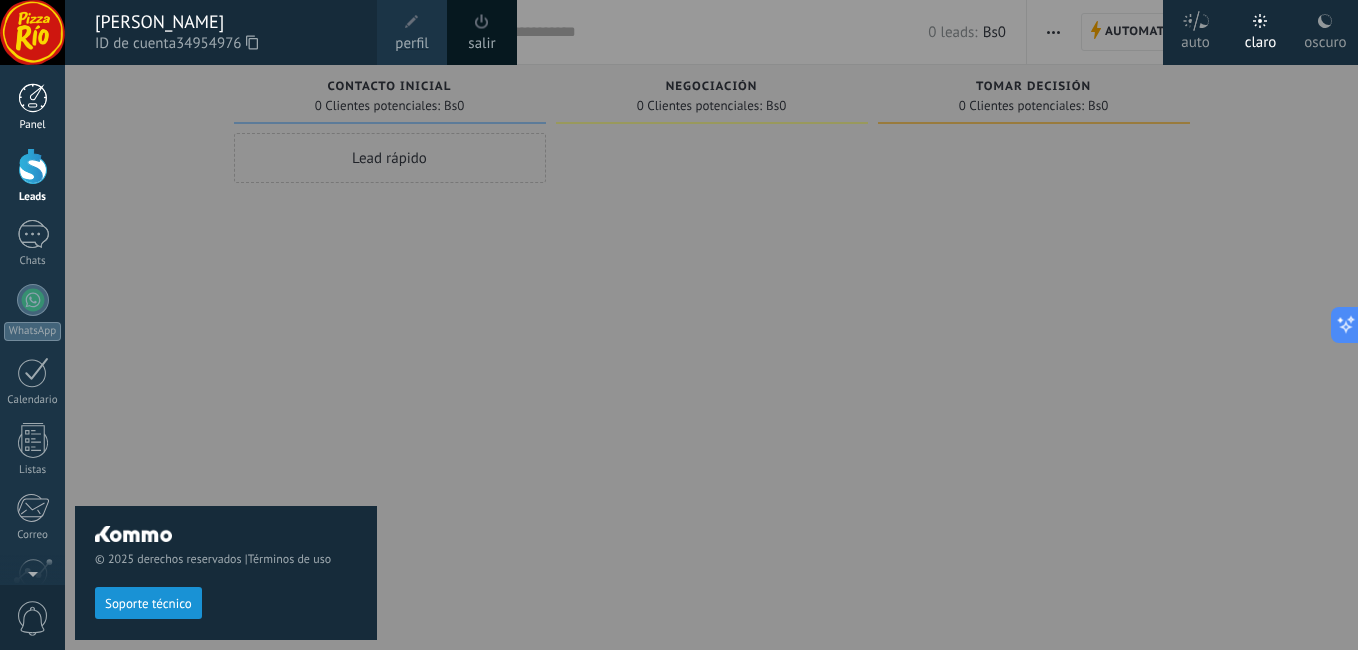 click on "Panel" at bounding box center [32, 107] 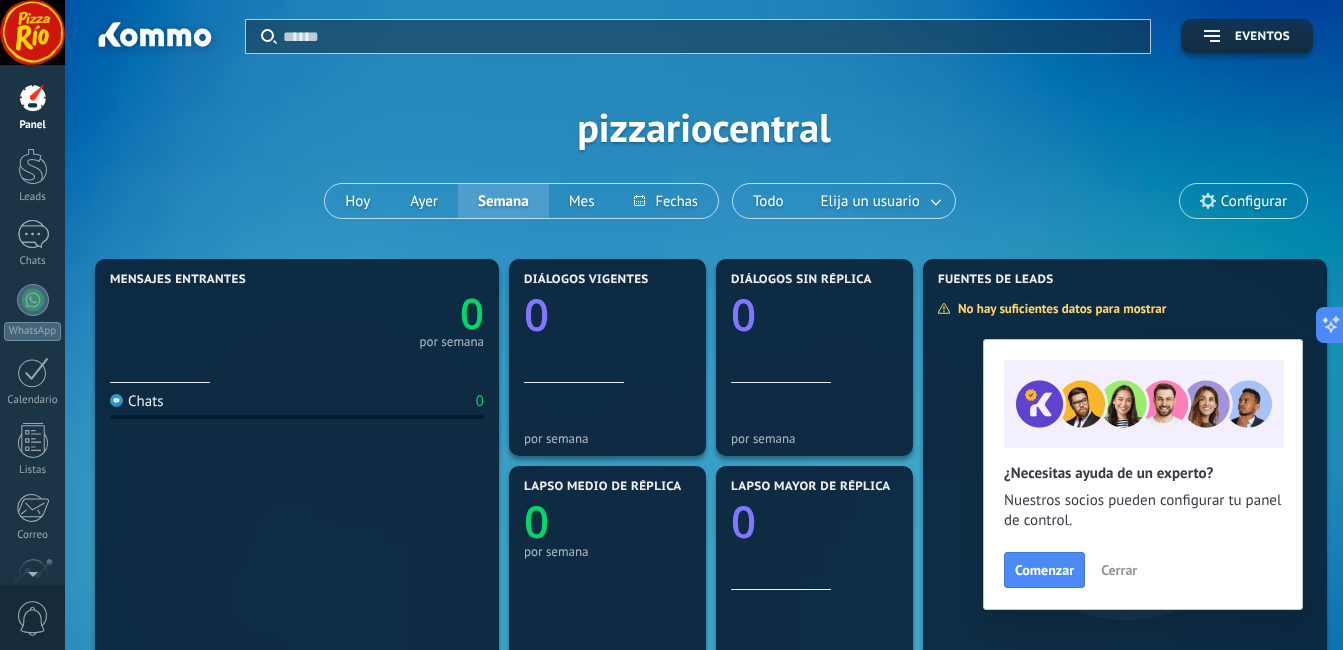 click on "Configurar" at bounding box center [1243, 201] 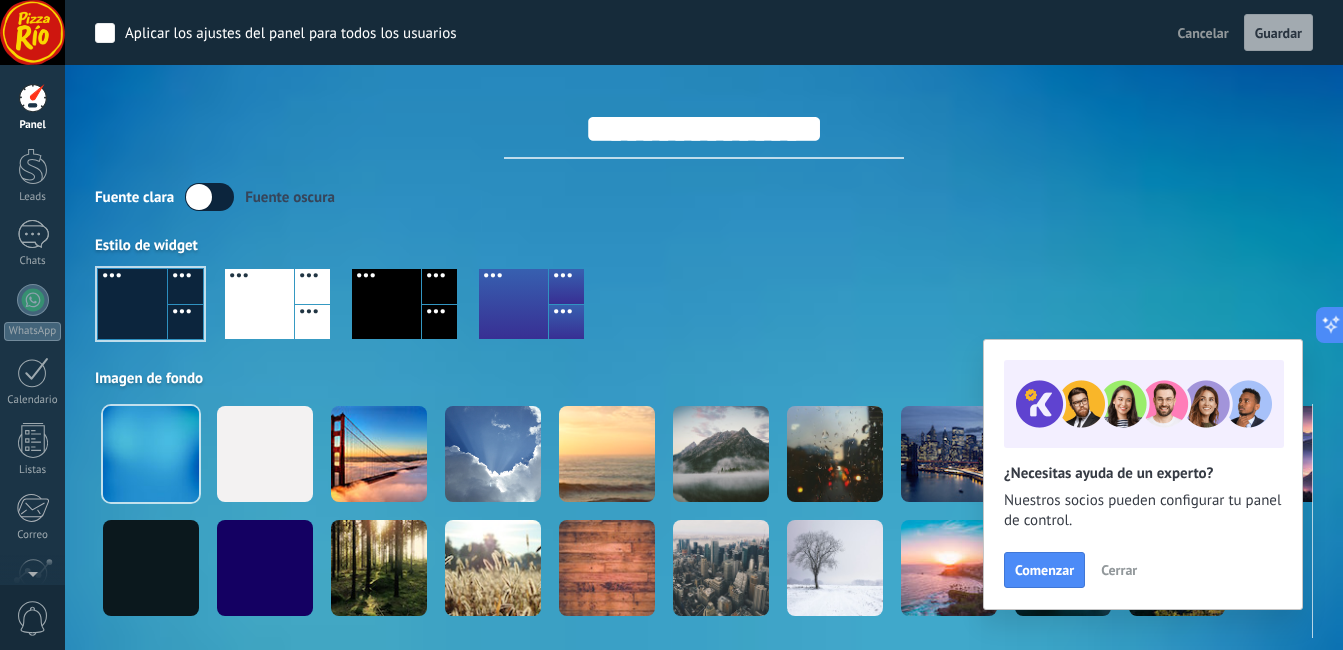 click on "**********" at bounding box center (704, 129) 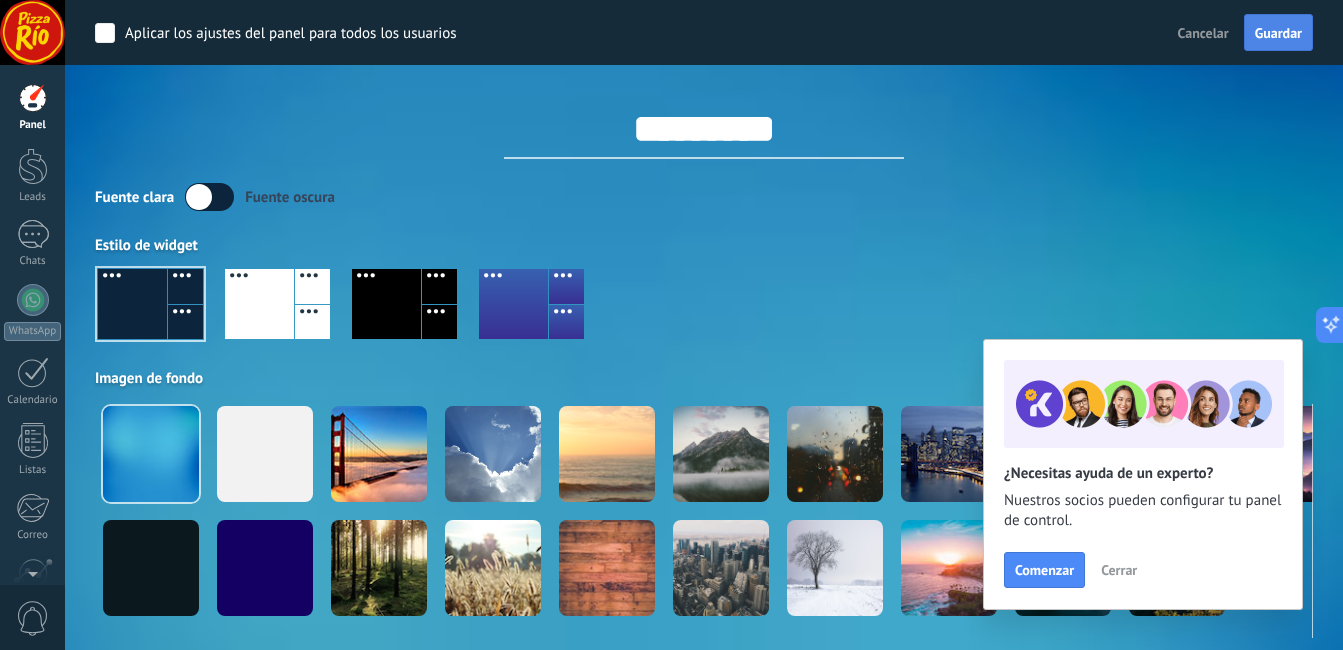 type on "*********" 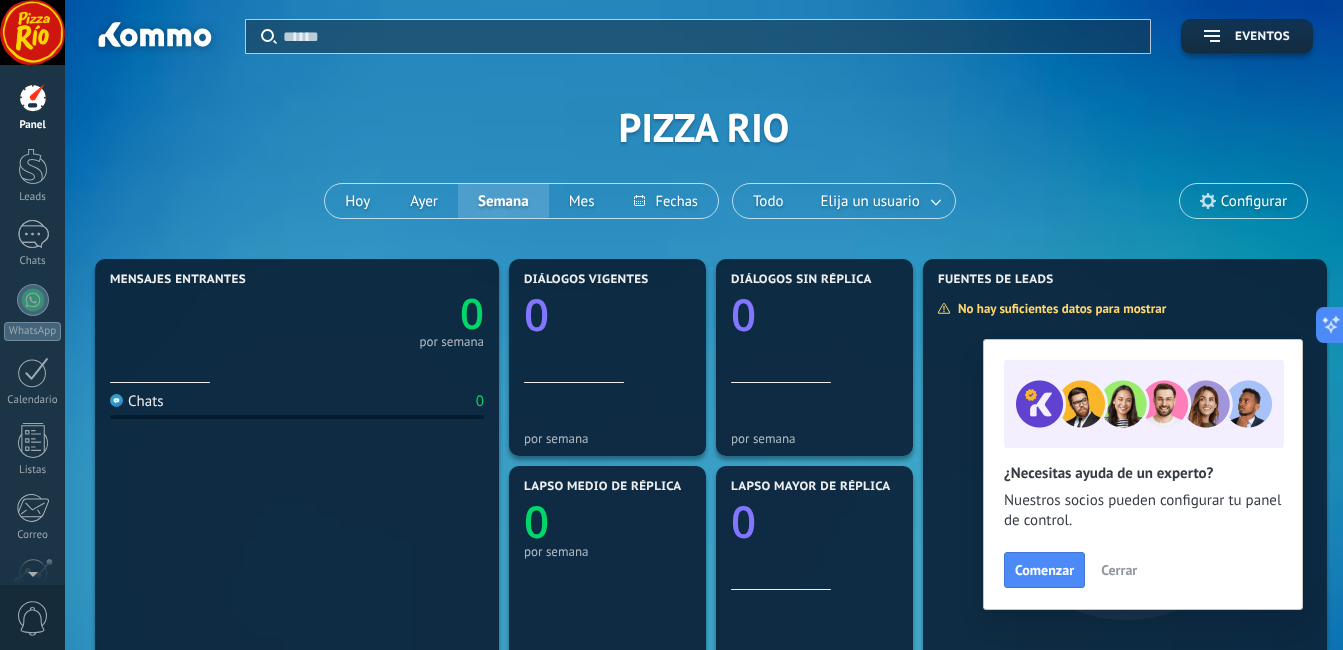 click on "Cerrar" at bounding box center [1119, 570] 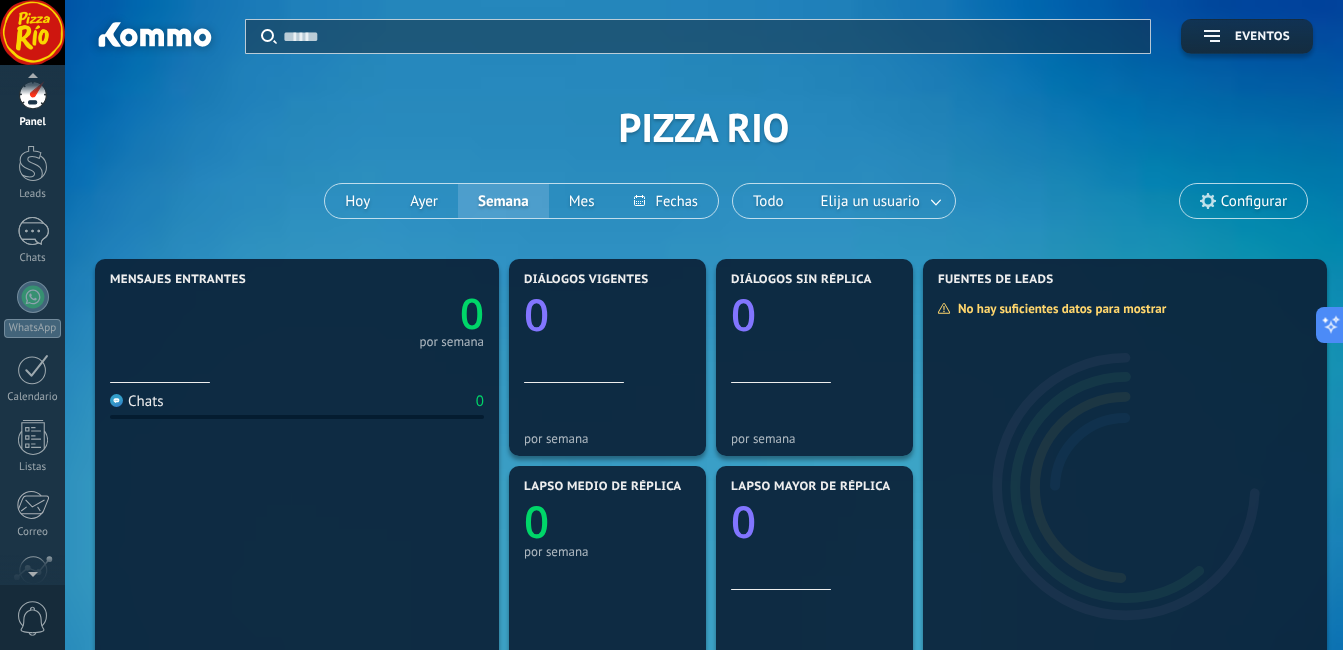 scroll, scrollTop: 0, scrollLeft: 0, axis: both 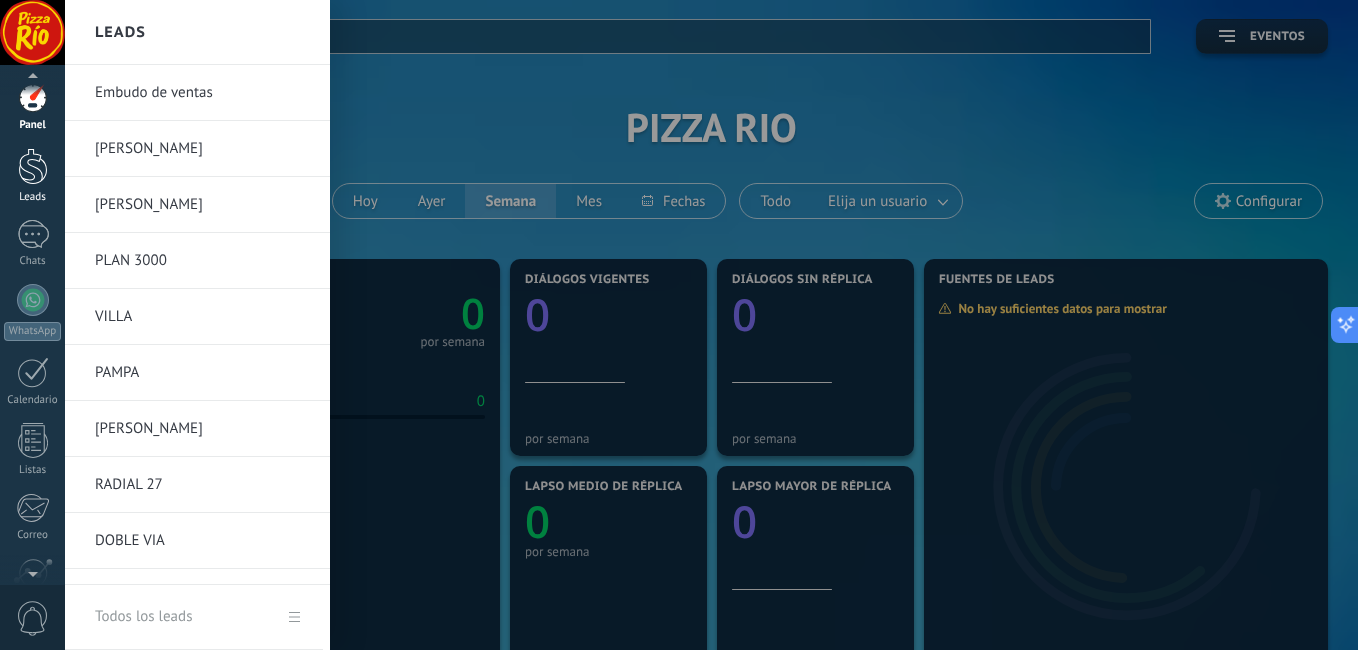 click at bounding box center [33, 166] 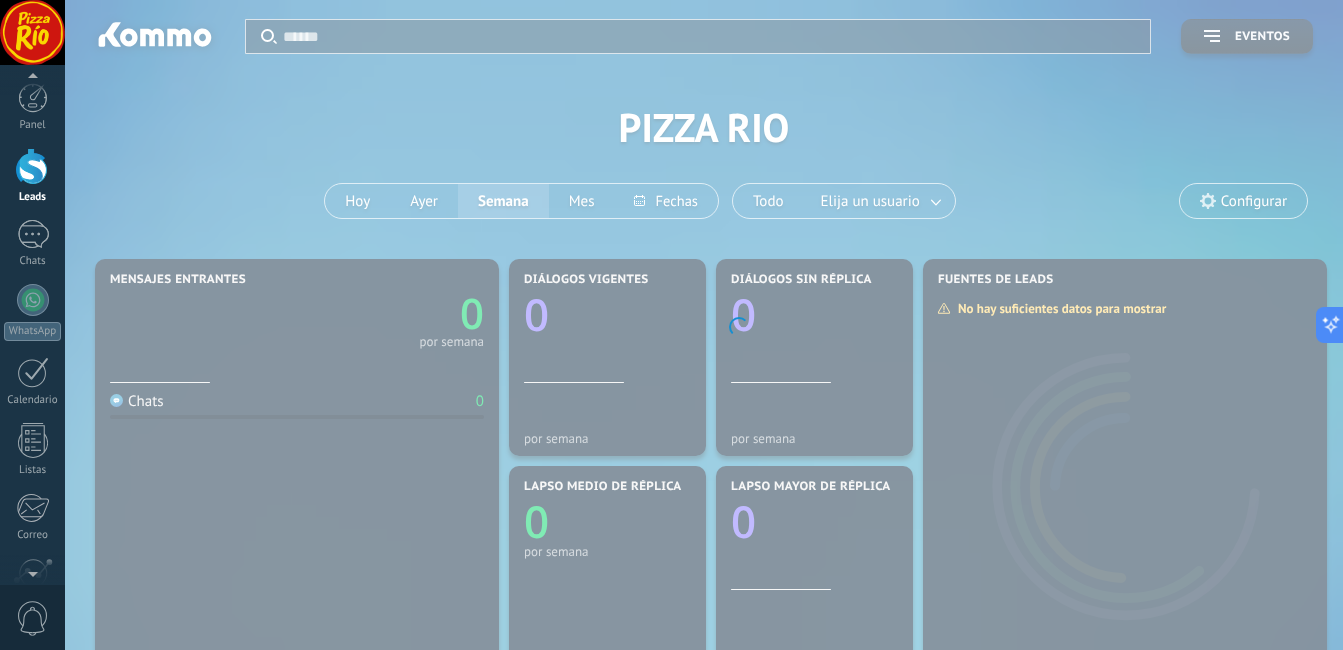 click at bounding box center [33, 166] 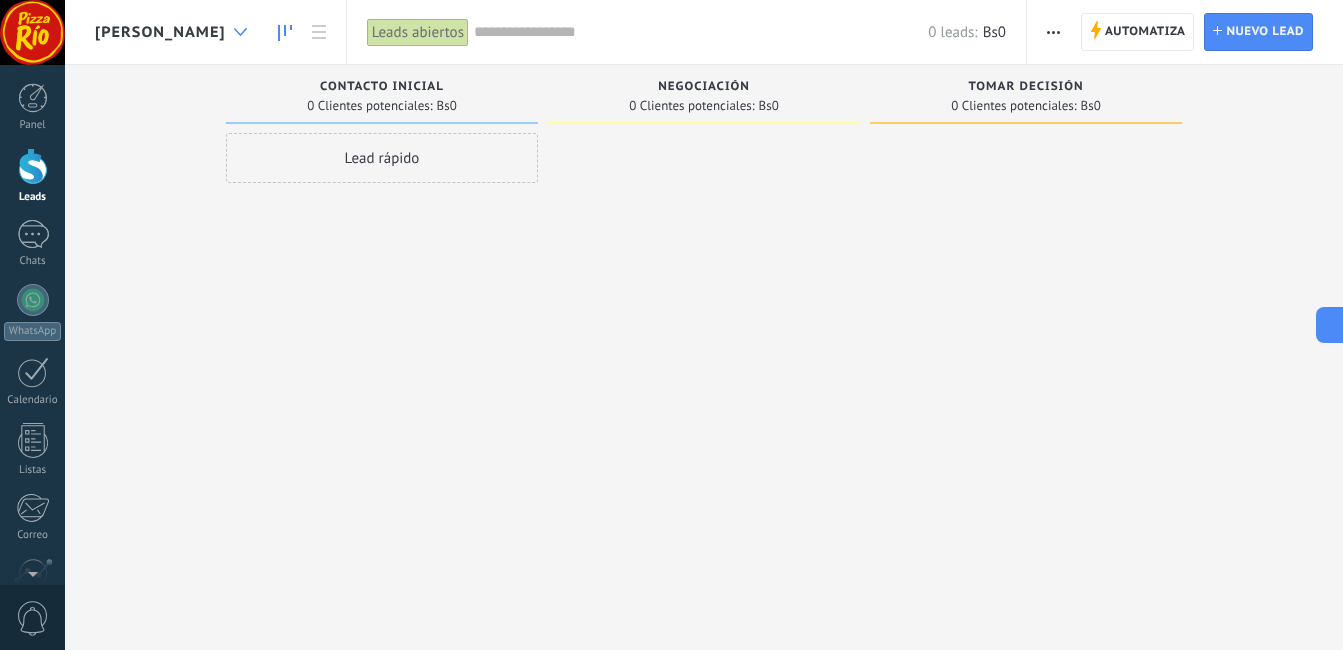 click at bounding box center [240, 32] 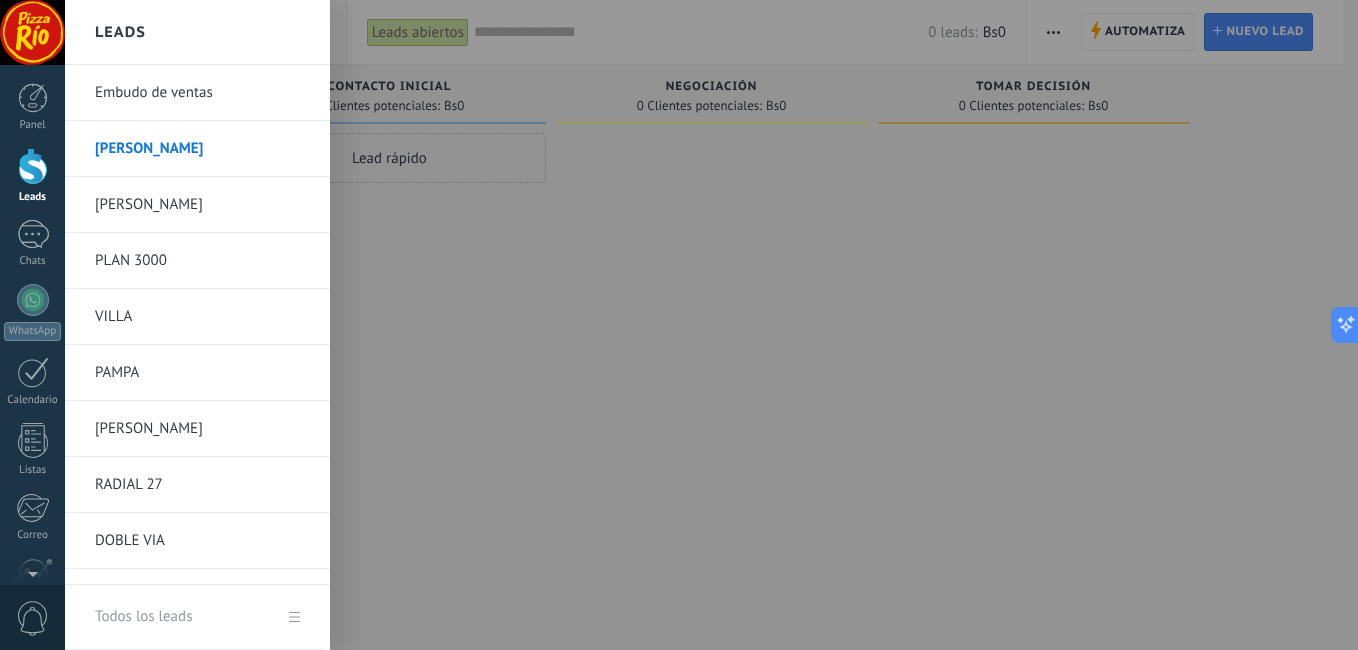 click at bounding box center [744, 325] 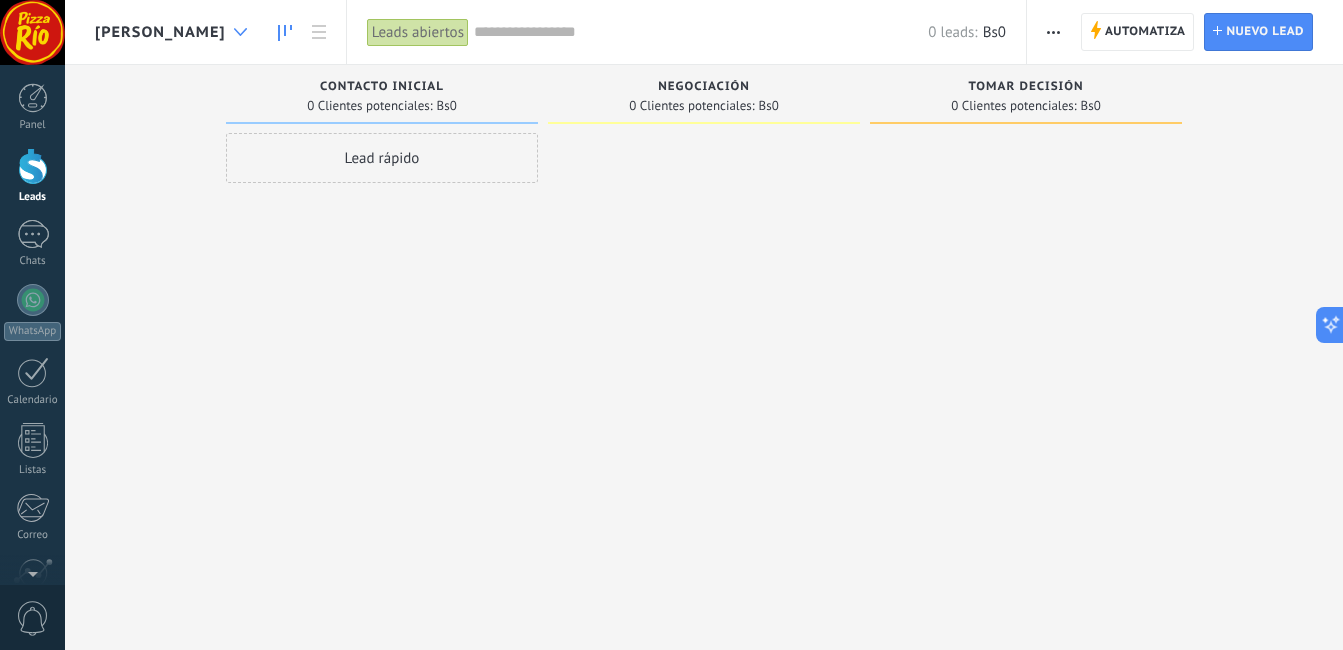 click at bounding box center [240, 32] 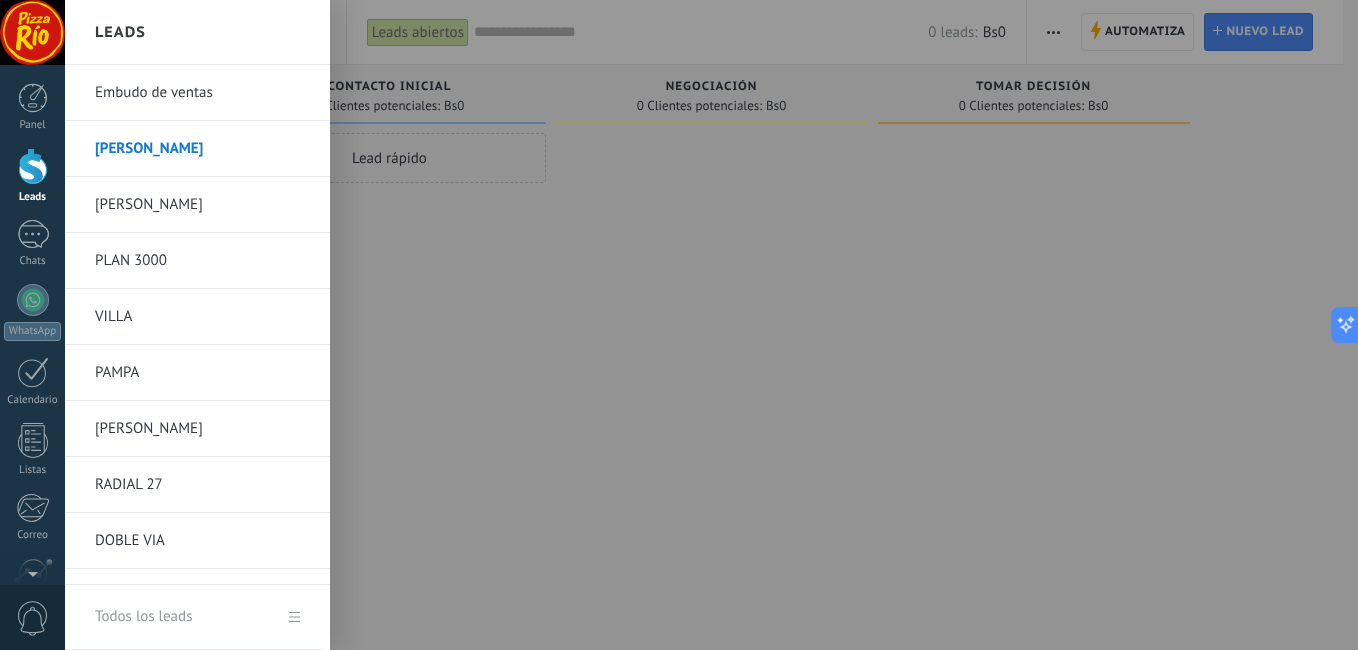 click on "Embudo de ventas" at bounding box center [202, 93] 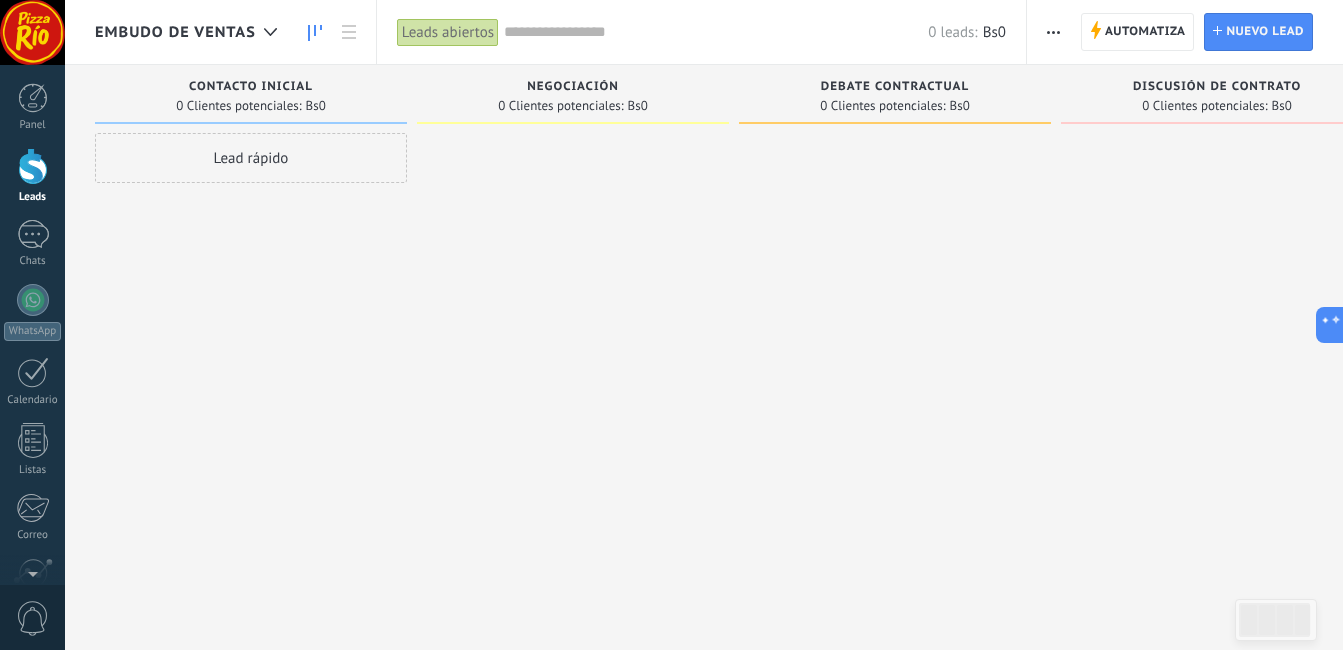 click at bounding box center (1053, 32) 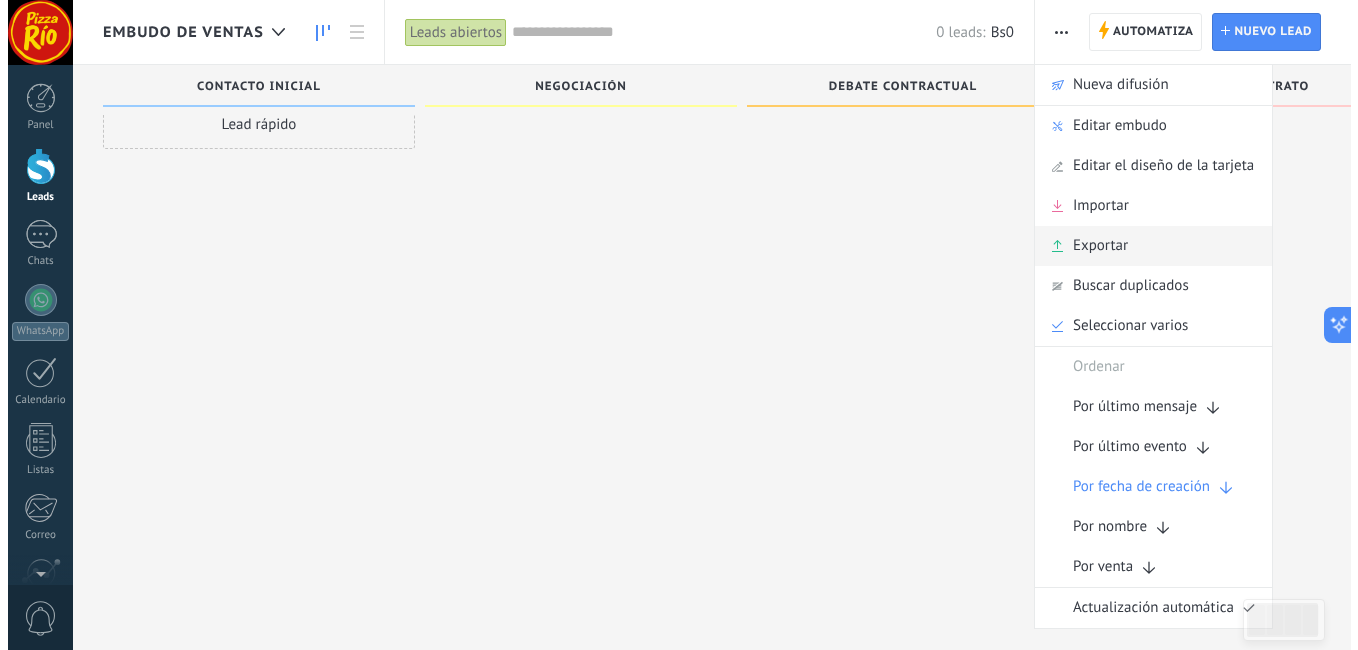 scroll, scrollTop: 0, scrollLeft: 0, axis: both 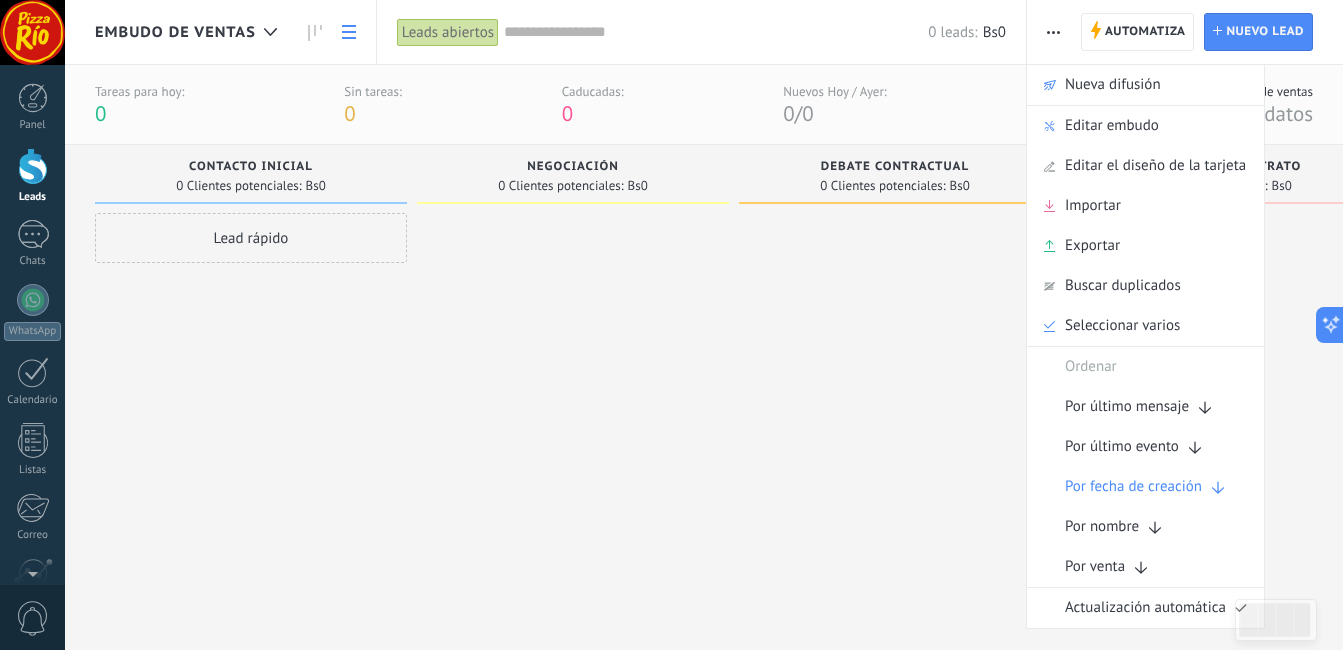 click at bounding box center [349, 32] 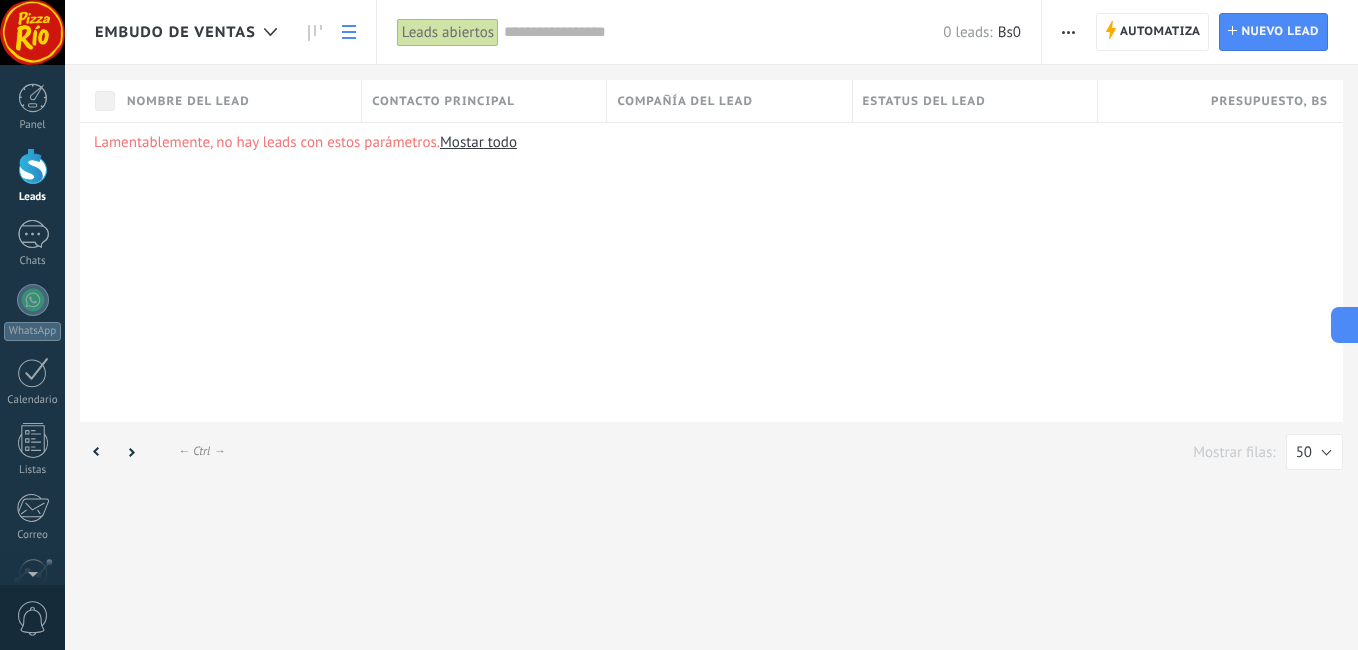 click at bounding box center (1068, 32) 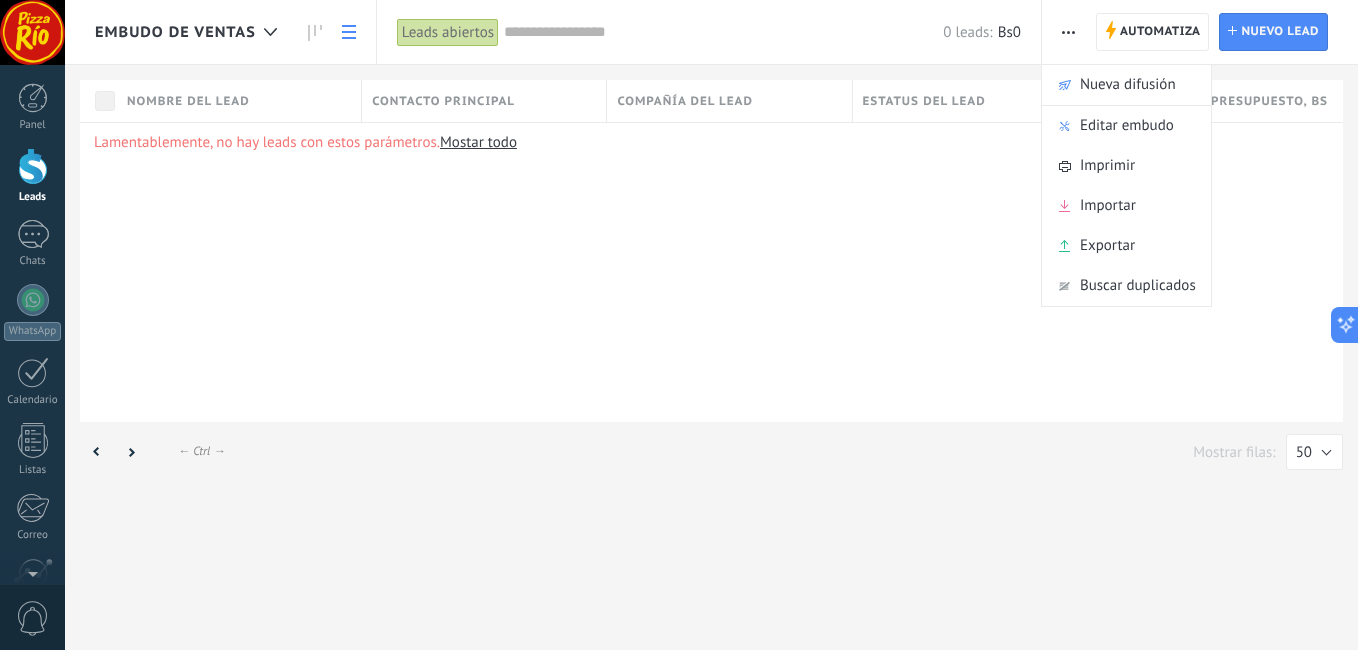 click on "Embudo de ventas" at bounding box center [175, 32] 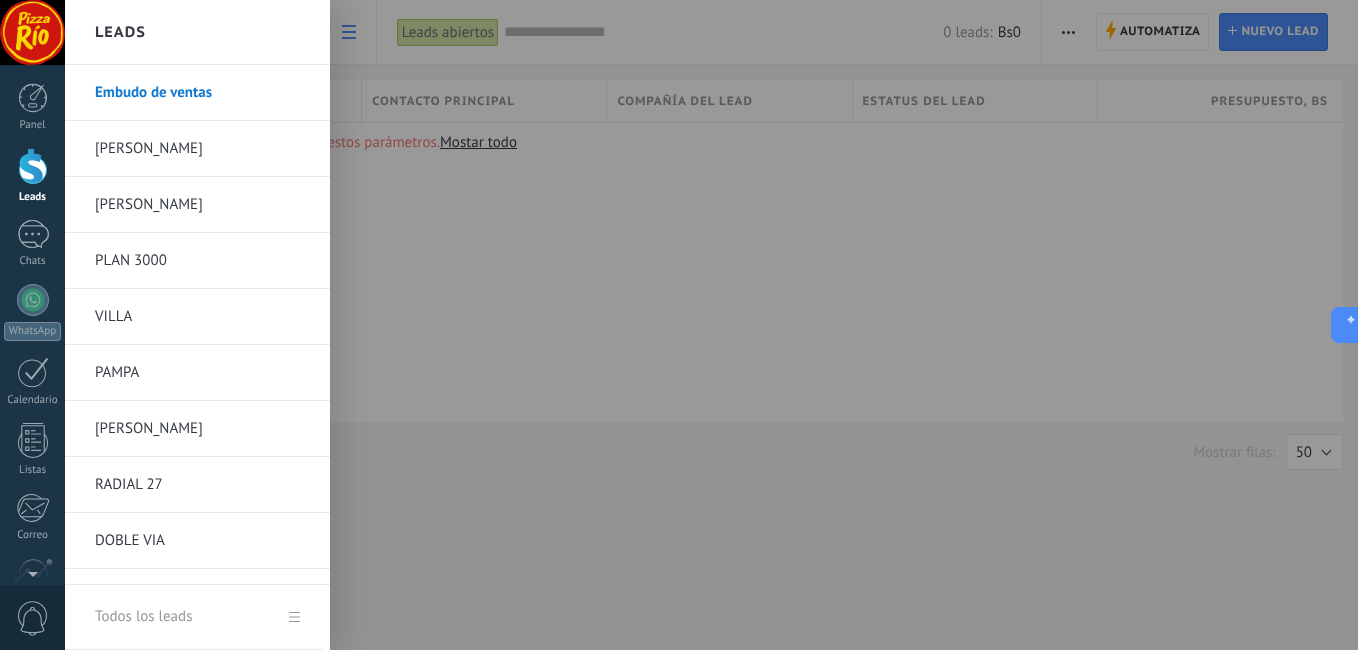 click on "Embudo de ventas" at bounding box center (202, 93) 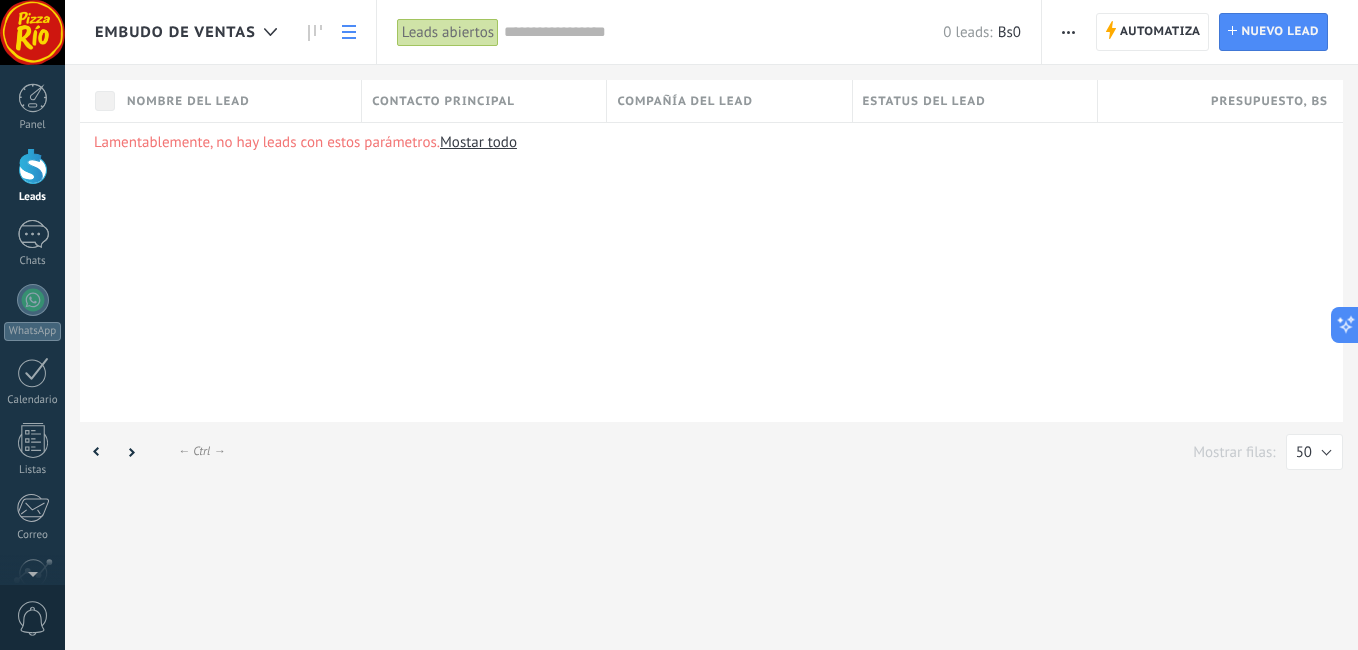 click at bounding box center [1068, 32] 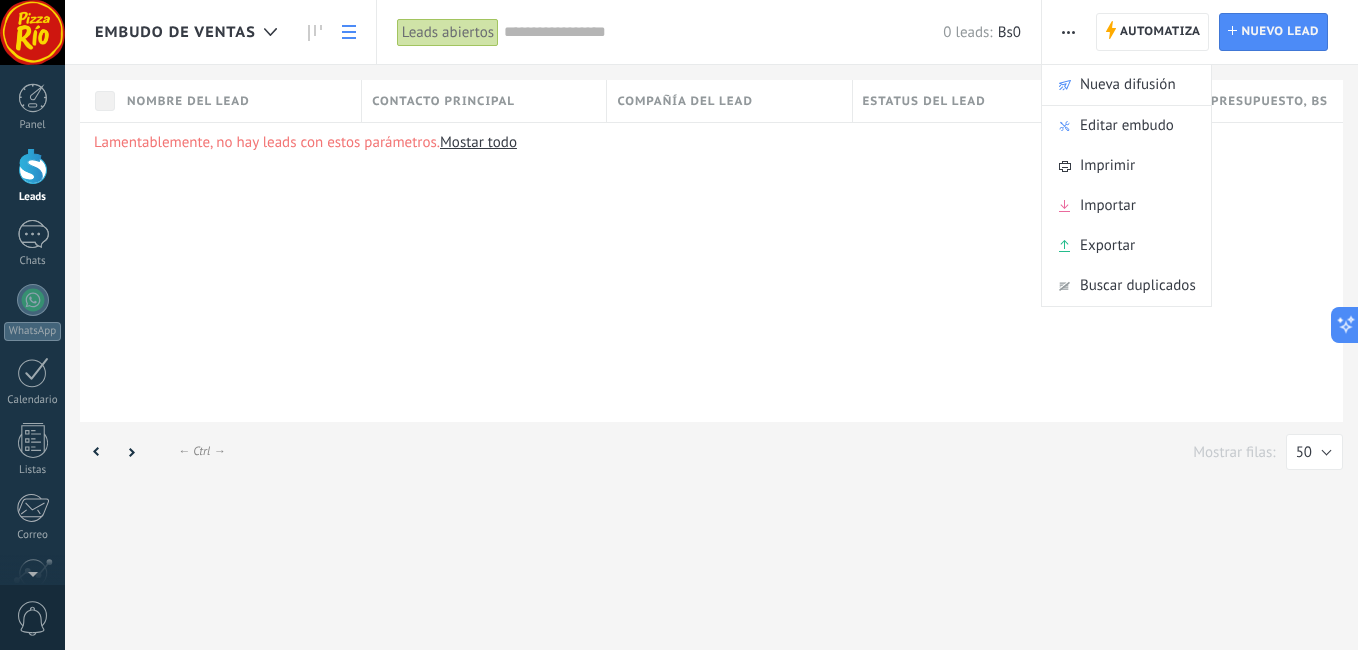 drag, startPoint x: 887, startPoint y: 248, endPoint x: 586, endPoint y: 232, distance: 301.42496 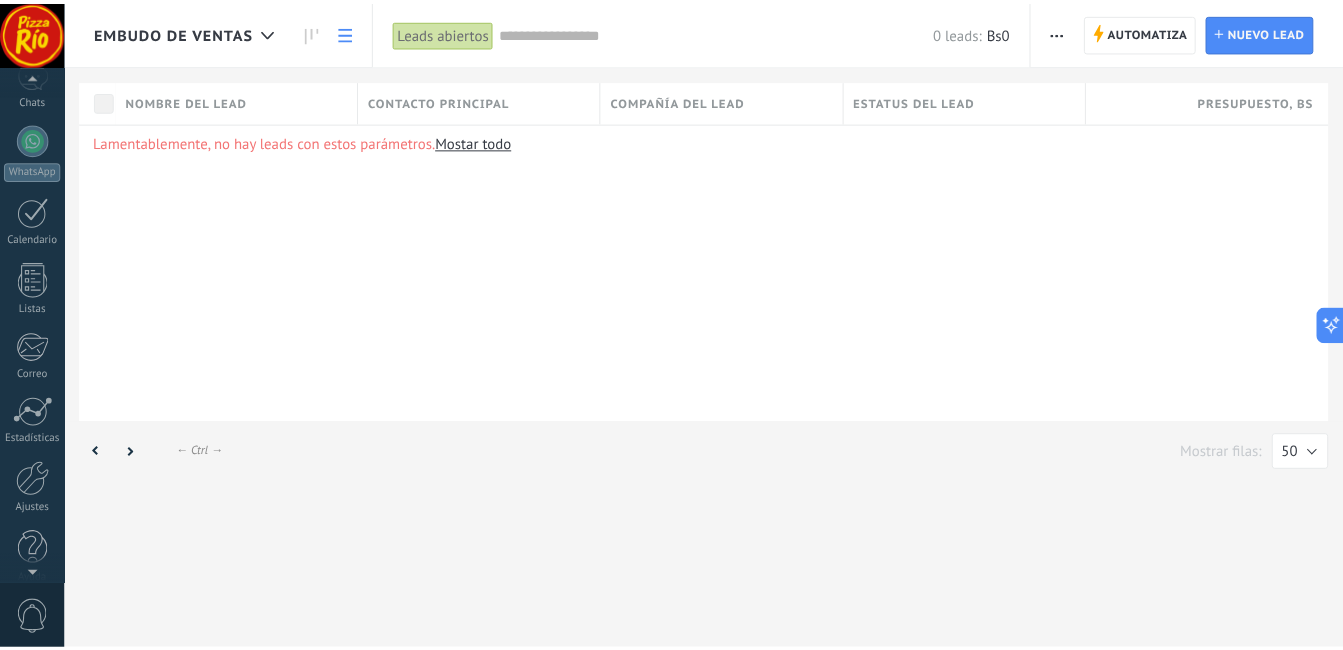 scroll, scrollTop: 182, scrollLeft: 0, axis: vertical 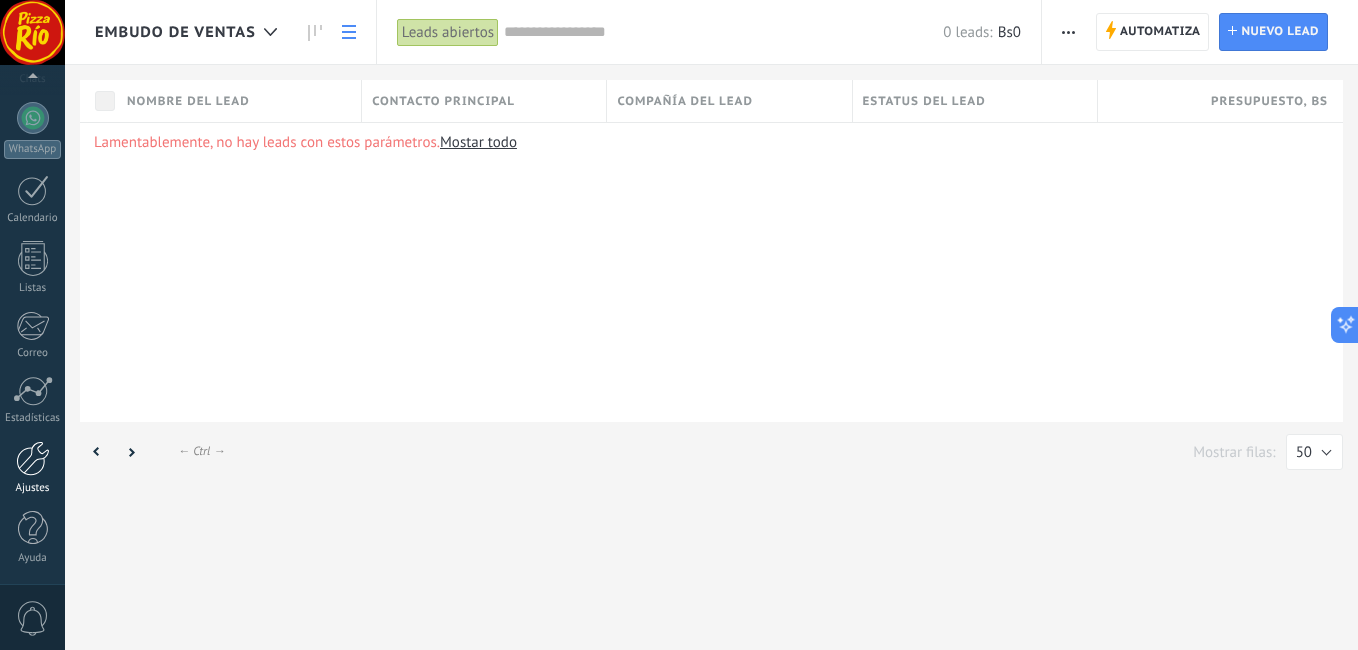 click at bounding box center [33, 458] 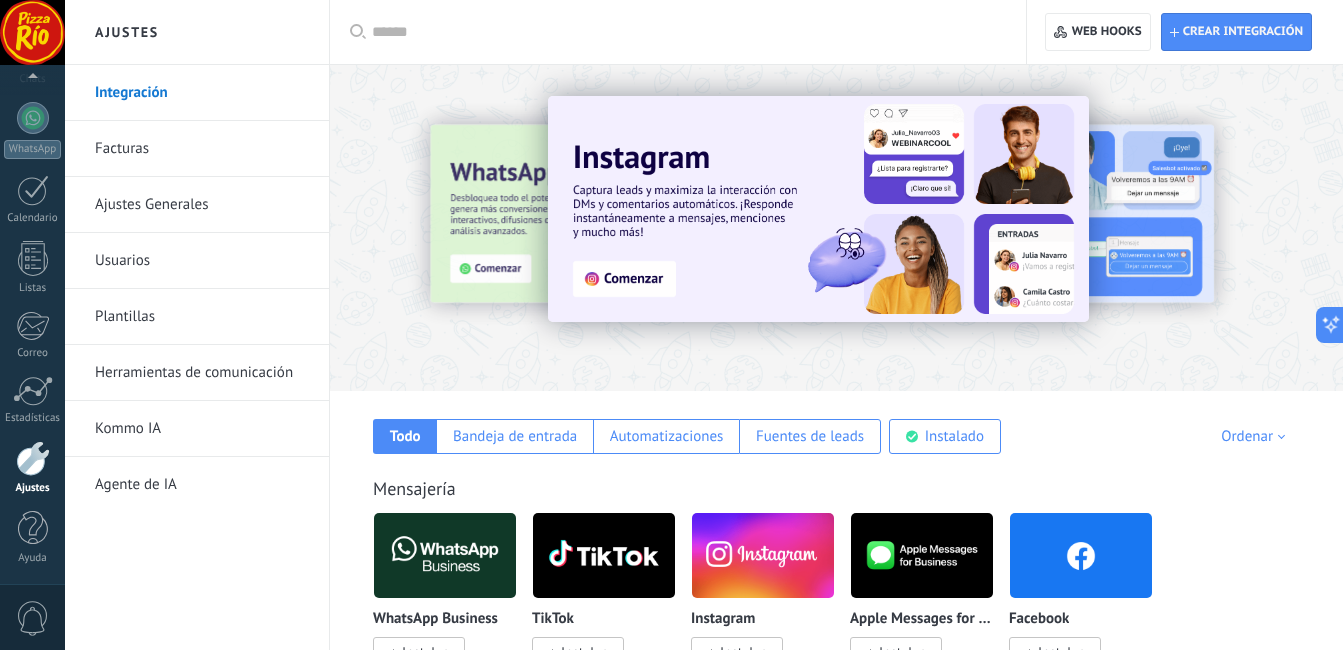click on "Ajustes Generales" at bounding box center [202, 205] 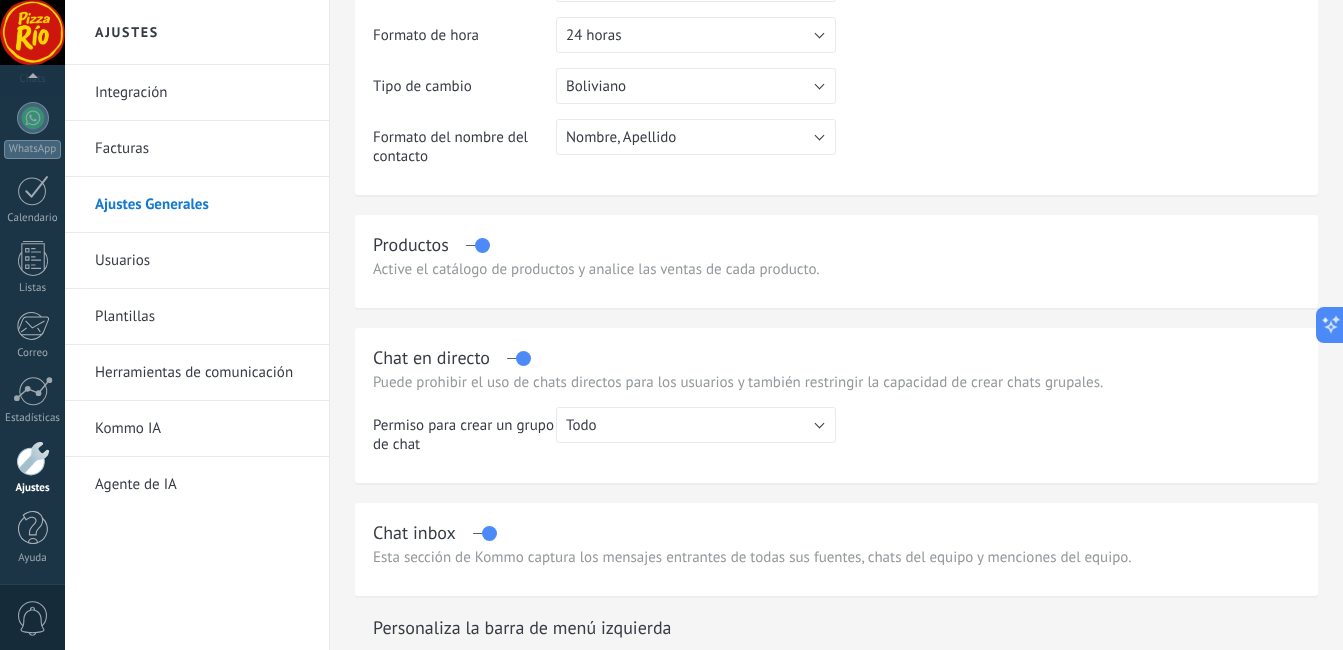 scroll, scrollTop: 0, scrollLeft: 0, axis: both 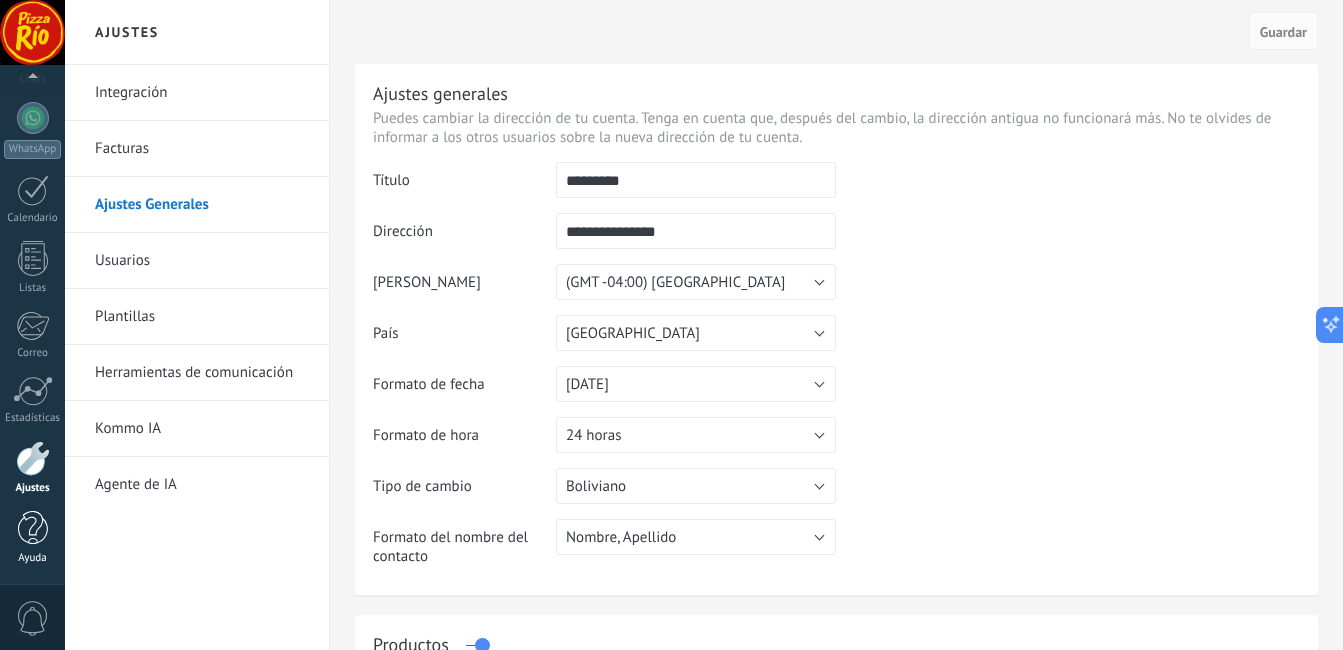 click at bounding box center (33, 528) 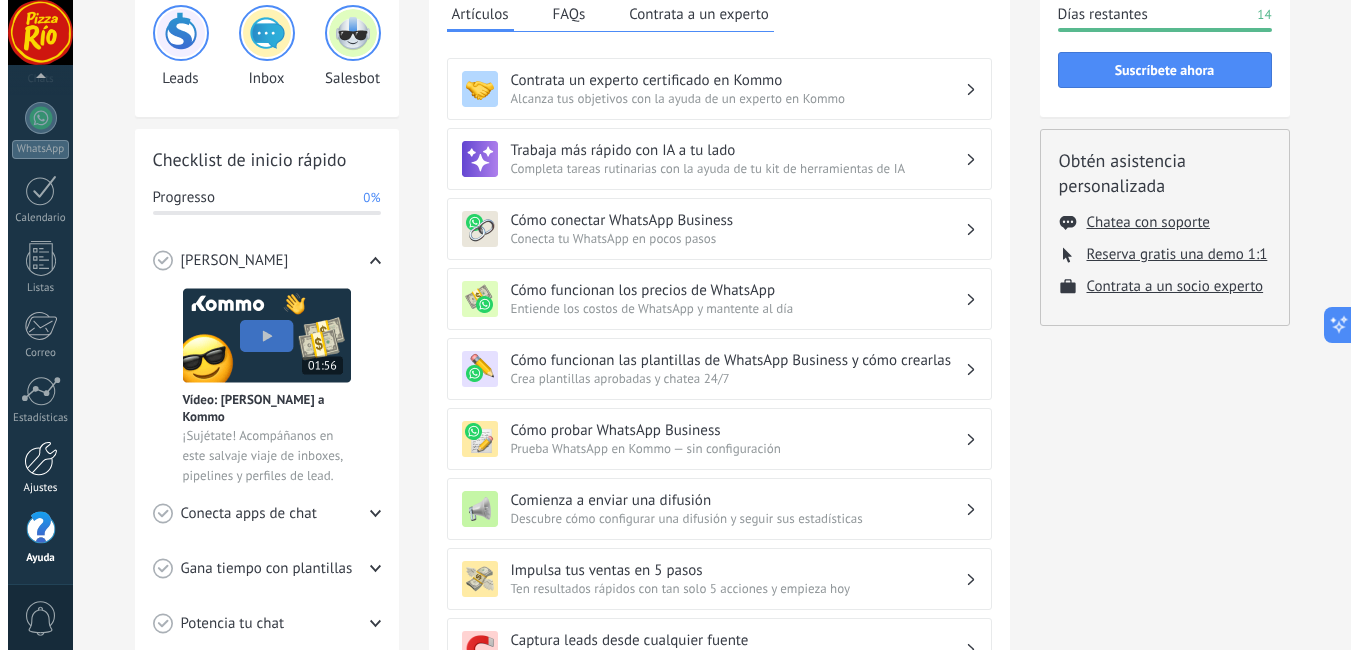 scroll, scrollTop: 300, scrollLeft: 0, axis: vertical 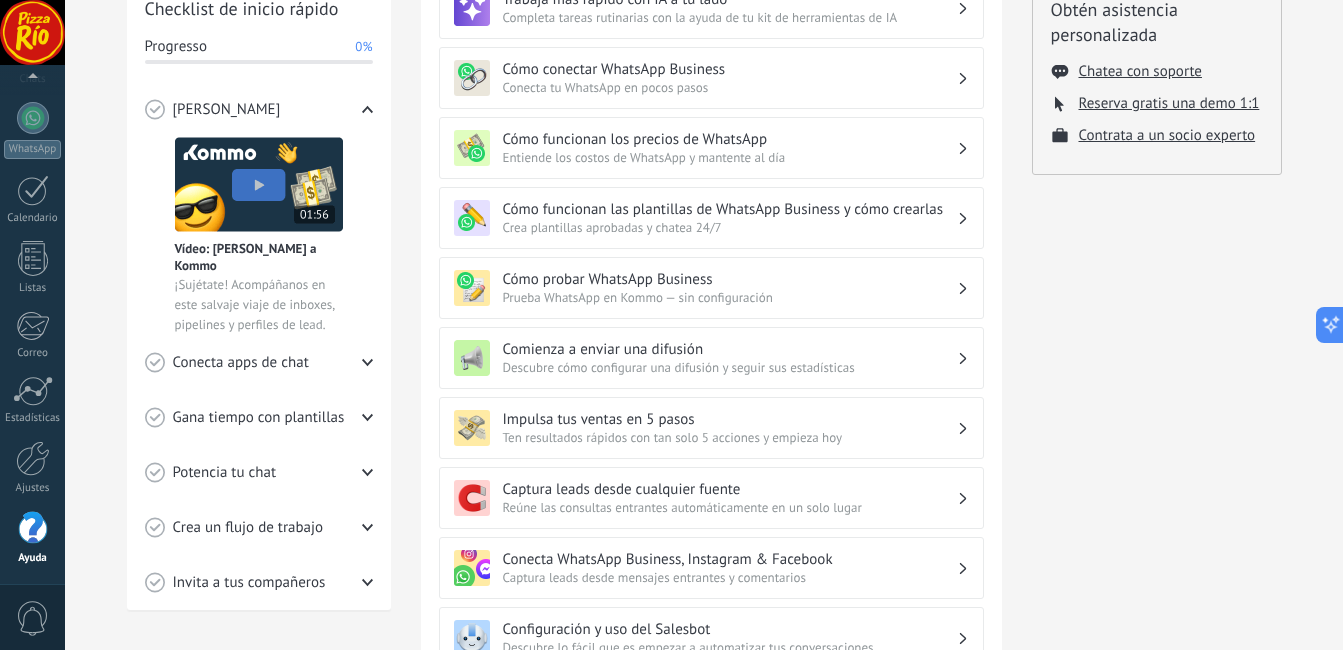 click on "0" at bounding box center (33, 618) 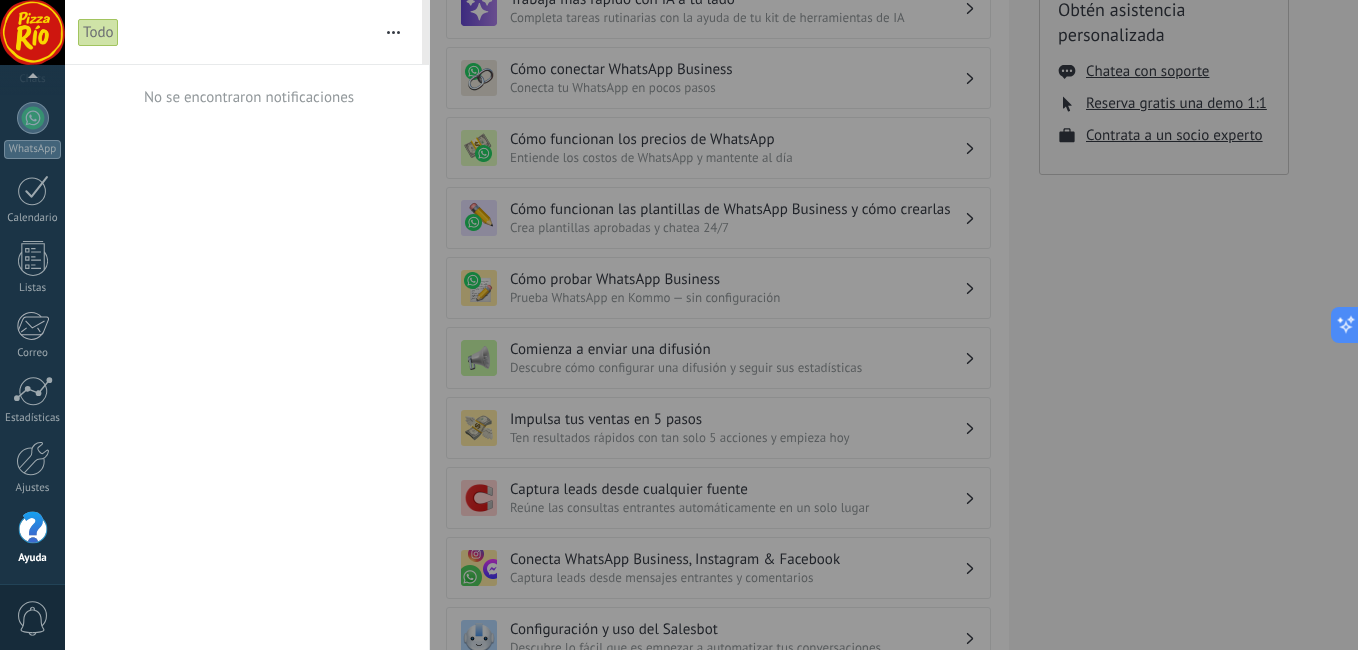 click on "Todo" at bounding box center [225, 32] 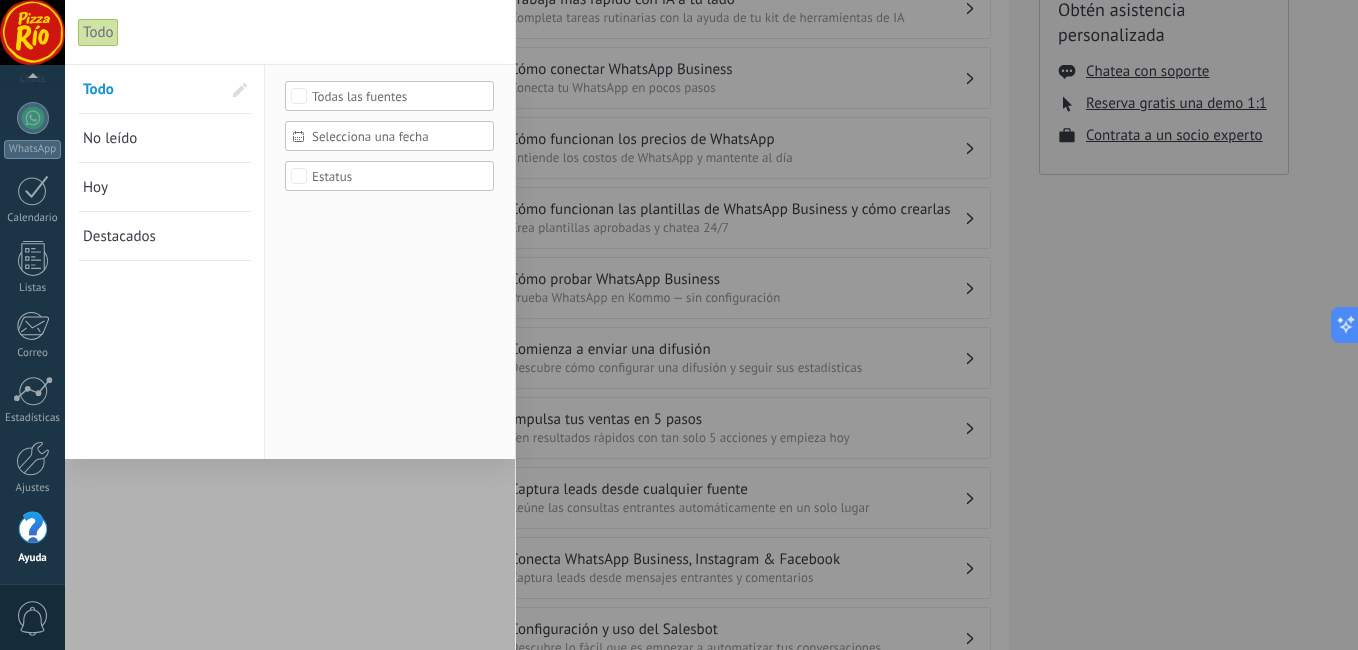 click on "Seleccionar todo Chat del equipo de Kommo Correos electrónicos entrantes Errores y otra información Facturación Informe programado Llamadas Límites de actividad Menciones y chat de equipo Tareas: fechas antes de la tarea Tareas: La tarea que configuraste se realizó Tareas: La tarea que ha establecido ha caducado Tareas: Tienes una nueva tarea Webhooks Todas las fuentes Selecciona una fecha Selecciona una fecha Hoy Ayer Últimos  ** 30  dias Esta semana La última semana Este mes El mes pasado Este trimestre Este año Seleccionar todo Leer No leído Destacados Estatus" at bounding box center [390, 262] 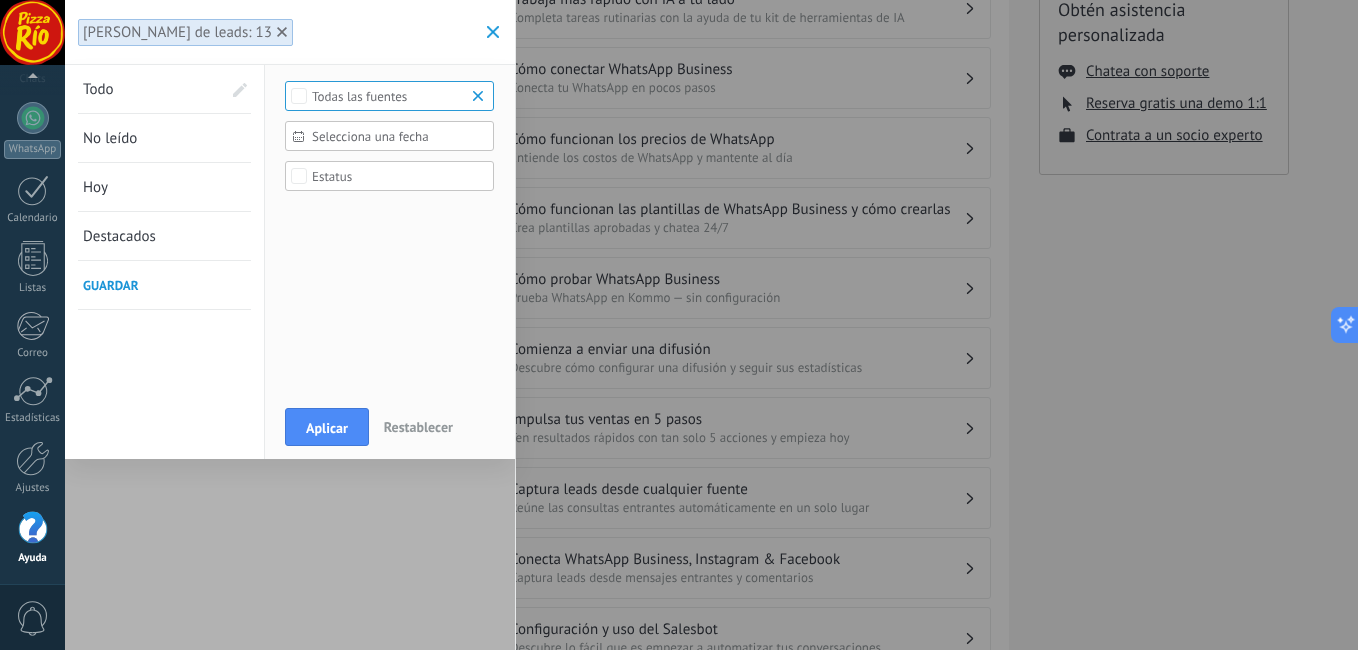 click at bounding box center [493, 32] 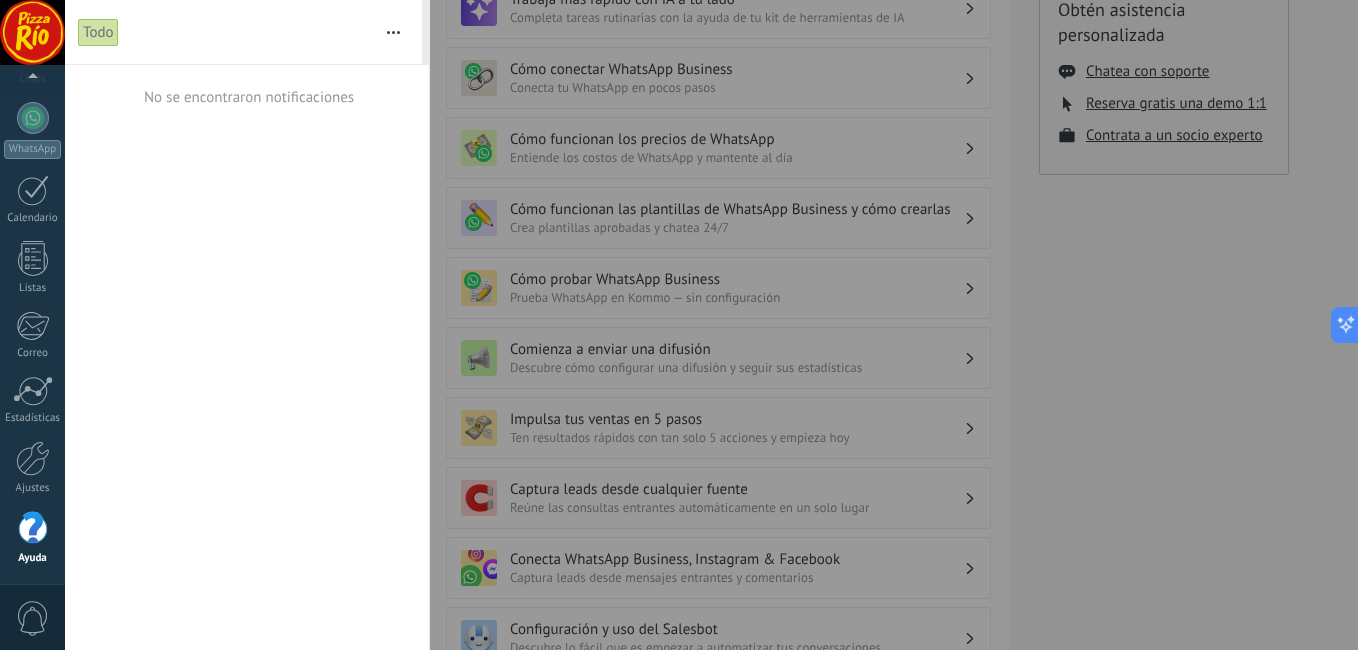click at bounding box center (393, 32) 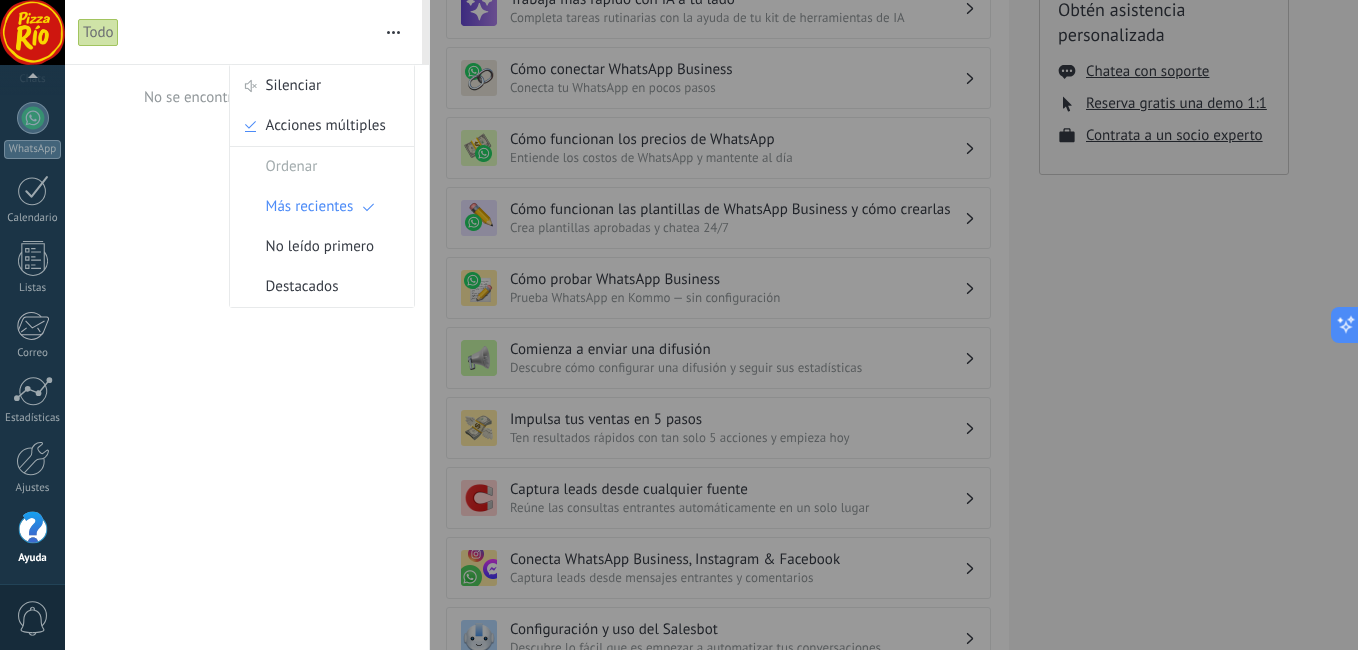click on "No se encontraron notificaciones" at bounding box center (247, 357) 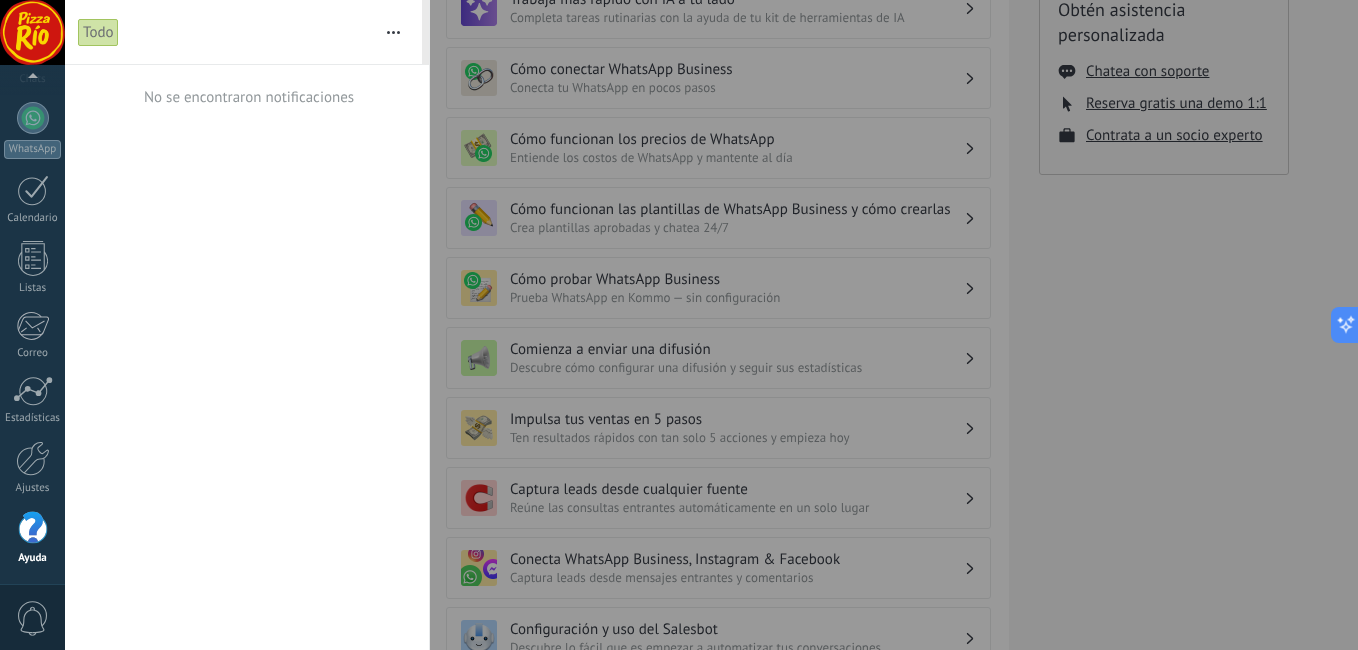 click on "No se encontraron notificaciones" at bounding box center [247, 357] 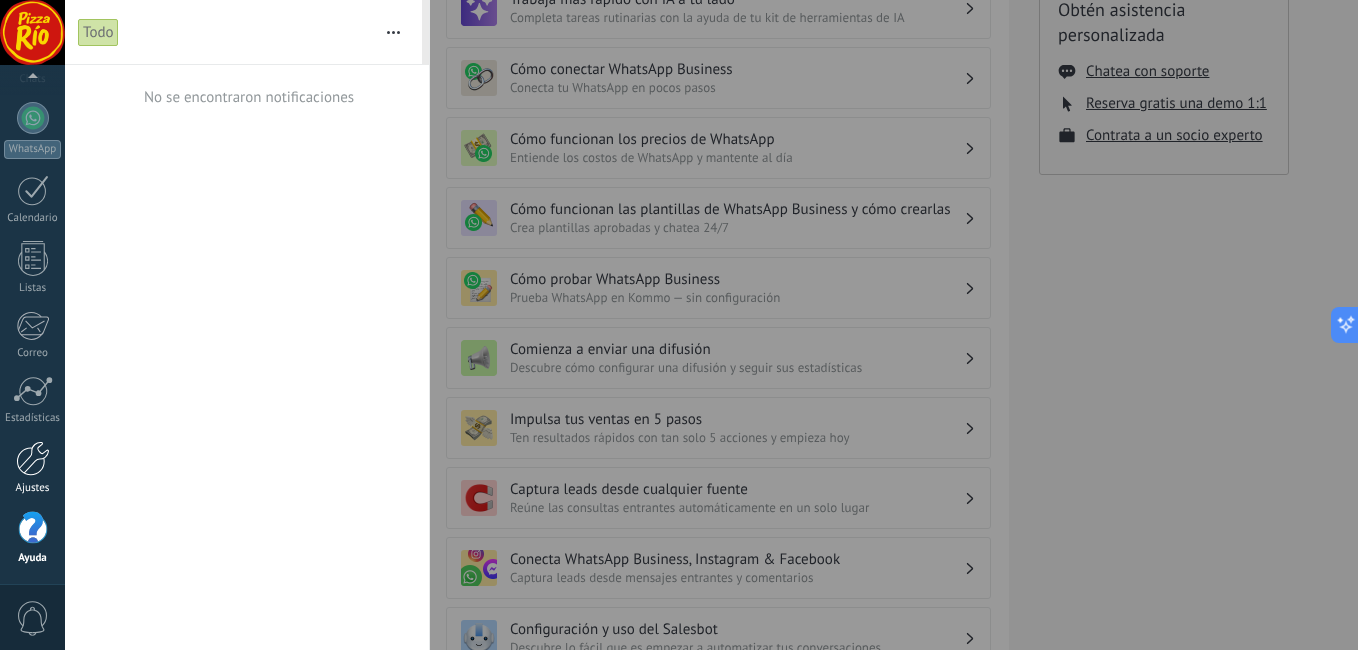 click at bounding box center (33, 458) 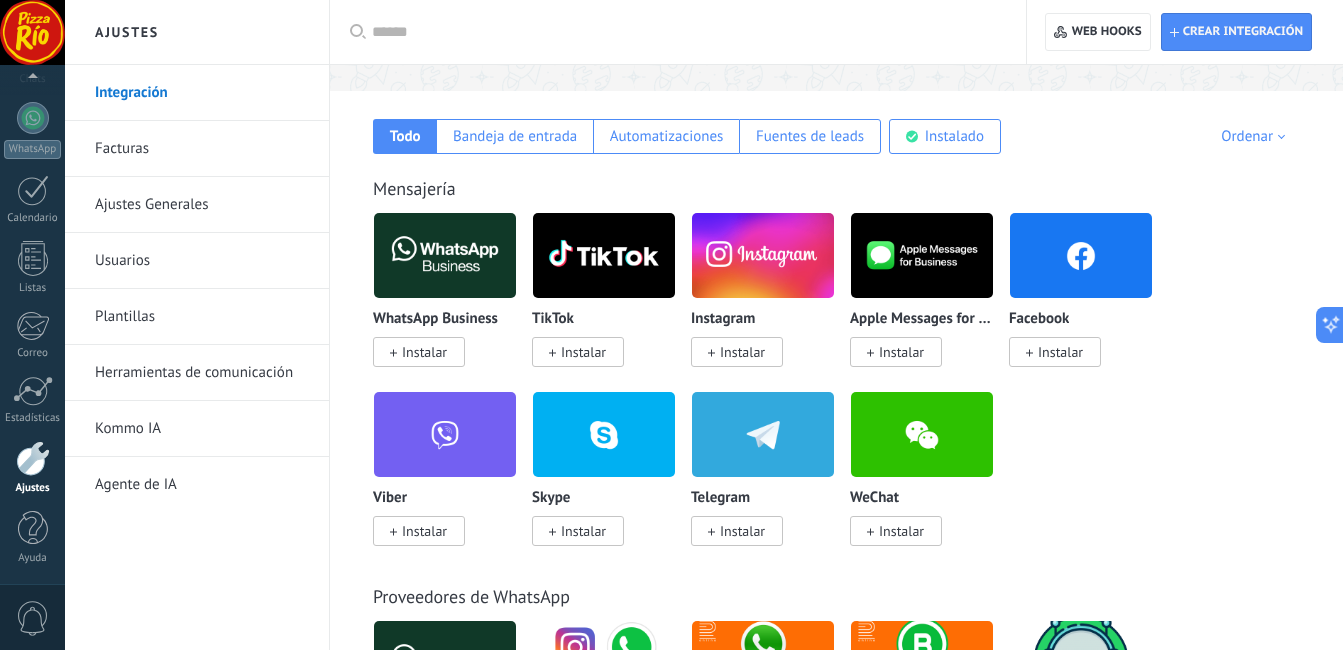 scroll, scrollTop: 0, scrollLeft: 0, axis: both 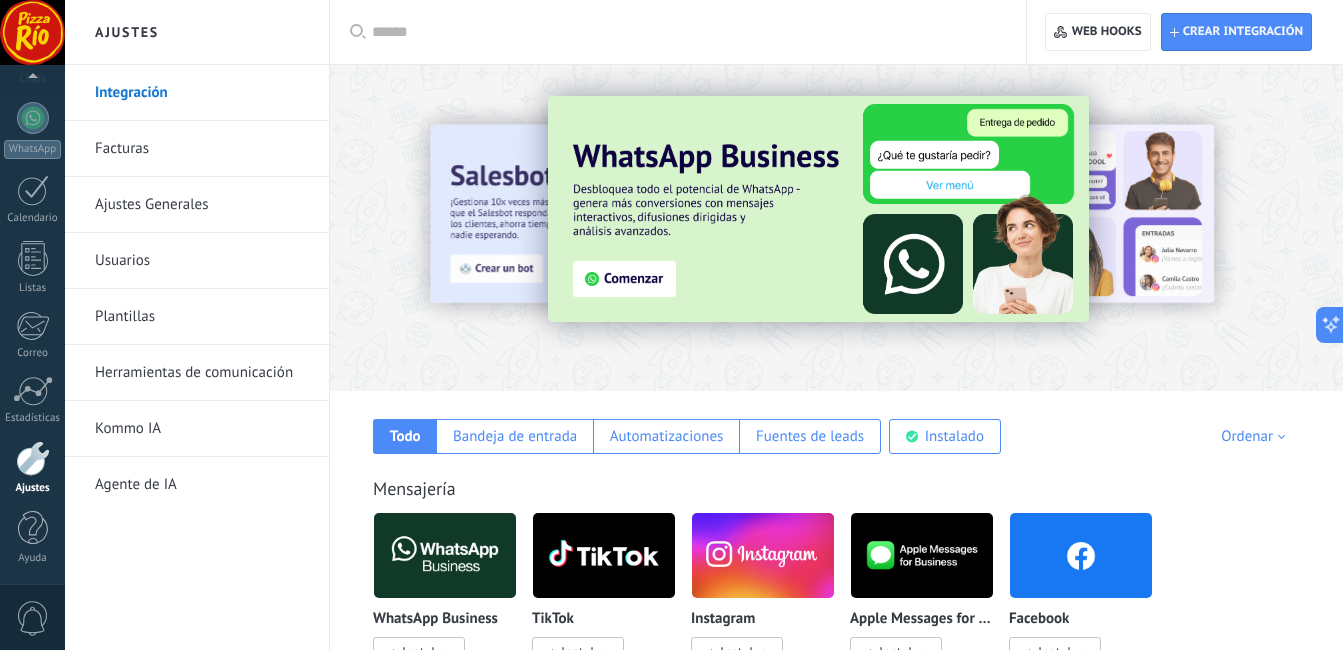 click on "Ajustes Generales" at bounding box center (202, 205) 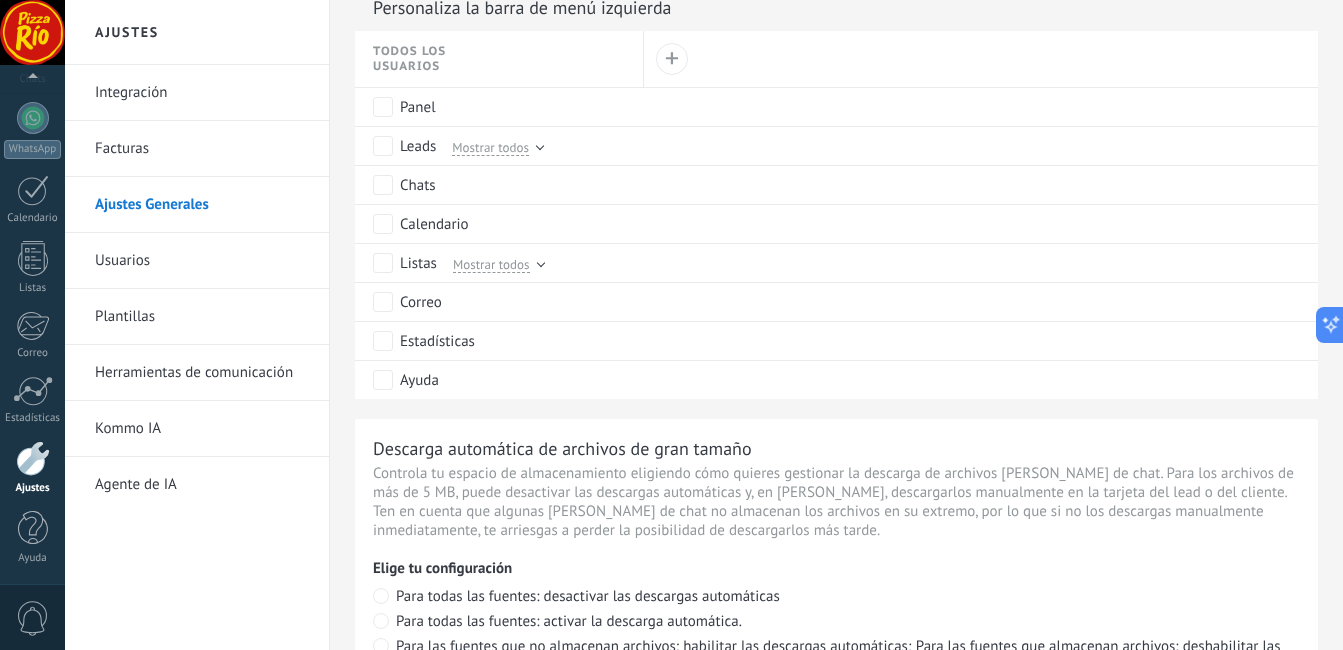 scroll, scrollTop: 1200, scrollLeft: 0, axis: vertical 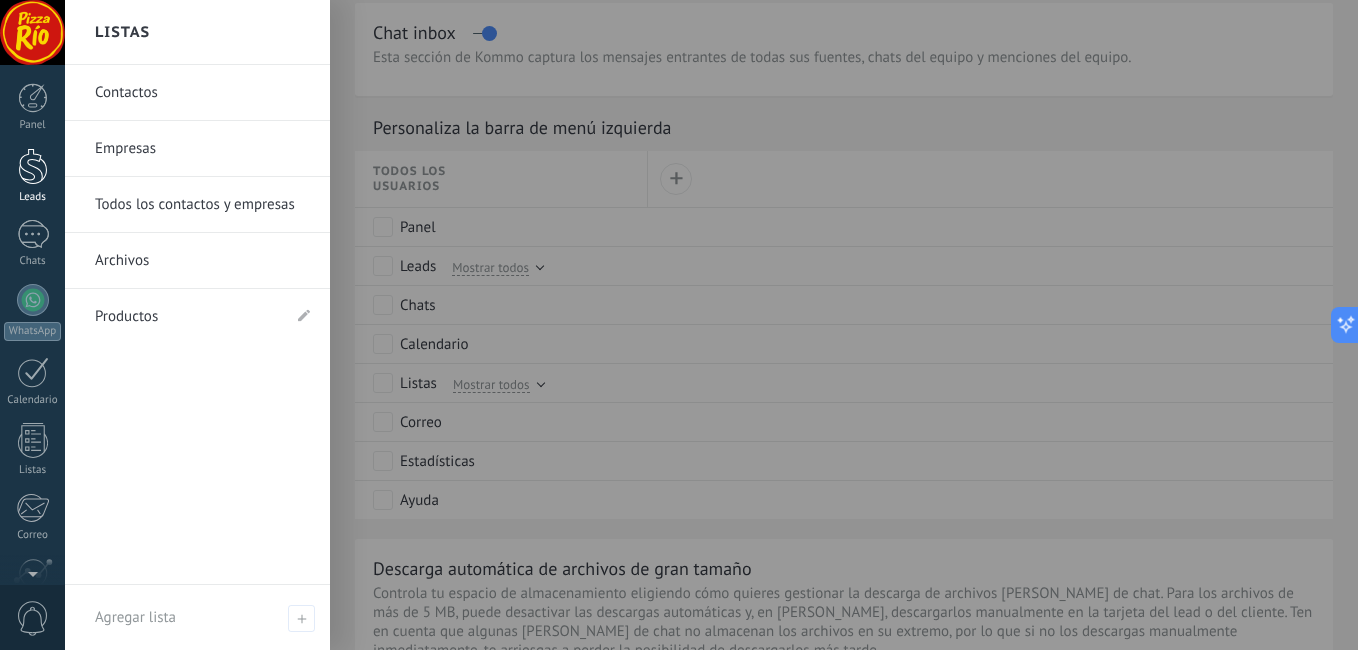 click at bounding box center (33, 166) 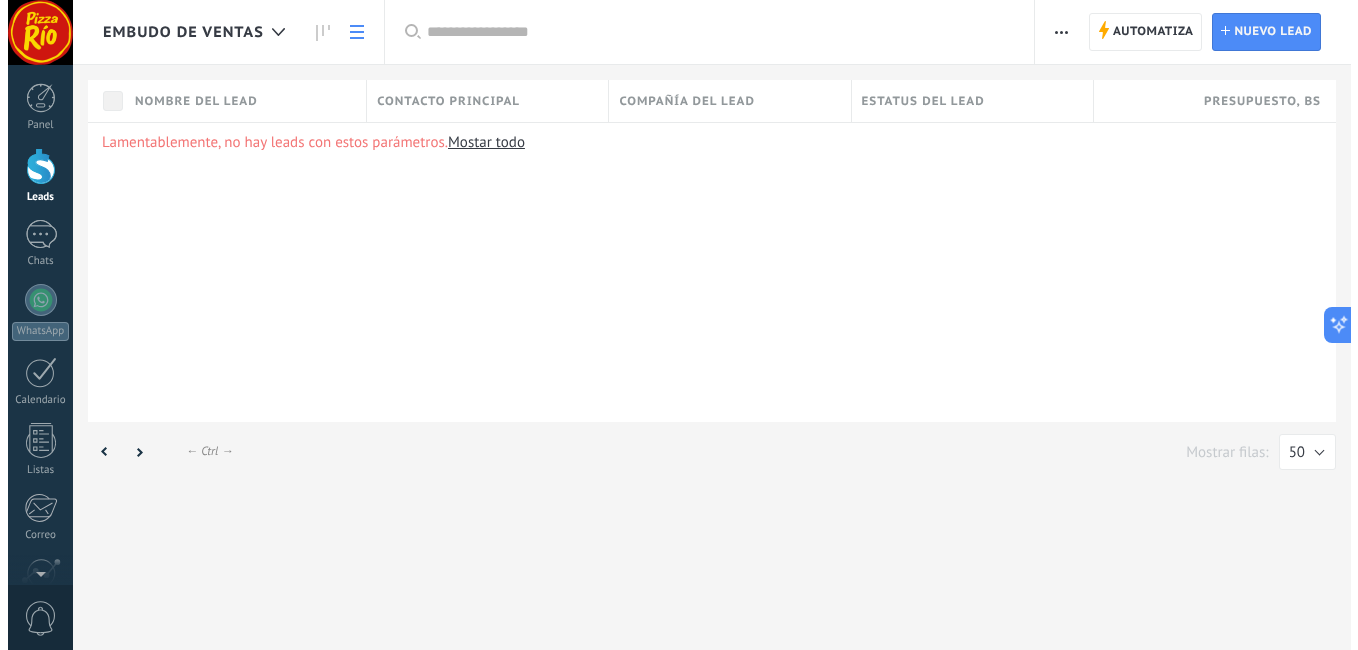 scroll, scrollTop: 0, scrollLeft: 0, axis: both 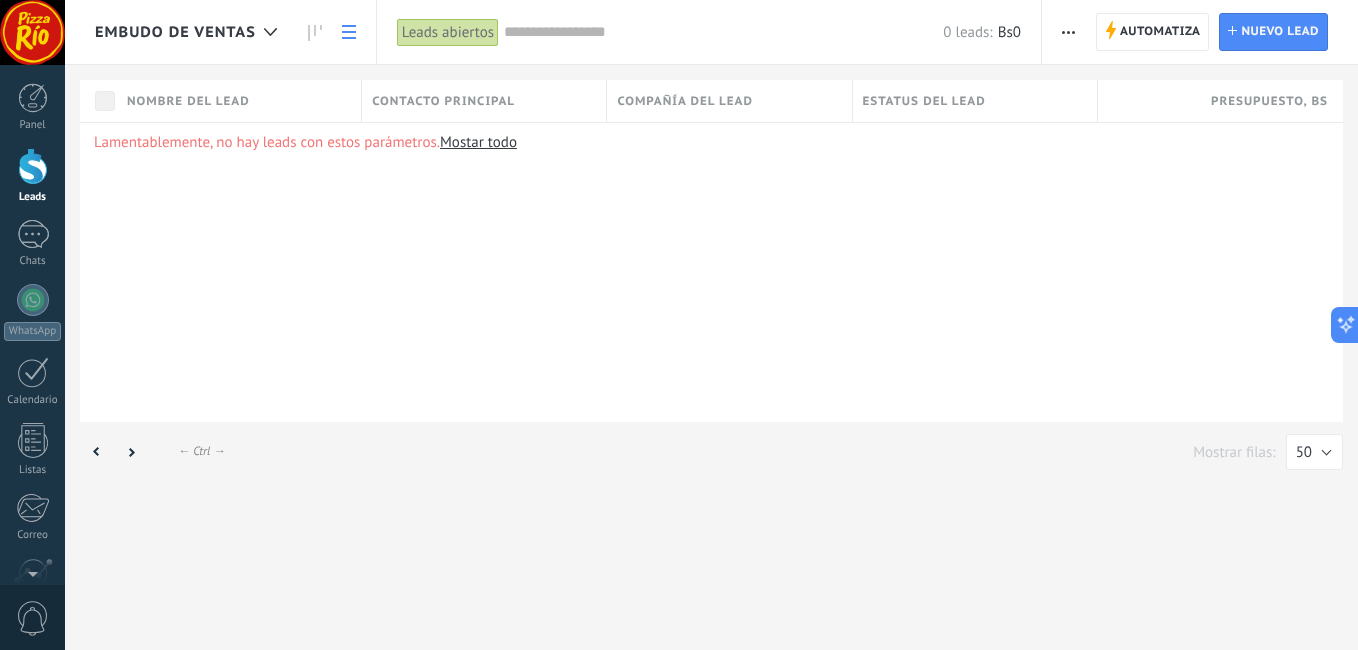 click at bounding box center [1068, 32] 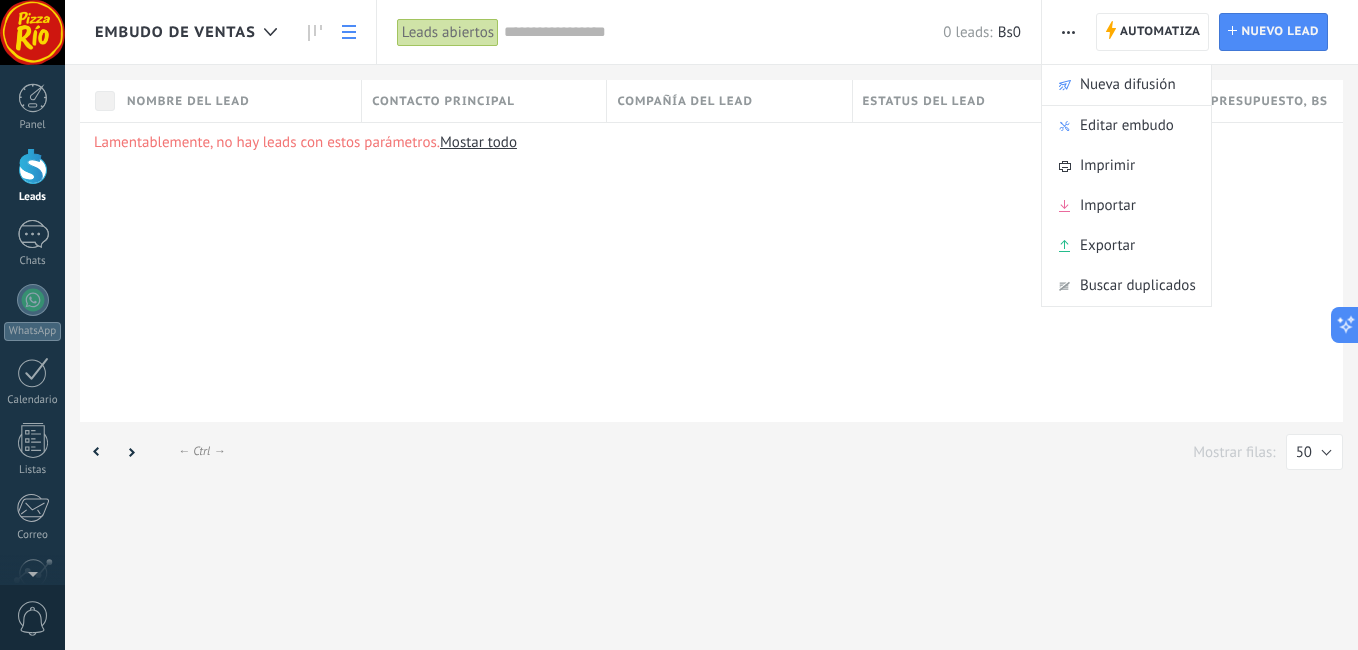 click on "Lamentablemente, no hay leads con estos parámetros.  Mostar todo" at bounding box center (711, 272) 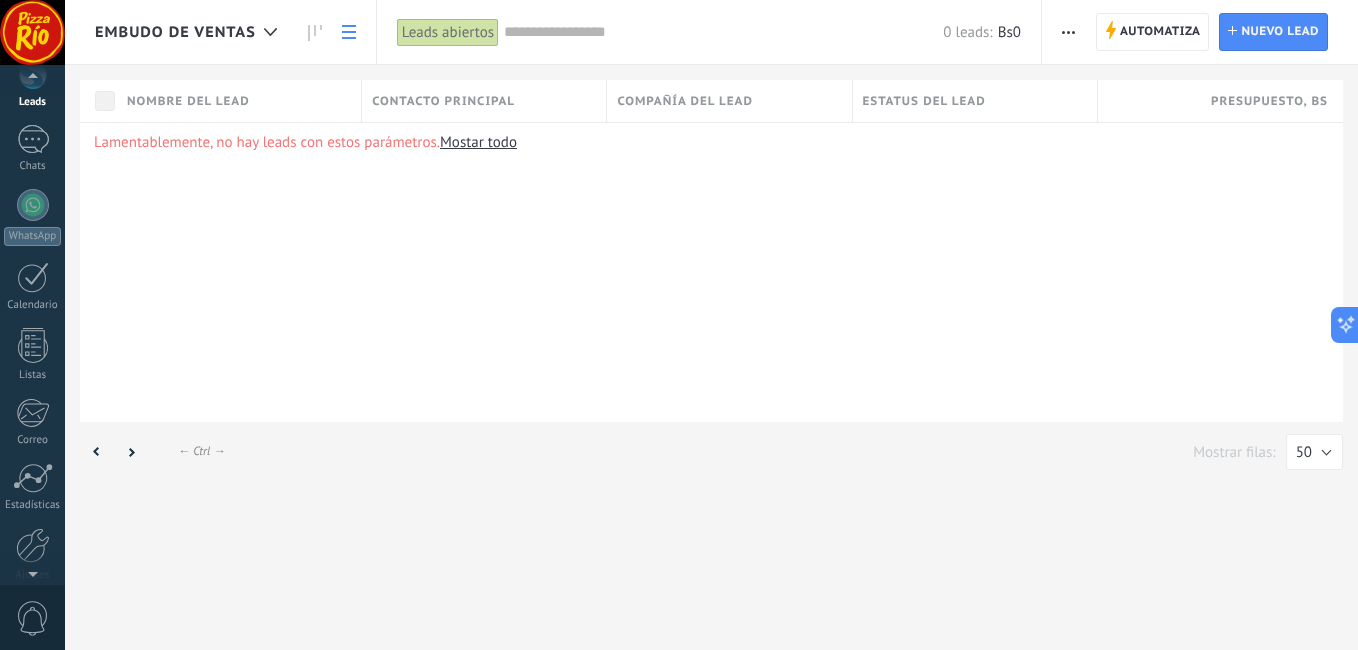 scroll, scrollTop: 182, scrollLeft: 0, axis: vertical 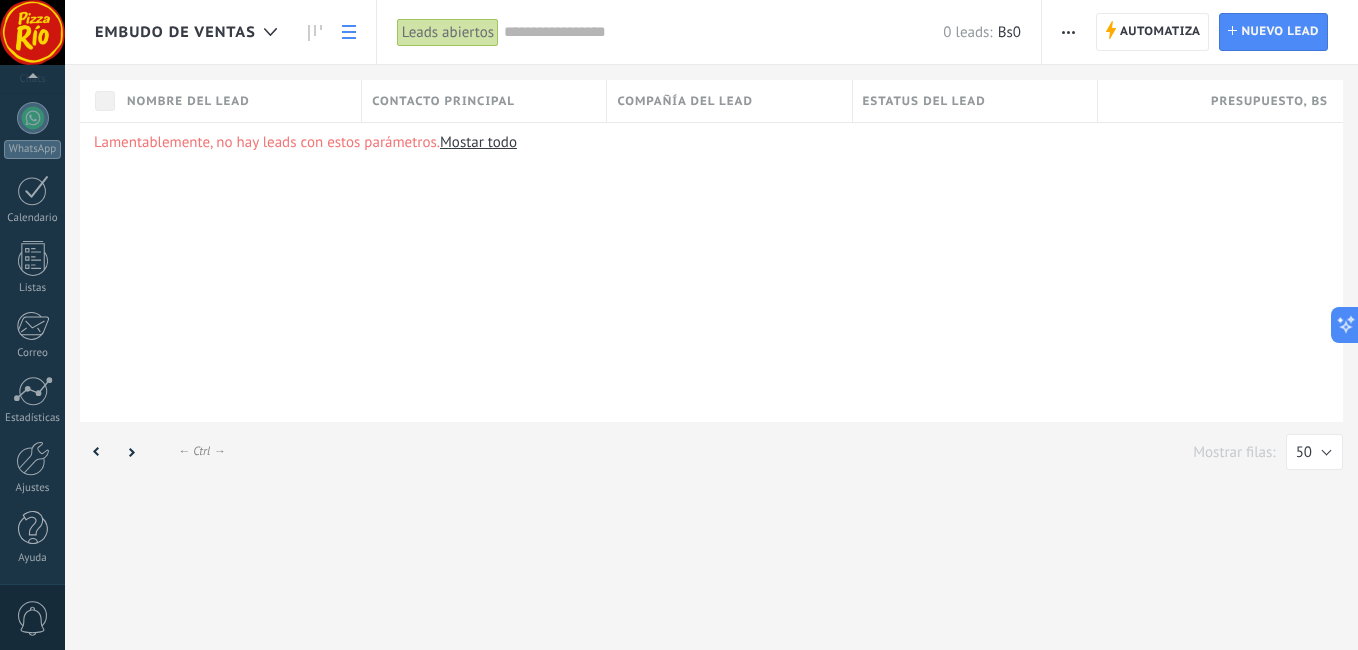 click on "0" at bounding box center [33, 618] 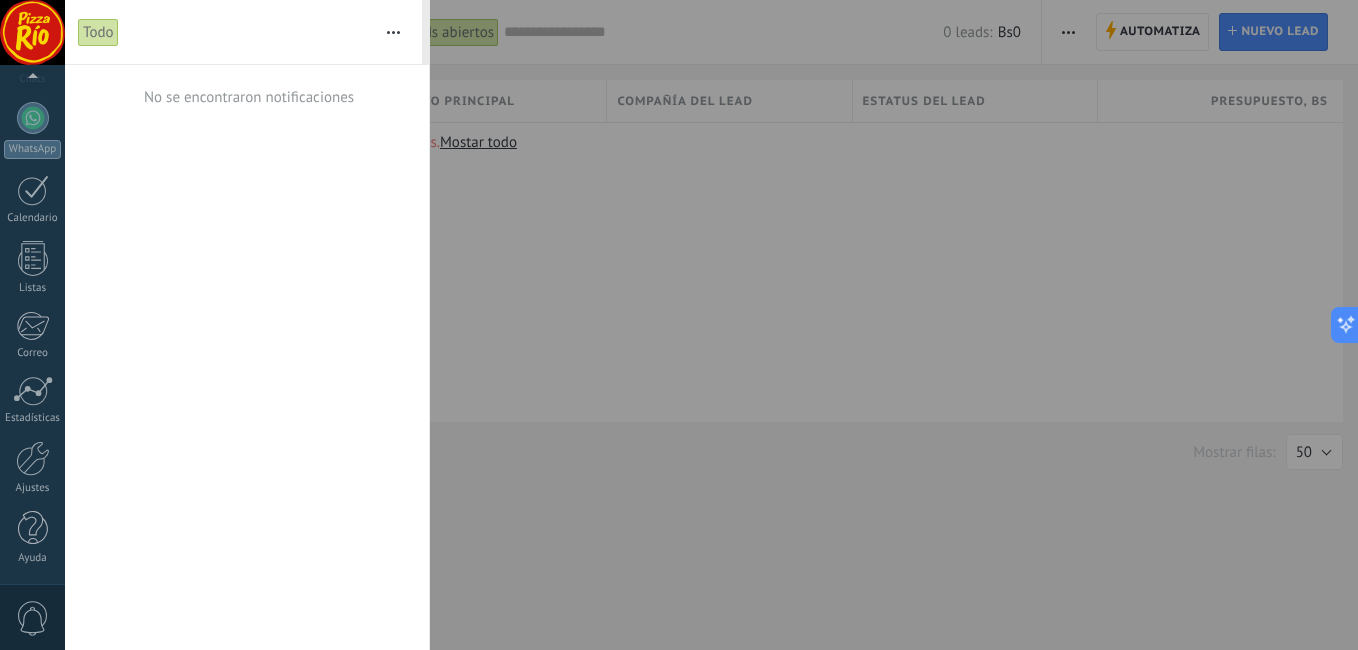 scroll, scrollTop: 0, scrollLeft: 0, axis: both 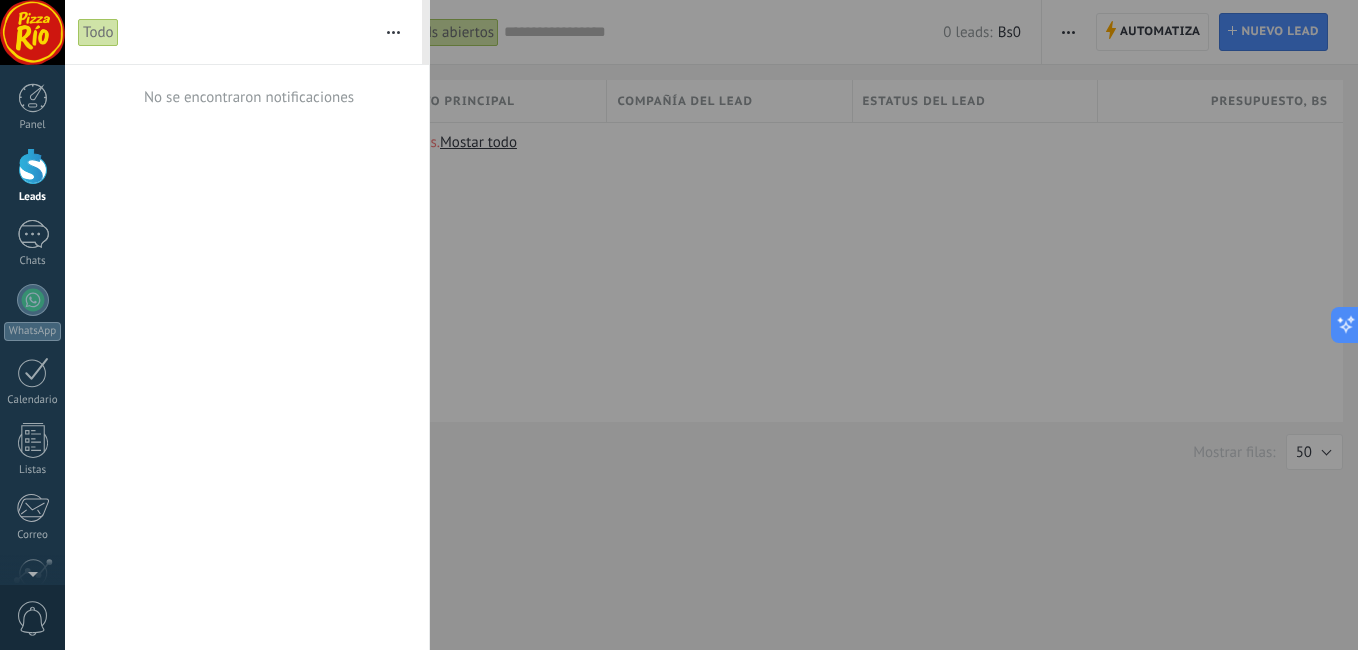 click at bounding box center [393, 32] 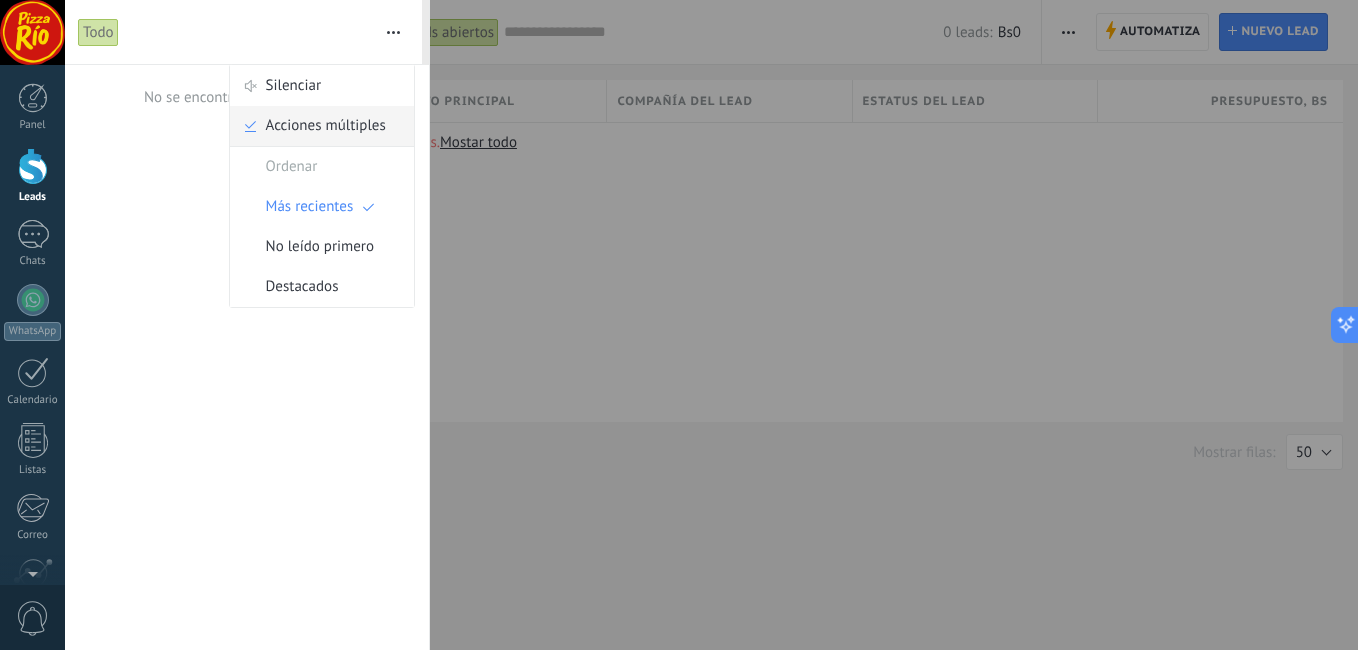 click on "Acciones múltiples" at bounding box center [326, 126] 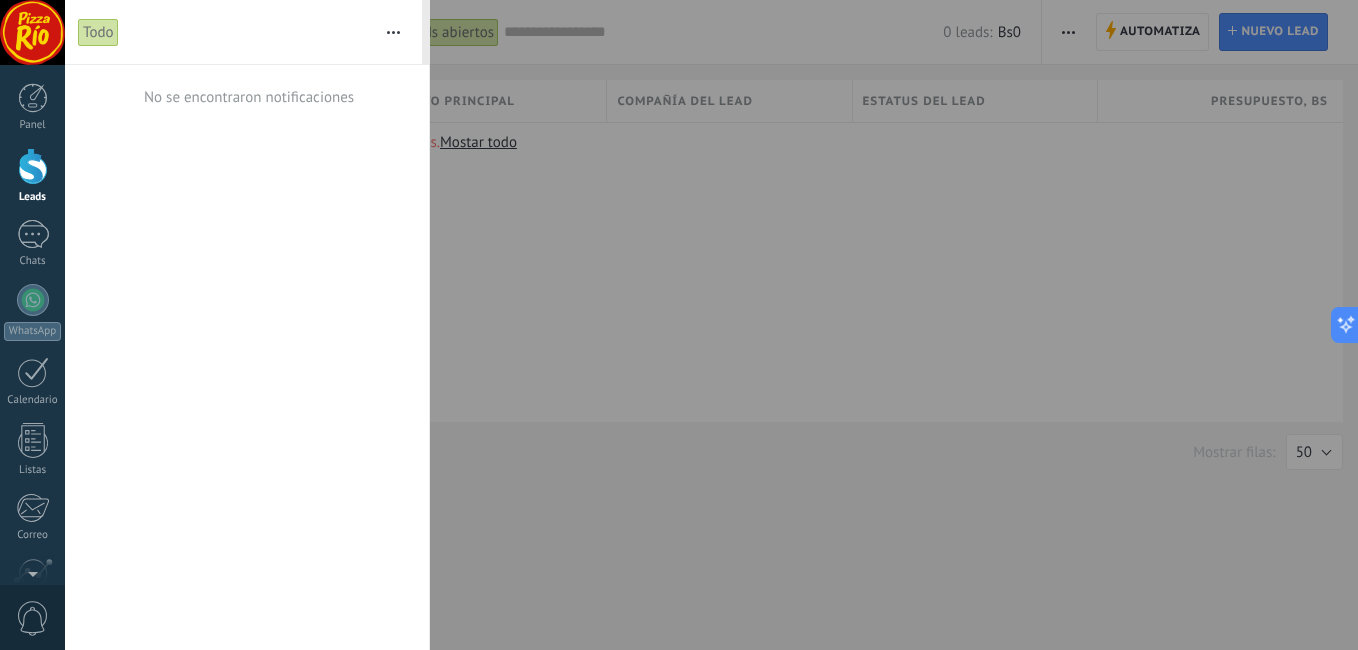 click on "Todo" at bounding box center [98, 32] 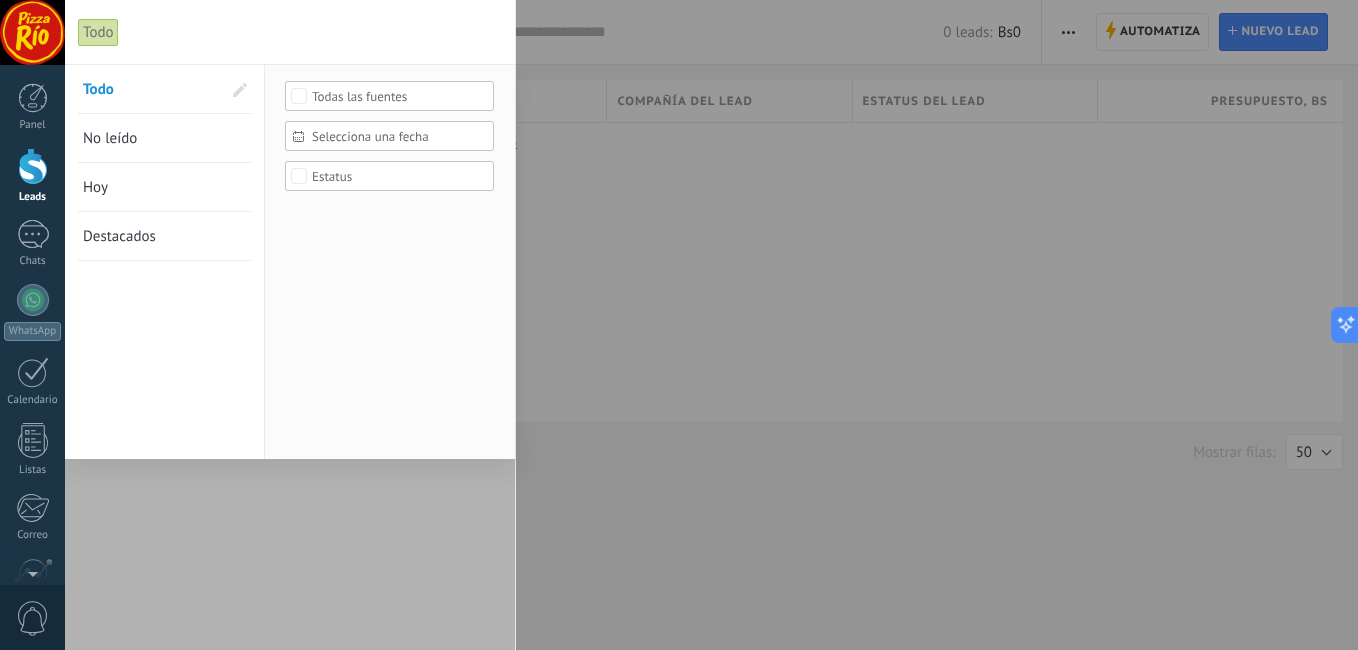 click on "Hoy" at bounding box center [164, 187] 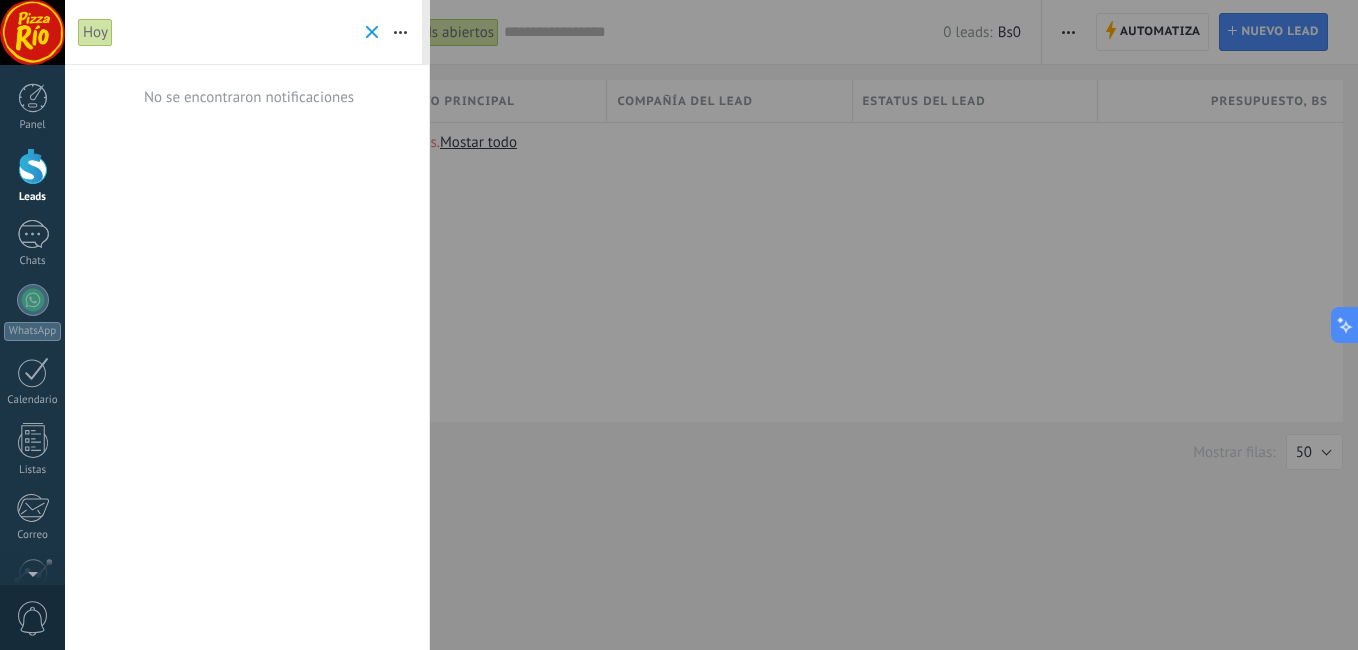 click at bounding box center (400, 32) 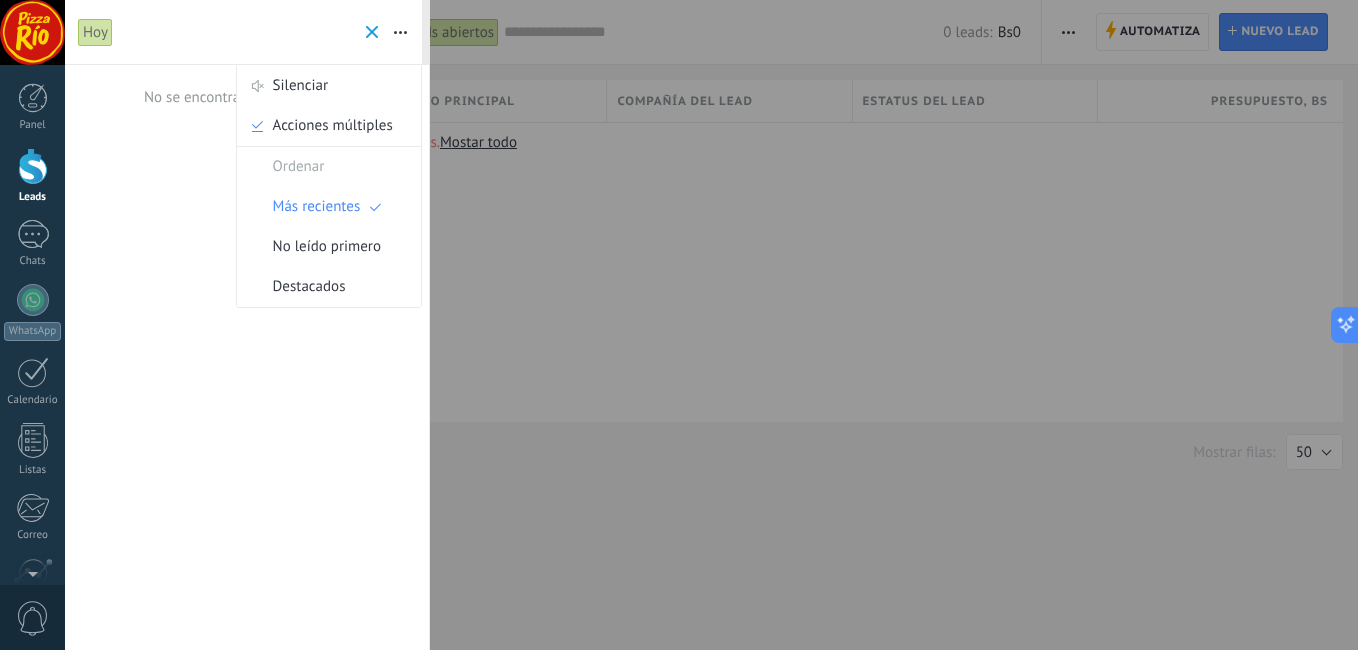 click on "Hoy
Silenciar
Acciones múltiples
Ordenar
Más recientes" at bounding box center [243, 32] 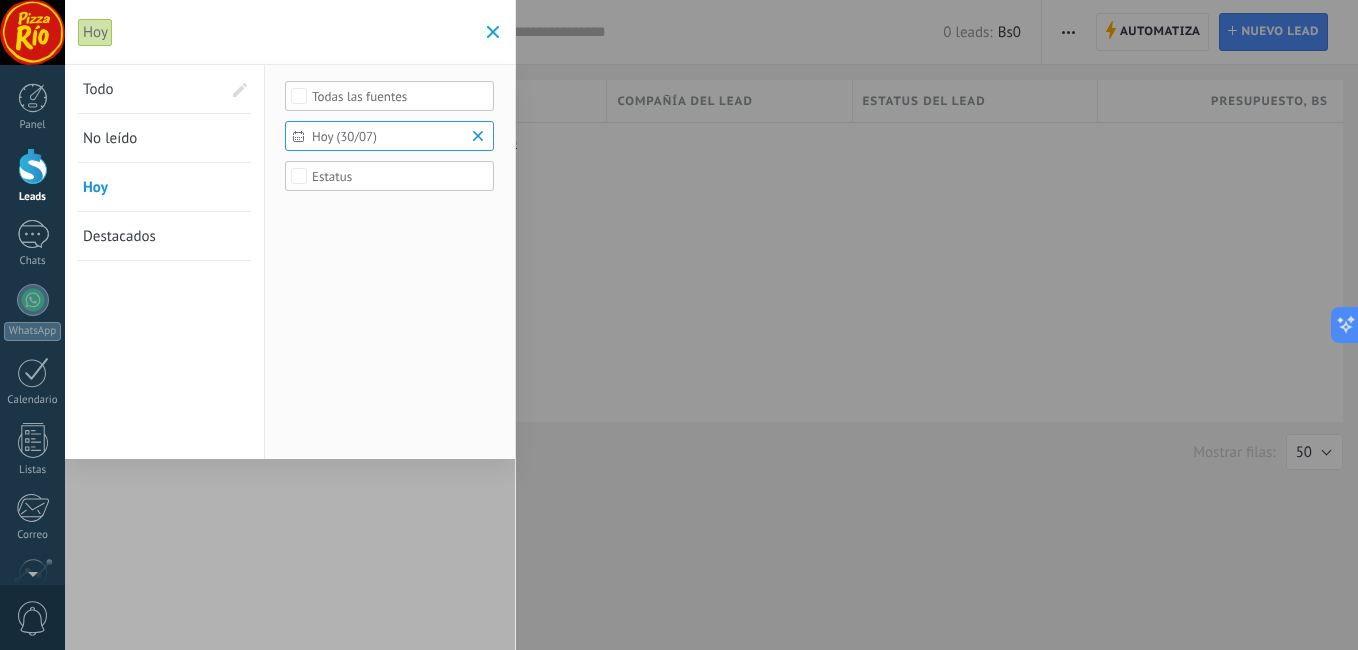 click on "Todo" at bounding box center [98, 89] 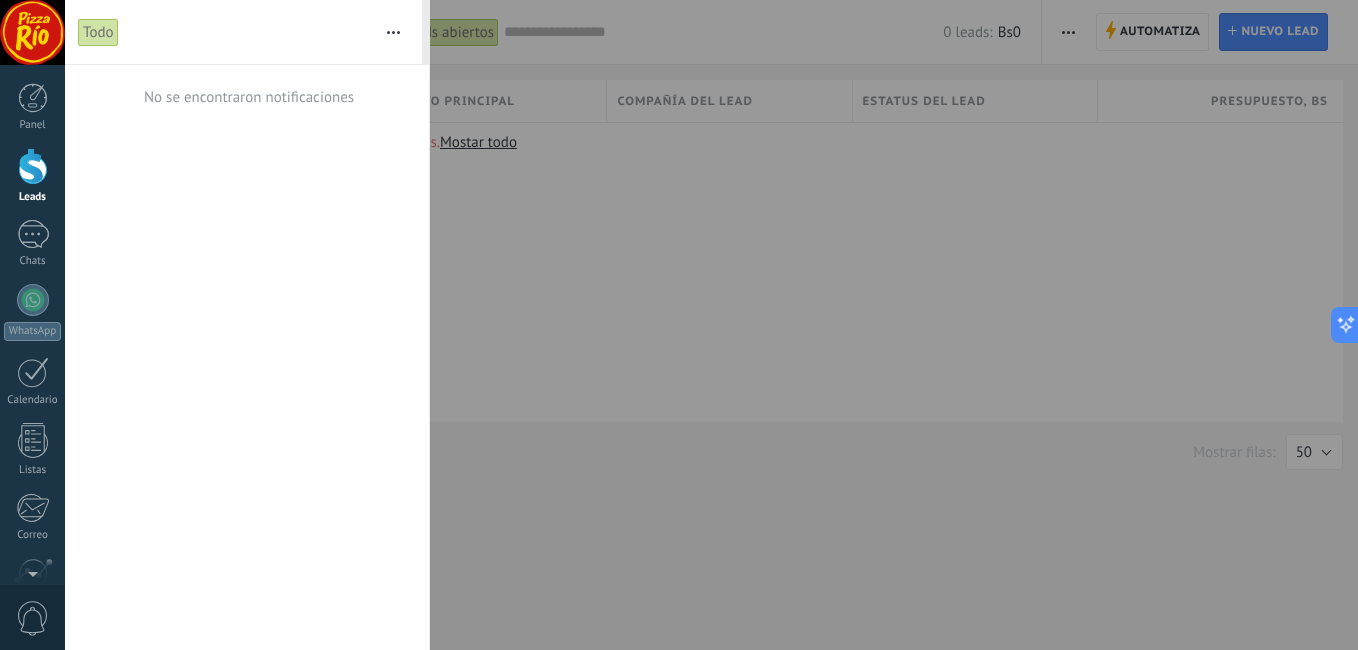 click at bounding box center (393, 32) 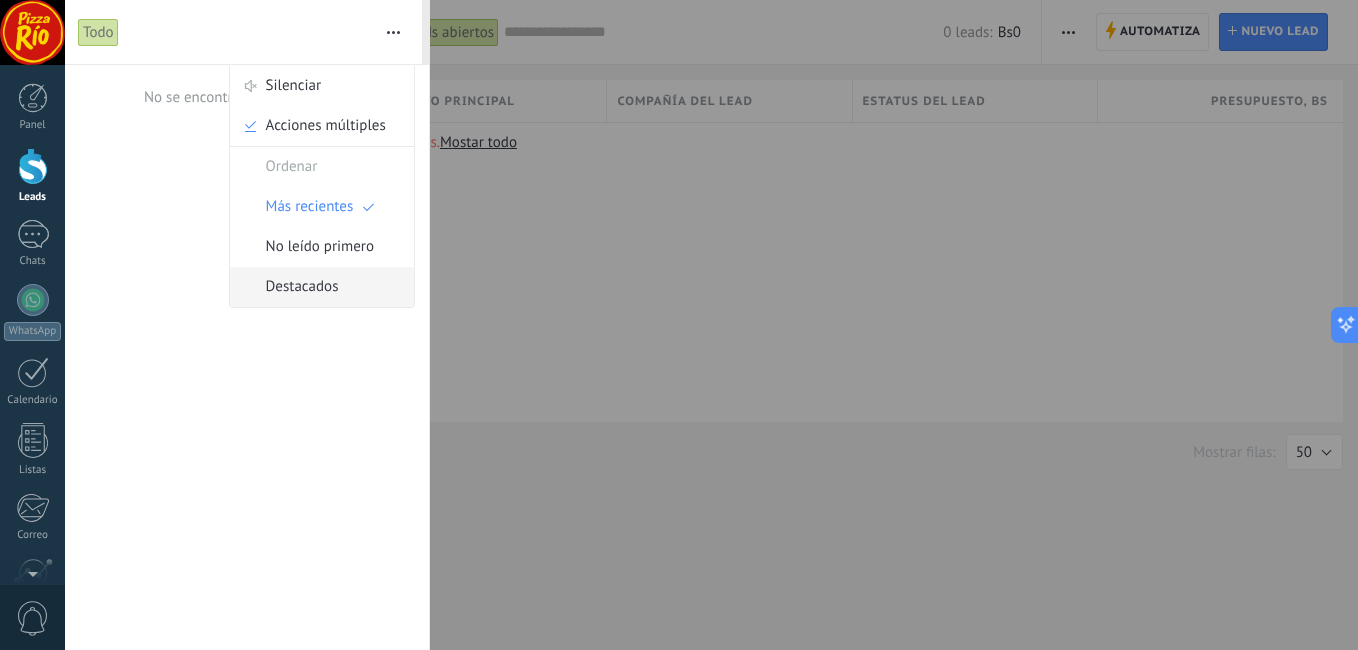 click on "Destacados" at bounding box center (302, 287) 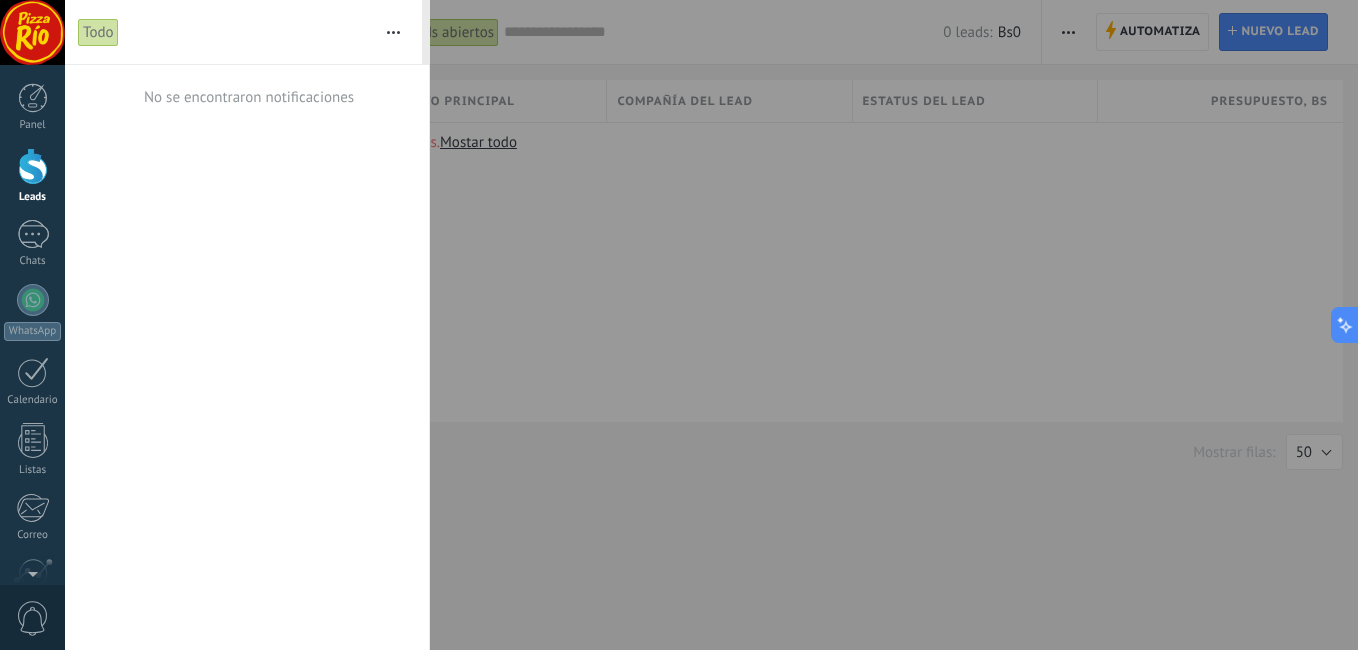 click at bounding box center (393, 32) 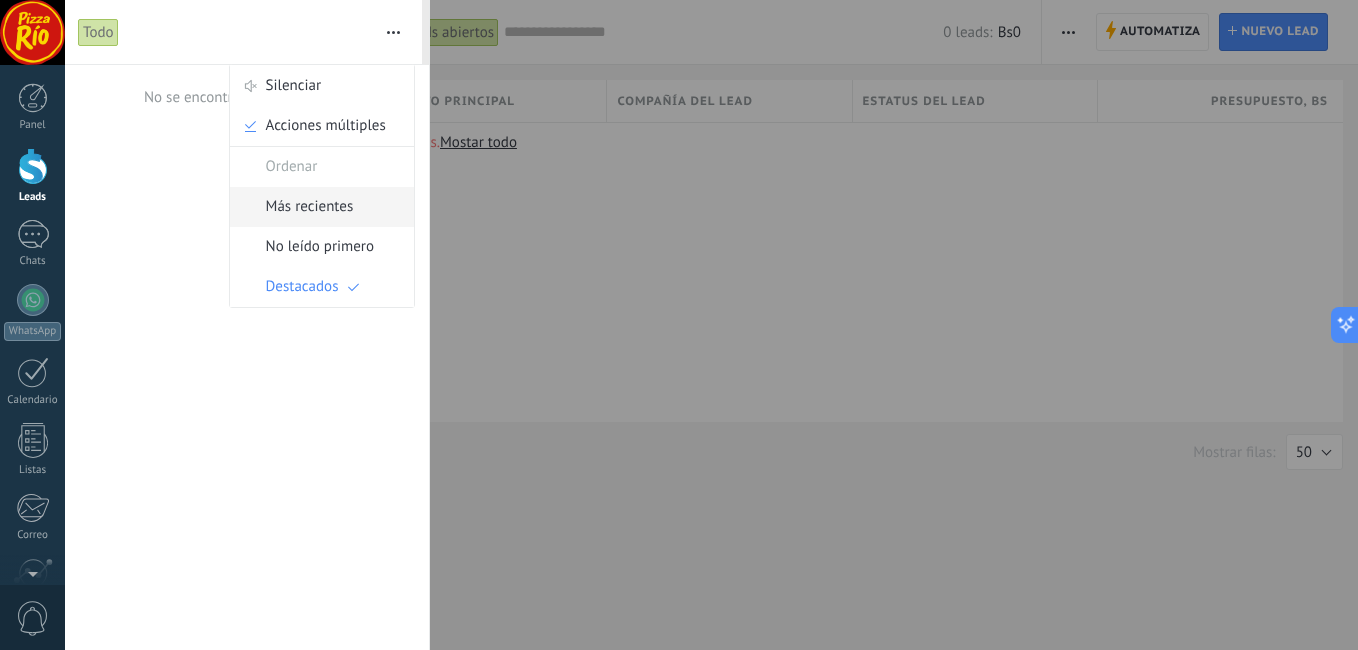click on "Más recientes" at bounding box center [310, 207] 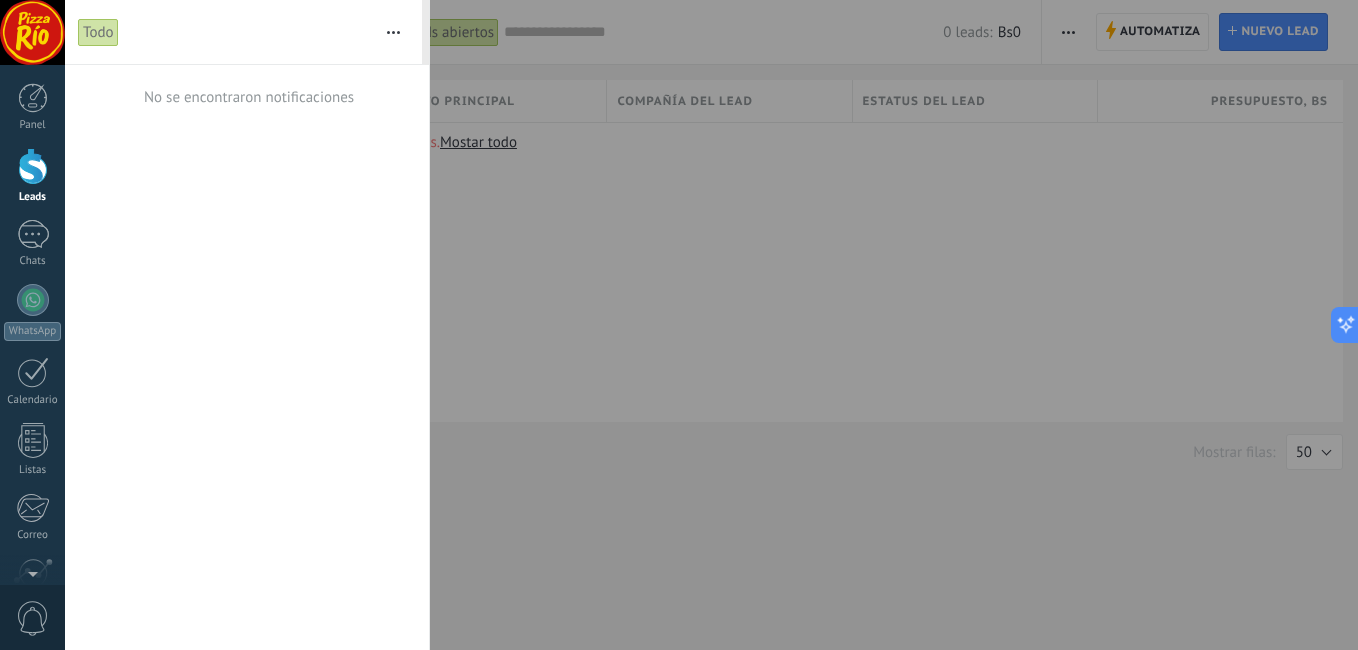 click at bounding box center (393, 32) 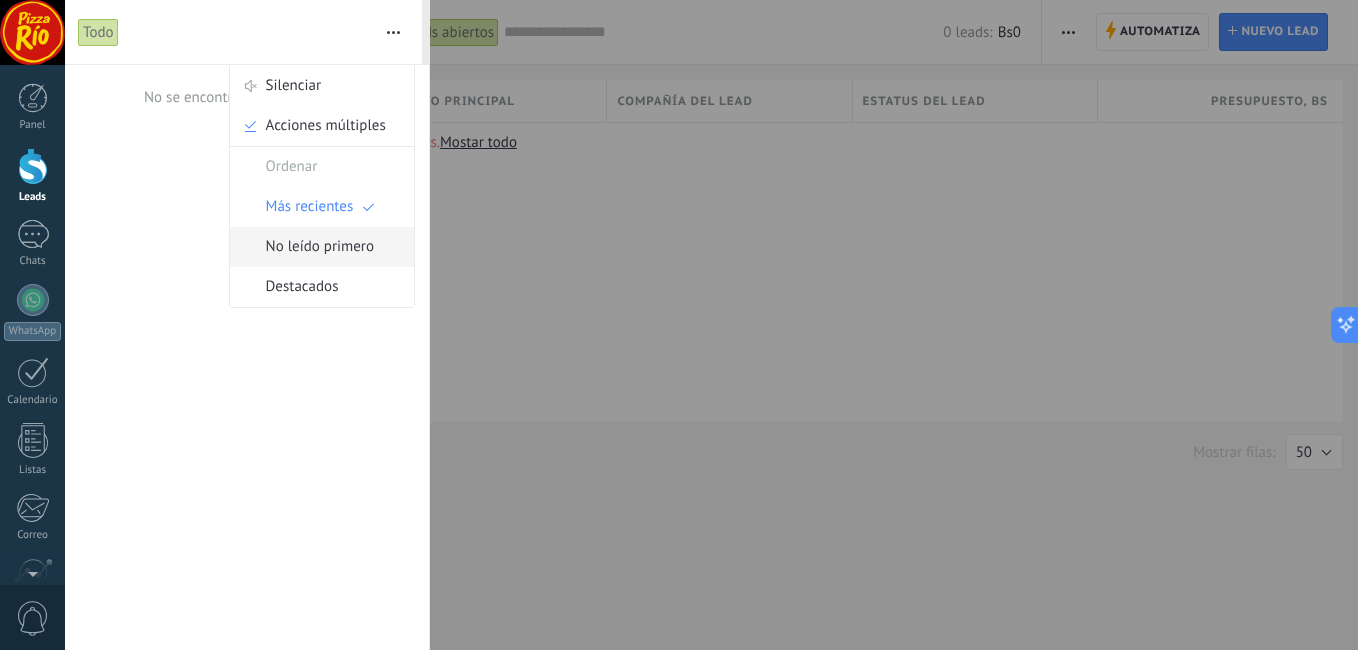 click on "No leído primero" at bounding box center [320, 247] 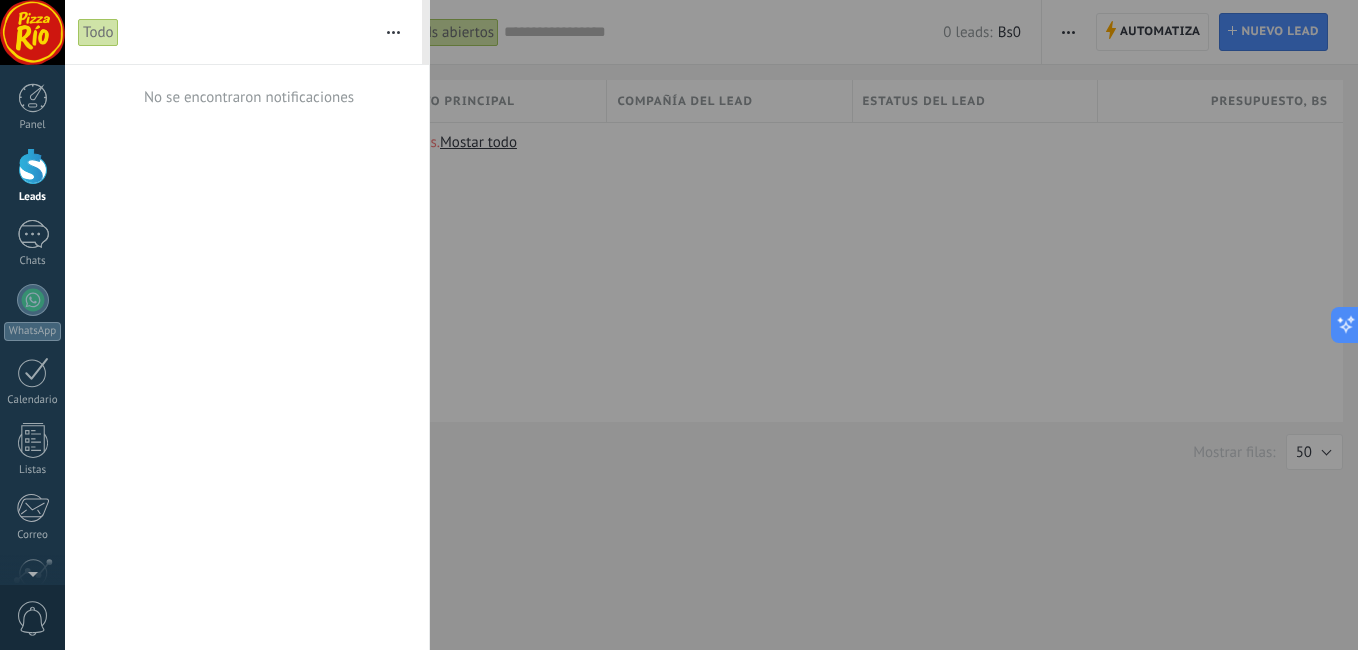 click at bounding box center [393, 32] 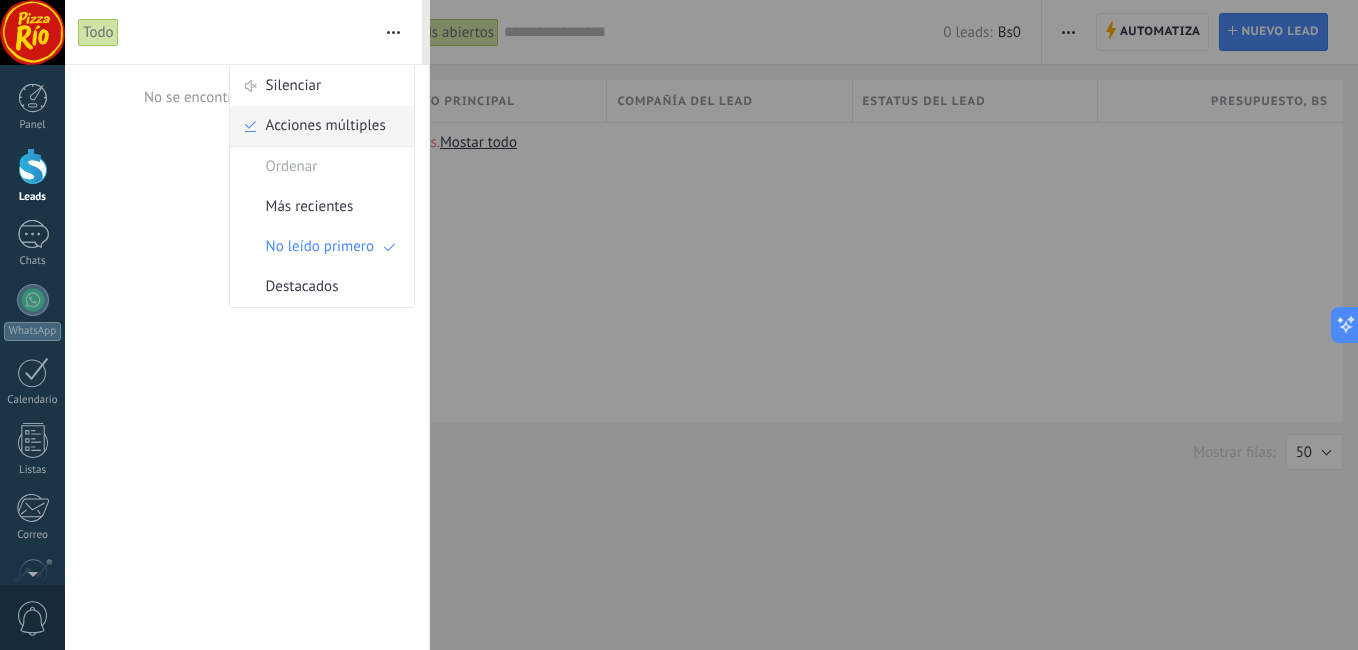 click on "Acciones múltiples" at bounding box center [326, 126] 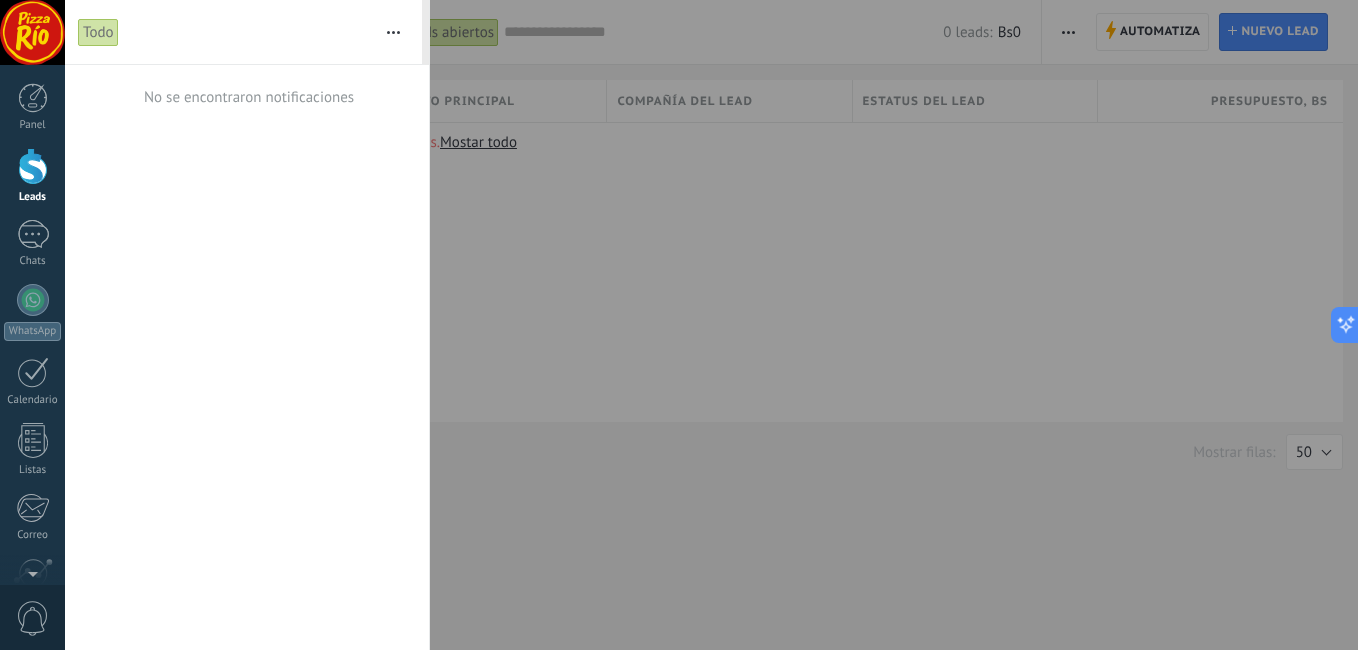 click at bounding box center [393, 32] 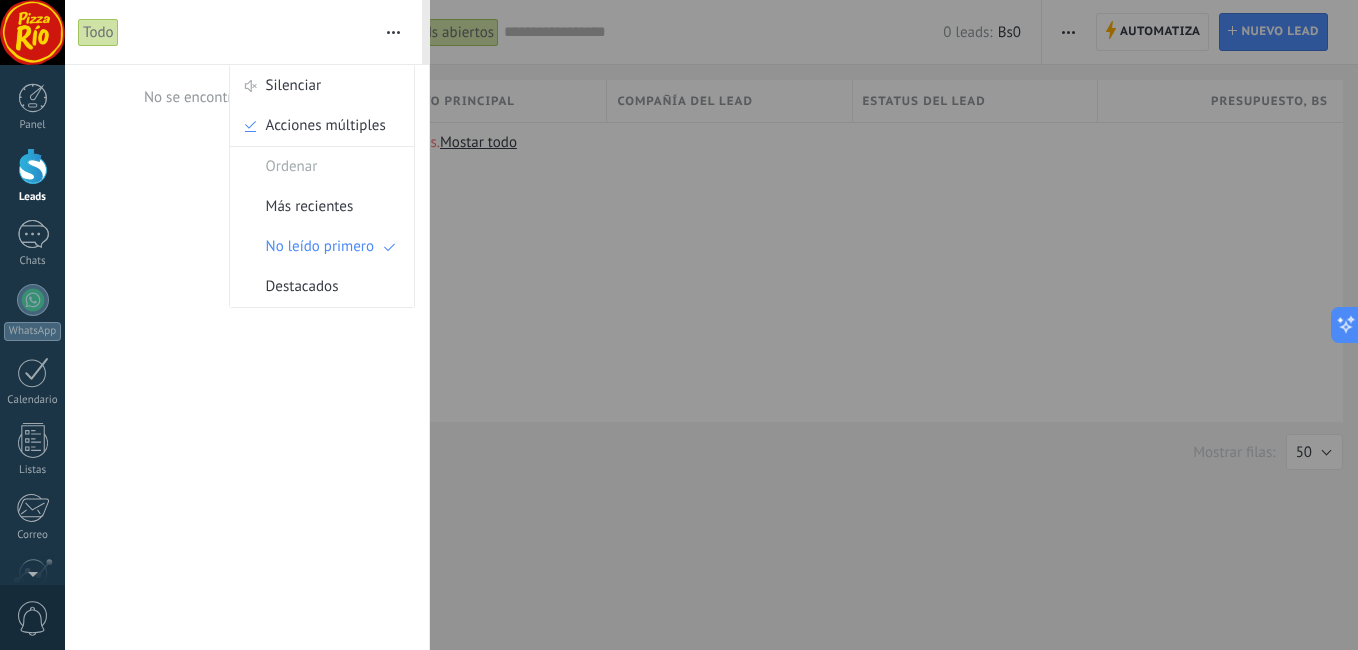 click on "No se encontraron notificaciones" at bounding box center (247, 357) 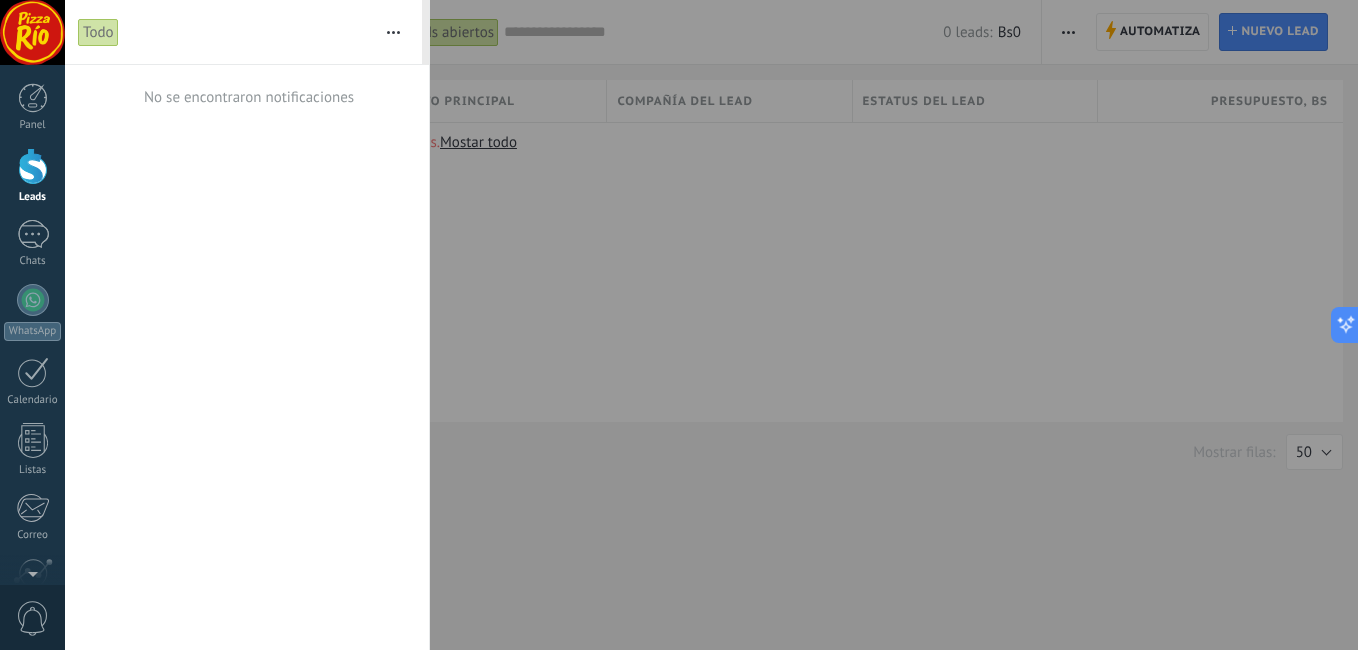 click at bounding box center (32, 32) 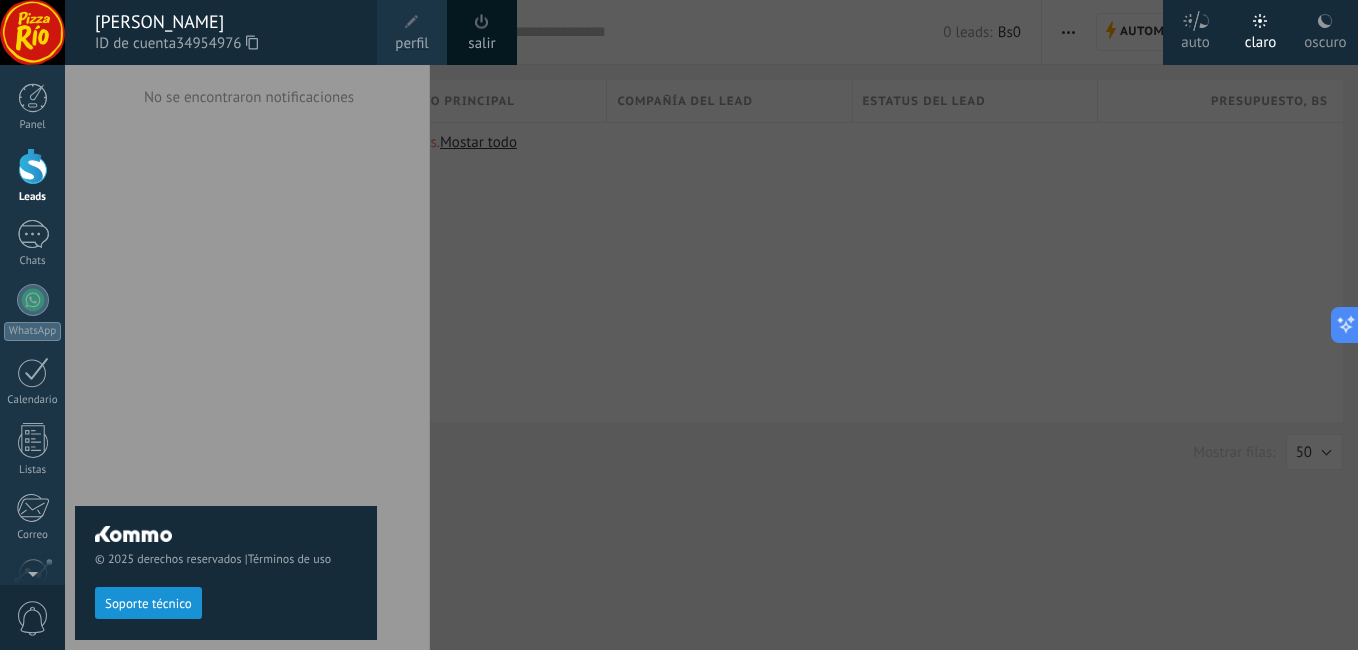 click at bounding box center (744, 325) 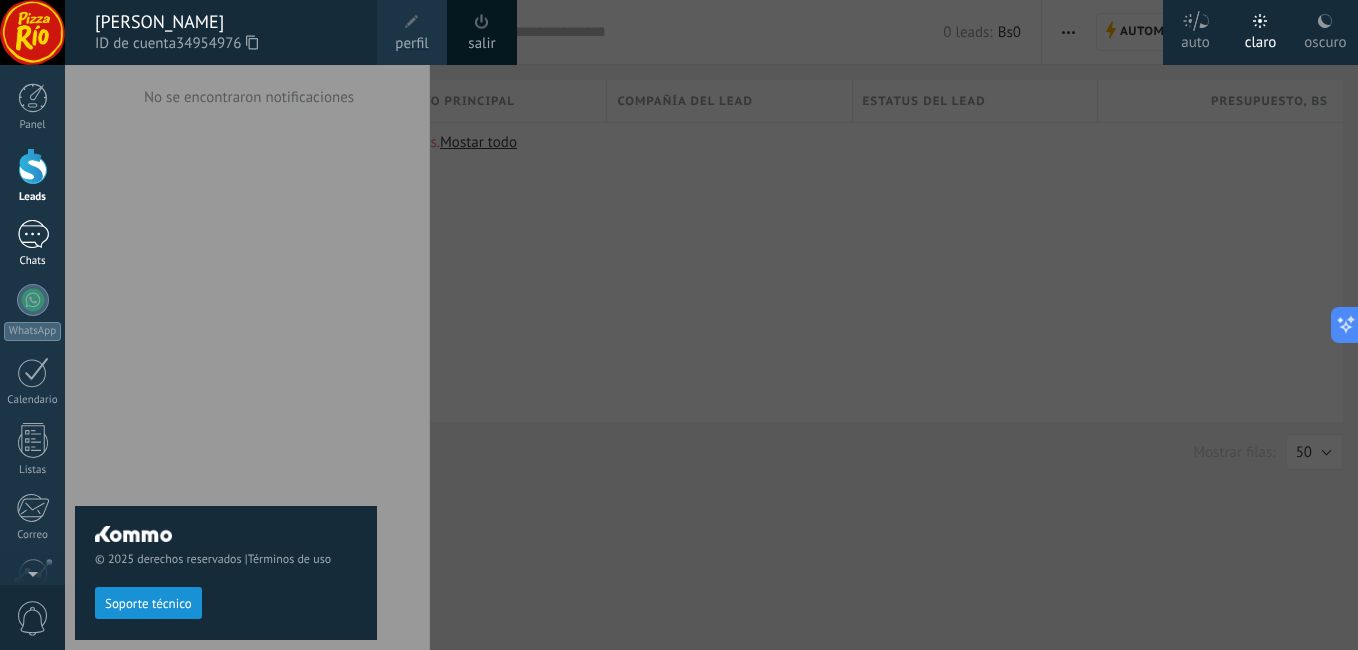 click on "Chats" at bounding box center (32, 244) 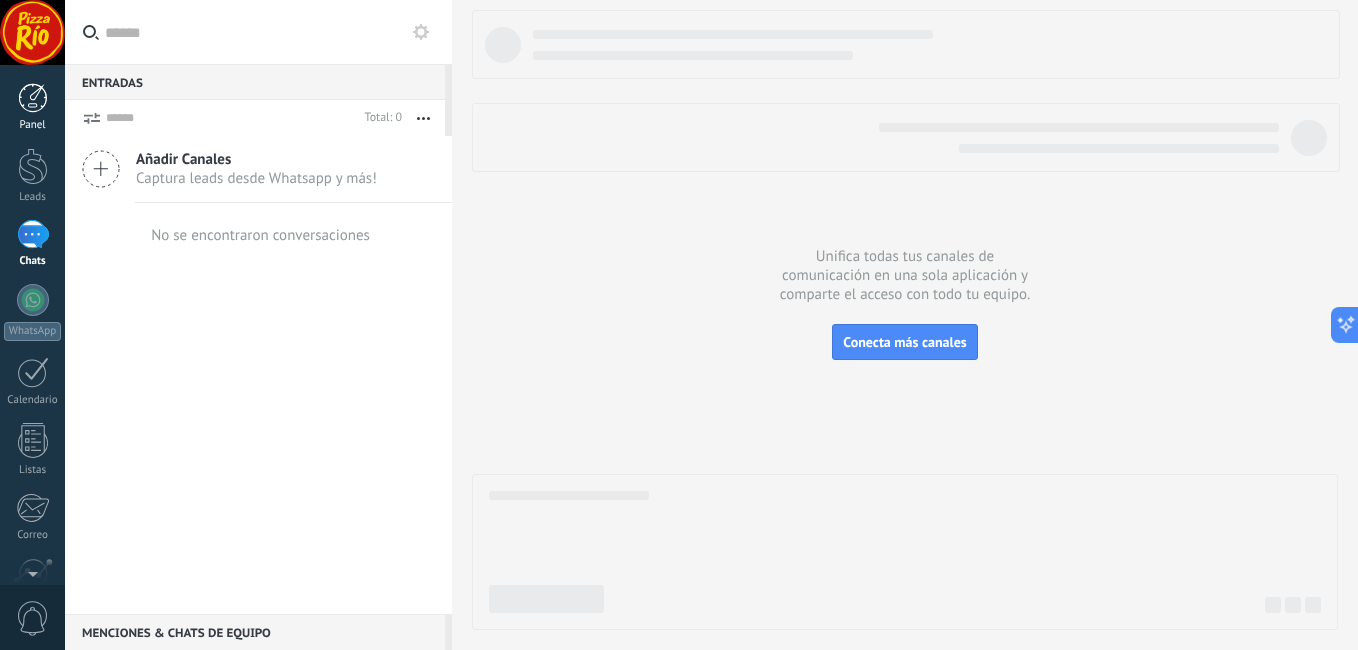 click on "Panel" at bounding box center [32, 107] 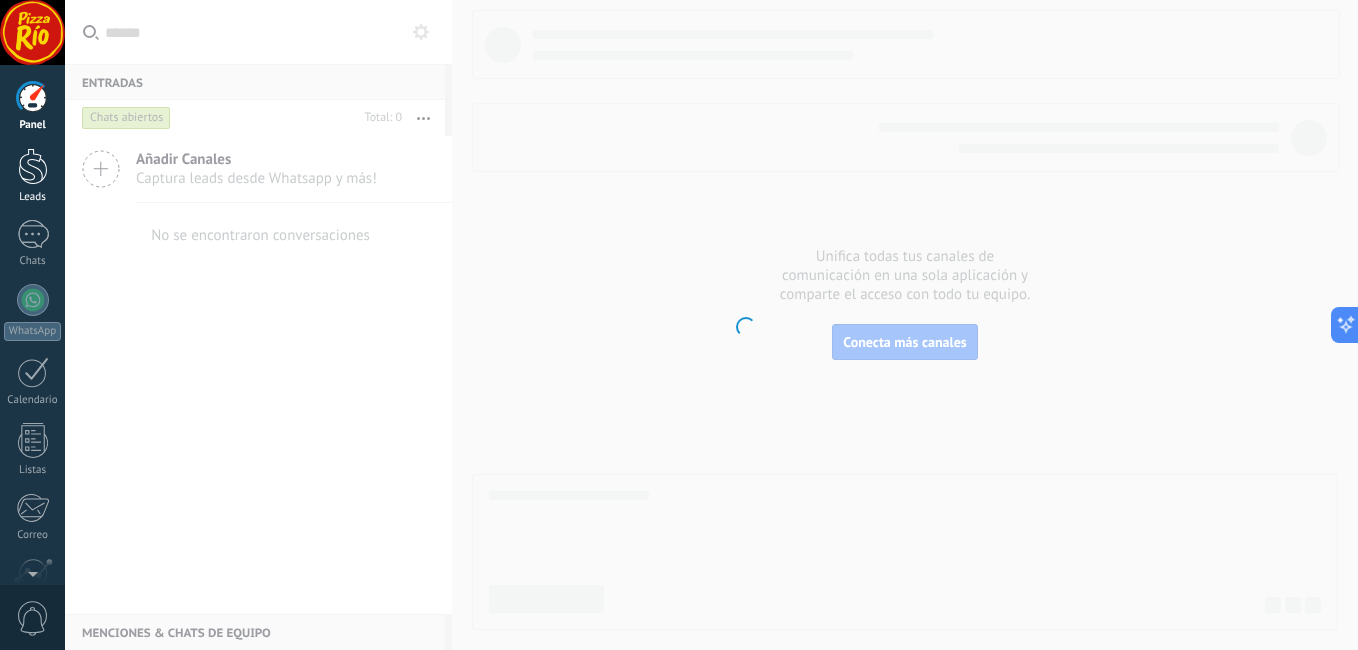 click at bounding box center (33, 166) 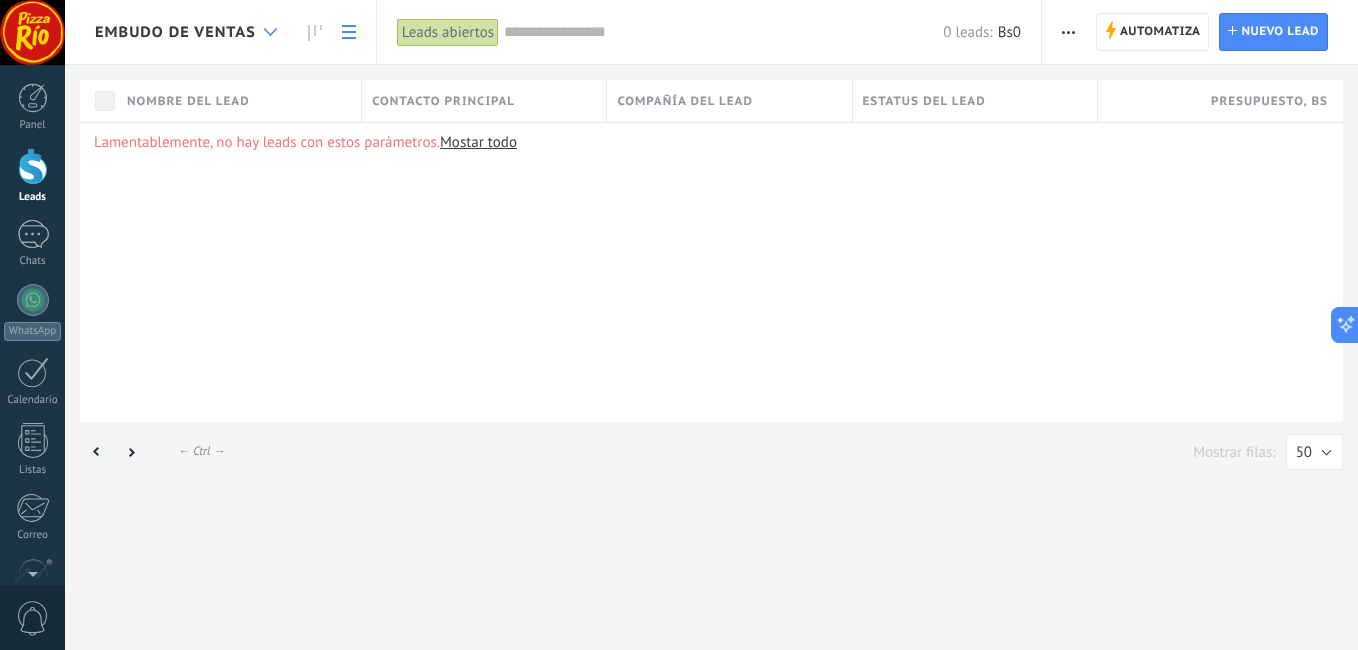 click 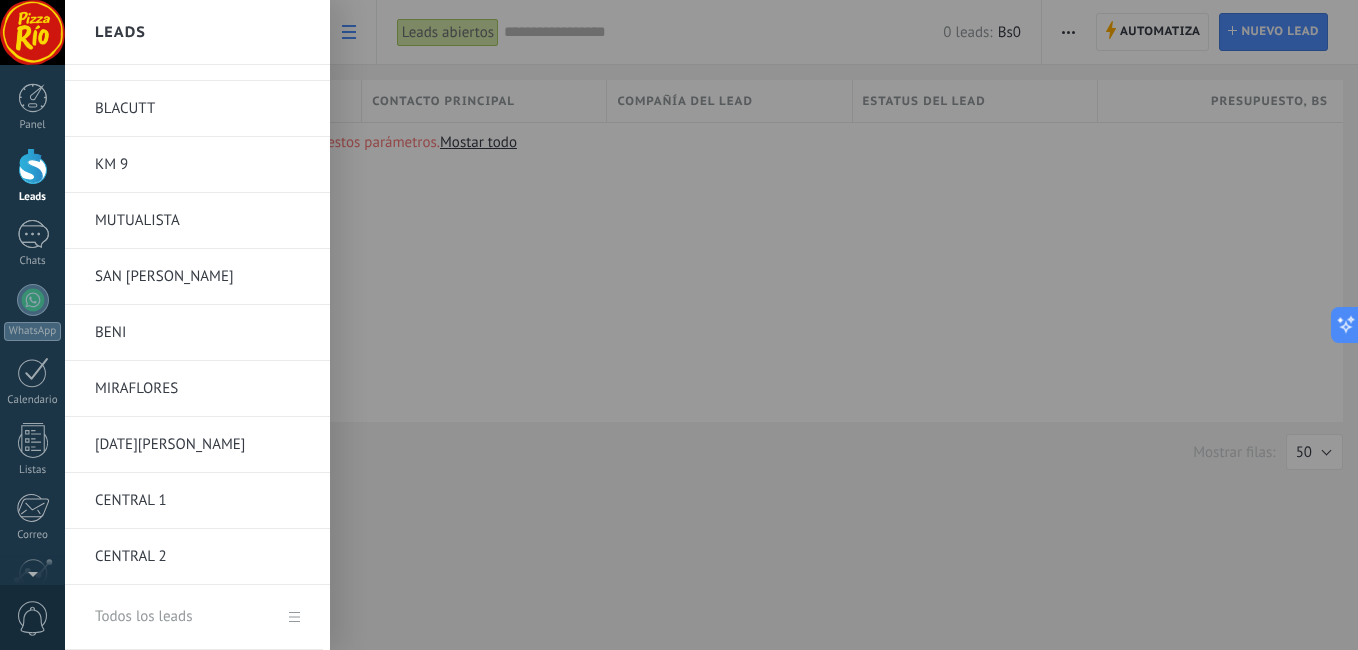 scroll, scrollTop: 991, scrollLeft: 0, axis: vertical 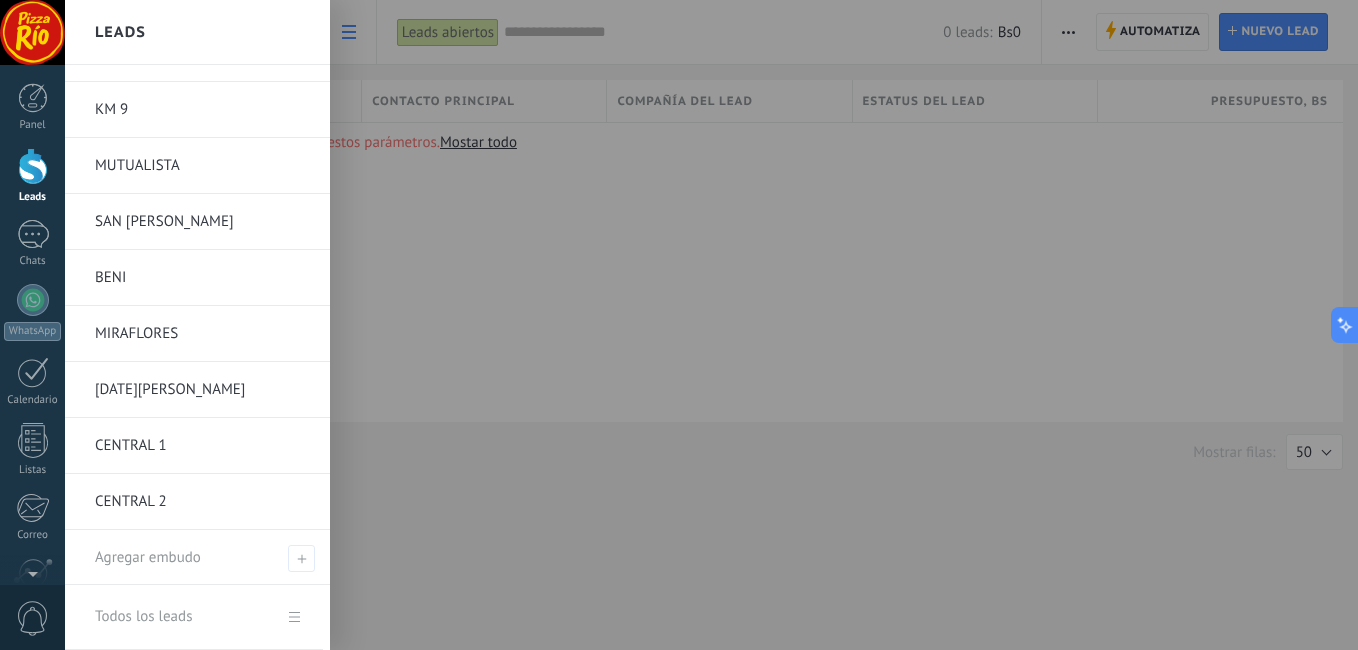 click on "Todos los leads" at bounding box center (194, 617) 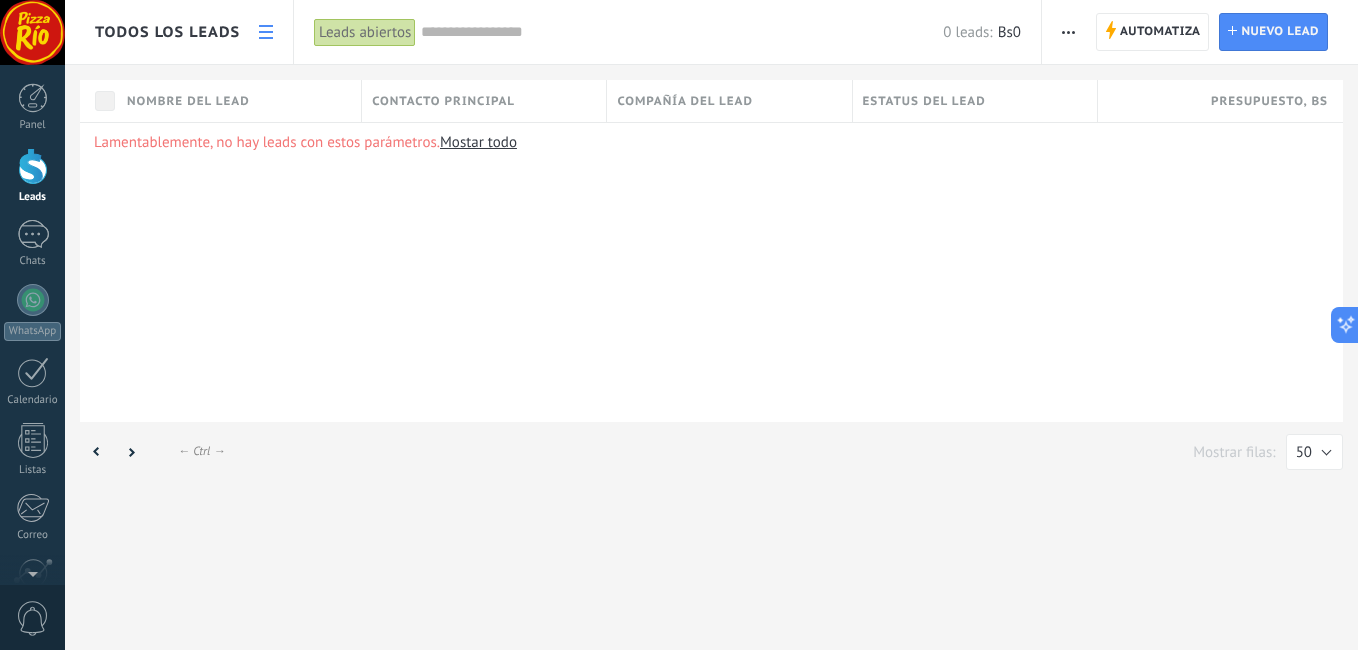 click at bounding box center (1068, 32) 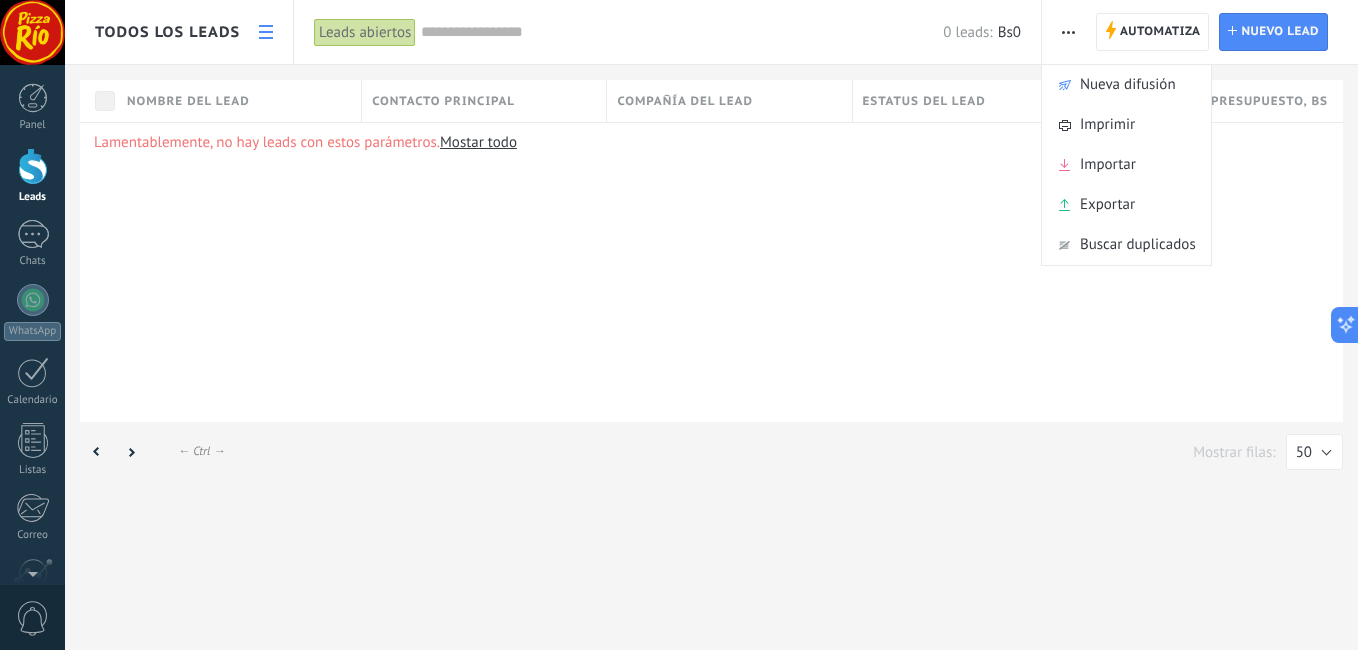click on "Lamentablemente, no hay leads con estos parámetros.  Mostar todo" at bounding box center [711, 272] 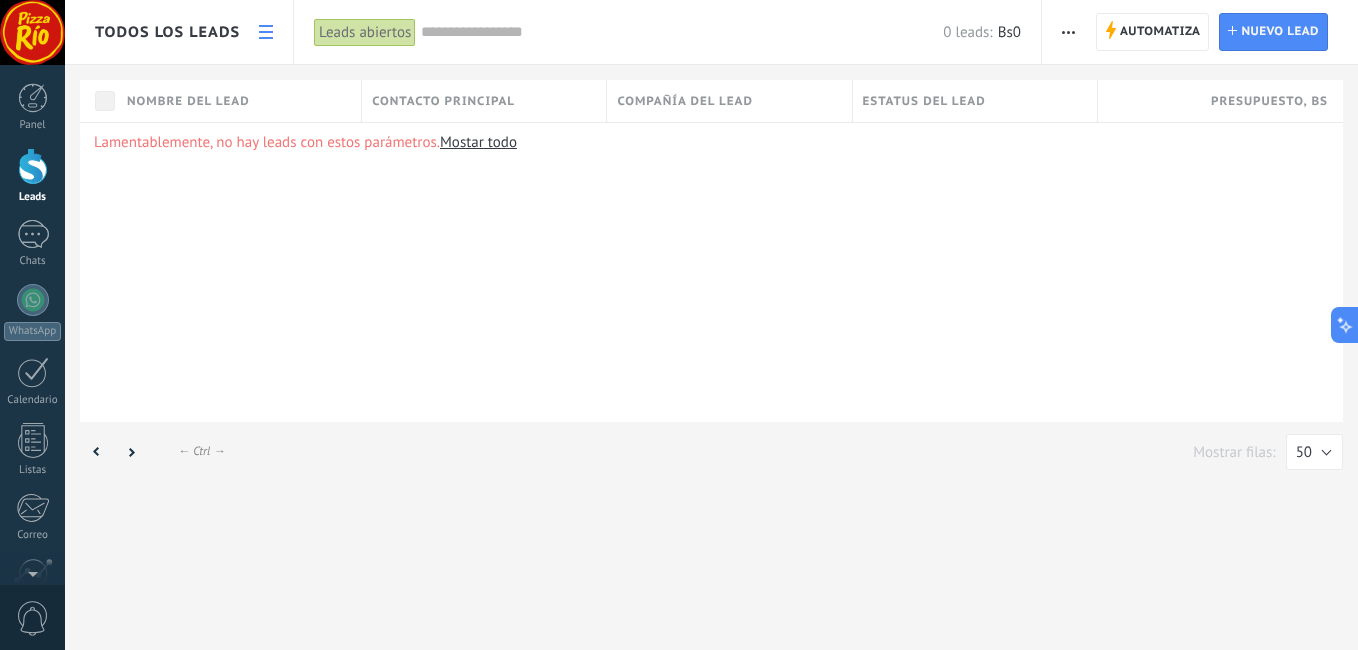 click at bounding box center (682, 32) 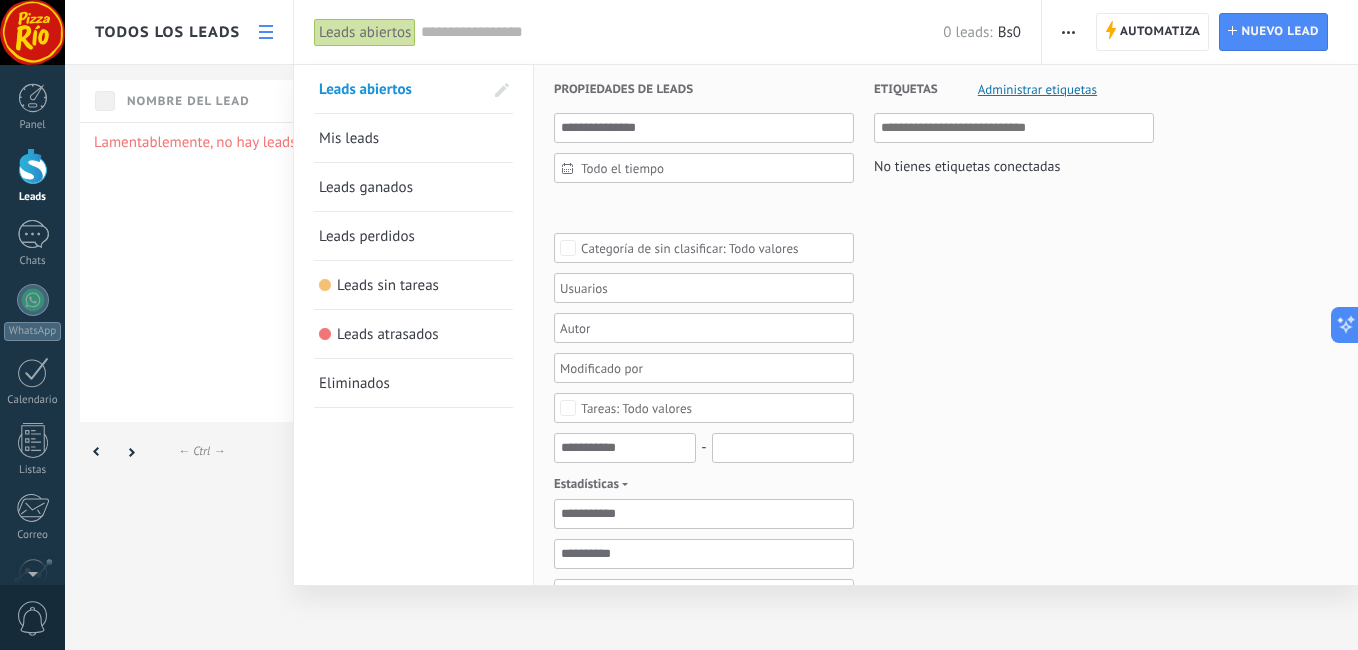 click on "Mis leads" at bounding box center [349, 138] 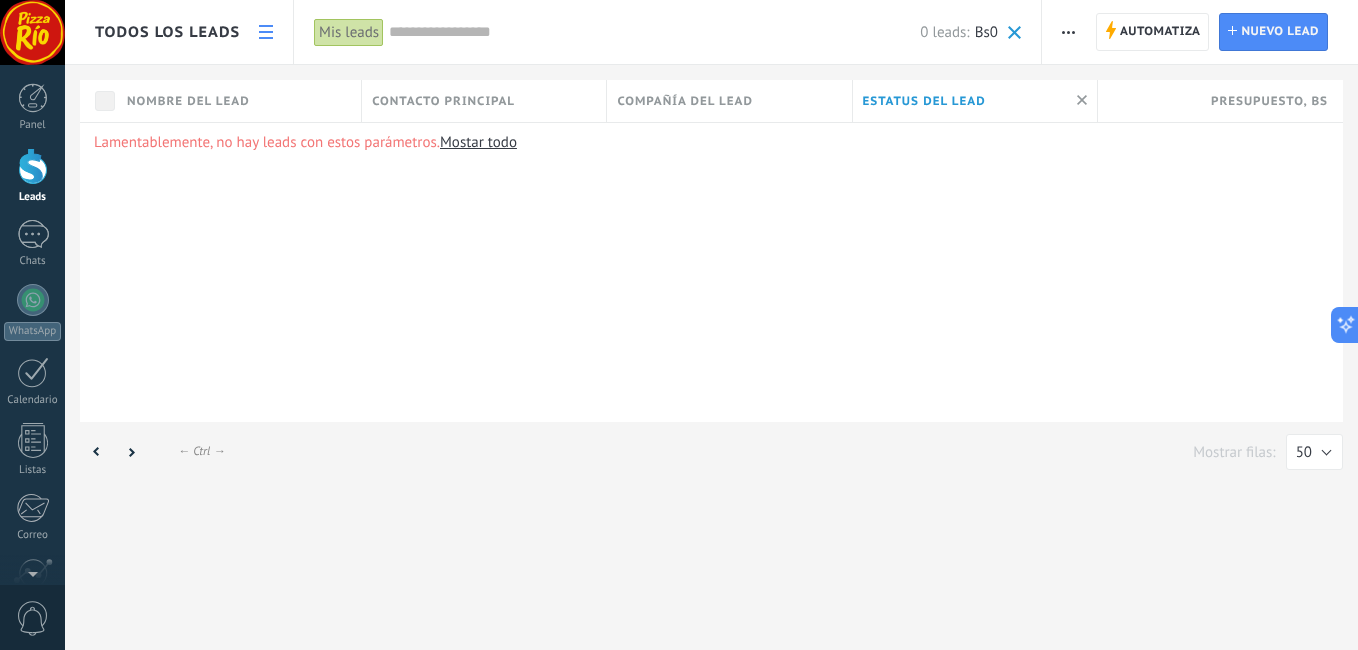 click on "Mis leads" at bounding box center [349, 32] 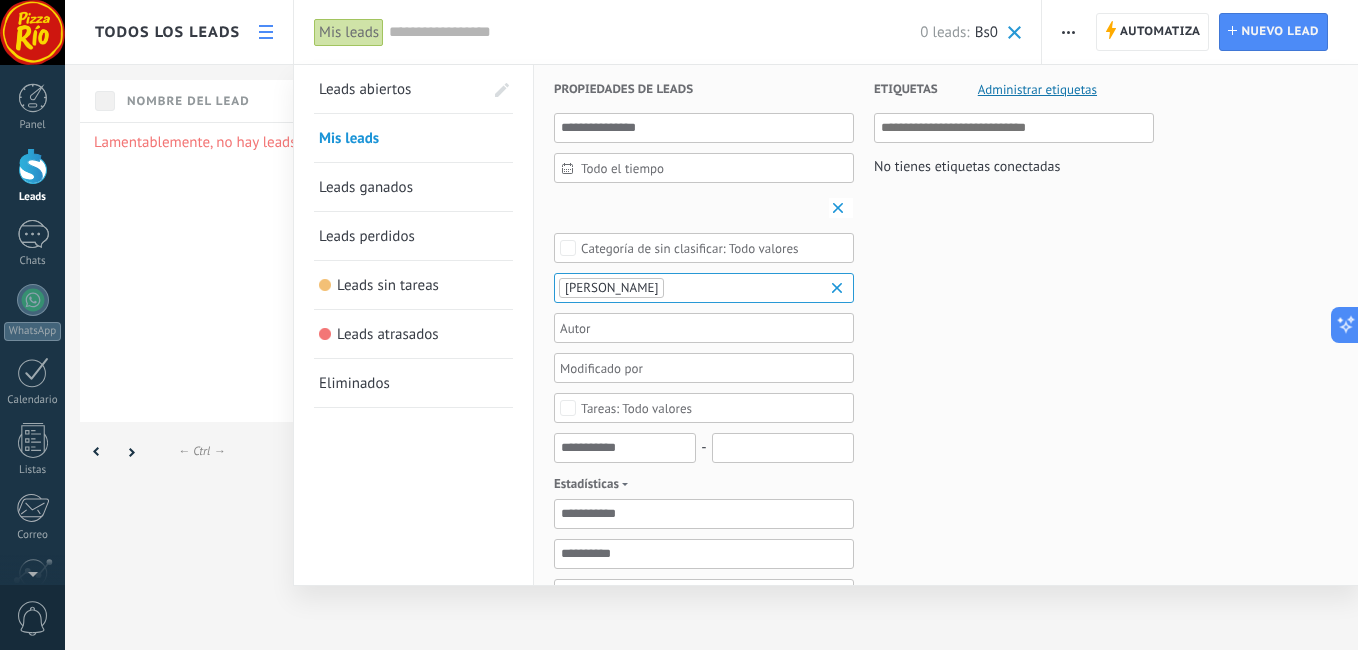 click on "Leads Entrantes Contacto inicial Negociación Debate contractual Discusión de contrato Logrado con éxito Venta Perdido" at bounding box center (0, 0) 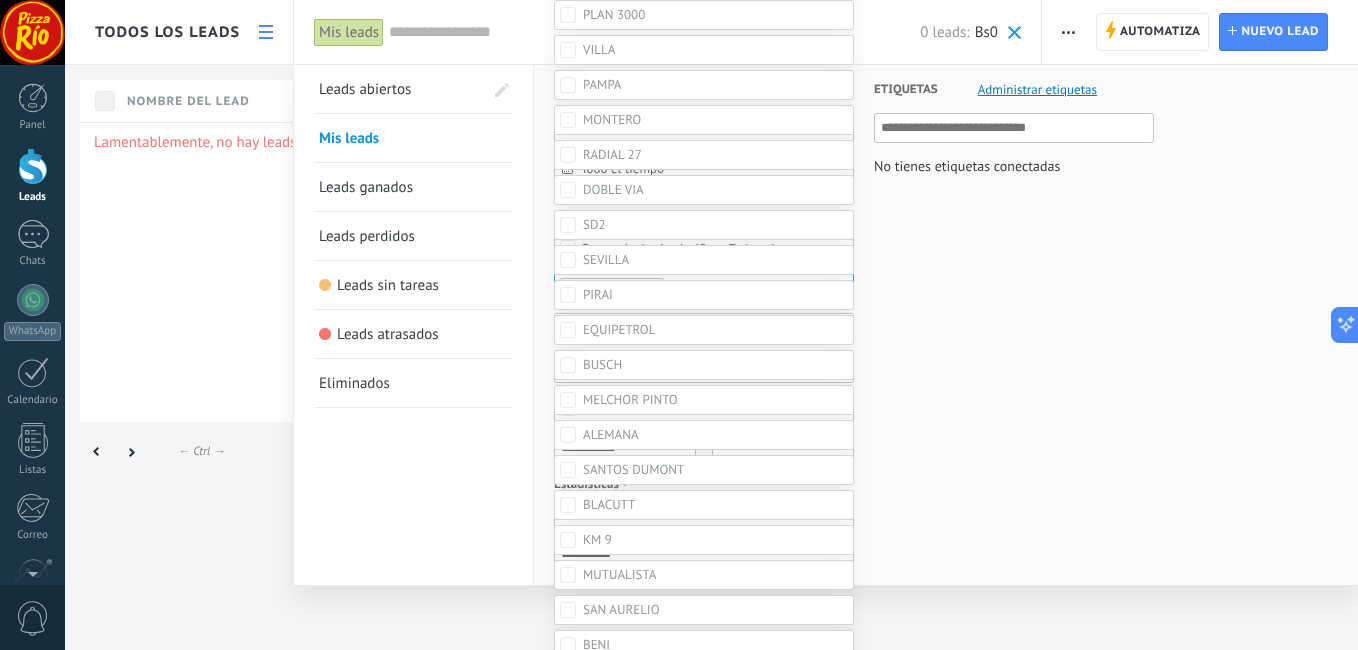 scroll, scrollTop: 100, scrollLeft: 0, axis: vertical 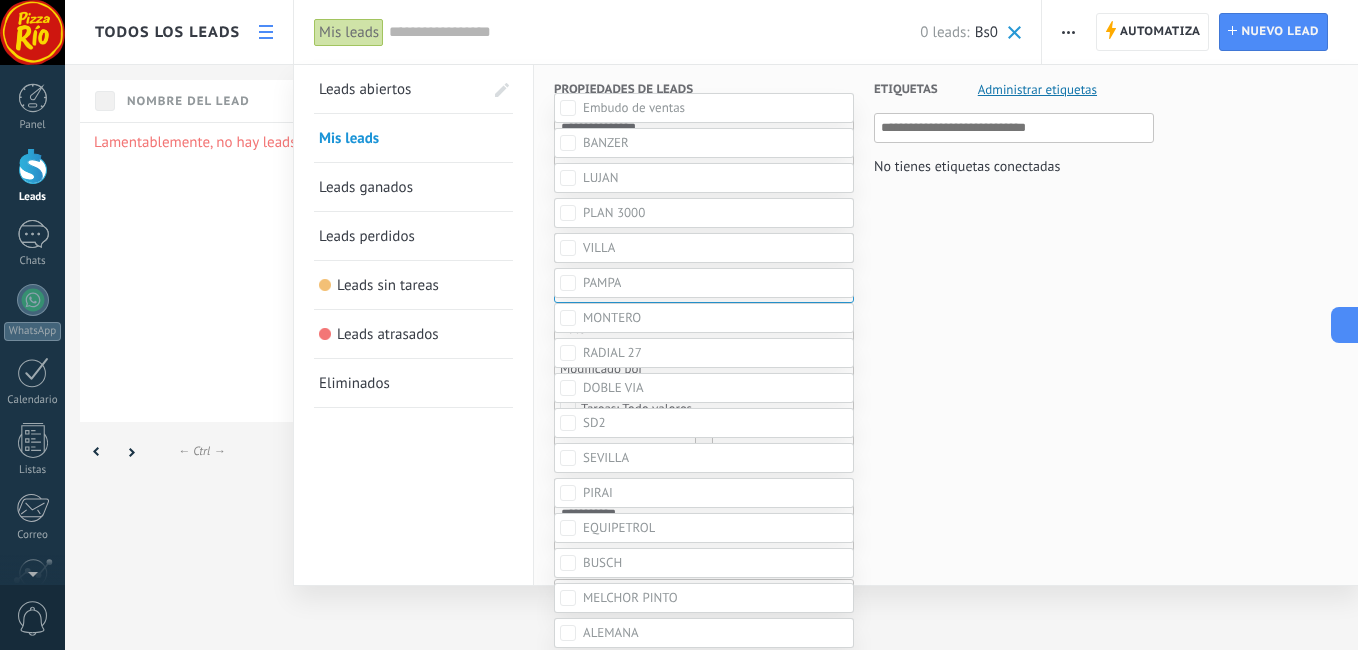 click at bounding box center (711, 225) 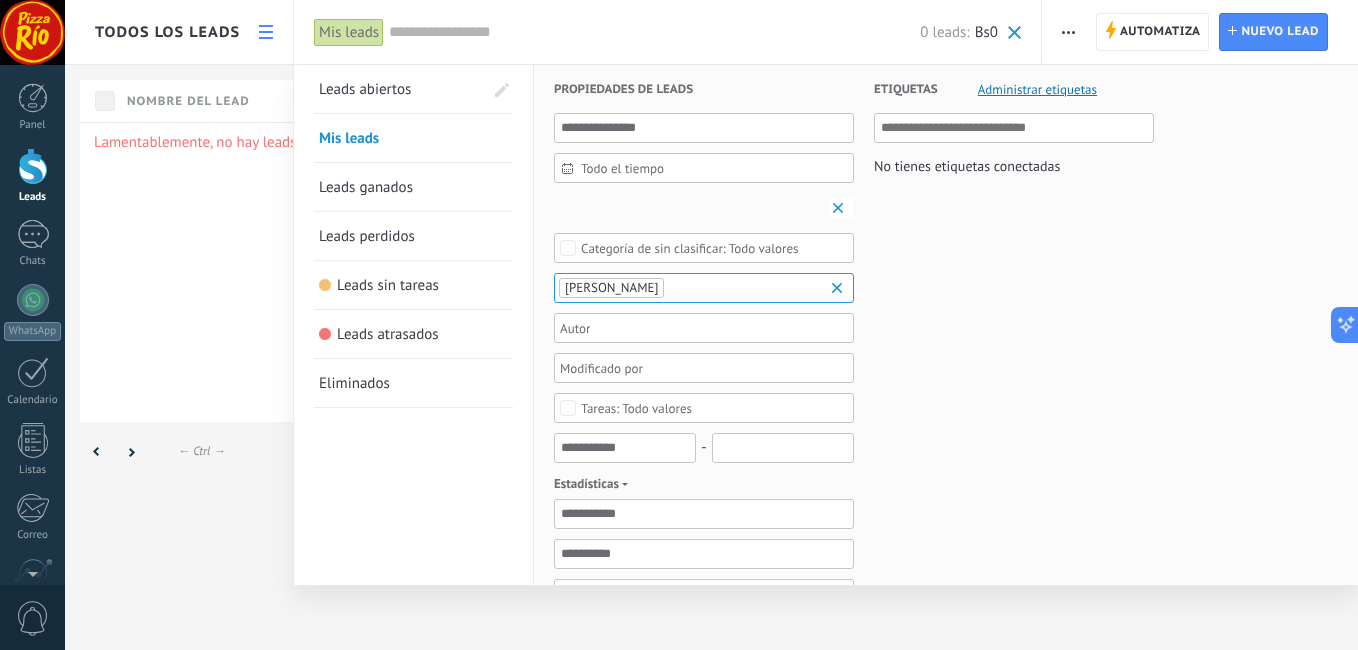 click on "Propiedades de leads Todo el tiempo Todo el tiempo Hoy Ayer Últimos  ** 30  dias Esta semana La última semana Este mes El mes pasado Este trimestre Este año Leads Entrantes Contacto inicial Negociación Debate contractual Discusión de contrato Logrado con éxito Venta Perdido Leads Entrantes Contacto inicial Negociación Tomar decisión Logrado con éxito Ventas Perdidos Leads Entrantes Contacto inicial Negociación Tomar decisión Logrado con éxito Ventas Perdidos Leads Entrantes Contacto inicial Negociación Tomar decisión Logrado con éxito Ventas Perdidos Leads Entrantes Contacto inicial Negociación Tomar decisión Logrado con éxito Ventas Perdidos Leads Entrantes Contacto inicial Negociación Tomar decisión Logrado con éxito Ventas Perdidos Leads Entrantes Contacto inicial Negociación Tomar decisión Logrado con éxito Ventas Perdidos Leads Entrantes Contacto inicial Negociación Tomar decisión Logrado con éxito Ventas Perdidos Leads Entrantes Contacto inicial Negociación Tomar decisión -" at bounding box center (946, 612) 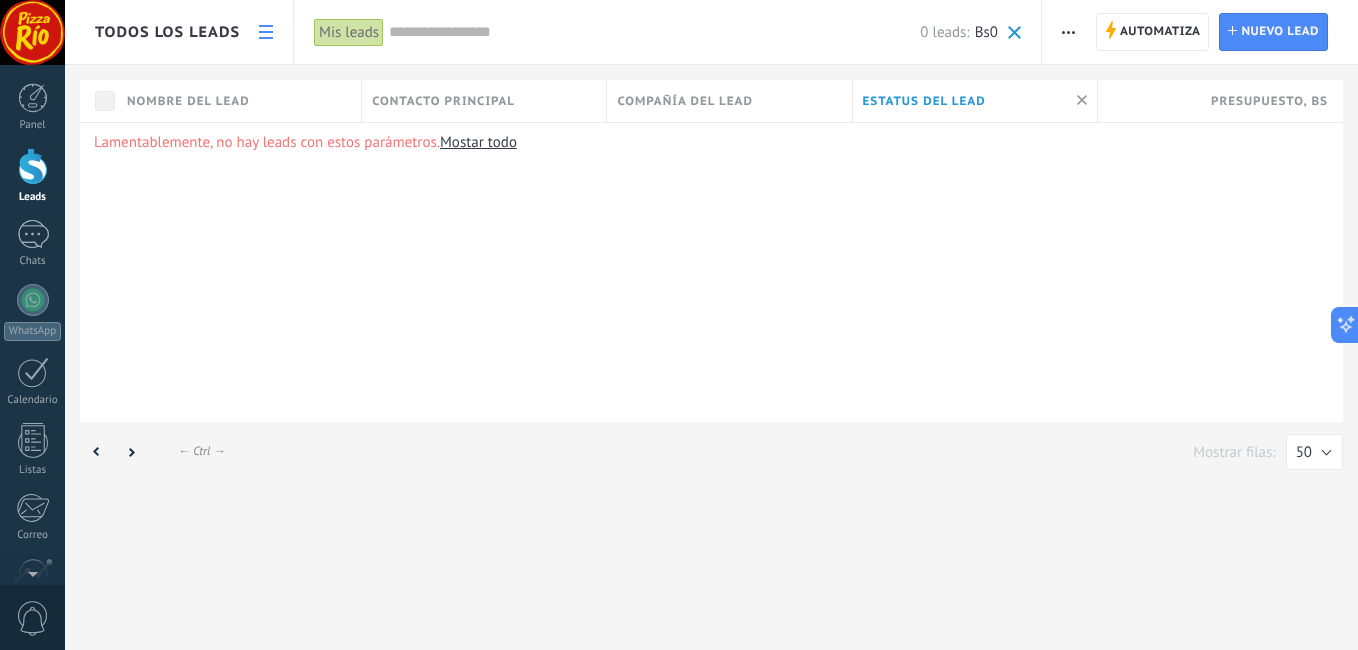 click on "Todos los leads" at bounding box center [167, 32] 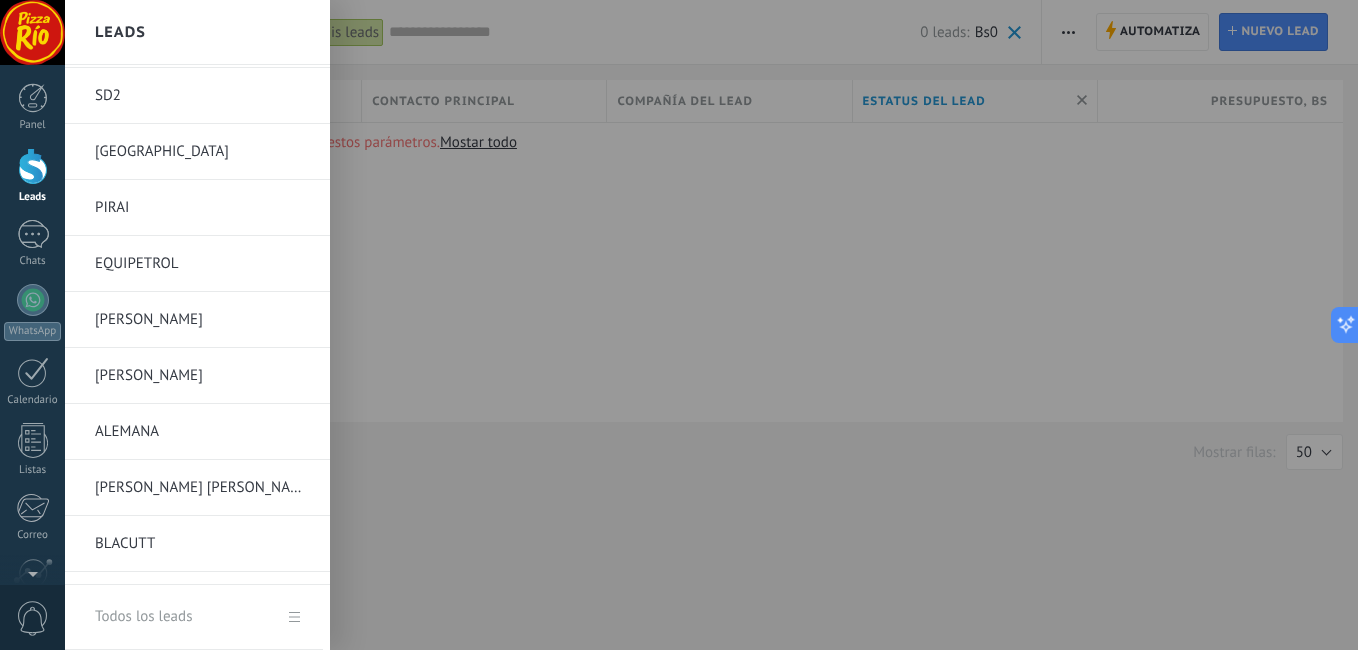 scroll, scrollTop: 991, scrollLeft: 0, axis: vertical 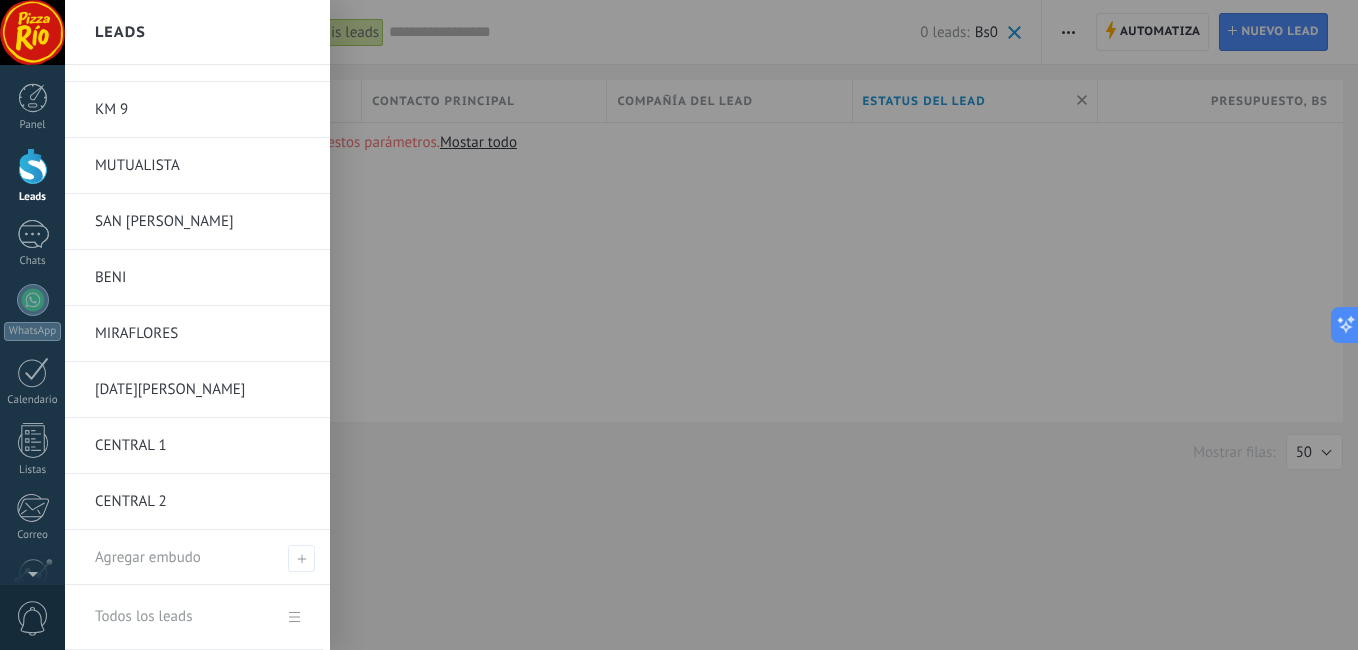 click at bounding box center [744, 325] 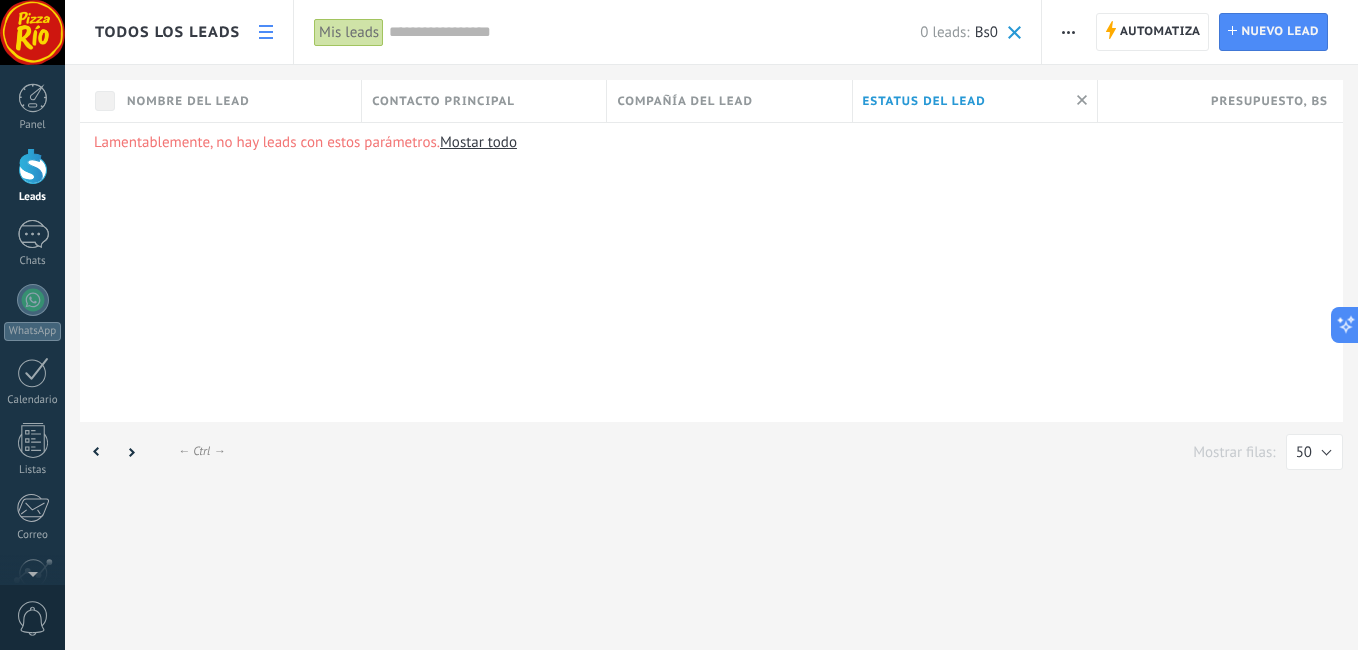 click at bounding box center [1068, 32] 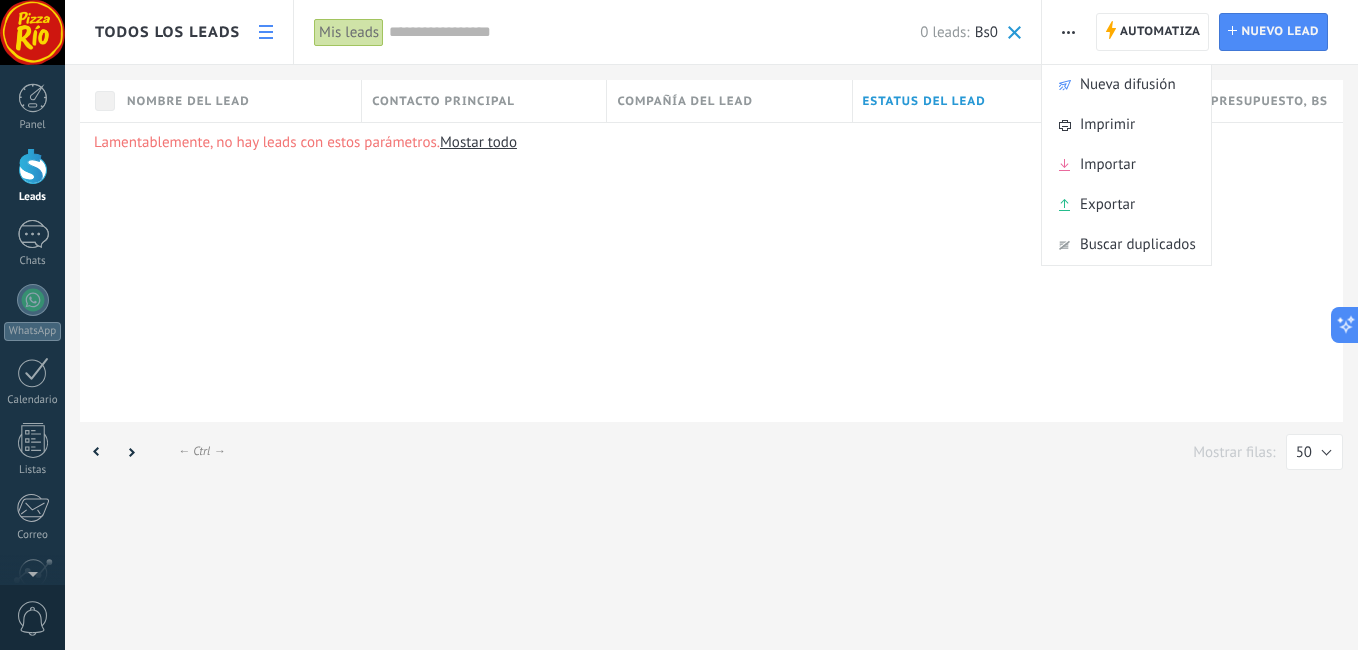 click on "Lamentablemente, no hay leads con estos parámetros.  Mostar todo" at bounding box center [711, 272] 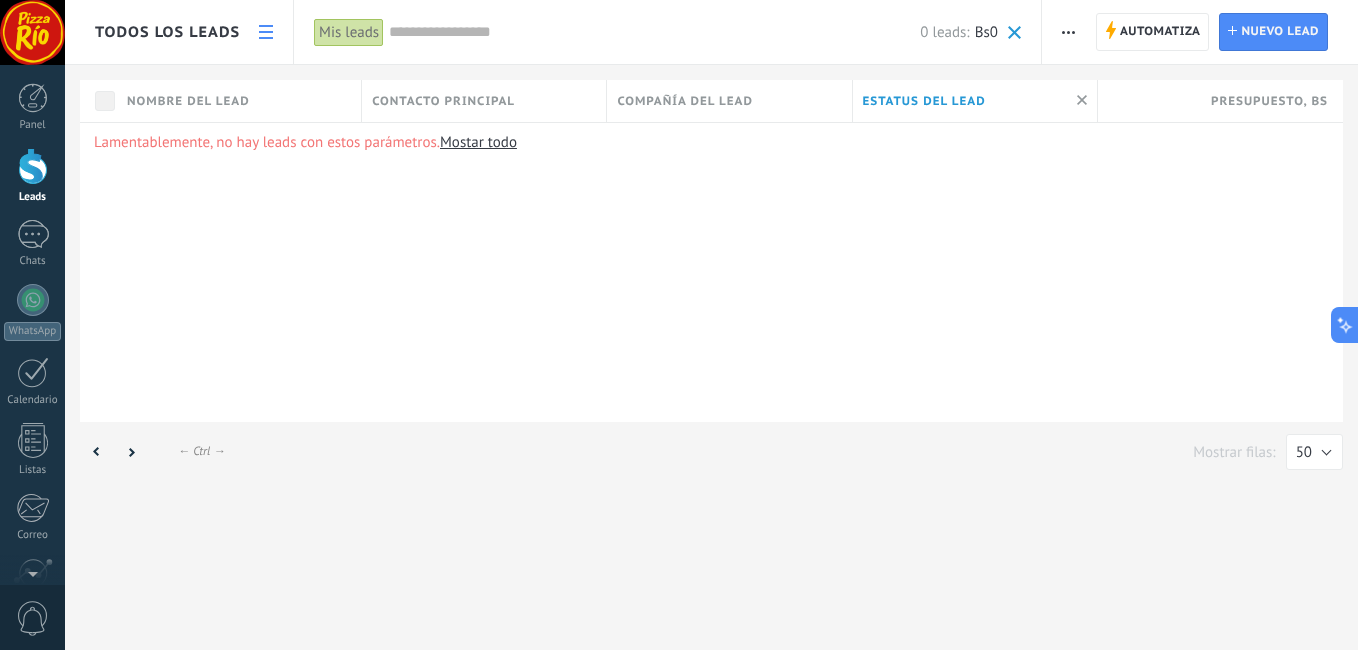 click on "Todos los leads" at bounding box center [167, 32] 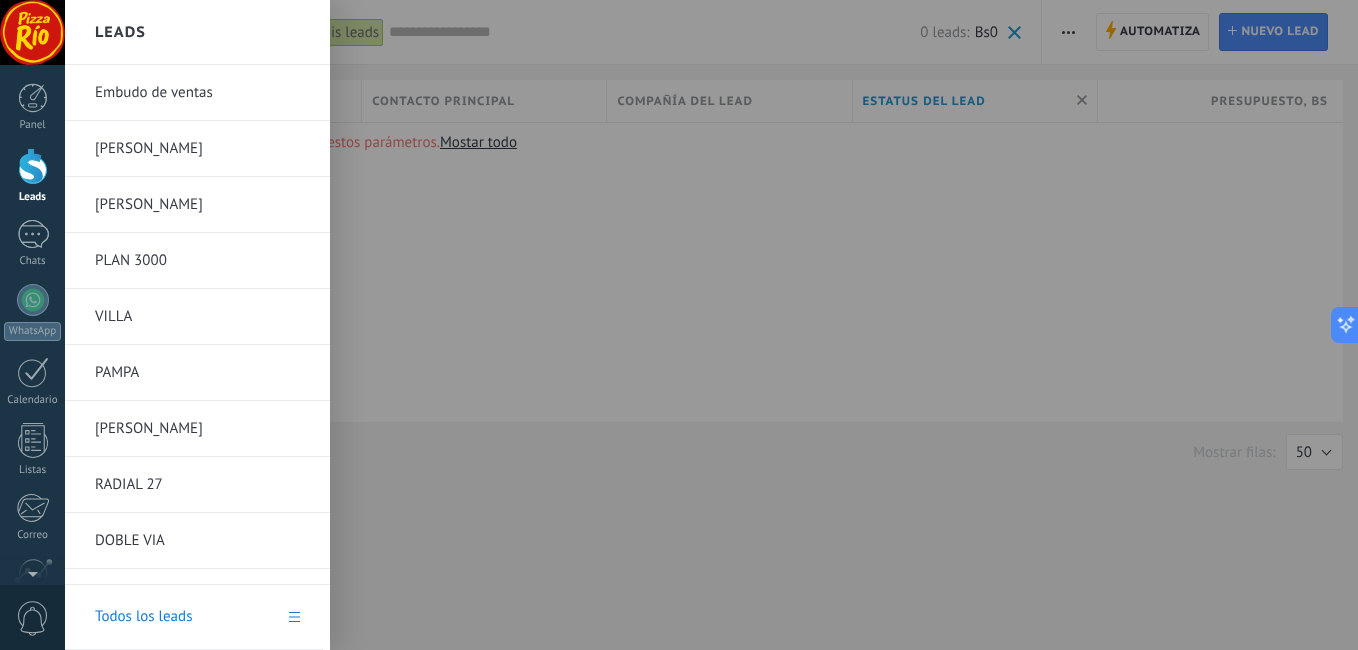 click on "Embudo de ventas" at bounding box center (202, 93) 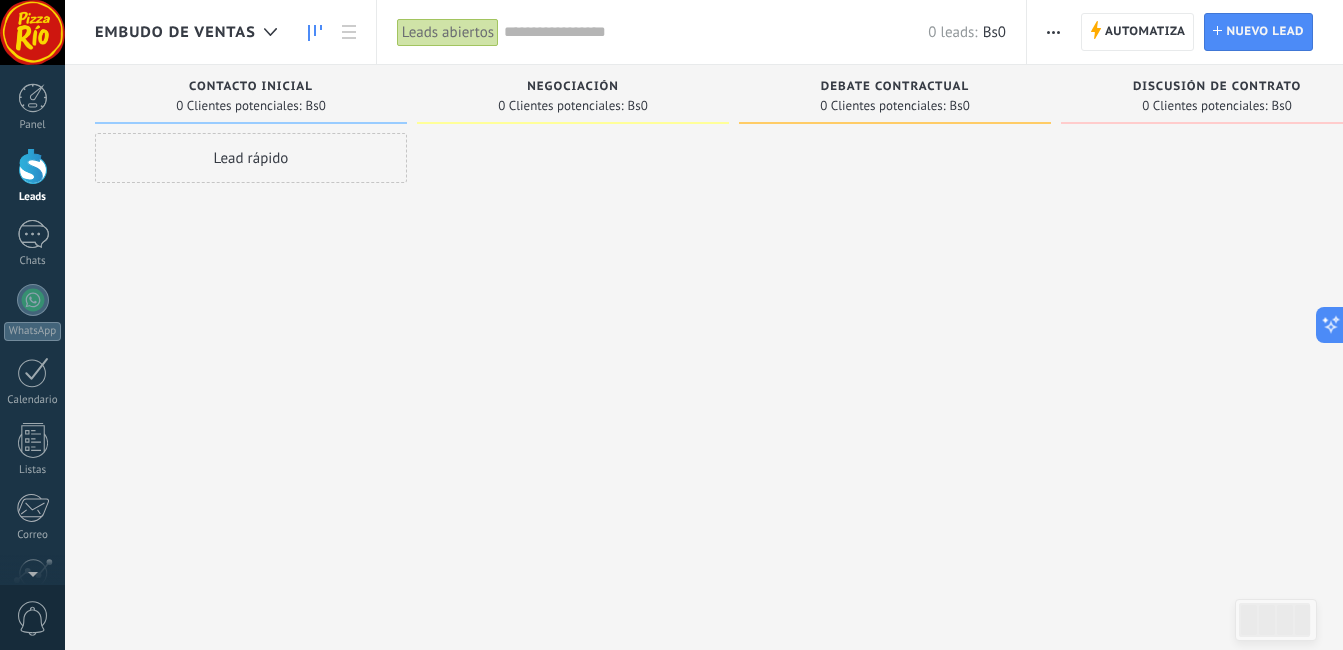 click at bounding box center (1053, 32) 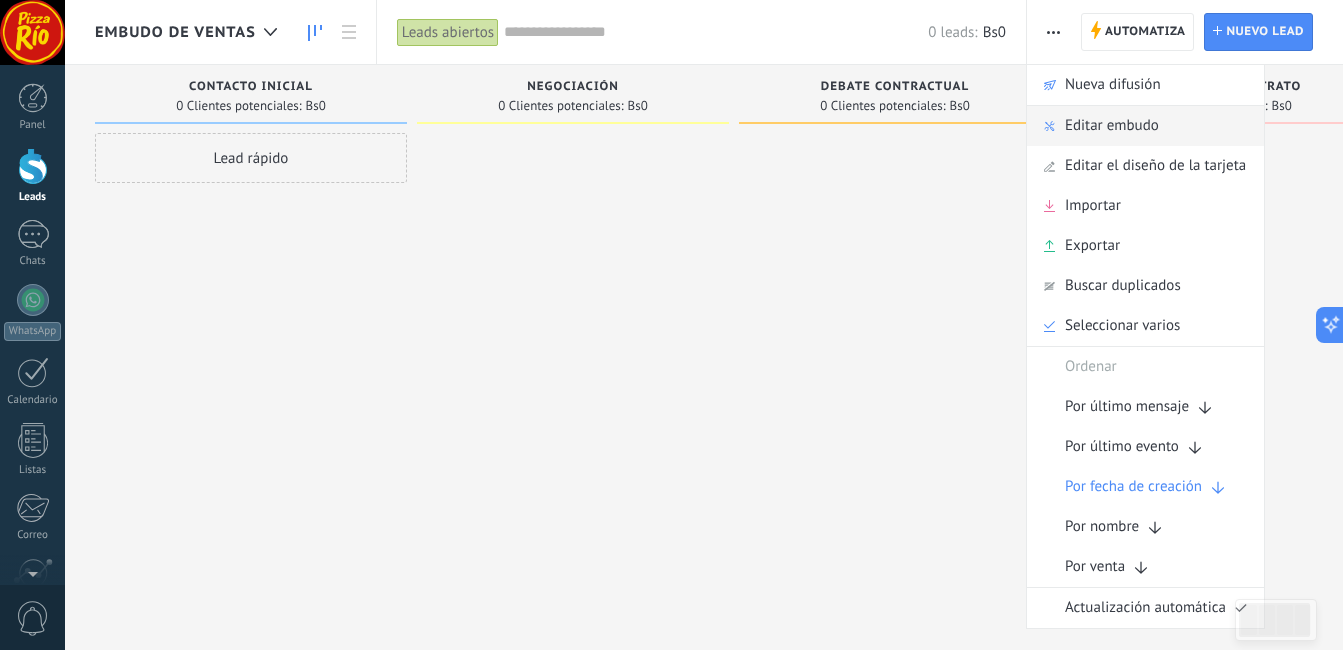 click on "Editar embudo" at bounding box center [1112, 126] 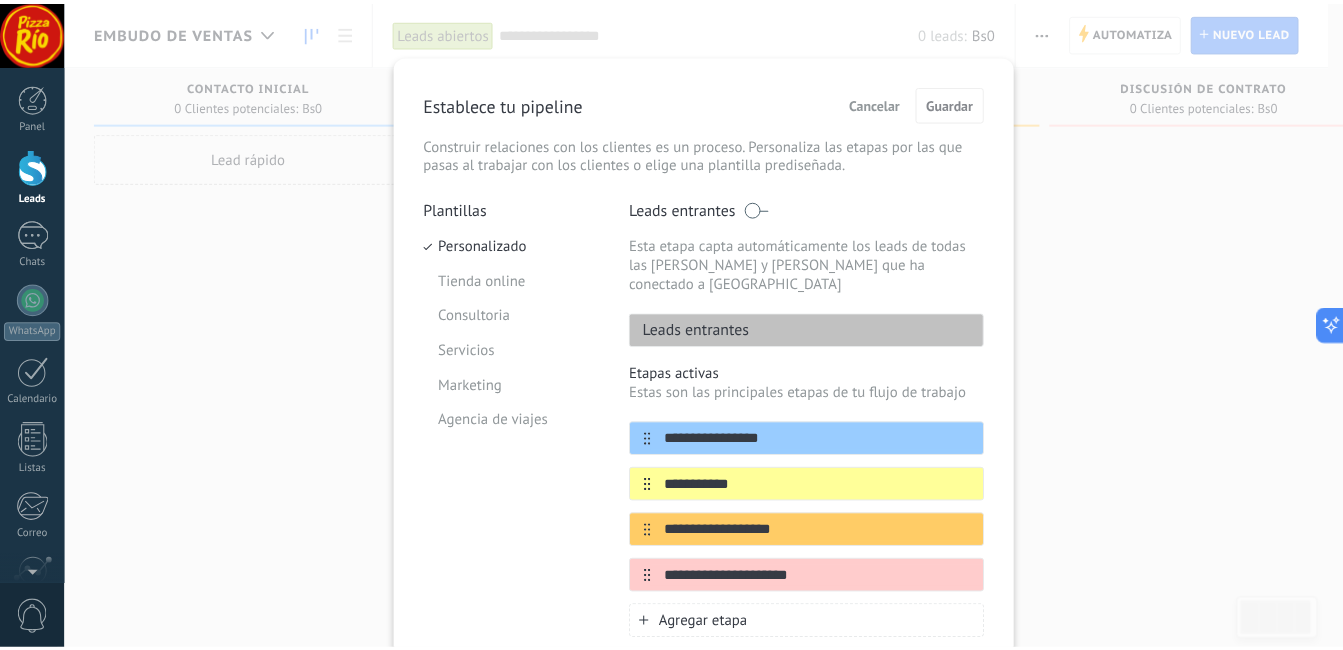 scroll, scrollTop: 0, scrollLeft: 0, axis: both 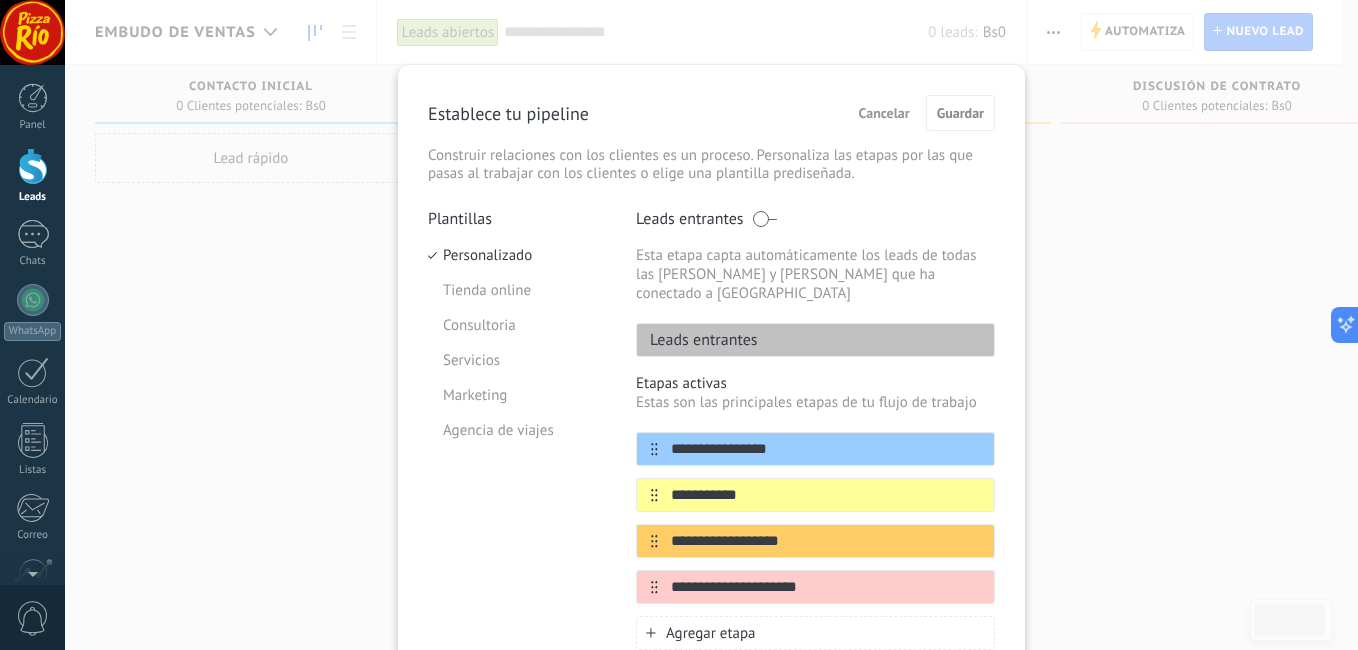 click on "**********" at bounding box center (711, 325) 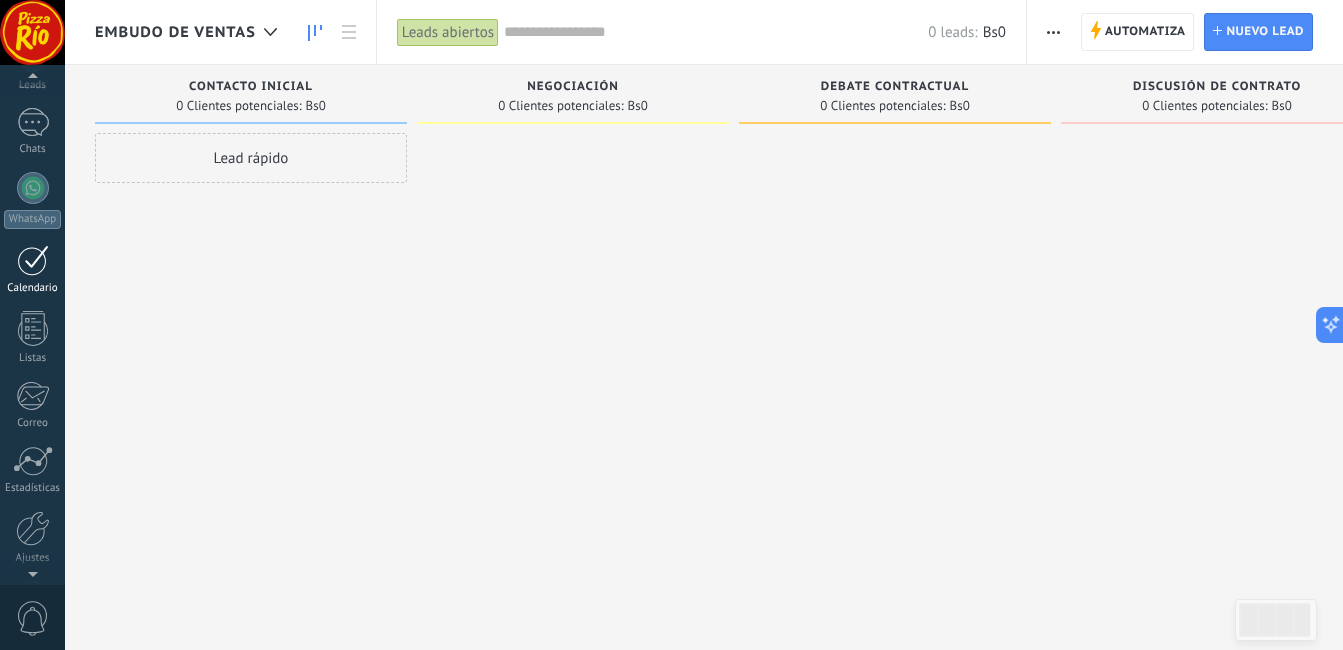 scroll, scrollTop: 182, scrollLeft: 0, axis: vertical 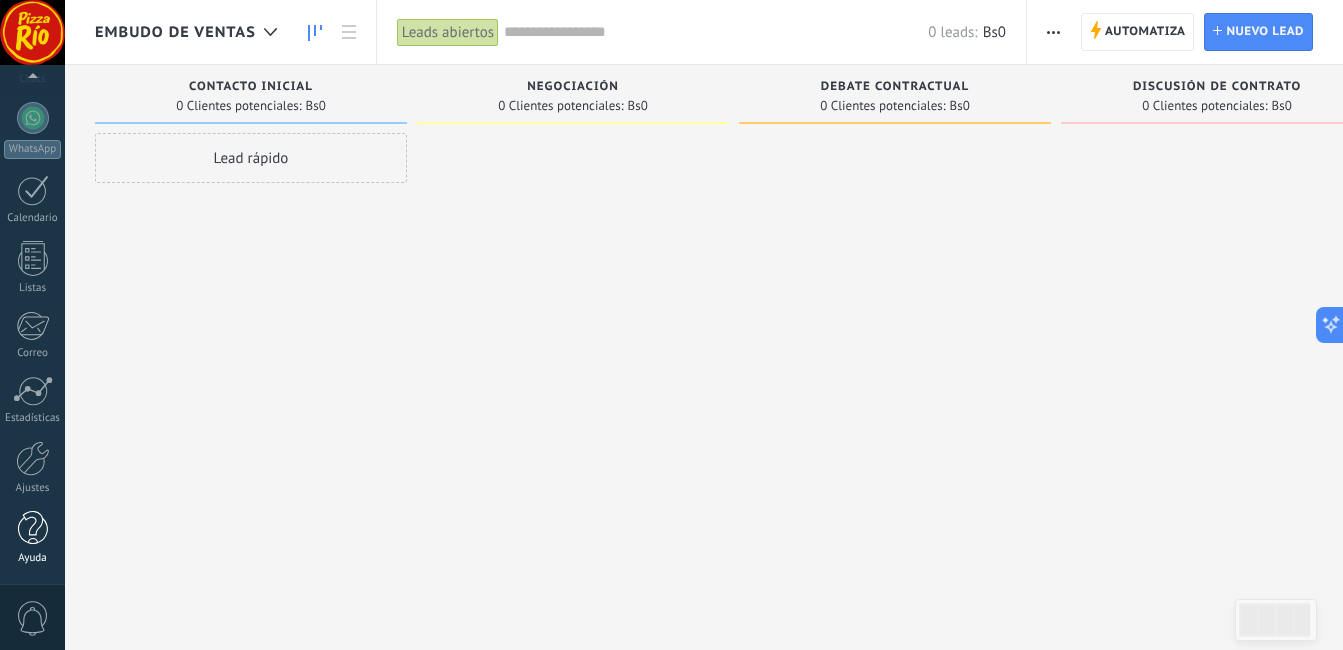 click at bounding box center (33, 528) 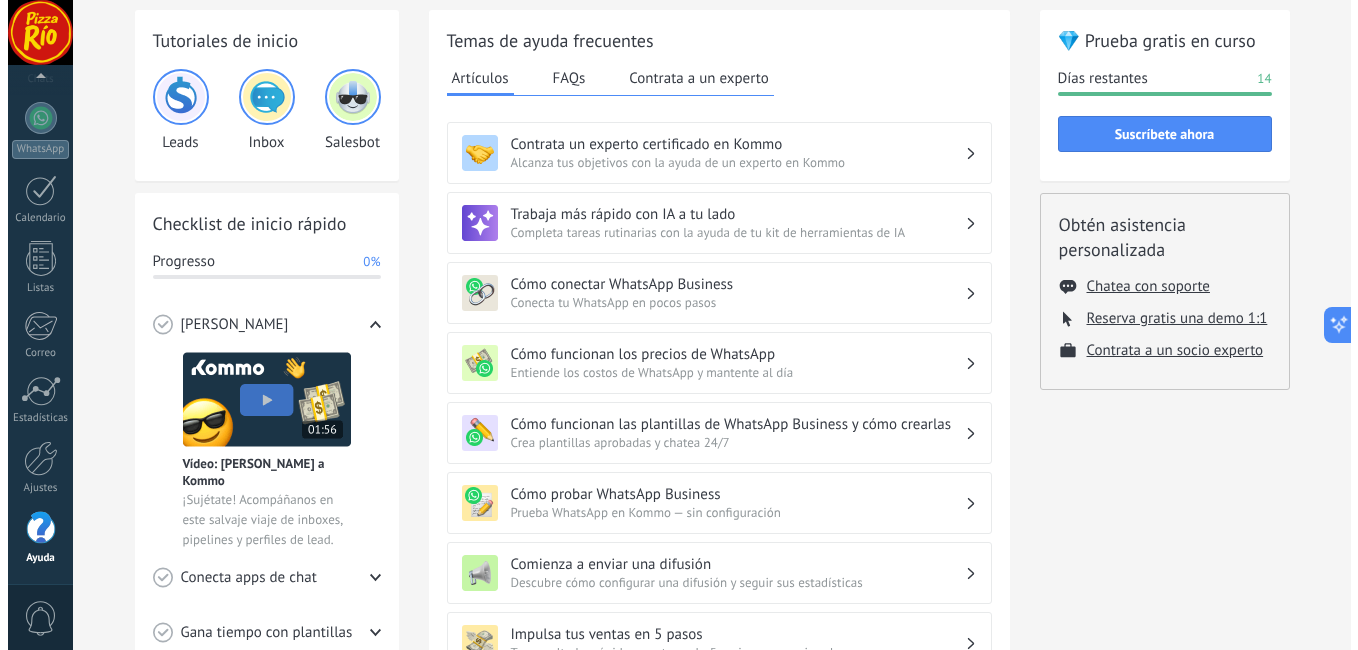 scroll, scrollTop: 0, scrollLeft: 0, axis: both 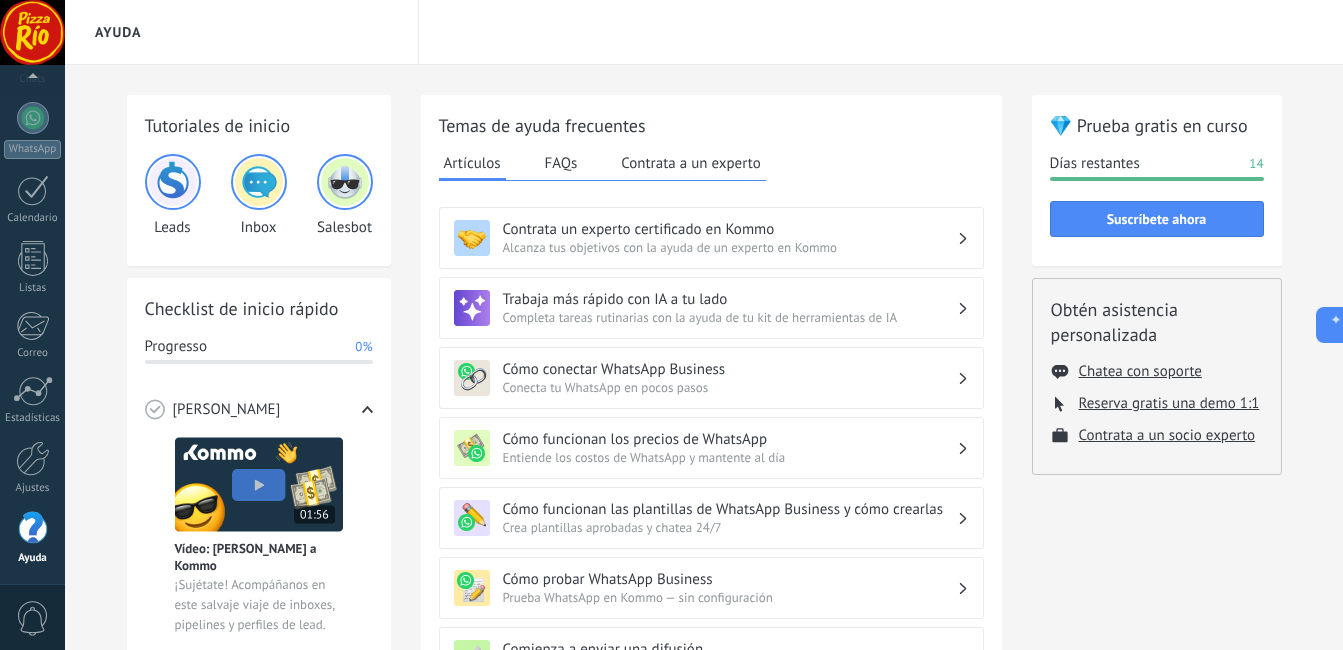 click on "0" at bounding box center (33, 618) 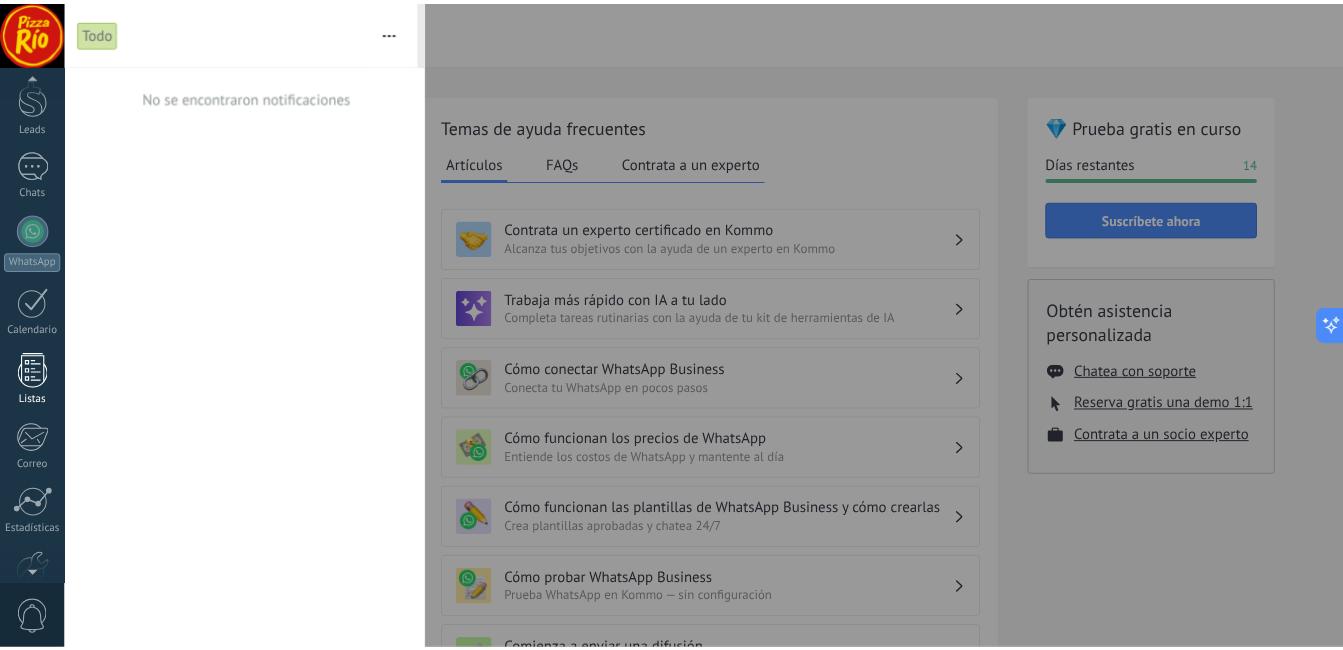 scroll, scrollTop: 0, scrollLeft: 0, axis: both 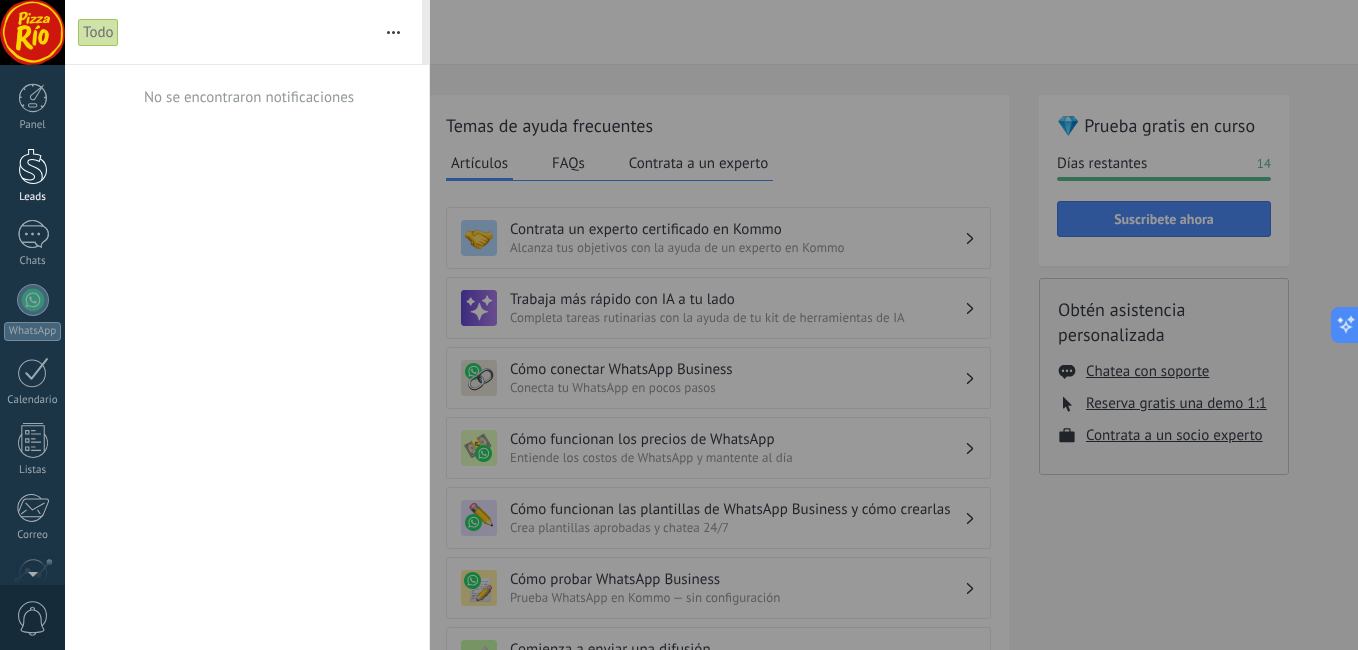 click at bounding box center (33, 166) 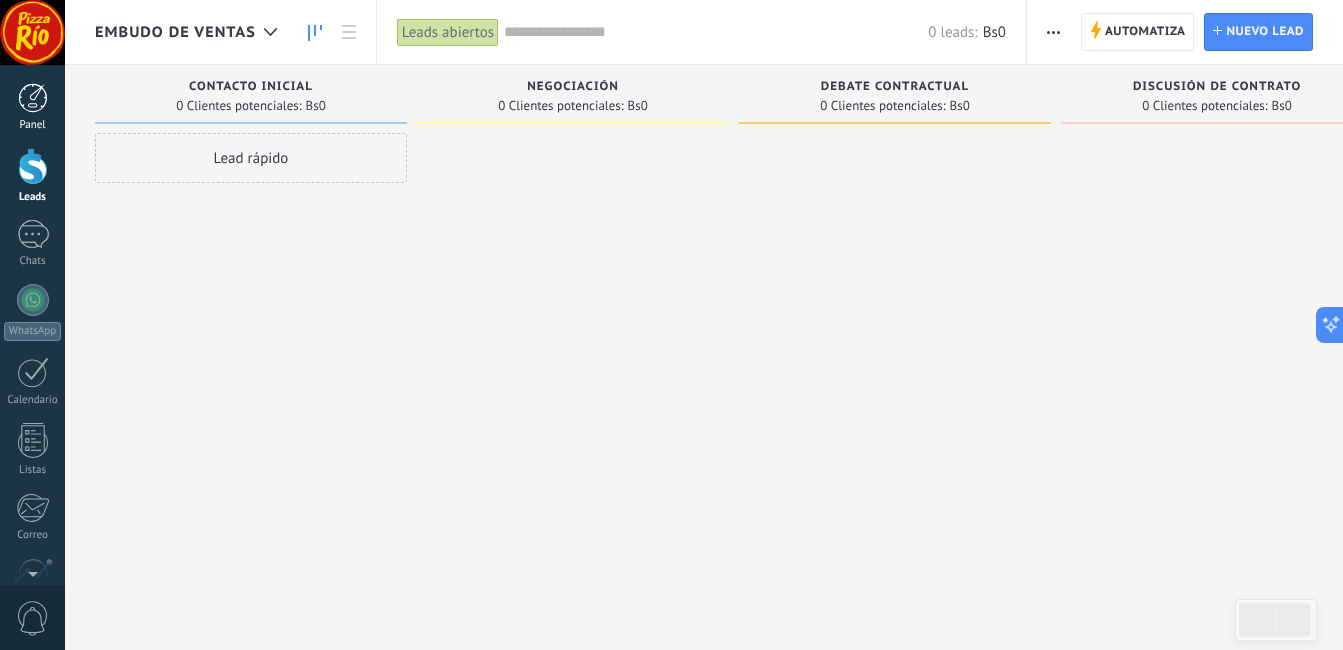 click on "Panel" at bounding box center (32, 107) 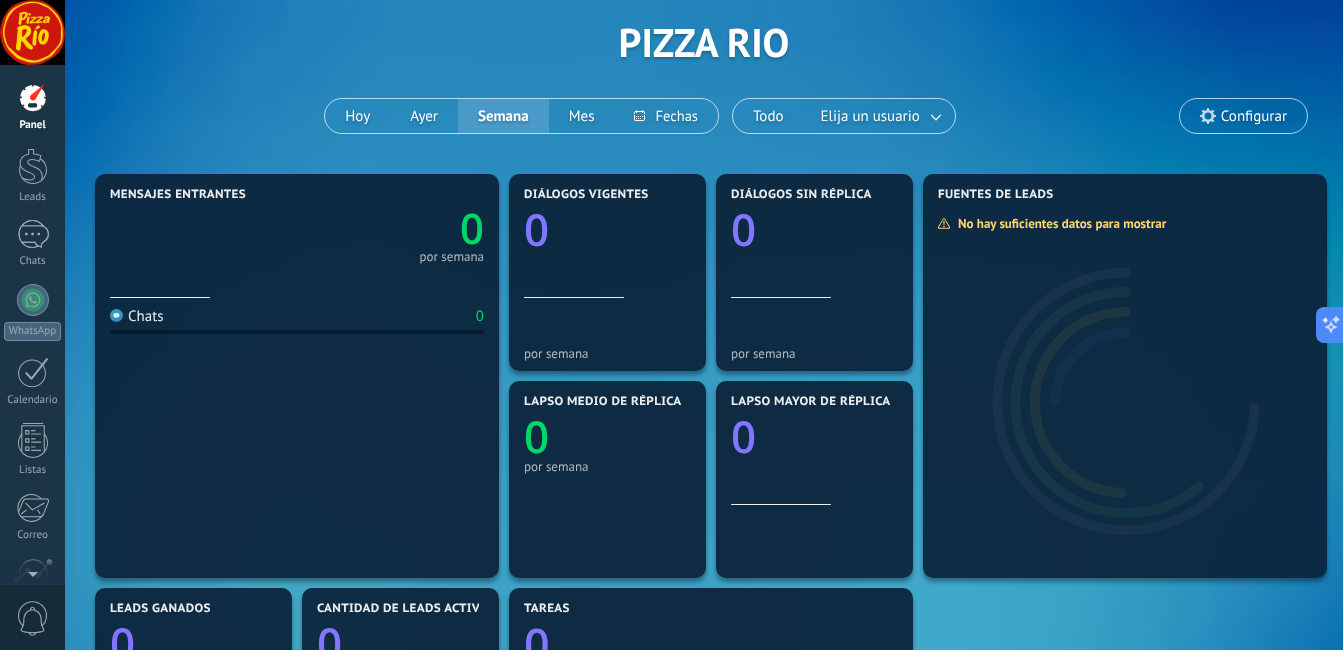 scroll, scrollTop: 0, scrollLeft: 0, axis: both 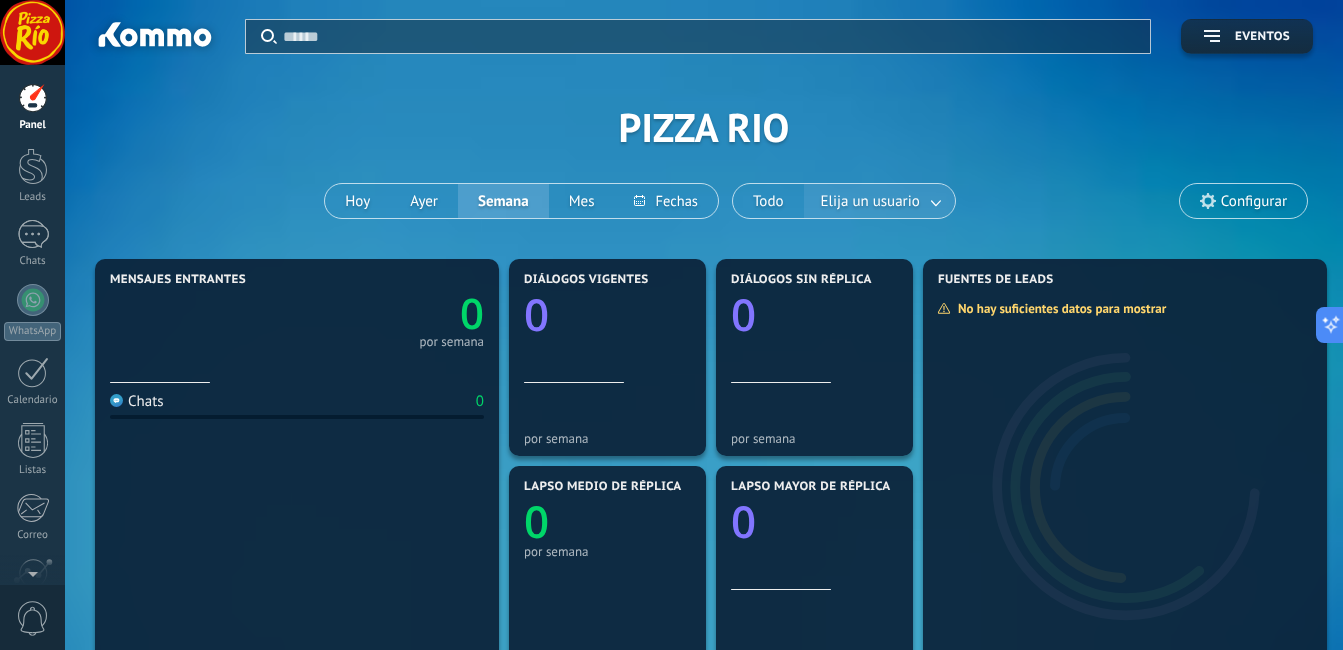 click at bounding box center [937, 201] 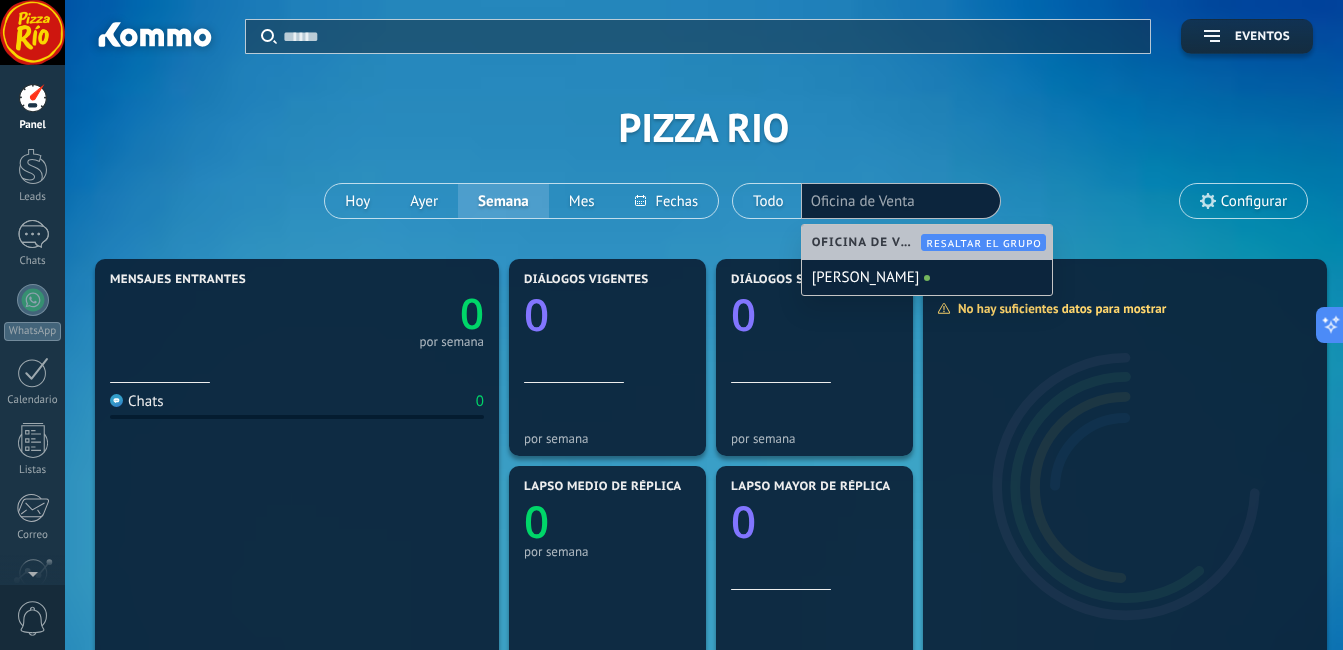 click on "Aplicar Eventos PIZZA RIO Hoy Ayer Semana Mes Todo Elija un usuario Oficina de Venta Configurar" at bounding box center (704, 127) 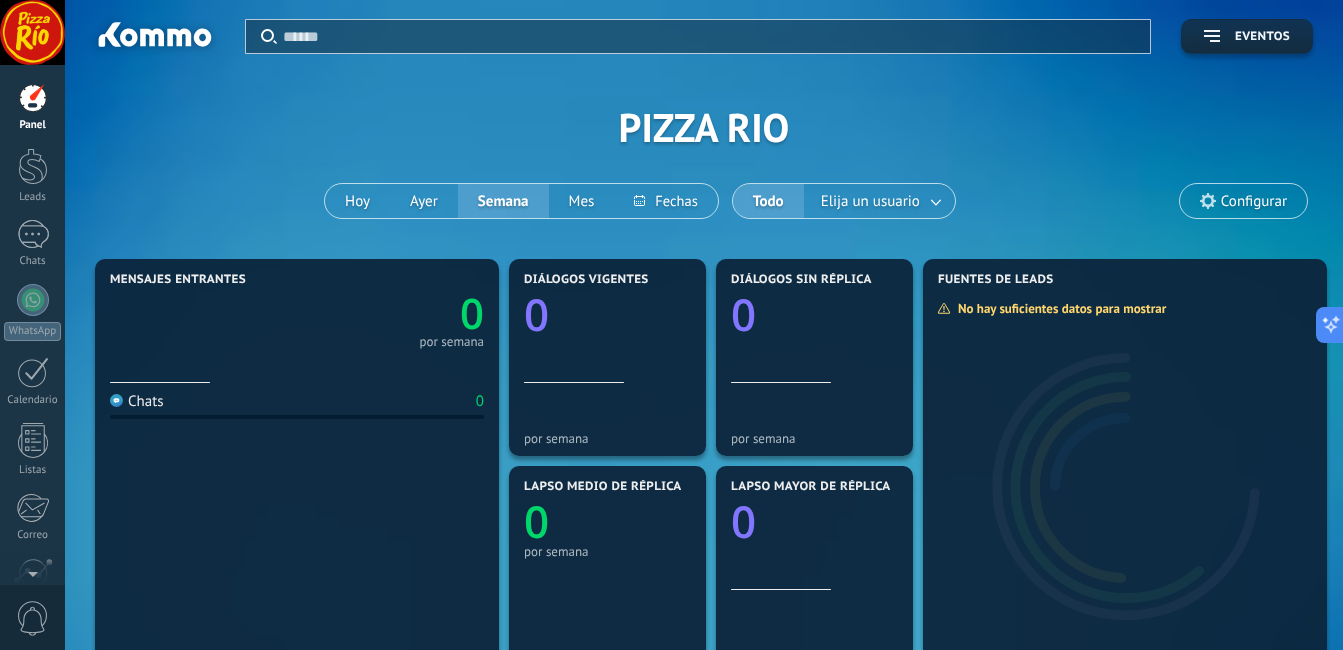 click on "Configurar" at bounding box center (1254, 201) 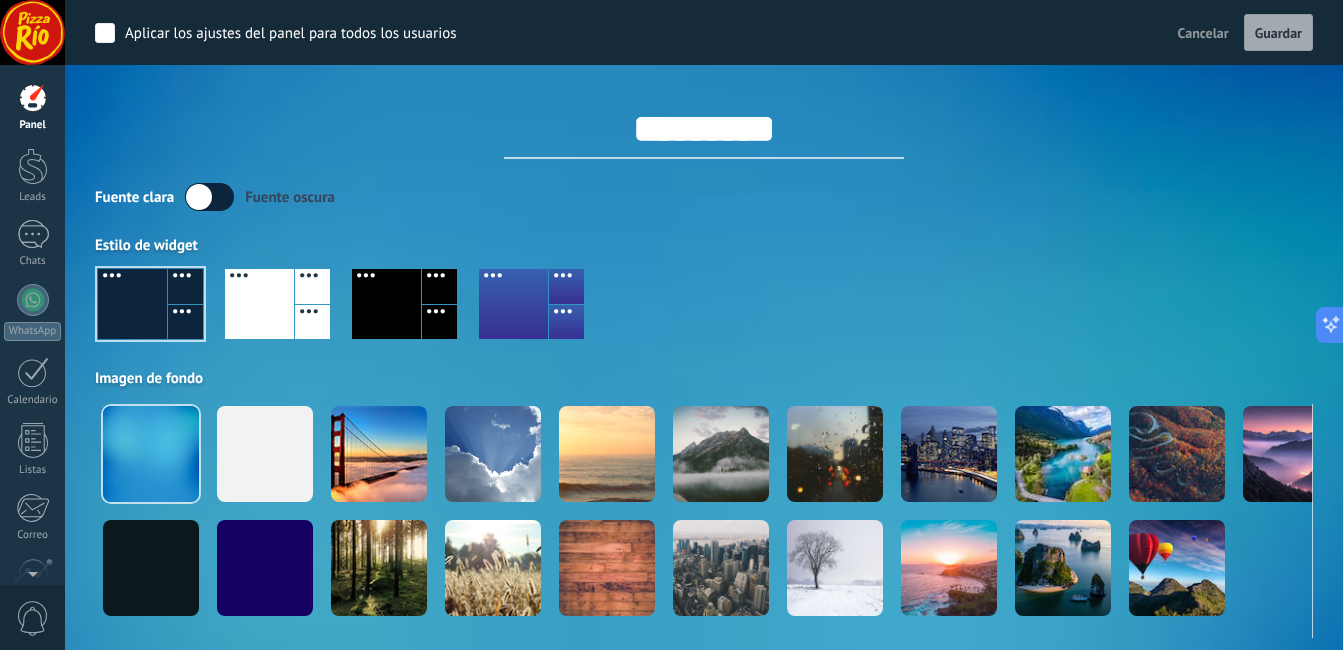 click on "Cancelar" at bounding box center (1203, 33) 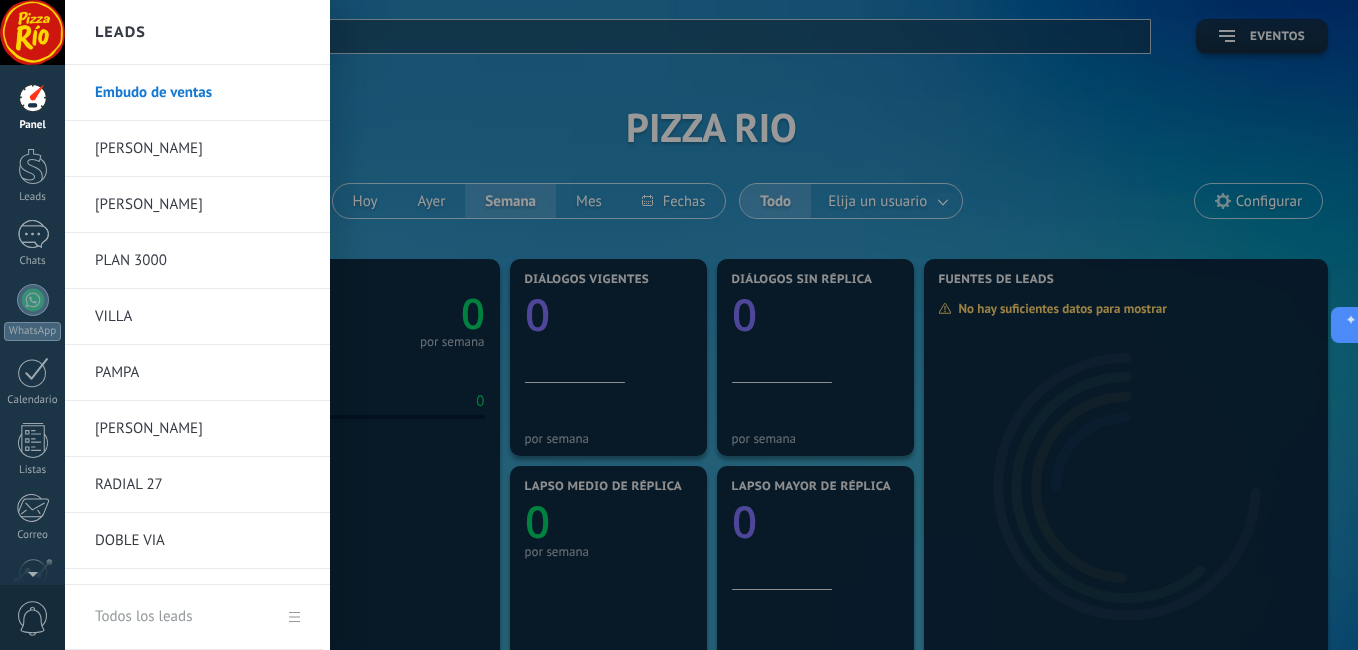 drag, startPoint x: 109, startPoint y: 144, endPoint x: 180, endPoint y: 98, distance: 84.59905 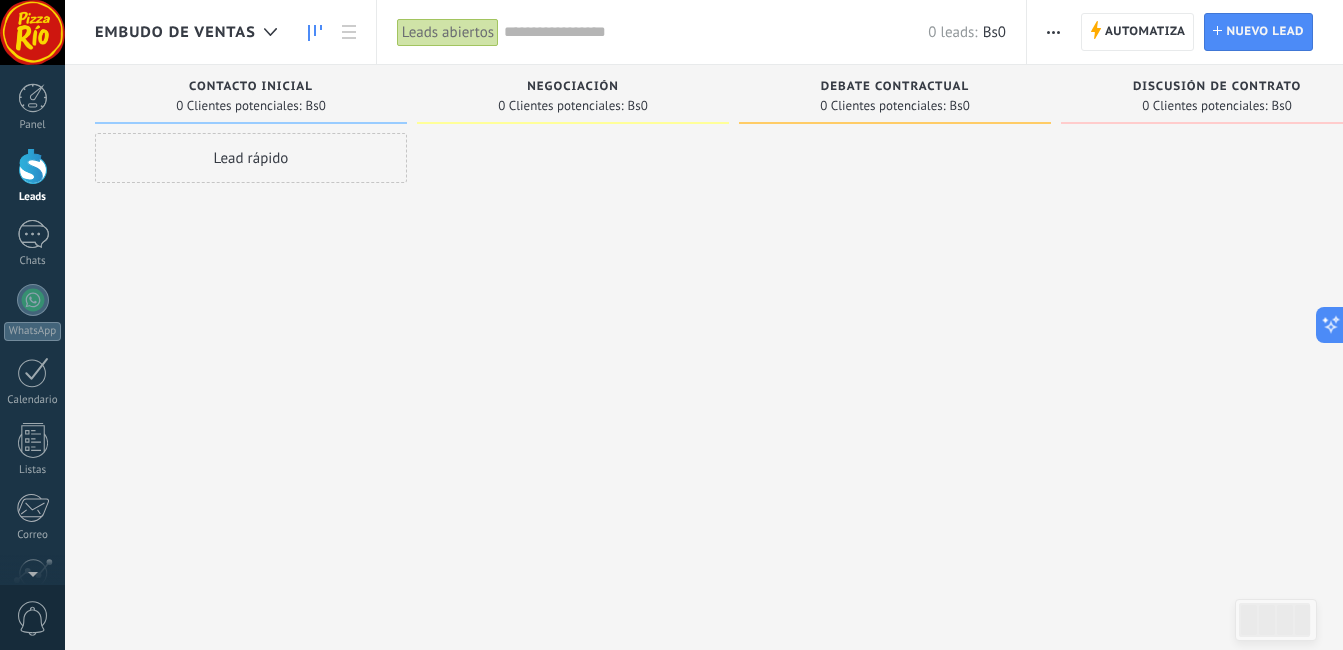 click 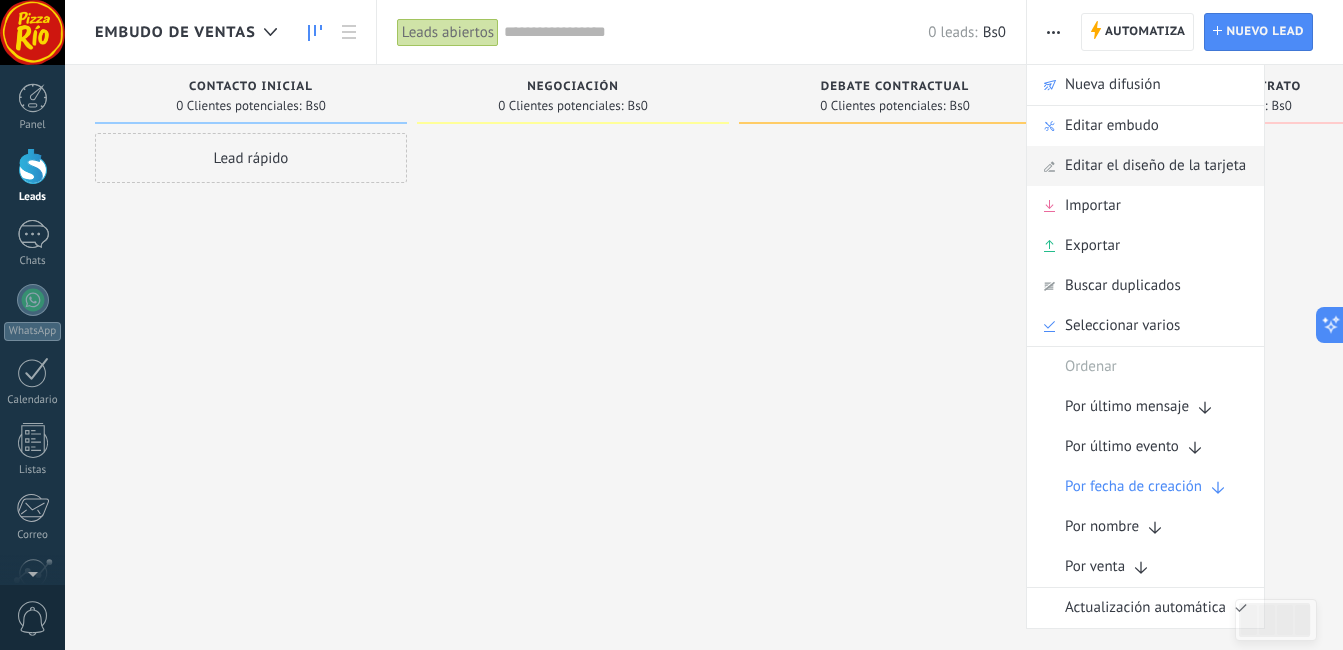scroll, scrollTop: 0, scrollLeft: 0, axis: both 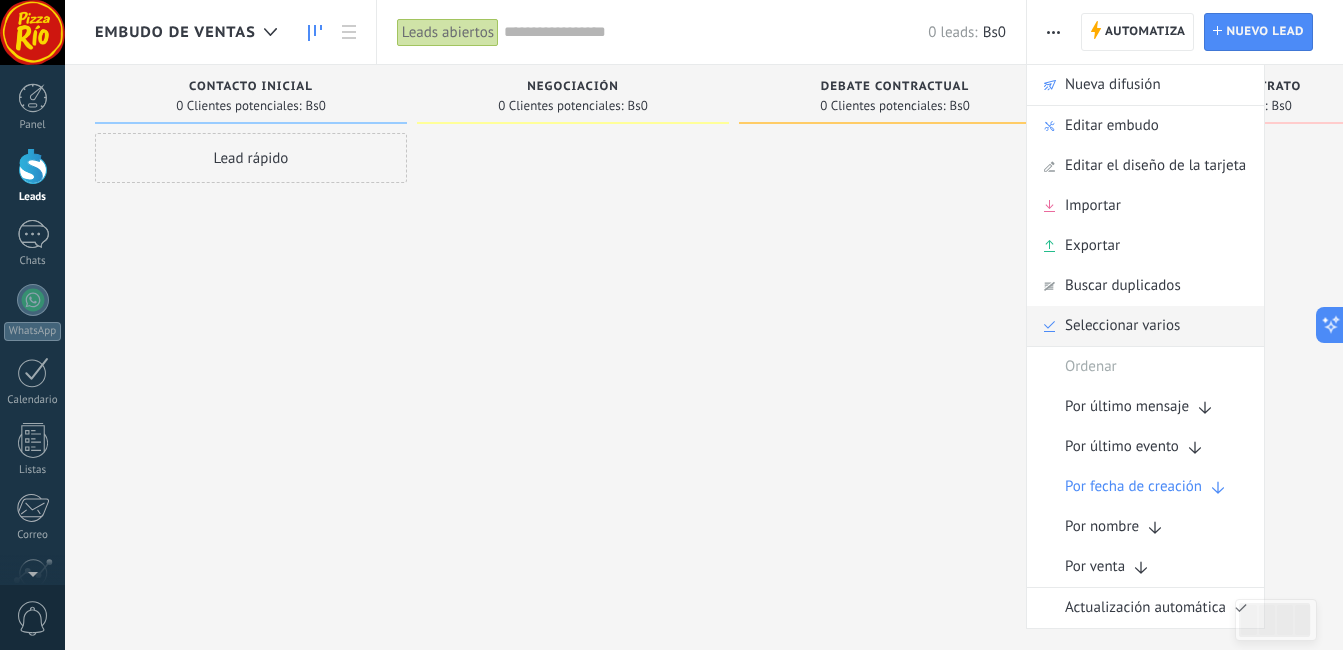 click on "Seleccionar varios" at bounding box center (1122, 326) 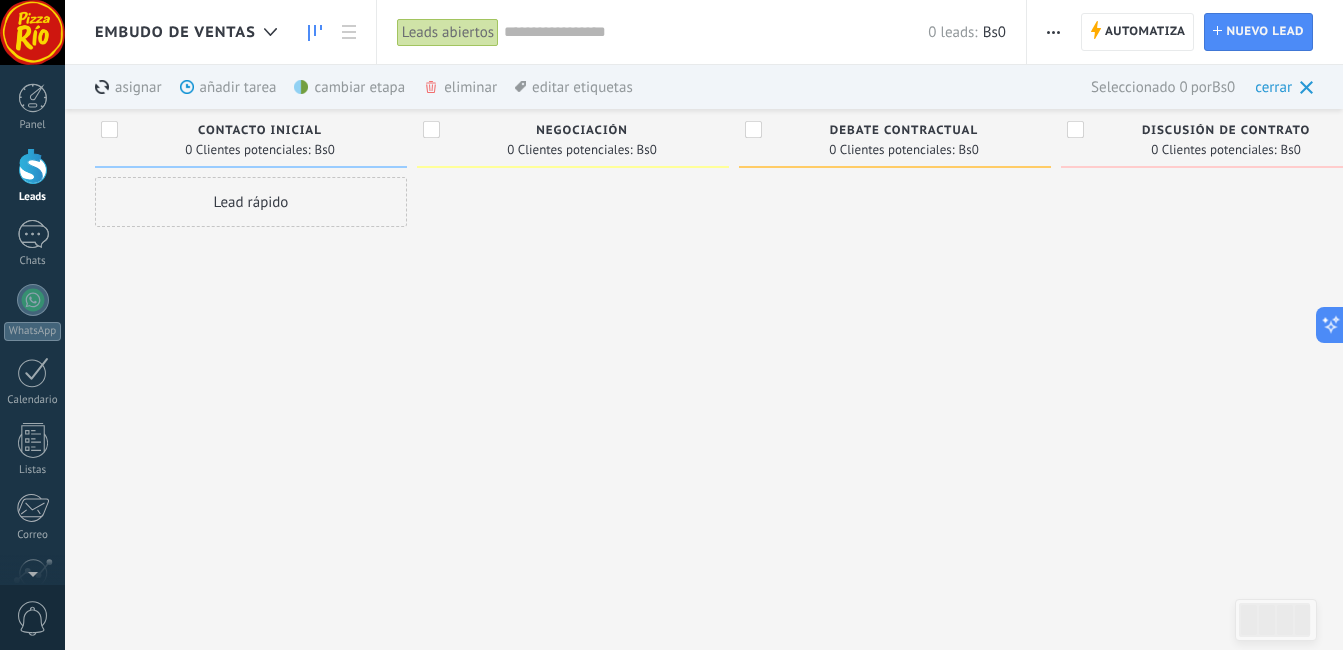 click on "eliminar màs" at bounding box center (494, 87) 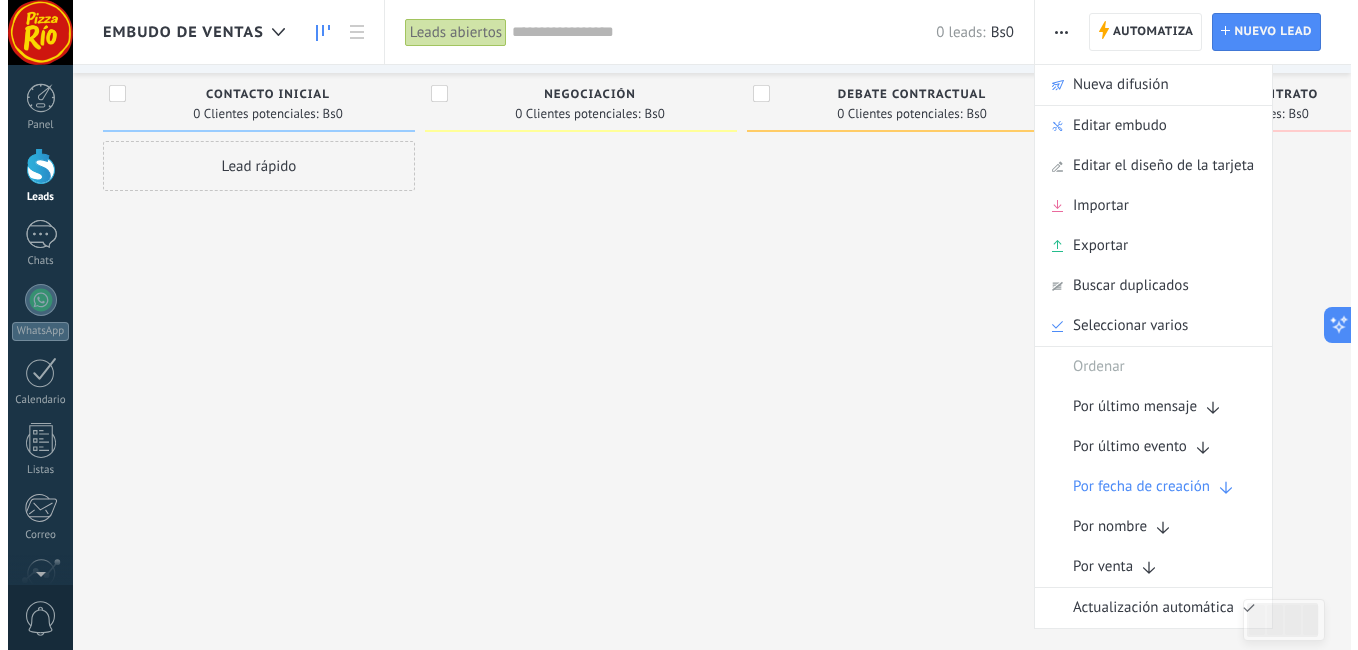 scroll, scrollTop: 0, scrollLeft: 0, axis: both 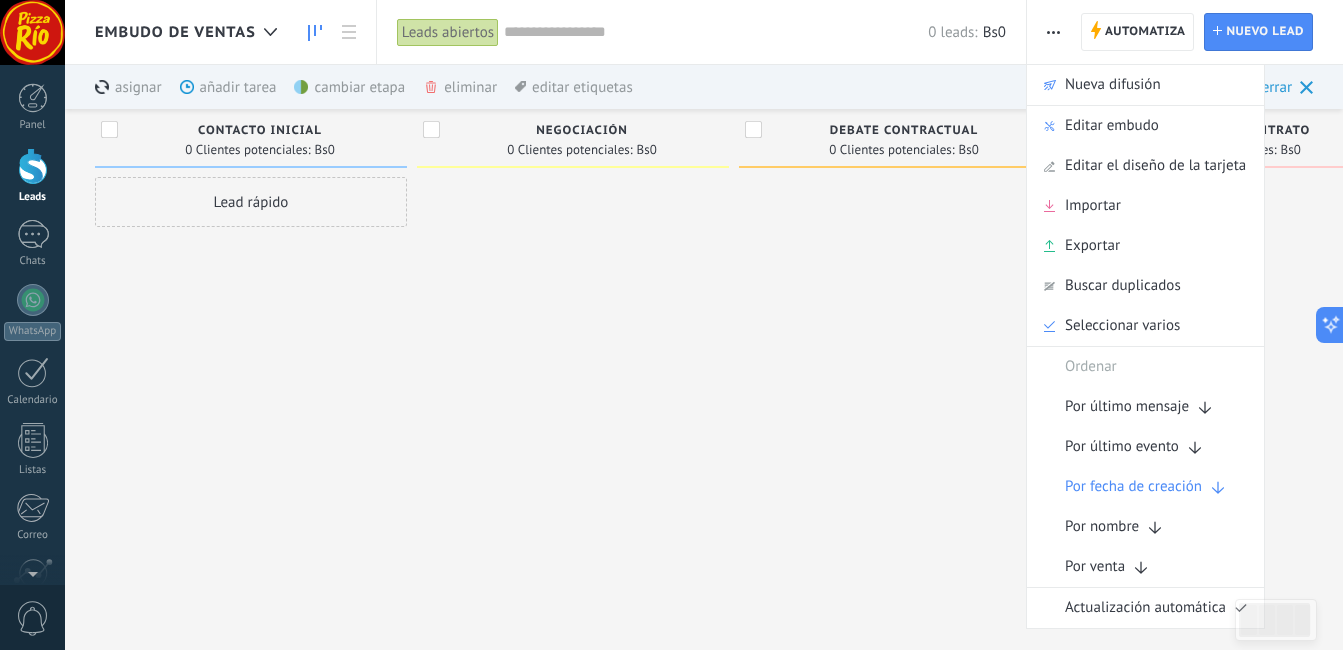 click at bounding box center (573, 371) 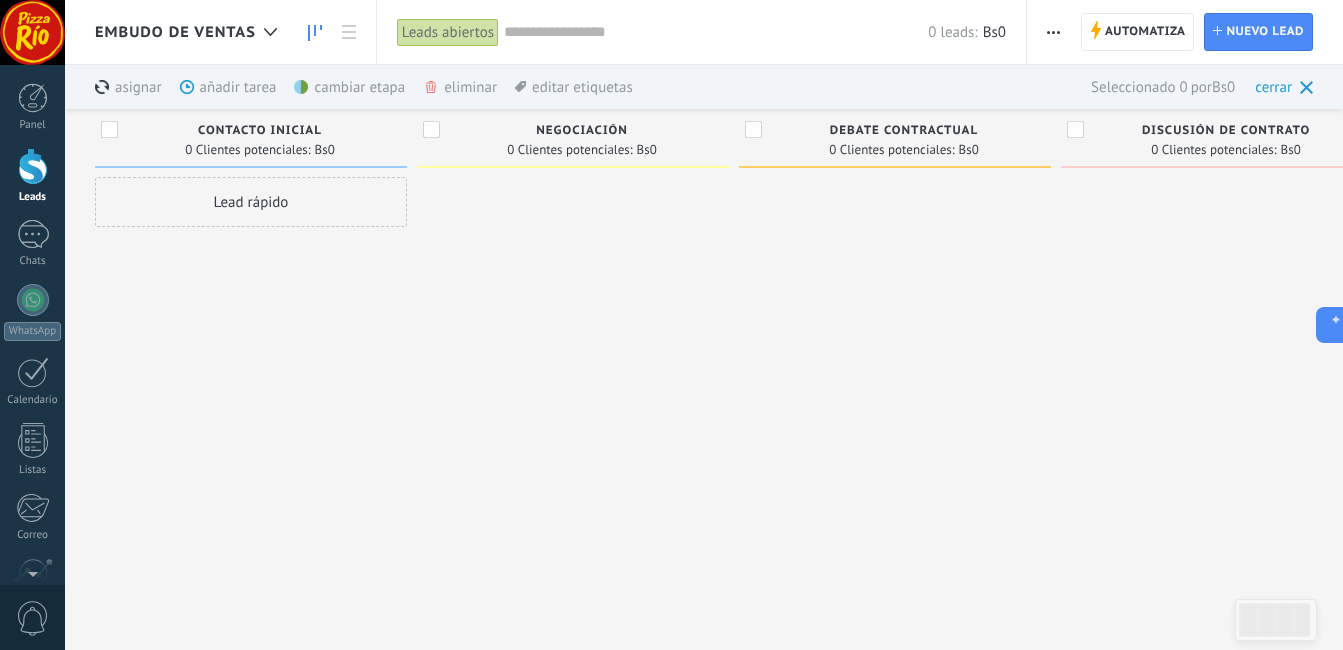 click at bounding box center (431, 87) 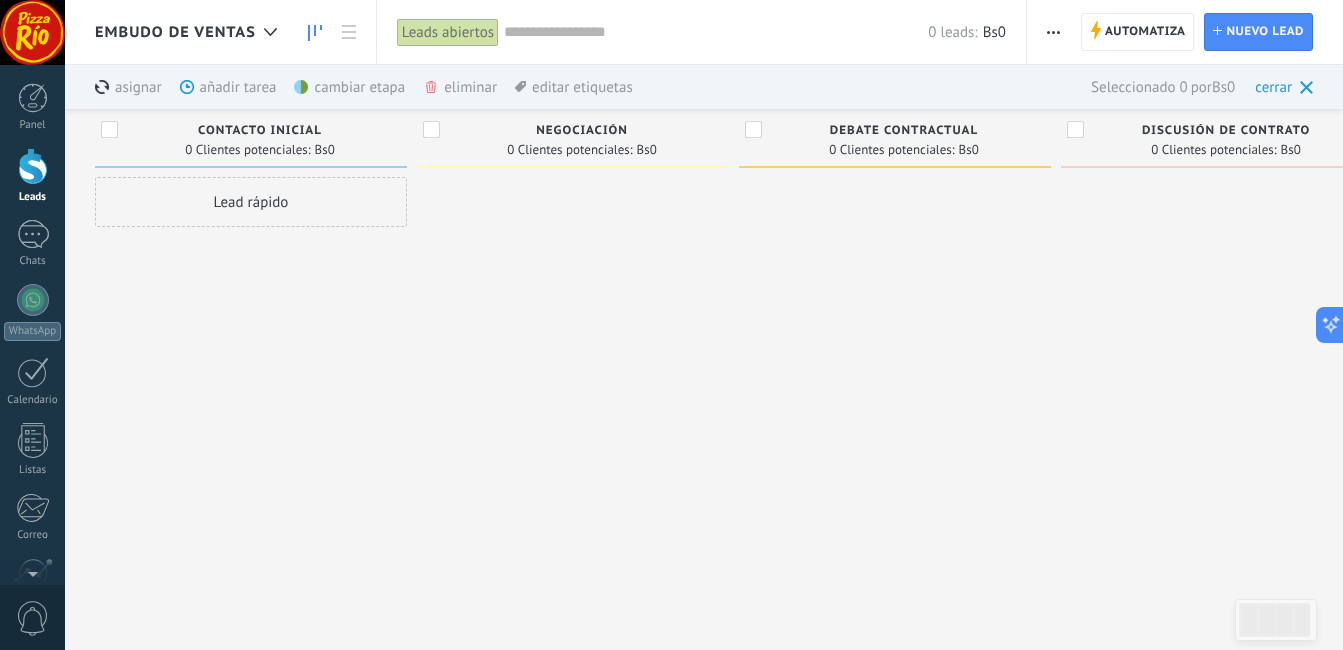 click at bounding box center [716, 32] 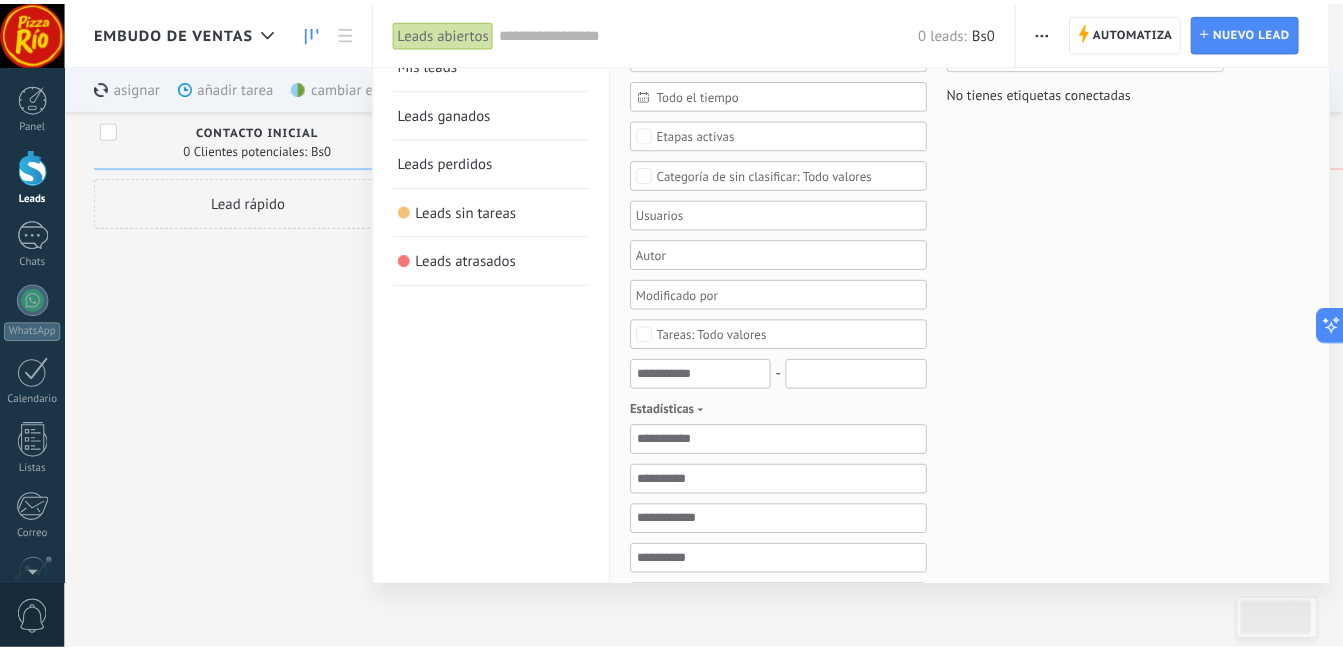 scroll, scrollTop: 0, scrollLeft: 0, axis: both 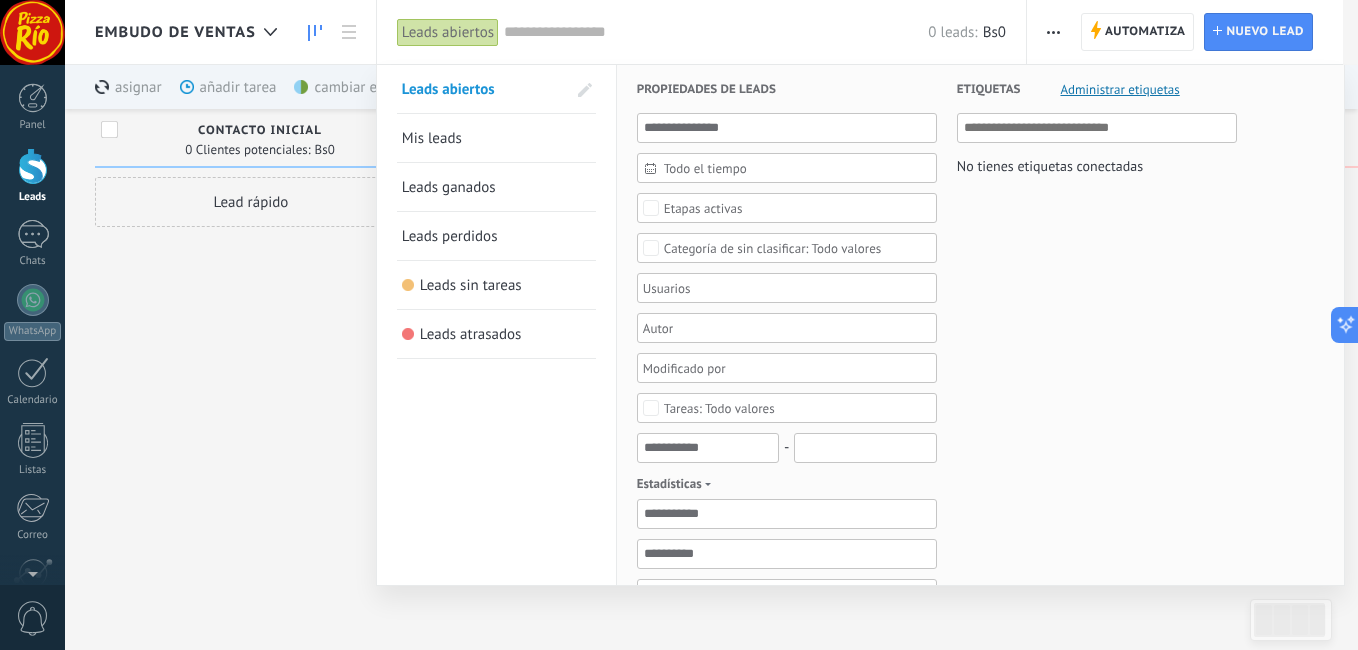 click at bounding box center (679, 325) 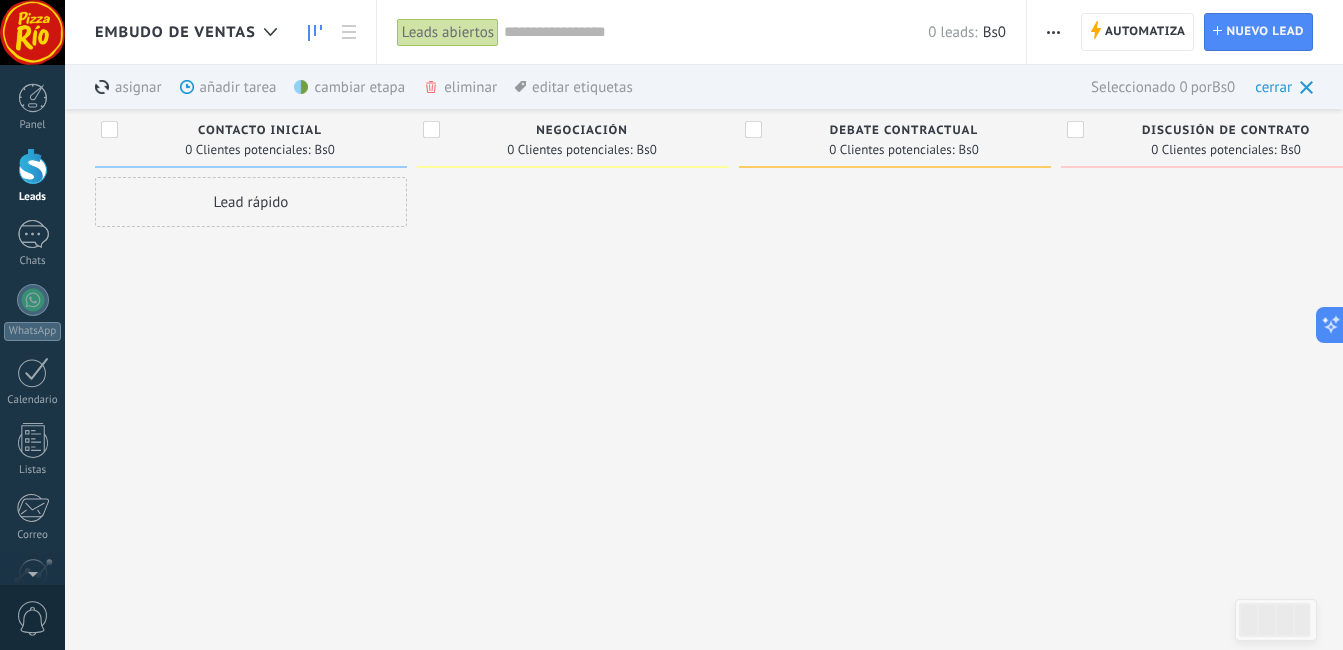 click 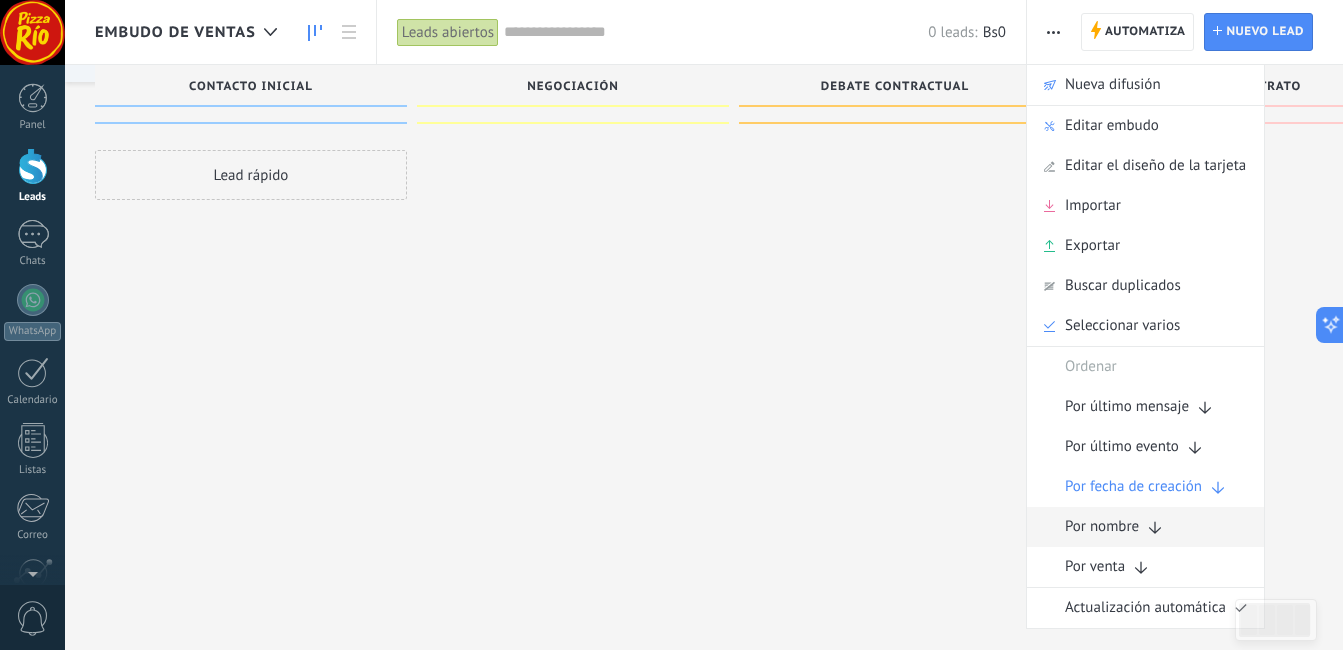 scroll, scrollTop: 0, scrollLeft: 0, axis: both 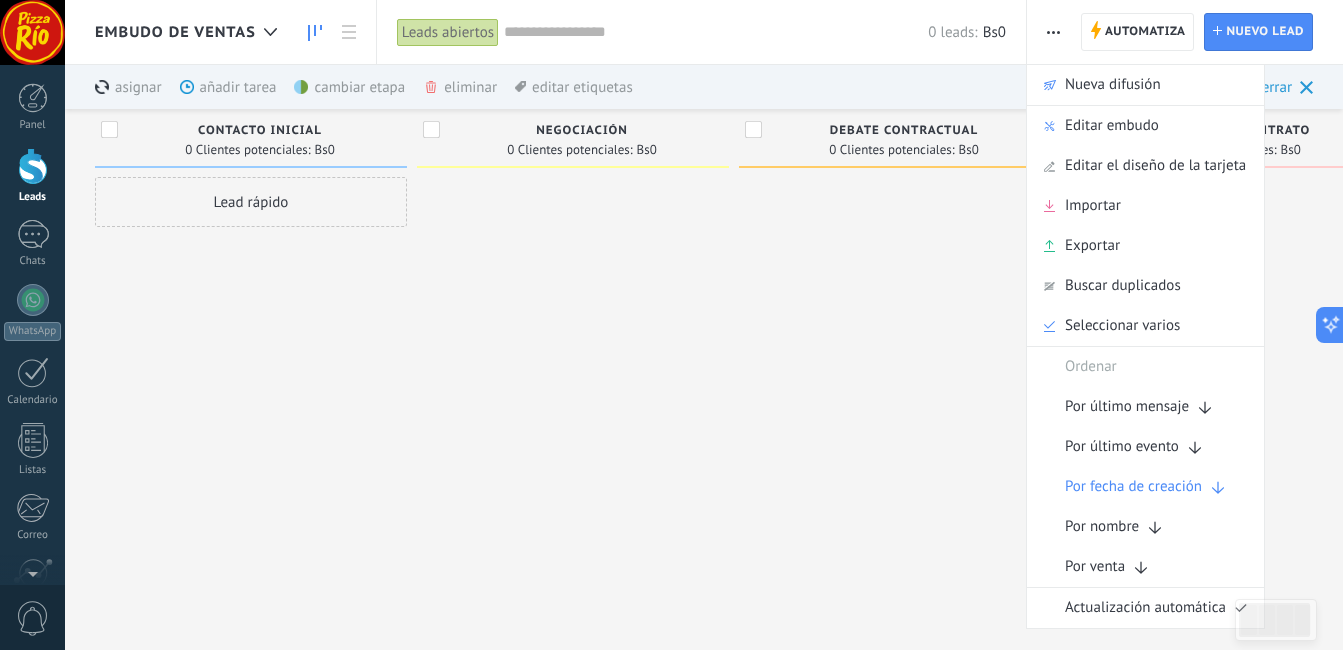 click at bounding box center (895, 371) 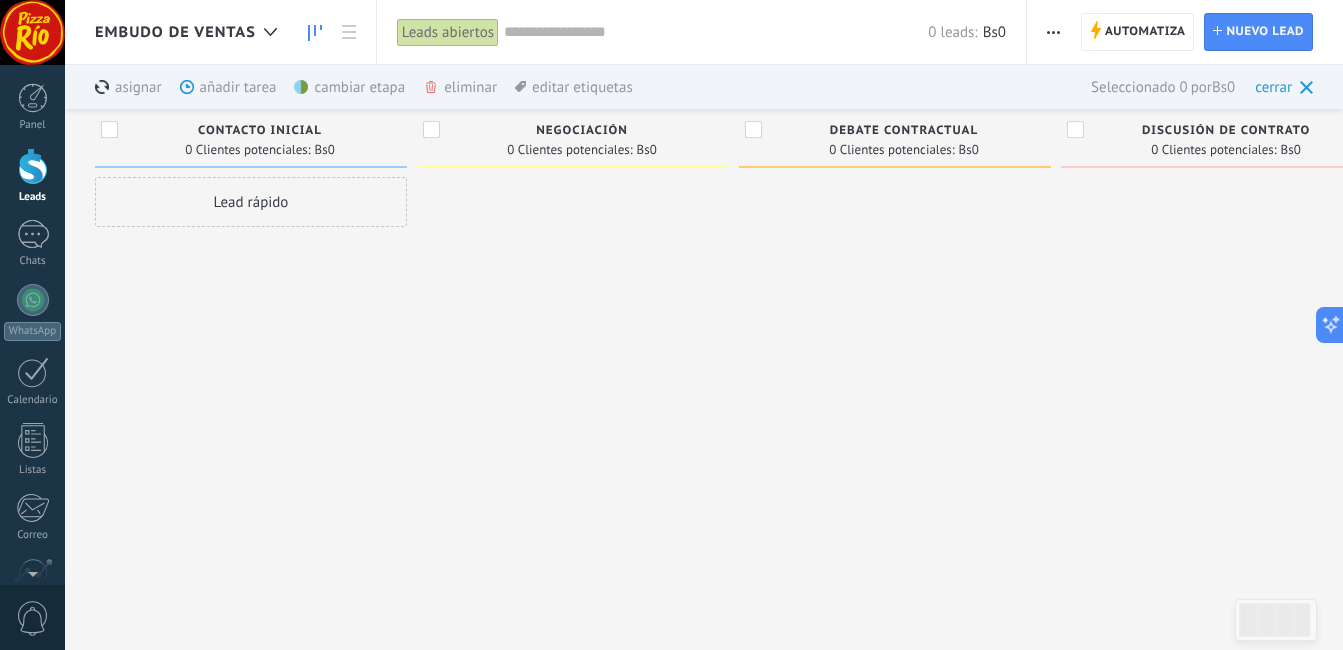 click 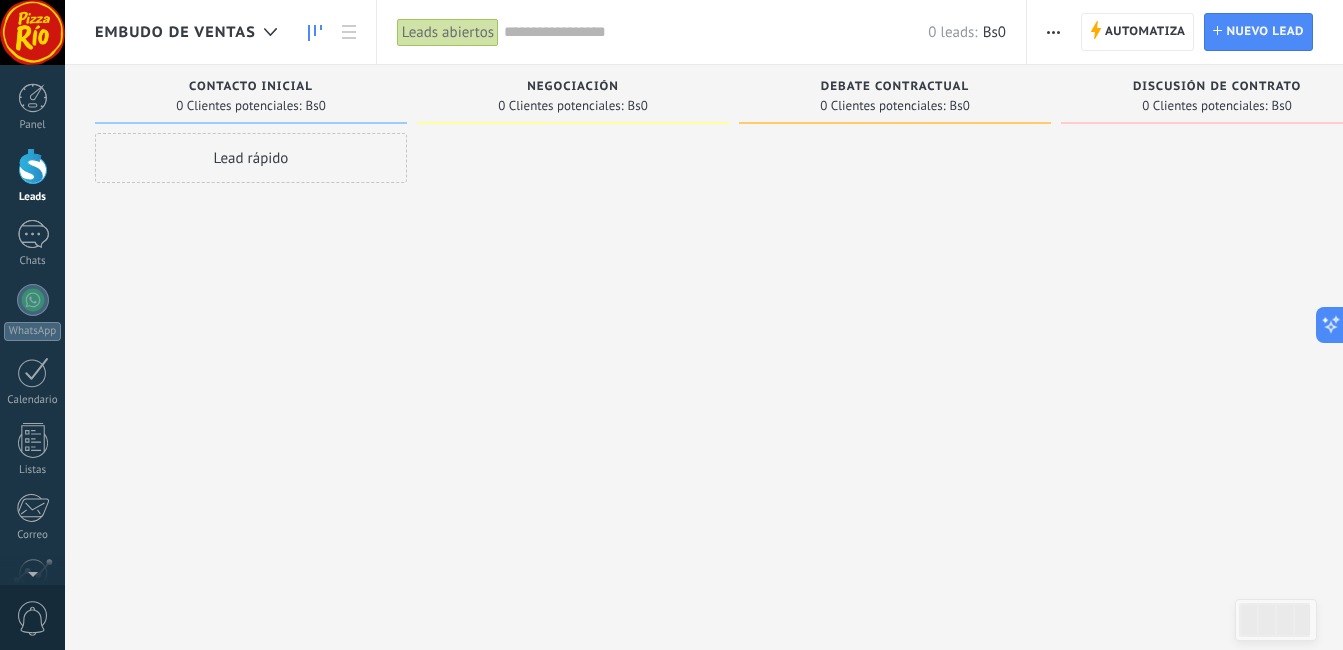 click at bounding box center (1053, 32) 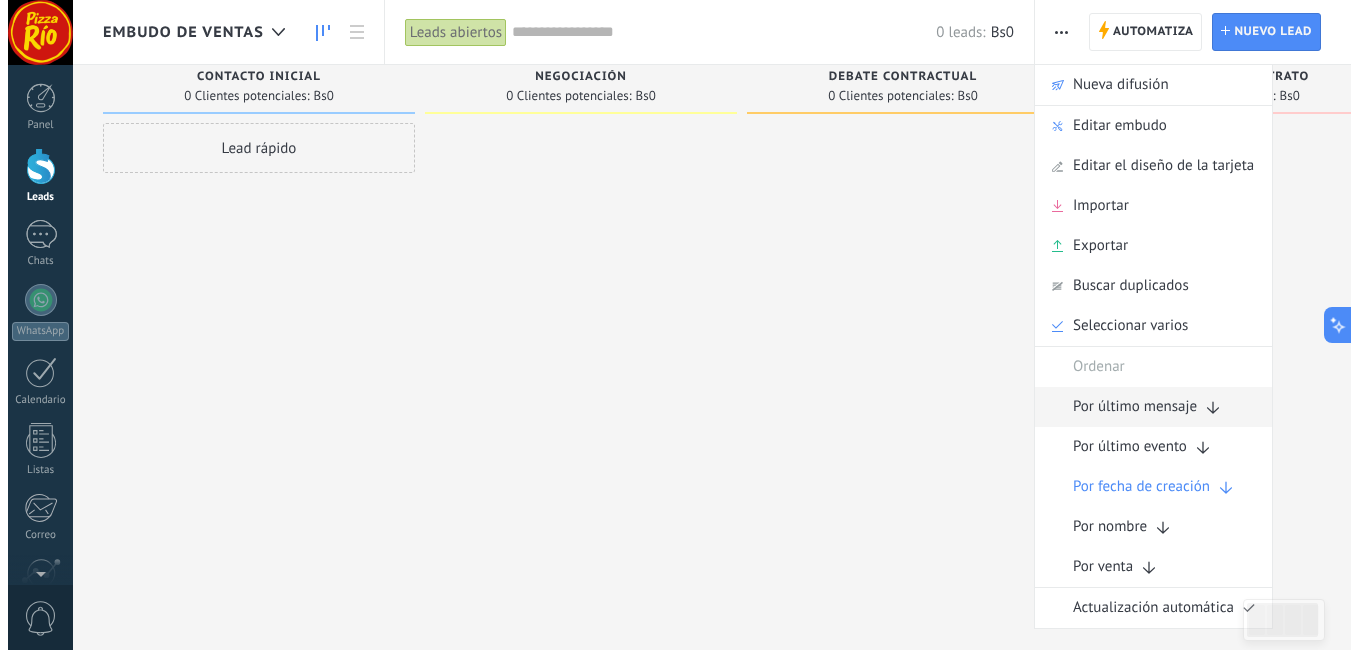 scroll, scrollTop: 0, scrollLeft: 0, axis: both 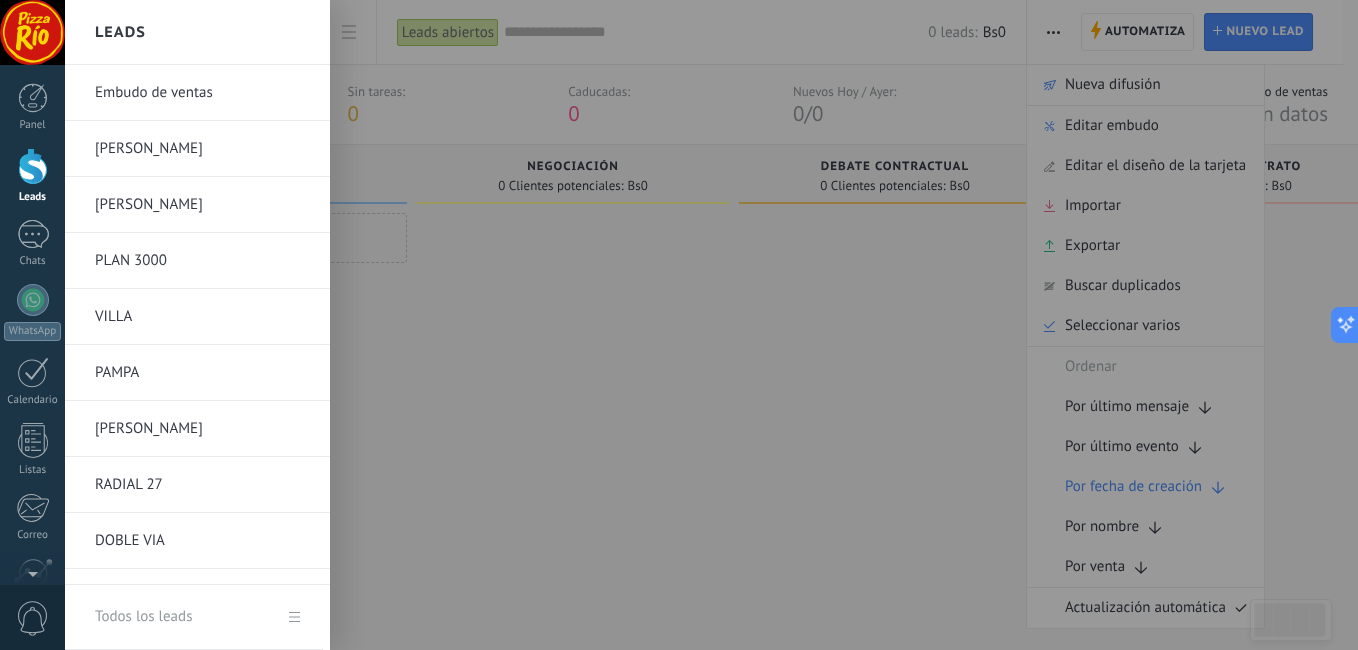 drag, startPoint x: 151, startPoint y: 86, endPoint x: 705, endPoint y: 479, distance: 679.2385 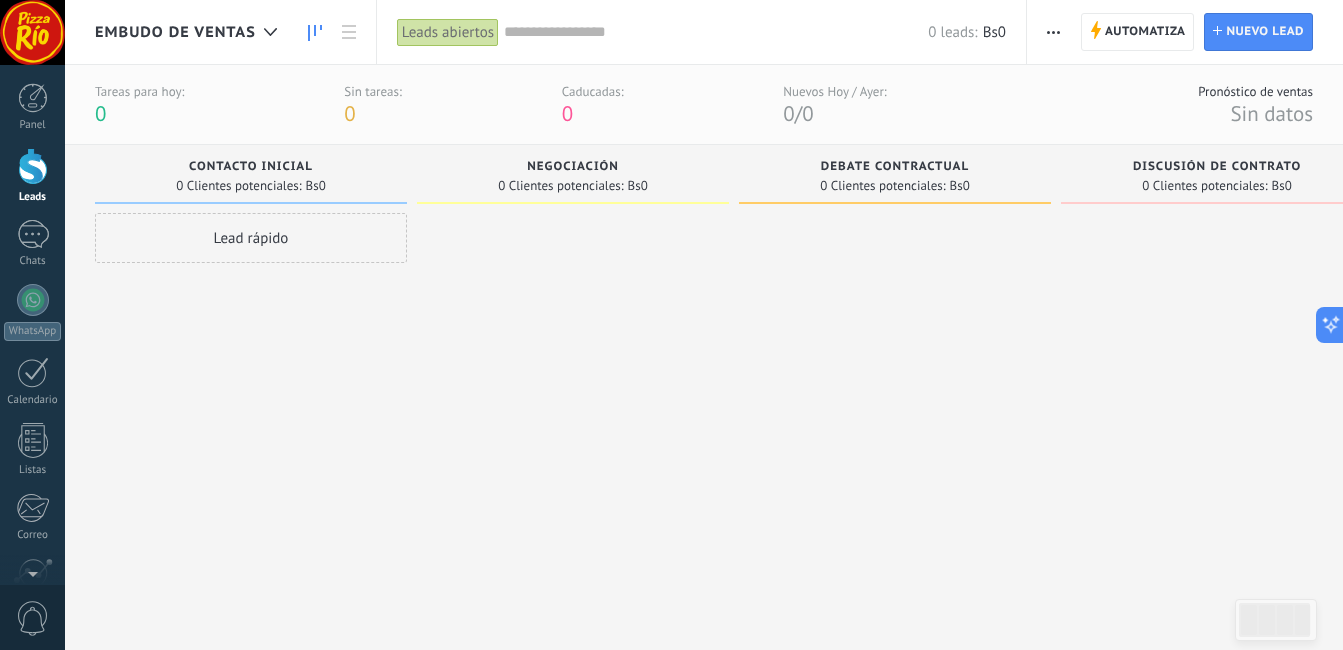 click on "Embudo de ventas" at bounding box center [175, 32] 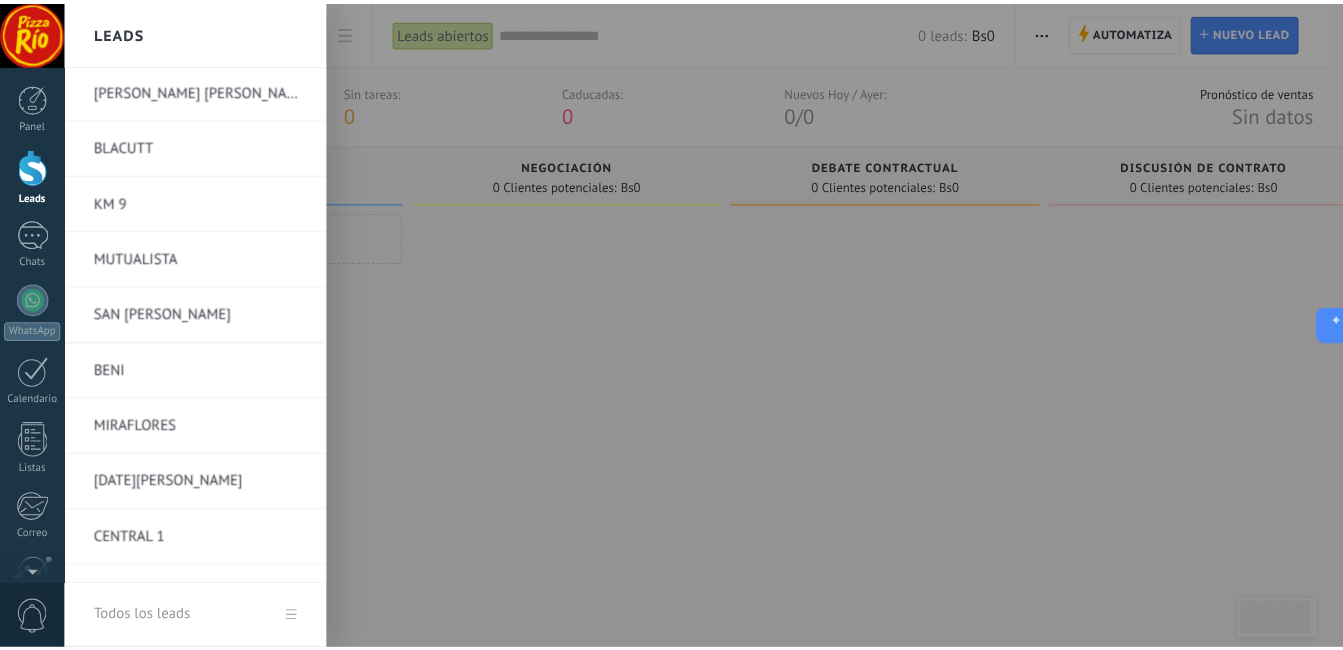 scroll, scrollTop: 991, scrollLeft: 0, axis: vertical 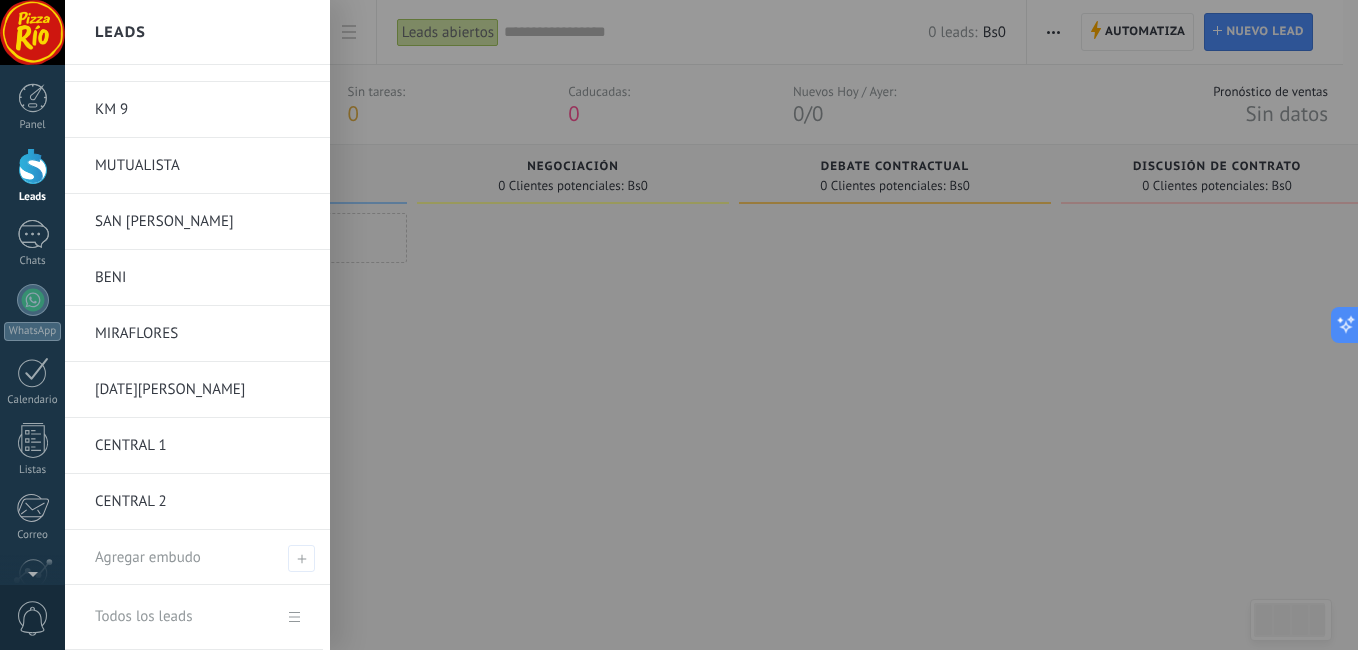 click at bounding box center [744, 325] 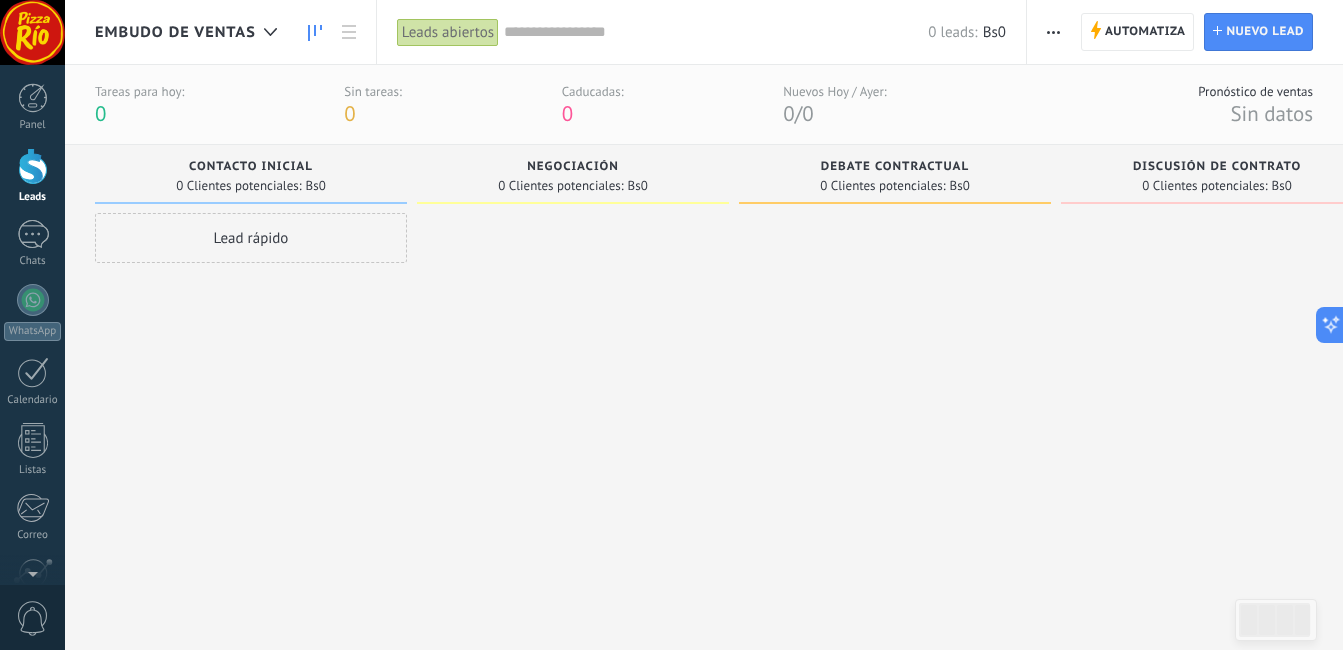 drag, startPoint x: 225, startPoint y: 33, endPoint x: 889, endPoint y: 415, distance: 766.04175 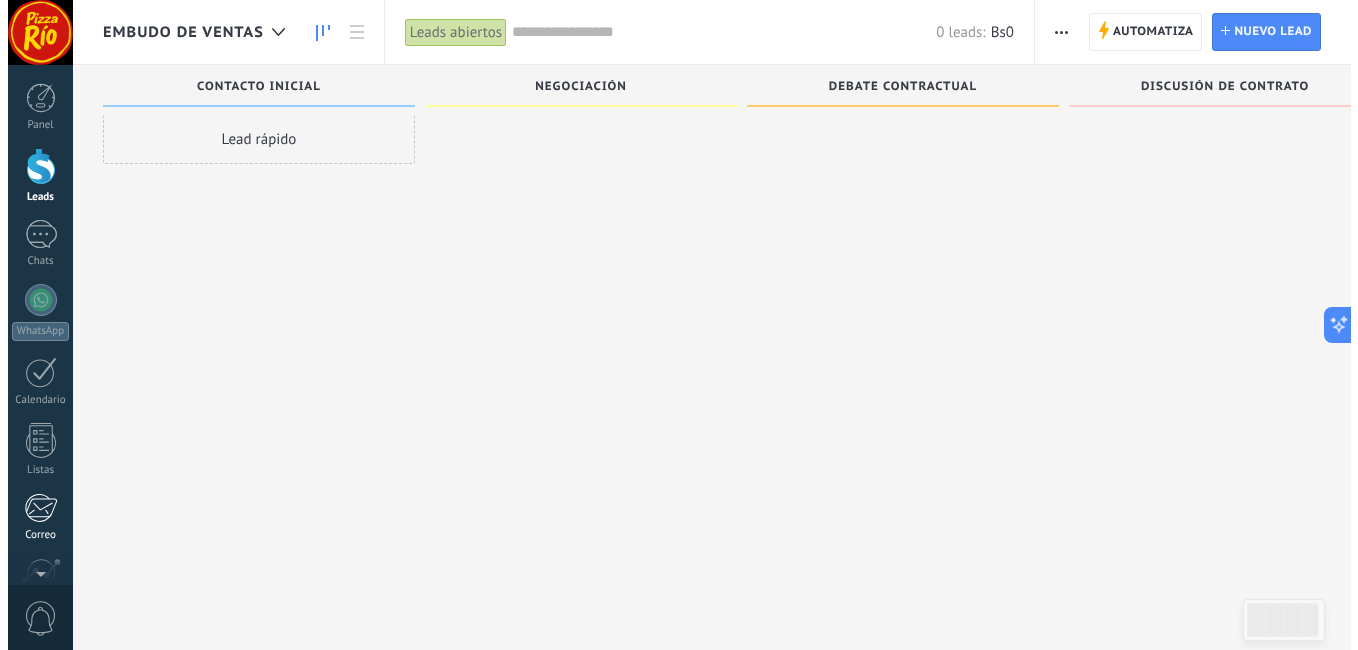 scroll, scrollTop: 19, scrollLeft: 0, axis: vertical 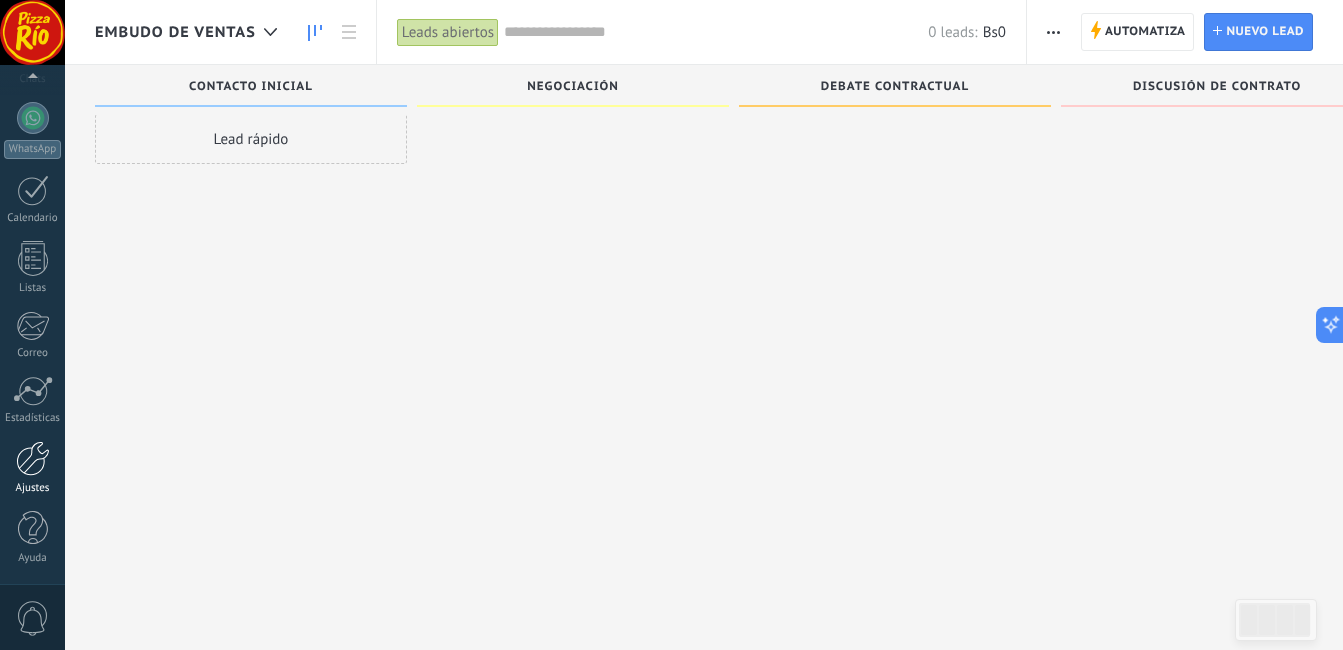 click at bounding box center [33, 458] 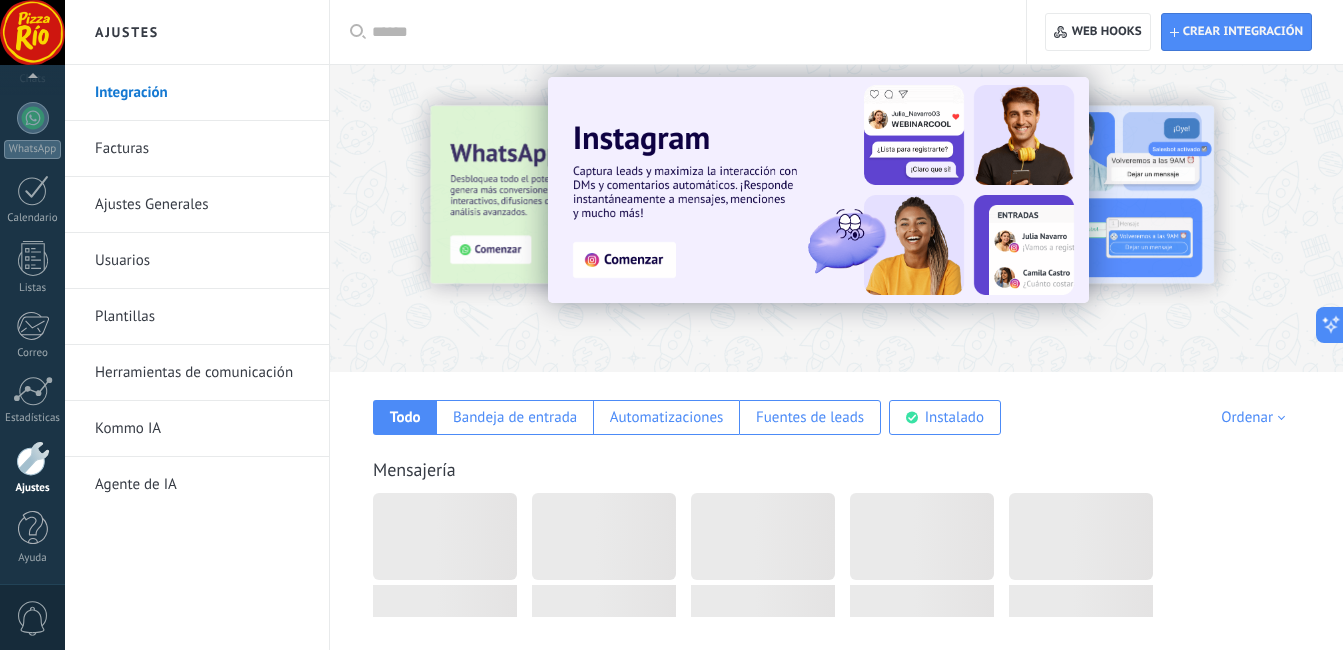scroll, scrollTop: 0, scrollLeft: 0, axis: both 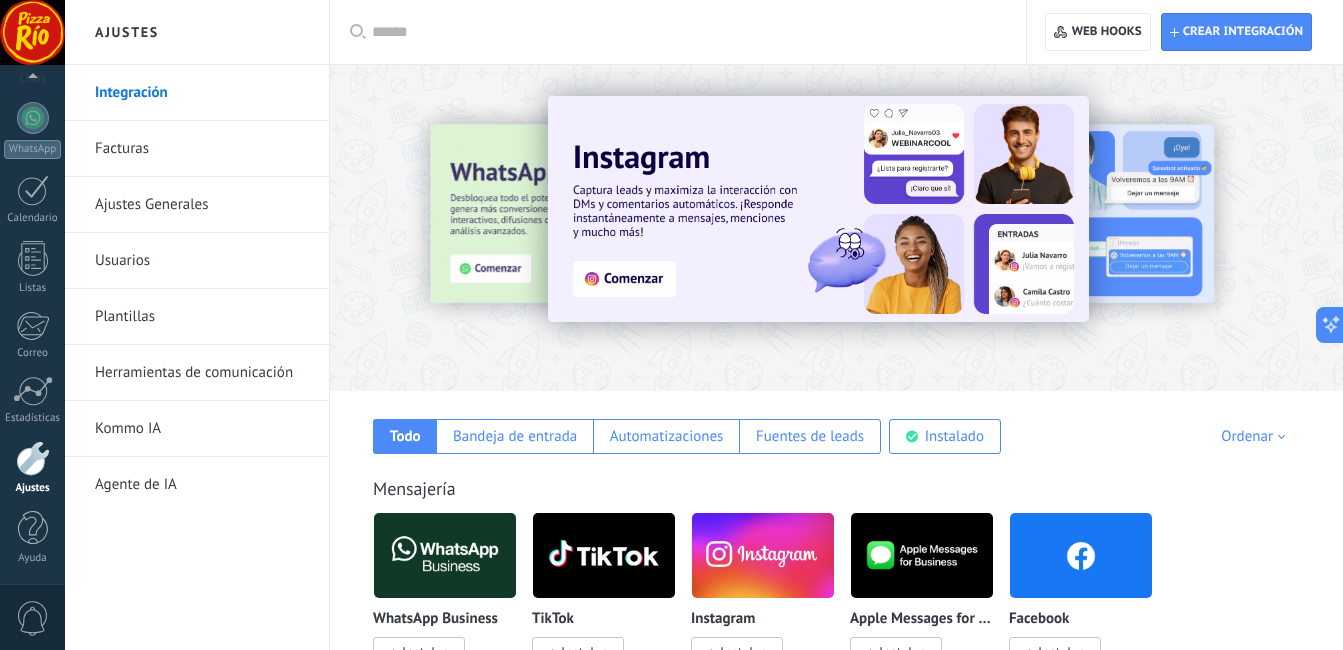 click on "Ajustes Generales" at bounding box center [202, 205] 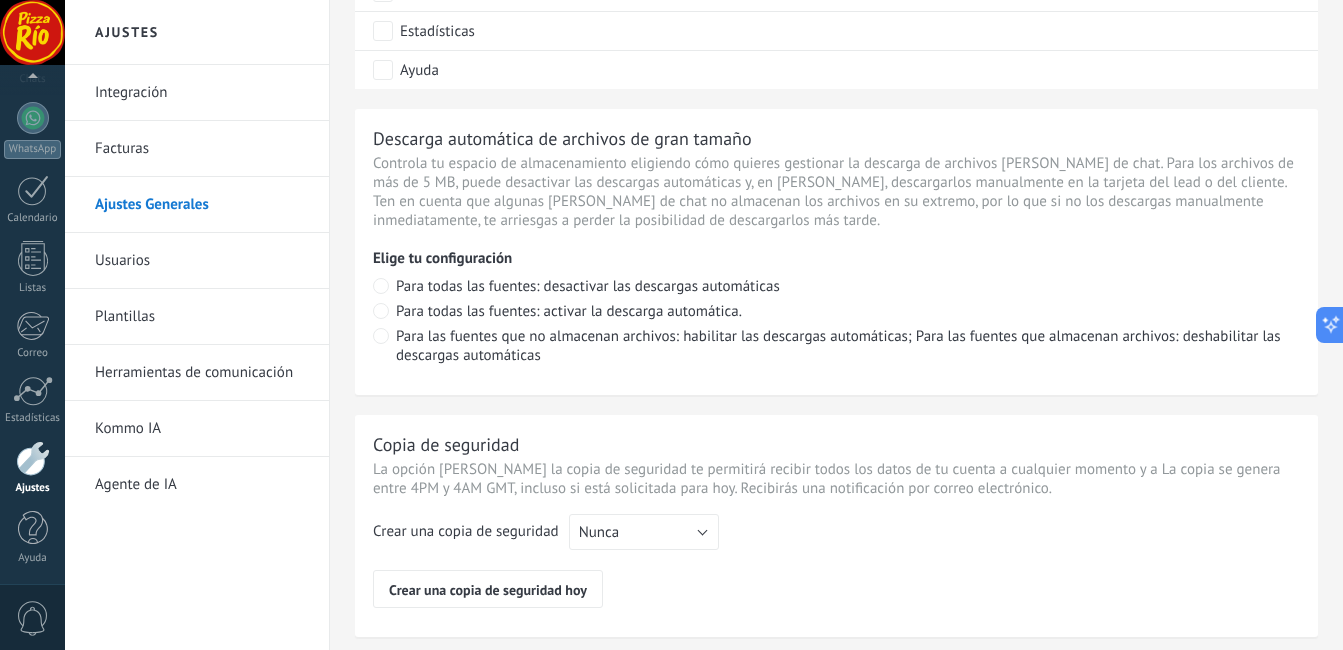 scroll, scrollTop: 1100, scrollLeft: 0, axis: vertical 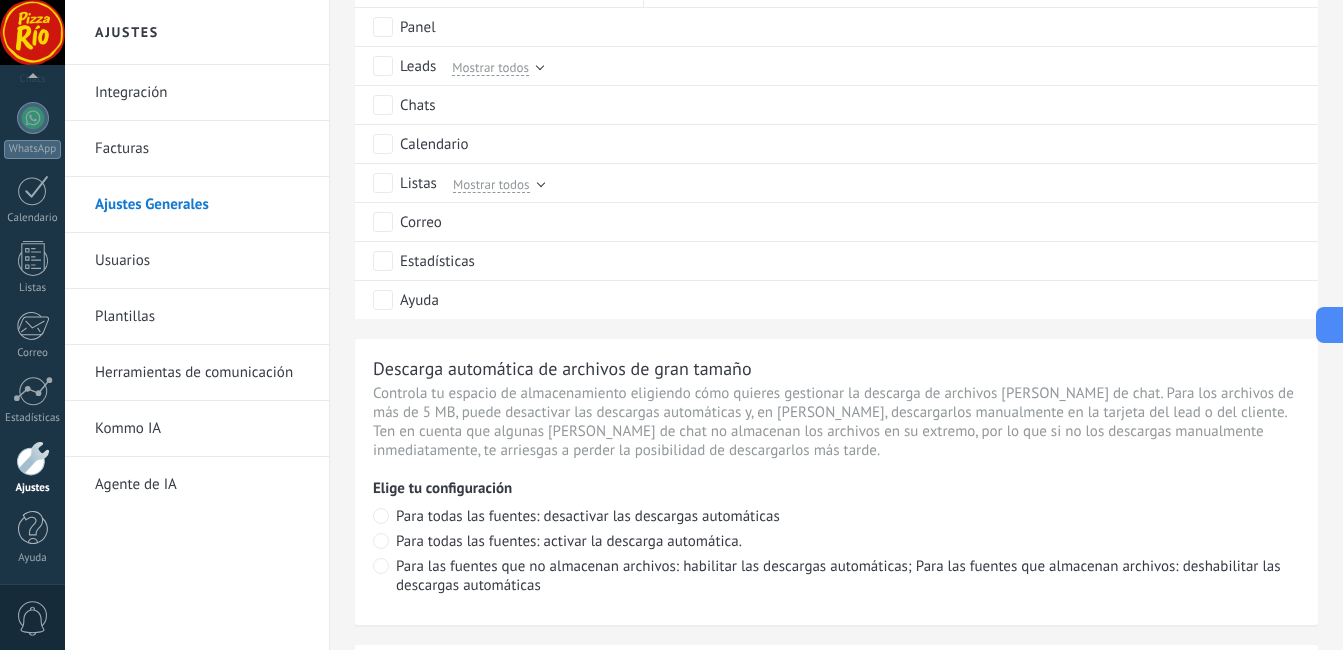 click on "Integración" at bounding box center [202, 93] 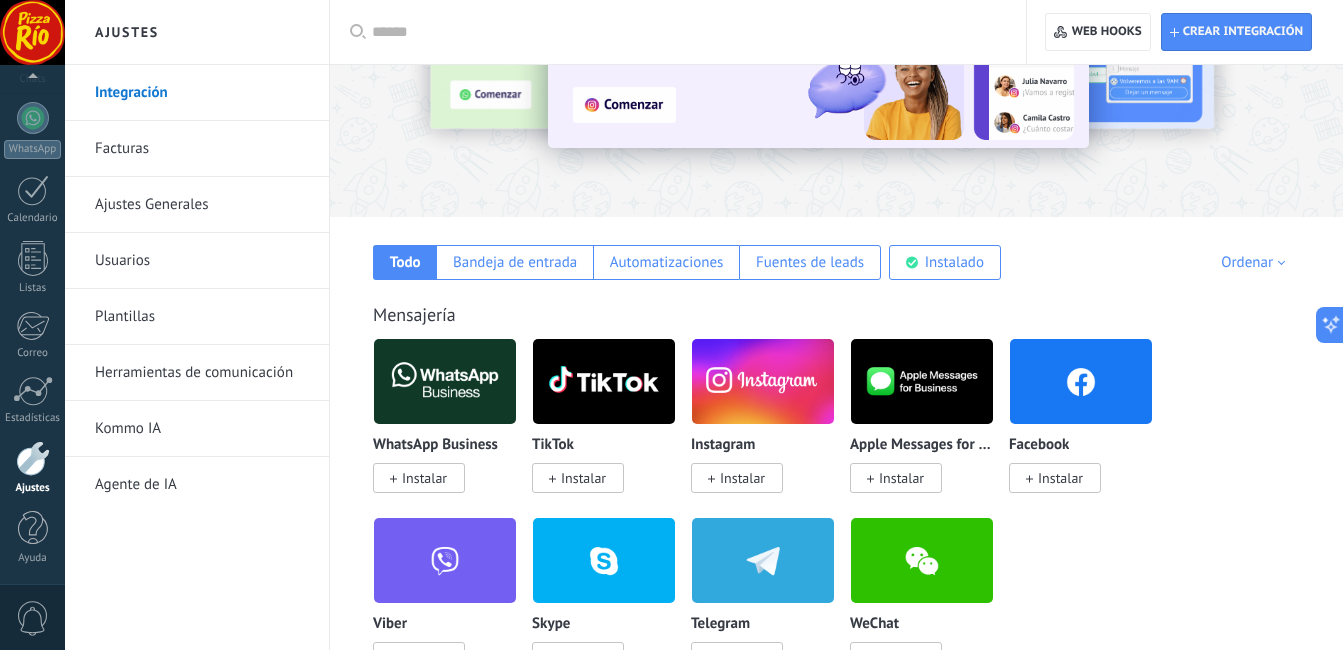 scroll, scrollTop: 200, scrollLeft: 0, axis: vertical 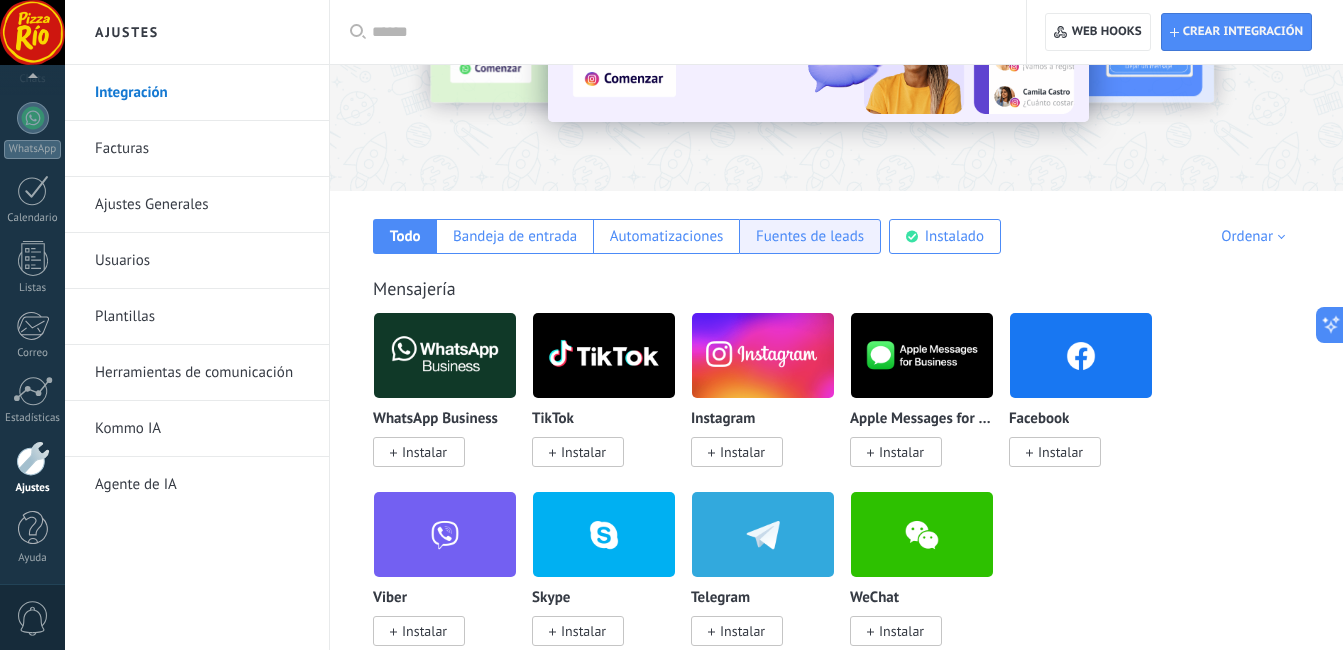 click on "Fuentes de leads" at bounding box center [810, 236] 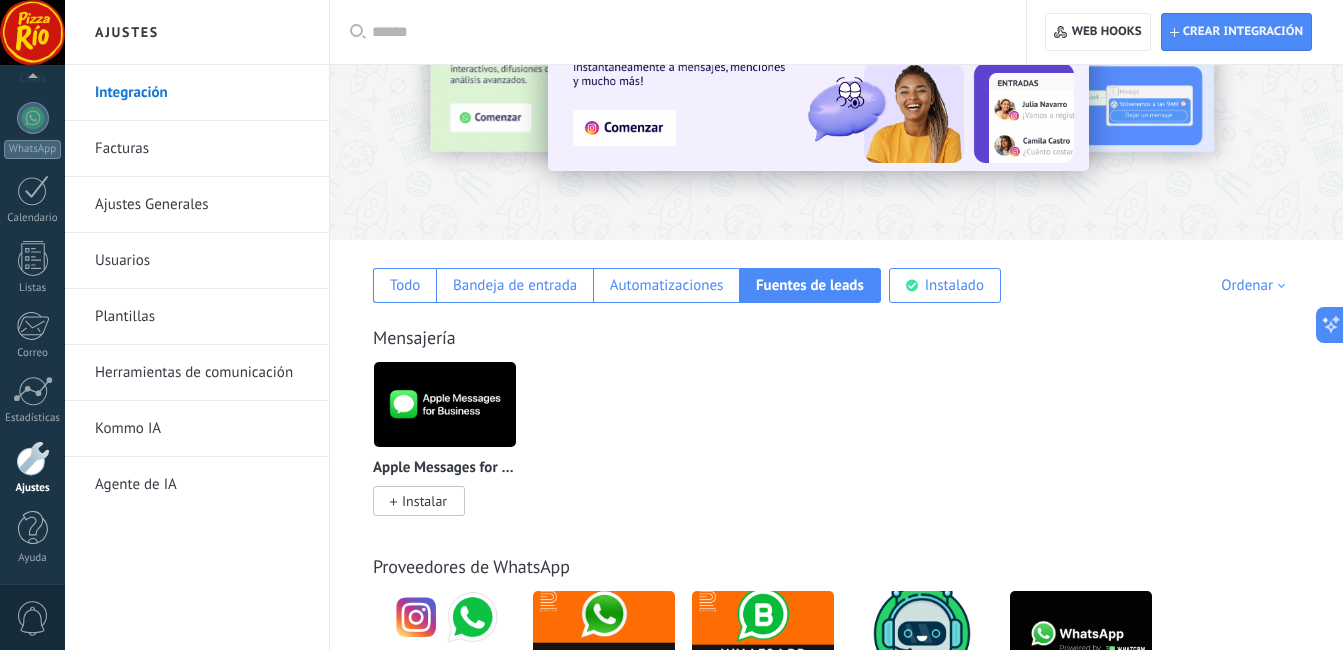 scroll, scrollTop: 0, scrollLeft: 0, axis: both 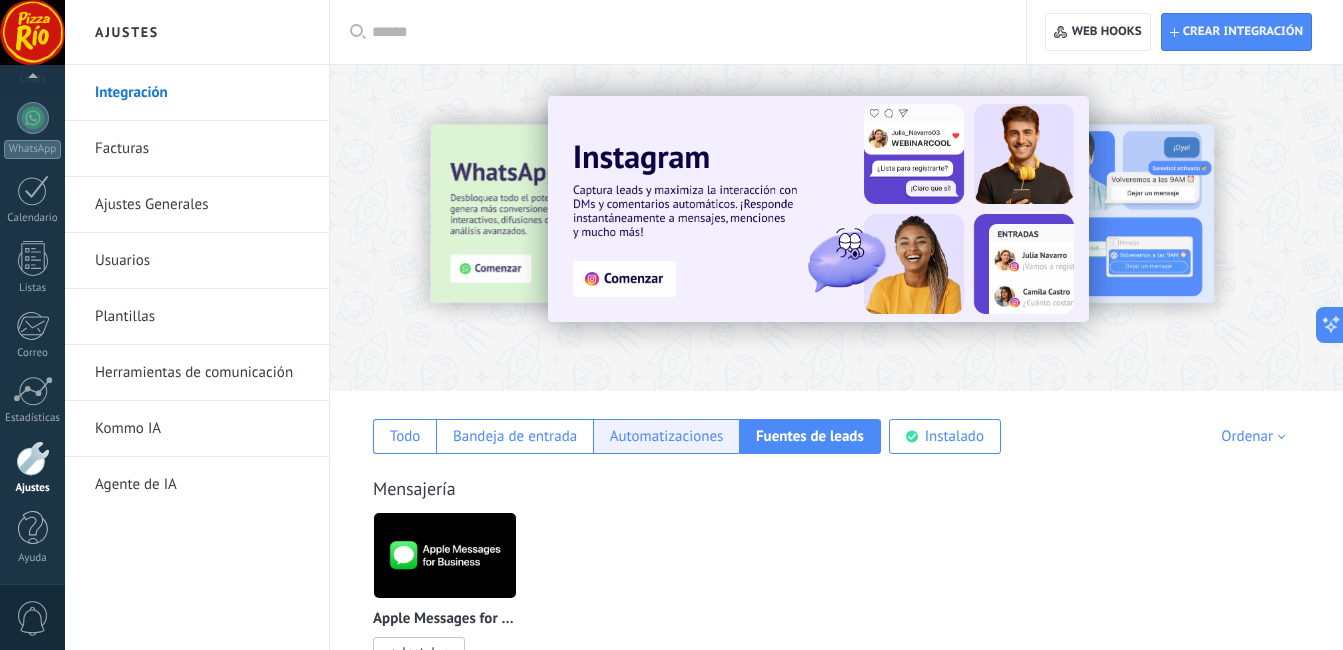 click on "Automatizaciones" at bounding box center (667, 436) 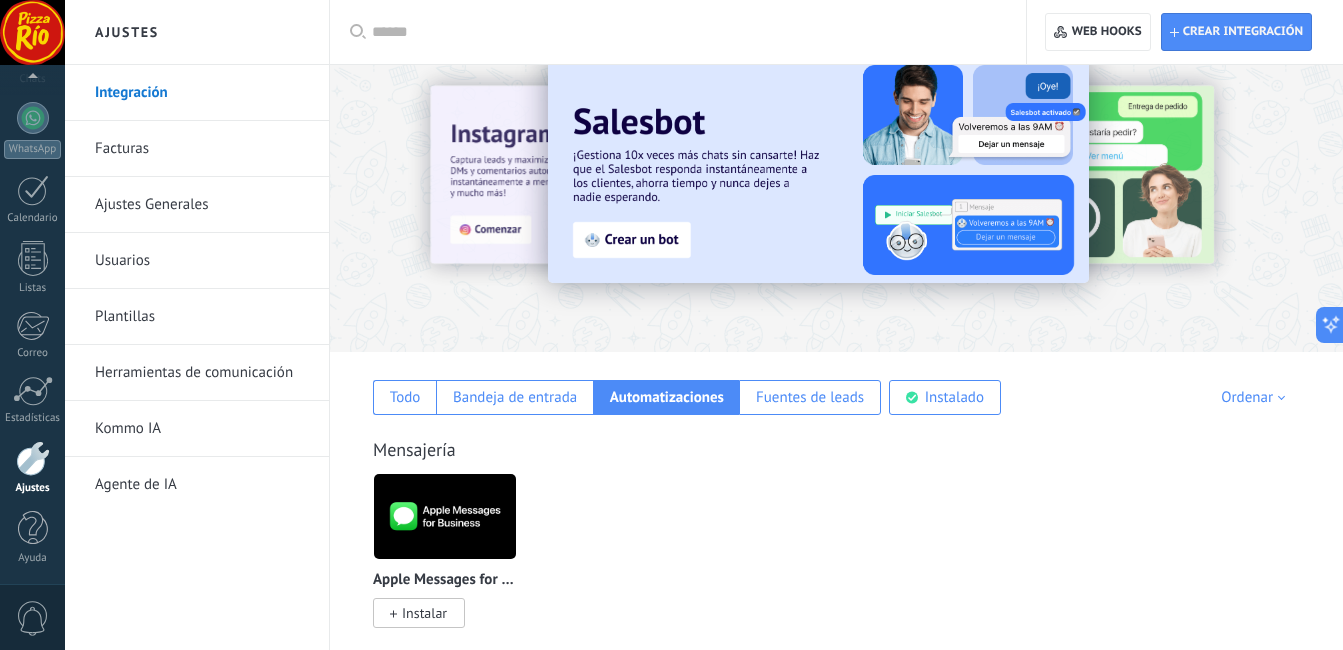 scroll, scrollTop: 0, scrollLeft: 0, axis: both 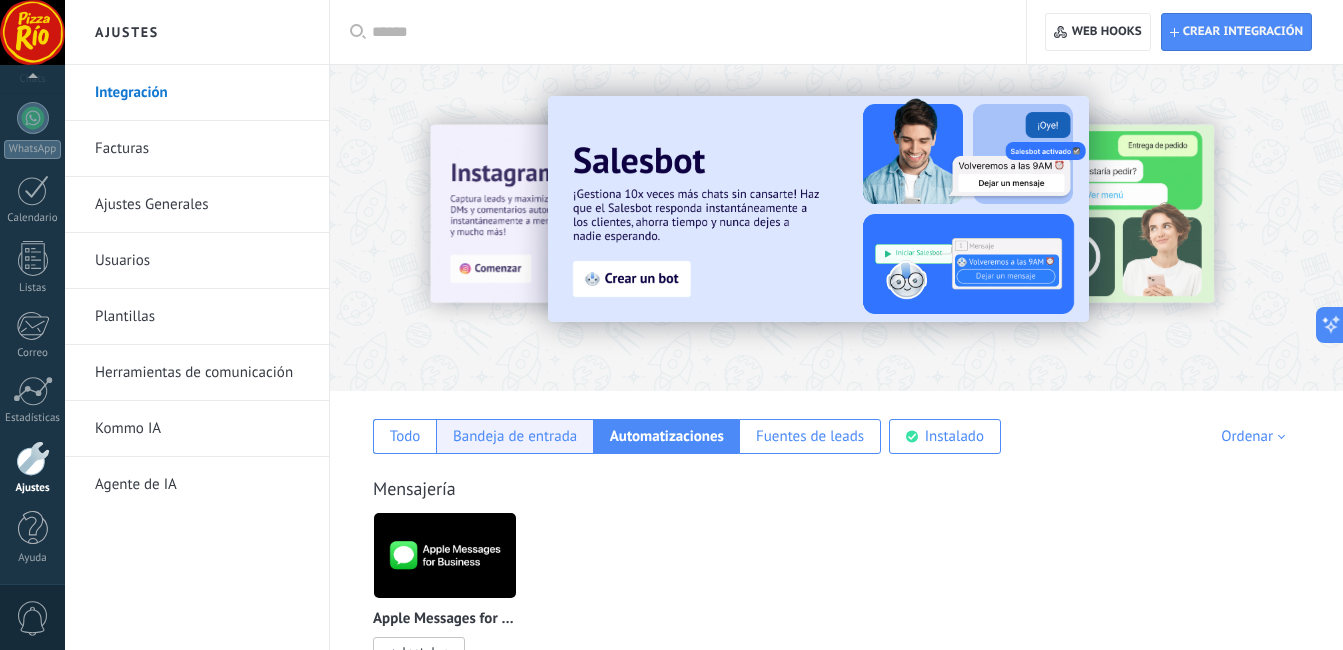 click on "Bandeja de entrada" at bounding box center [515, 436] 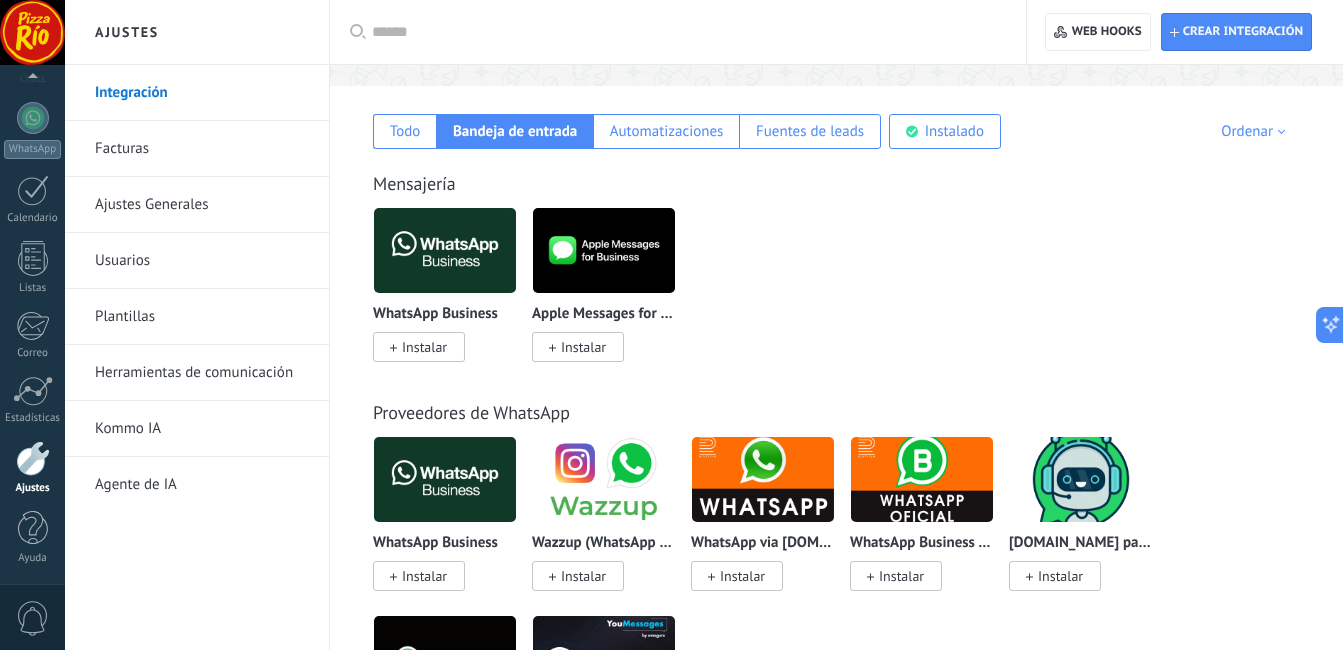 scroll, scrollTop: 0, scrollLeft: 0, axis: both 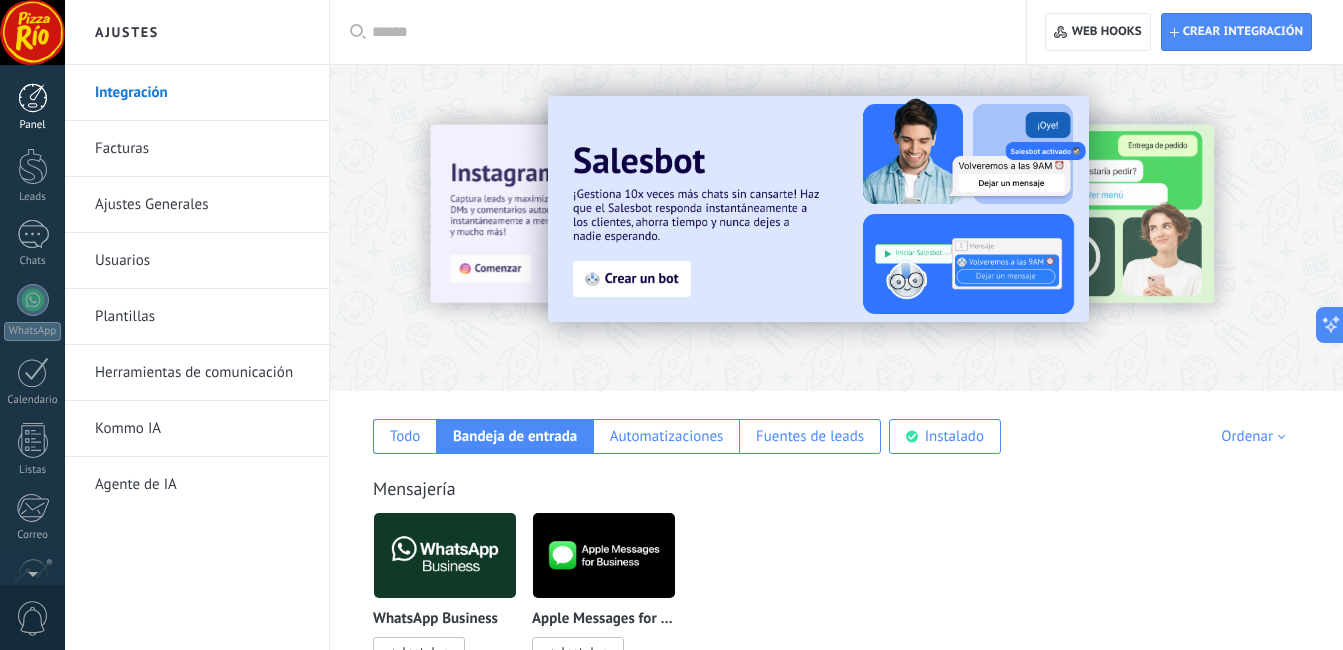 click on "Panel" at bounding box center (32, 107) 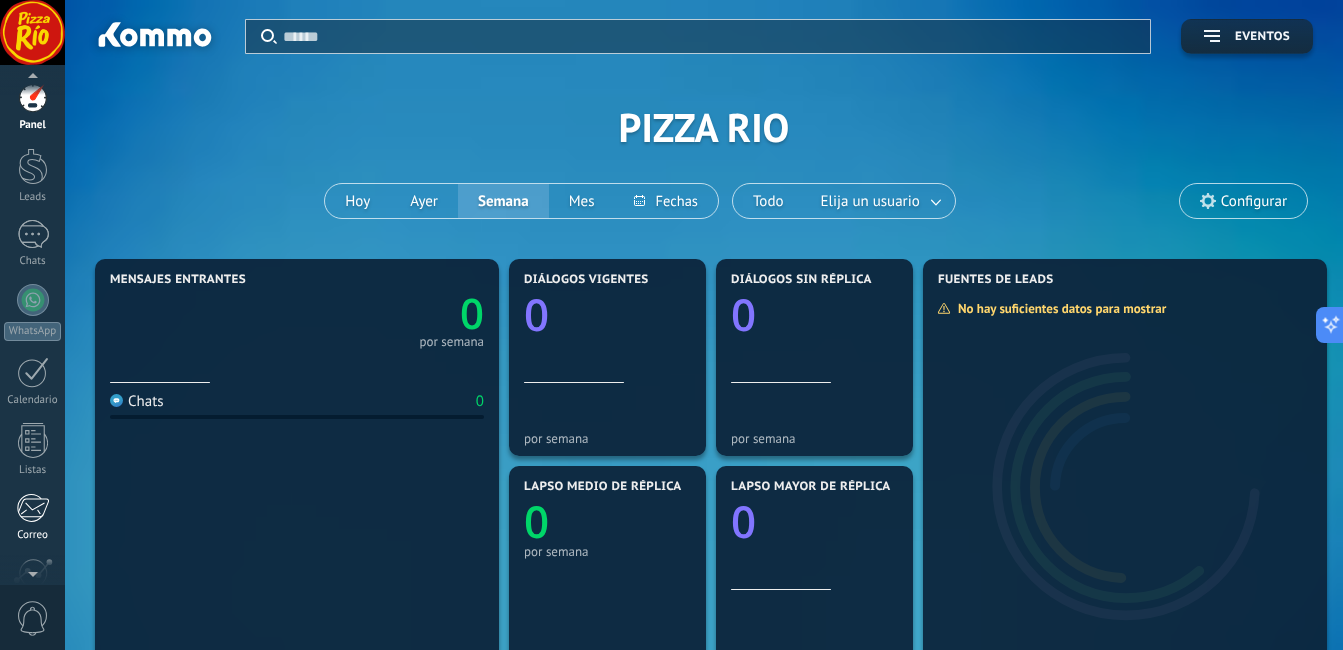 scroll, scrollTop: 9, scrollLeft: 0, axis: vertical 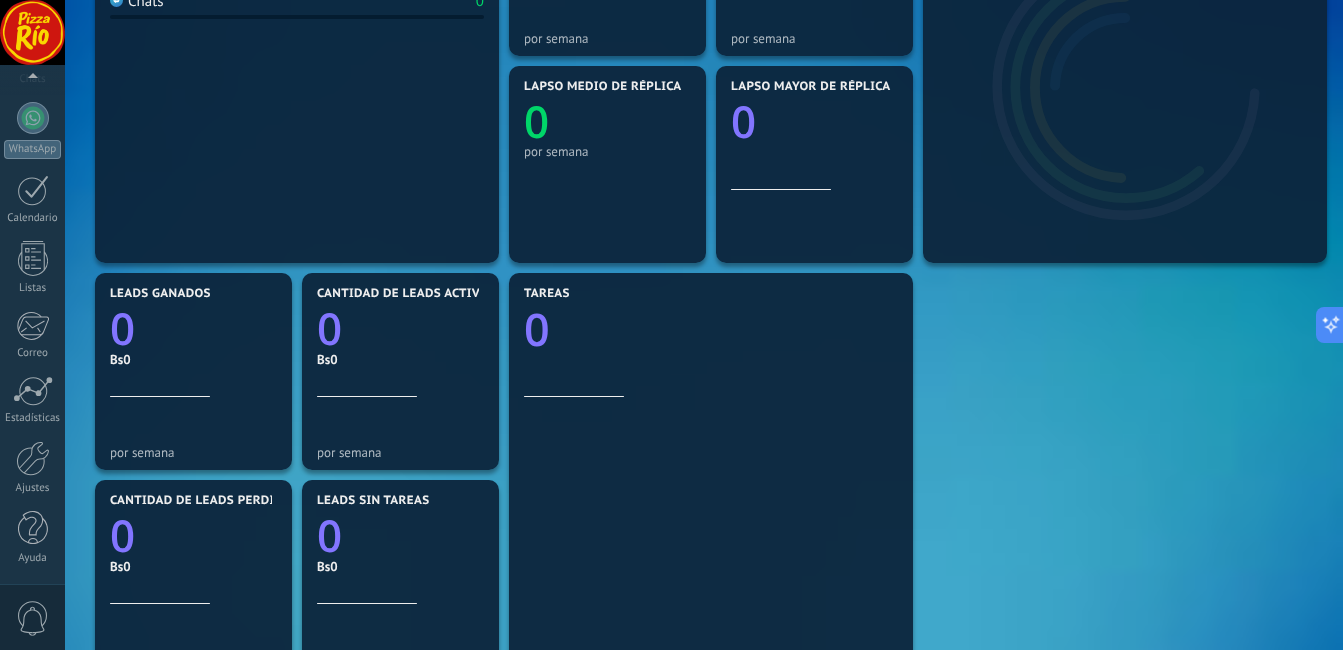 click on "0" at bounding box center (33, 618) 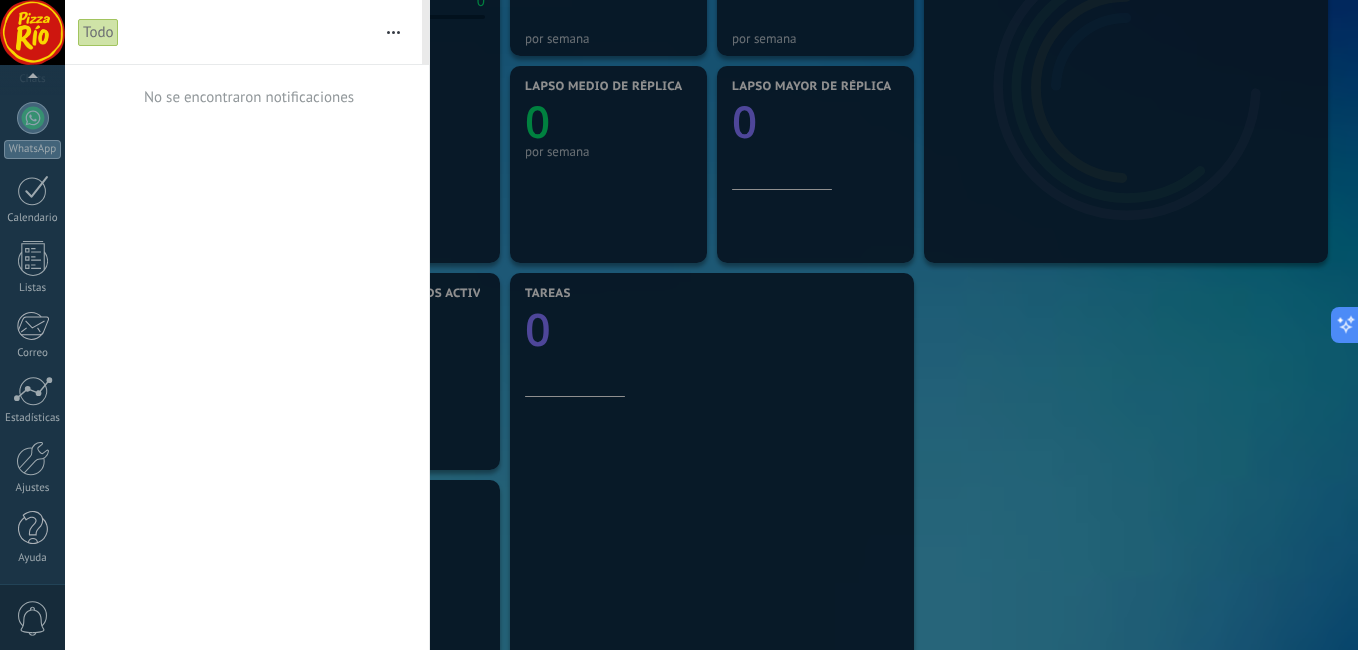 scroll, scrollTop: 0, scrollLeft: 0, axis: both 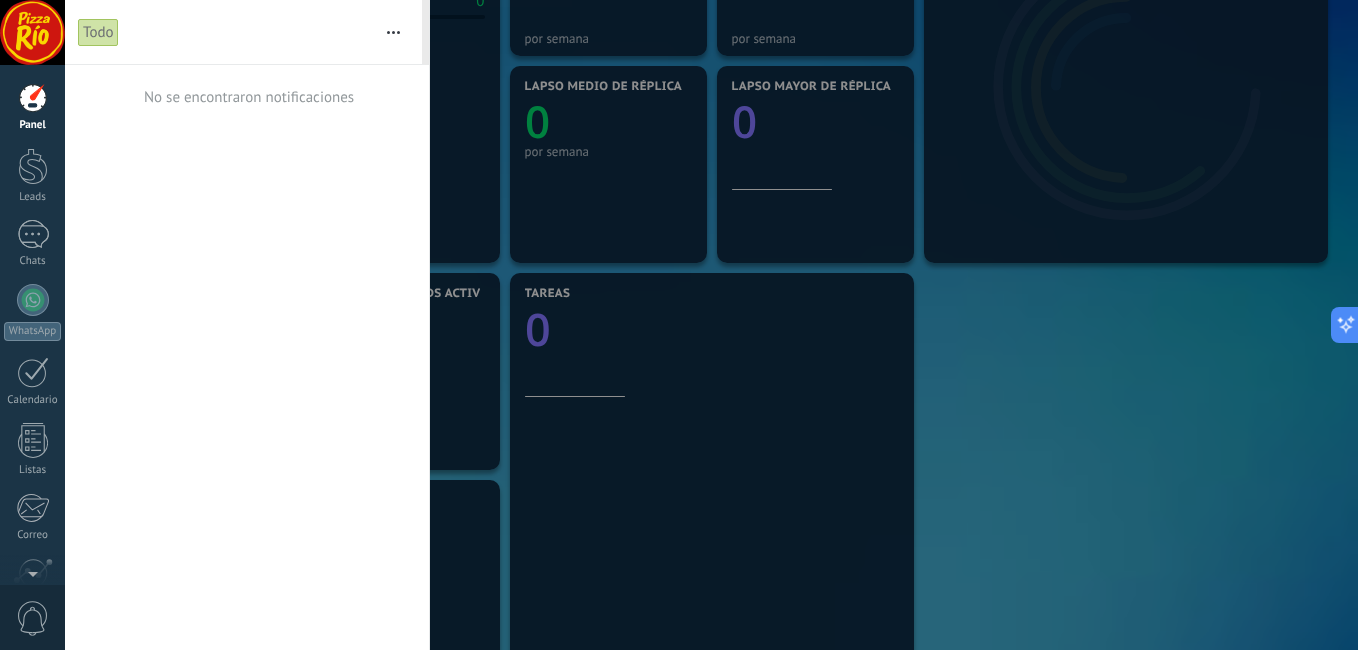 click at bounding box center [393, 32] 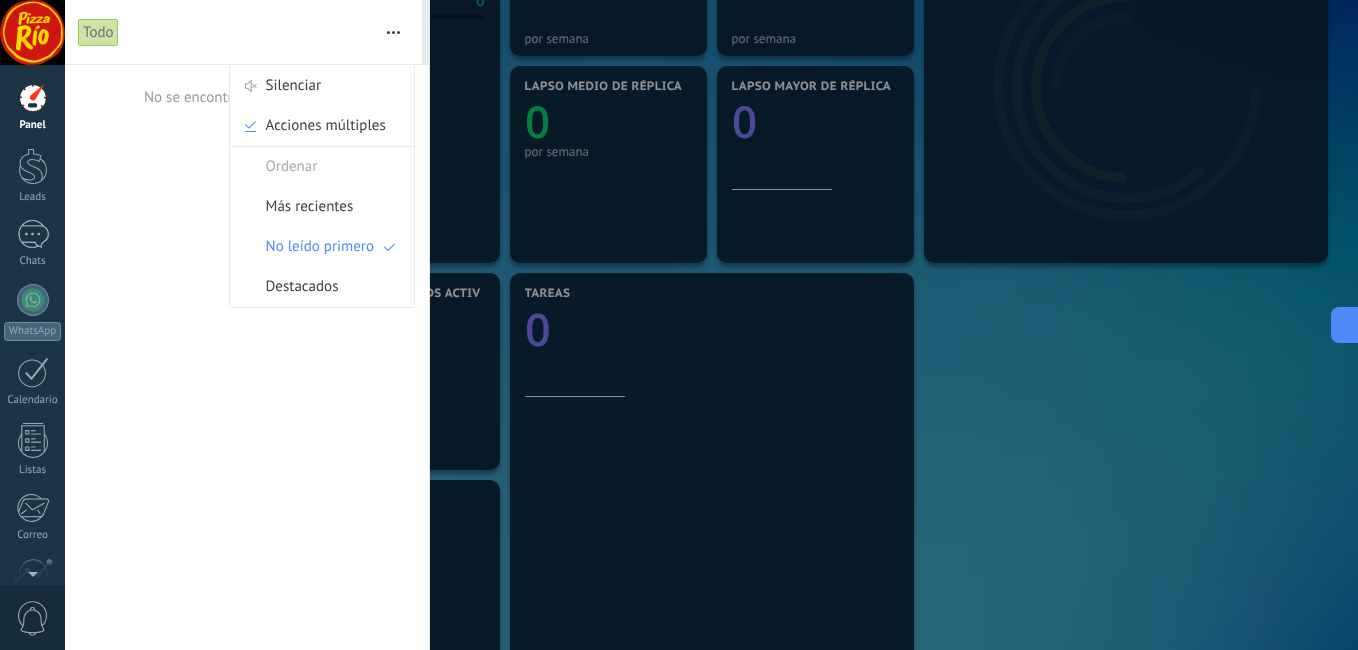 click on "No se encontraron notificaciones" at bounding box center (247, 357) 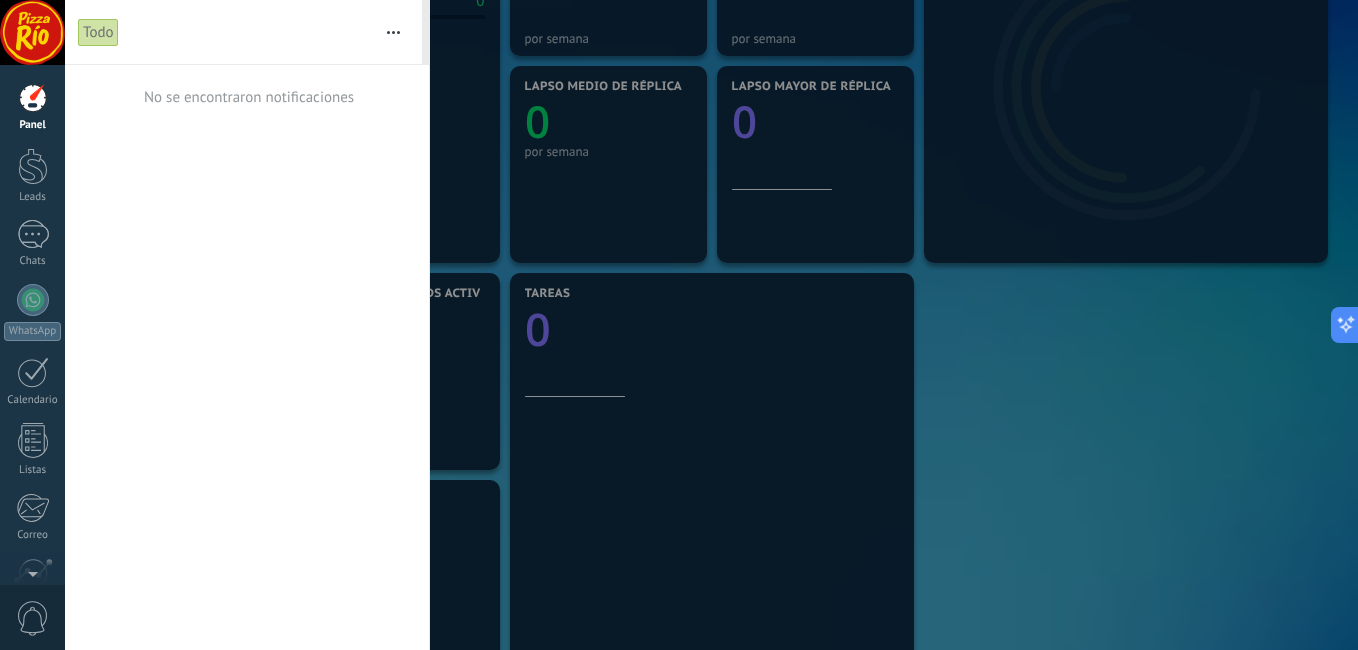 click on "No se encontraron notificaciones" at bounding box center [247, 97] 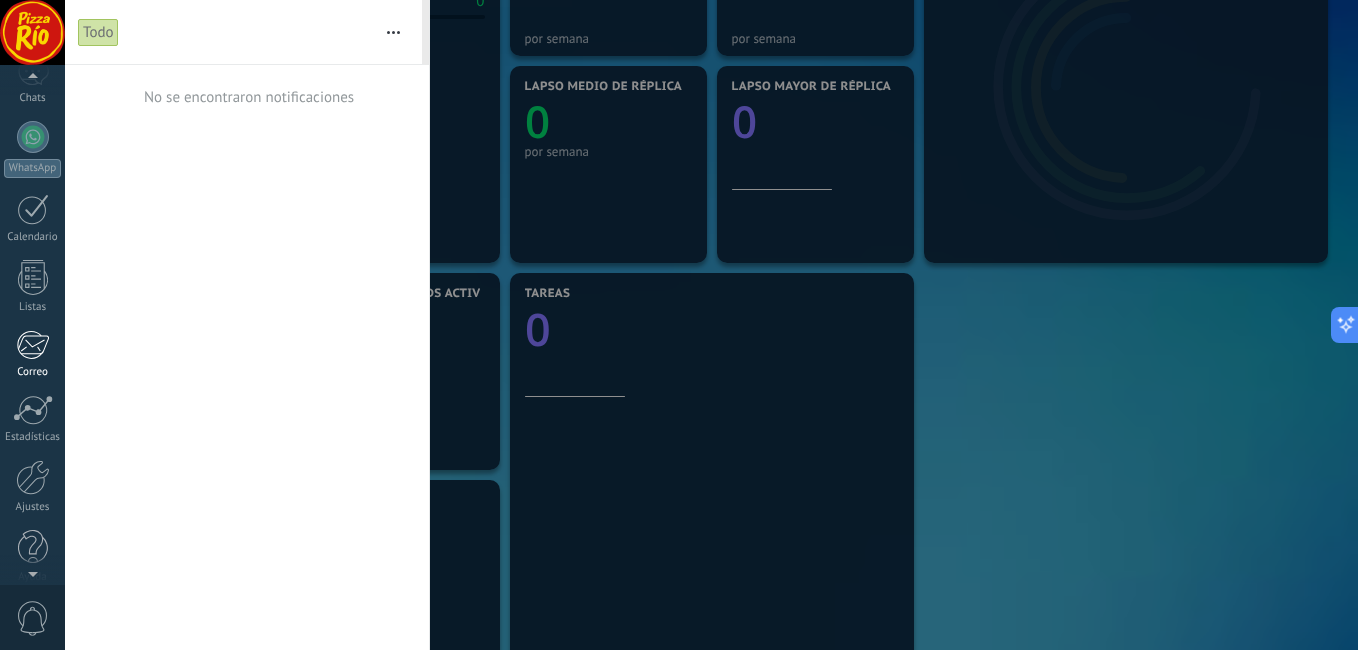 scroll, scrollTop: 182, scrollLeft: 0, axis: vertical 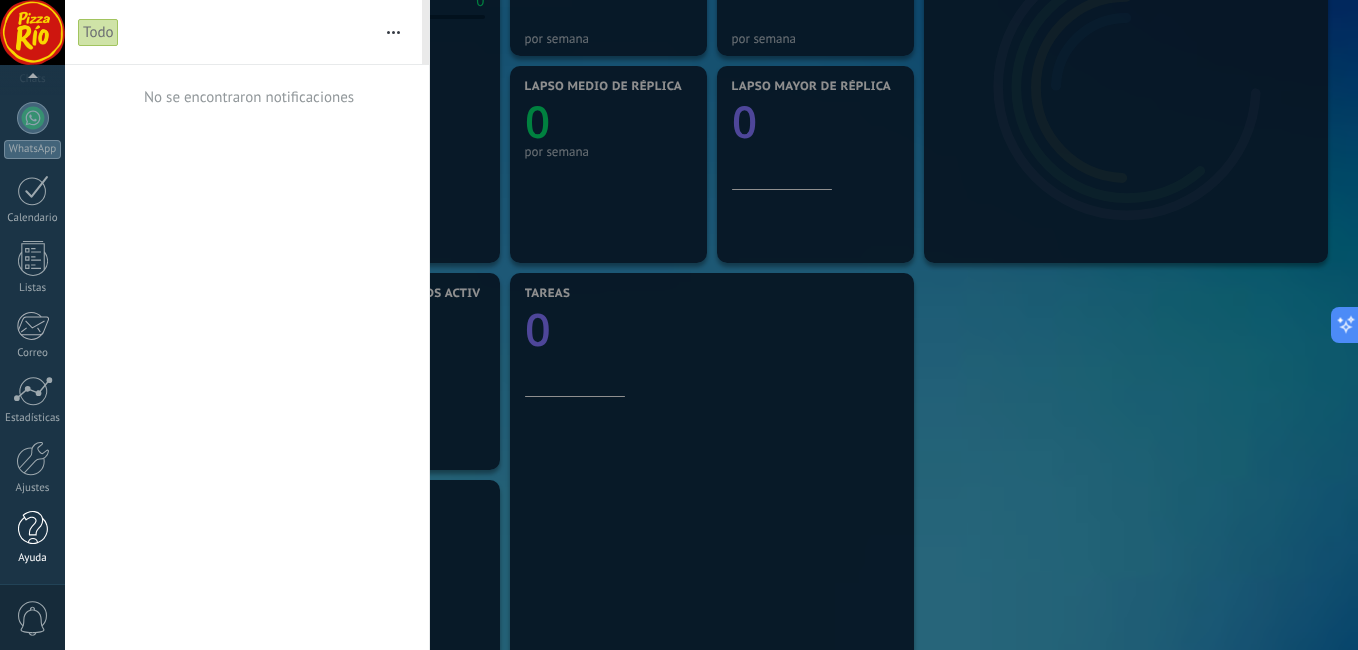 click at bounding box center (33, 528) 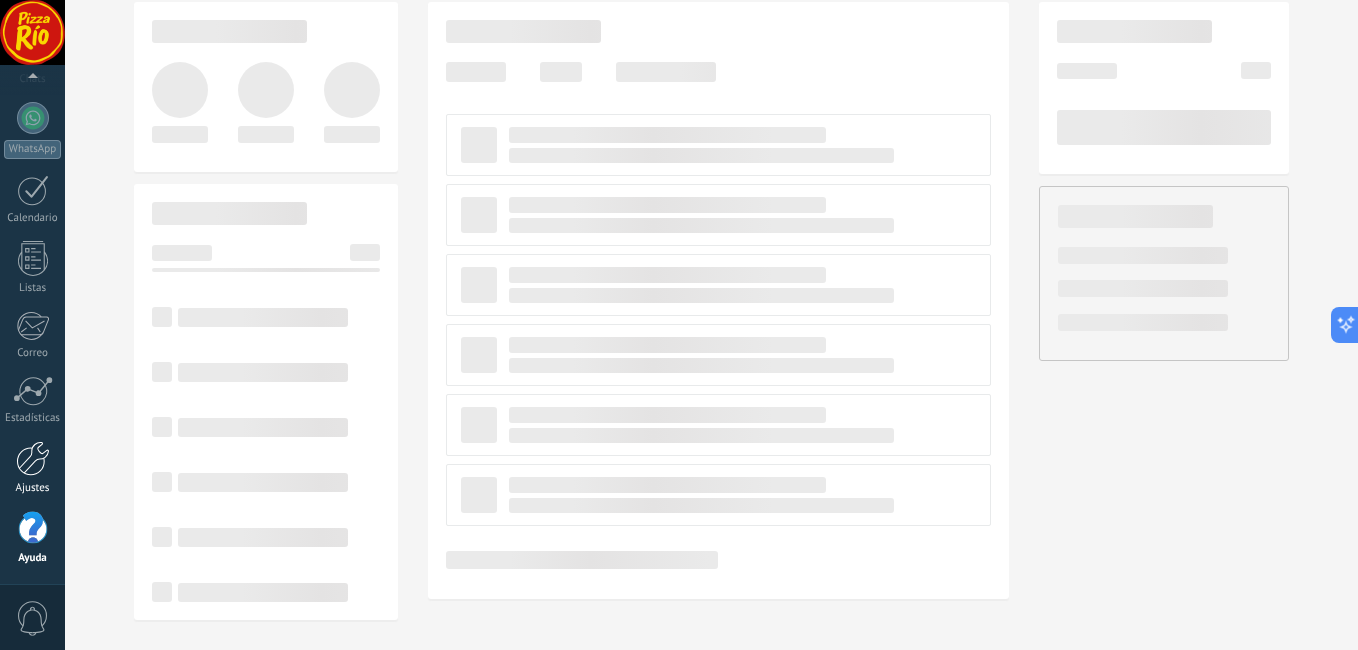 click on "Ajustes" at bounding box center [33, 488] 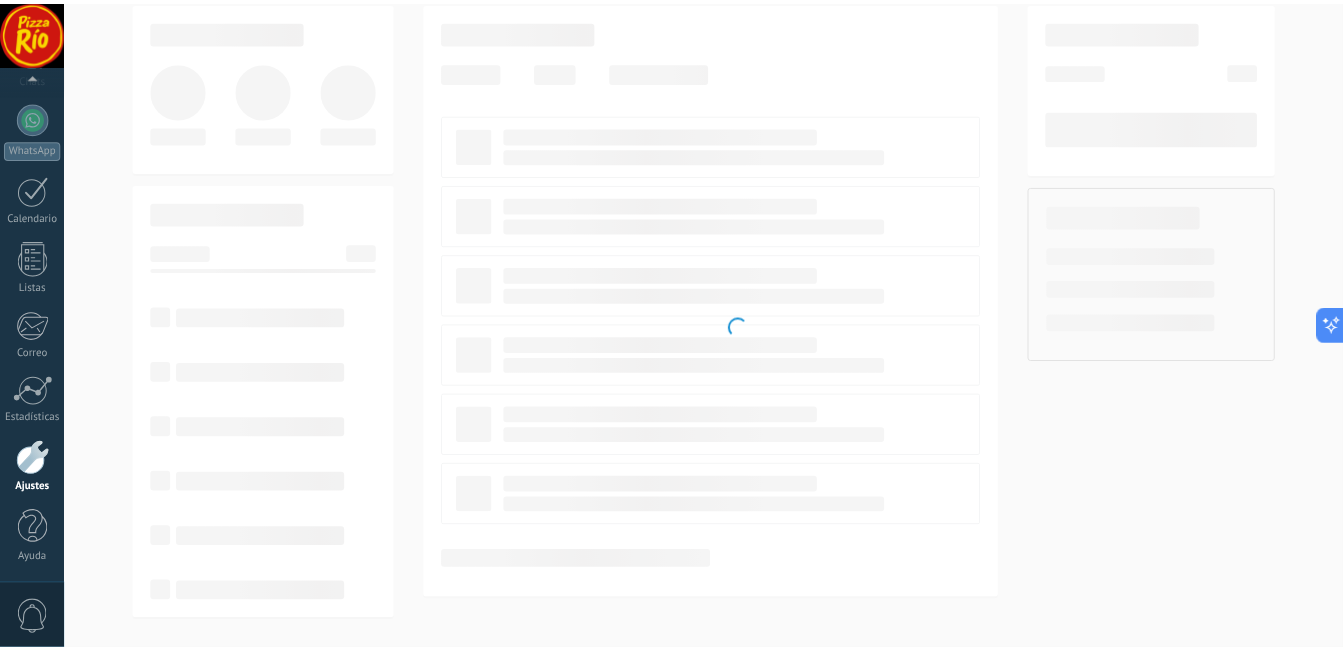 scroll, scrollTop: 0, scrollLeft: 0, axis: both 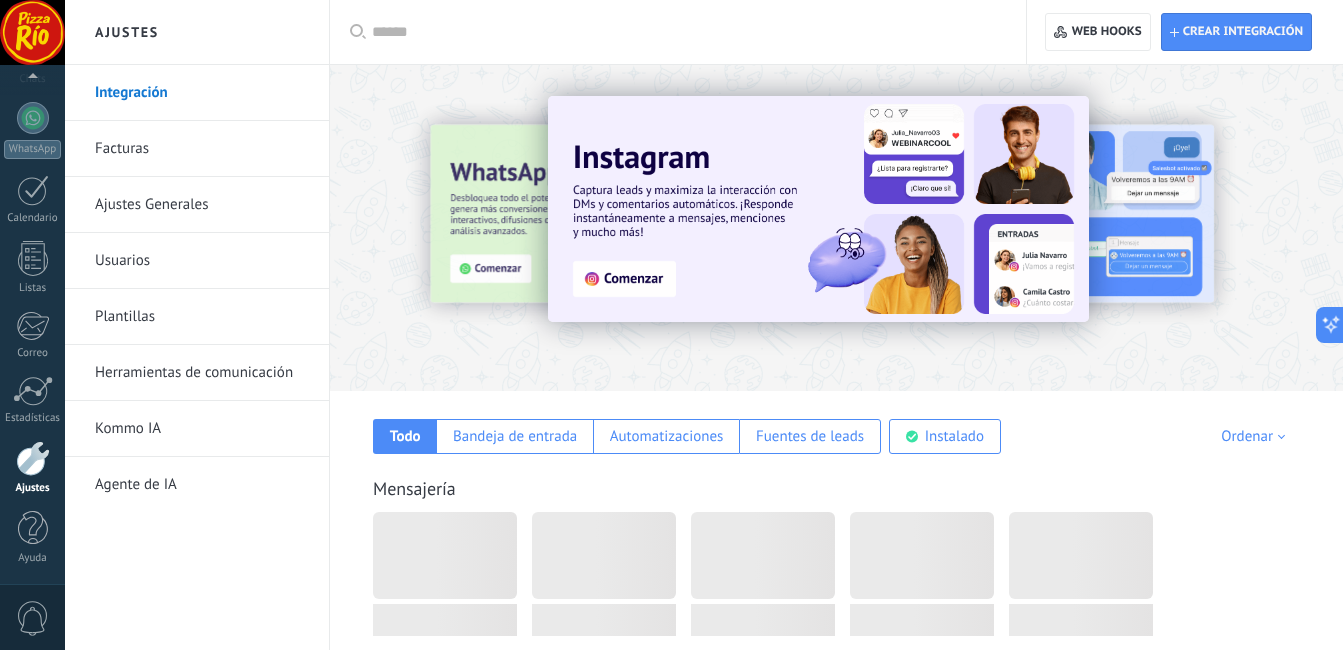 click on "Integración" at bounding box center (202, 93) 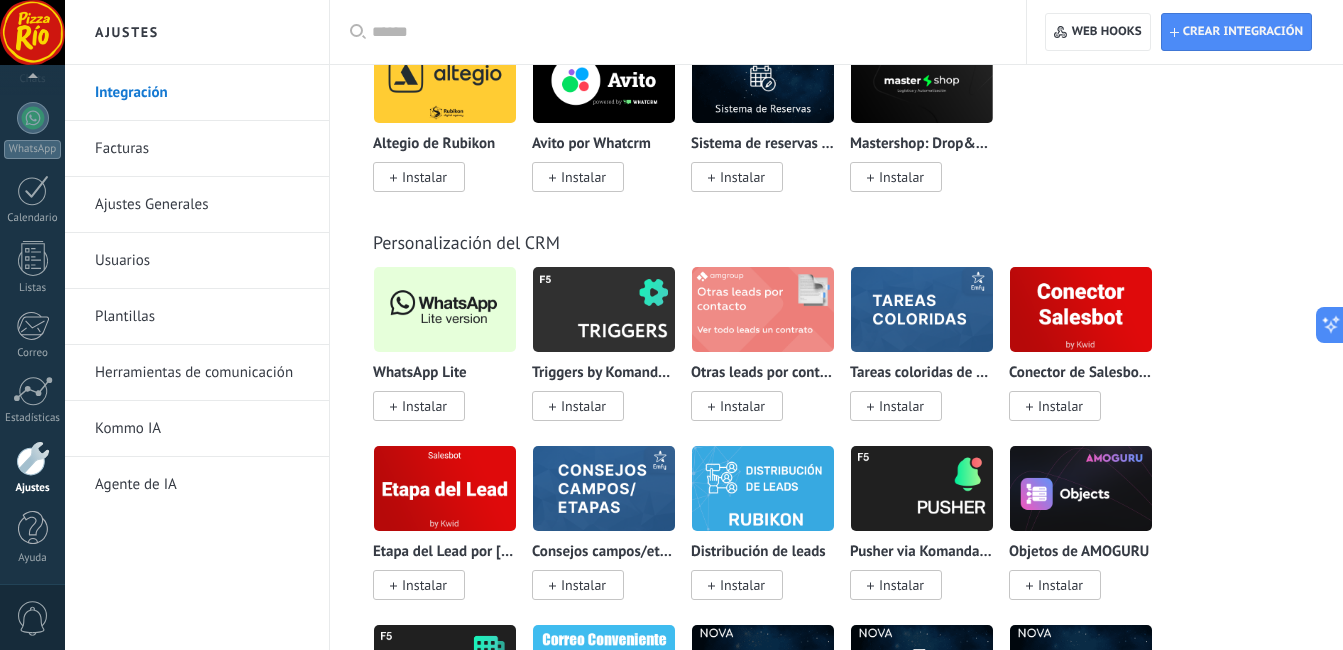 scroll, scrollTop: 4900, scrollLeft: 0, axis: vertical 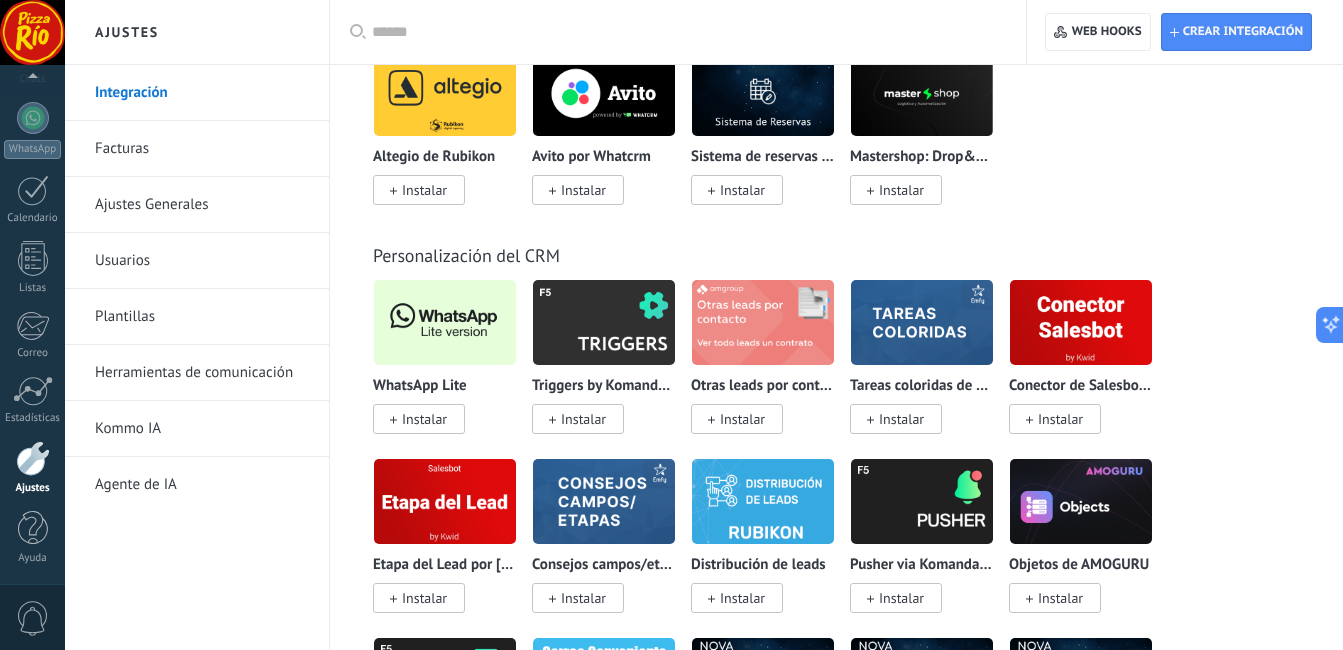 click on "Instalar" at bounding box center [424, 419] 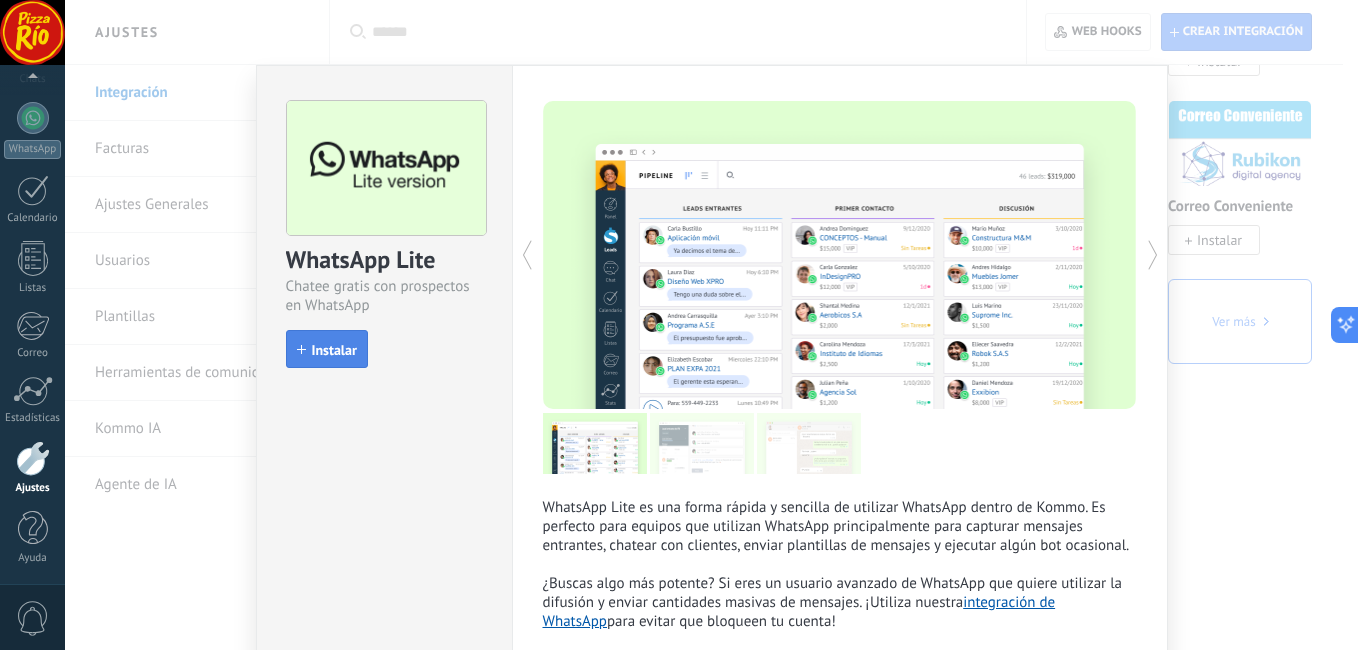 click on "Instalar" at bounding box center (327, 349) 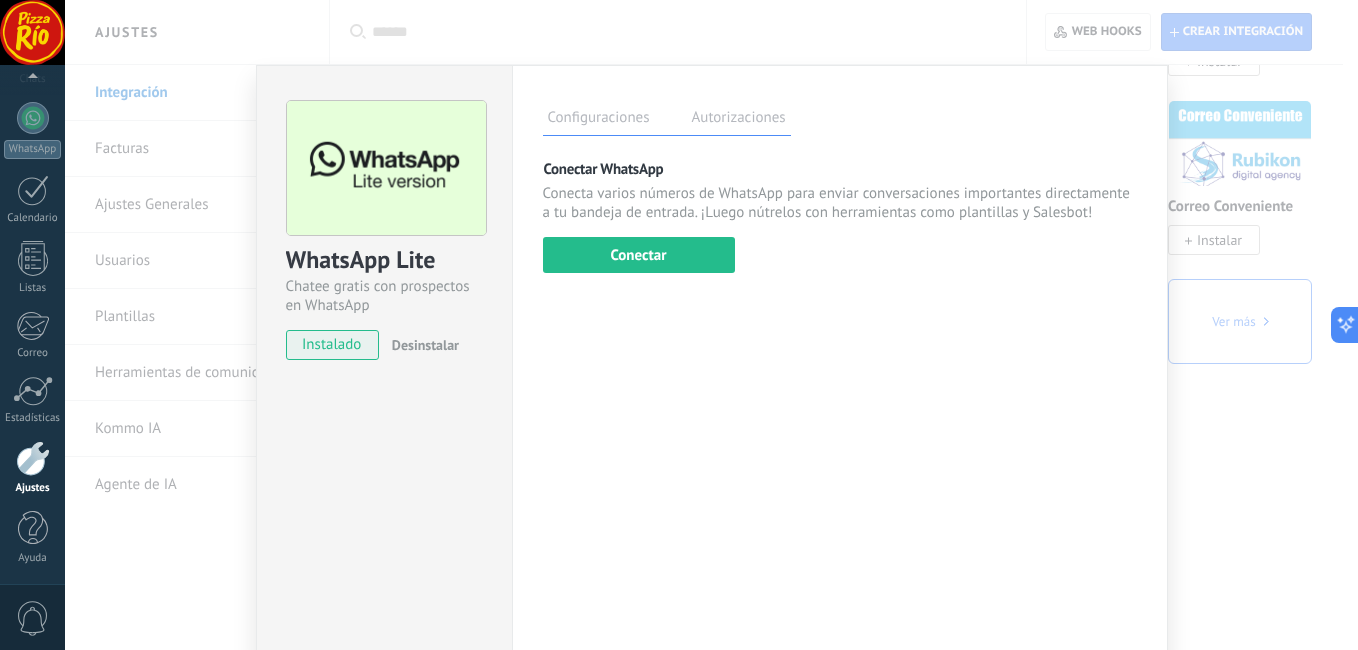 click on "Autorizaciones" at bounding box center [739, 120] 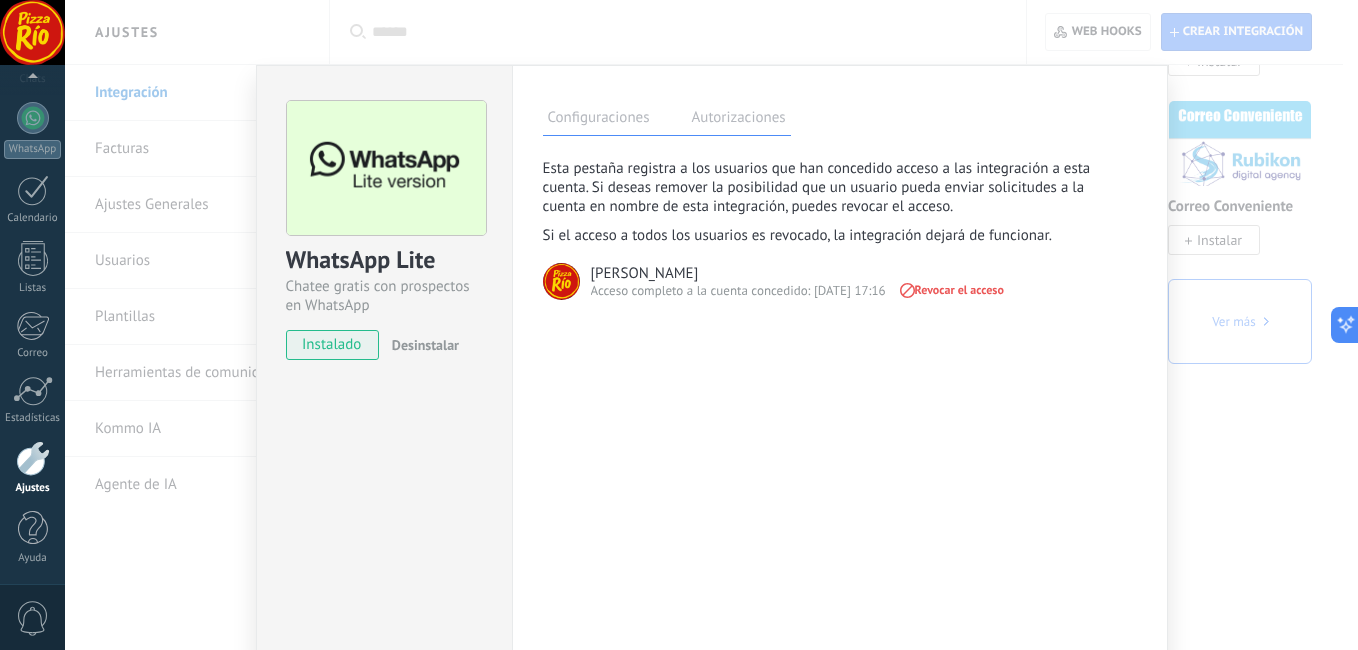click on "Configuraciones" at bounding box center [599, 120] 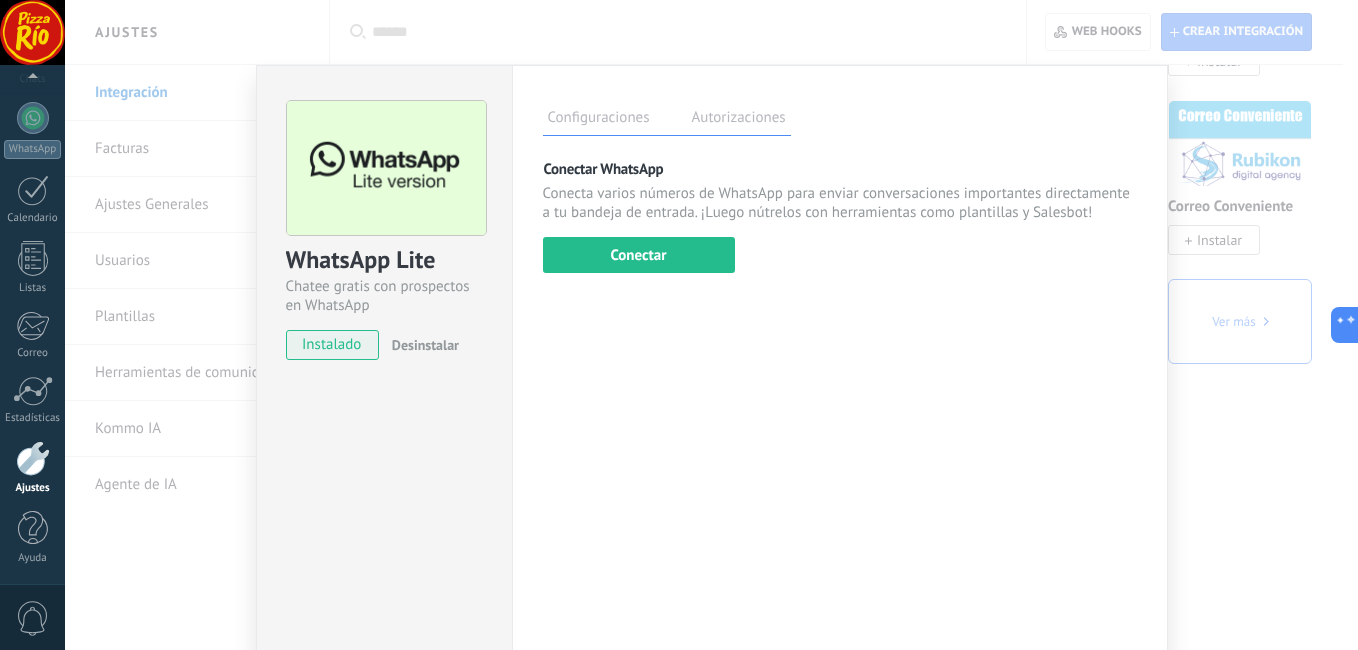 click on "WhatsApp Lite Chatee gratis con prospectos en WhatsApp instalado Desinstalar Configuraciones Autorizaciones Esta pestaña registra a los usuarios que han concedido acceso a las integración a esta cuenta. Si deseas remover la posibilidad que un usuario pueda enviar solicitudes a la cuenta en nombre de esta integración, puedes revocar el acceso. Si el acceso a todos los usuarios es revocado, la integración dejará de funcionar. Esta aplicacion está instalada, pero nadie le ha dado acceso aun. Más de 2 mil millones de personas utilizan activamente WhatsApp para conectarse con amigos, familiares y empresas. Esta integración agrega el chat más popular a tu arsenal de comunicación: captura automáticamente leads desde los mensajes entrantes, comparte el acceso al chat con todo tu equipo y potencia todo con las herramientas integradas de Kommo, como el botón de compromiso y Salesbot. más _:  Guardar Conectar WhatsApp Conectar" at bounding box center (711, 325) 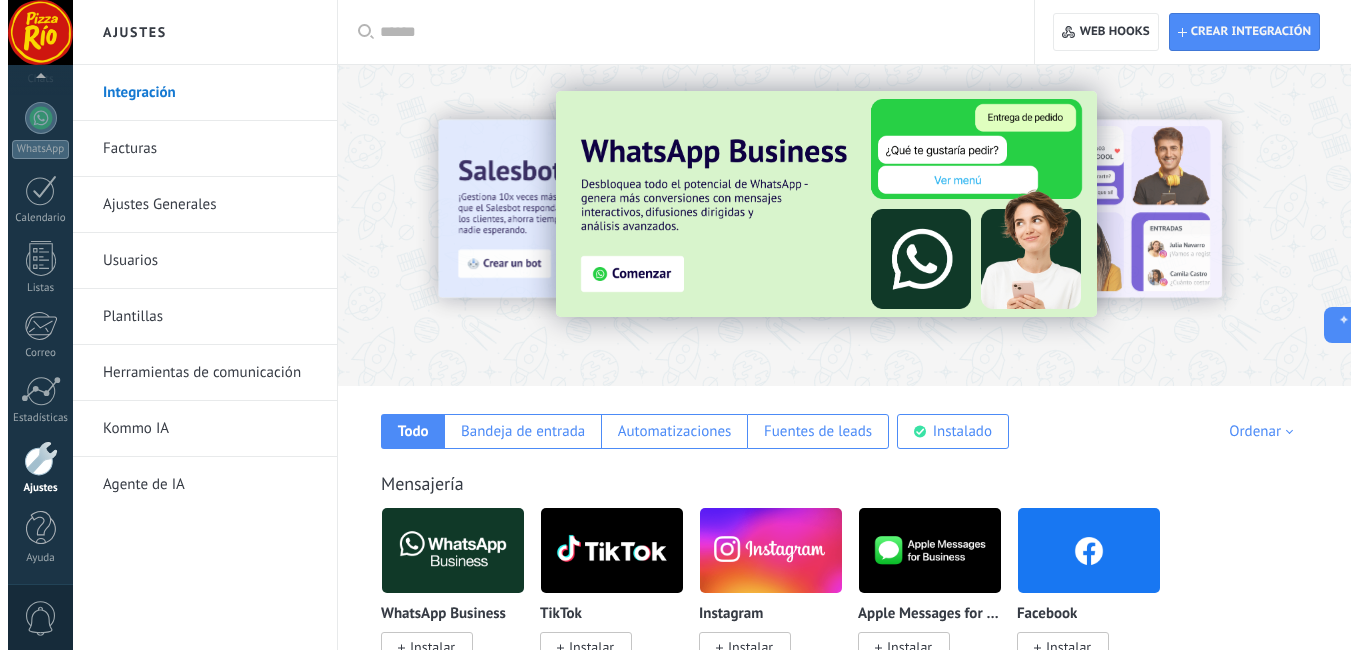 scroll, scrollTop: 0, scrollLeft: 0, axis: both 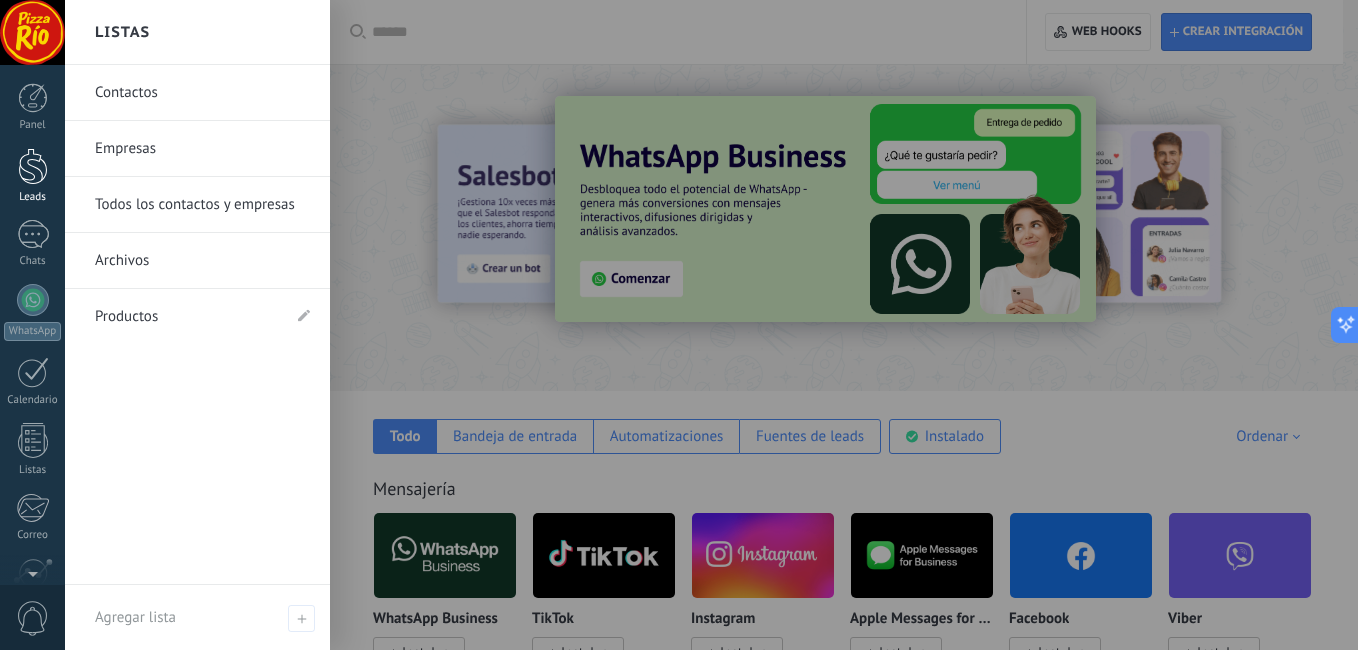 click at bounding box center [33, 166] 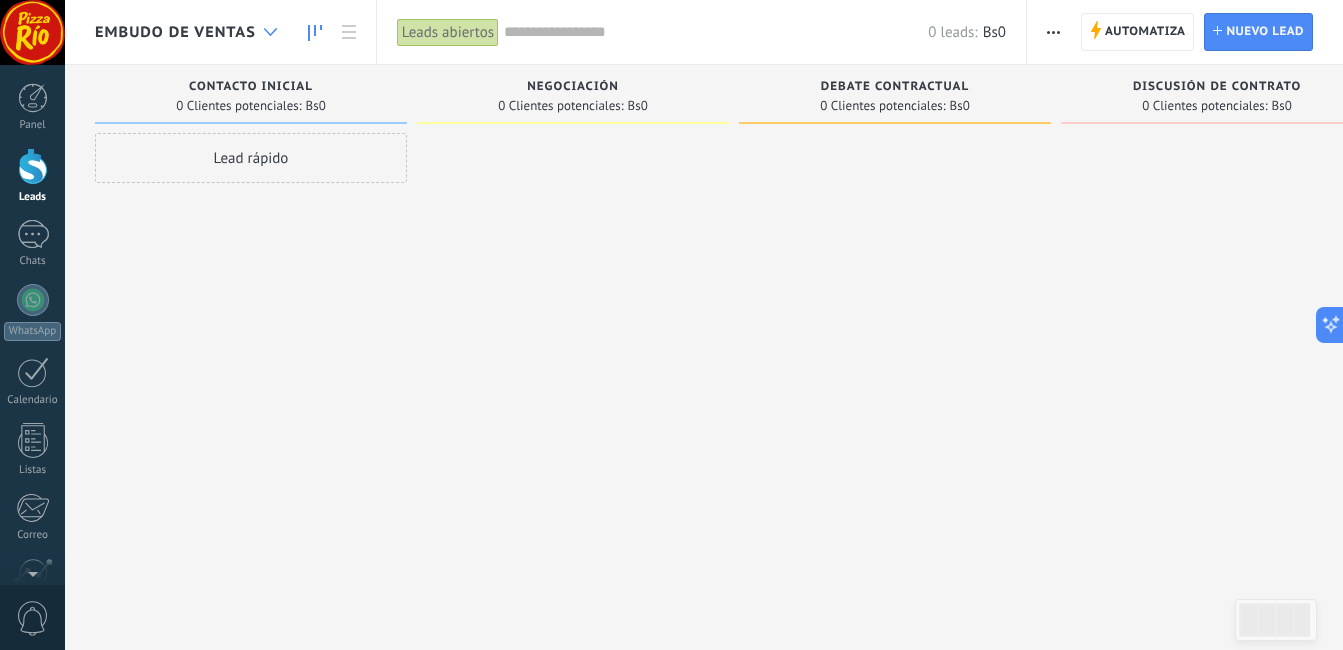 click at bounding box center [270, 32] 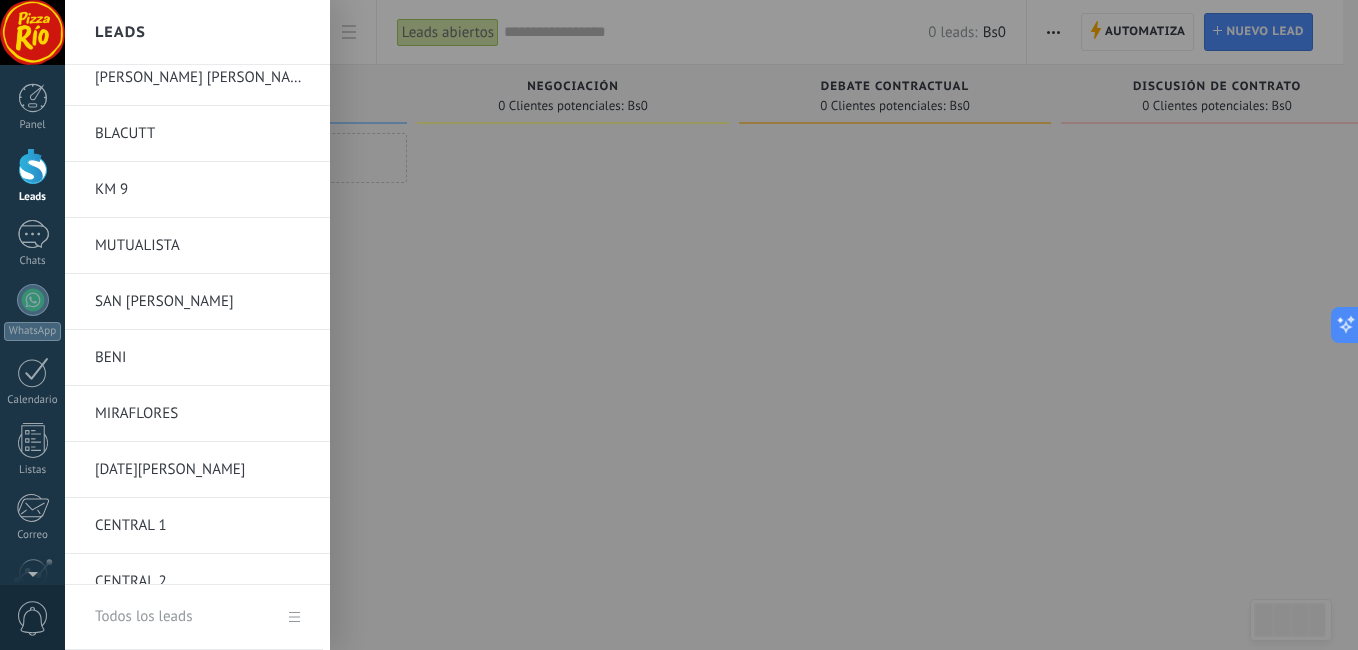 scroll, scrollTop: 991, scrollLeft: 0, axis: vertical 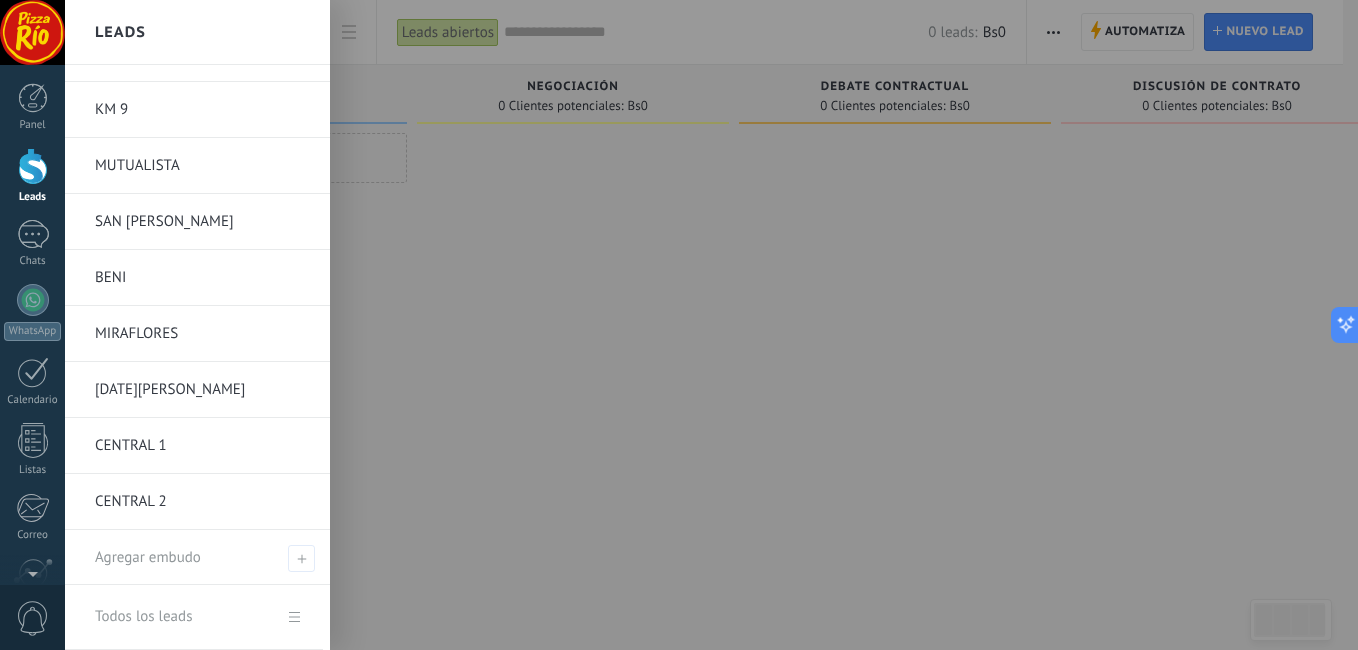 click on "Todos los leads" at bounding box center [194, 617] 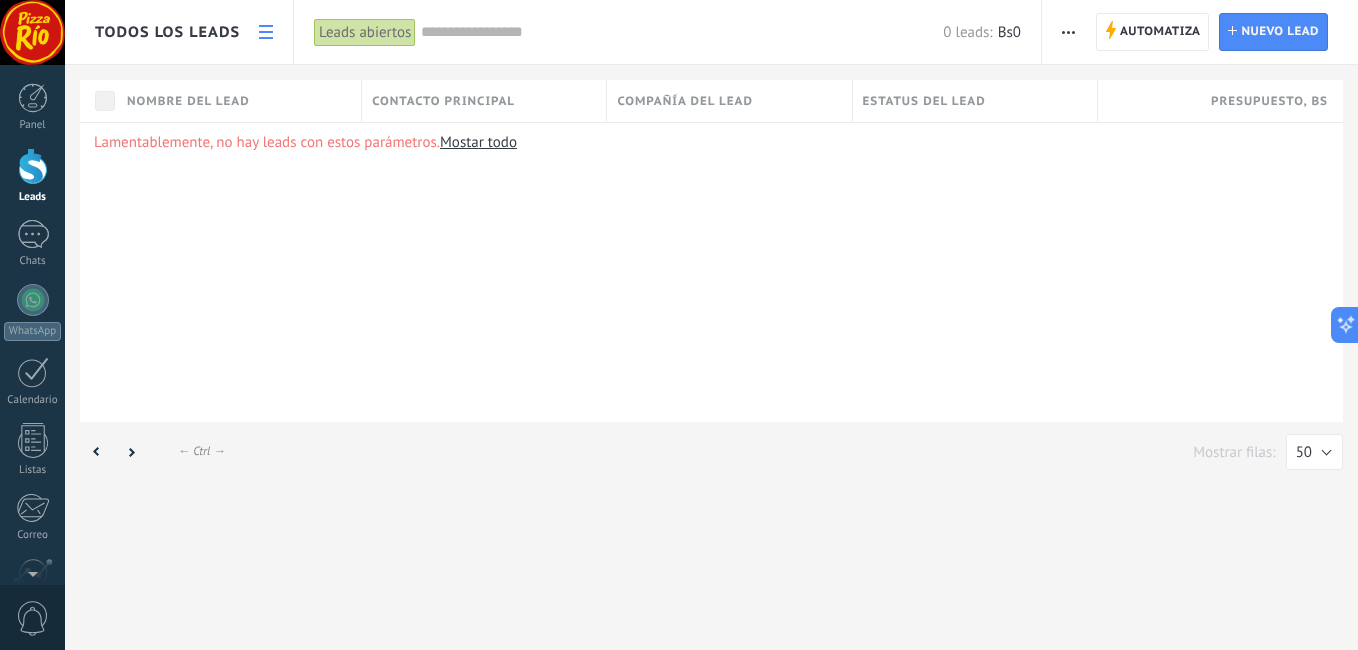 click at bounding box center [1068, 32] 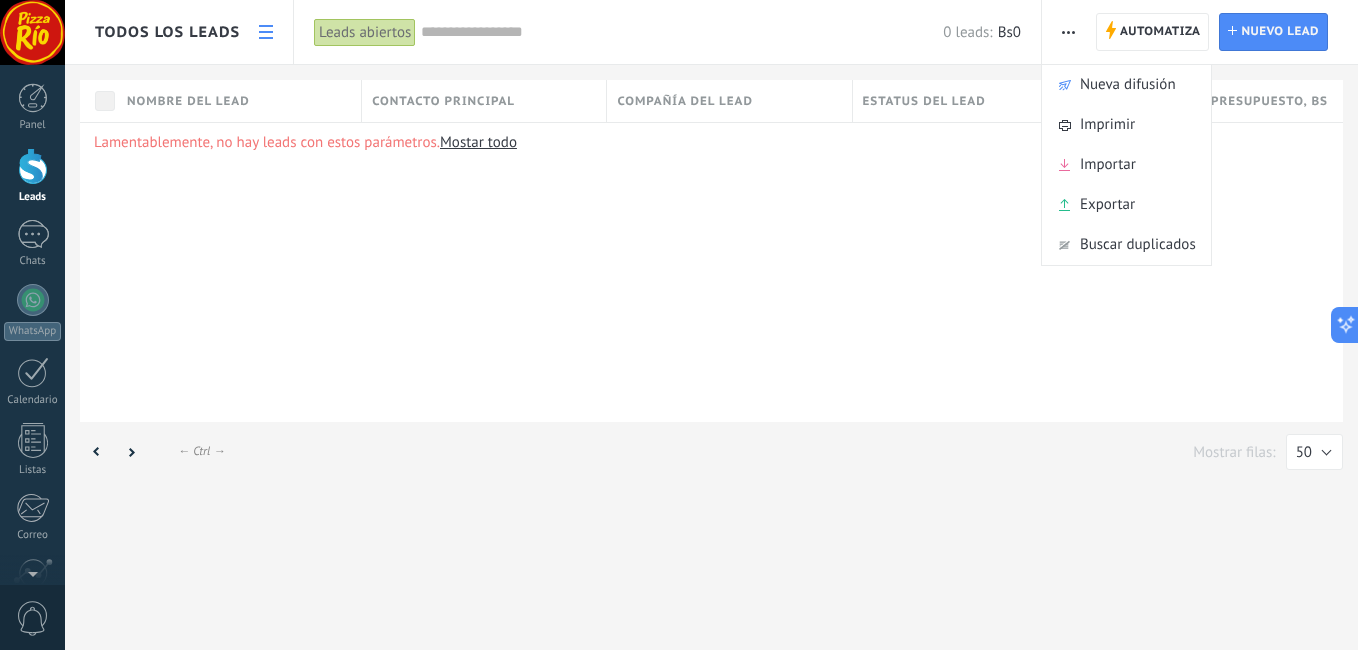 click on "Lamentablemente, no hay leads con estos parámetros.  Mostar todo" at bounding box center (711, 272) 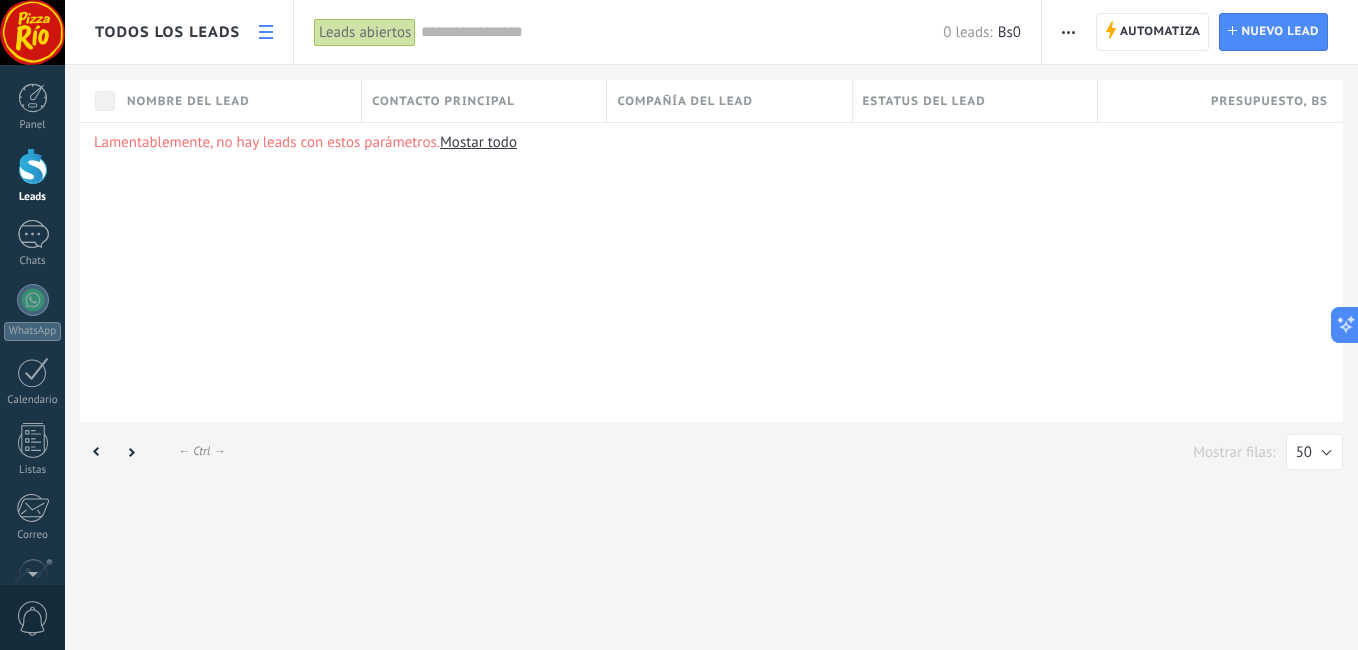 click 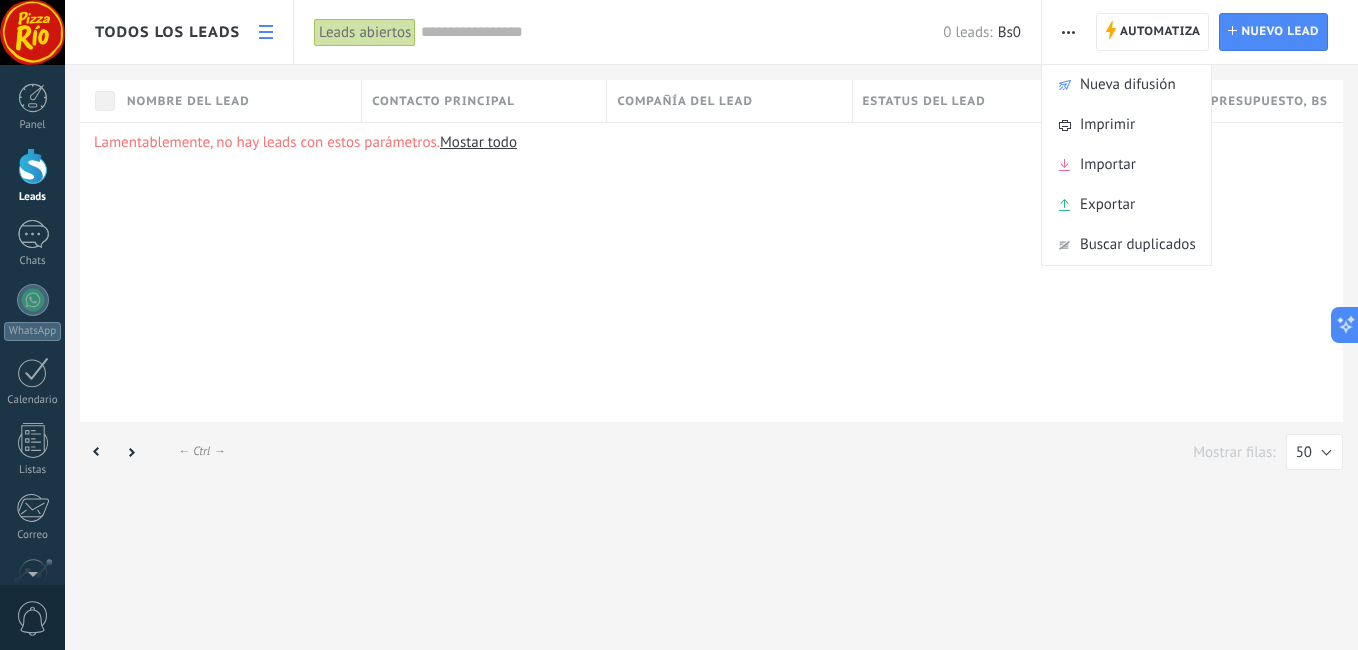 click on "Lamentablemente, no hay leads con estos parámetros.  Mostar todo" at bounding box center [711, 272] 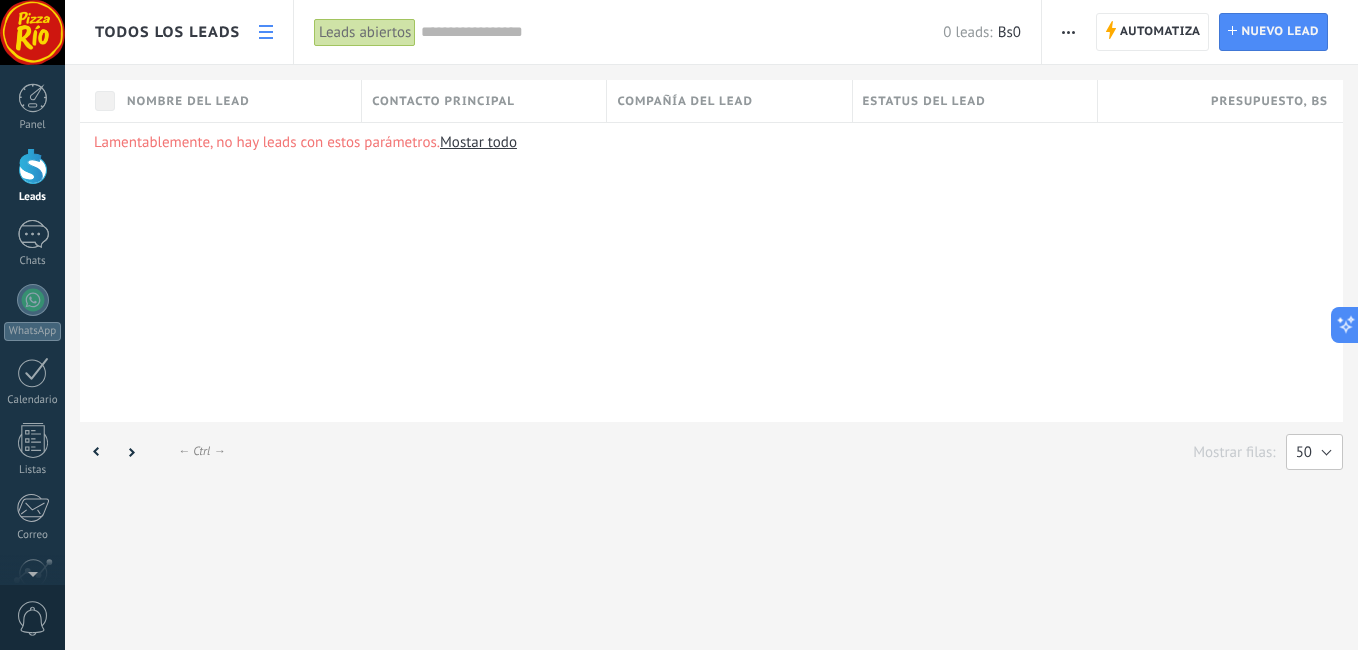 click on "50" at bounding box center (1314, 452) 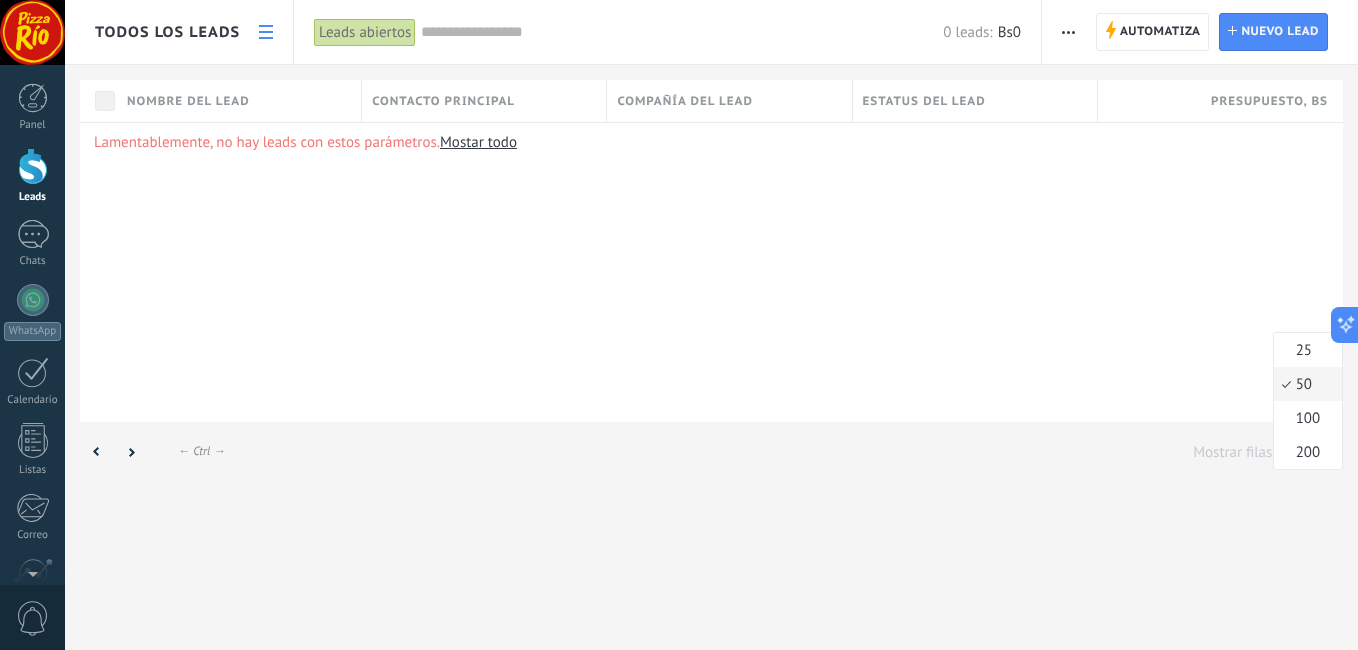 click on "Lamentablemente, no hay leads con estos parámetros.  Mostar todo" at bounding box center [711, 272] 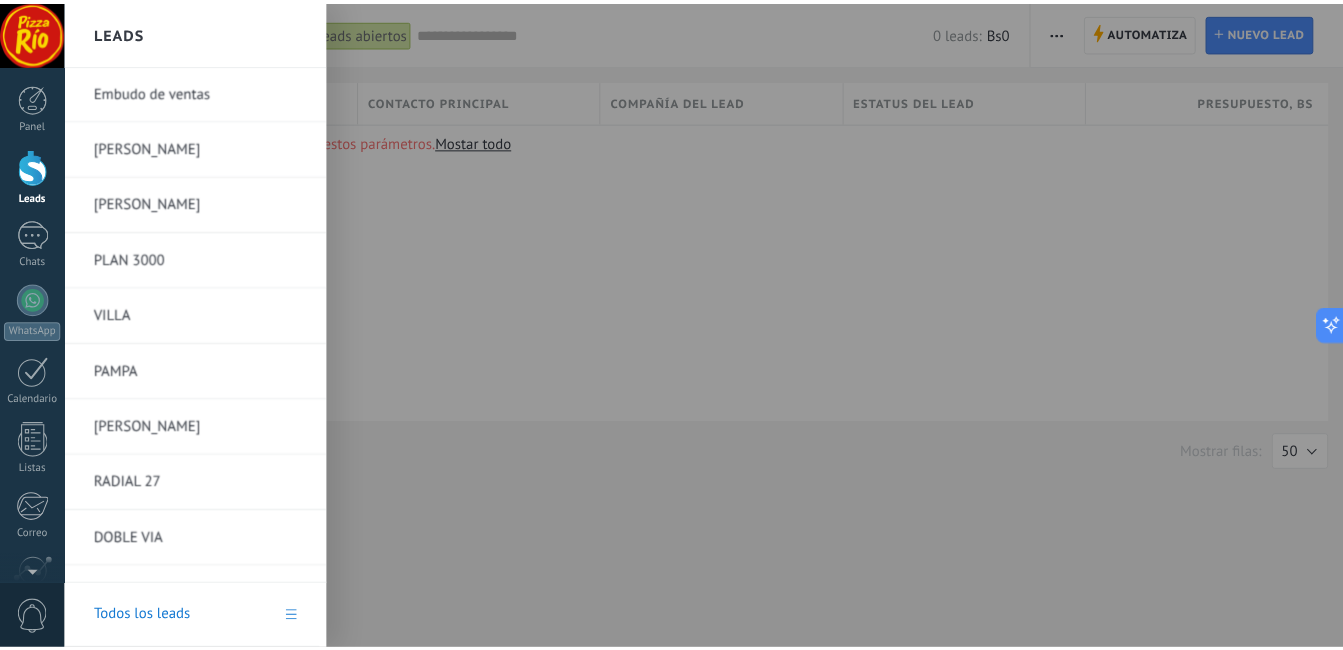 scroll, scrollTop: 0, scrollLeft: 0, axis: both 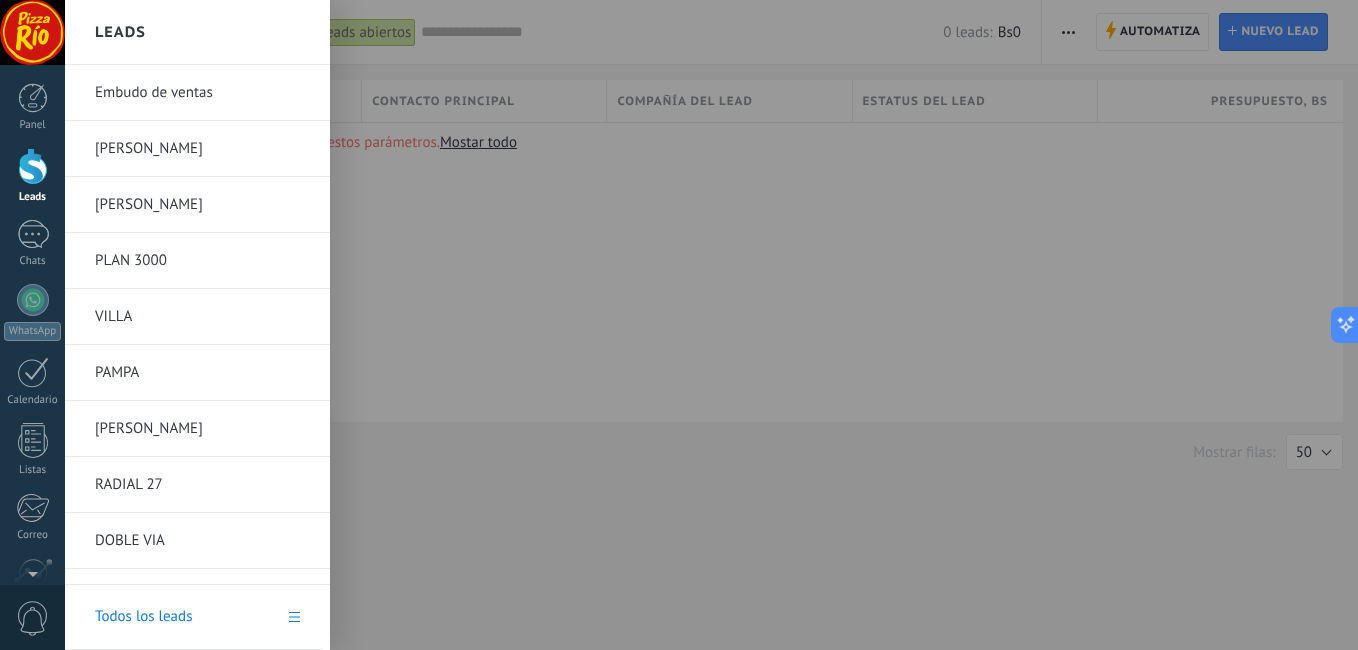 drag, startPoint x: 185, startPoint y: 447, endPoint x: 138, endPoint y: 350, distance: 107.78683 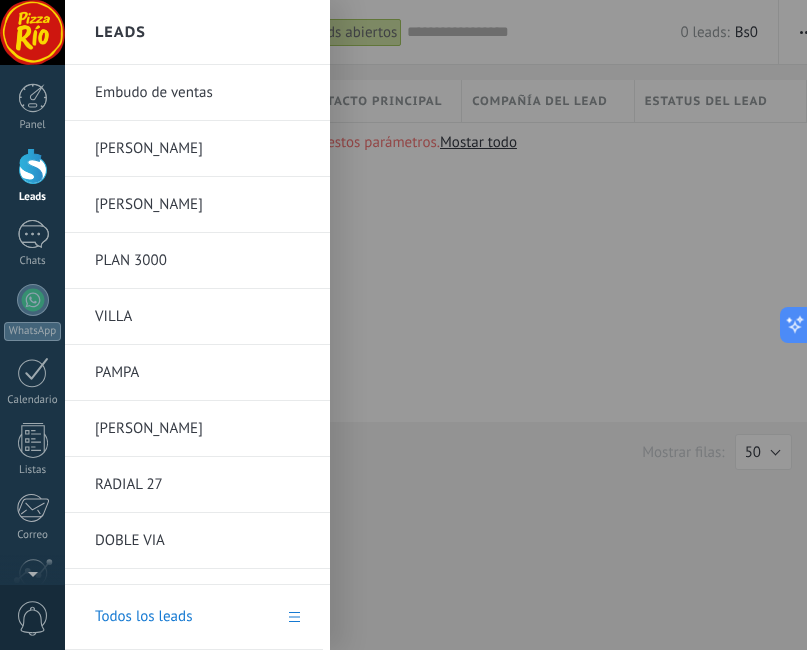 click on "VILLA" at bounding box center [202, 317] 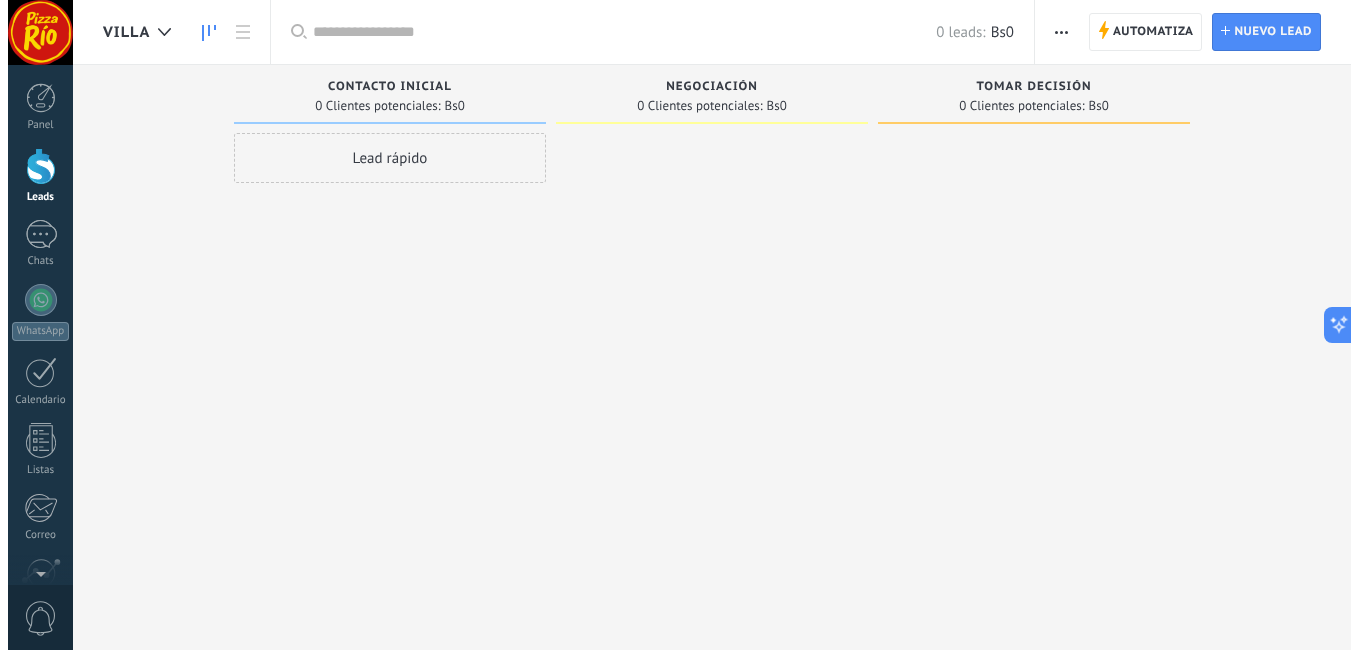 scroll, scrollTop: 134, scrollLeft: 0, axis: vertical 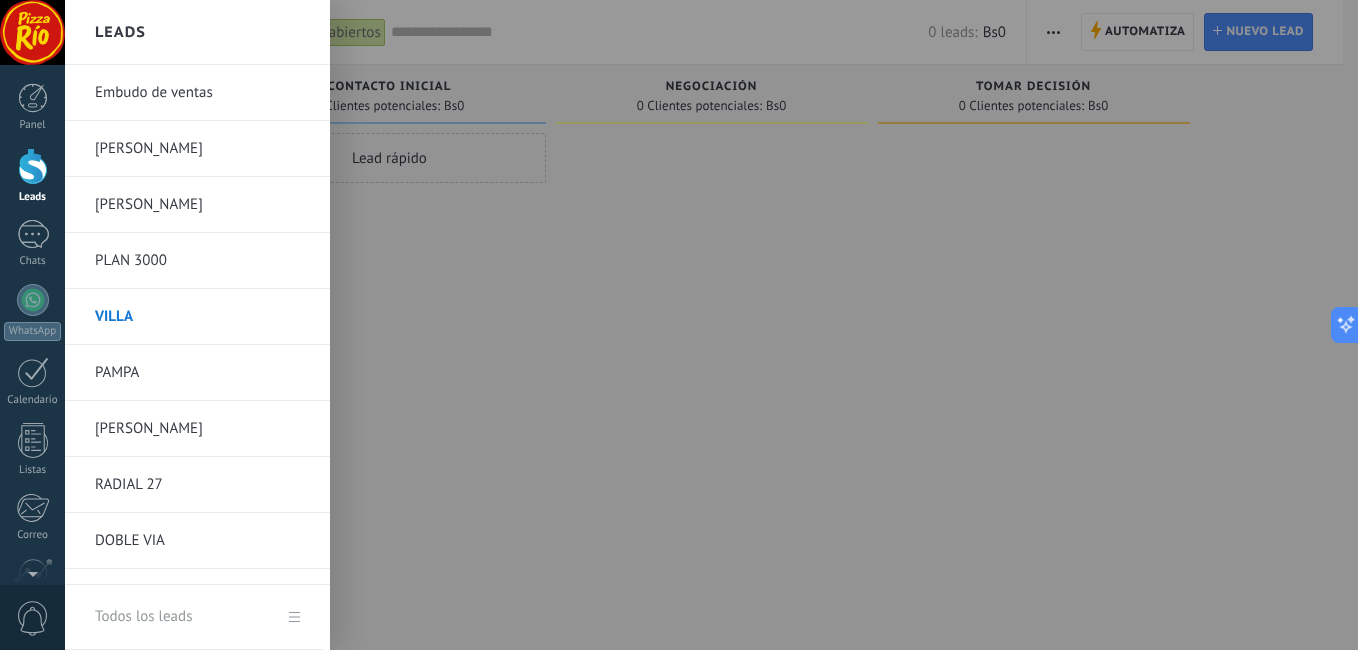 click on "Leads" at bounding box center (32, 176) 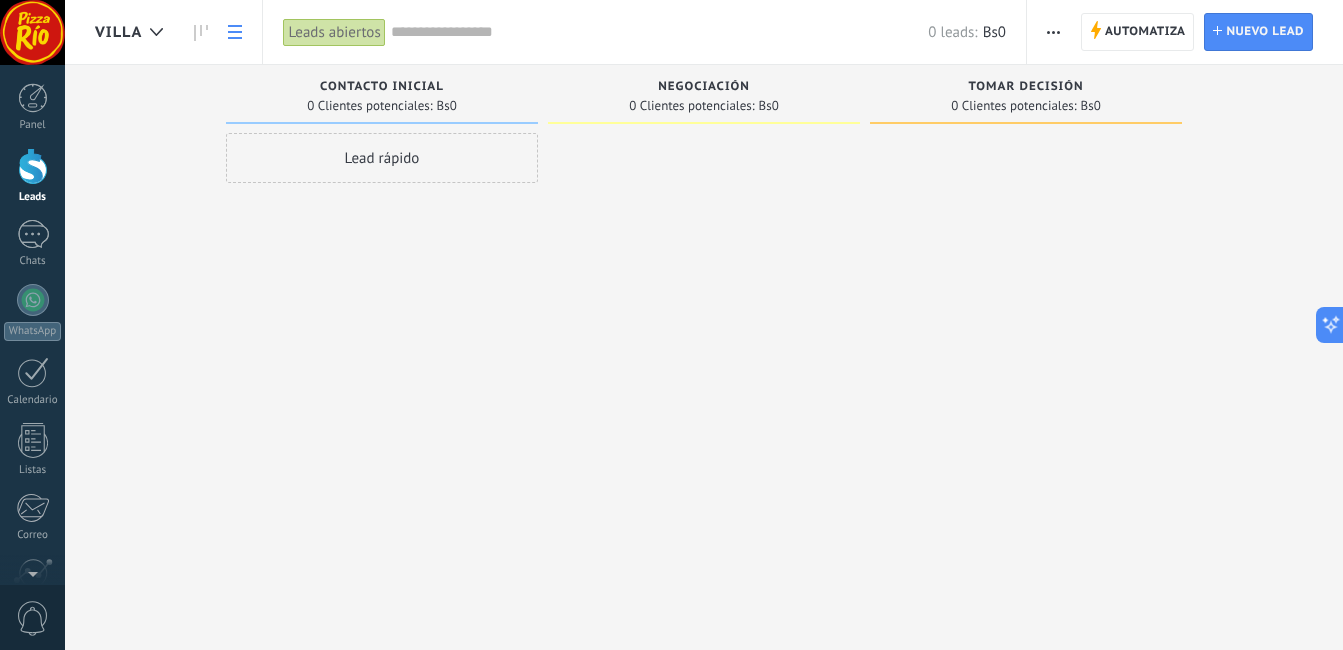 click 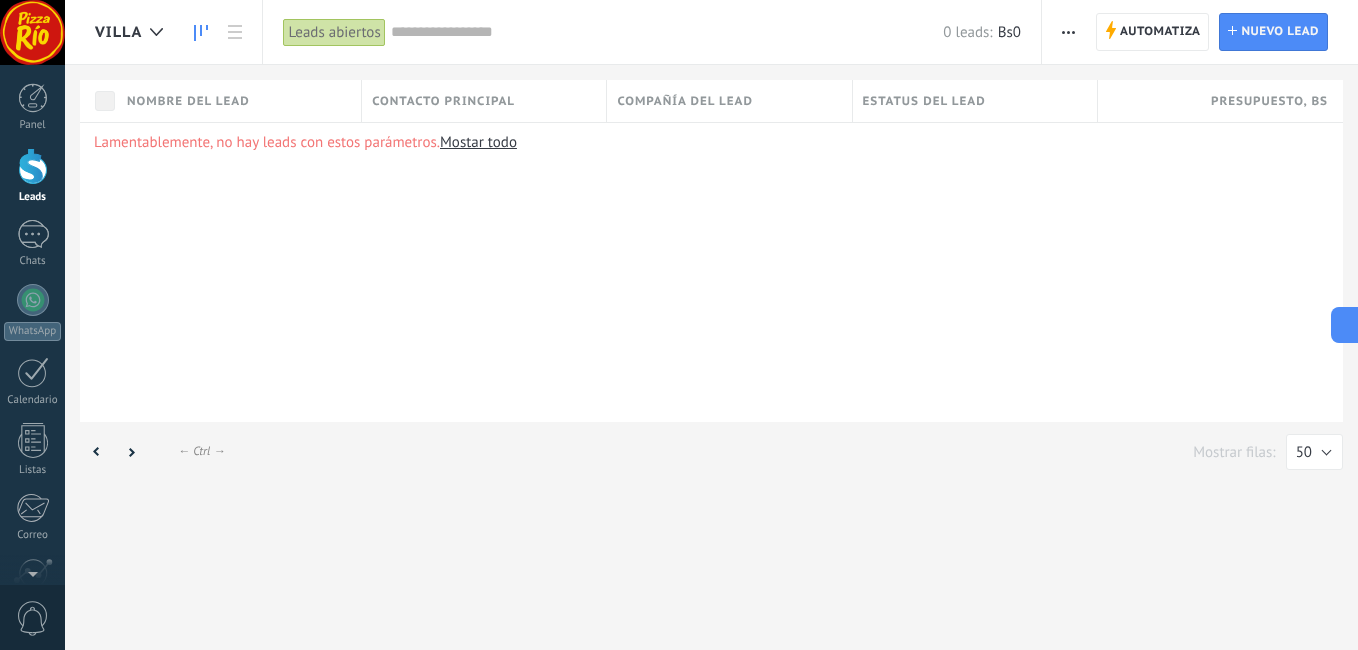 click at bounding box center (201, 32) 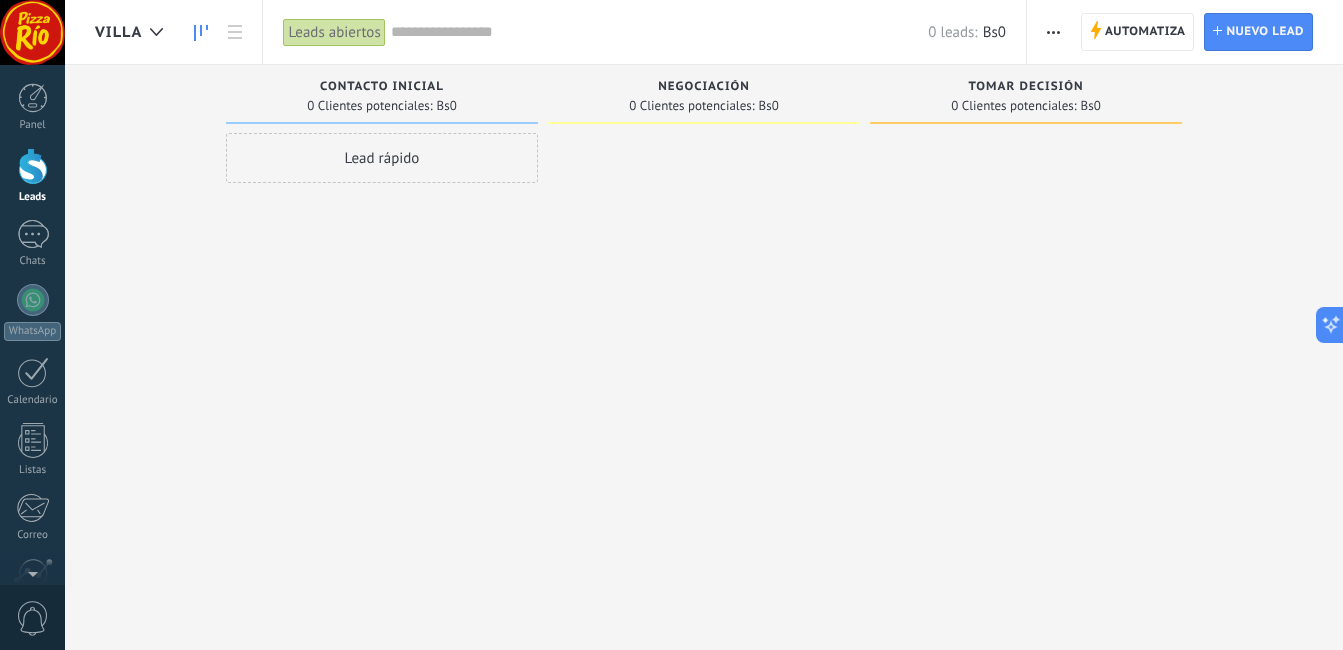 click at bounding box center (660, 32) 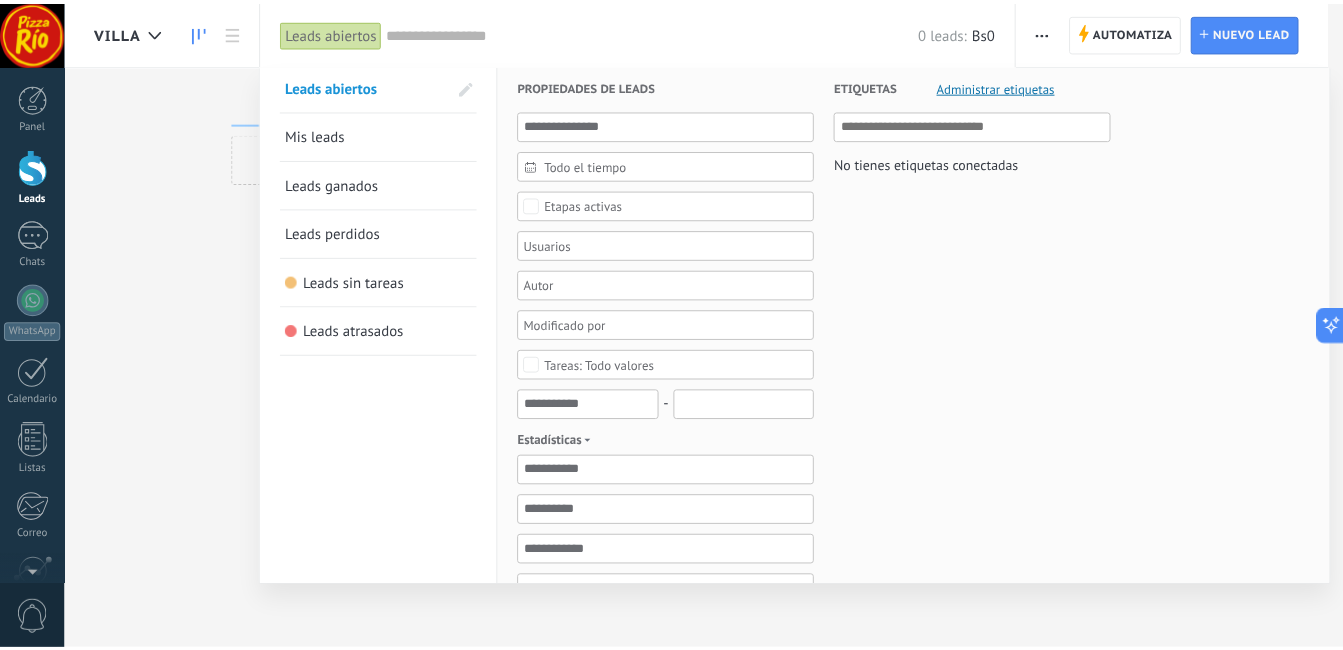scroll, scrollTop: 0, scrollLeft: 0, axis: both 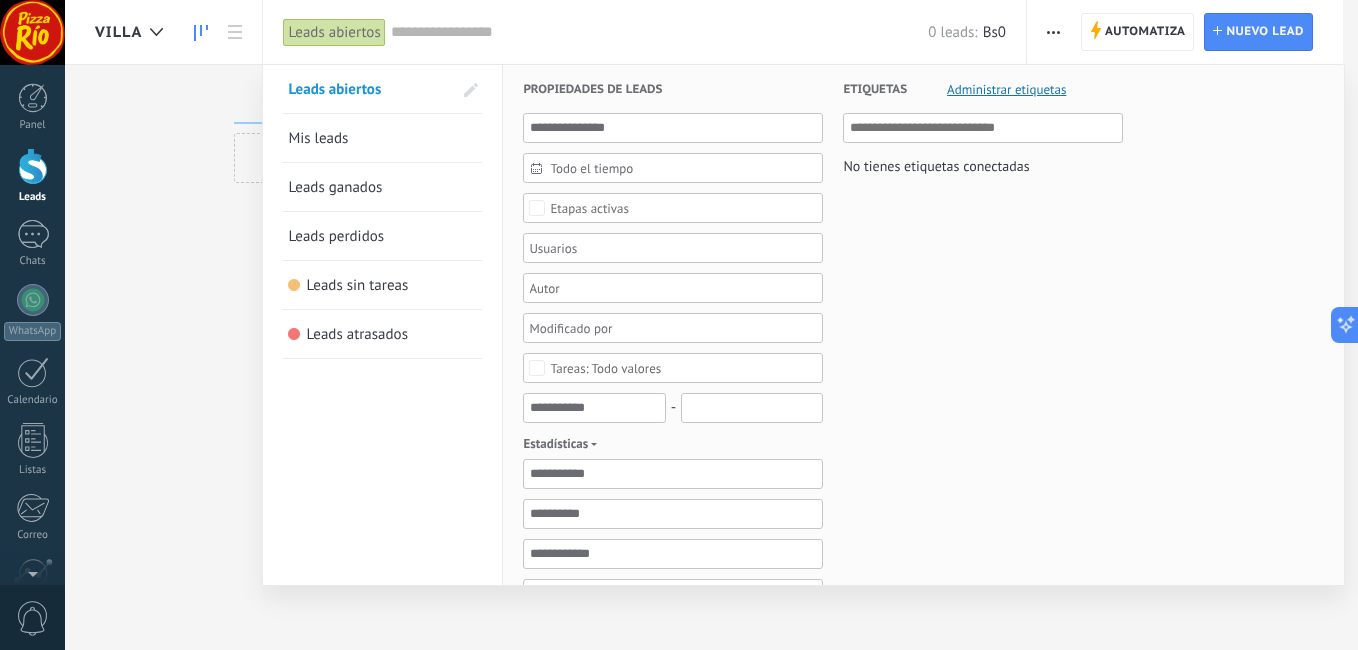 click at bounding box center [679, 325] 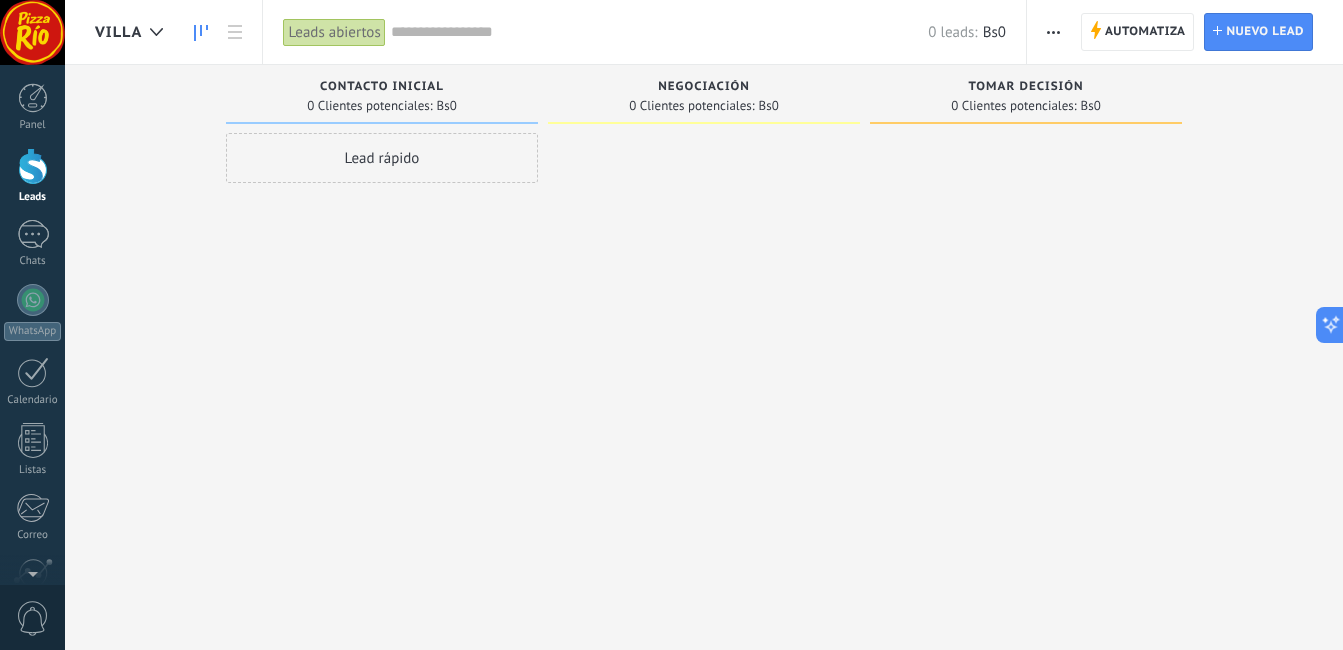 click at bounding box center (660, 32) 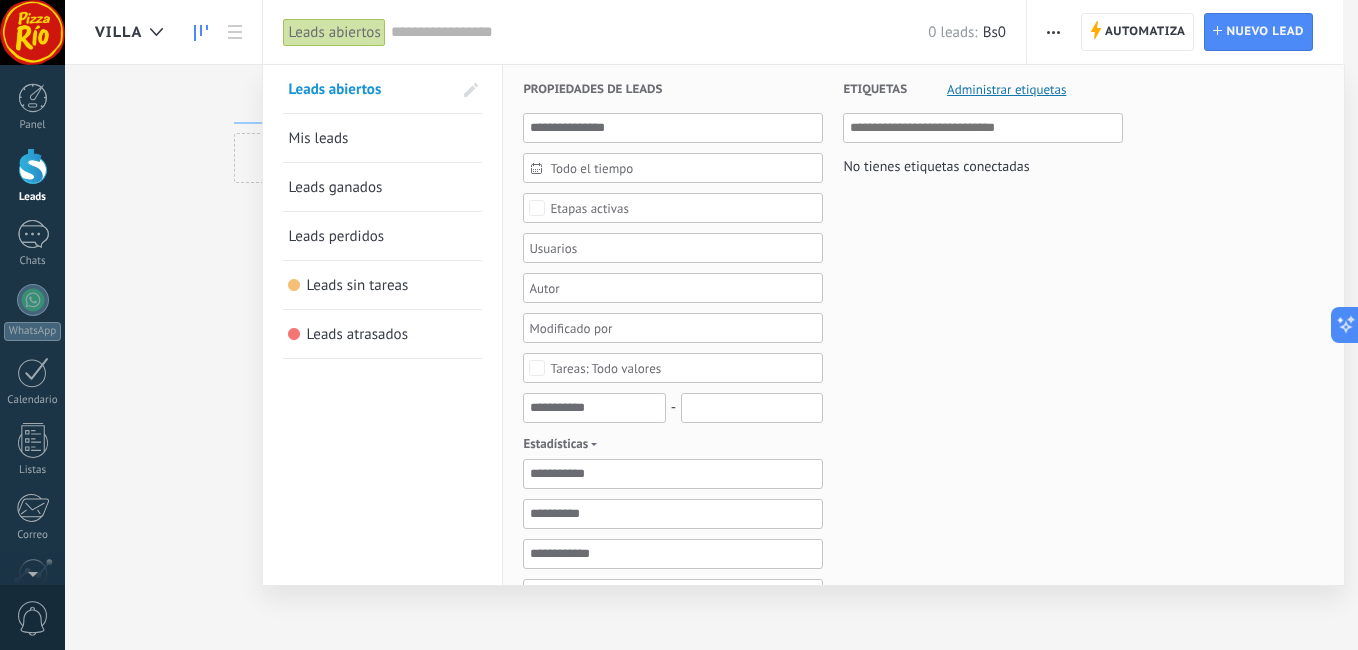 click at bounding box center (679, 325) 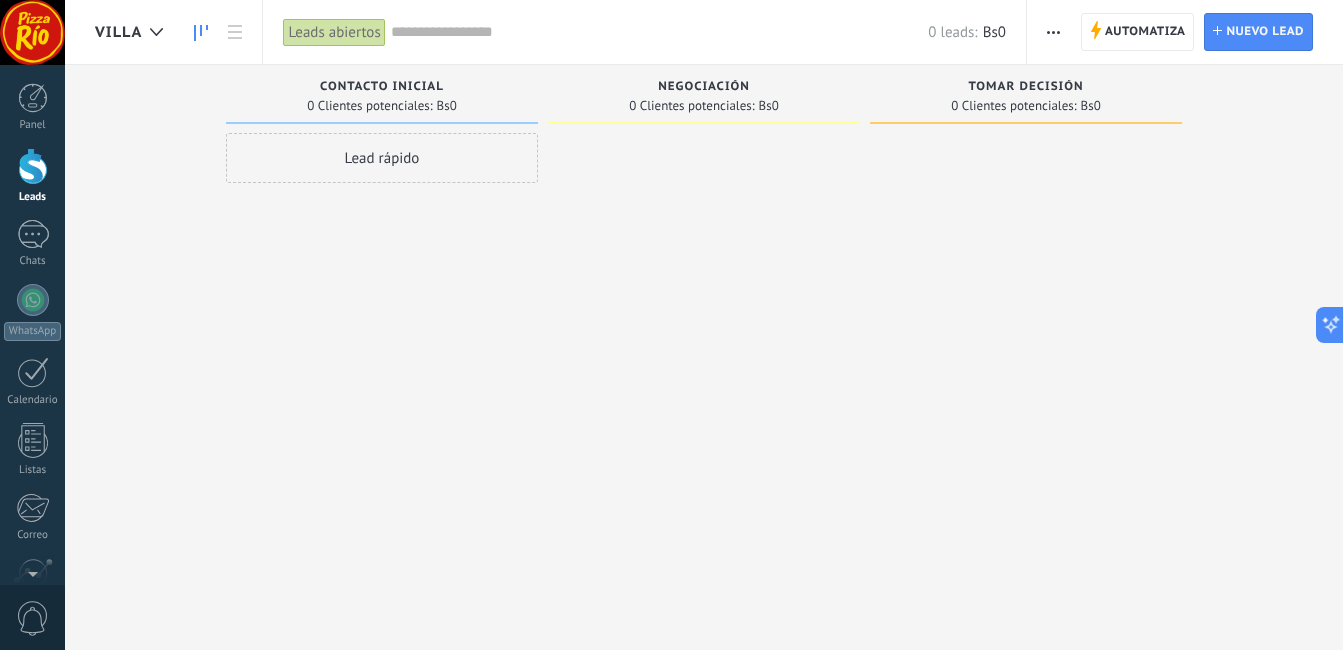 click at bounding box center [1053, 32] 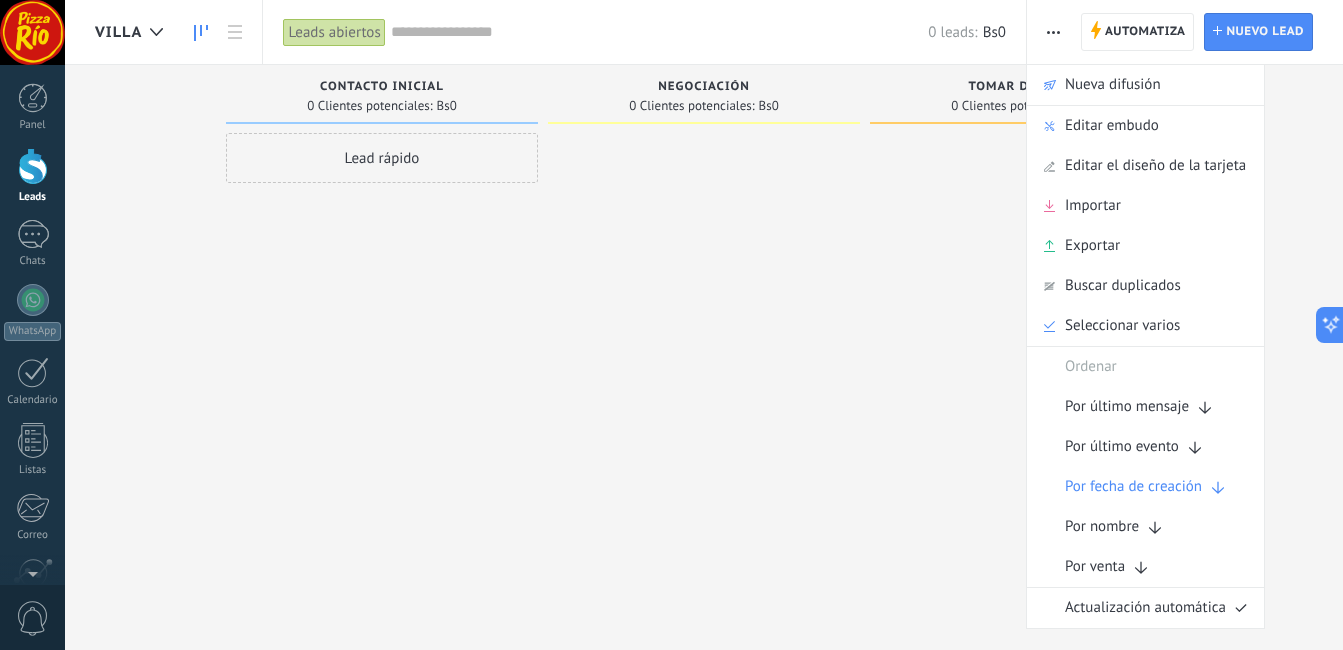 click at bounding box center [704, 327] 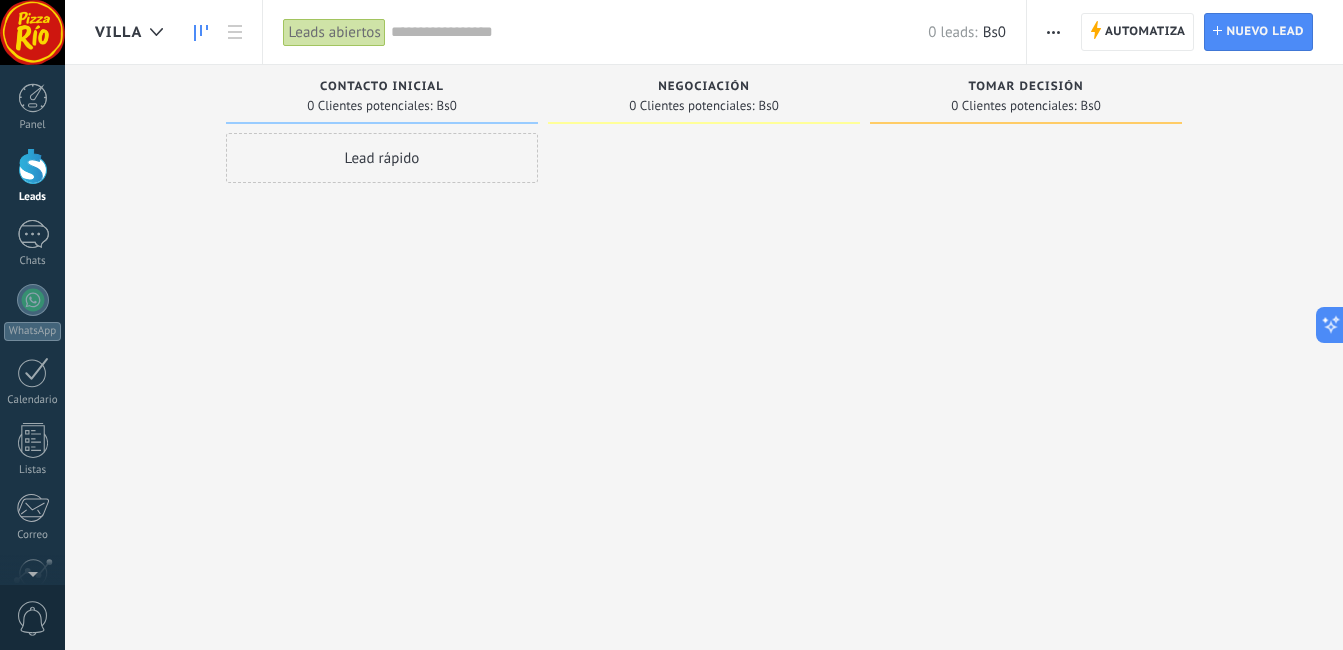 click at bounding box center [1053, 32] 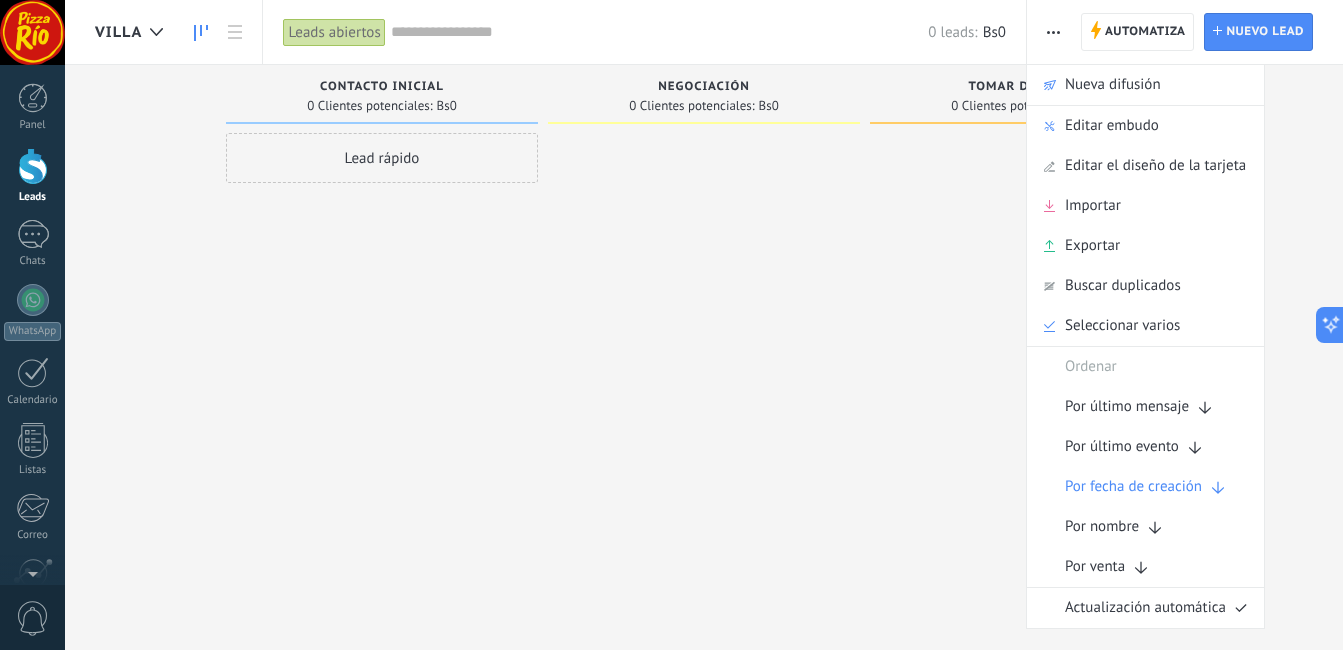 click at bounding box center [704, 327] 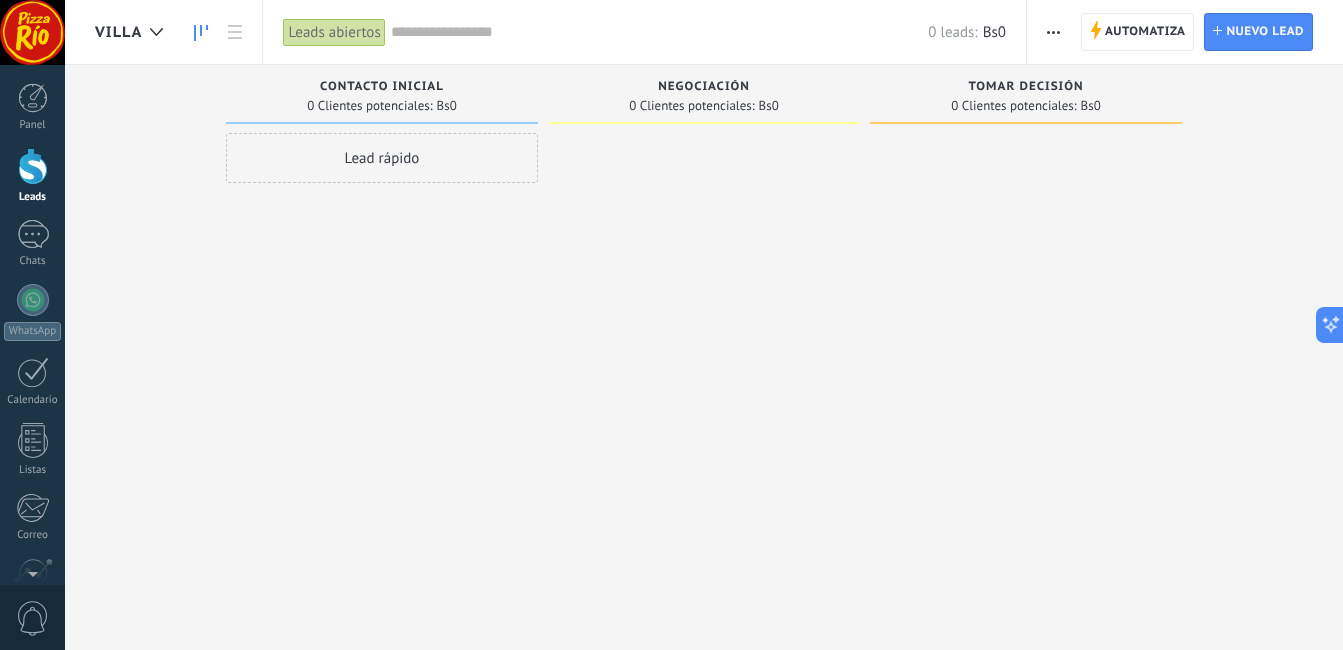 click at bounding box center [704, 327] 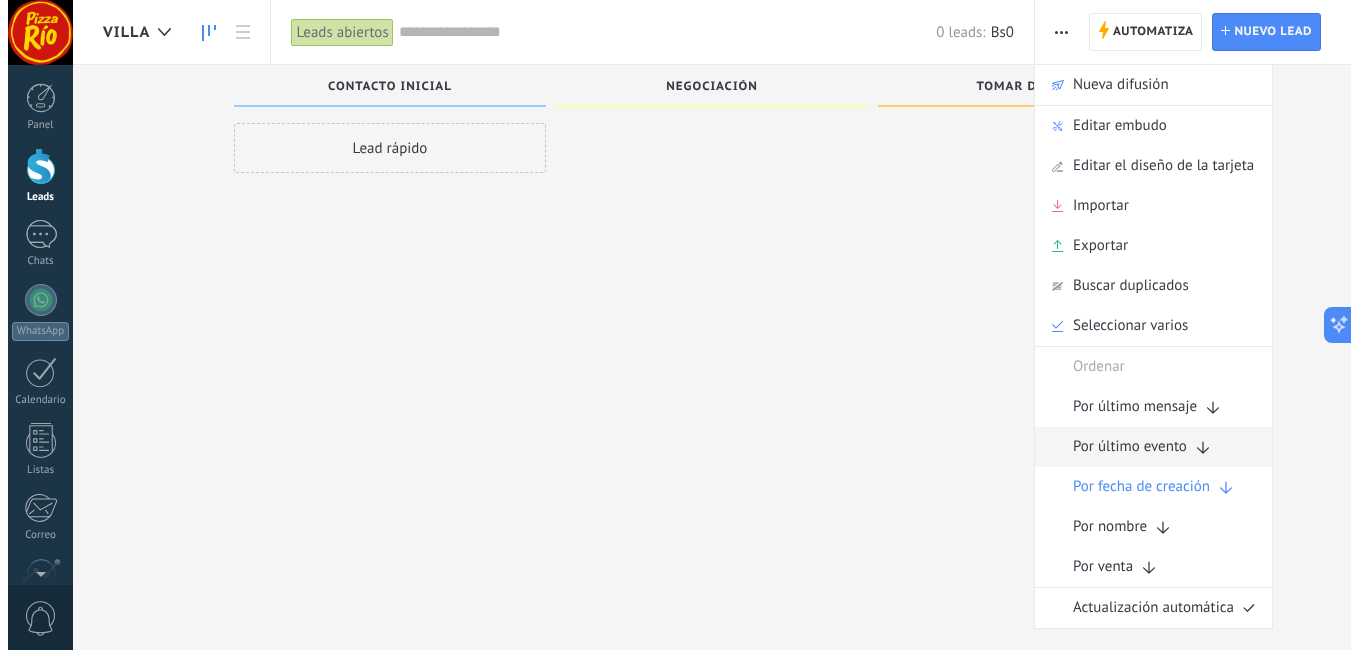 scroll, scrollTop: 0, scrollLeft: 0, axis: both 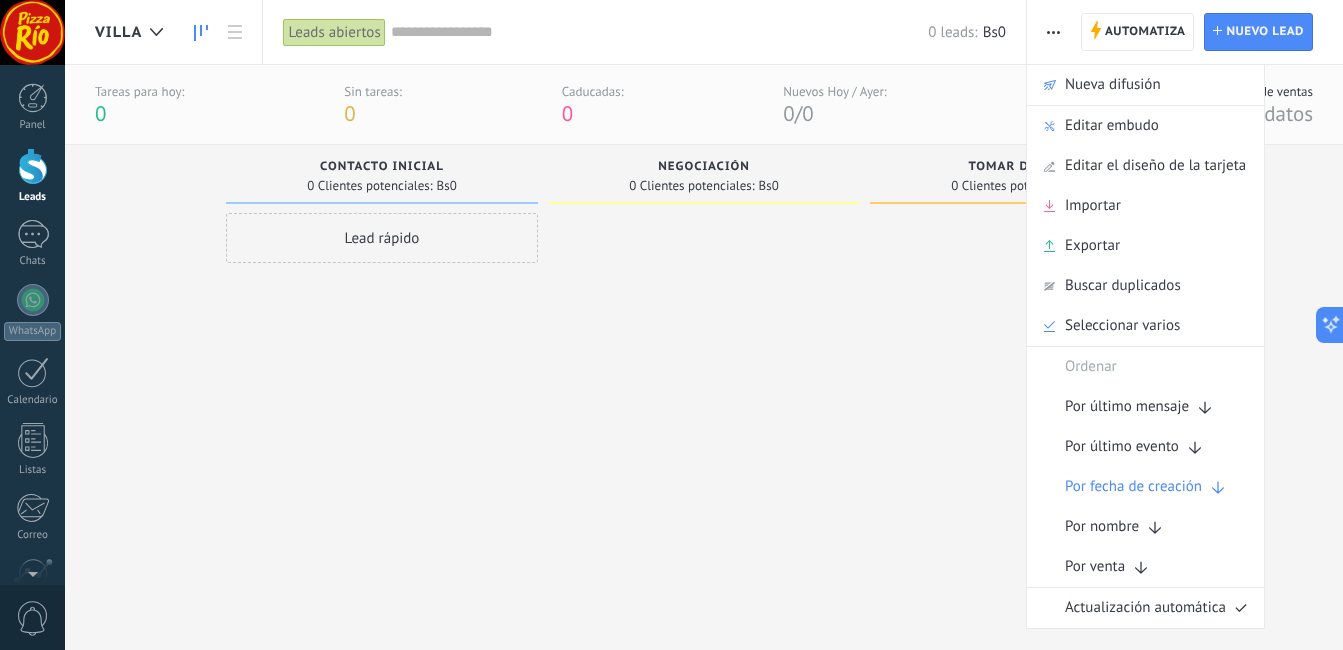 click at bounding box center [704, 407] 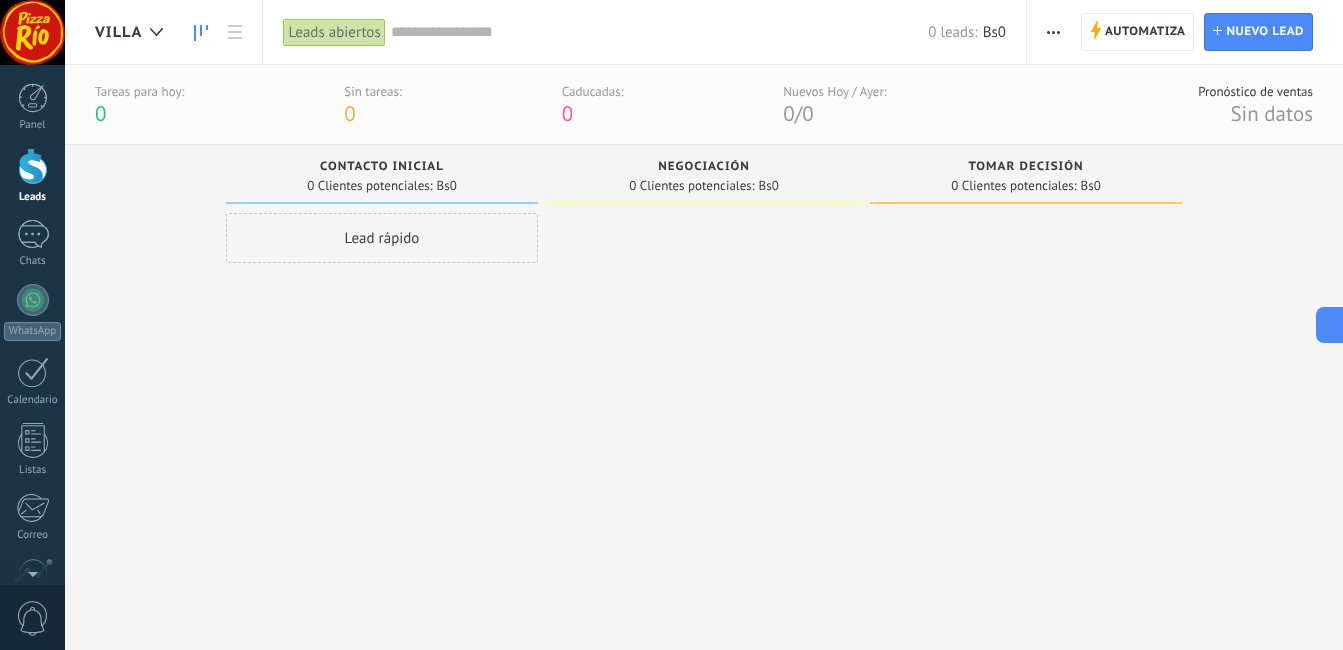 click on "Pronóstico de ventas" at bounding box center [1255, 91] 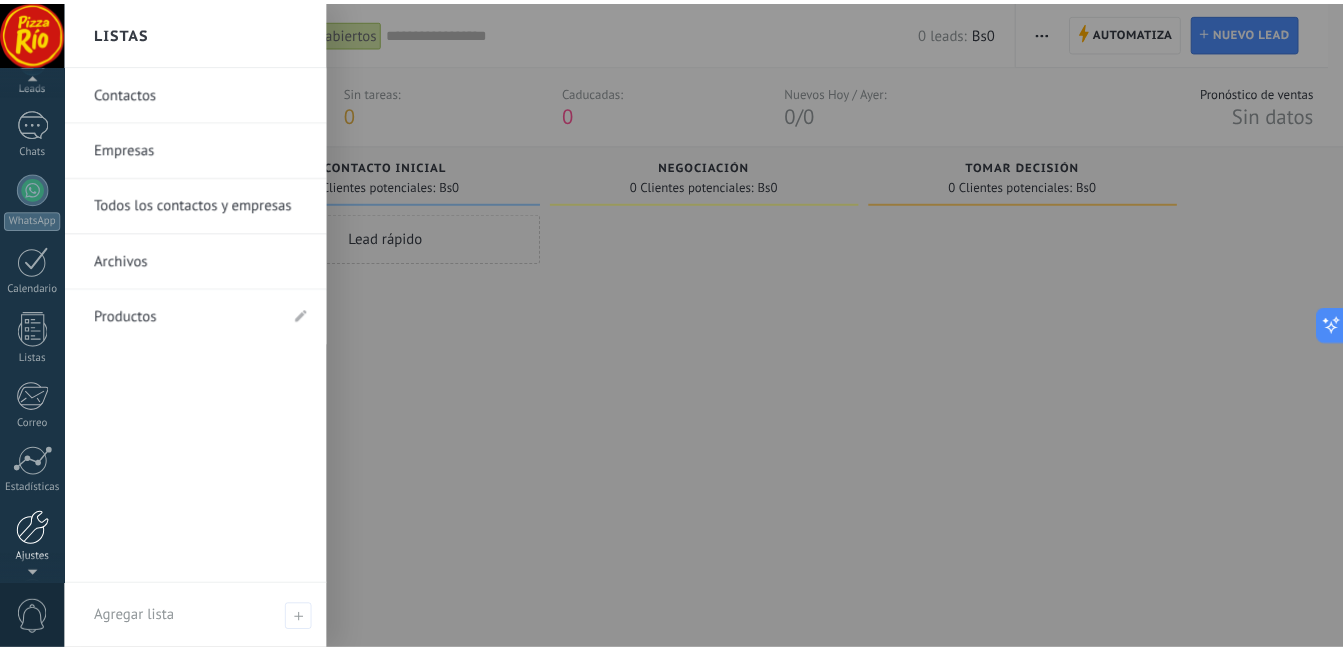 scroll, scrollTop: 182, scrollLeft: 0, axis: vertical 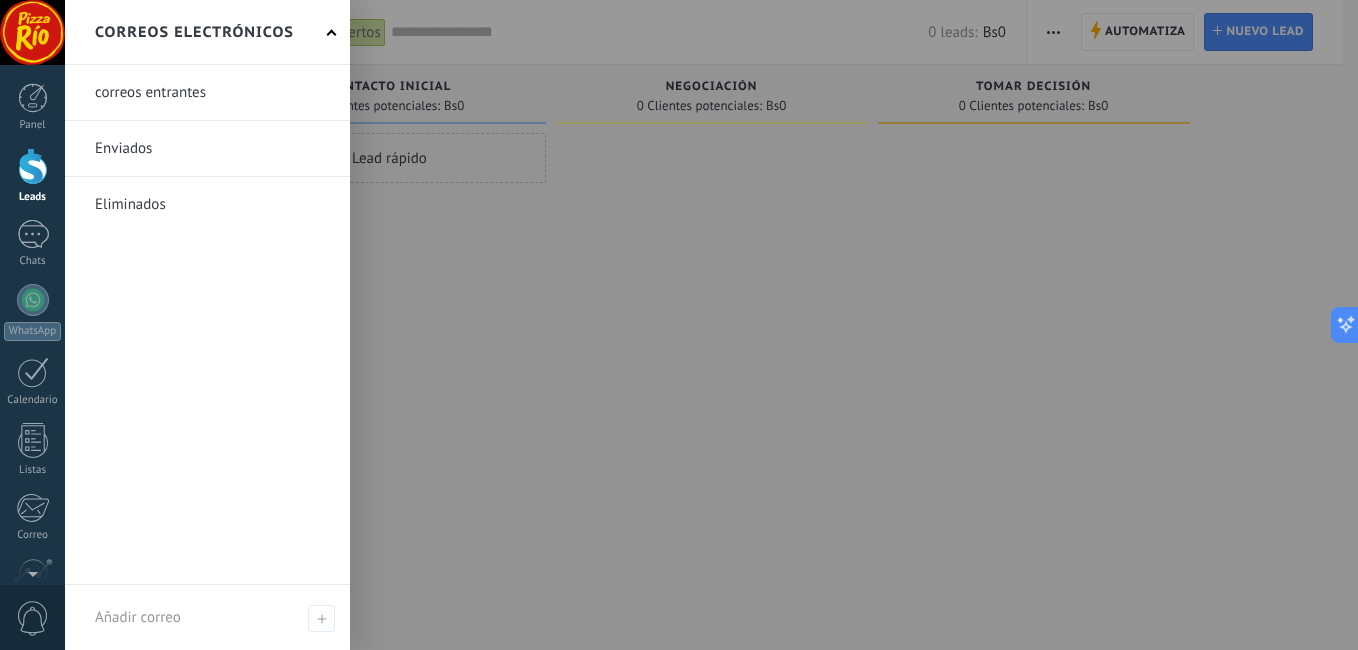 click at bounding box center [207, 204] 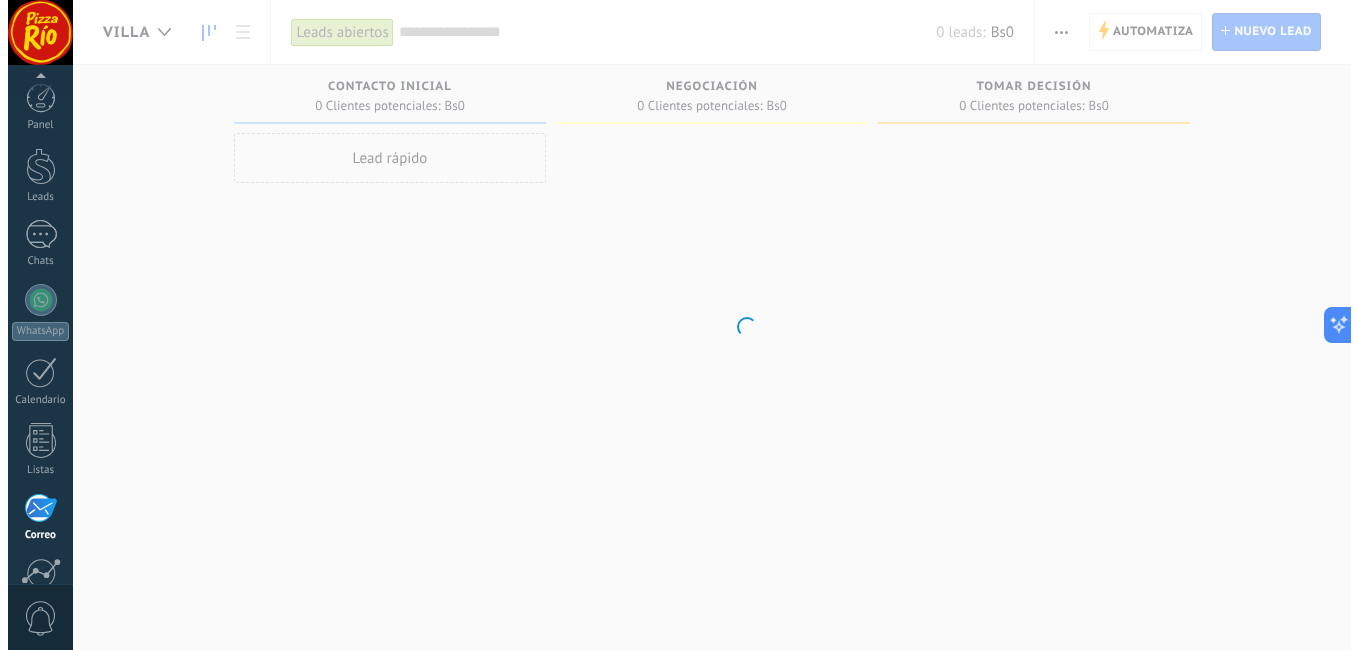 scroll, scrollTop: 182, scrollLeft: 0, axis: vertical 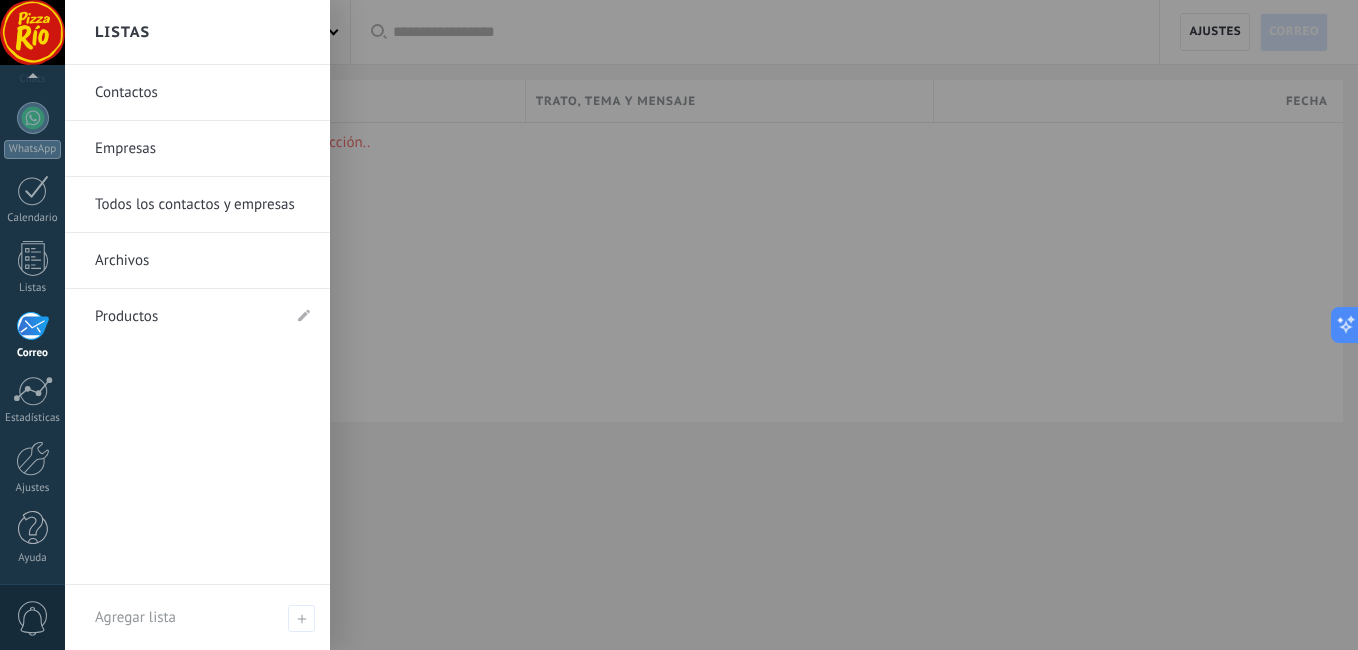 click on "Archivos" at bounding box center (202, 261) 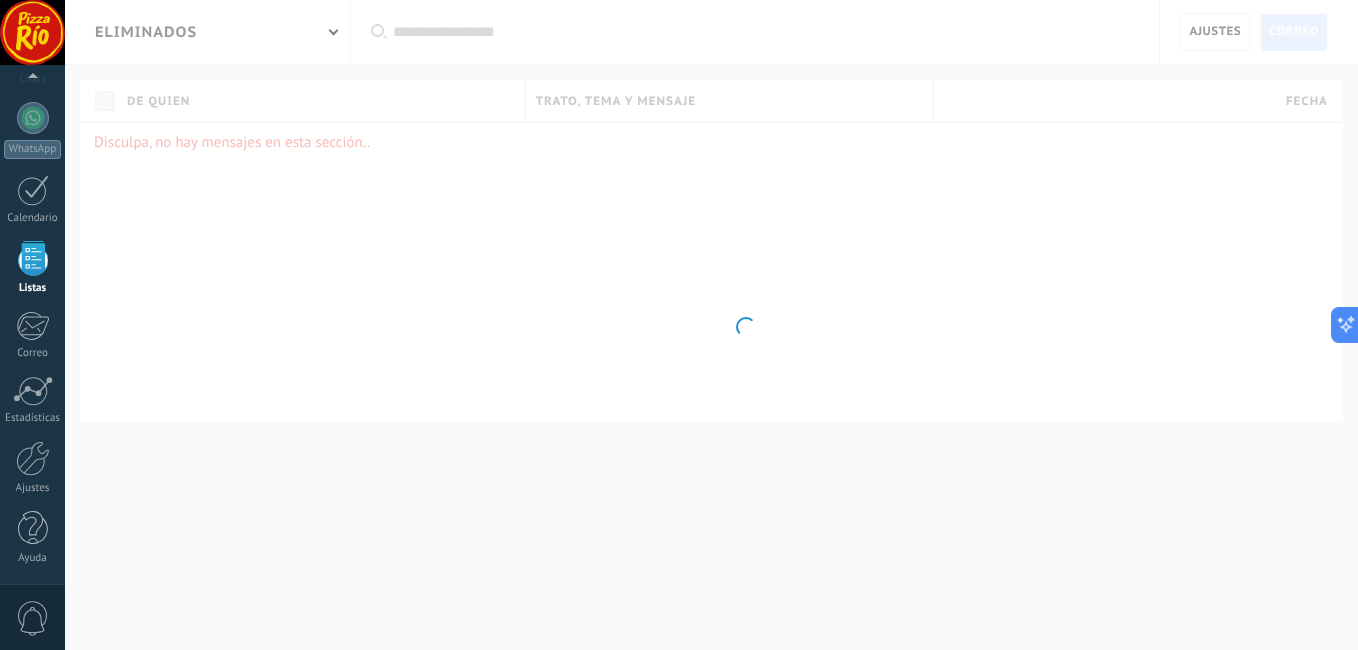 scroll, scrollTop: 124, scrollLeft: 0, axis: vertical 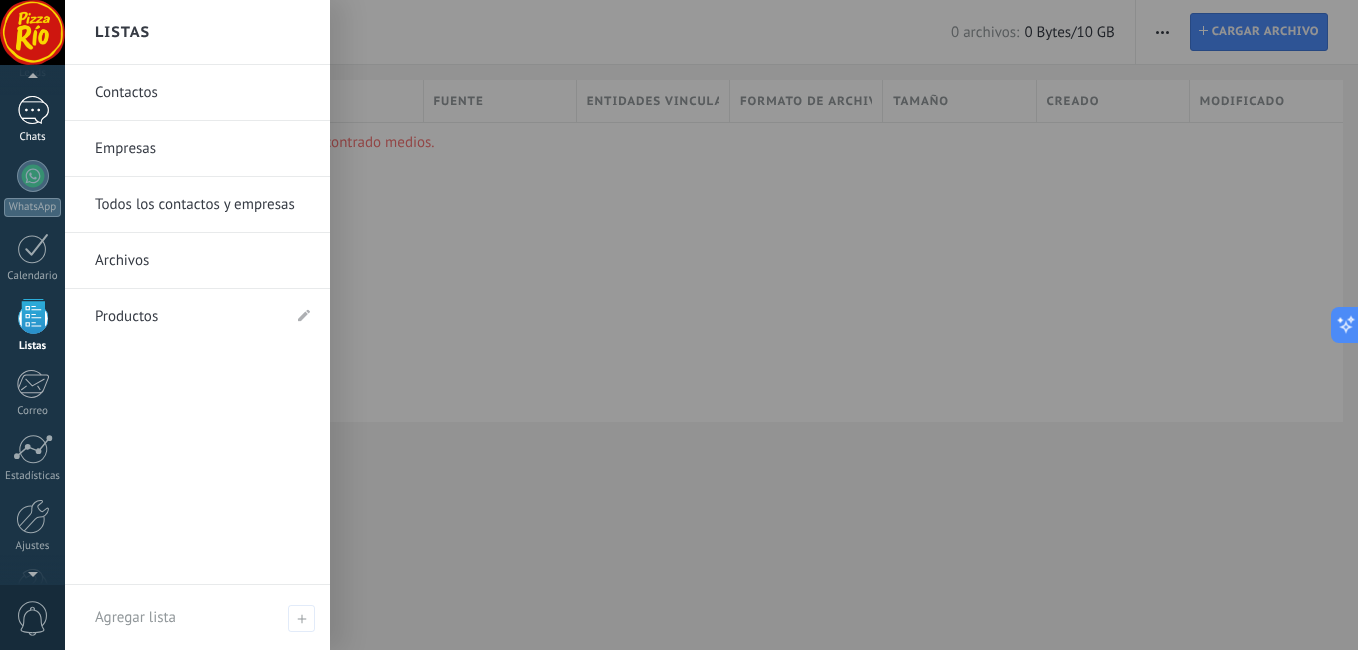 click on "Chats" at bounding box center [33, 137] 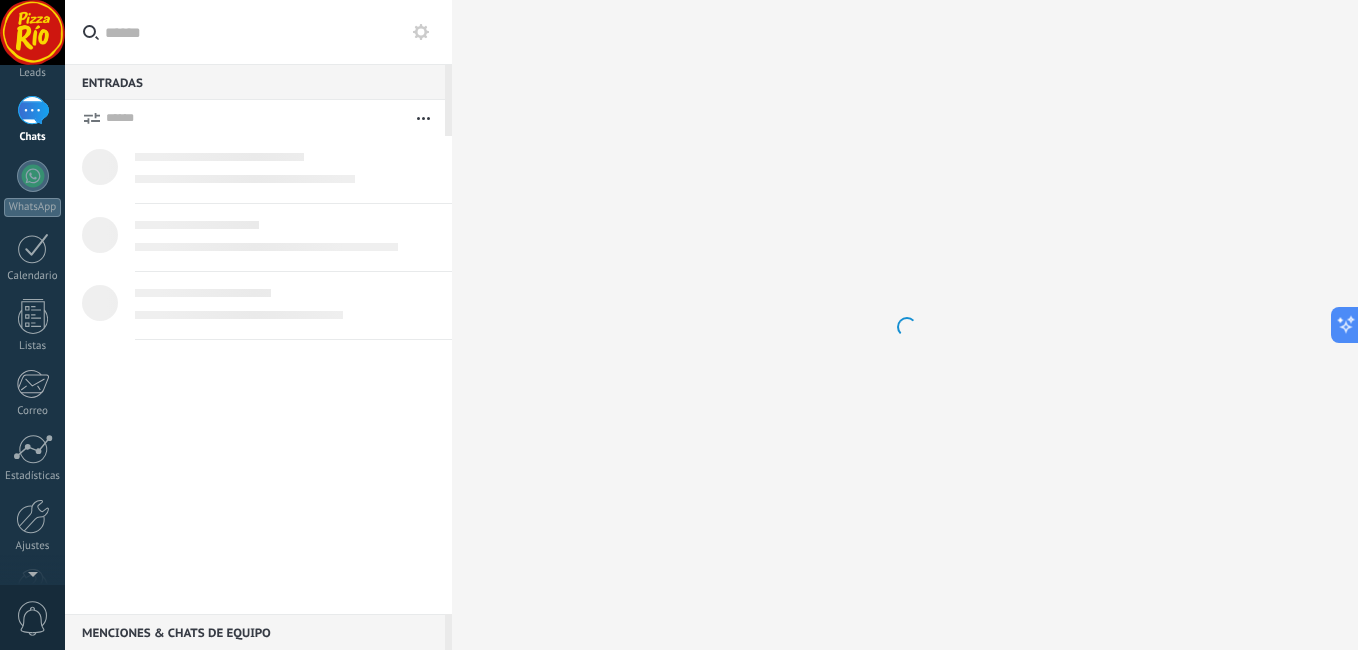 scroll, scrollTop: 0, scrollLeft: 0, axis: both 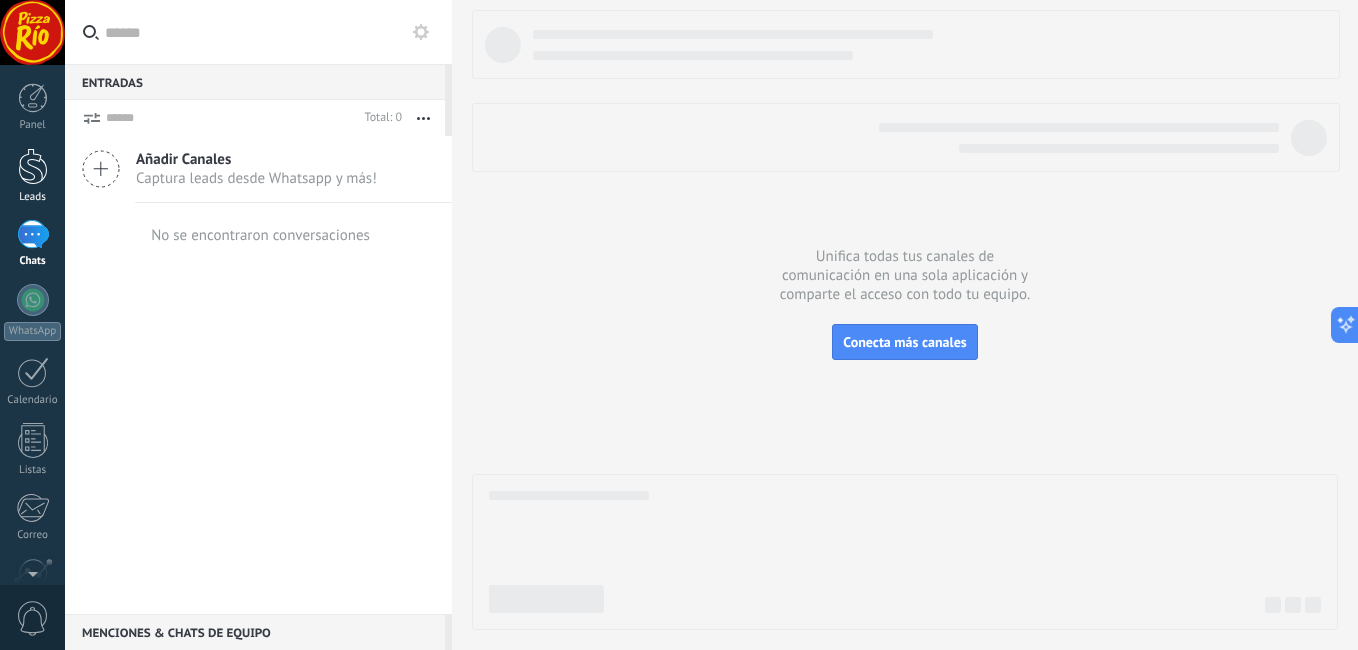 click at bounding box center [33, 166] 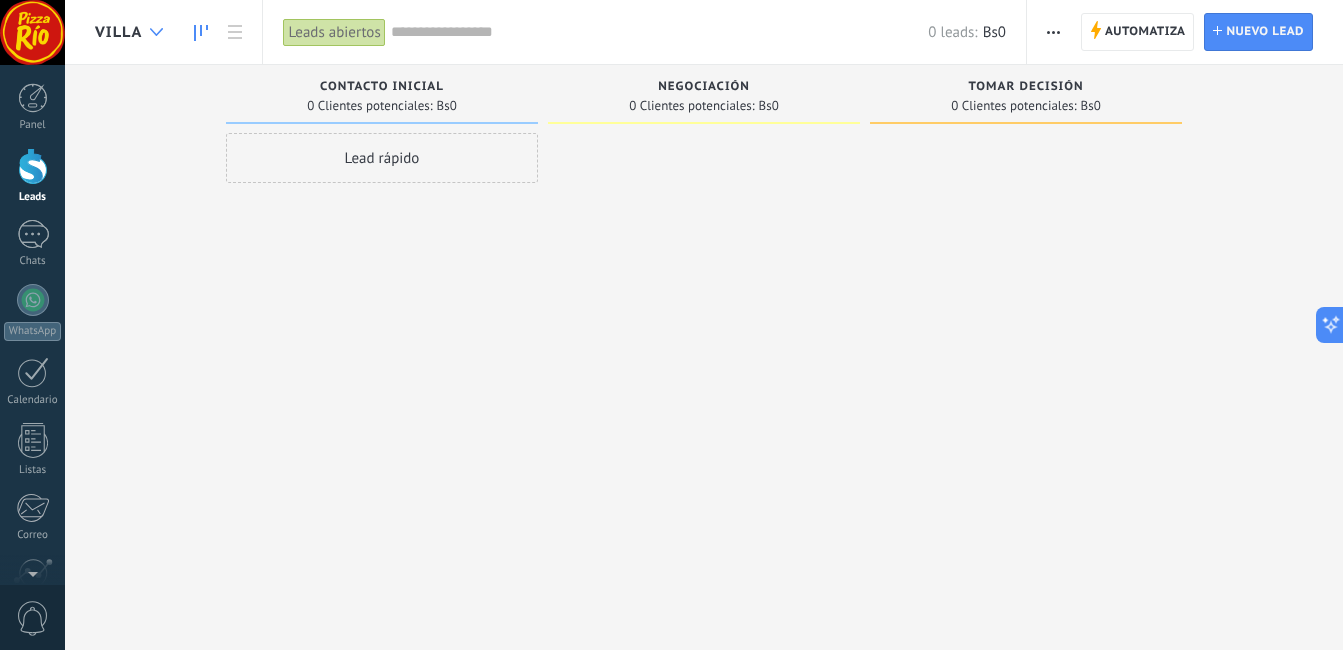 click 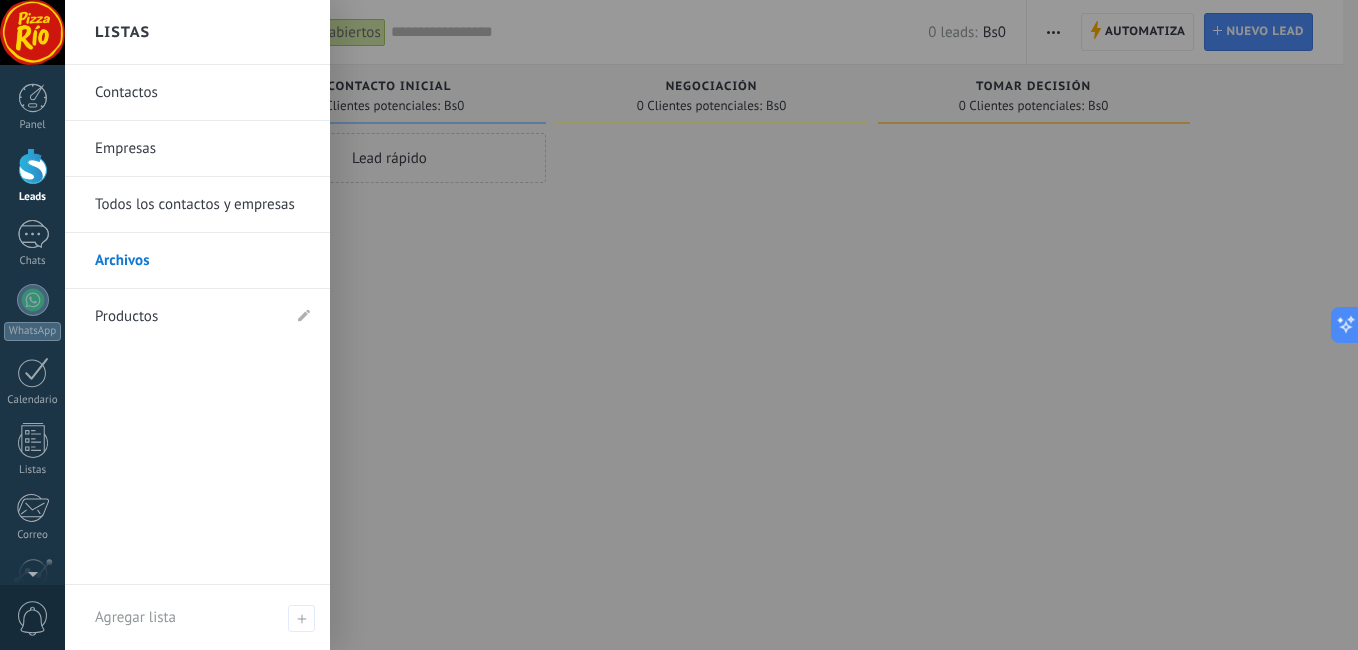 click at bounding box center [744, 325] 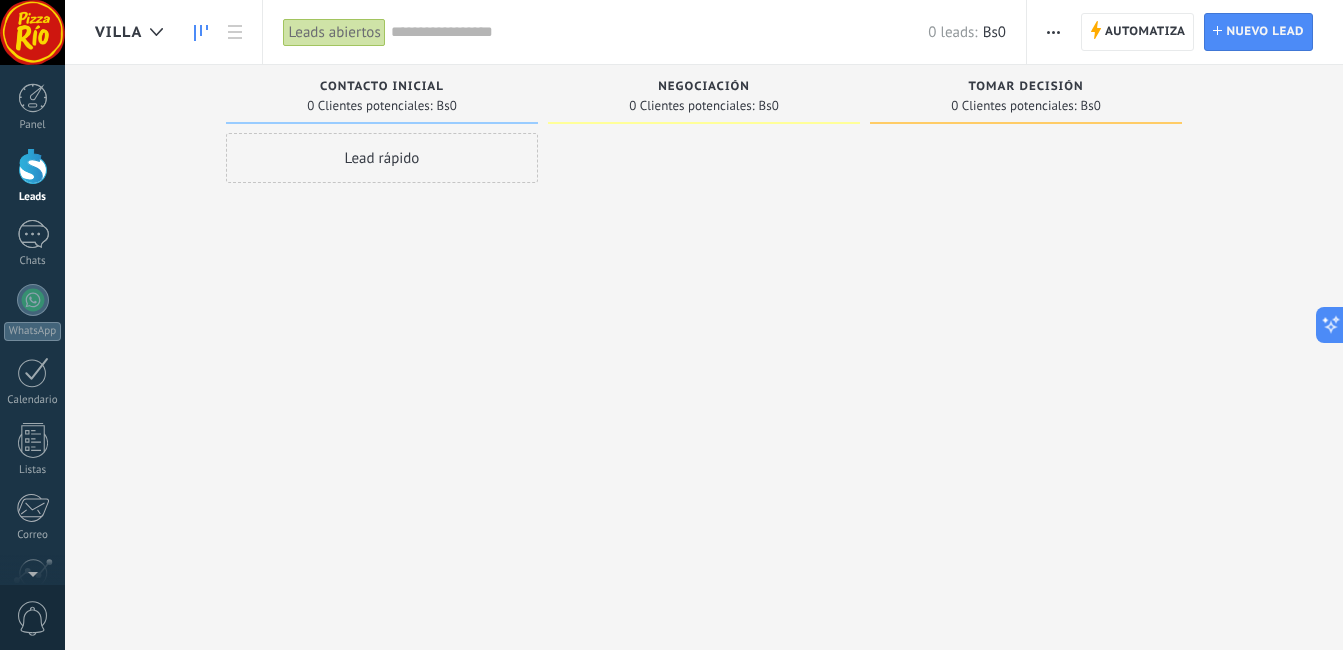 click on "0  leads: Bs0" at bounding box center (698, 32) 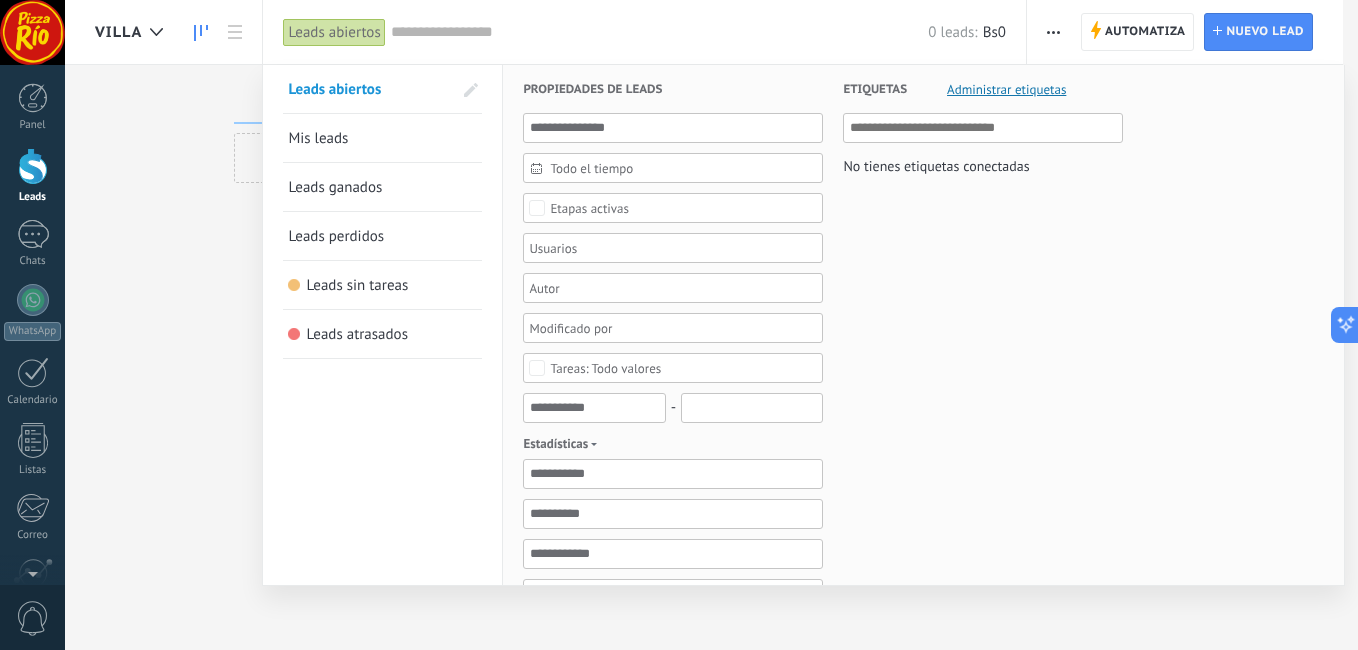 click at bounding box center [660, 32] 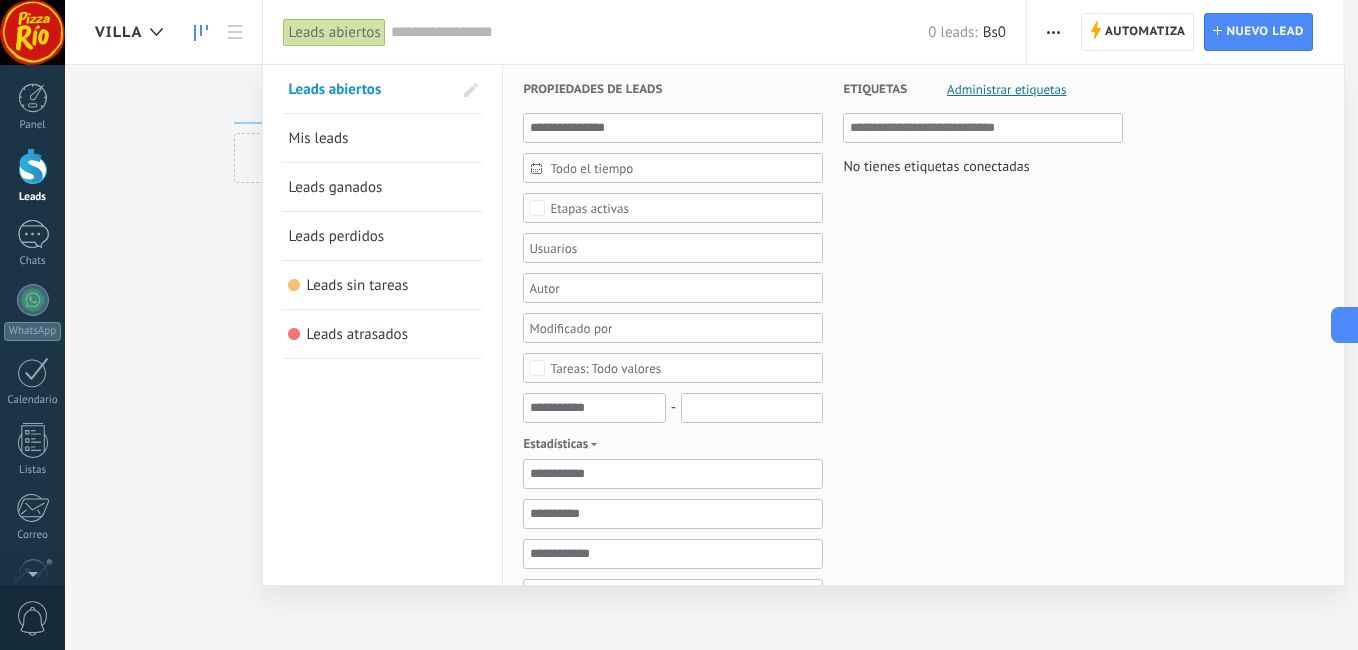 click on "Mis leads" at bounding box center [318, 138] 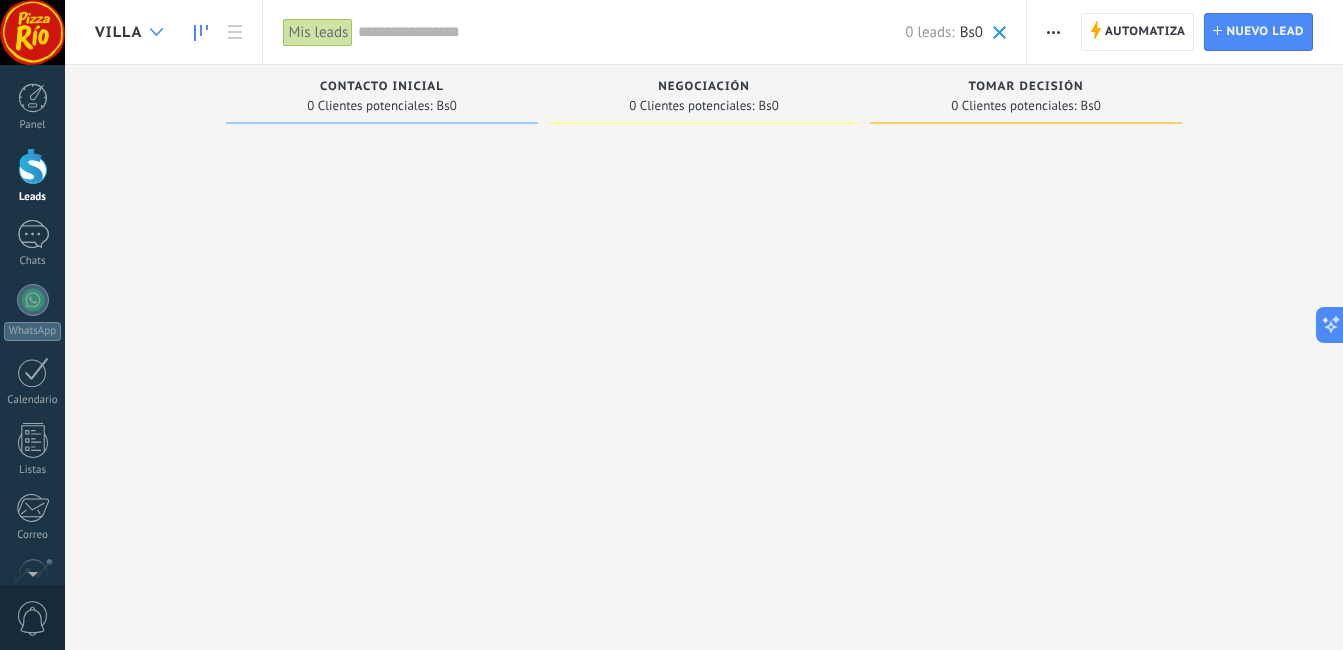 click at bounding box center [156, 32] 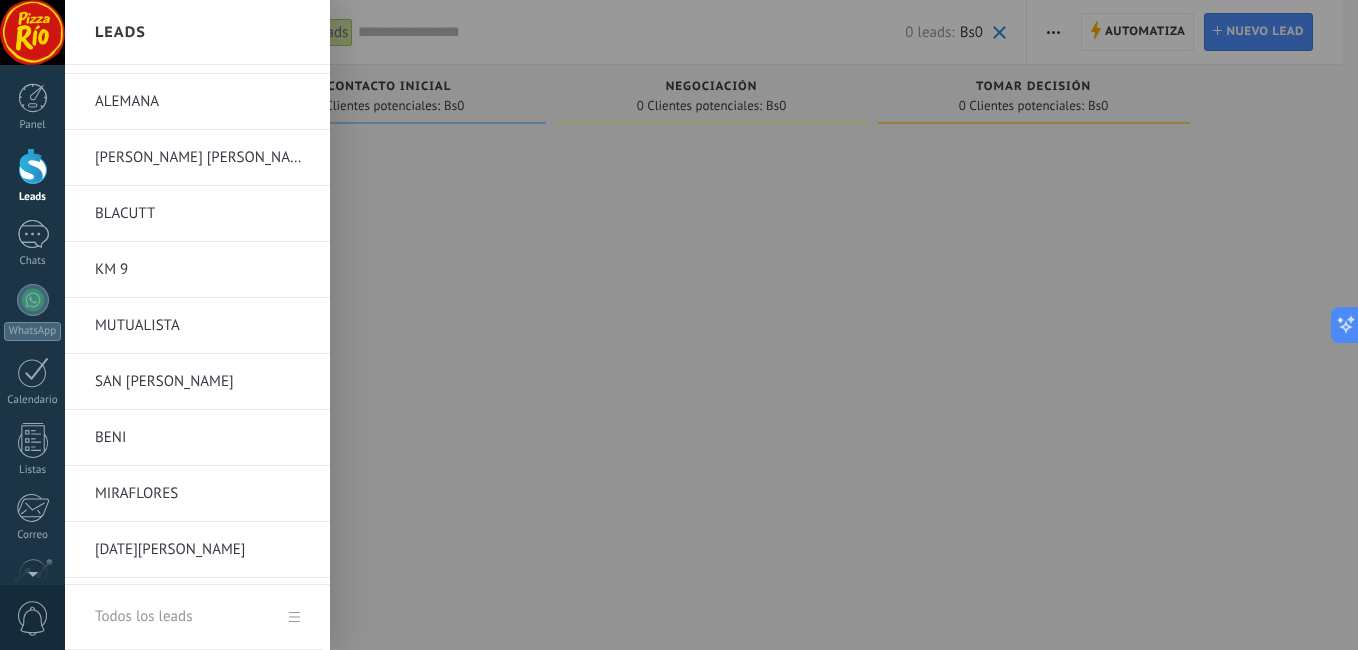 scroll, scrollTop: 991, scrollLeft: 0, axis: vertical 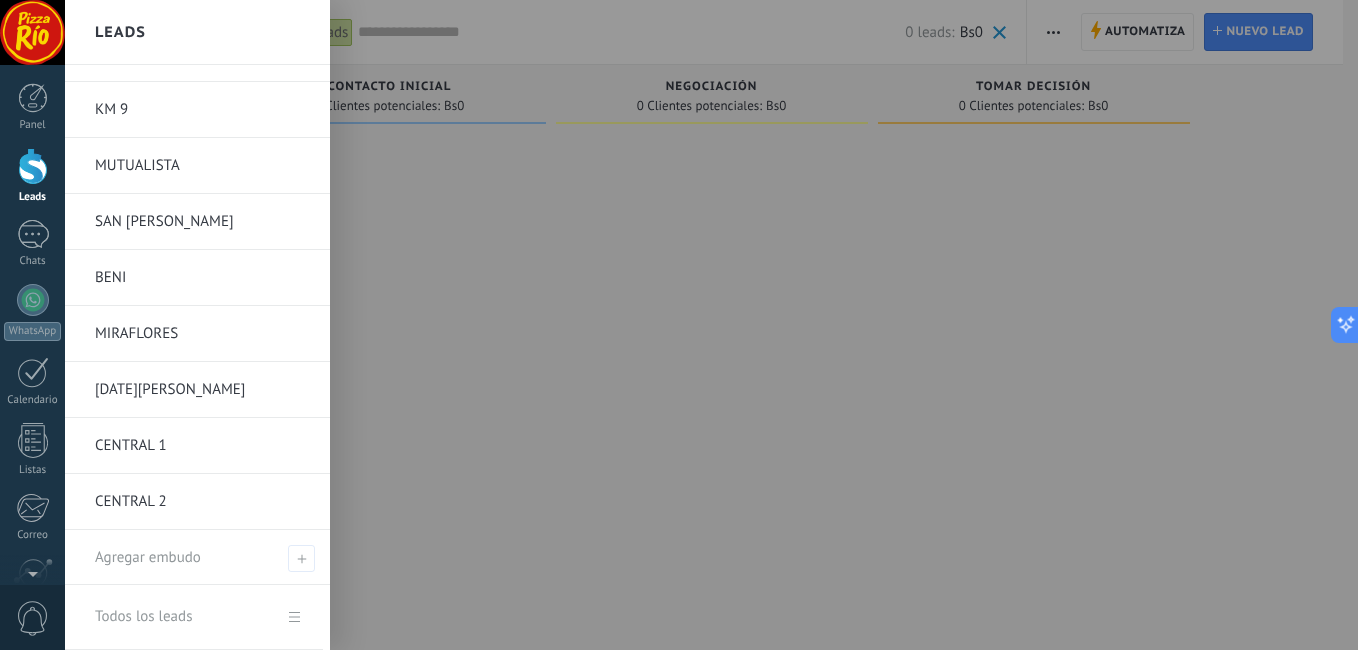click on "Todos los leads" at bounding box center [194, 617] 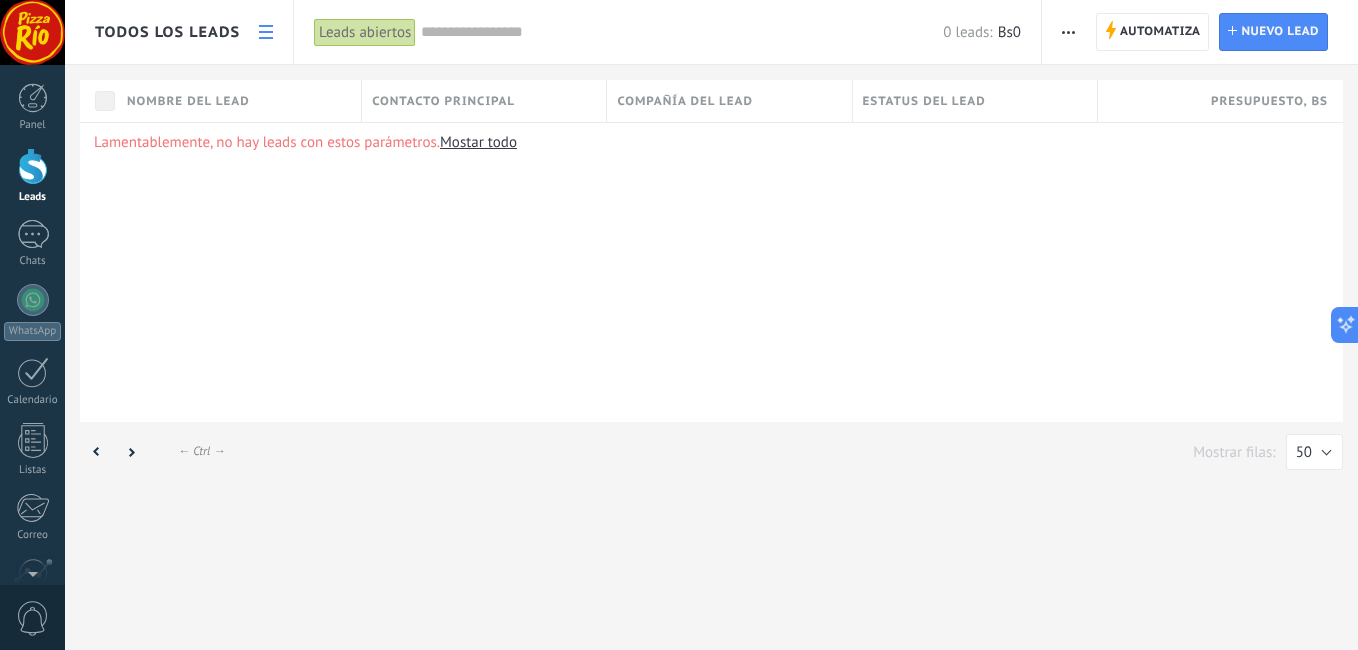 click at bounding box center (682, 32) 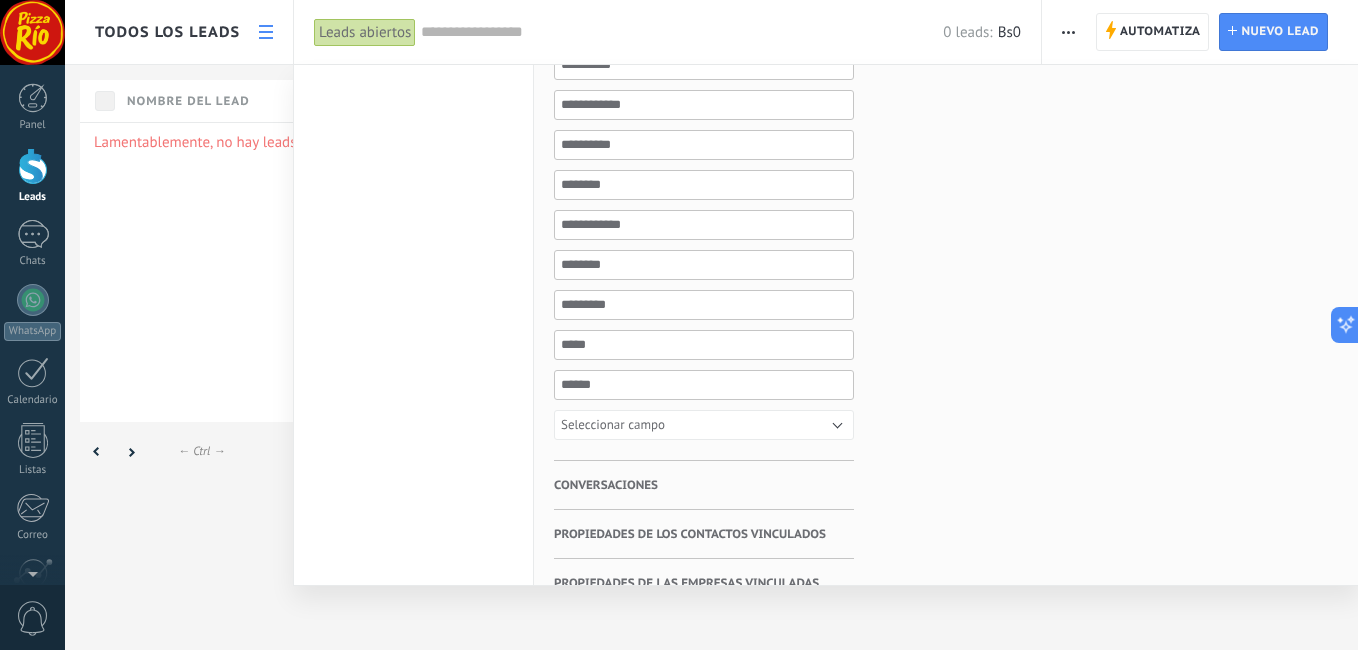 scroll, scrollTop: 570, scrollLeft: 0, axis: vertical 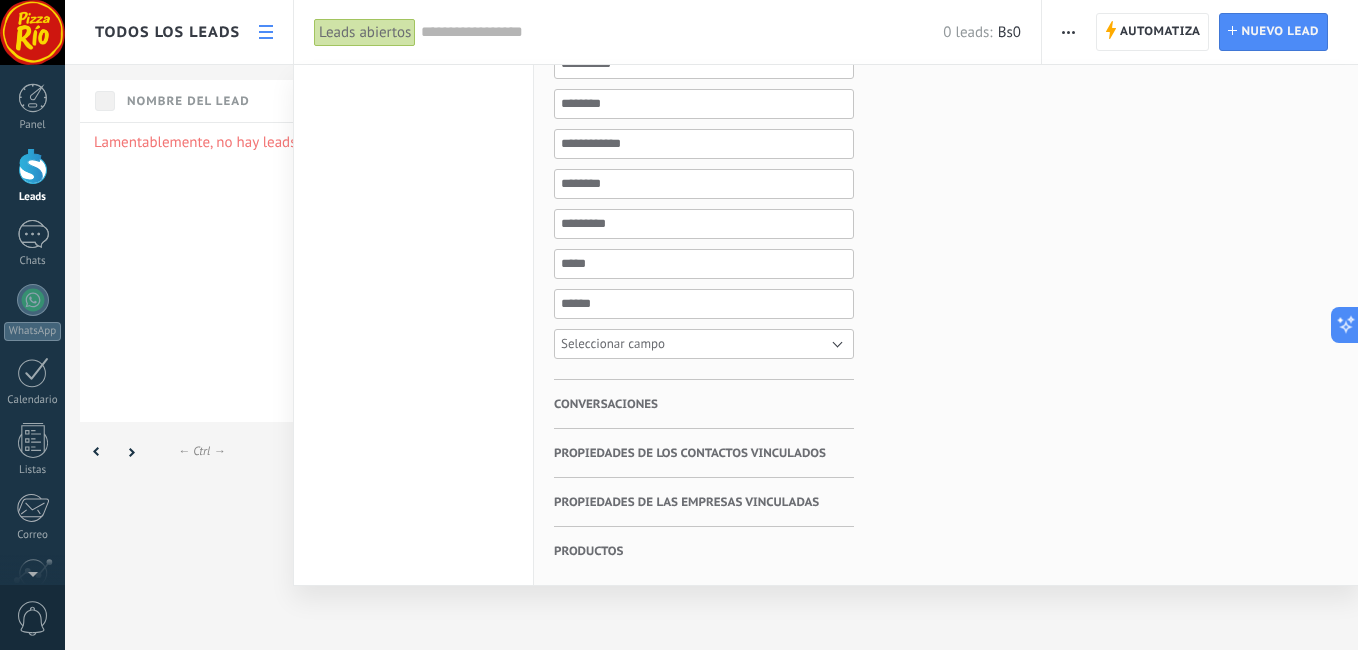 click on "Seleccionar campo" at bounding box center [704, 344] 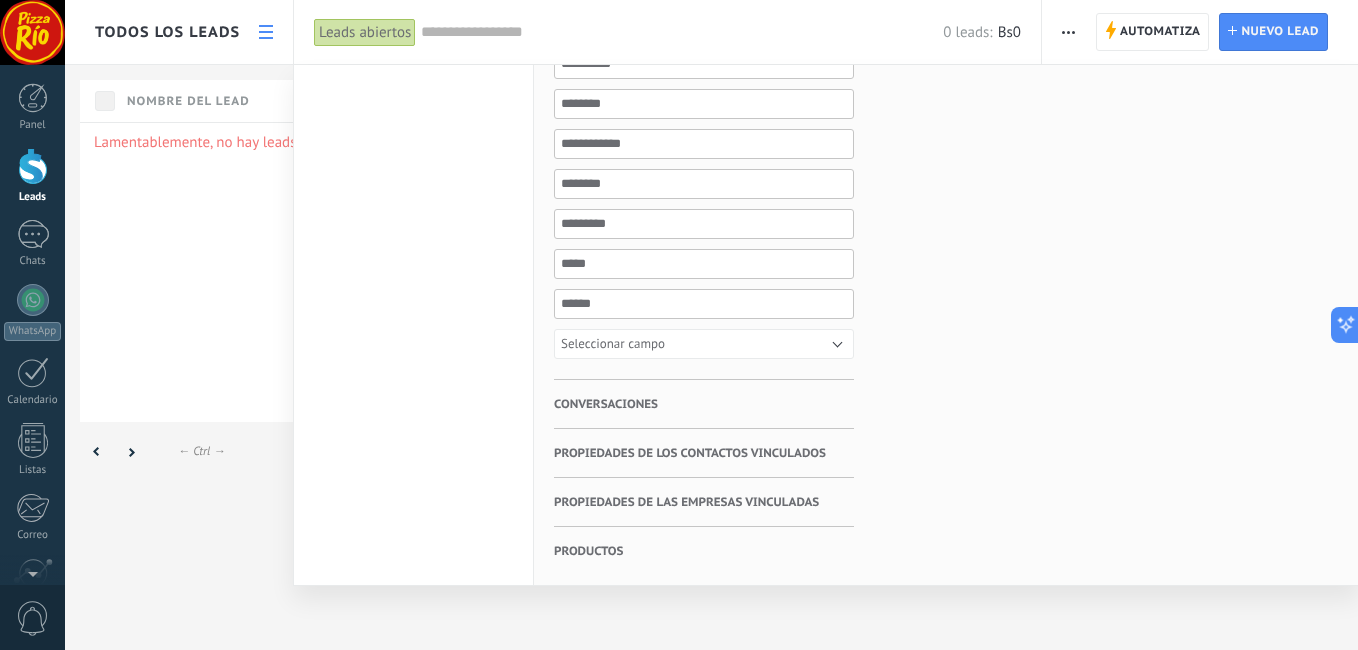 click on "Etiquetas Administrar etiquetas No tienes etiquetas conectadas" at bounding box center (1004, 40) 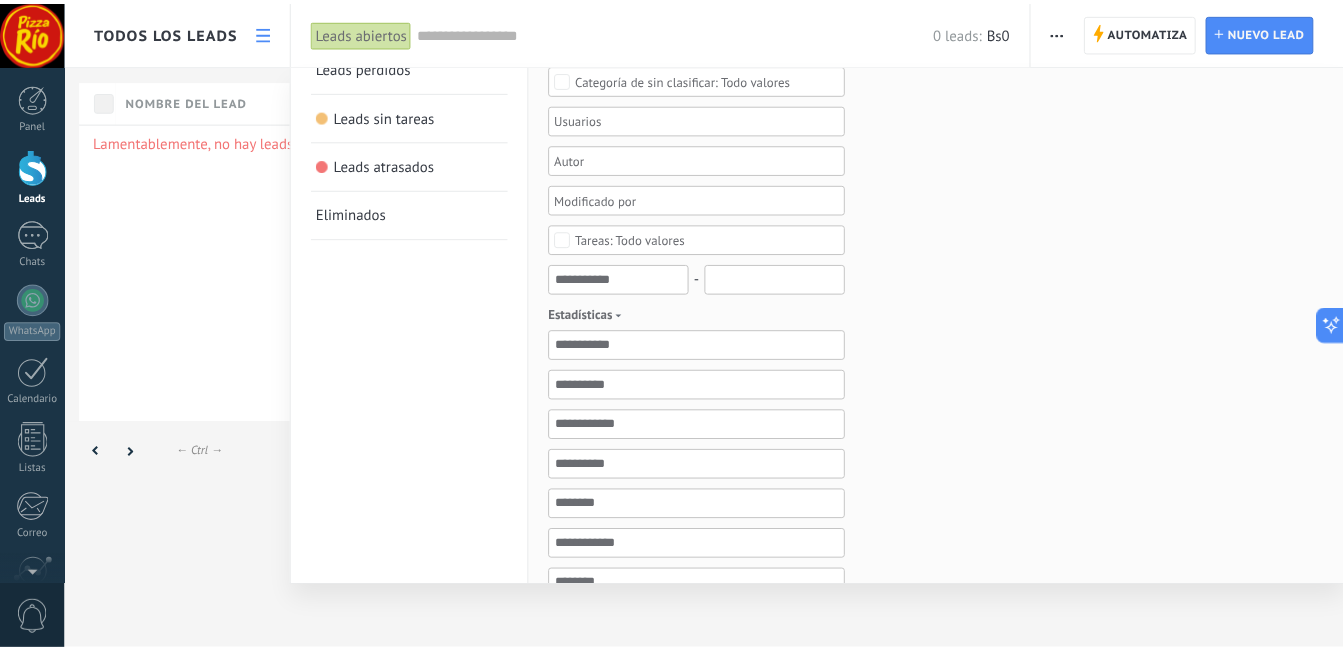 scroll, scrollTop: 0, scrollLeft: 0, axis: both 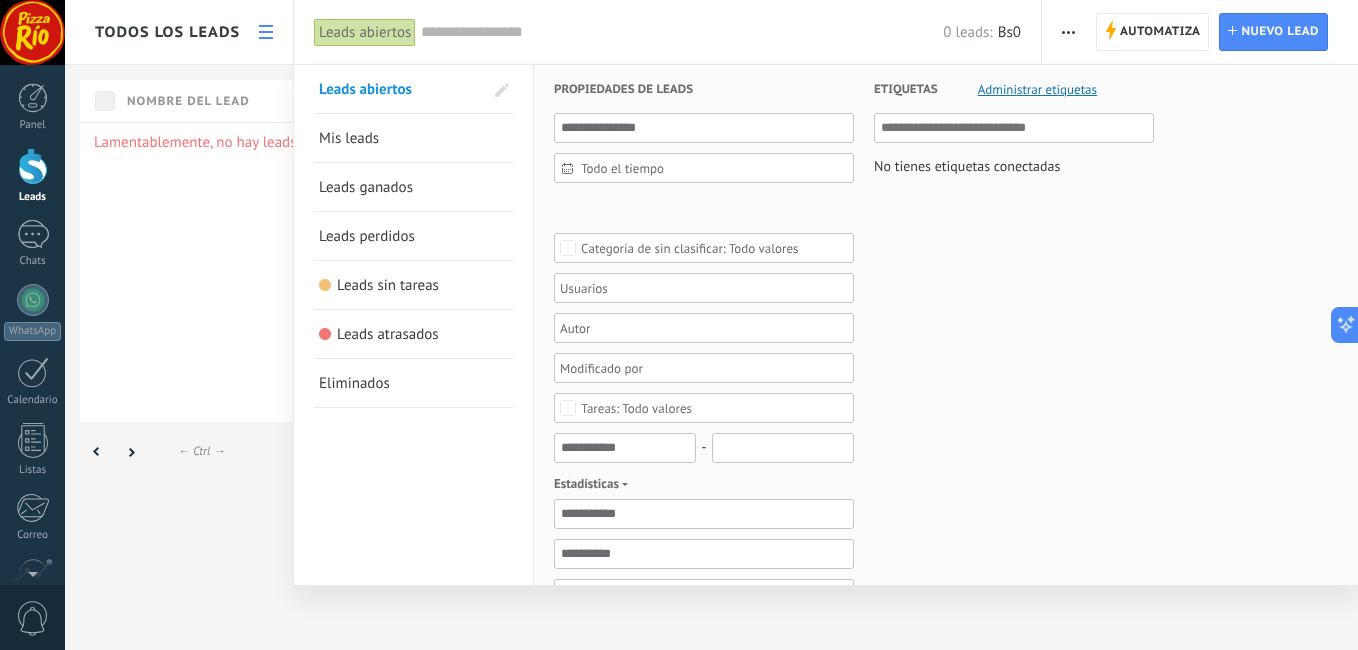 click at bounding box center [1014, 128] 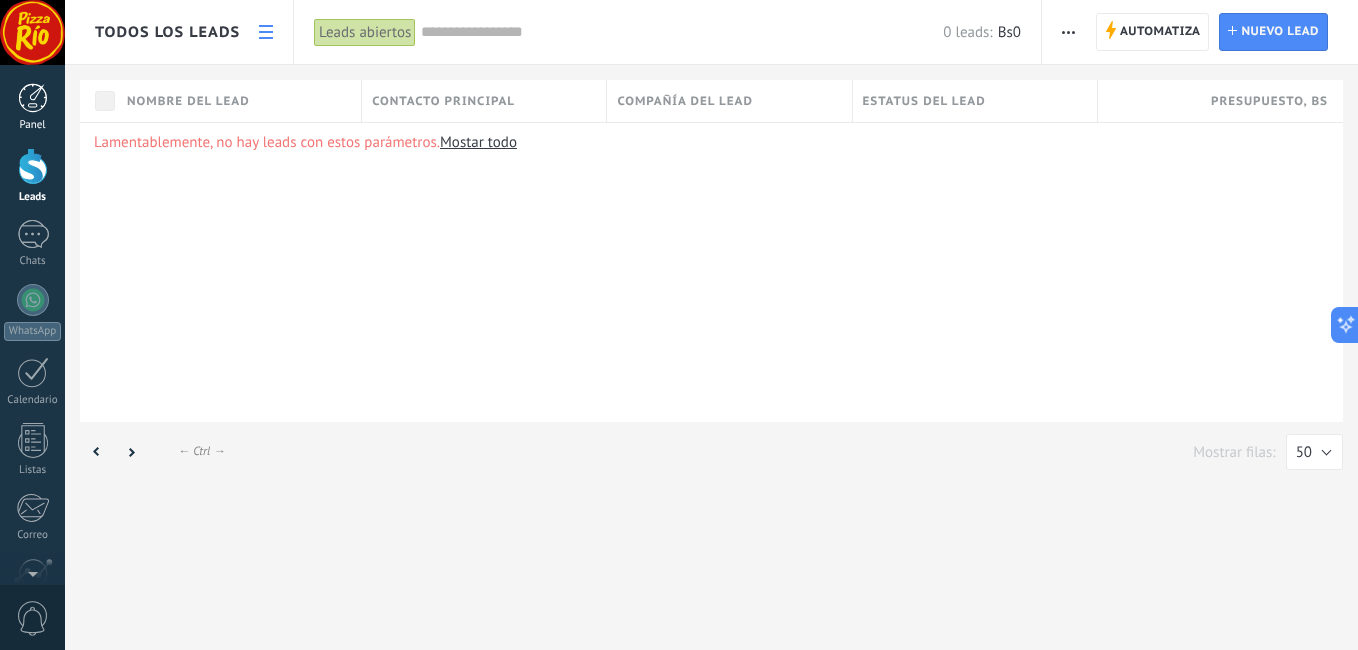 click at bounding box center [33, 98] 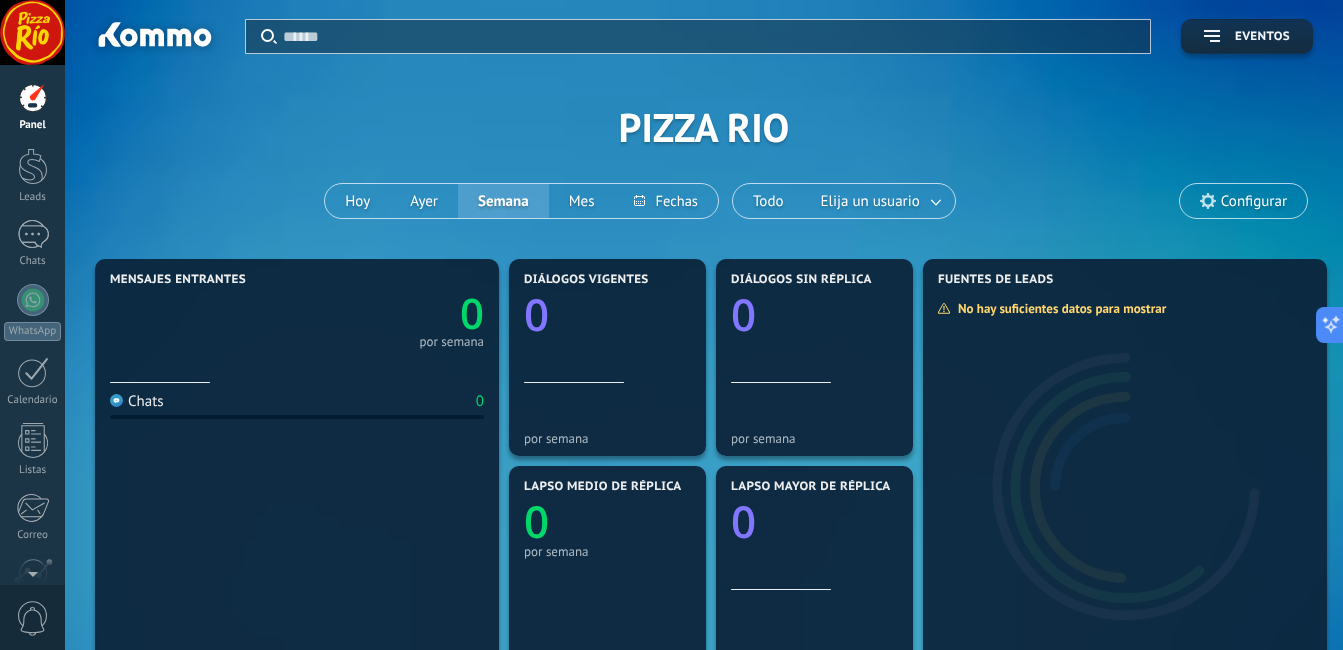 click on "Configurar" at bounding box center [1254, 201] 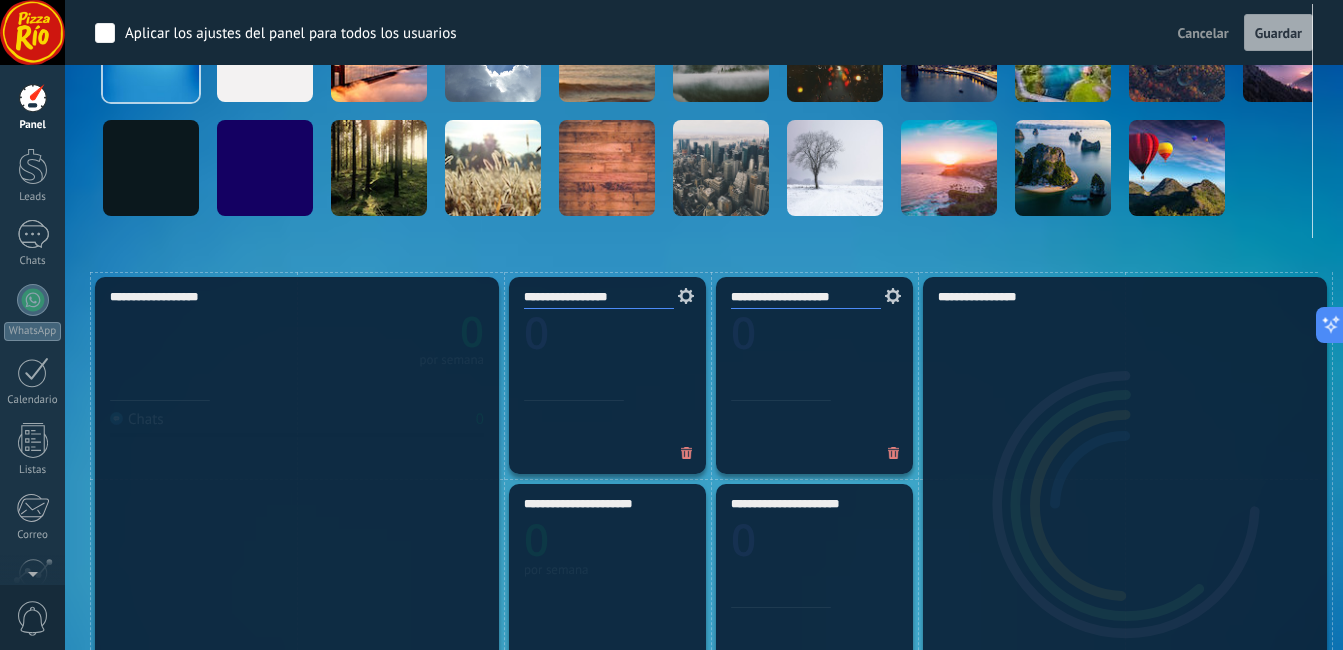 scroll, scrollTop: 0, scrollLeft: 0, axis: both 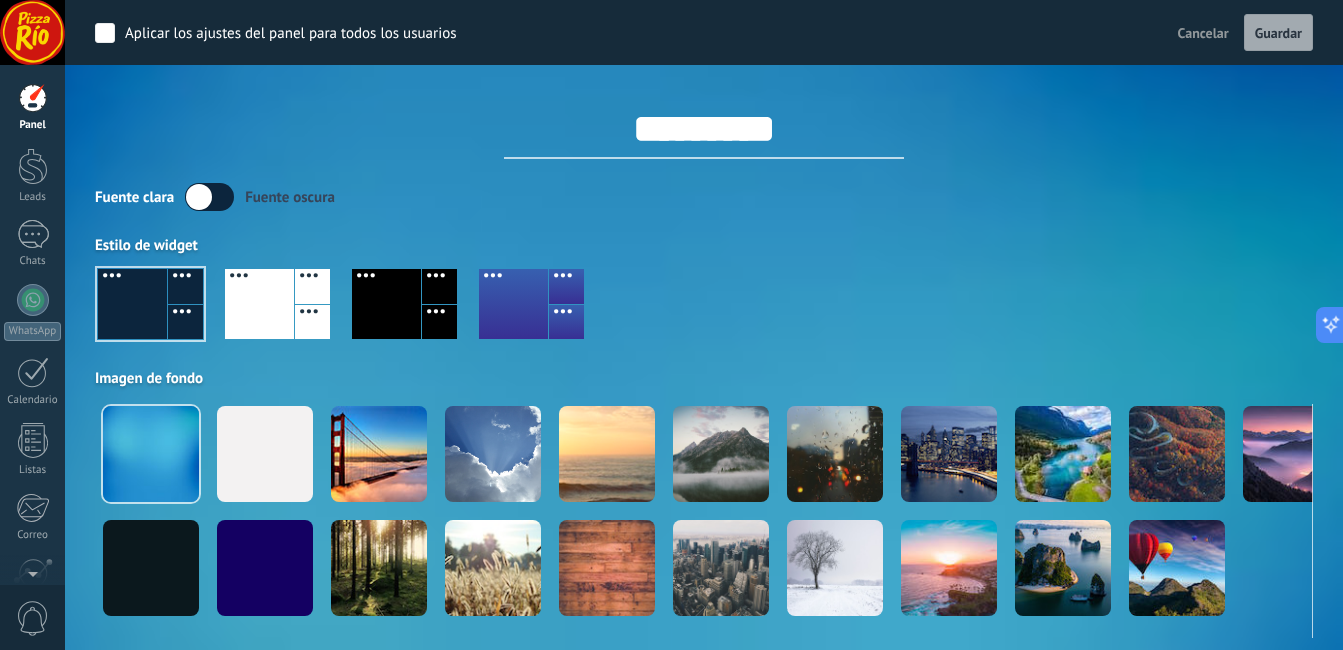 click on "Fuente clara Fuente oscura" at bounding box center (704, 197) 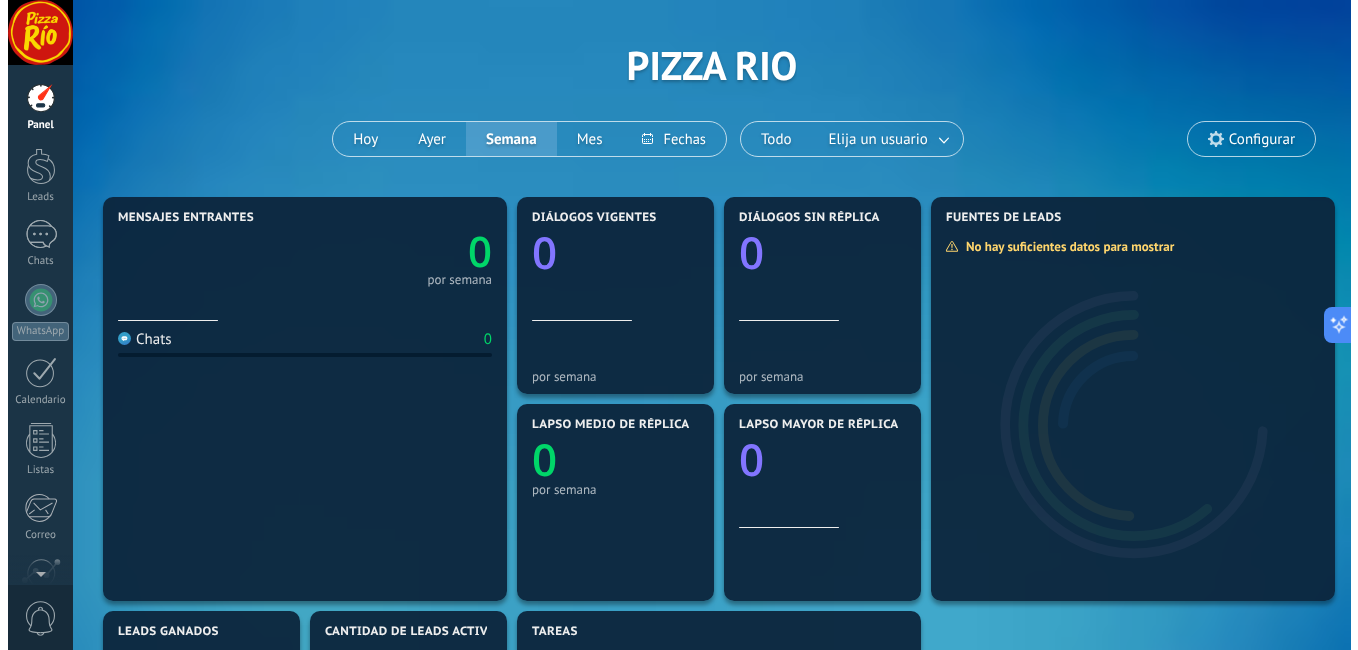 scroll, scrollTop: 0, scrollLeft: 0, axis: both 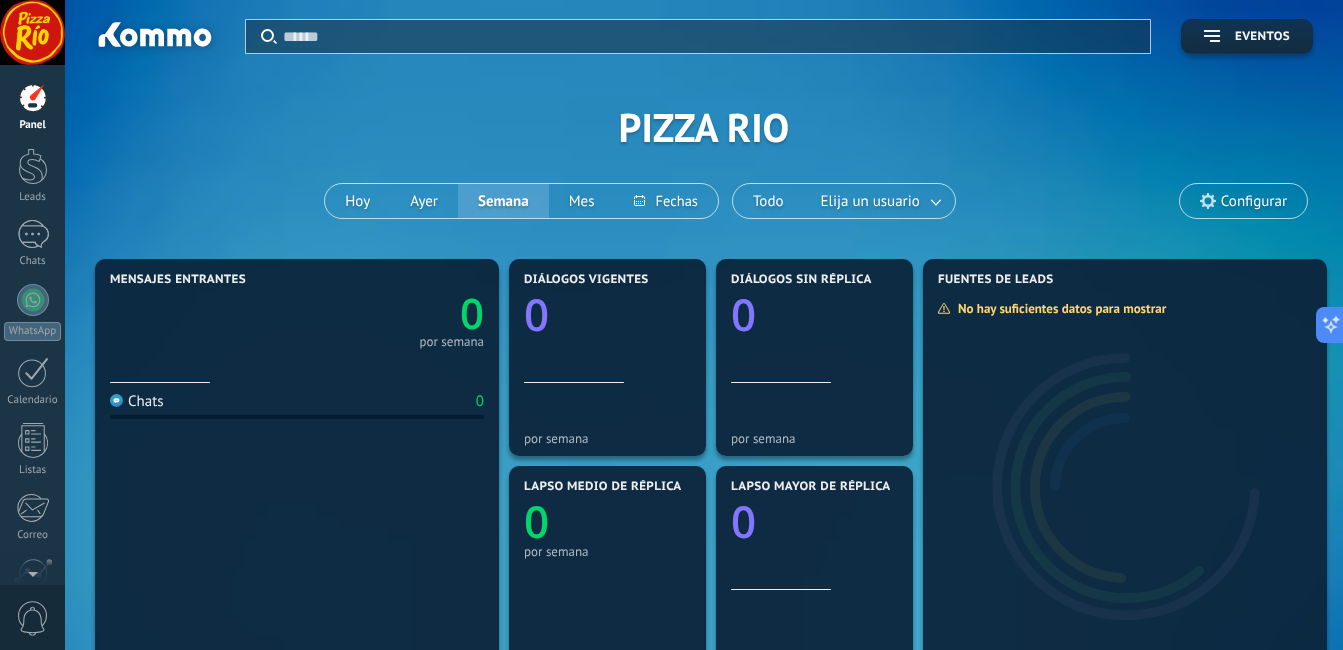 click at bounding box center [32, 32] 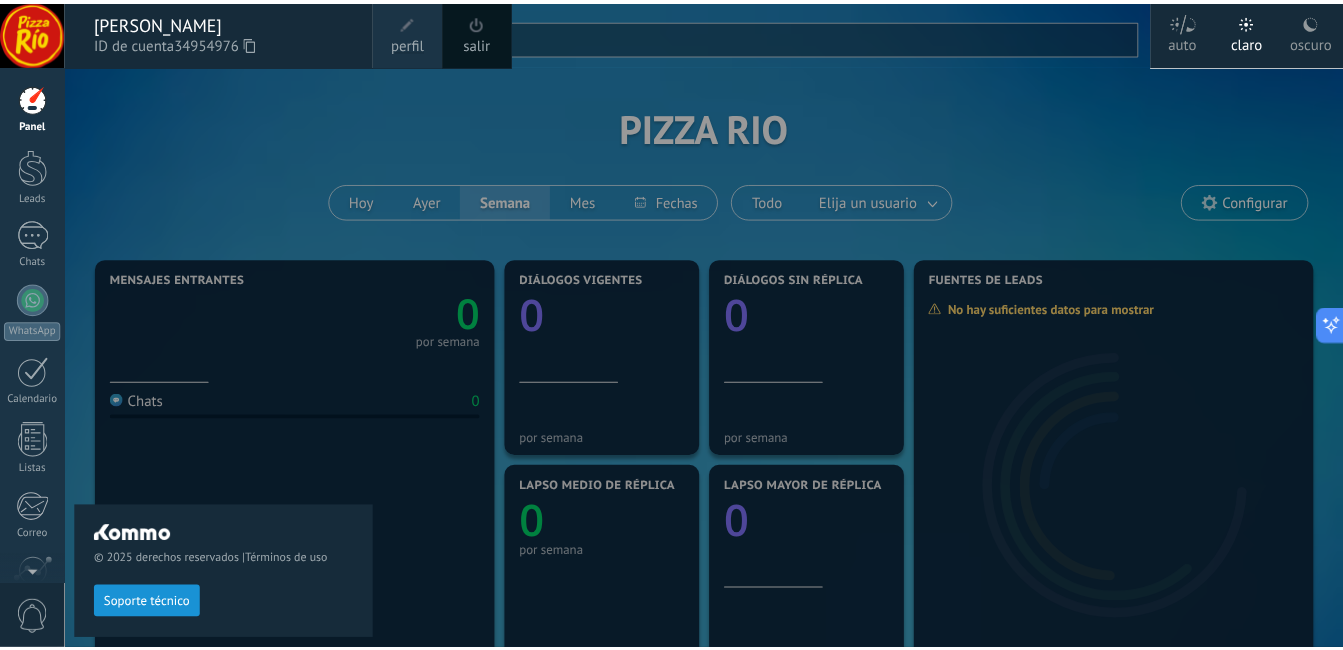 scroll, scrollTop: 0, scrollLeft: 0, axis: both 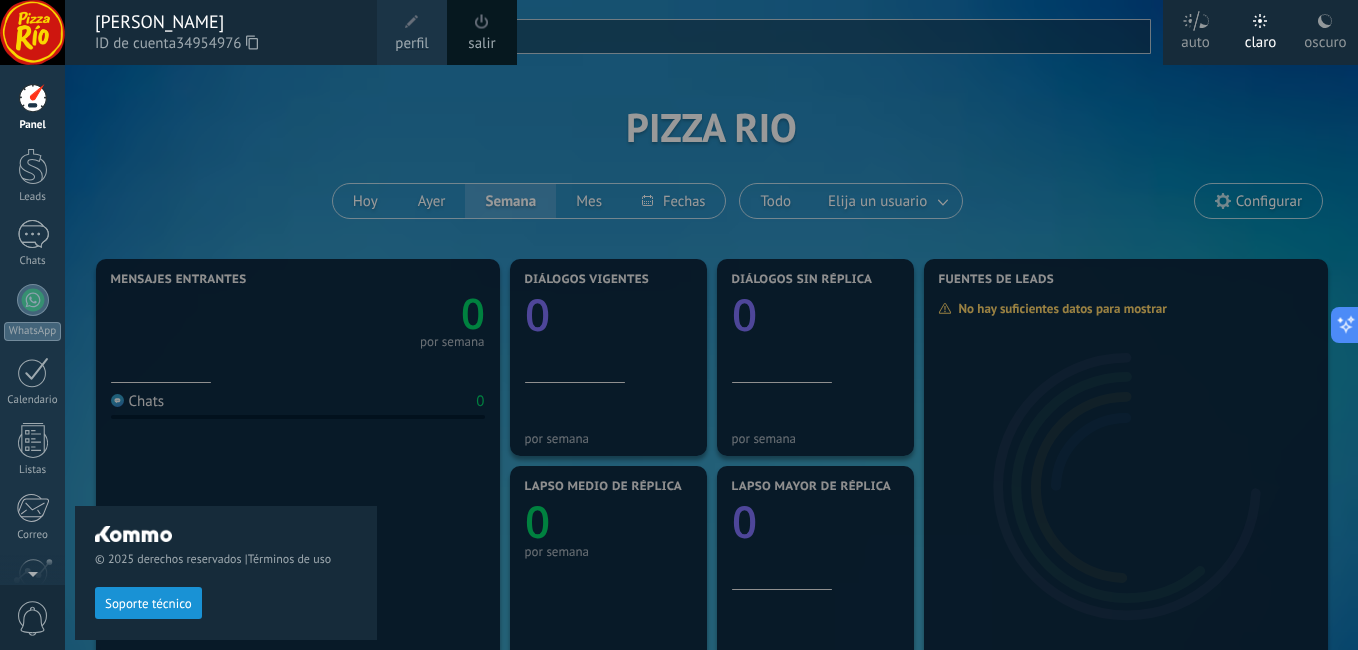 click on "©  2025  derechos reservados |  Términos de uso
Soporte técnico" at bounding box center (226, 357) 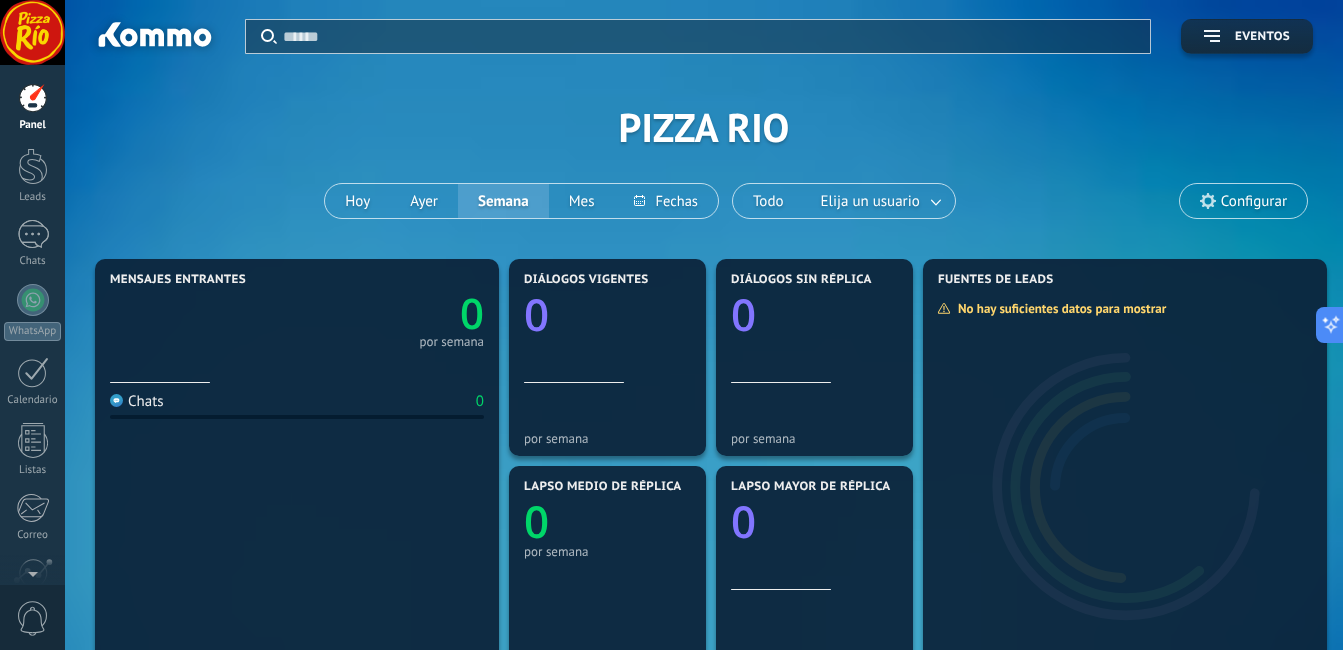 click on "Aplicar Eventos PIZZA RIO Hoy Ayer Semana Mes Todo Elija un usuario Configurar" at bounding box center (704, 127) 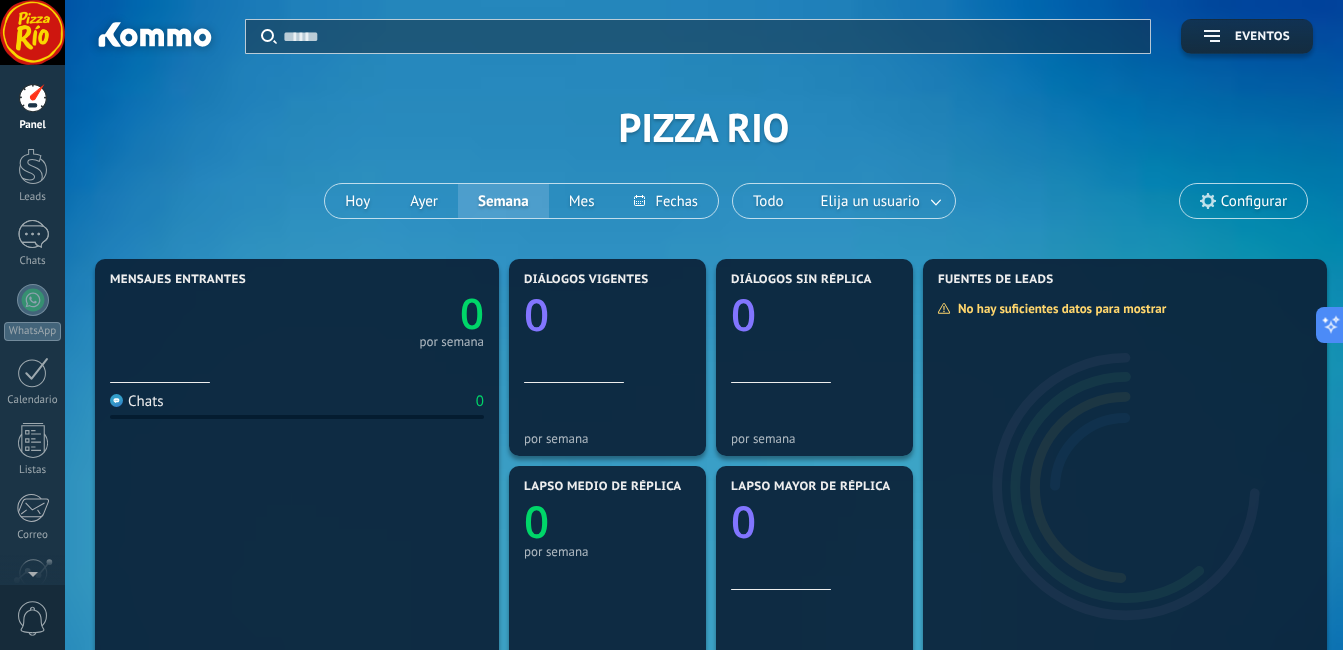 click on "Configurar" at bounding box center [1254, 201] 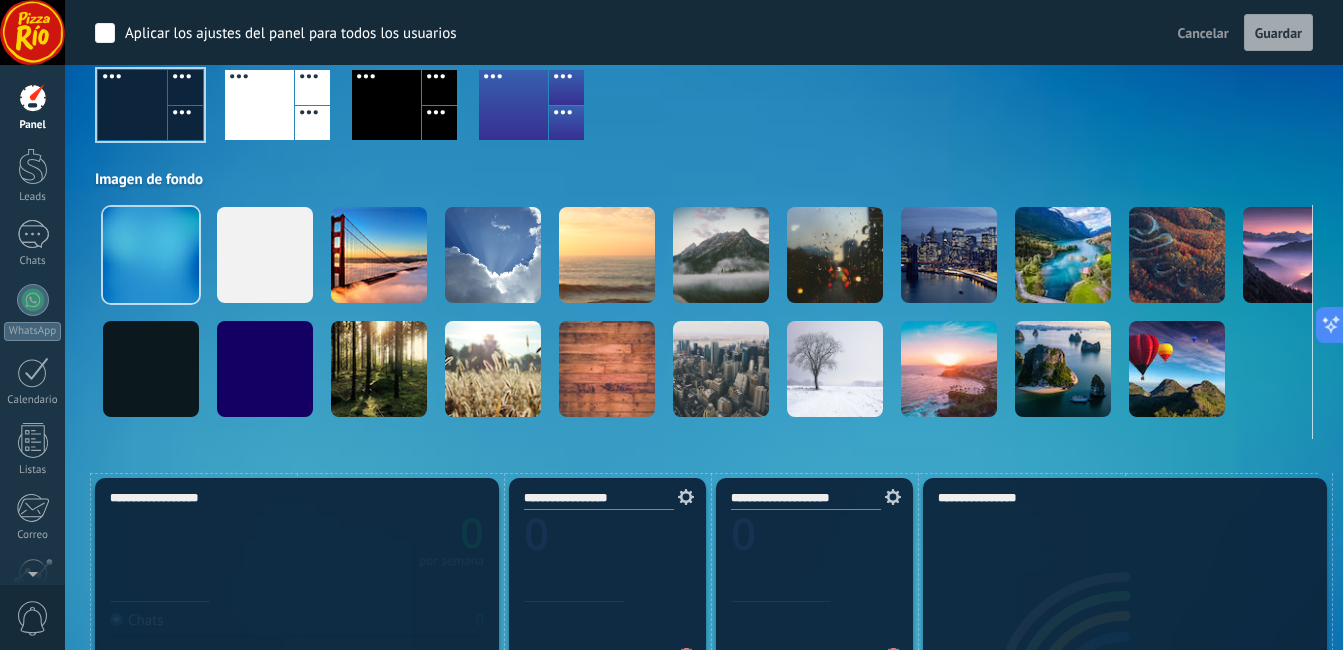 scroll, scrollTop: 200, scrollLeft: 0, axis: vertical 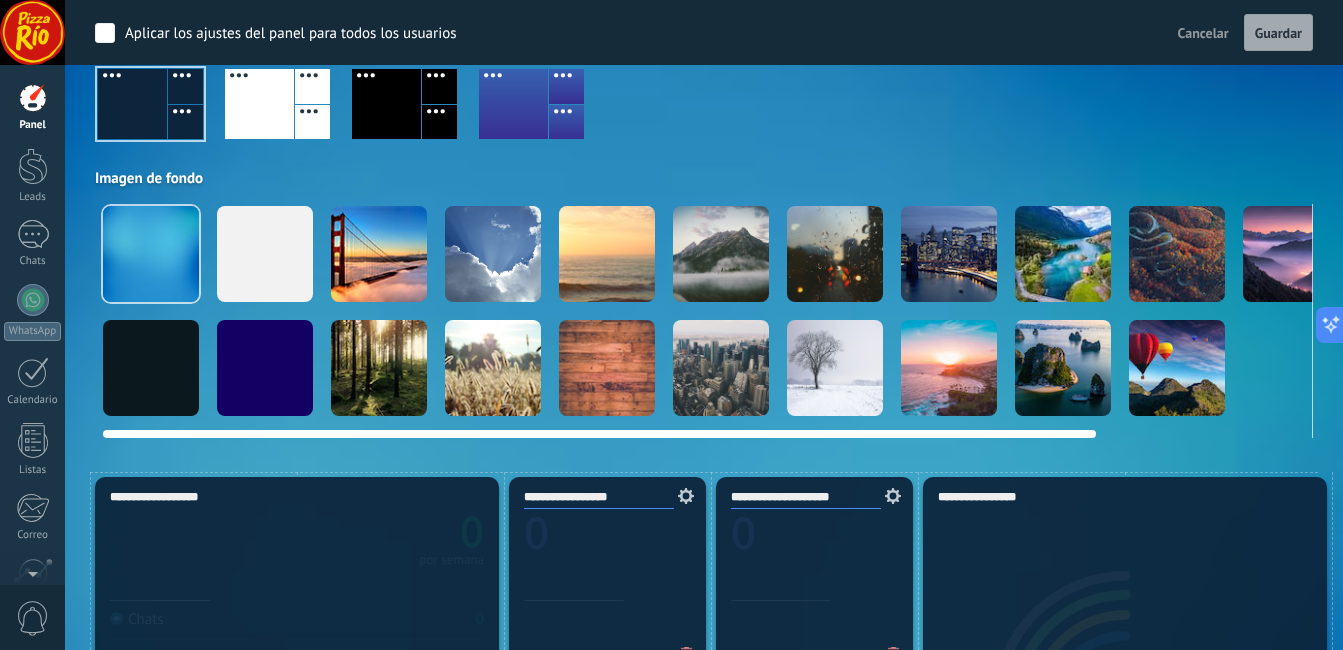 drag, startPoint x: 641, startPoint y: 429, endPoint x: 1184, endPoint y: 433, distance: 543.0147 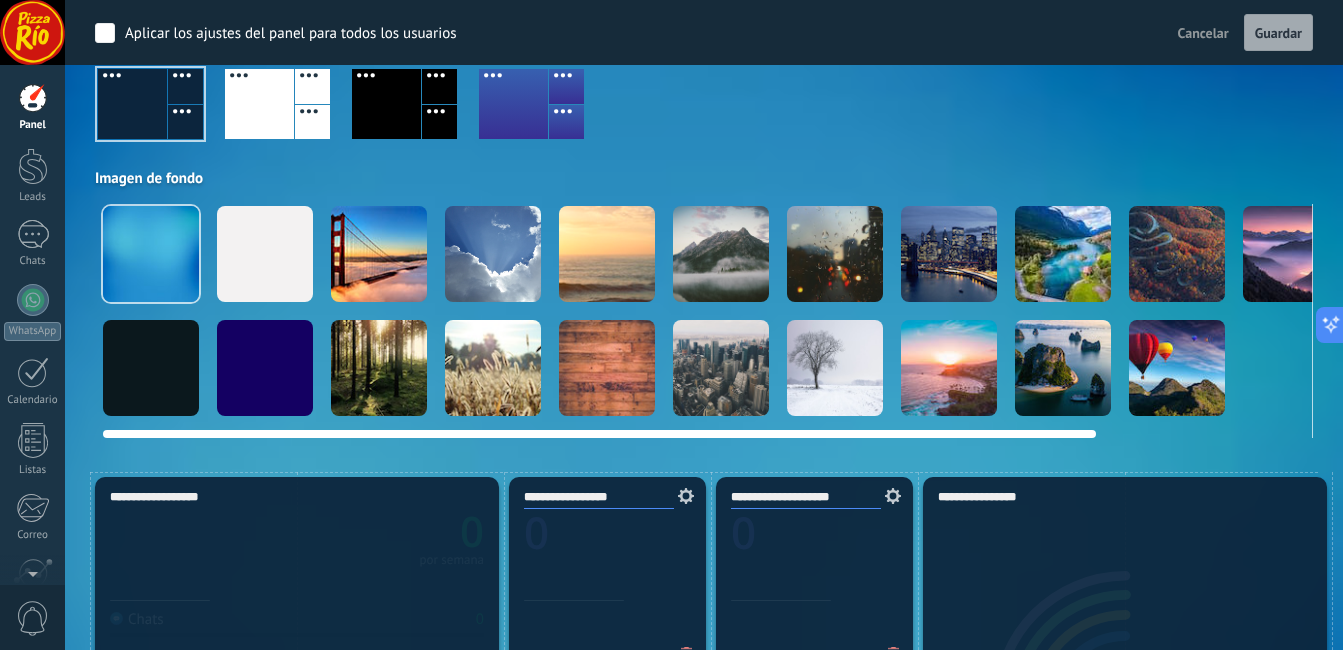 drag, startPoint x: 1211, startPoint y: 188, endPoint x: 803, endPoint y: 214, distance: 408.8276 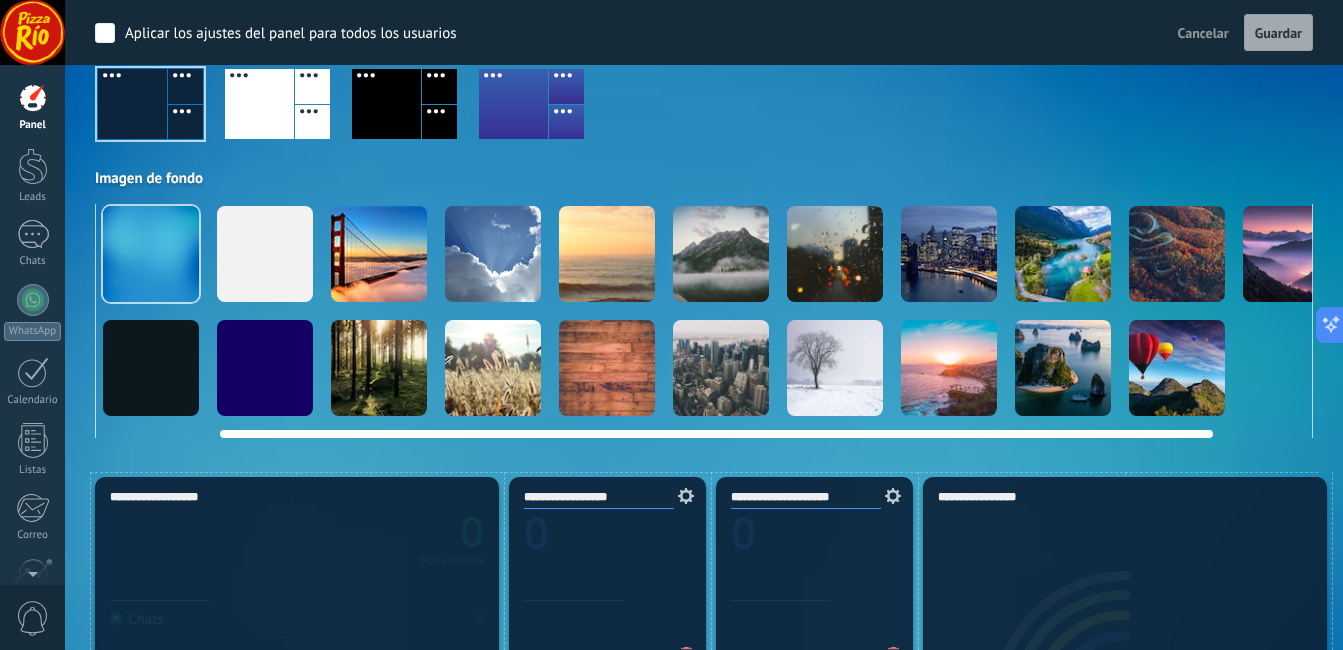 scroll, scrollTop: 0, scrollLeft: 256, axis: horizontal 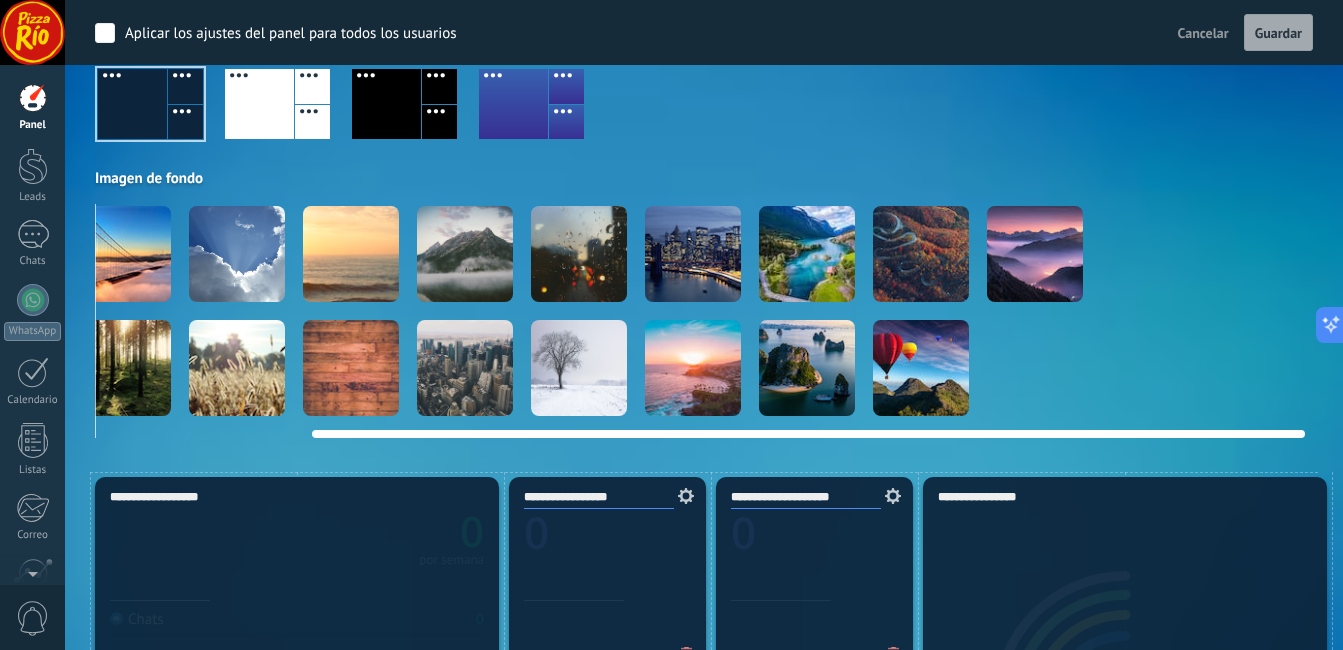 drag, startPoint x: 1110, startPoint y: 225, endPoint x: 312, endPoint y: 320, distance: 803.6349 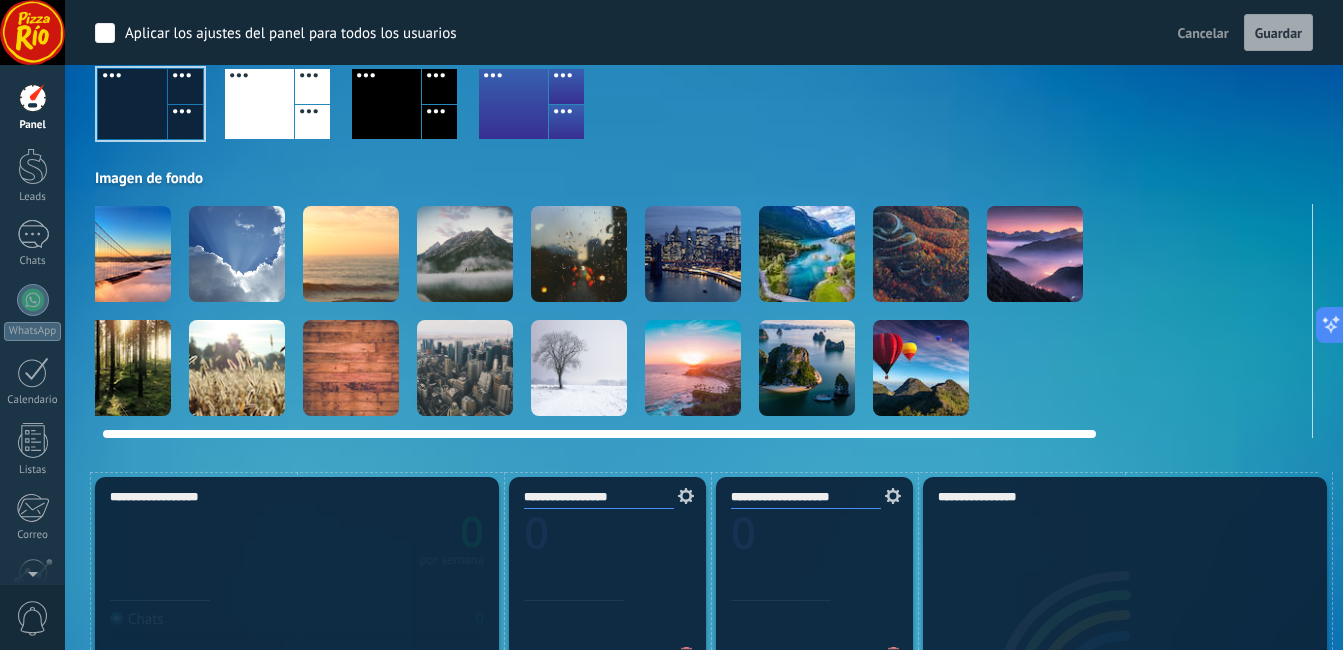 scroll, scrollTop: 0, scrollLeft: 0, axis: both 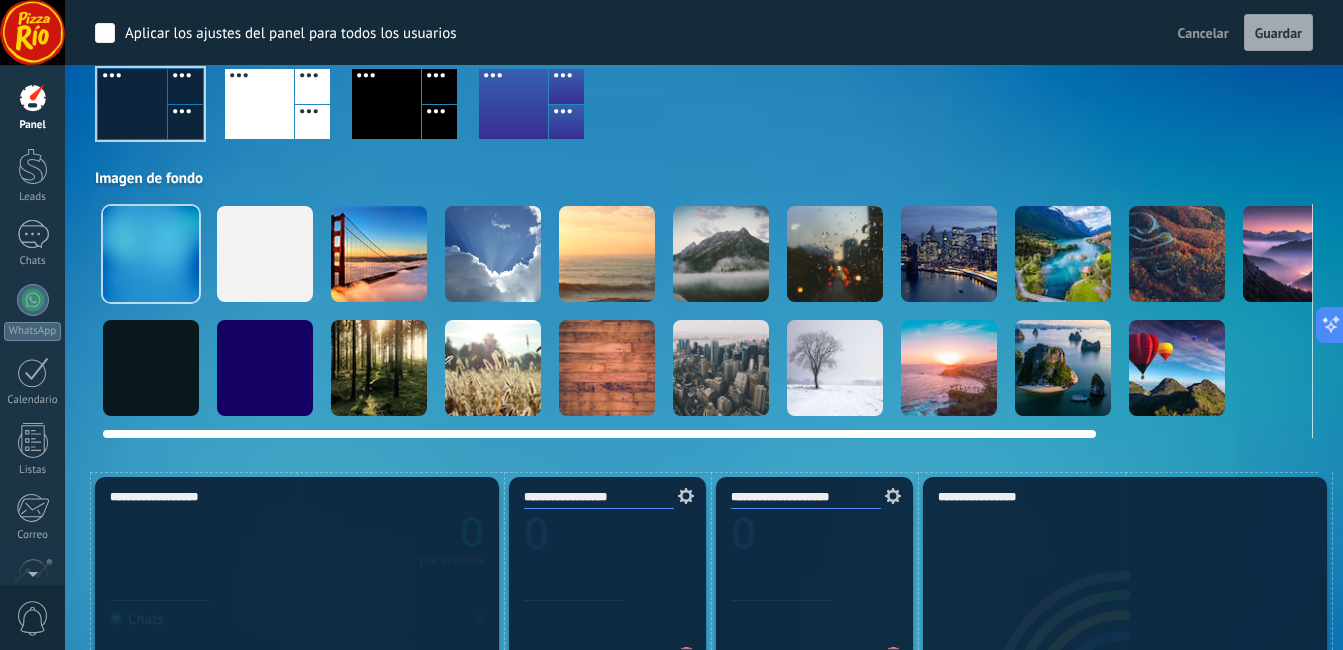 drag, startPoint x: 134, startPoint y: 326, endPoint x: 1151, endPoint y: 329, distance: 1017.0044 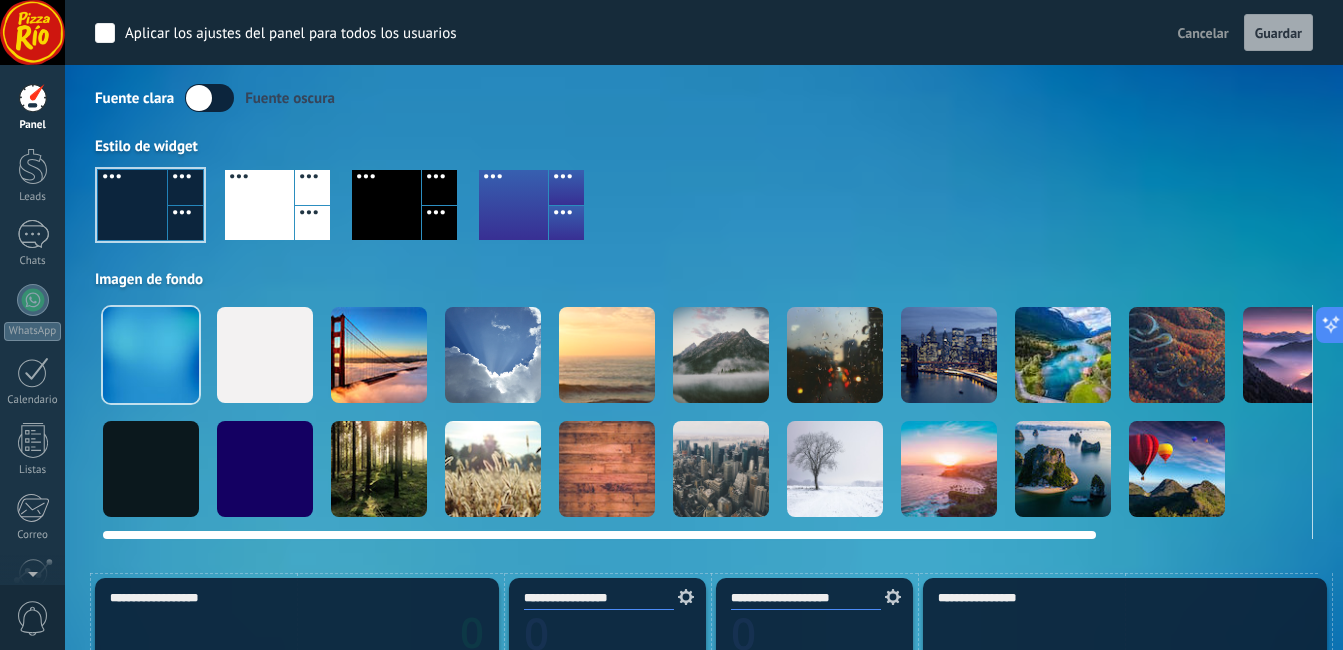 scroll, scrollTop: 100, scrollLeft: 0, axis: vertical 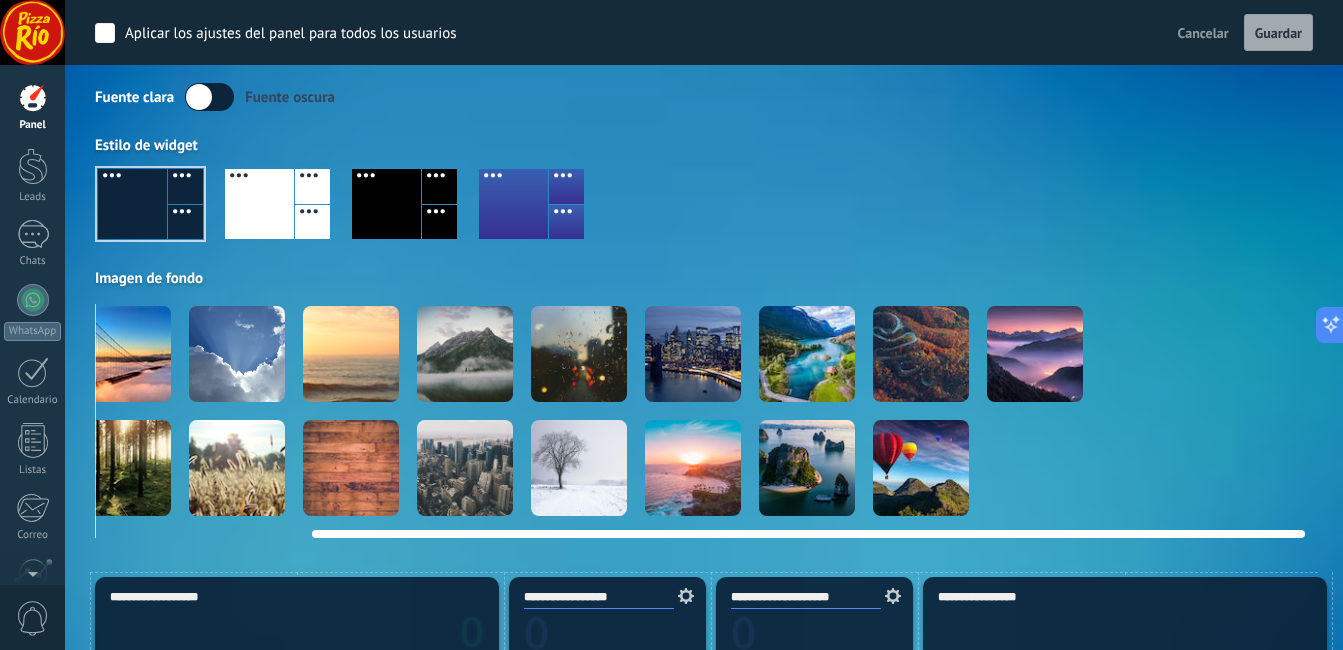 drag, startPoint x: 910, startPoint y: 530, endPoint x: 1255, endPoint y: 522, distance: 345.09274 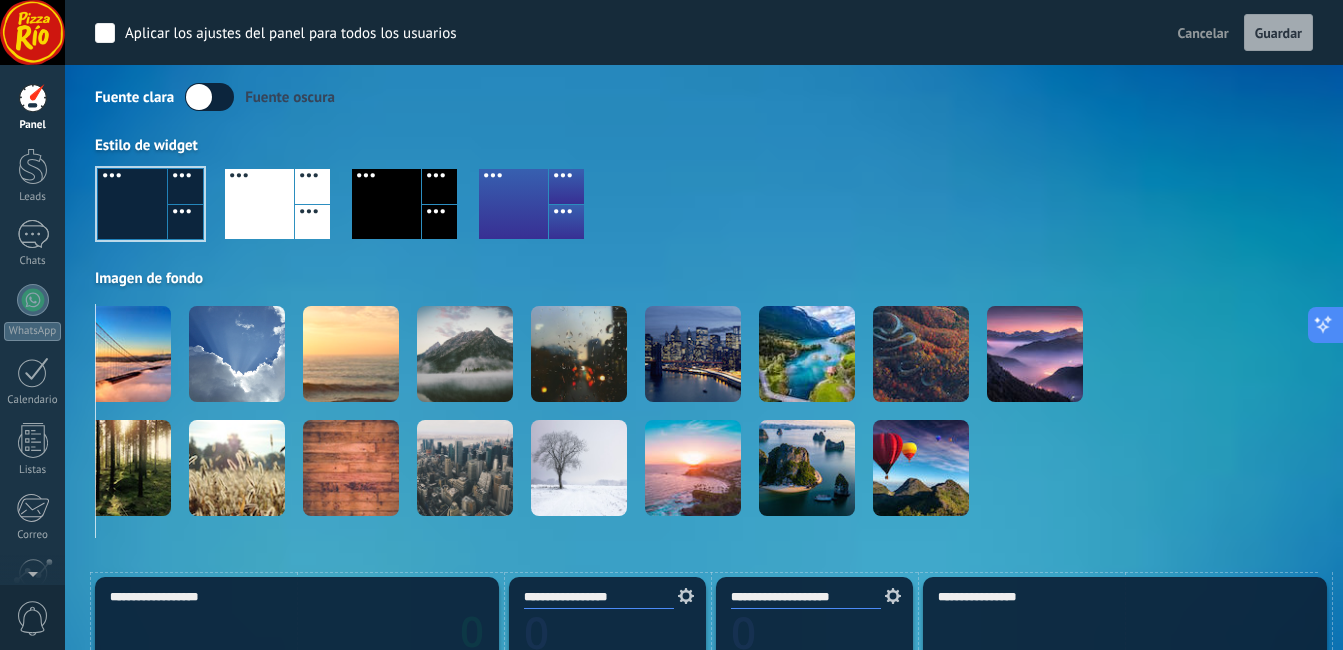 click 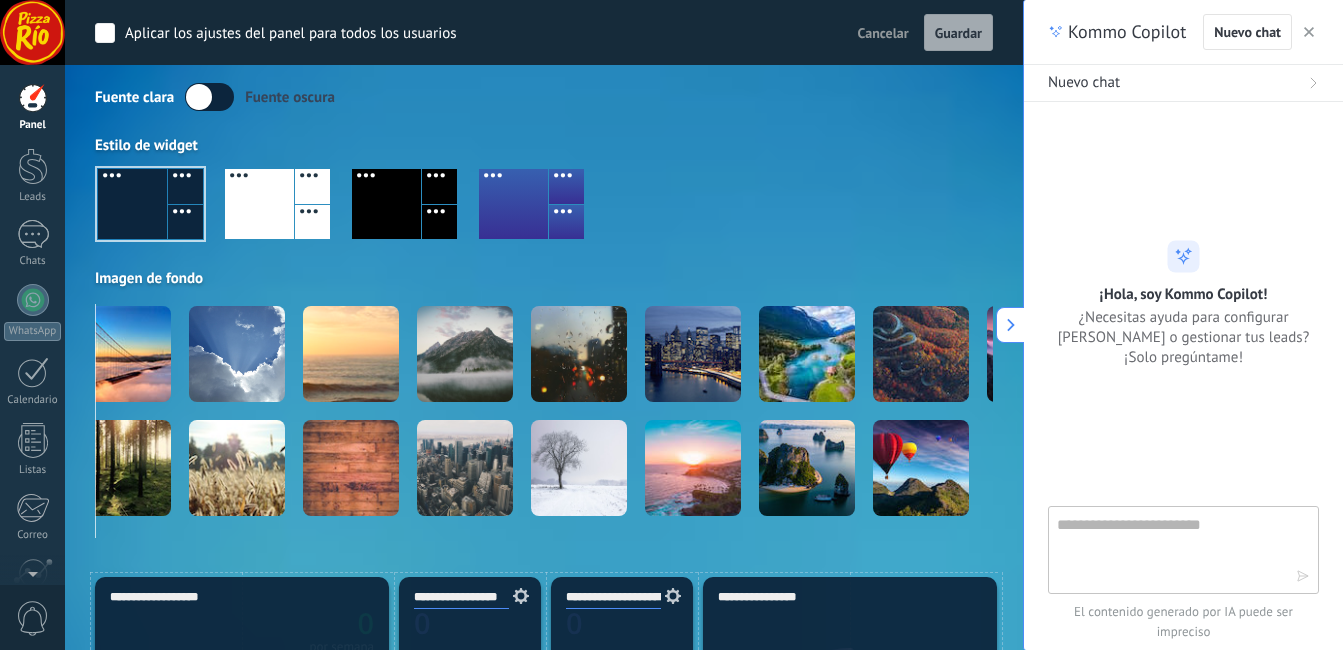 click at bounding box center (544, 212) 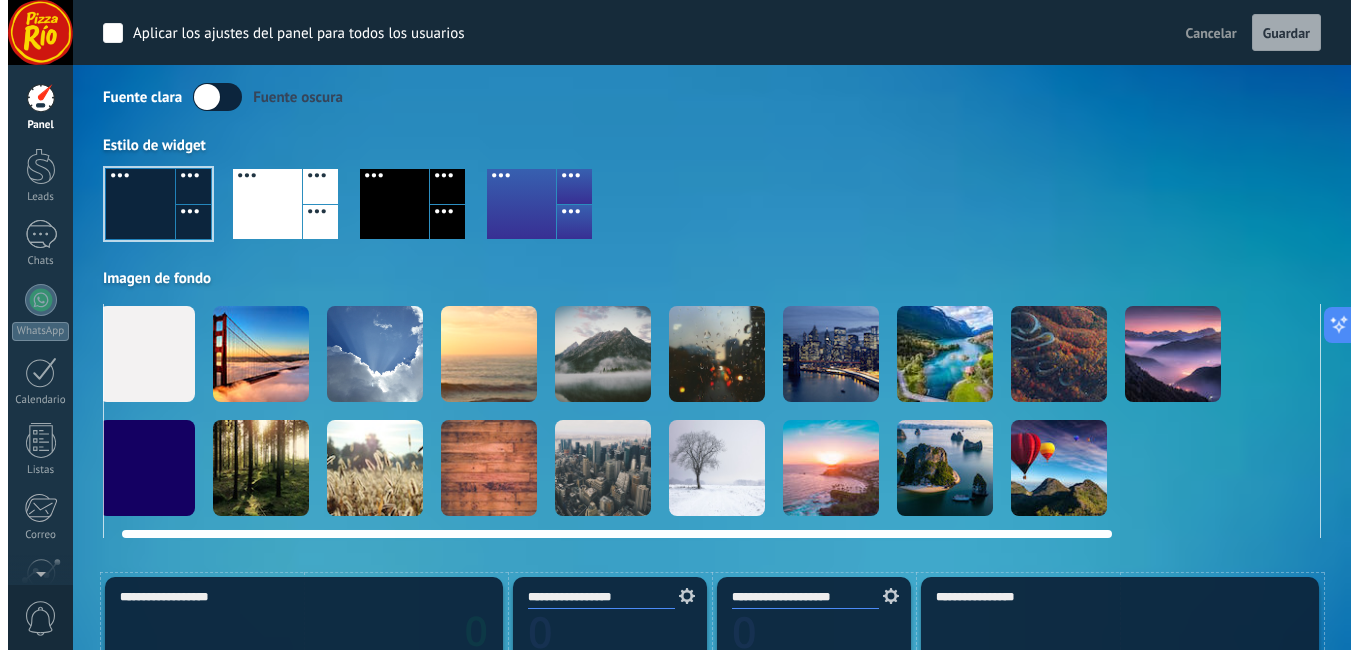 scroll, scrollTop: 0, scrollLeft: 0, axis: both 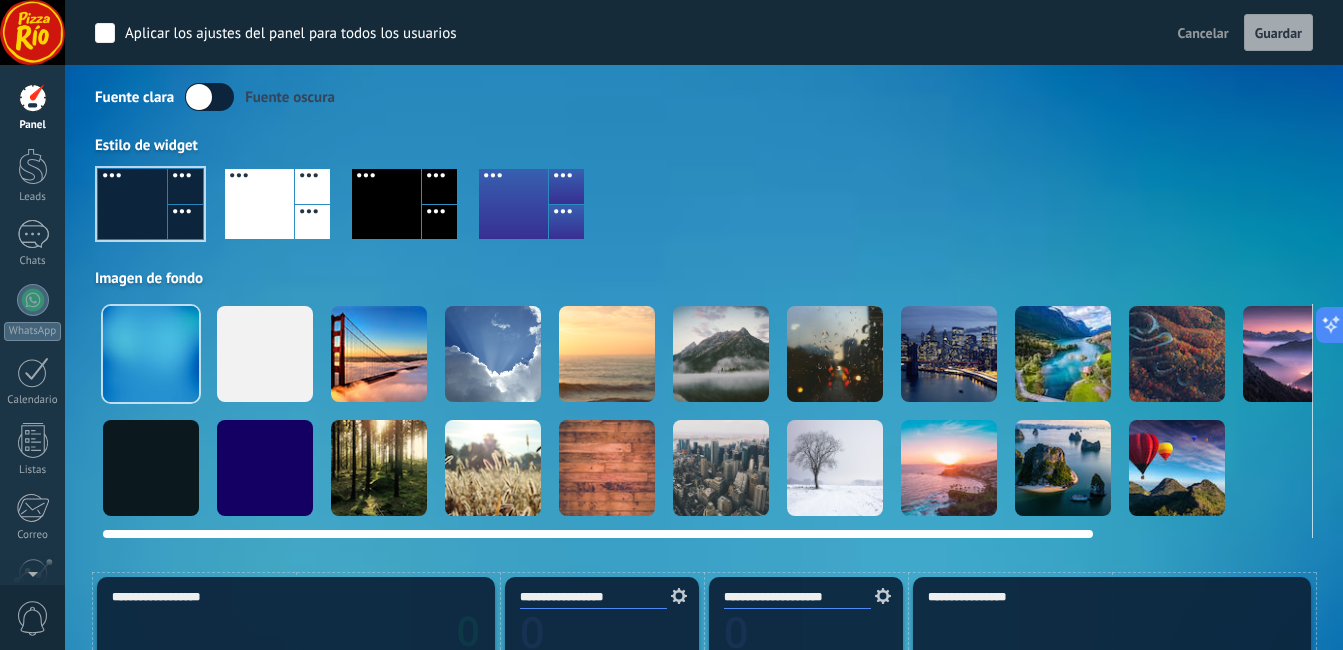 drag, startPoint x: 857, startPoint y: 535, endPoint x: 495, endPoint y: 566, distance: 363.32492 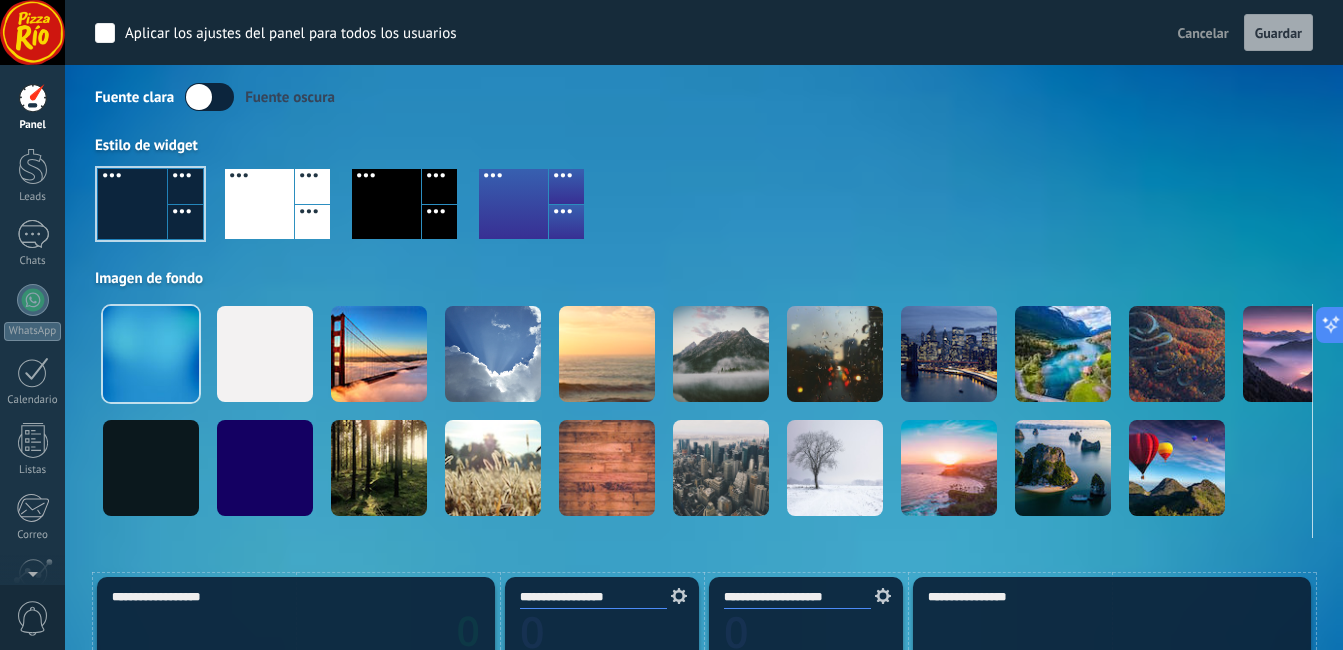 click on "Fuente clara Fuente oscura" at bounding box center [704, 97] 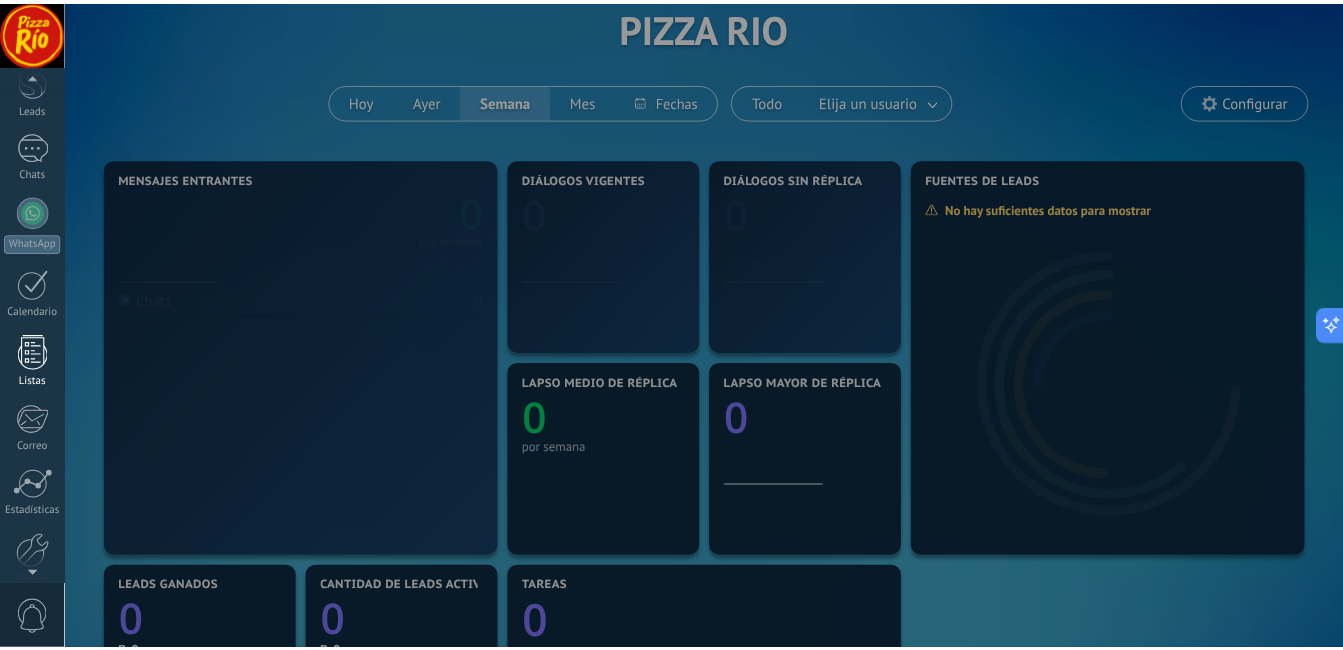 scroll, scrollTop: 0, scrollLeft: 0, axis: both 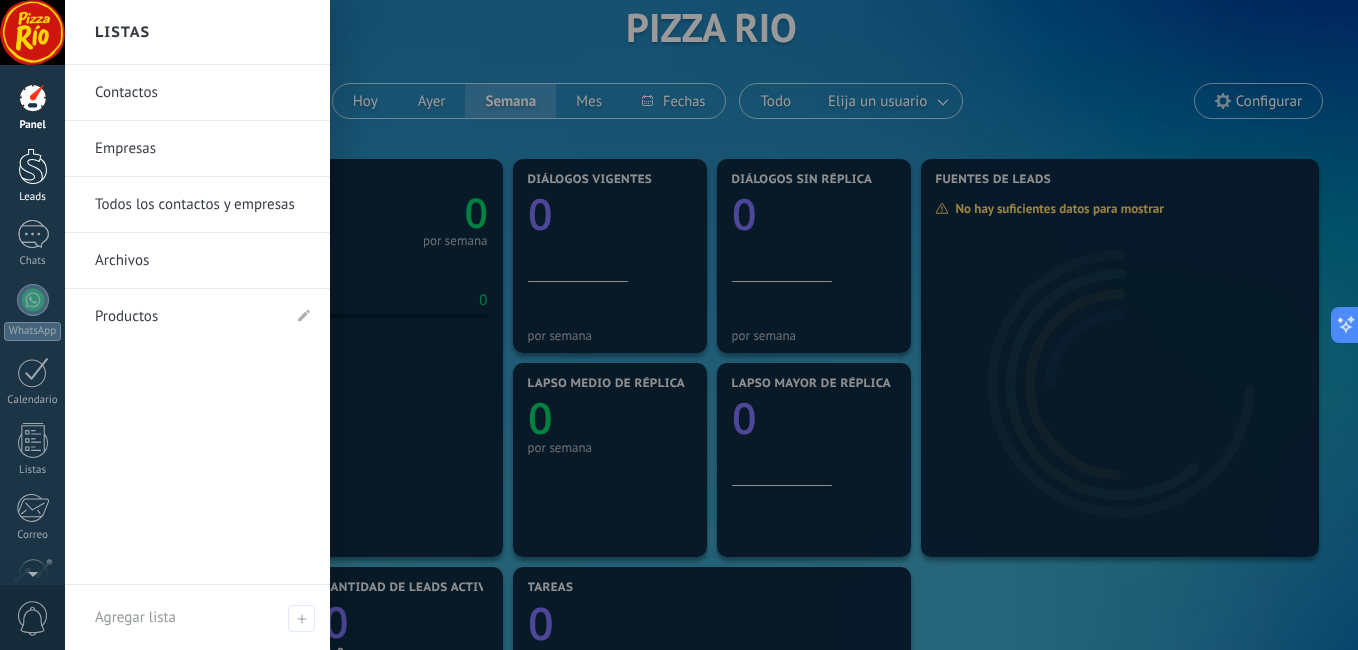 click at bounding box center (33, 166) 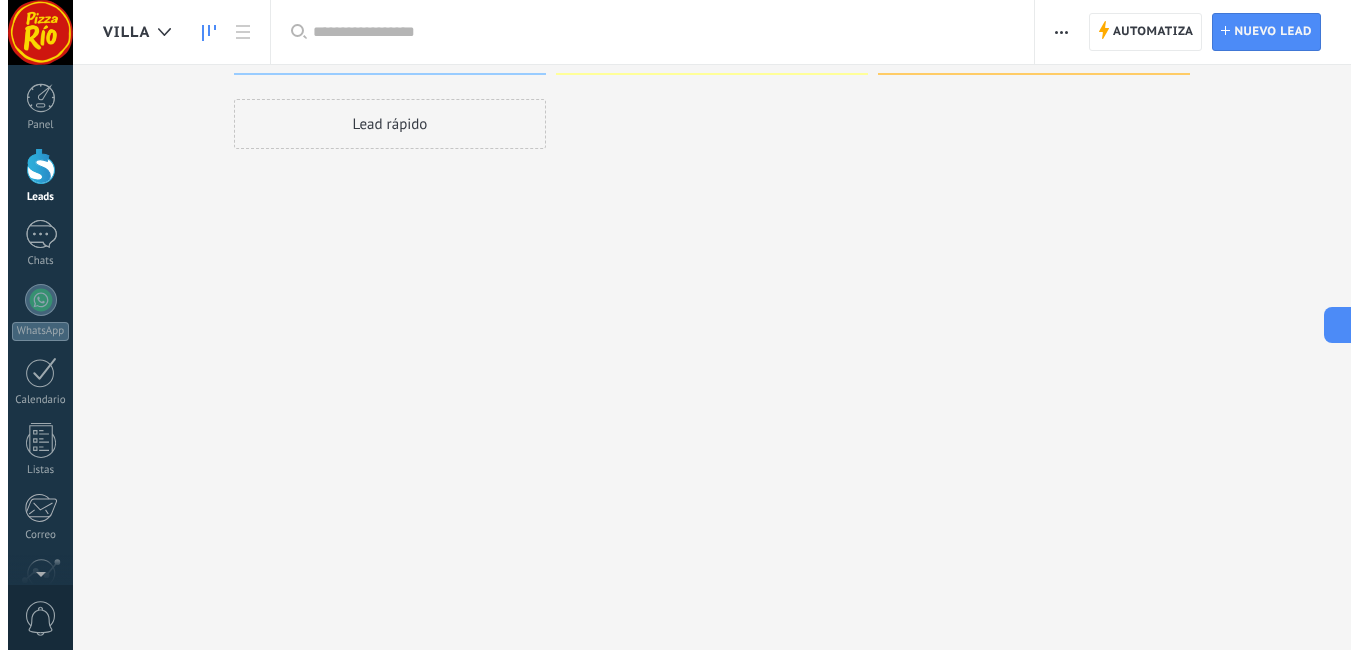 scroll, scrollTop: 0, scrollLeft: 0, axis: both 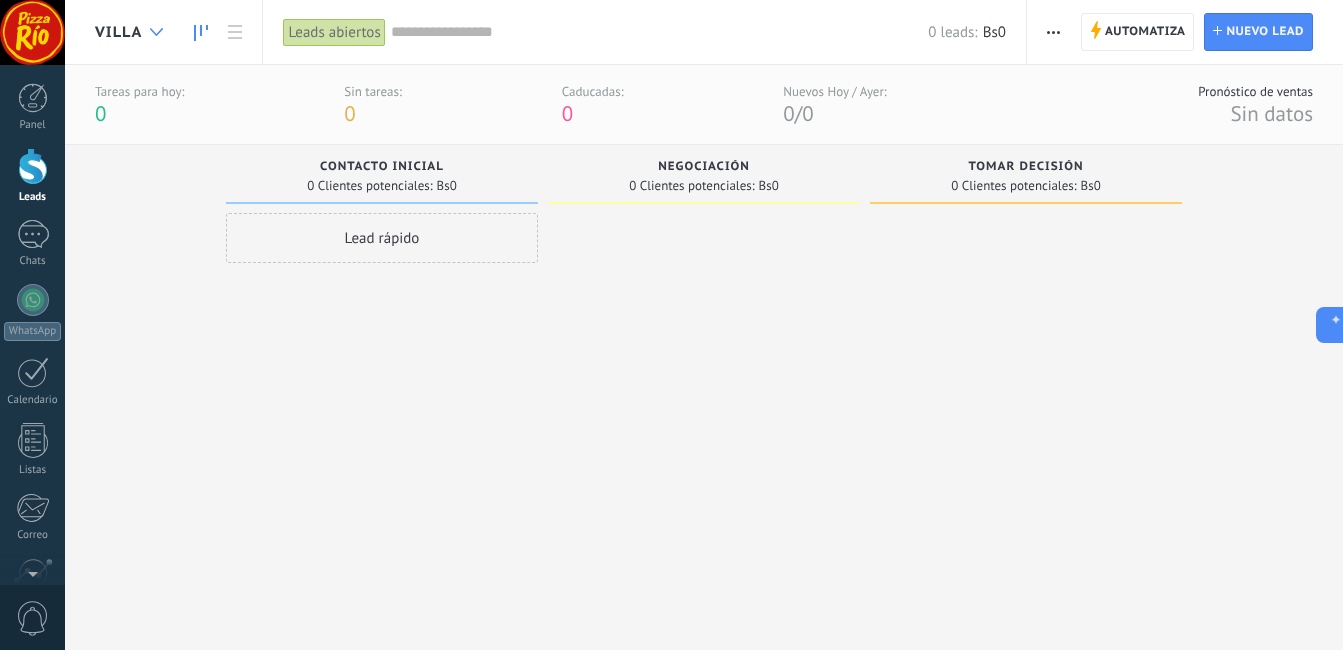 click at bounding box center (156, 32) 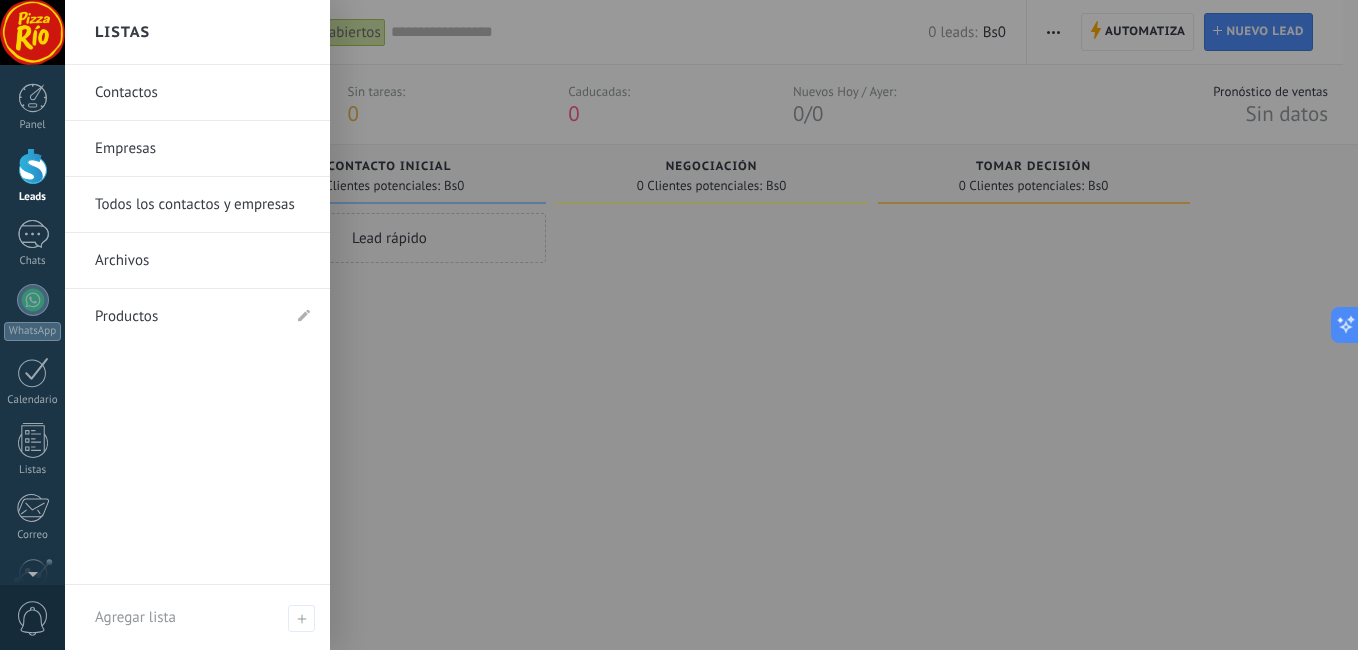 click at bounding box center [744, 325] 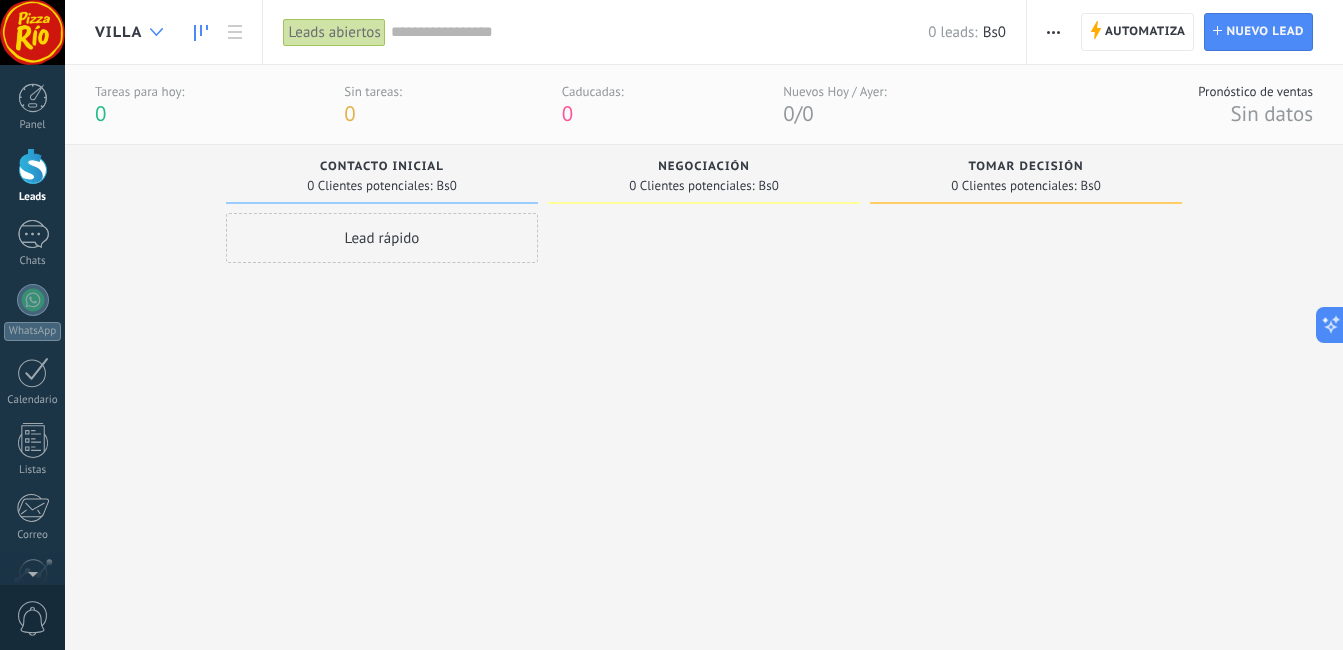 click at bounding box center (156, 32) 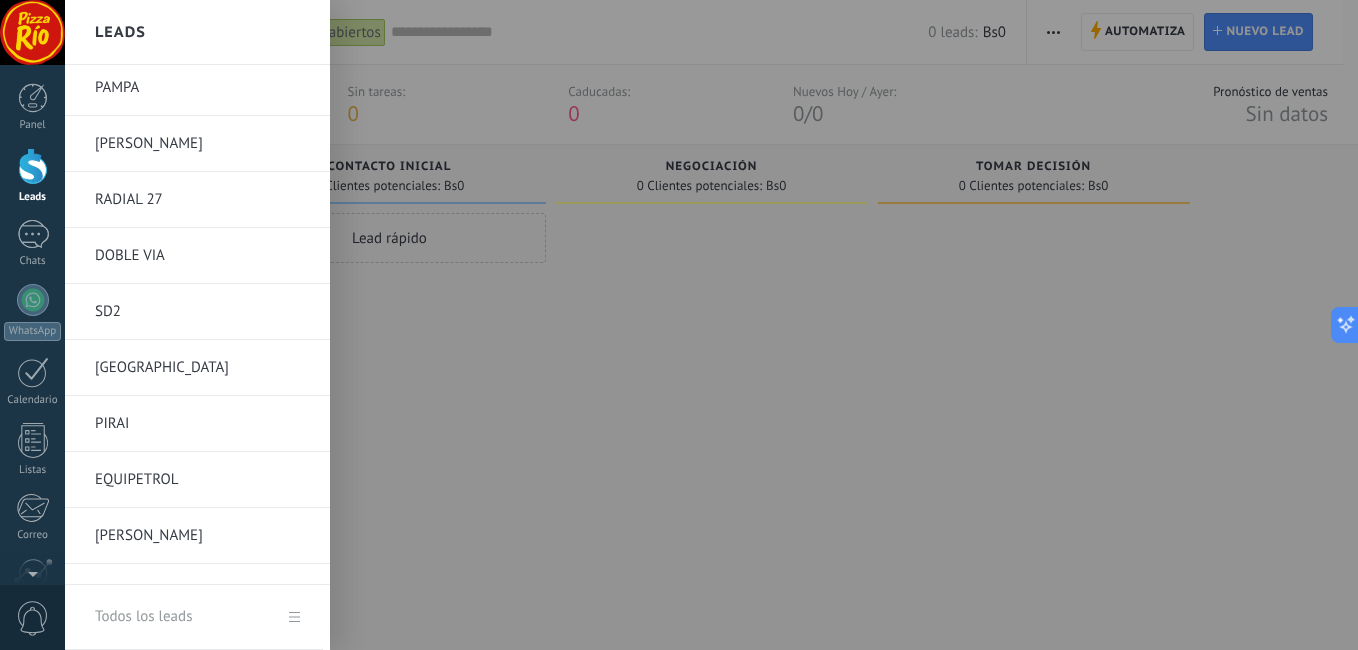 scroll, scrollTop: 0, scrollLeft: 0, axis: both 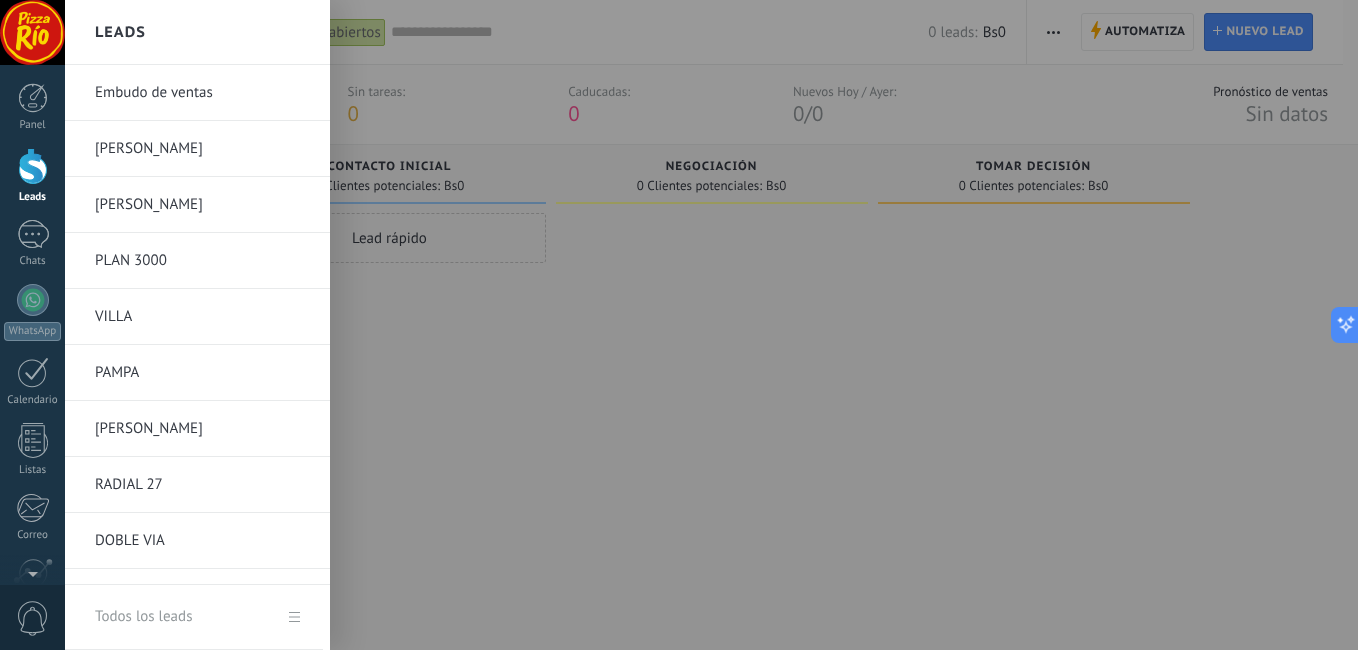 drag, startPoint x: 208, startPoint y: 95, endPoint x: 759, endPoint y: 381, distance: 620.8035 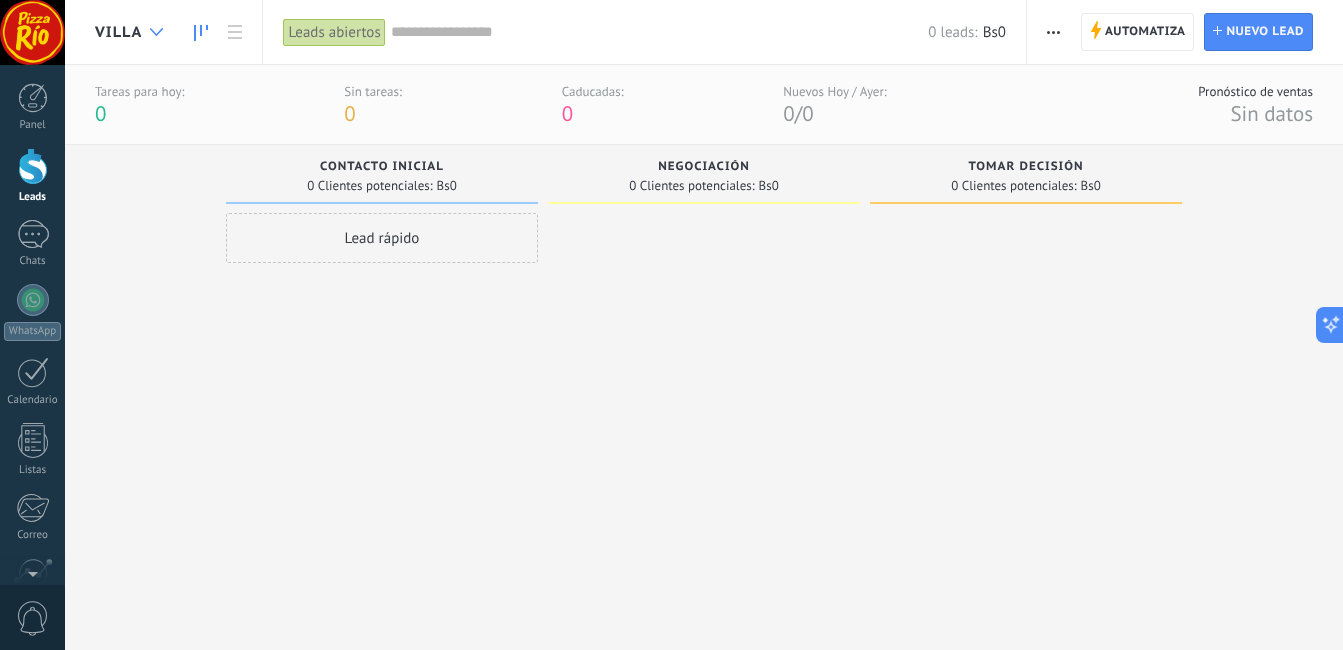 click at bounding box center [156, 32] 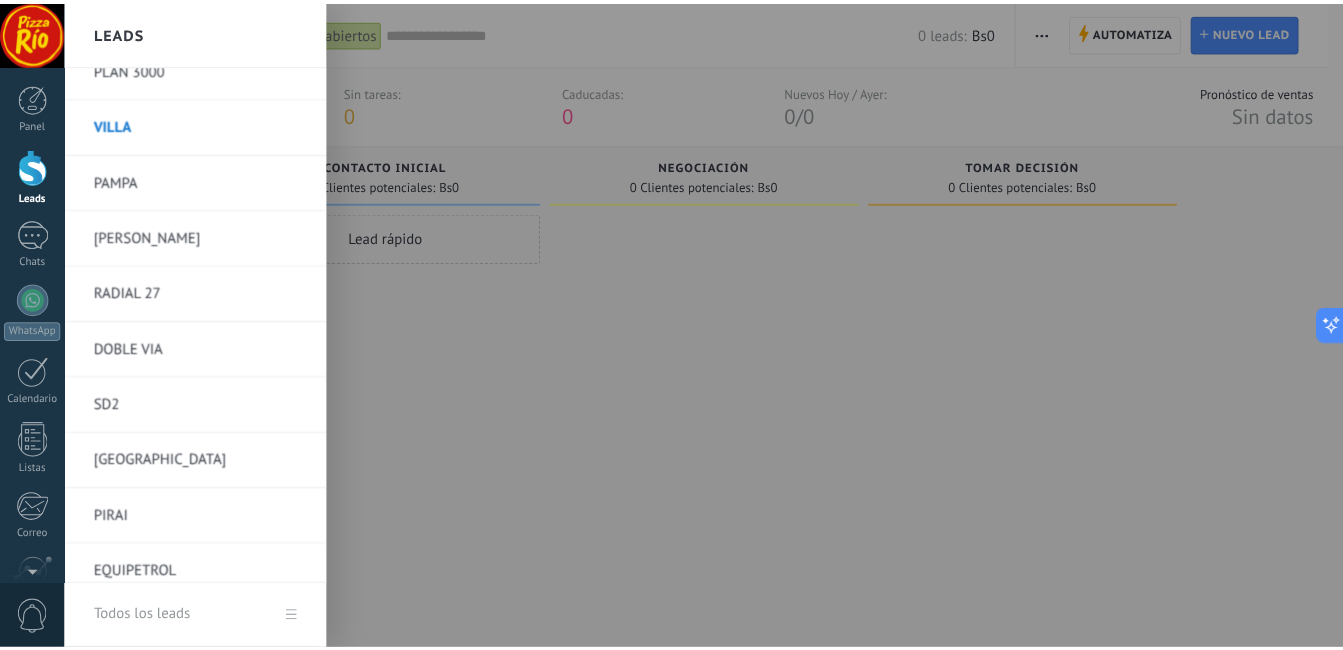 scroll, scrollTop: 0, scrollLeft: 0, axis: both 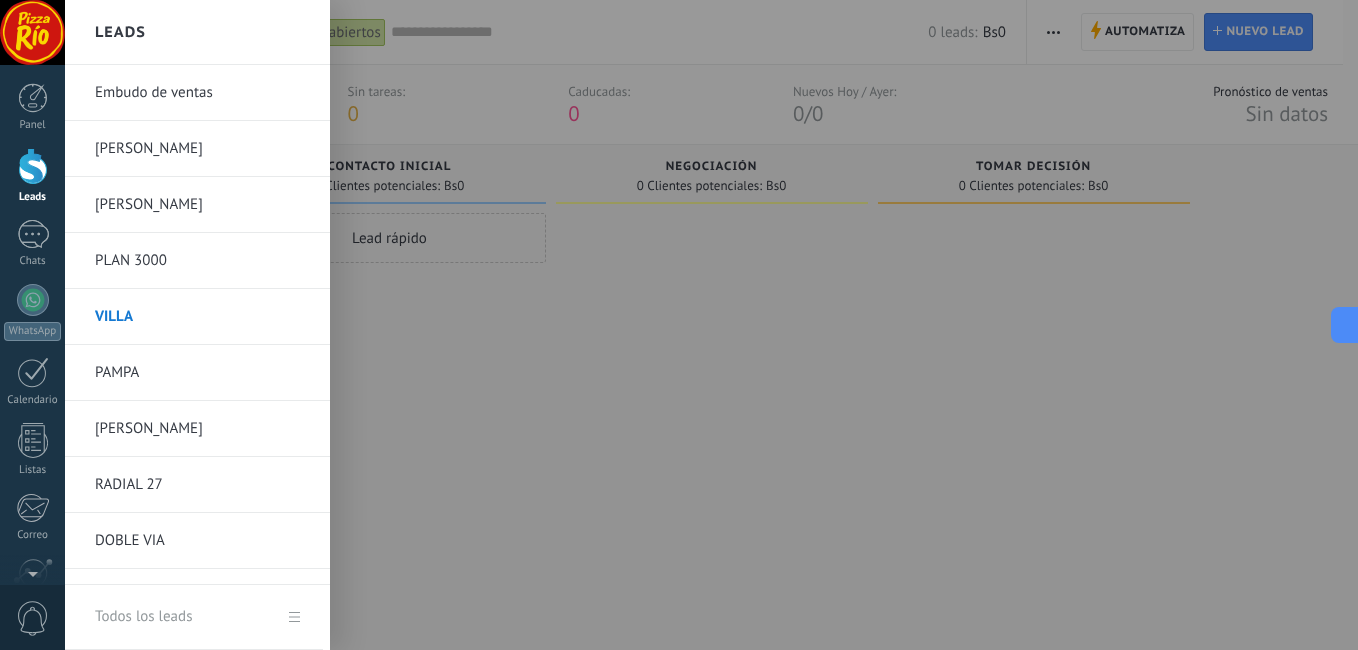 click at bounding box center [744, 325] 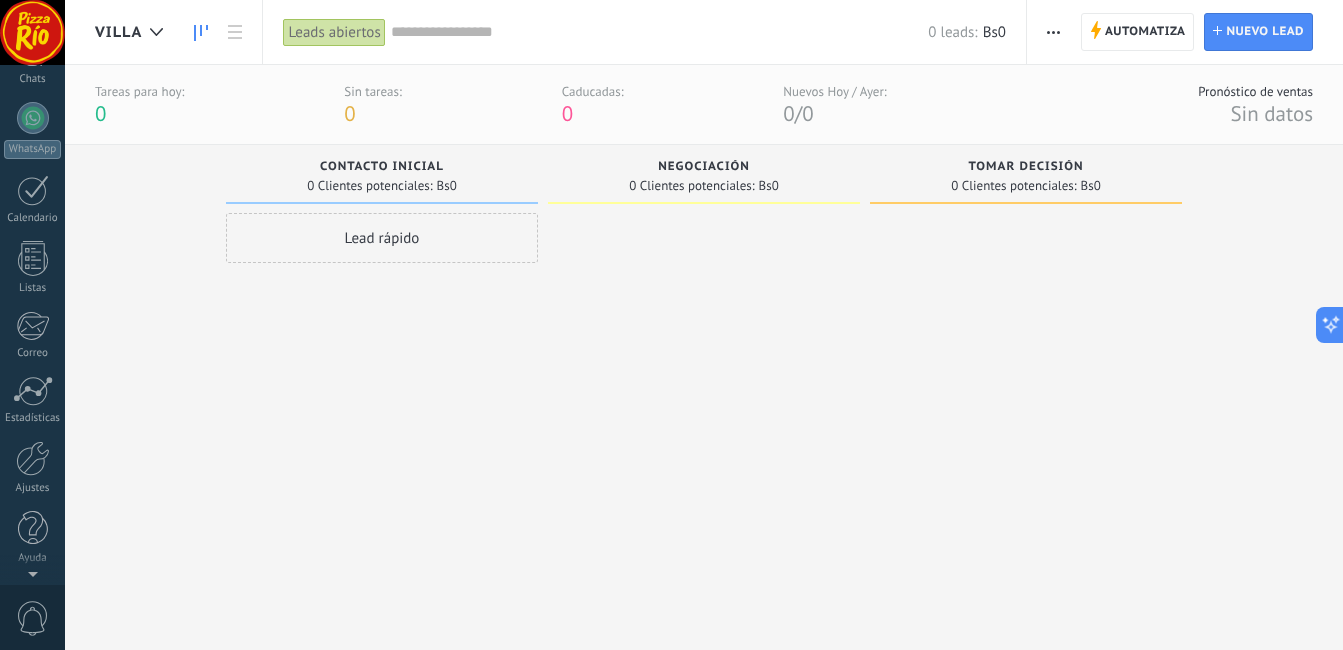 scroll, scrollTop: 0, scrollLeft: 0, axis: both 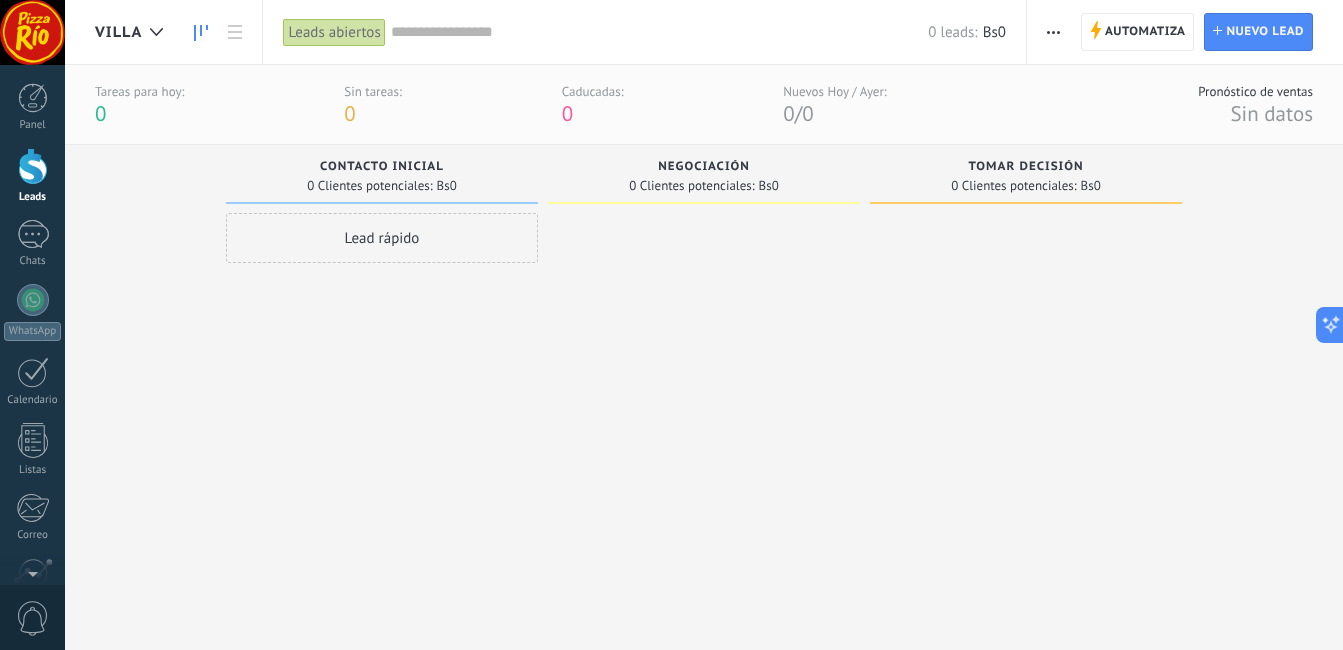 click at bounding box center [1053, 32] 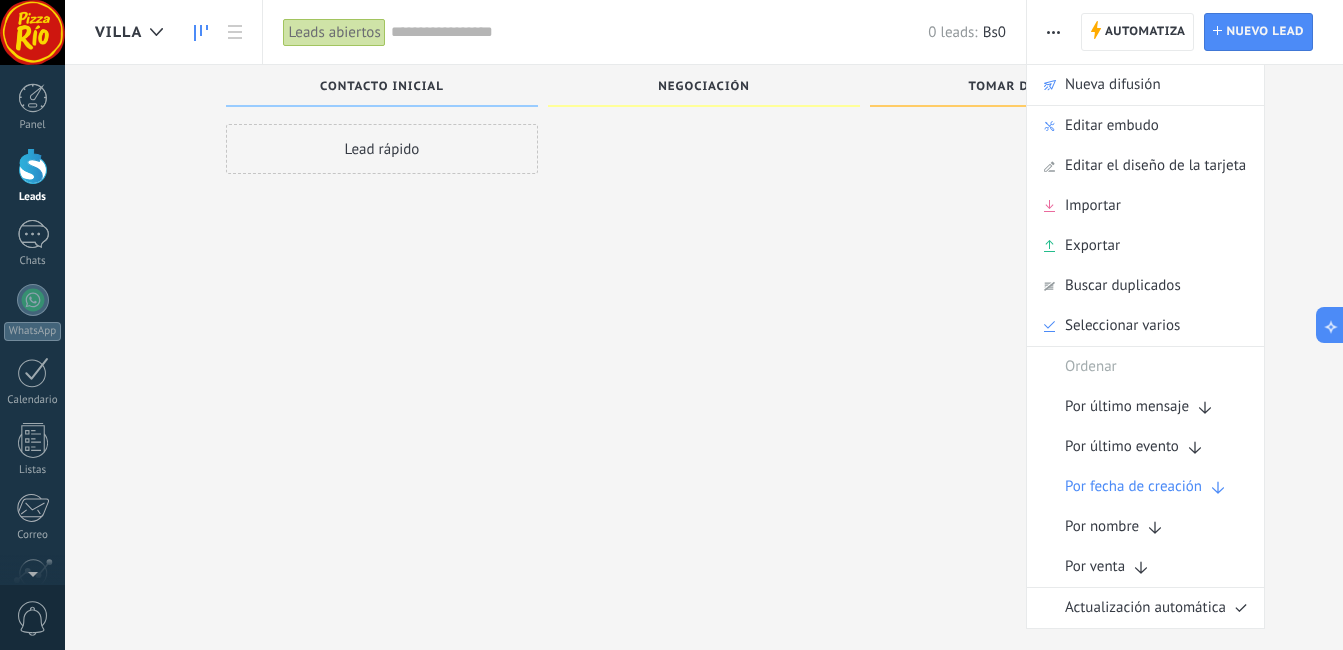 scroll, scrollTop: 0, scrollLeft: 0, axis: both 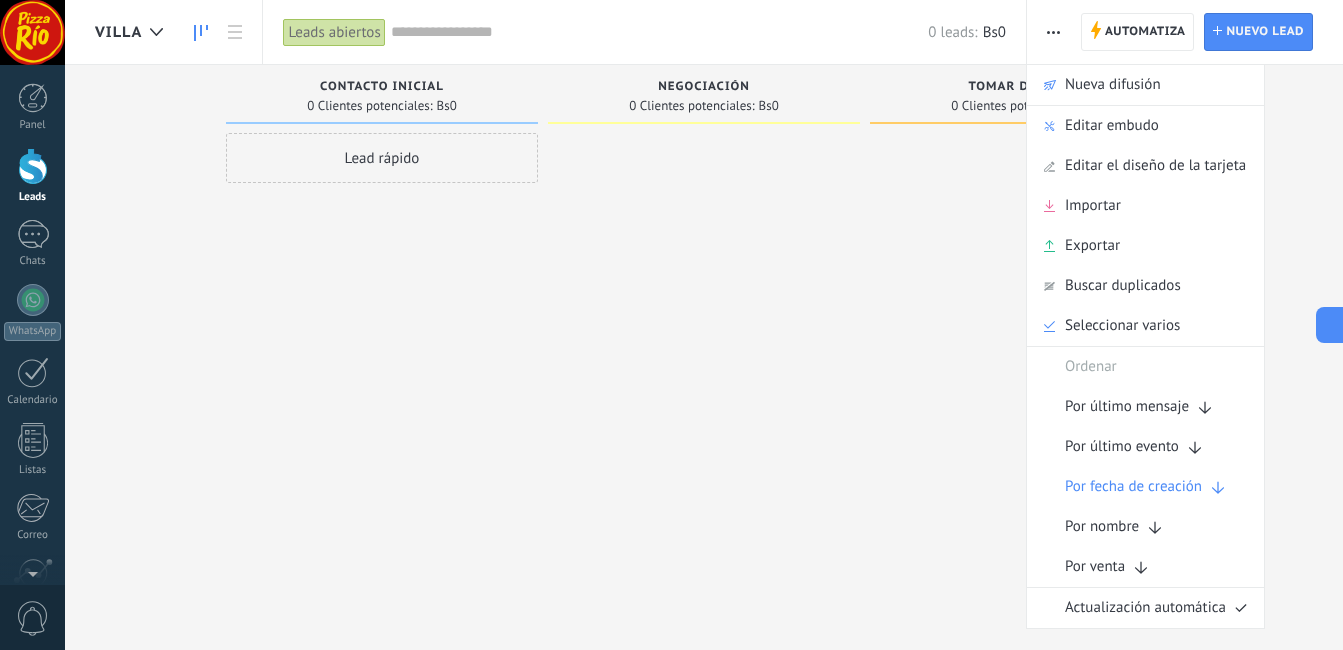 click at bounding box center [1026, 327] 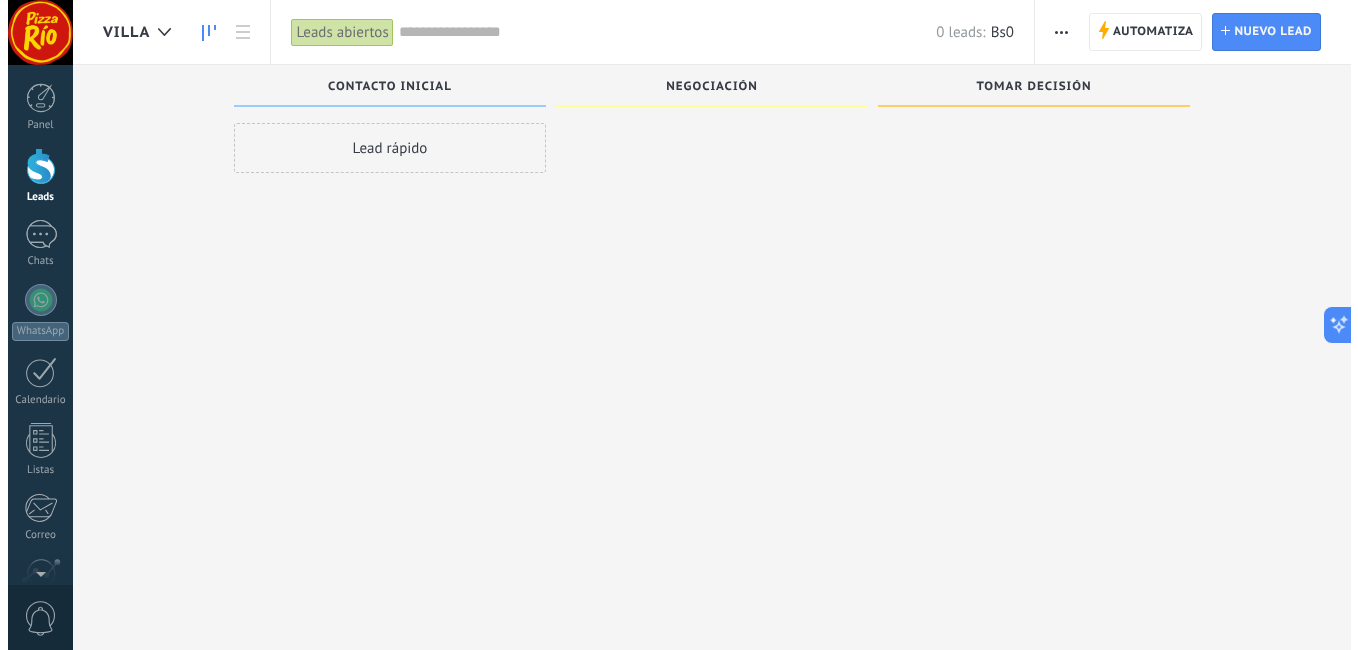 scroll, scrollTop: 0, scrollLeft: 0, axis: both 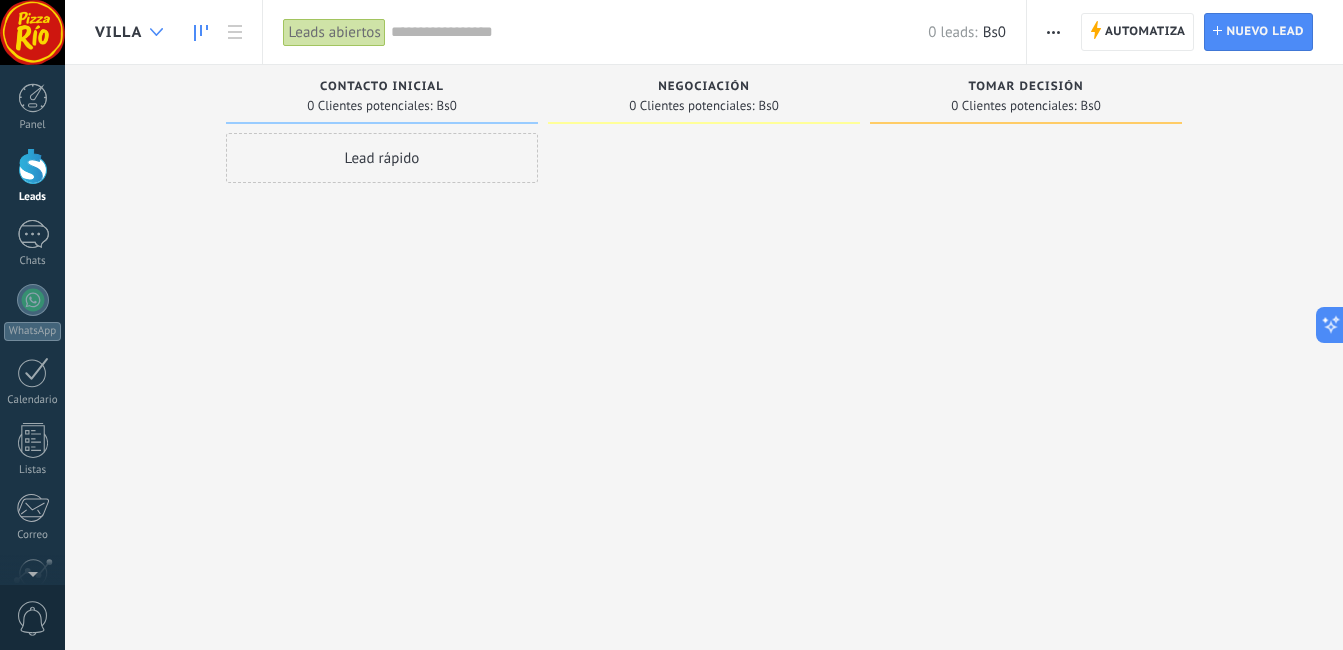 click 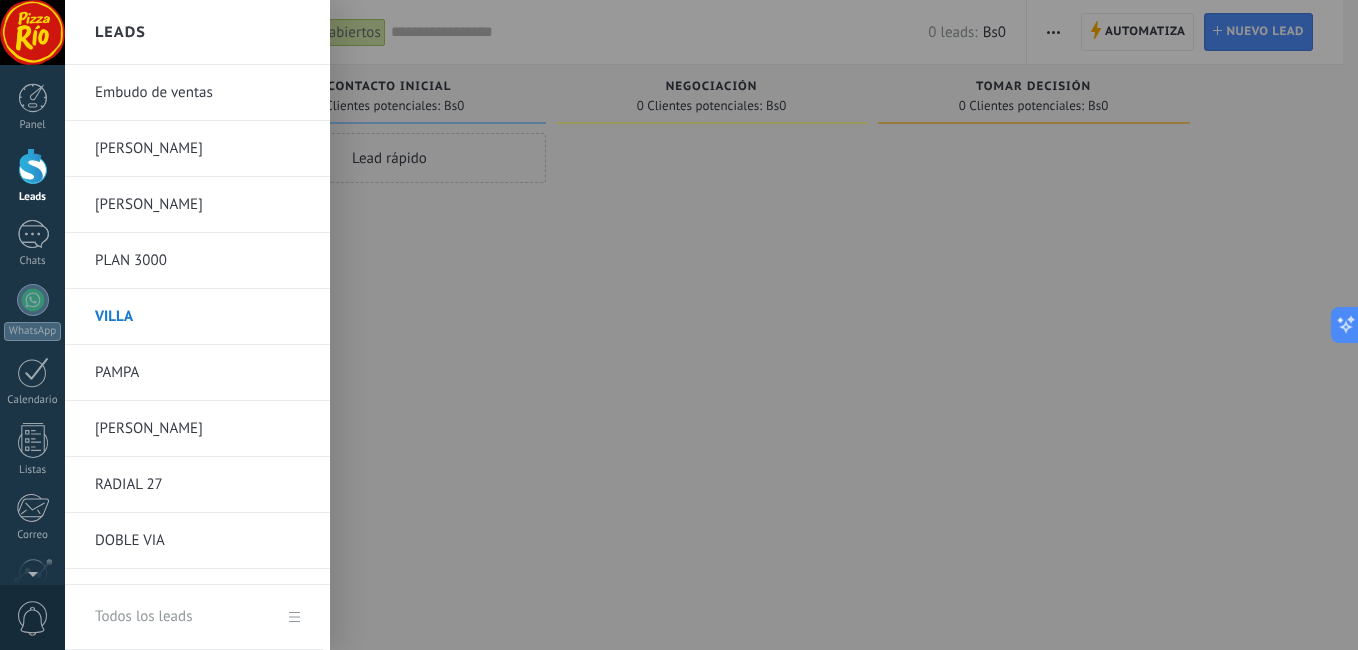 click on "[PERSON_NAME]" at bounding box center (202, 149) 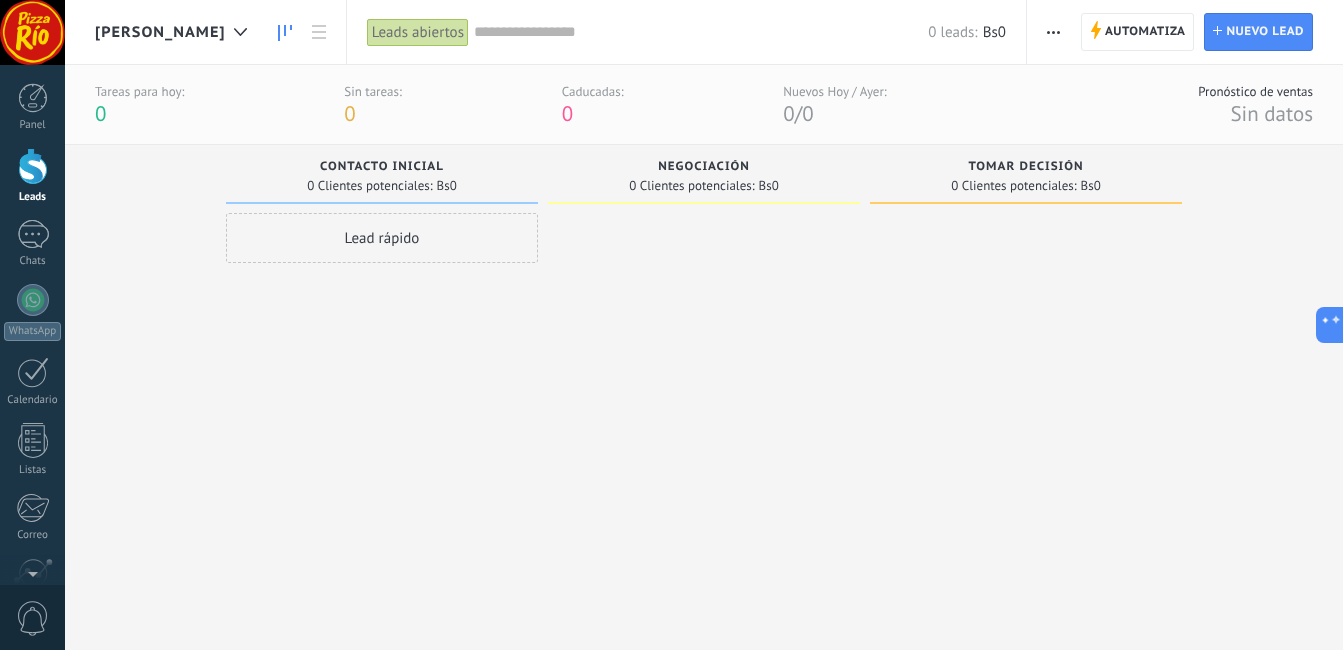 click 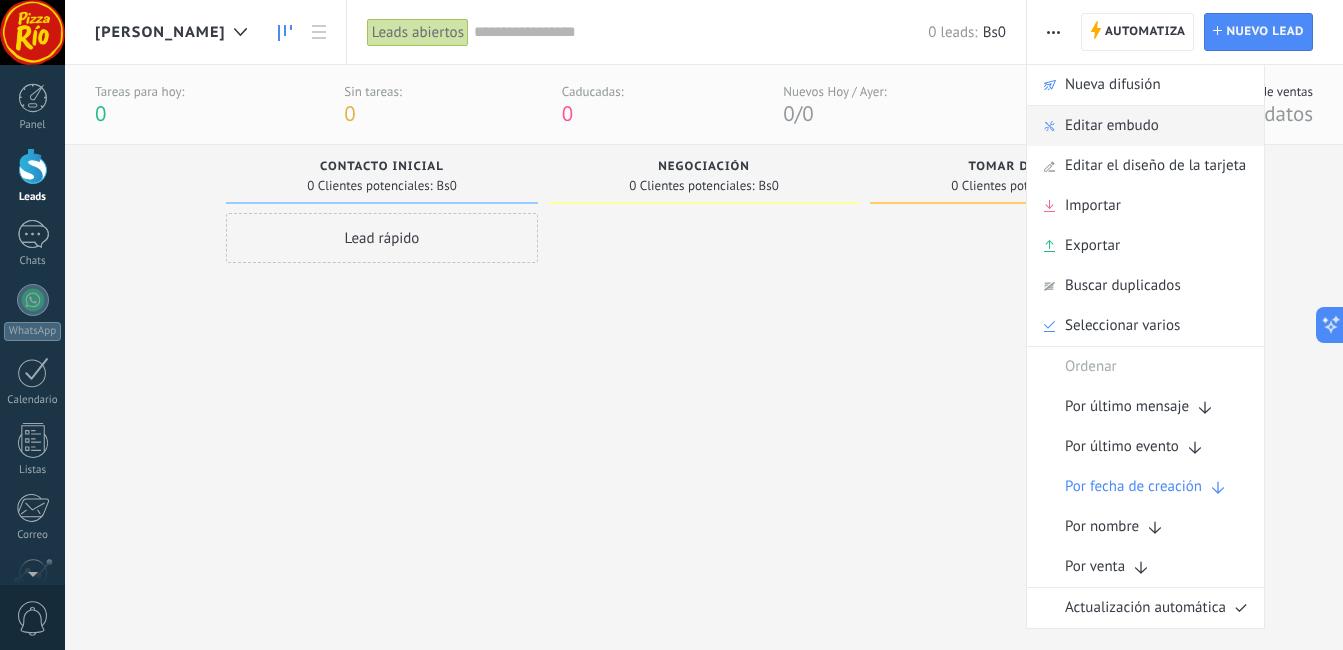 click on "Editar embudo" at bounding box center [1112, 126] 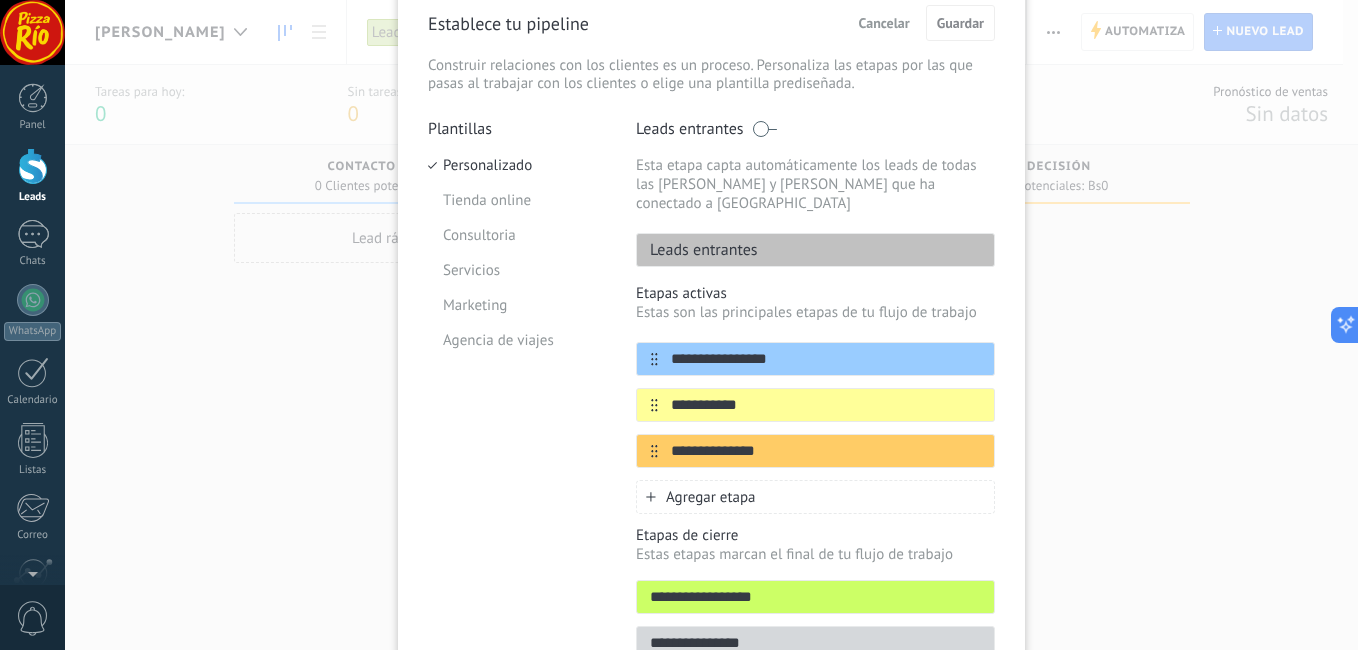 scroll, scrollTop: 188, scrollLeft: 0, axis: vertical 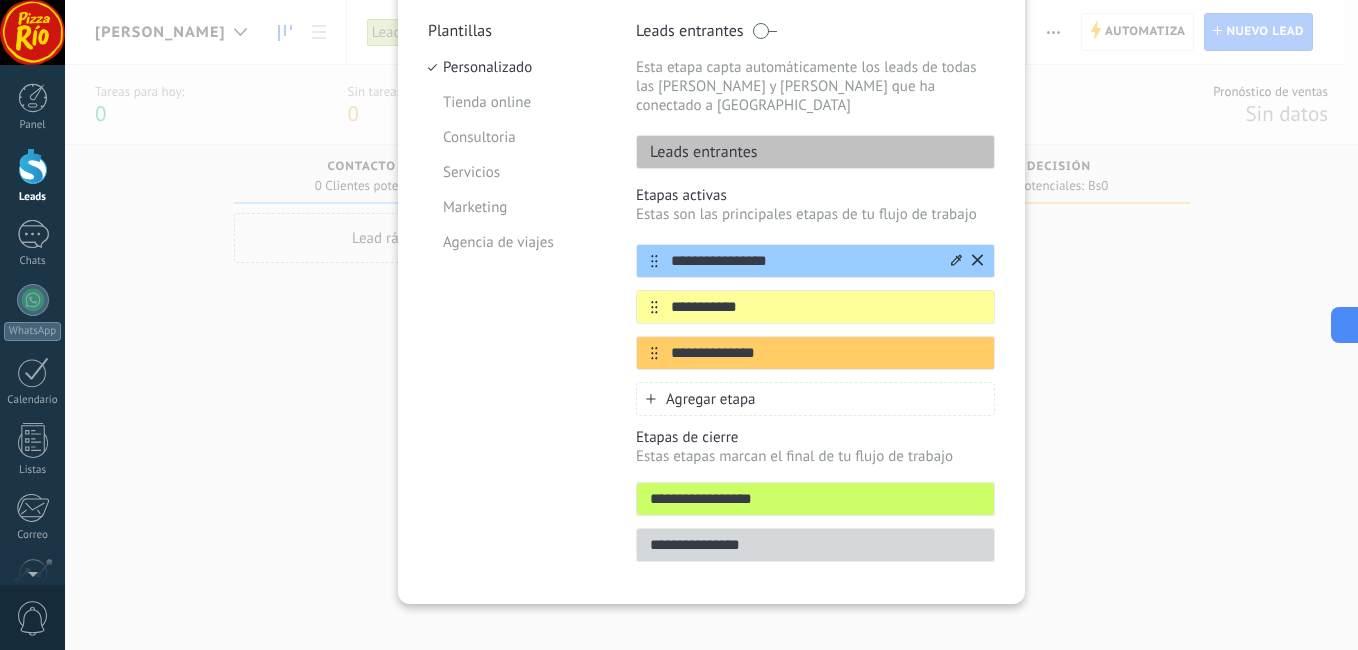 drag, startPoint x: 781, startPoint y: 241, endPoint x: 652, endPoint y: 248, distance: 129.18979 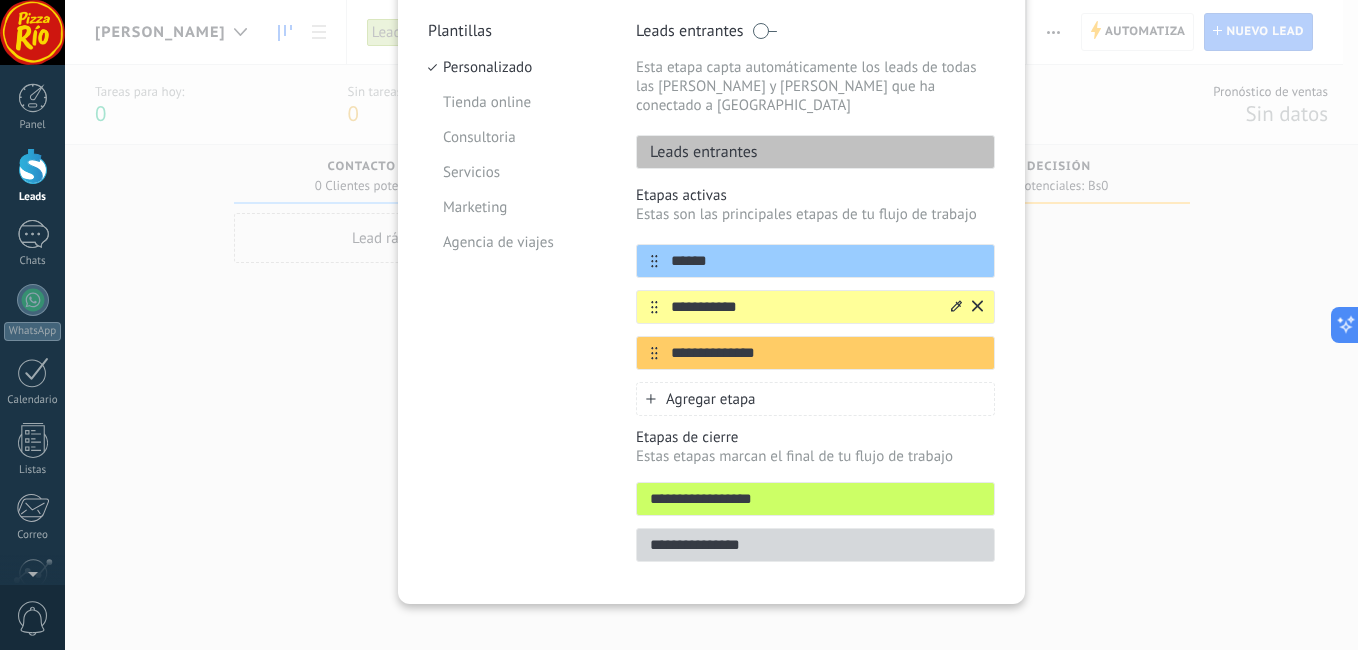 type on "******" 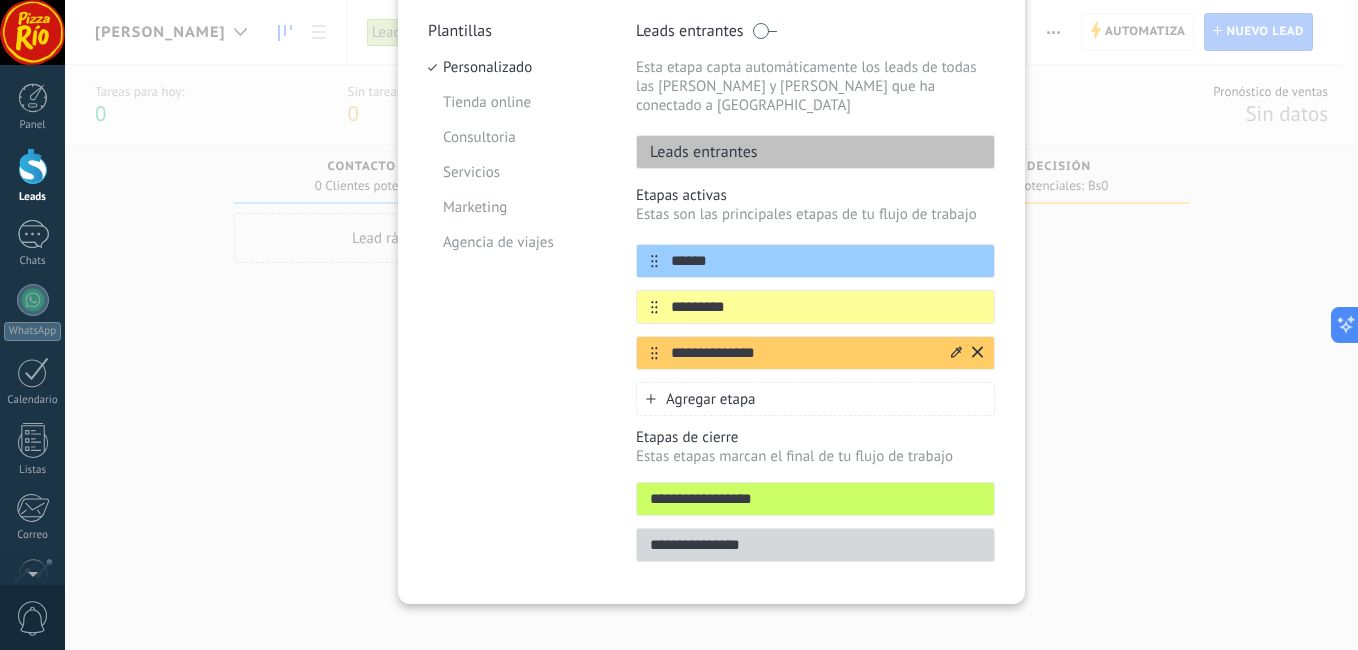 type on "*********" 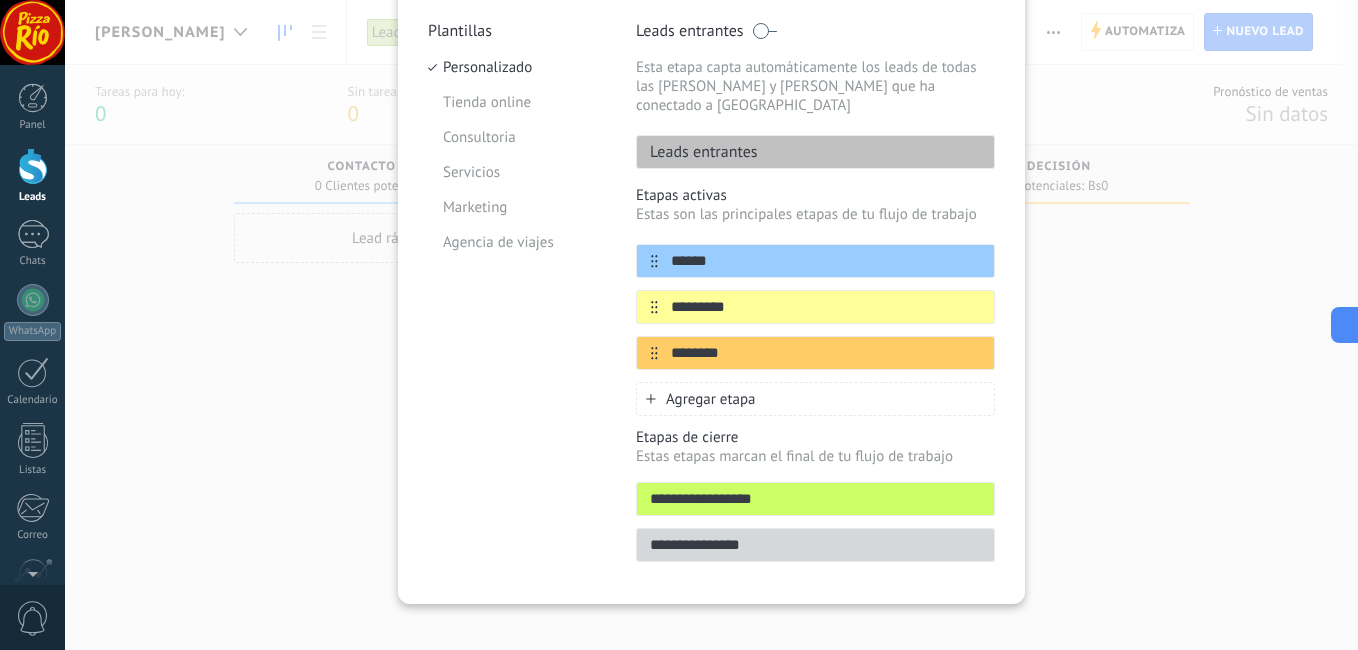 type on "********" 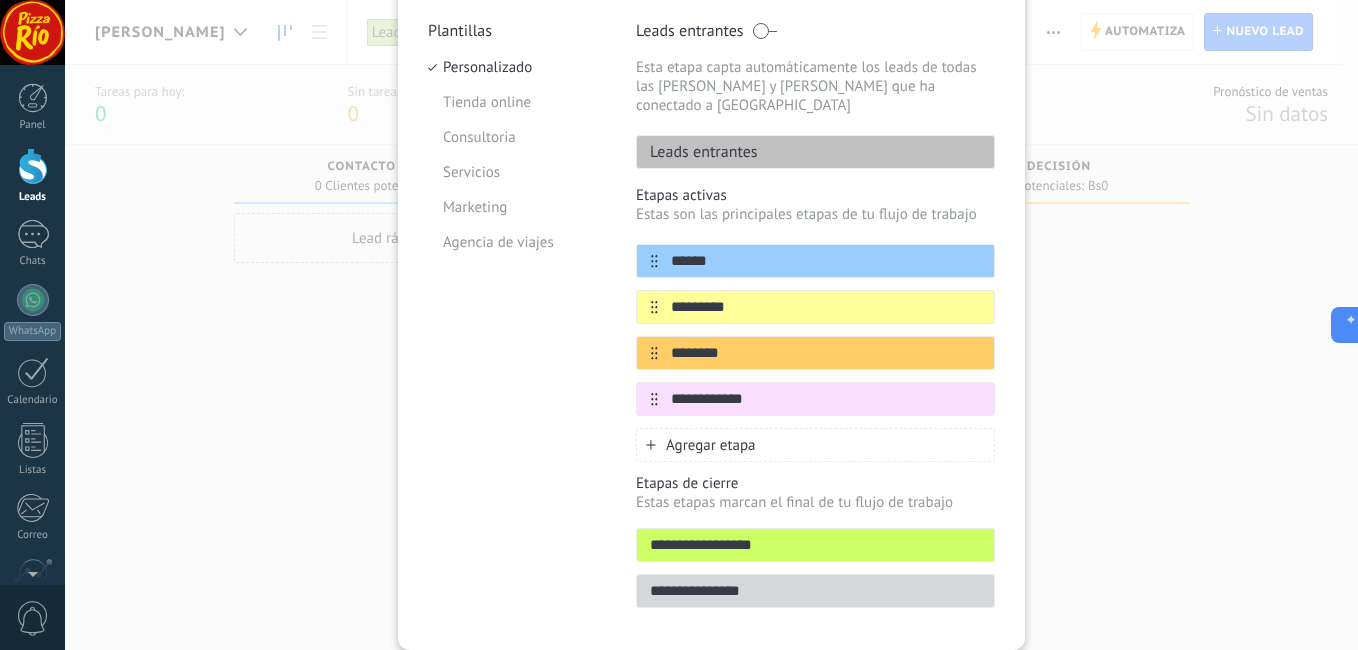 type on "**********" 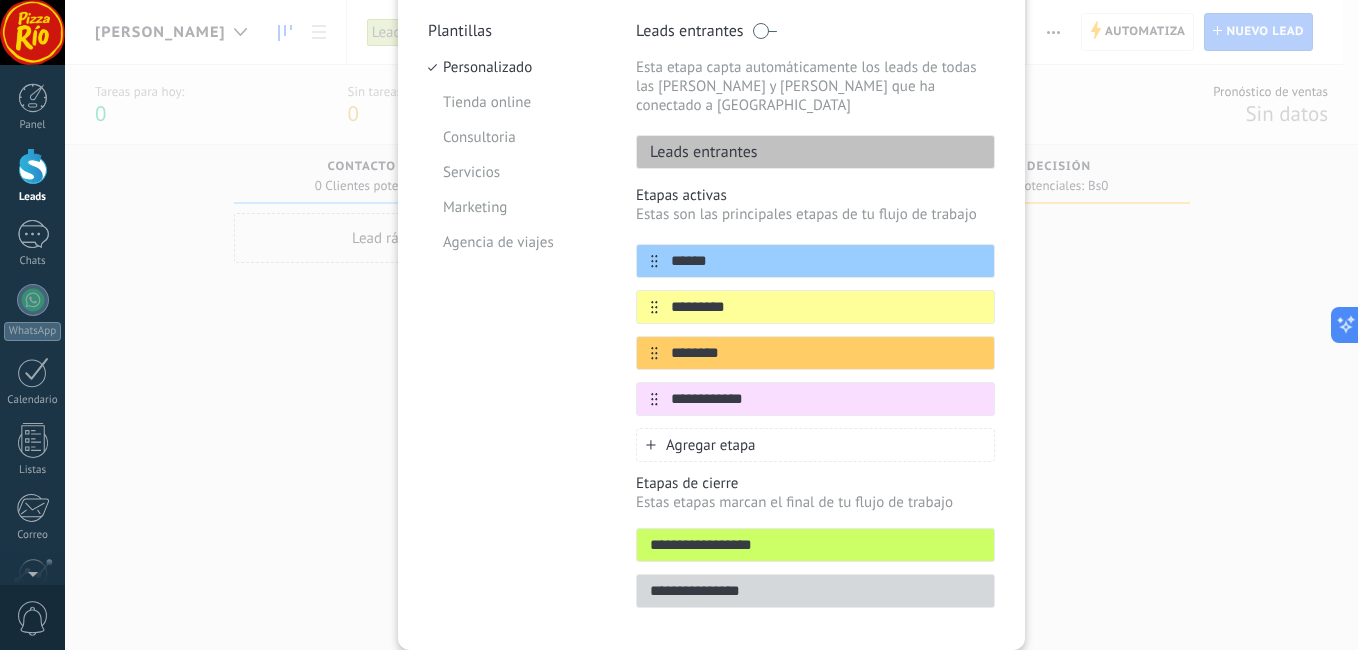 click on "Agregar etapa" at bounding box center (711, 445) 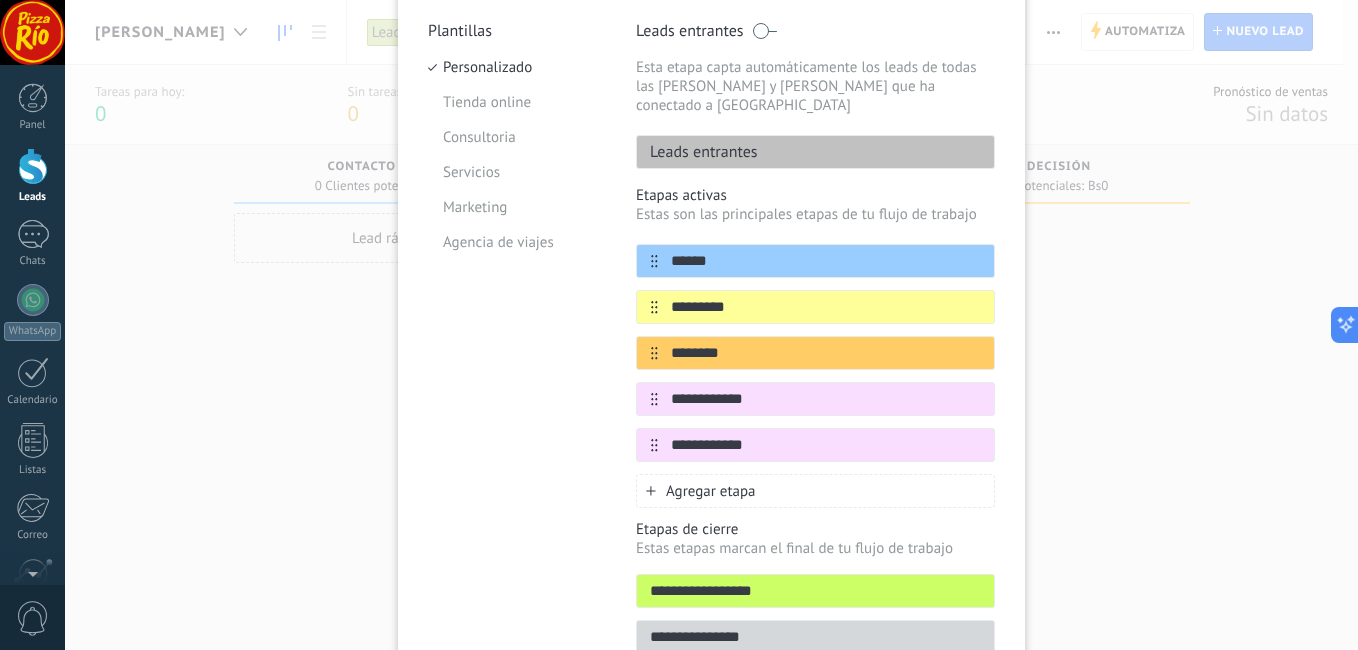 type on "**********" 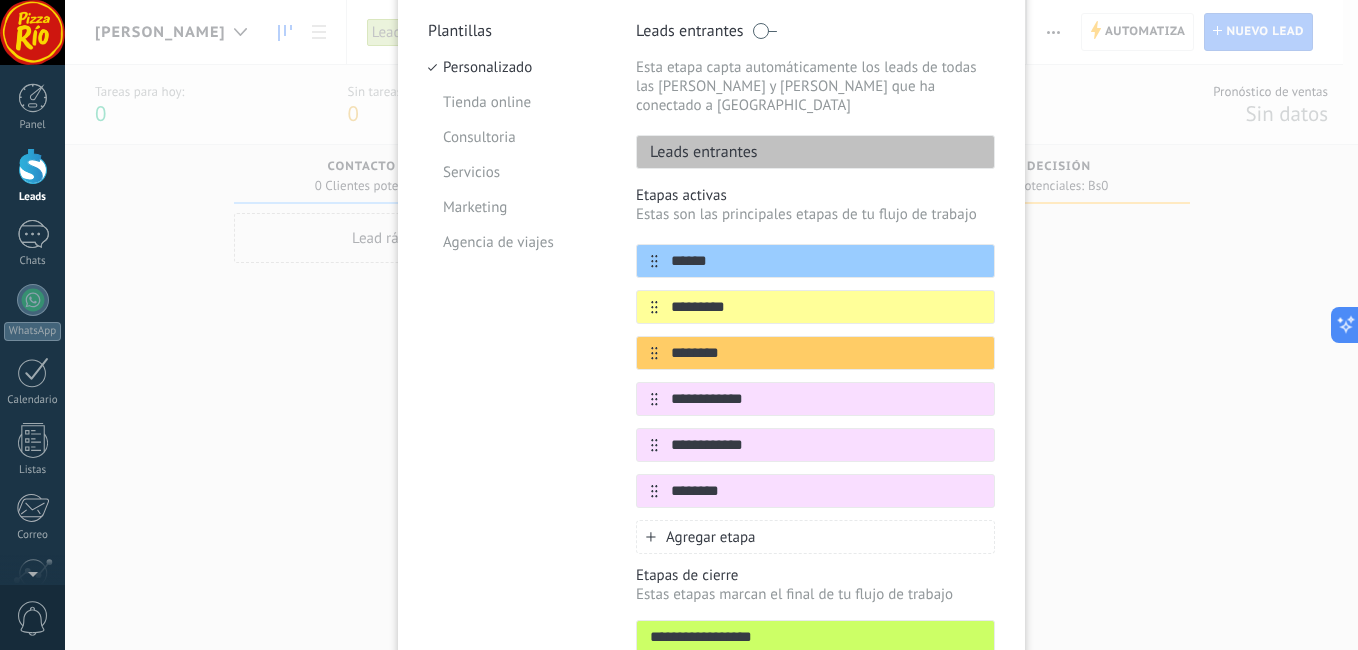 type on "********" 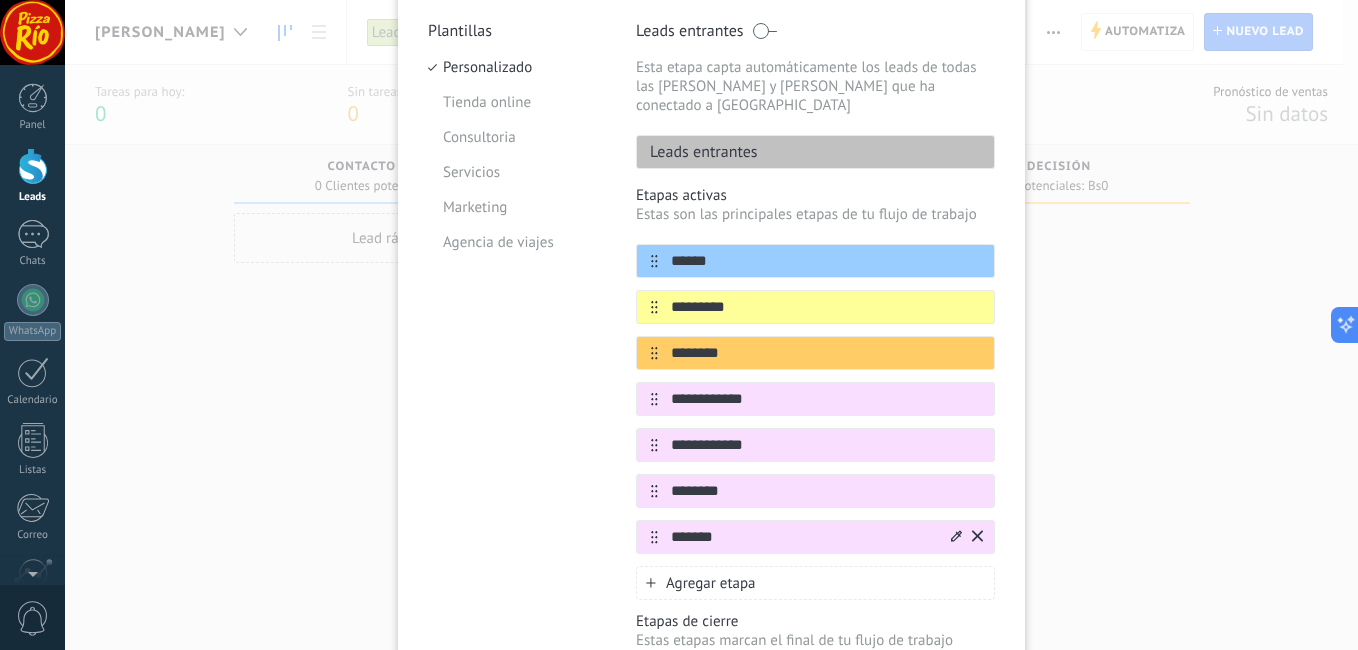 type on "*******" 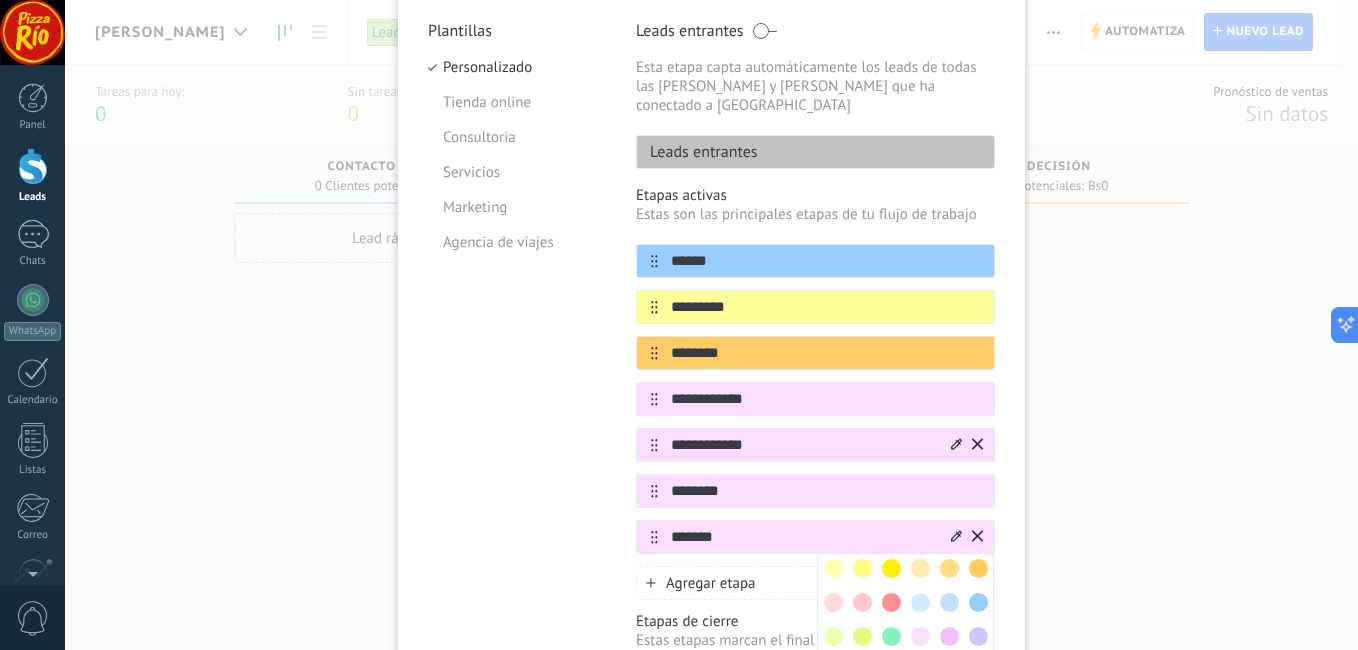 click 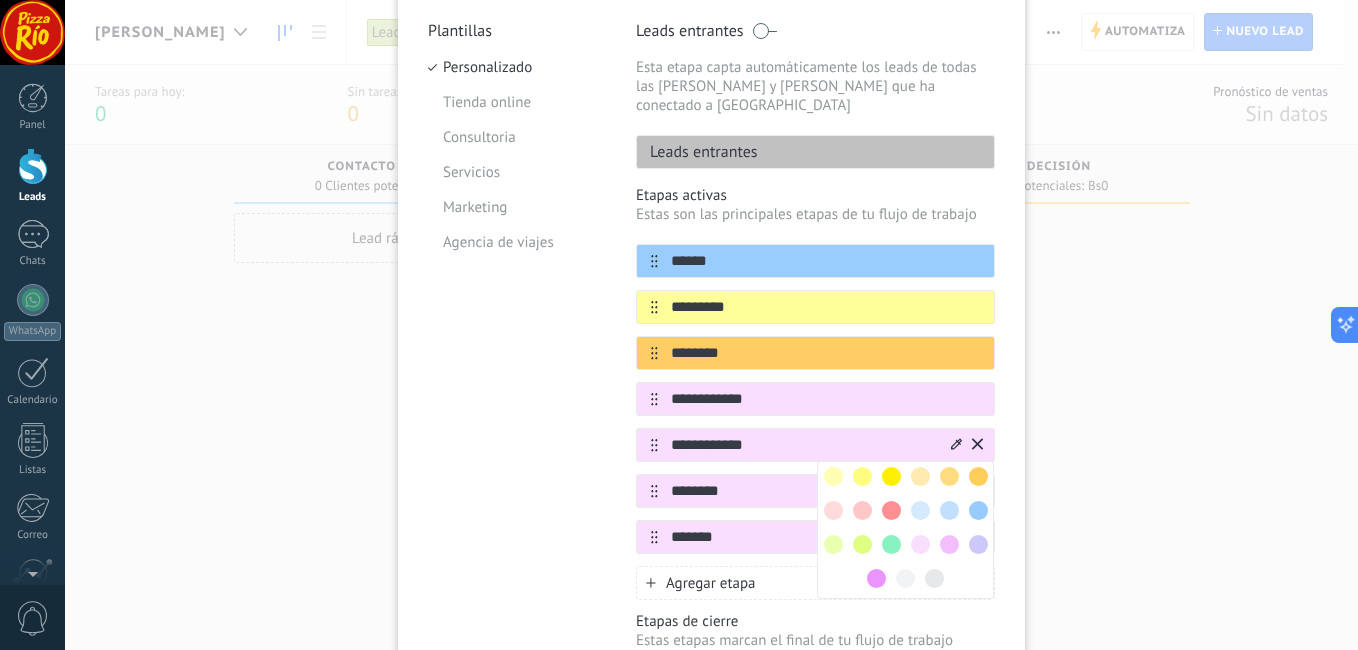 click at bounding box center (833, 476) 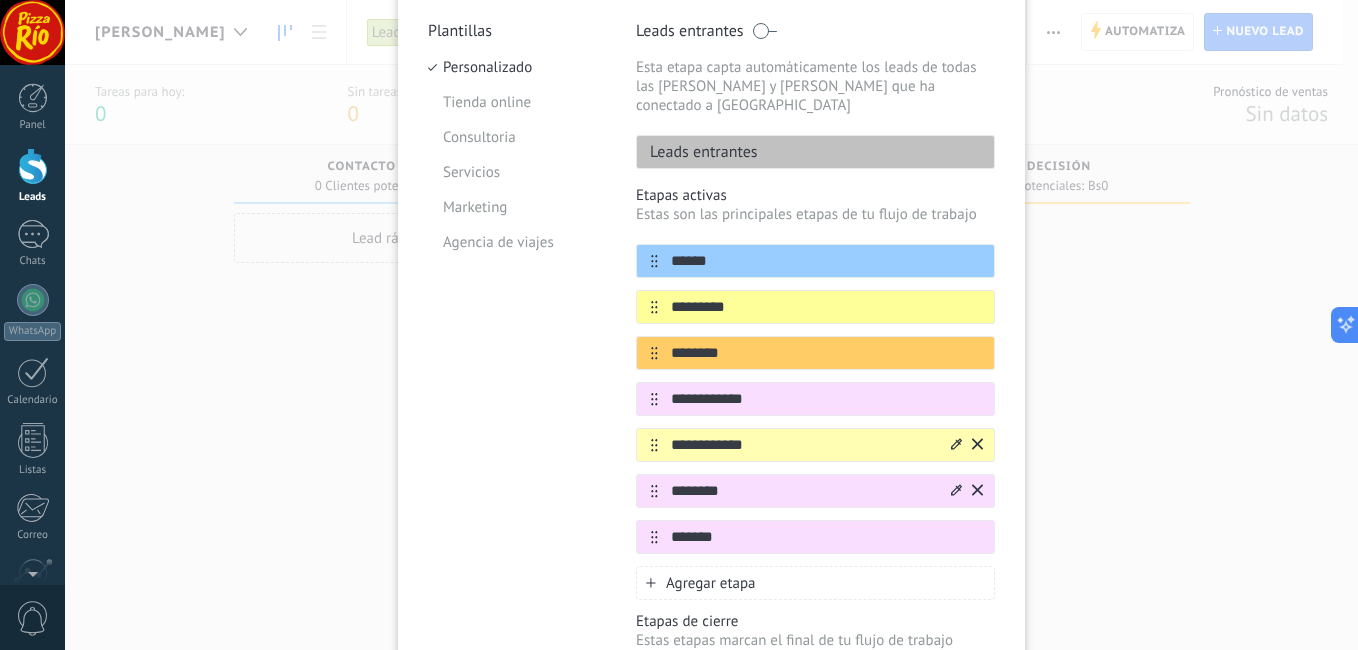 click 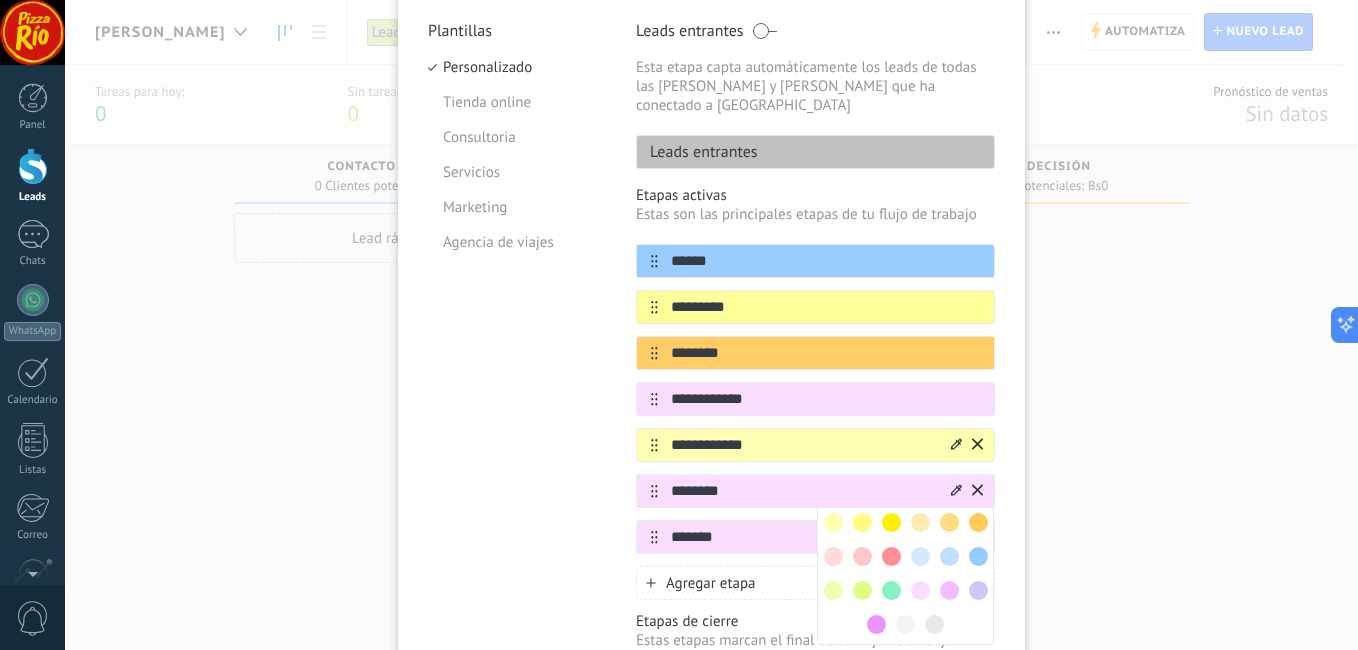 click at bounding box center (833, 556) 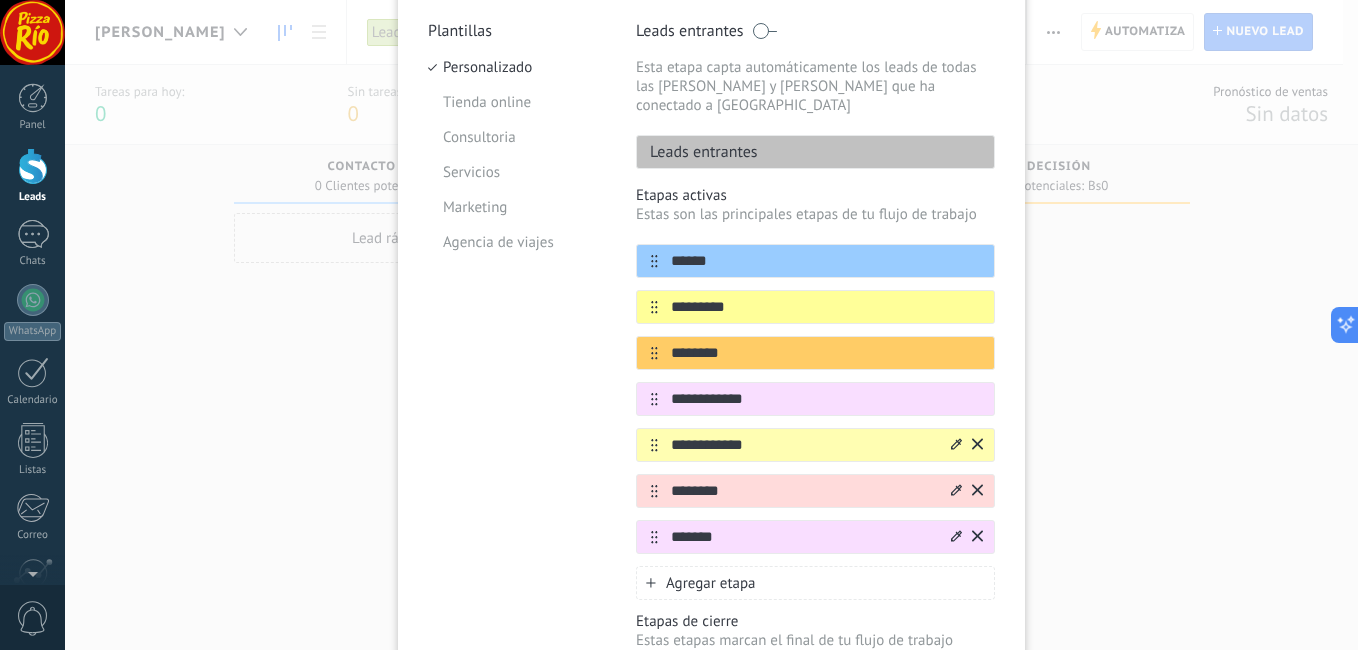 click 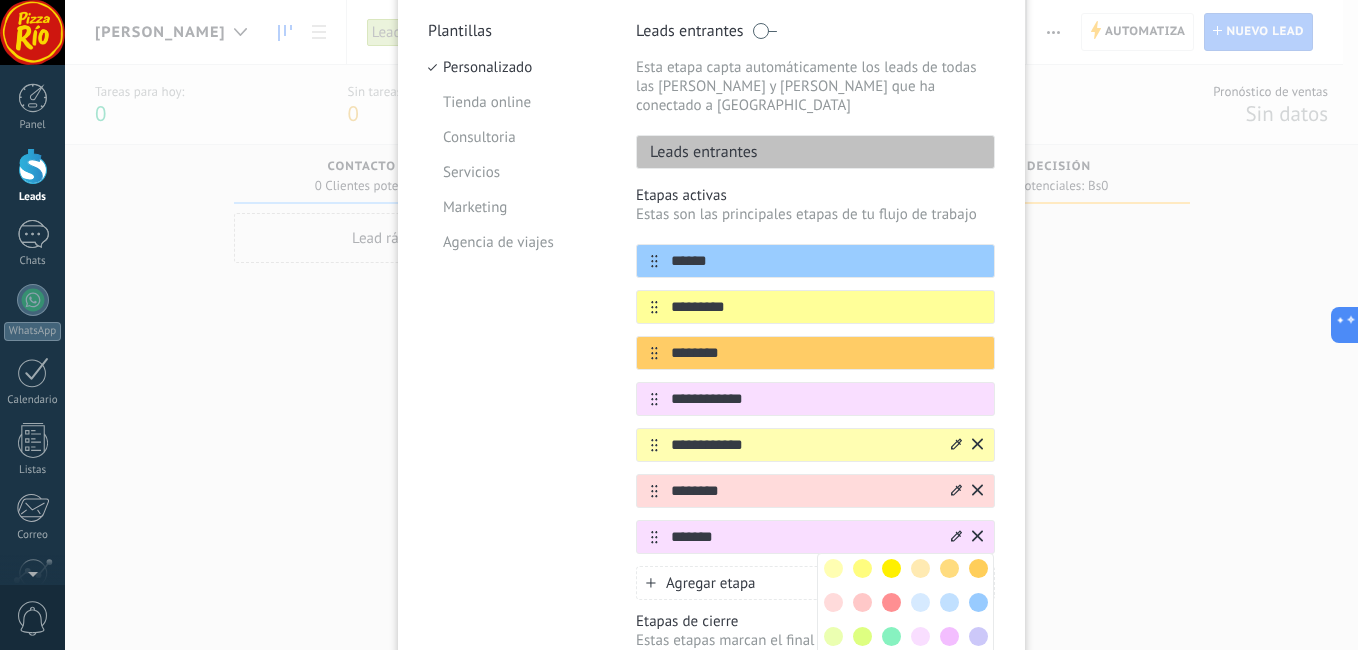 click at bounding box center [833, 636] 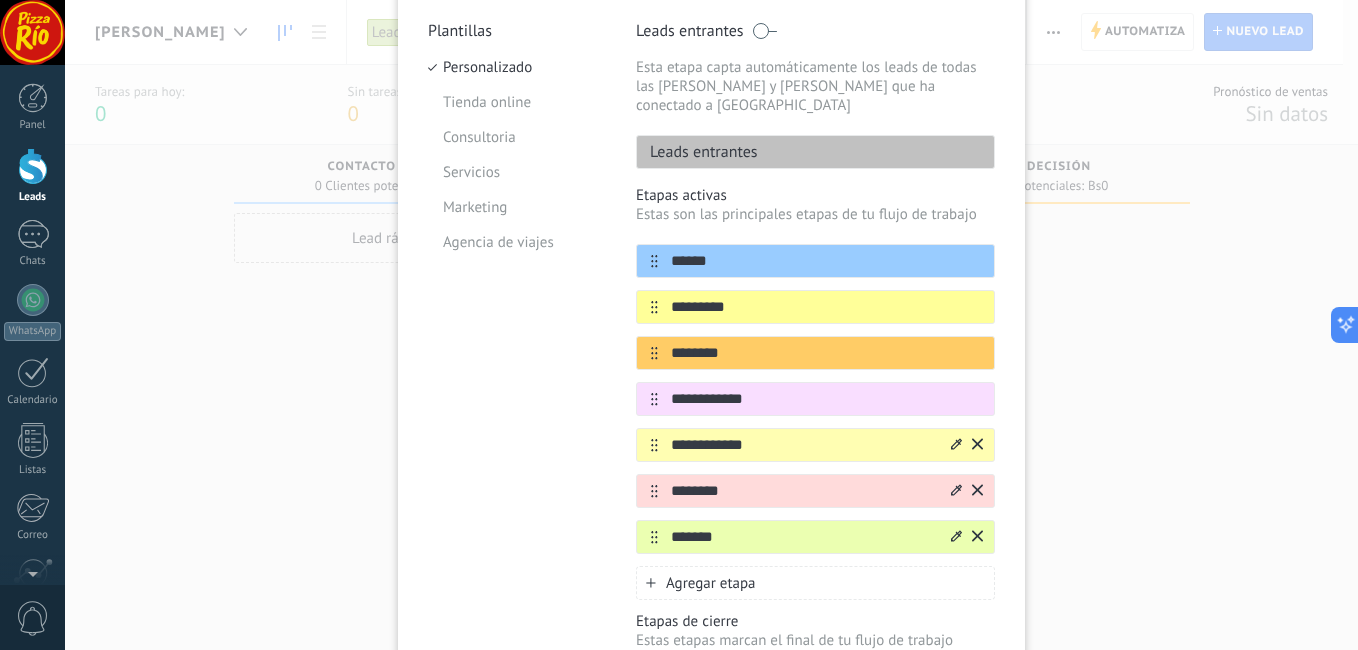 click 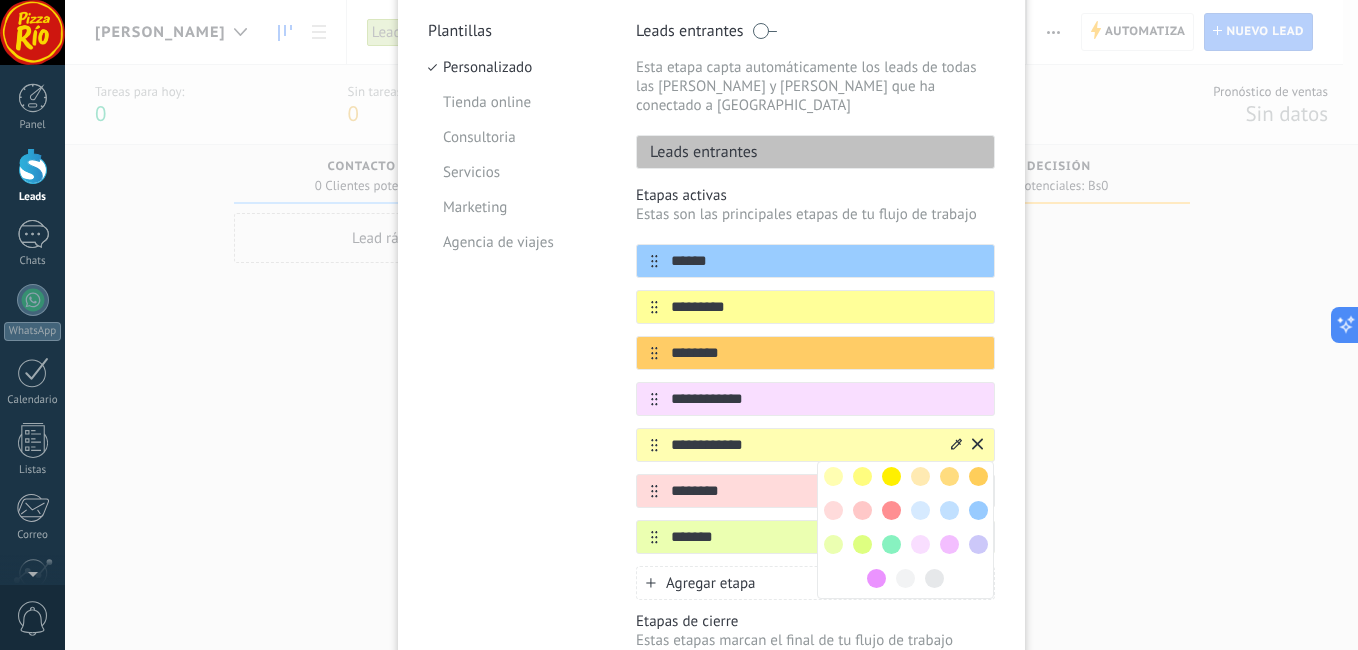 click on "**********" at bounding box center [711, 332] 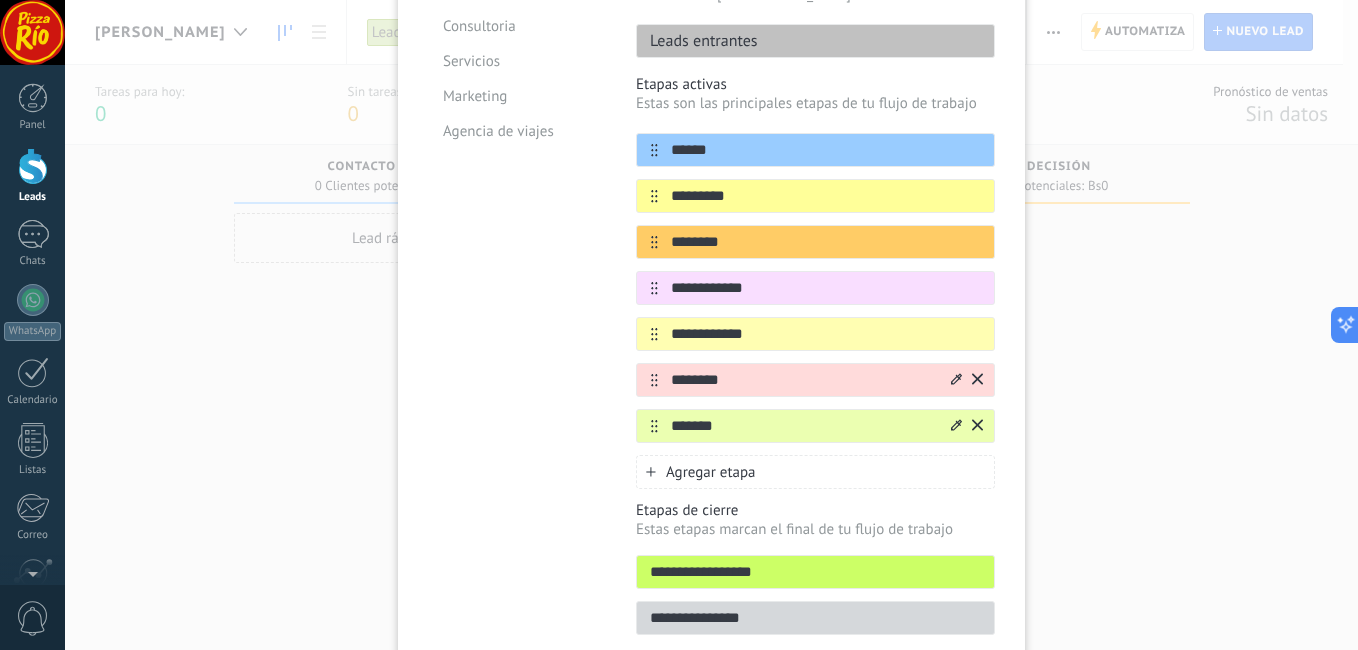 scroll, scrollTop: 372, scrollLeft: 0, axis: vertical 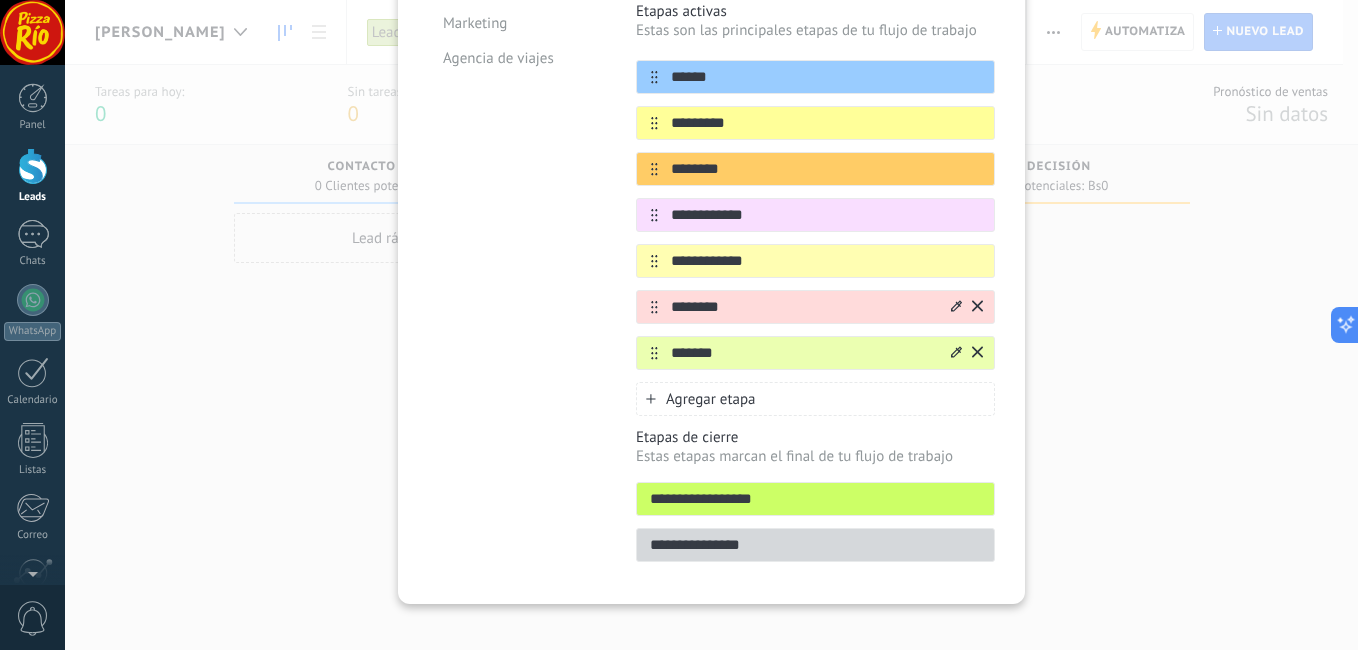 drag, startPoint x: 798, startPoint y: 483, endPoint x: 636, endPoint y: 491, distance: 162.19742 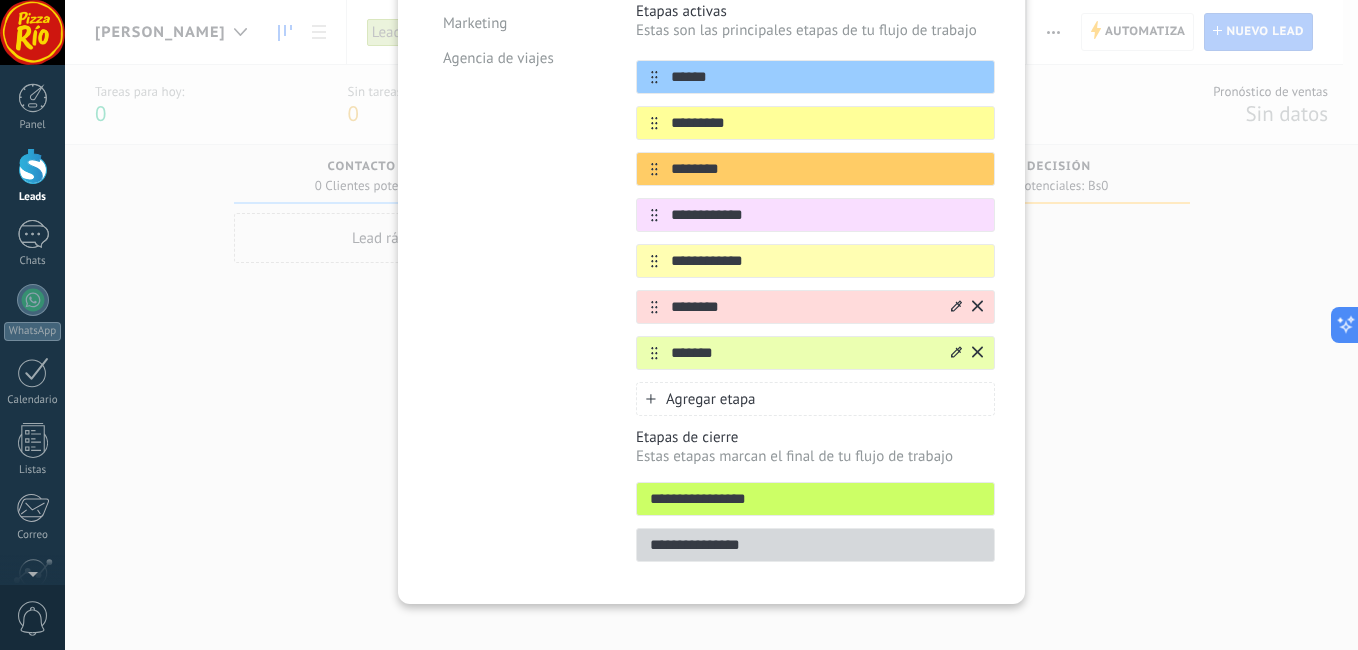 type on "**********" 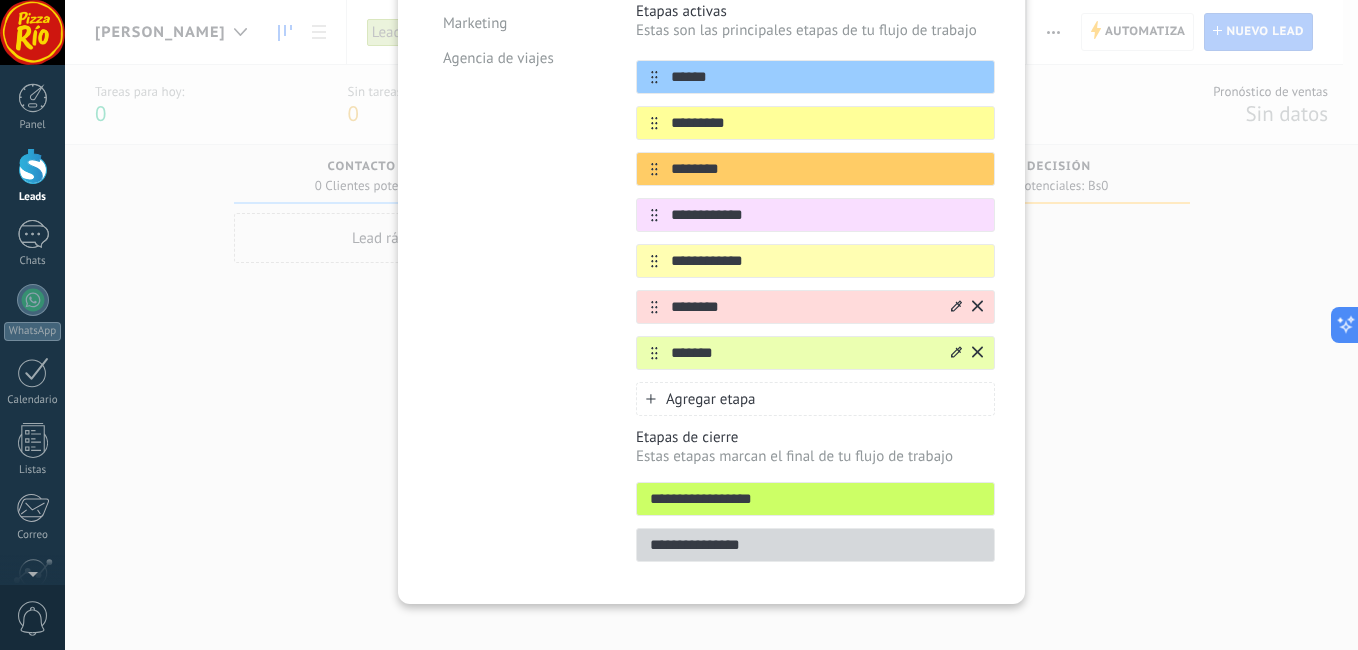 type on "**********" 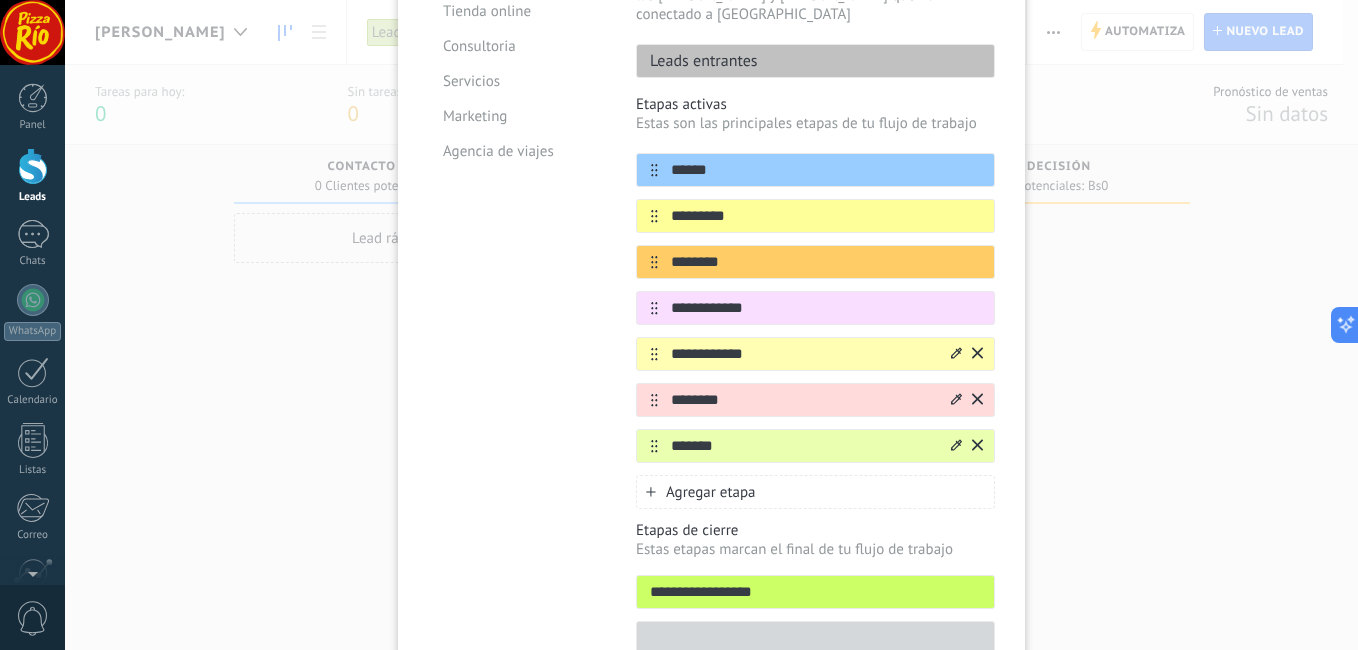 scroll, scrollTop: 372, scrollLeft: 0, axis: vertical 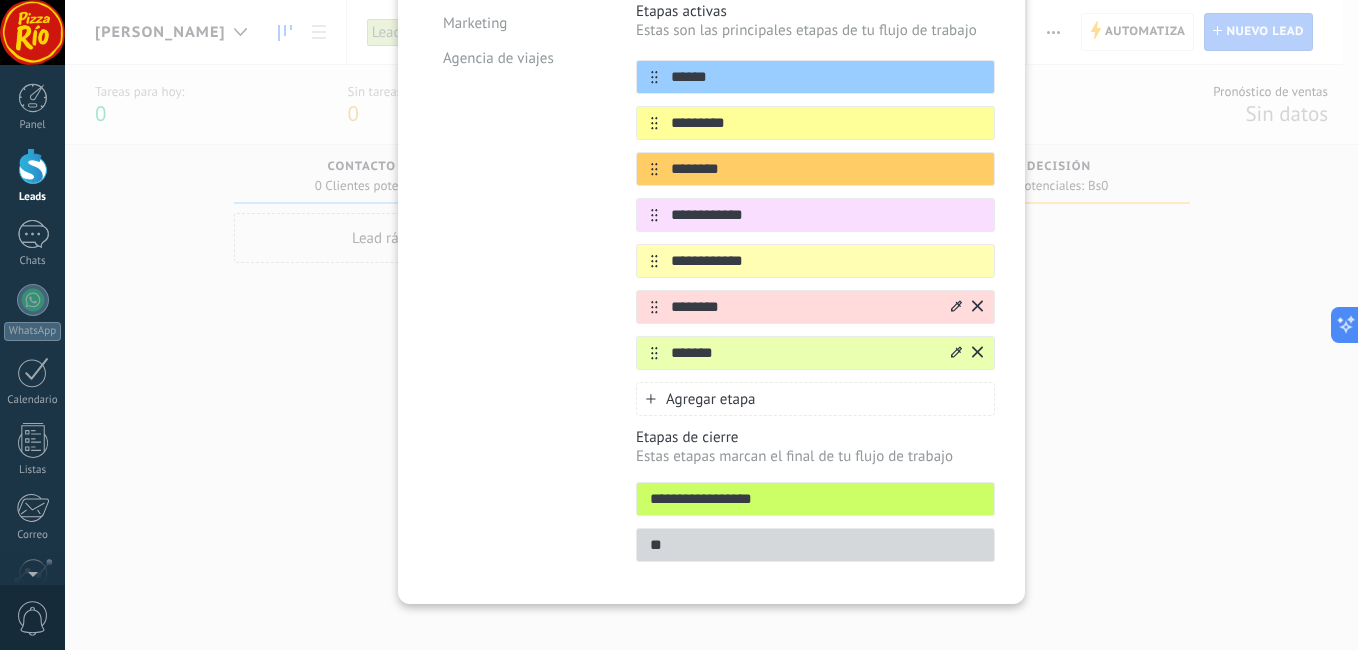type on "*" 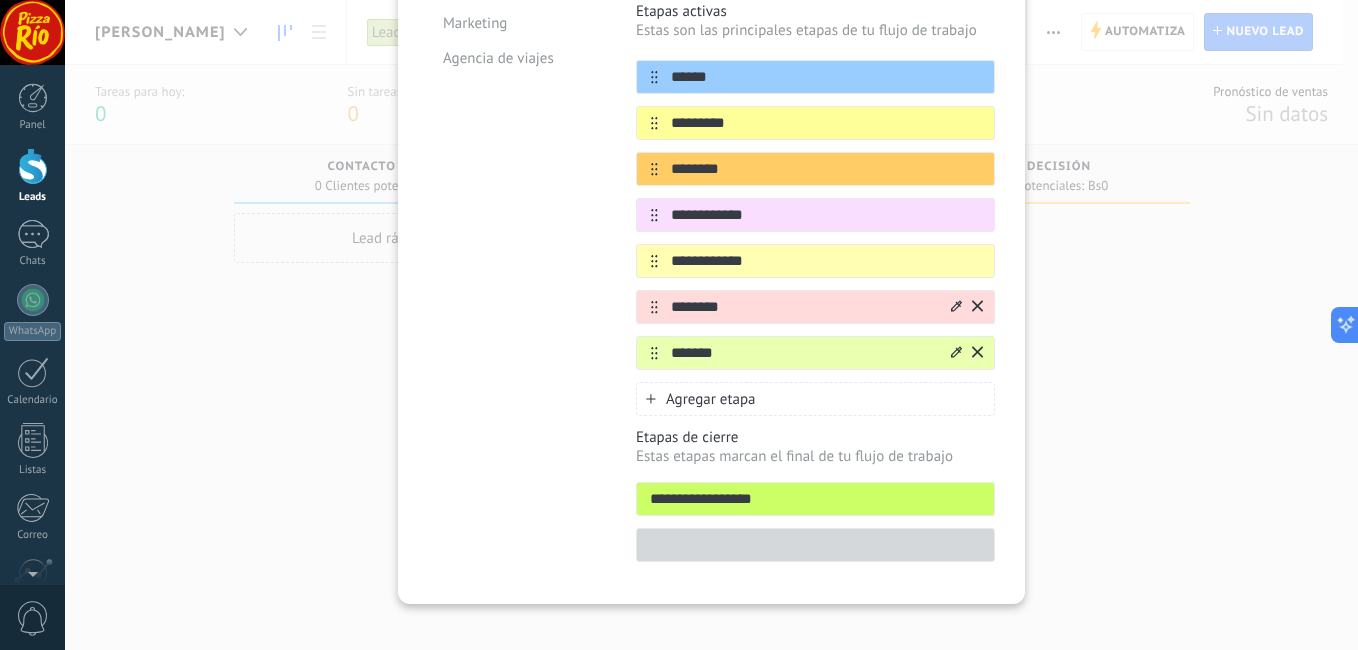 type 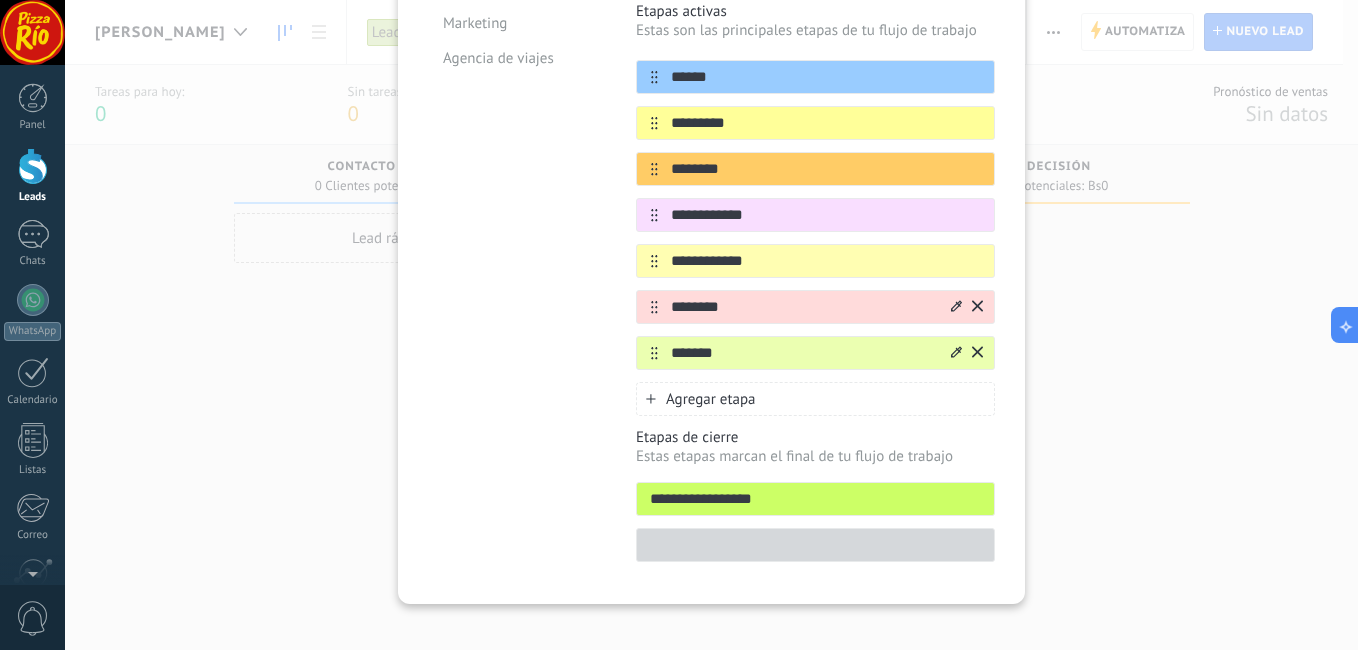 drag, startPoint x: 709, startPoint y: 478, endPoint x: 643, endPoint y: 475, distance: 66.068146 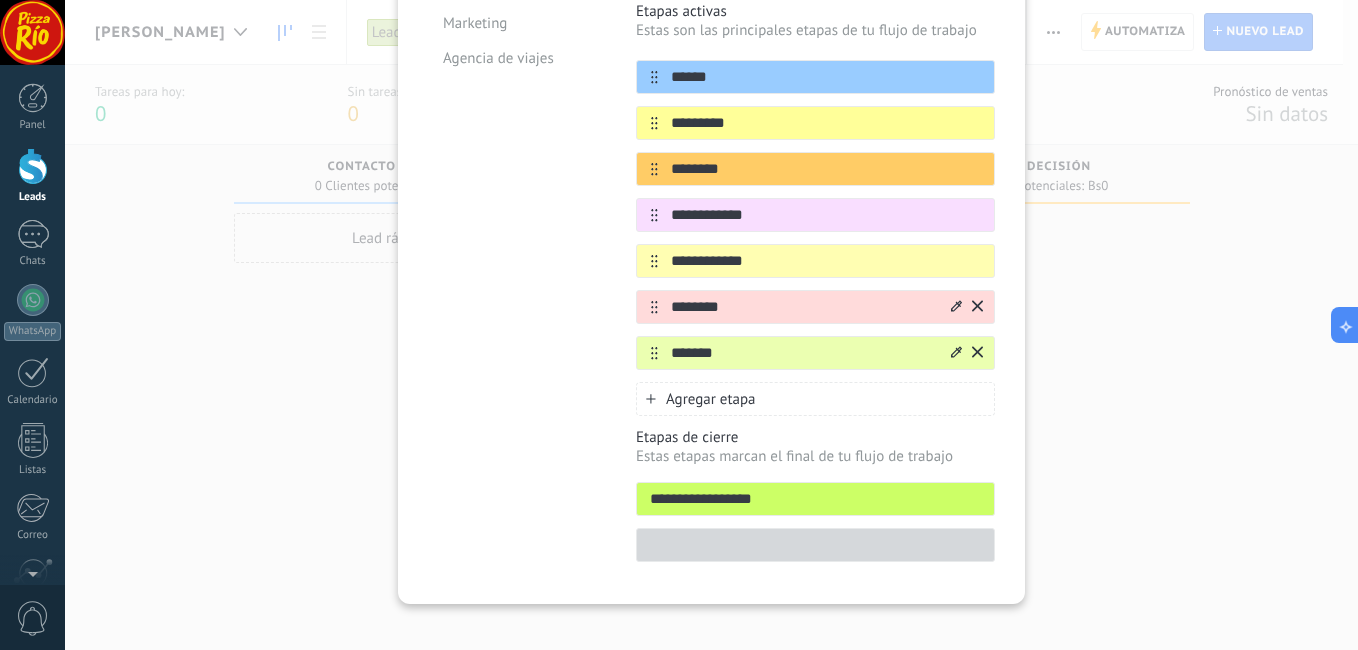 click on "**********" at bounding box center [815, 499] 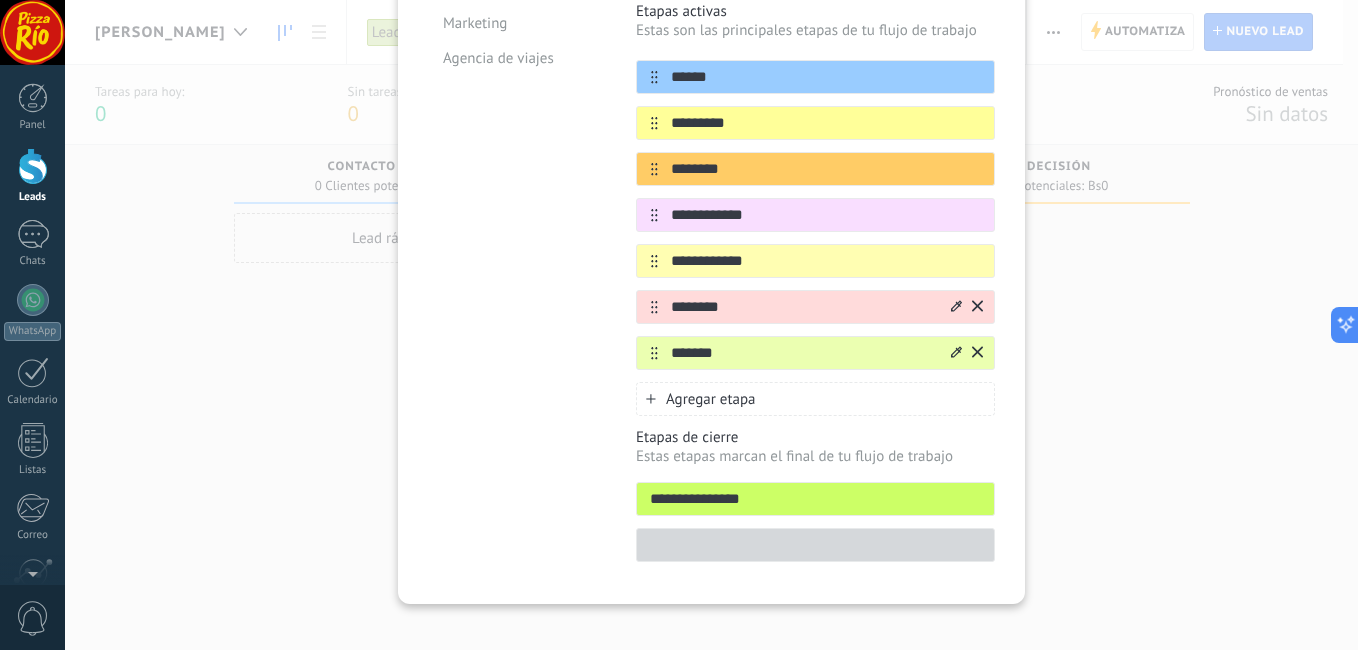 type on "**********" 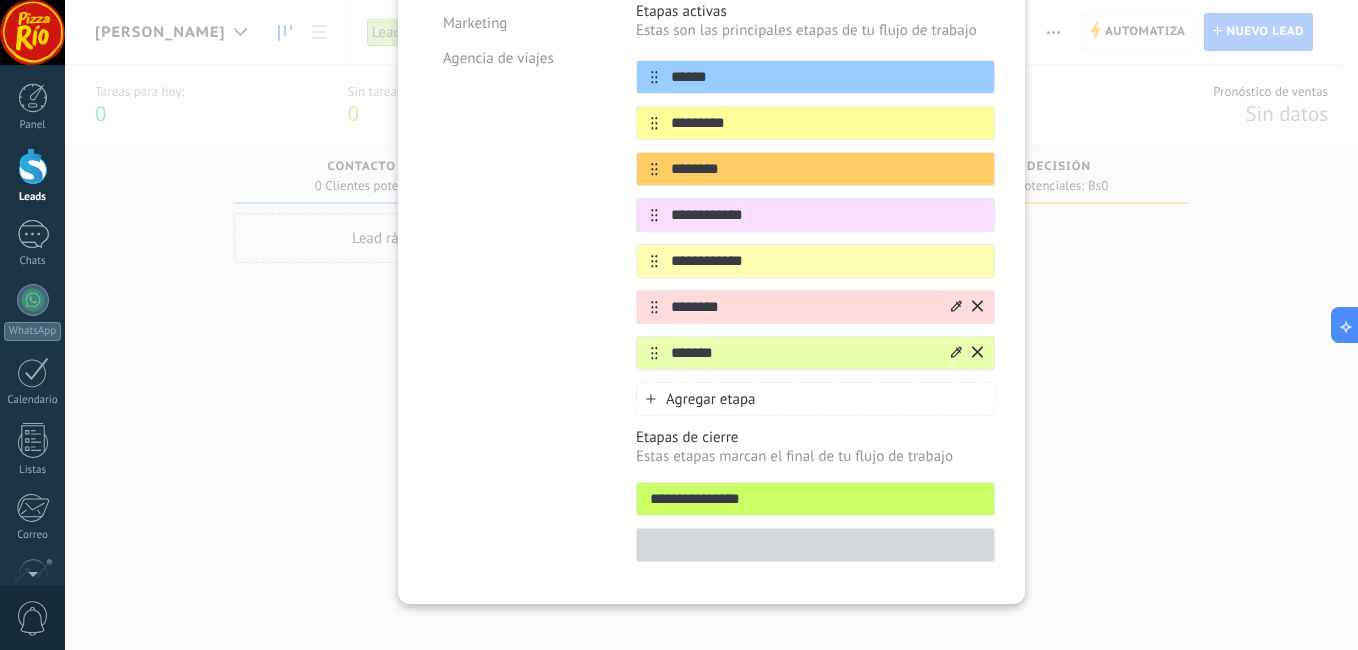click at bounding box center [815, 545] 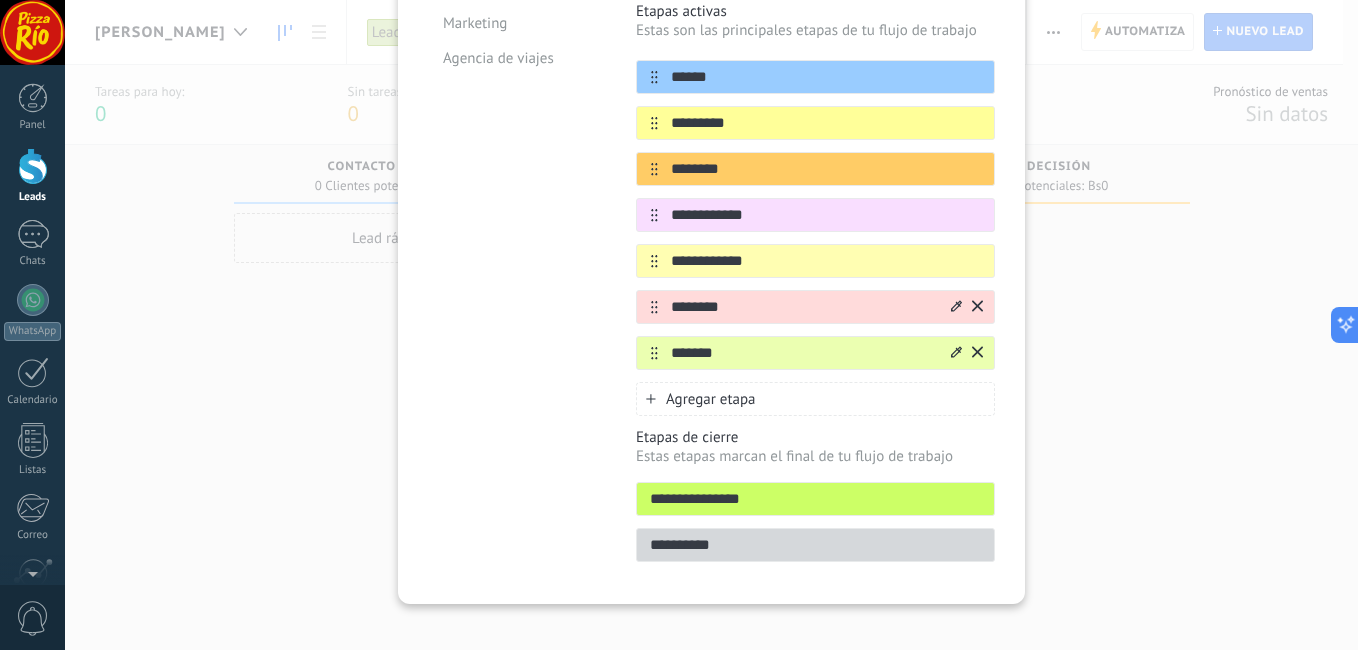 type on "**********" 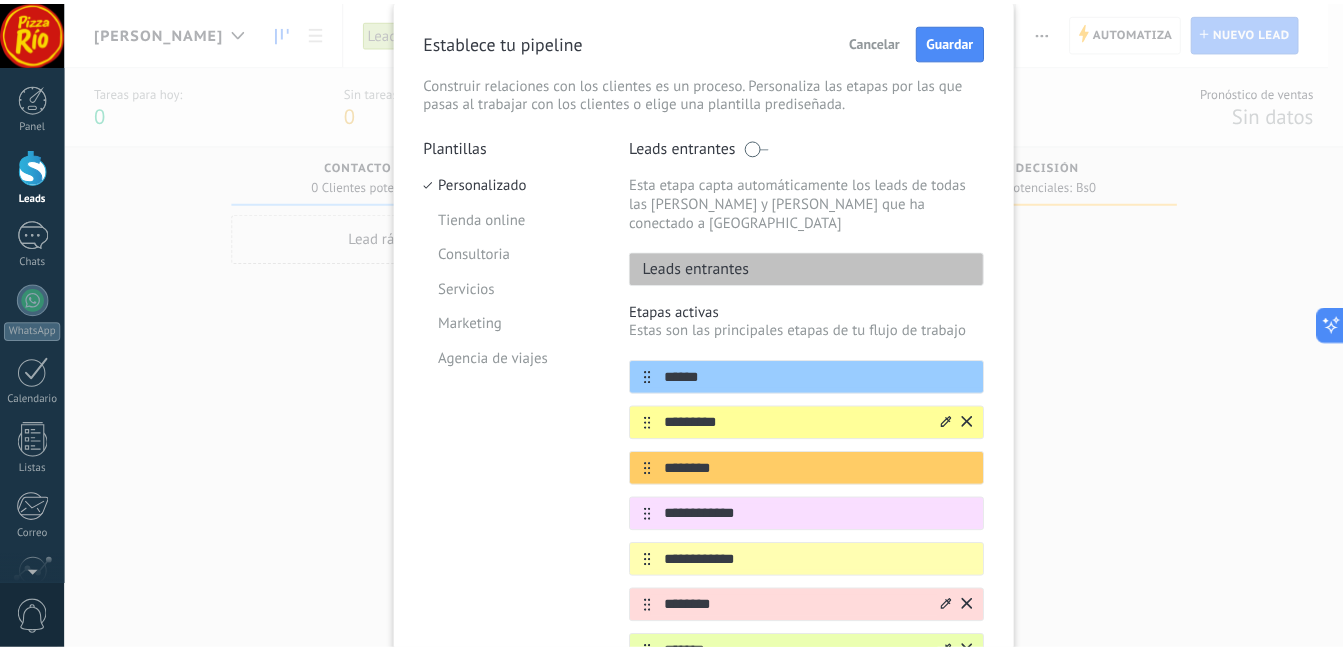 scroll, scrollTop: 0, scrollLeft: 0, axis: both 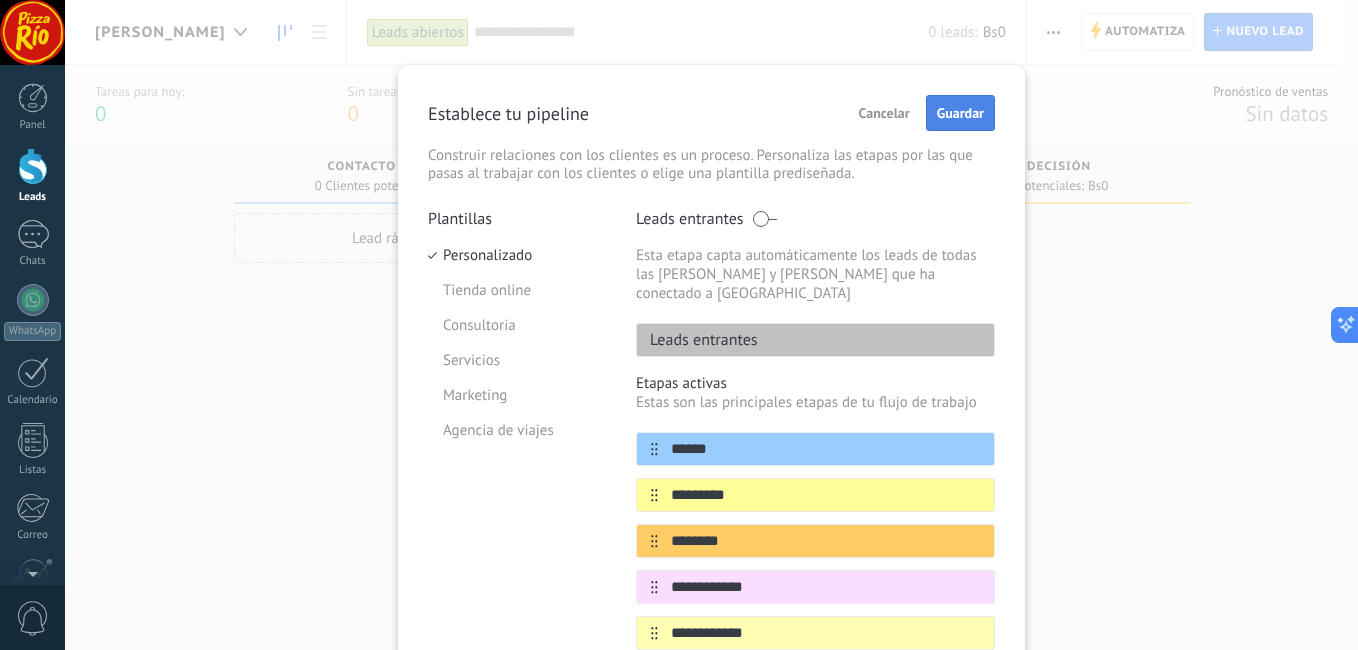 type on "**********" 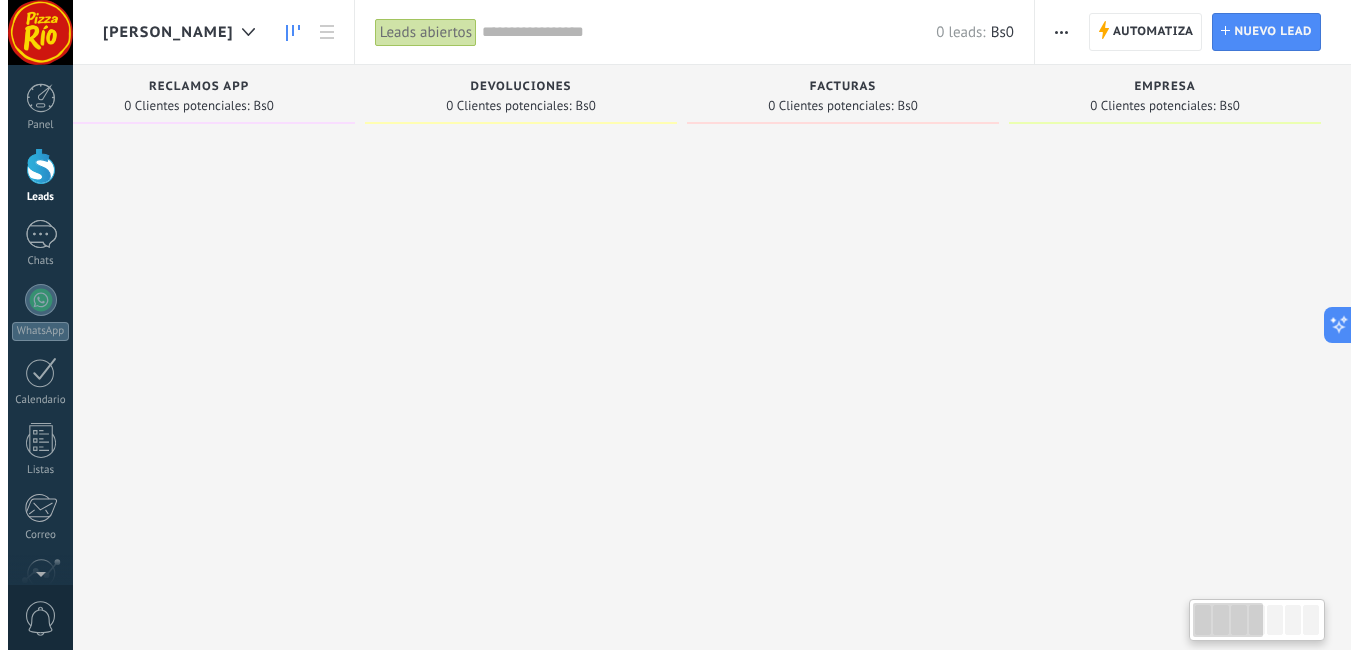 scroll, scrollTop: 0, scrollLeft: 0, axis: both 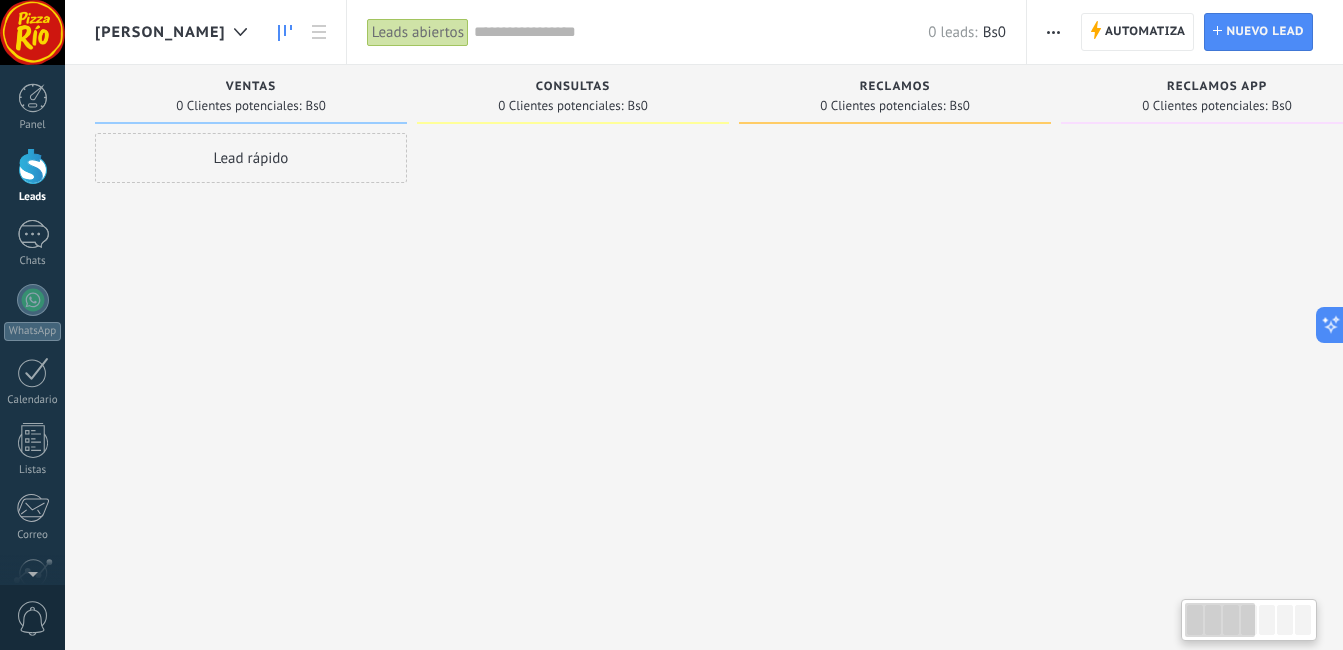 drag, startPoint x: 1198, startPoint y: 619, endPoint x: 860, endPoint y: 594, distance: 338.9233 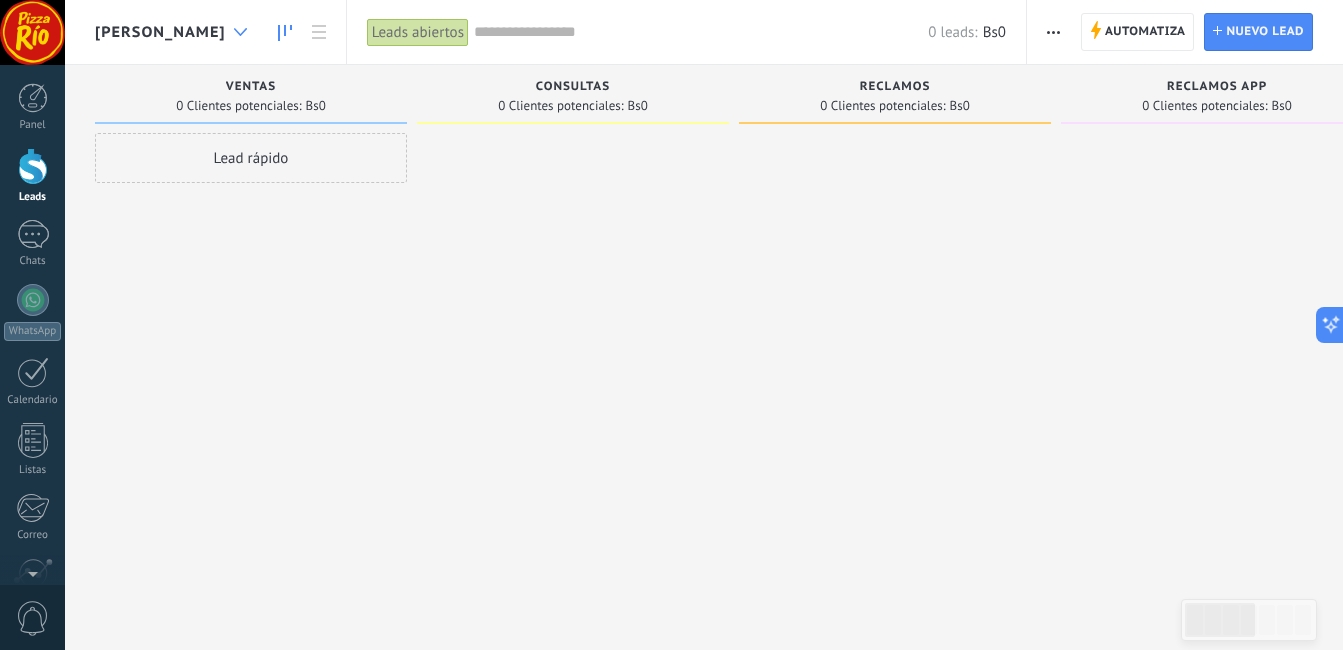 click at bounding box center [240, 32] 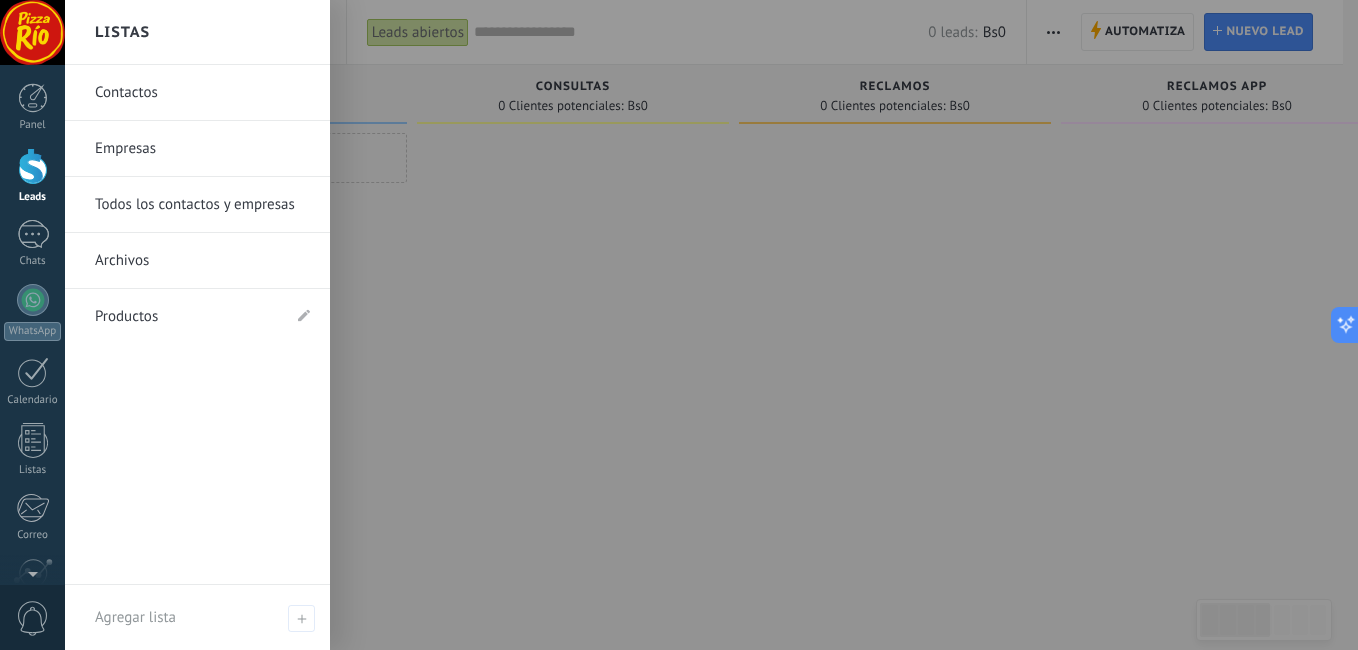 click at bounding box center [744, 325] 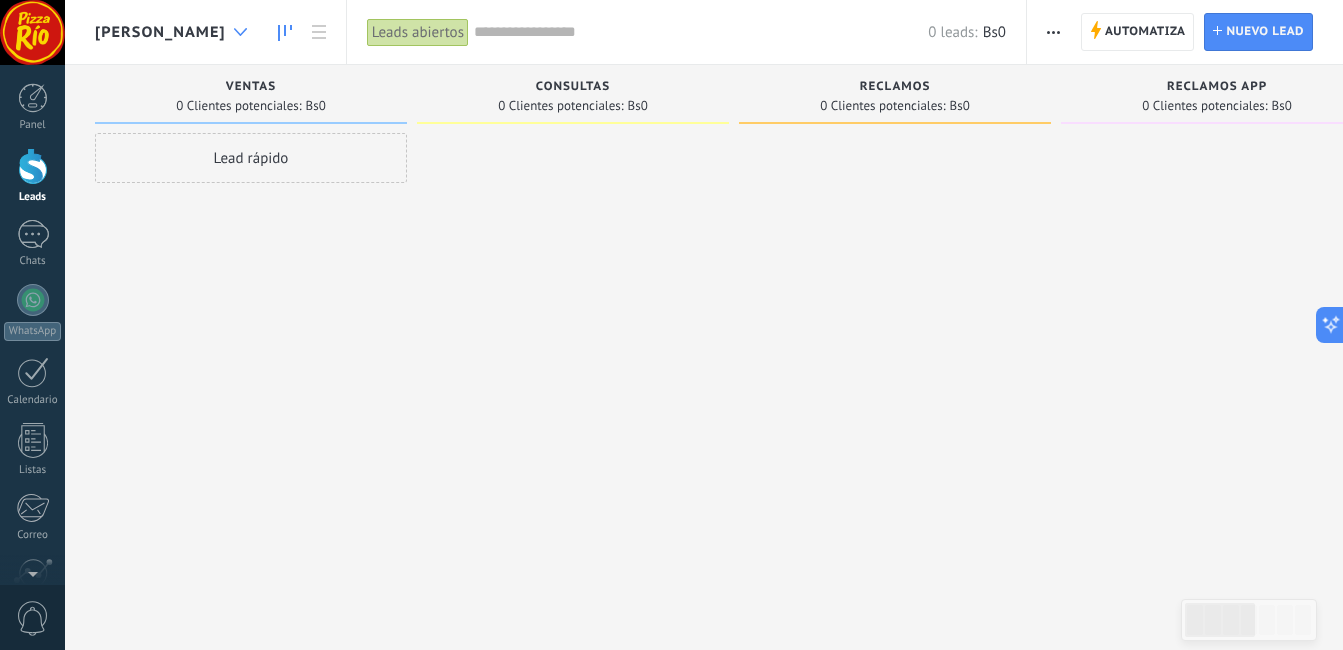 click at bounding box center [240, 32] 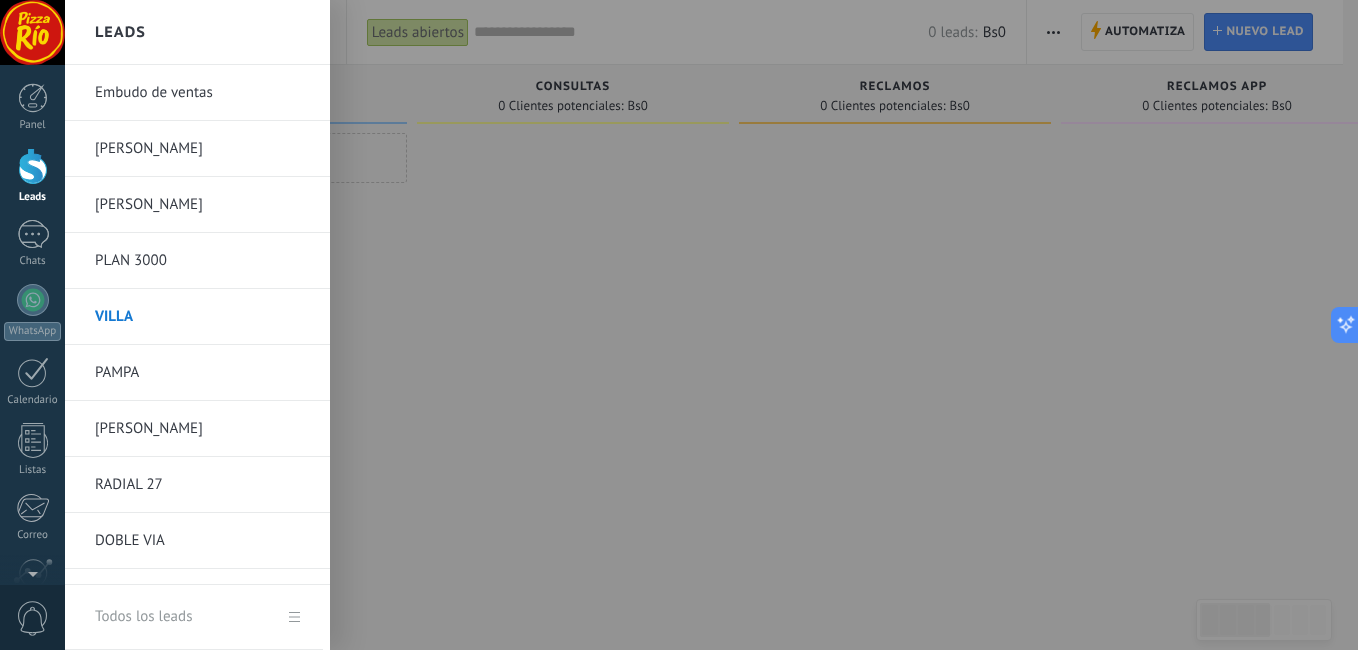 click at bounding box center (744, 325) 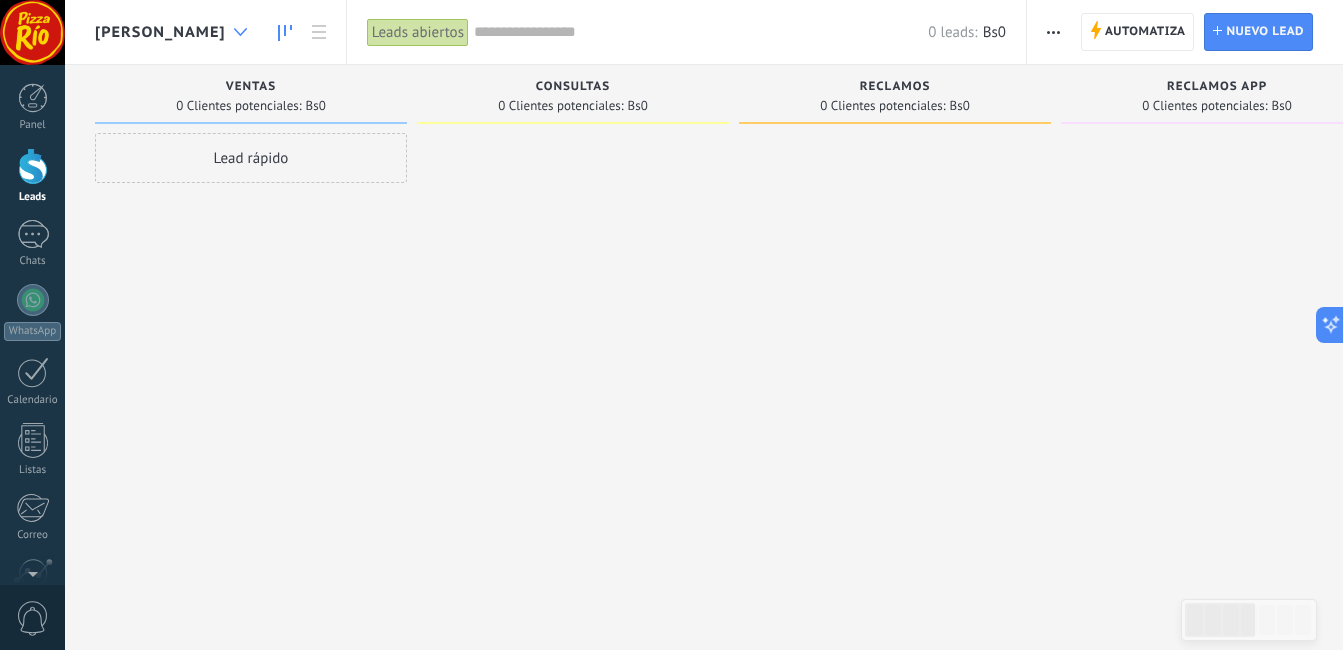 click 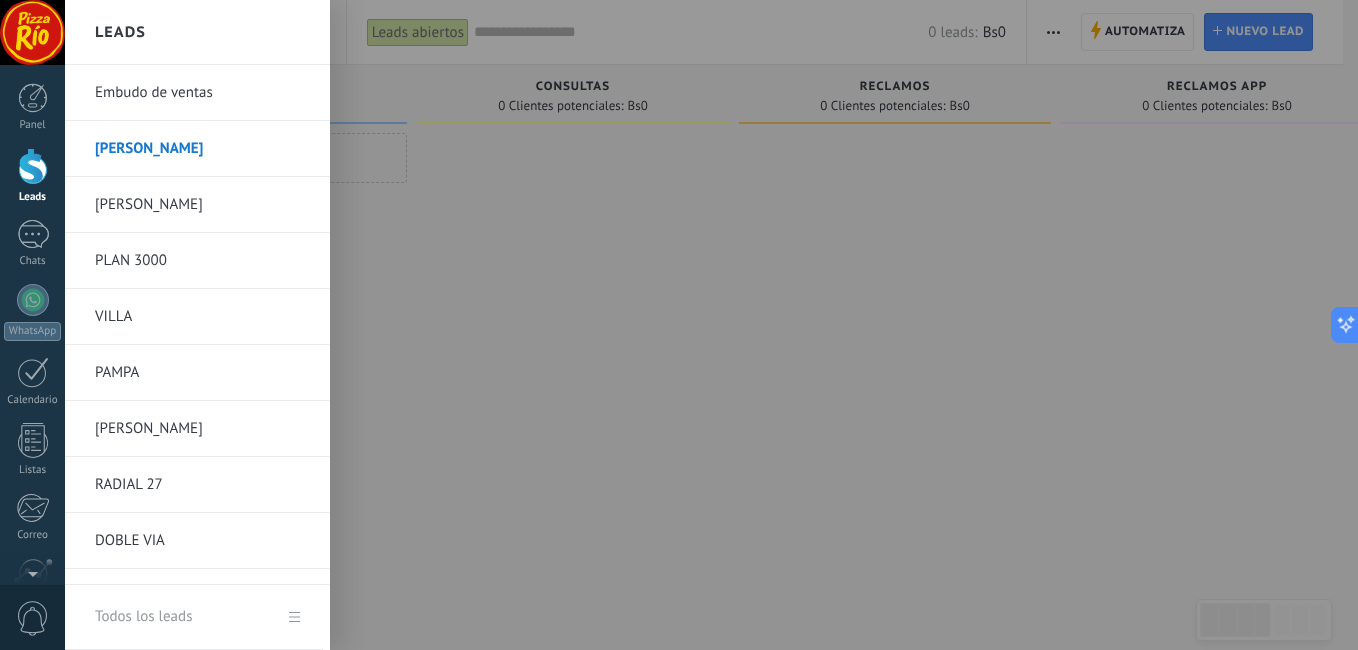 click on "[PERSON_NAME]" at bounding box center [202, 205] 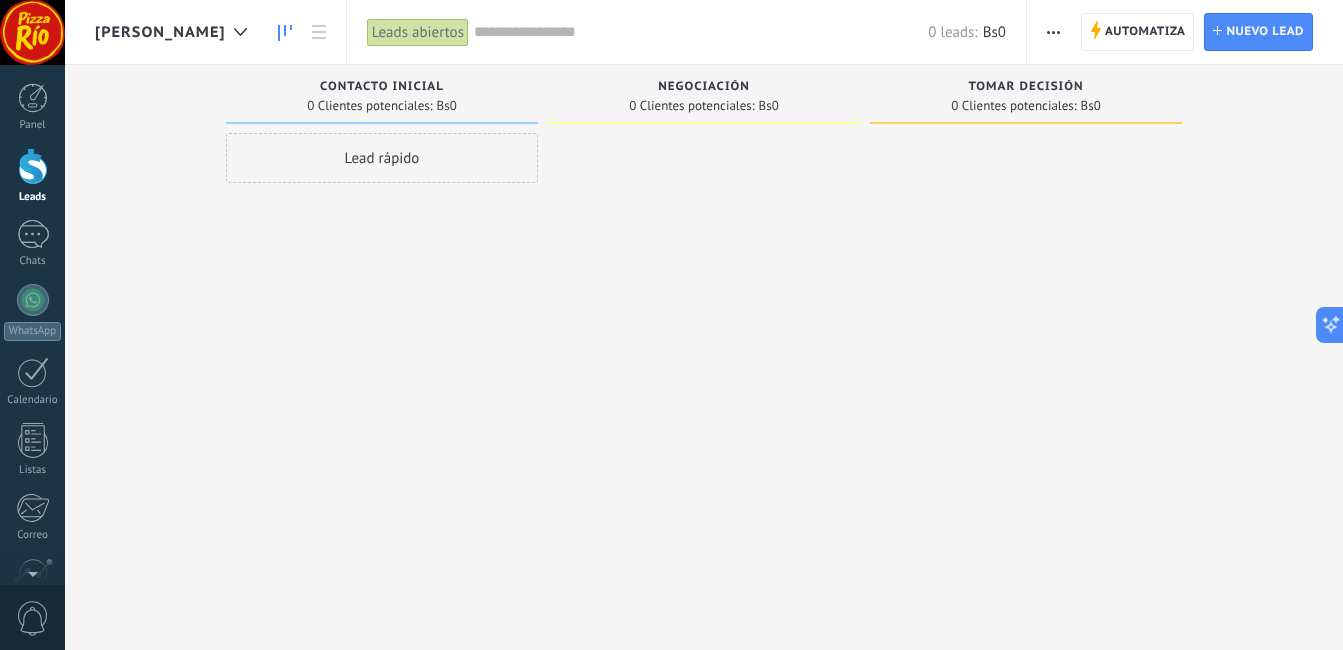 click at bounding box center [1053, 32] 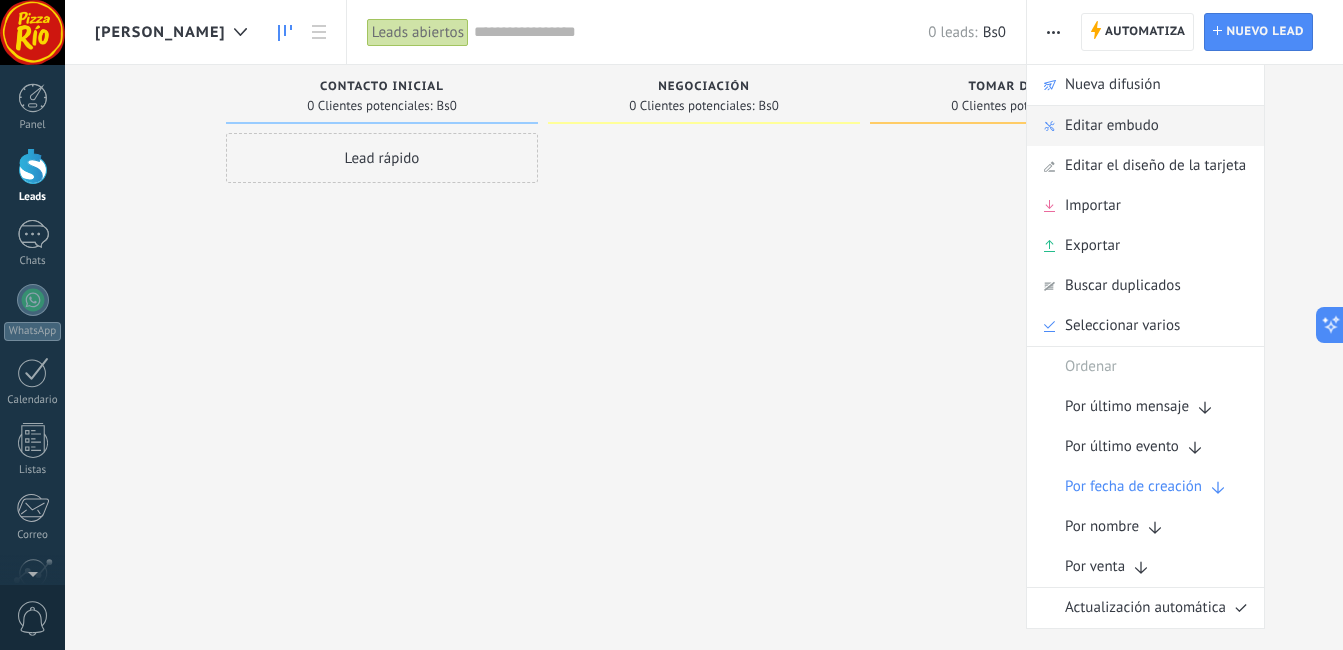 click on "Editar embudo" at bounding box center (1112, 126) 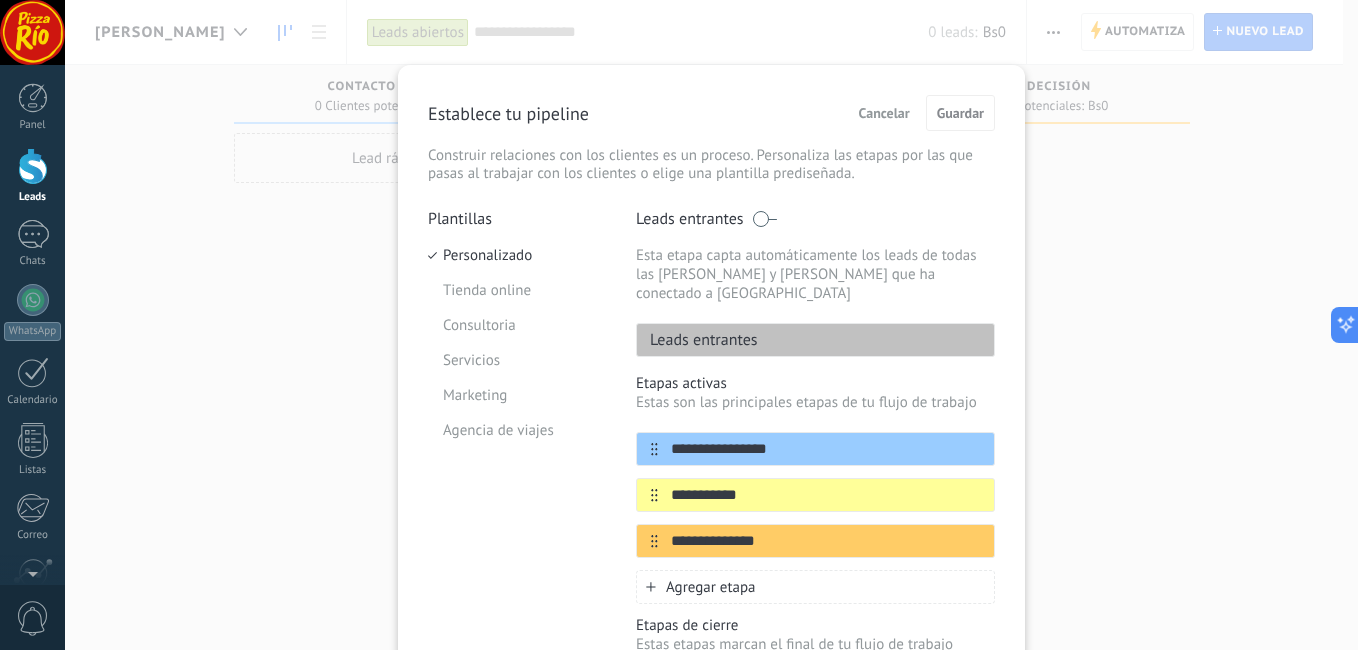 click on "Leads entrantes" at bounding box center [815, 340] 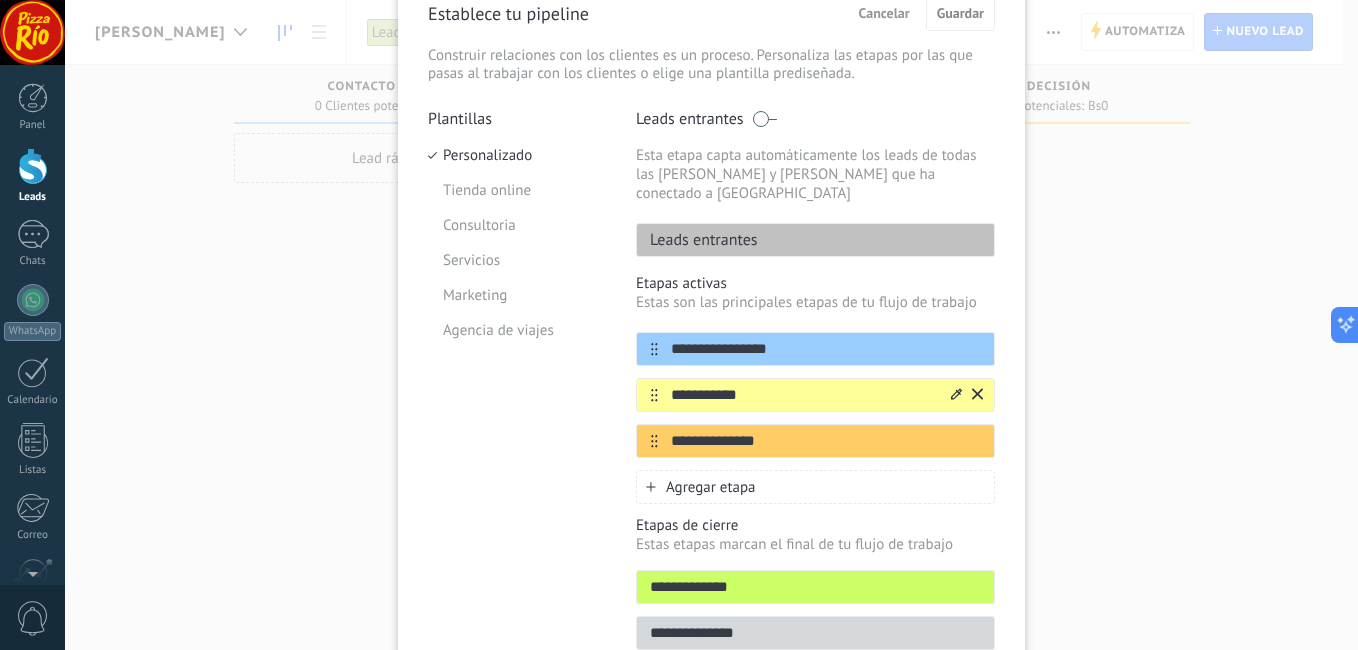 scroll, scrollTop: 188, scrollLeft: 0, axis: vertical 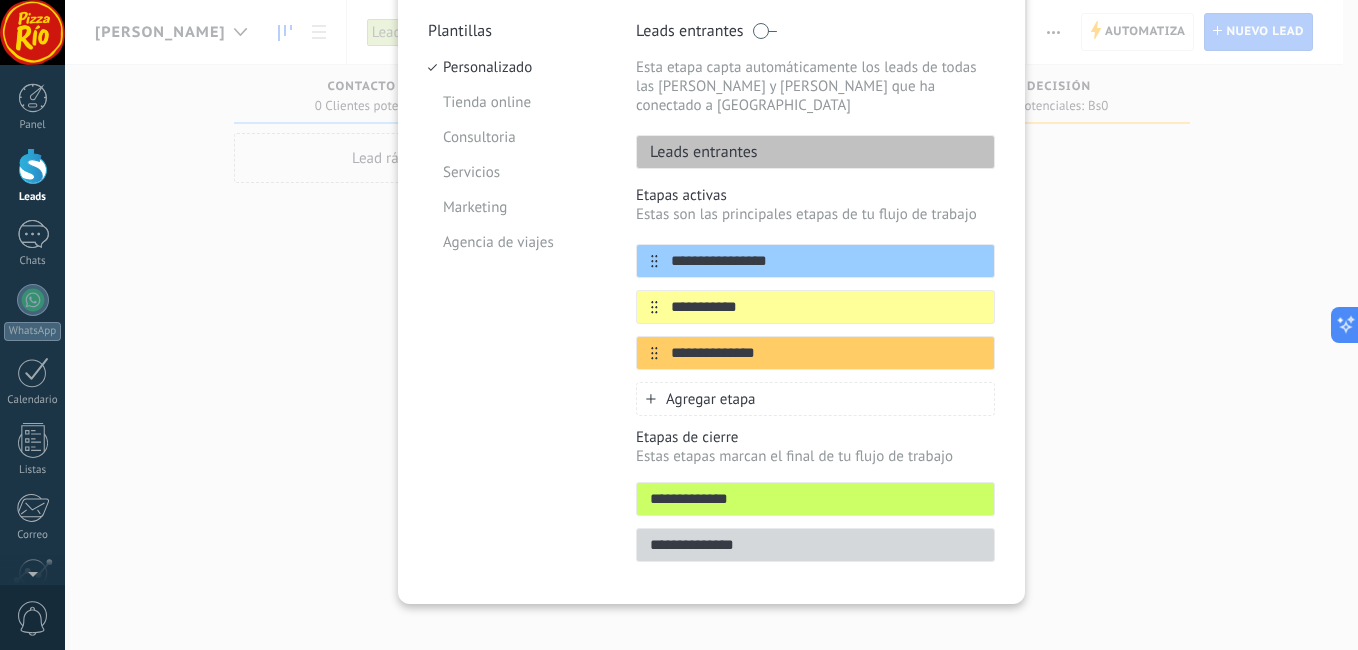 drag, startPoint x: 781, startPoint y: 241, endPoint x: 604, endPoint y: 248, distance: 177.13837 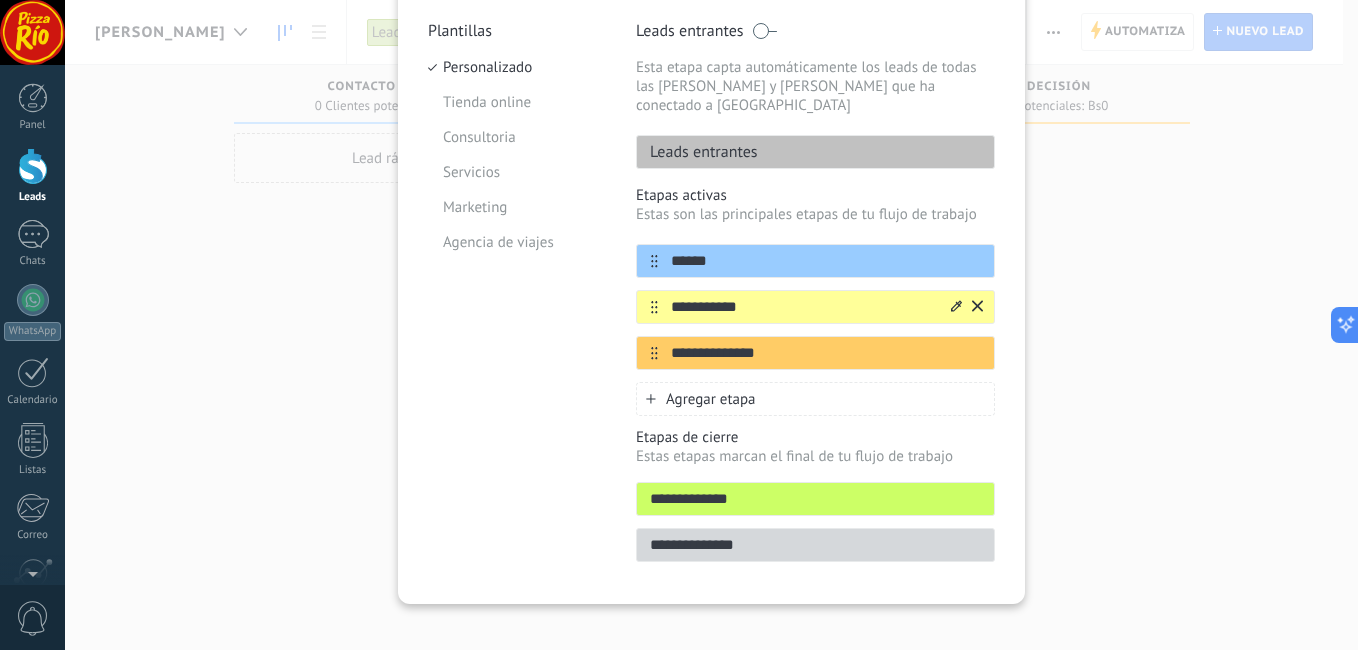 type on "******" 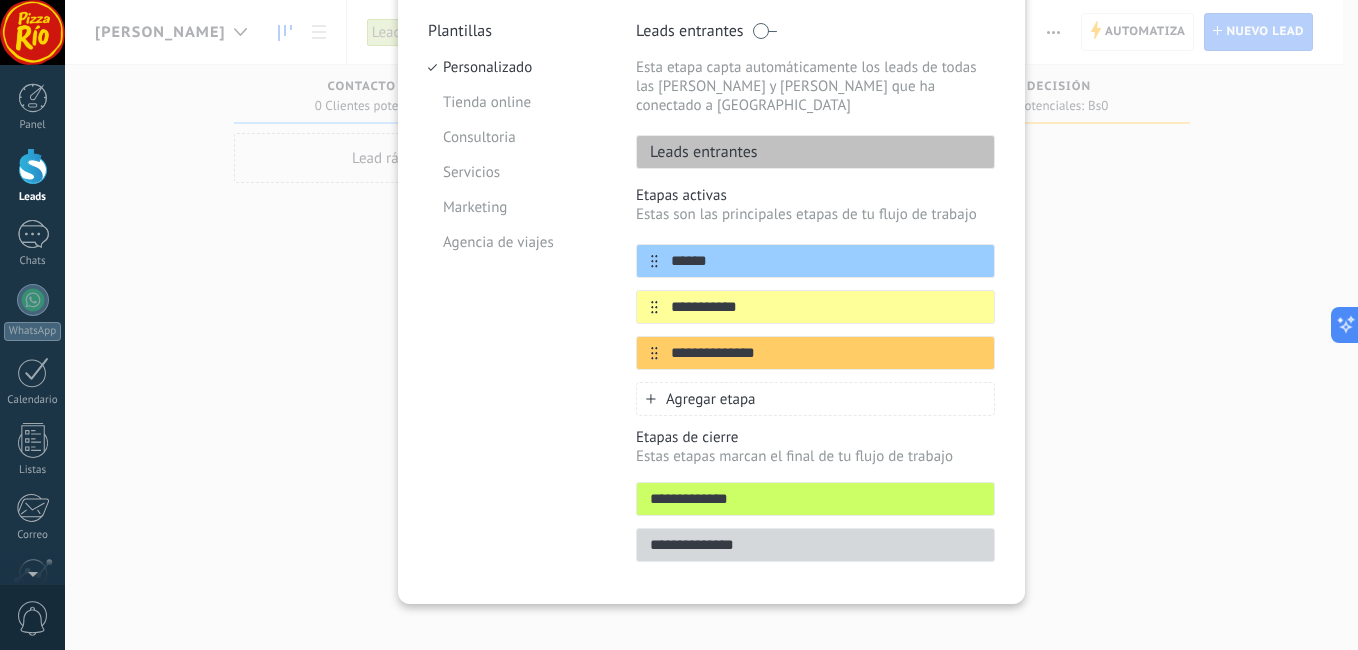 drag, startPoint x: 743, startPoint y: 292, endPoint x: 593, endPoint y: 281, distance: 150.40279 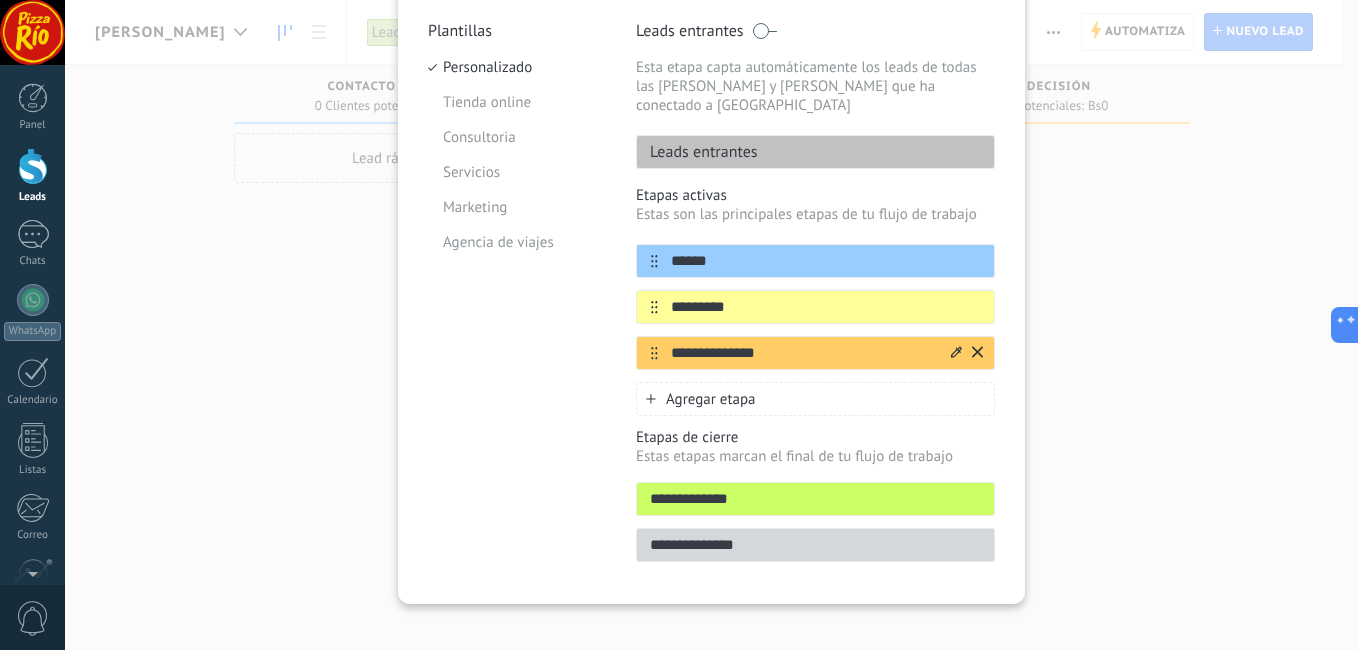 type on "*********" 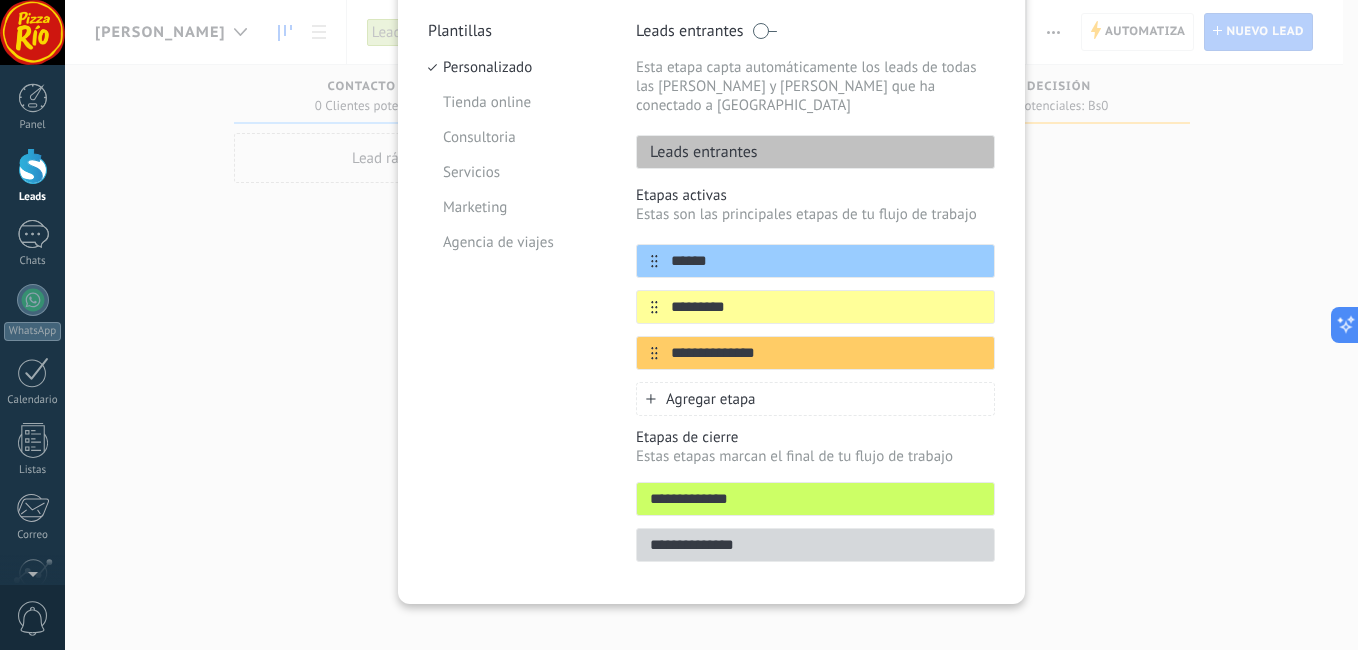 drag, startPoint x: 787, startPoint y: 333, endPoint x: 552, endPoint y: 335, distance: 235.00851 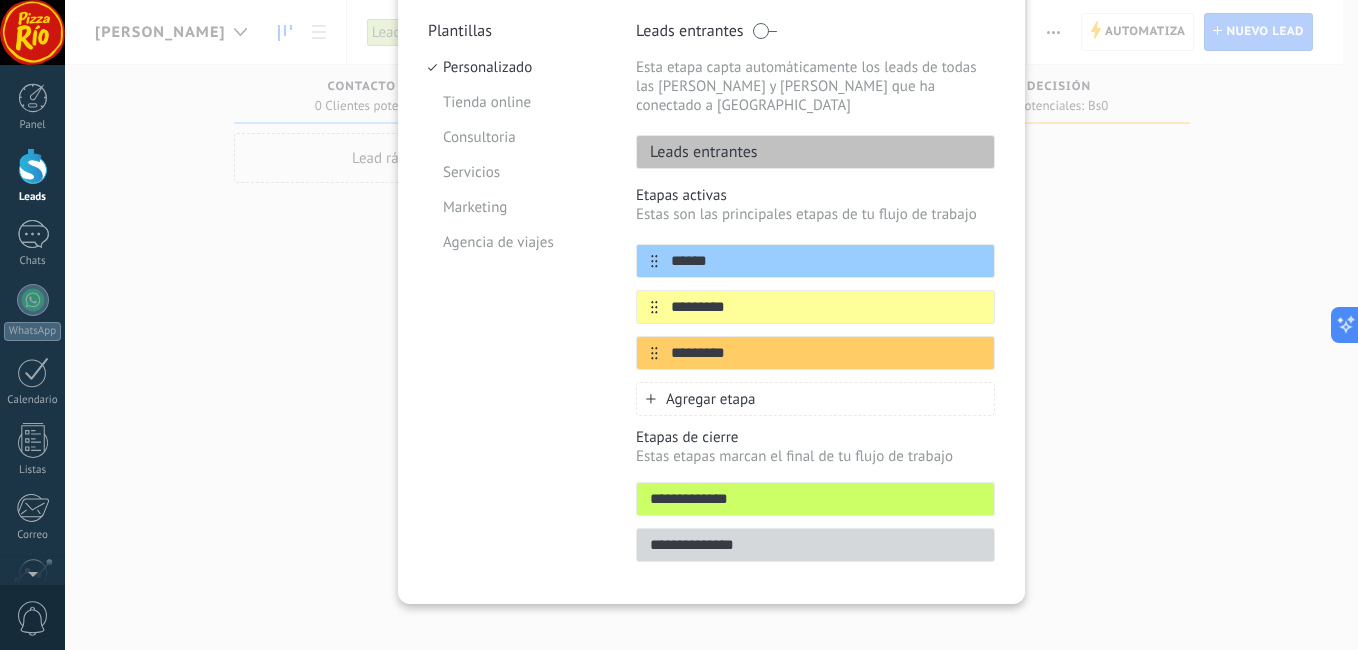 type on "********" 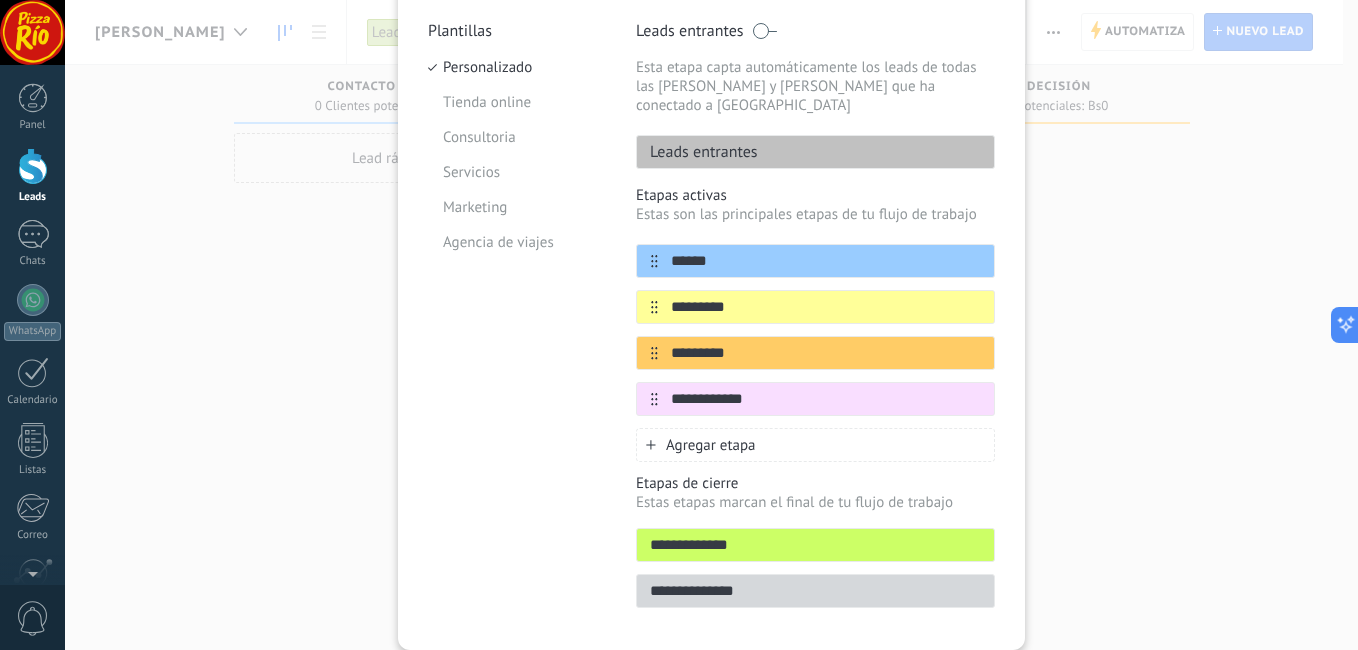 type on "**********" 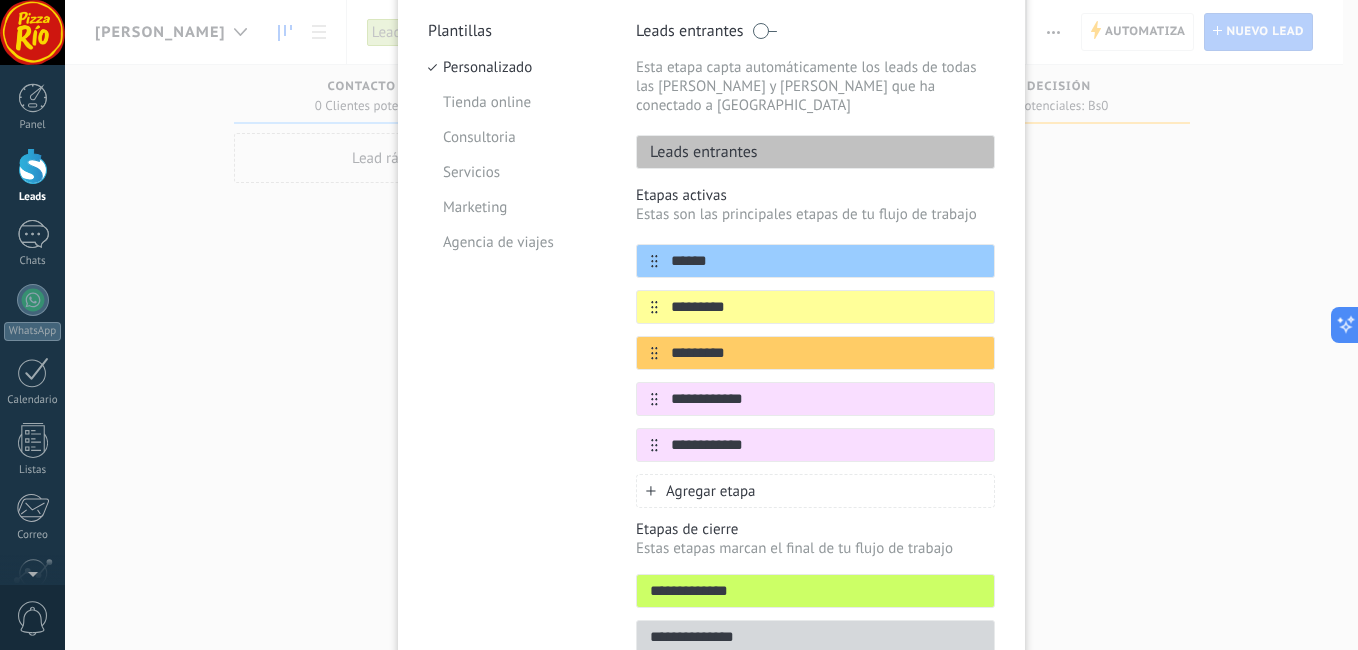 type on "**********" 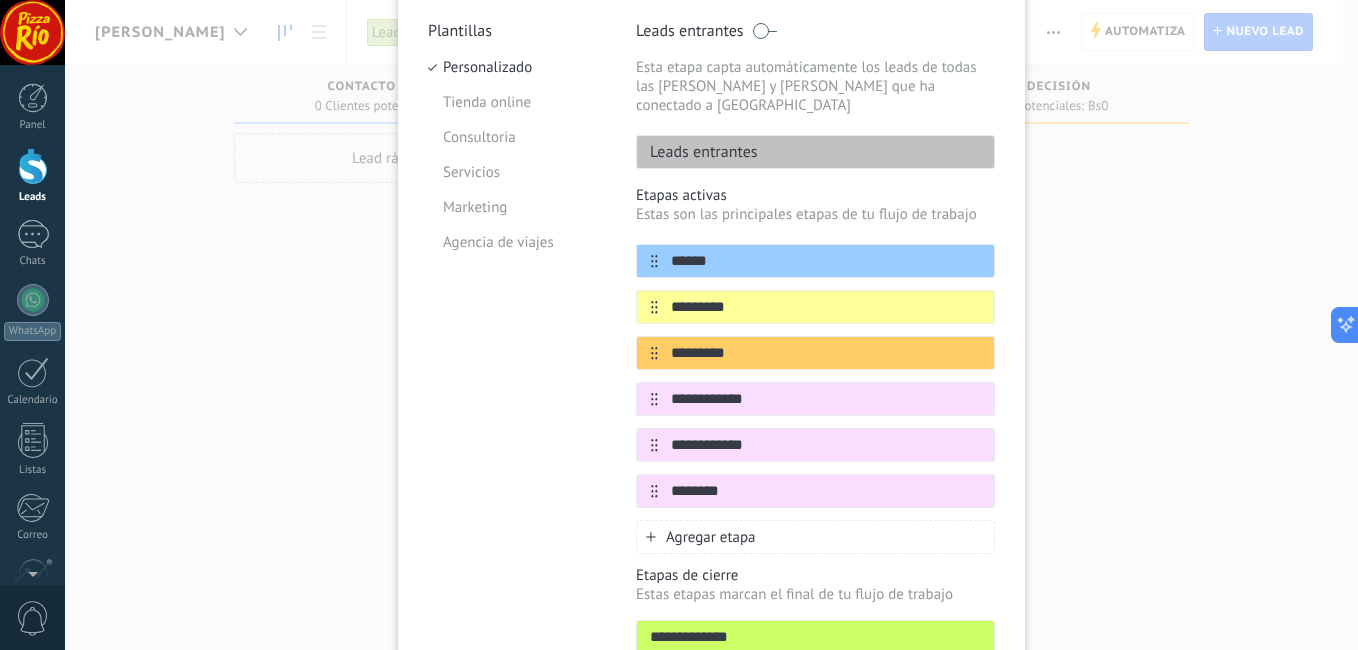 type on "********" 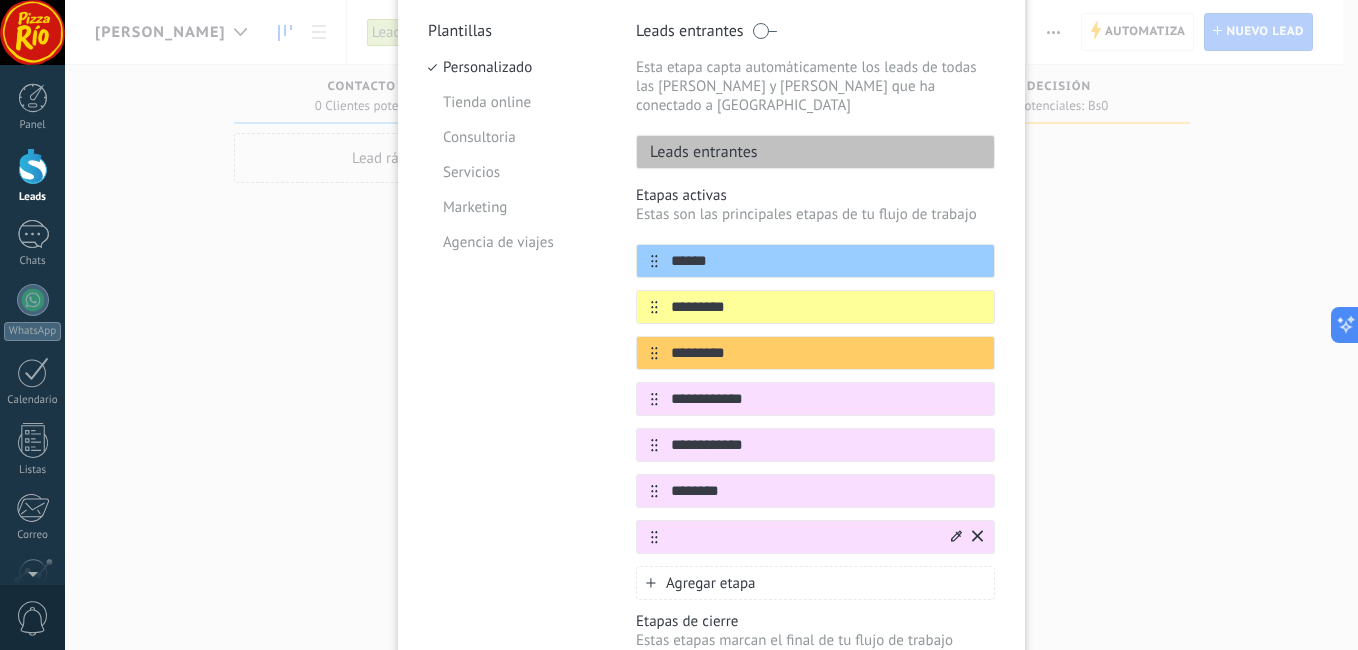click at bounding box center (803, 537) 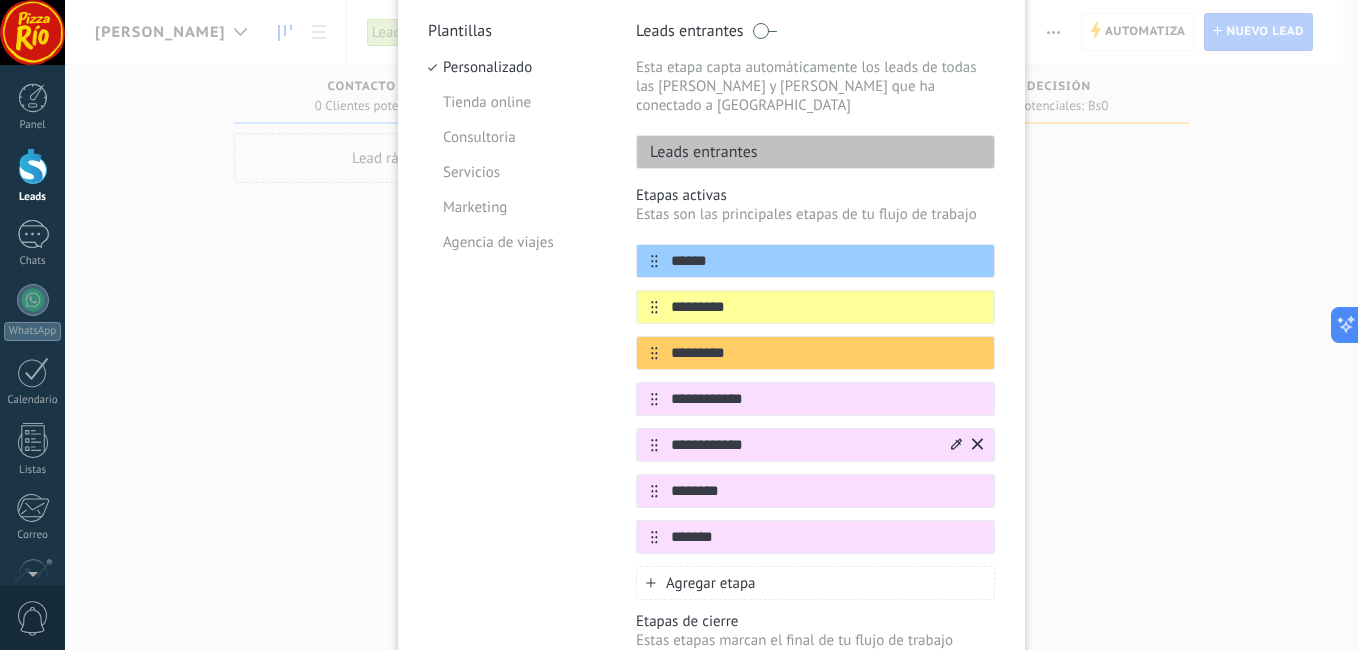 type on "*******" 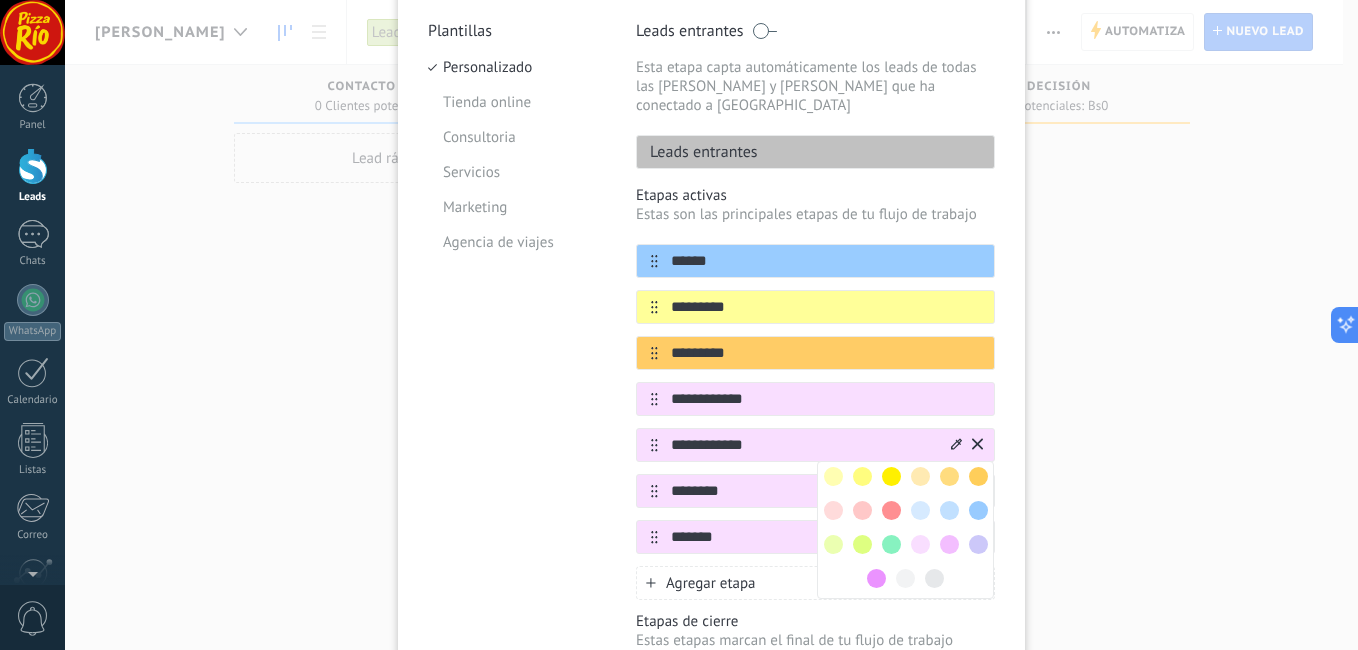 click at bounding box center (833, 476) 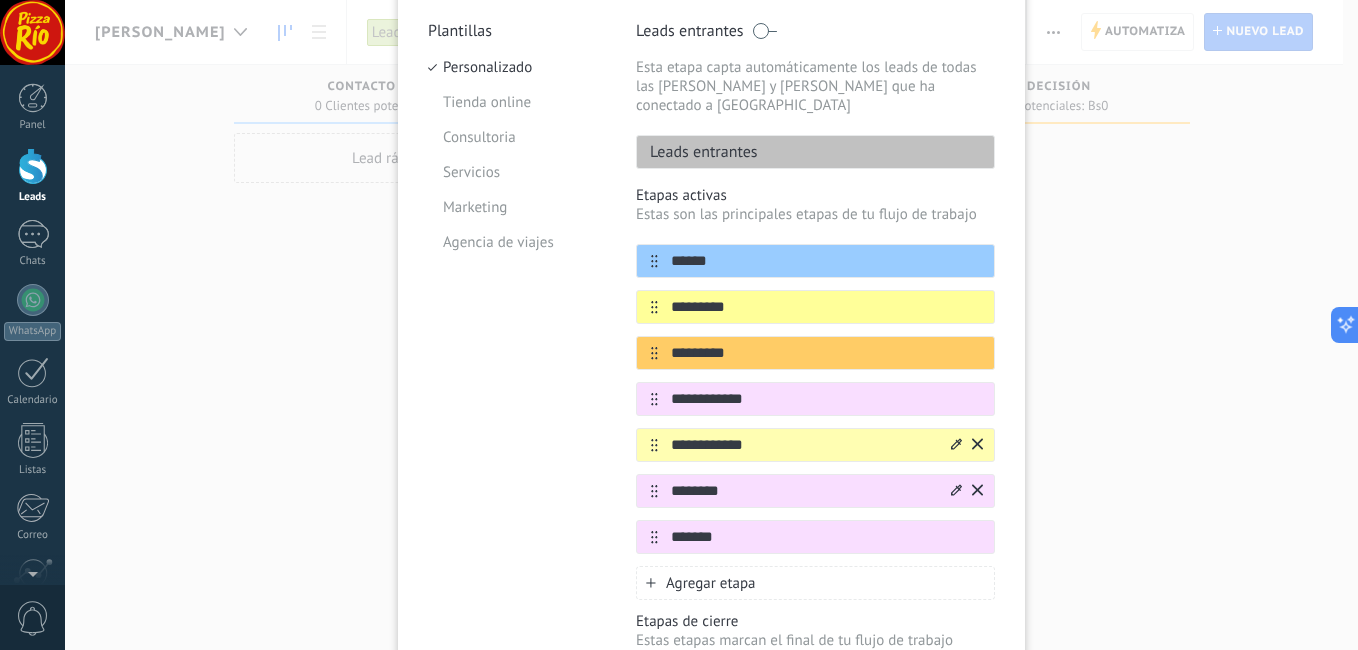 click 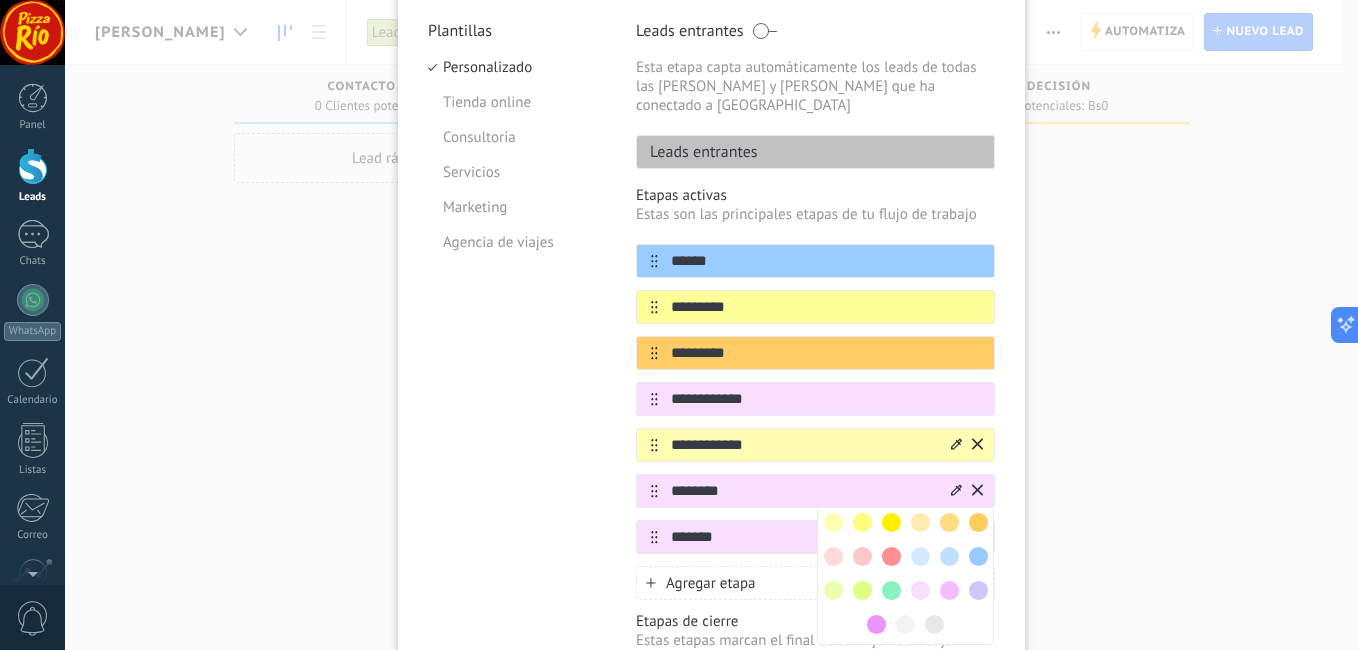click at bounding box center (833, 556) 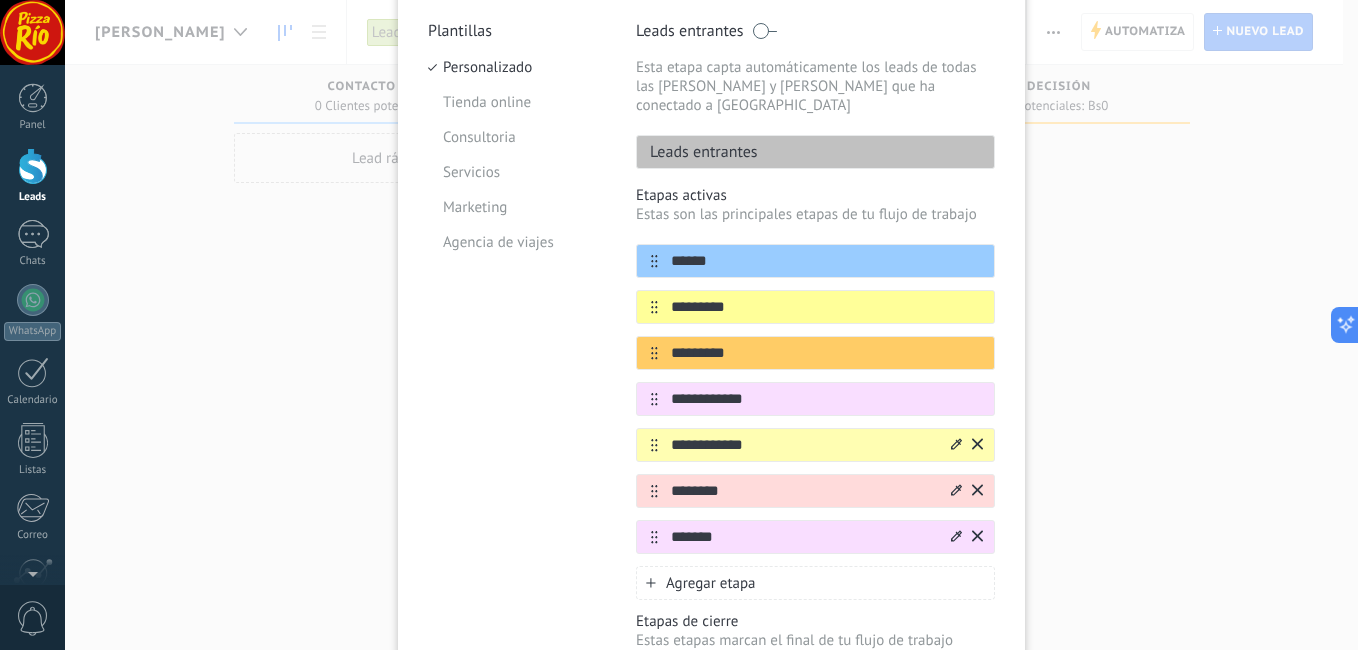 click 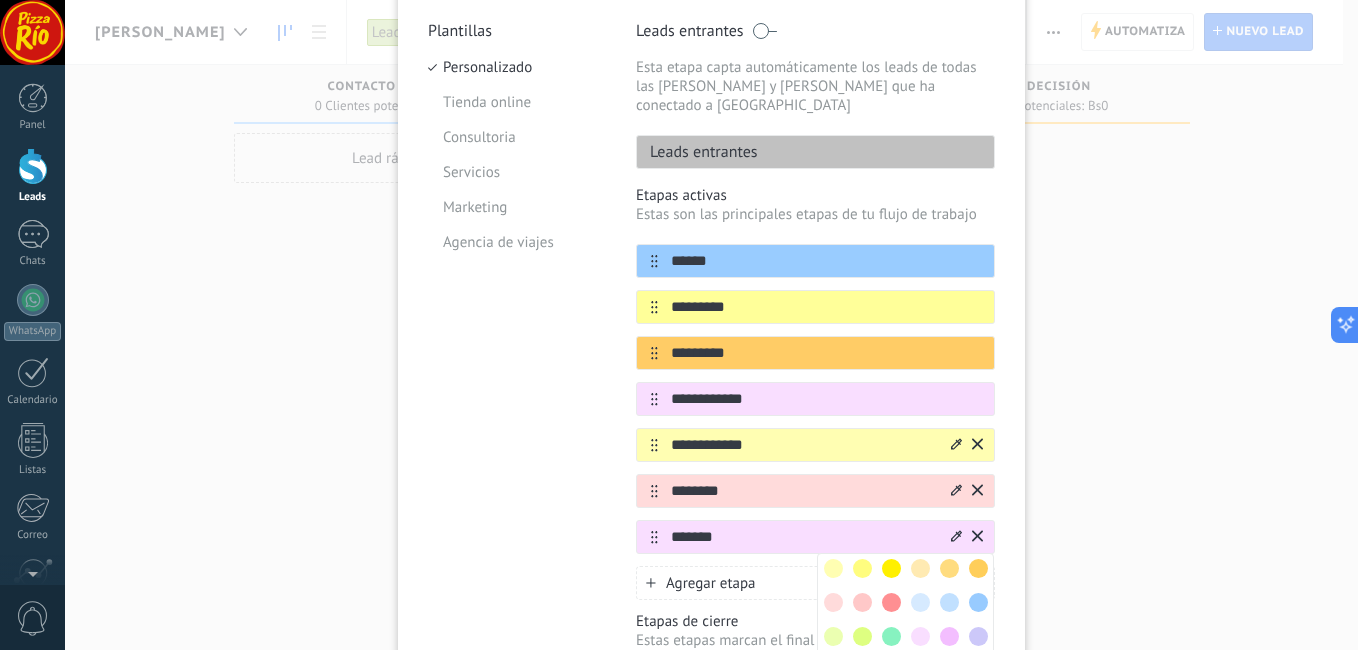 click at bounding box center (833, 636) 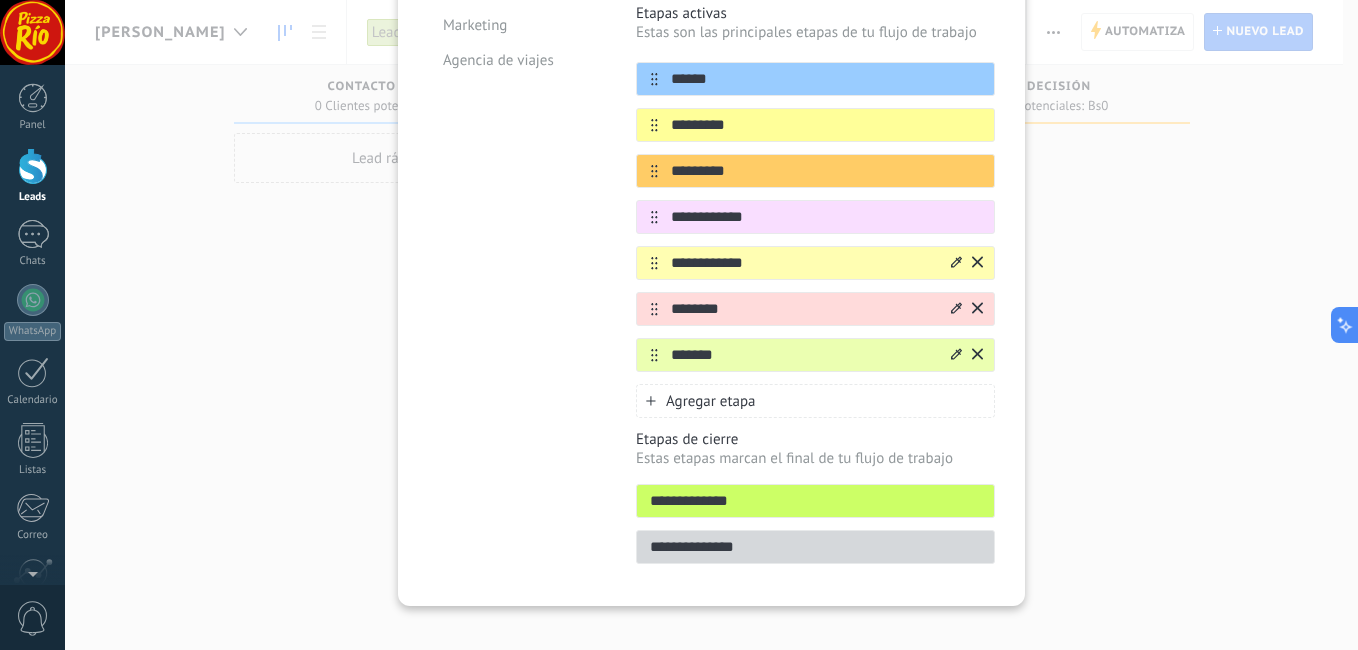 scroll, scrollTop: 372, scrollLeft: 0, axis: vertical 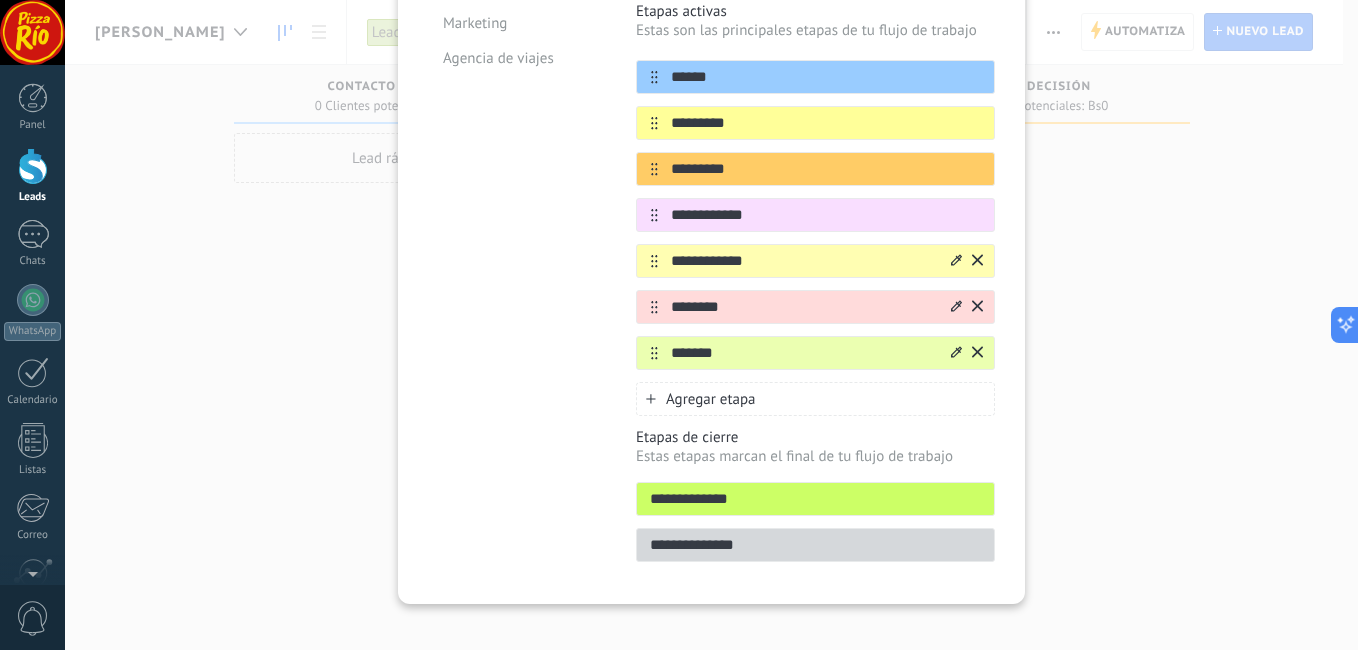 click 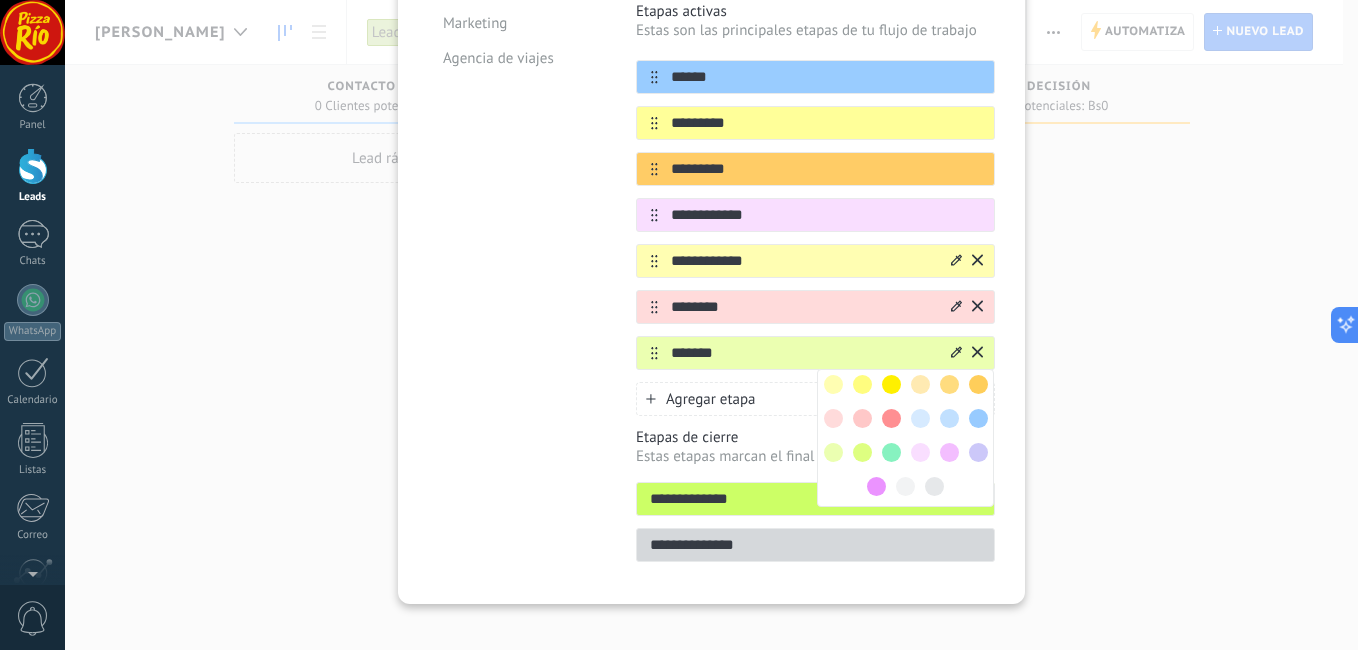 click at bounding box center [905, 438] 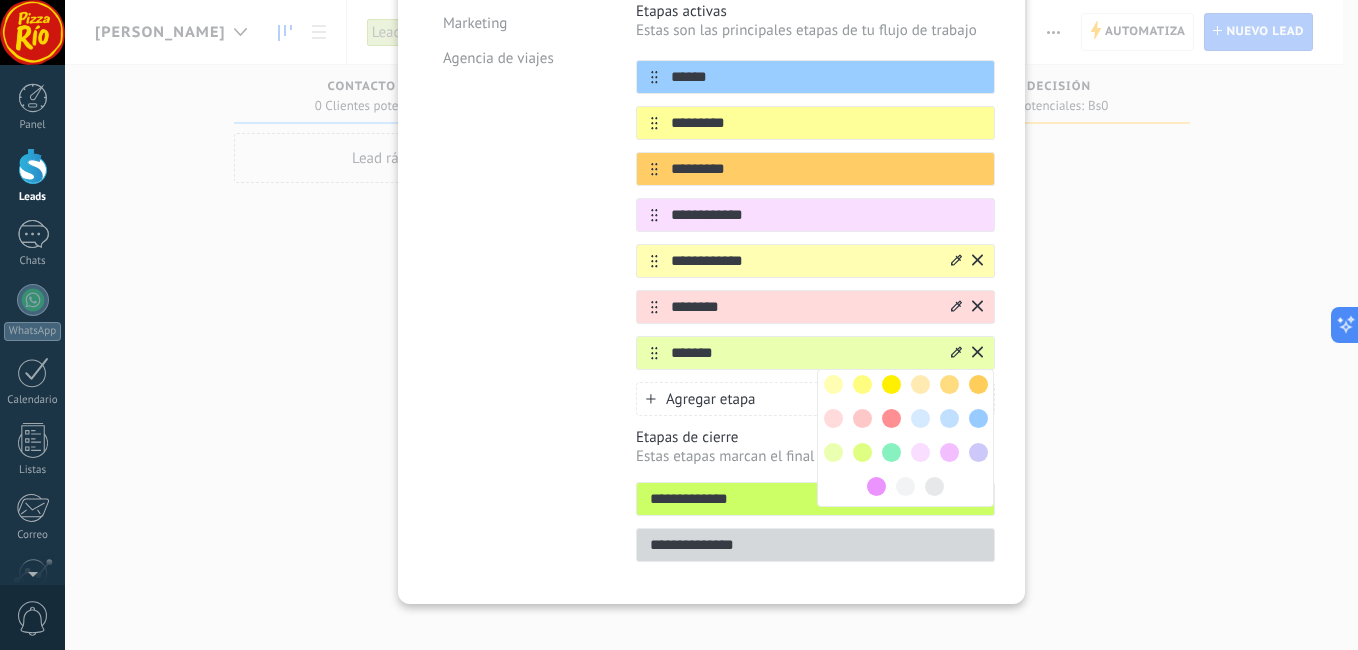 click on "Plantillas Personalizado Tienda online Consultoria Servicios Marketing Agencia de viajes" at bounding box center [517, 205] 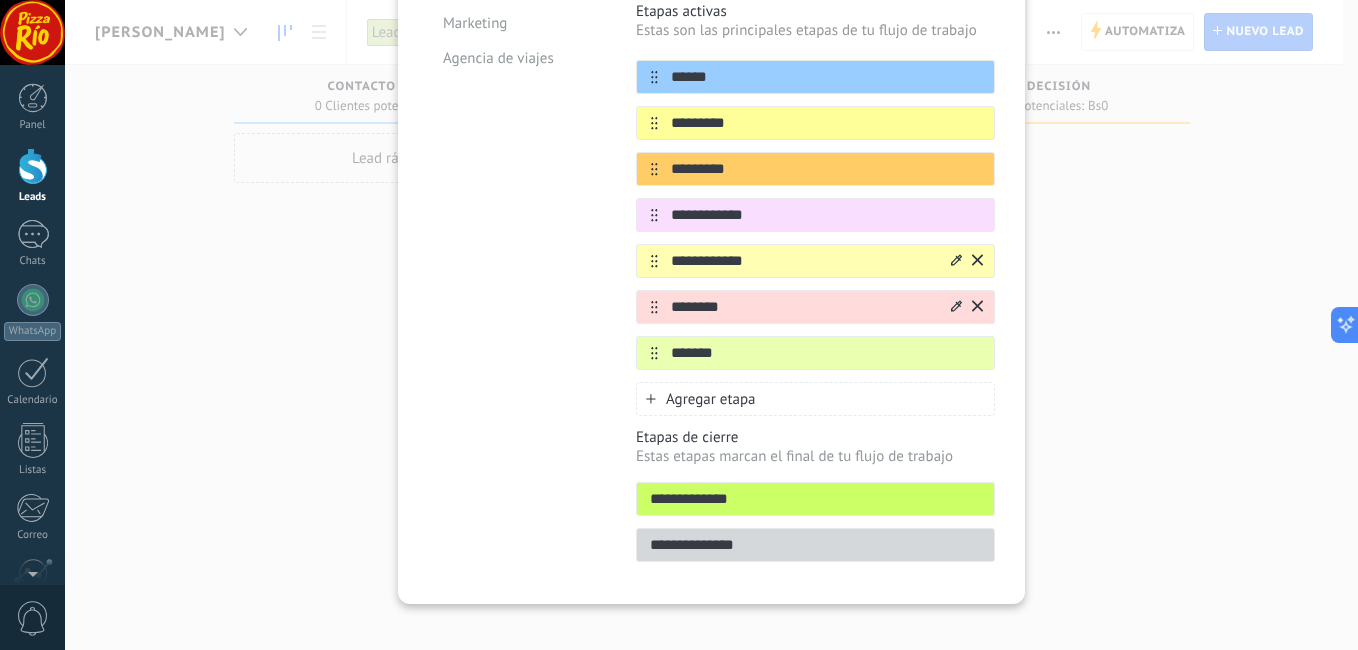 click on "**********" at bounding box center [815, 499] 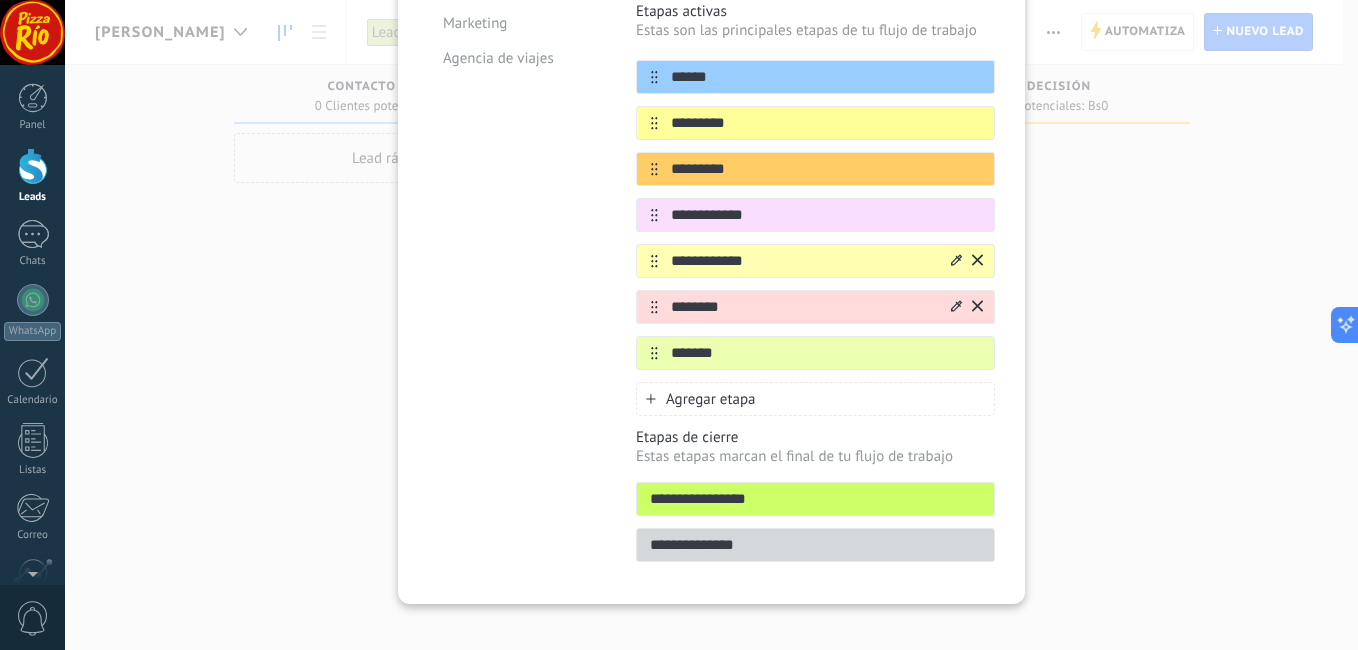 type on "**********" 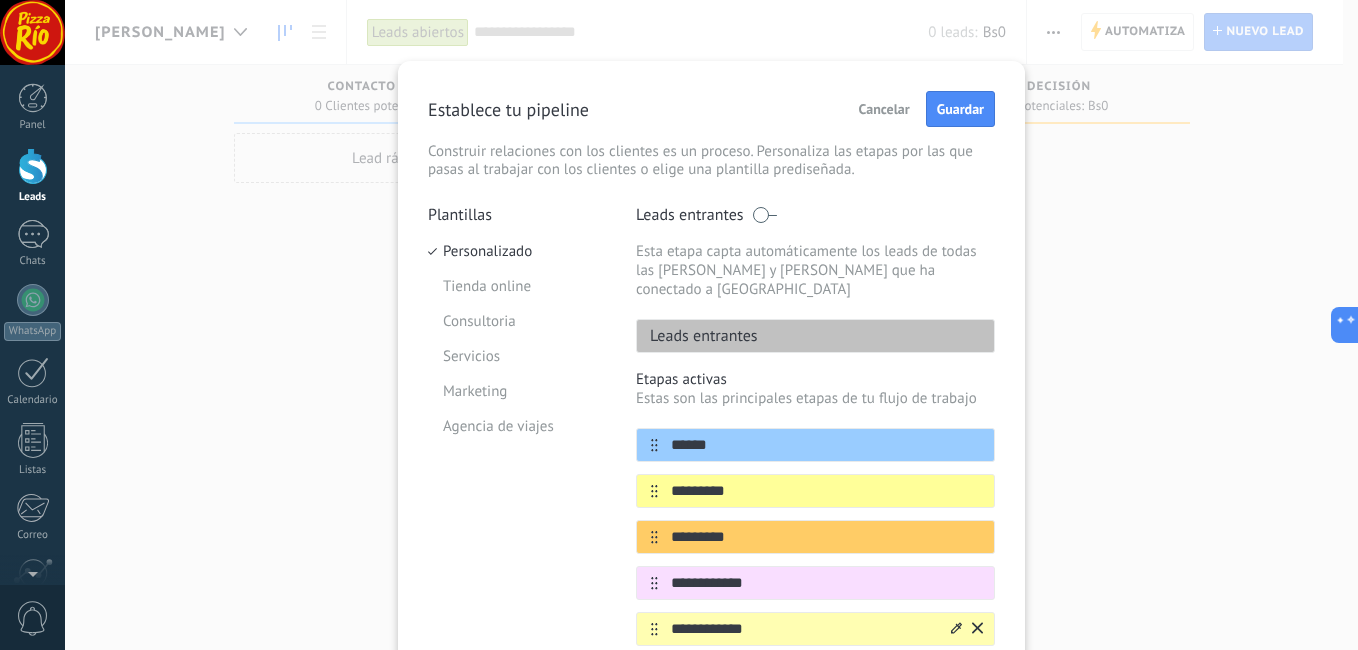 scroll, scrollTop: 0, scrollLeft: 0, axis: both 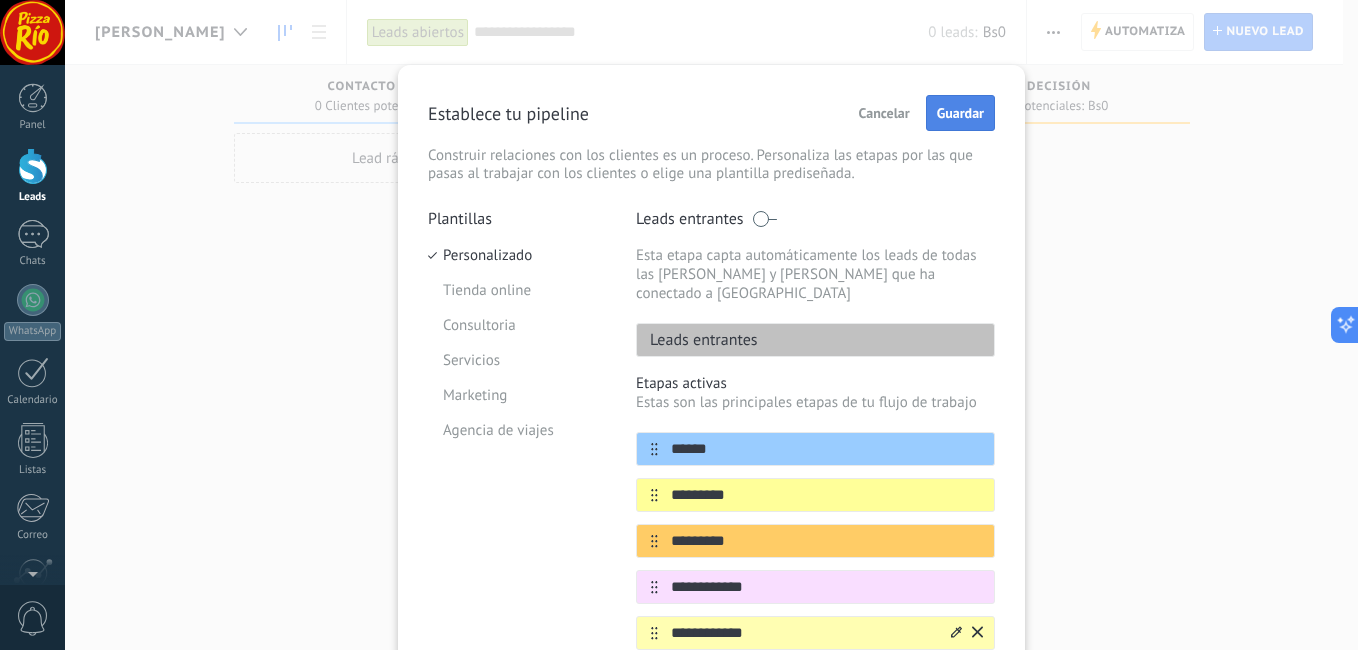 type on "**********" 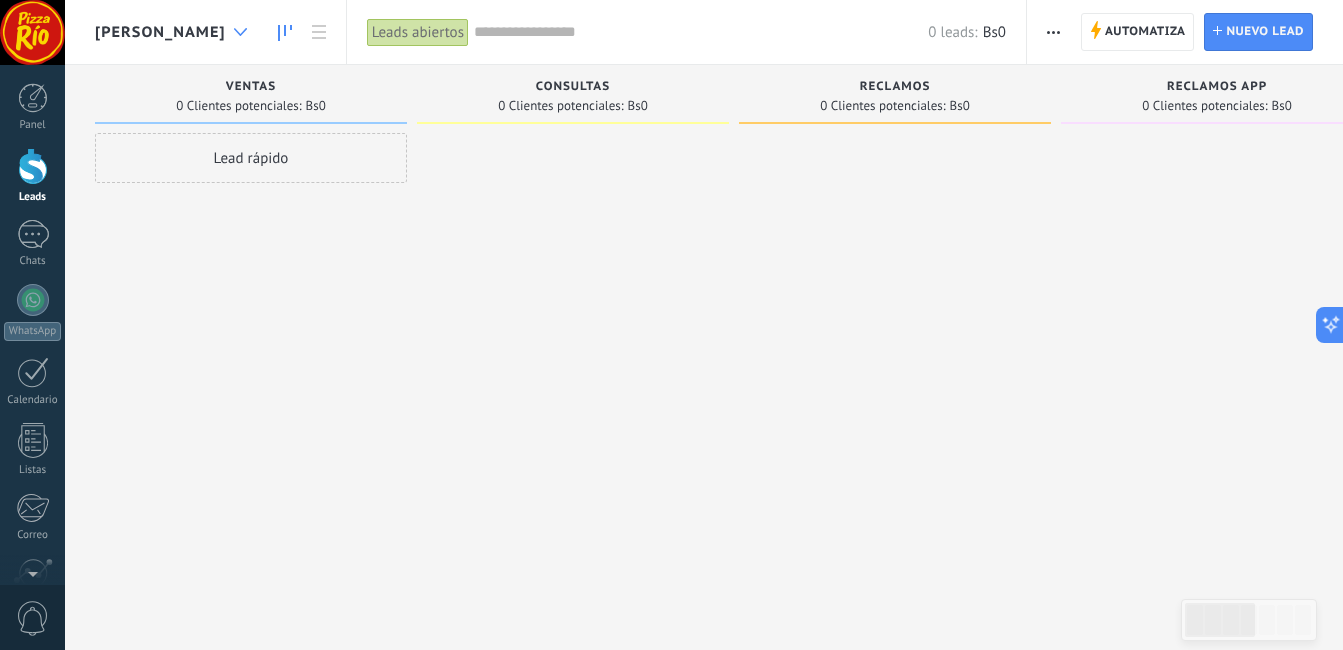 click at bounding box center [240, 32] 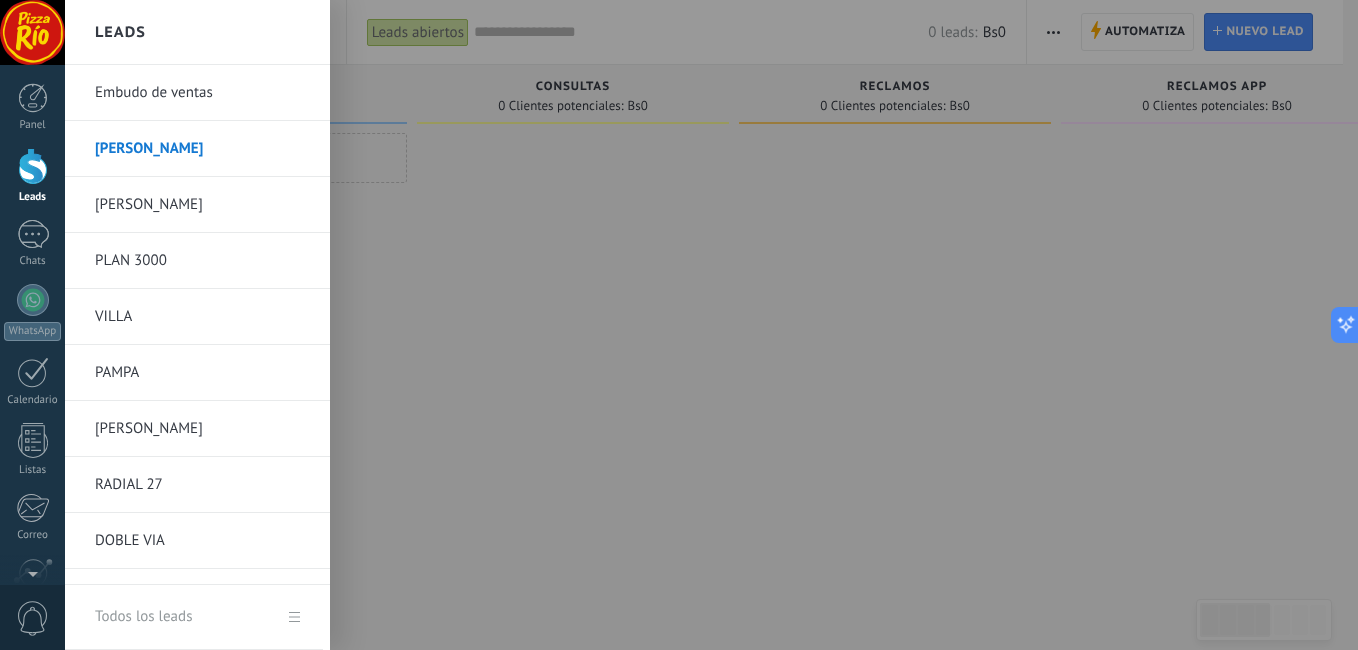 drag, startPoint x: 150, startPoint y: 262, endPoint x: 197, endPoint y: 249, distance: 48.76474 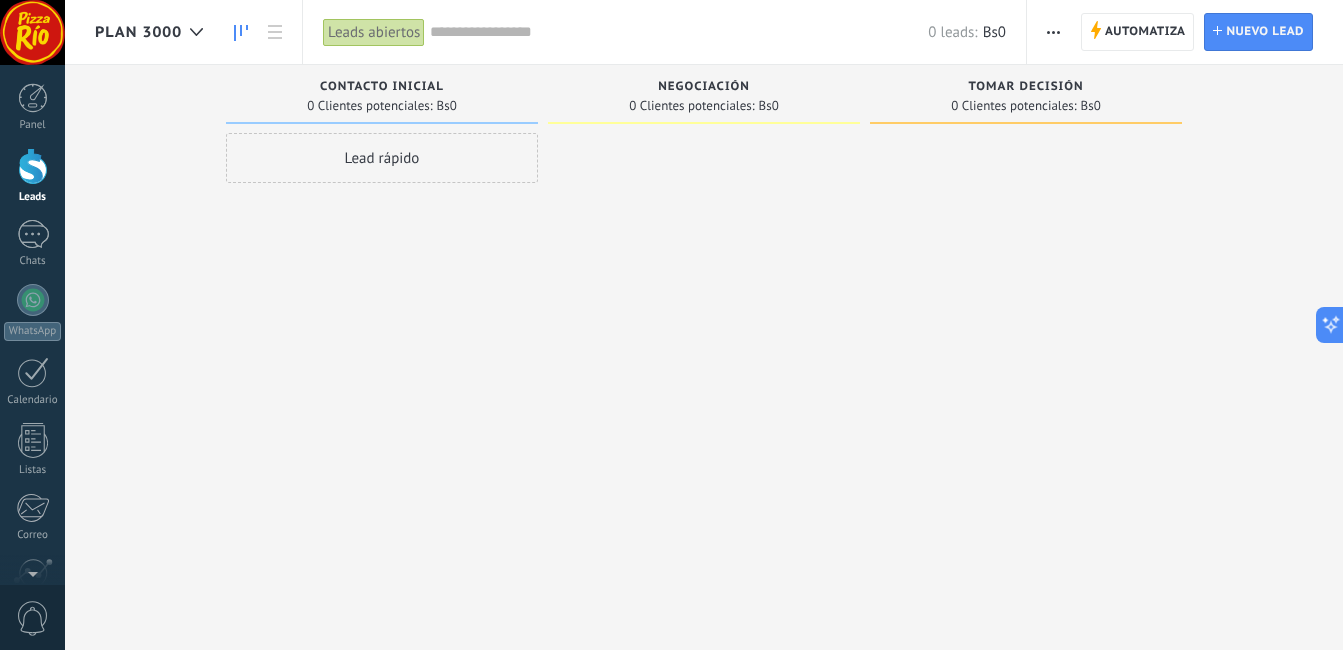 click at bounding box center [1053, 32] 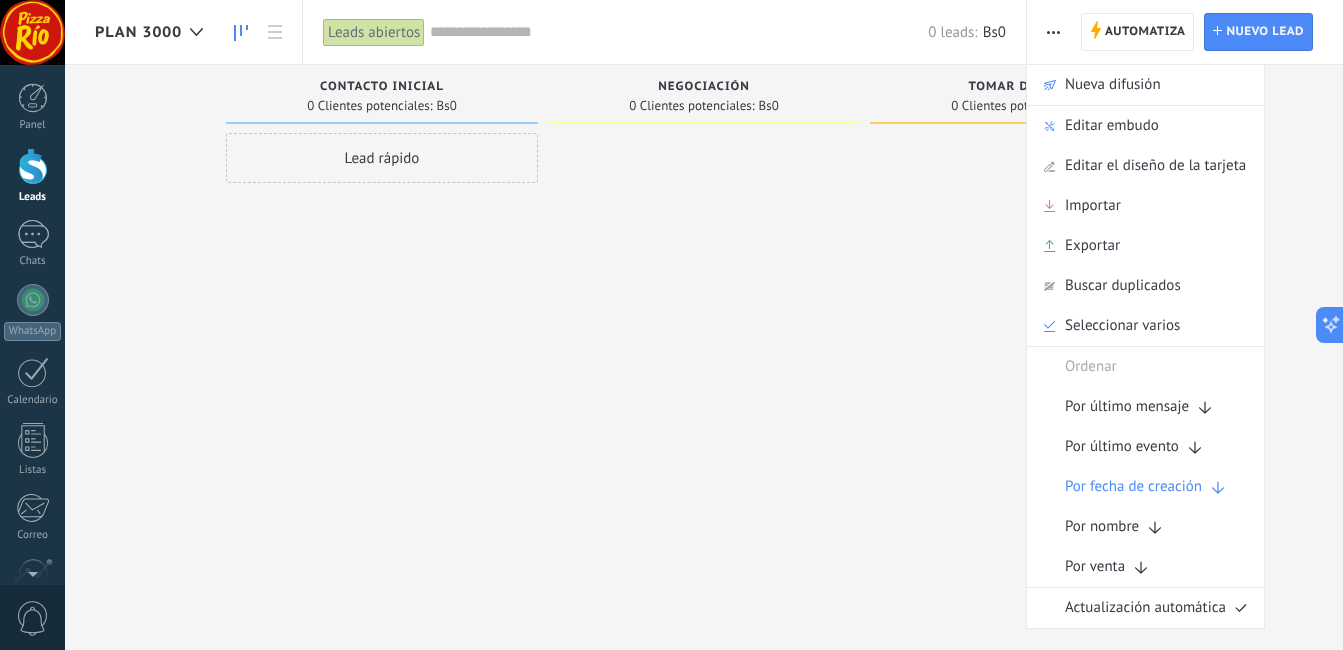 click on "Editar embudo" at bounding box center (1112, 126) 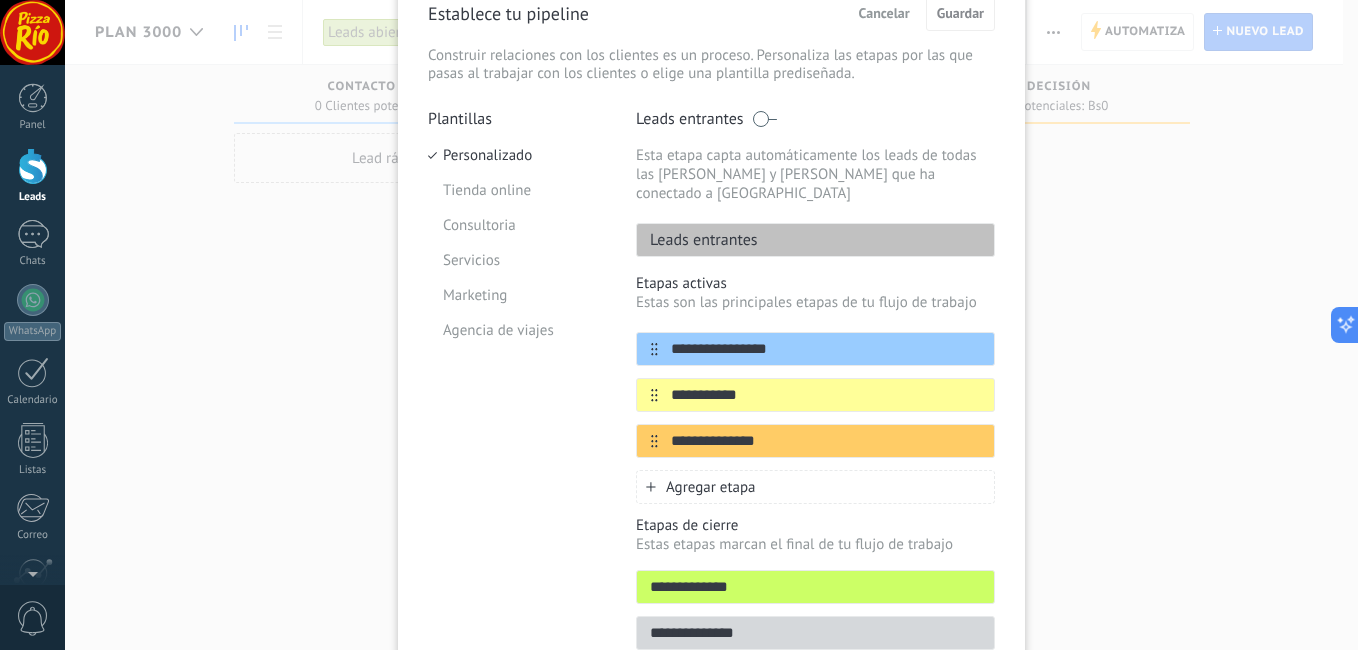 scroll, scrollTop: 188, scrollLeft: 0, axis: vertical 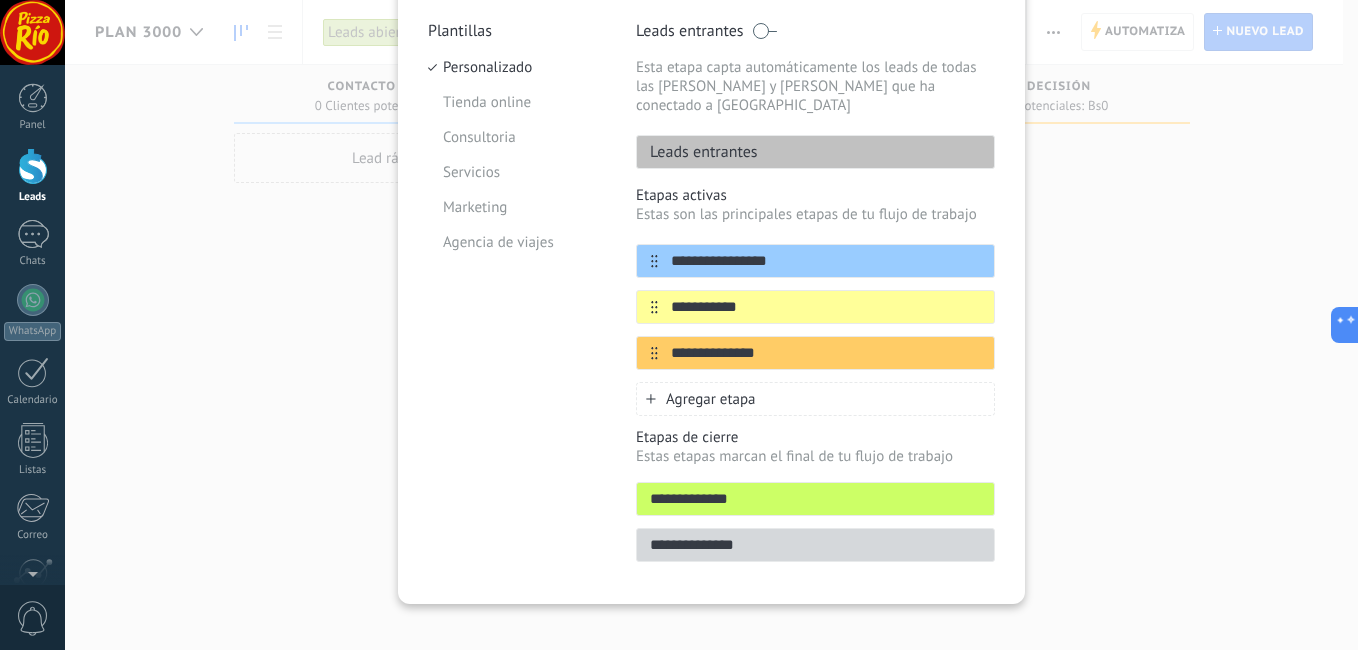 drag, startPoint x: 800, startPoint y: 241, endPoint x: 442, endPoint y: 276, distance: 359.70682 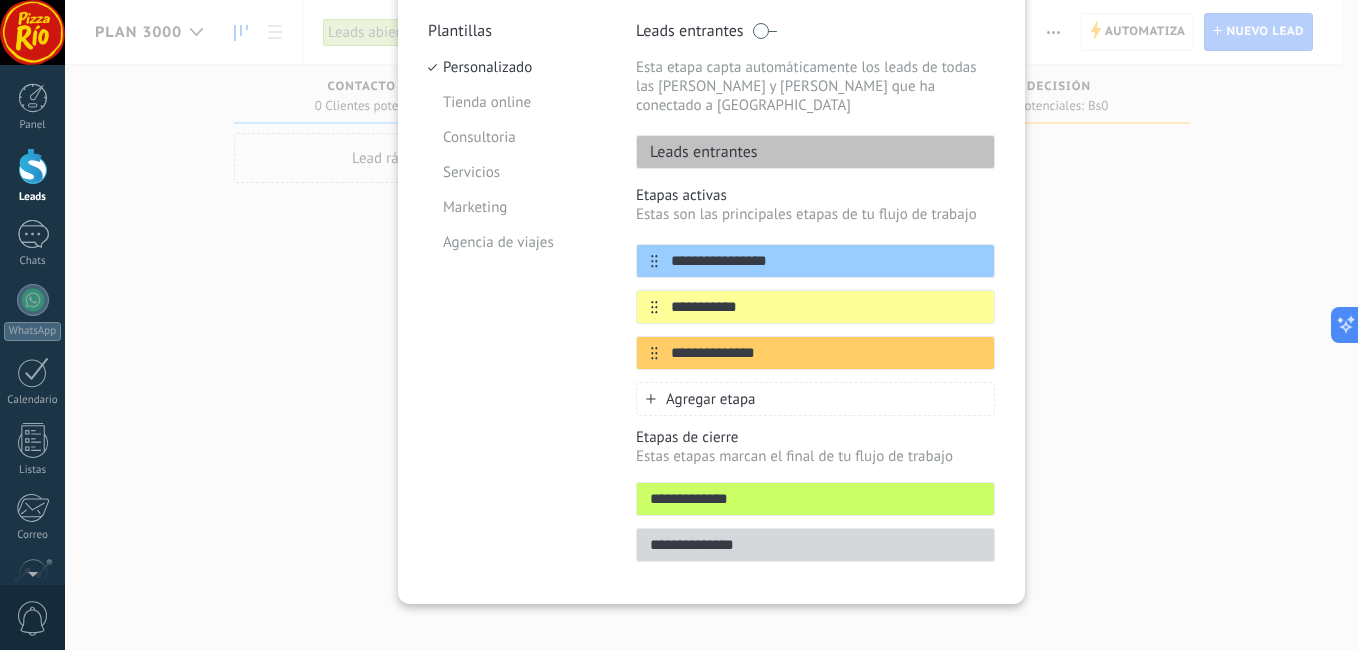 click on "Plantillas Personalizado Tienda online Consultoria Servicios Marketing Agencia de viajes" at bounding box center [517, 297] 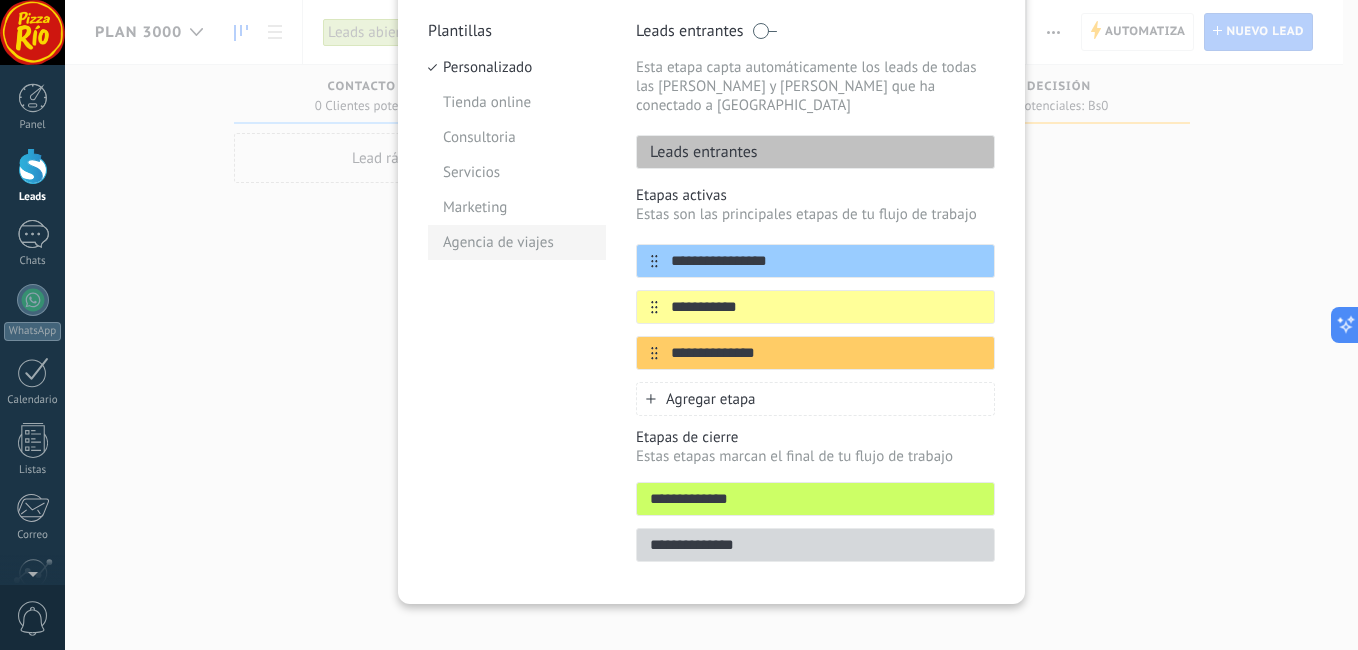drag, startPoint x: 768, startPoint y: 239, endPoint x: 586, endPoint y: 253, distance: 182.53767 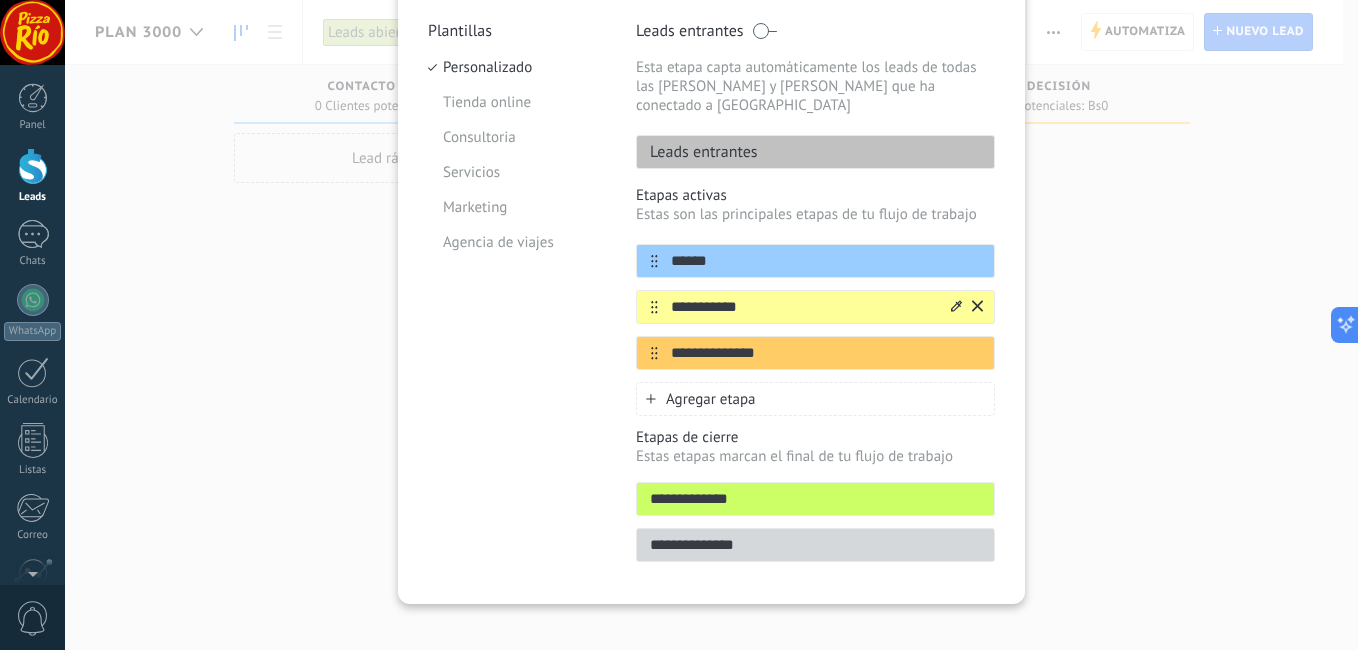 type on "******" 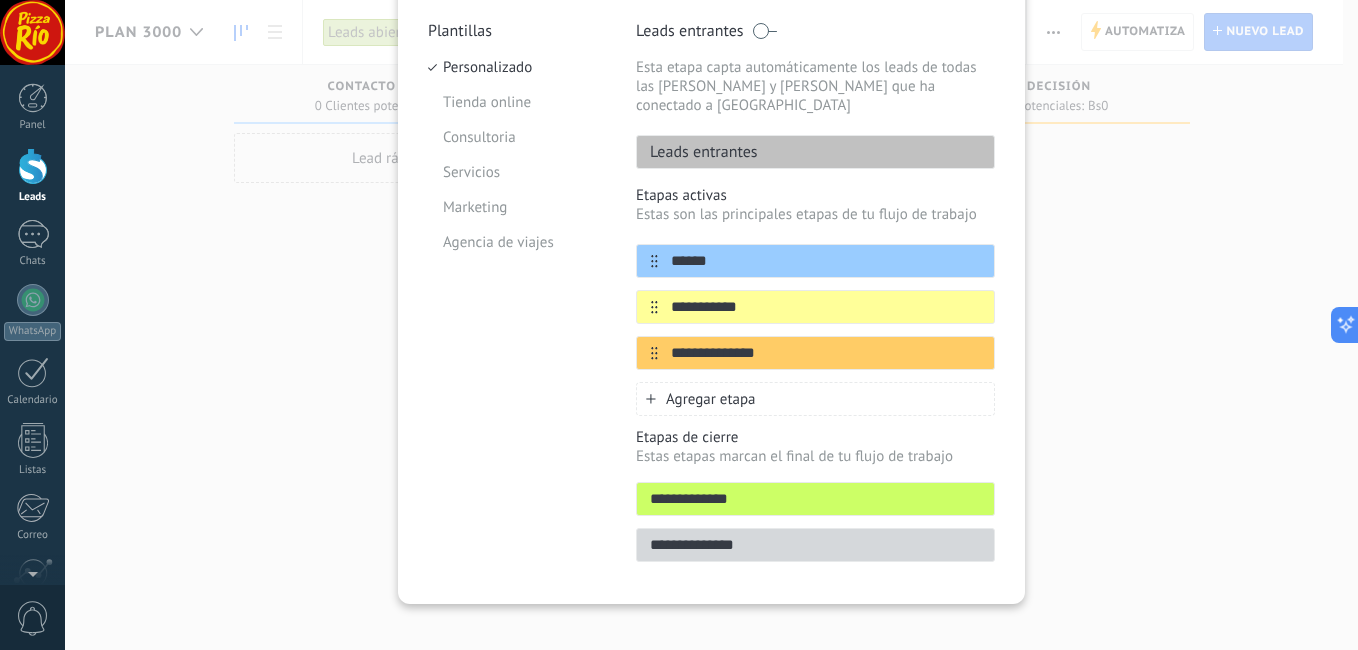 drag, startPoint x: 757, startPoint y: 293, endPoint x: 623, endPoint y: 304, distance: 134.45073 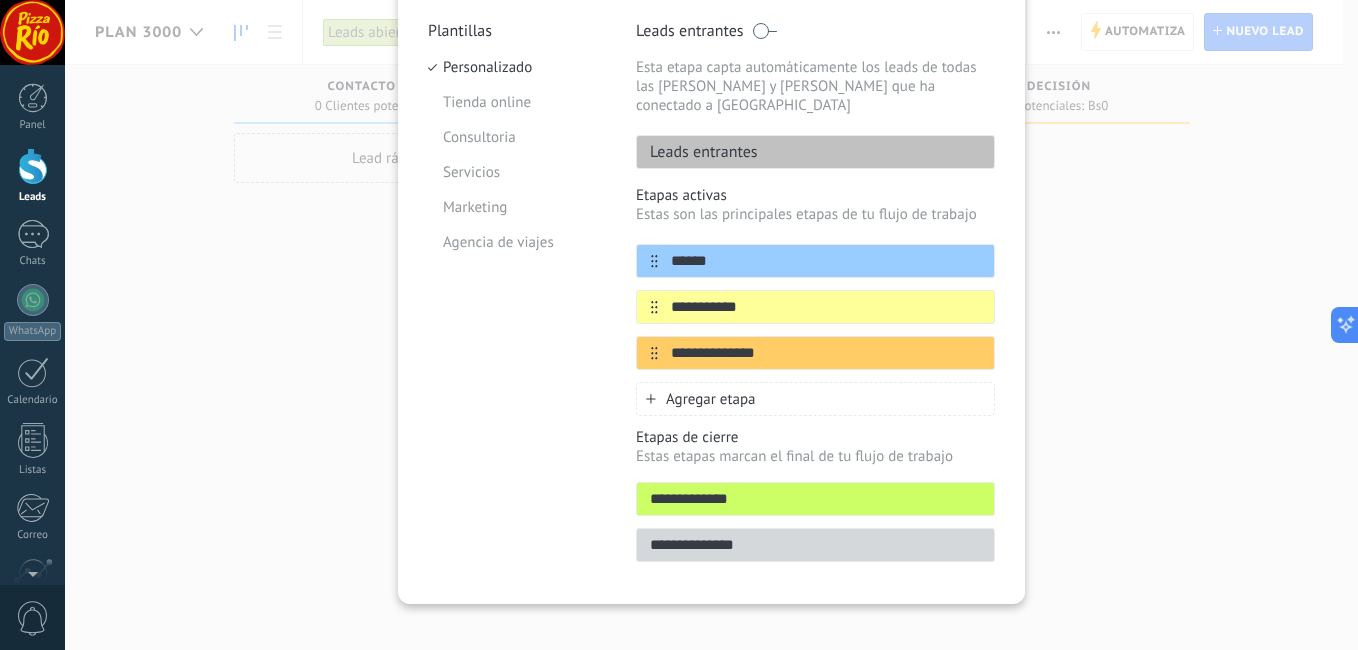 click on "**********" at bounding box center (711, 297) 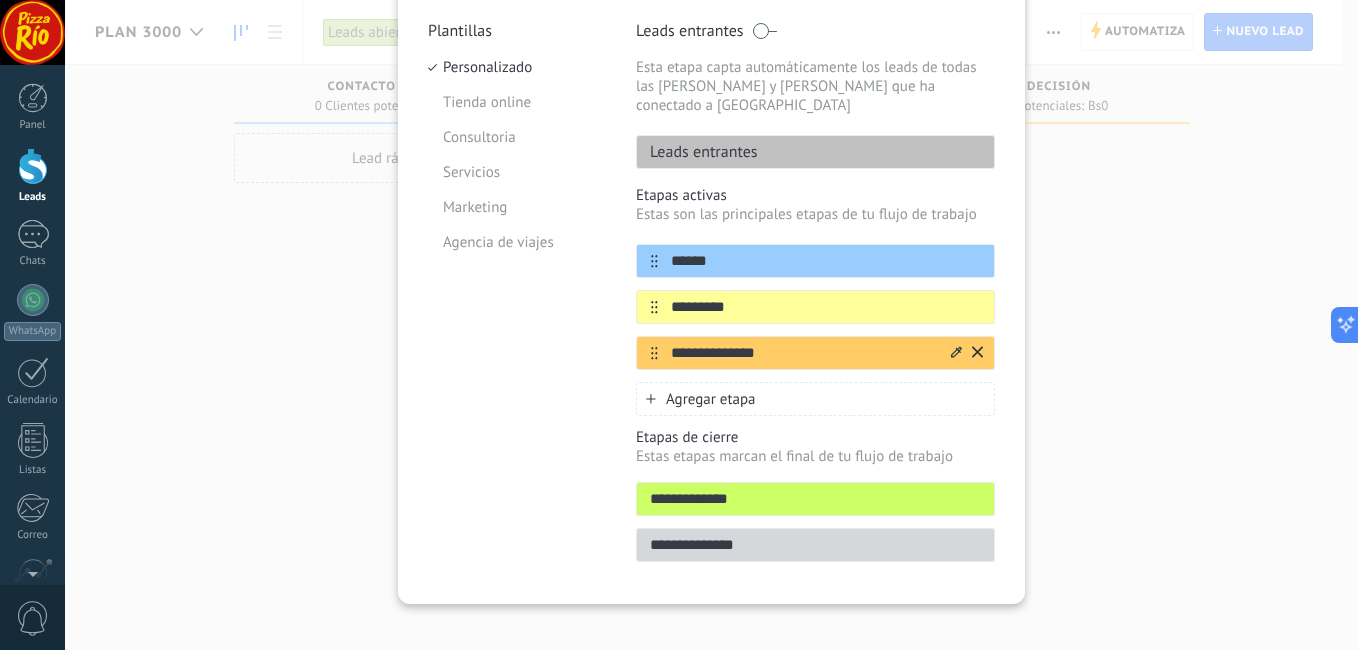 type on "*********" 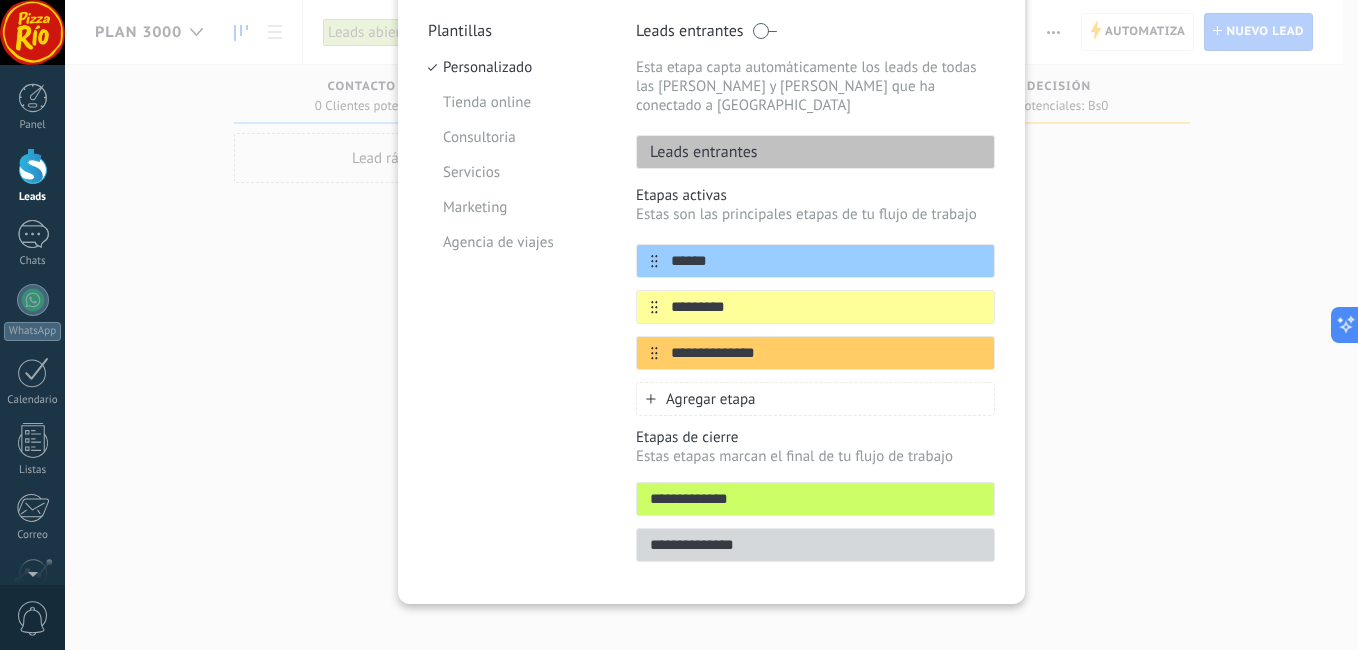 drag, startPoint x: 794, startPoint y: 337, endPoint x: 572, endPoint y: 361, distance: 223.29353 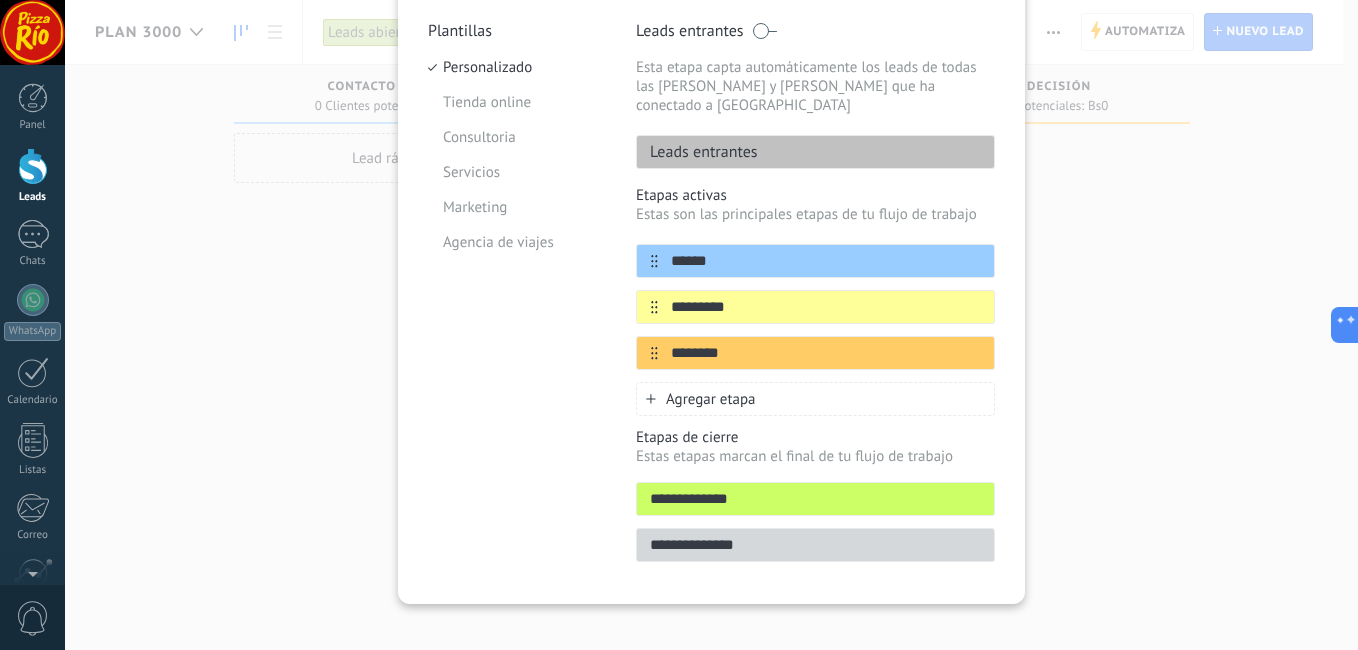 type on "********" 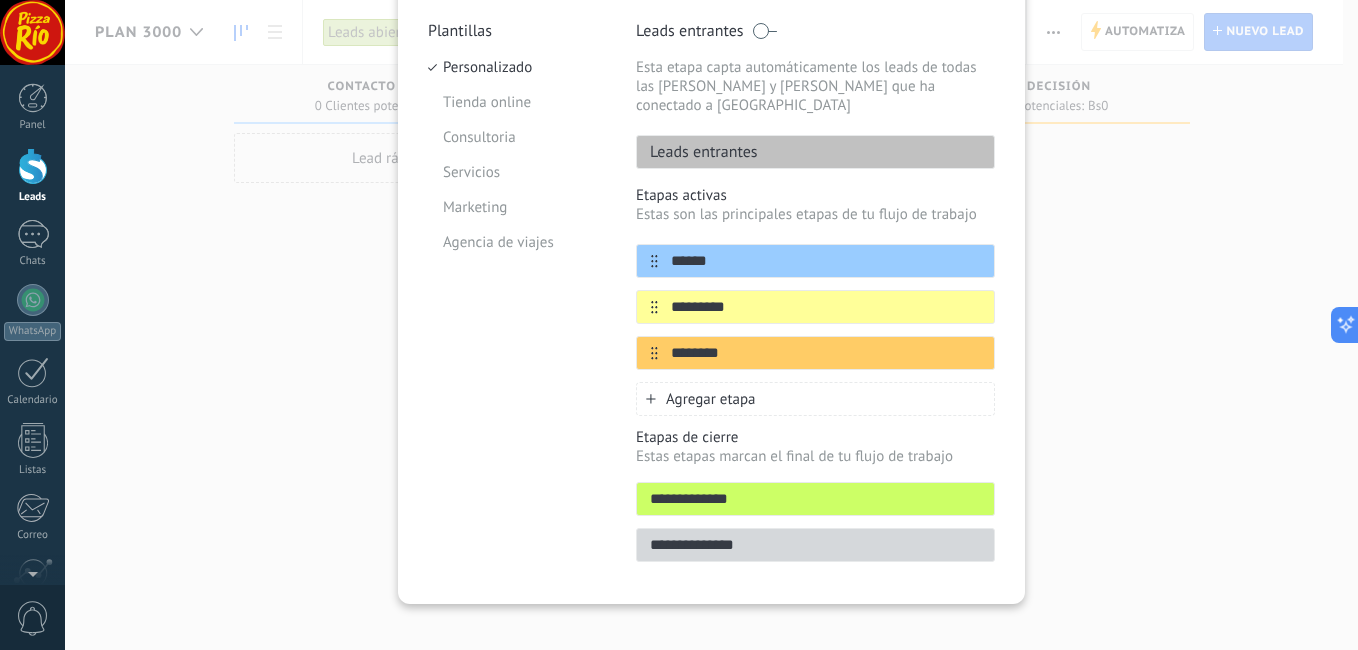 click on "Agregar etapa" at bounding box center [815, 399] 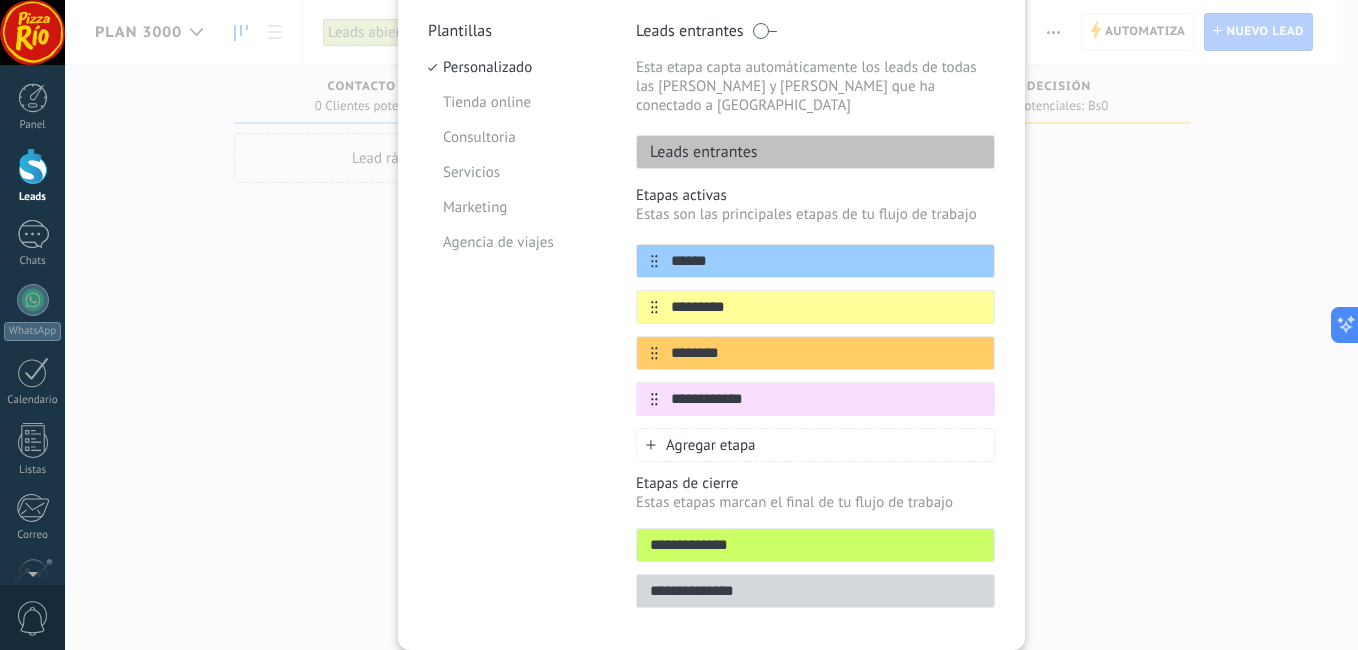 type on "**********" 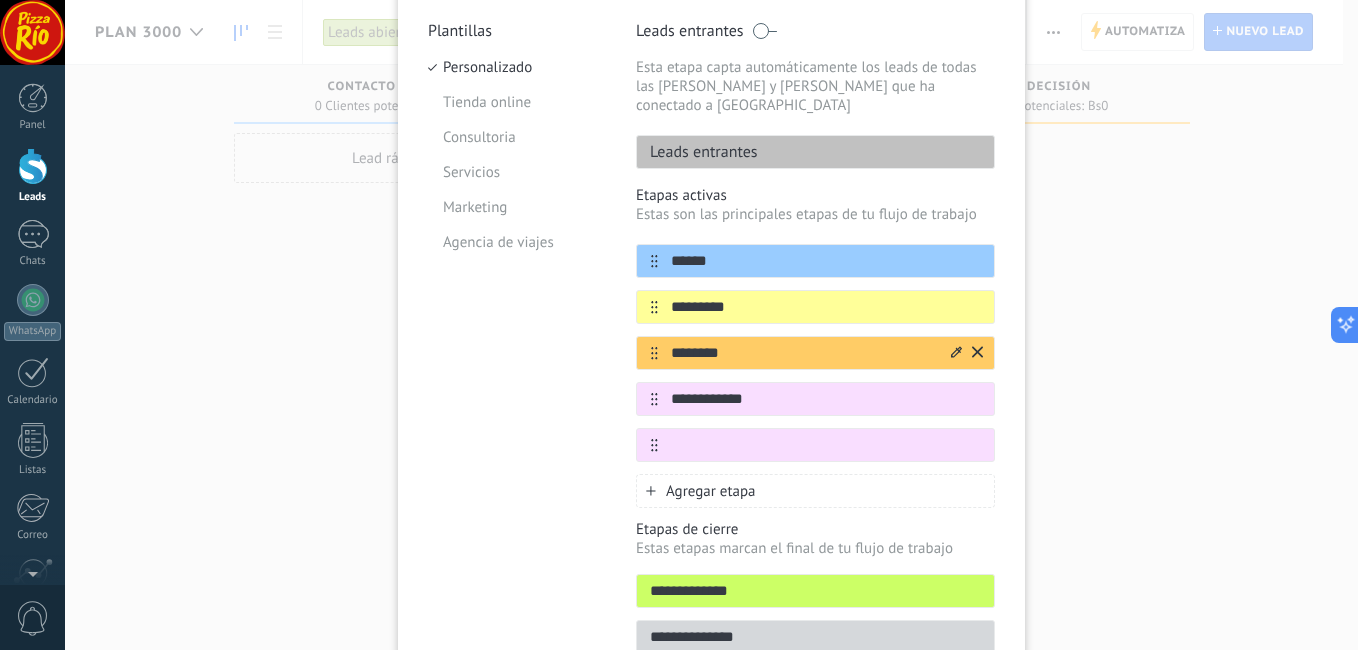 scroll, scrollTop: 280, scrollLeft: 0, axis: vertical 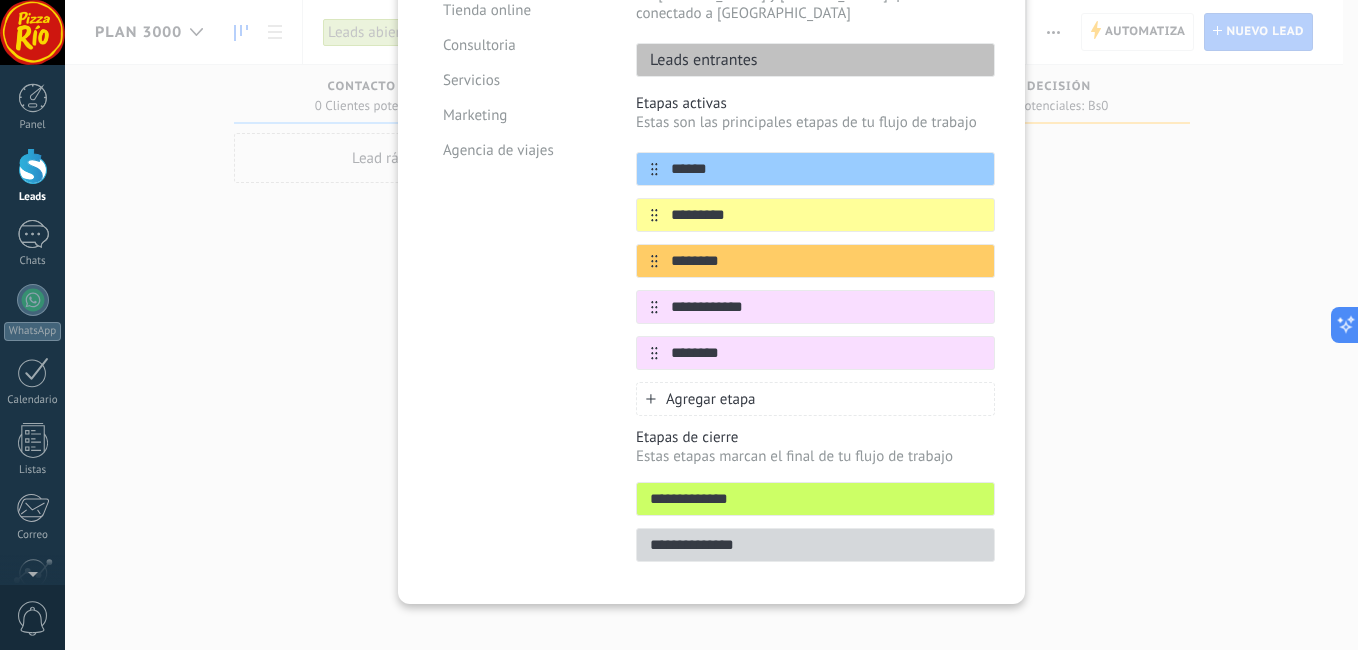 type on "********" 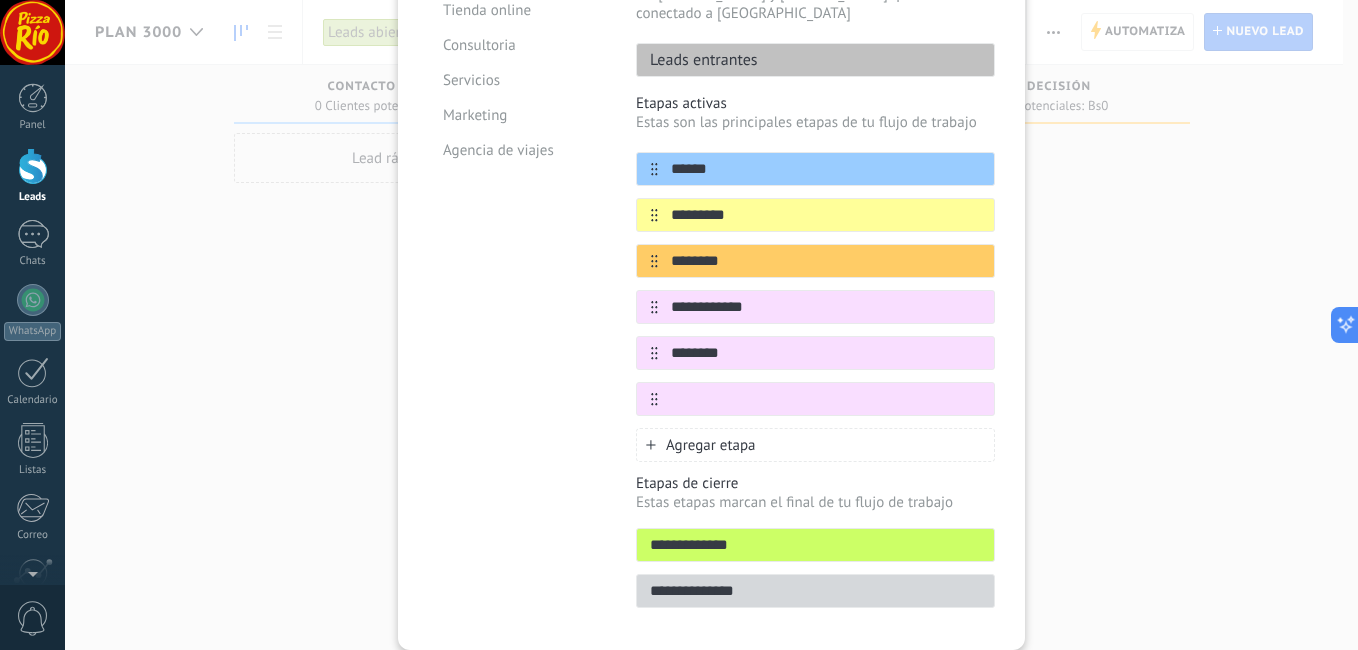 drag, startPoint x: 788, startPoint y: 284, endPoint x: 573, endPoint y: 298, distance: 215.45534 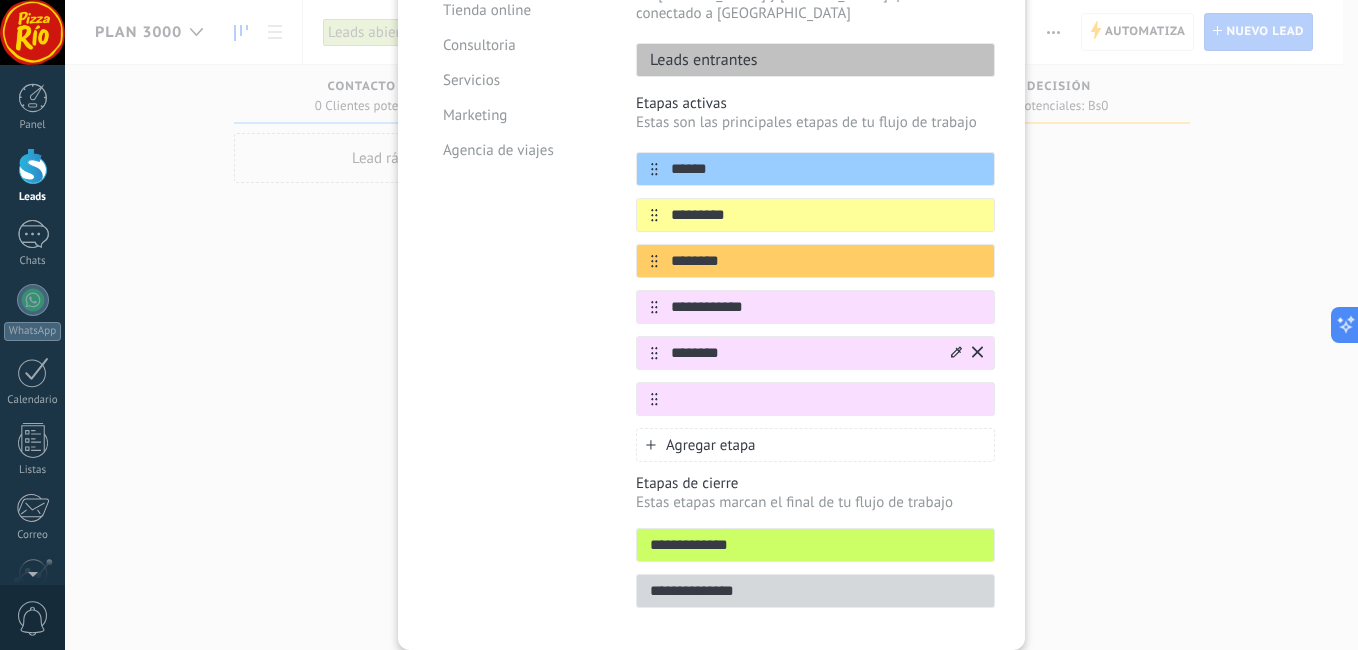 type on "**********" 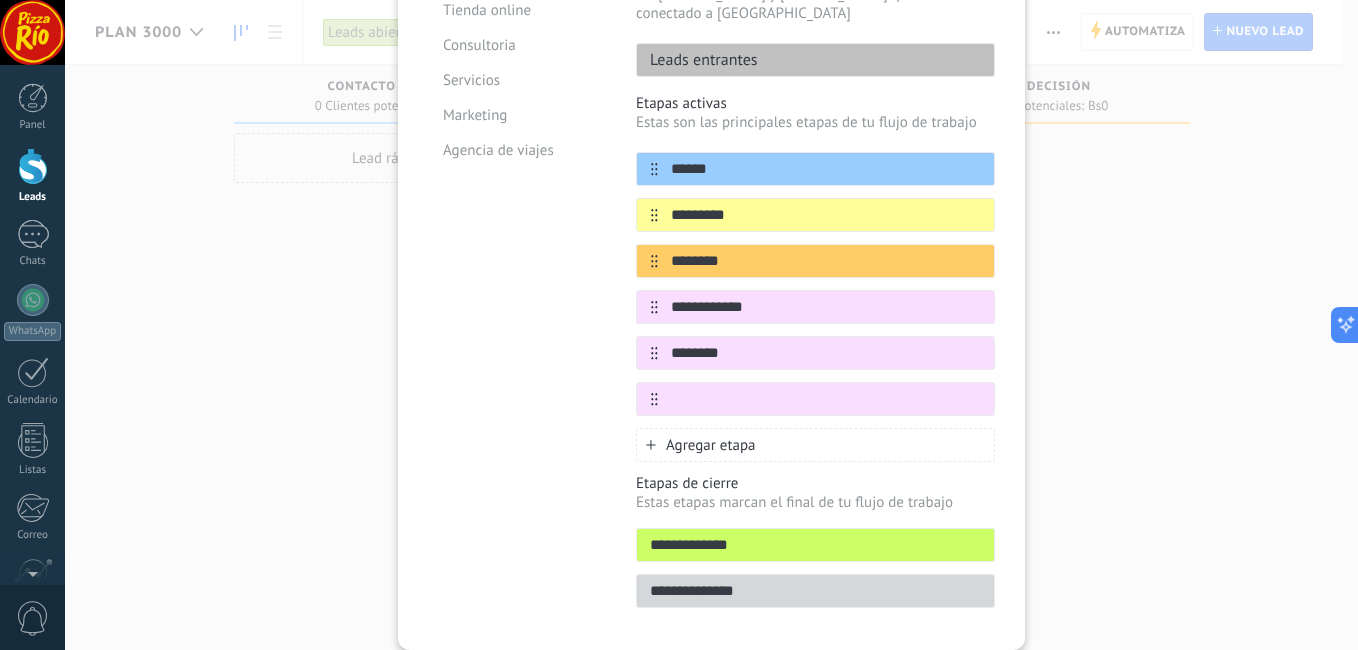 drag, startPoint x: 738, startPoint y: 339, endPoint x: 610, endPoint y: 336, distance: 128.03516 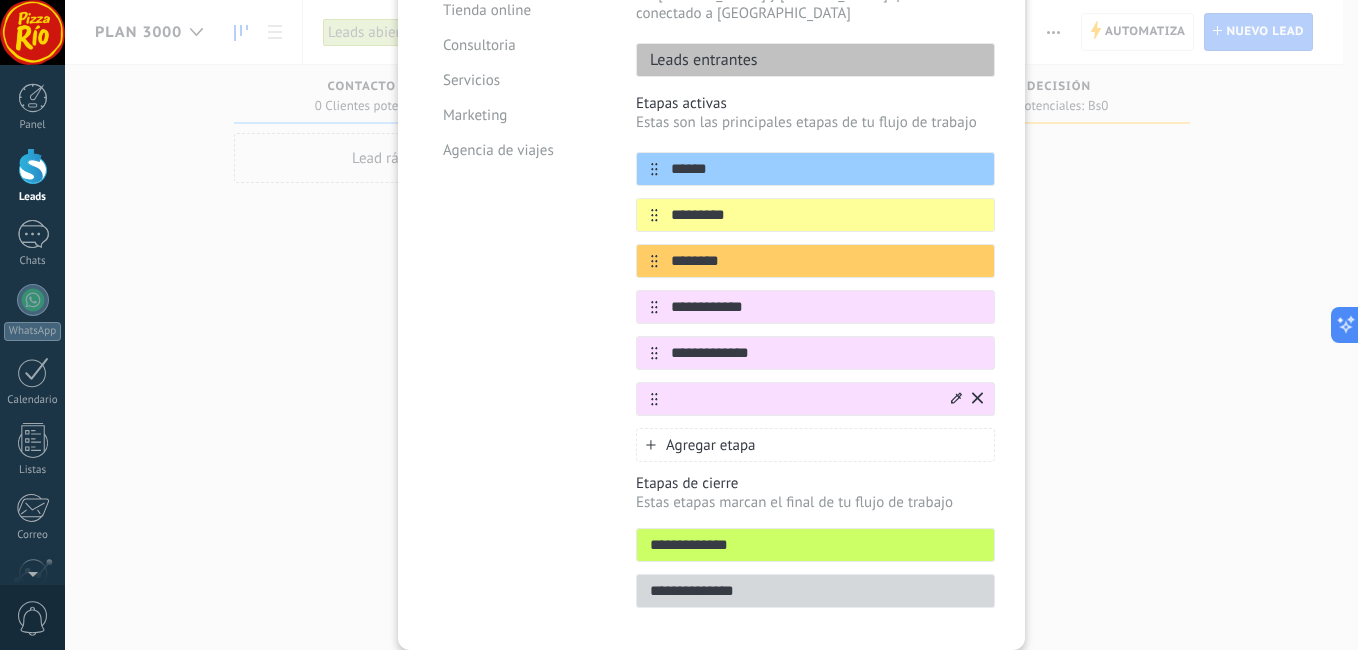 type on "**********" 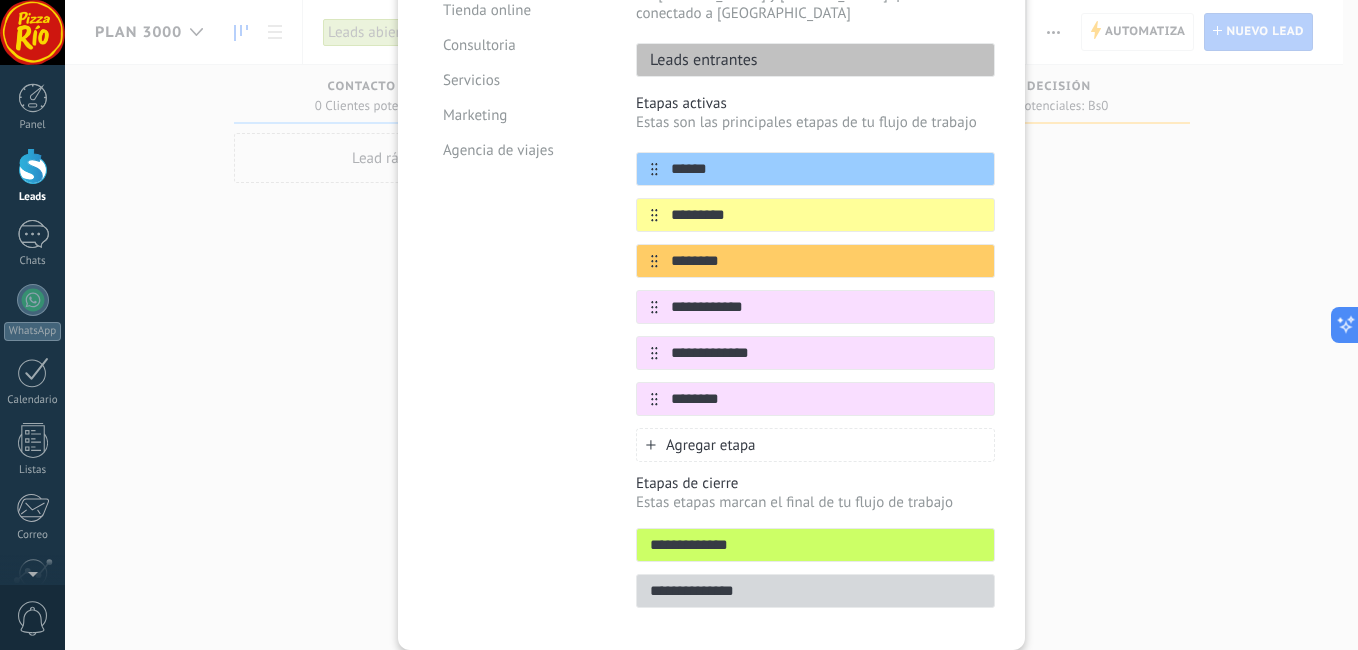 type on "********" 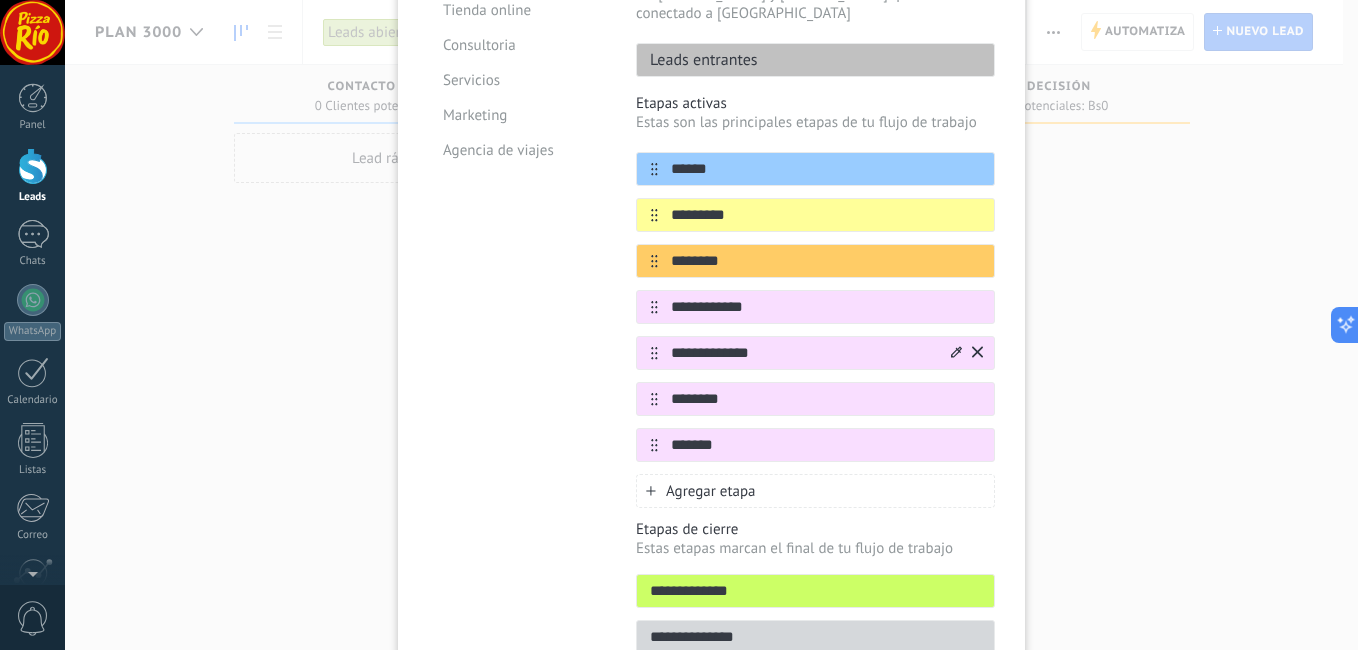 type on "*******" 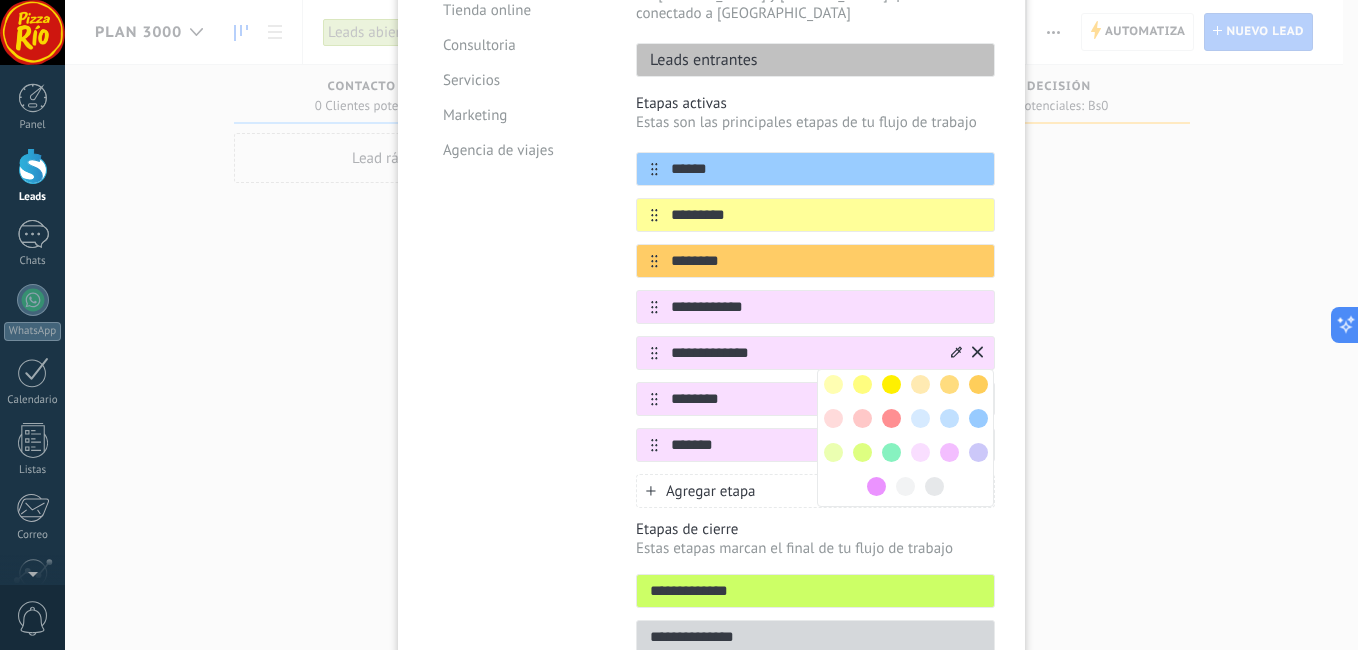 click at bounding box center (833, 384) 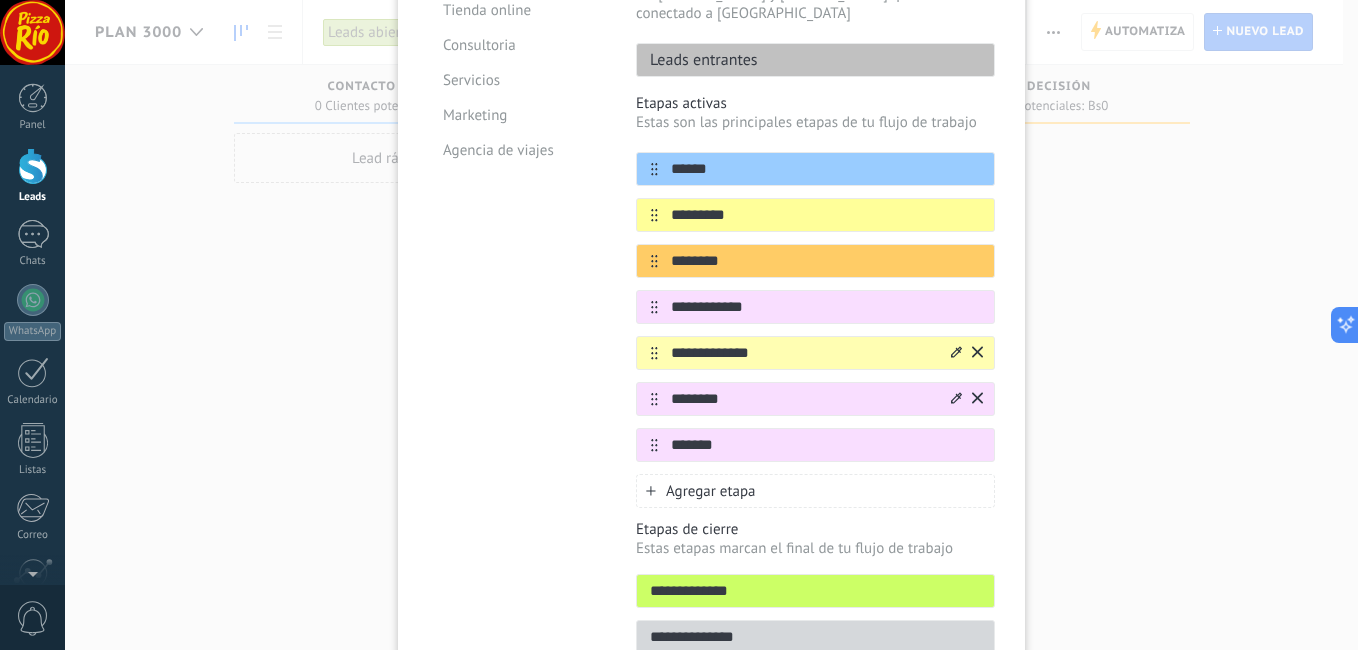 click 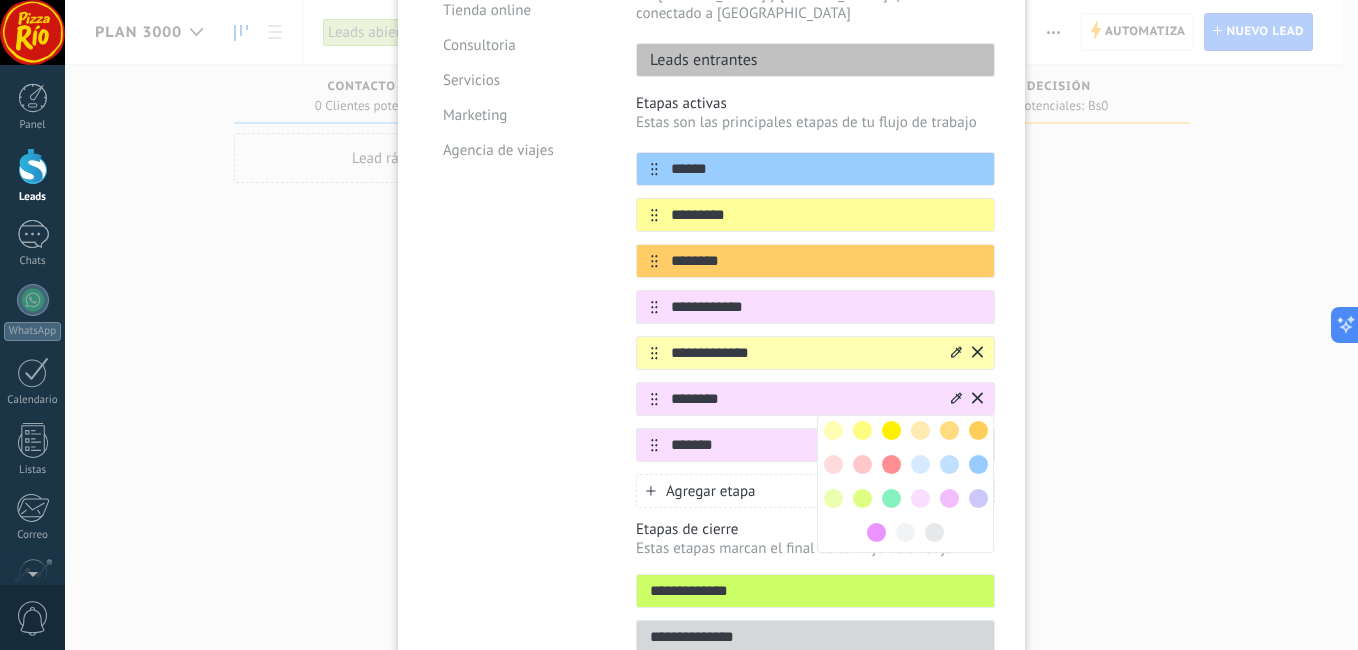 click at bounding box center [833, 464] 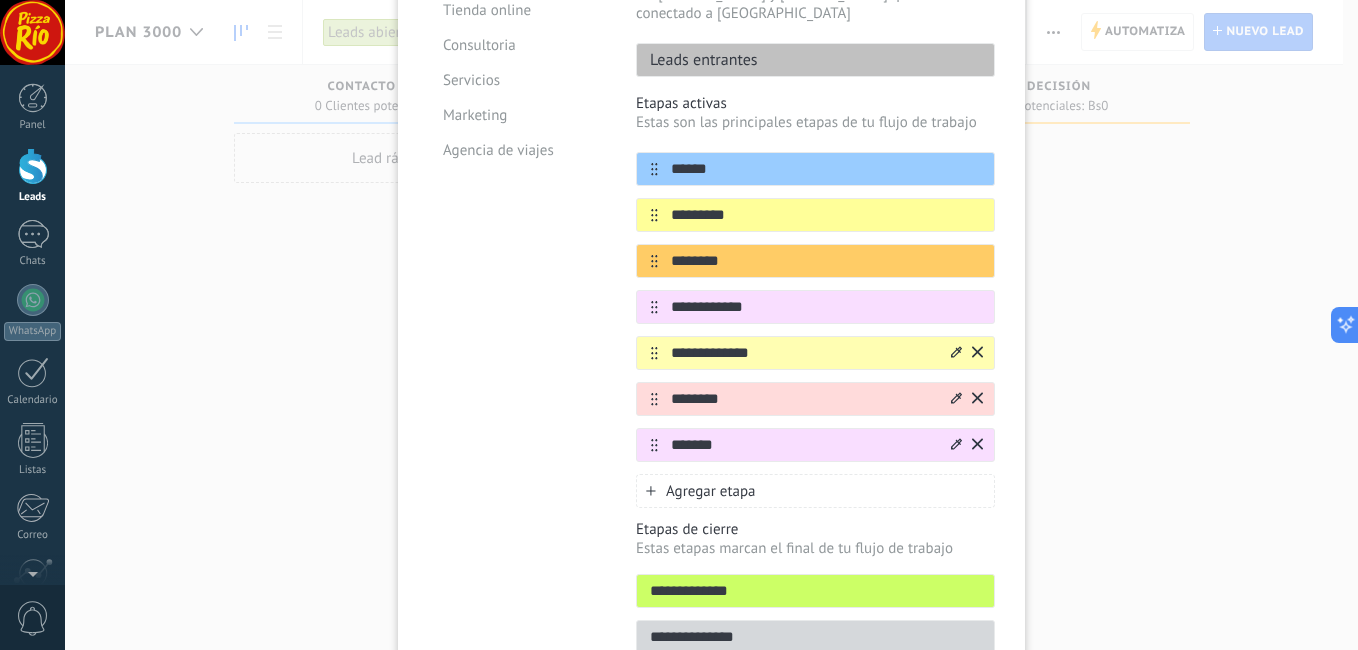 click 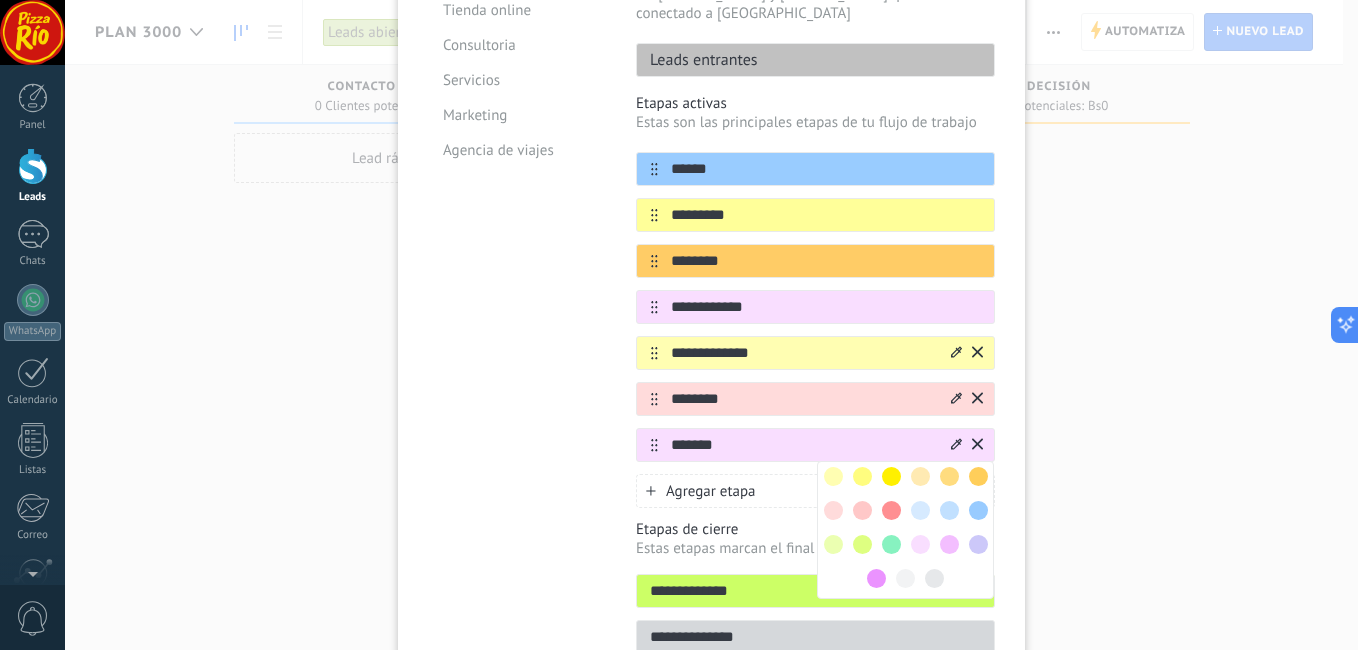 click at bounding box center (833, 544) 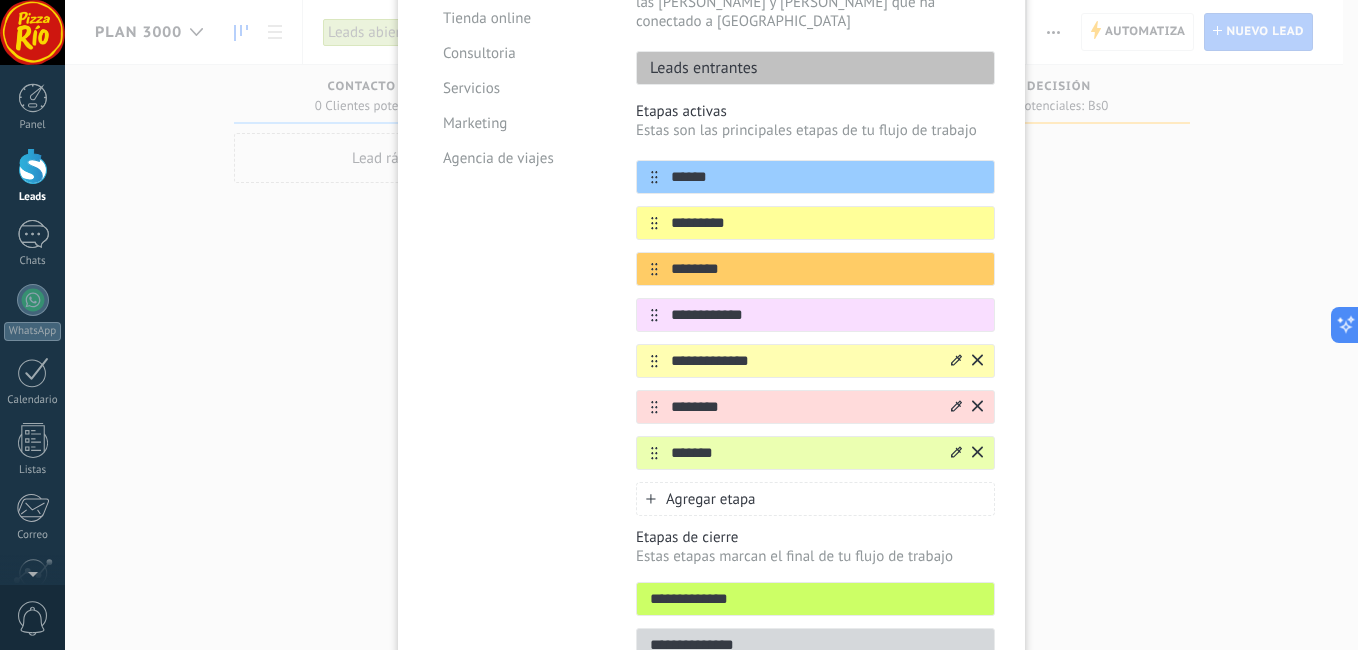 scroll, scrollTop: 372, scrollLeft: 0, axis: vertical 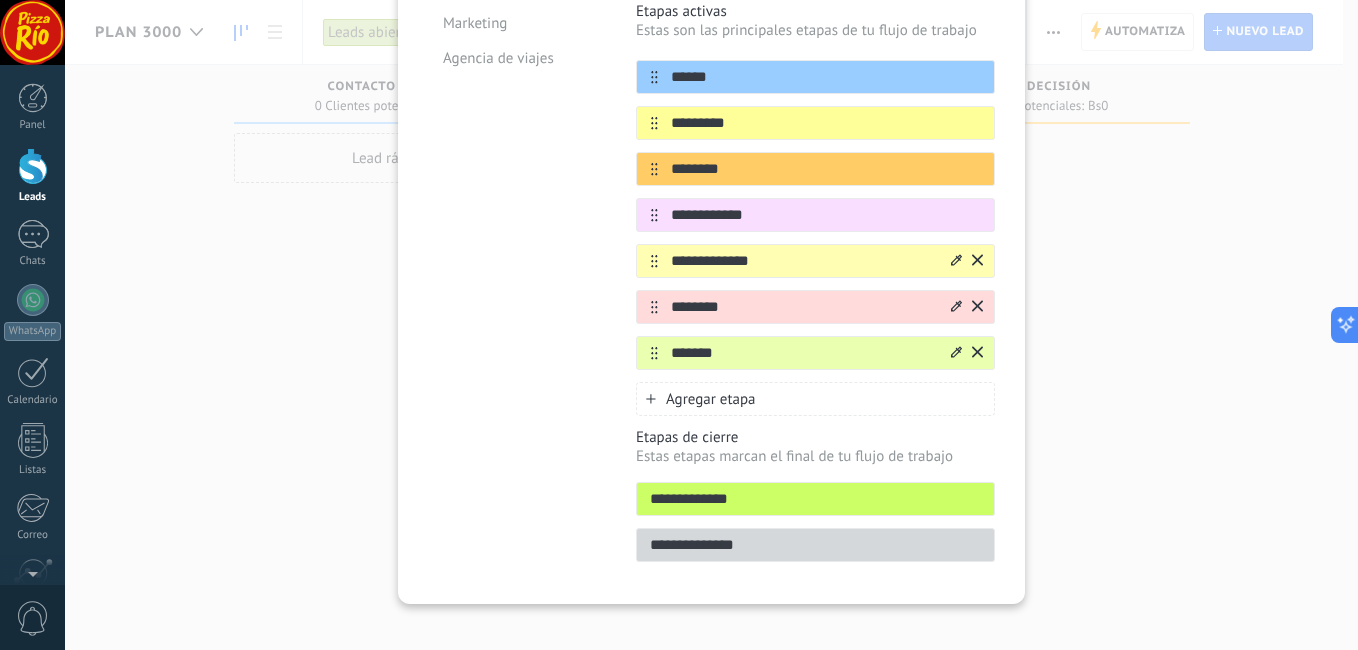 drag, startPoint x: 769, startPoint y: 476, endPoint x: 539, endPoint y: 500, distance: 231.24878 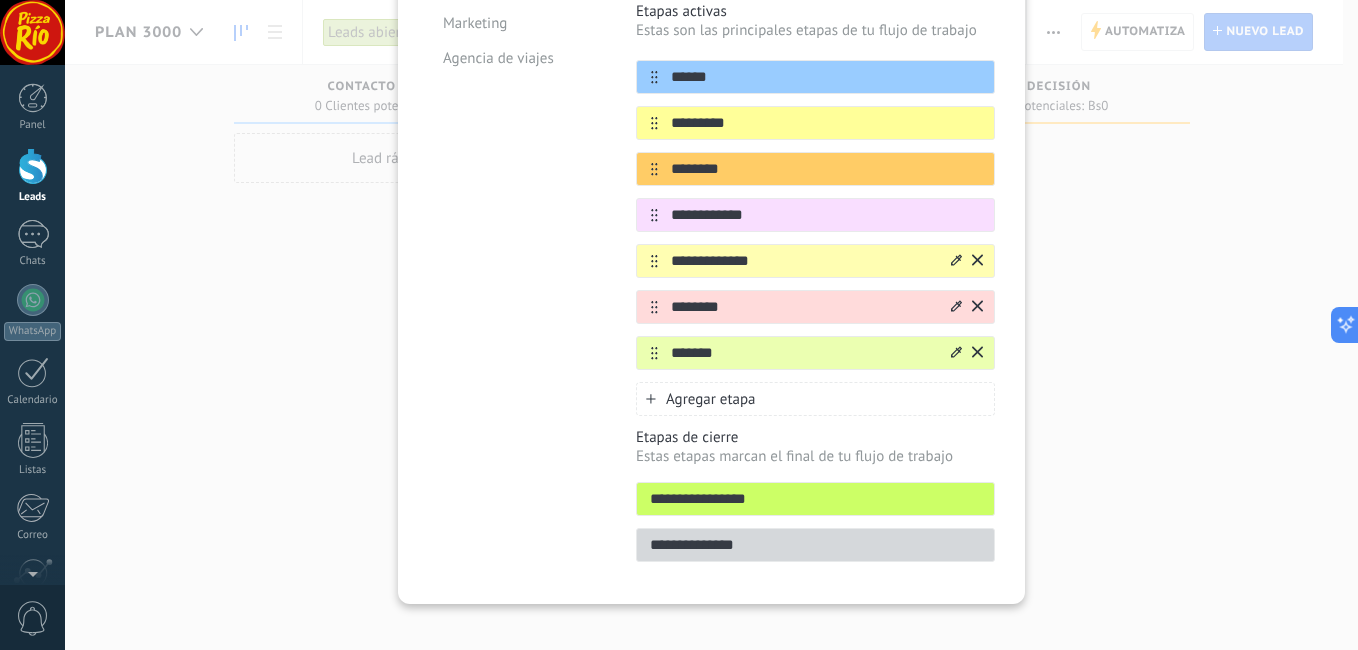 type on "**********" 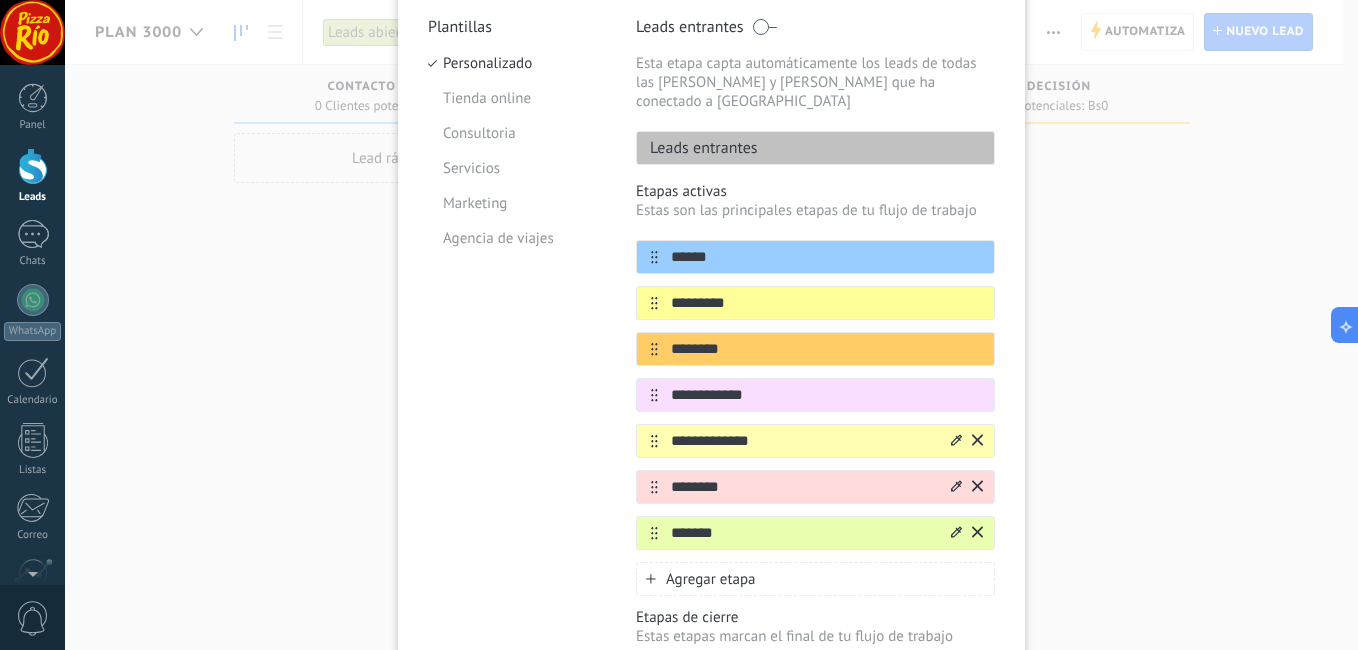 scroll, scrollTop: 72, scrollLeft: 0, axis: vertical 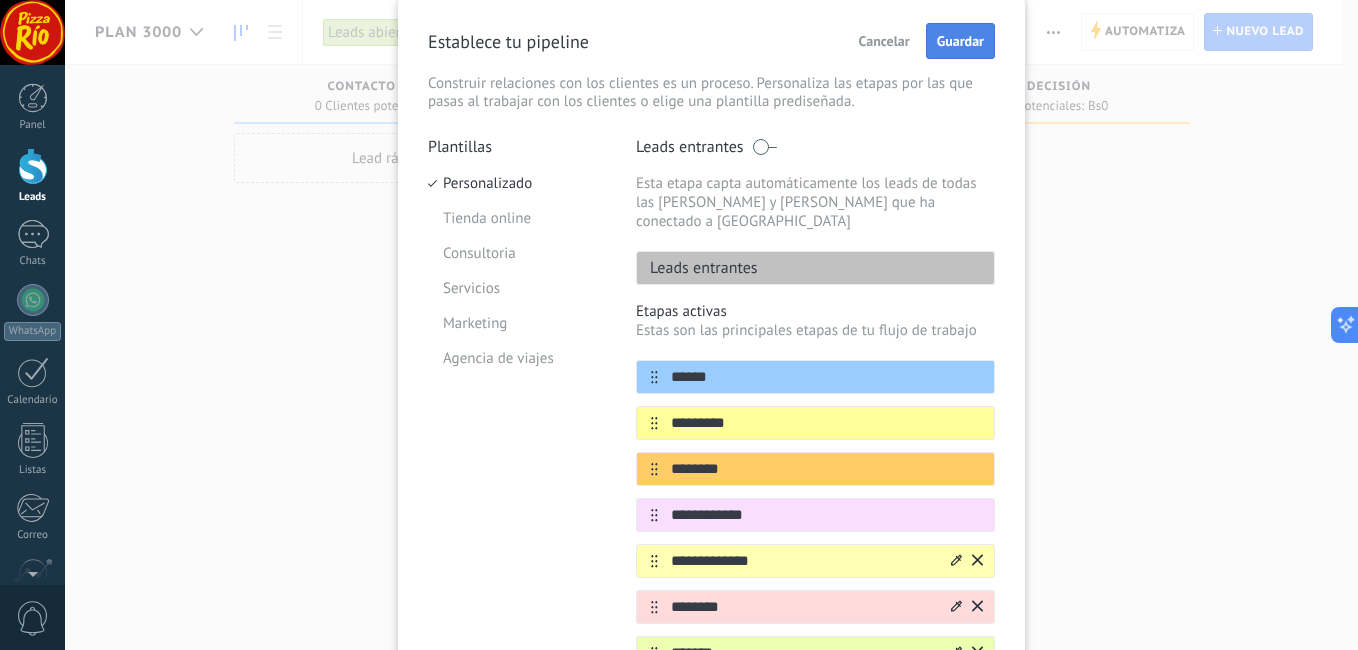 type on "**********" 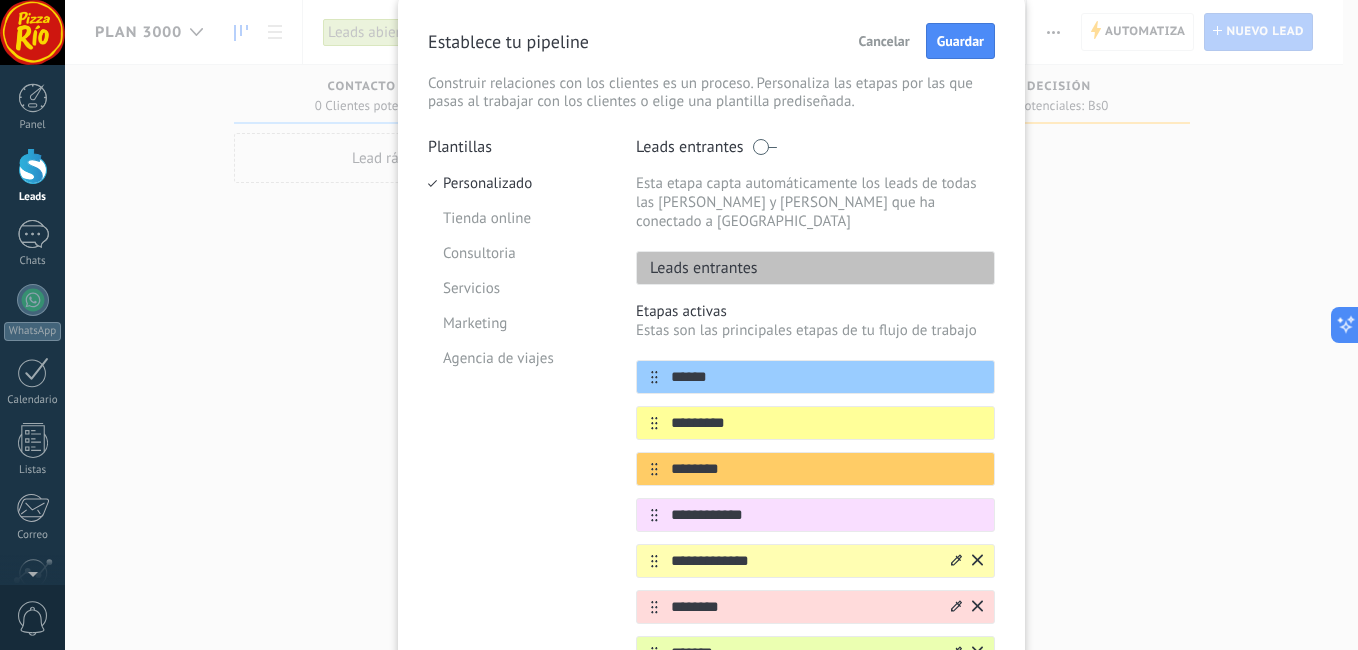 click on "Guardar" at bounding box center (960, 41) 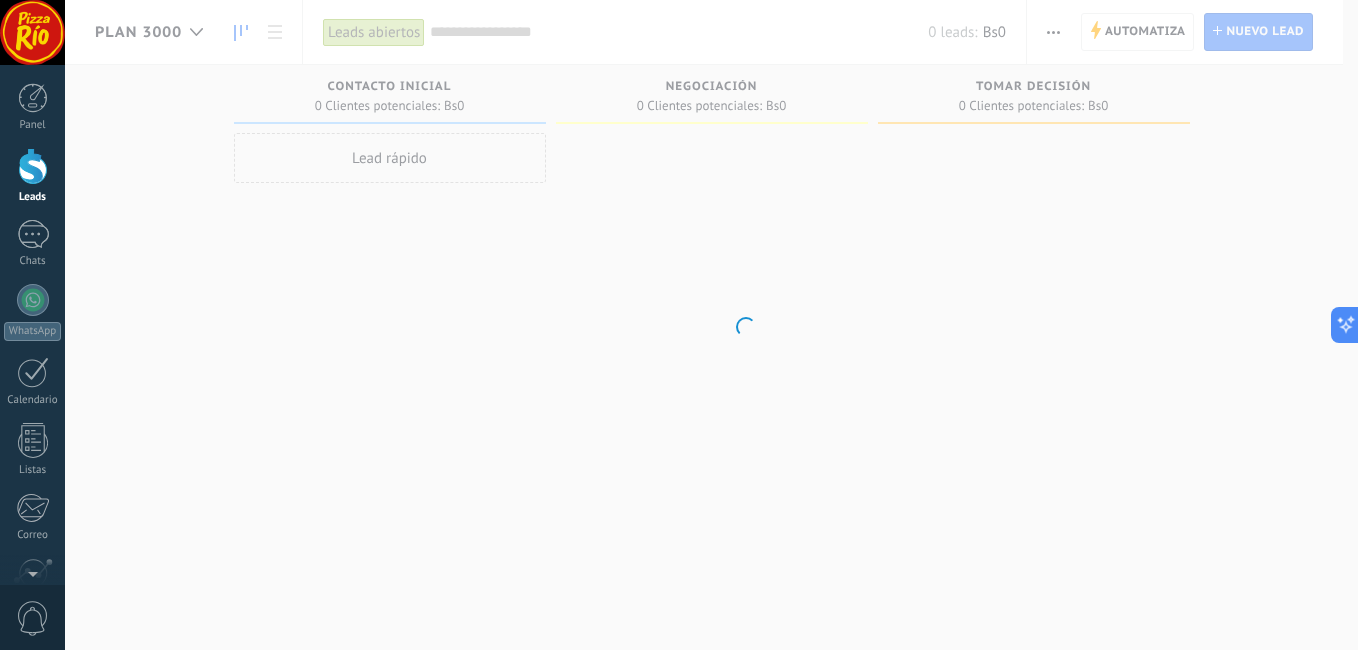 scroll, scrollTop: 0, scrollLeft: 0, axis: both 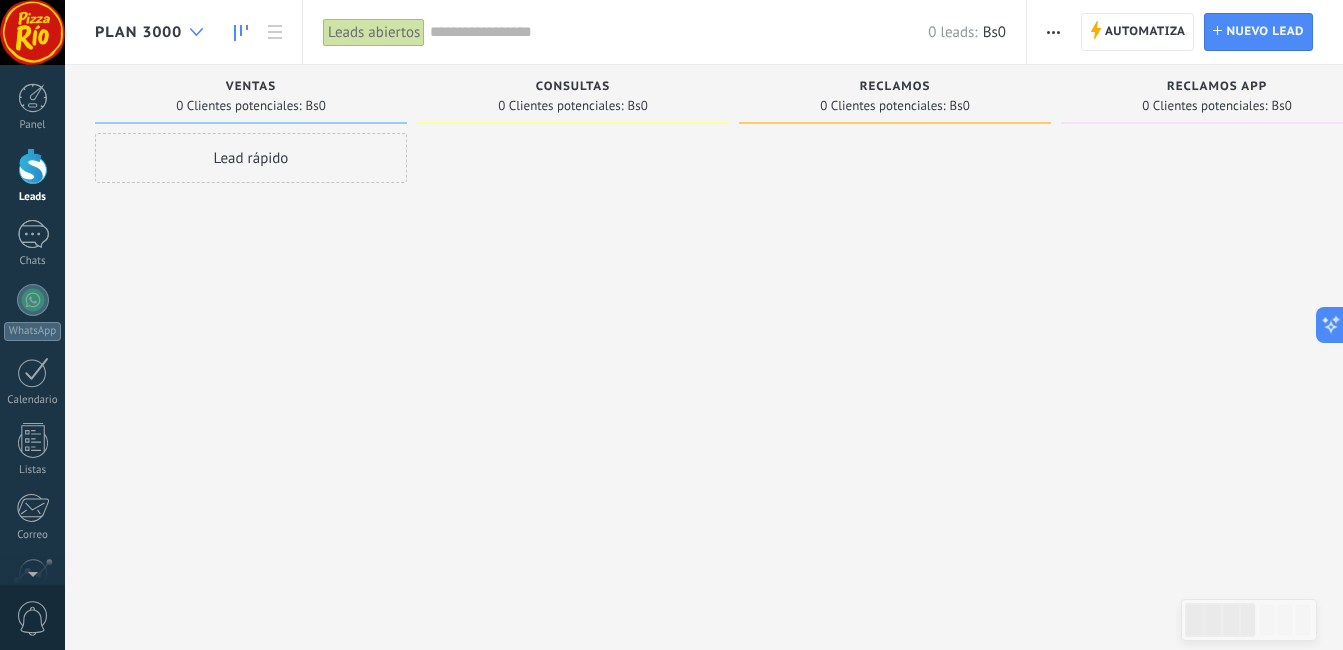 click 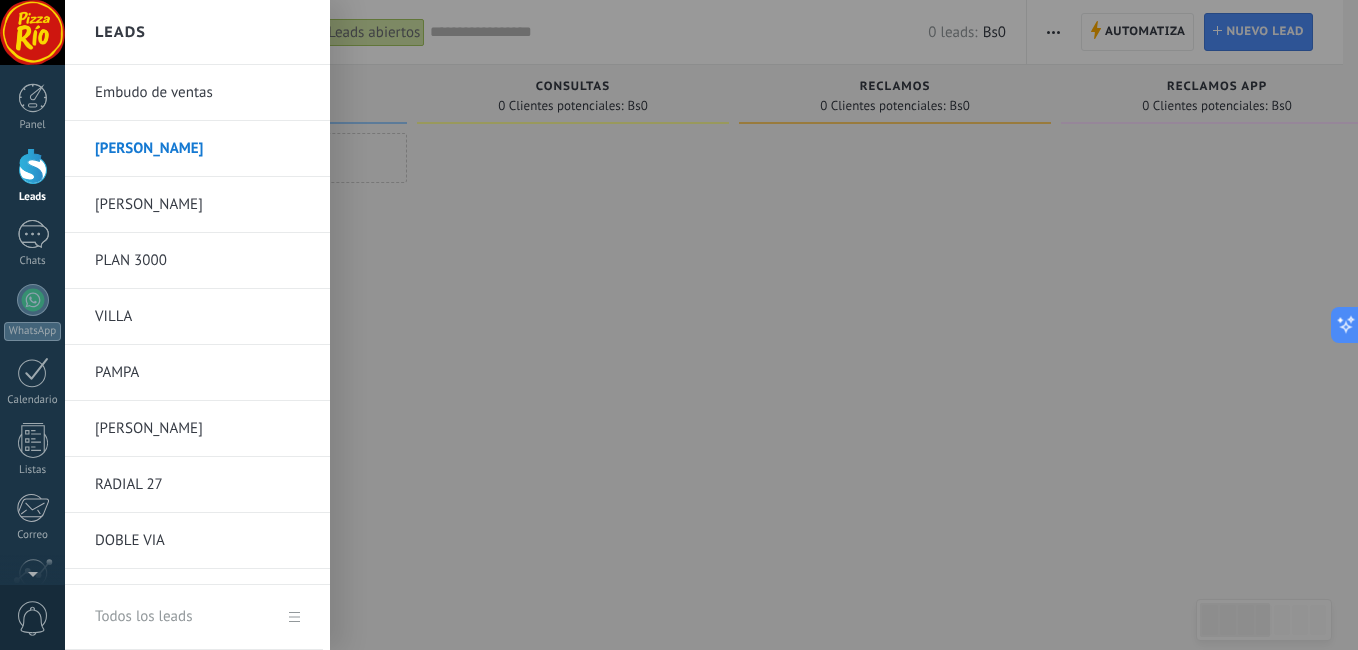 click at bounding box center [744, 325] 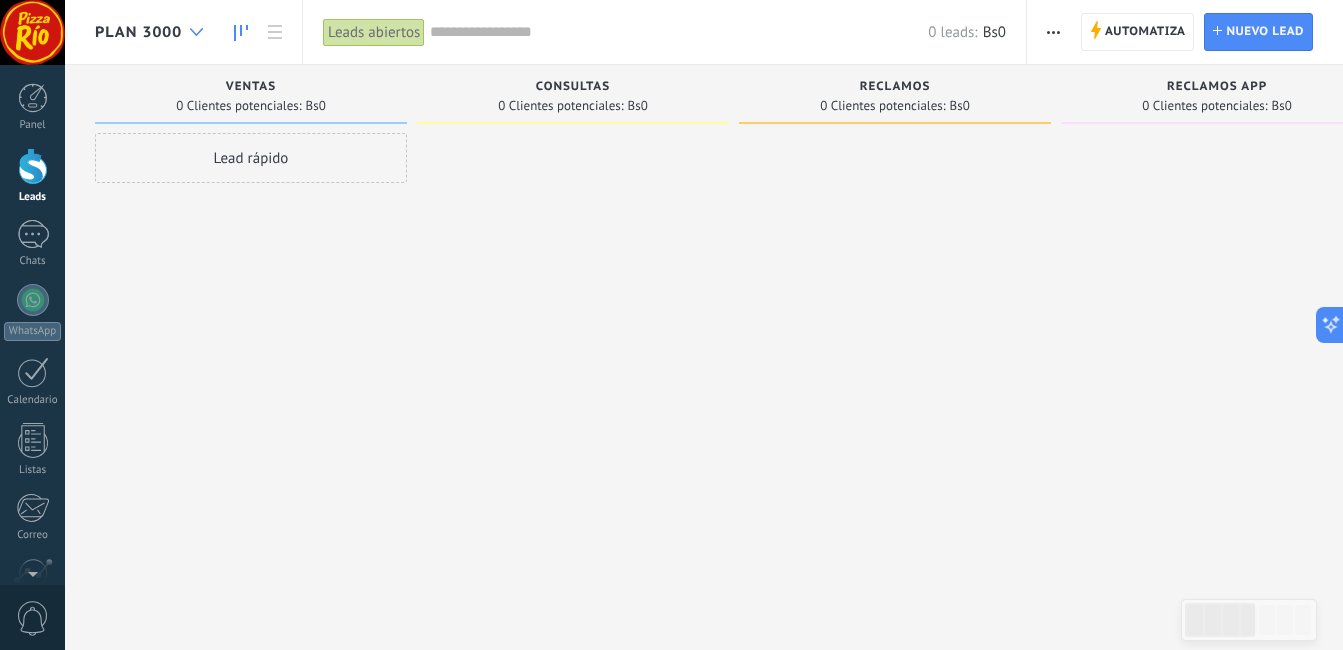 click at bounding box center [196, 32] 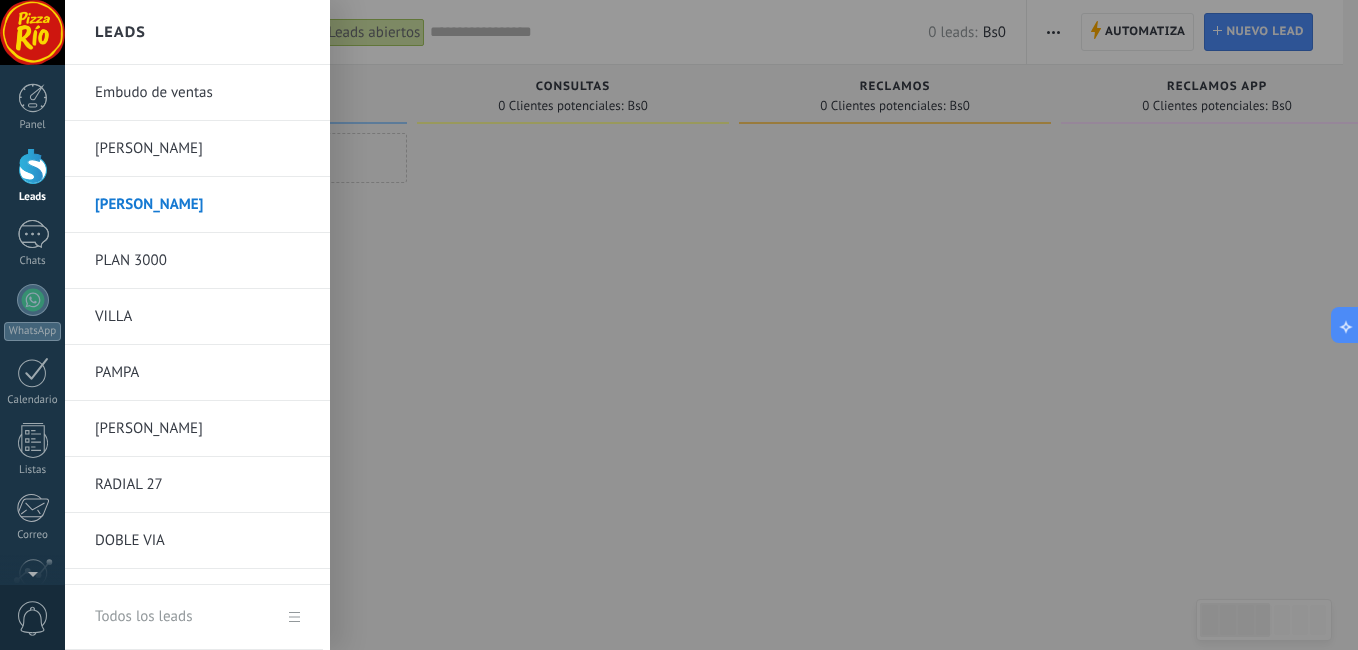 click on "VILLA" at bounding box center [202, 317] 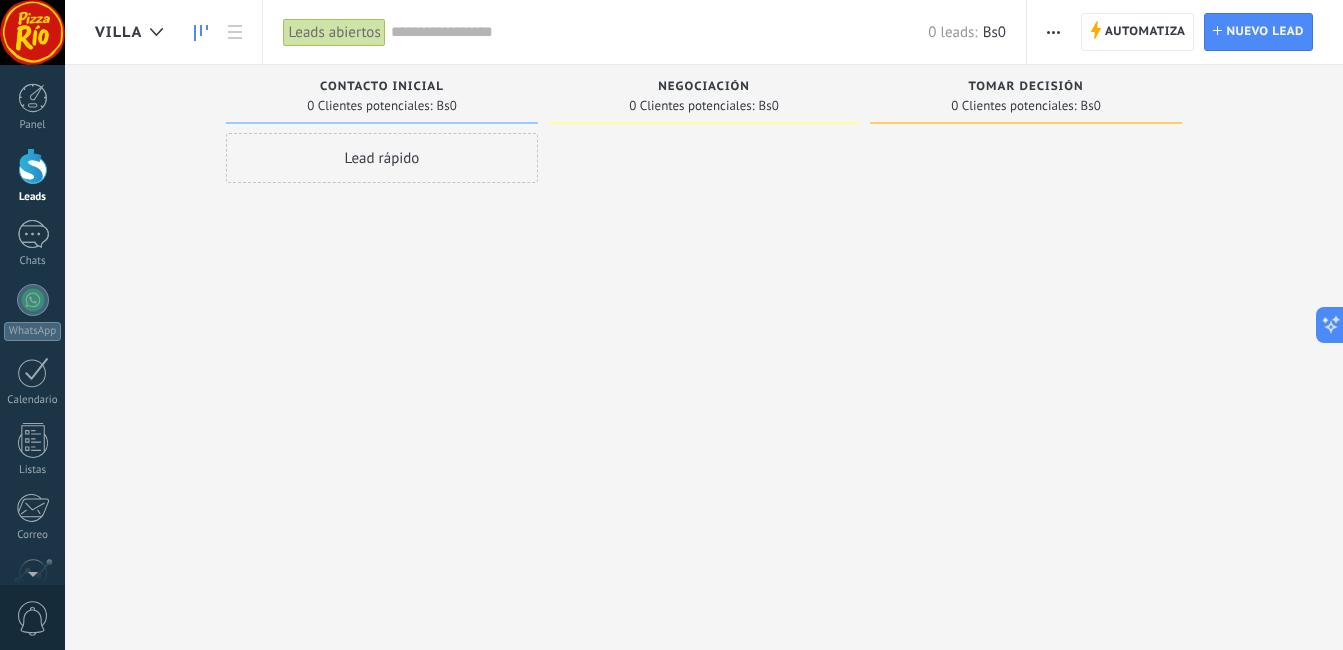 click at bounding box center (1053, 32) 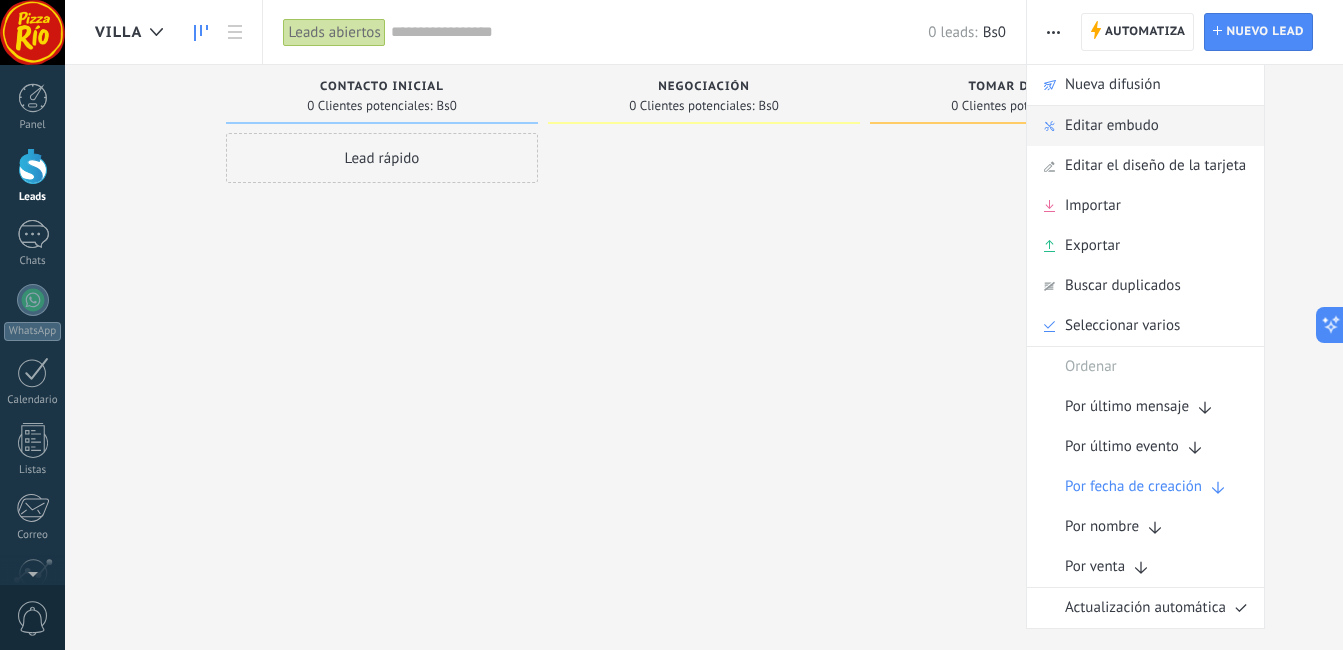 click on "Editar embudo" at bounding box center [1145, 126] 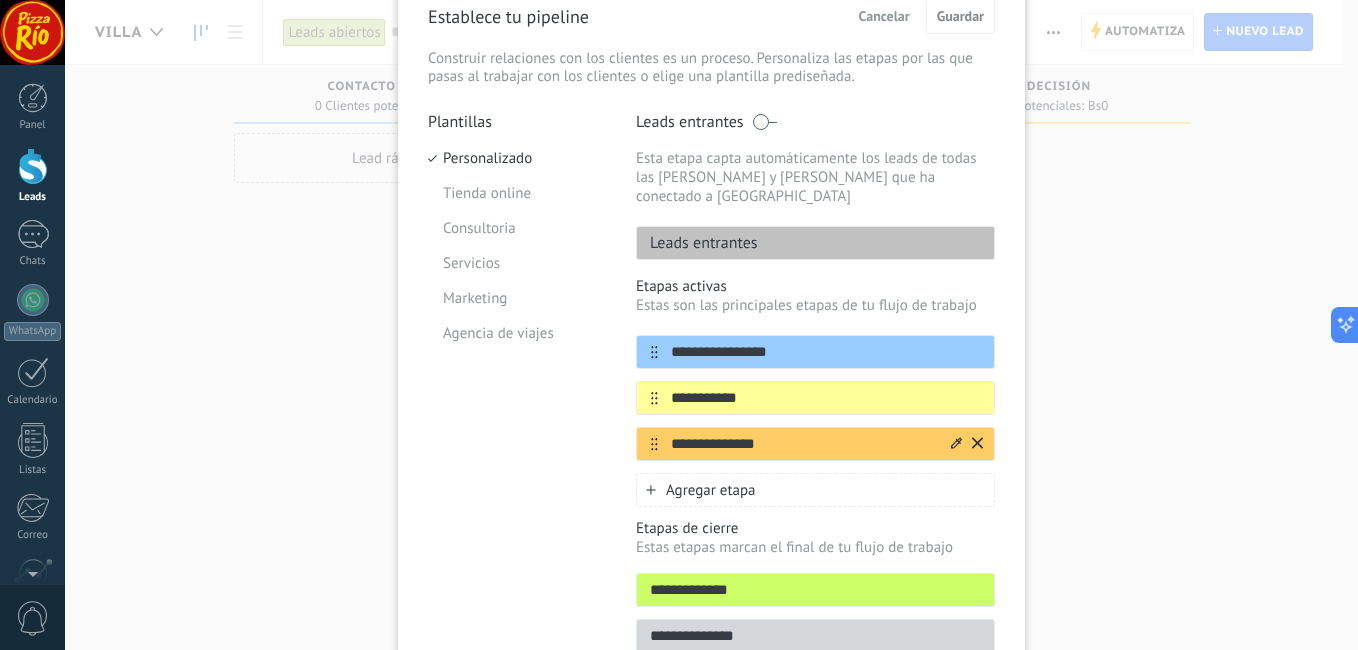 scroll, scrollTop: 188, scrollLeft: 0, axis: vertical 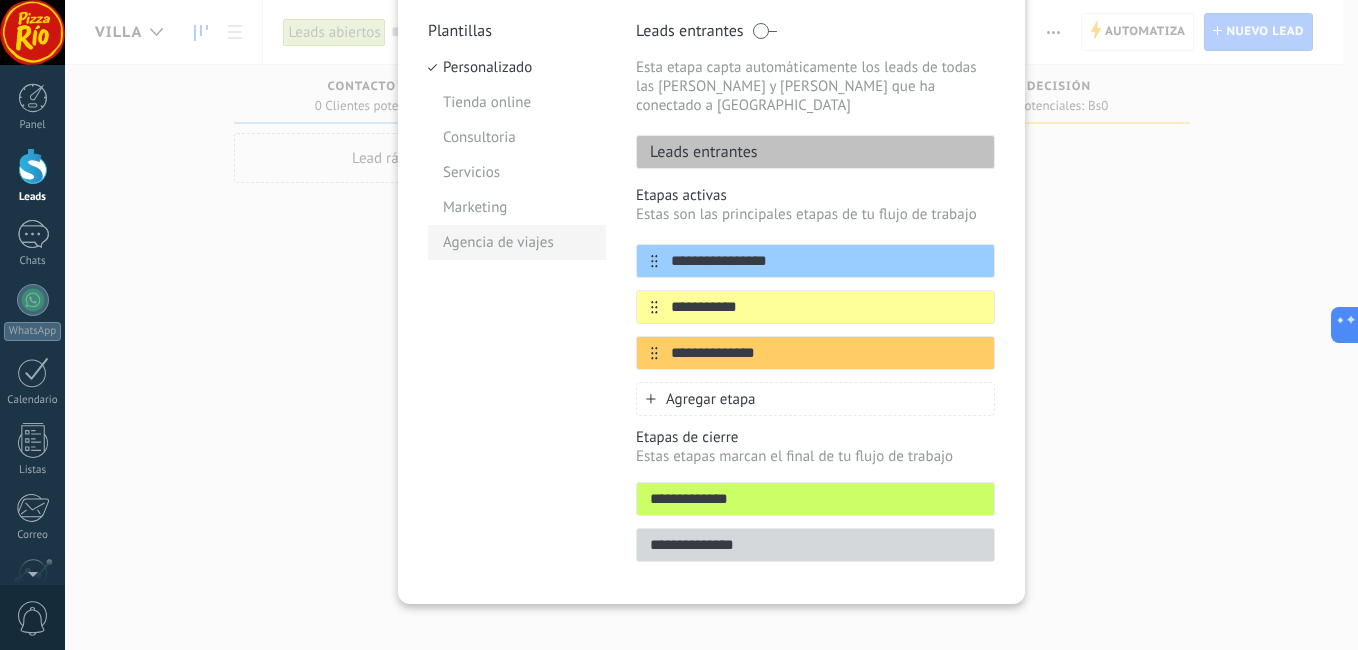 drag, startPoint x: 800, startPoint y: 241, endPoint x: 572, endPoint y: 246, distance: 228.05482 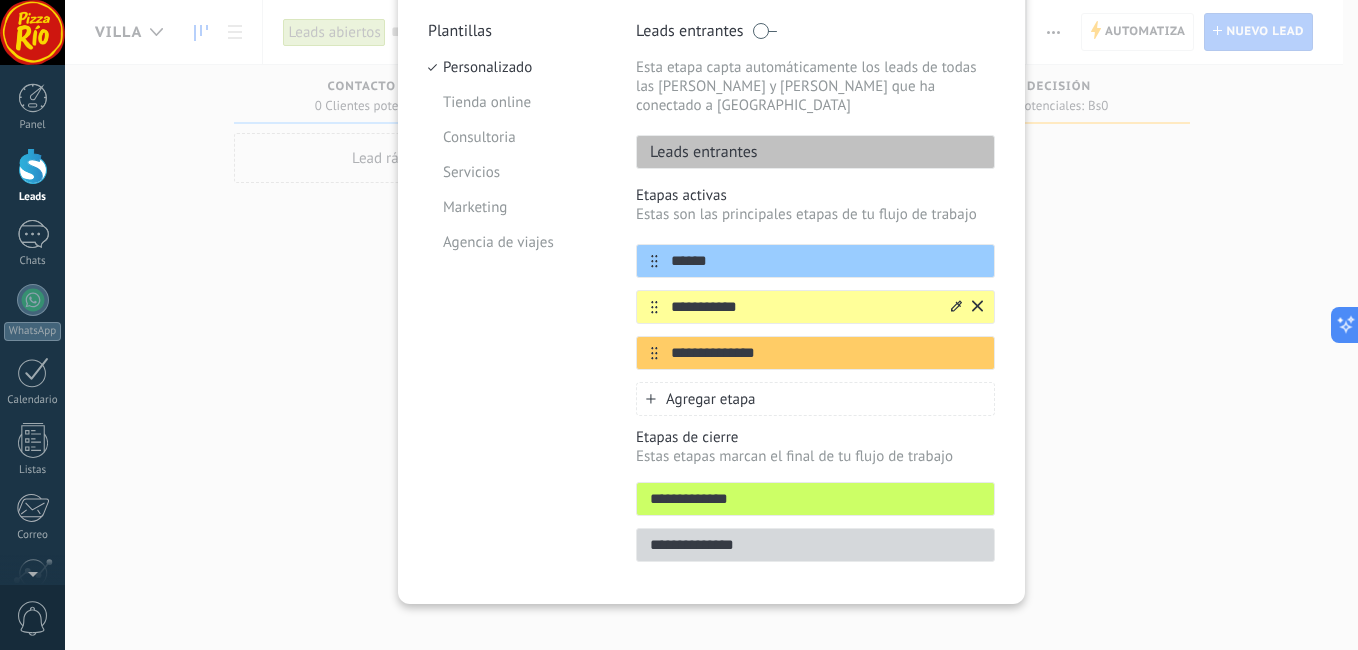 type on "******" 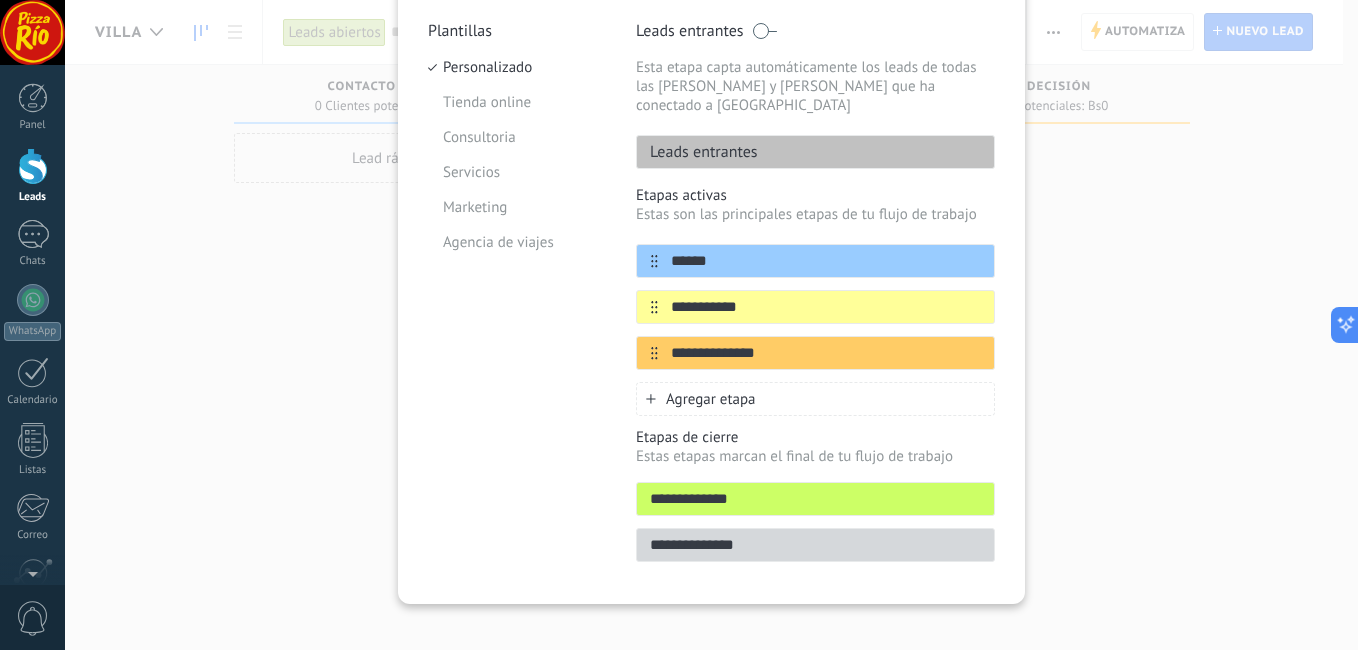 drag, startPoint x: 764, startPoint y: 280, endPoint x: 621, endPoint y: 297, distance: 144.00694 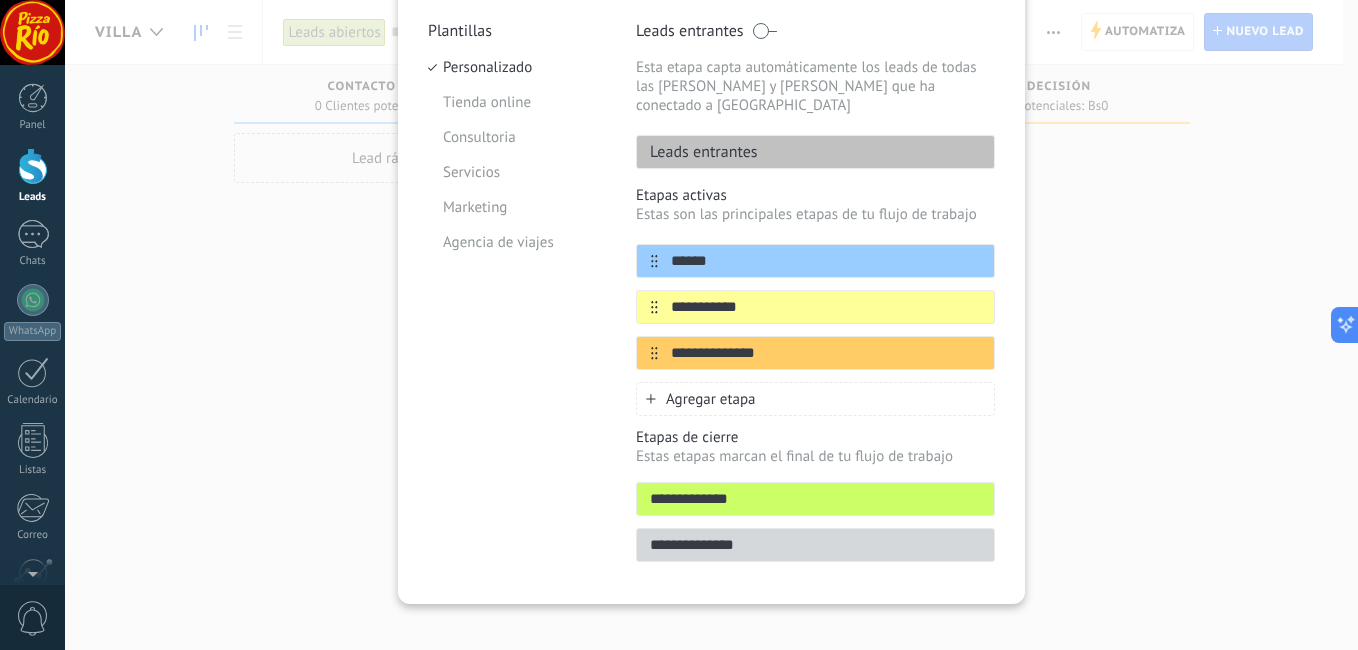 click on "**********" at bounding box center (711, 297) 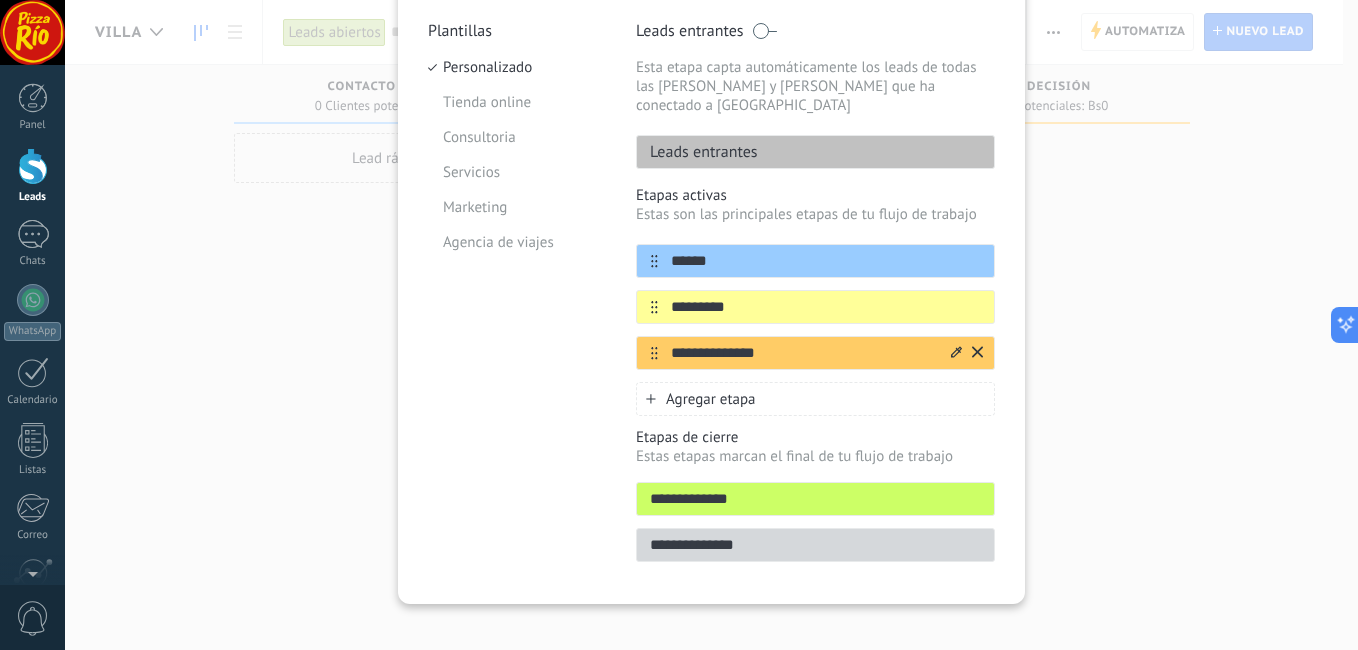 type on "*********" 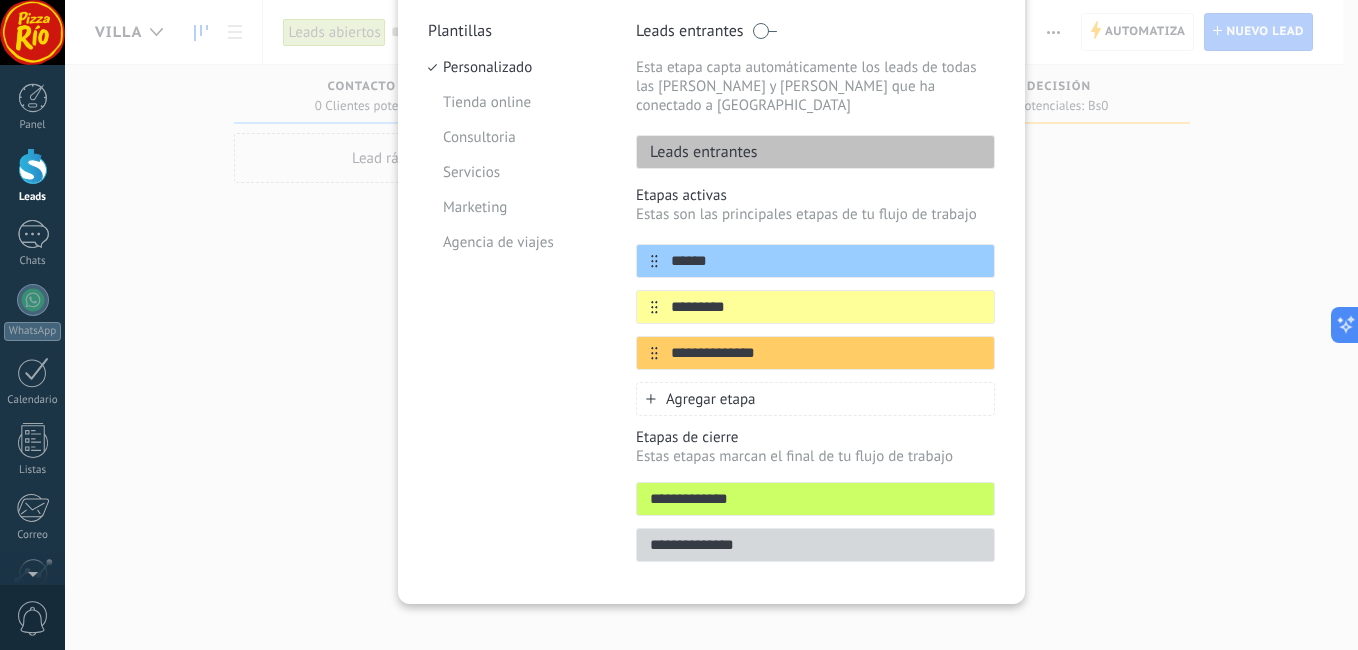 drag, startPoint x: 743, startPoint y: 345, endPoint x: 589, endPoint y: 354, distance: 154.26276 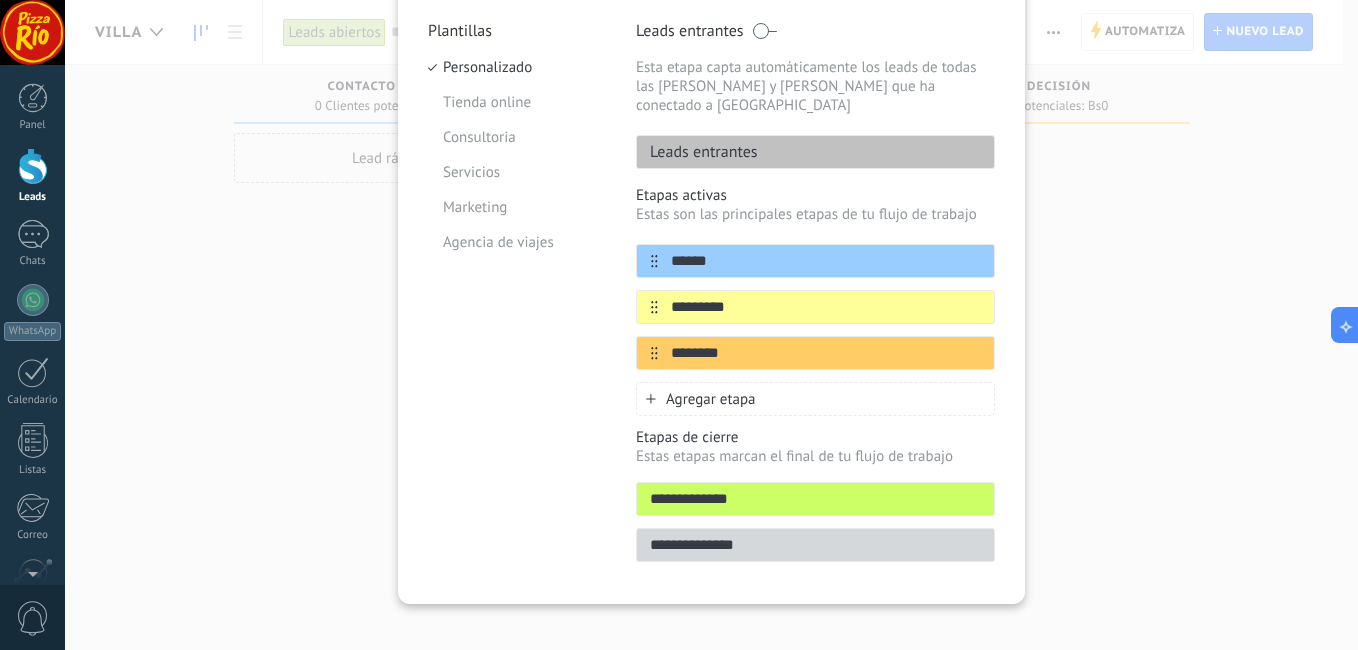 type on "********" 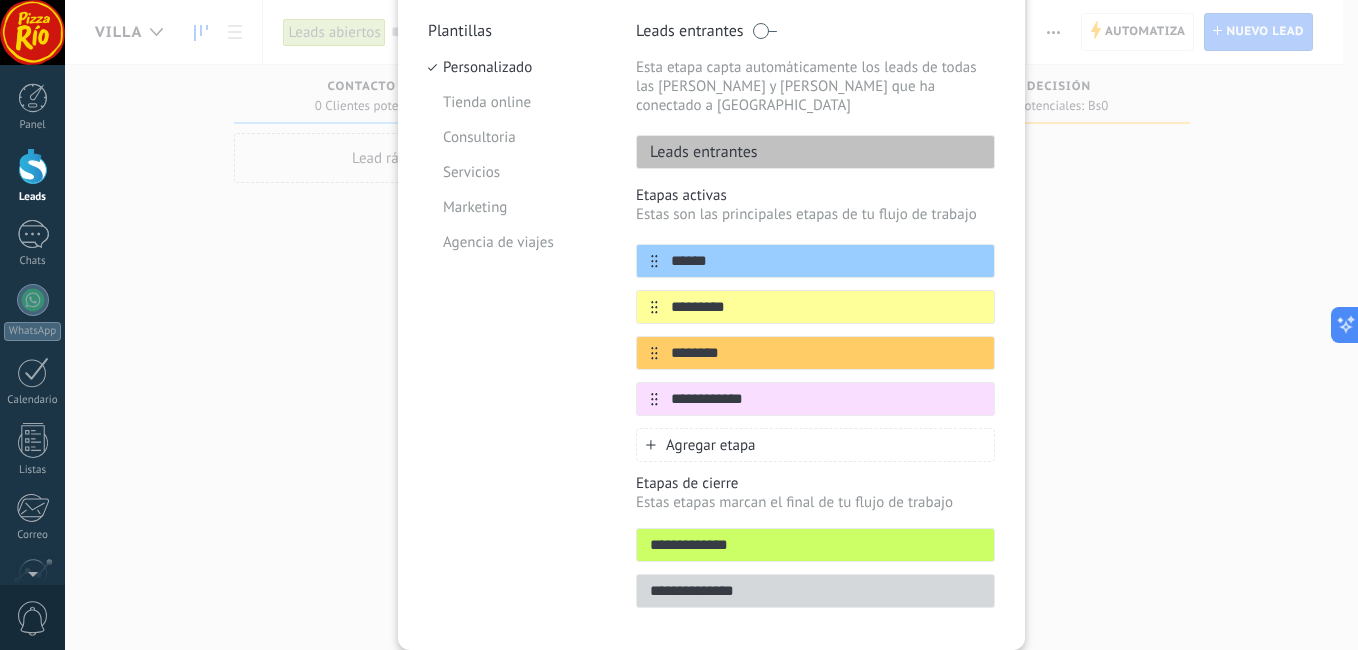 type on "**********" 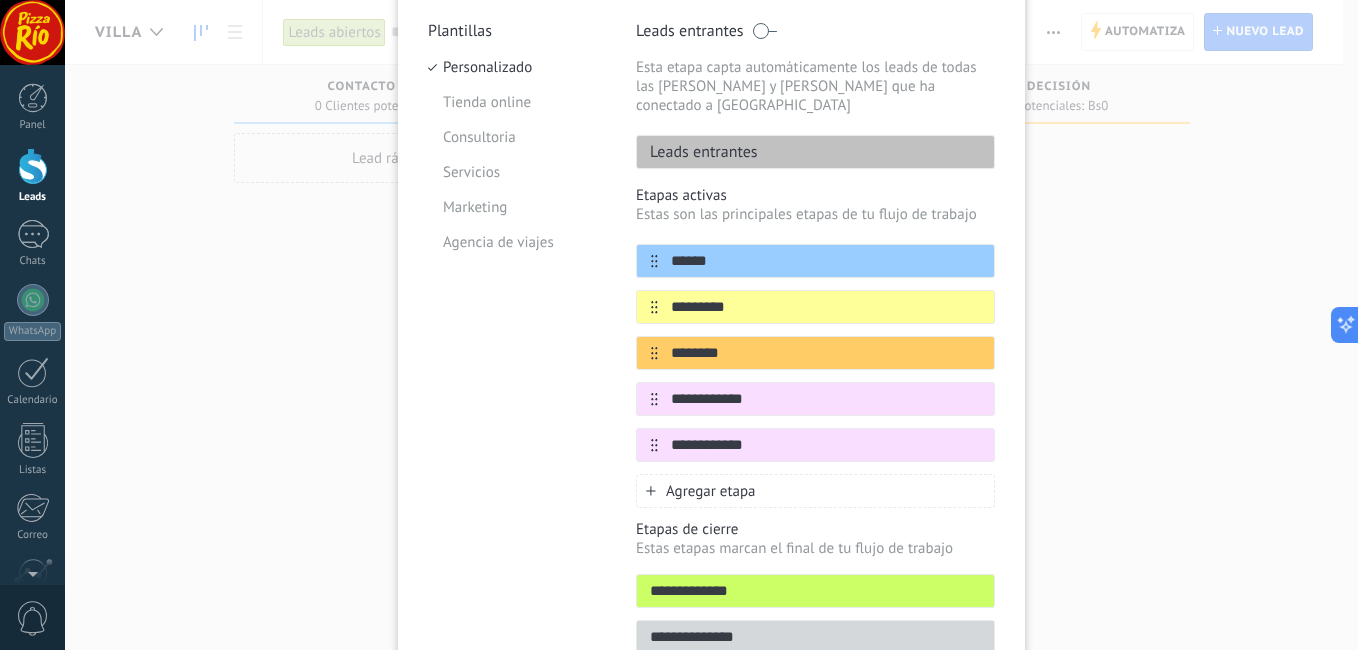 type on "**********" 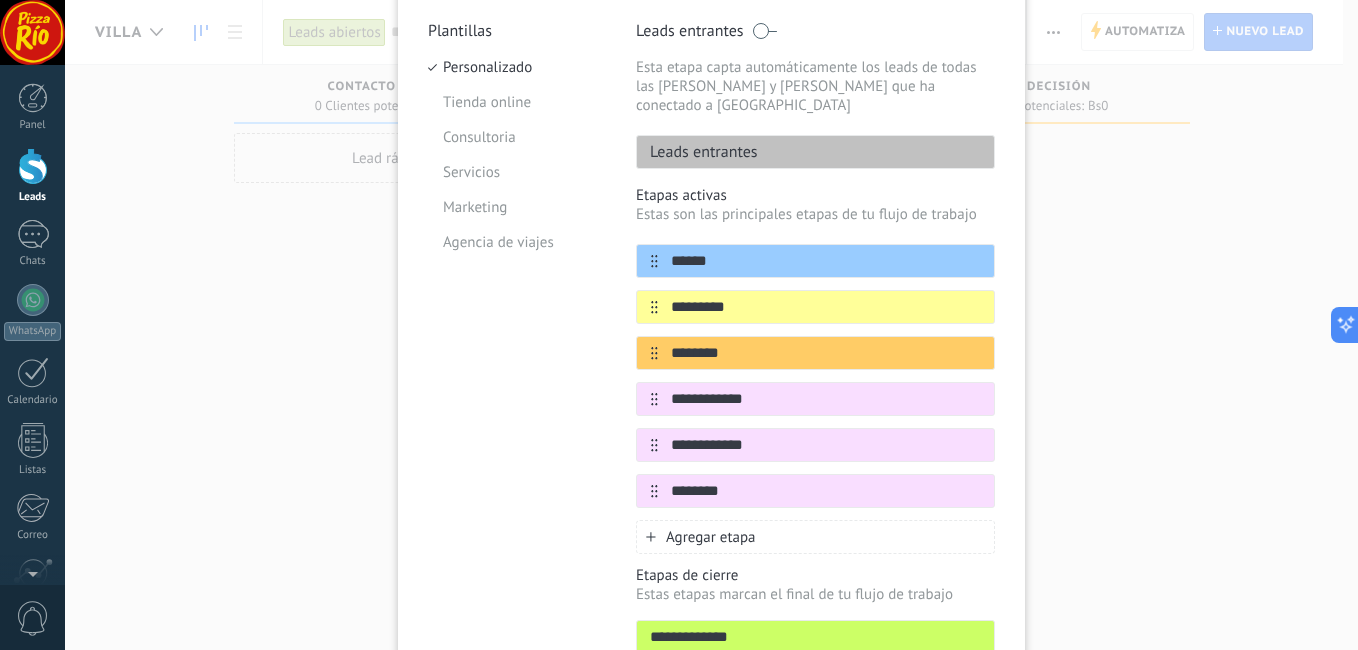 type on "********" 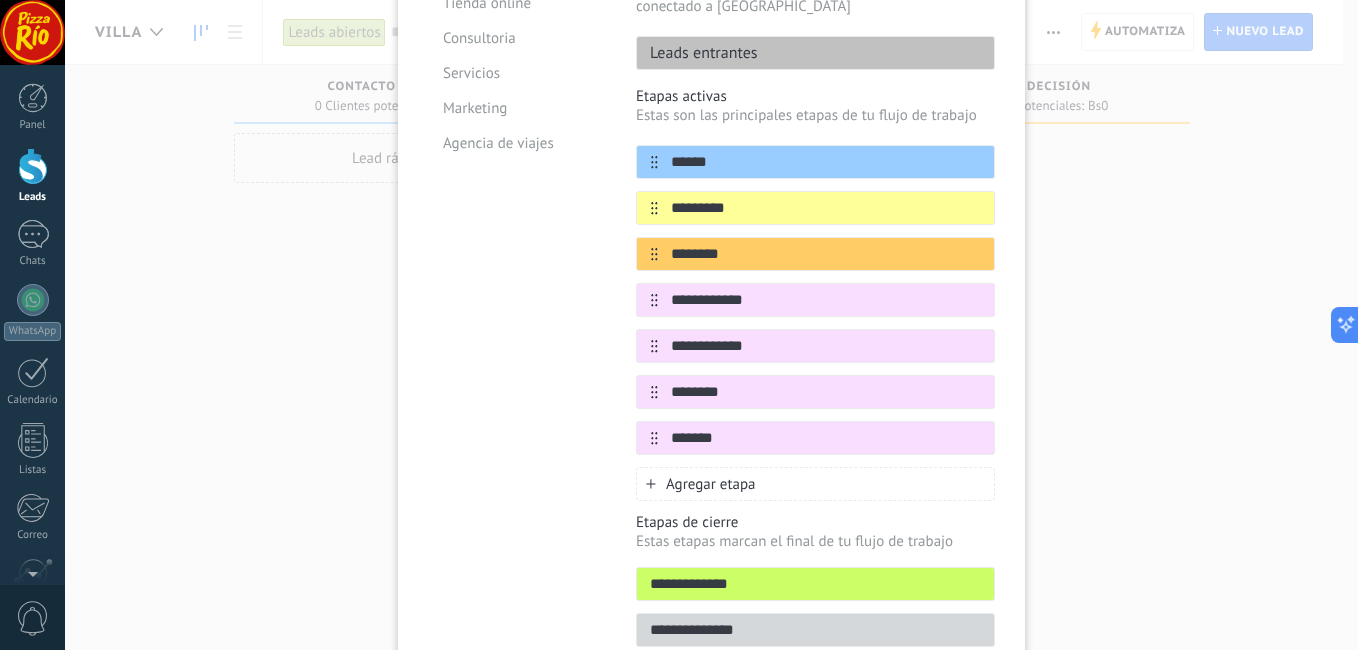 scroll, scrollTop: 288, scrollLeft: 0, axis: vertical 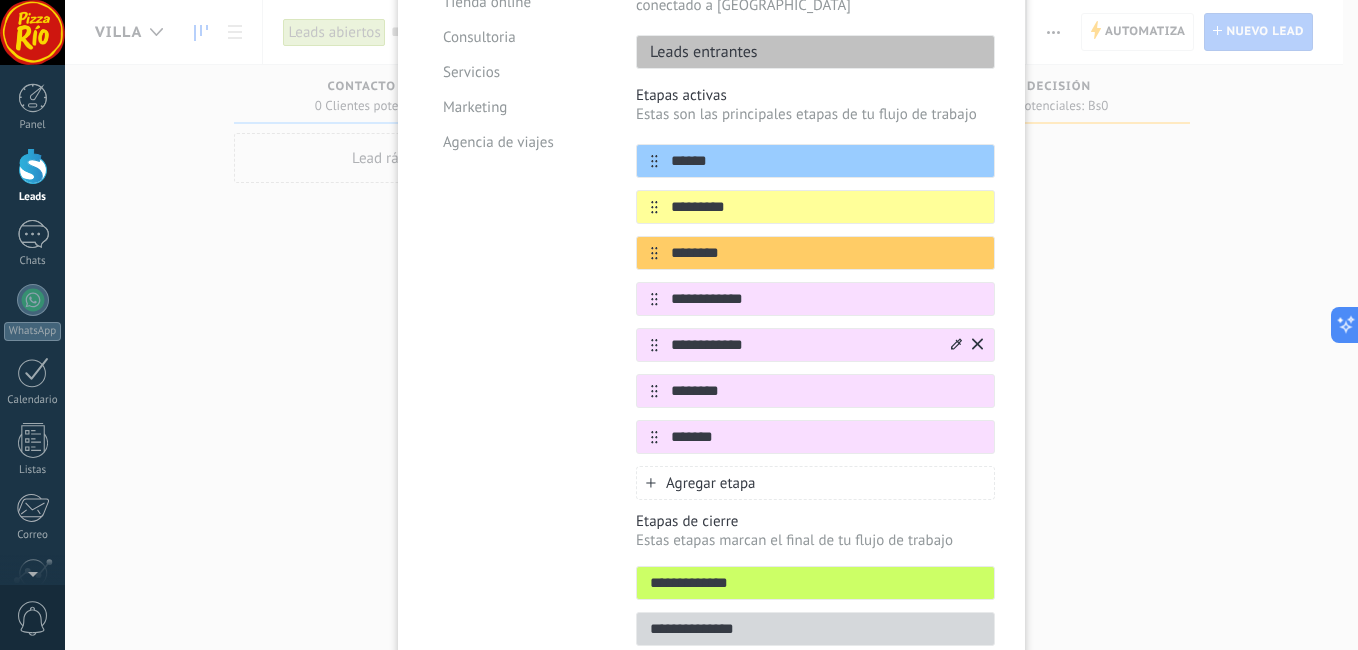 type on "*******" 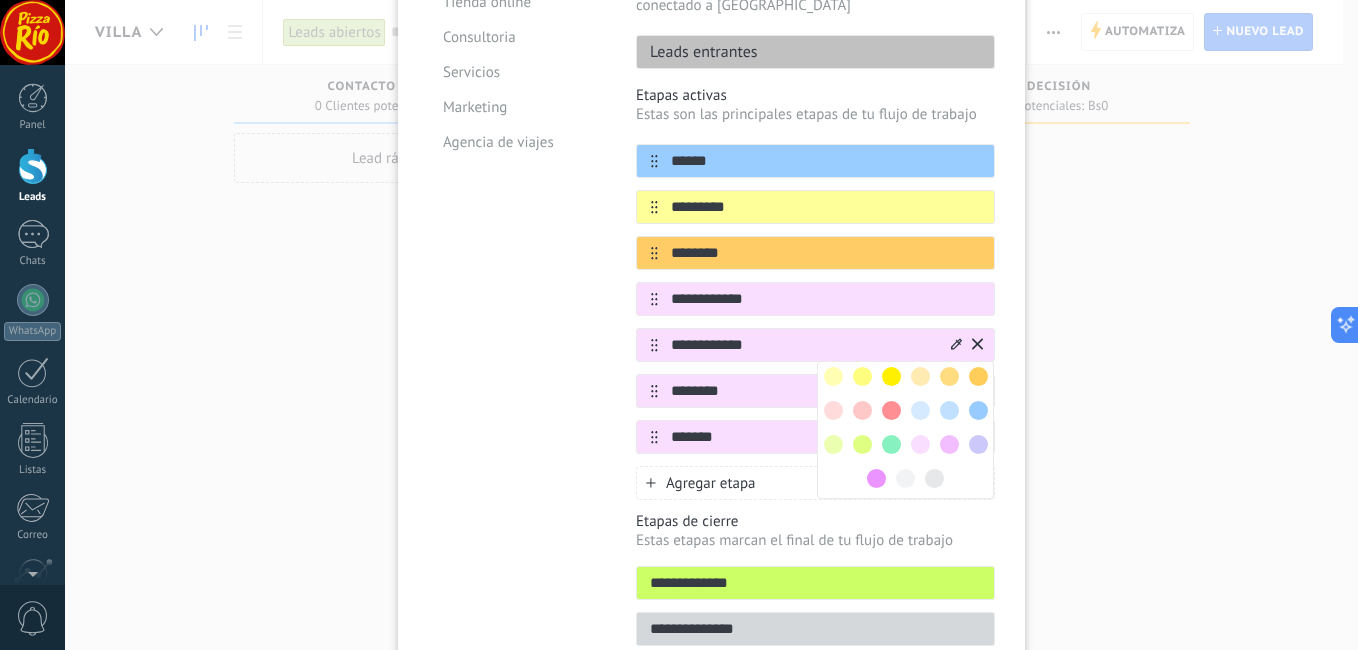 click at bounding box center [833, 376] 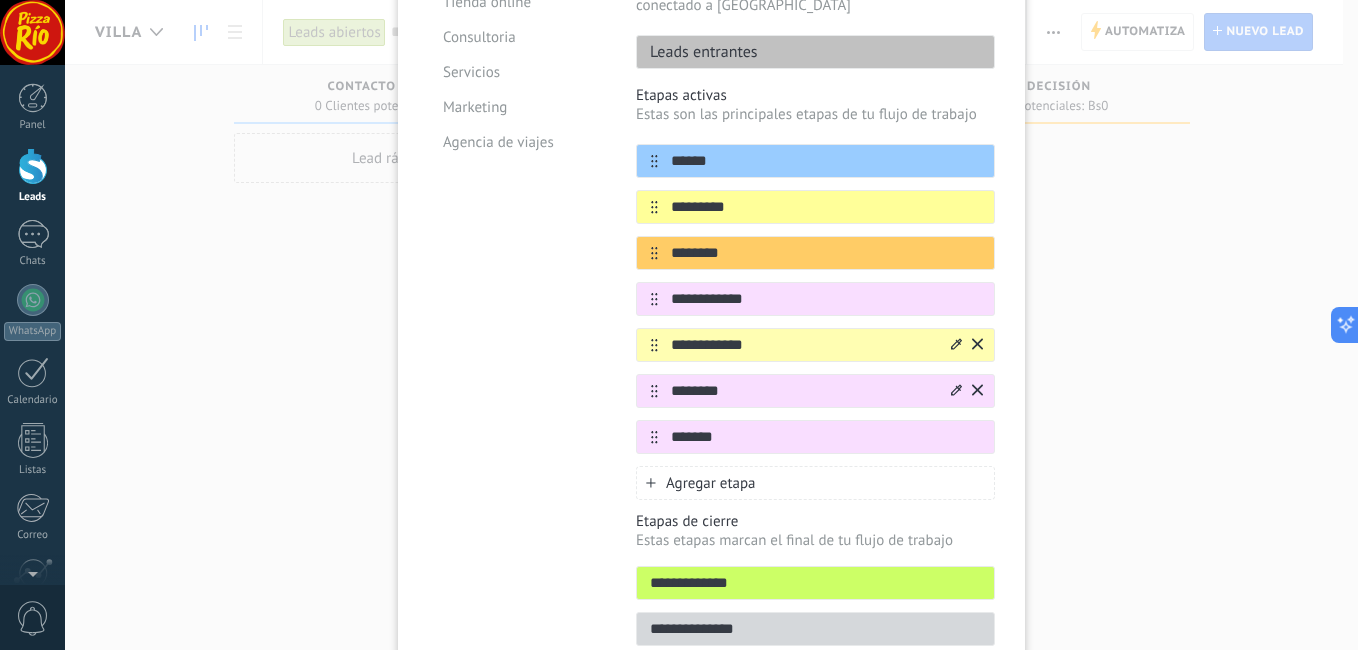 click 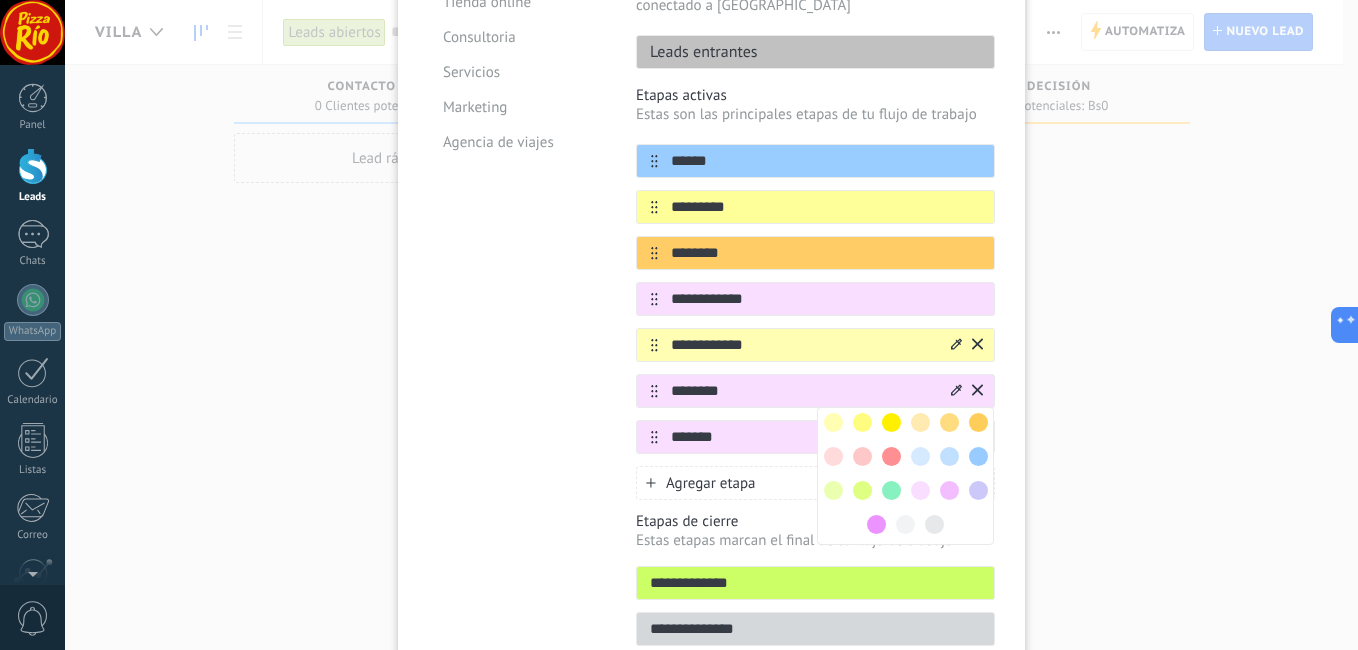 click at bounding box center [833, 456] 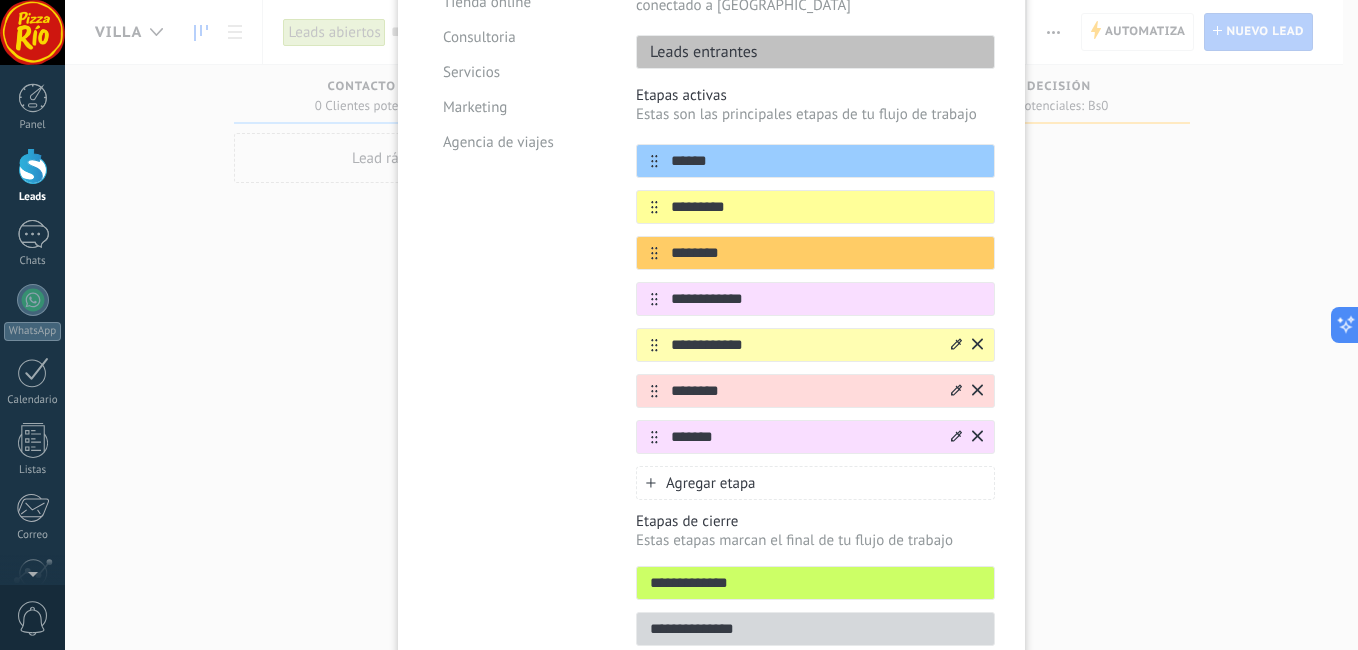 click 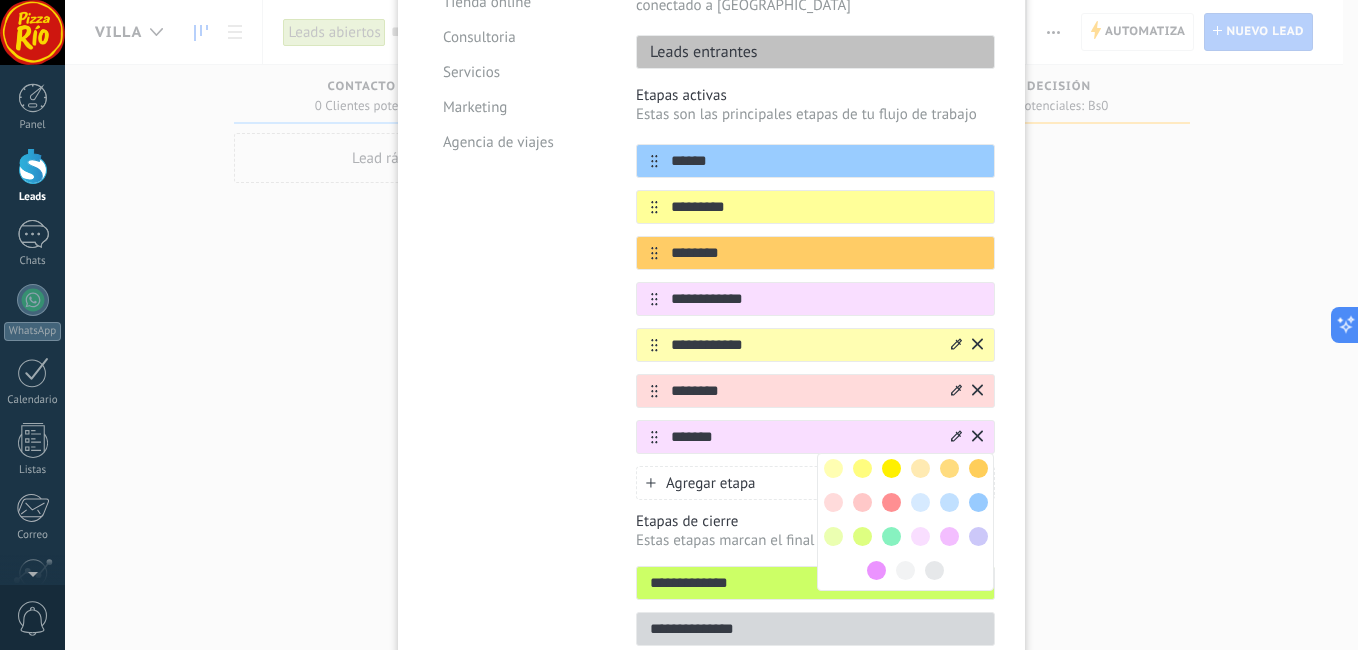 click at bounding box center [833, 536] 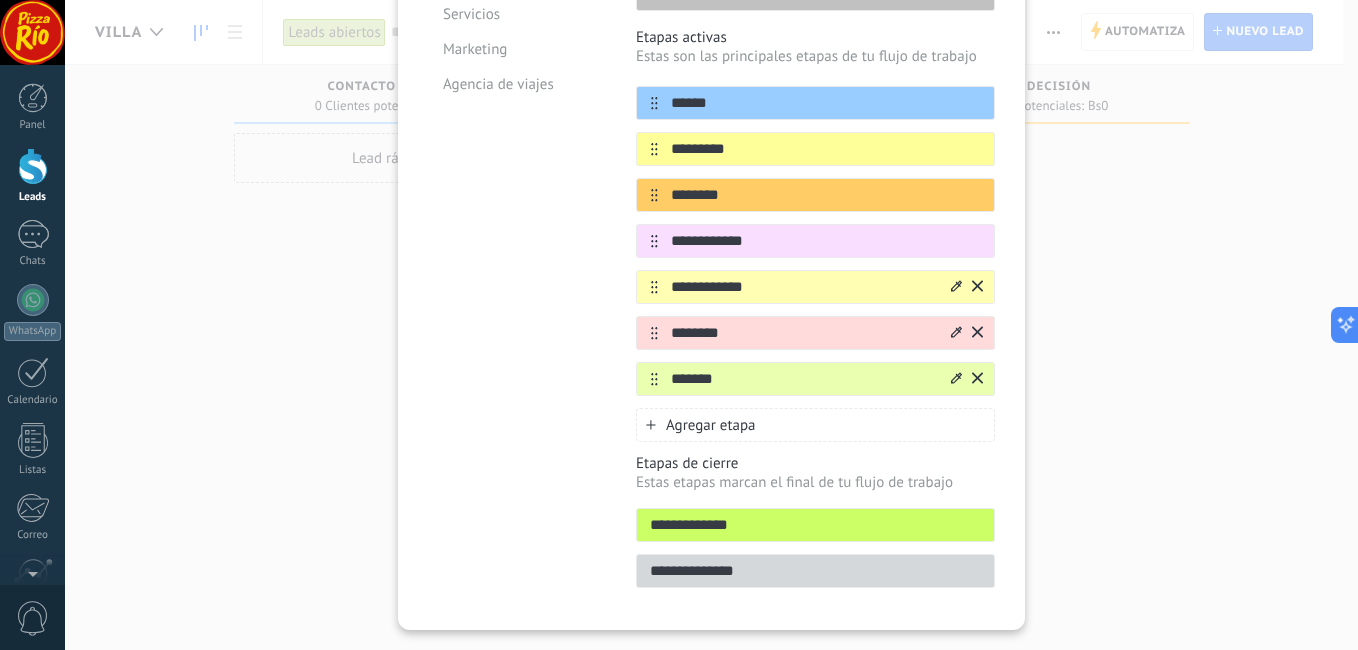 scroll, scrollTop: 372, scrollLeft: 0, axis: vertical 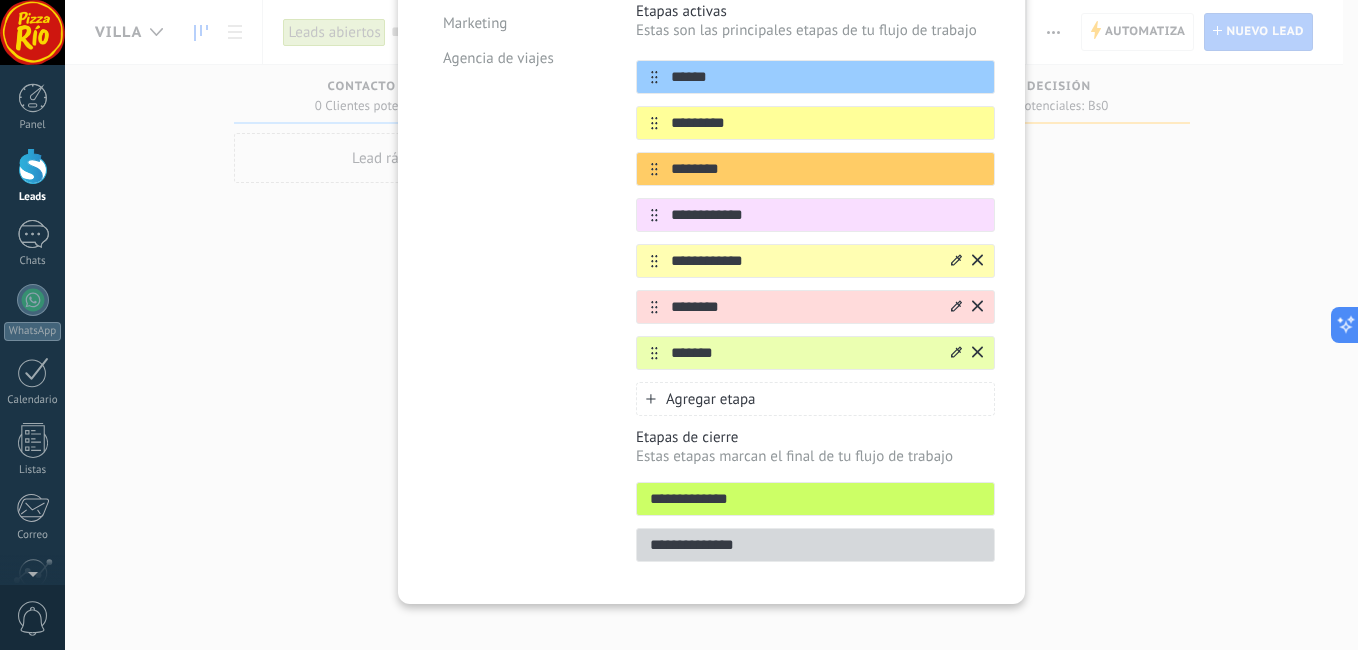 drag, startPoint x: 771, startPoint y: 478, endPoint x: 562, endPoint y: 503, distance: 210.4899 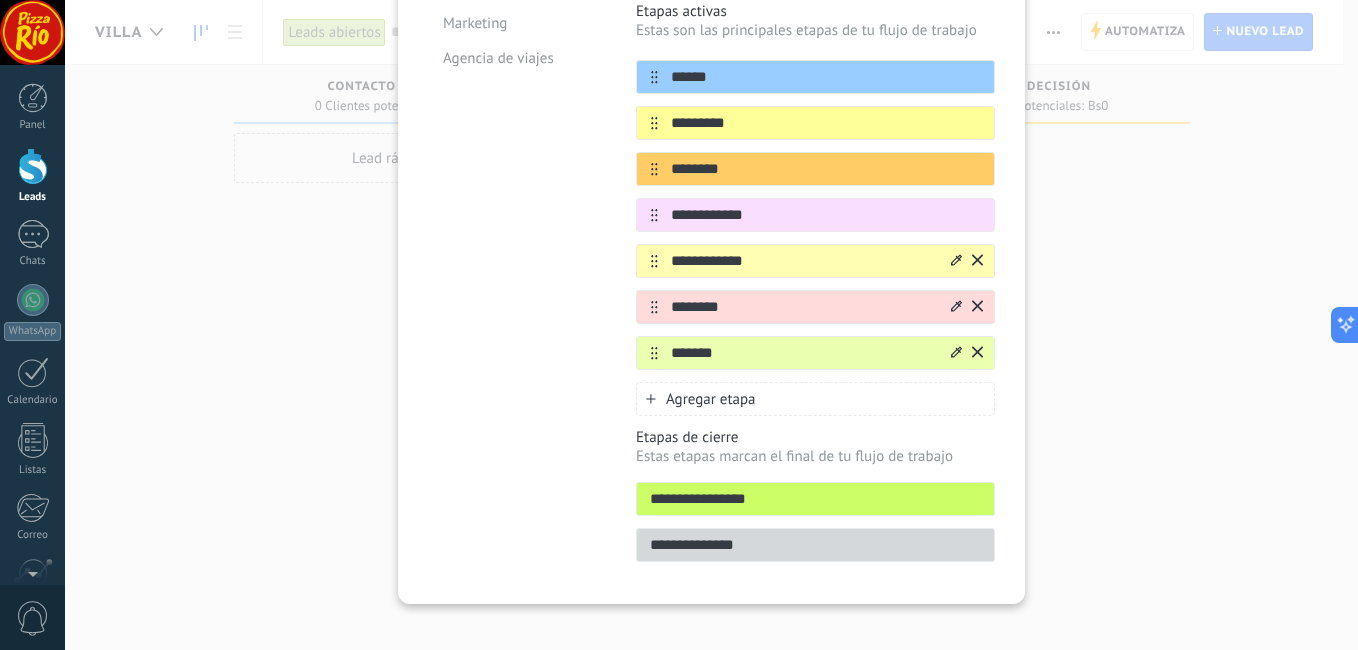 type on "**********" 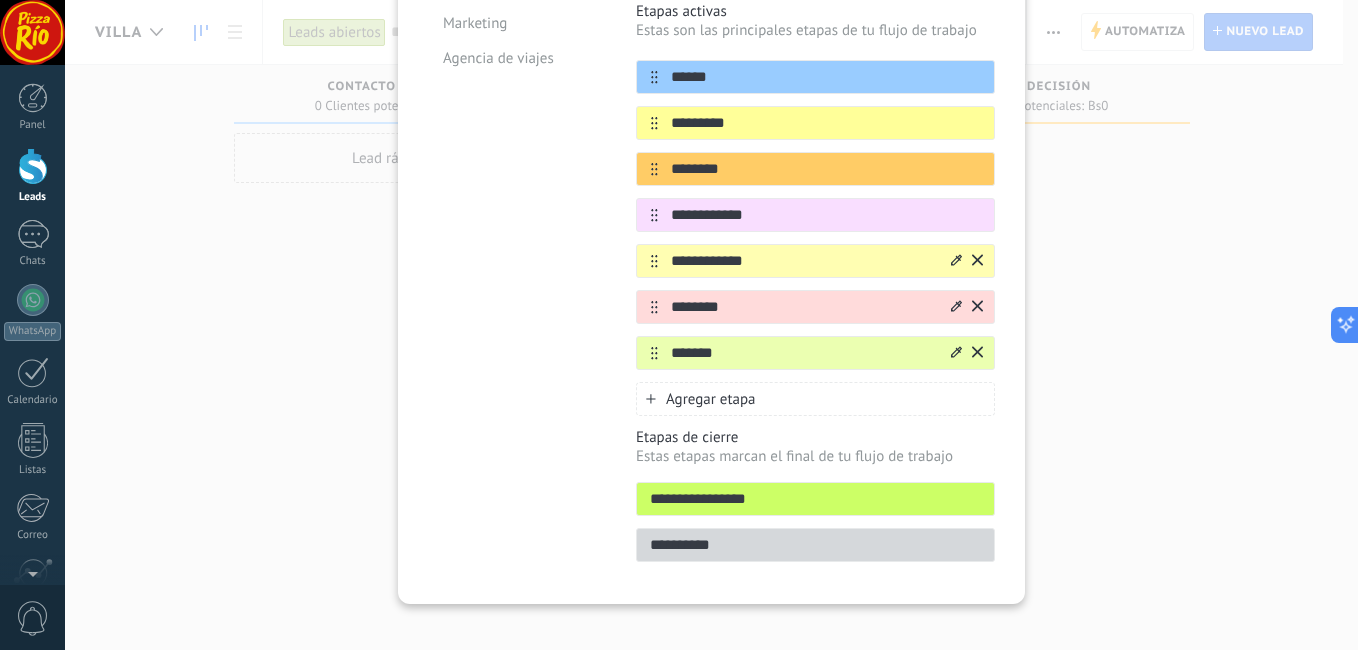 scroll, scrollTop: 0, scrollLeft: 0, axis: both 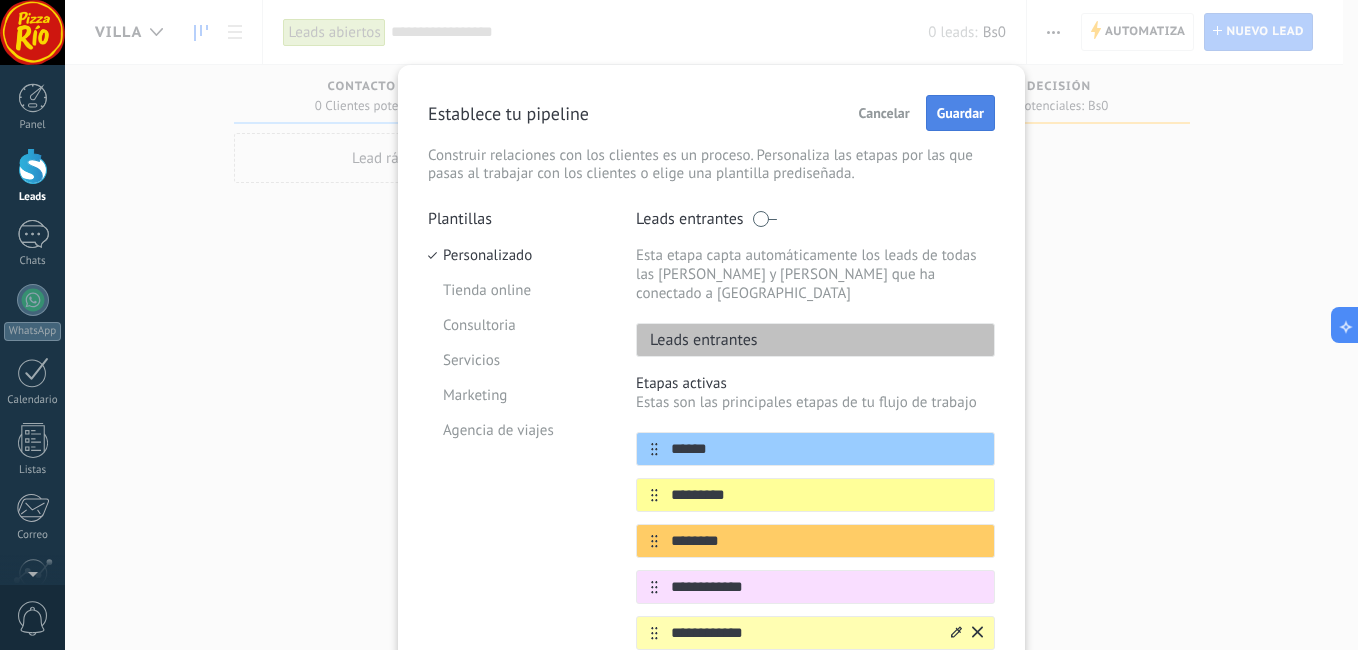 type on "**********" 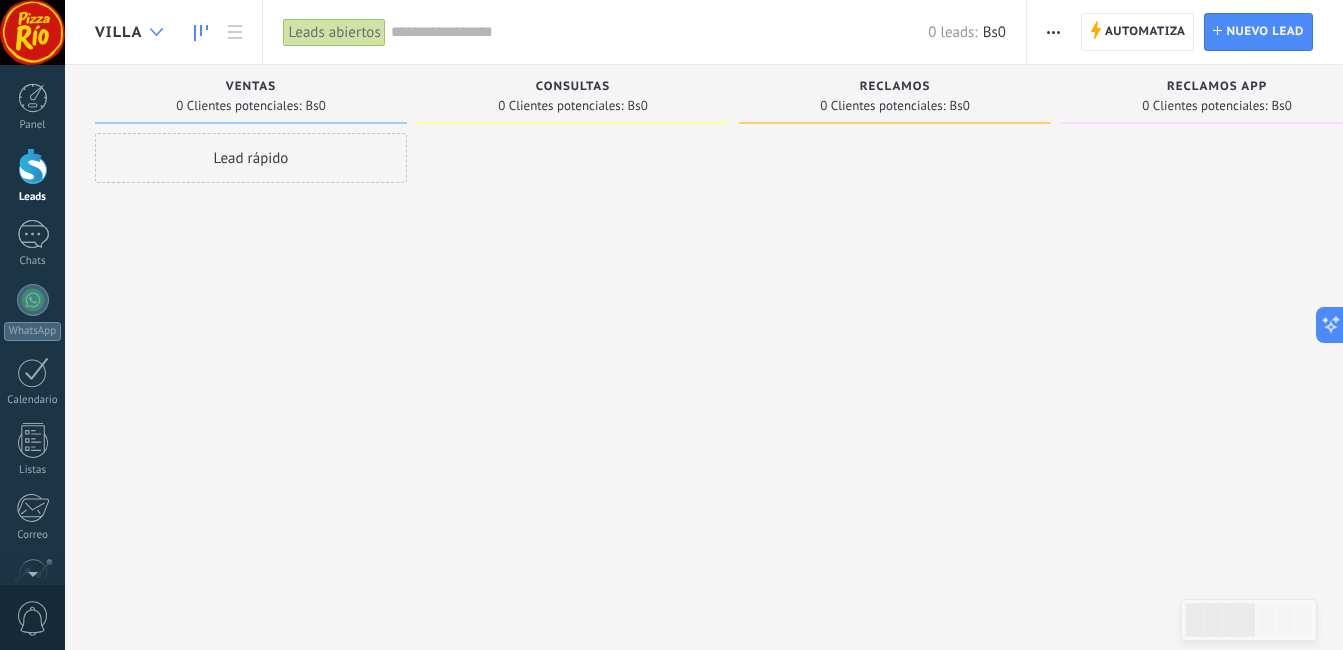 click at bounding box center [156, 32] 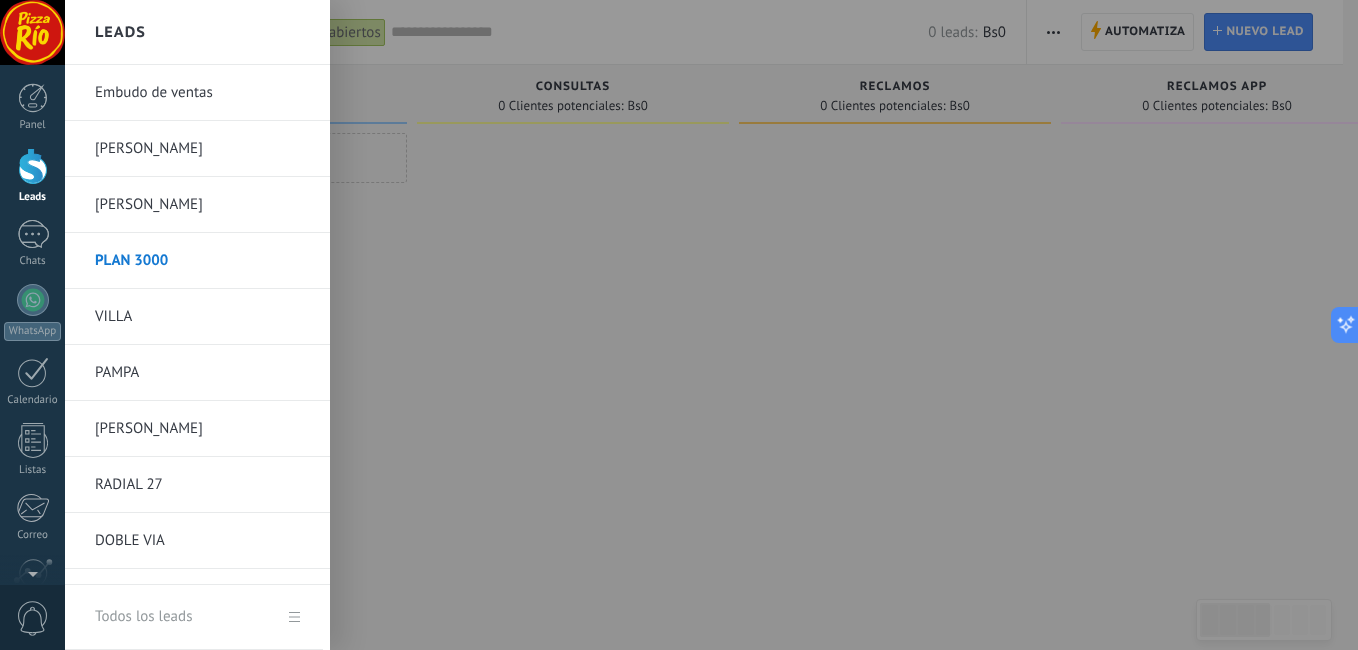 click on "PAMPA" at bounding box center (202, 373) 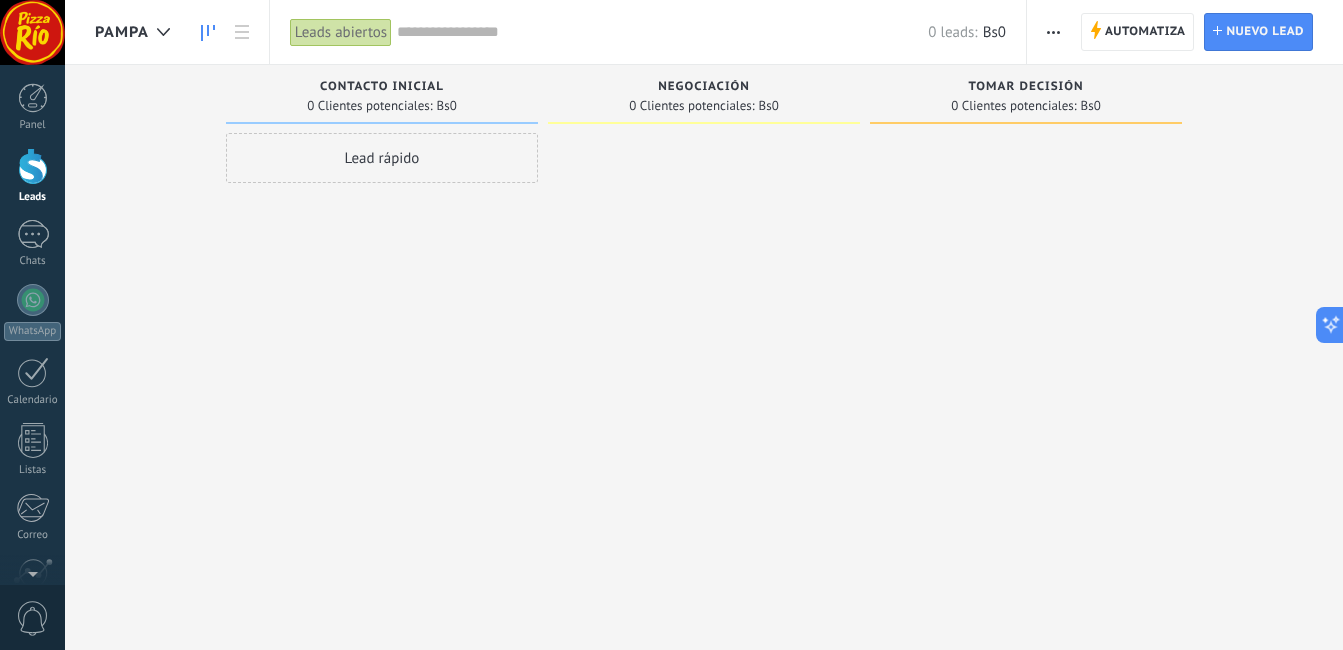 click at bounding box center (1053, 32) 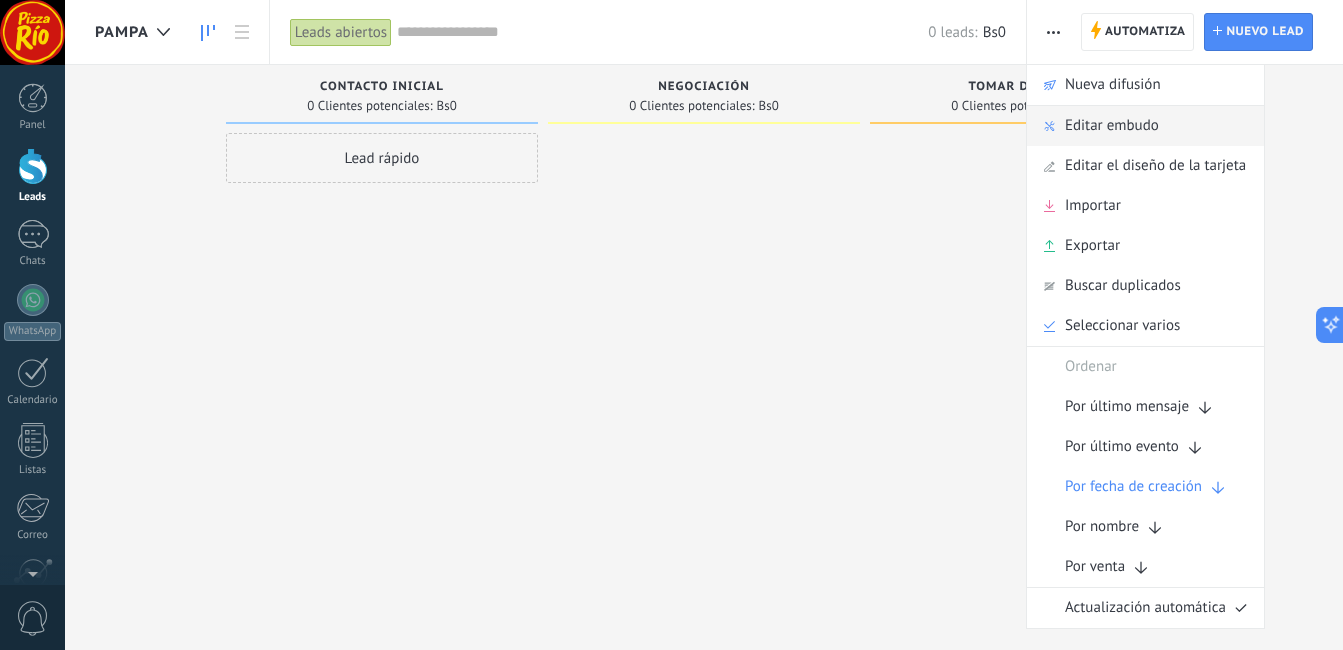 click on "Editar embudo" at bounding box center (1112, 126) 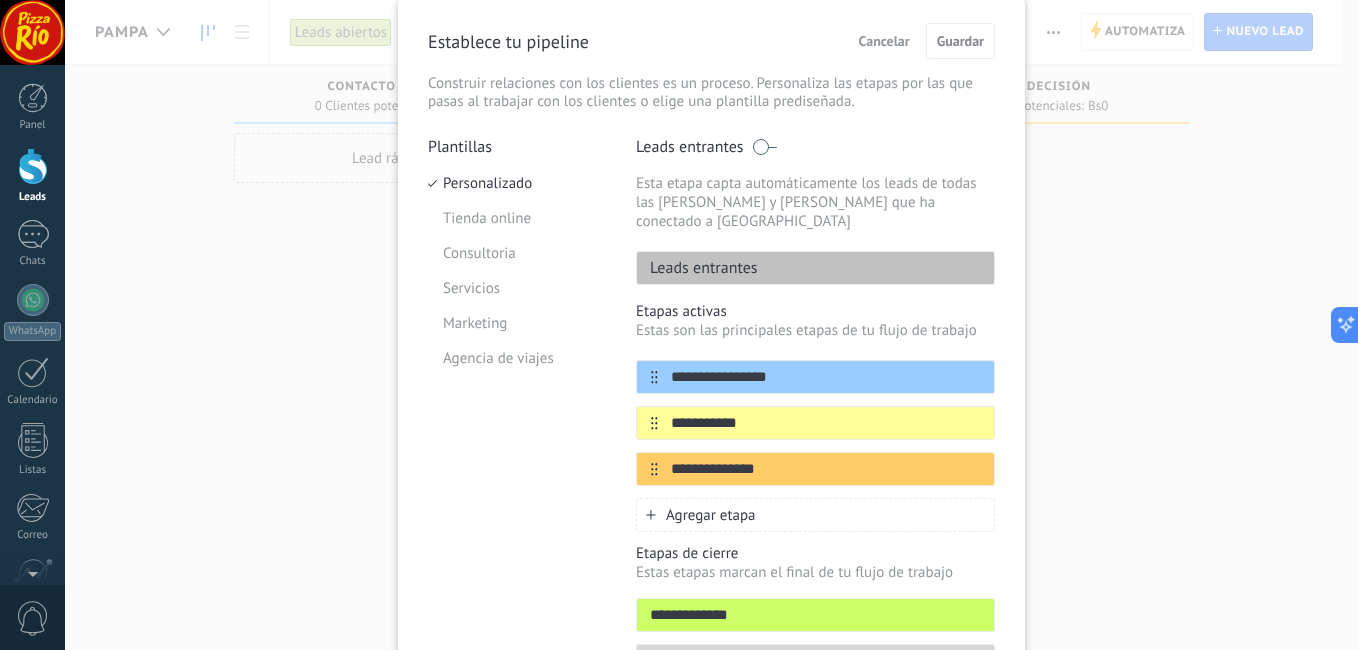 scroll, scrollTop: 100, scrollLeft: 0, axis: vertical 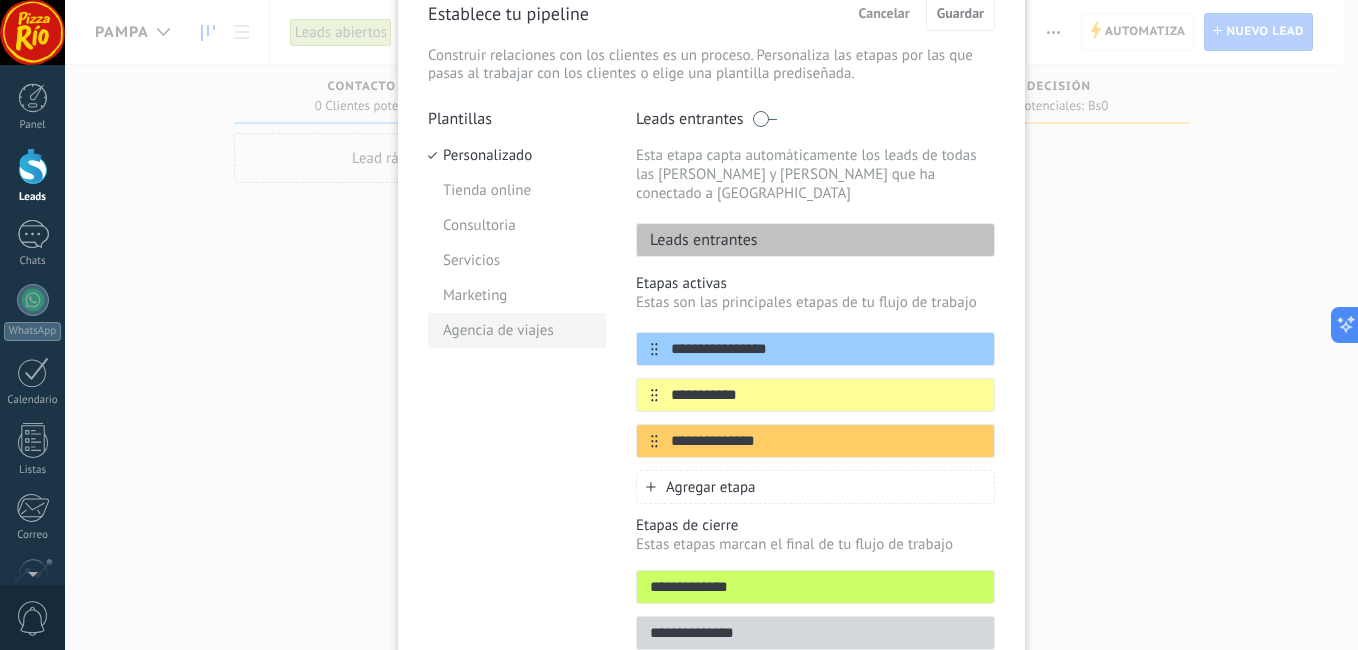 drag, startPoint x: 787, startPoint y: 324, endPoint x: 592, endPoint y: 334, distance: 195.25624 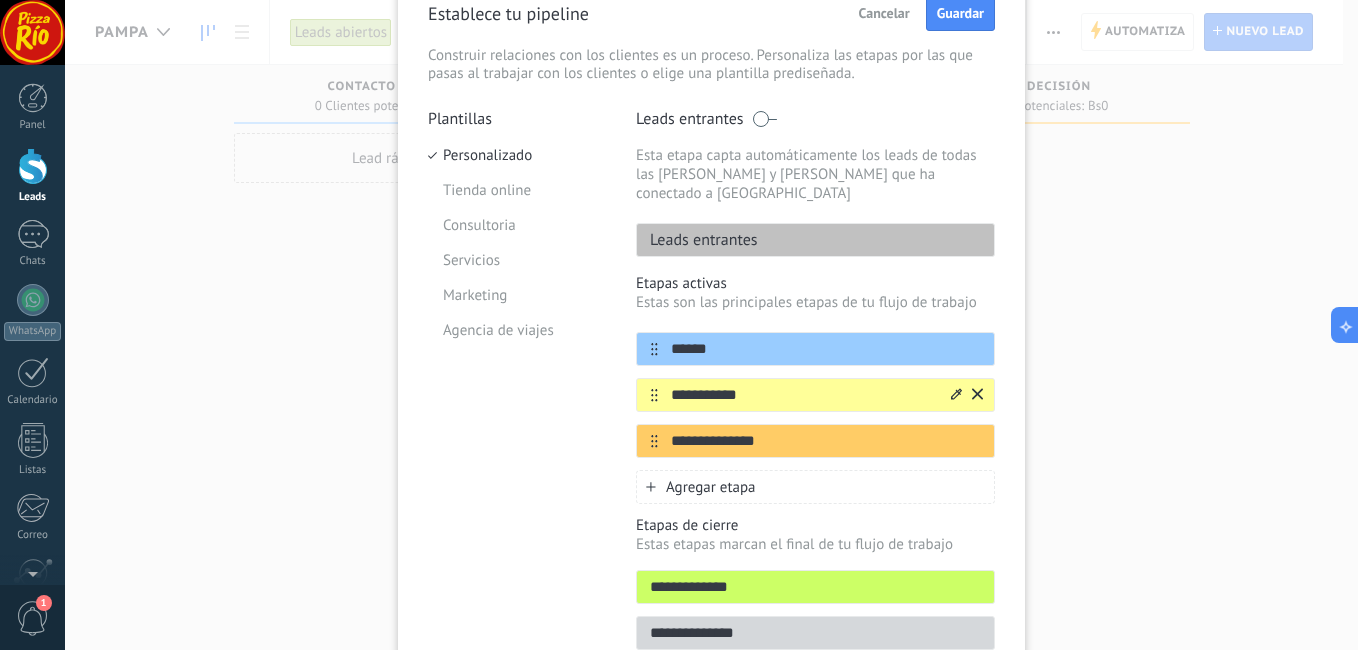 type on "******" 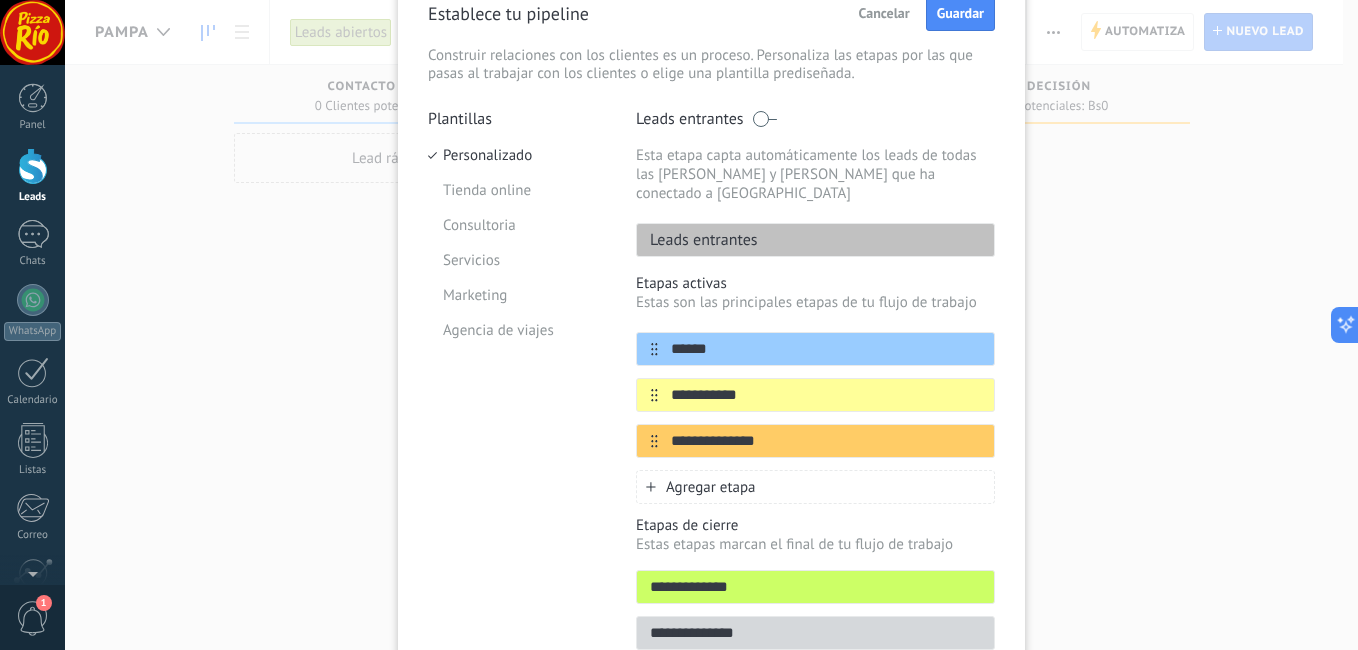 drag, startPoint x: 770, startPoint y: 381, endPoint x: 564, endPoint y: 383, distance: 206.0097 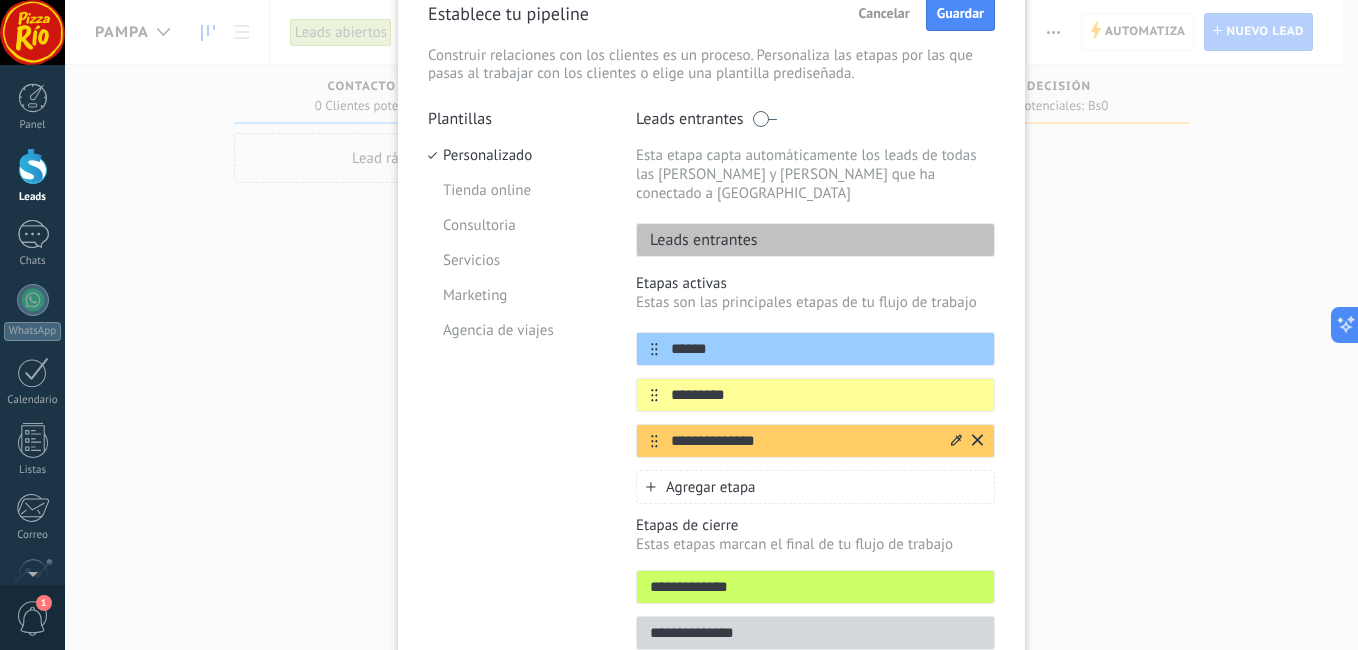 type on "*********" 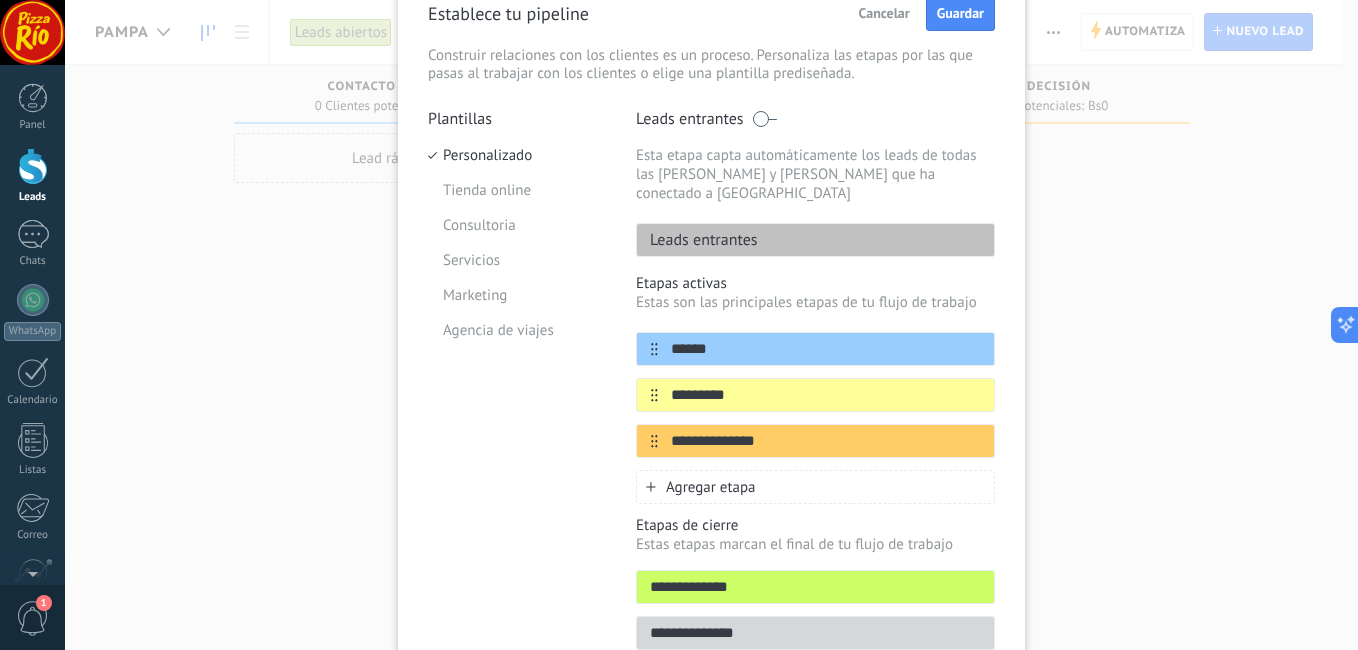 drag, startPoint x: 784, startPoint y: 424, endPoint x: 594, endPoint y: 439, distance: 190.59119 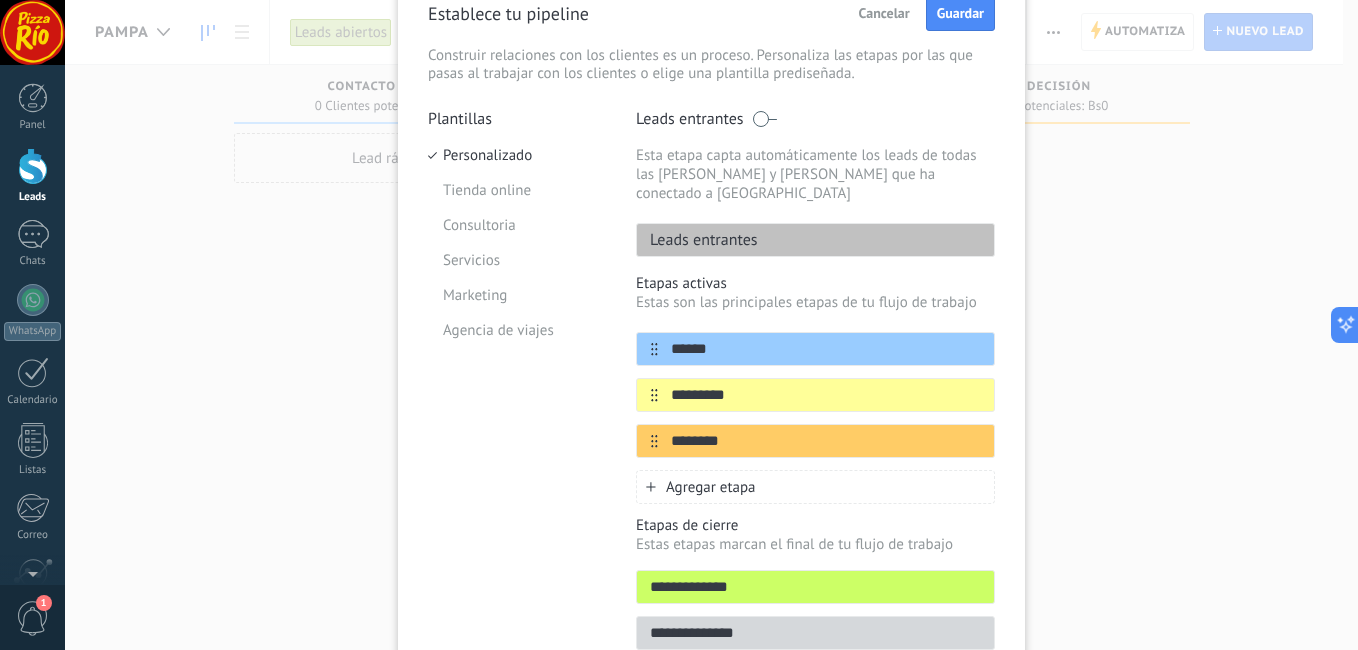 type on "********" 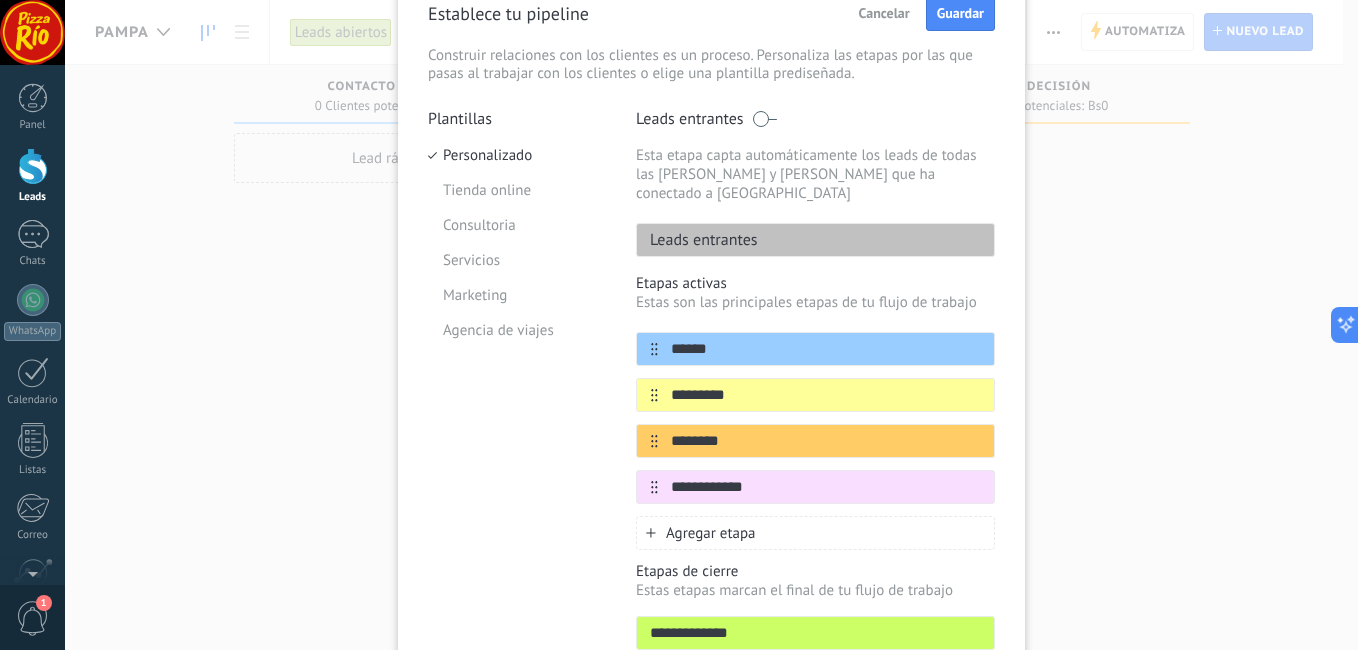 scroll, scrollTop: 234, scrollLeft: 0, axis: vertical 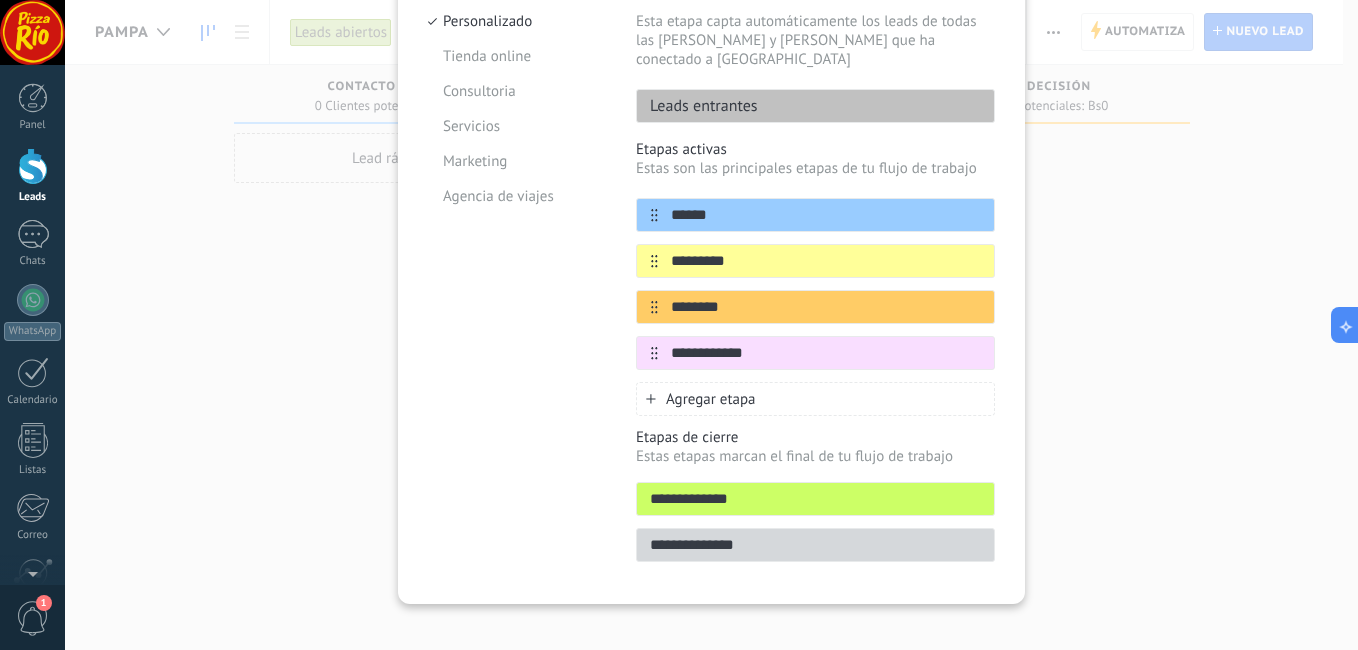 type on "**********" 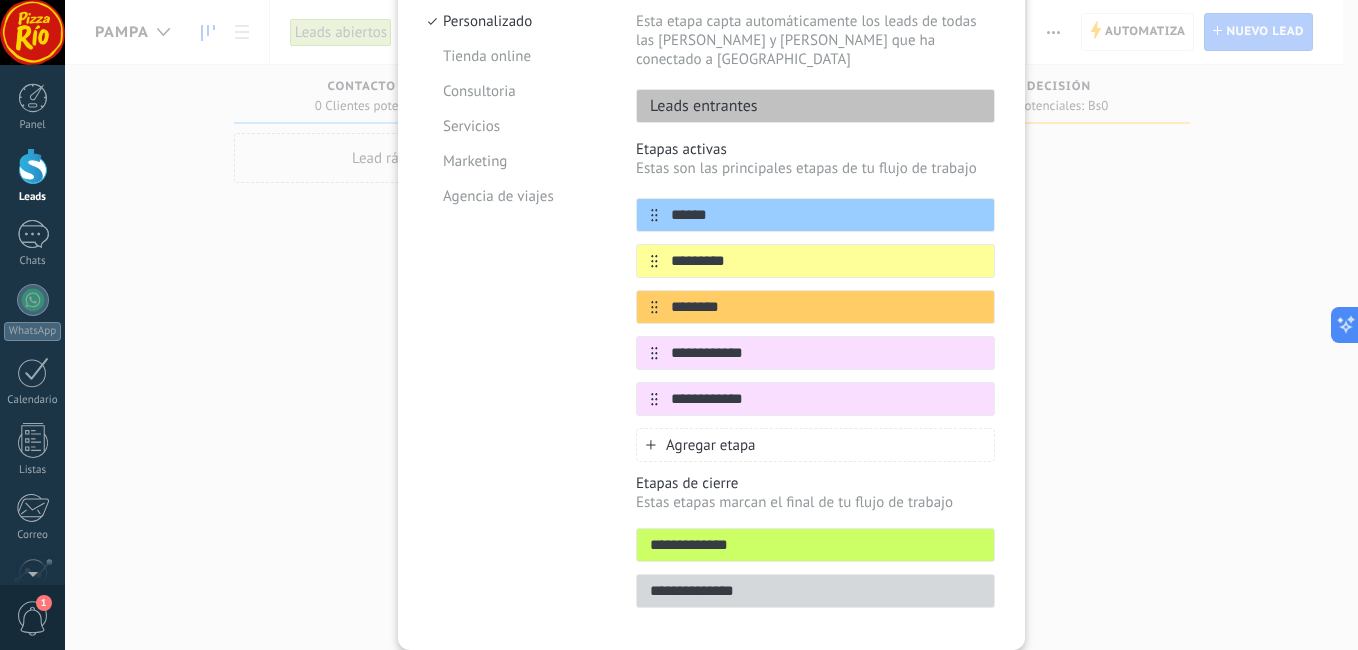 type on "**********" 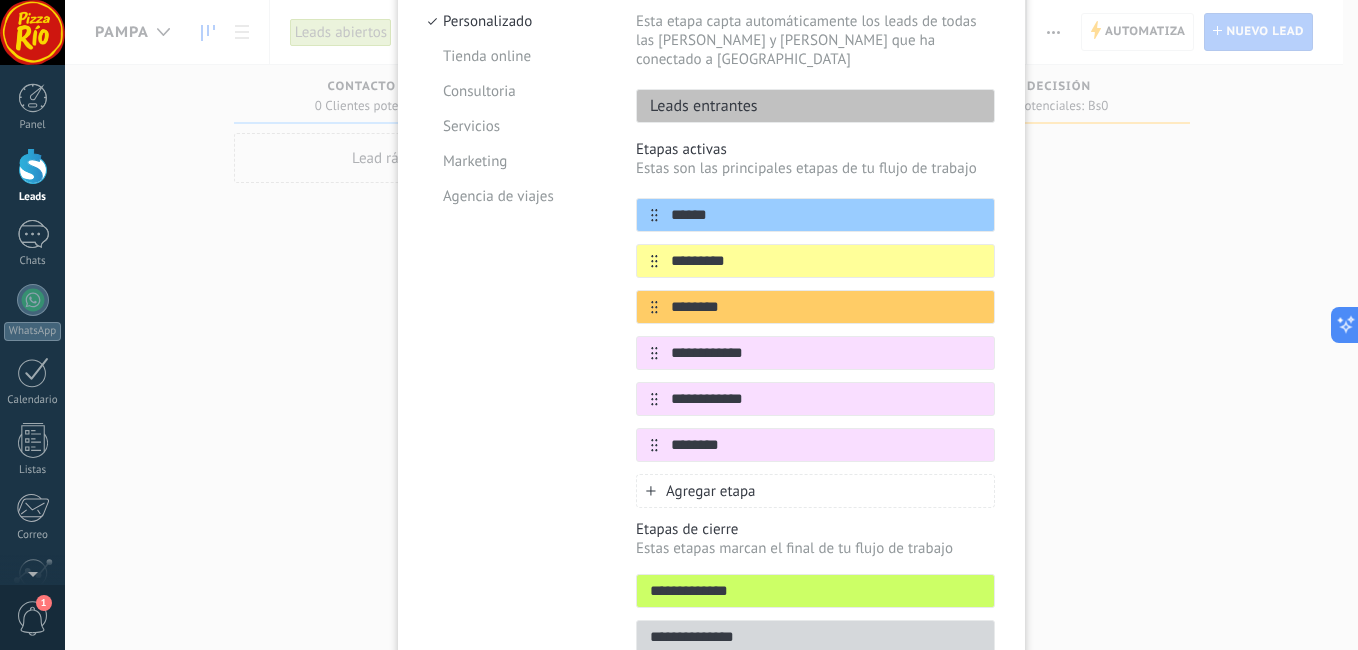 type on "********" 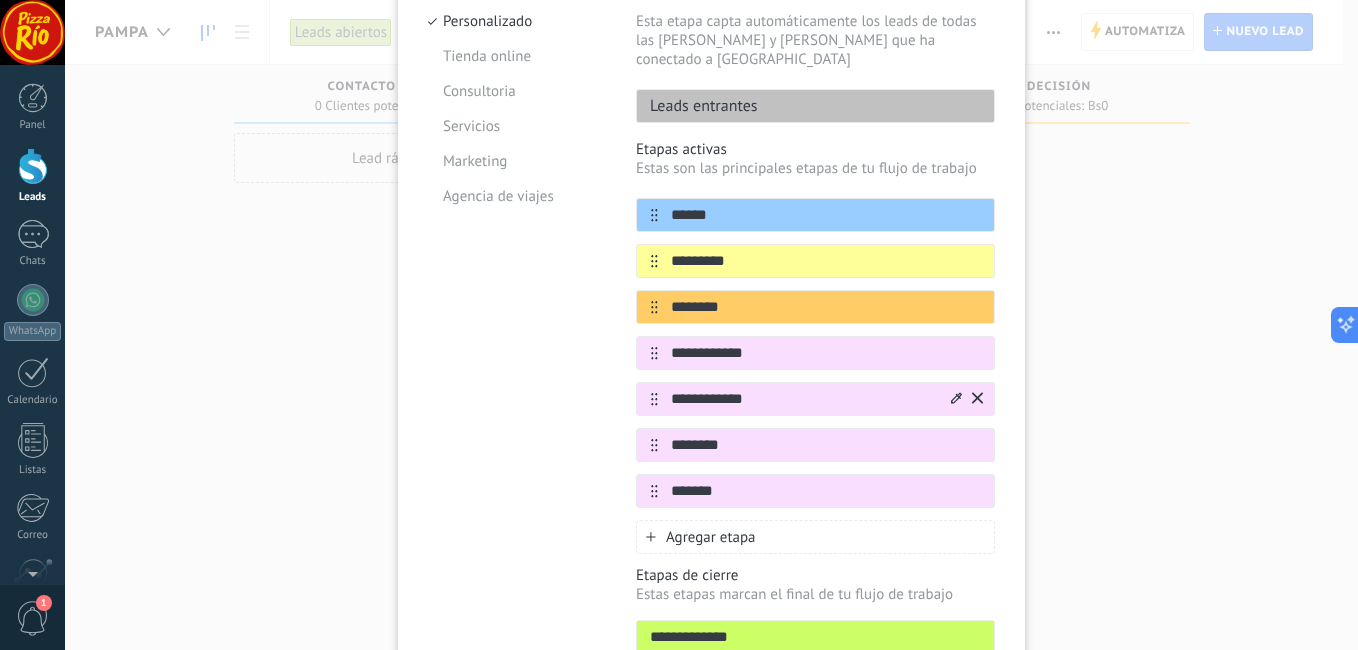 type on "*******" 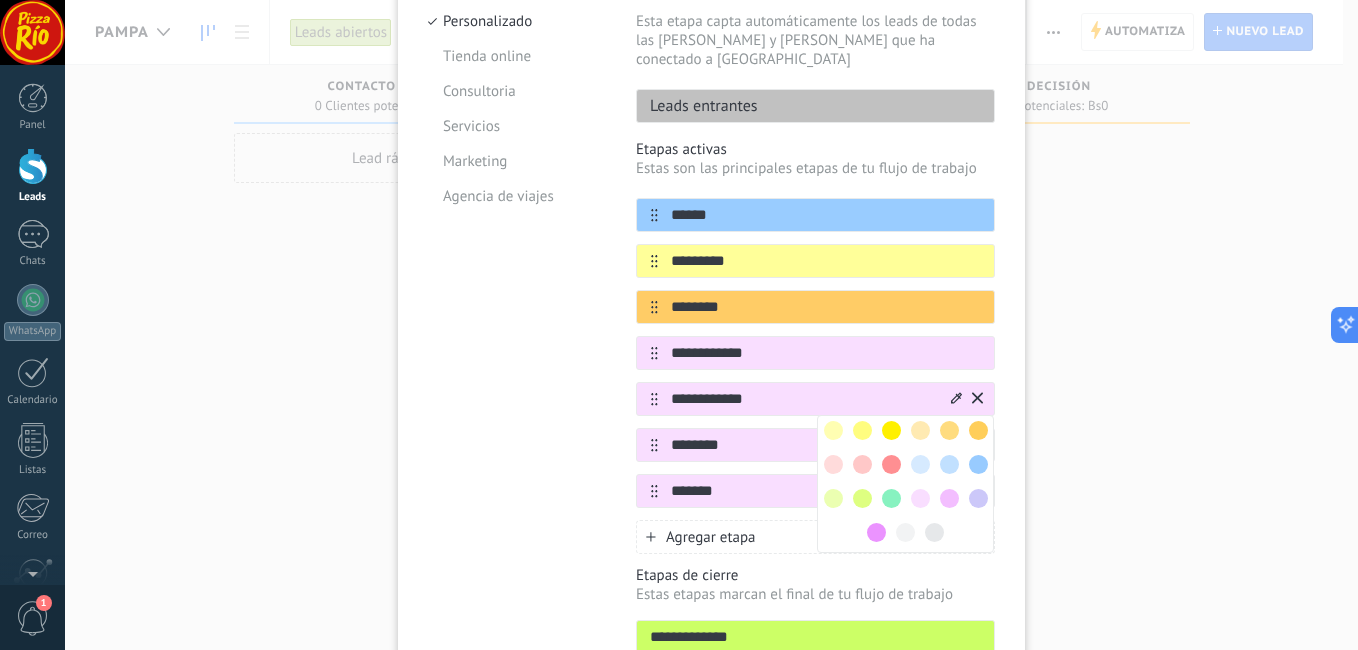 click at bounding box center (833, 430) 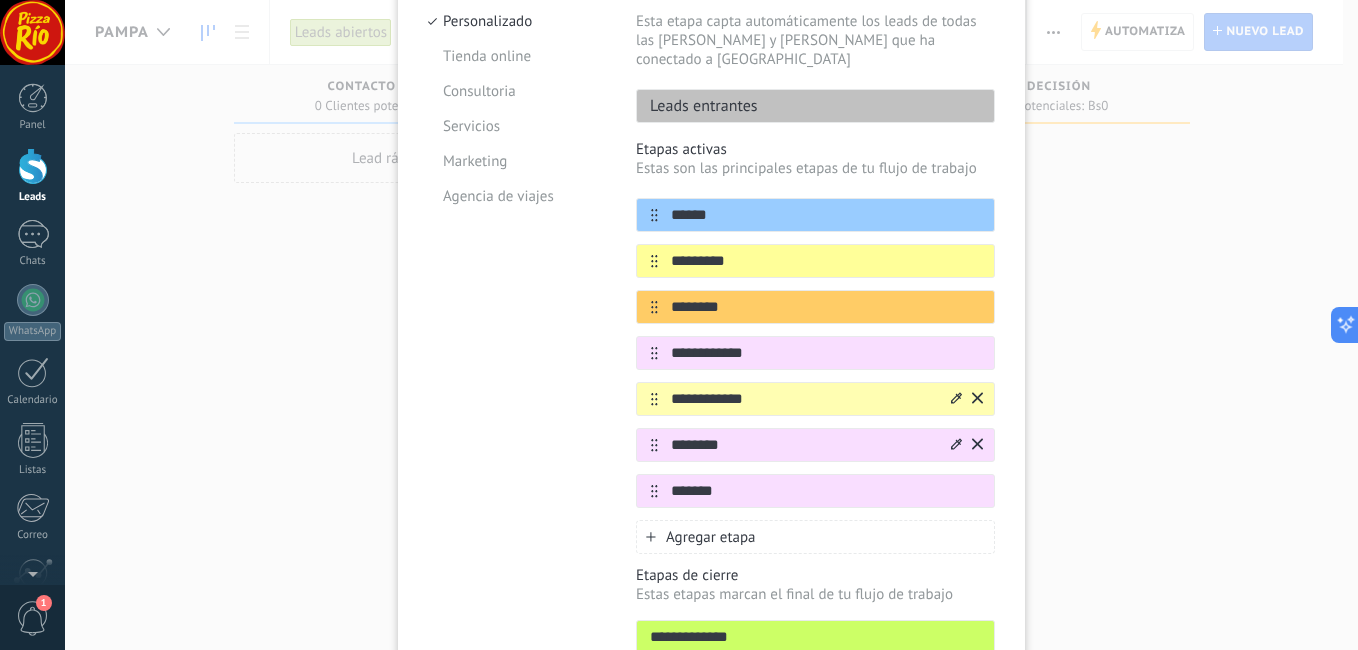 click 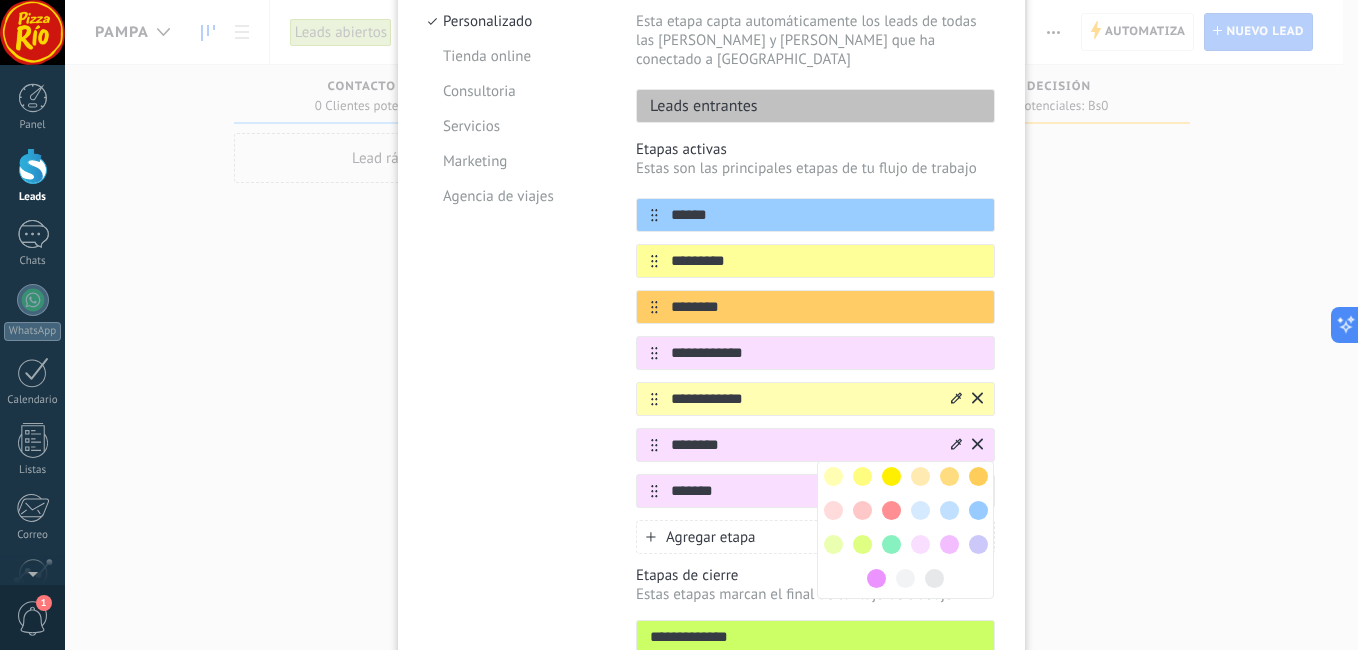 click at bounding box center (833, 510) 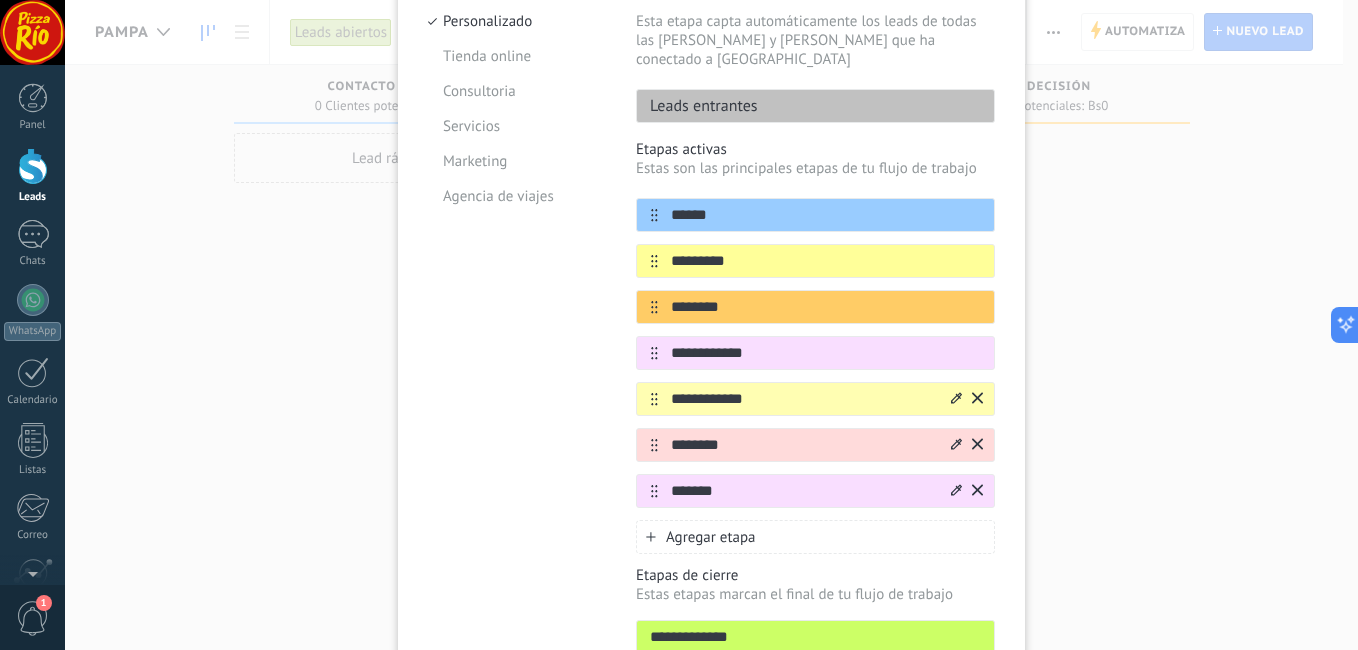 click 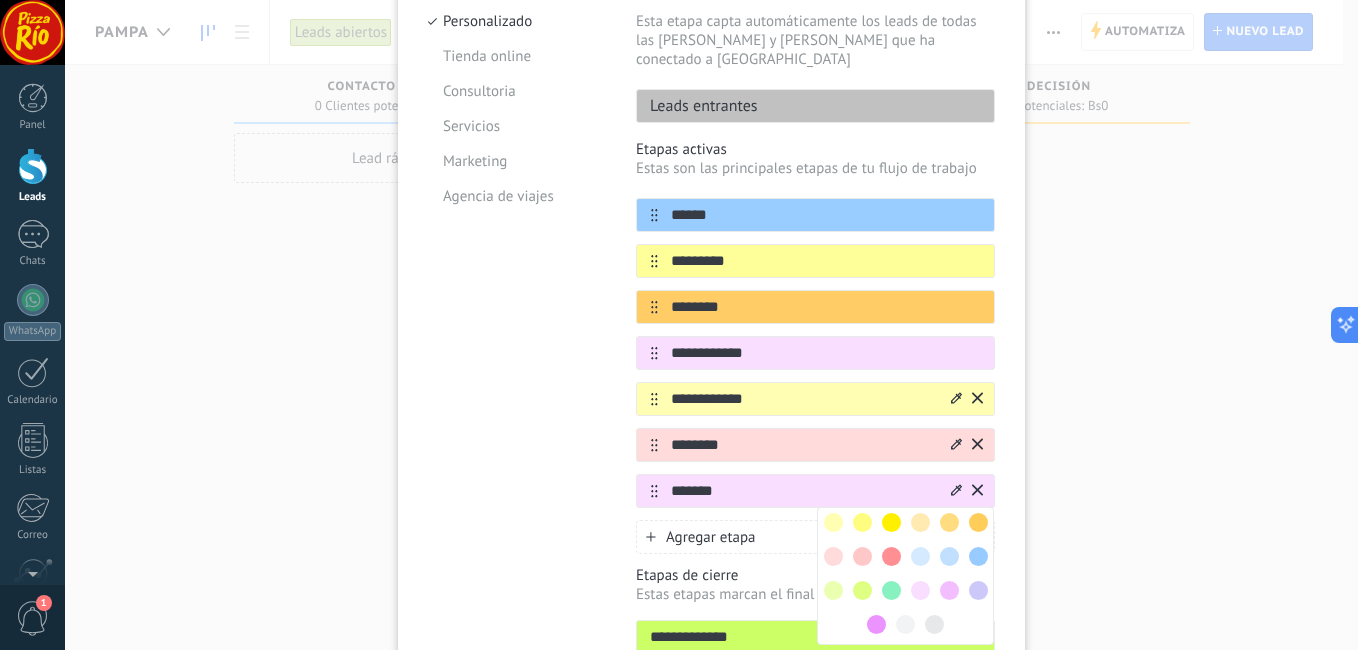 click at bounding box center [833, 590] 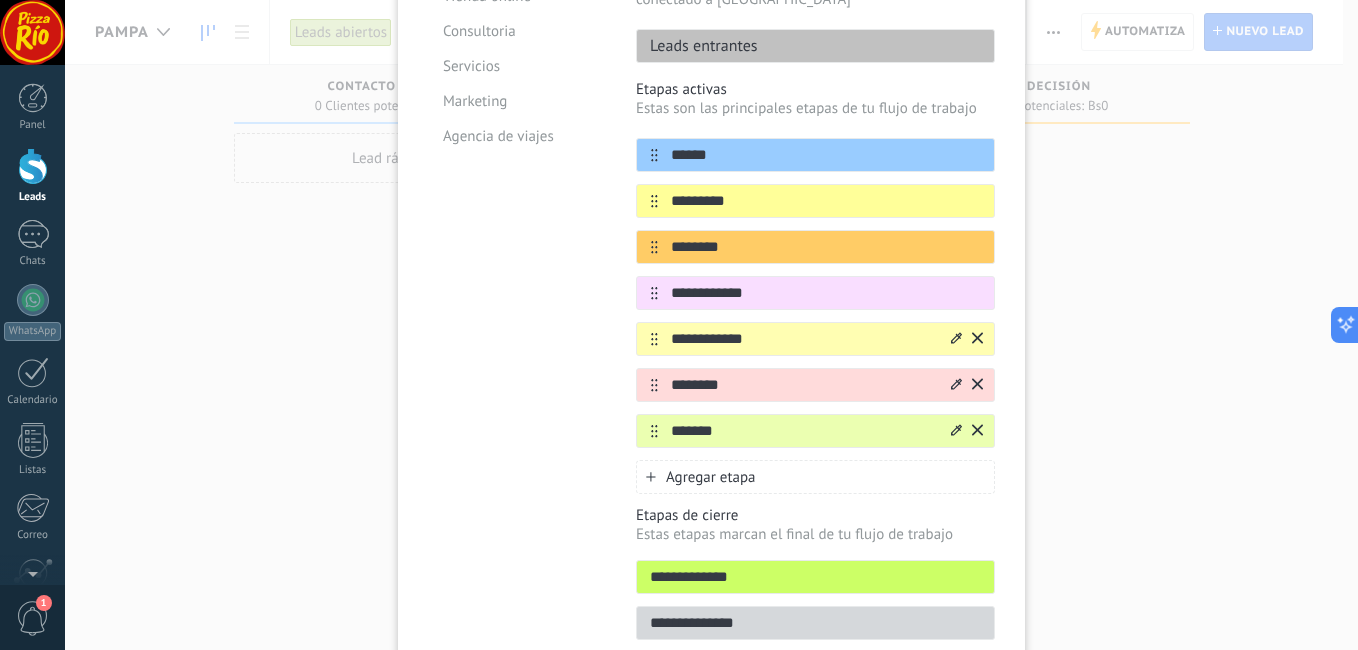 scroll, scrollTop: 372, scrollLeft: 0, axis: vertical 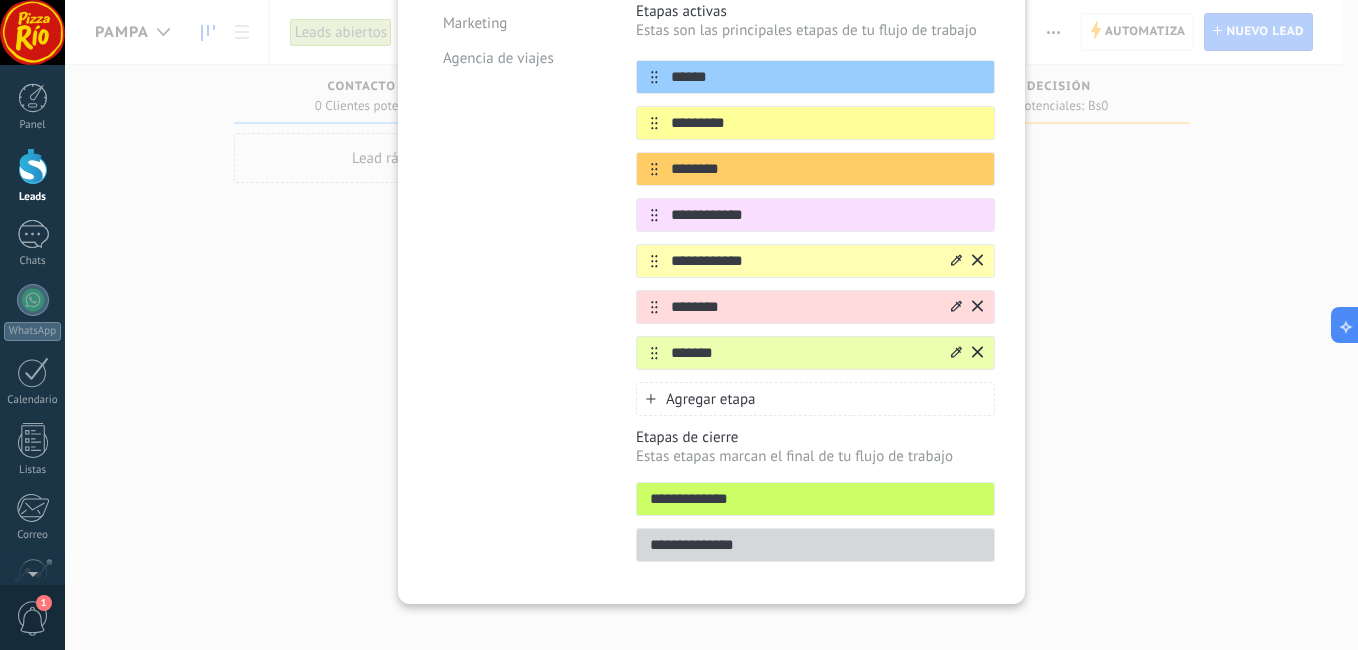 drag, startPoint x: 772, startPoint y: 482, endPoint x: 434, endPoint y: 484, distance: 338.00592 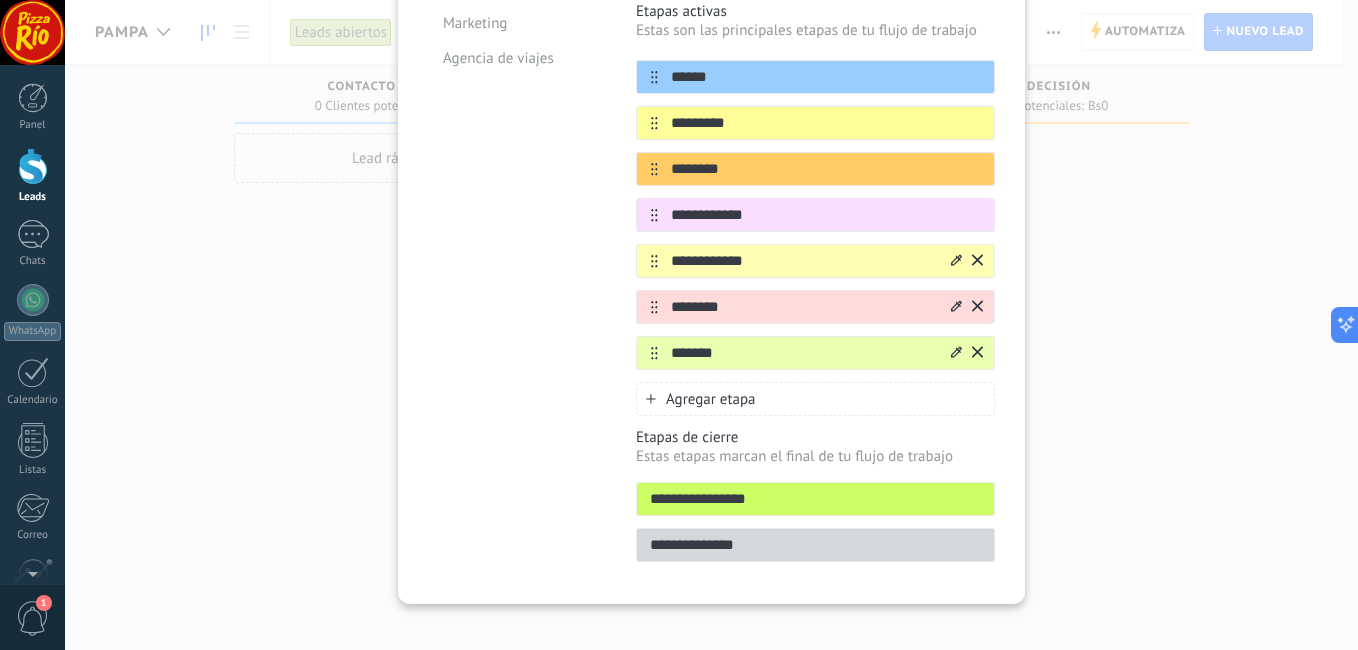 type on "**********" 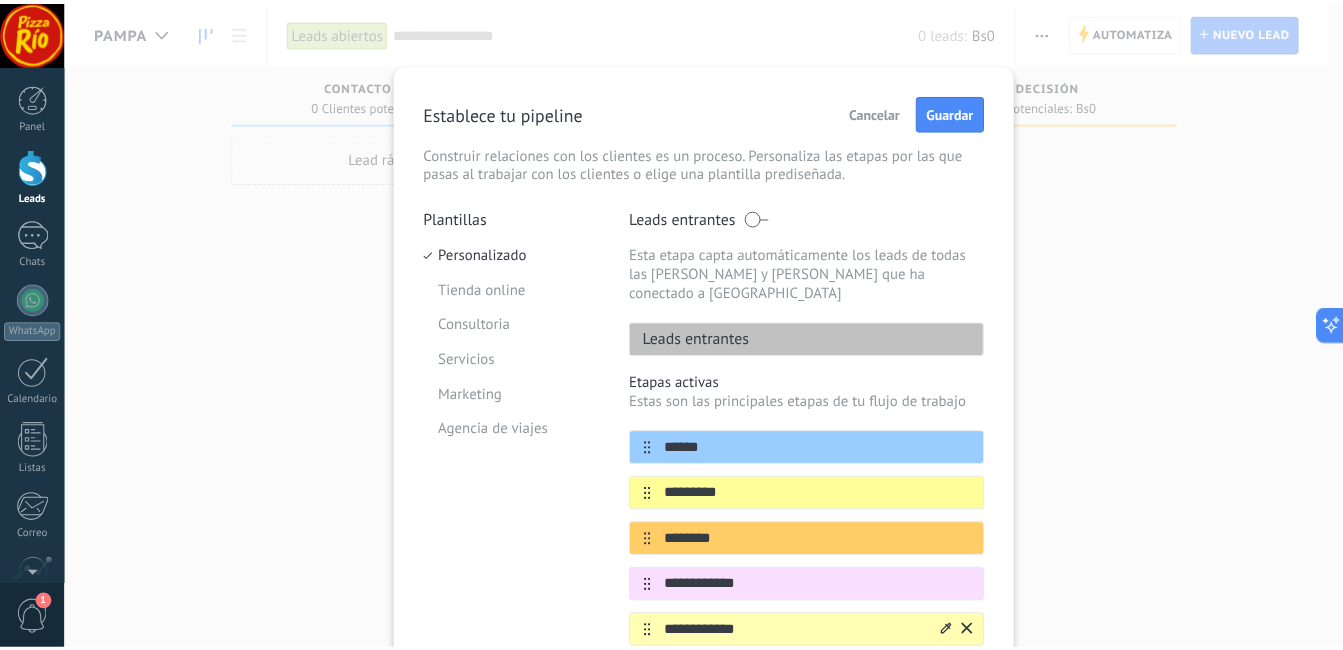 scroll, scrollTop: 0, scrollLeft: 0, axis: both 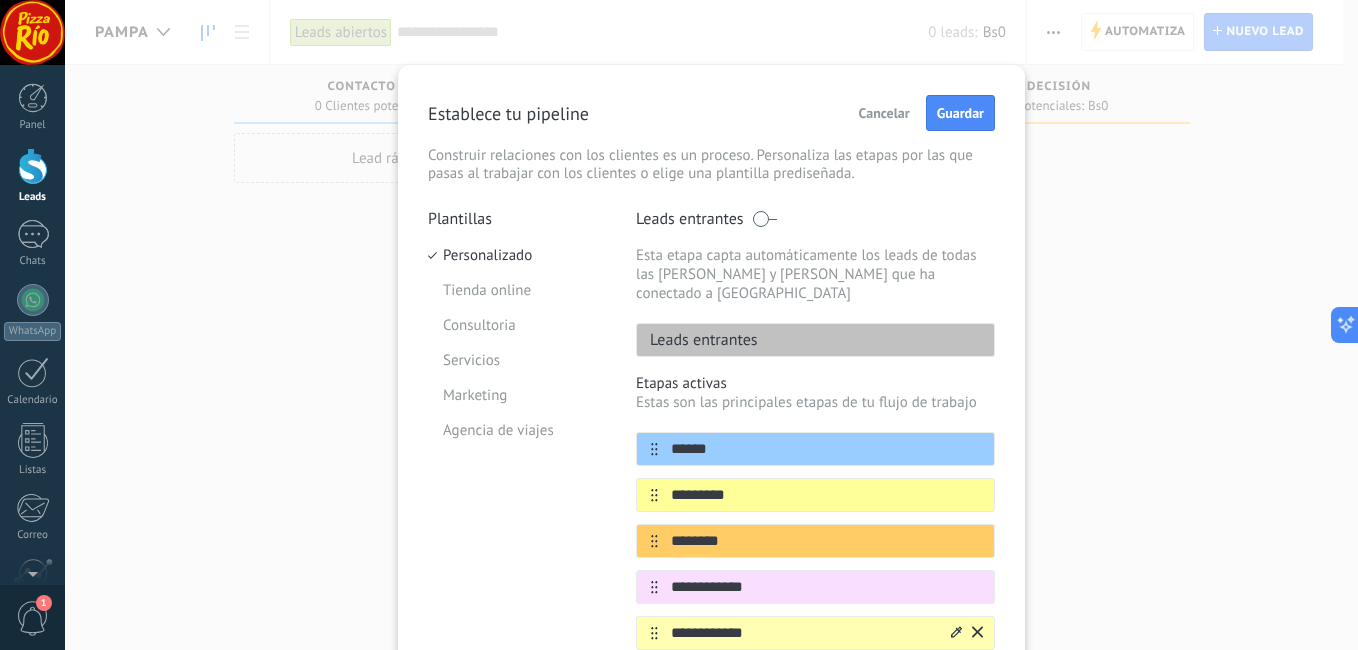 type on "**********" 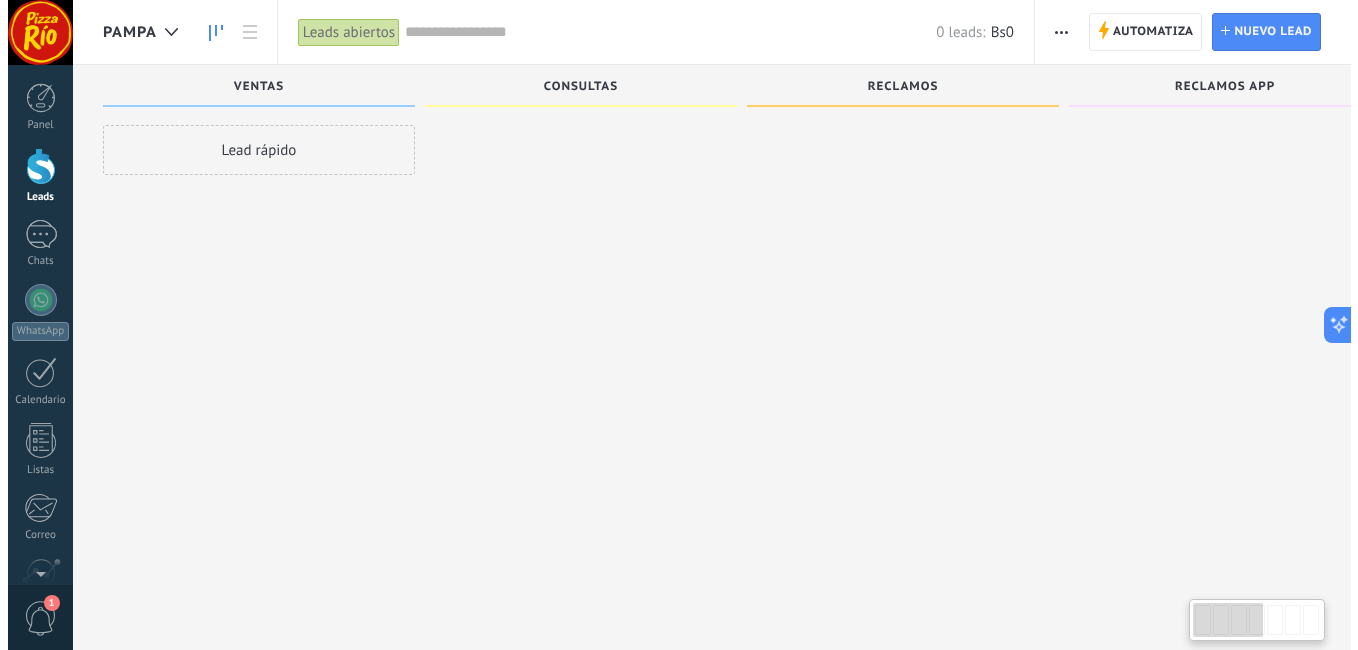 scroll, scrollTop: 0, scrollLeft: 0, axis: both 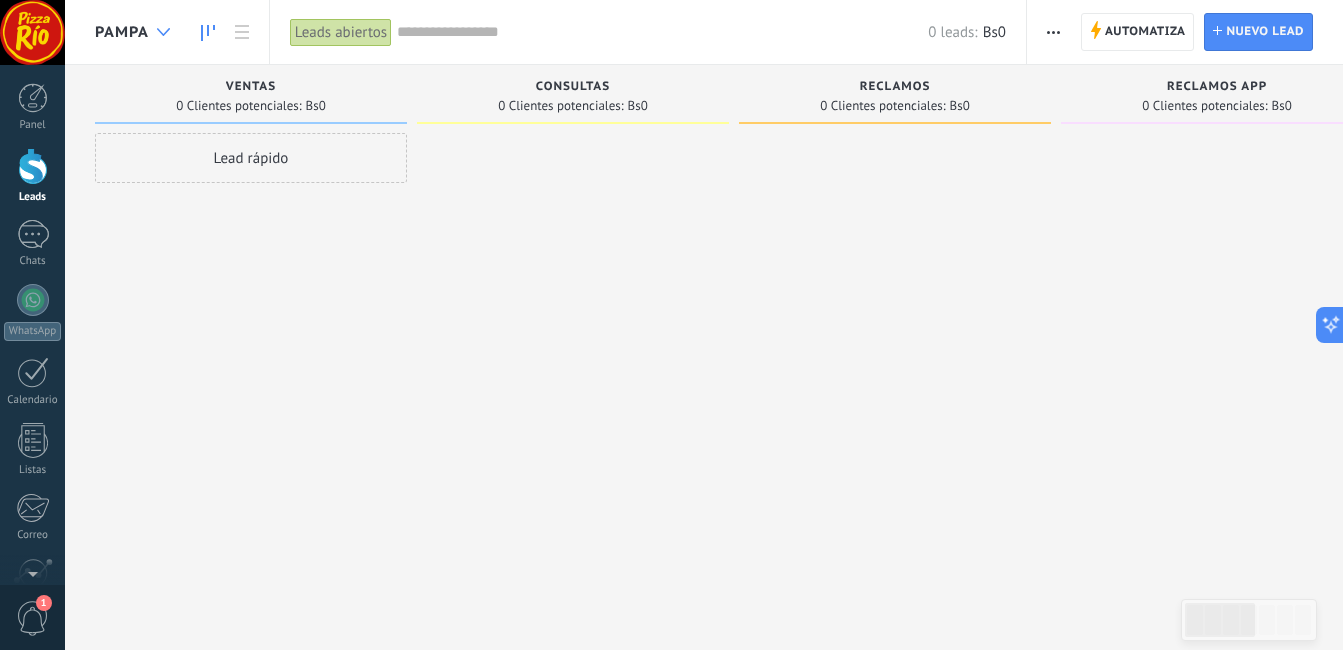 click at bounding box center [163, 32] 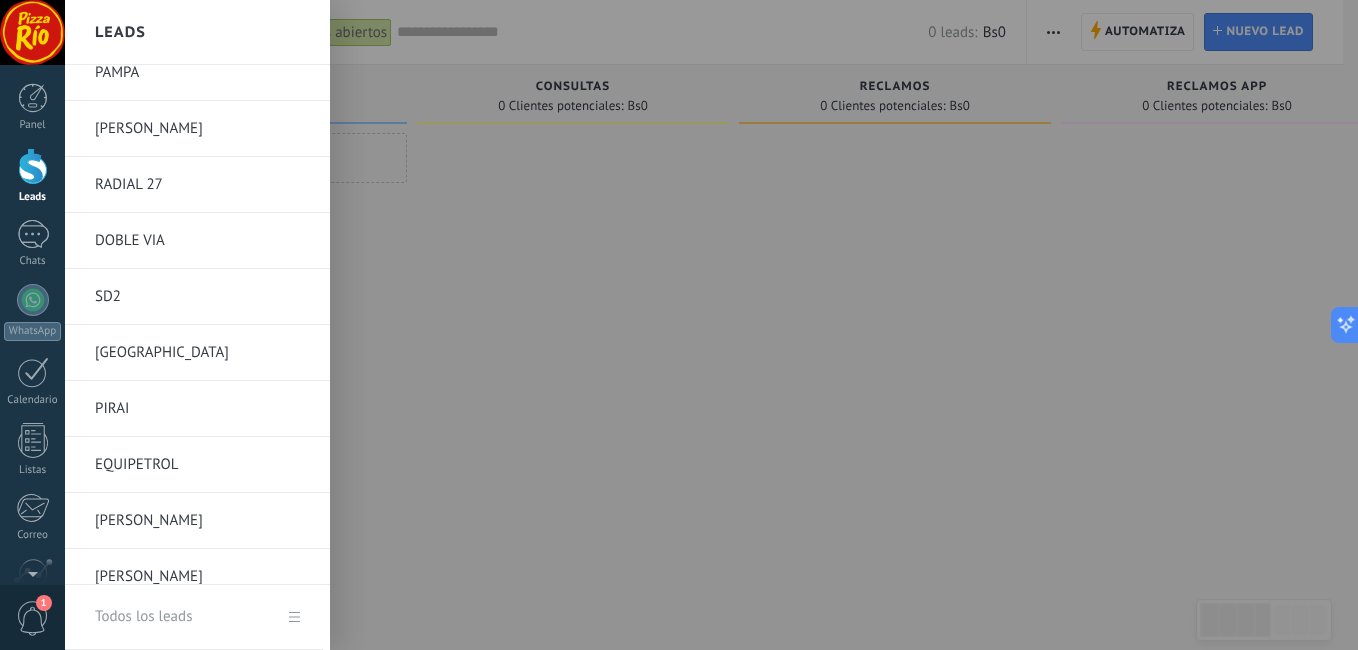 scroll, scrollTop: 200, scrollLeft: 0, axis: vertical 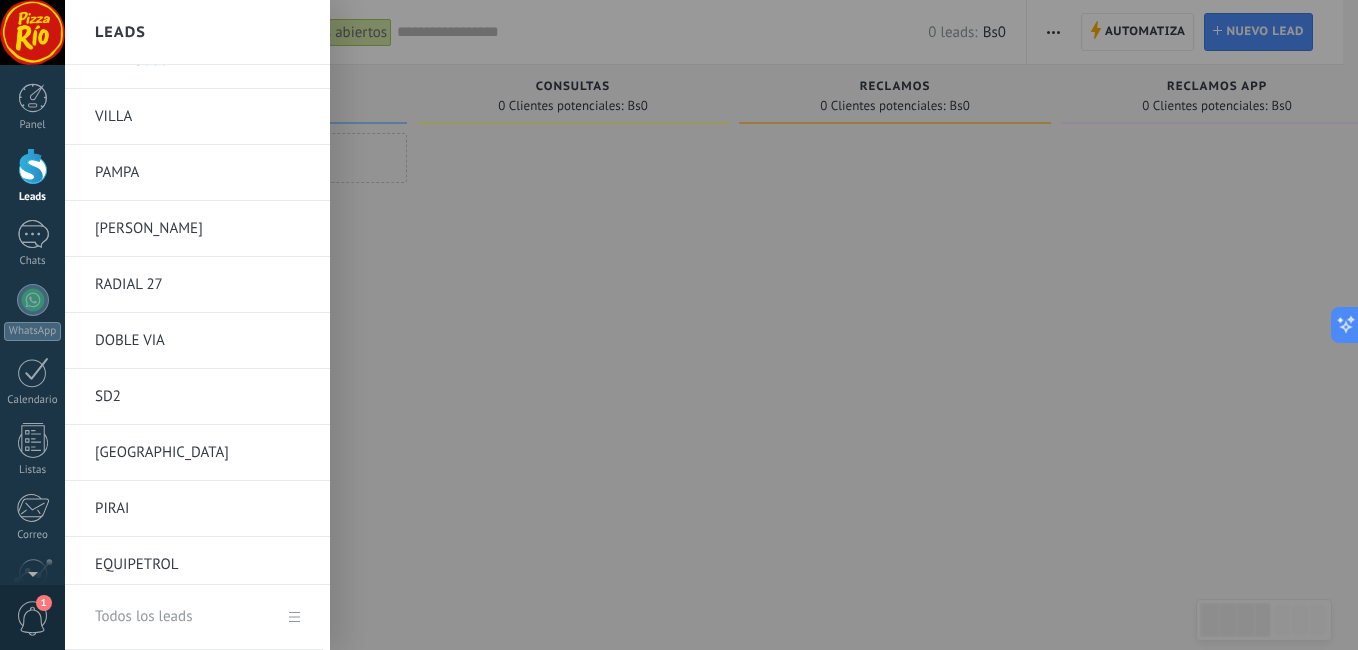 click on "[PERSON_NAME]" at bounding box center (202, 229) 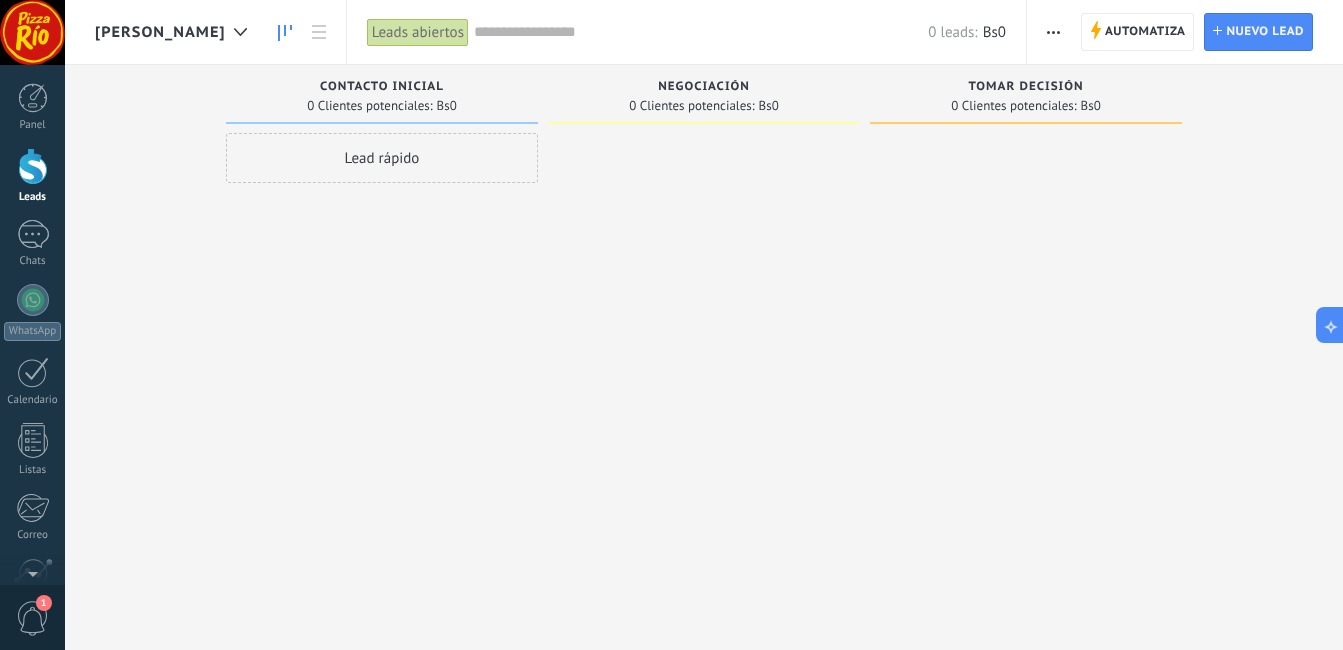 click at bounding box center (1053, 32) 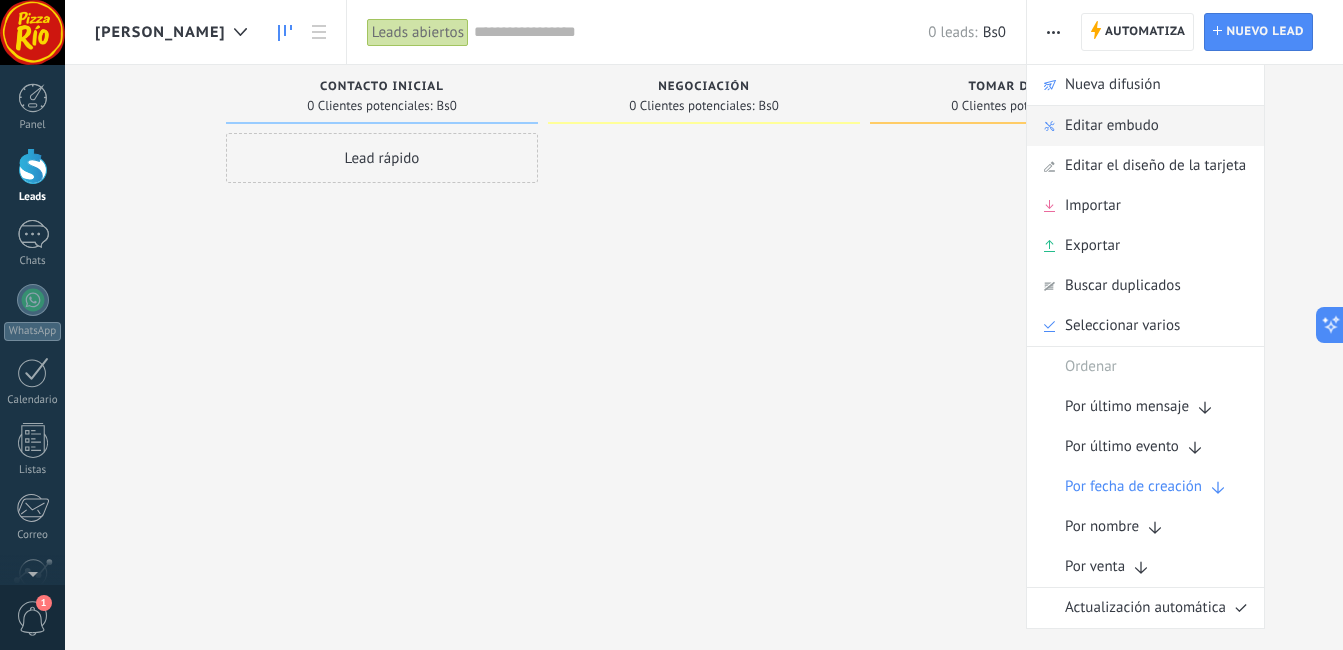 click on "Editar embudo" at bounding box center [1112, 126] 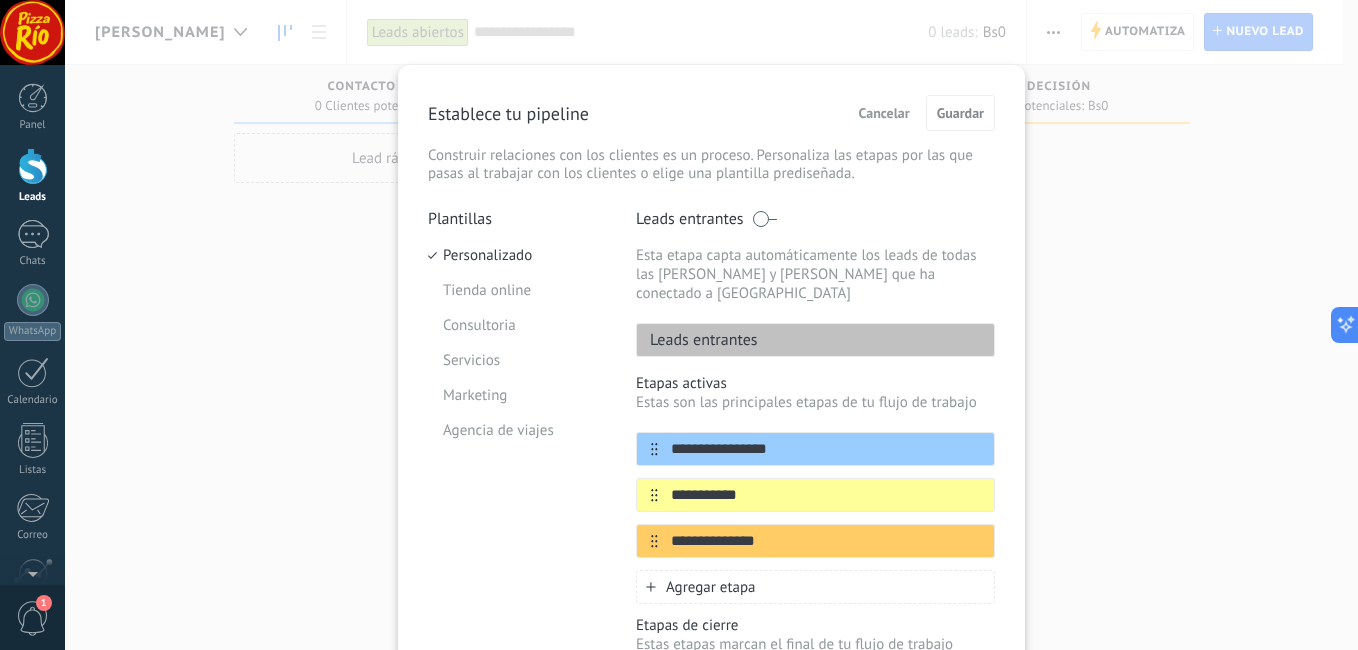 scroll, scrollTop: 188, scrollLeft: 0, axis: vertical 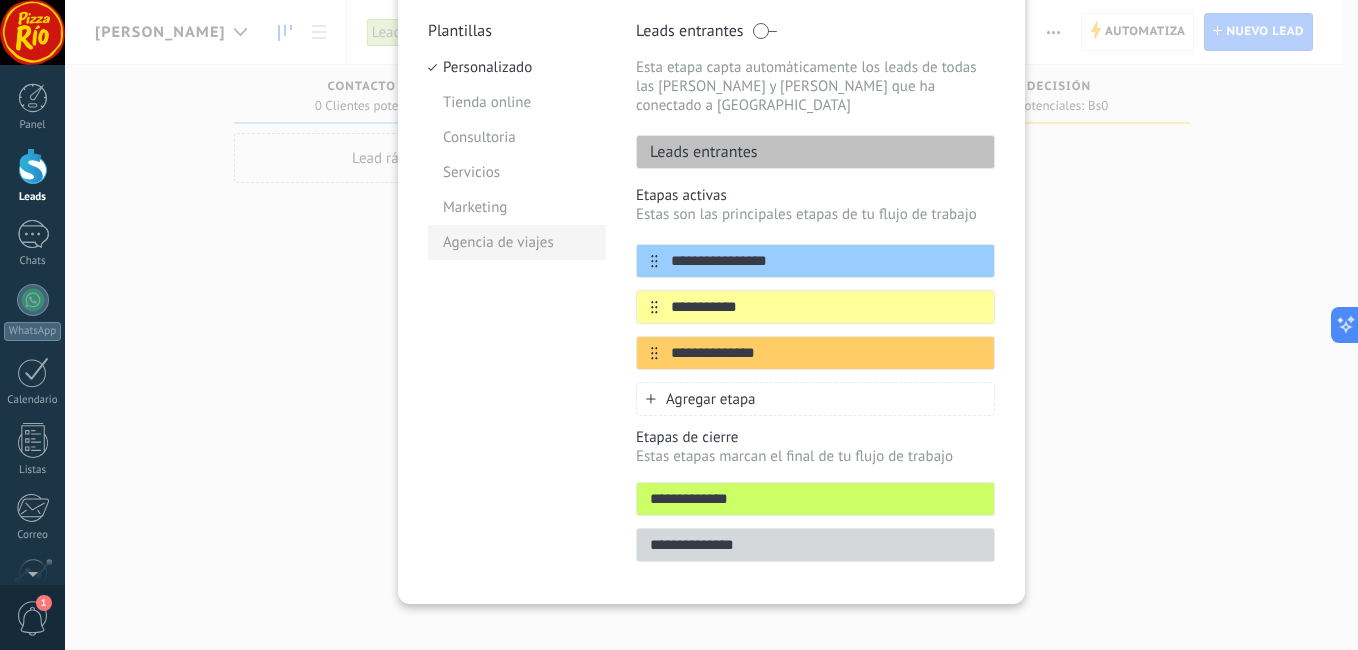 drag, startPoint x: 797, startPoint y: 236, endPoint x: 539, endPoint y: 238, distance: 258.00775 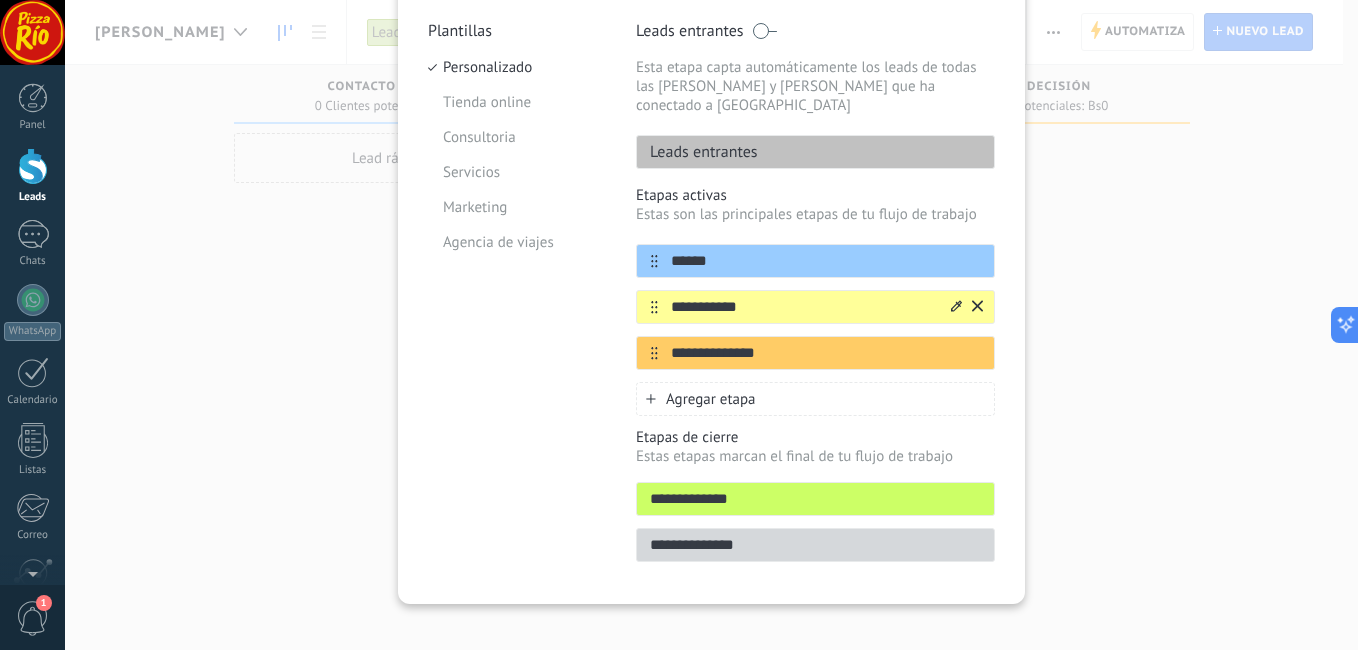 type on "******" 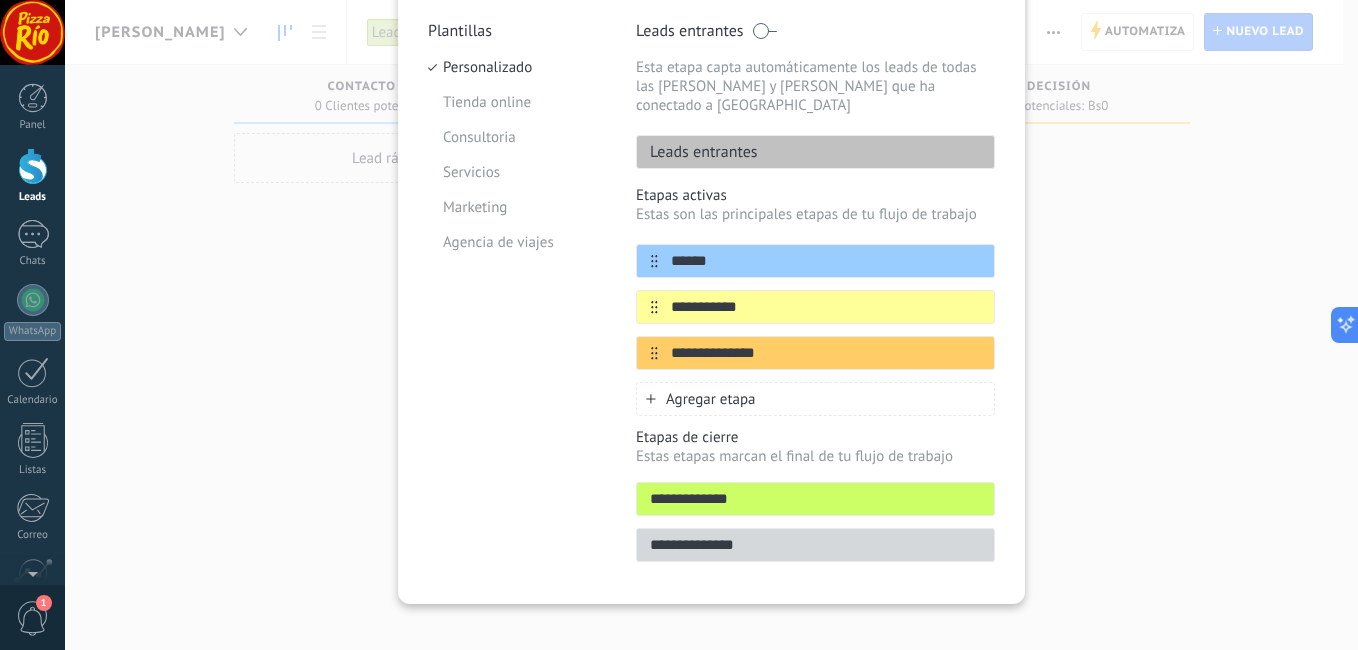 drag, startPoint x: 767, startPoint y: 295, endPoint x: 617, endPoint y: 299, distance: 150.05333 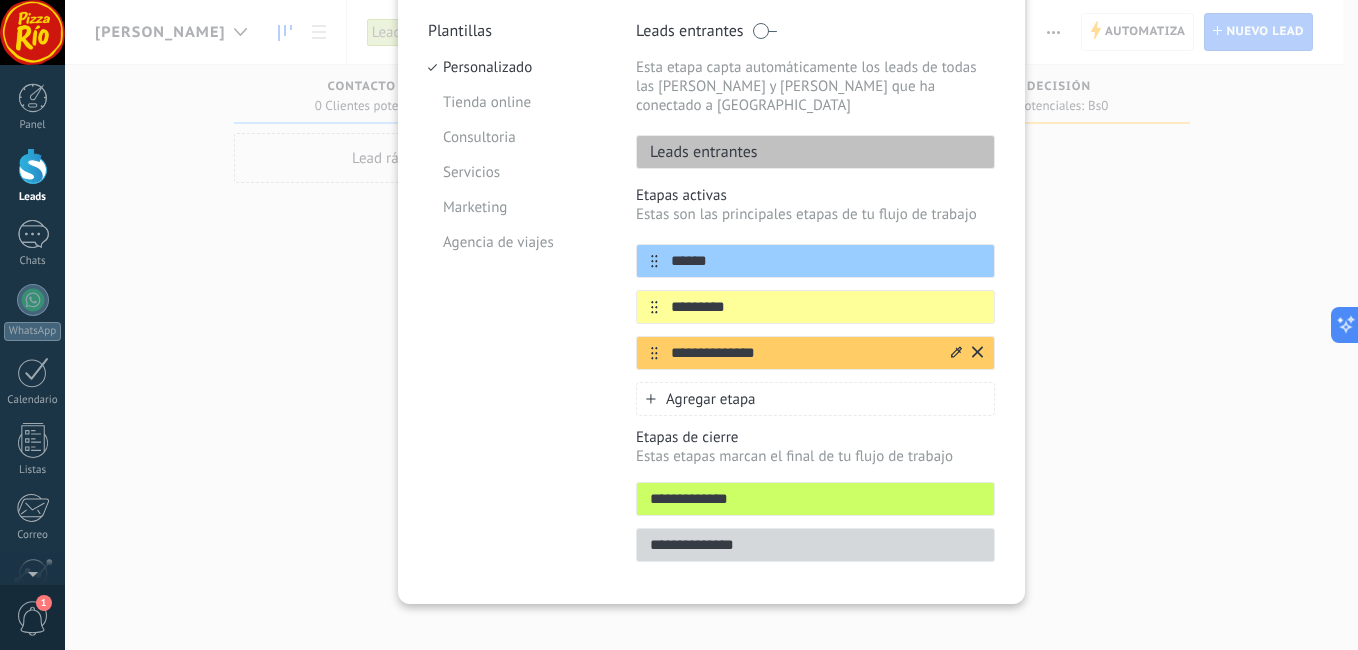 type on "*********" 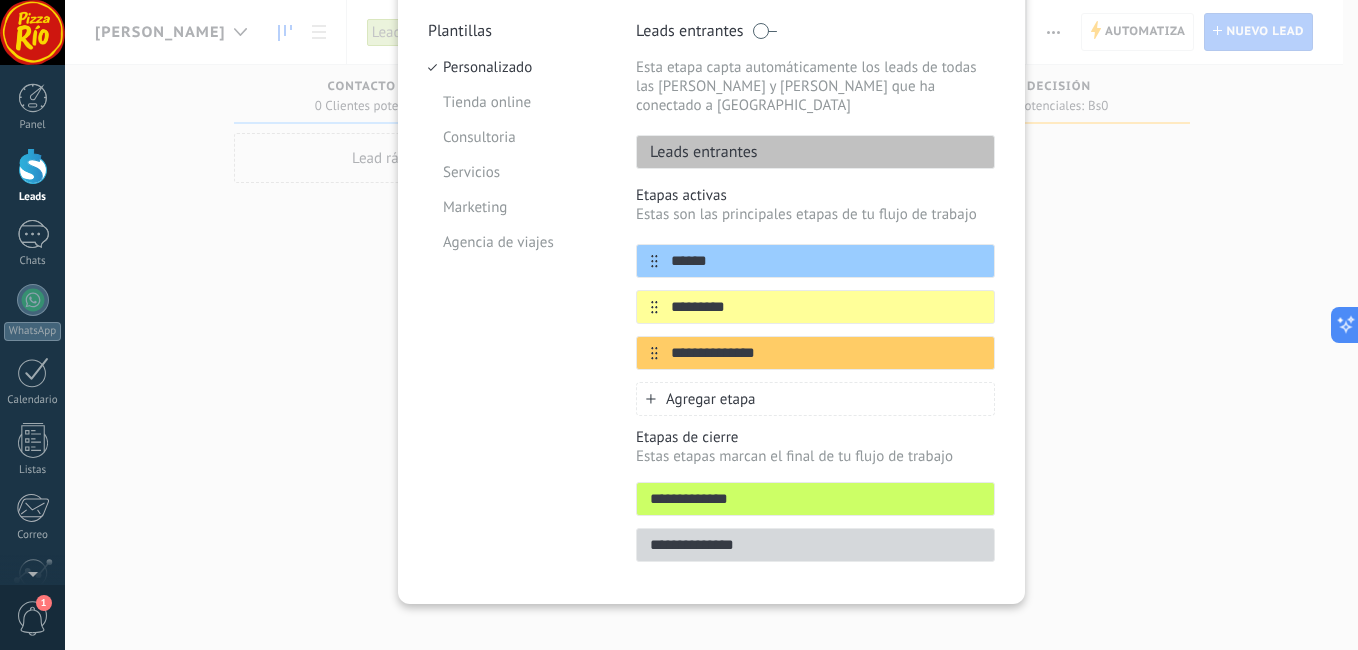 drag, startPoint x: 797, startPoint y: 339, endPoint x: 546, endPoint y: 358, distance: 251.7181 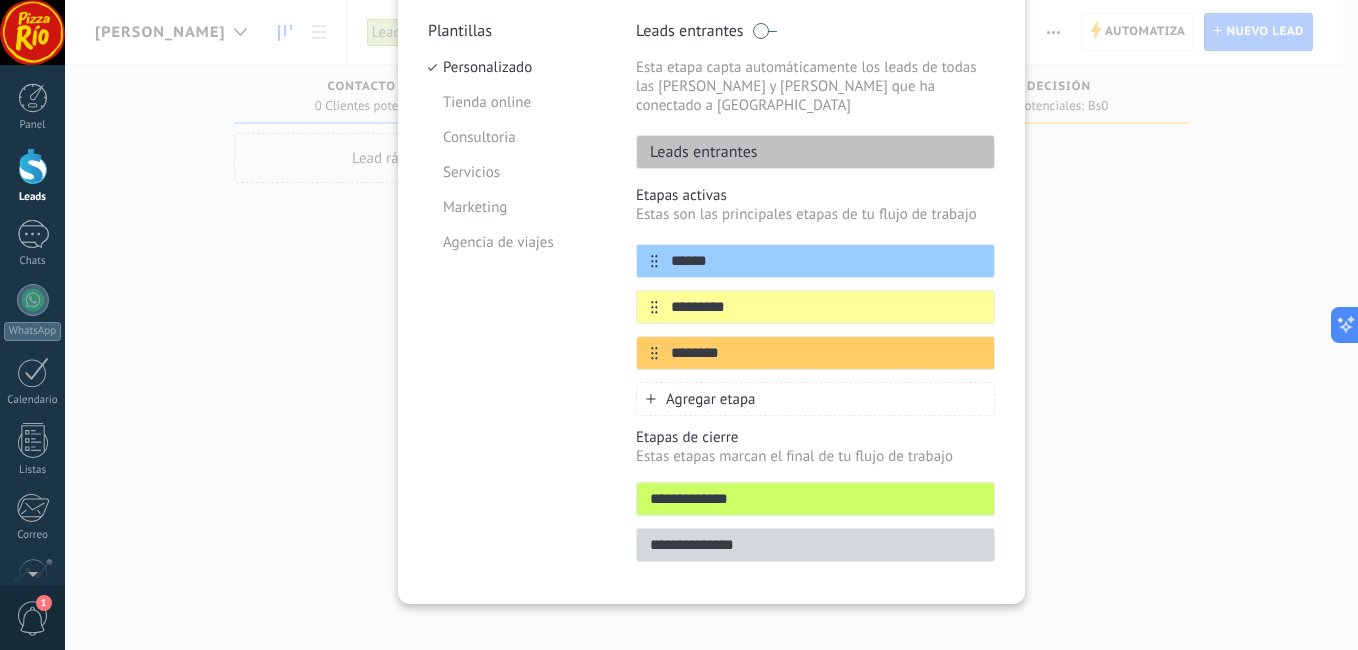 type on "********" 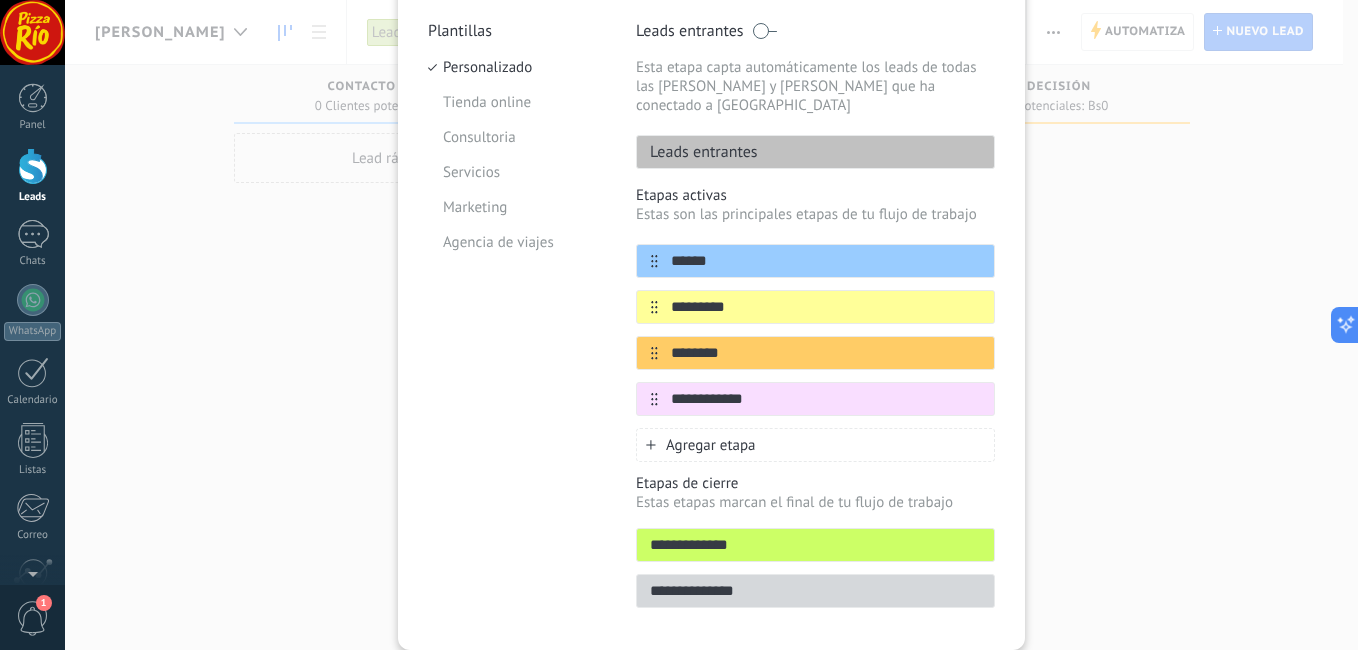 type on "**********" 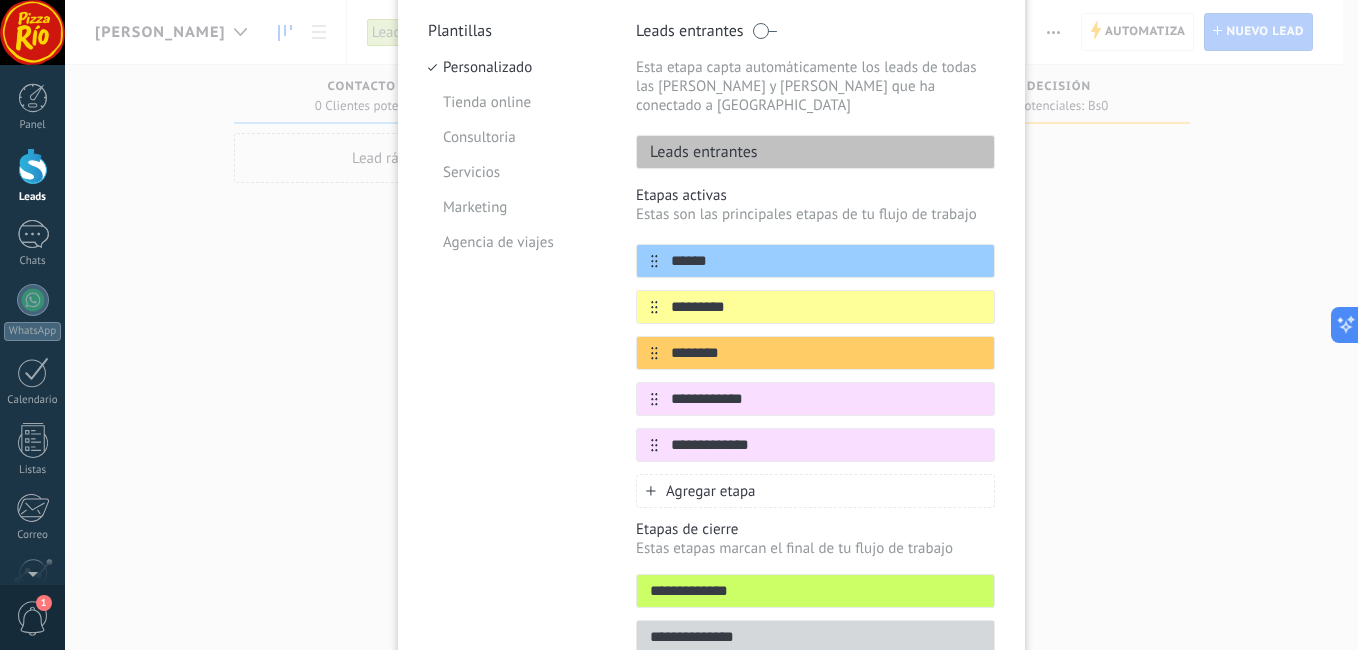 type on "**********" 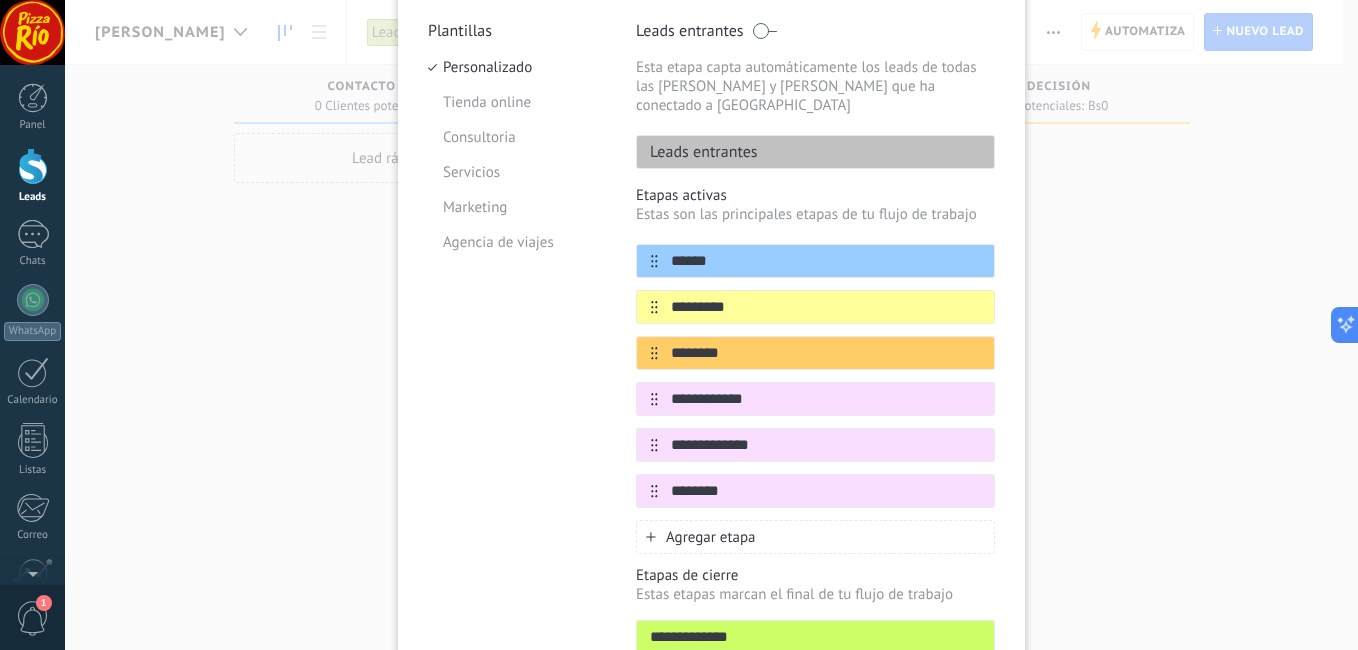 type on "********" 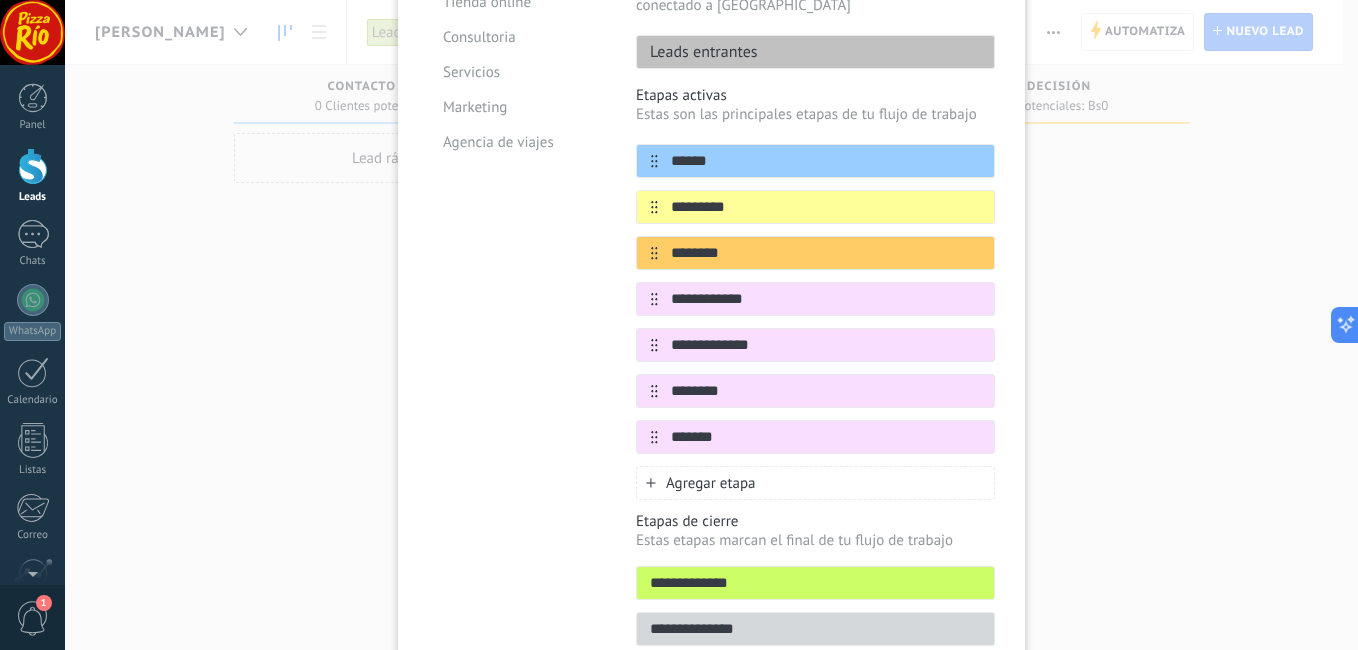 scroll, scrollTop: 372, scrollLeft: 0, axis: vertical 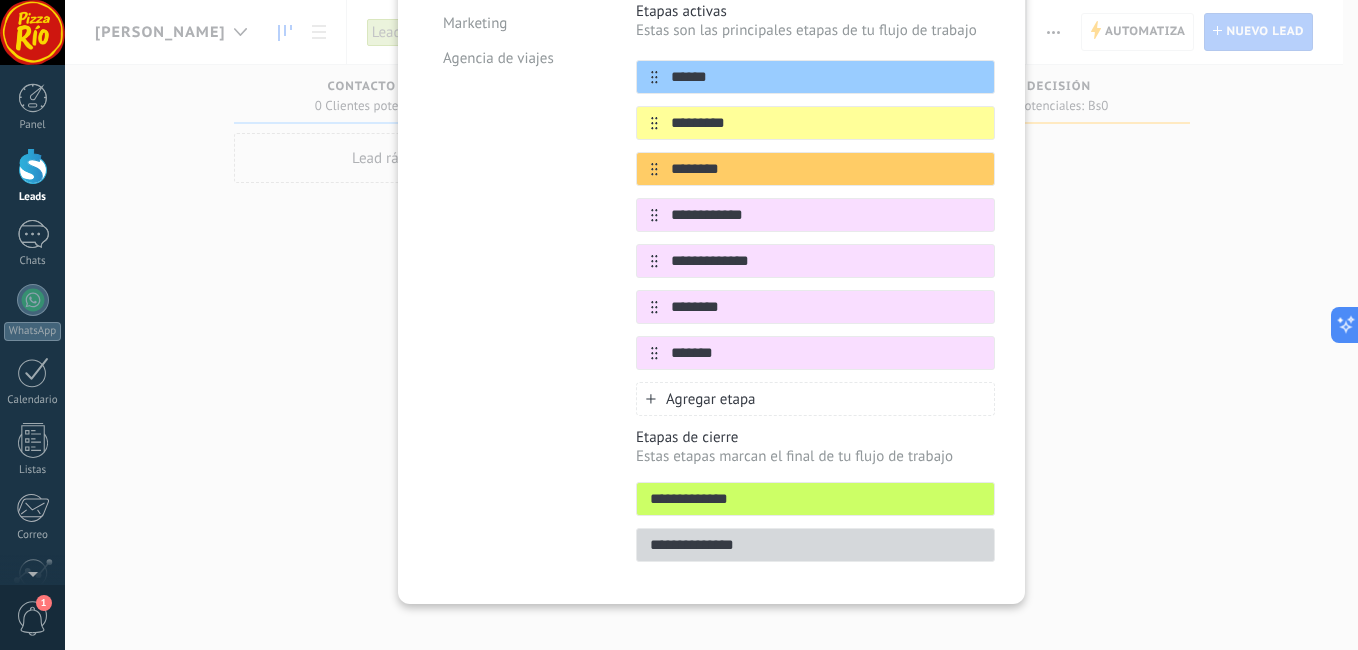 type on "*******" 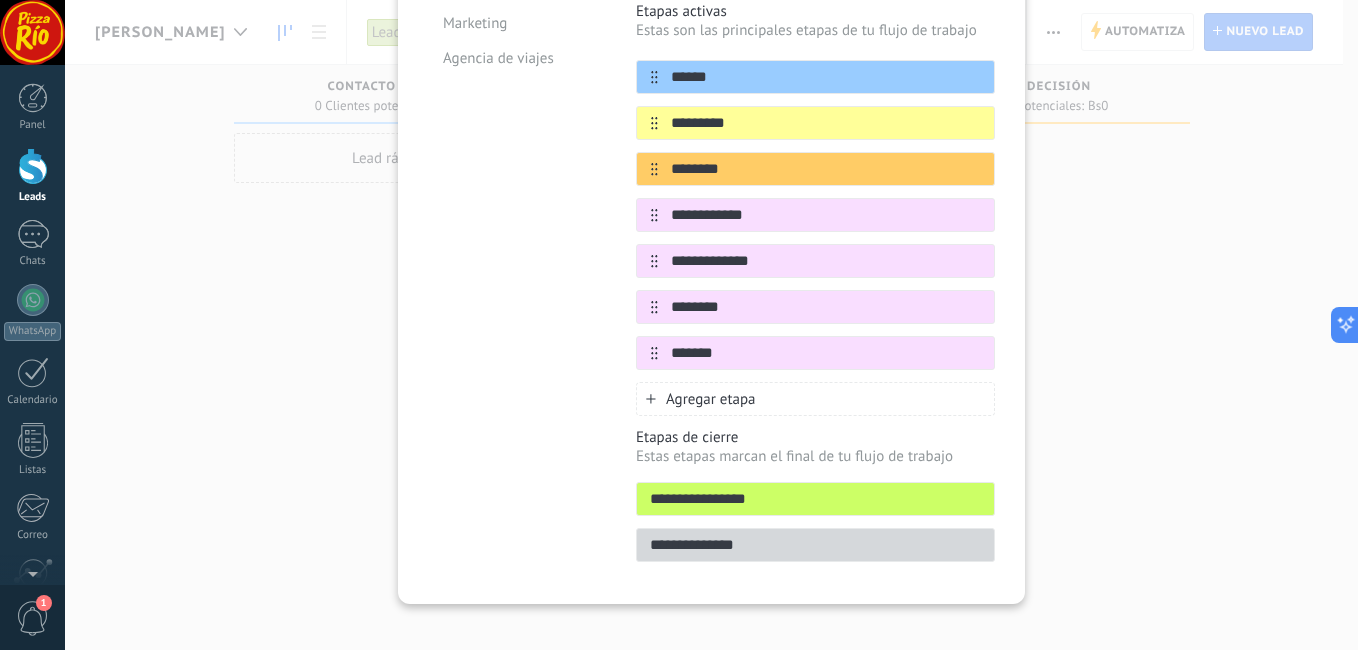 type on "**********" 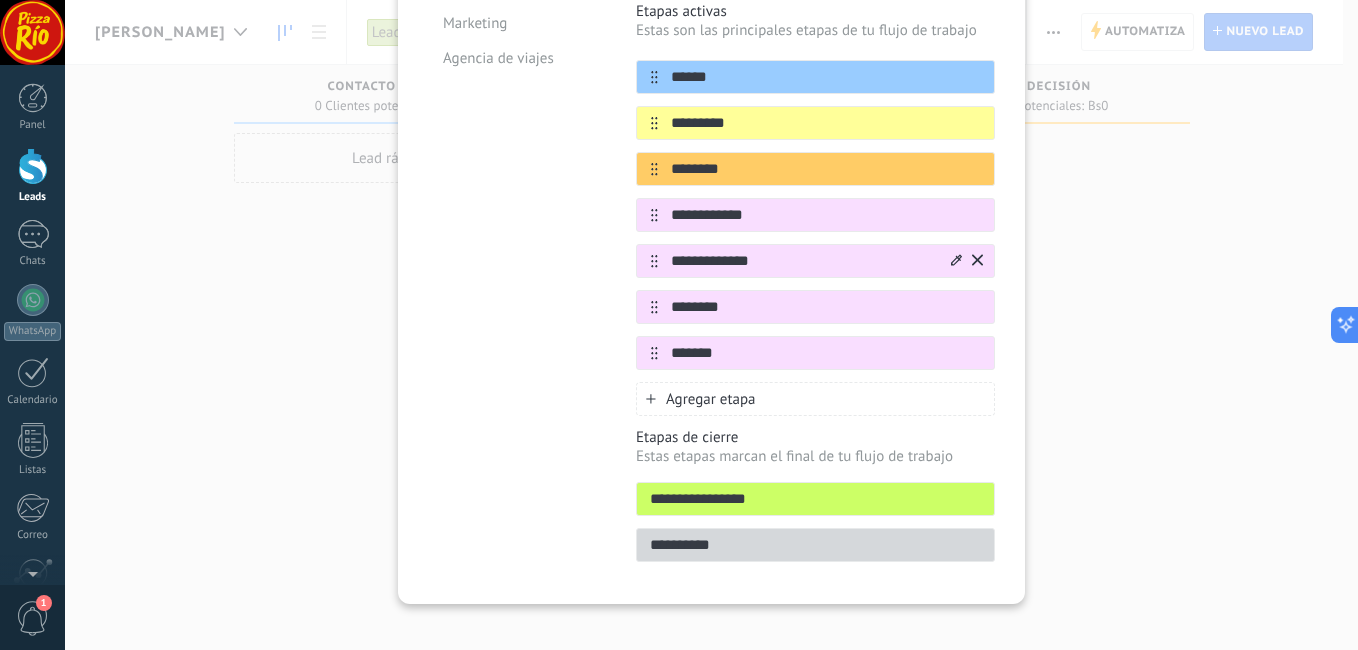 type on "**********" 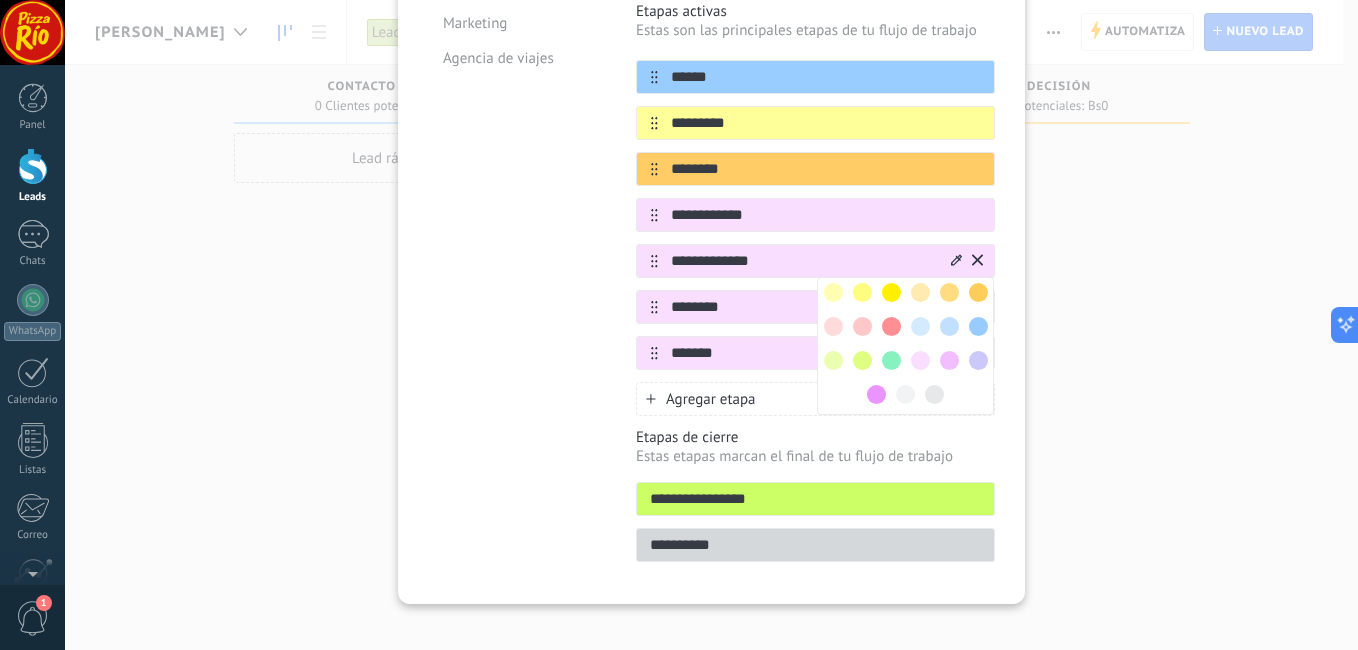 click at bounding box center (833, 292) 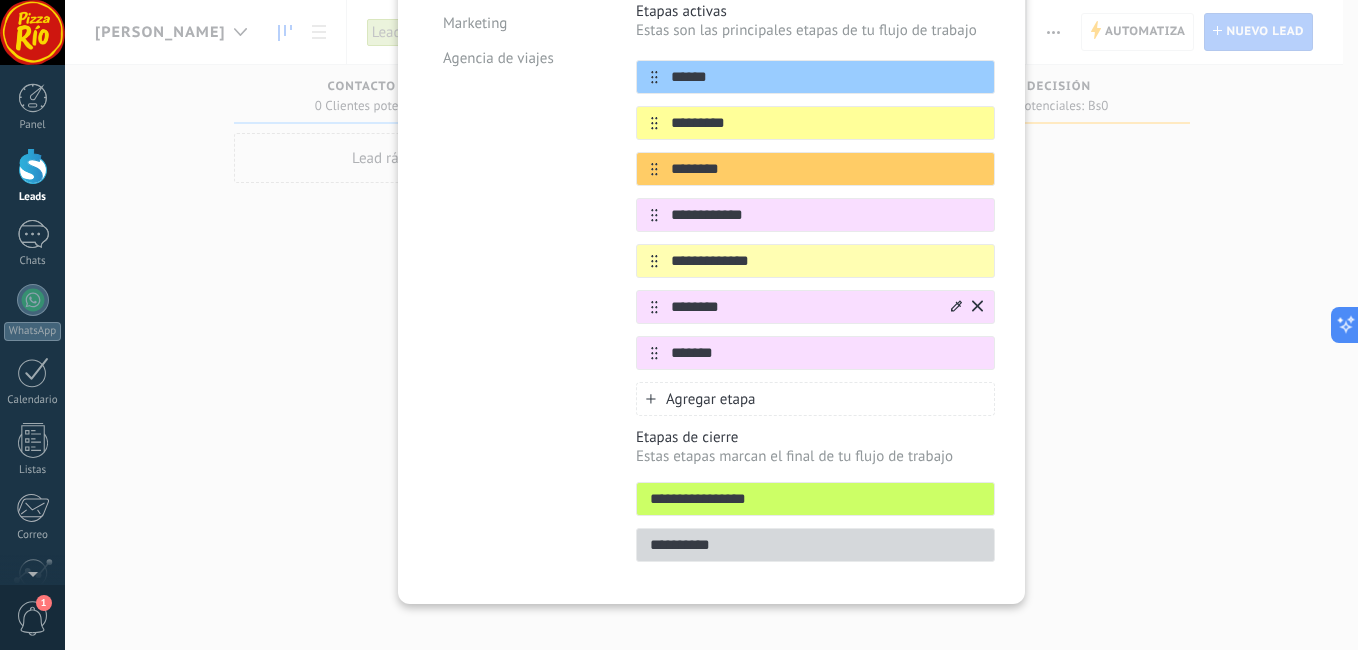 click 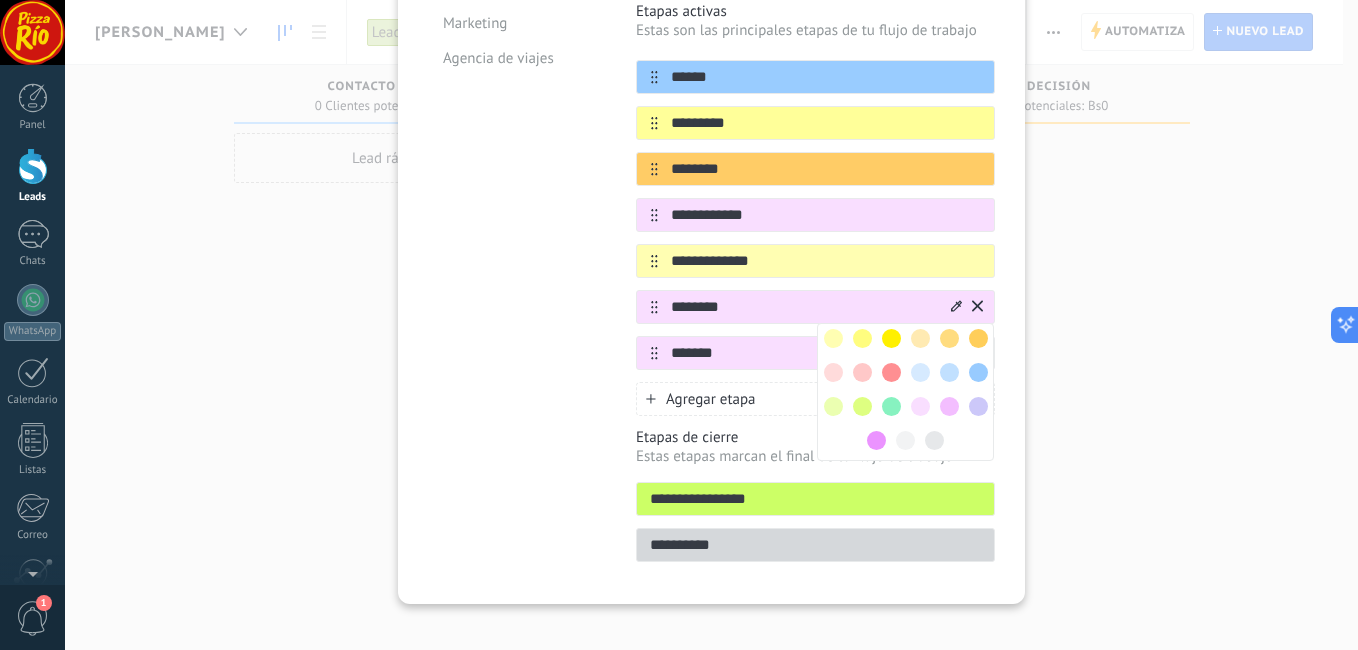 click at bounding box center (833, 372) 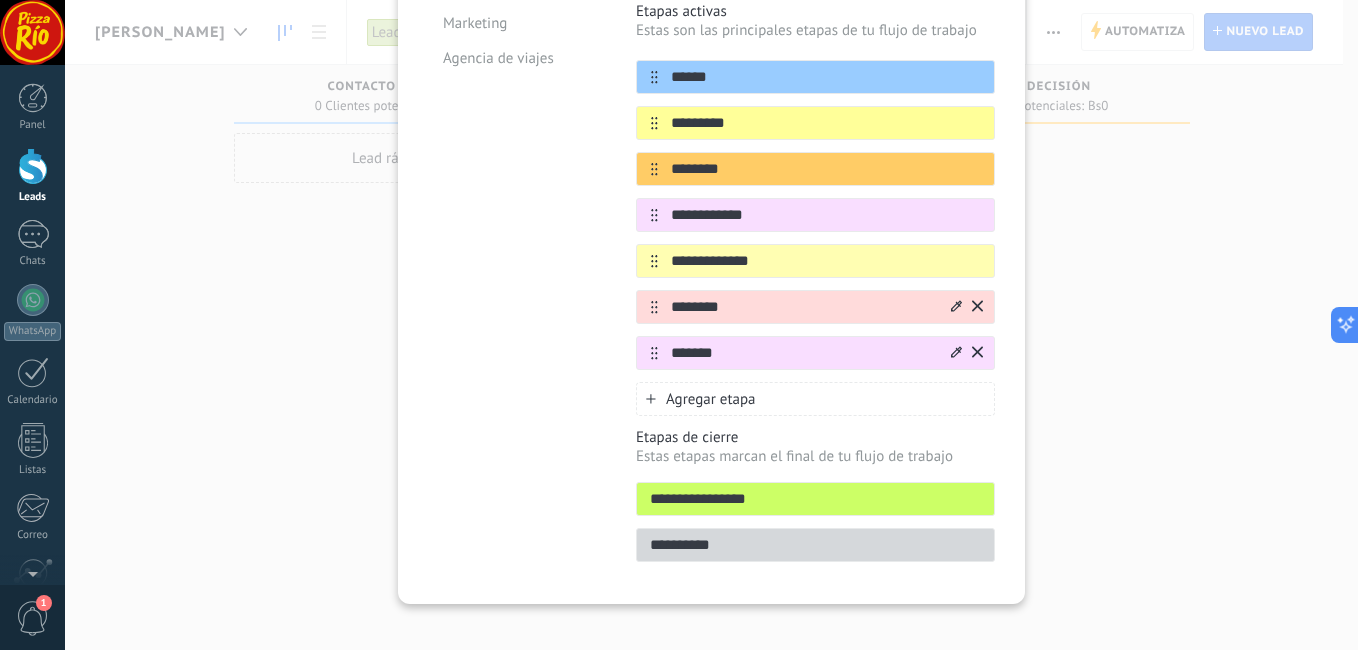 click at bounding box center (965, 353) 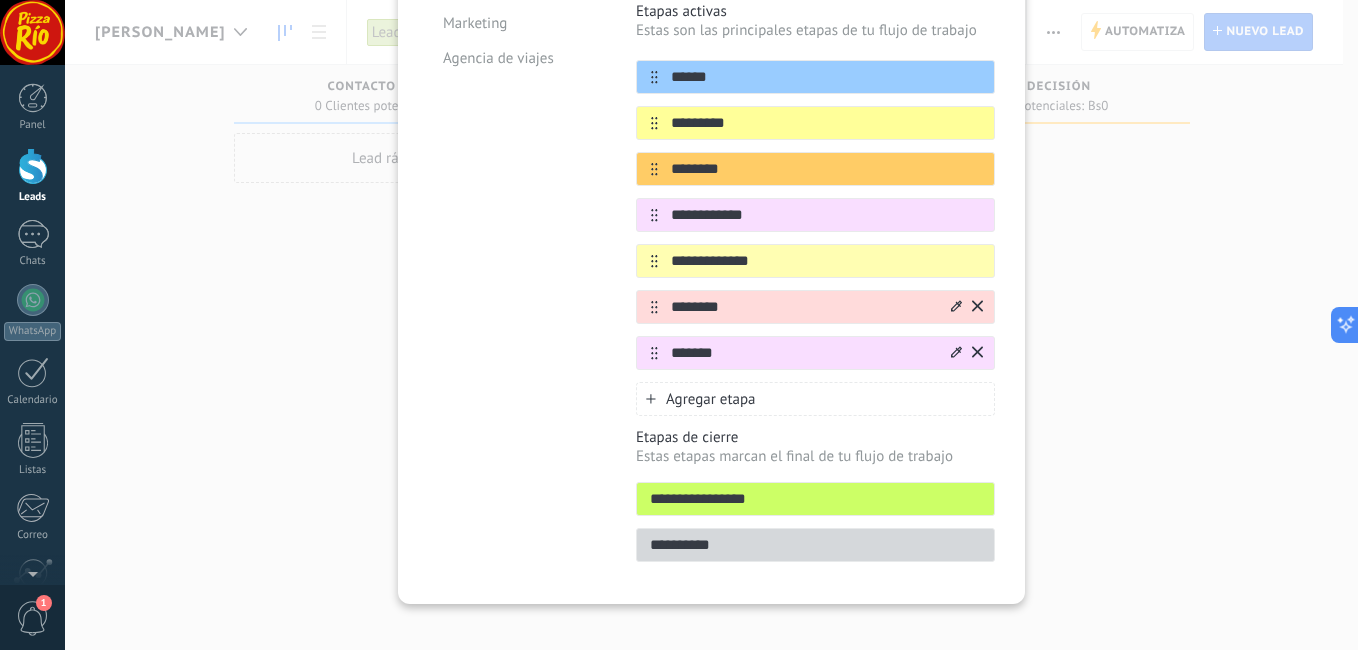 click 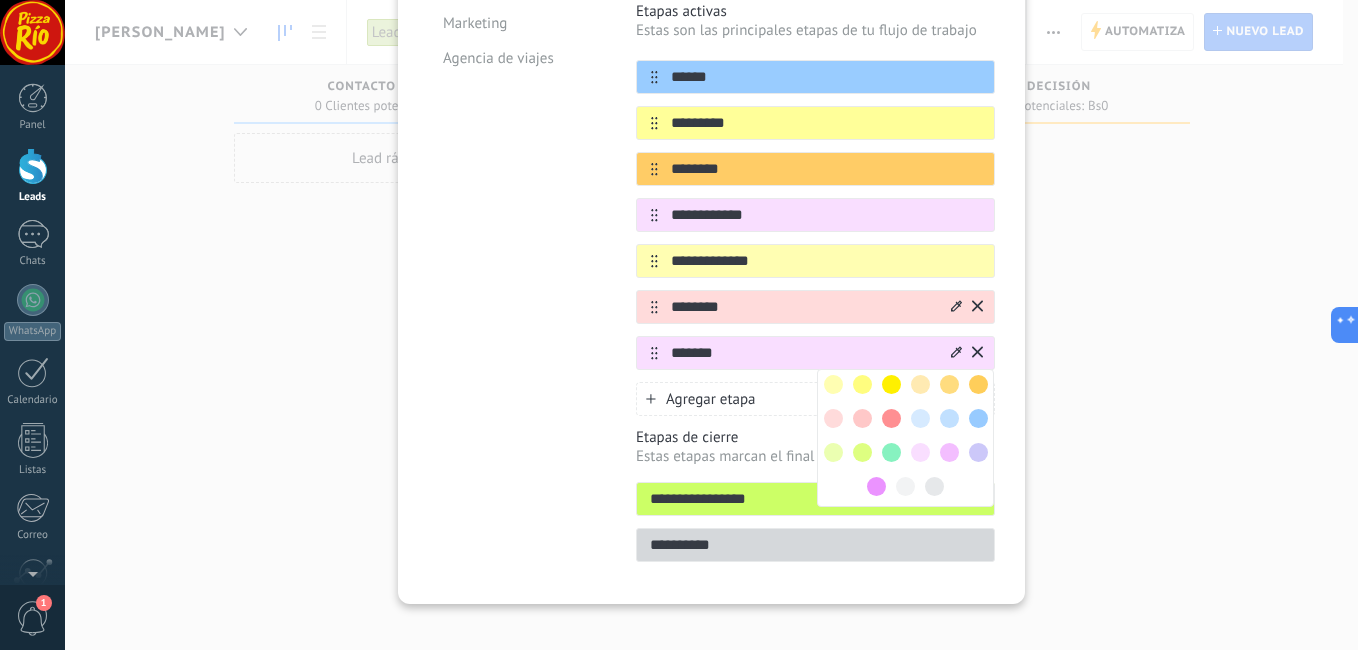 click at bounding box center [833, 452] 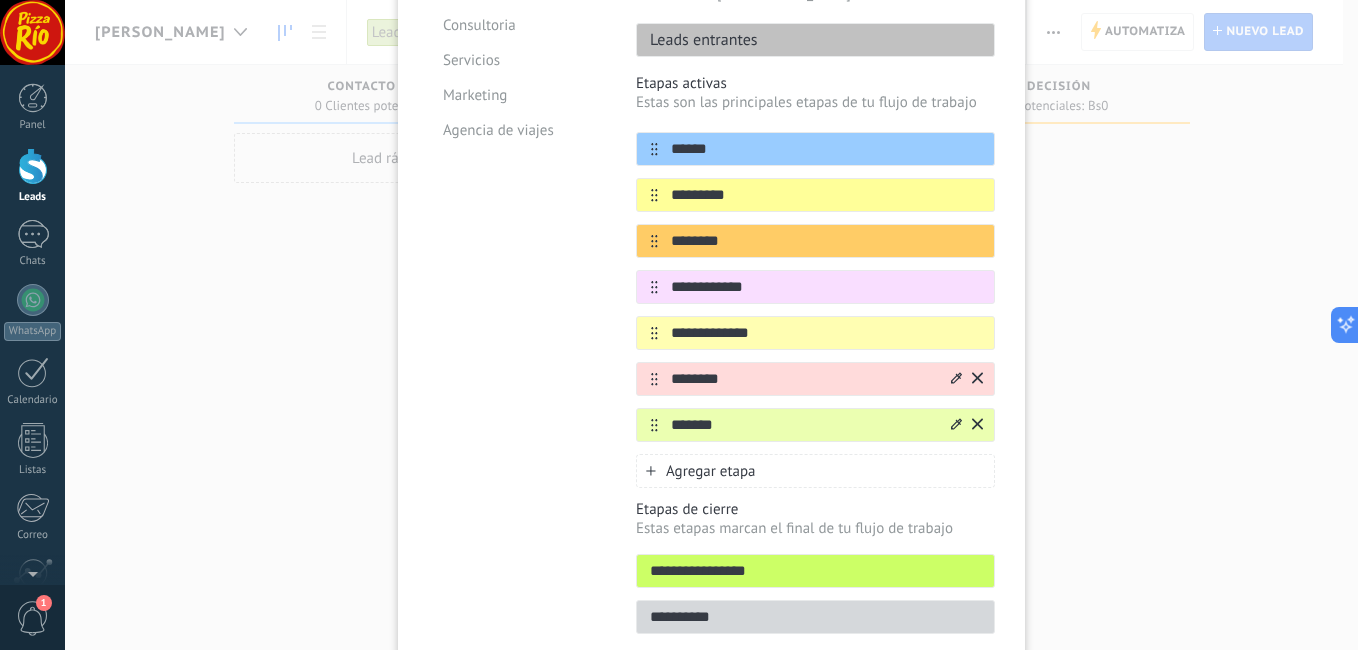scroll, scrollTop: 0, scrollLeft: 0, axis: both 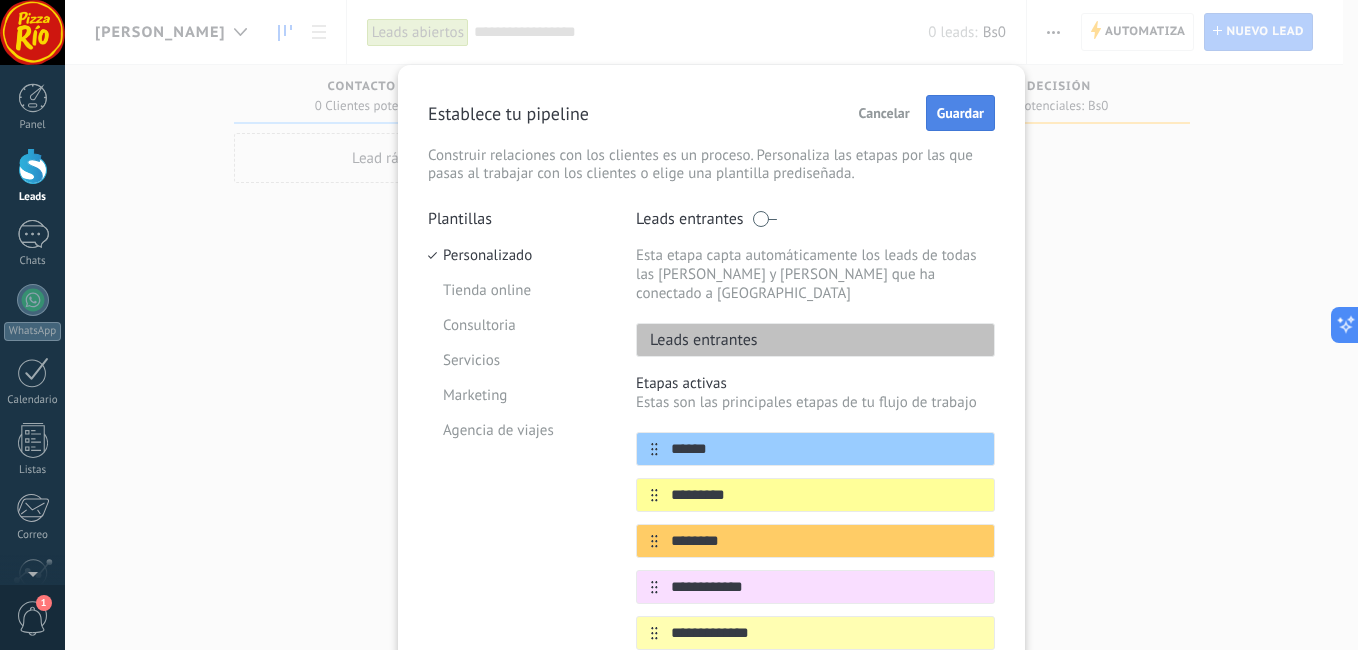 click on "Guardar" at bounding box center (960, 113) 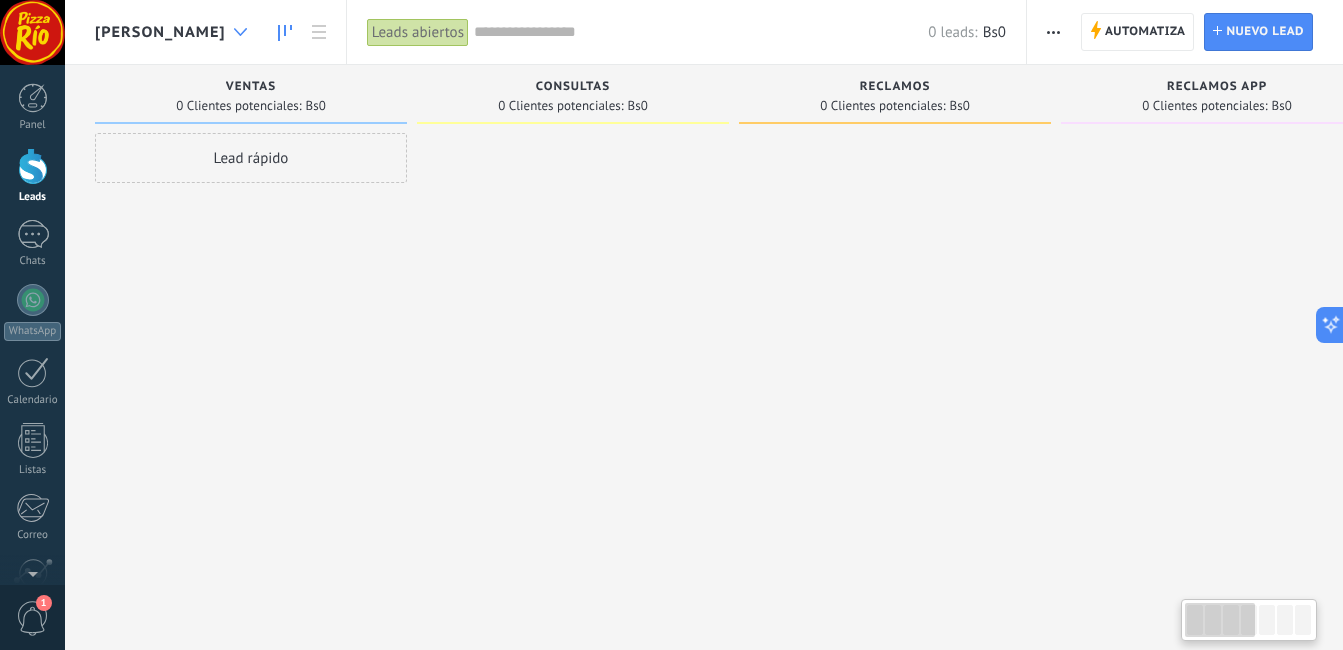 click at bounding box center (240, 32) 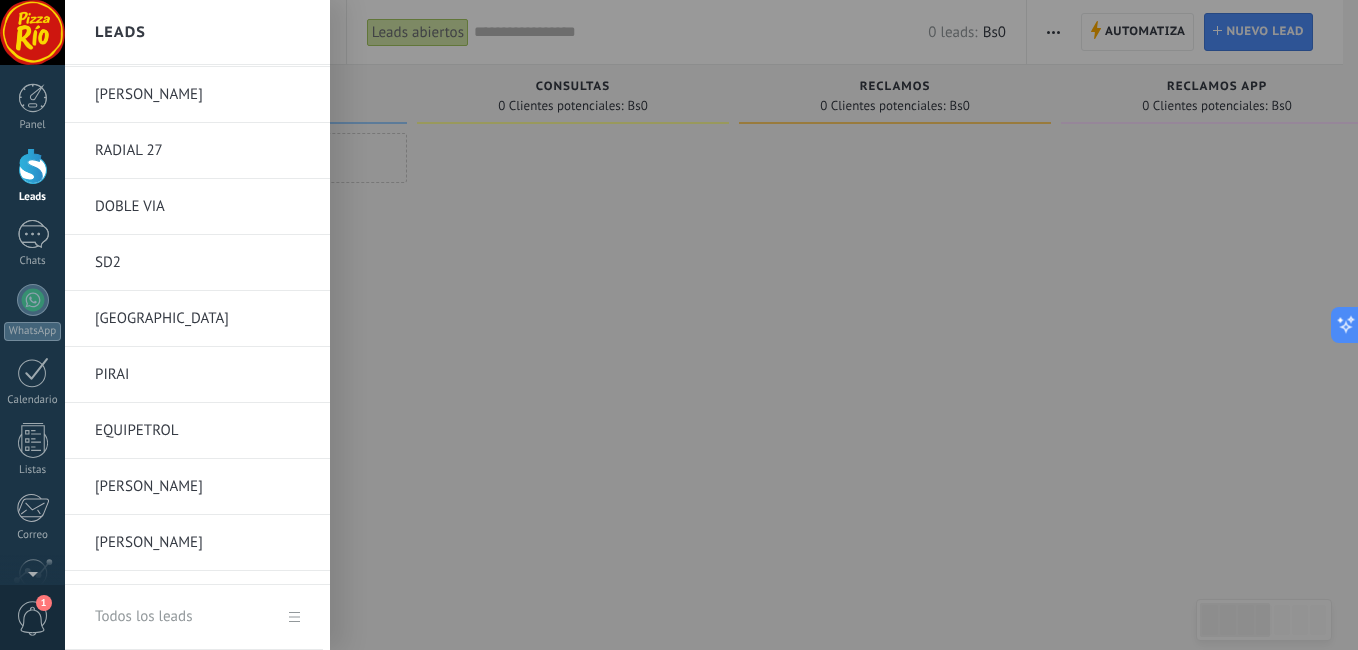 scroll, scrollTop: 300, scrollLeft: 0, axis: vertical 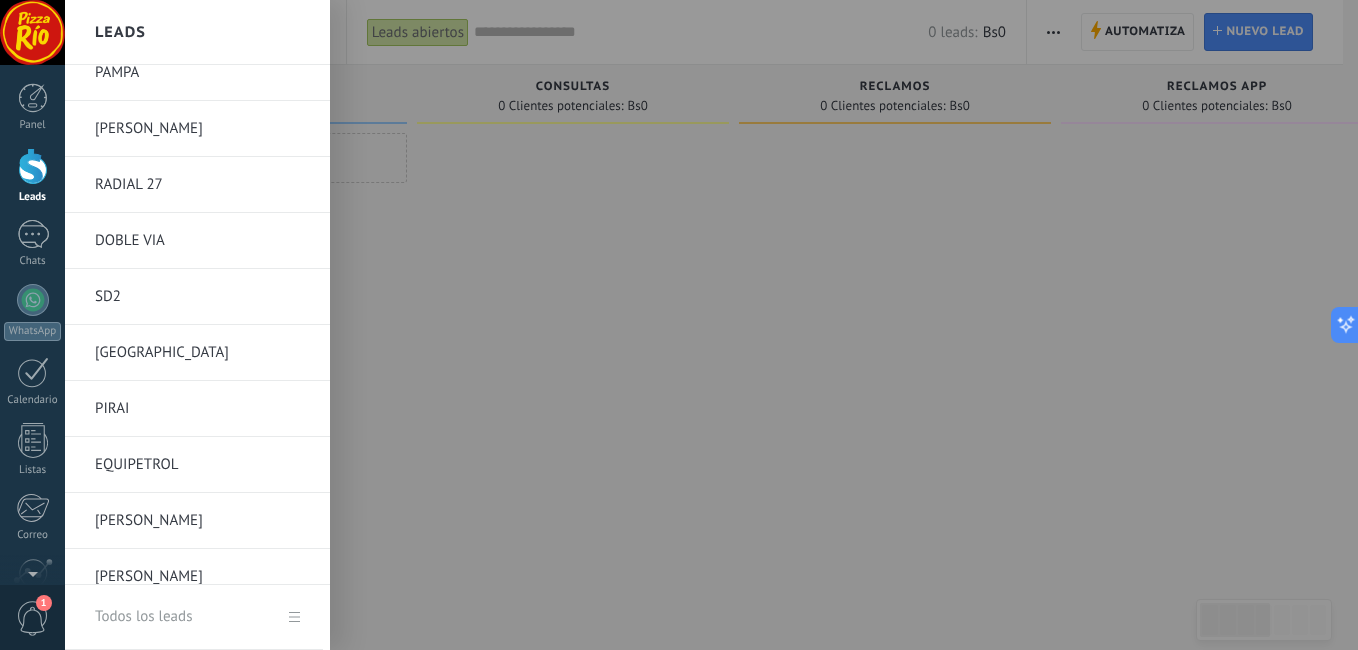 click on "RADIAL 27" at bounding box center (202, 185) 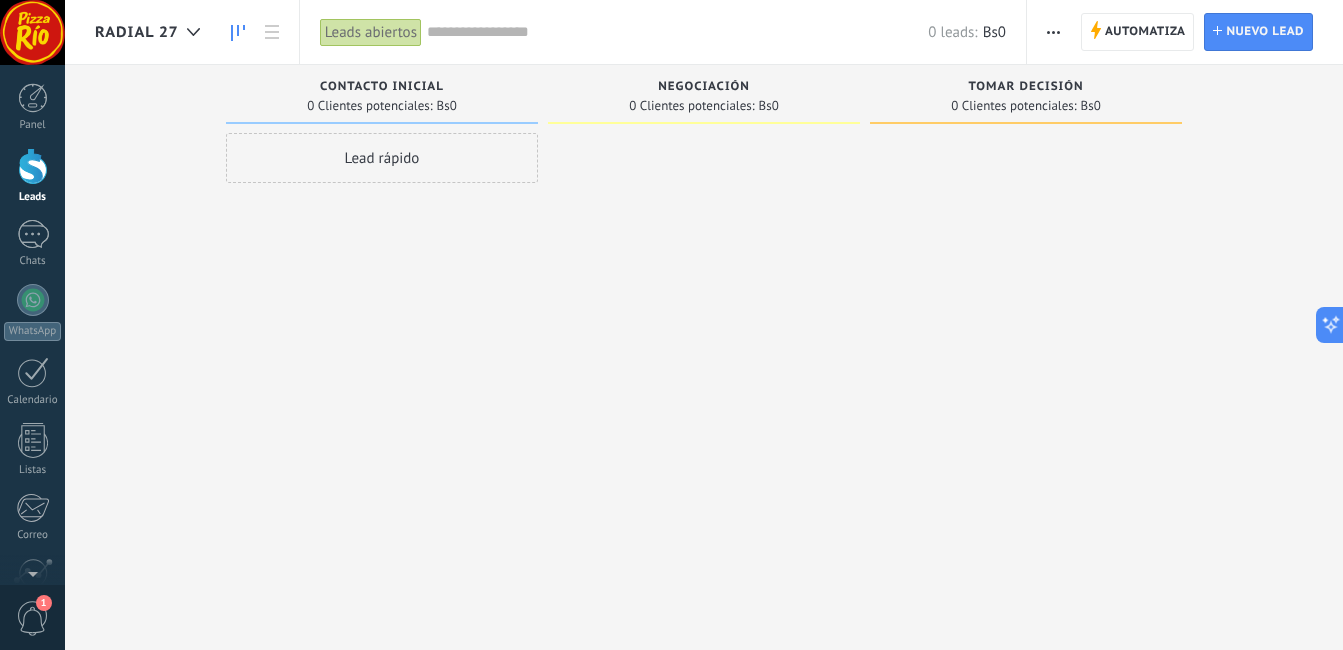 click 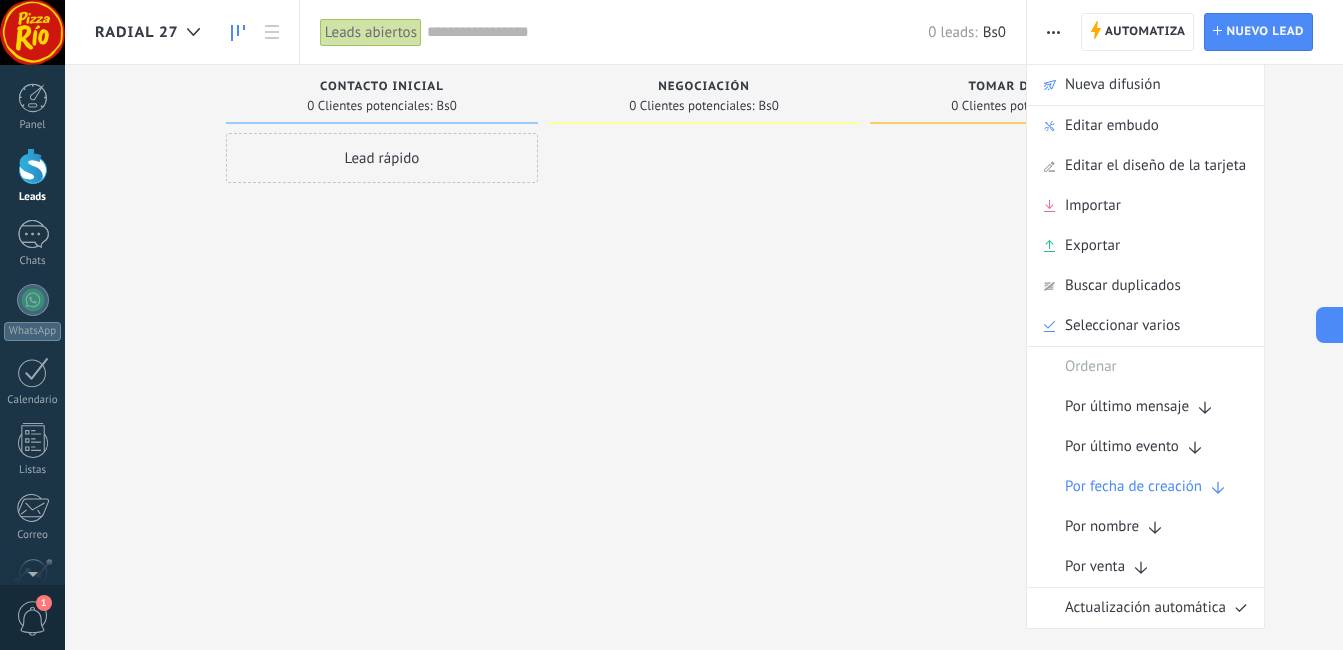 click on "Editar embudo" at bounding box center (1112, 126) 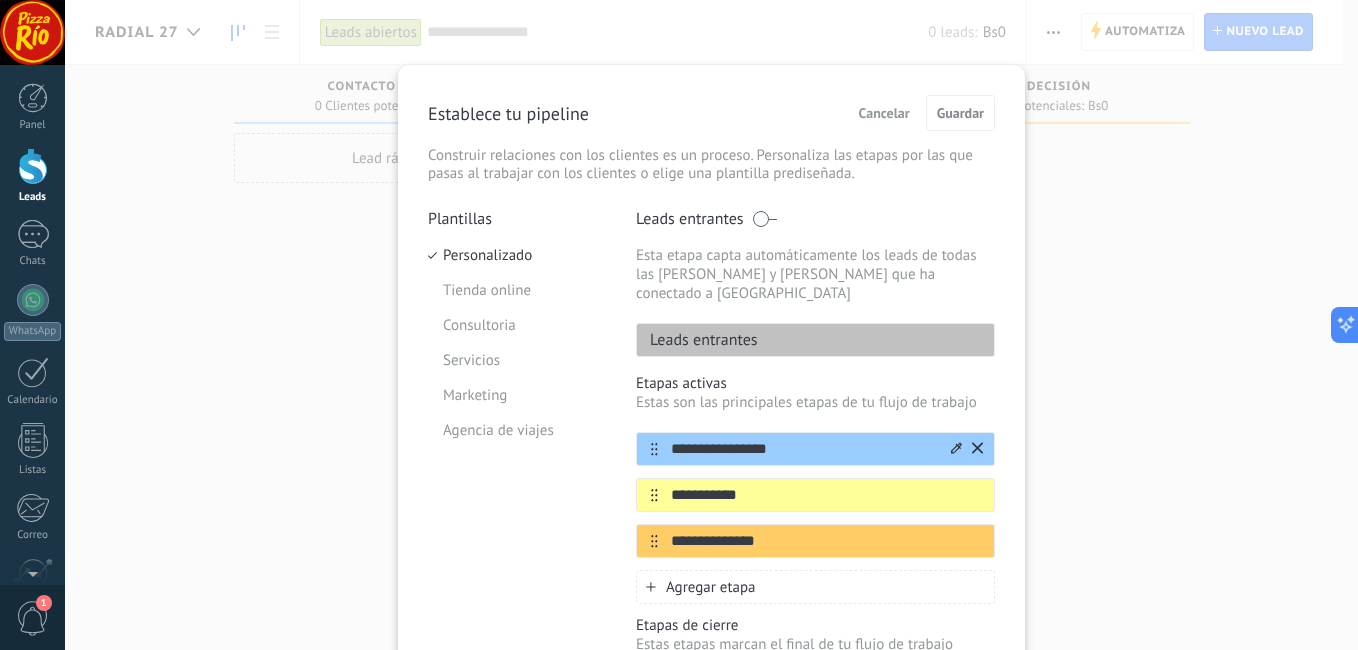 scroll, scrollTop: 100, scrollLeft: 0, axis: vertical 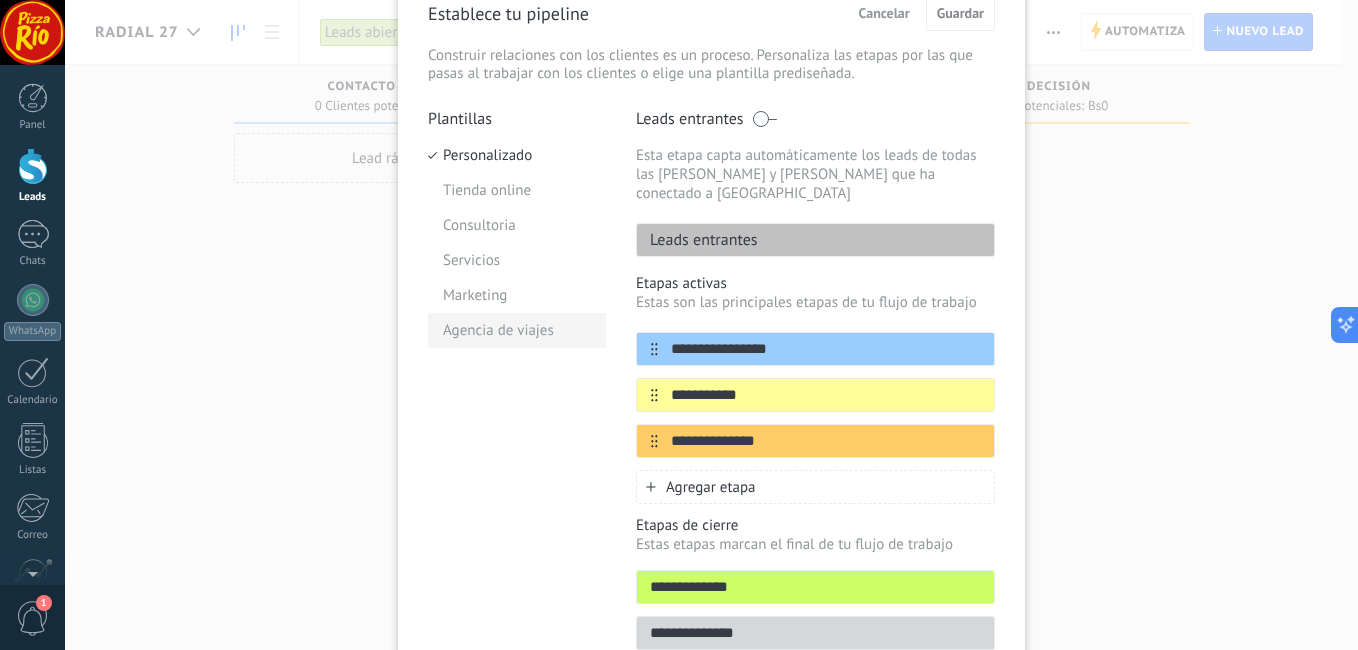 drag, startPoint x: 691, startPoint y: 329, endPoint x: 592, endPoint y: 339, distance: 99.50377 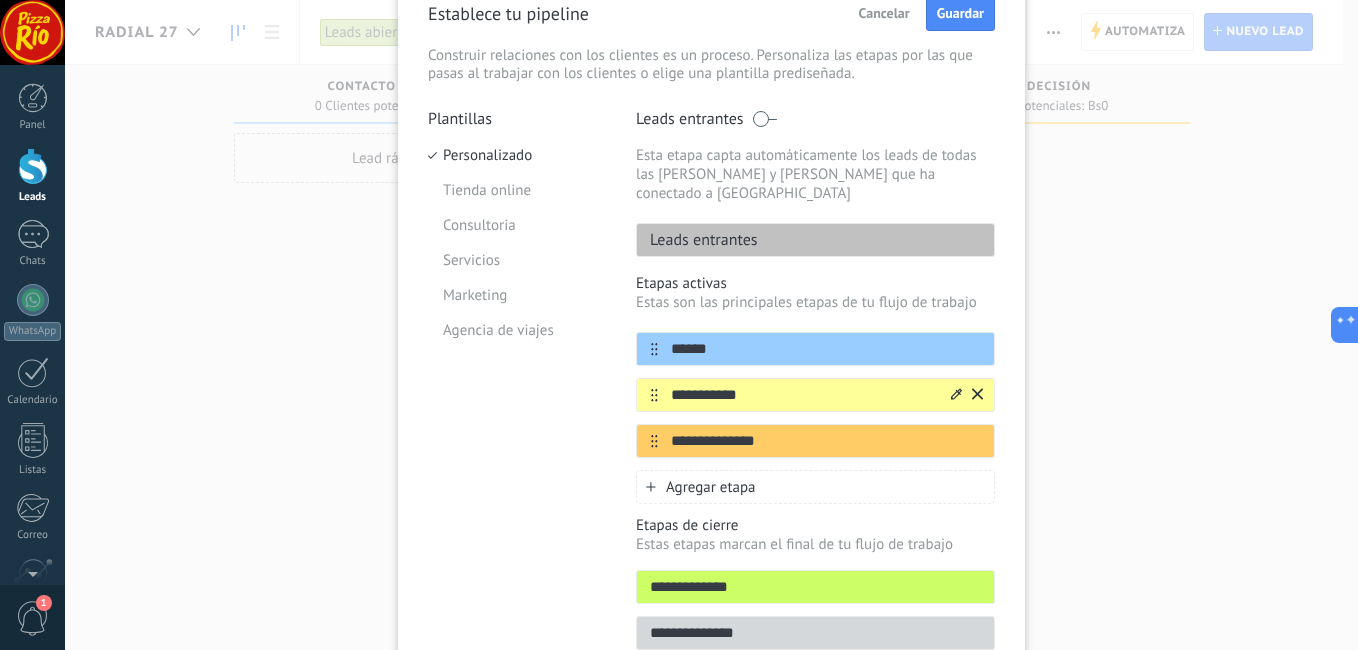 type on "******" 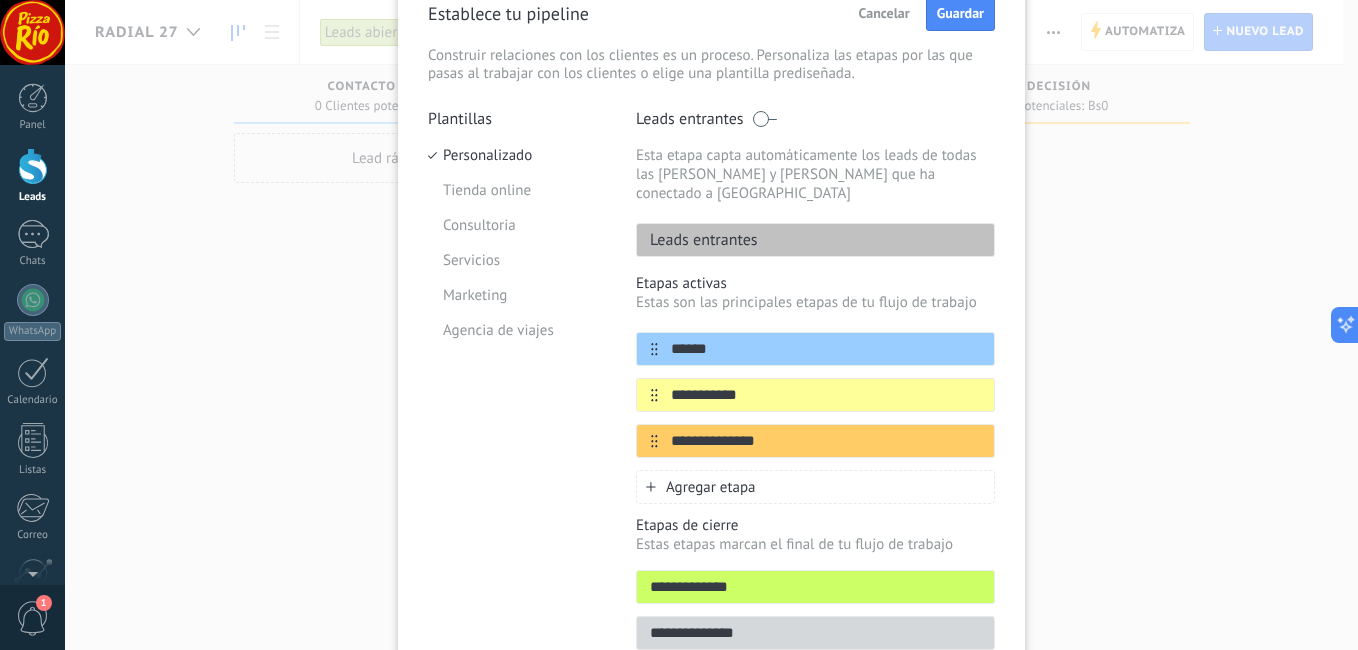 drag, startPoint x: 800, startPoint y: 382, endPoint x: 438, endPoint y: 365, distance: 362.39896 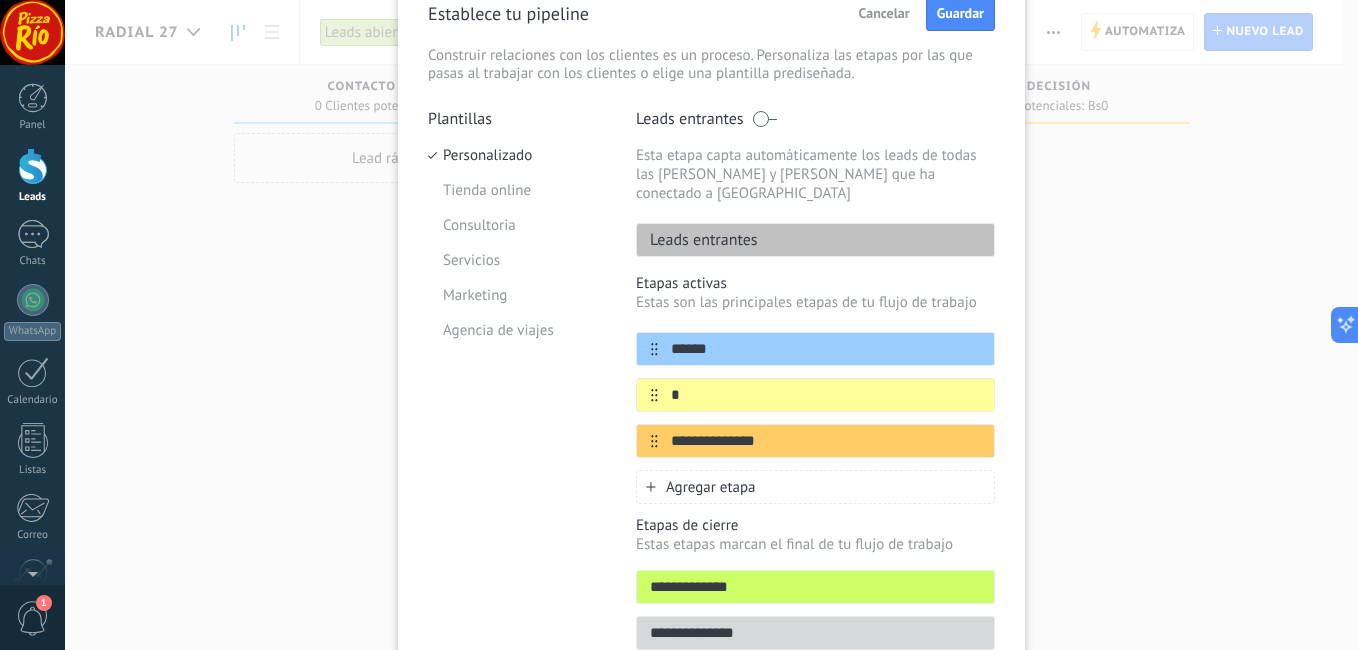 type on "**" 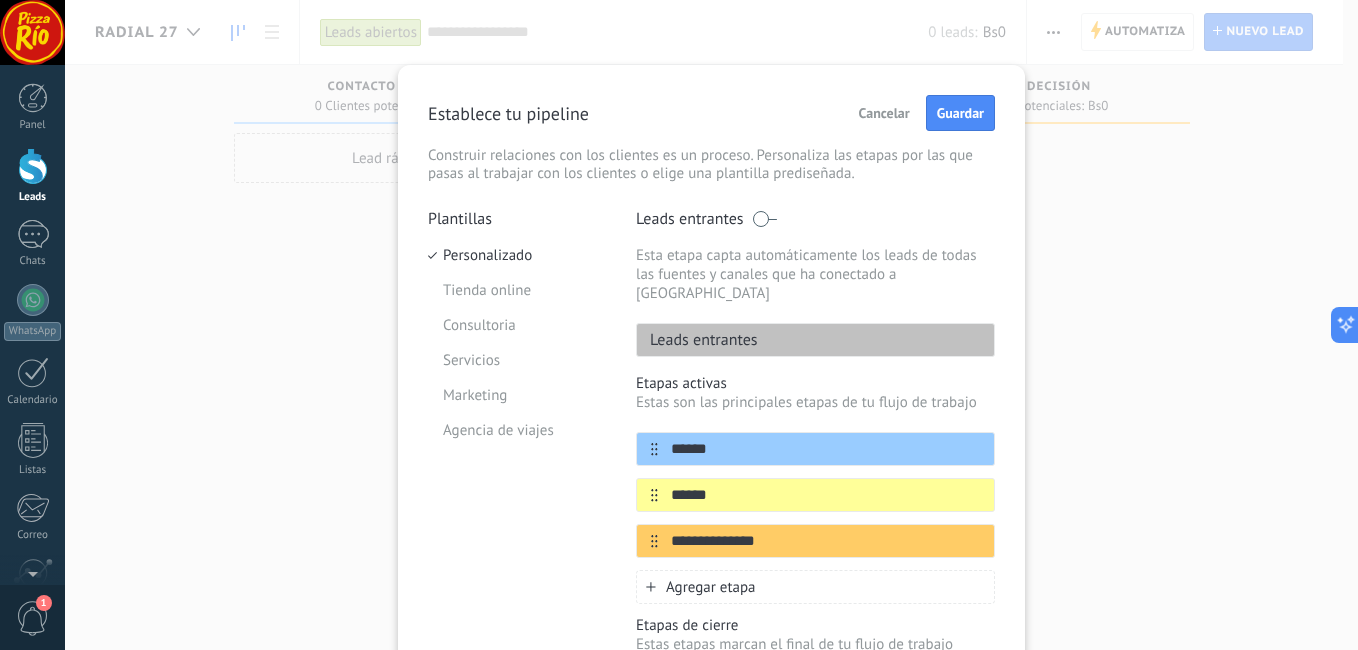 scroll, scrollTop: 0, scrollLeft: 0, axis: both 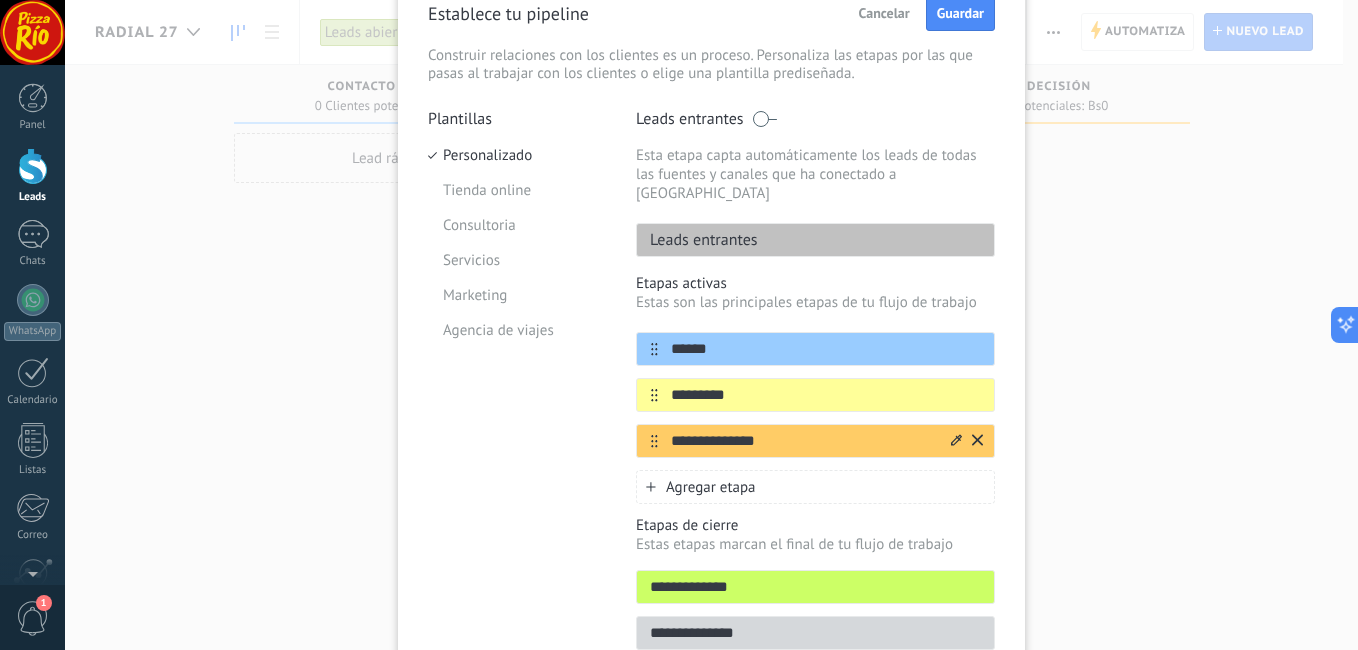 type on "*********" 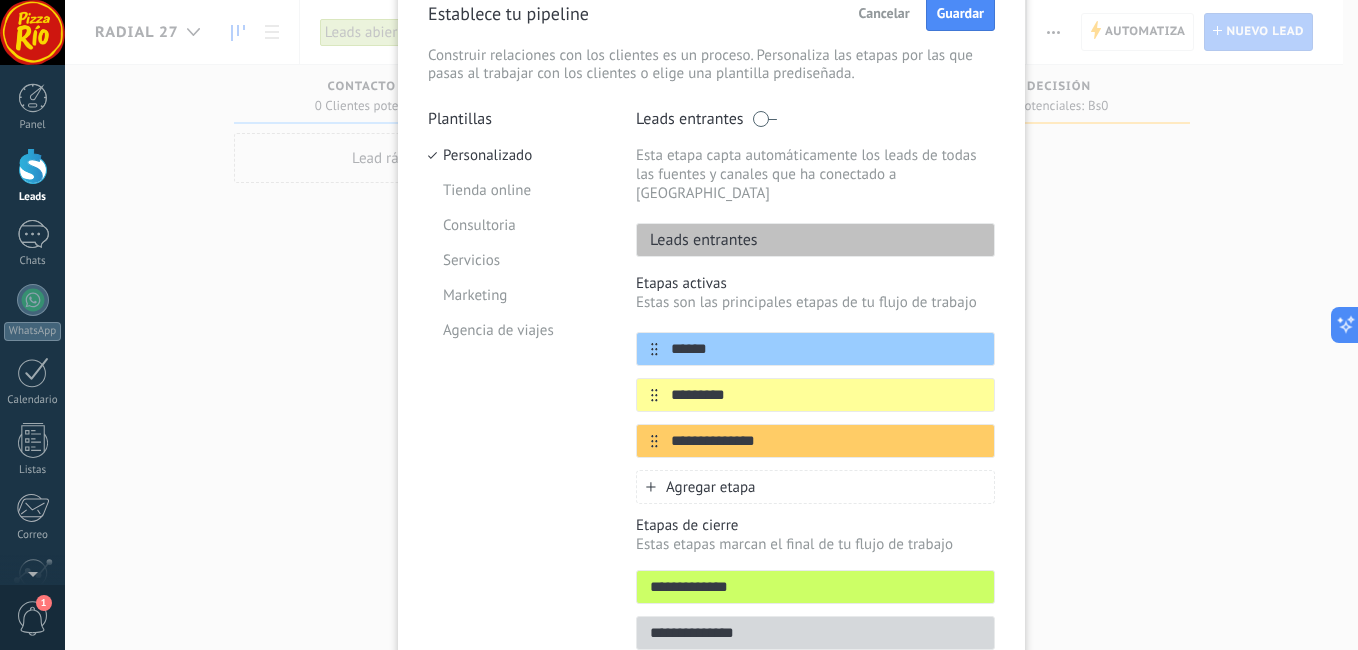 drag, startPoint x: 648, startPoint y: 431, endPoint x: 551, endPoint y: 440, distance: 97.41663 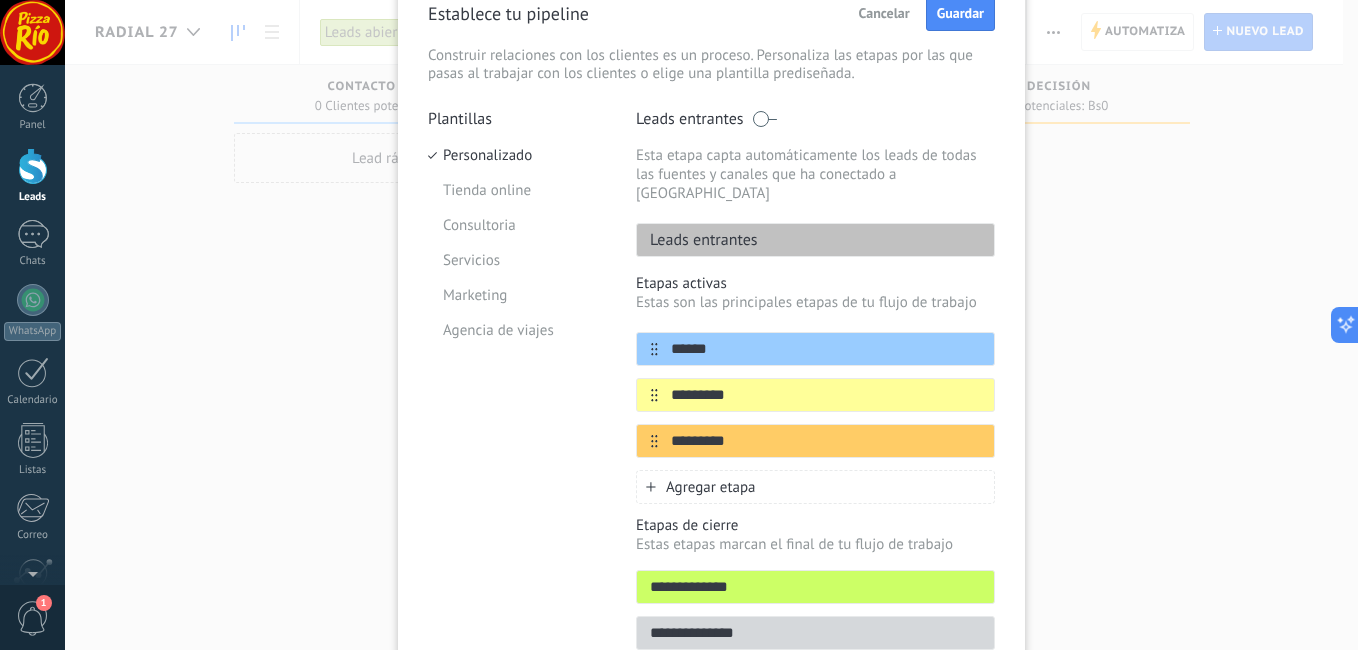 type on "********" 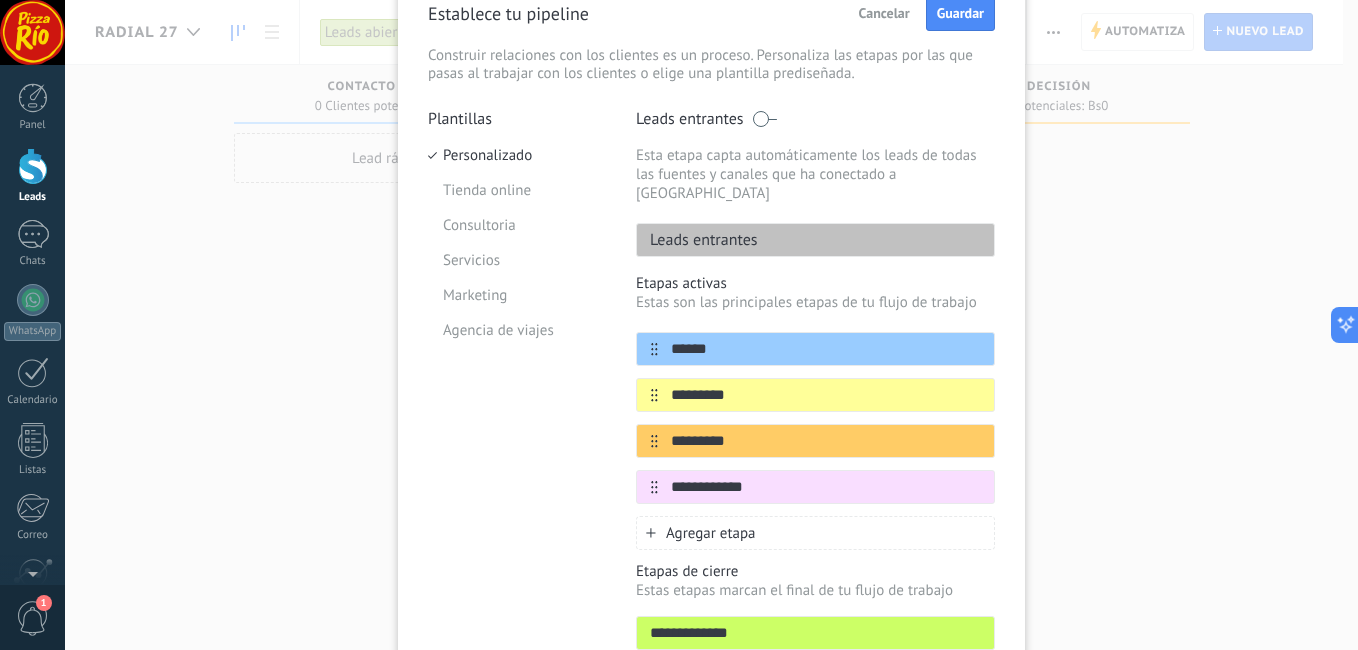 type on "**********" 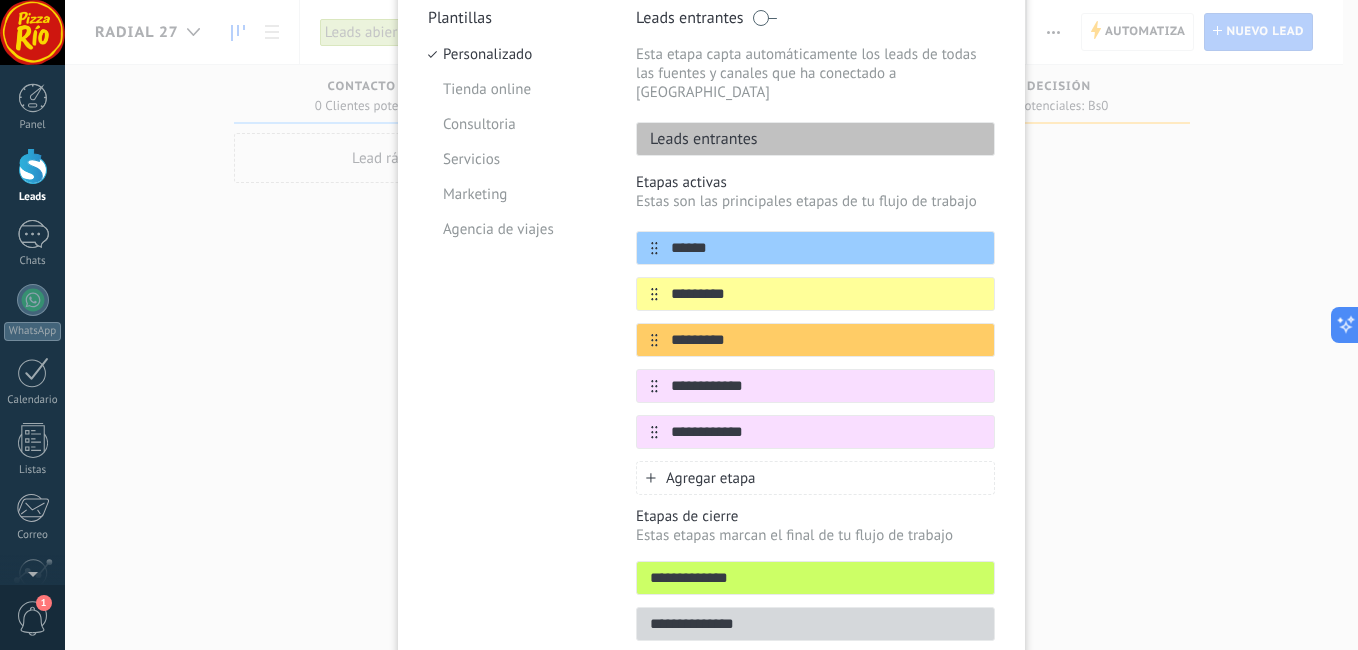scroll, scrollTop: 280, scrollLeft: 0, axis: vertical 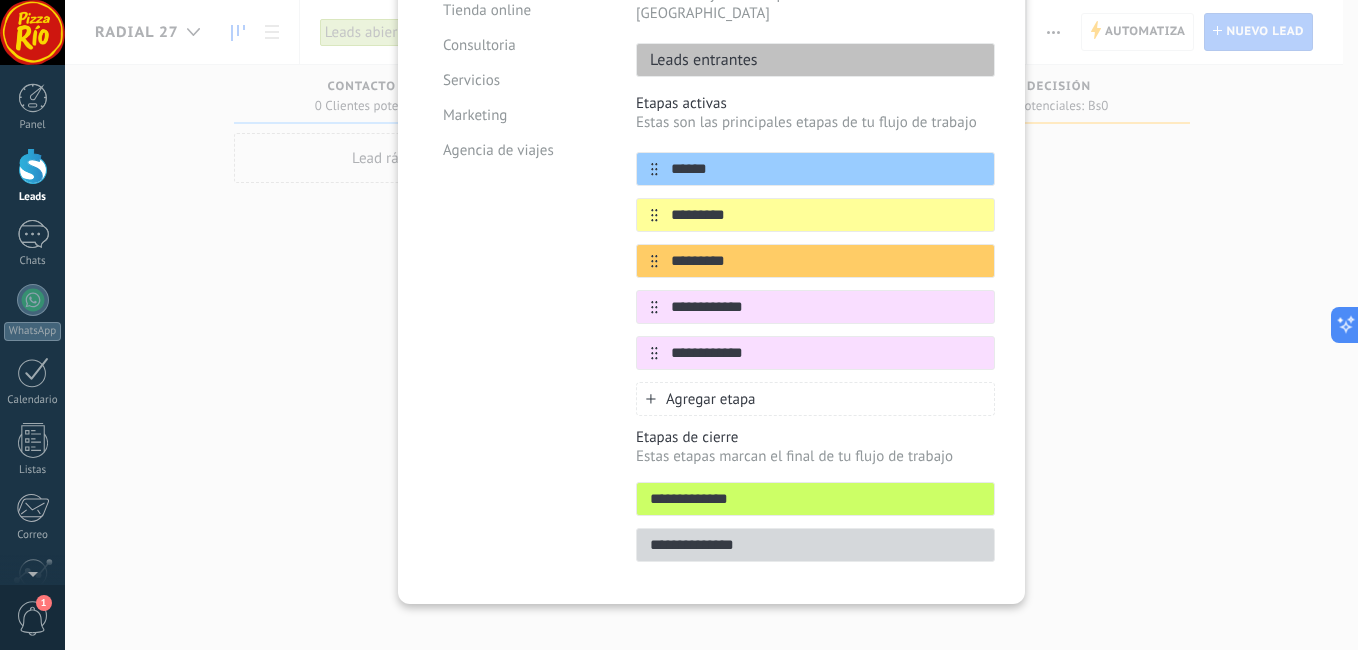 type on "**********" 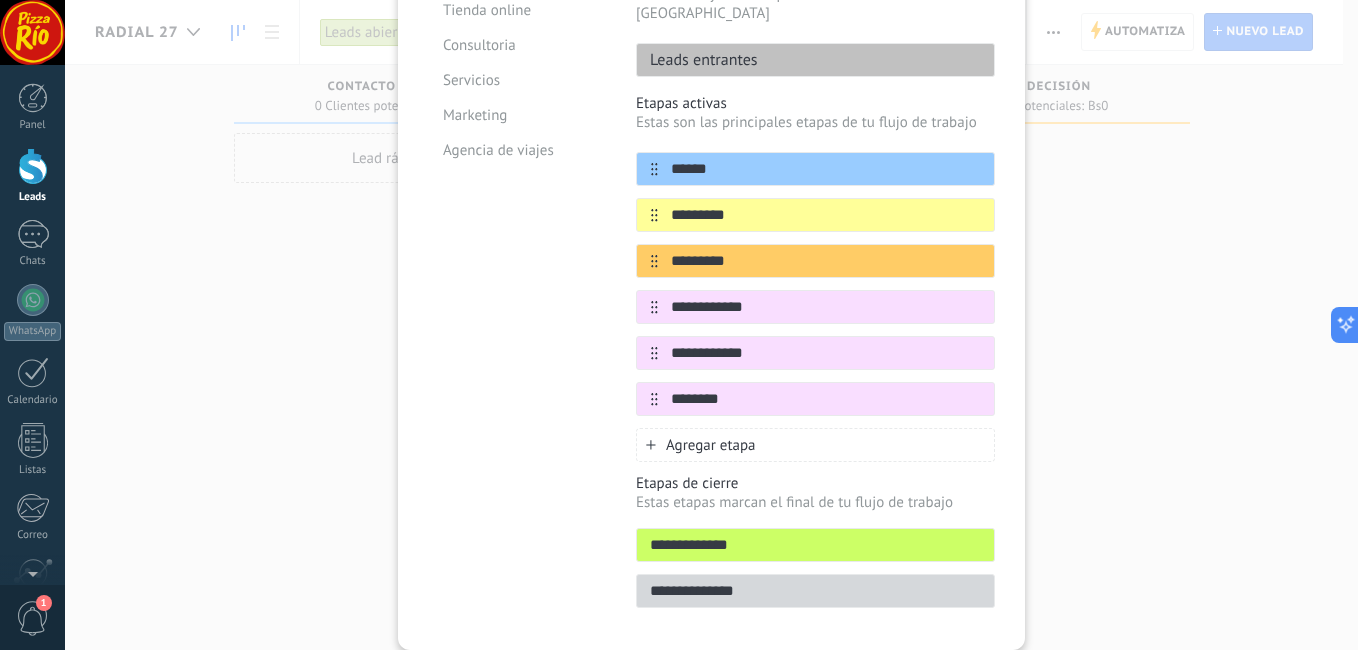 type on "********" 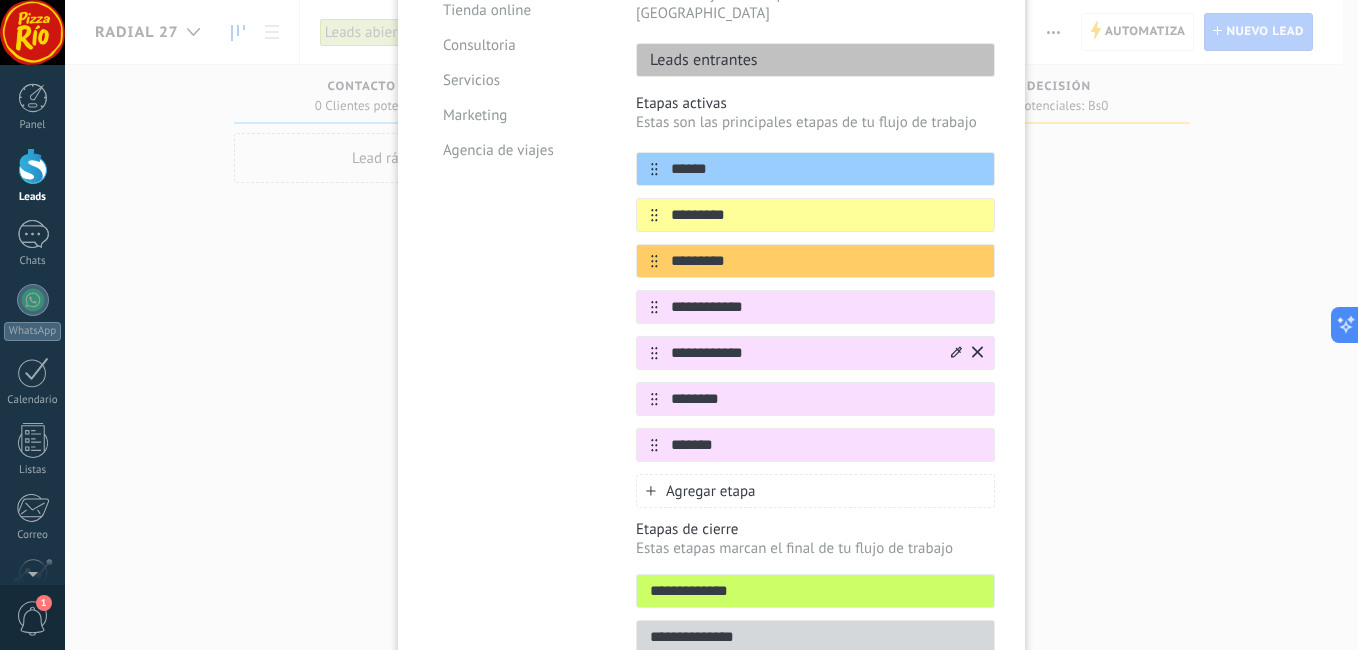 type on "*******" 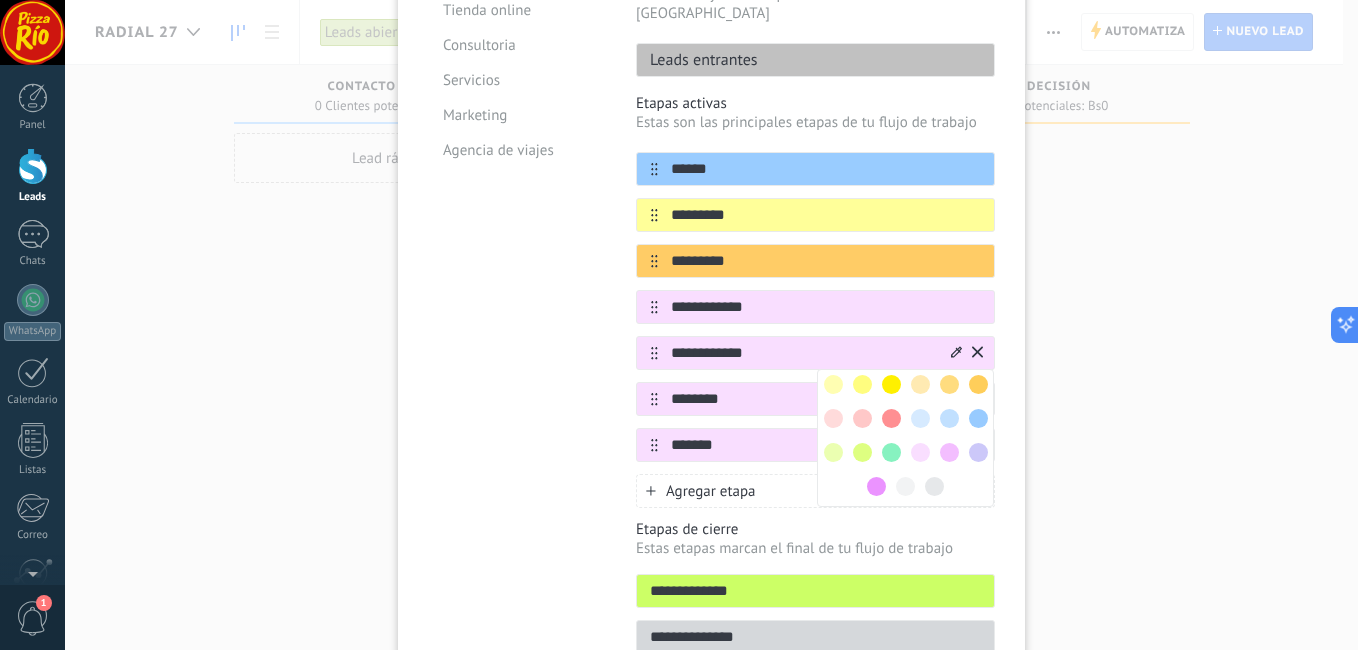 click at bounding box center [833, 384] 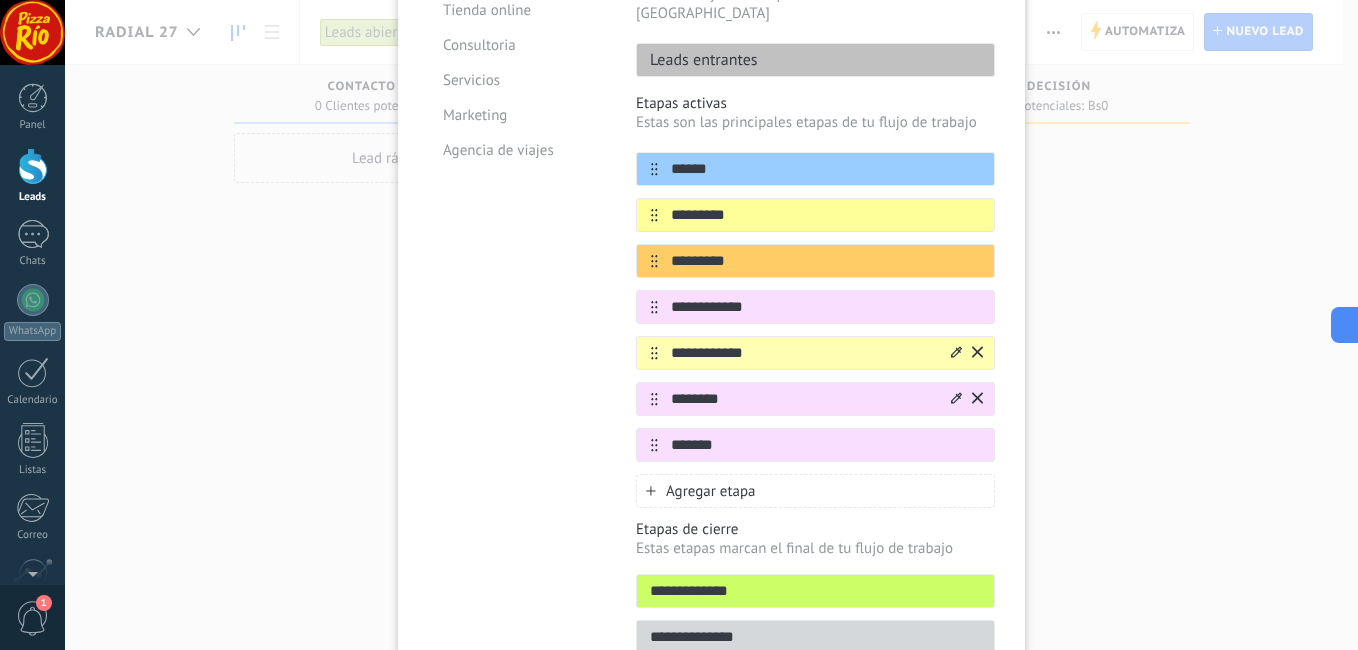 click 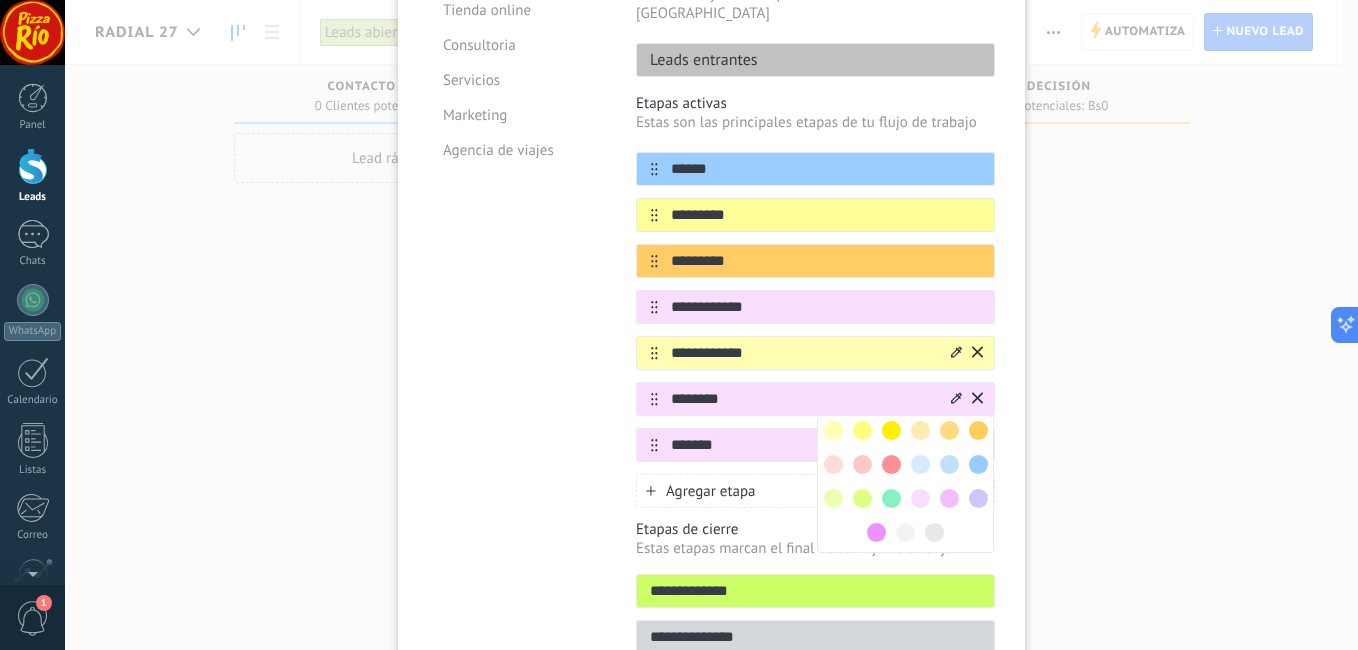 click at bounding box center (833, 464) 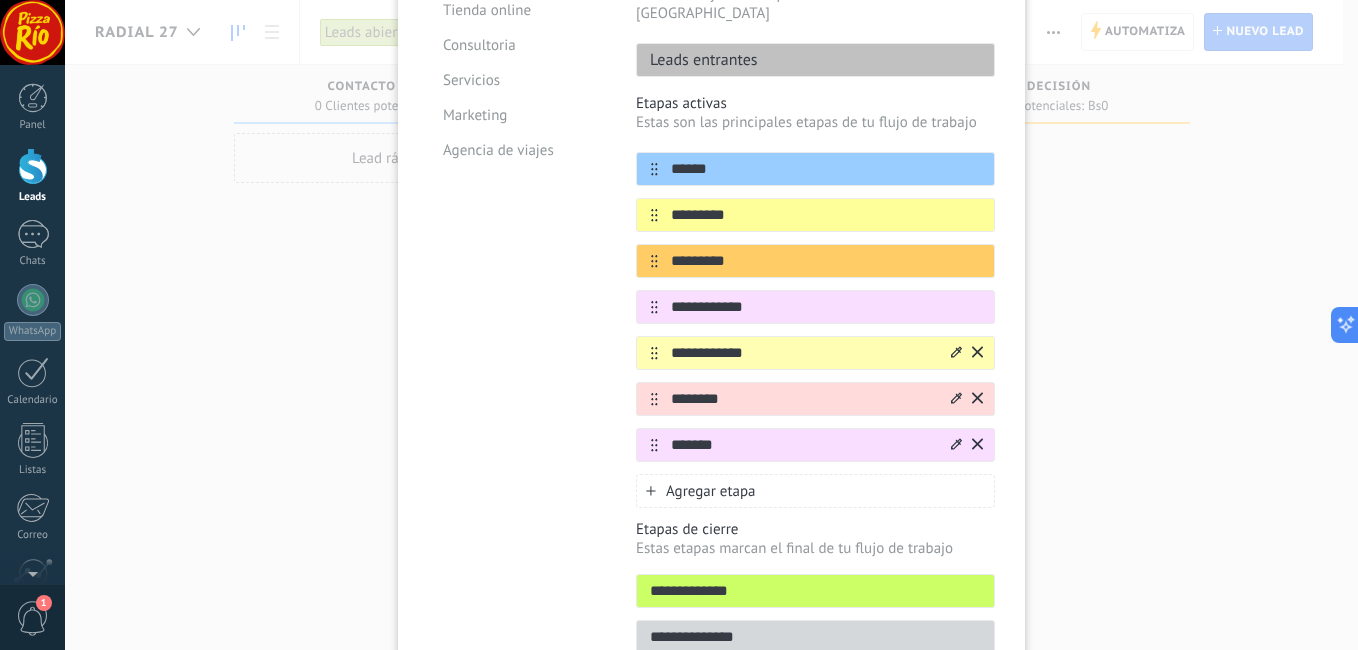 click 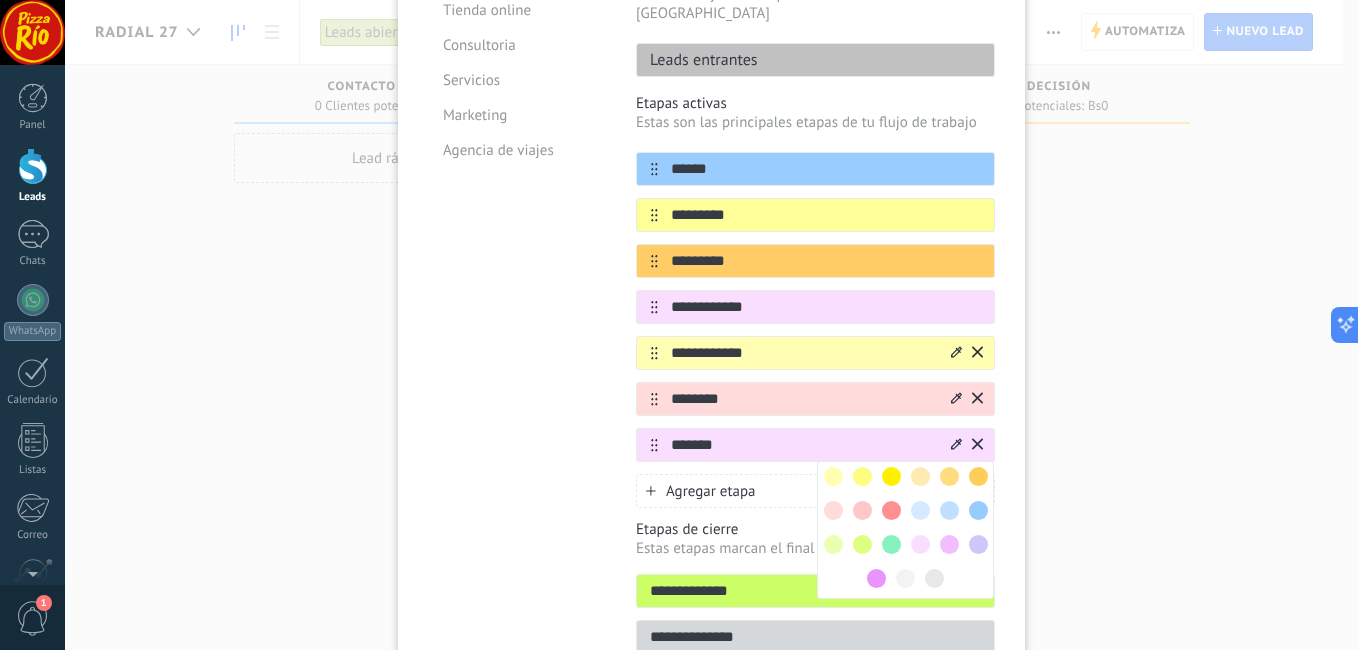 click at bounding box center (833, 544) 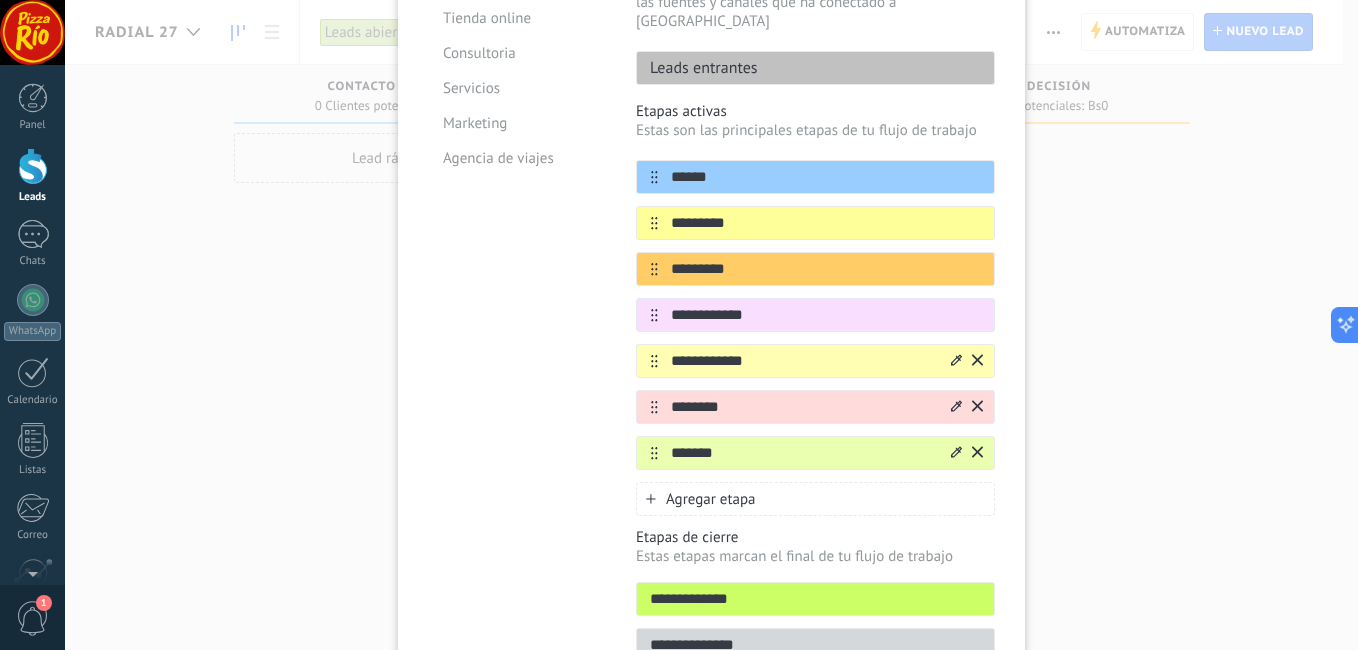 scroll, scrollTop: 372, scrollLeft: 0, axis: vertical 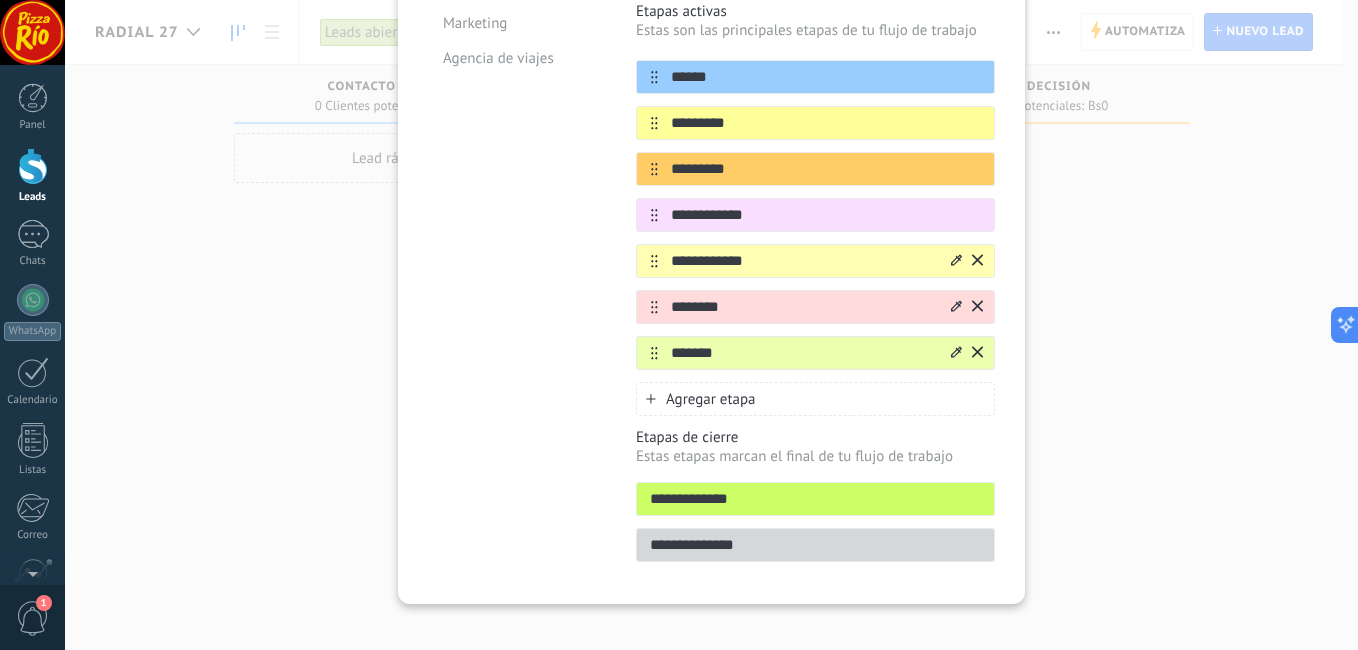 drag, startPoint x: 771, startPoint y: 480, endPoint x: 539, endPoint y: 491, distance: 232.26064 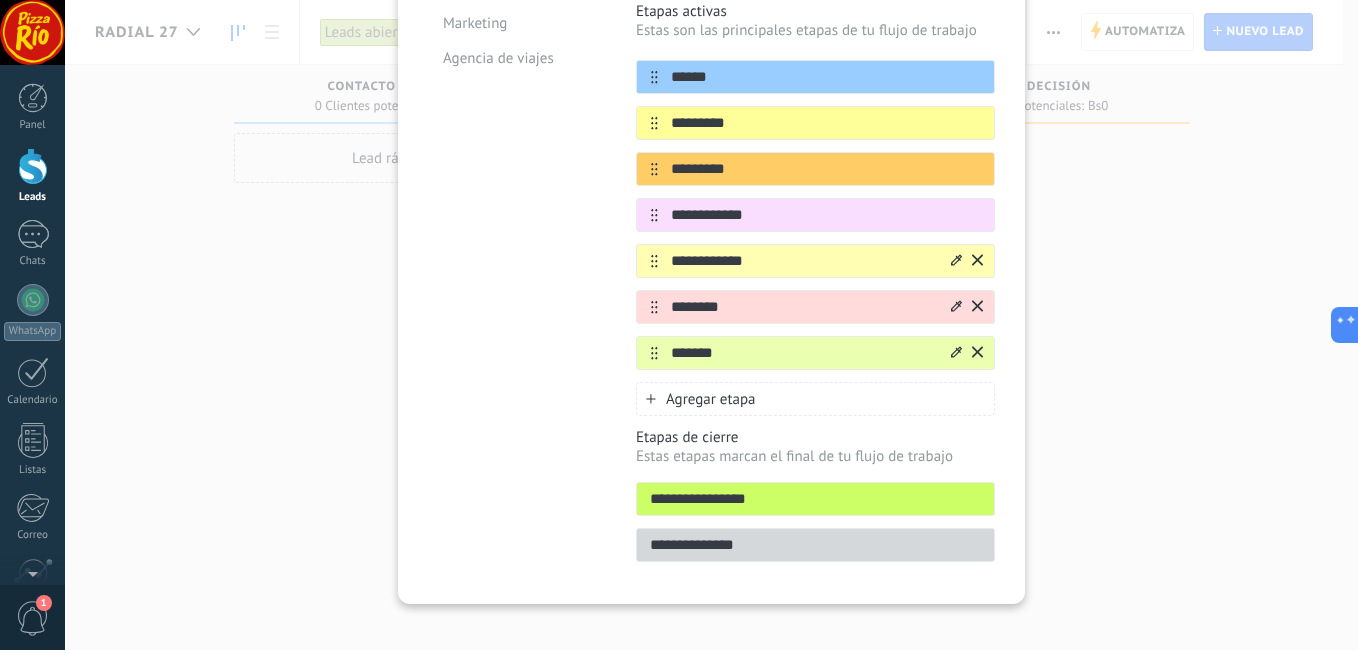 type on "**********" 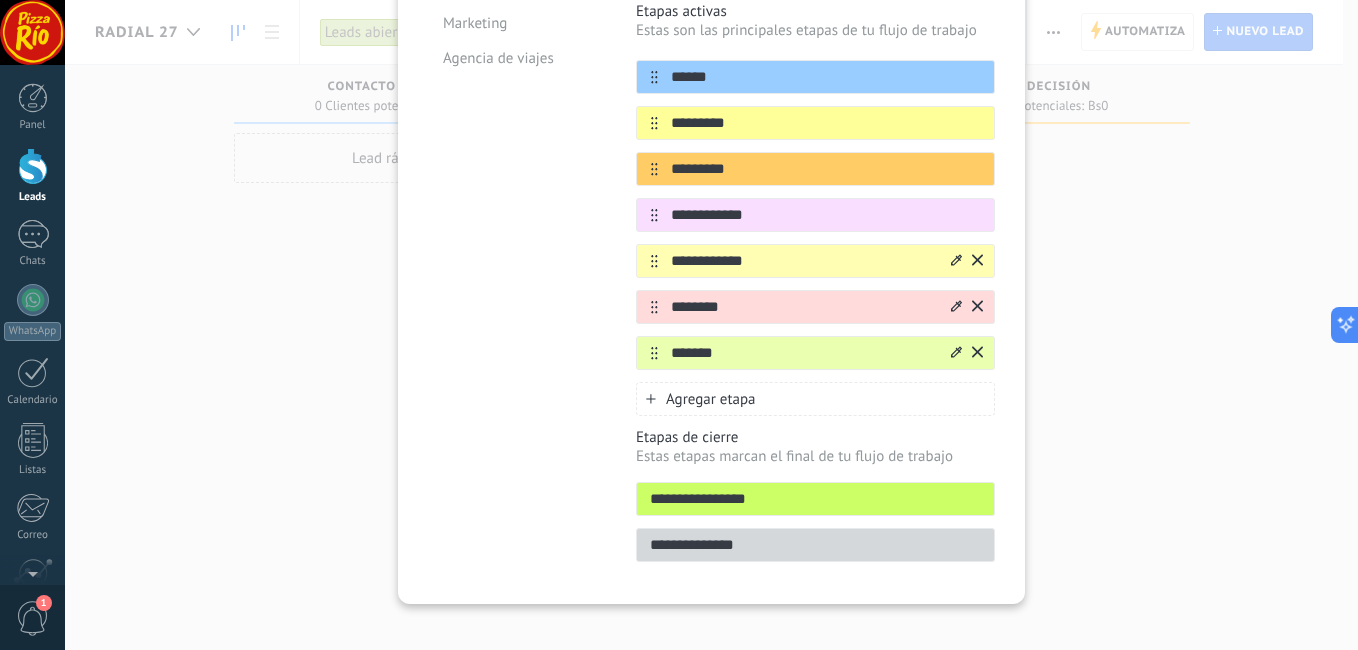 drag, startPoint x: 752, startPoint y: 528, endPoint x: 517, endPoint y: 547, distance: 235.76683 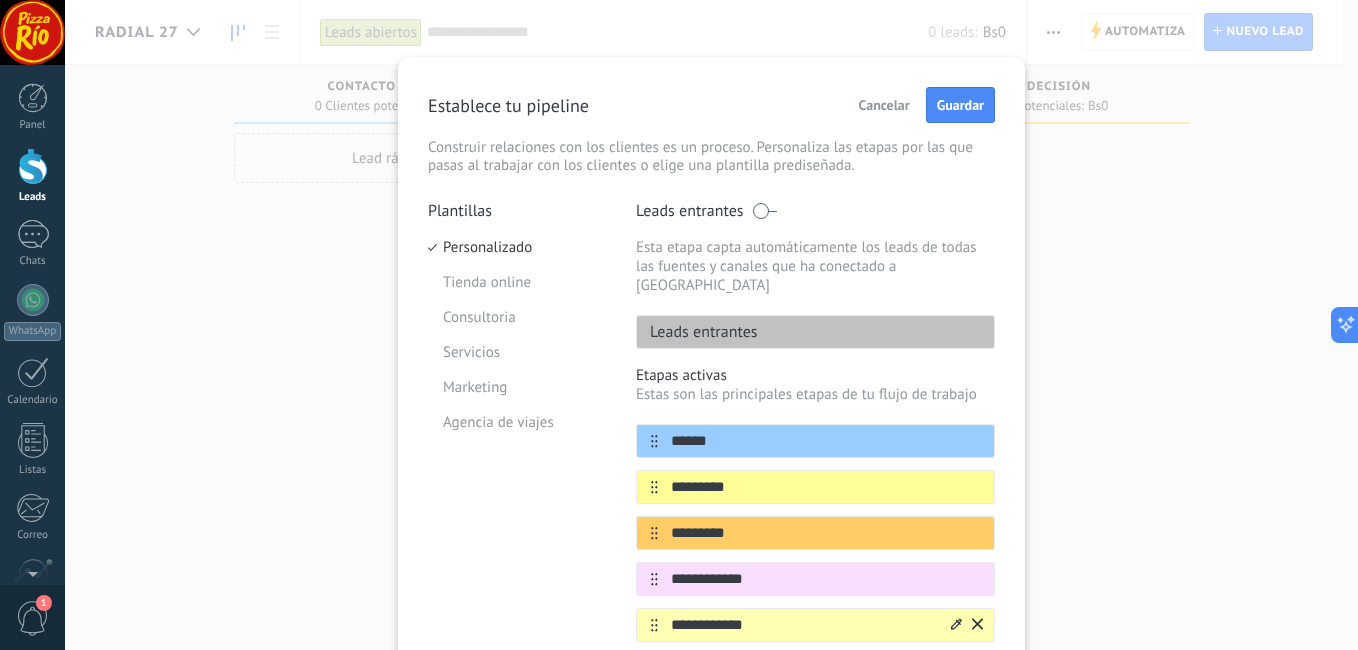 scroll, scrollTop: 0, scrollLeft: 0, axis: both 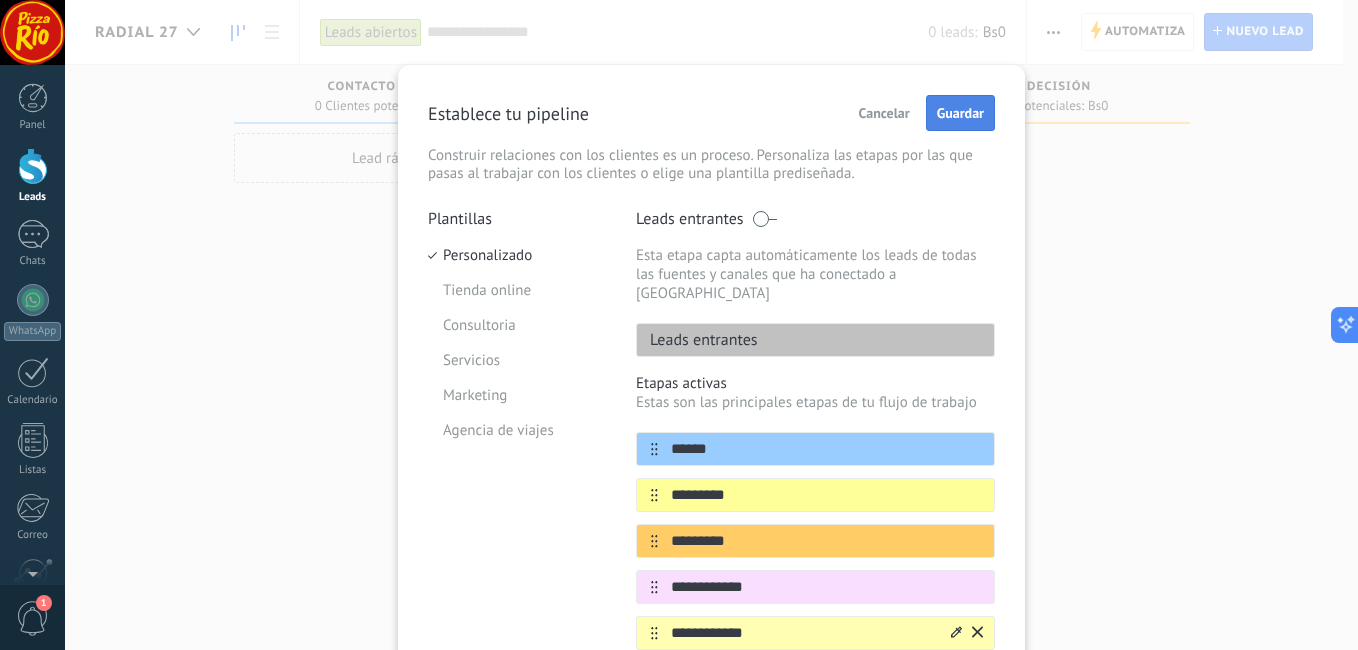 type on "**********" 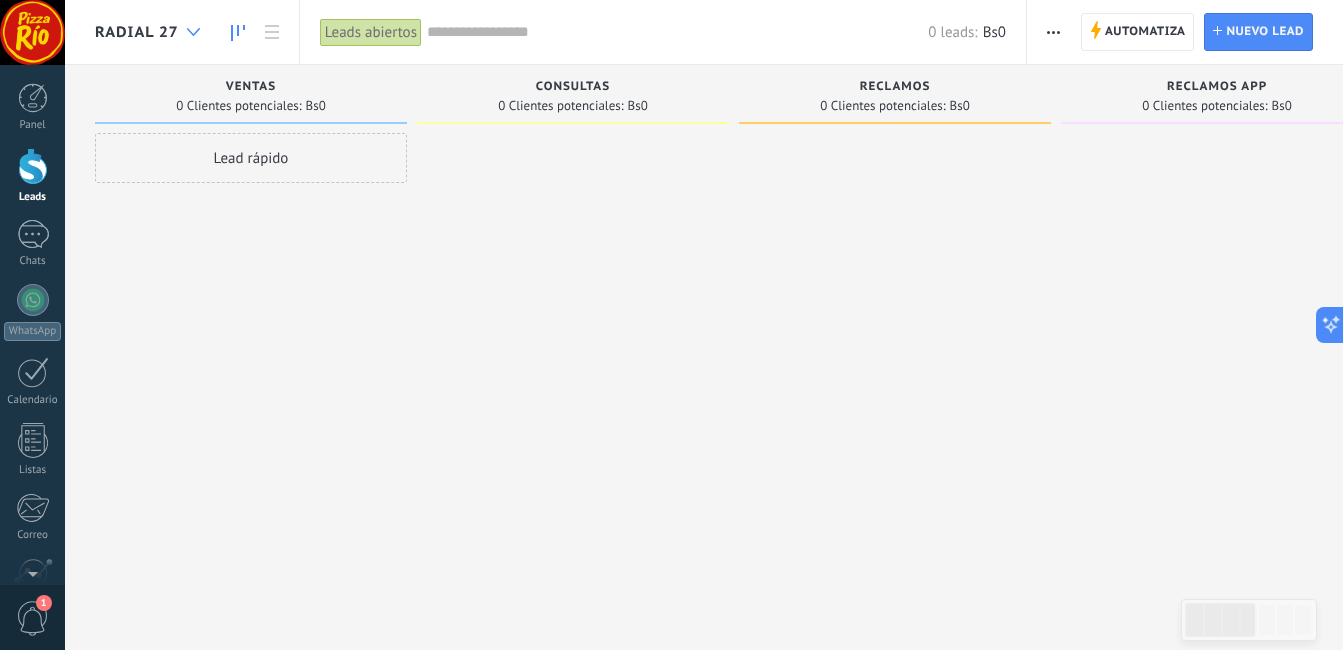 click at bounding box center (193, 32) 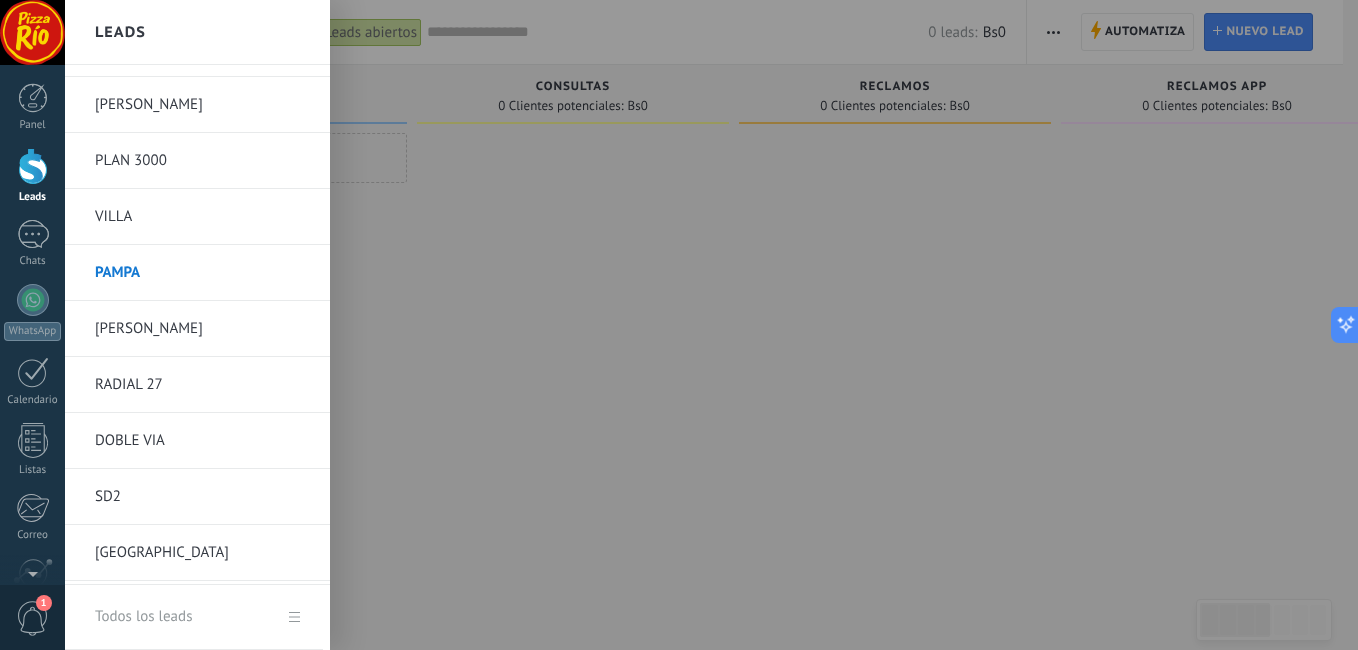 scroll, scrollTop: 200, scrollLeft: 0, axis: vertical 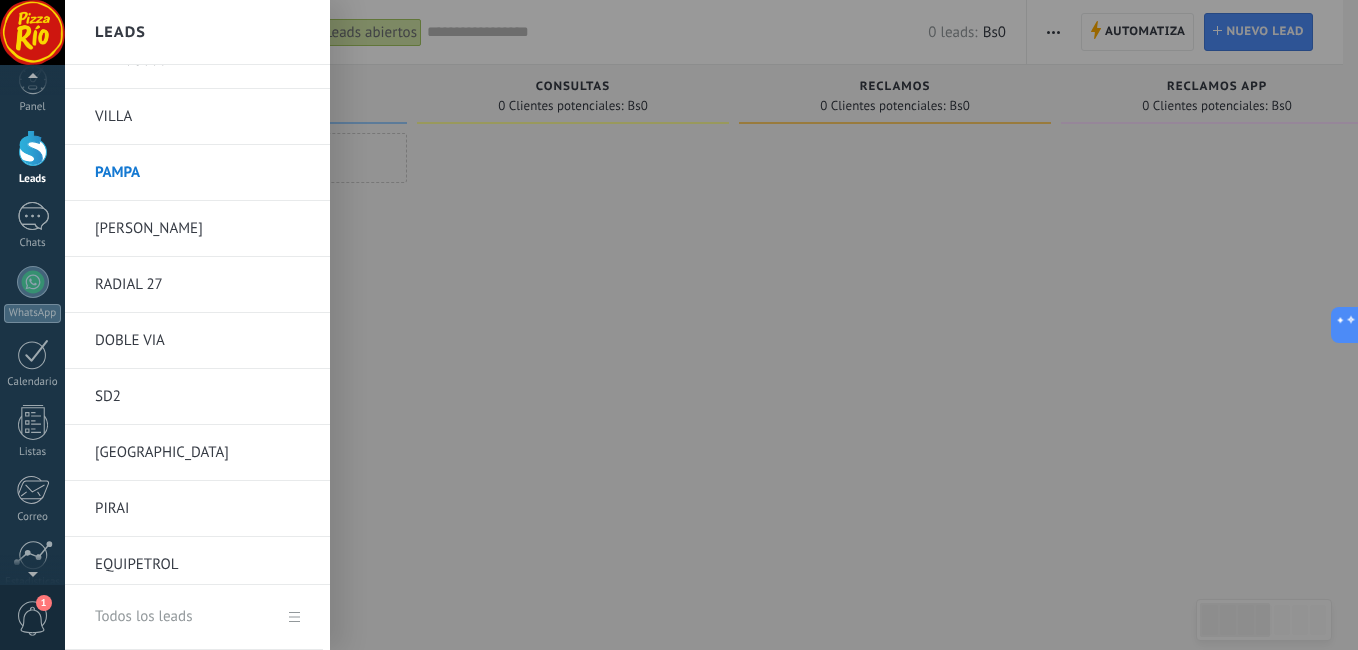 click on "1" at bounding box center [33, 618] 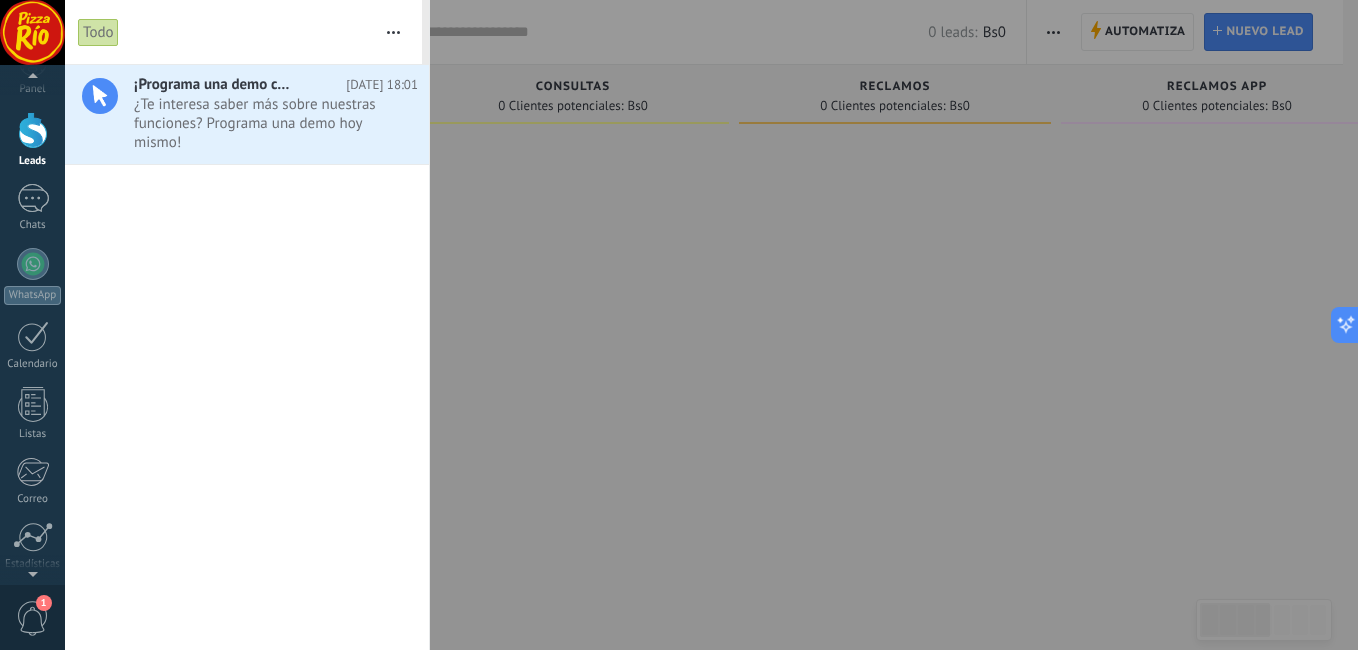 scroll, scrollTop: 0, scrollLeft: 0, axis: both 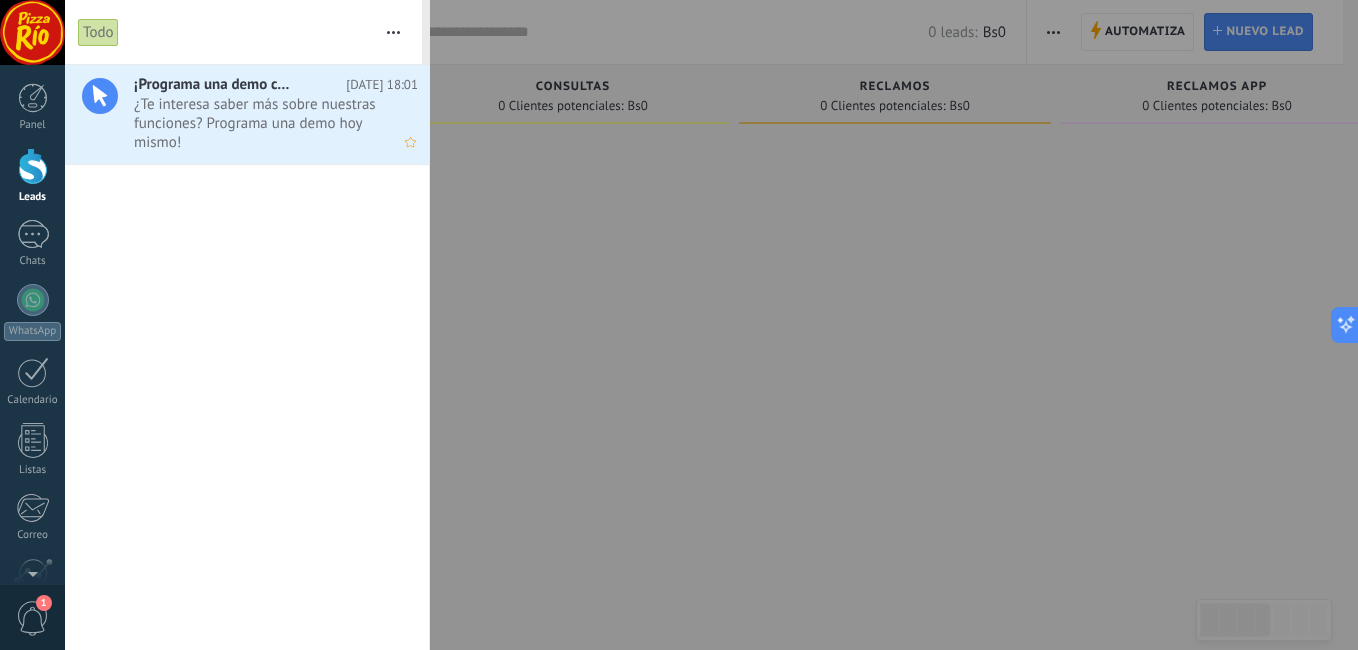 click on "¿Te interesa saber más sobre nuestras funciones? Programa una demo [DATE] mismo!
•••" at bounding box center [257, 123] 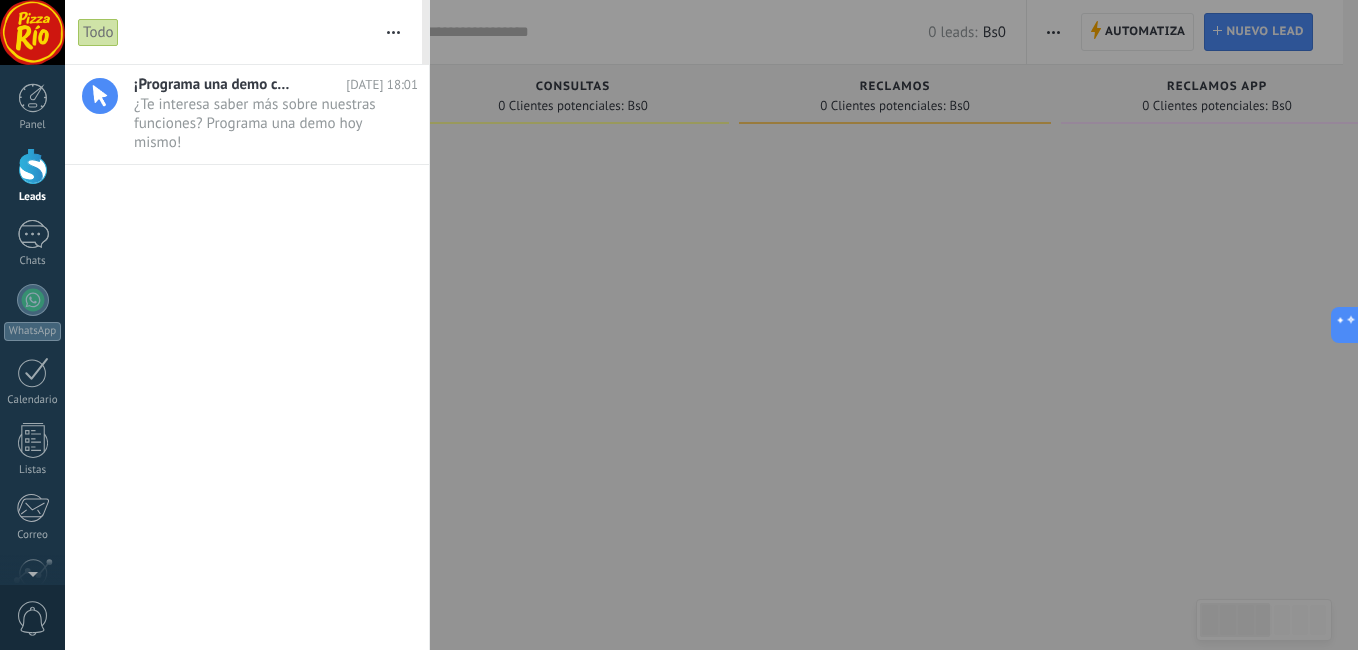click at bounding box center [393, 32] 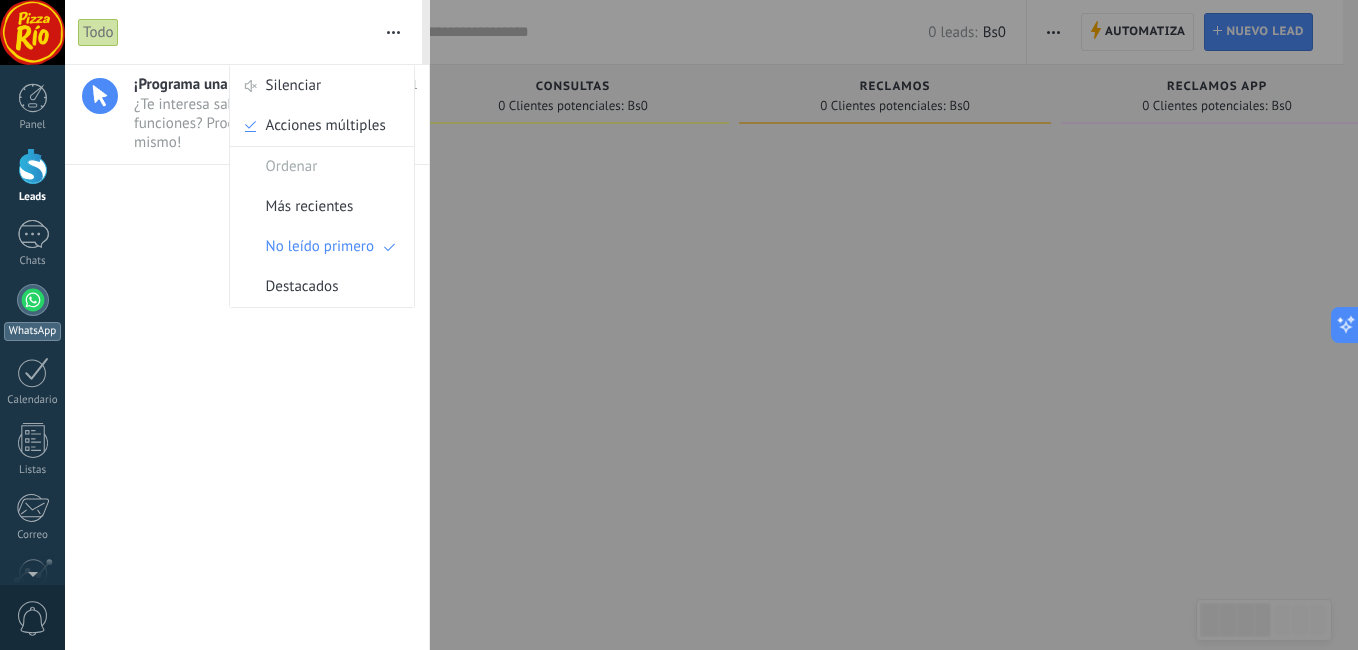 click on "WhatsApp" at bounding box center (32, 312) 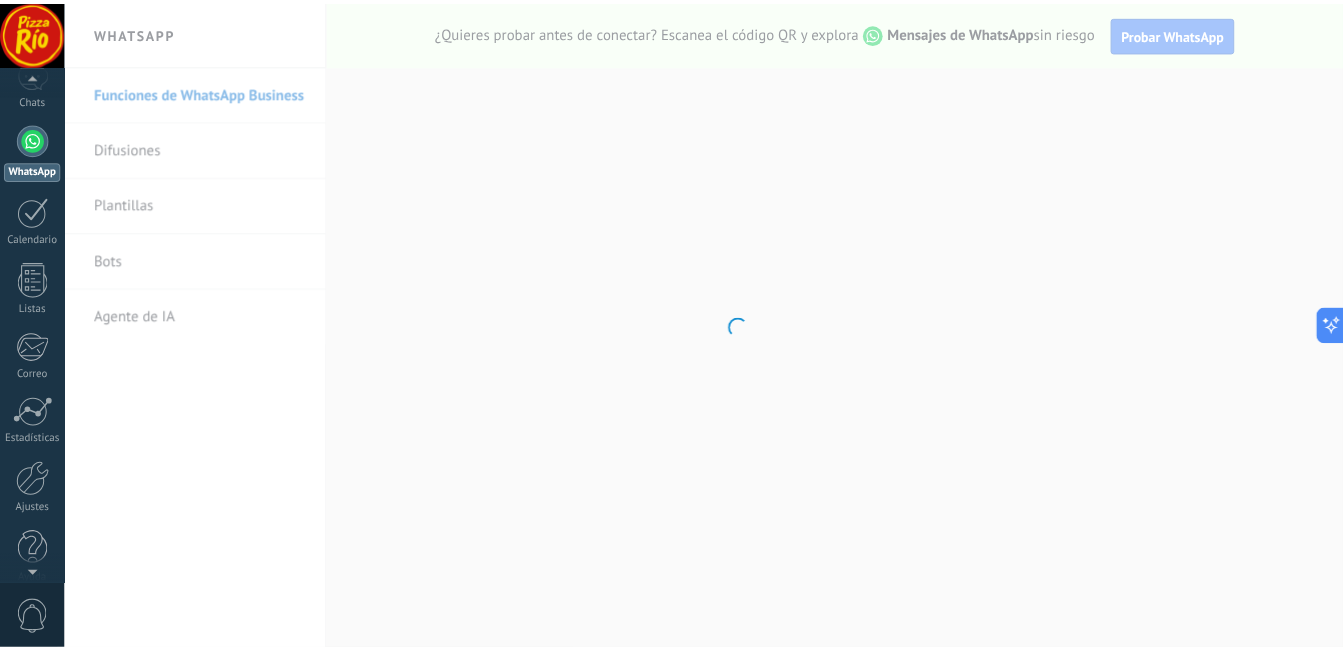 scroll, scrollTop: 182, scrollLeft: 0, axis: vertical 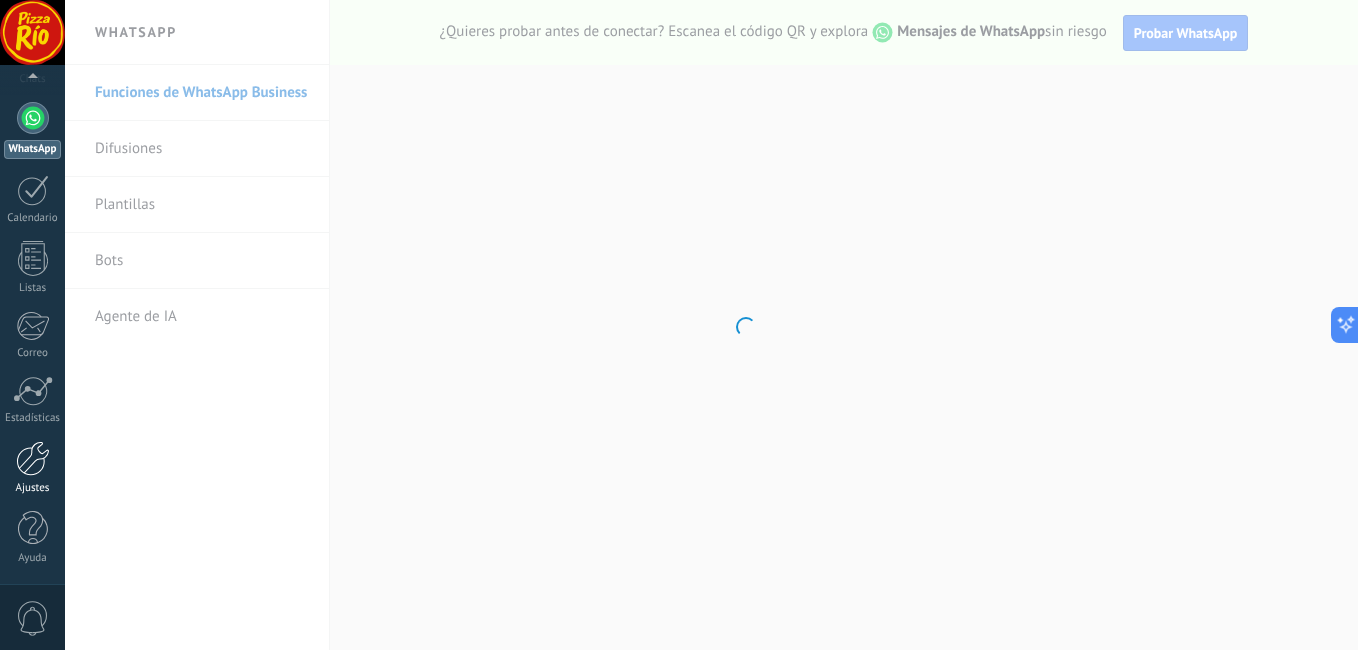 click on "Ajustes" at bounding box center (32, 468) 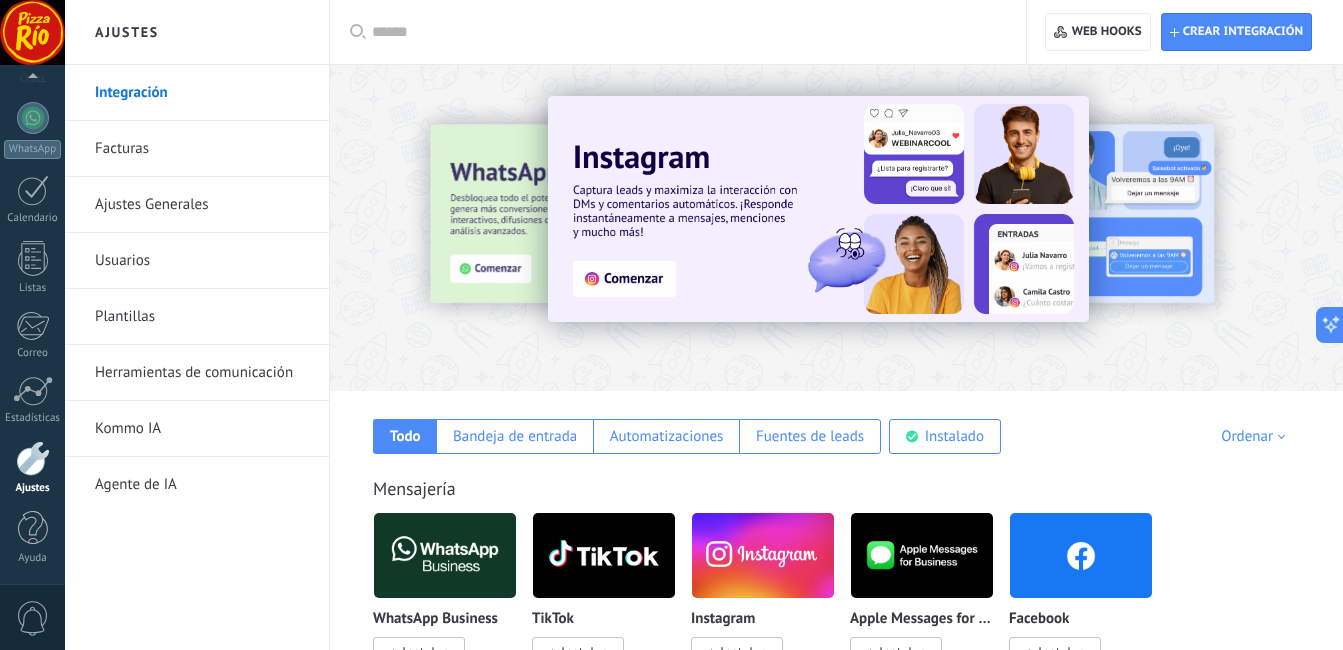 click on "0" at bounding box center (33, 618) 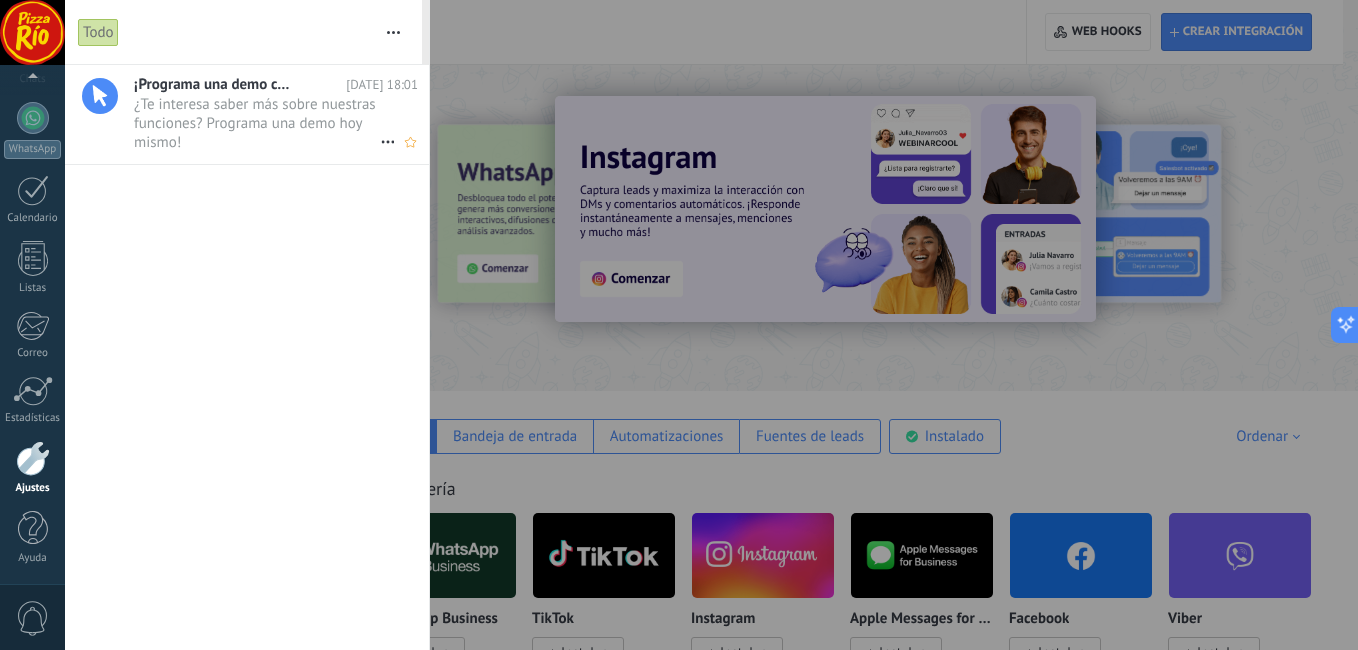 click 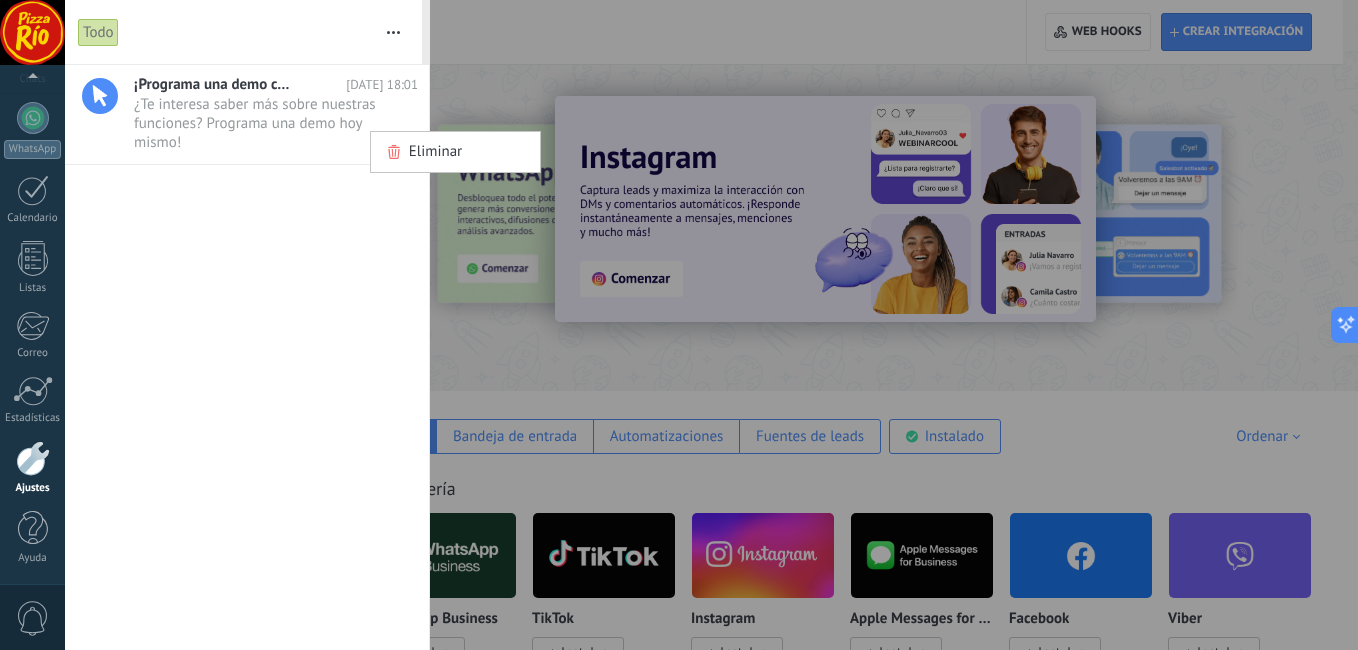 click at bounding box center (679, 325) 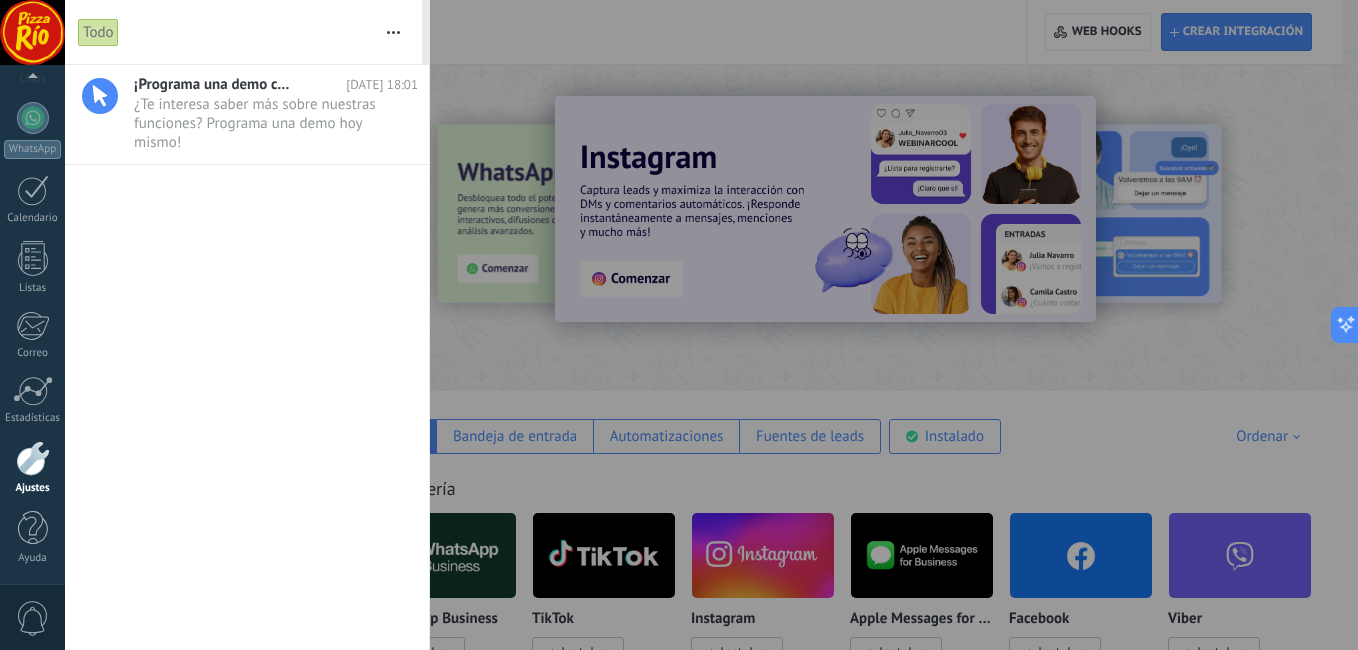 click 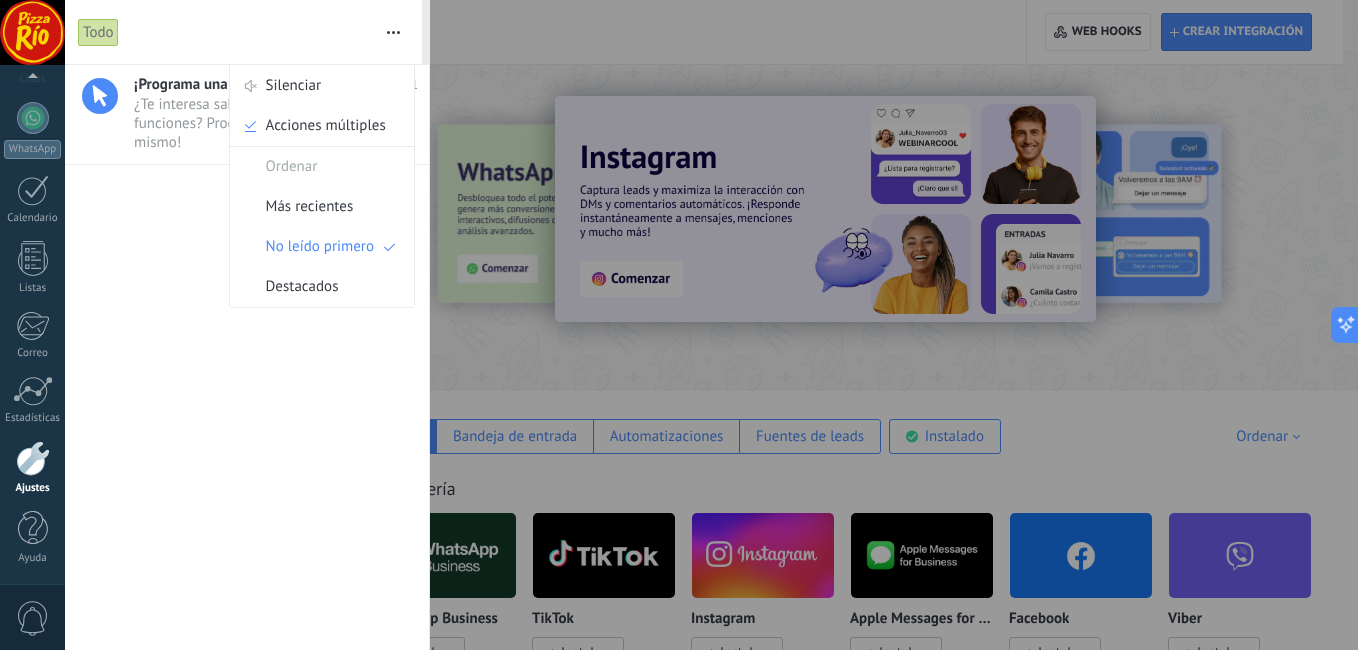 click on "Eliminar
¡Programa una demo con un experto!
[DATE] 18:01
¿Te interesa saber más sobre nuestras funciones? Programa una demo [DATE] mismo!
•••" at bounding box center [247, 357] 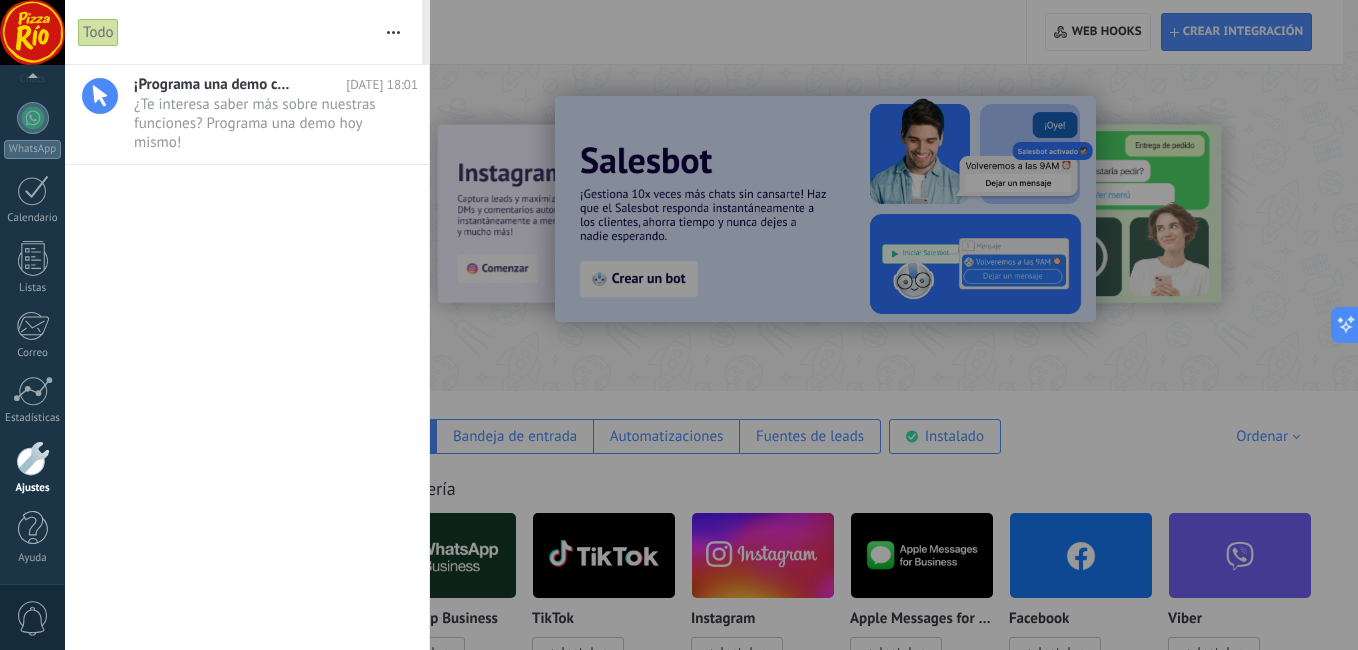 click at bounding box center (679, 325) 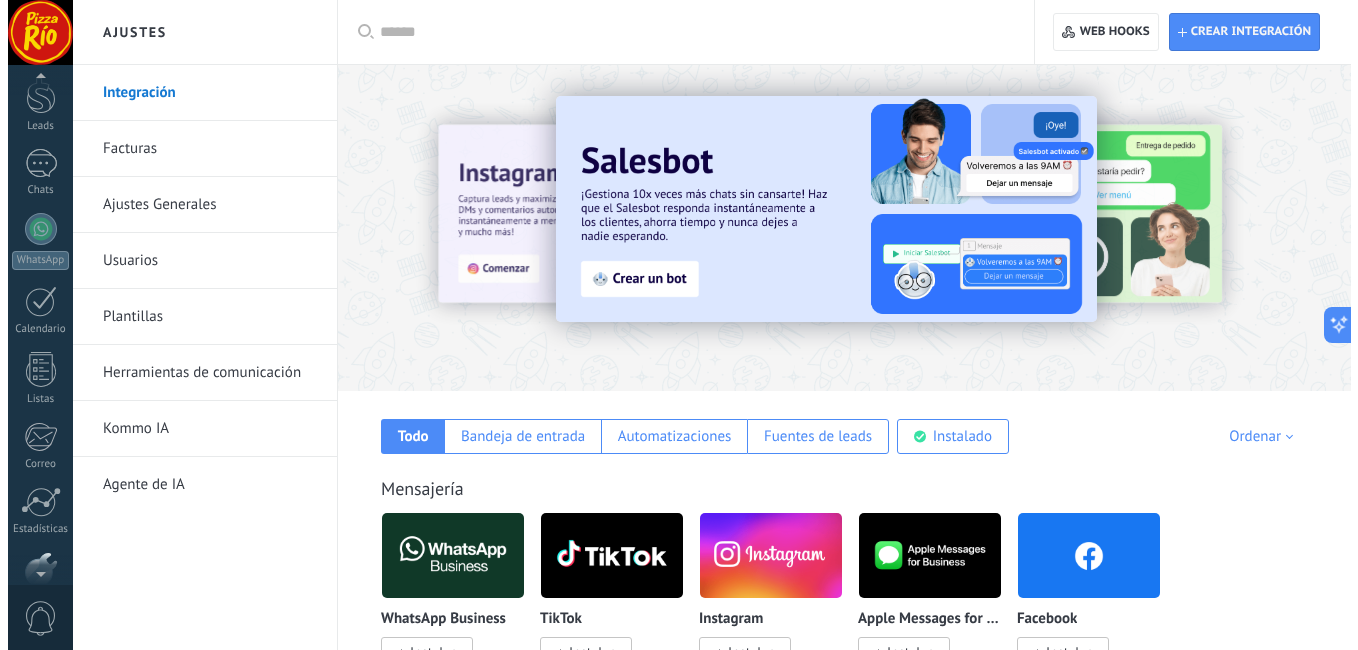 scroll, scrollTop: 0, scrollLeft: 0, axis: both 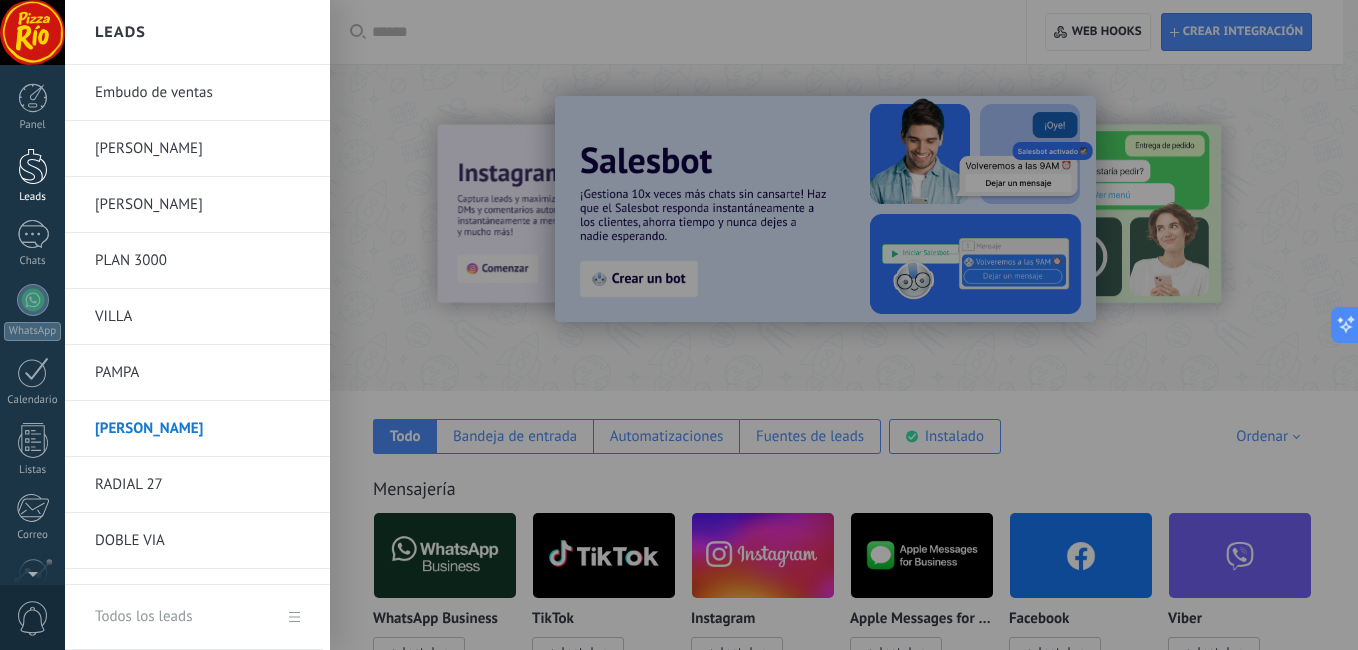 click at bounding box center [33, 166] 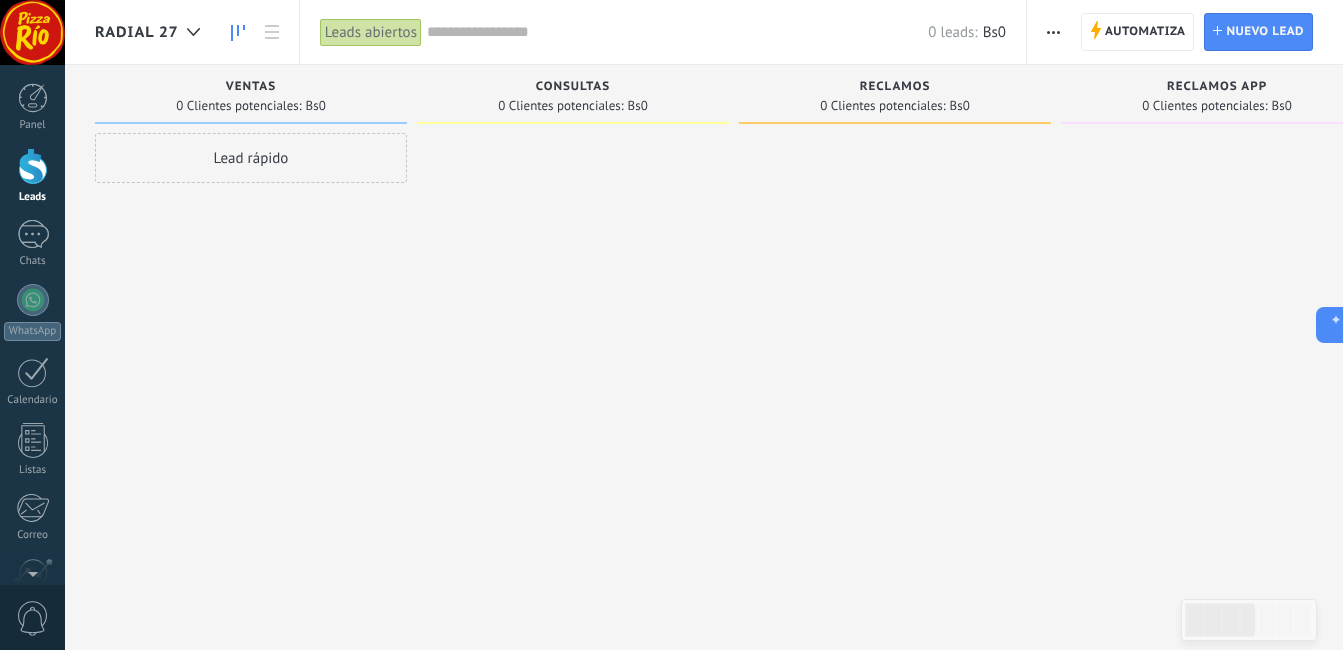 click on "RADIAL 27" at bounding box center [137, 32] 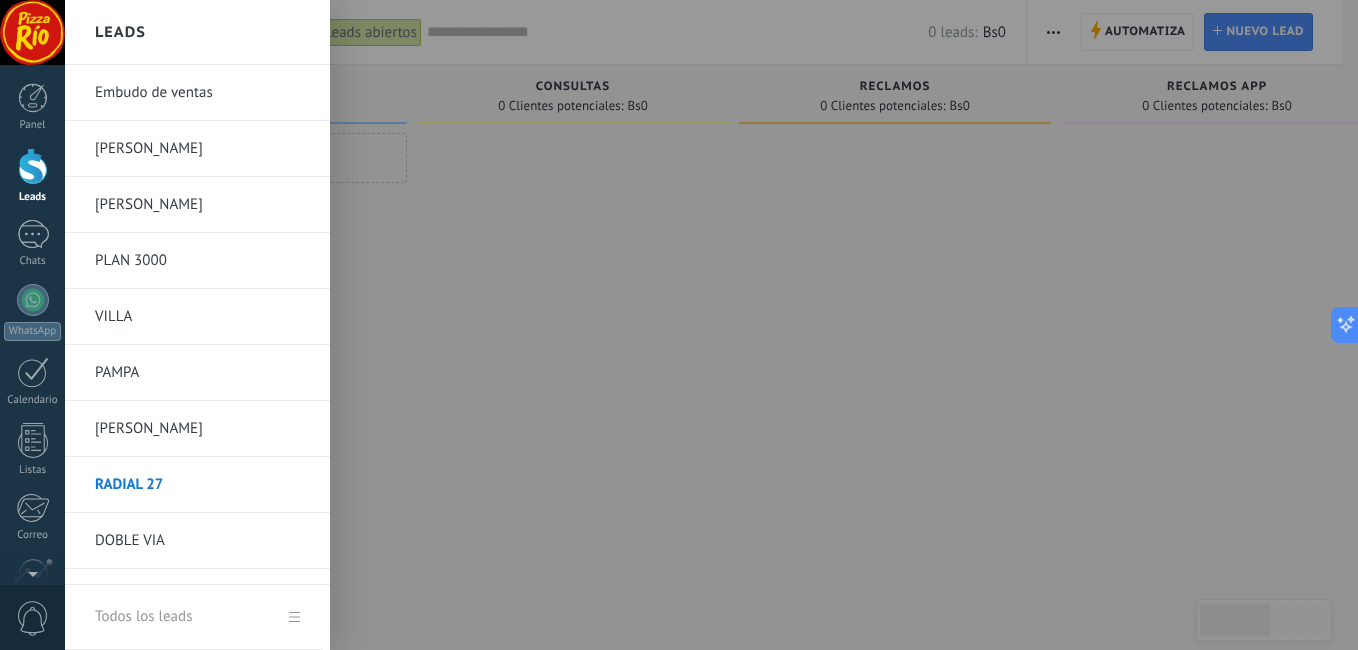 click on "[PERSON_NAME]" at bounding box center [202, 429] 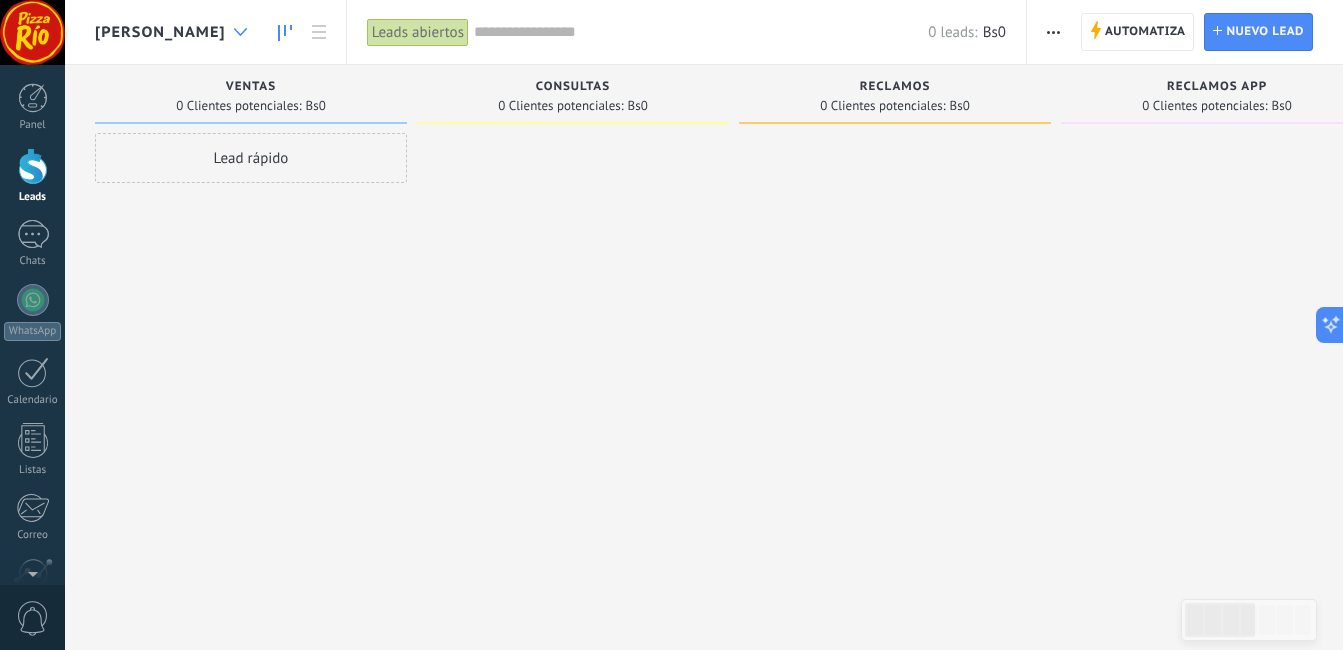 click 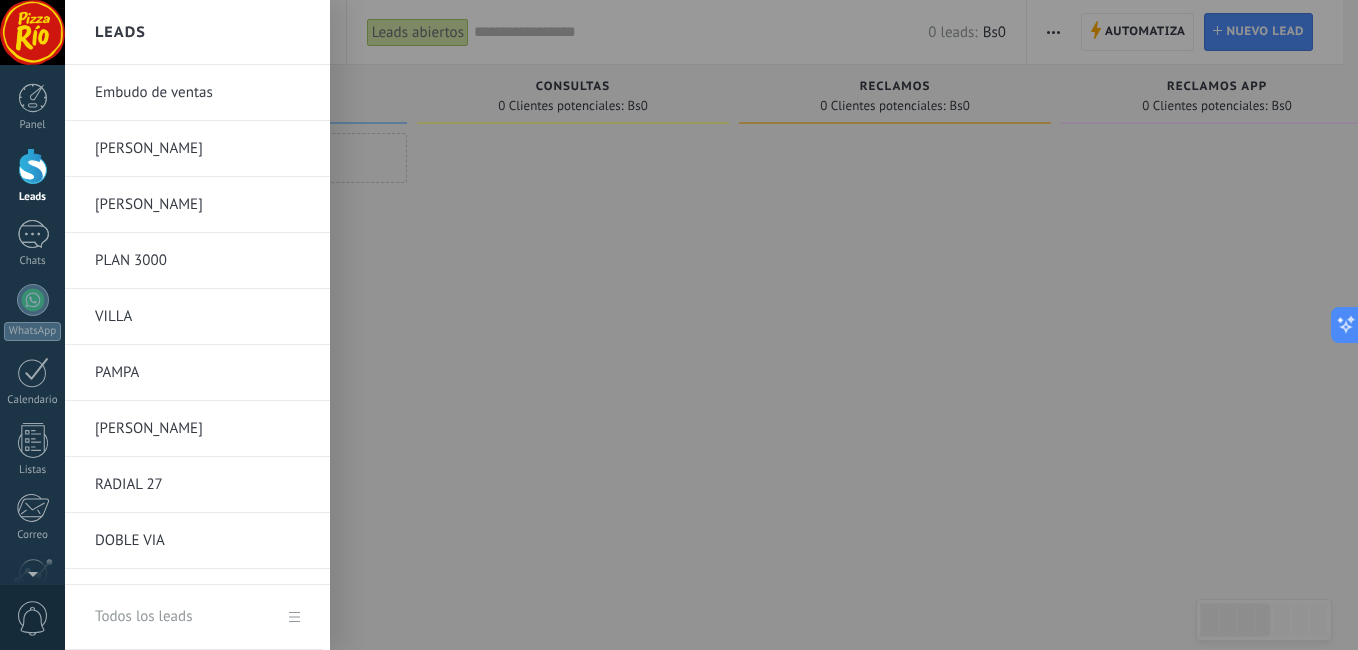 click on "RADIAL 27" at bounding box center [202, 485] 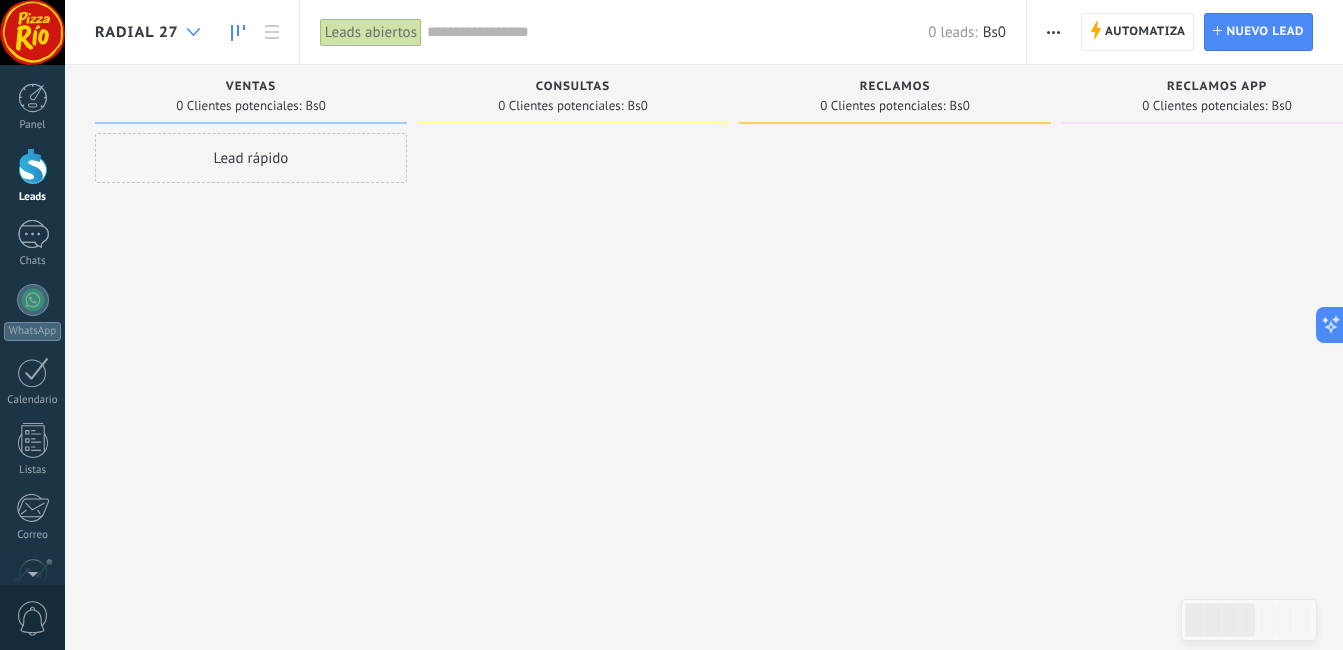 click at bounding box center (193, 32) 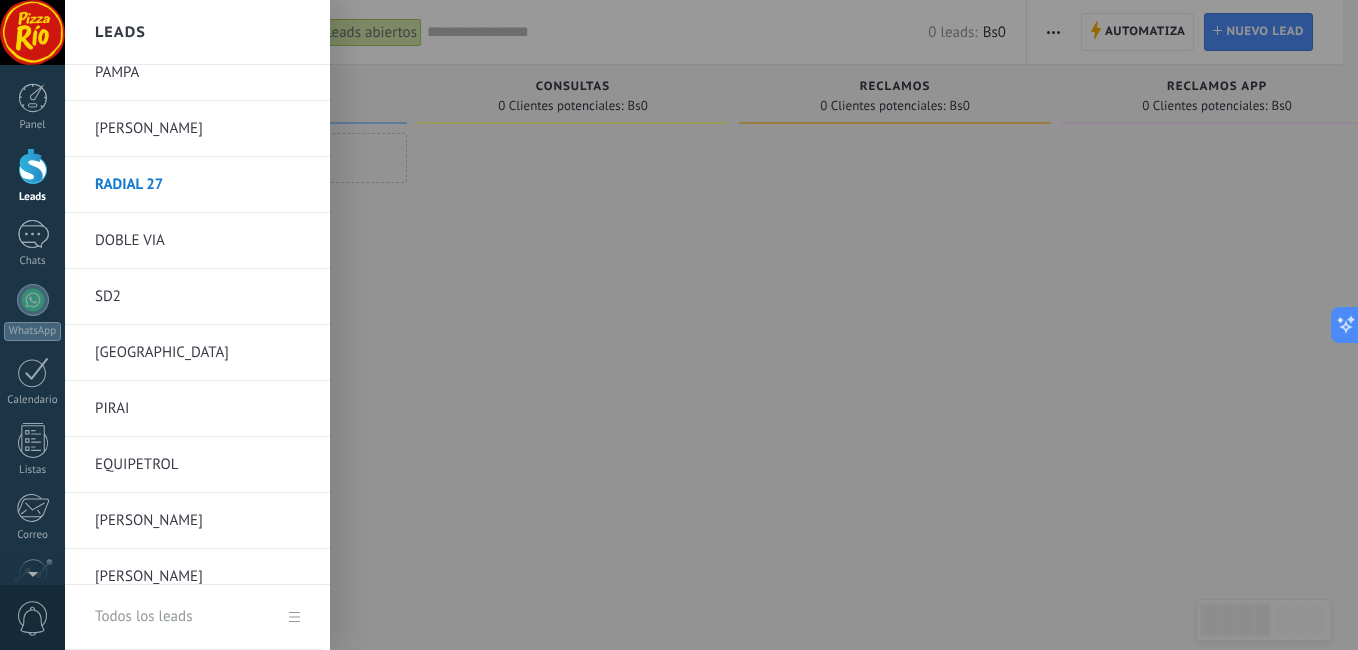 scroll, scrollTop: 400, scrollLeft: 0, axis: vertical 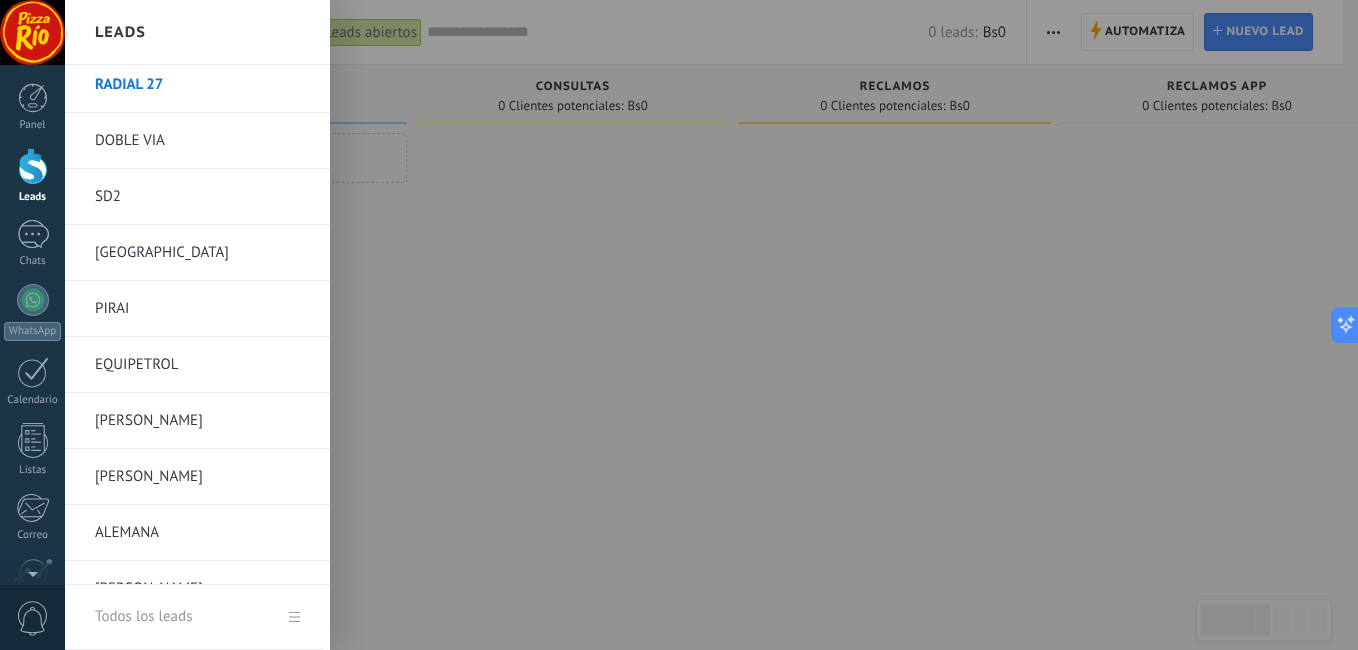 click on "DOBLE VIA" at bounding box center [202, 141] 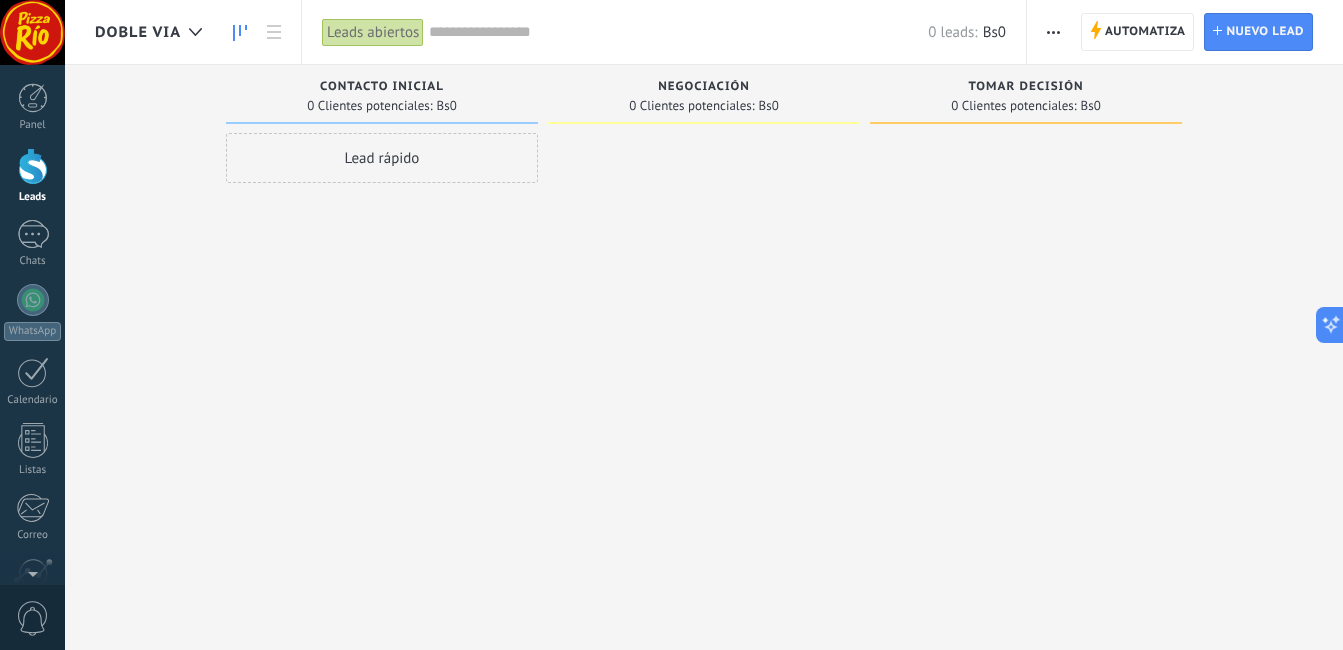 click at bounding box center [1053, 32] 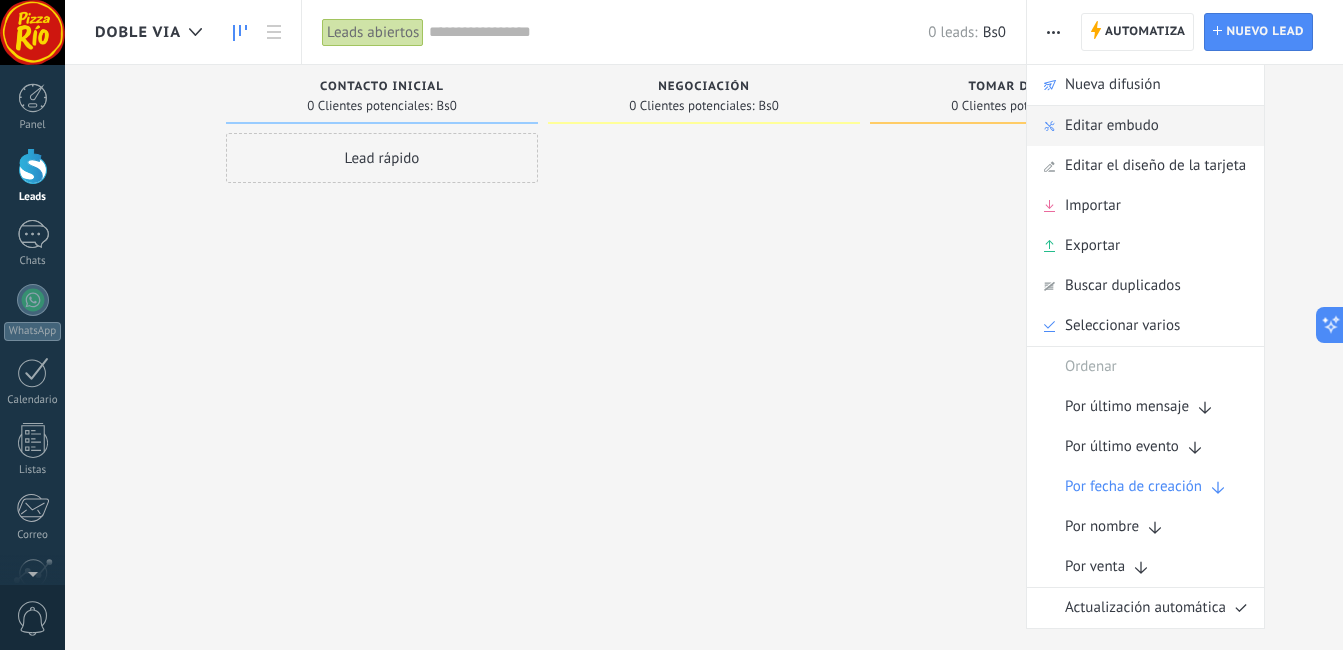 click on "Editar embudo" at bounding box center [1112, 126] 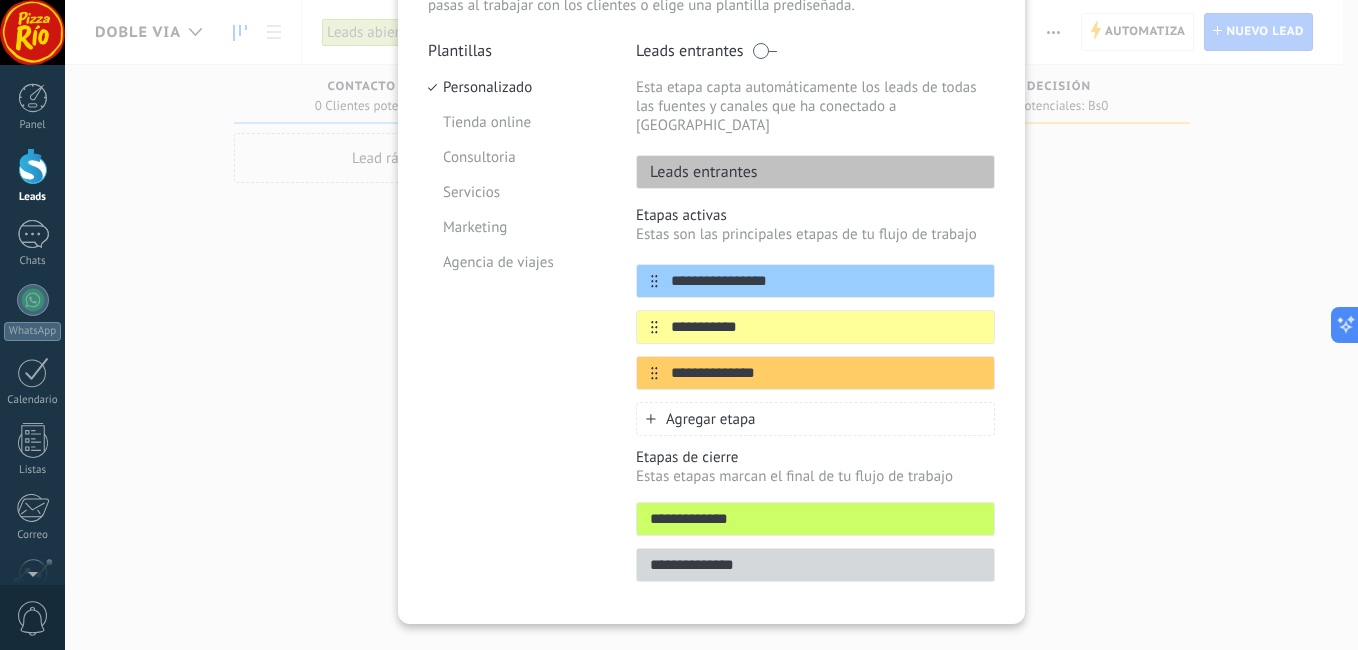 scroll, scrollTop: 188, scrollLeft: 0, axis: vertical 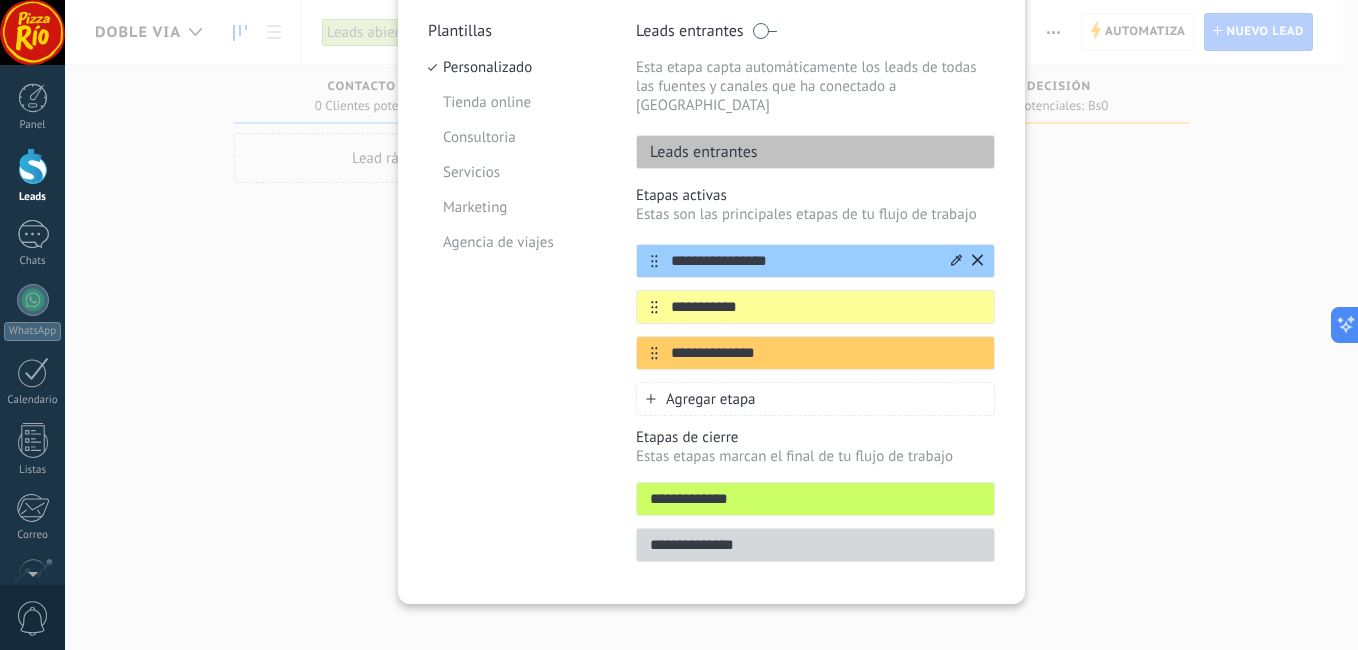 drag, startPoint x: 796, startPoint y: 242, endPoint x: 650, endPoint y: 242, distance: 146 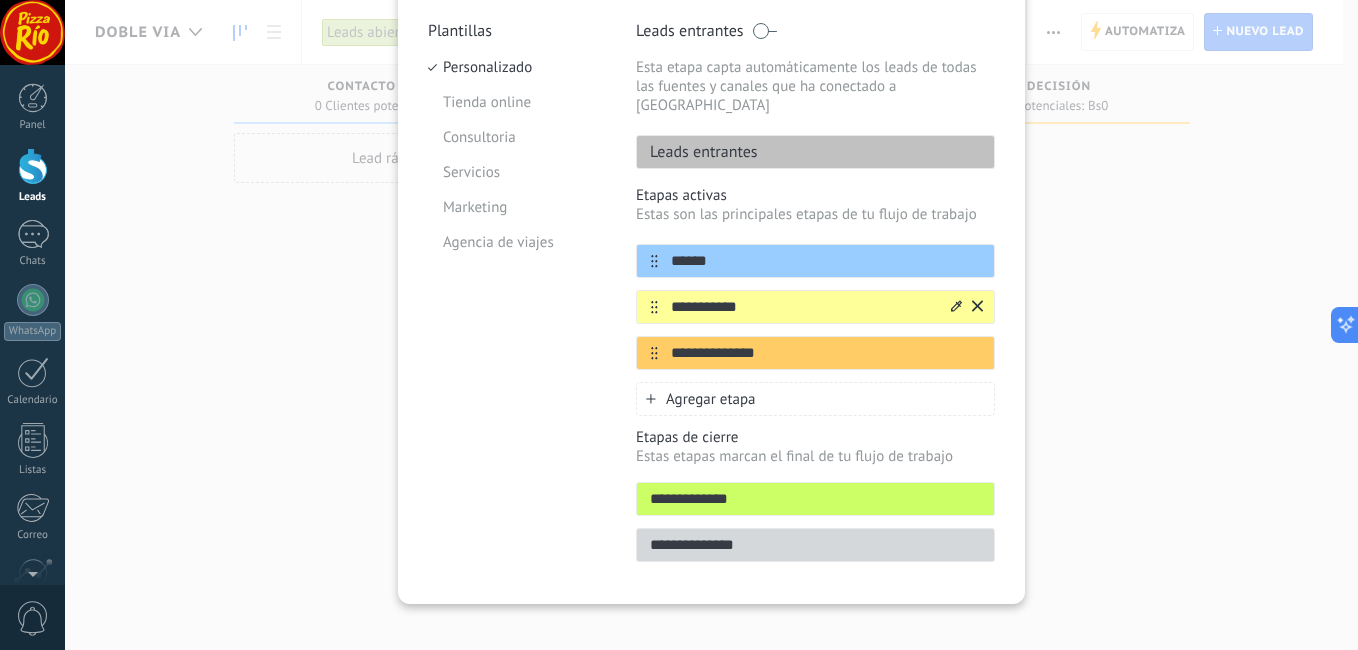 type on "******" 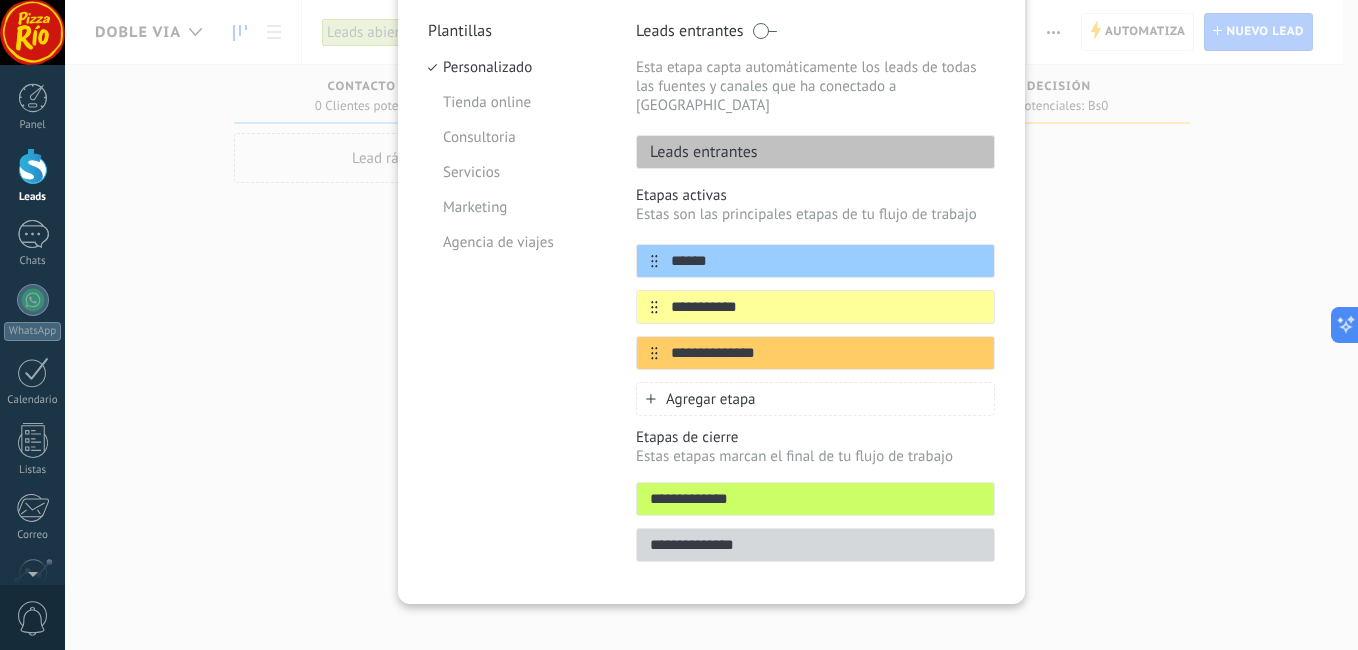 drag, startPoint x: 772, startPoint y: 285, endPoint x: 621, endPoint y: 298, distance: 151.55856 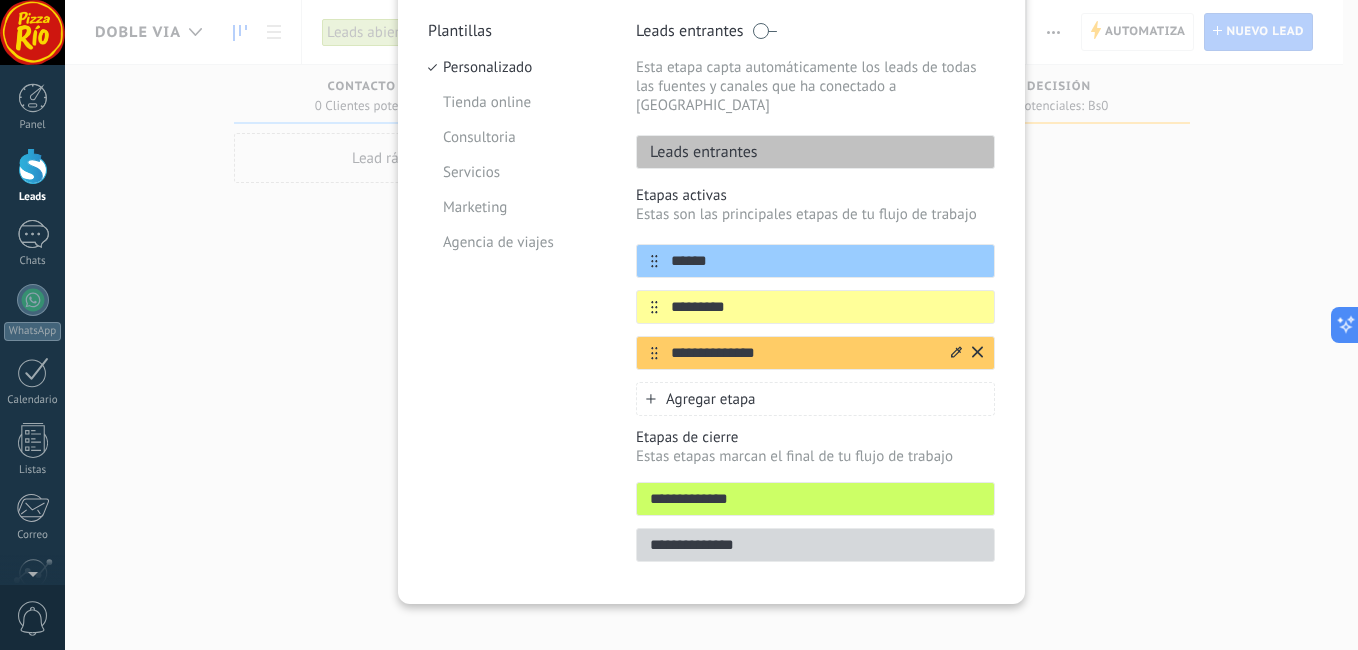 type on "*********" 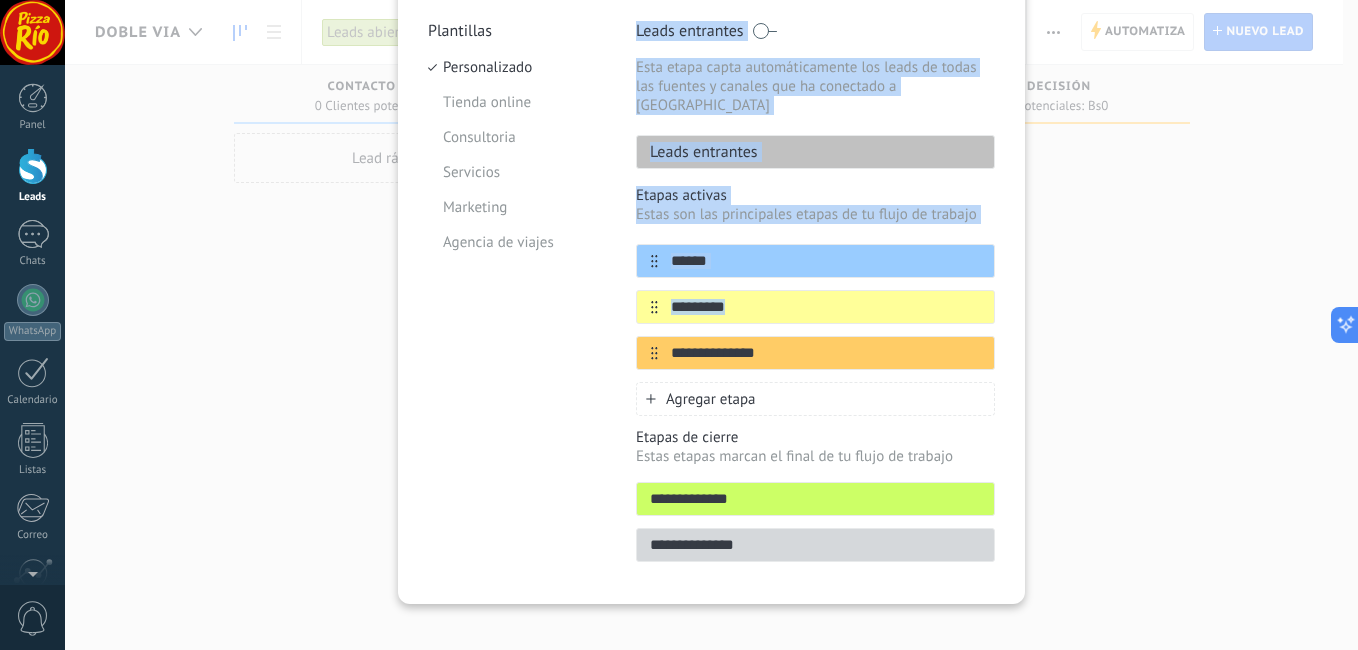 drag, startPoint x: 794, startPoint y: 321, endPoint x: 615, endPoint y: 371, distance: 185.8521 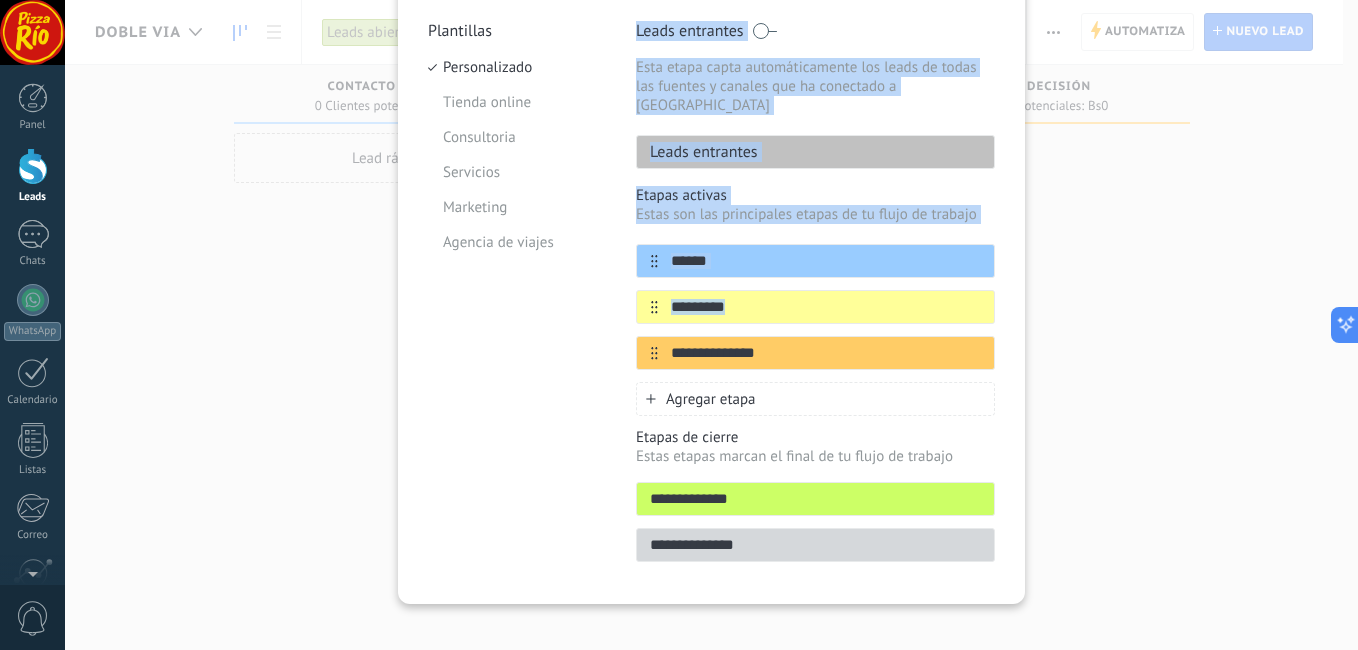 click on "**********" at bounding box center [711, 297] 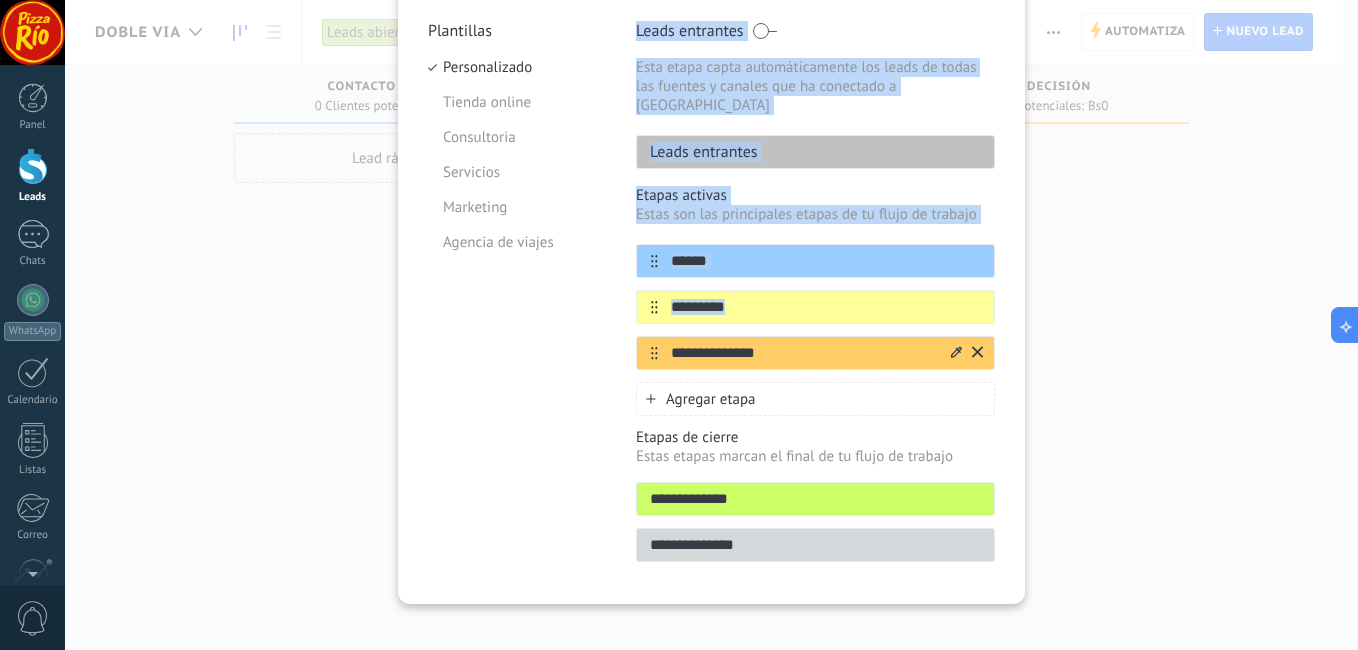 click on "**********" at bounding box center (803, 353) 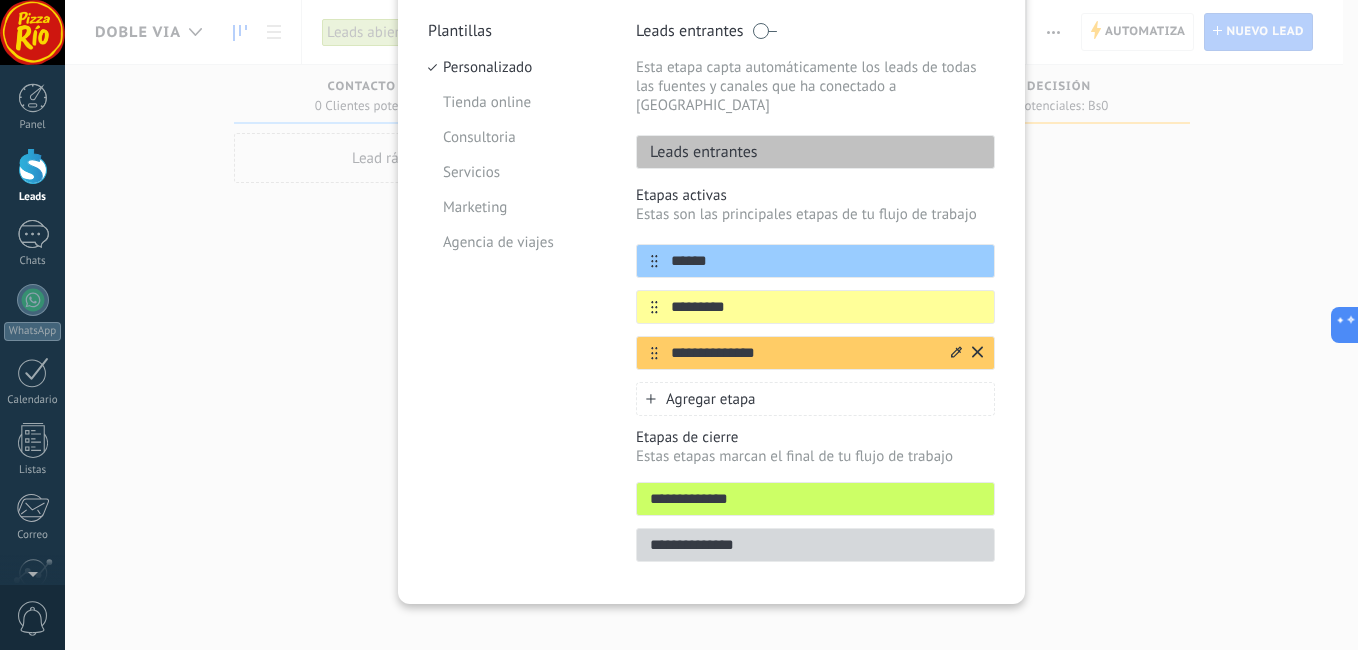 click on "**********" at bounding box center [803, 353] 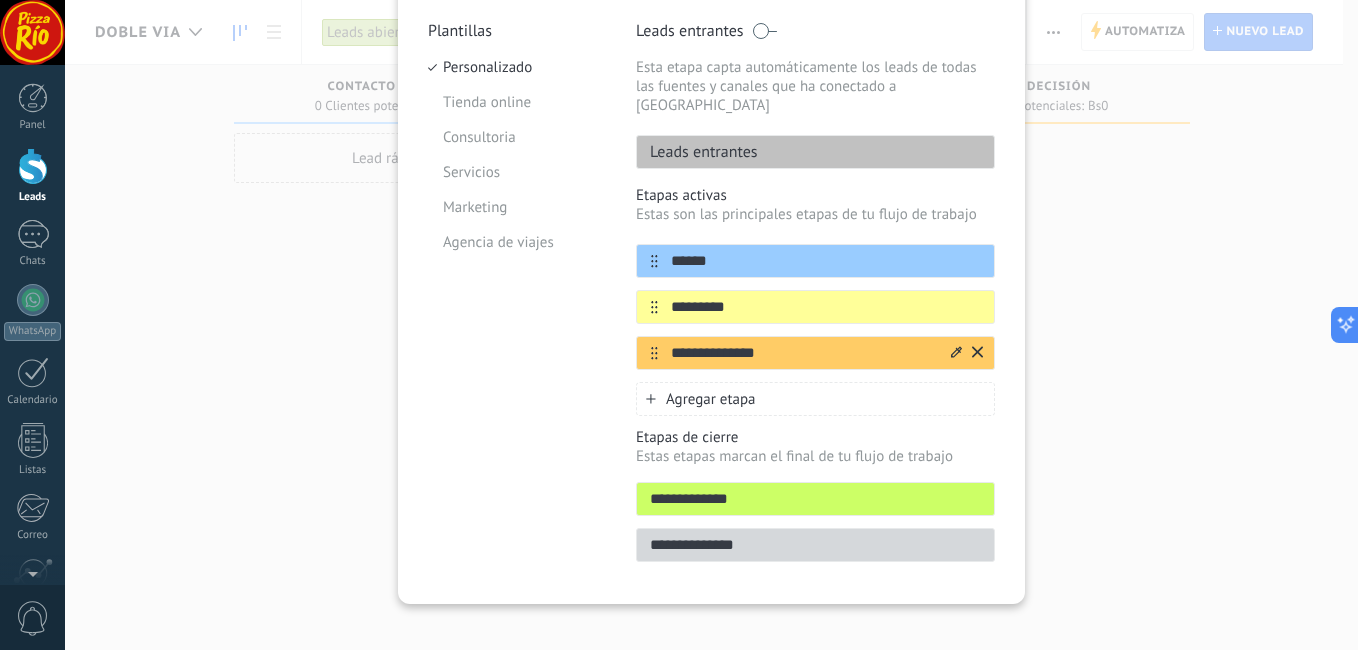 drag, startPoint x: 784, startPoint y: 334, endPoint x: 649, endPoint y: 343, distance: 135.29967 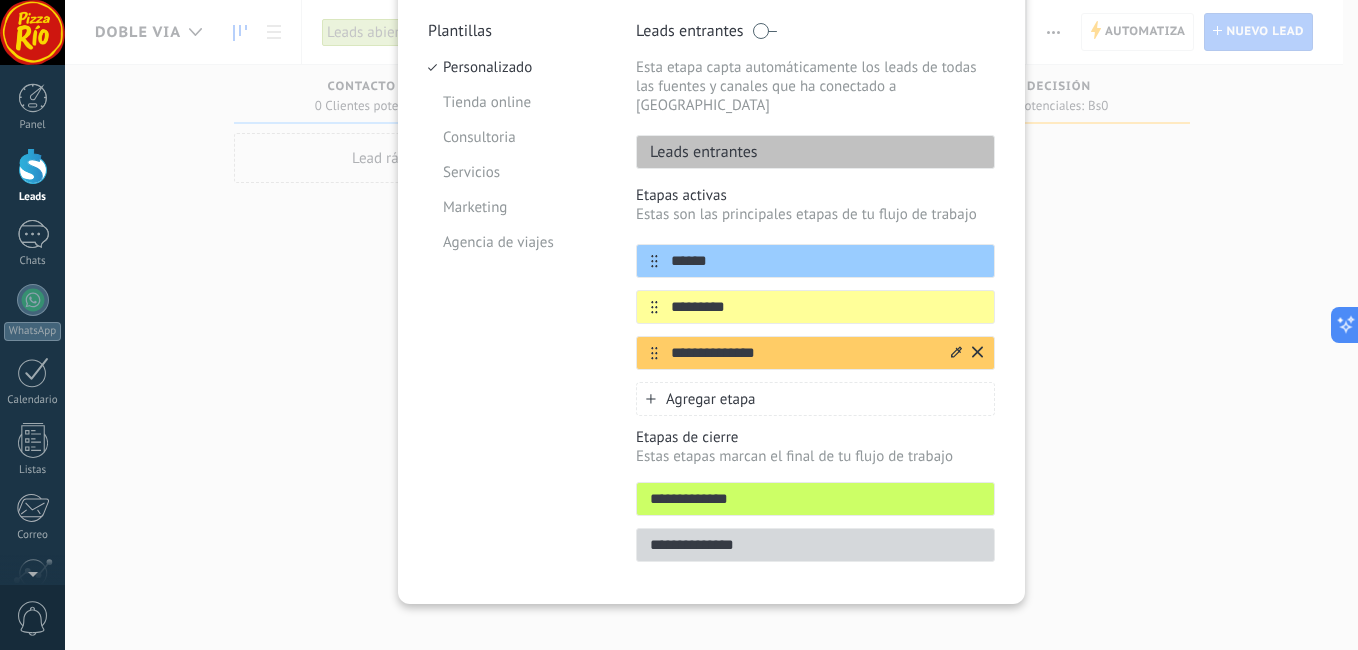 click on "**********" at bounding box center (815, 353) 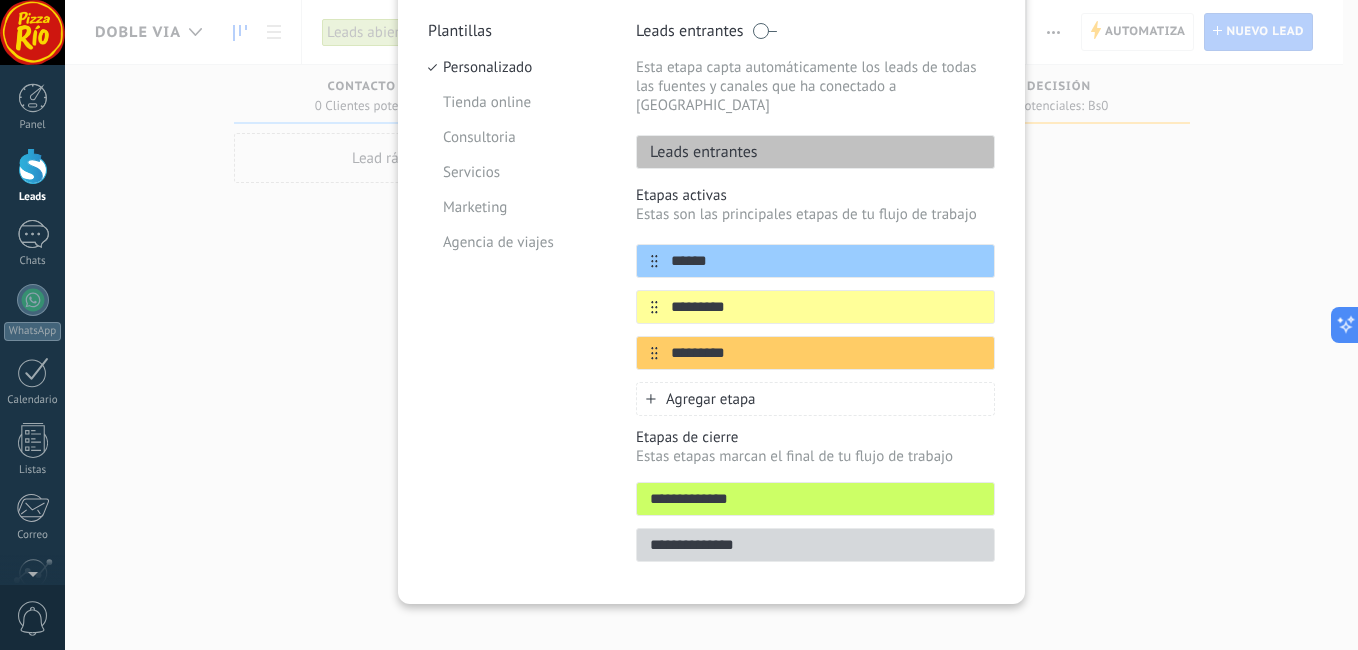 type on "********" 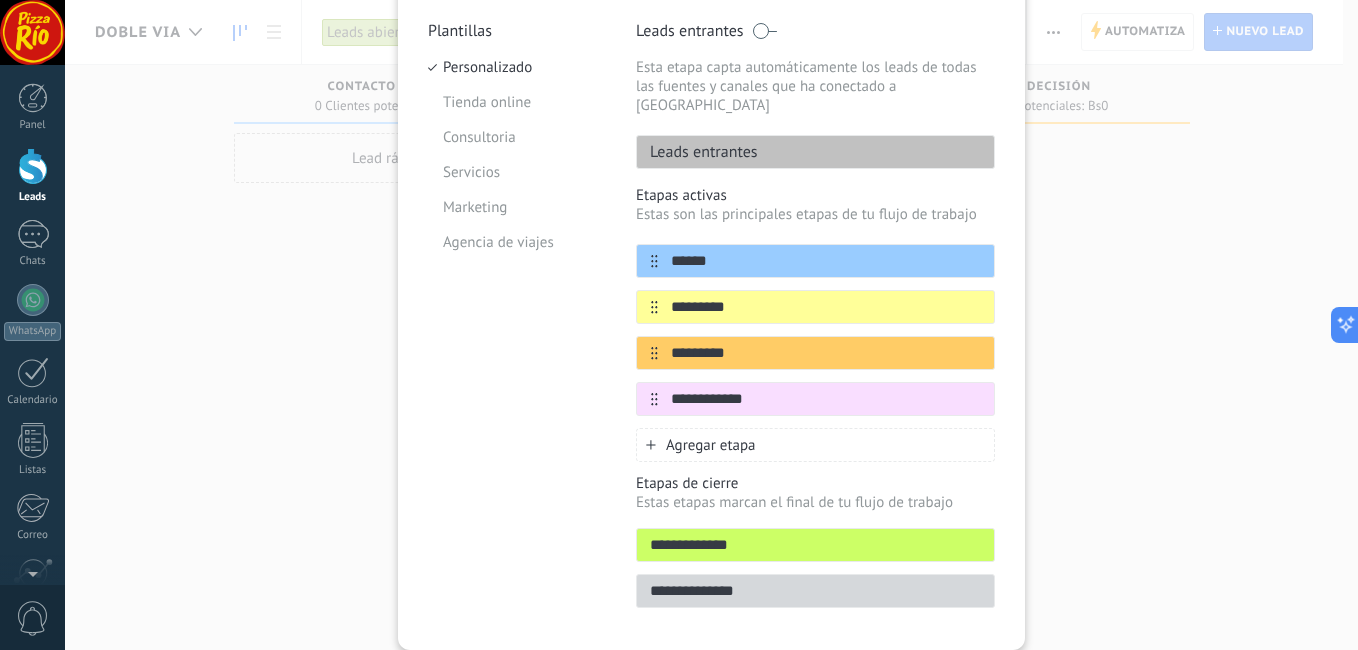 type on "**********" 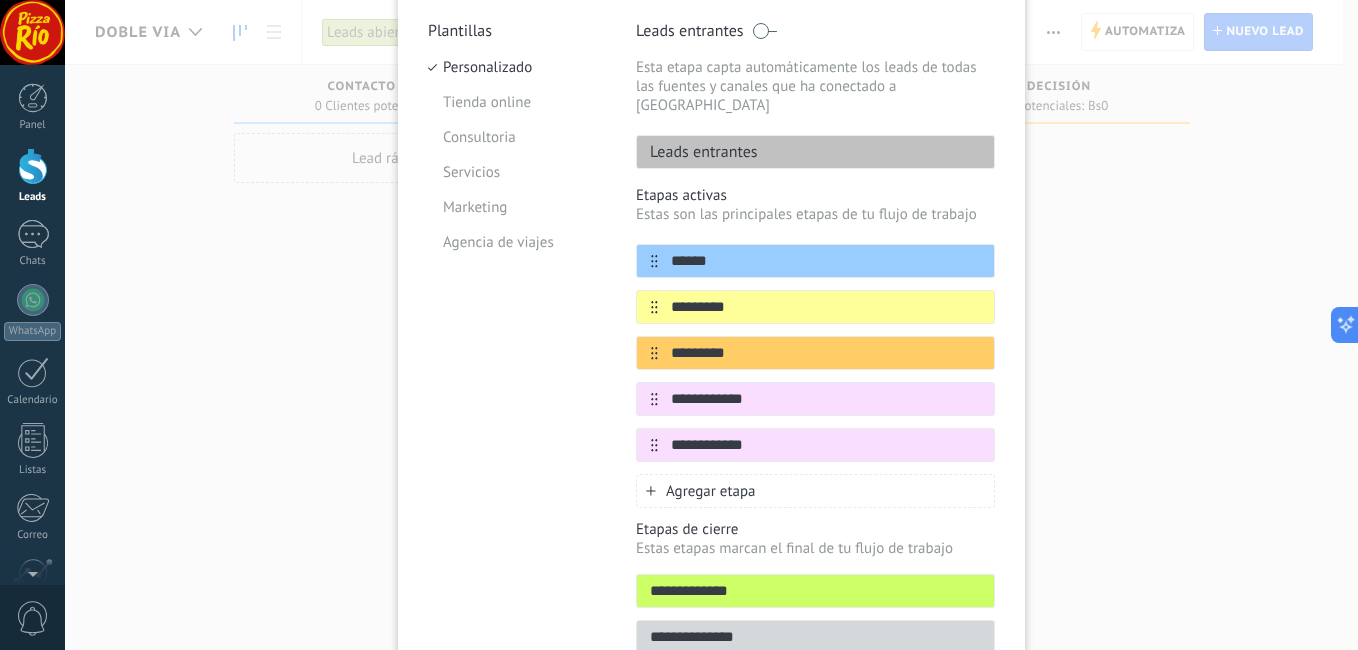 type on "**********" 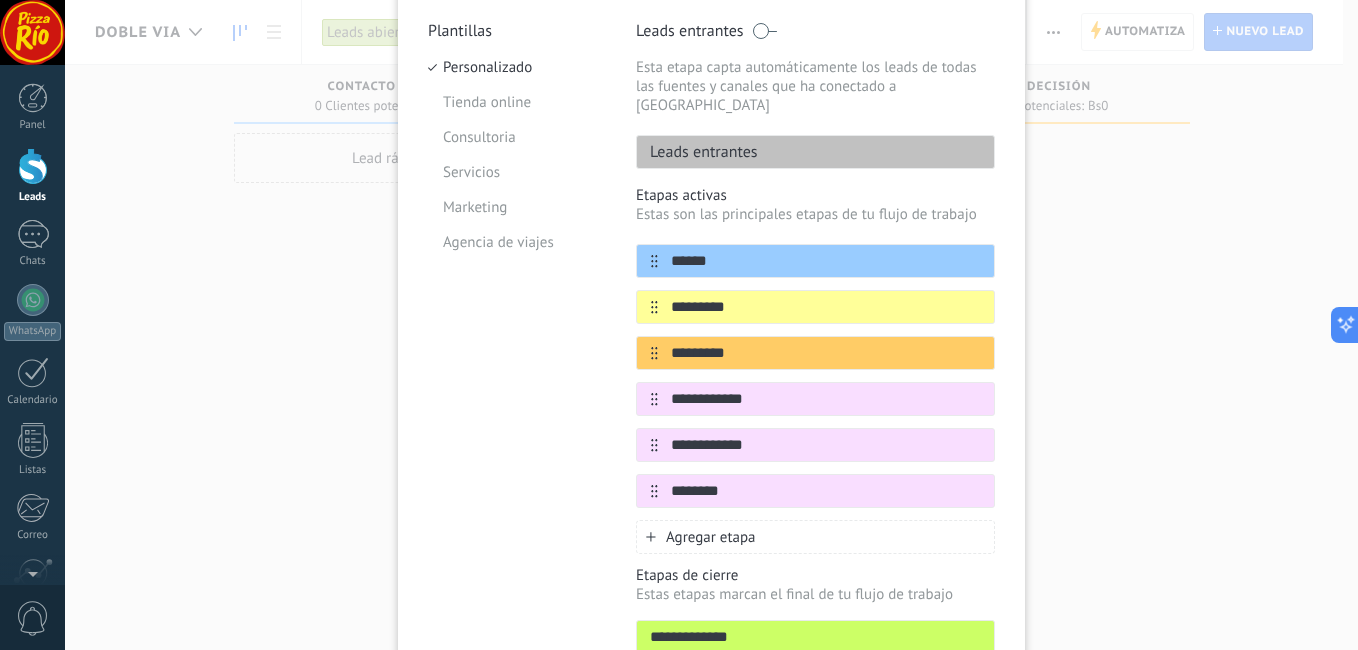 type on "********" 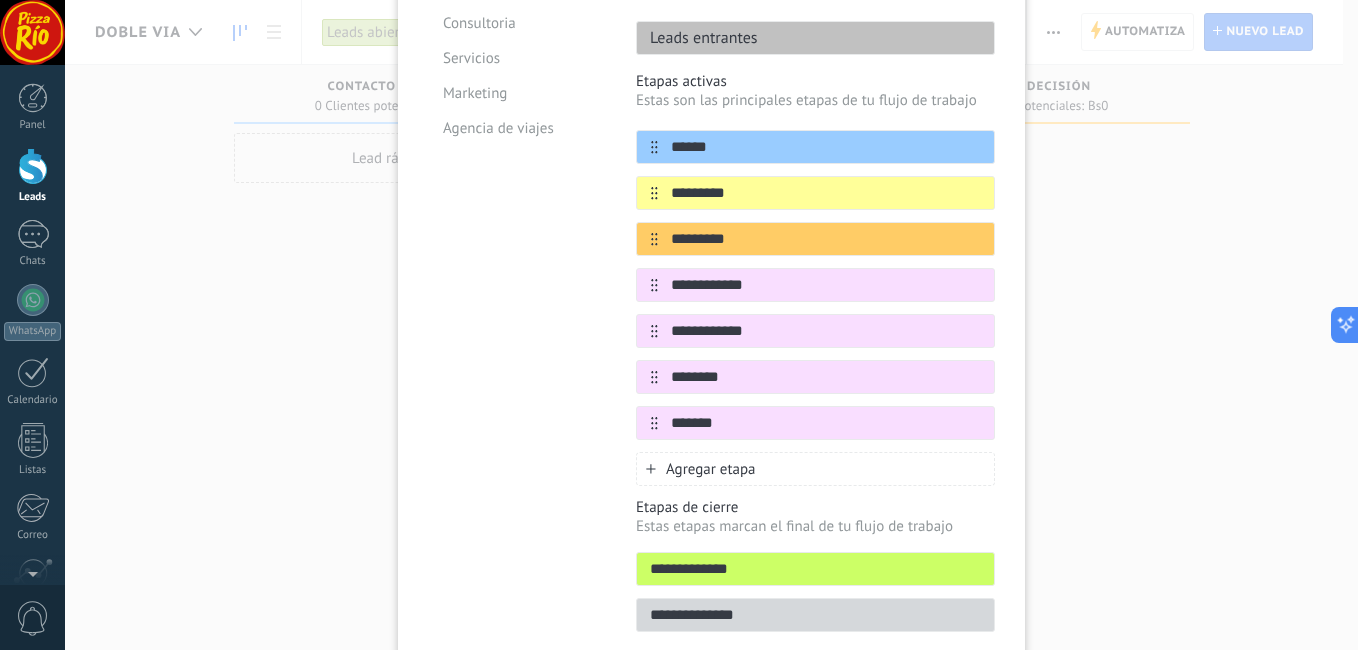 scroll, scrollTop: 372, scrollLeft: 0, axis: vertical 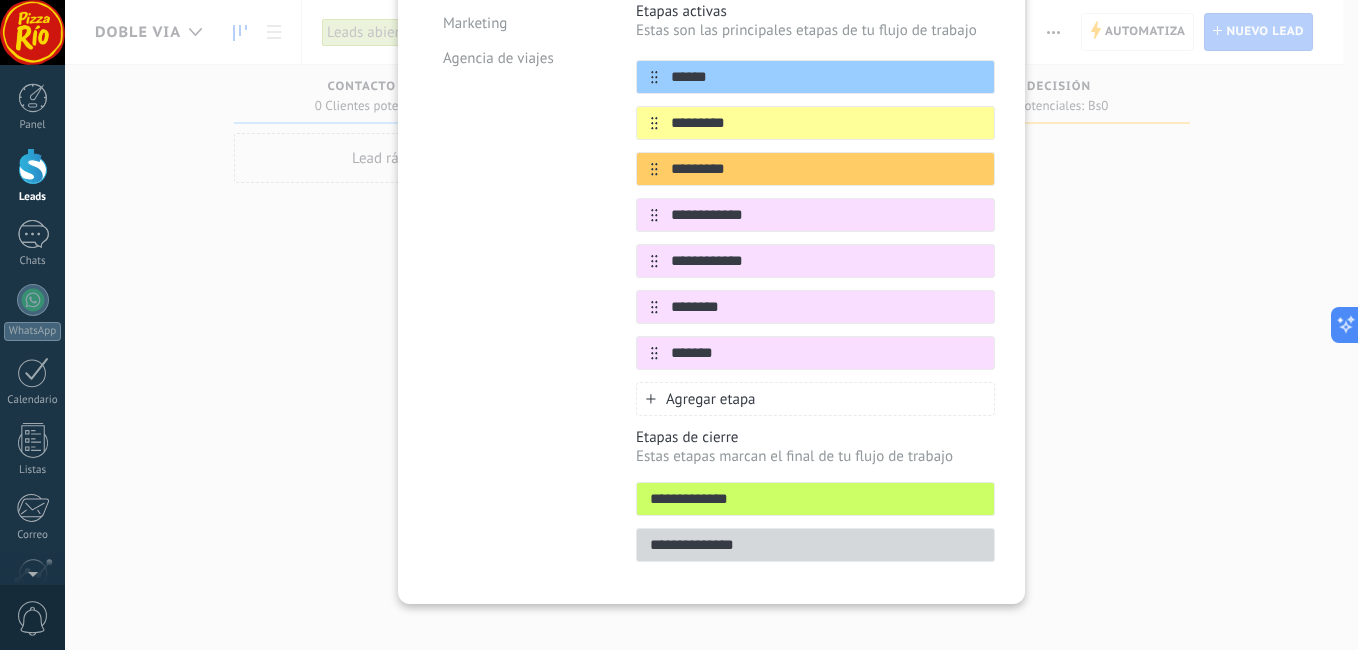 type on "*******" 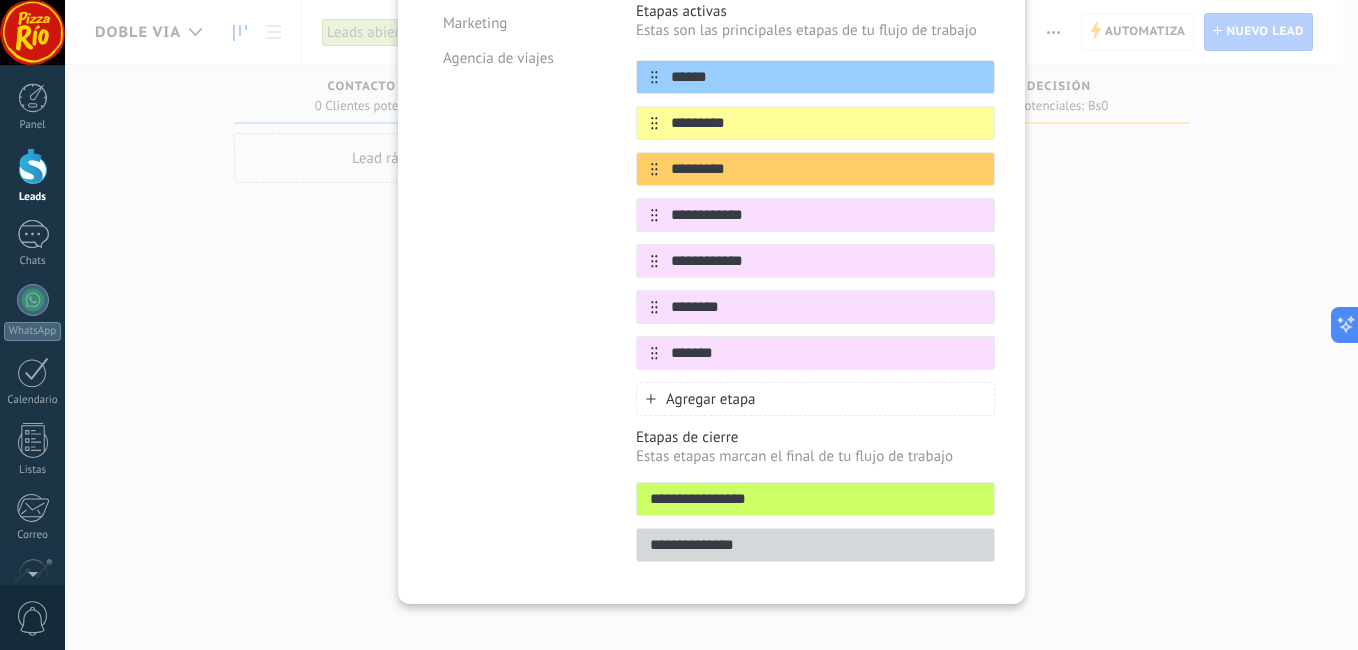 type on "**********" 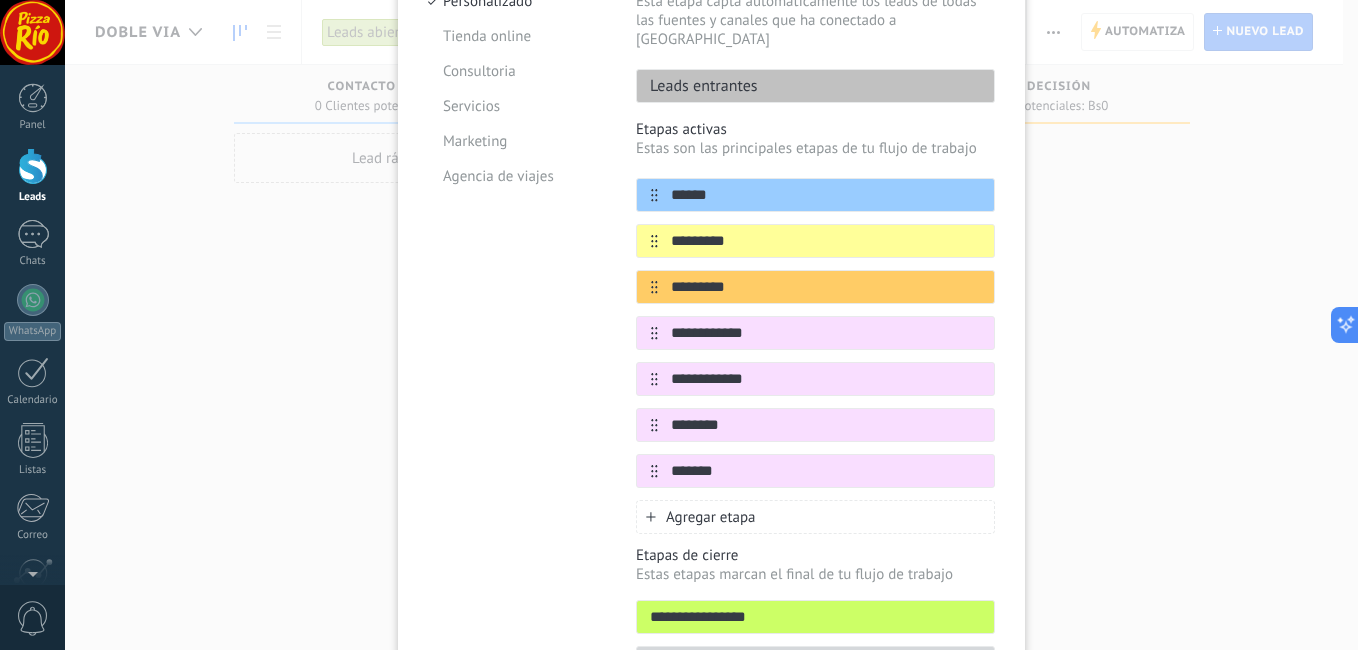 scroll, scrollTop: 72, scrollLeft: 0, axis: vertical 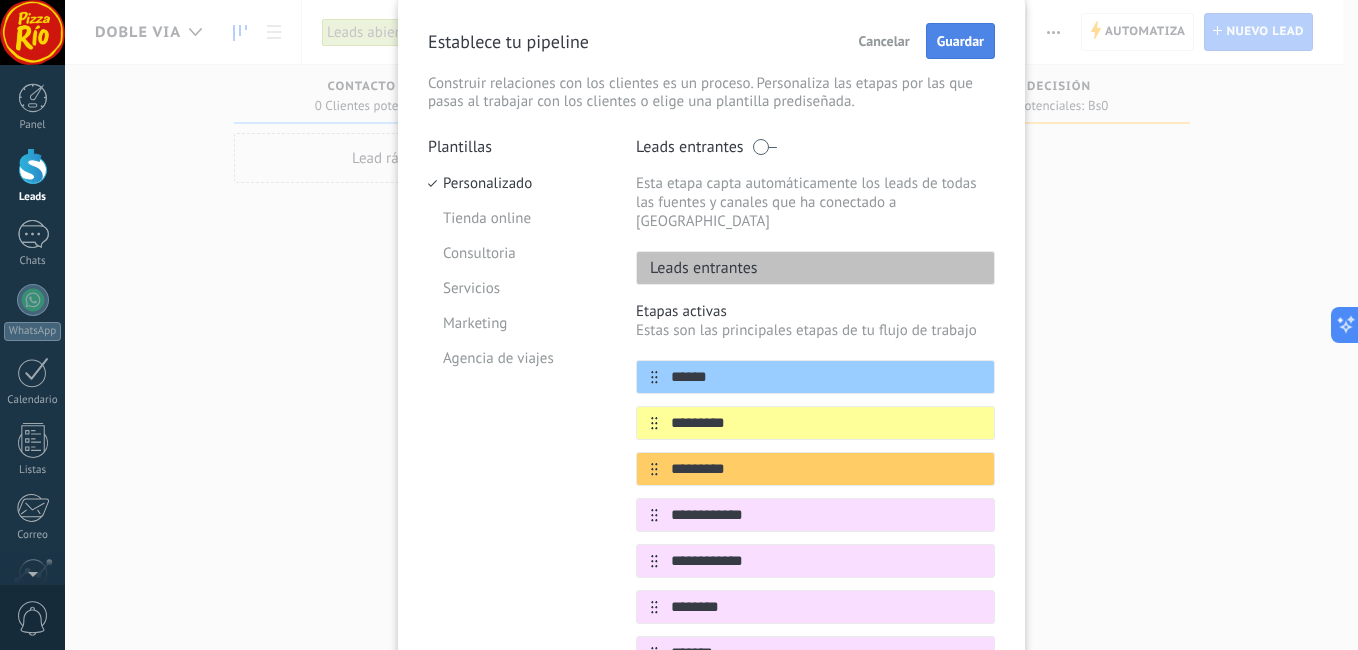 type on "**********" 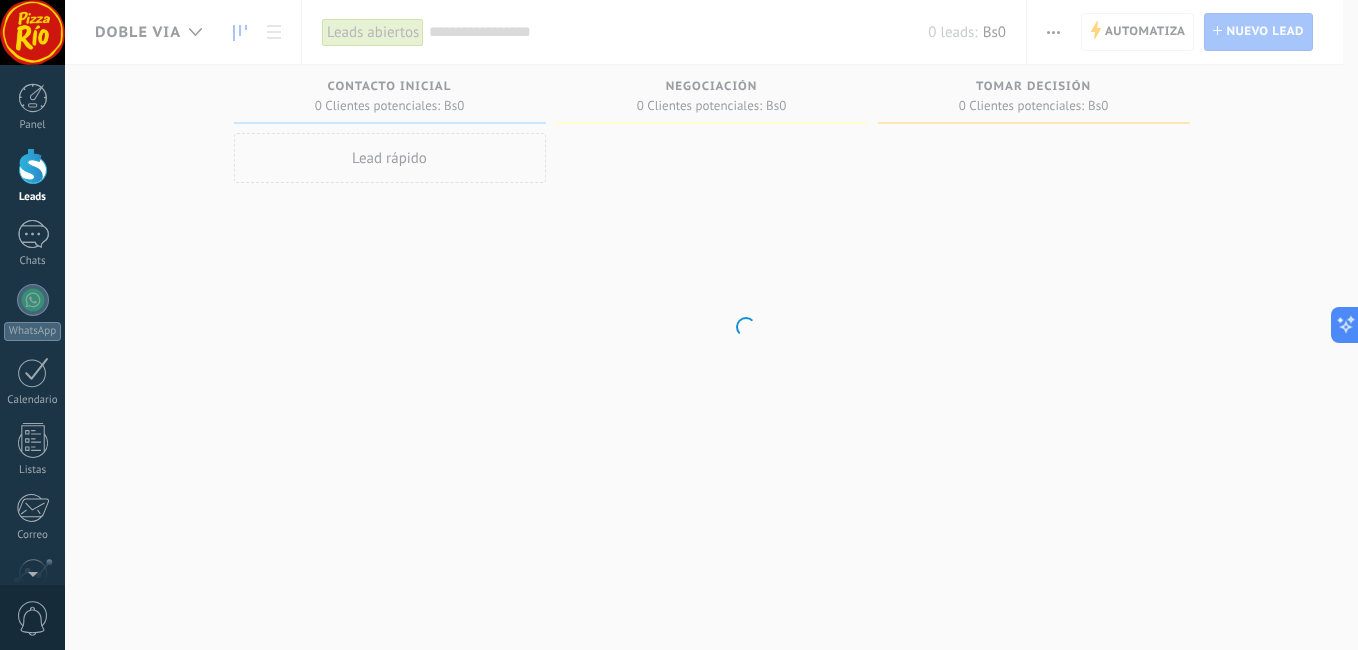 scroll, scrollTop: 0, scrollLeft: 0, axis: both 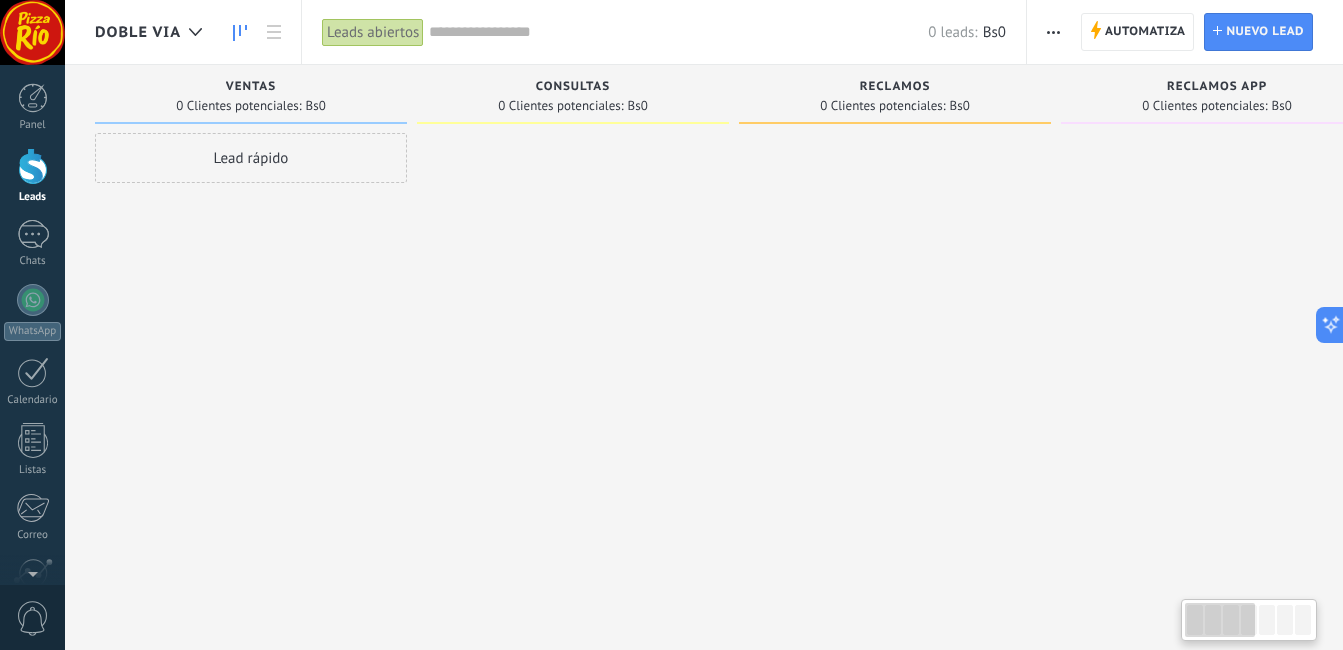 click on "DOBLE VIA" at bounding box center (138, 32) 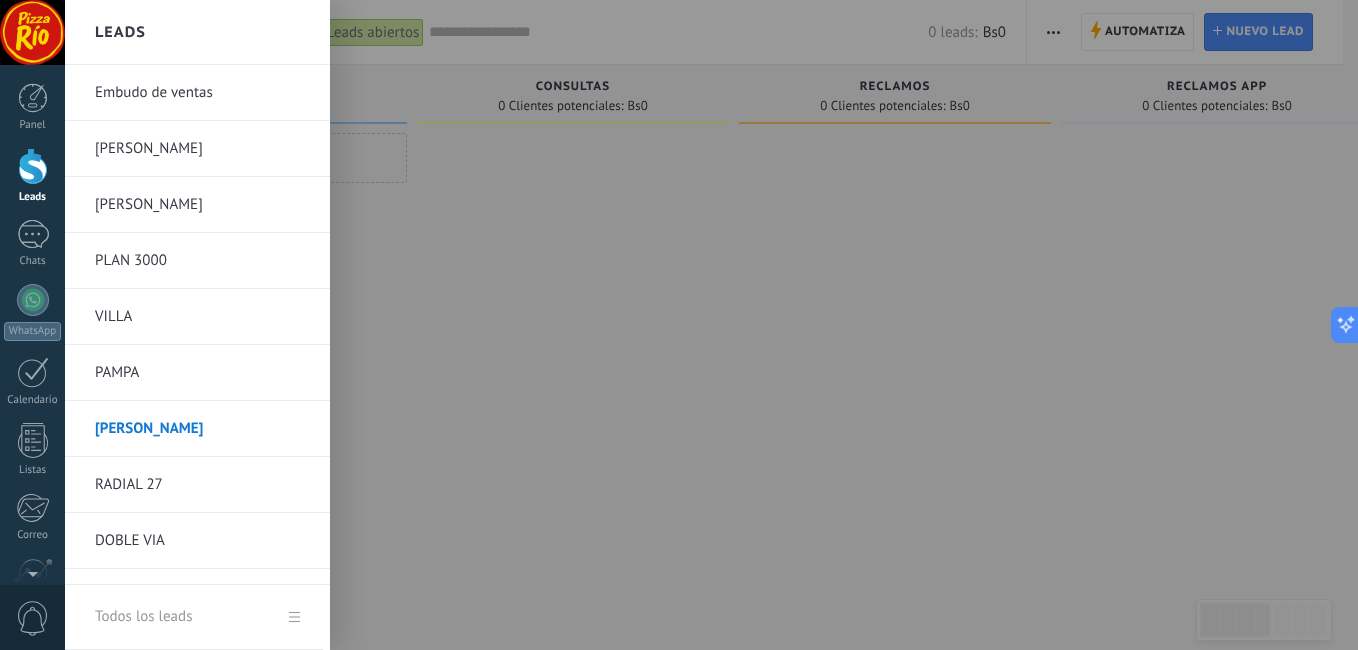 scroll, scrollTop: 40, scrollLeft: 0, axis: vertical 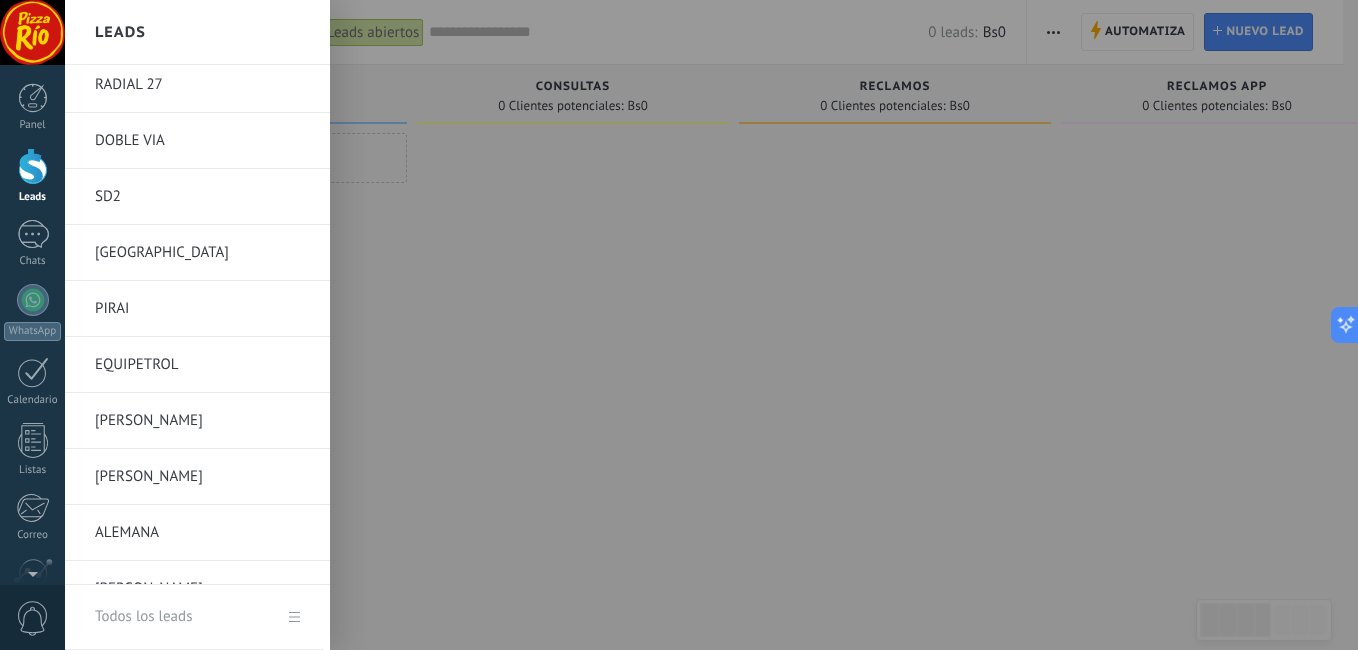click on "SD2" at bounding box center (202, 197) 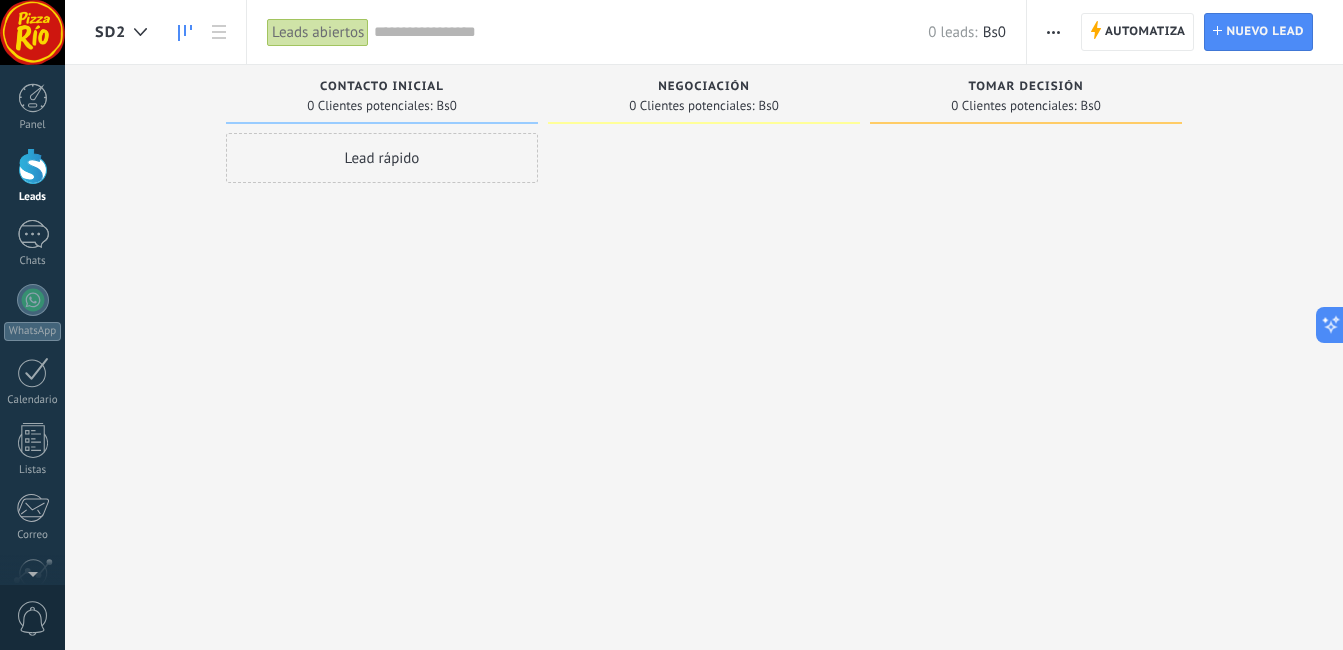 click 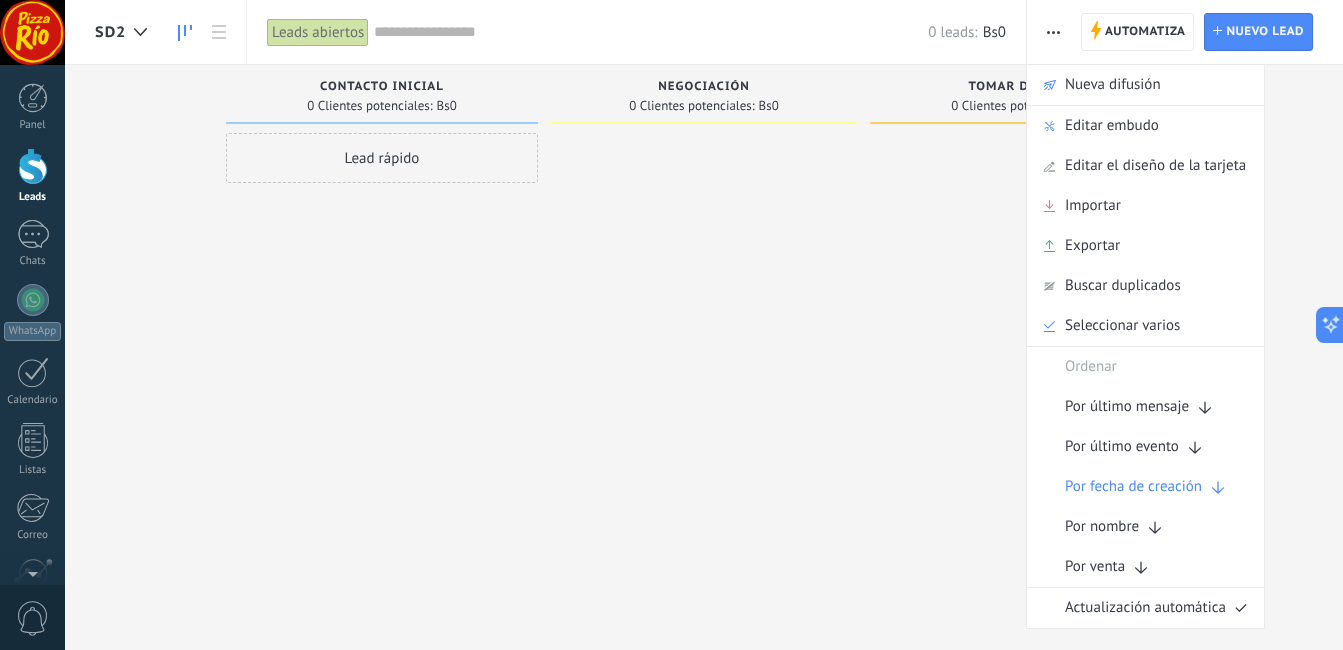 click at bounding box center (704, 327) 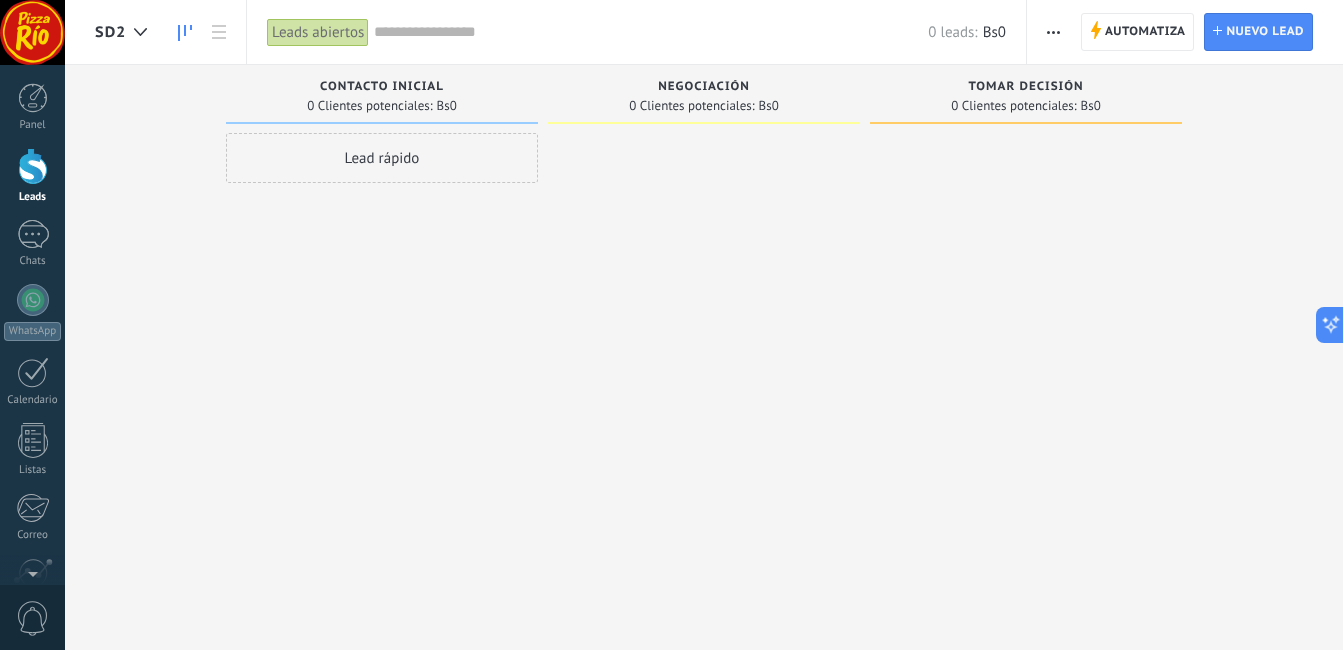 click at bounding box center [1053, 32] 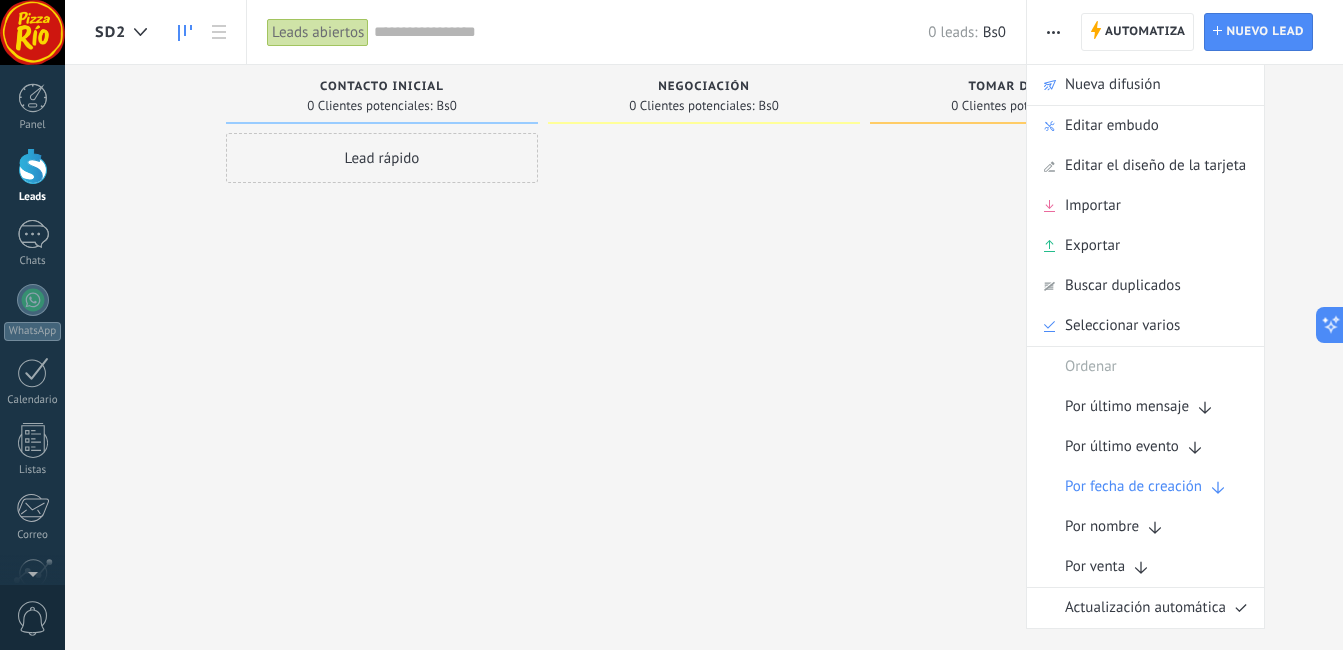 click on "Contacto inicial 0  Clientes potenciales:  Bs0 Lead rápido" at bounding box center [387, 293] 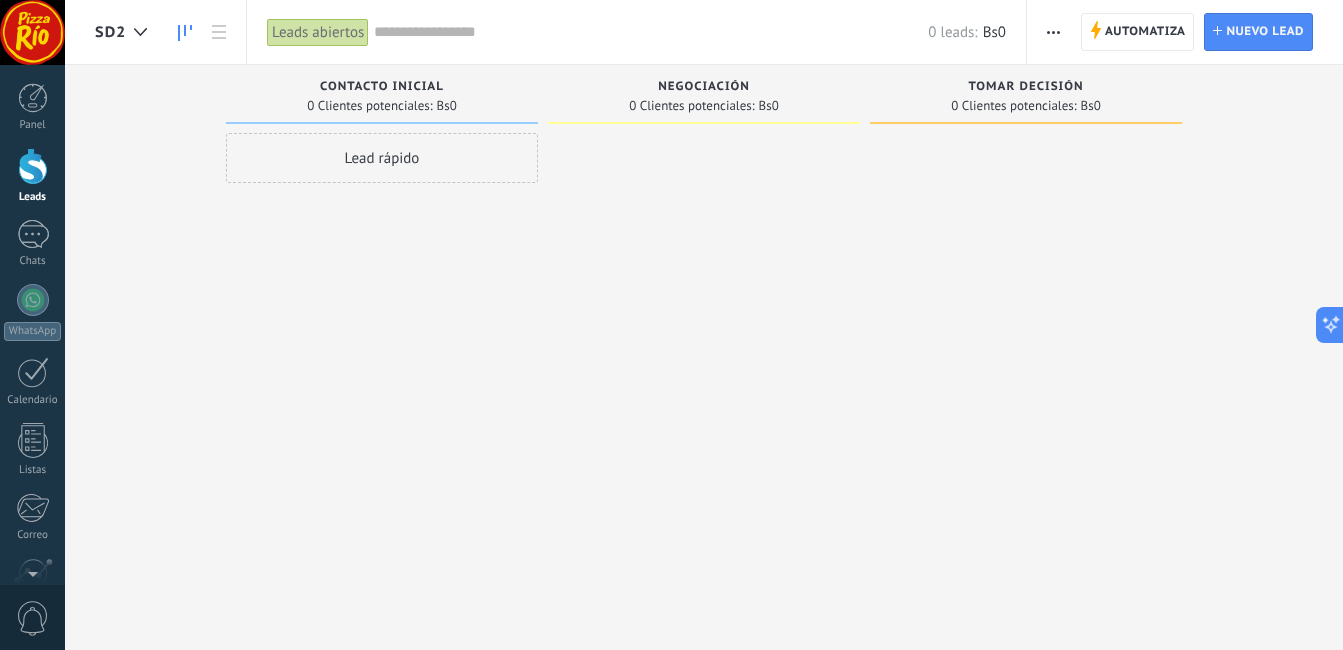 click at bounding box center [1053, 32] 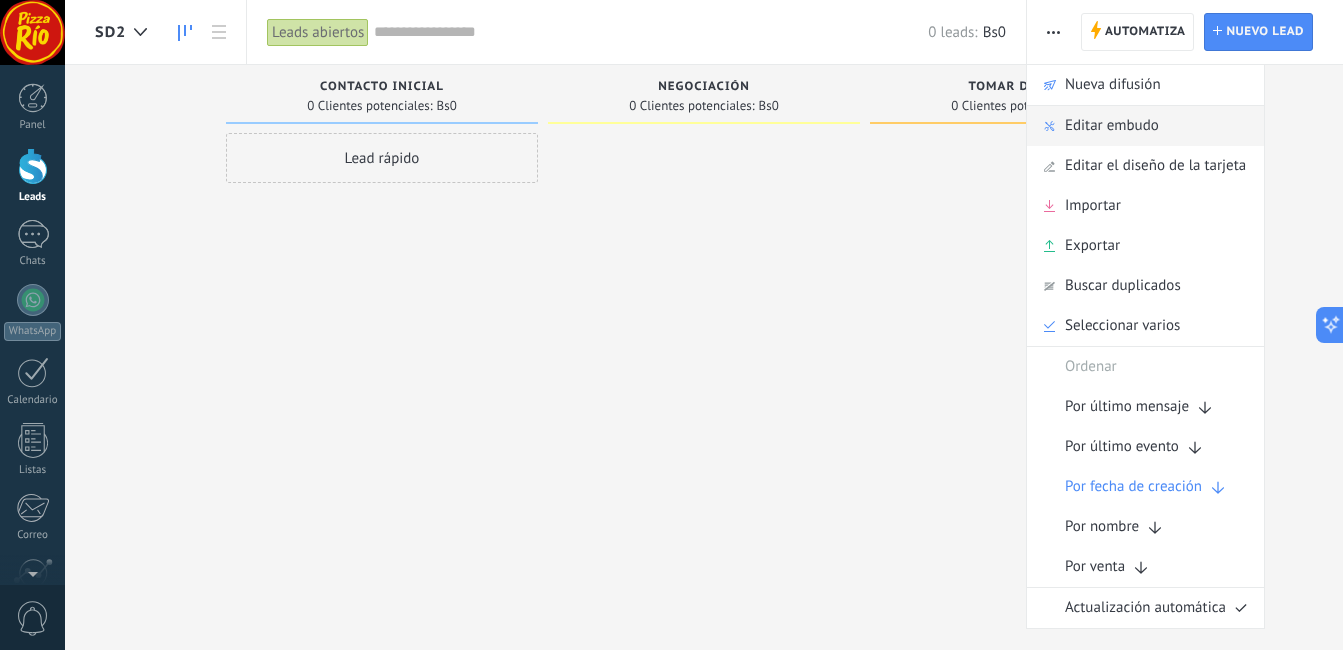 click on "Editar embudo" at bounding box center (1112, 126) 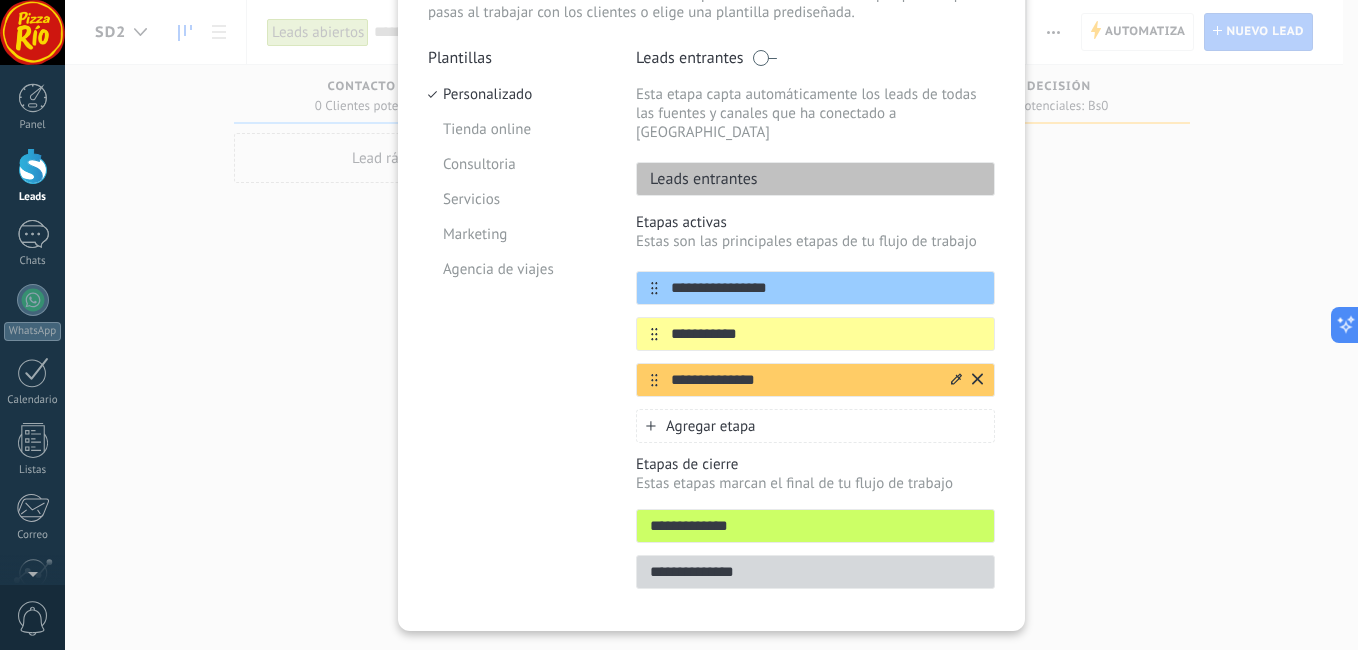 scroll, scrollTop: 188, scrollLeft: 0, axis: vertical 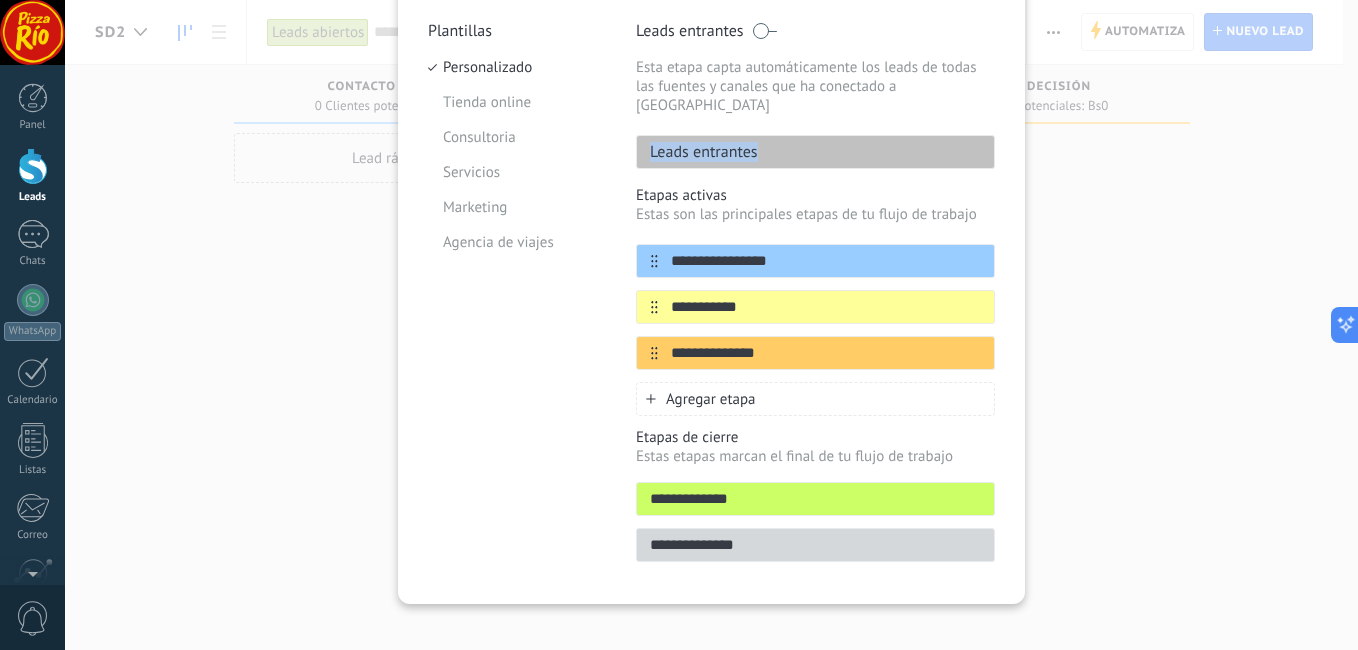 drag, startPoint x: 772, startPoint y: 129, endPoint x: 646, endPoint y: 137, distance: 126.253716 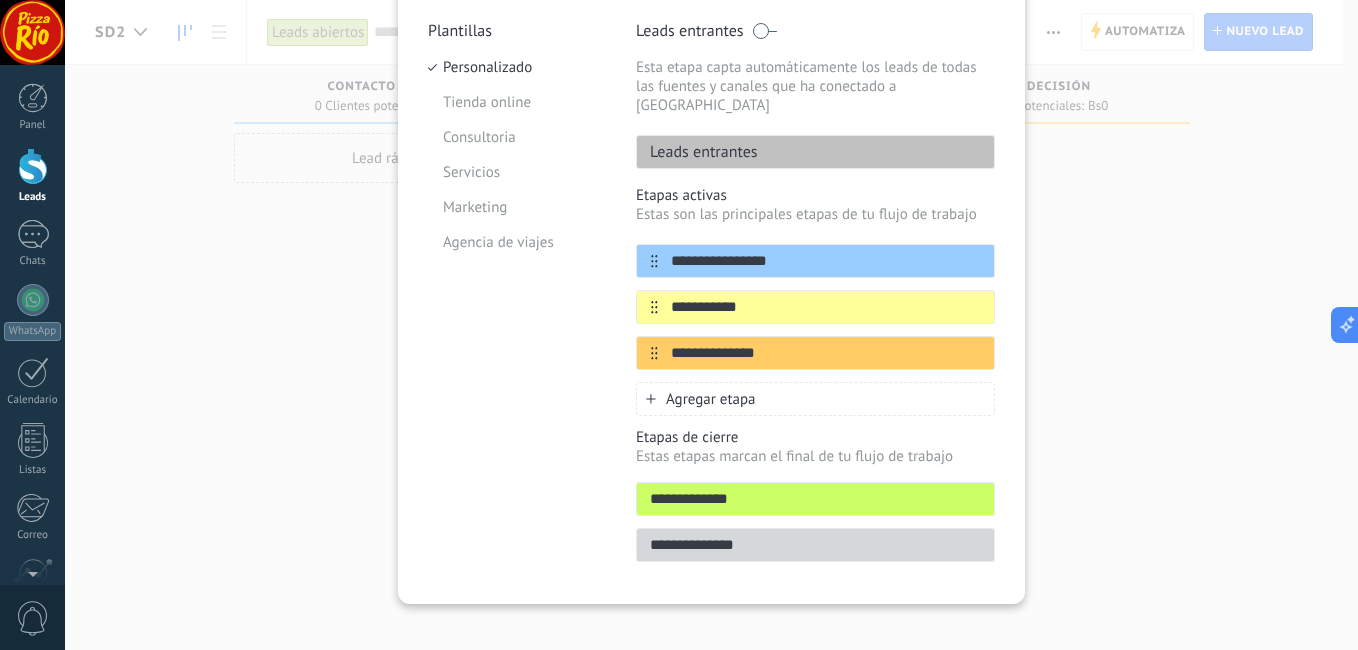drag, startPoint x: 646, startPoint y: 137, endPoint x: 594, endPoint y: 295, distance: 166.337 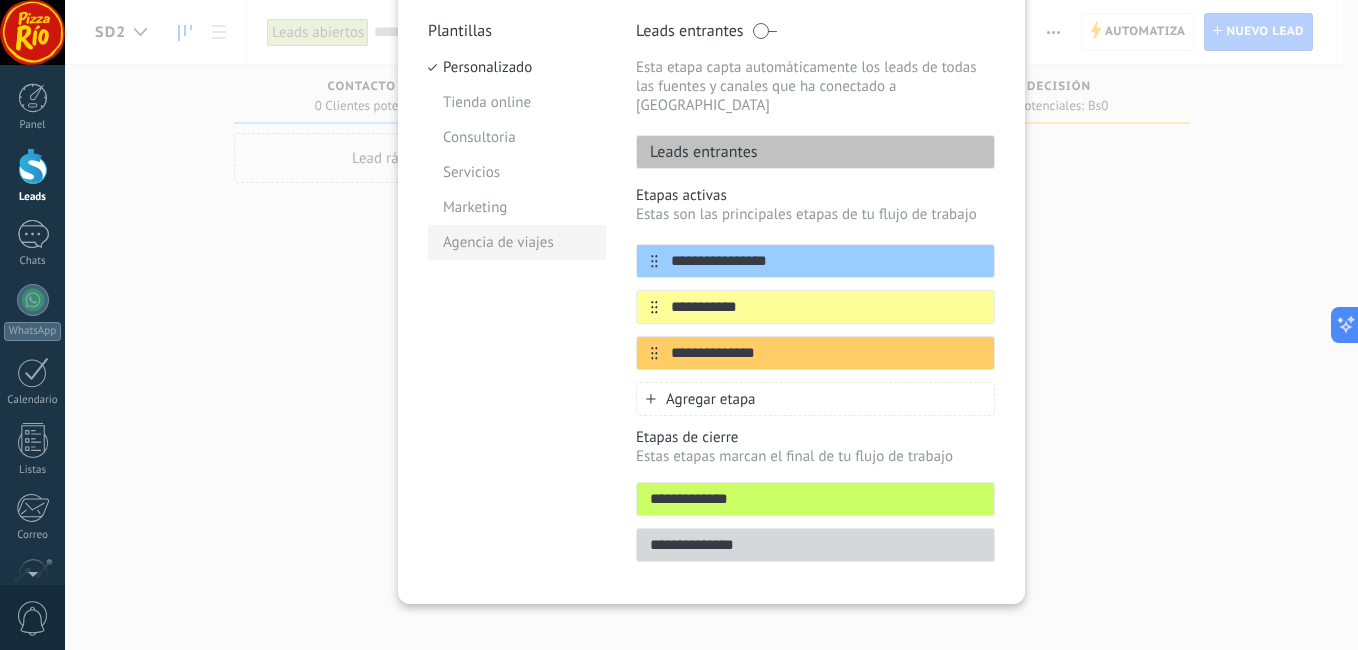 drag, startPoint x: 785, startPoint y: 239, endPoint x: 561, endPoint y: 250, distance: 224.26993 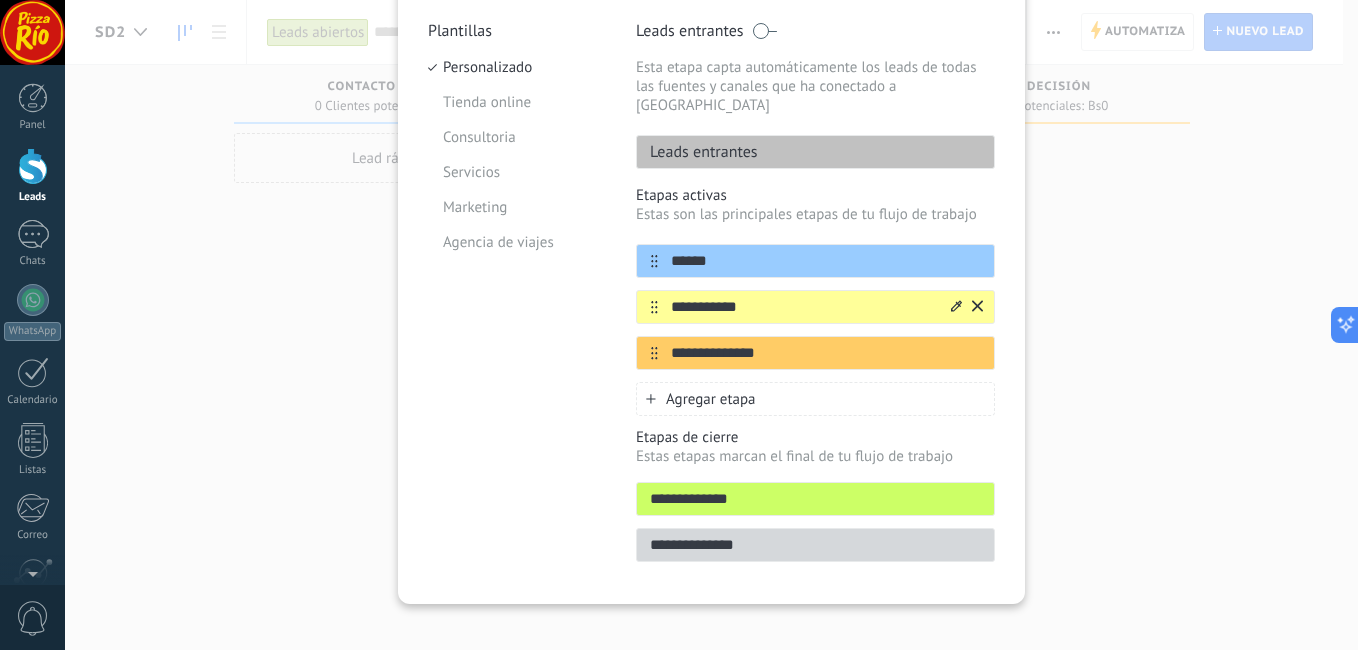 type on "******" 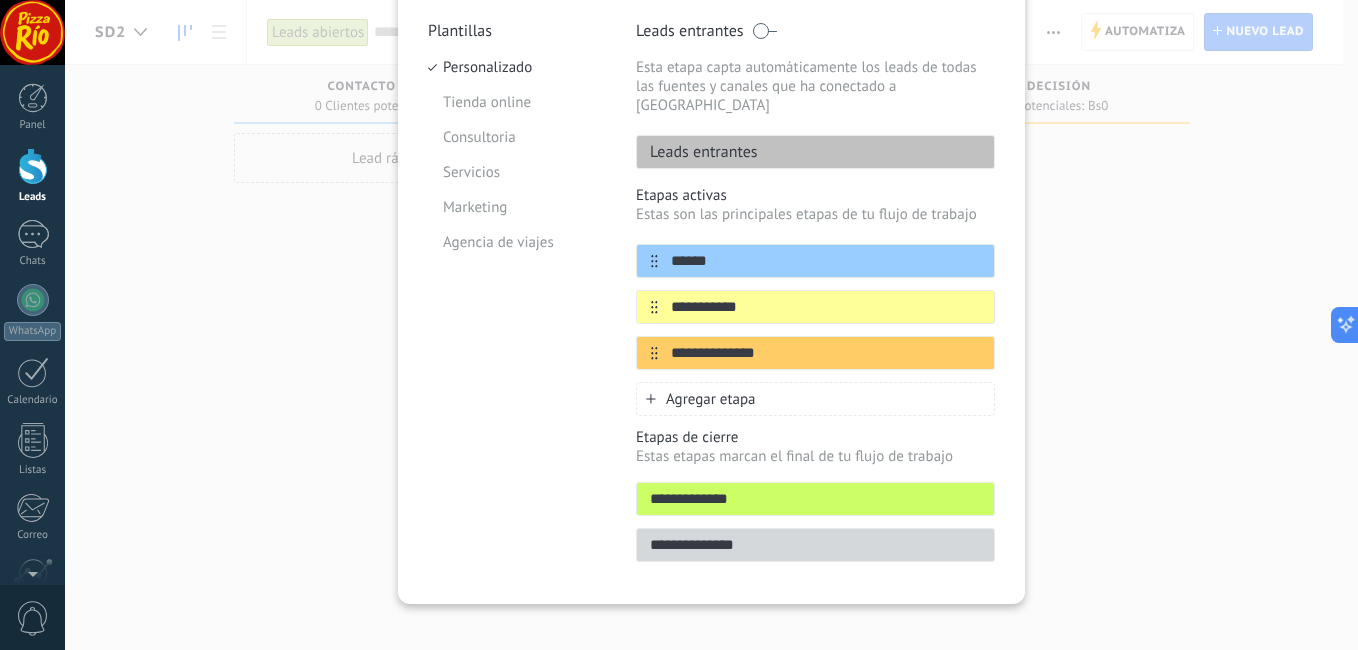 drag, startPoint x: 788, startPoint y: 285, endPoint x: 508, endPoint y: 320, distance: 282.17902 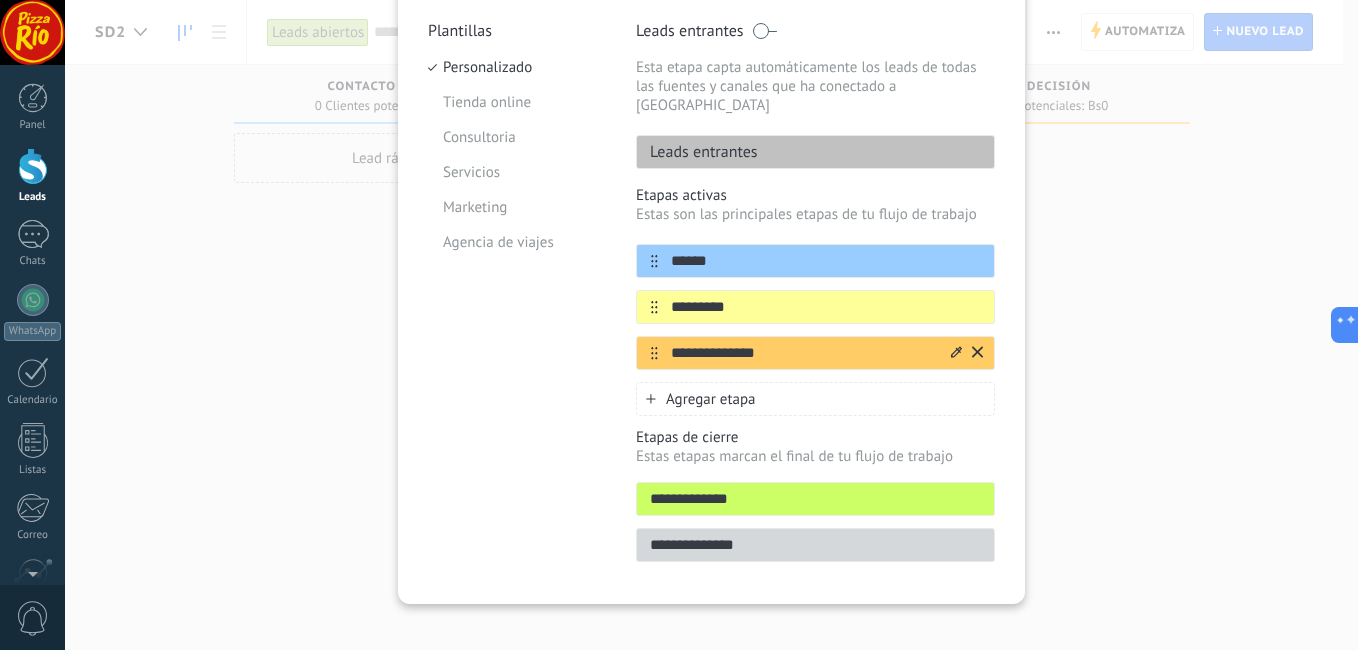 type on "*********" 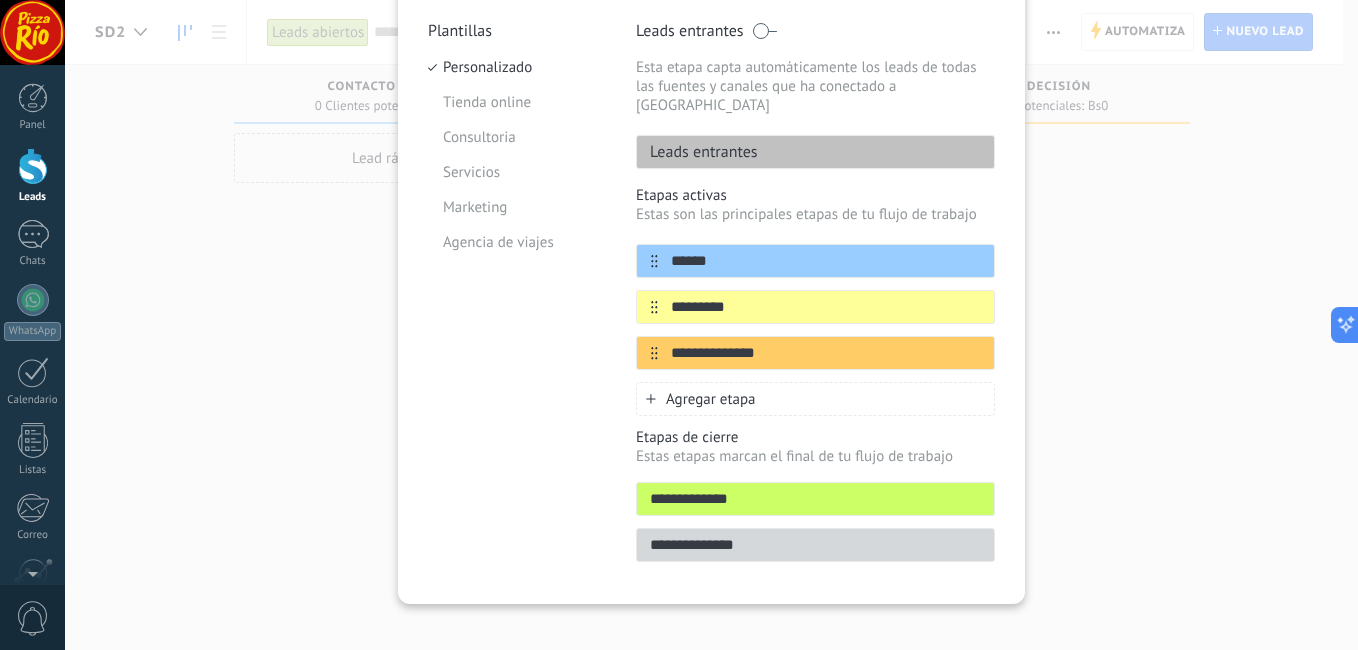 drag, startPoint x: 801, startPoint y: 327, endPoint x: 427, endPoint y: 354, distance: 374.97333 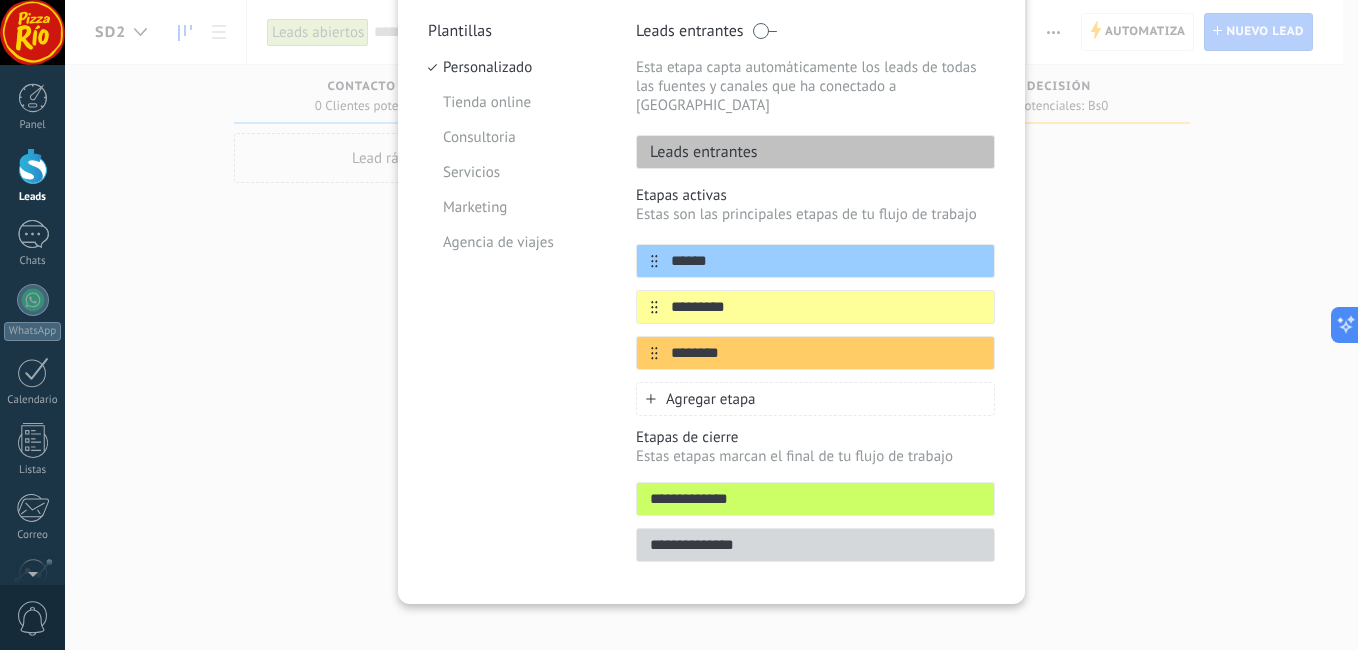type on "********" 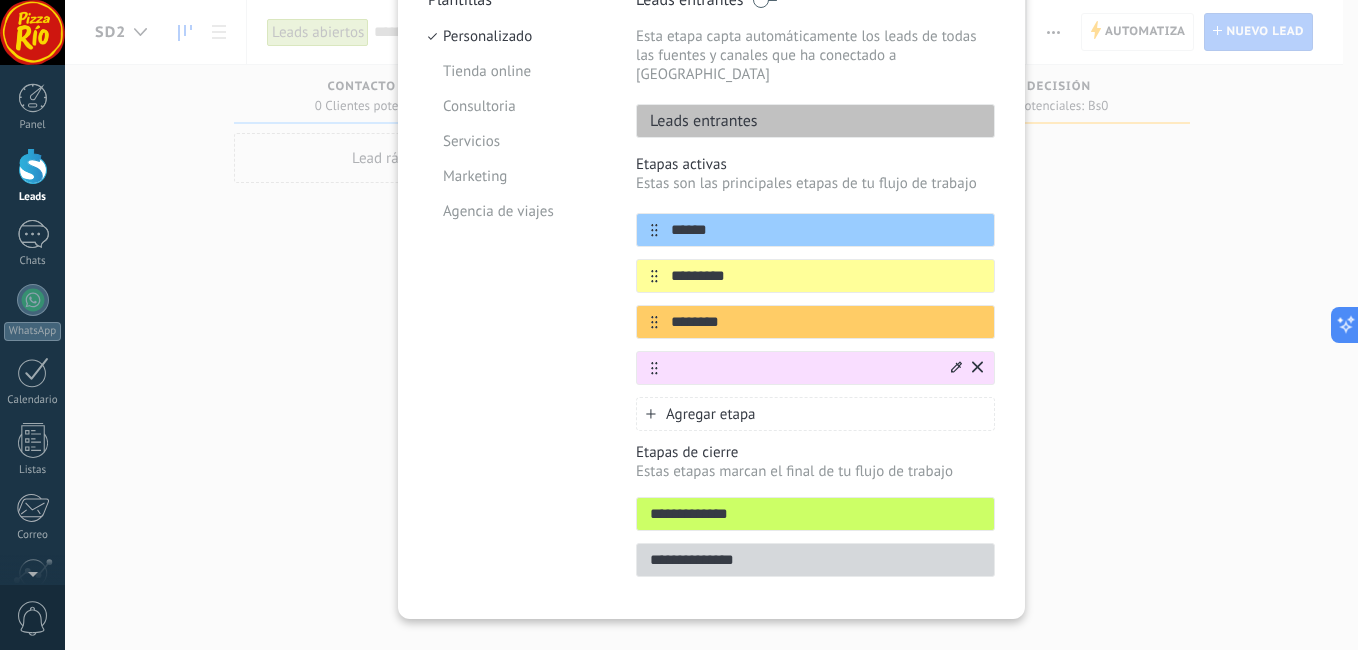 scroll, scrollTop: 234, scrollLeft: 0, axis: vertical 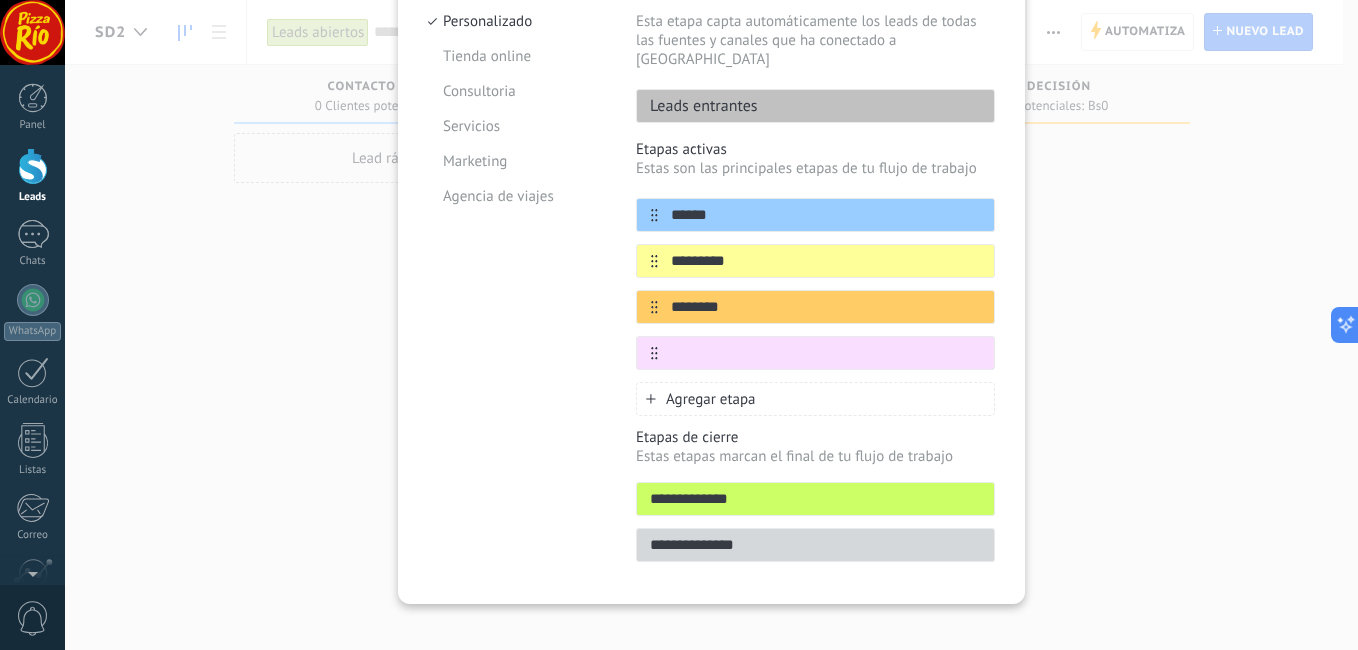 click on "Agregar etapa" at bounding box center [711, 399] 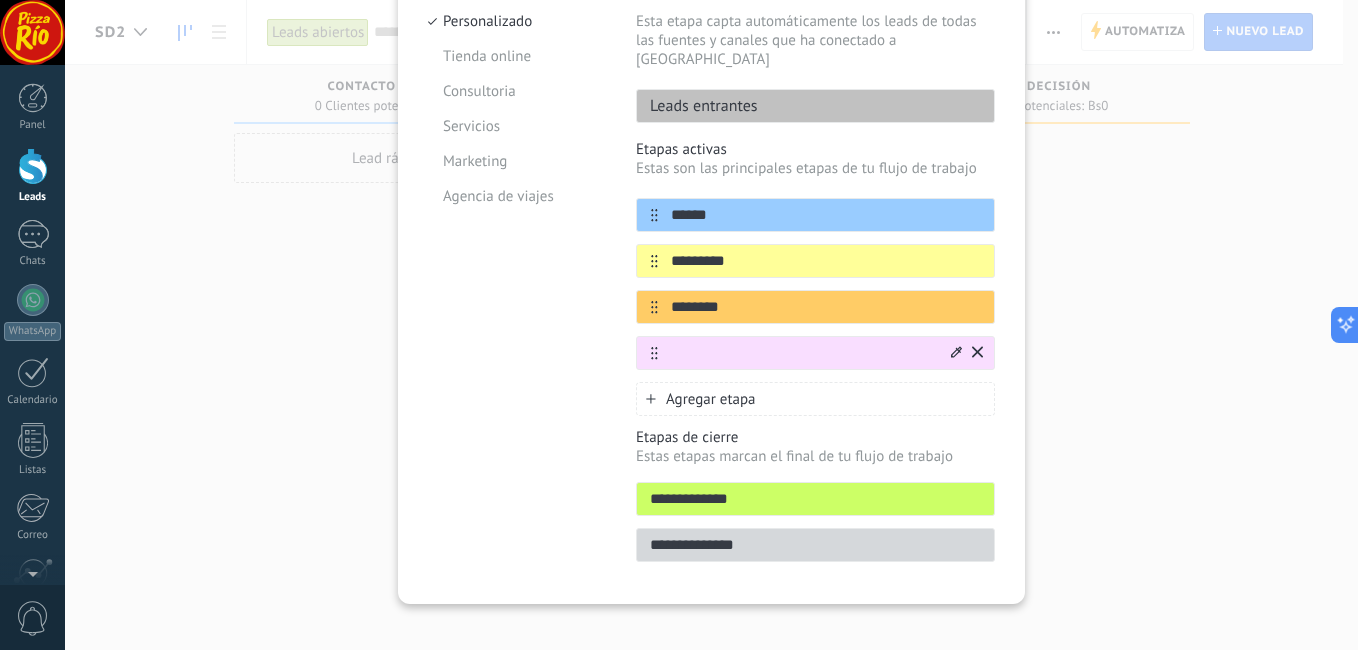 click at bounding box center [803, 353] 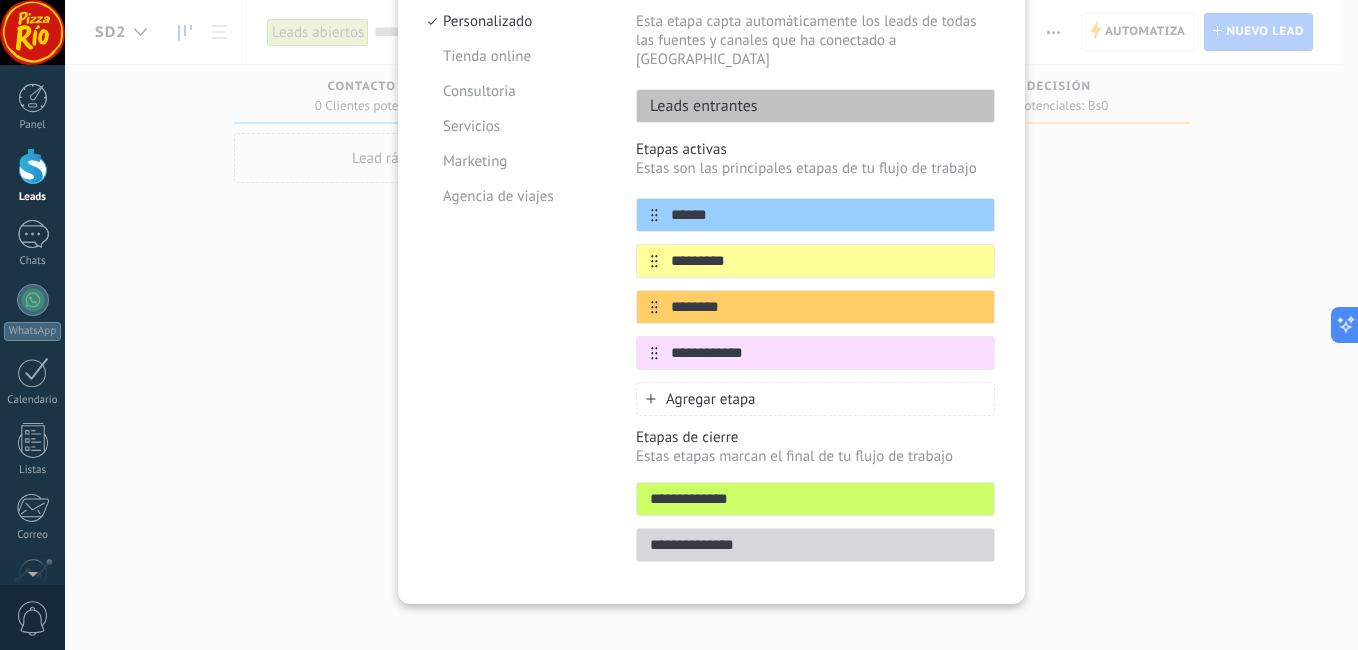 type on "**********" 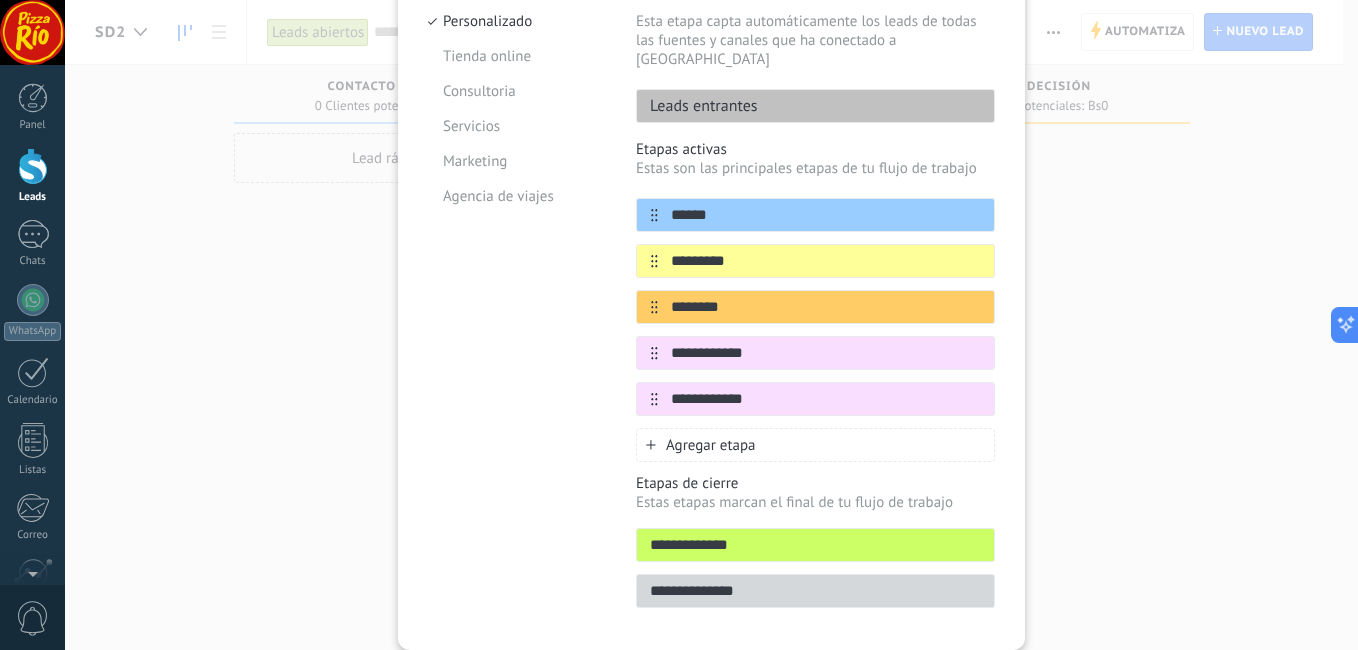 type on "**********" 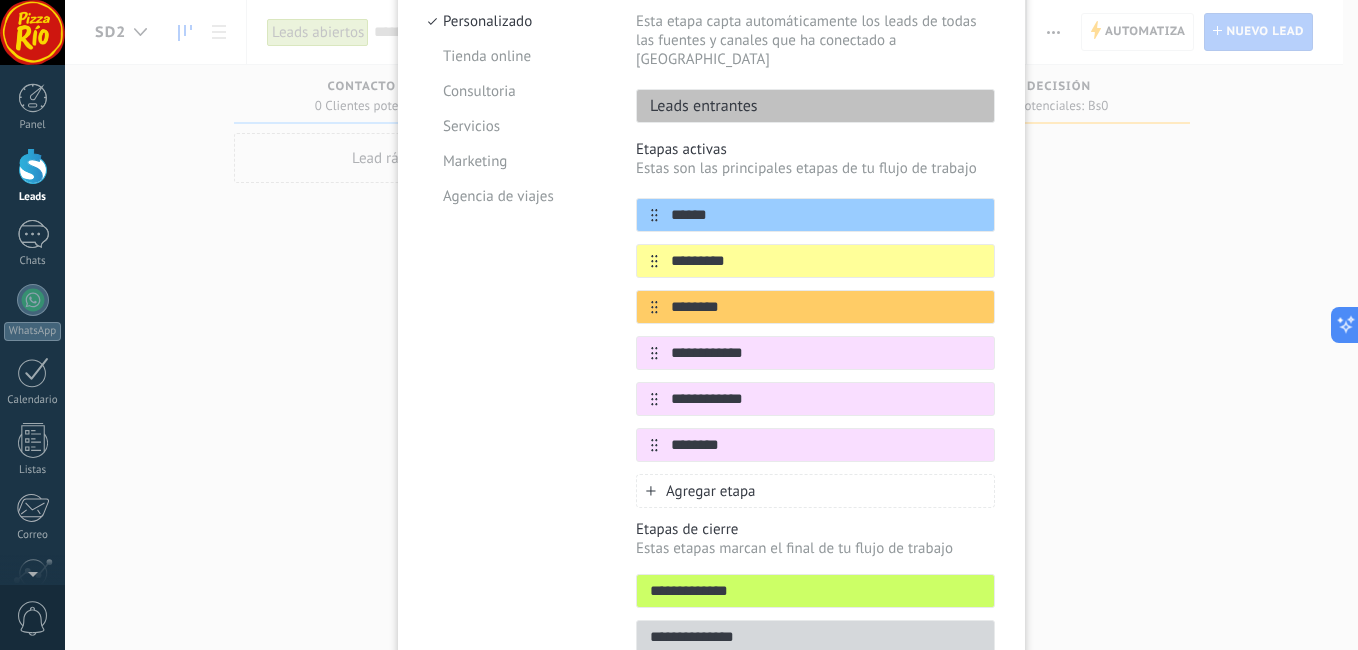 type on "********" 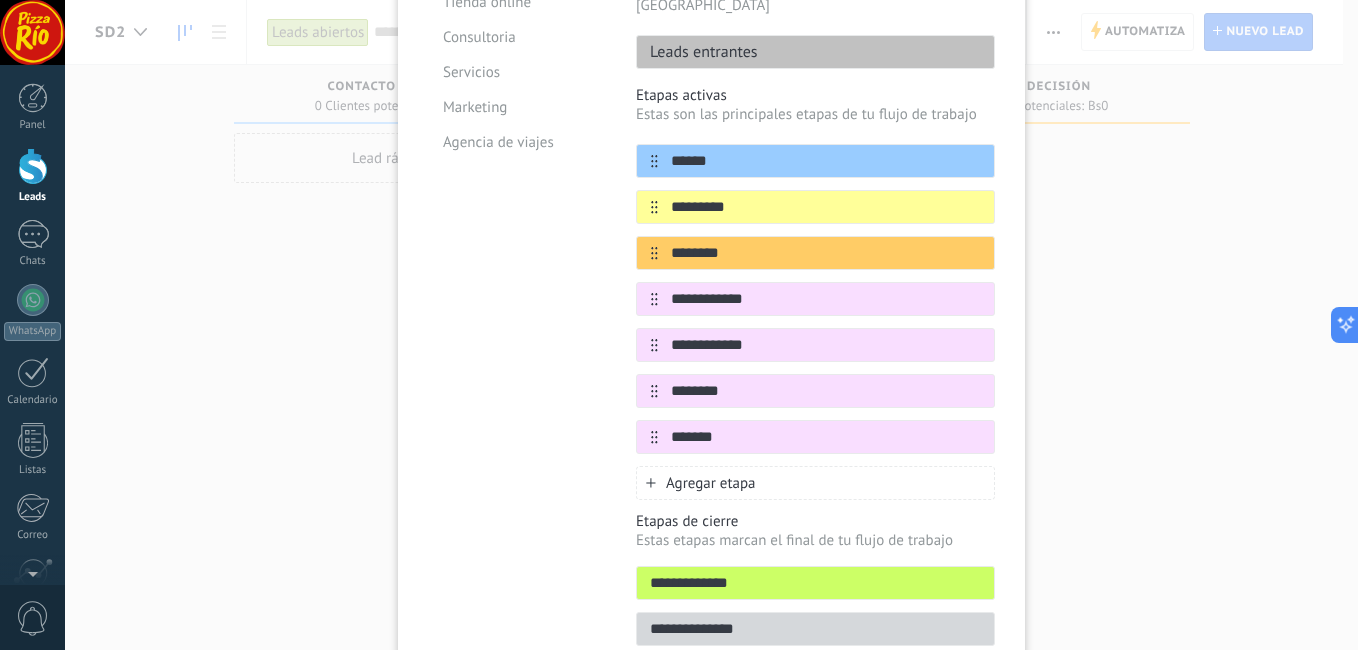 scroll, scrollTop: 334, scrollLeft: 0, axis: vertical 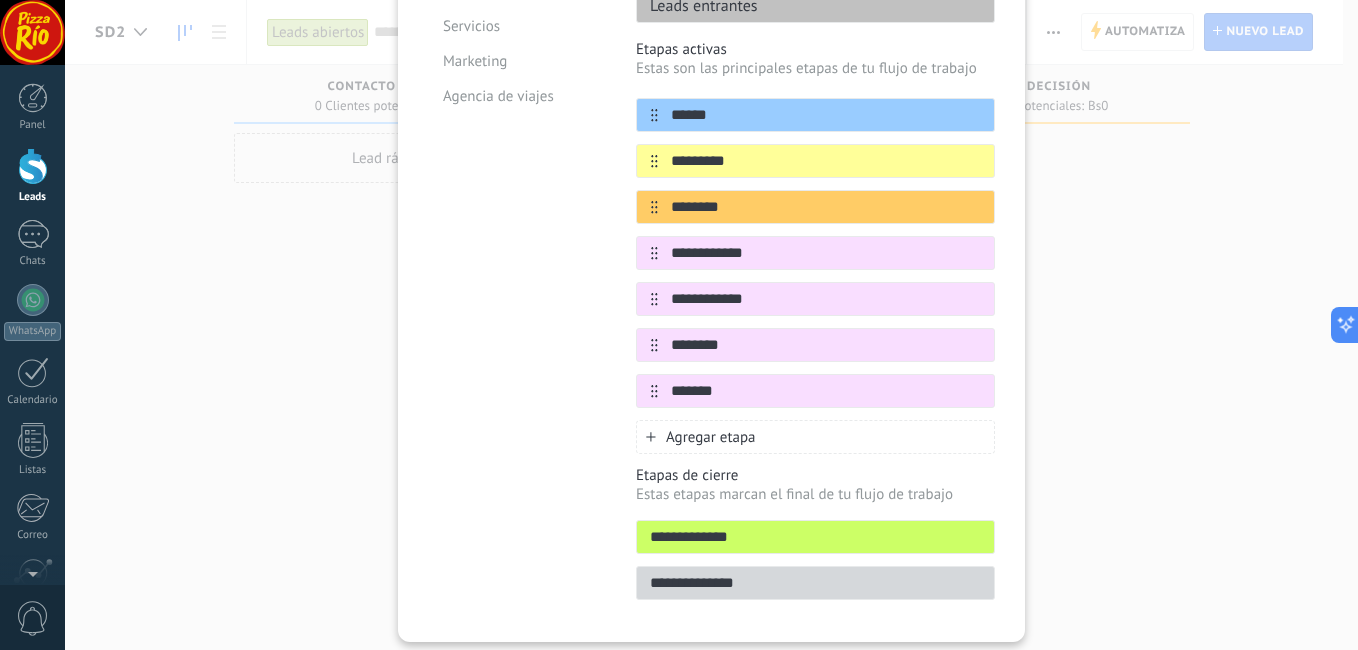 type on "*******" 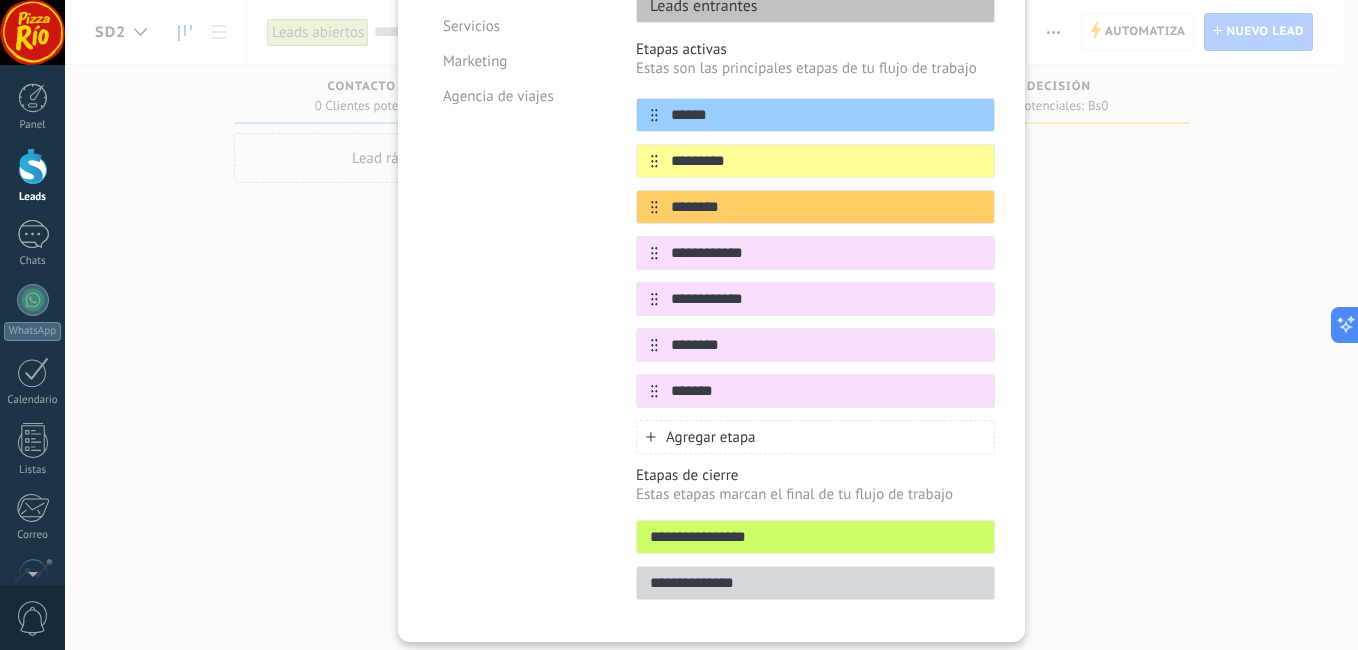 type on "**********" 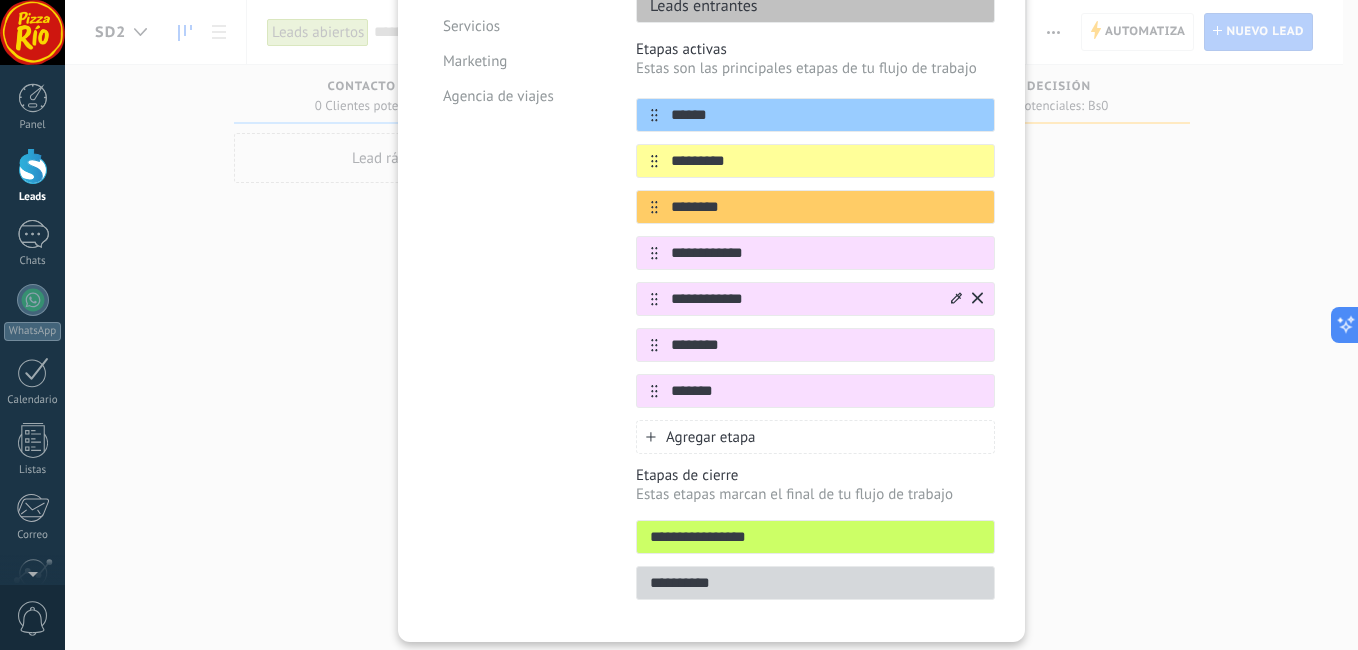 type on "**********" 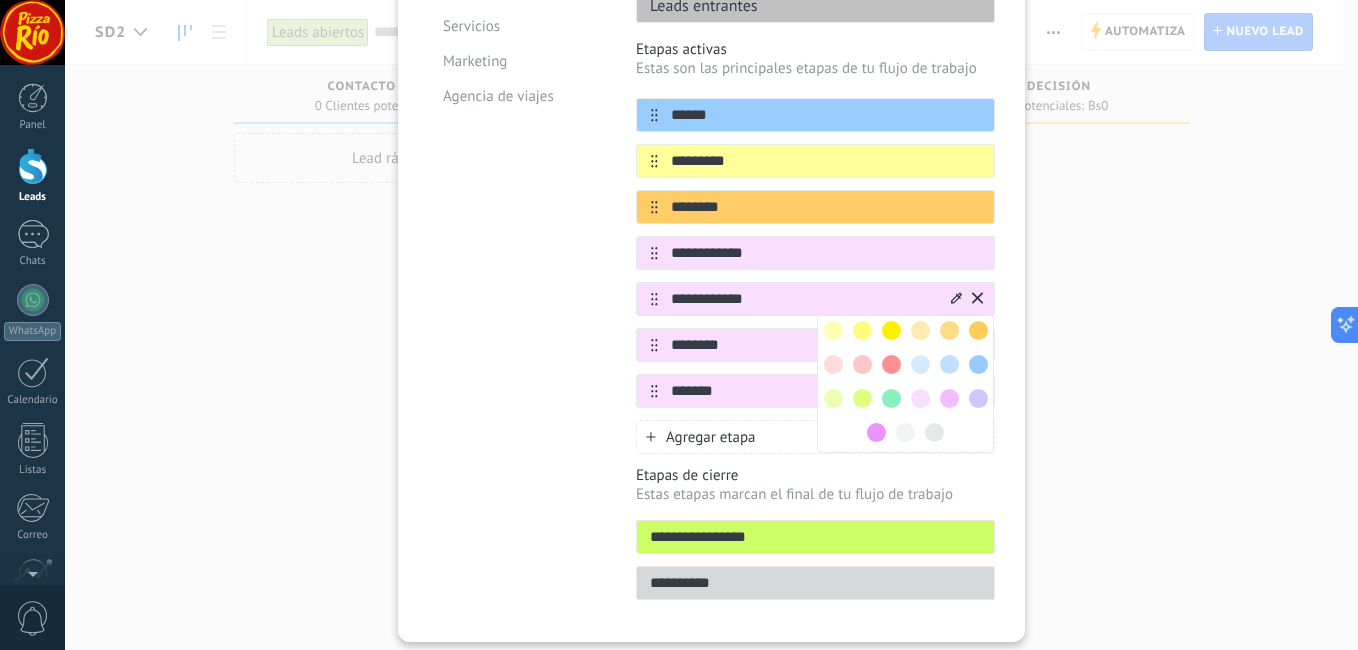 drag, startPoint x: 834, startPoint y: 313, endPoint x: 856, endPoint y: 320, distance: 23.086792 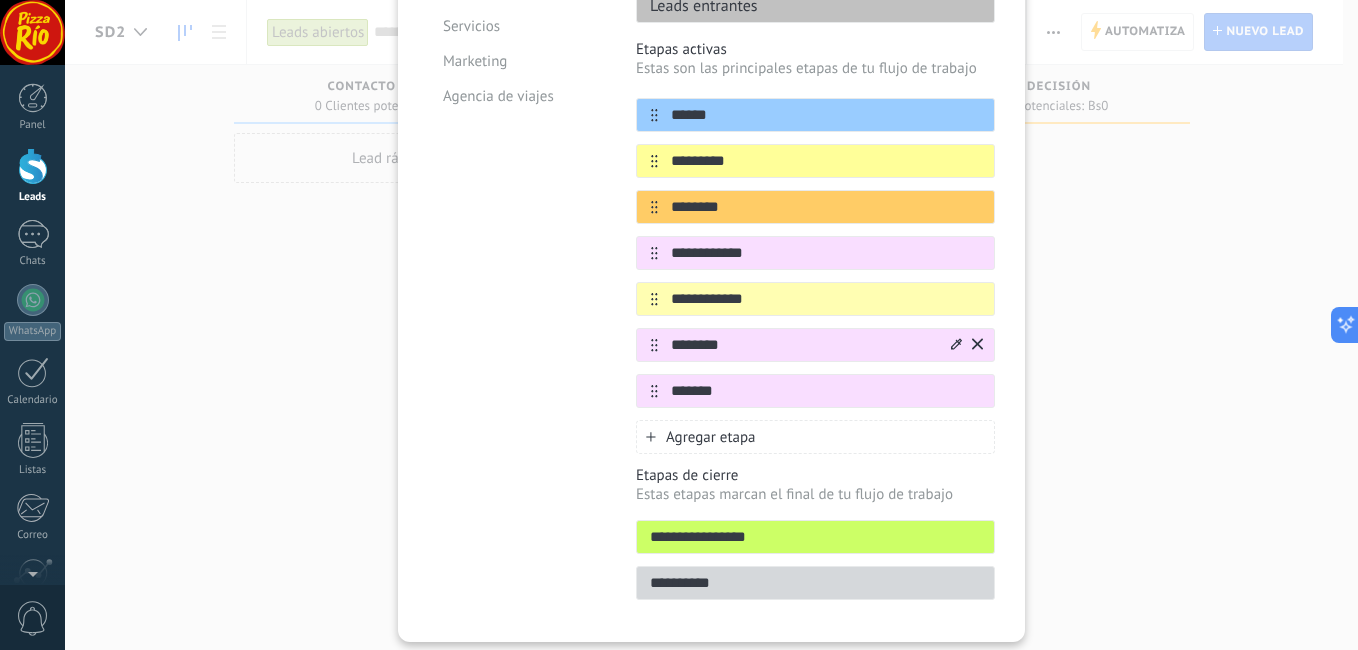 click 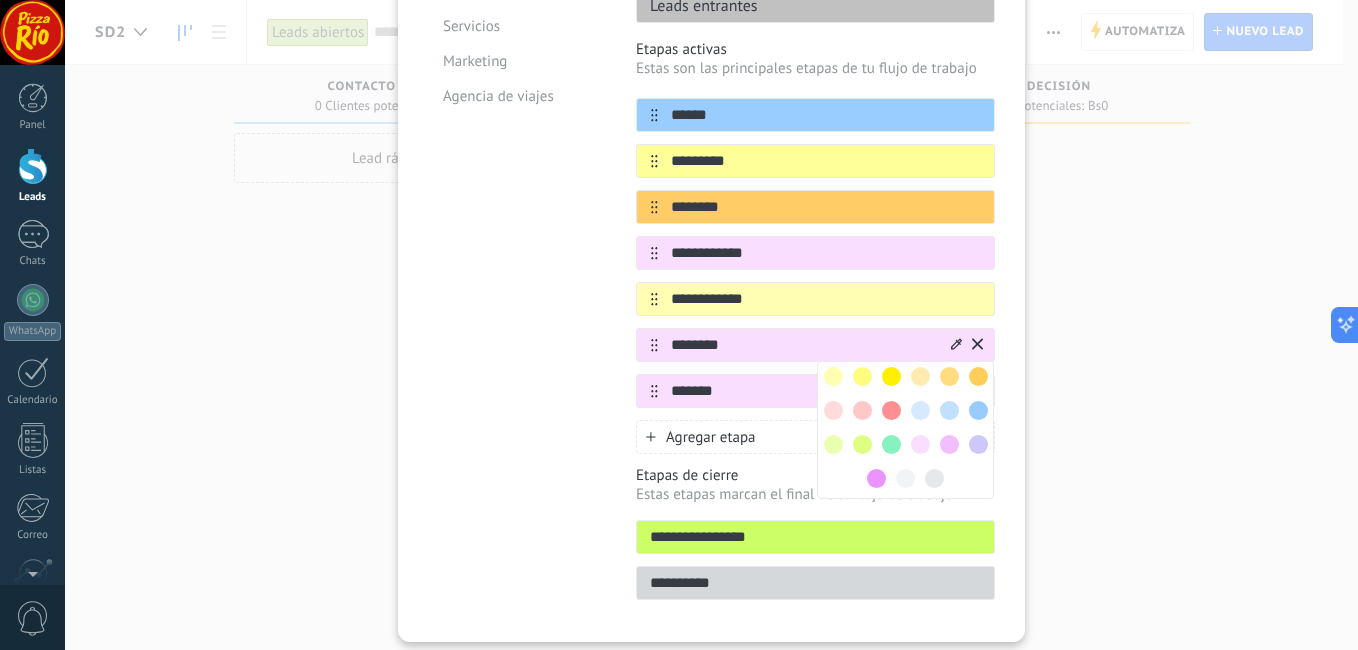 click at bounding box center (833, 410) 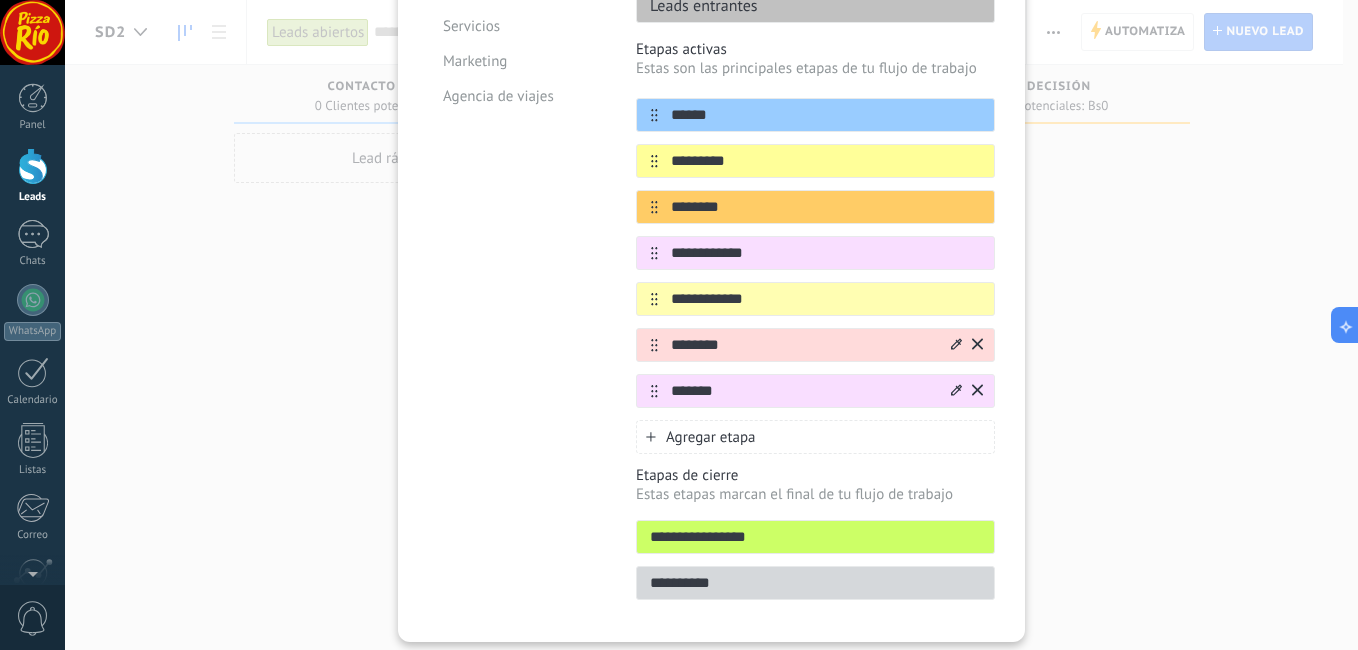 click 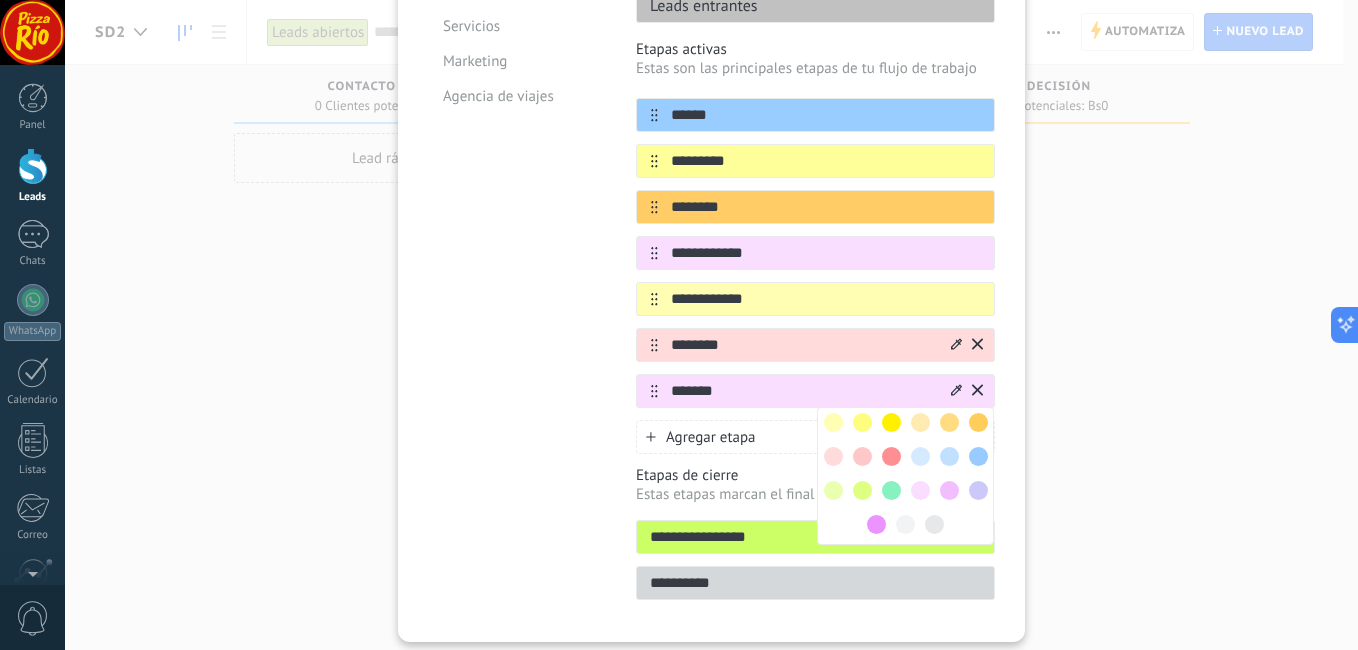 click at bounding box center [833, 490] 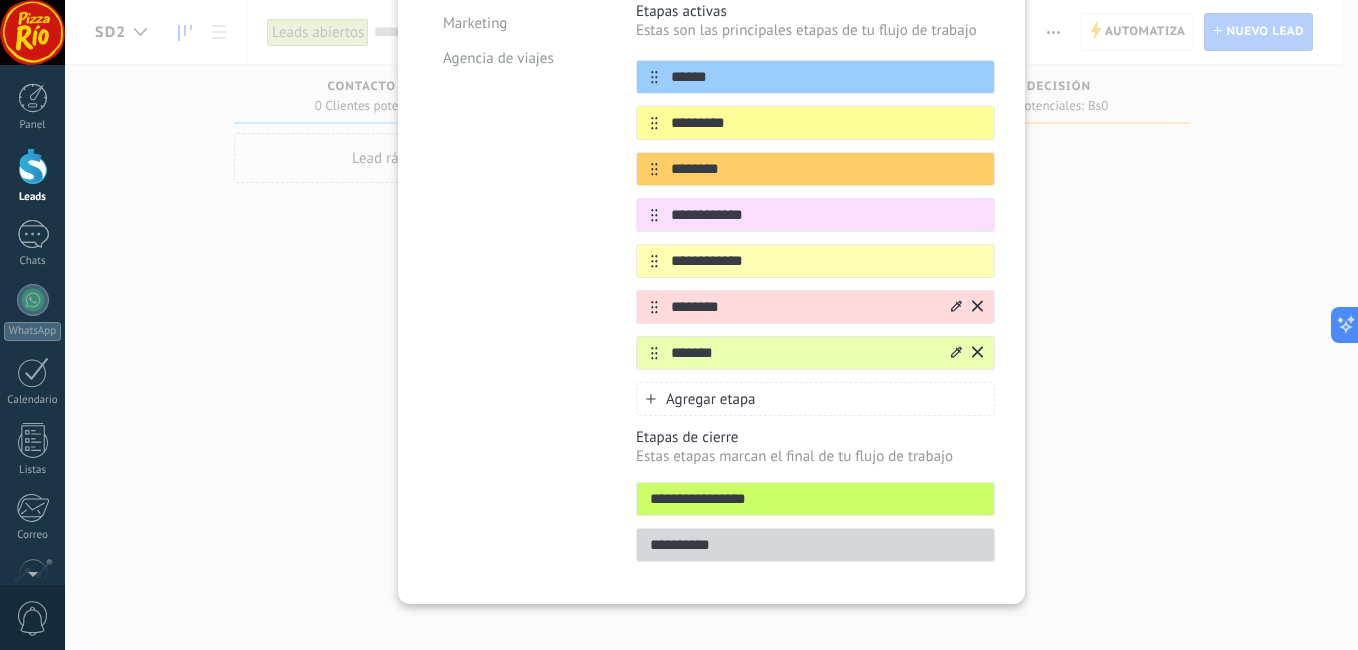 scroll, scrollTop: 0, scrollLeft: 0, axis: both 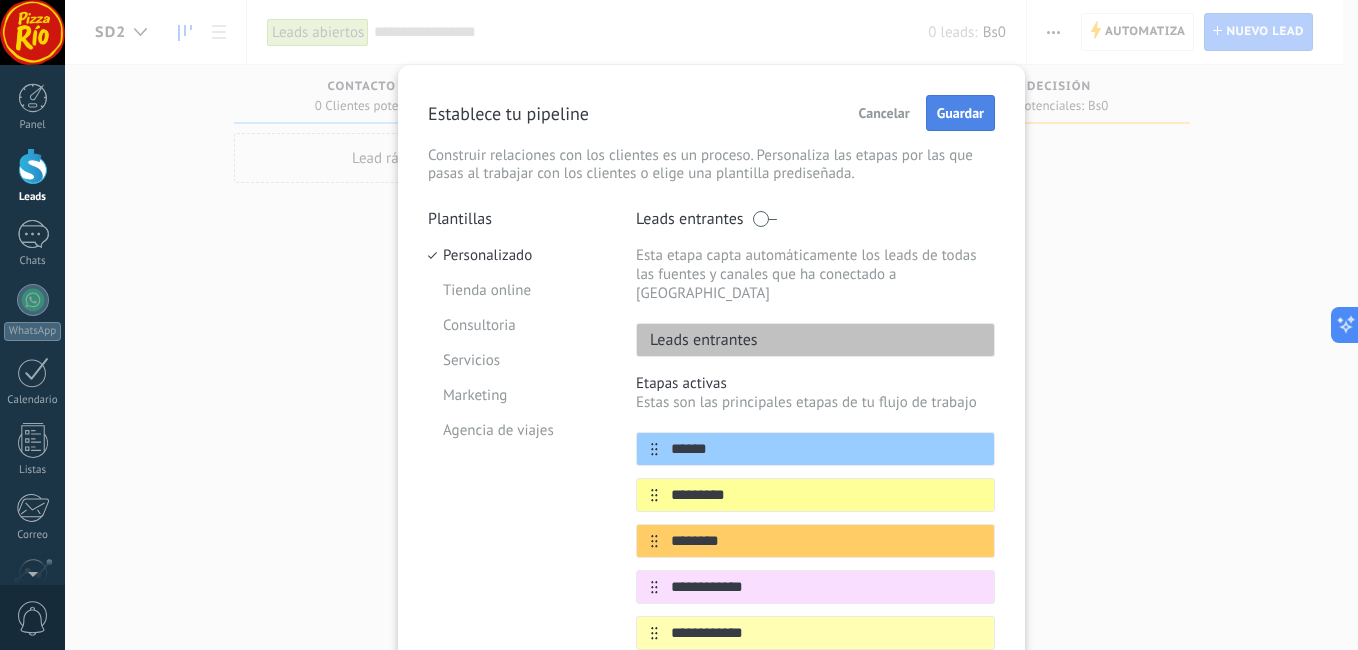 click on "Guardar" at bounding box center (960, 113) 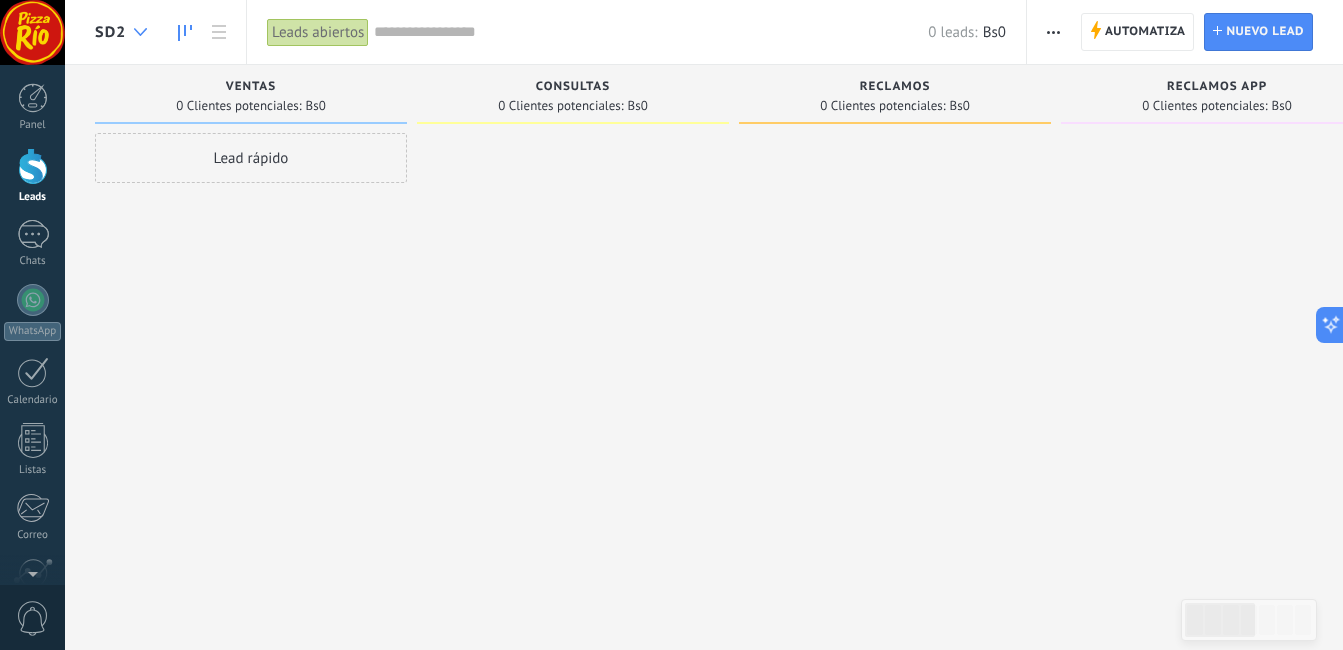 click 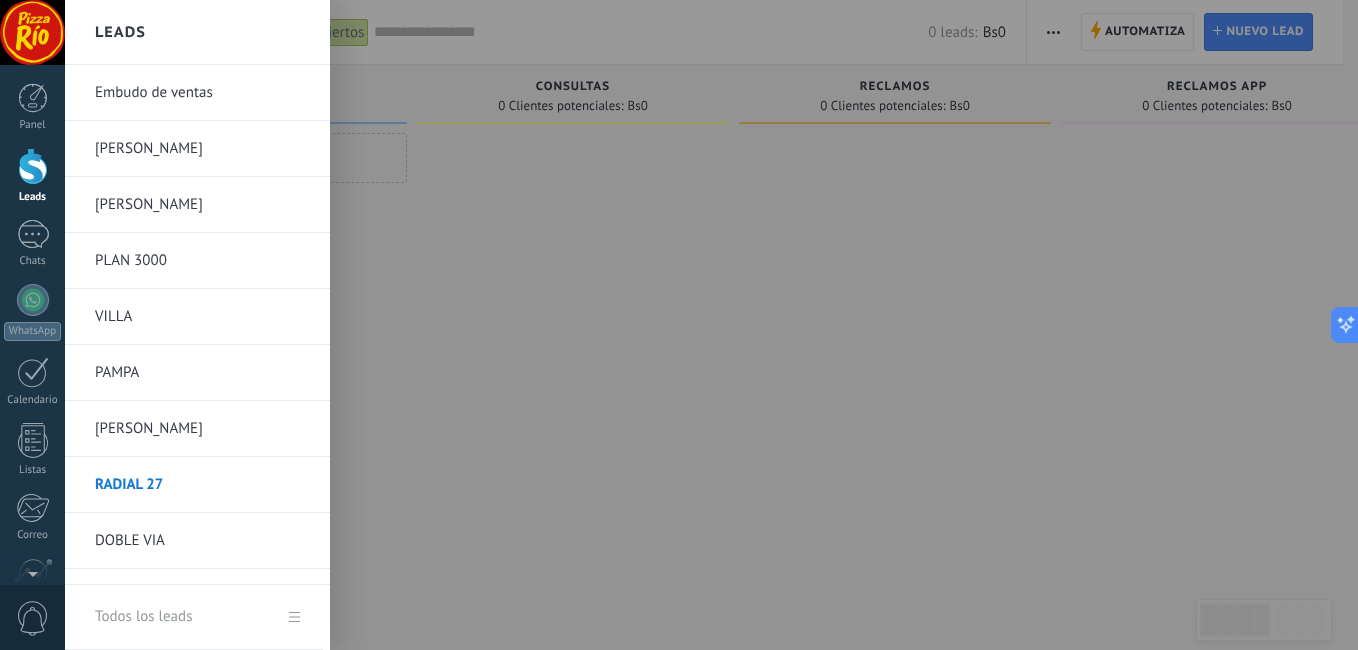 scroll, scrollTop: 96, scrollLeft: 0, axis: vertical 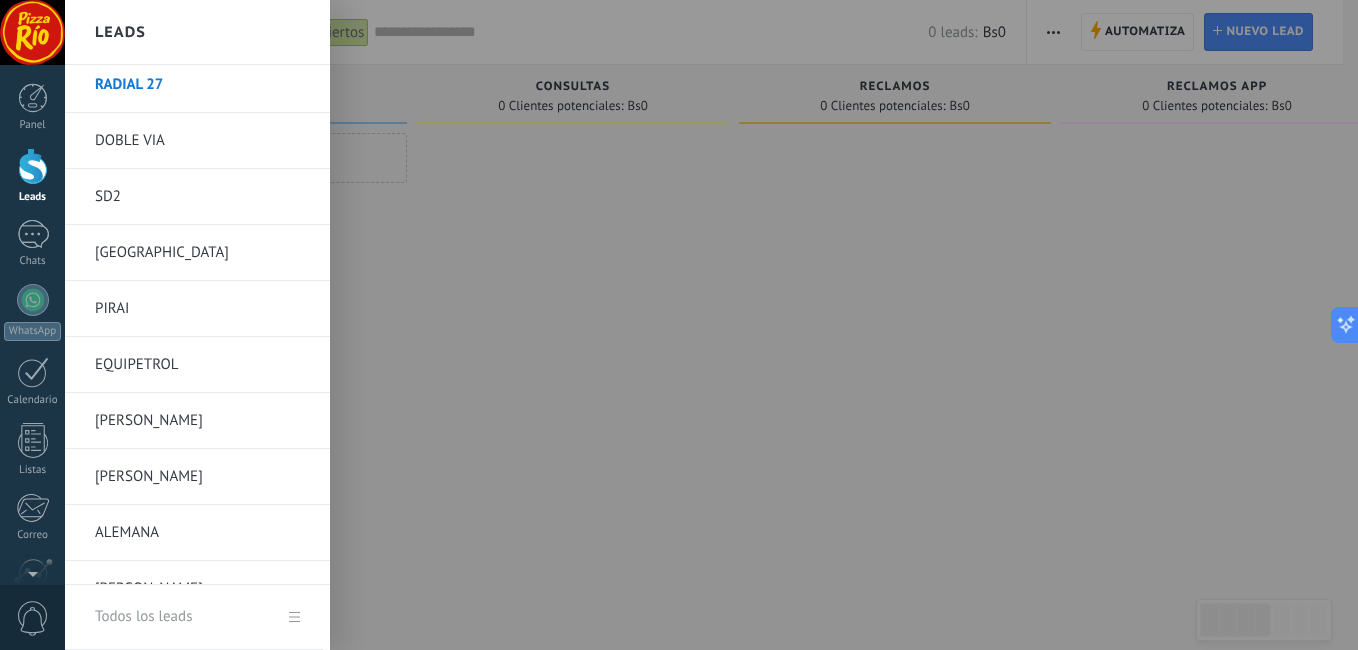 click on "[GEOGRAPHIC_DATA]" at bounding box center (202, 253) 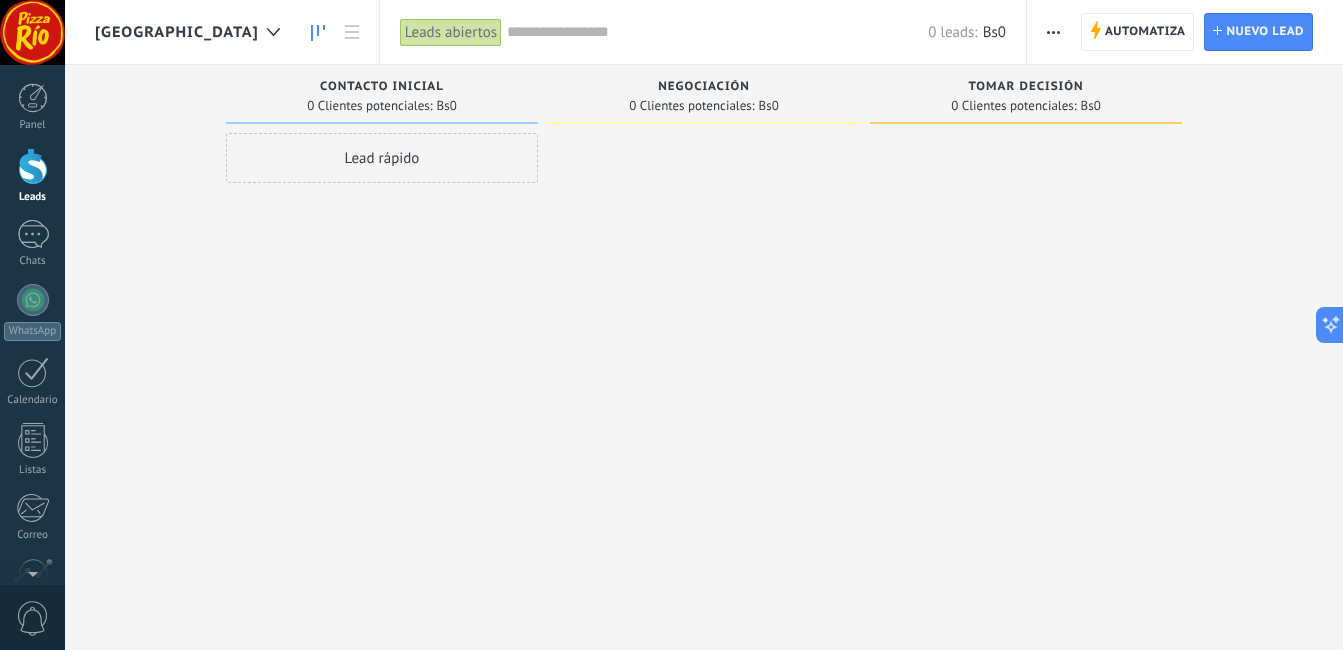 click at bounding box center [1053, 32] 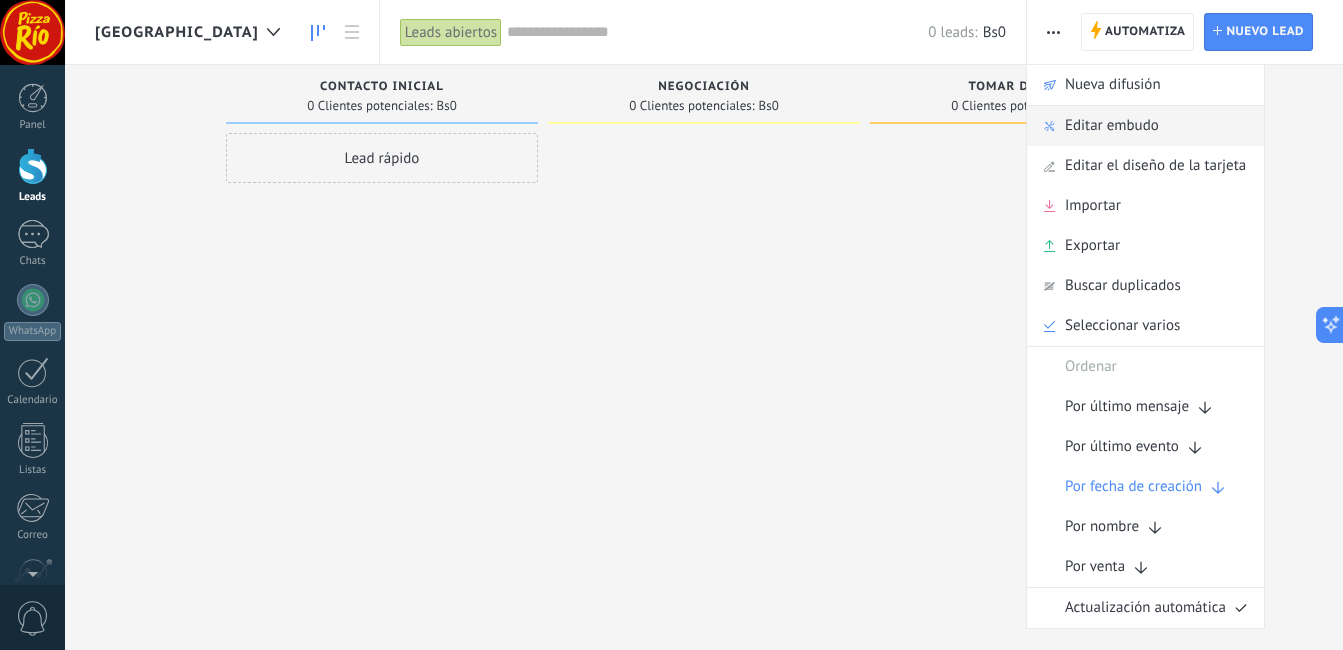 click on "Editar embudo" at bounding box center (1112, 126) 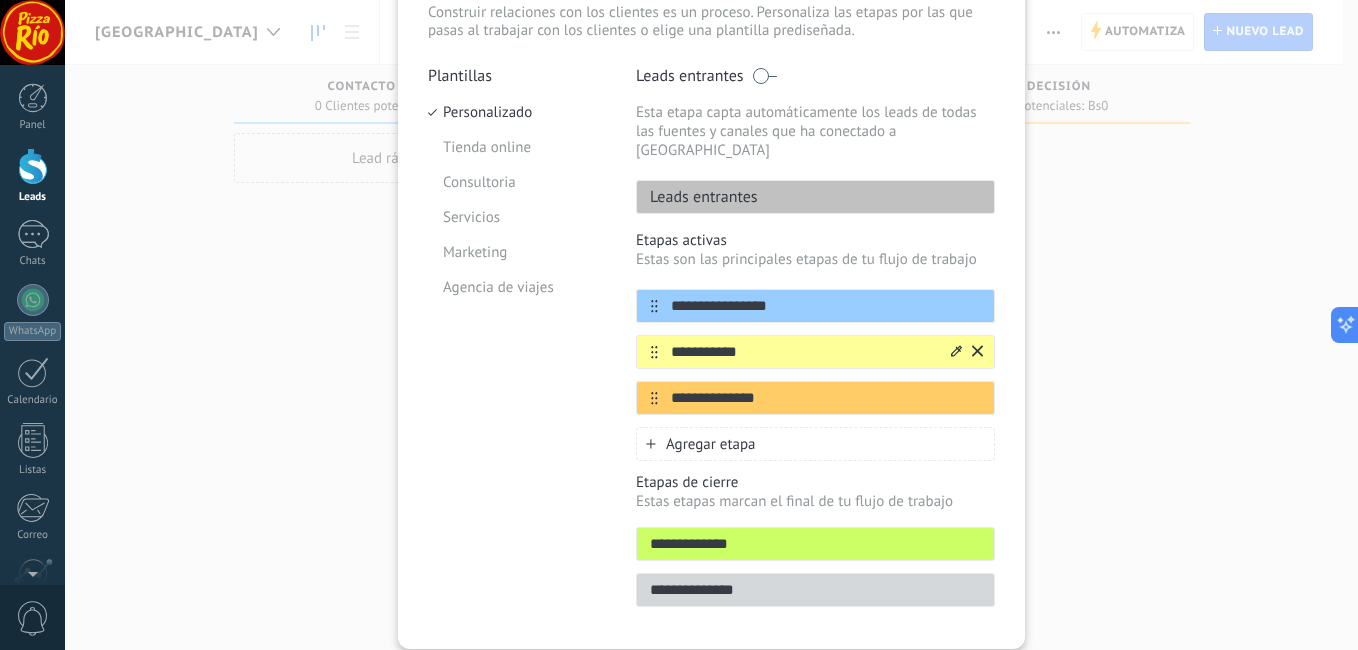 scroll, scrollTop: 188, scrollLeft: 0, axis: vertical 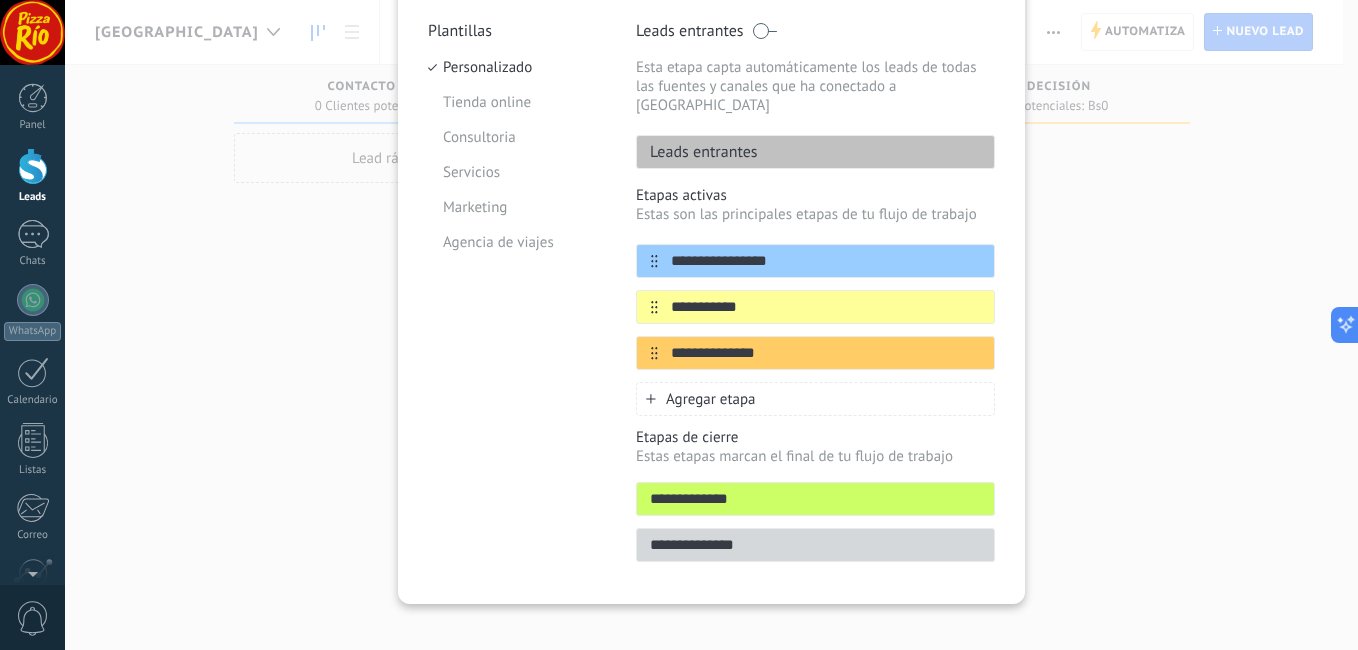 drag, startPoint x: 677, startPoint y: 251, endPoint x: 609, endPoint y: 251, distance: 68 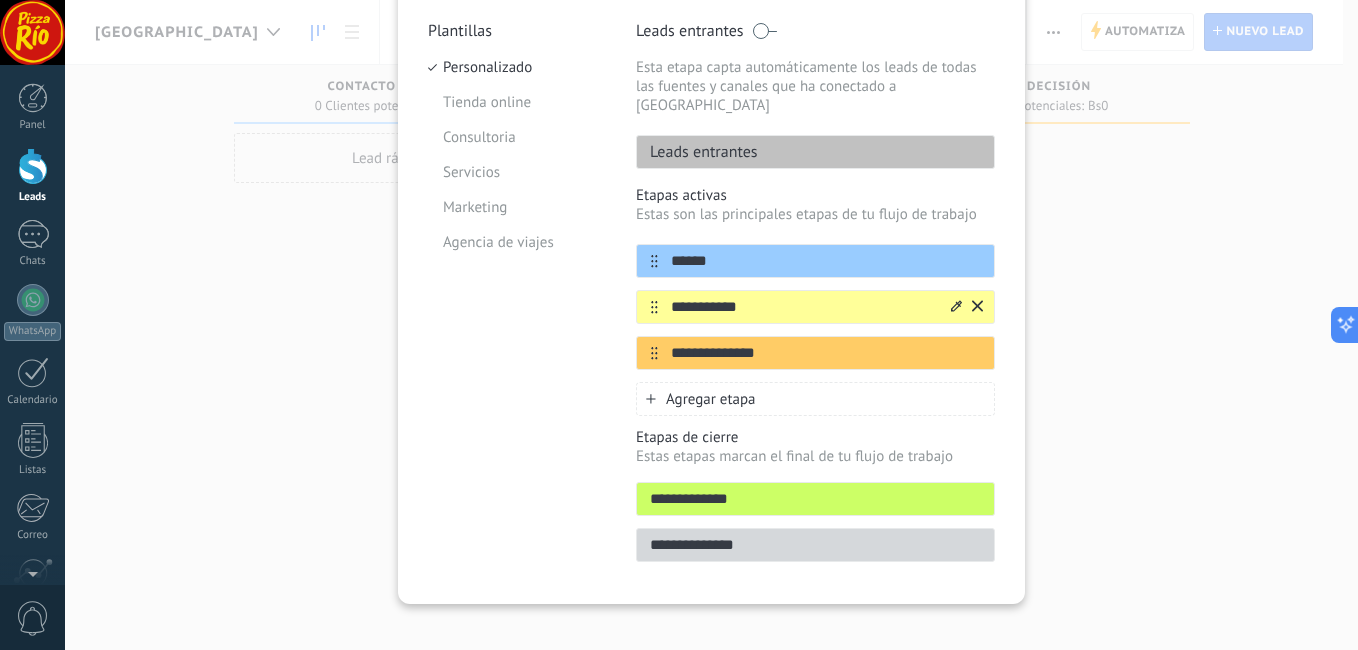 type on "******" 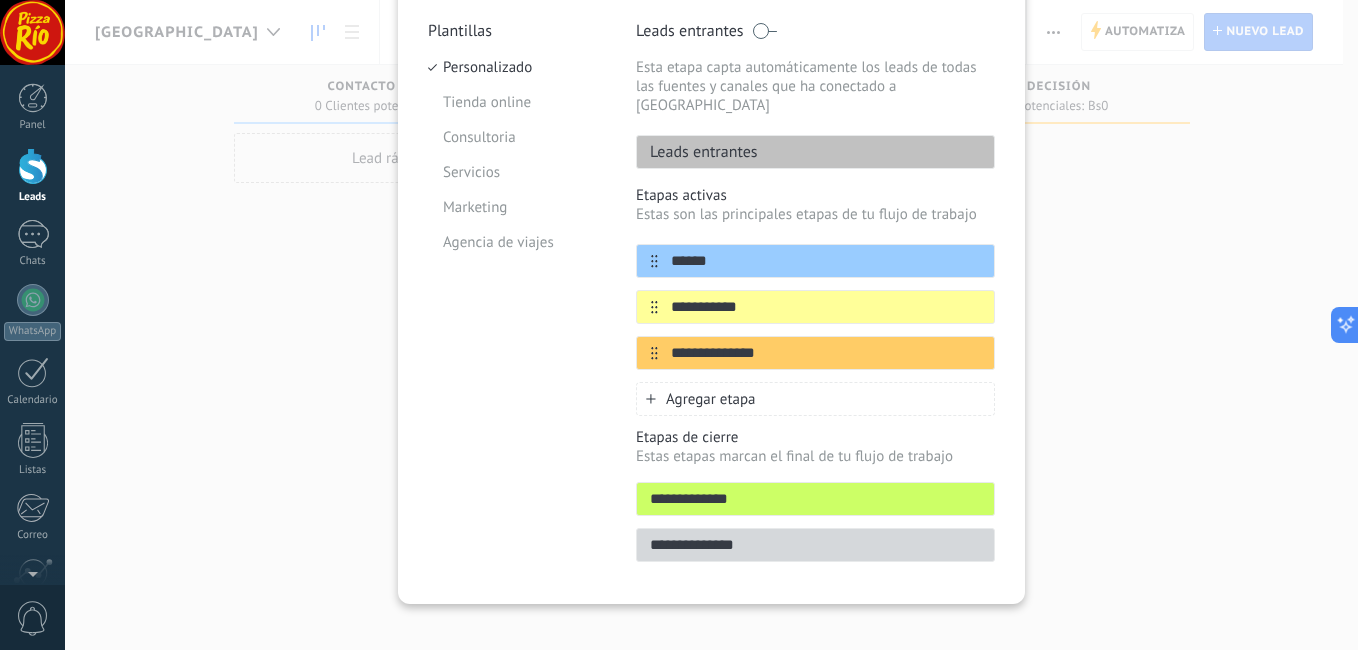drag, startPoint x: 779, startPoint y: 281, endPoint x: 515, endPoint y: 307, distance: 265.27722 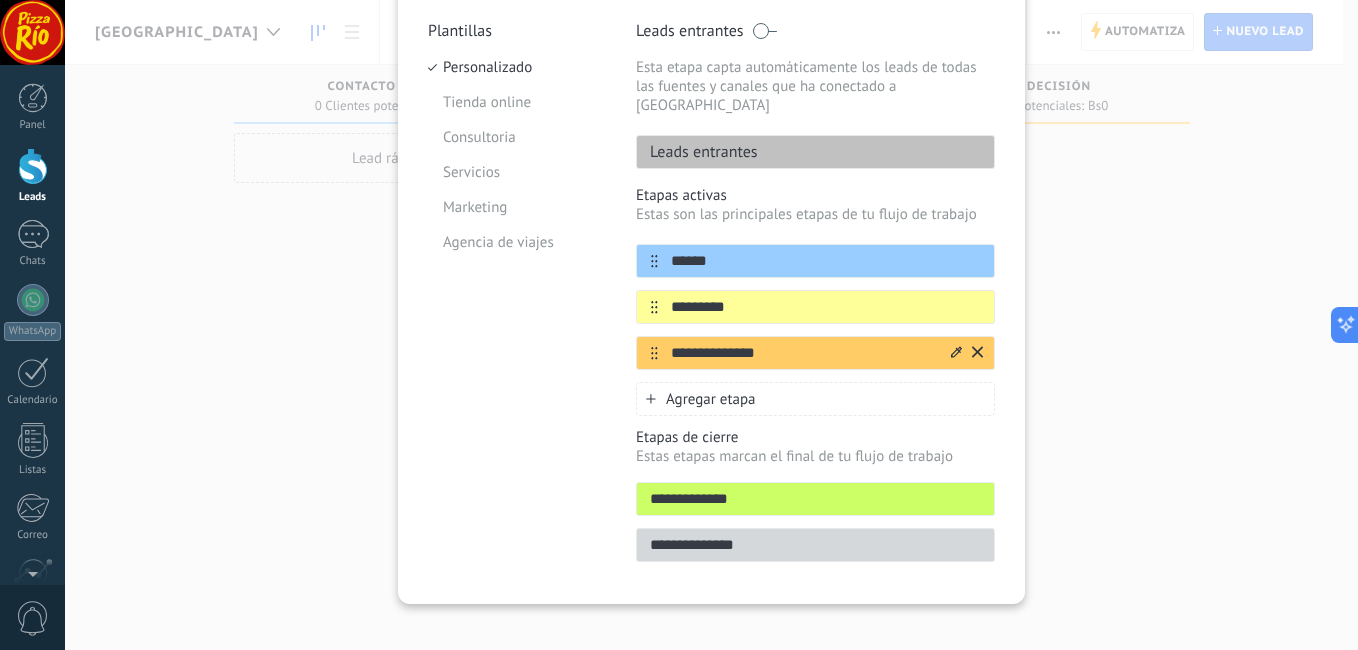 type on "*********" 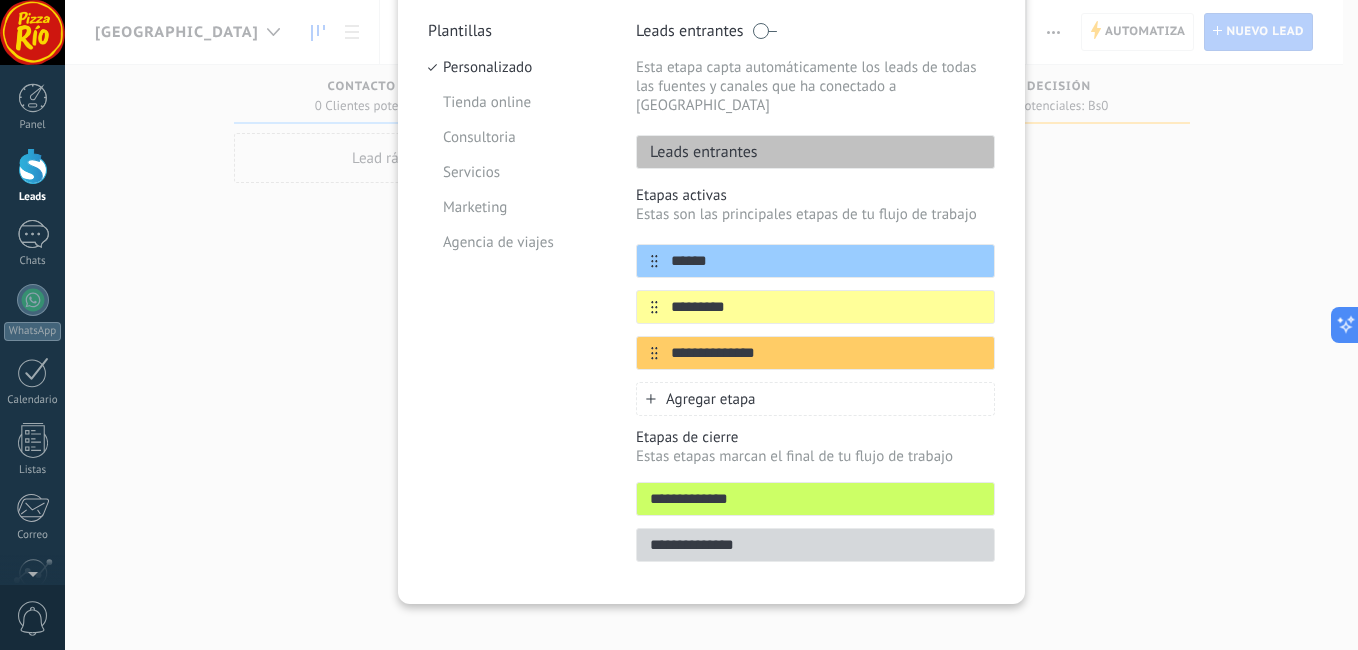 drag, startPoint x: 811, startPoint y: 334, endPoint x: 581, endPoint y: 346, distance: 230.31284 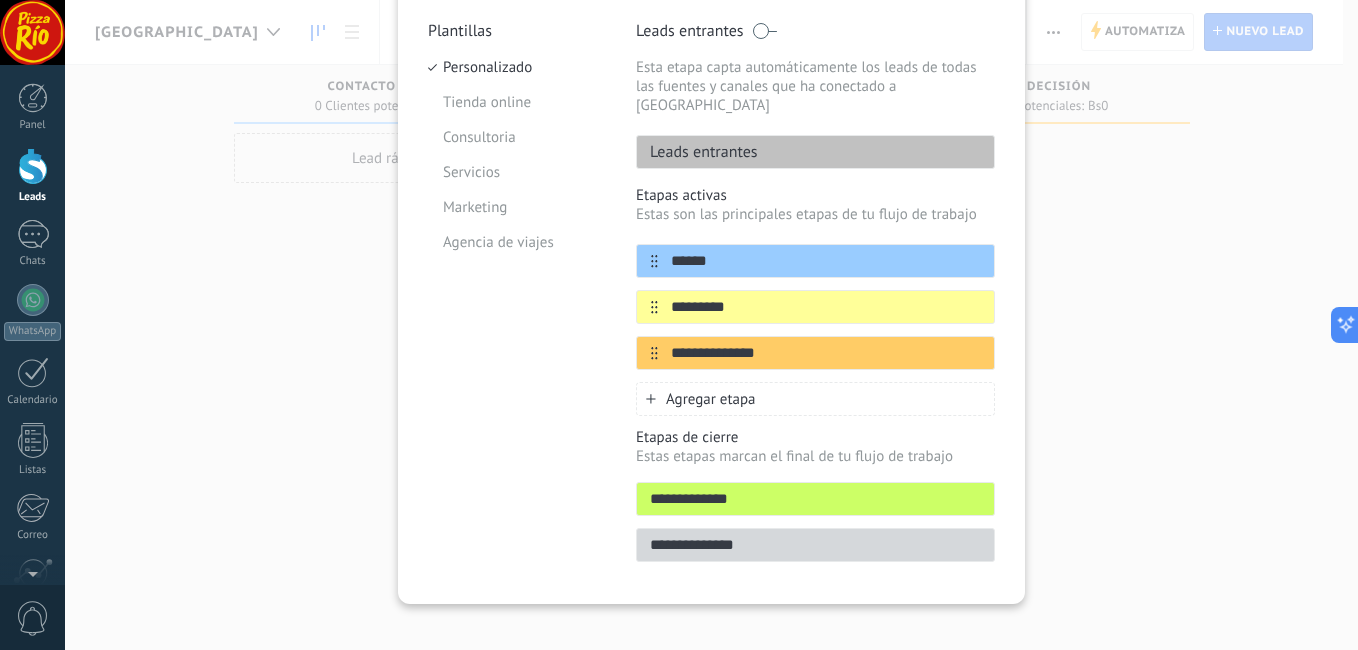 click on "**********" at bounding box center (711, 297) 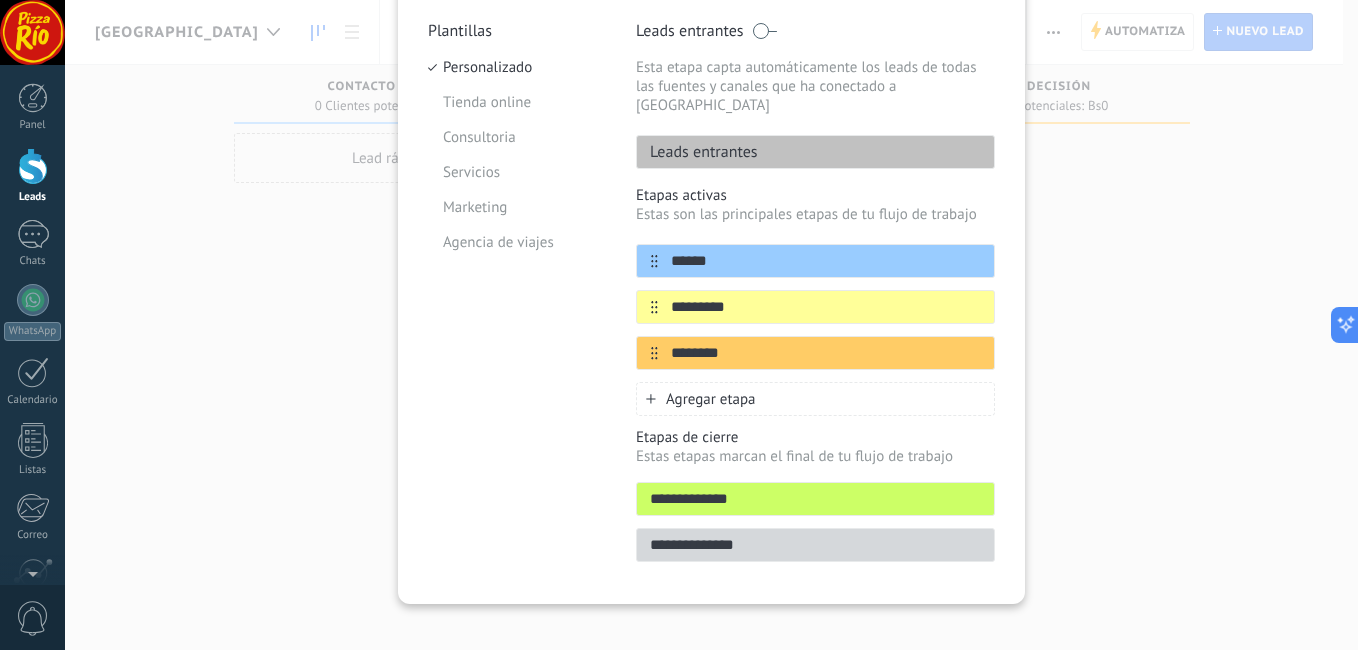 type on "********" 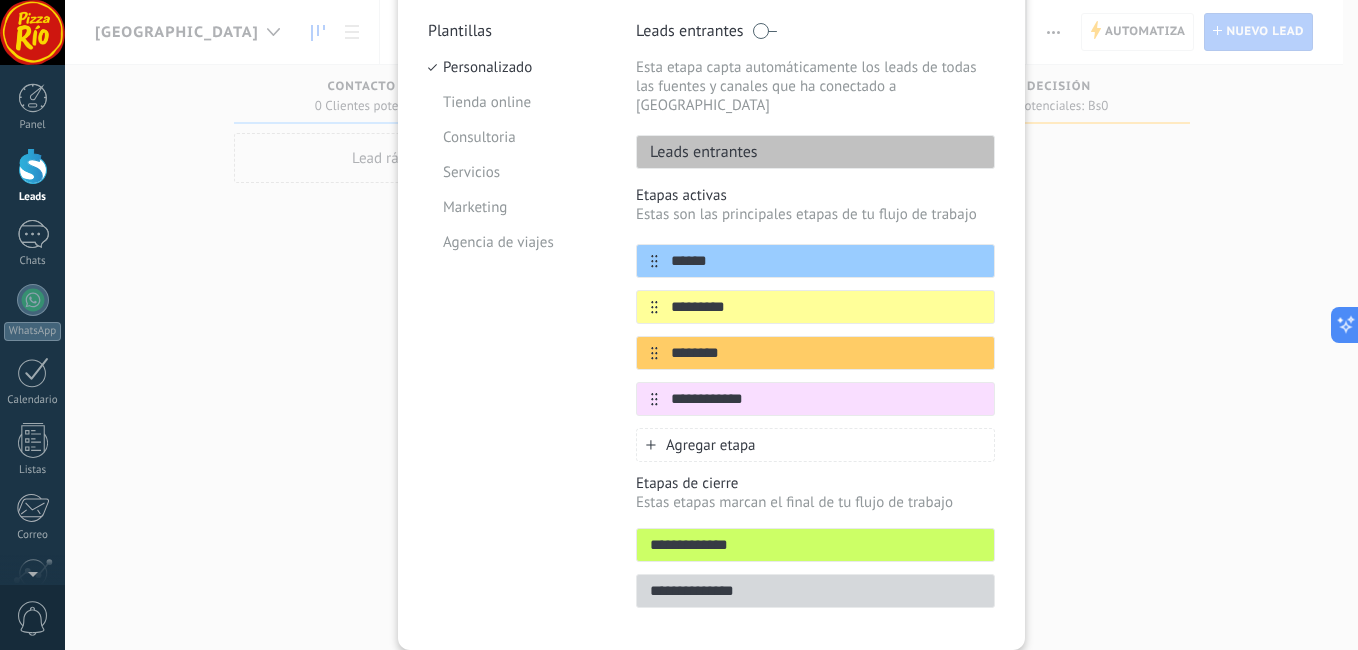 type on "**********" 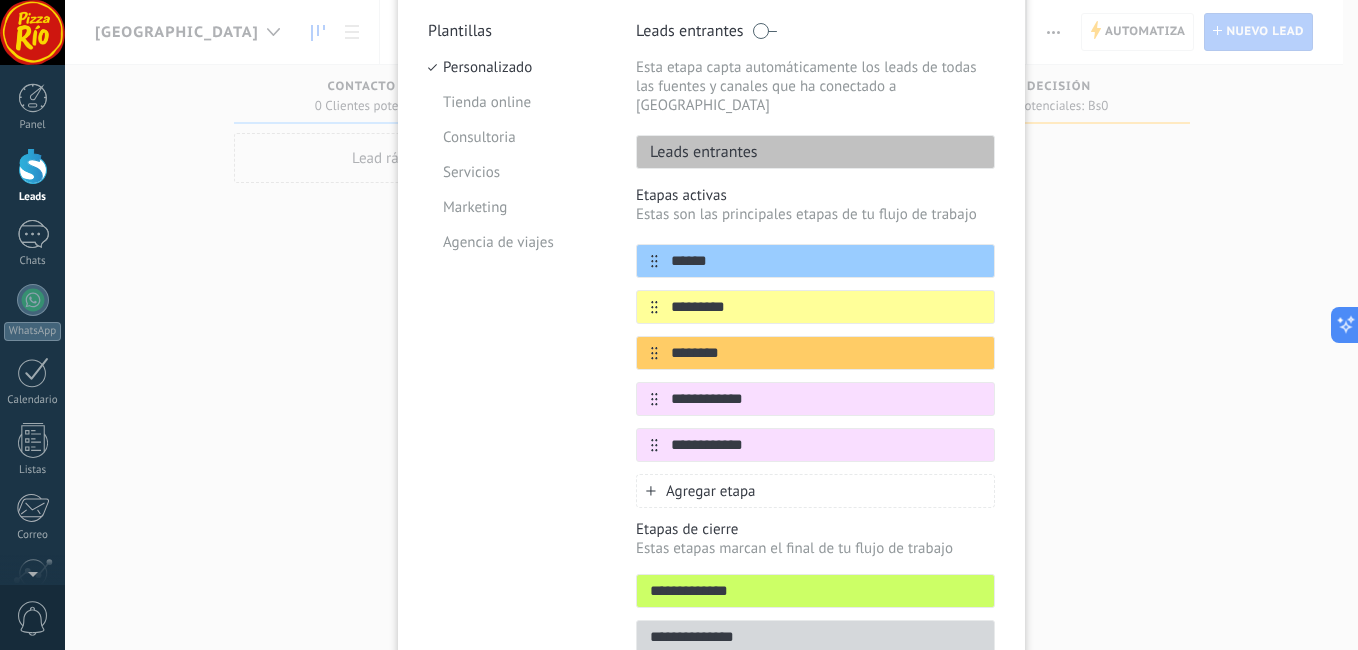 type on "**********" 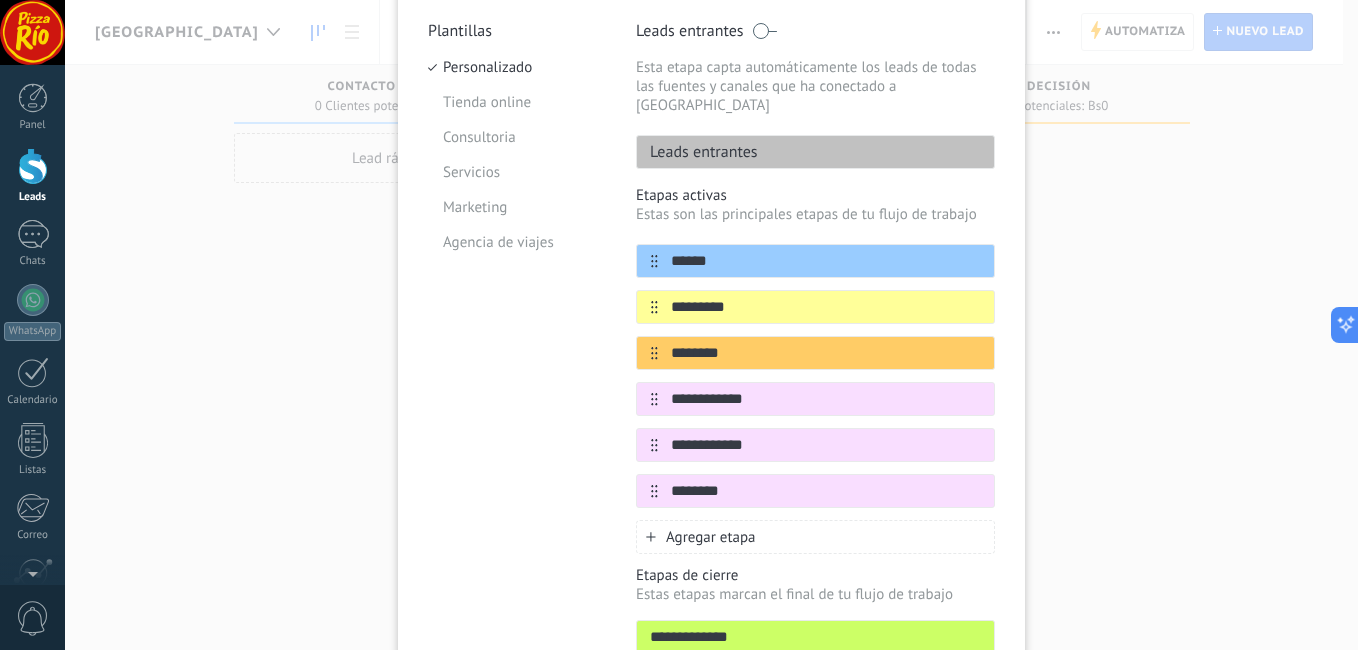 type on "********" 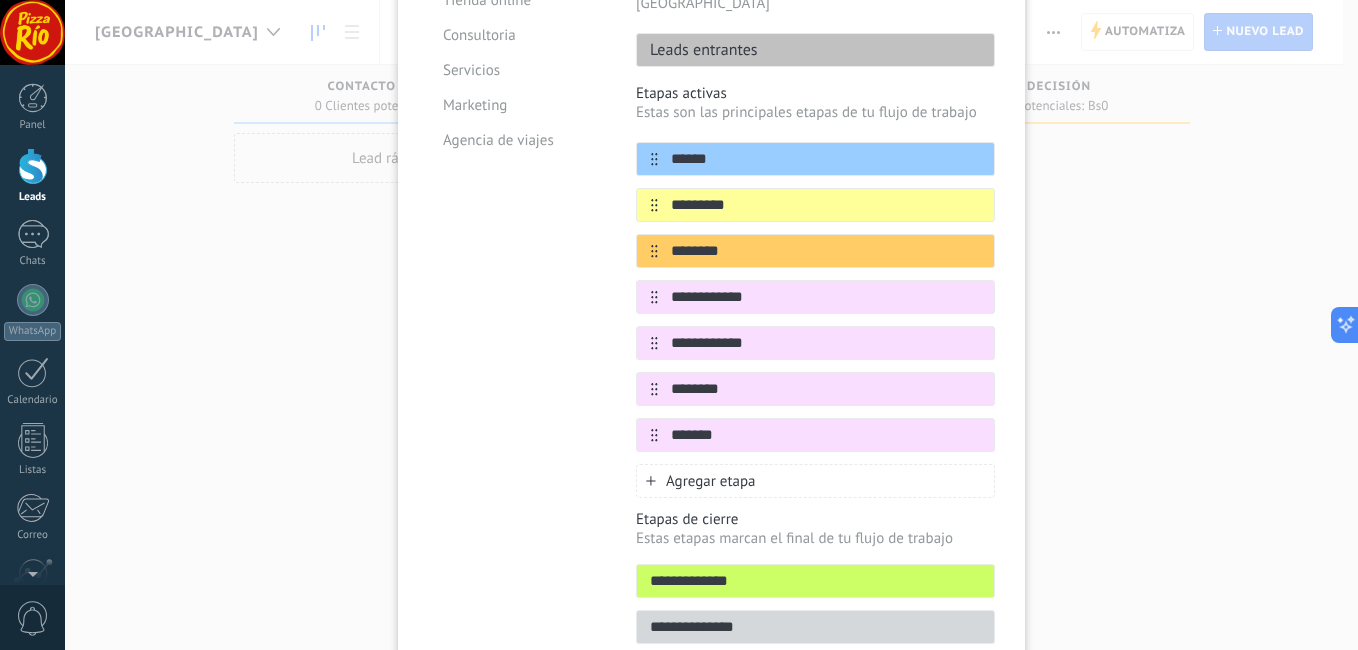 scroll, scrollTop: 372, scrollLeft: 0, axis: vertical 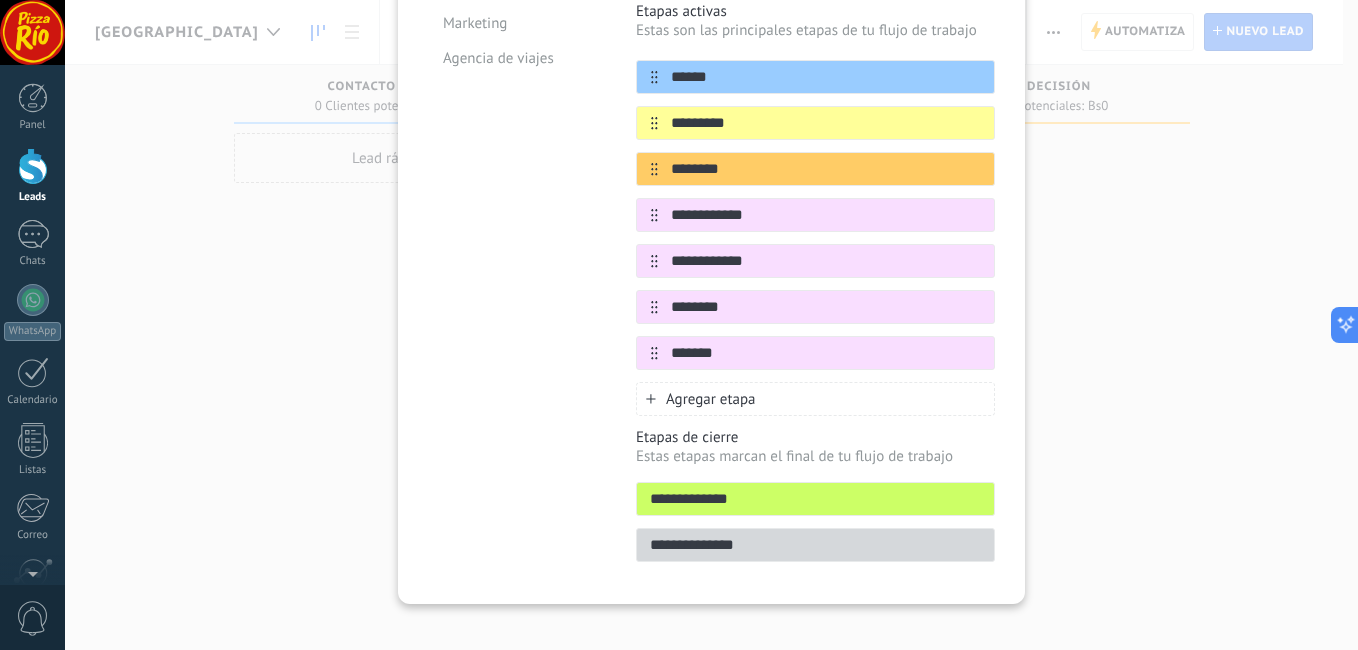 type on "*******" 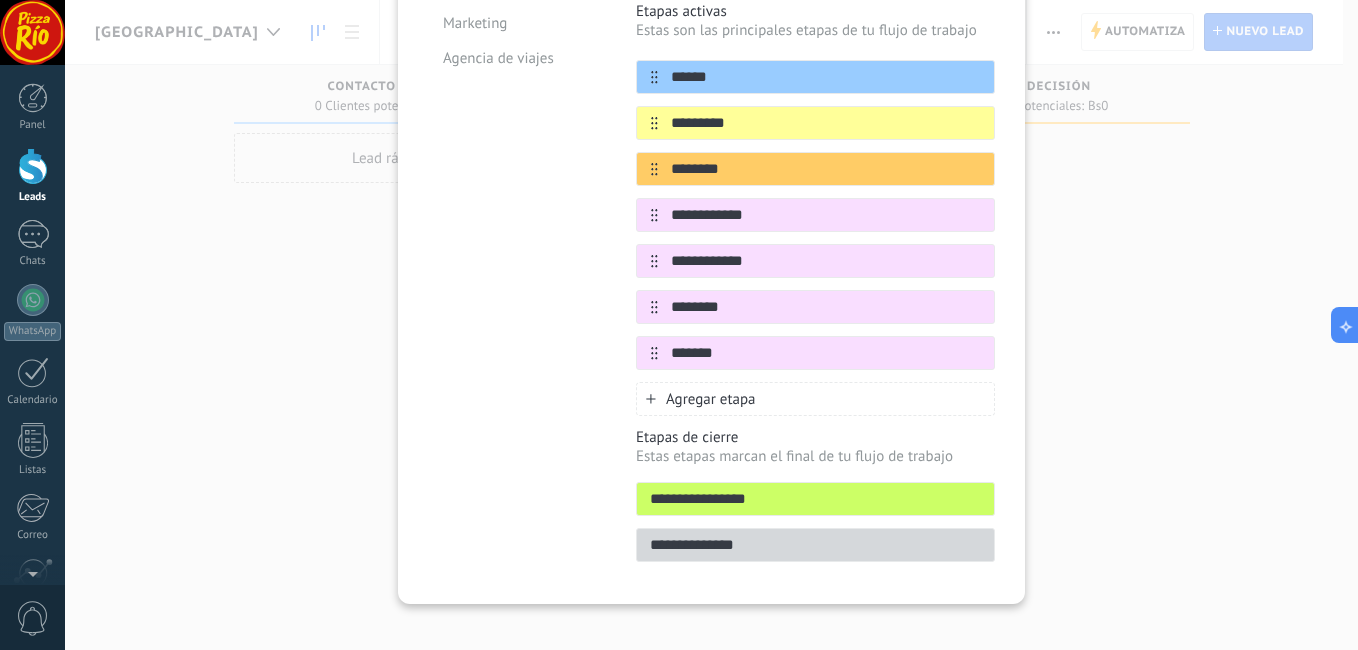 type on "**********" 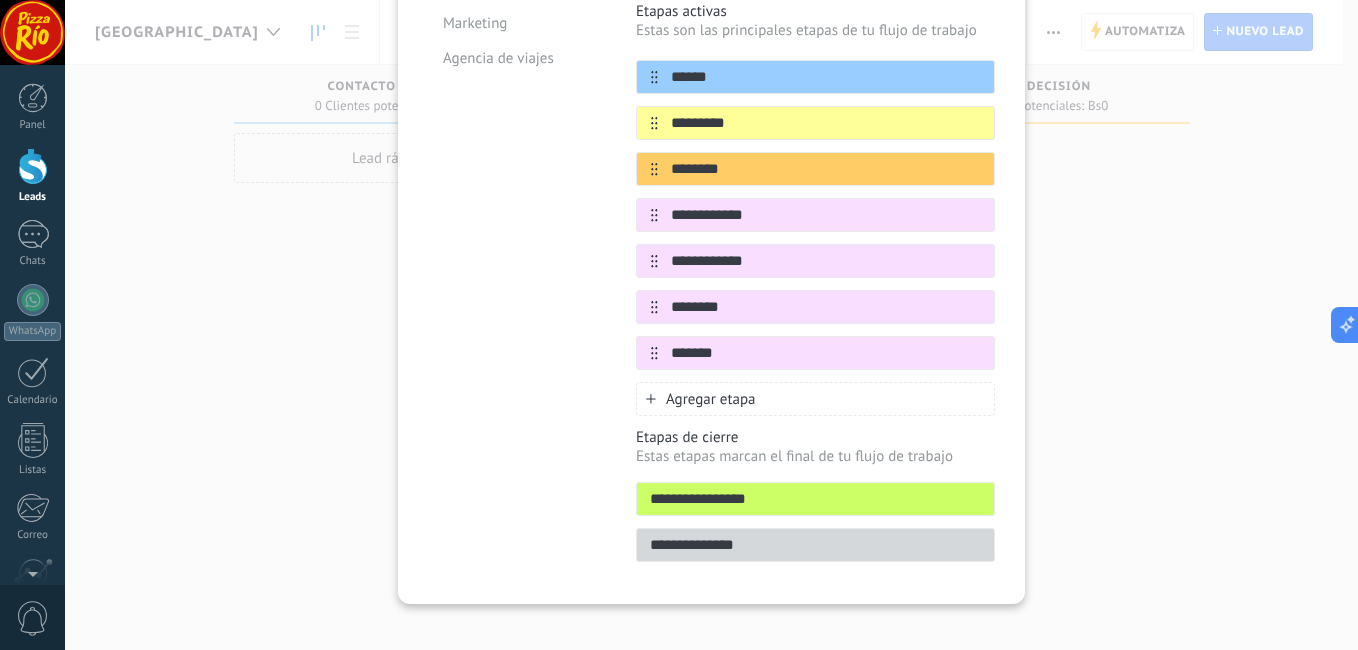 click on "**********" at bounding box center [815, 545] 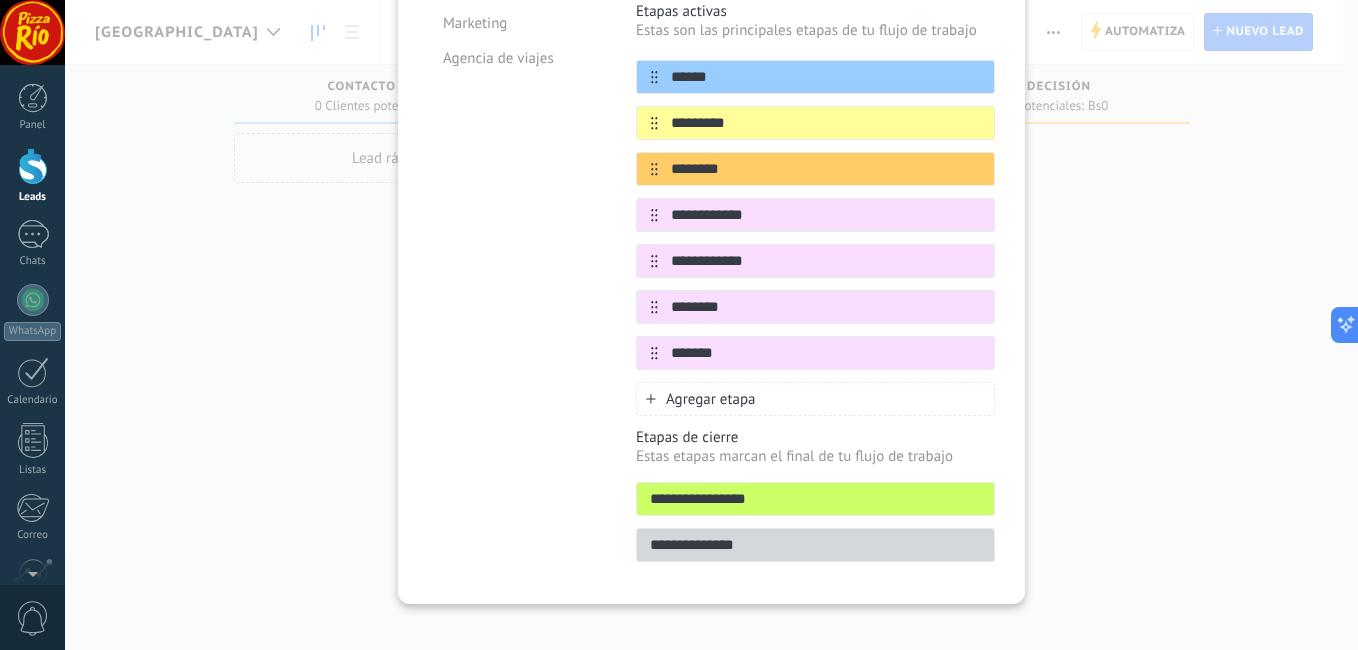 drag, startPoint x: 754, startPoint y: 531, endPoint x: 452, endPoint y: 525, distance: 302.0596 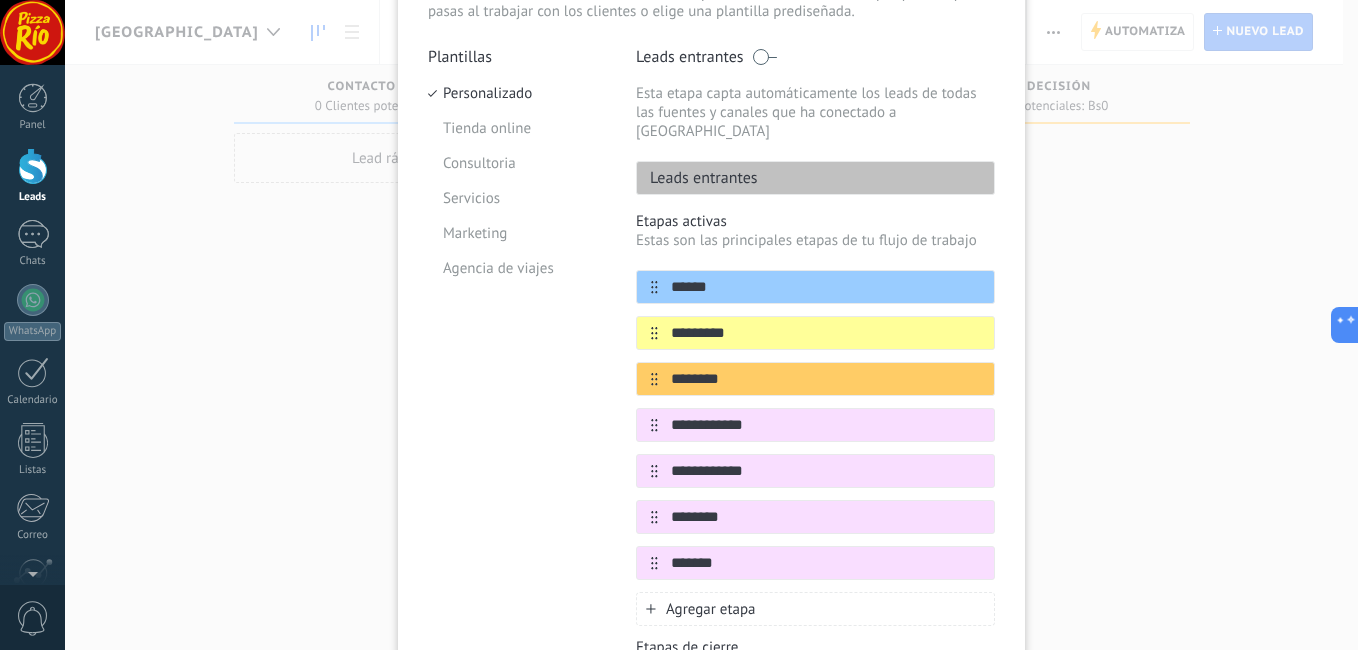 scroll, scrollTop: 0, scrollLeft: 0, axis: both 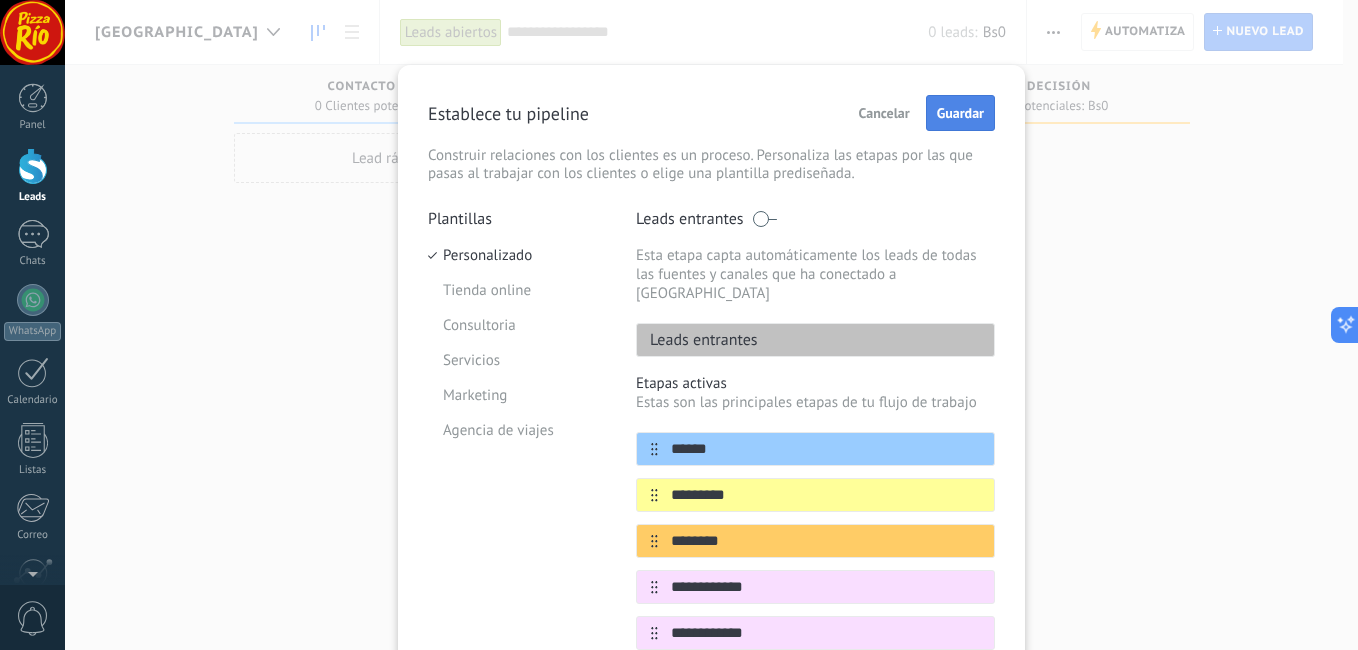 type on "**********" 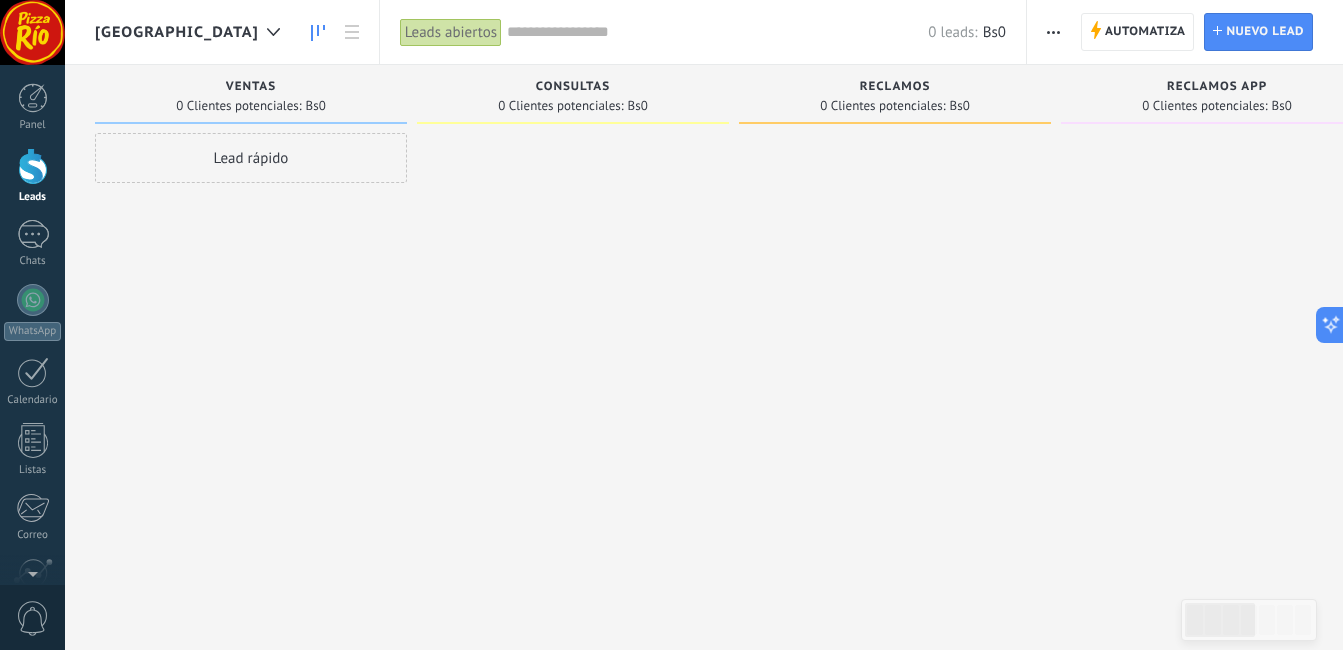 click at bounding box center [1053, 32] 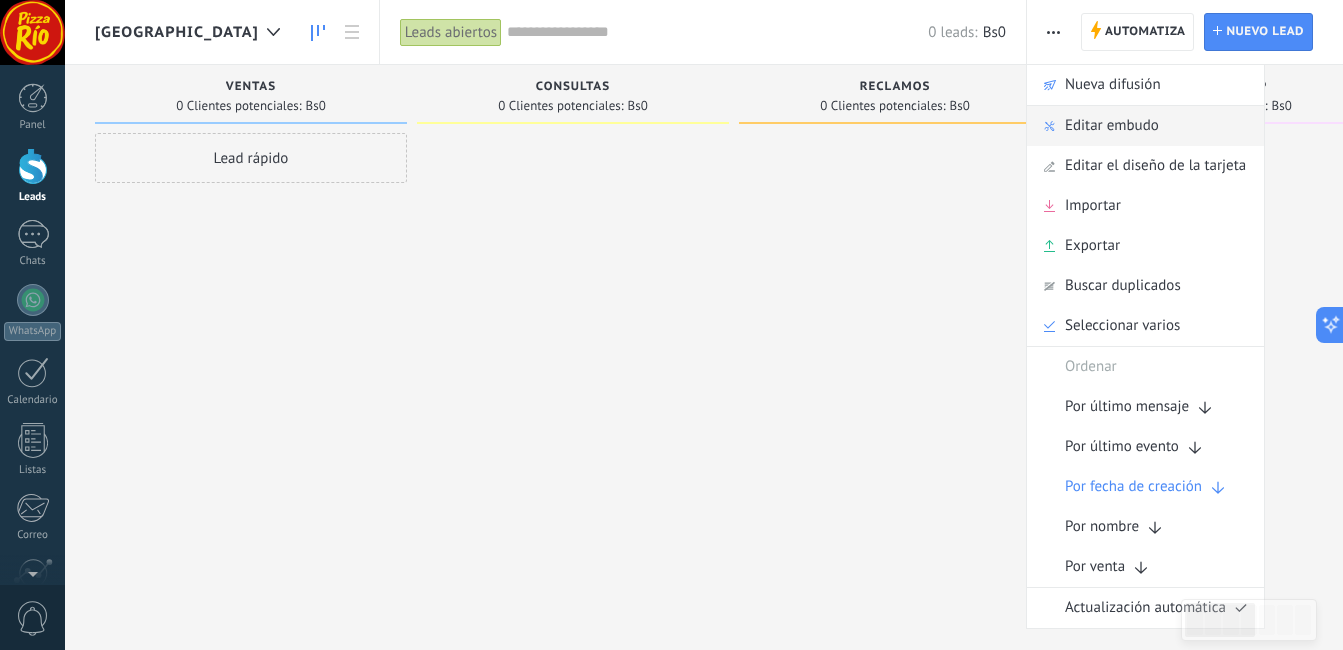 click on "Editar embudo" at bounding box center [1112, 126] 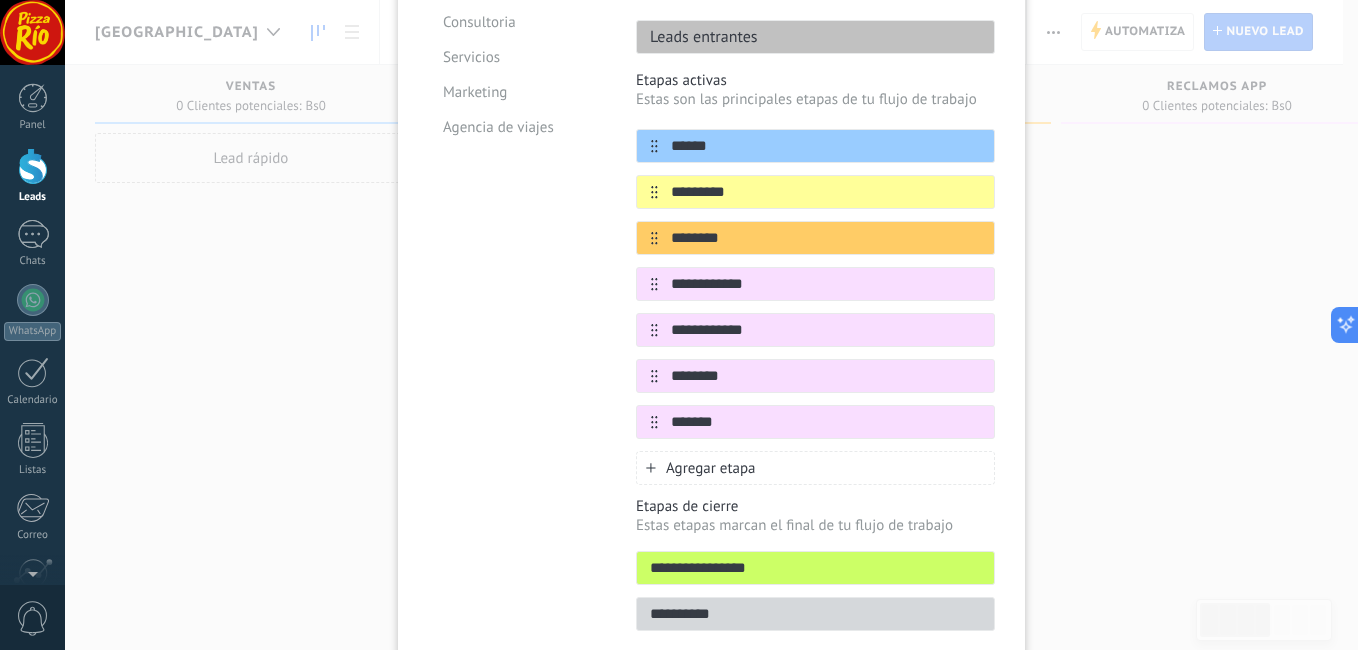 scroll, scrollTop: 372, scrollLeft: 0, axis: vertical 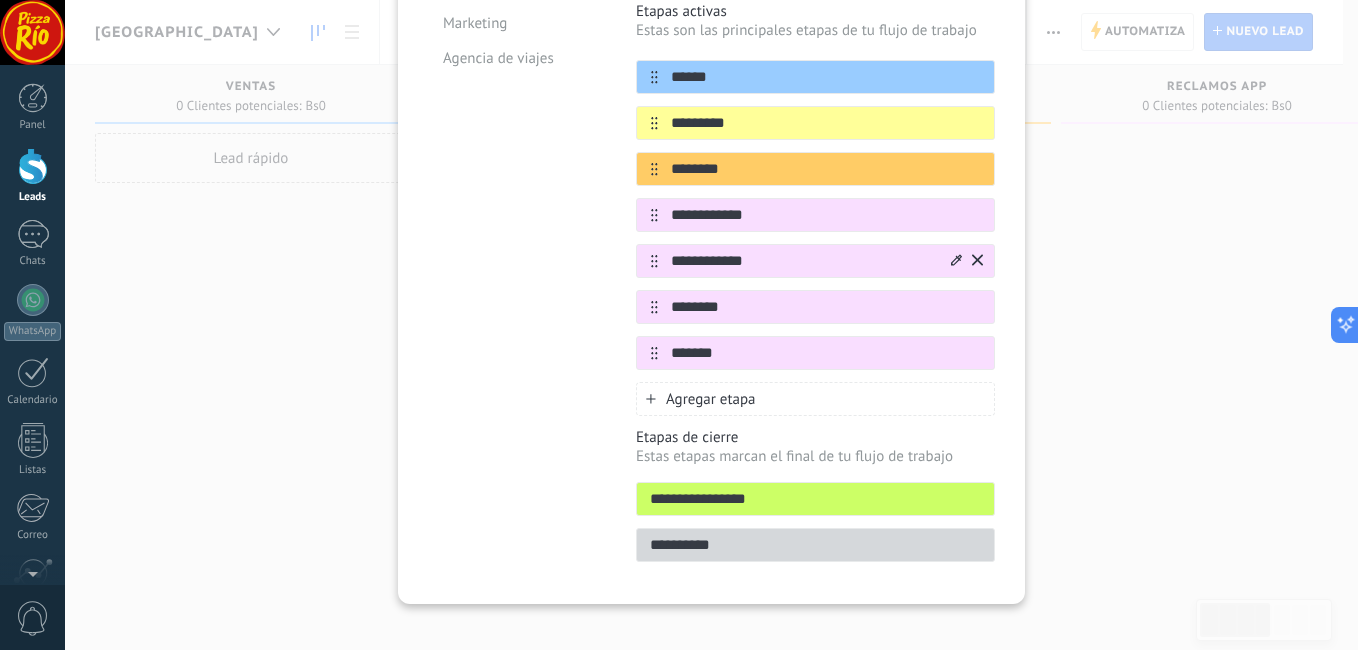 click 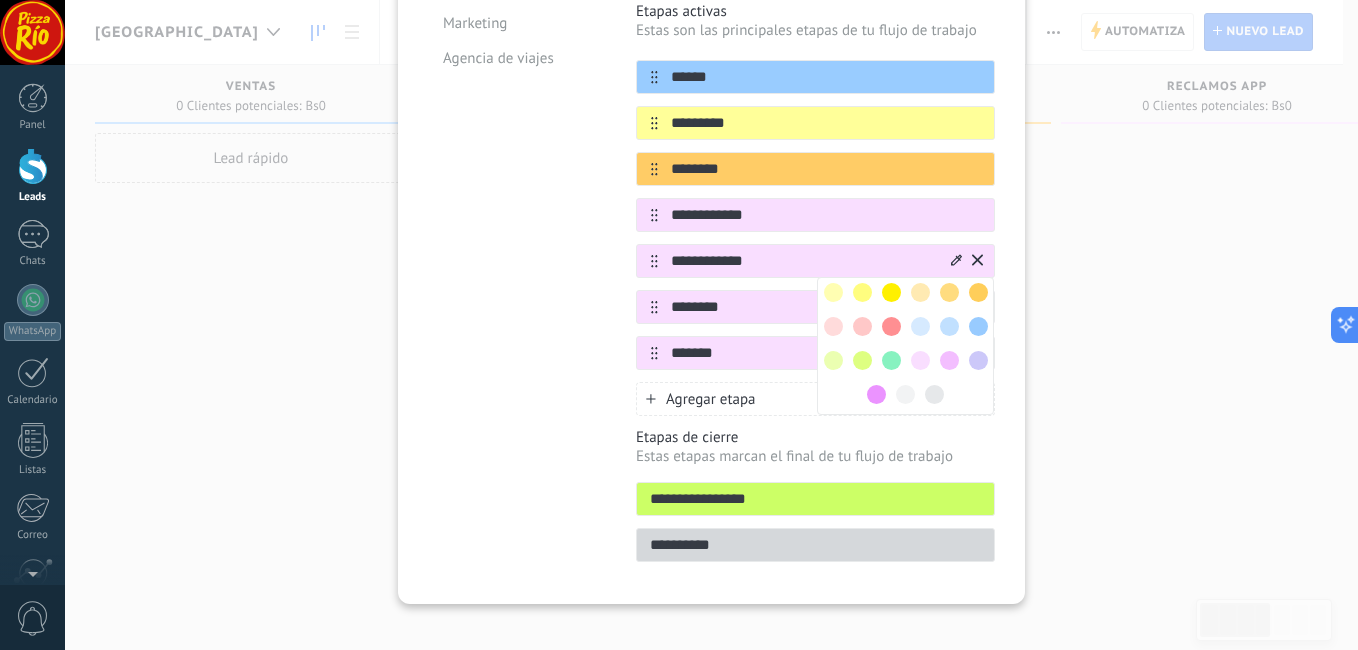 click at bounding box center (833, 292) 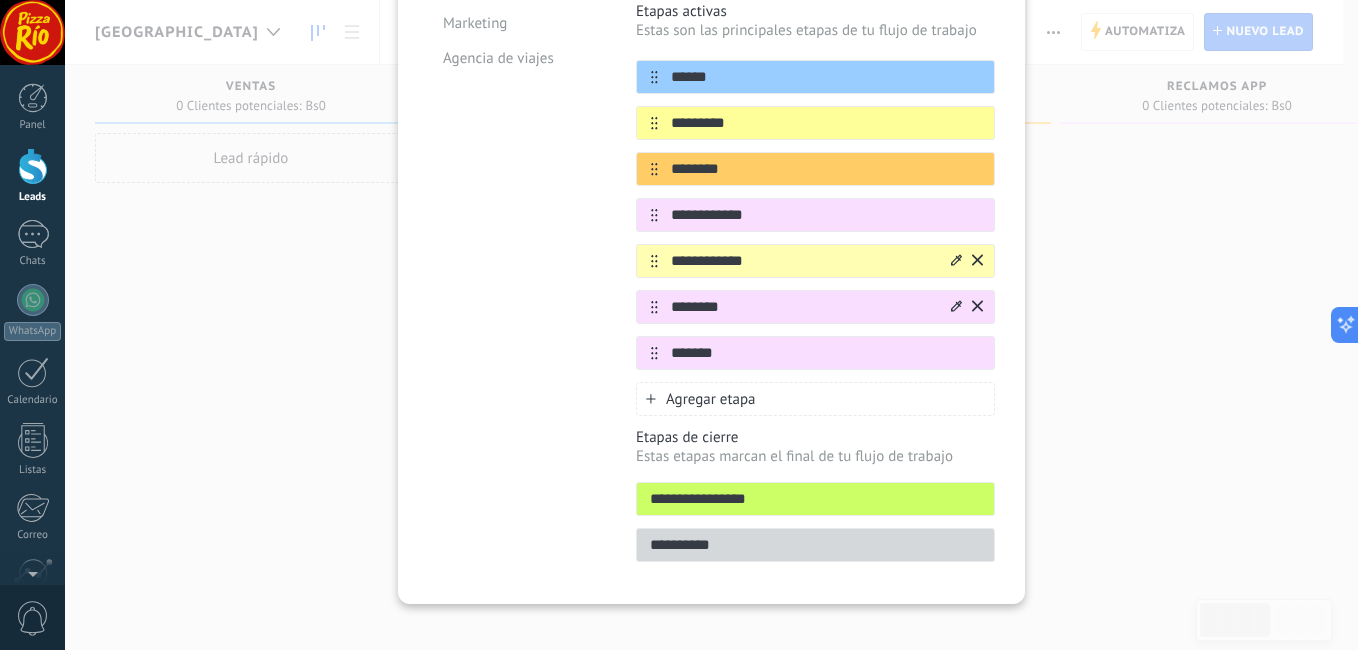click 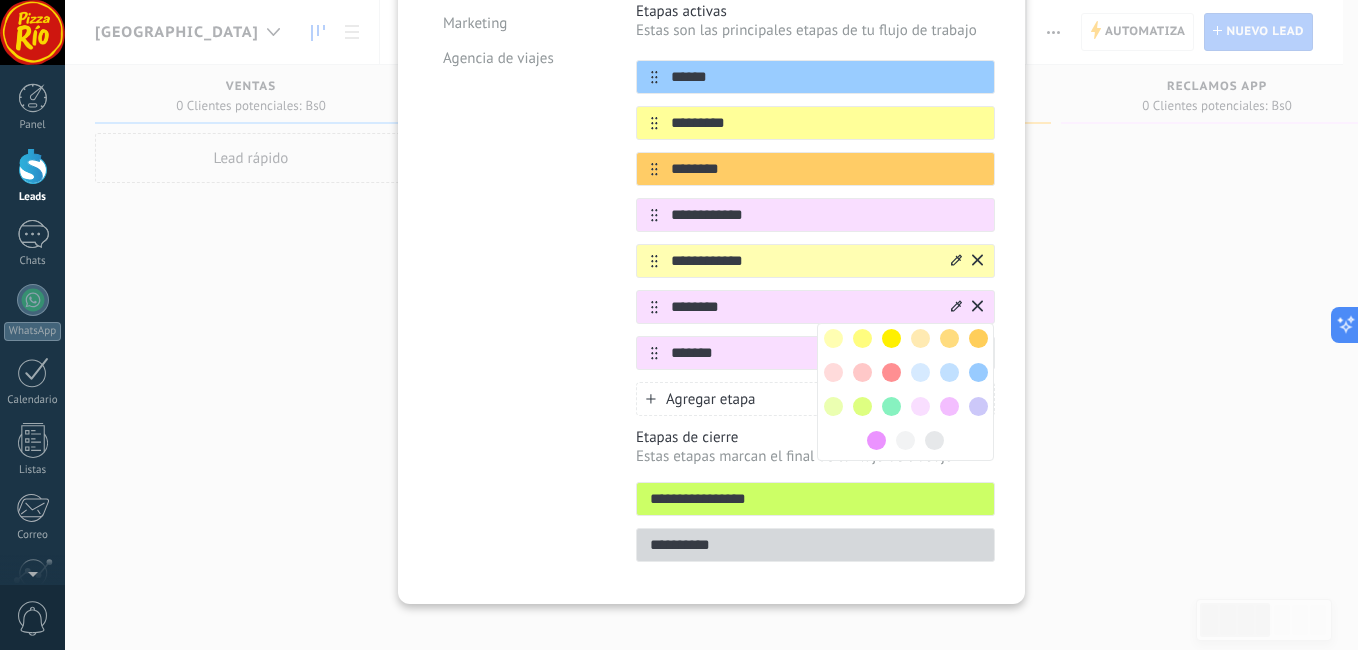 click at bounding box center [833, 372] 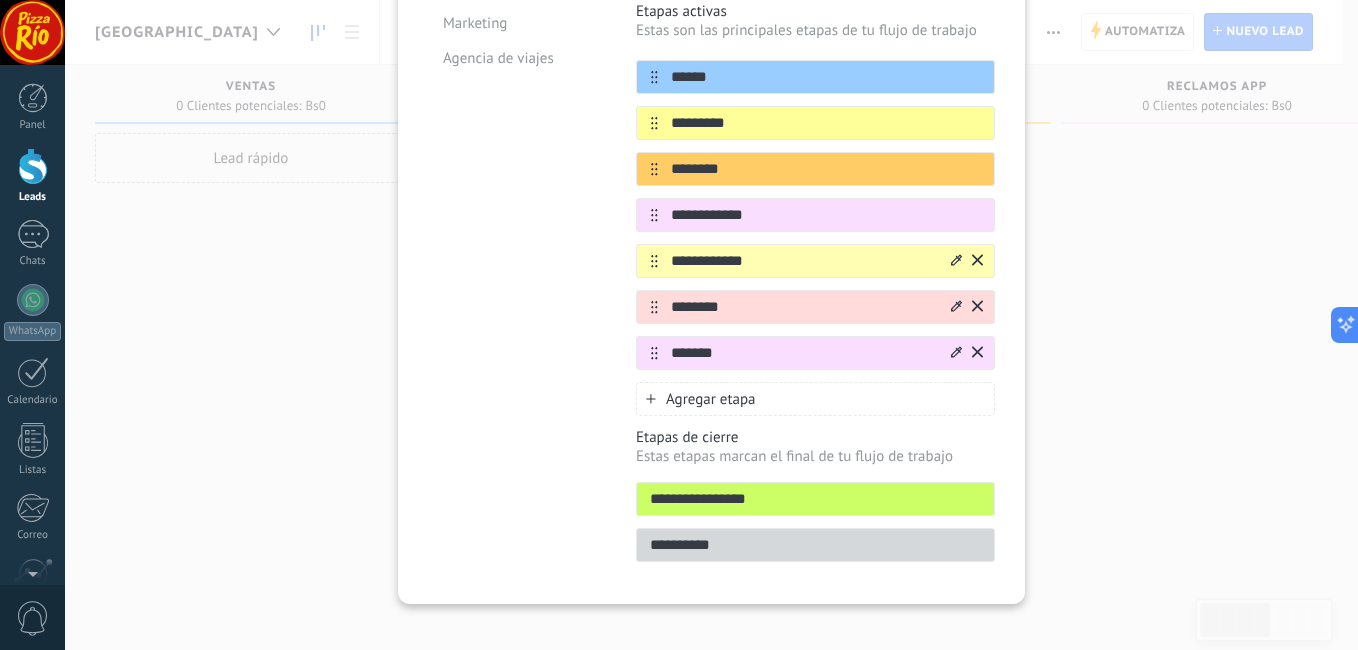click 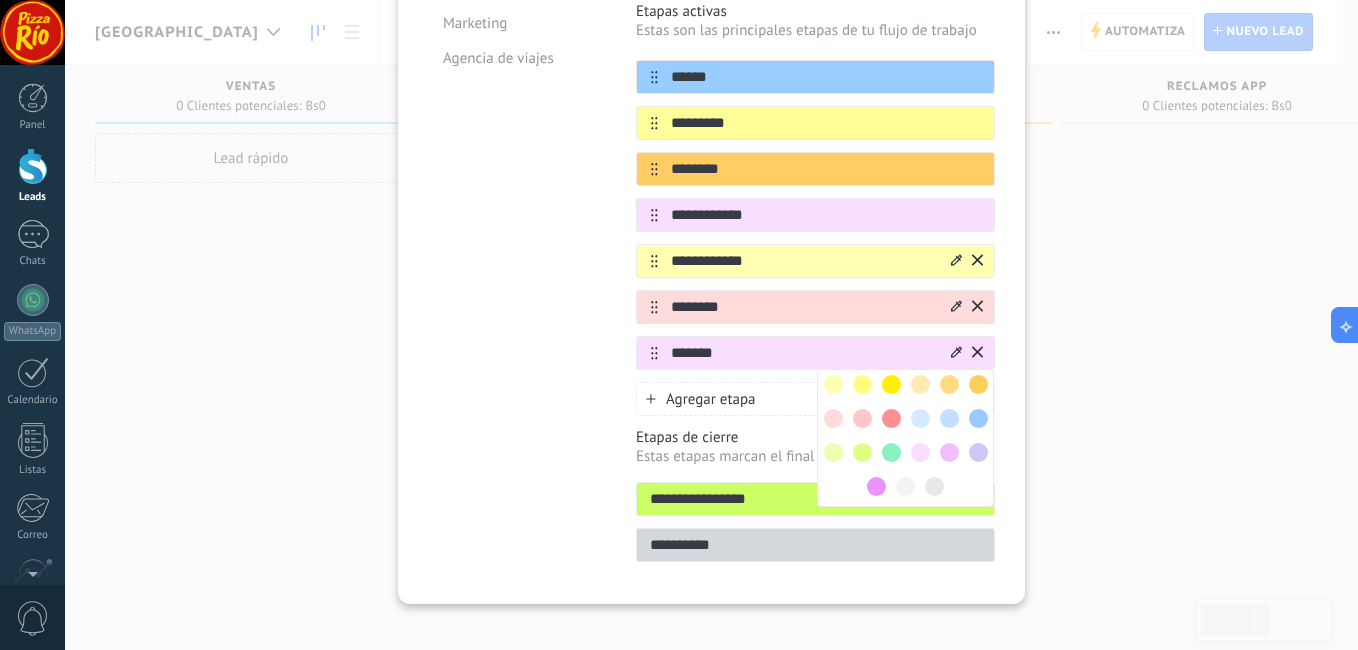 click at bounding box center (833, 452) 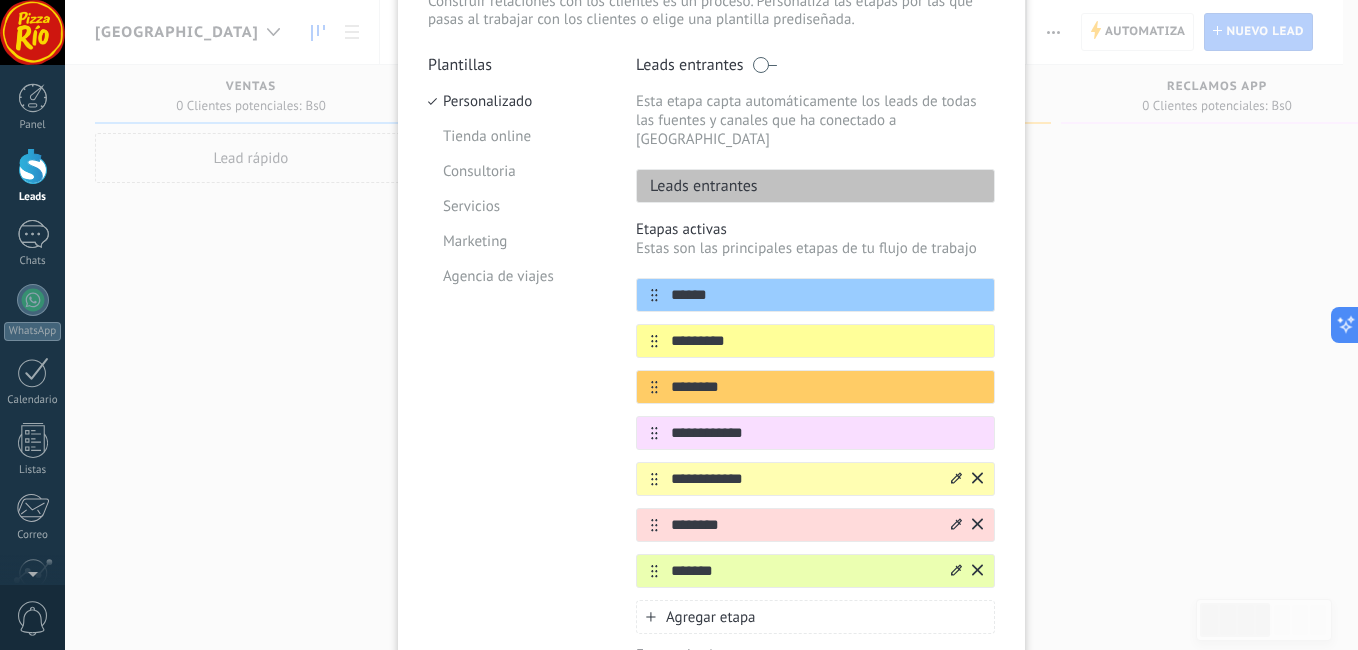 scroll, scrollTop: 0, scrollLeft: 0, axis: both 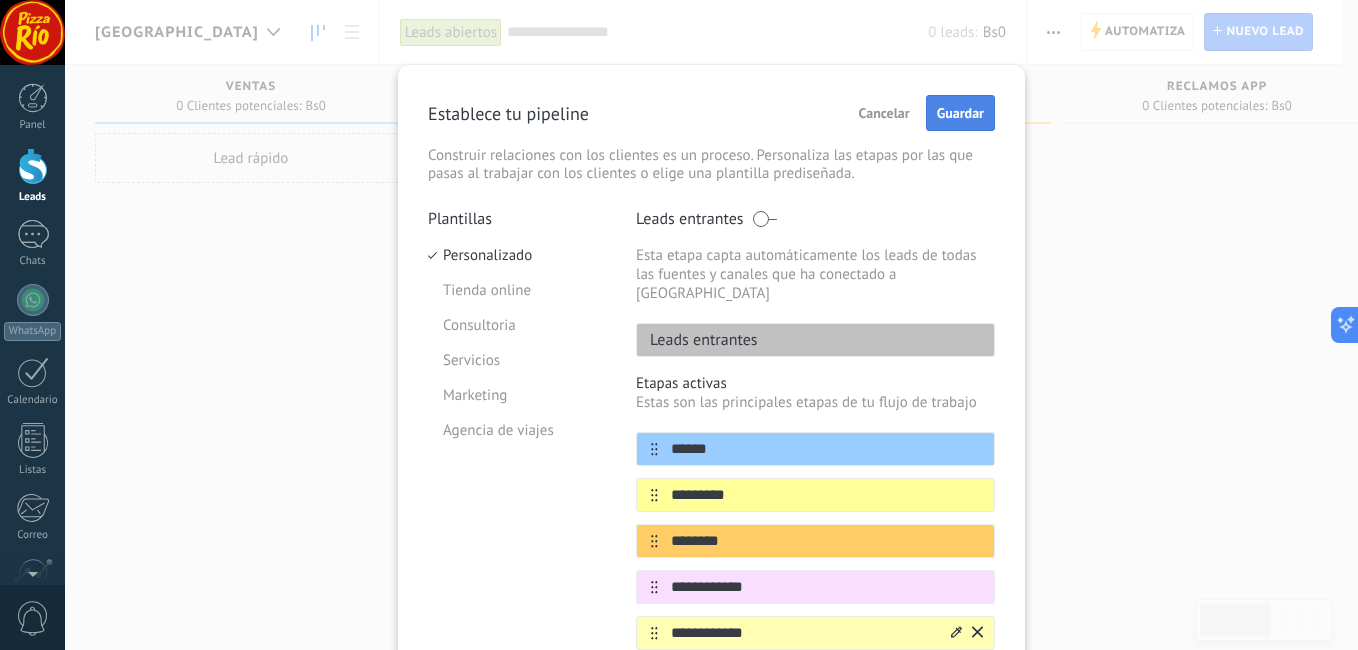 click on "Guardar" at bounding box center [960, 113] 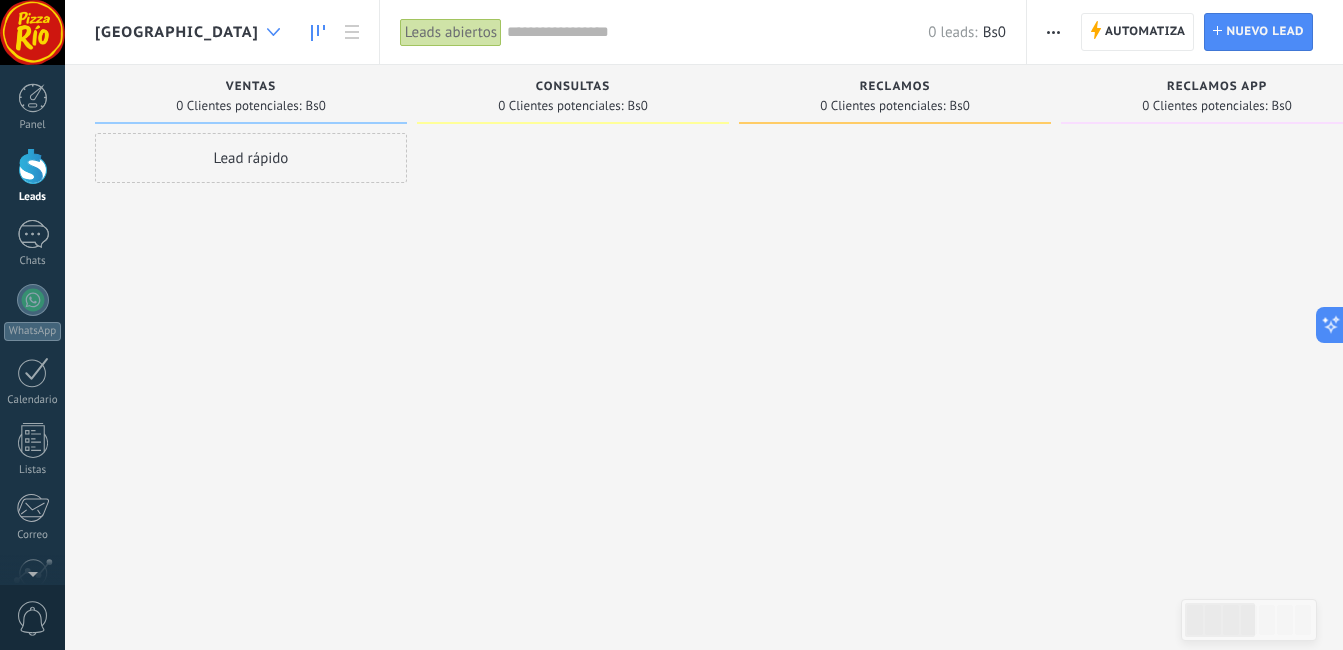 click at bounding box center [273, 32] 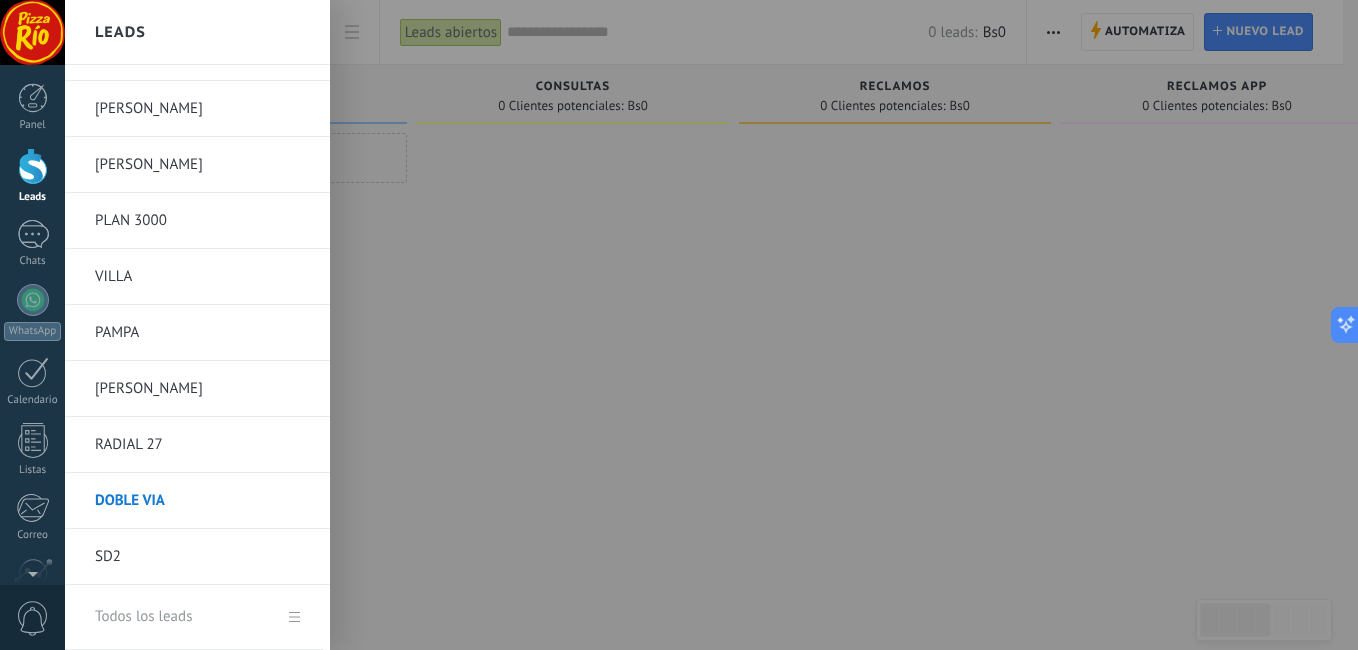 scroll, scrollTop: 152, scrollLeft: 0, axis: vertical 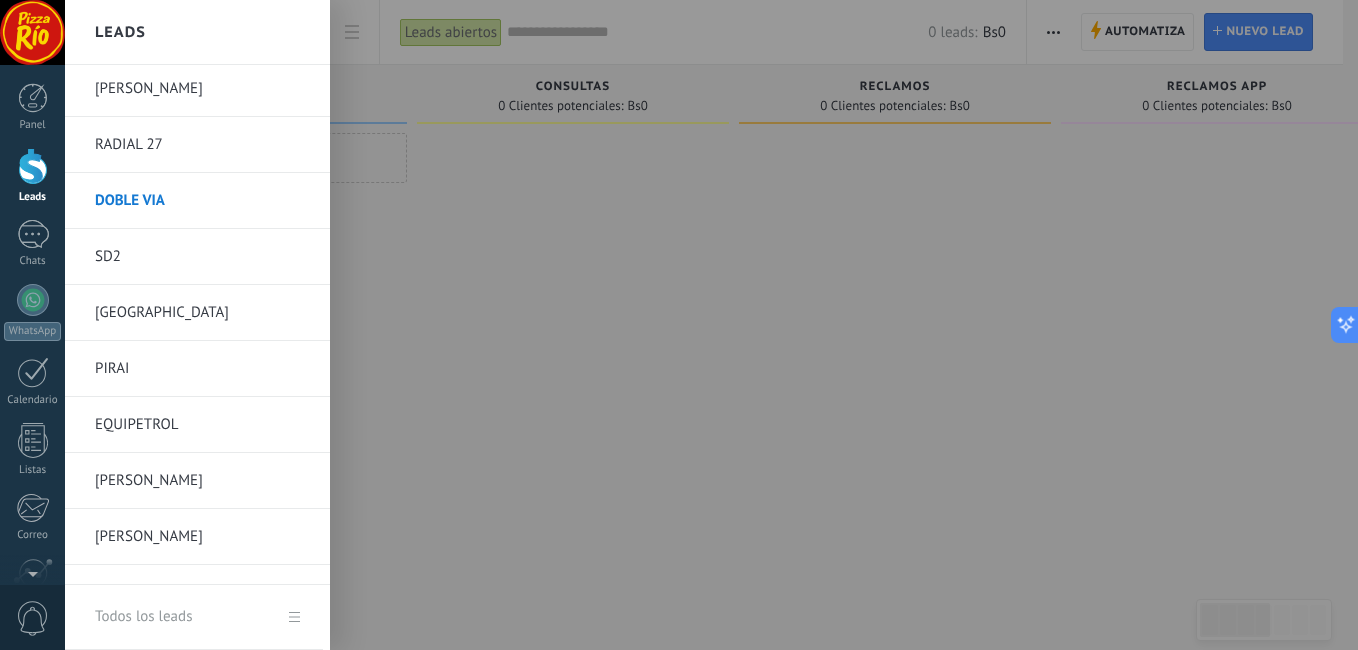 click on "PIRAI" at bounding box center [202, 369] 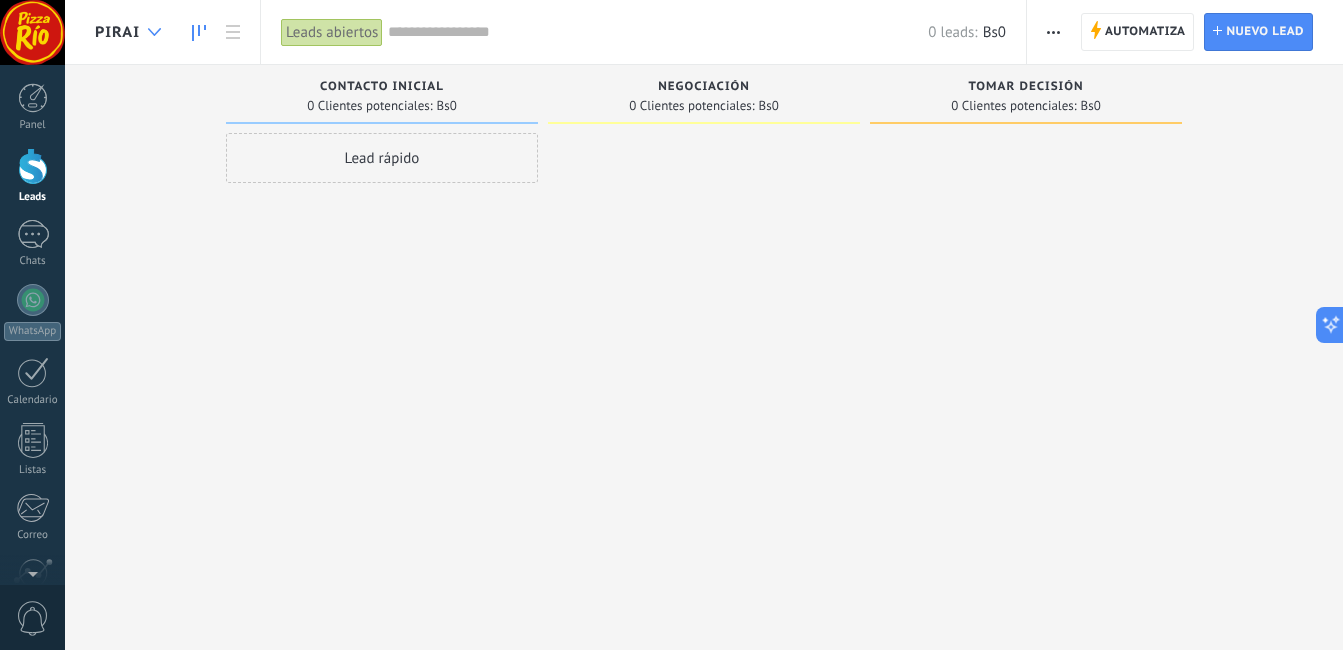 click at bounding box center [154, 32] 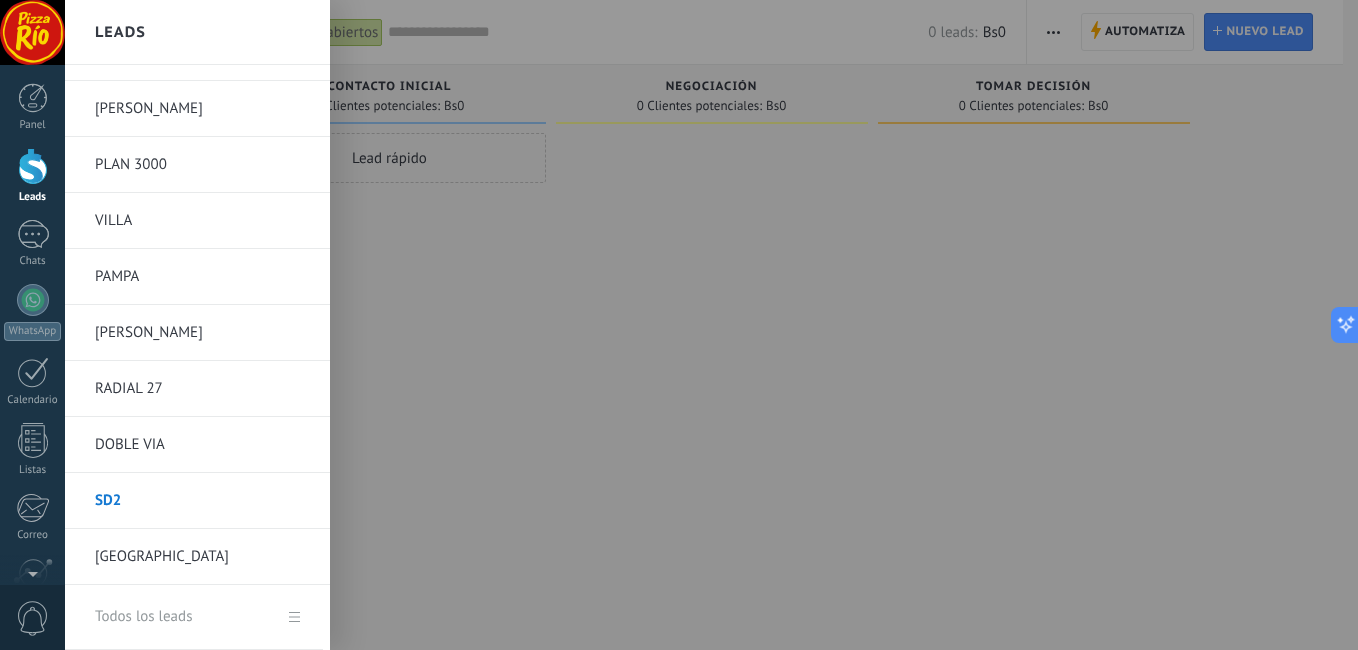 scroll, scrollTop: 208, scrollLeft: 0, axis: vertical 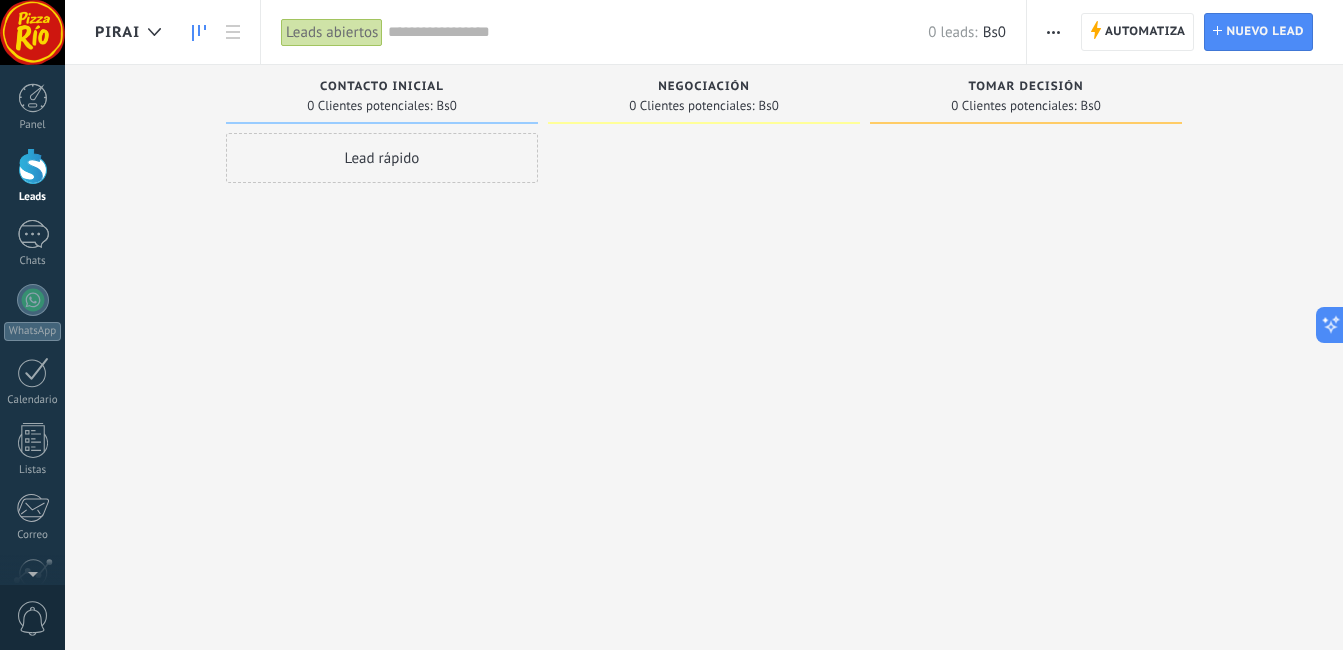 click at bounding box center [1053, 32] 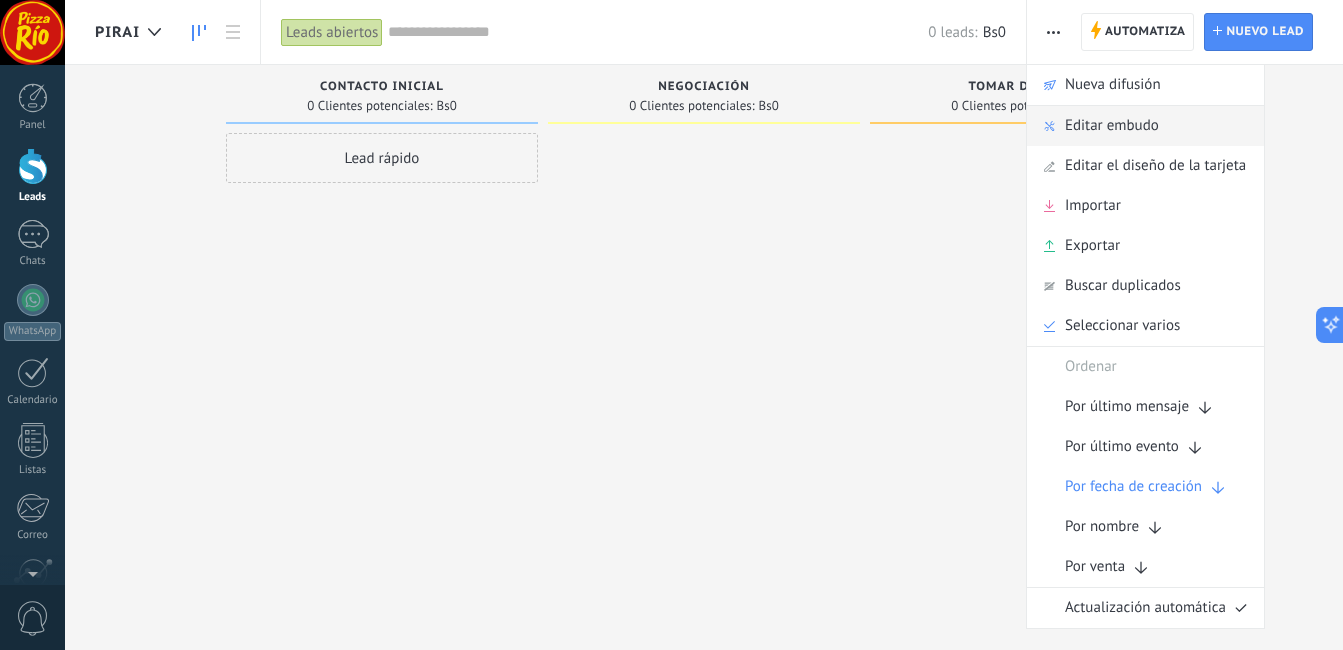 click on "Editar embudo" at bounding box center [1112, 126] 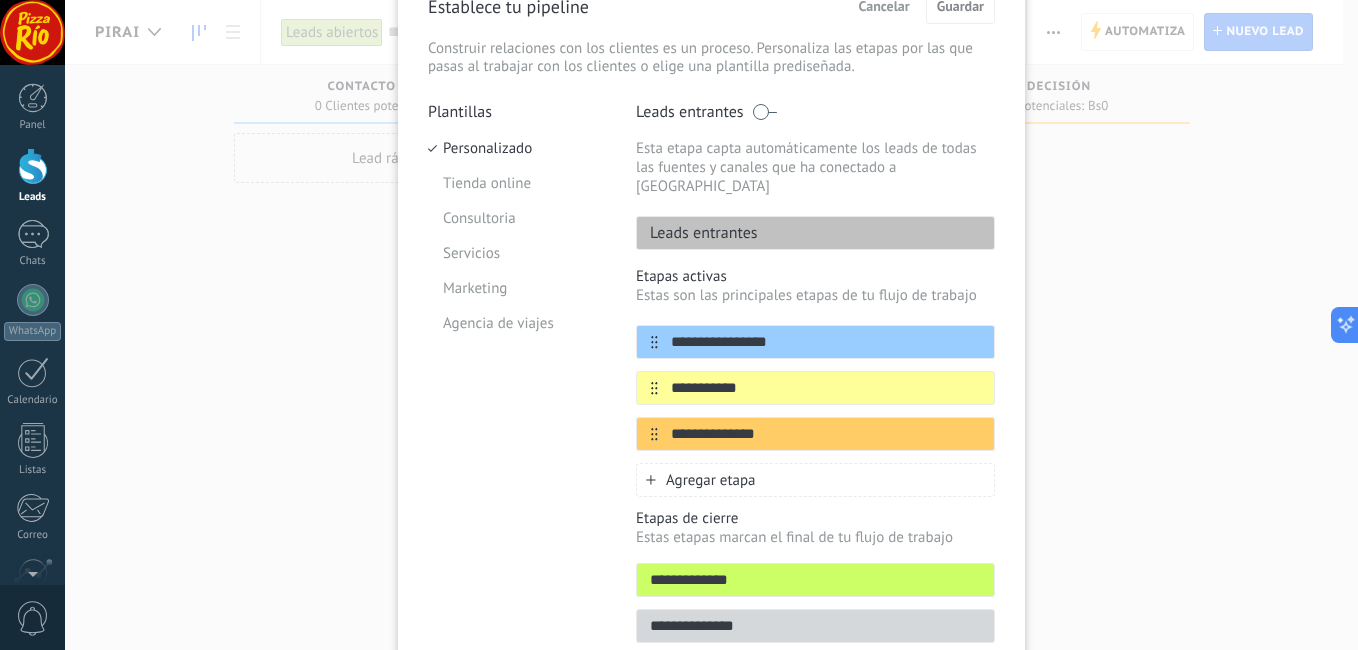 scroll, scrollTop: 188, scrollLeft: 0, axis: vertical 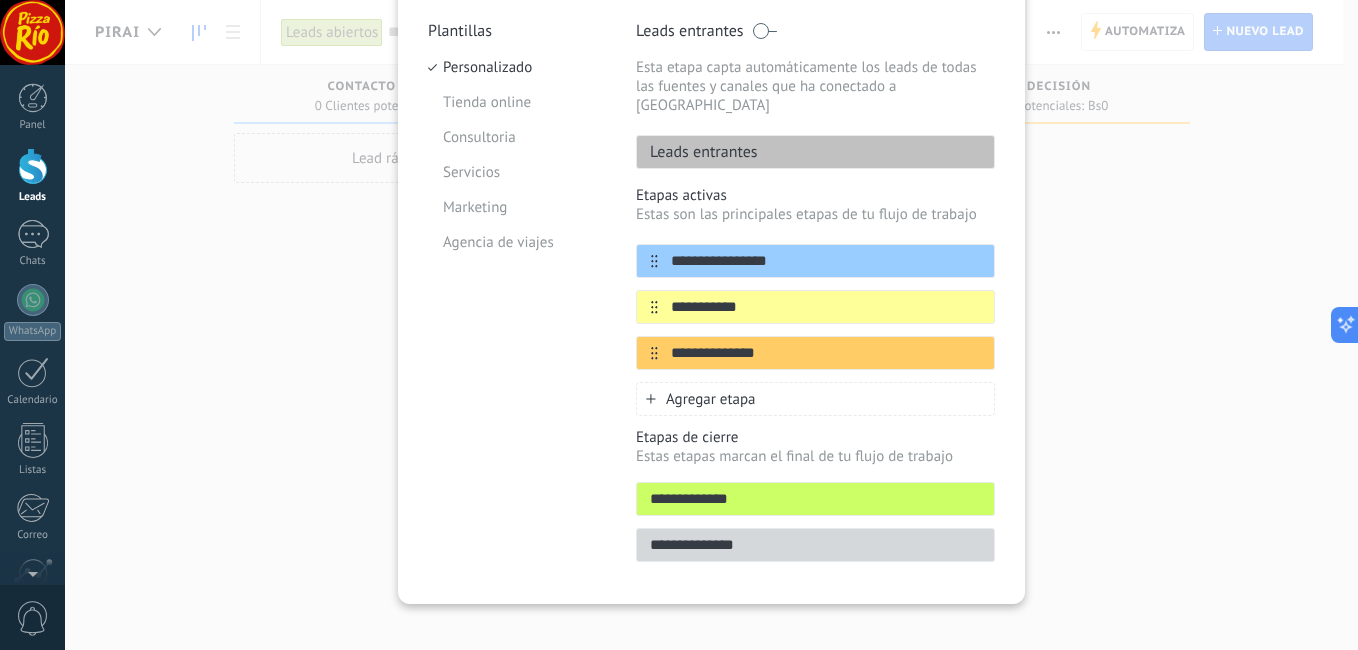 drag, startPoint x: 804, startPoint y: 243, endPoint x: 541, endPoint y: 264, distance: 263.83707 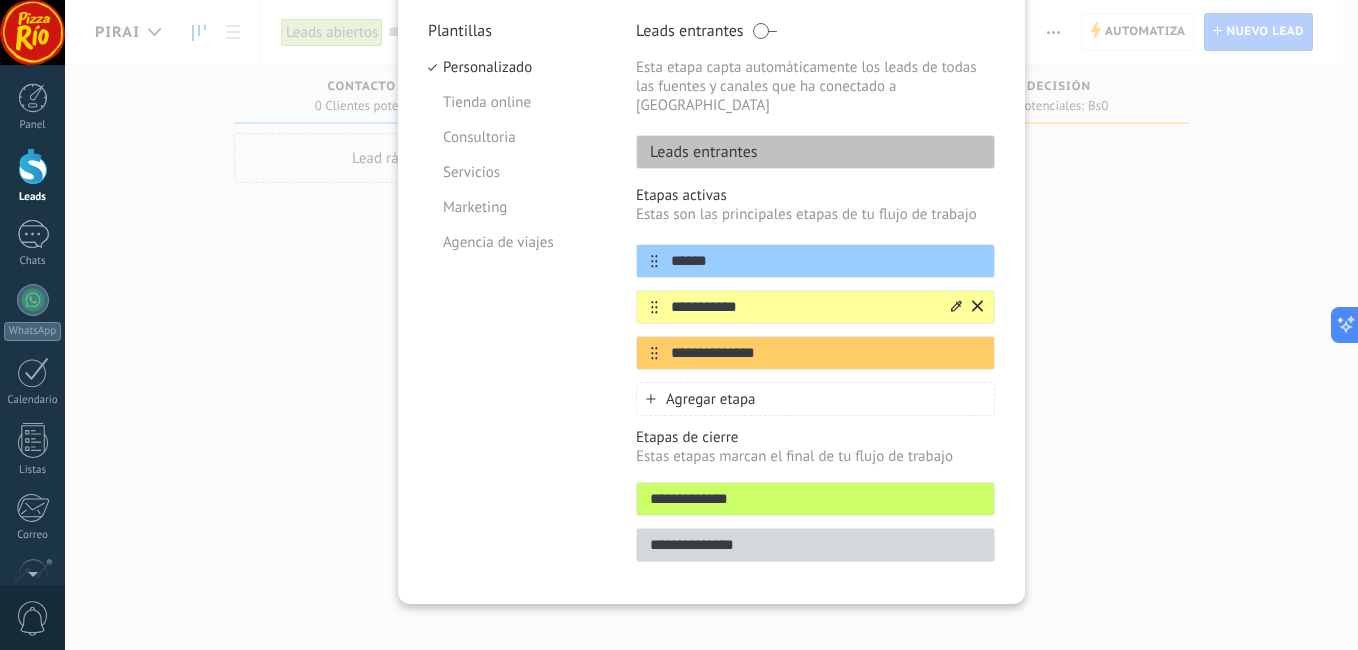 type on "******" 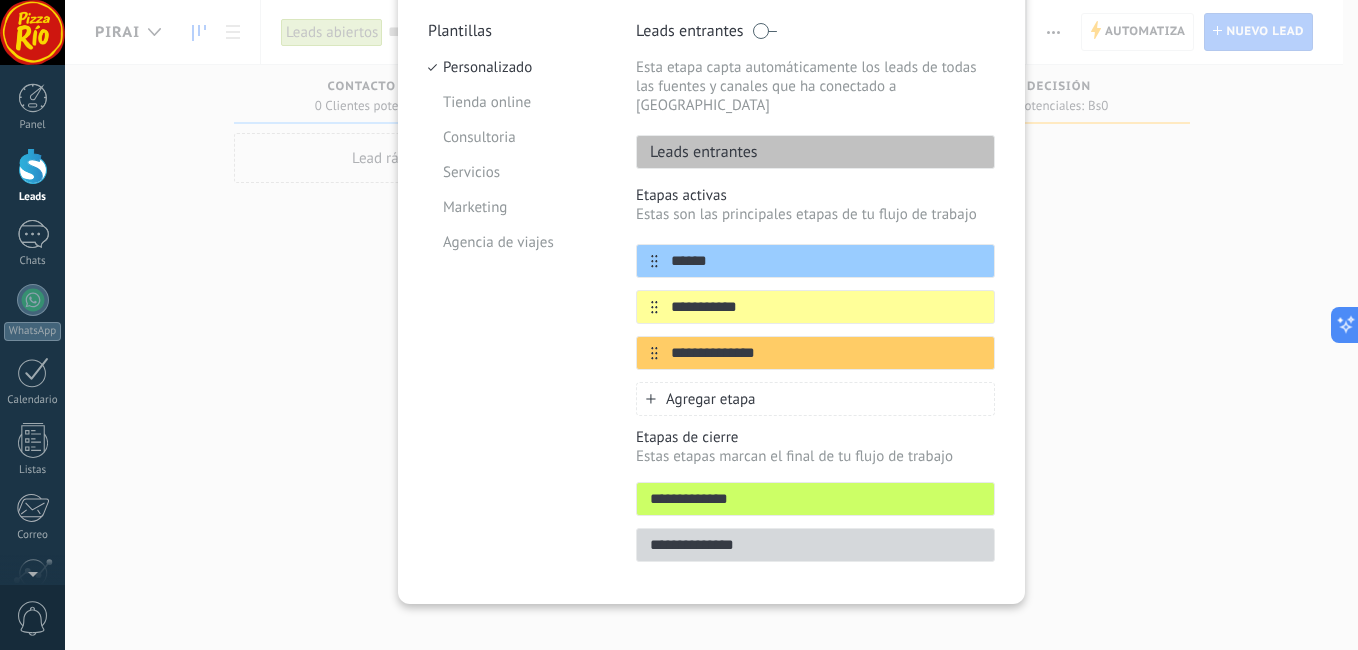 drag, startPoint x: 778, startPoint y: 293, endPoint x: 564, endPoint y: 303, distance: 214.23352 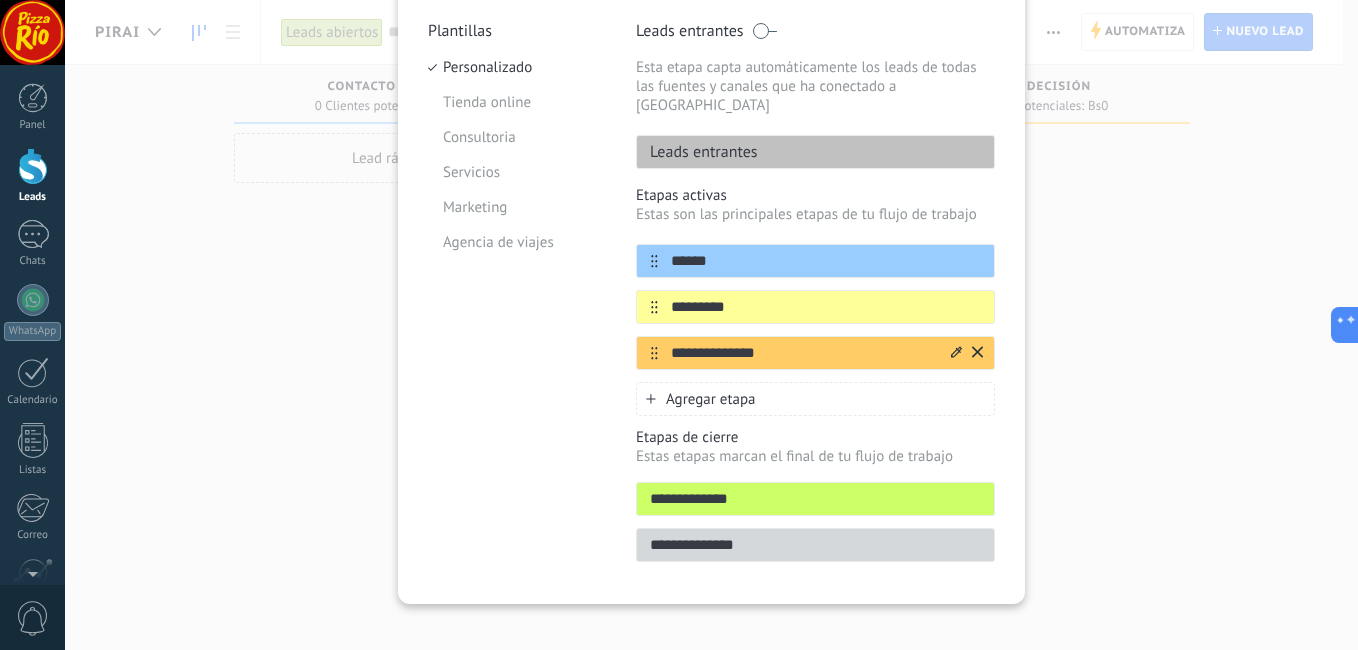 type on "*********" 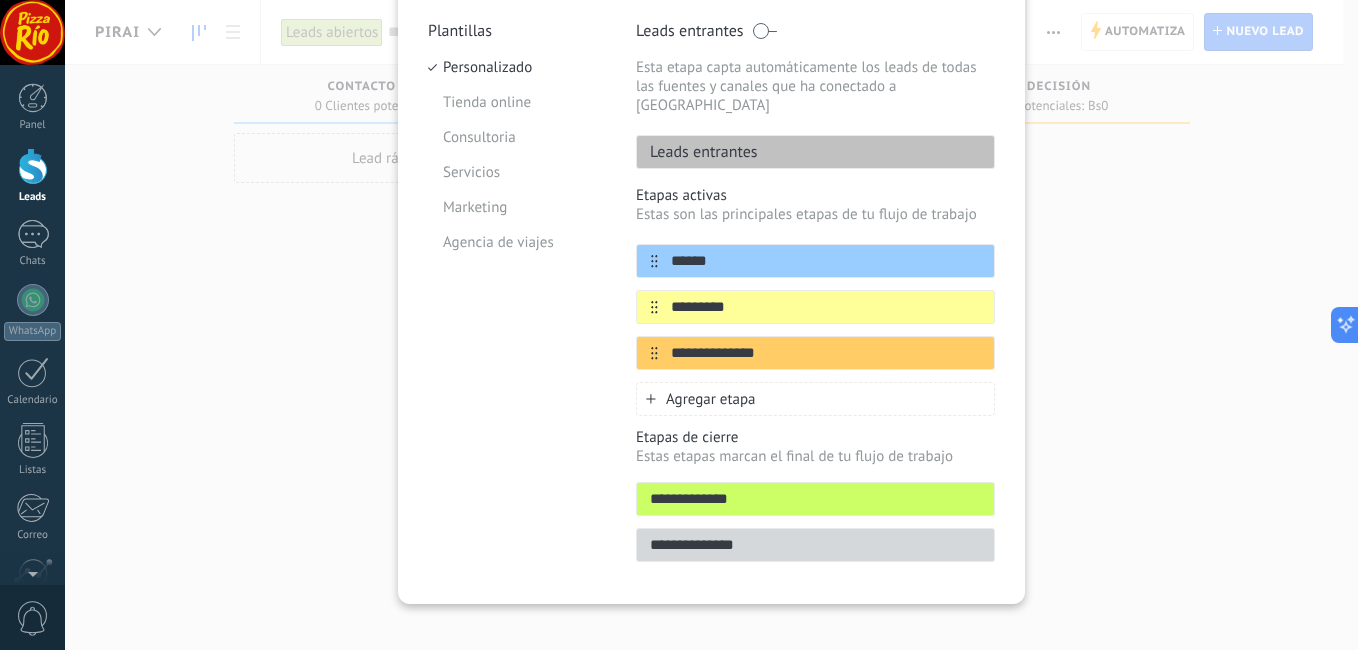 drag, startPoint x: 776, startPoint y: 339, endPoint x: 596, endPoint y: 362, distance: 181.4635 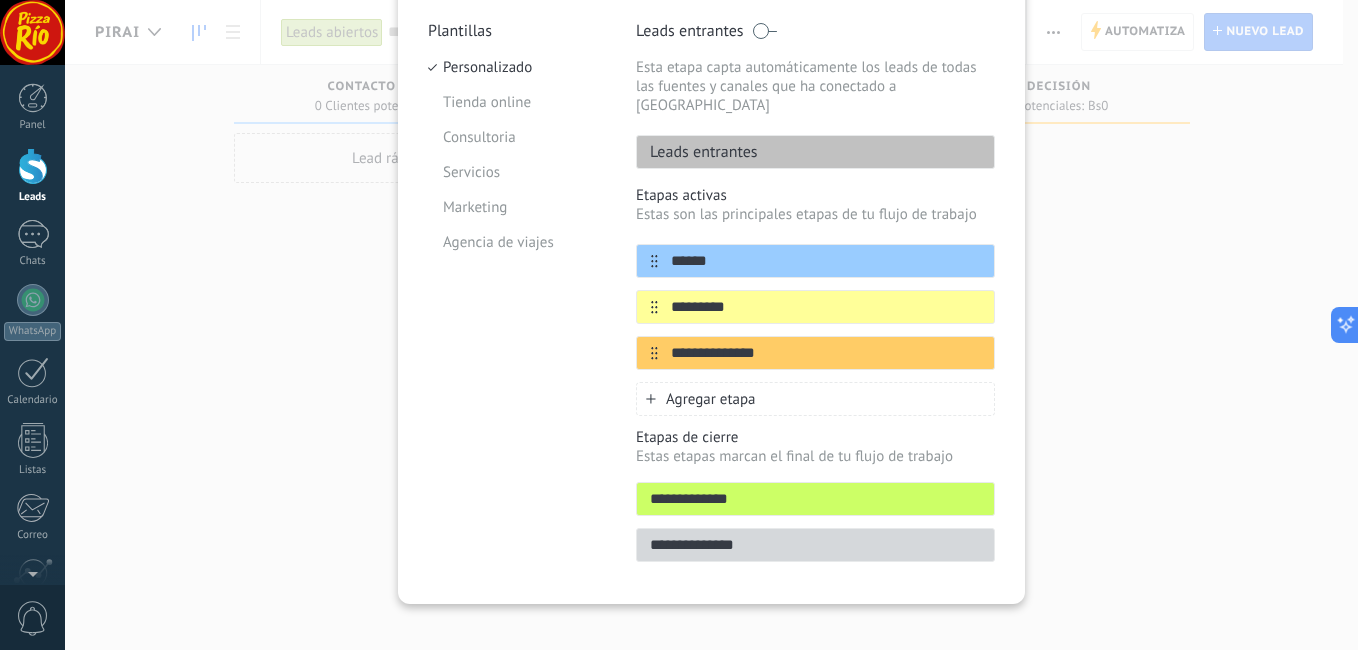 click on "**********" at bounding box center (711, 297) 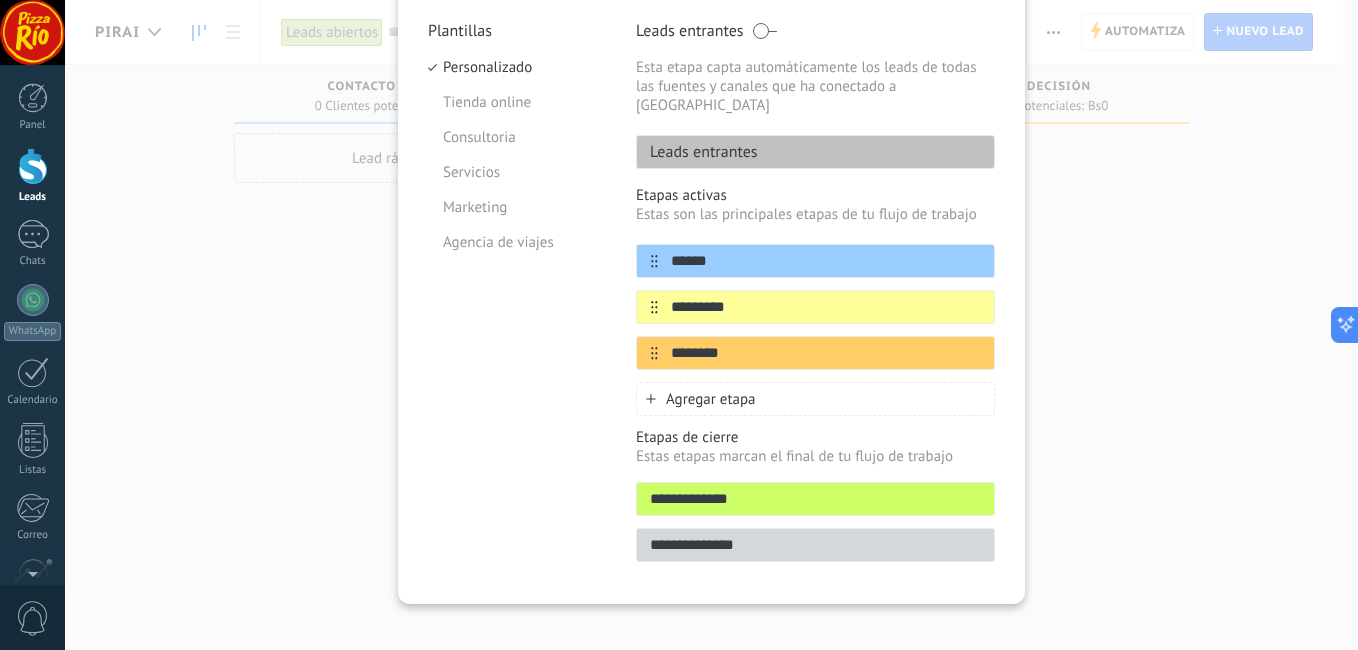 type on "********" 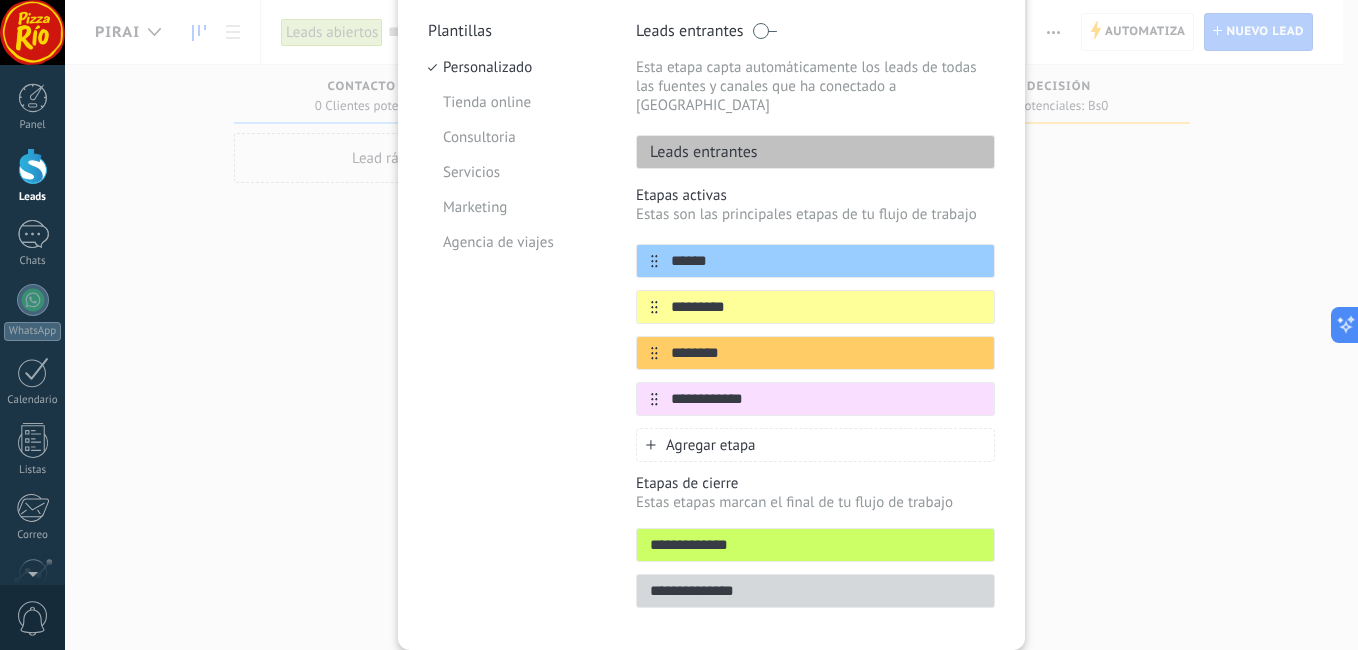 type on "**********" 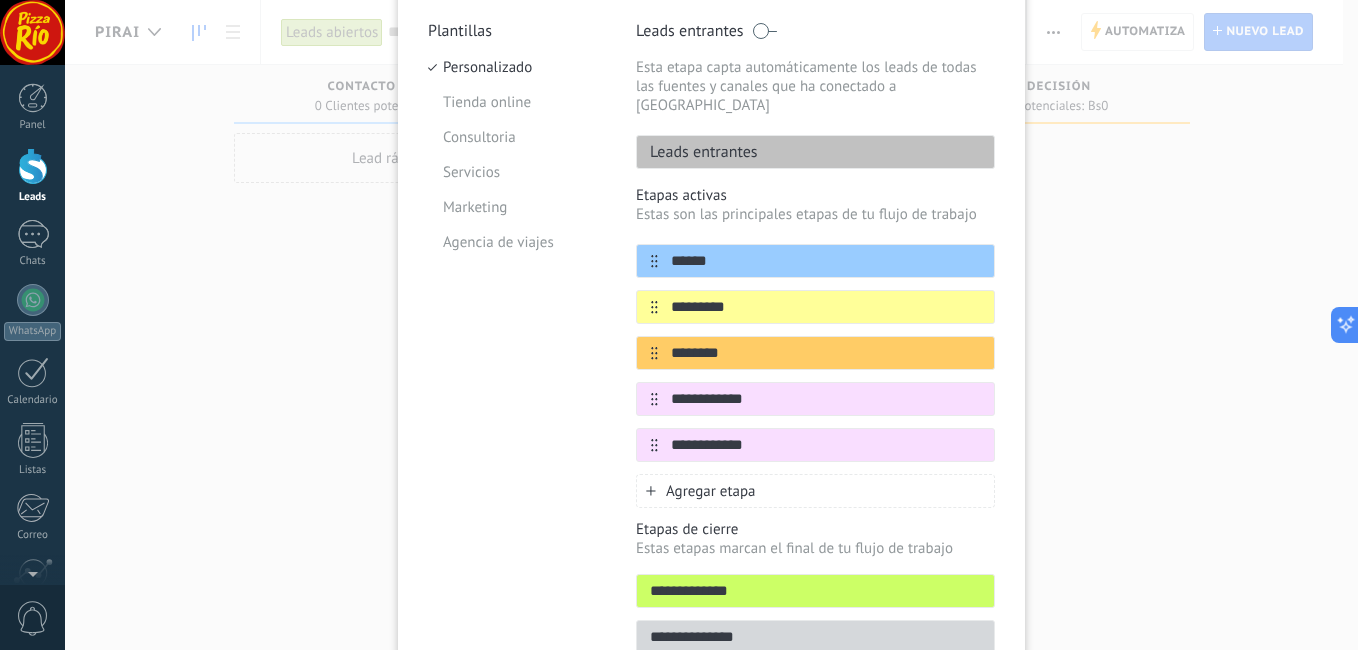 type on "**********" 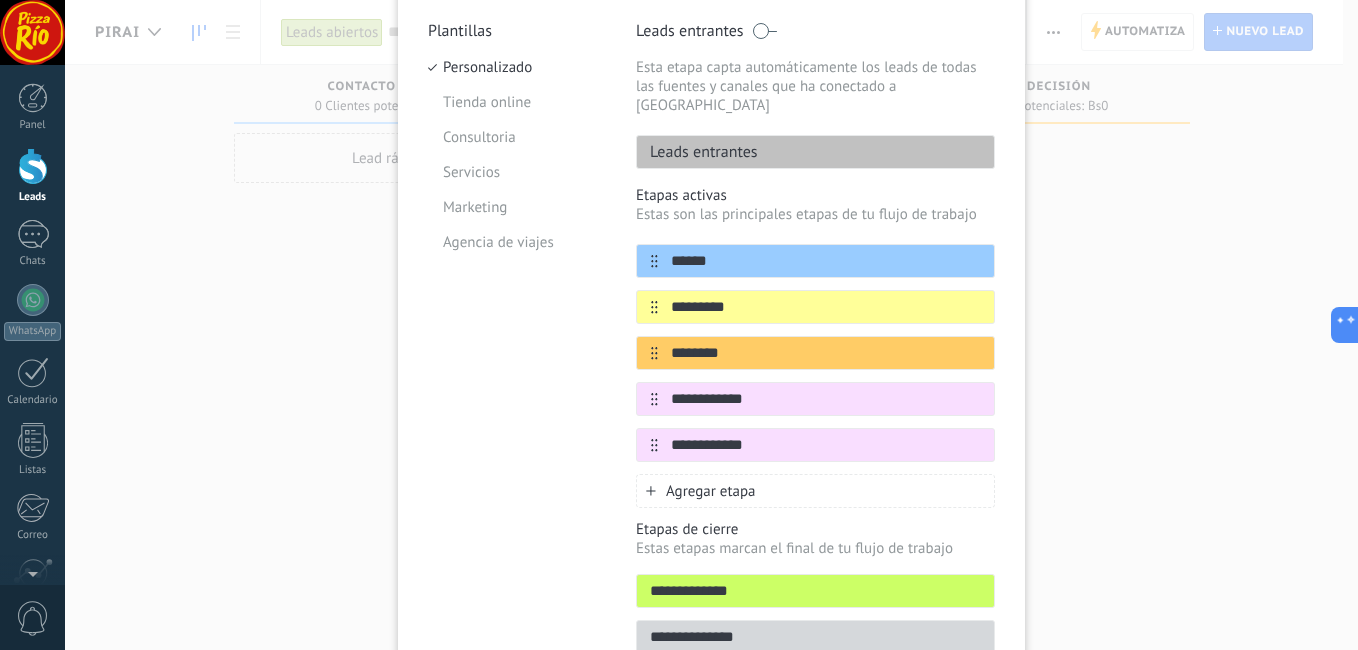 click on "Agregar etapa" at bounding box center [711, 491] 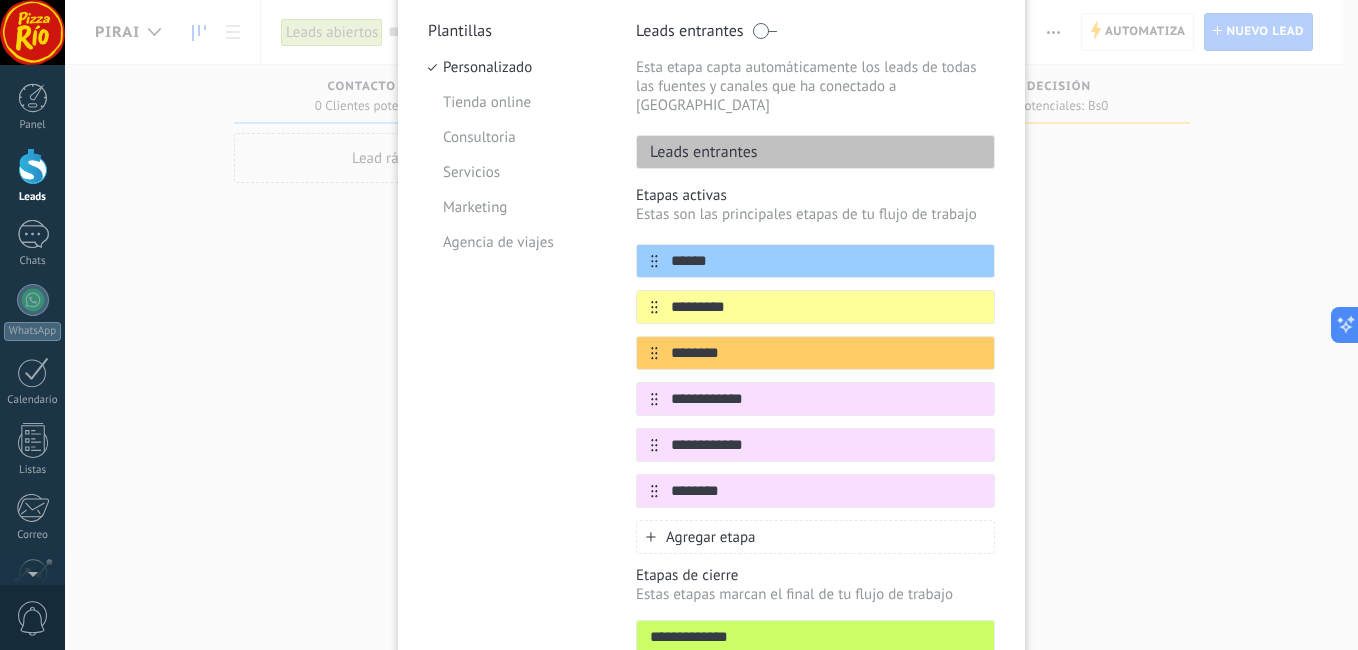 type on "********" 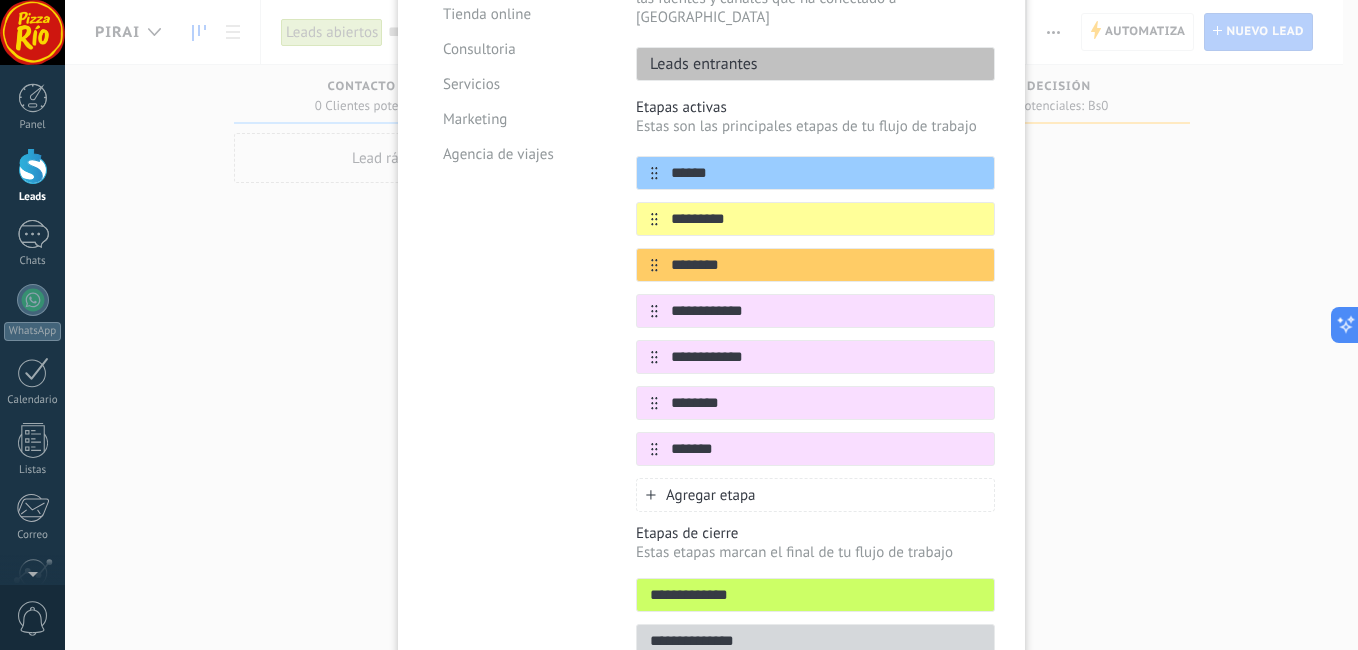 scroll, scrollTop: 372, scrollLeft: 0, axis: vertical 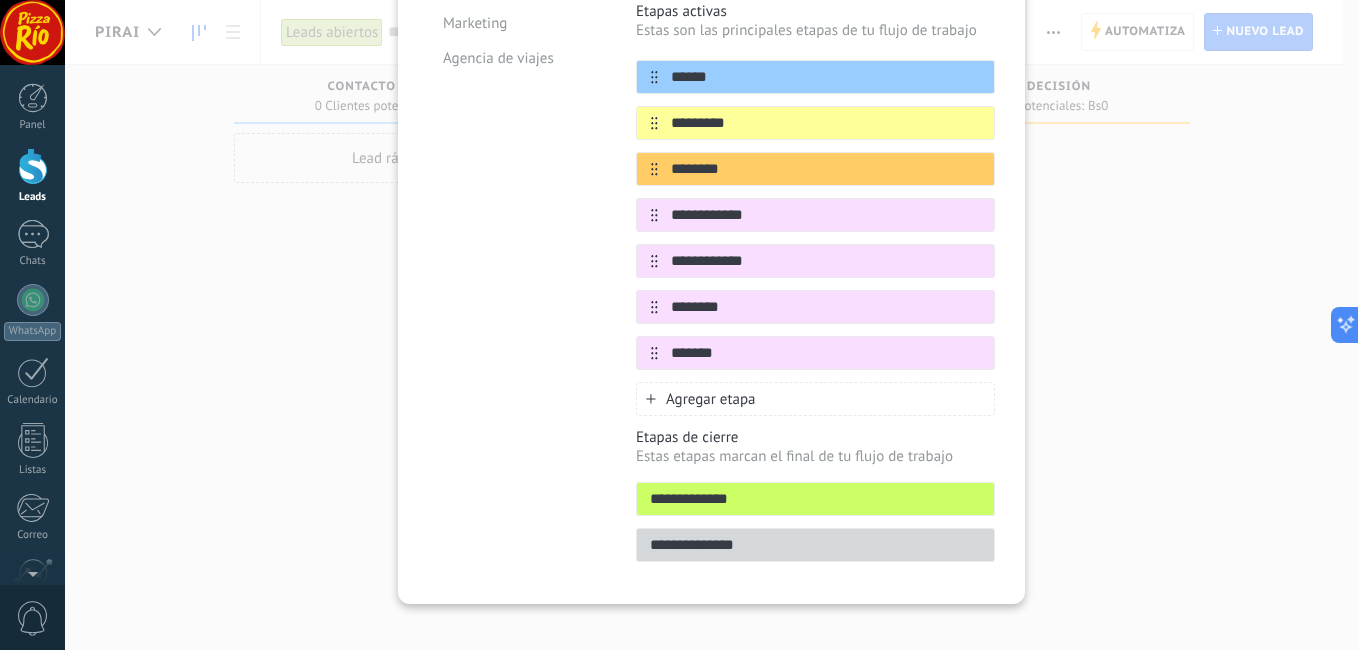type on "*******" 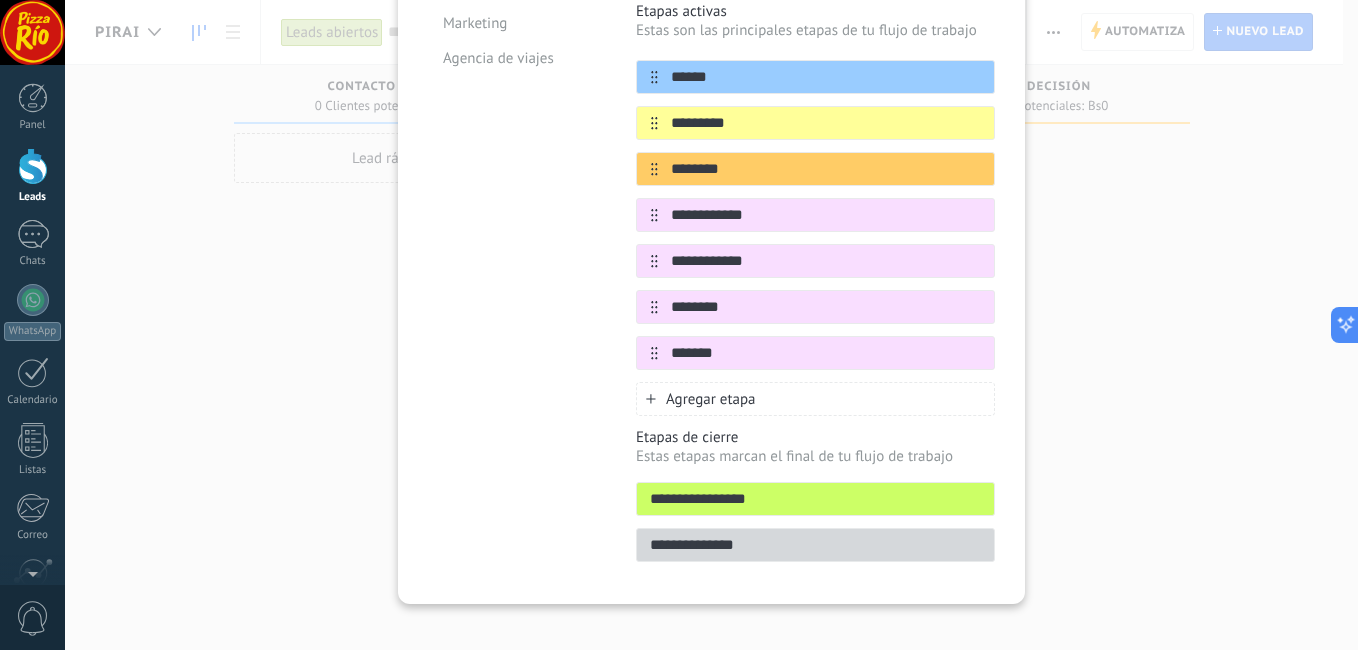 type on "**********" 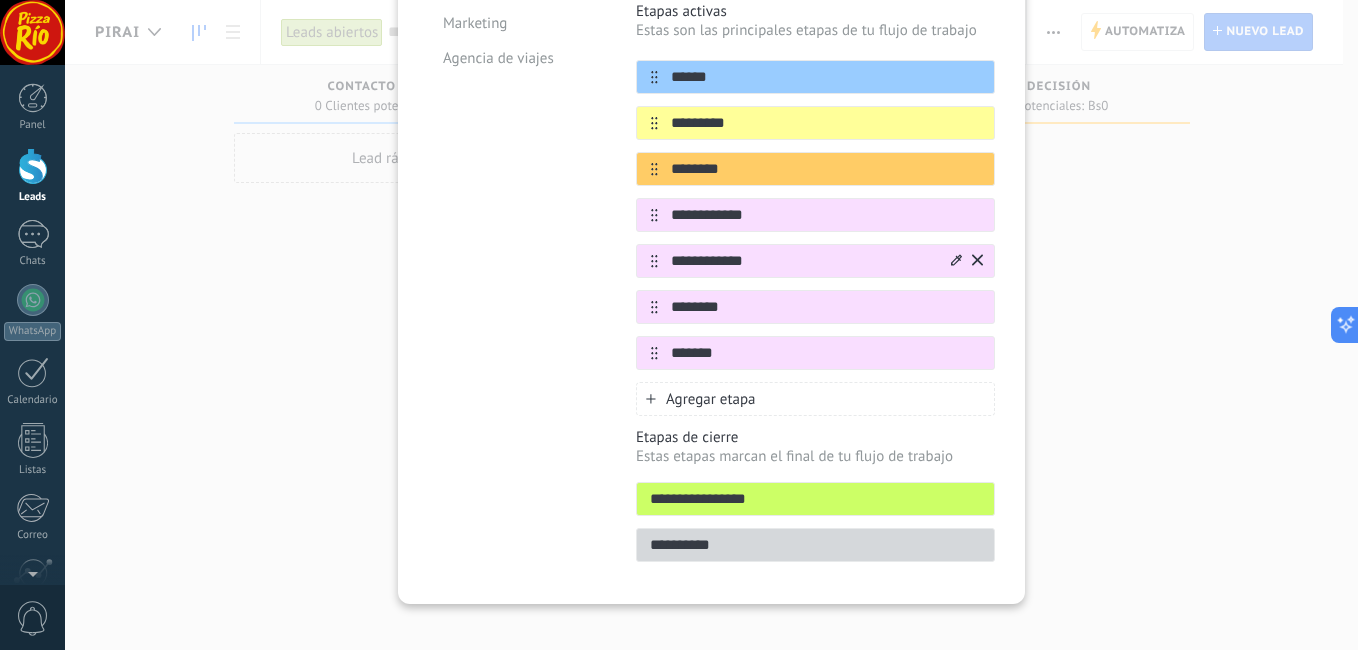 type on "**********" 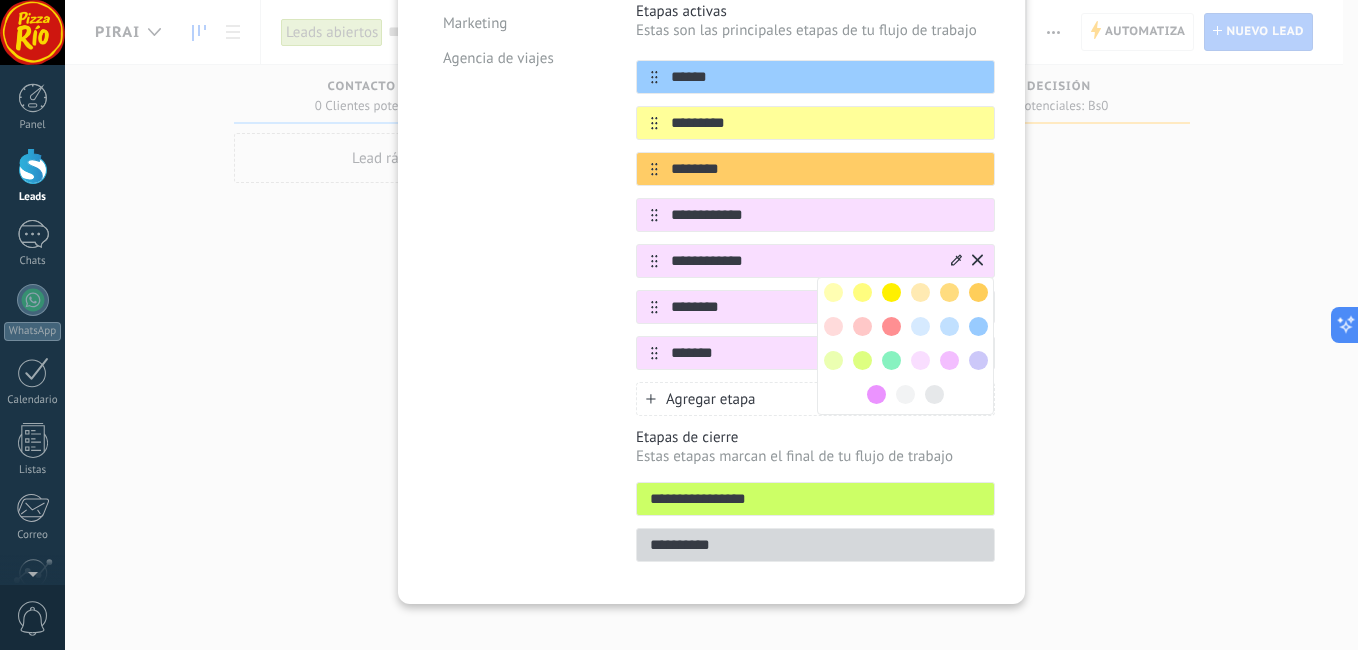 click at bounding box center [833, 292] 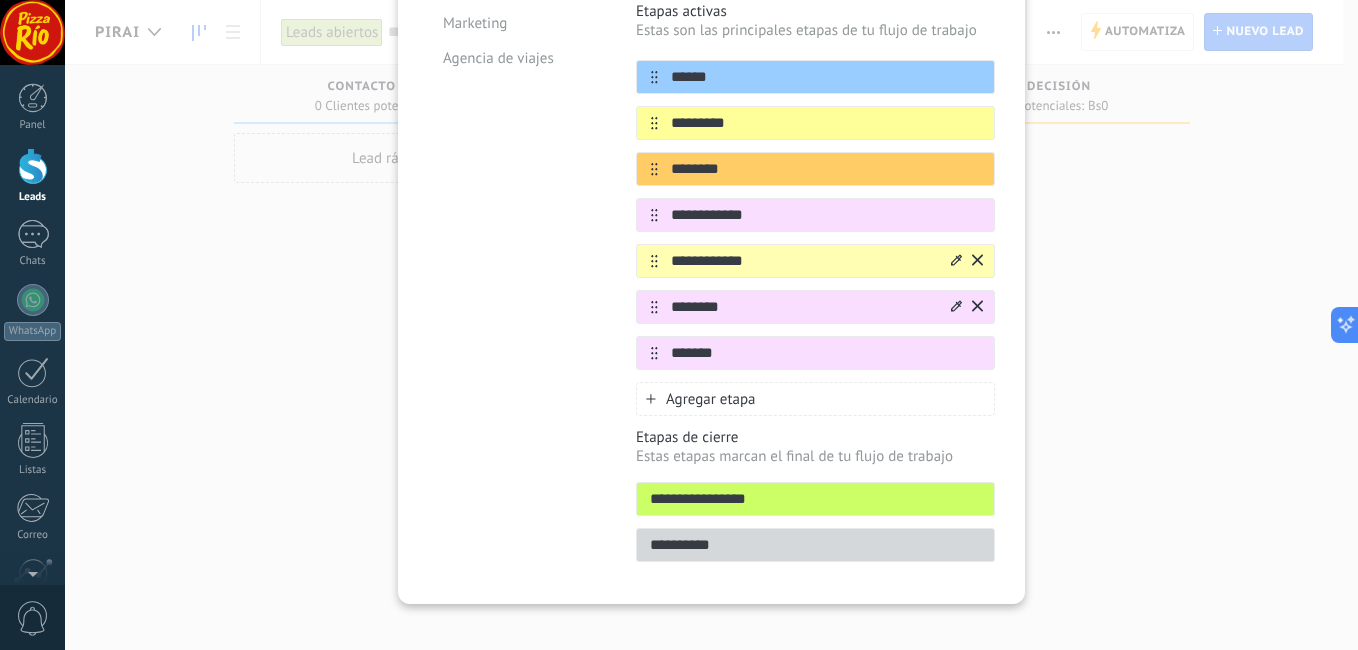 click at bounding box center [965, 307] 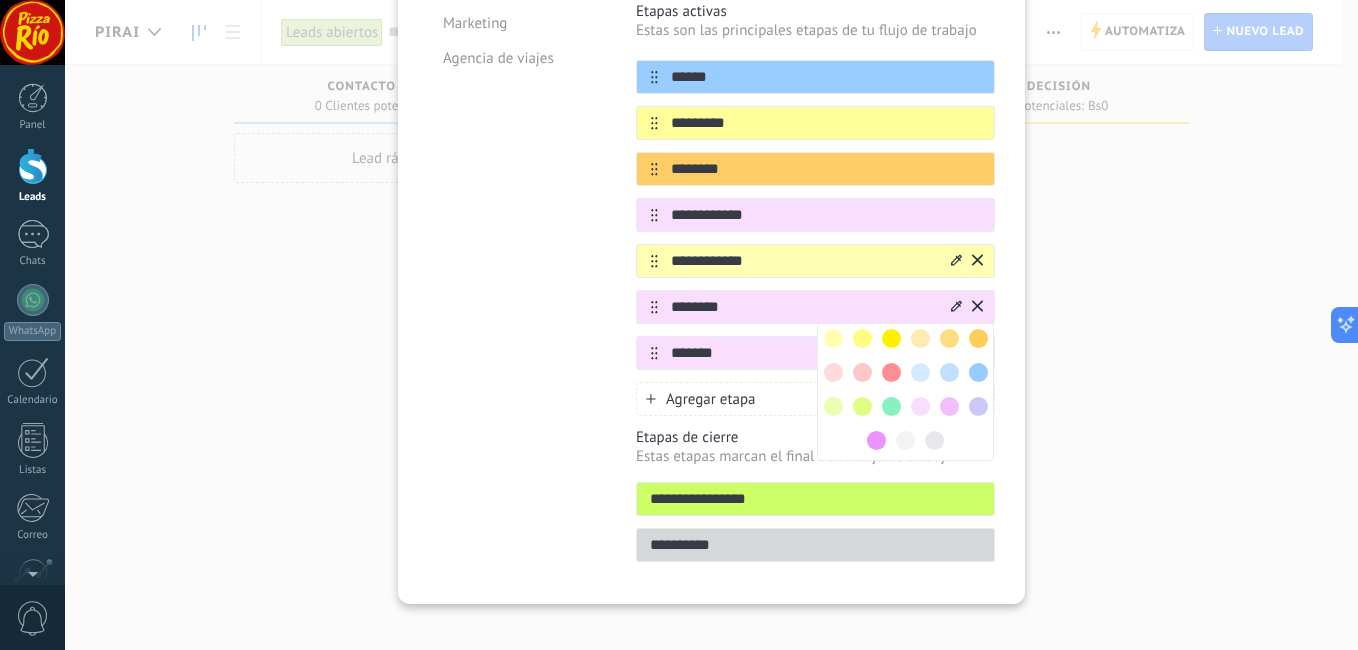 click at bounding box center (833, 372) 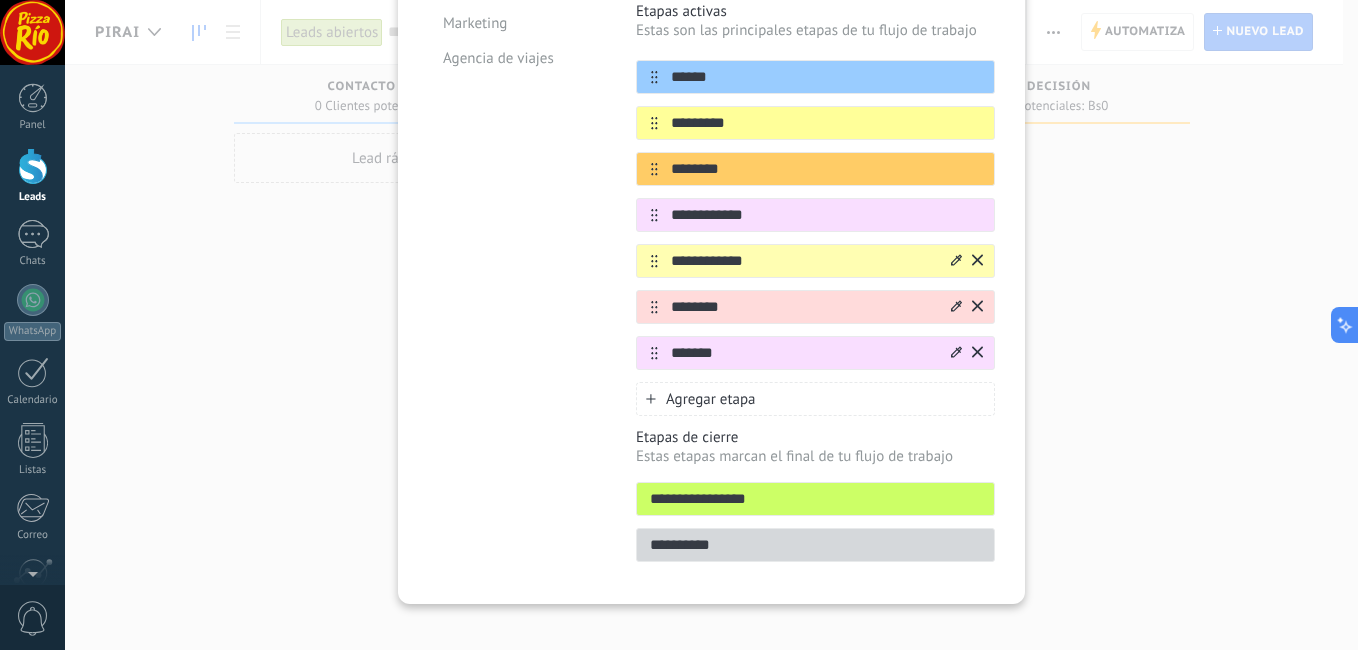 click 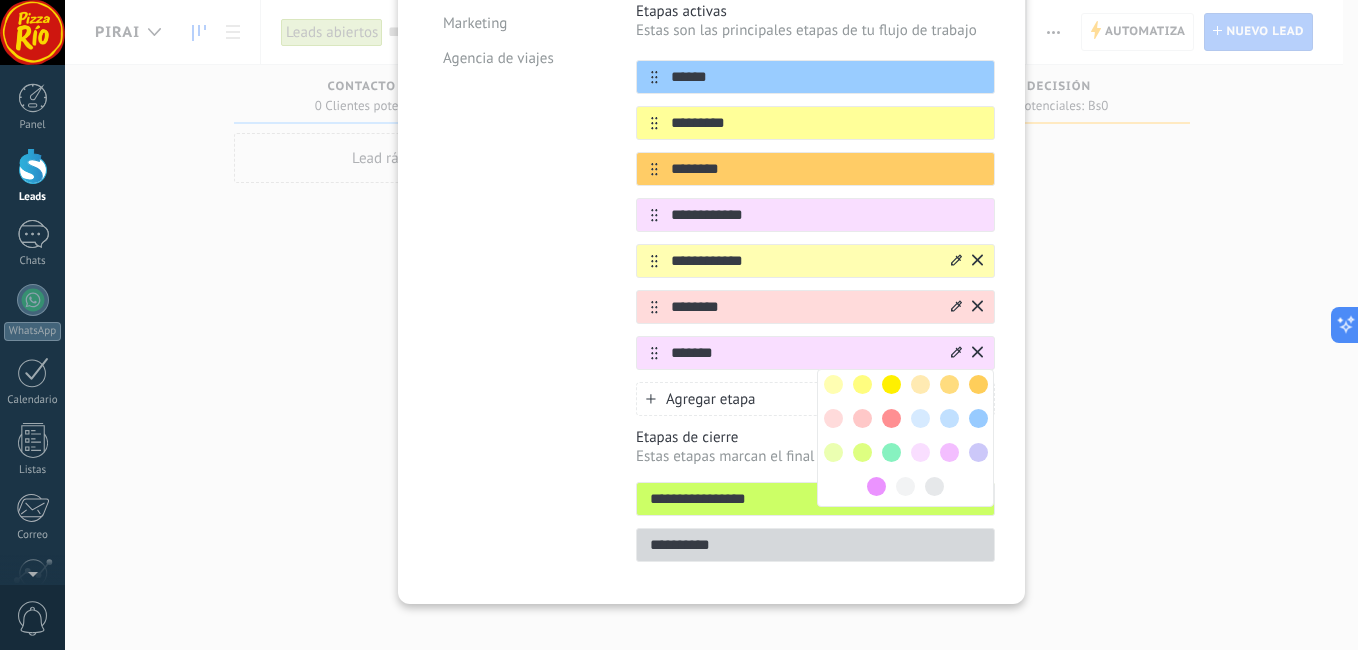 click at bounding box center [833, 452] 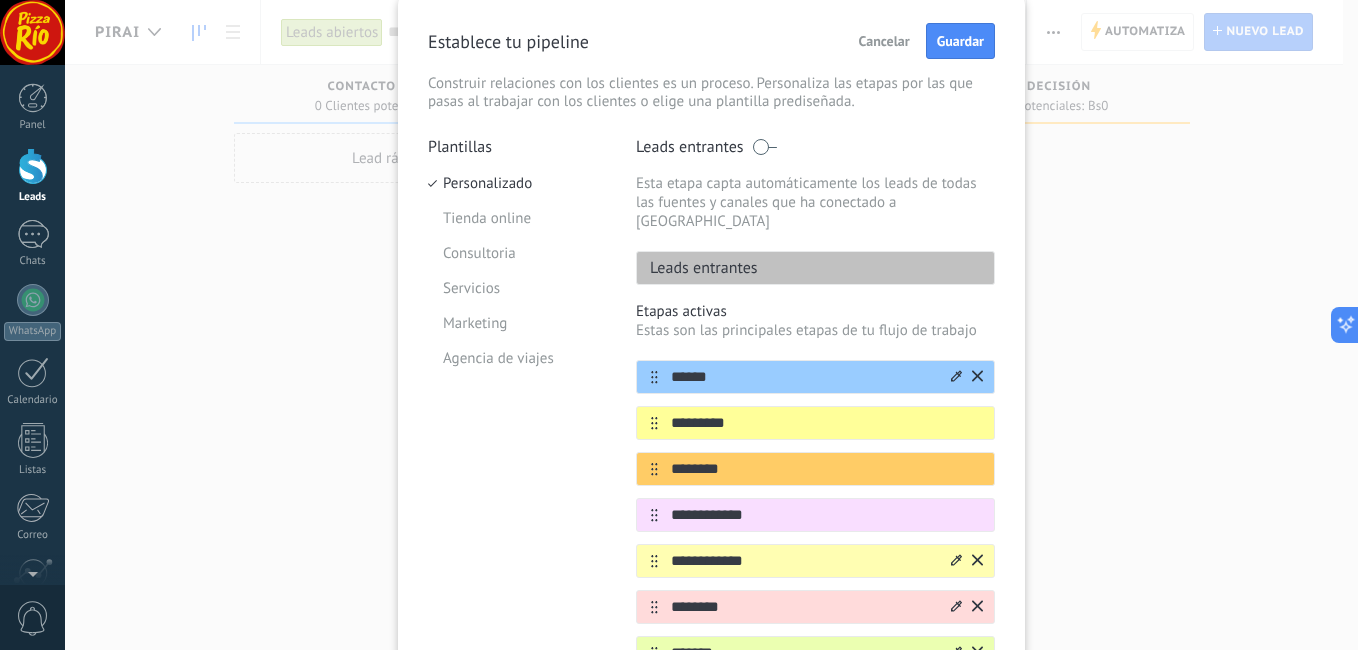 scroll, scrollTop: 0, scrollLeft: 0, axis: both 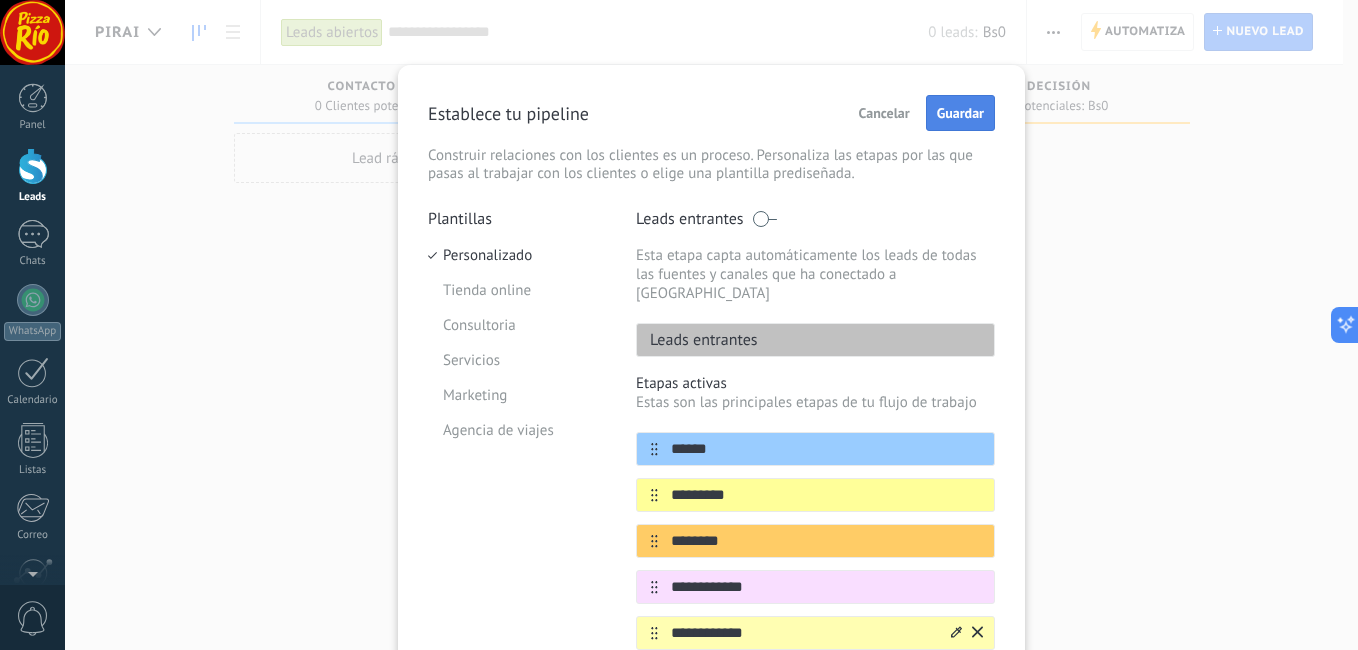 click on "Guardar" at bounding box center [960, 113] 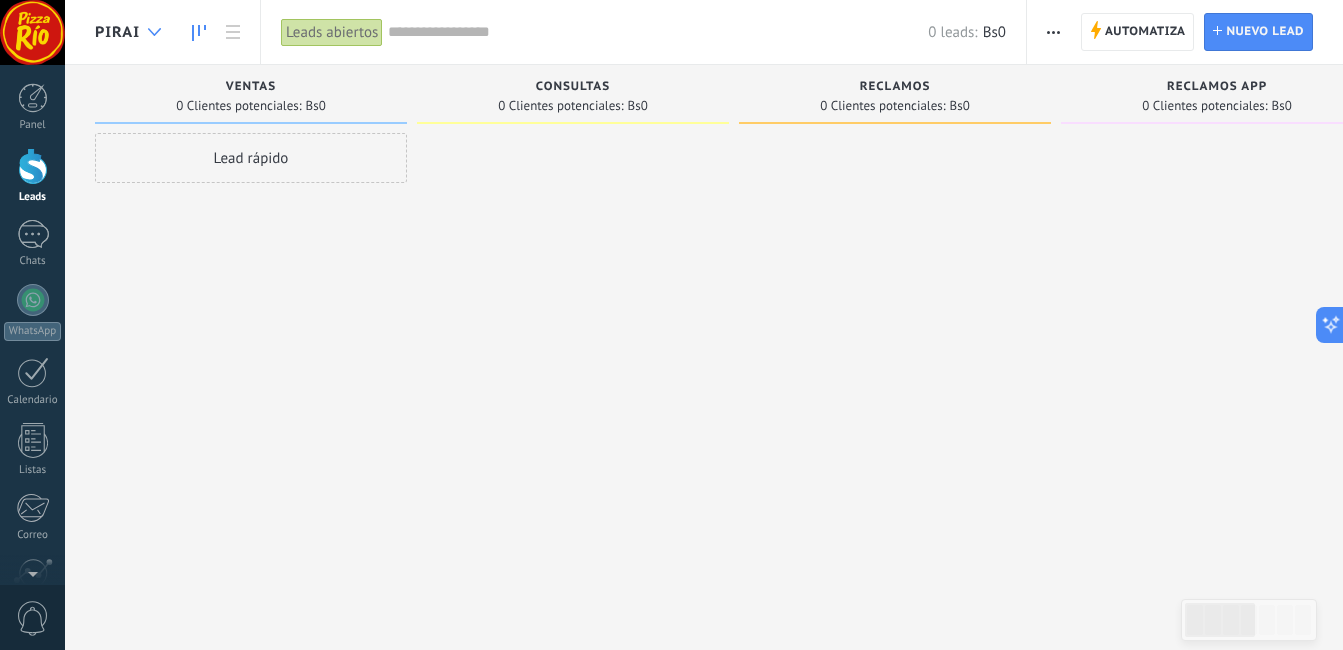 click at bounding box center [154, 32] 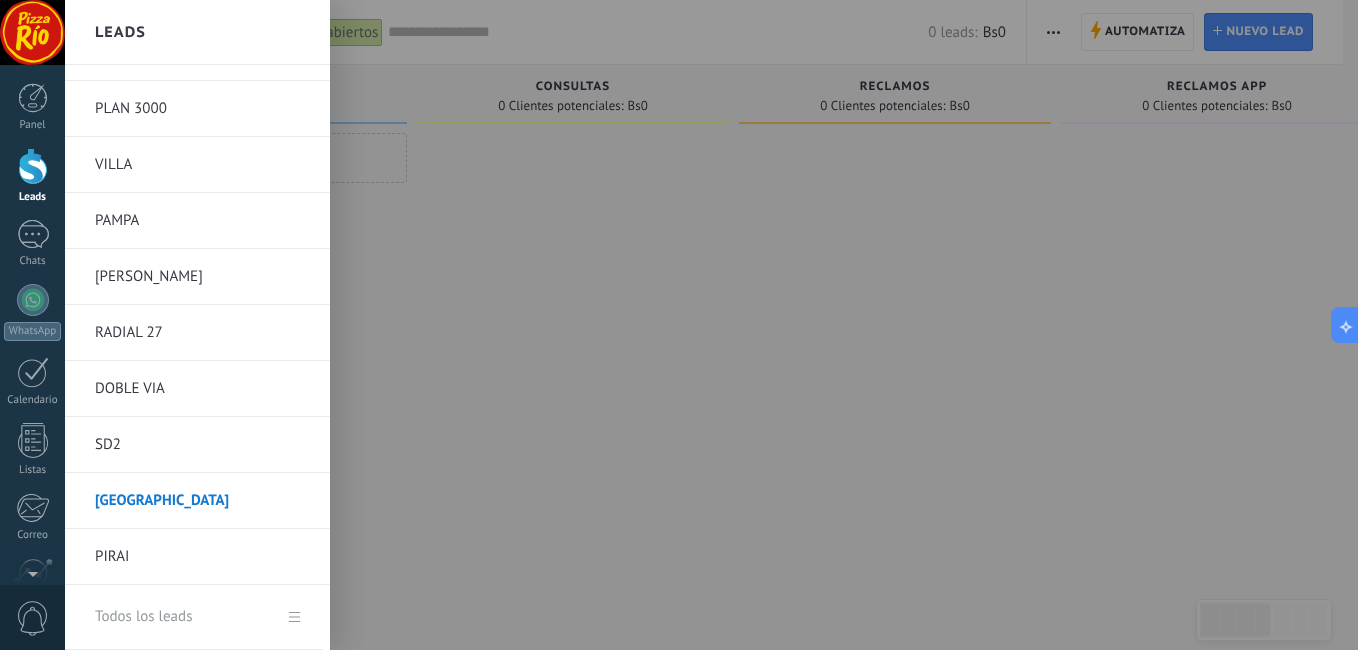 scroll, scrollTop: 208, scrollLeft: 0, axis: vertical 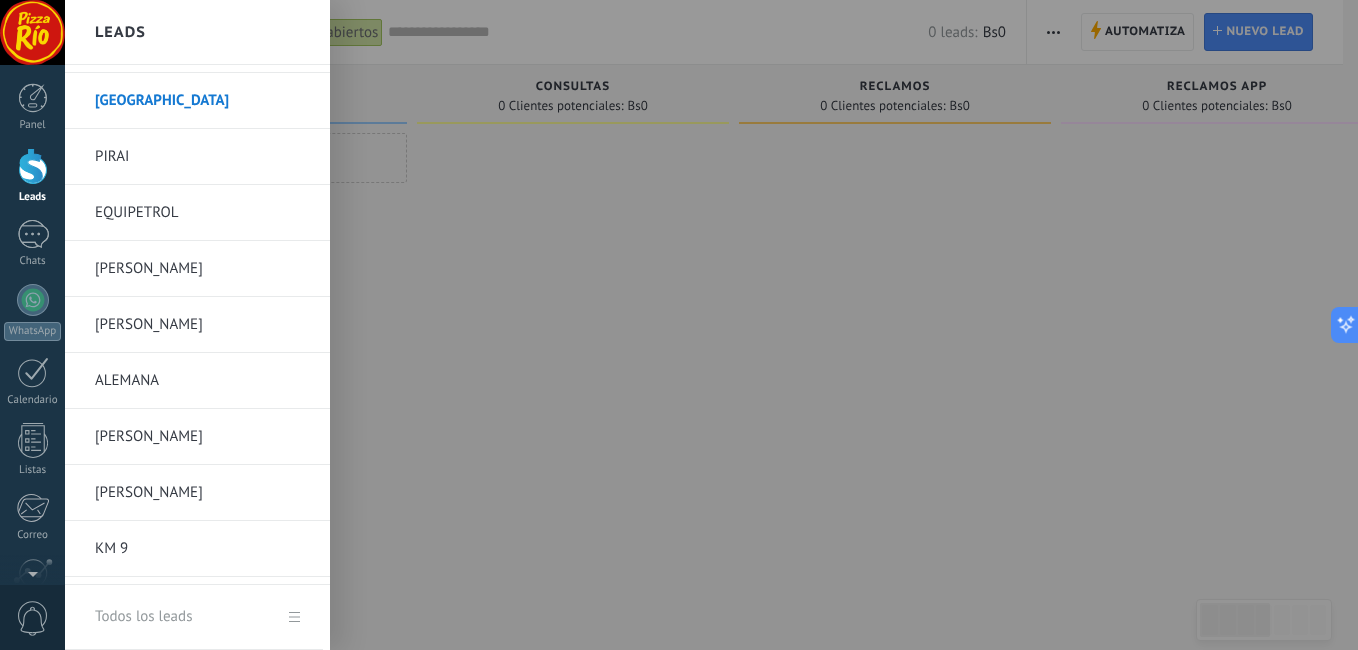 click on "EQUIPETROL" at bounding box center (202, 213) 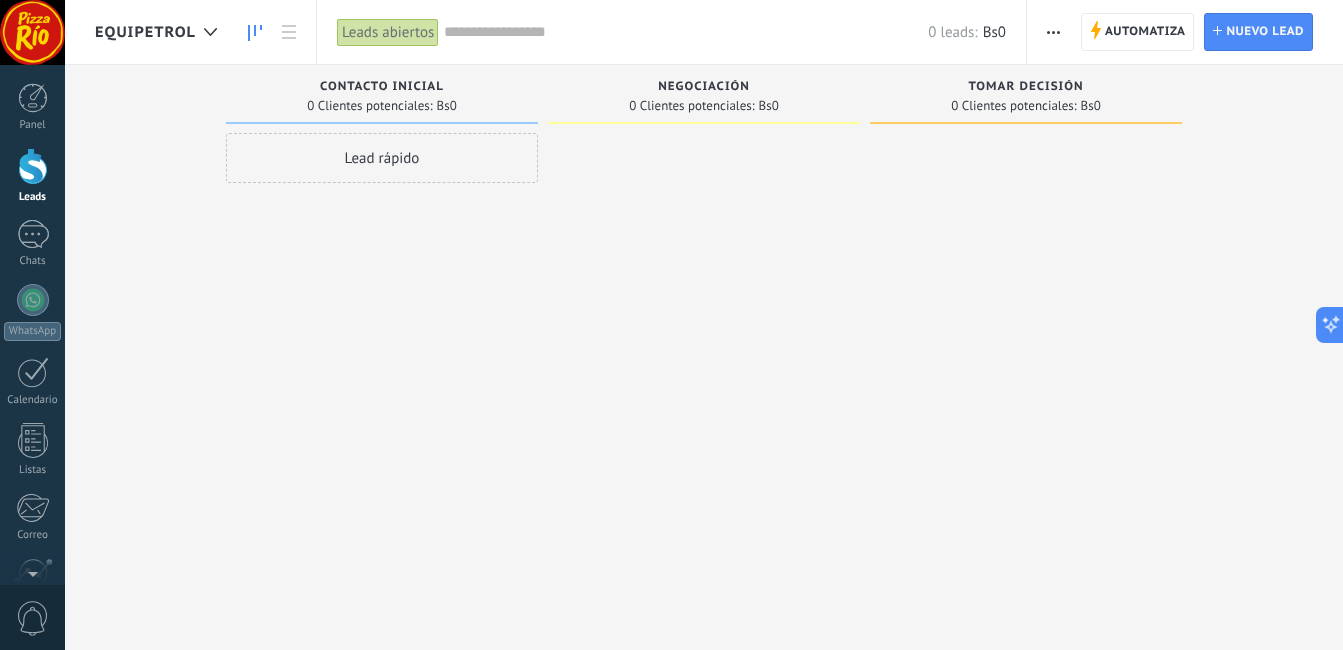 click at bounding box center [1053, 32] 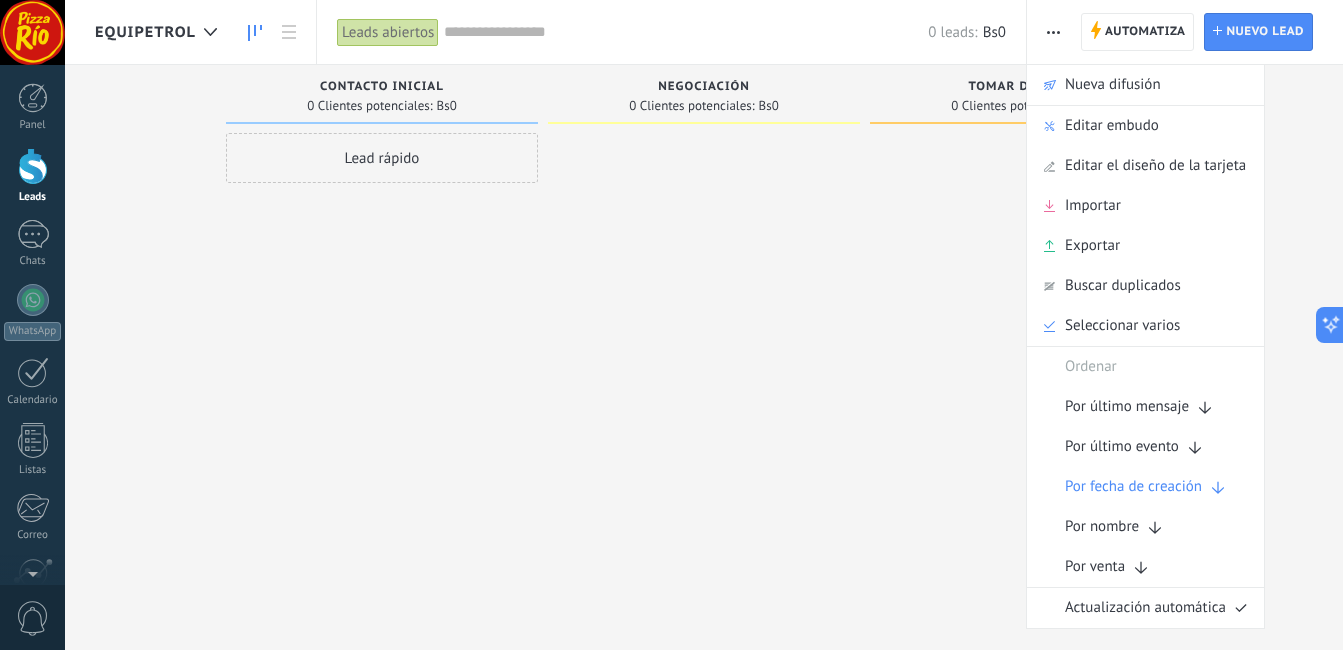 click on "Editar embudo" at bounding box center (1112, 126) 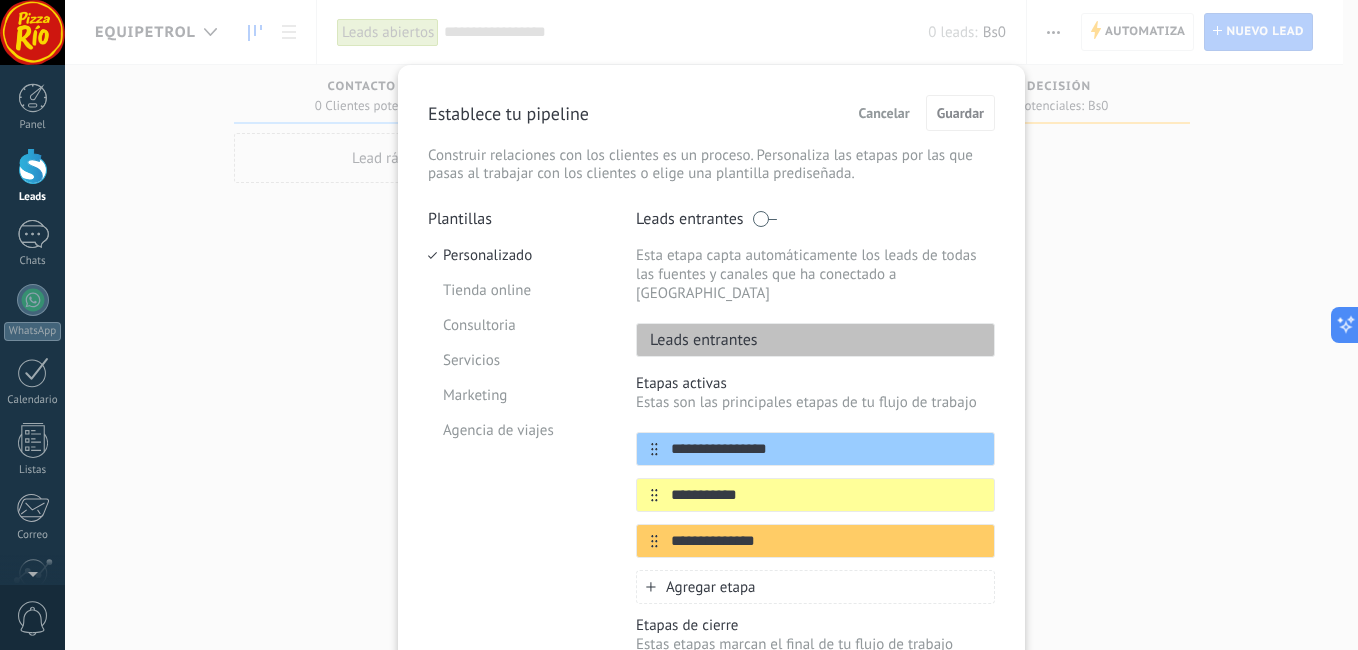 scroll, scrollTop: 188, scrollLeft: 0, axis: vertical 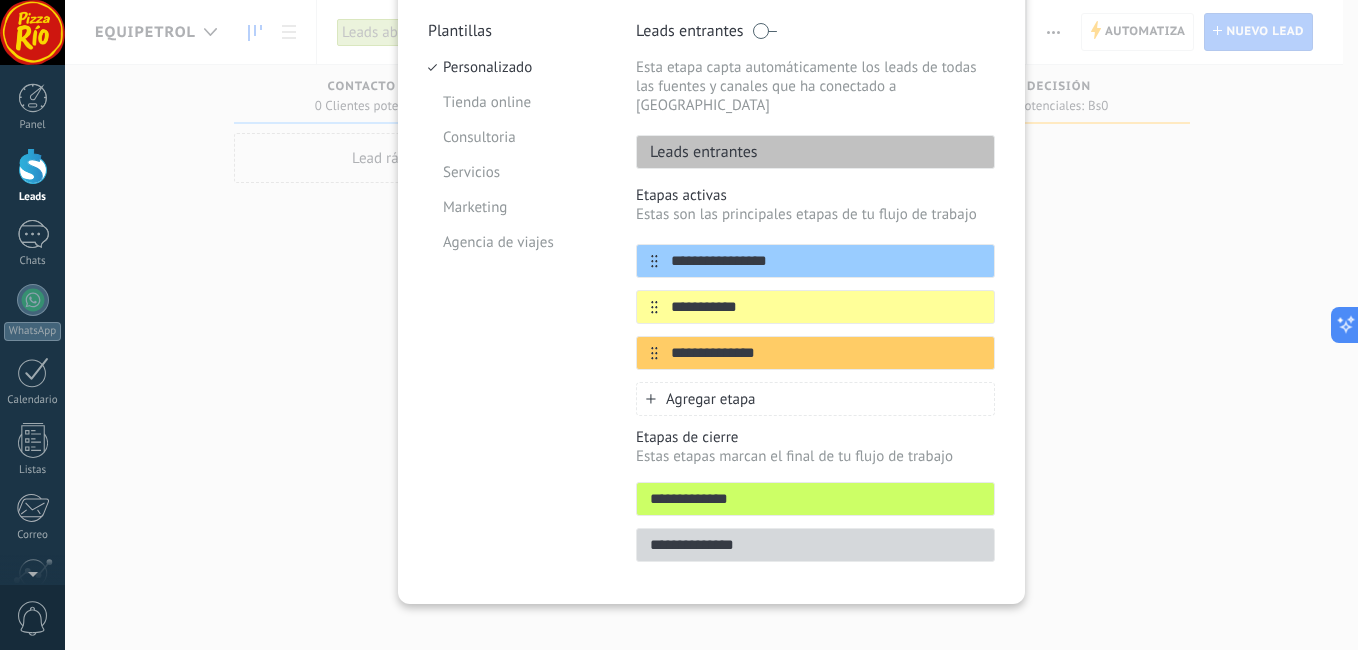 drag, startPoint x: 807, startPoint y: 241, endPoint x: 619, endPoint y: 250, distance: 188.2153 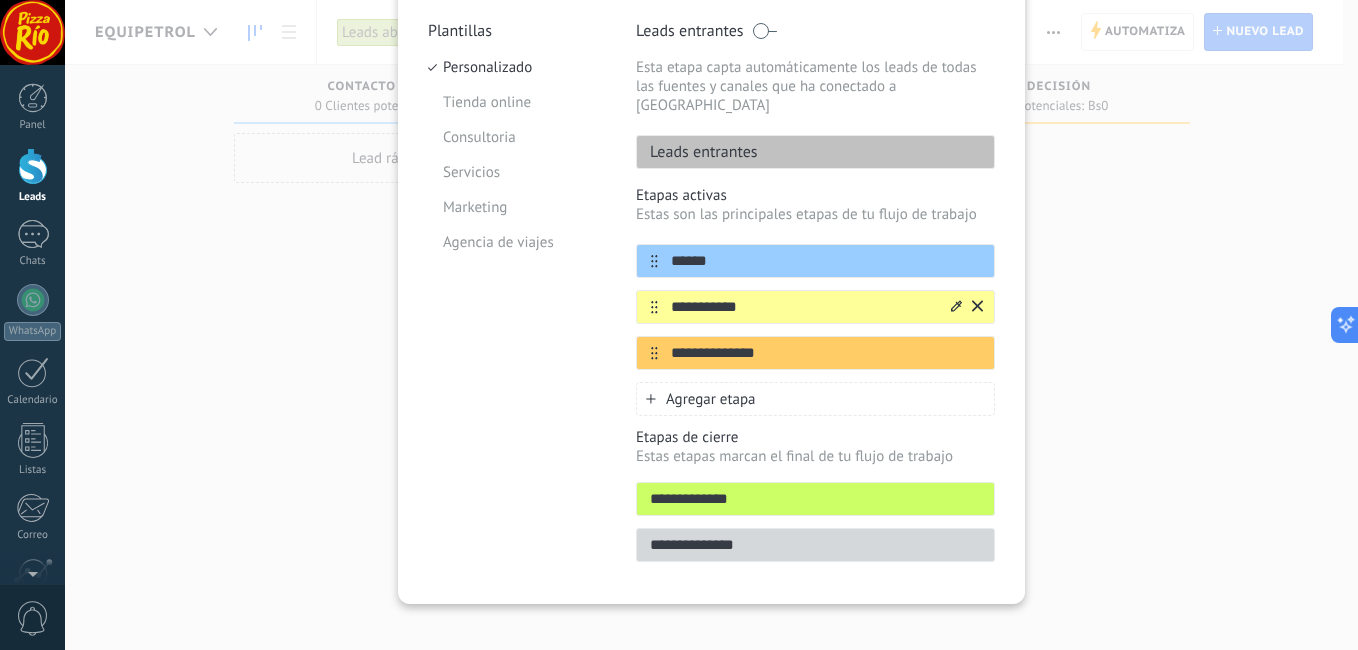 type on "******" 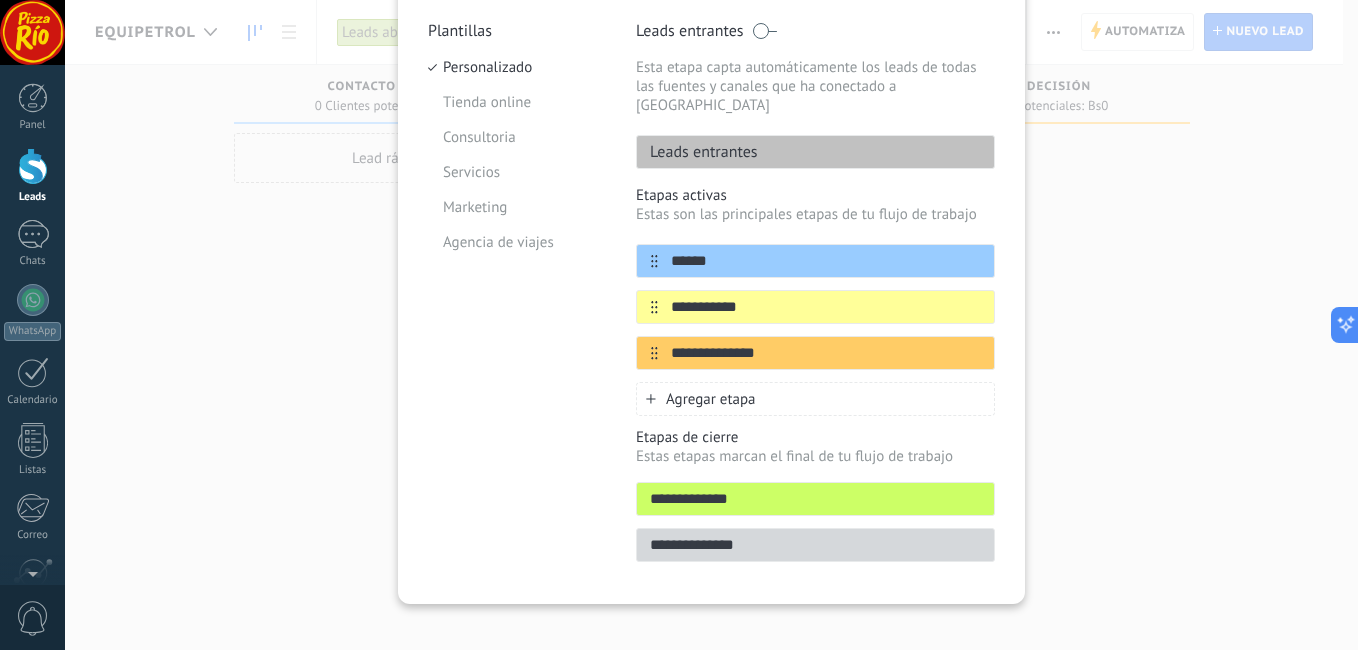 drag, startPoint x: 767, startPoint y: 291, endPoint x: 575, endPoint y: 311, distance: 193.03885 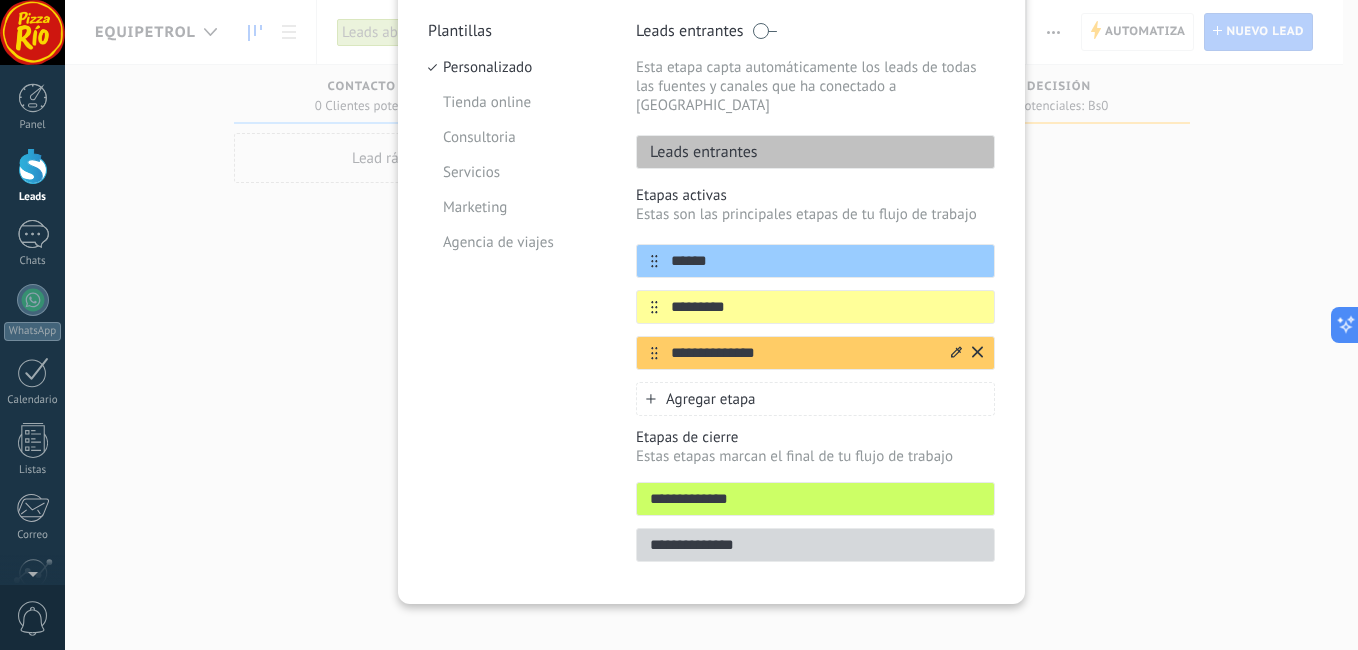 type on "*********" 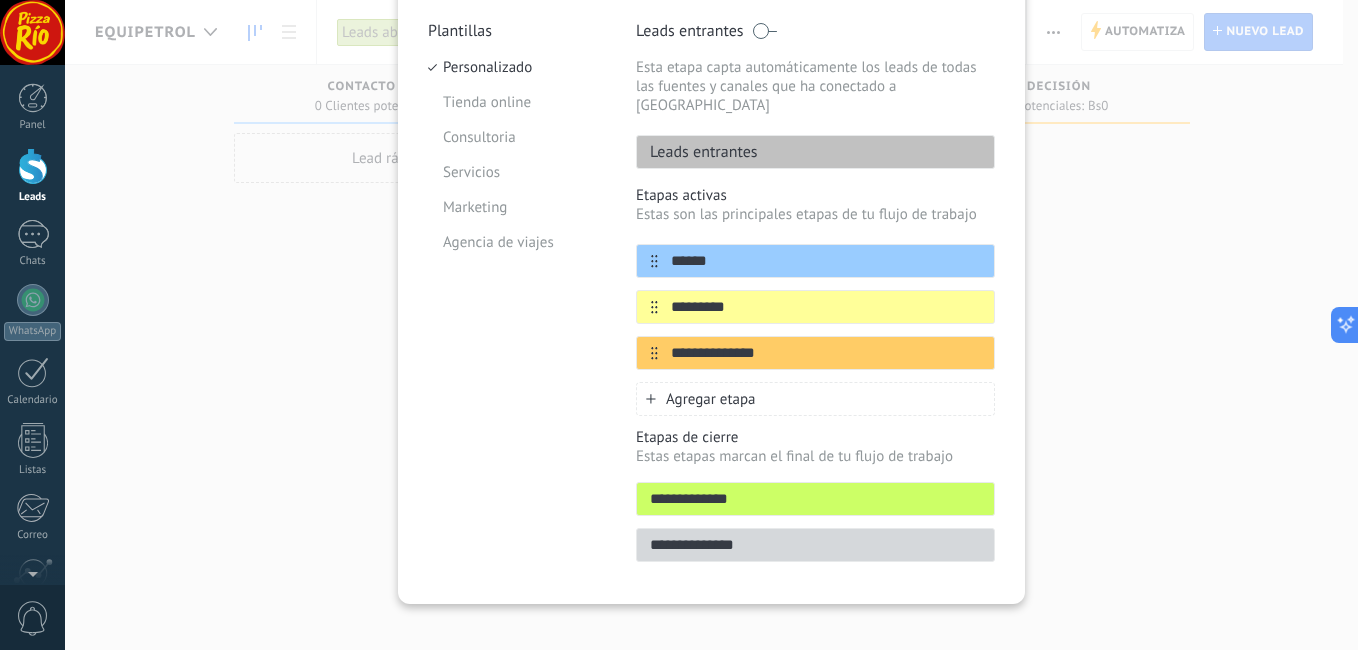 drag, startPoint x: 798, startPoint y: 335, endPoint x: 612, endPoint y: 354, distance: 186.96791 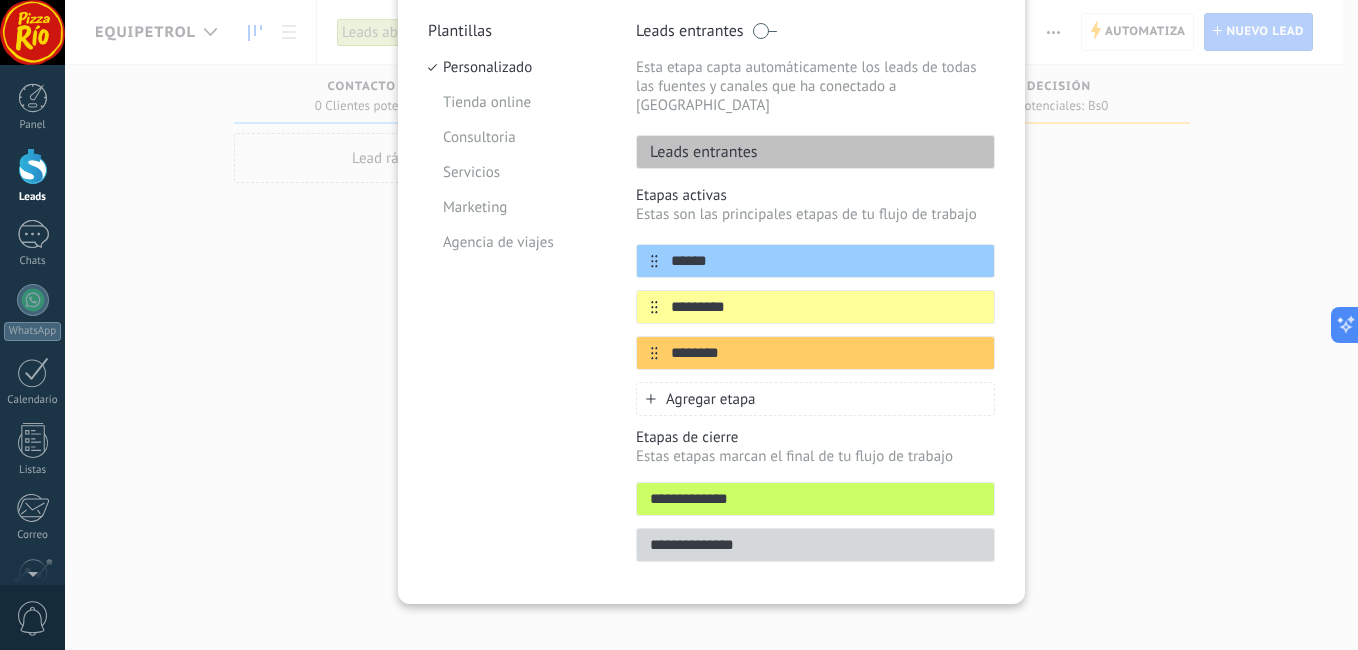 type on "********" 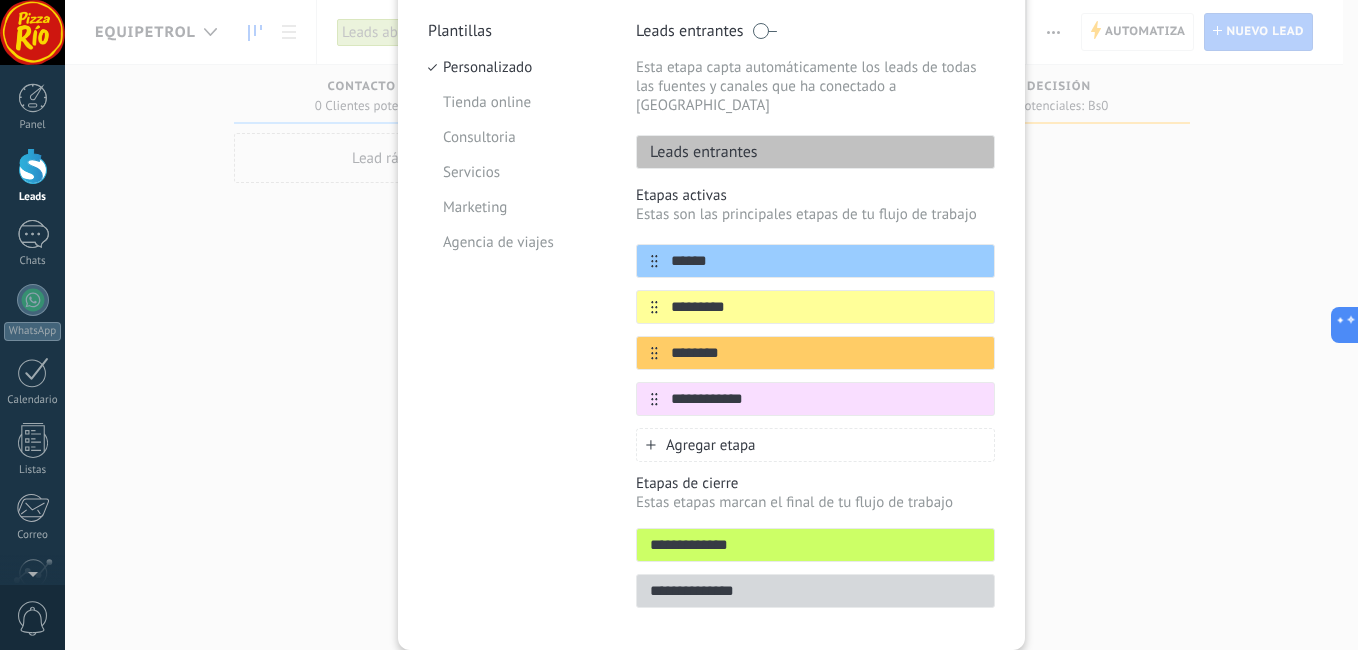 type on "**********" 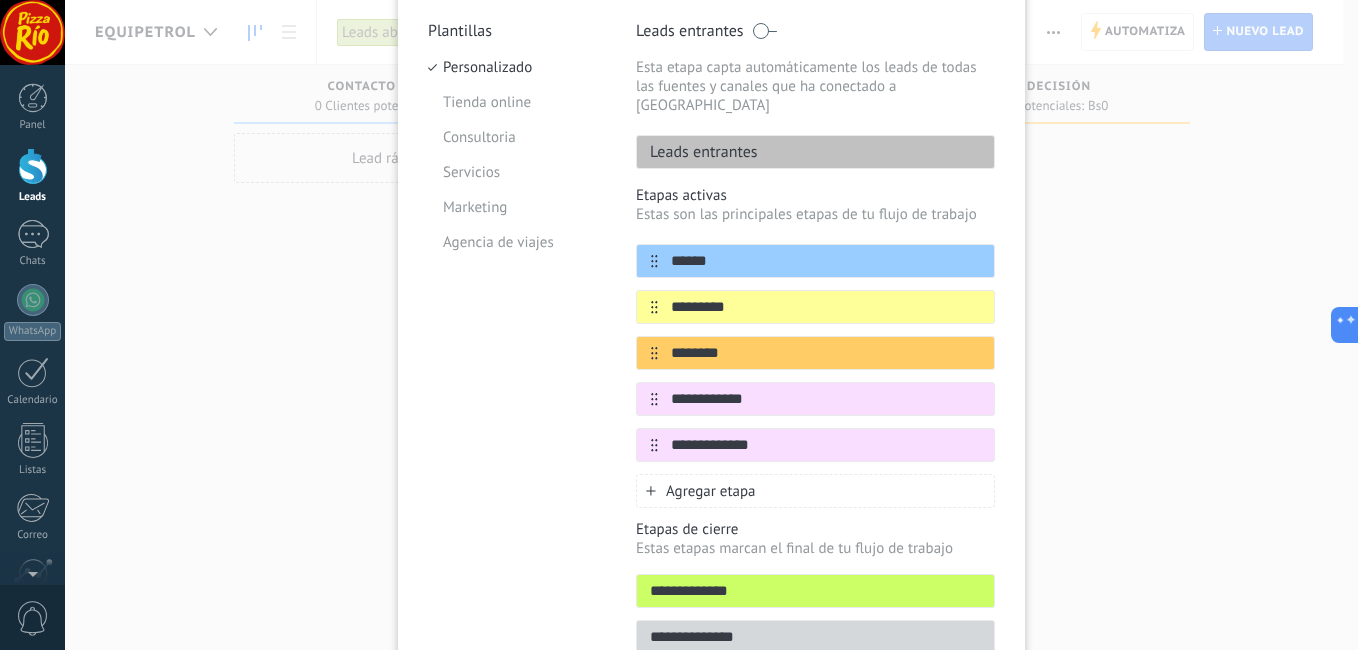 type on "**********" 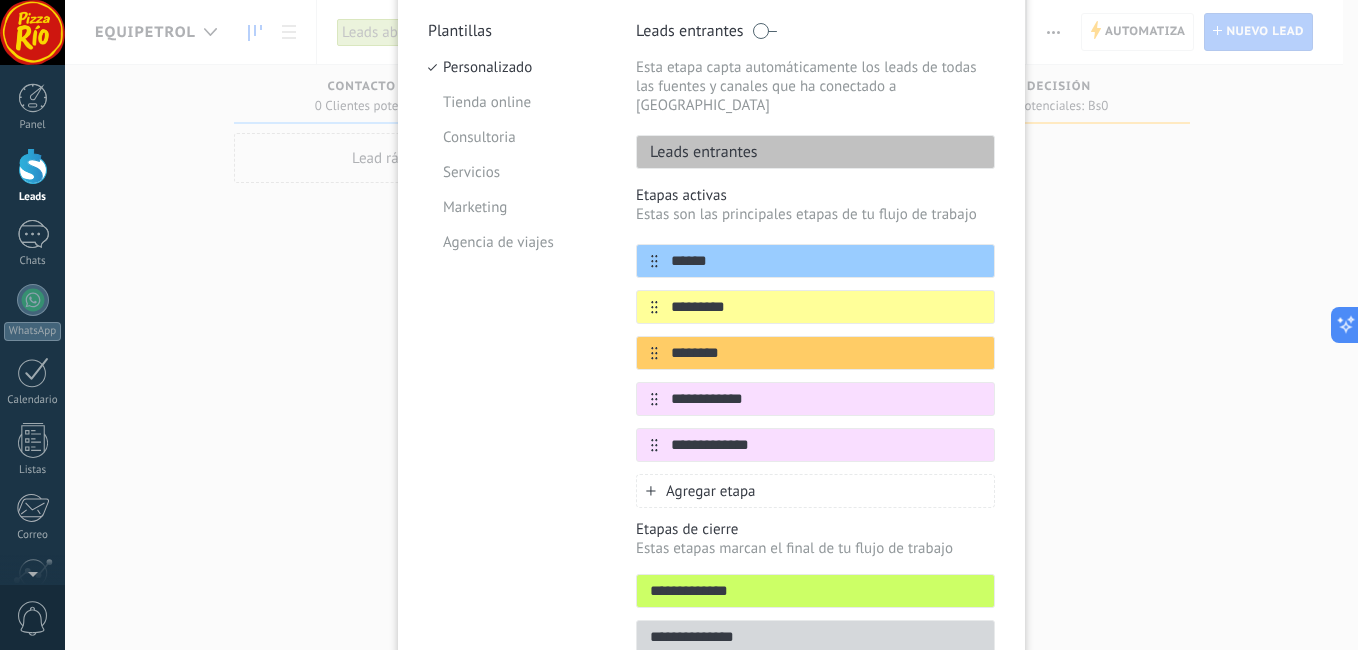 click on "Agregar etapa" at bounding box center [711, 491] 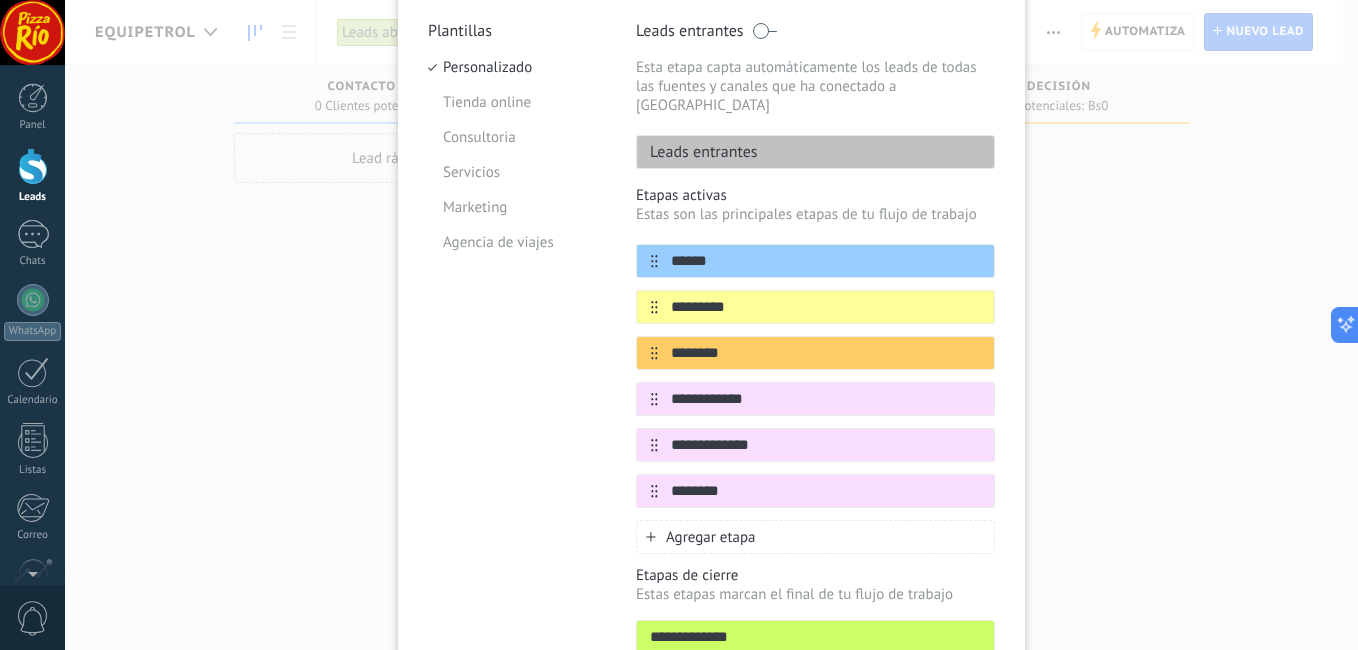 type on "********" 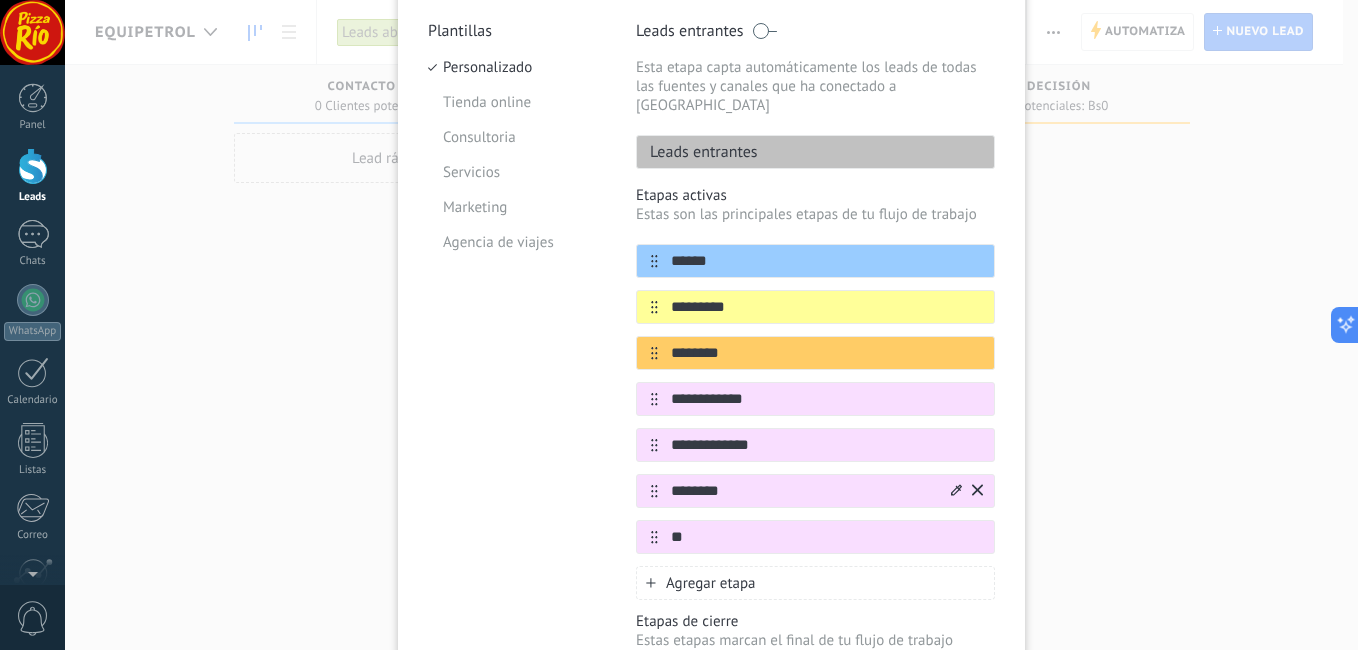 type on "*" 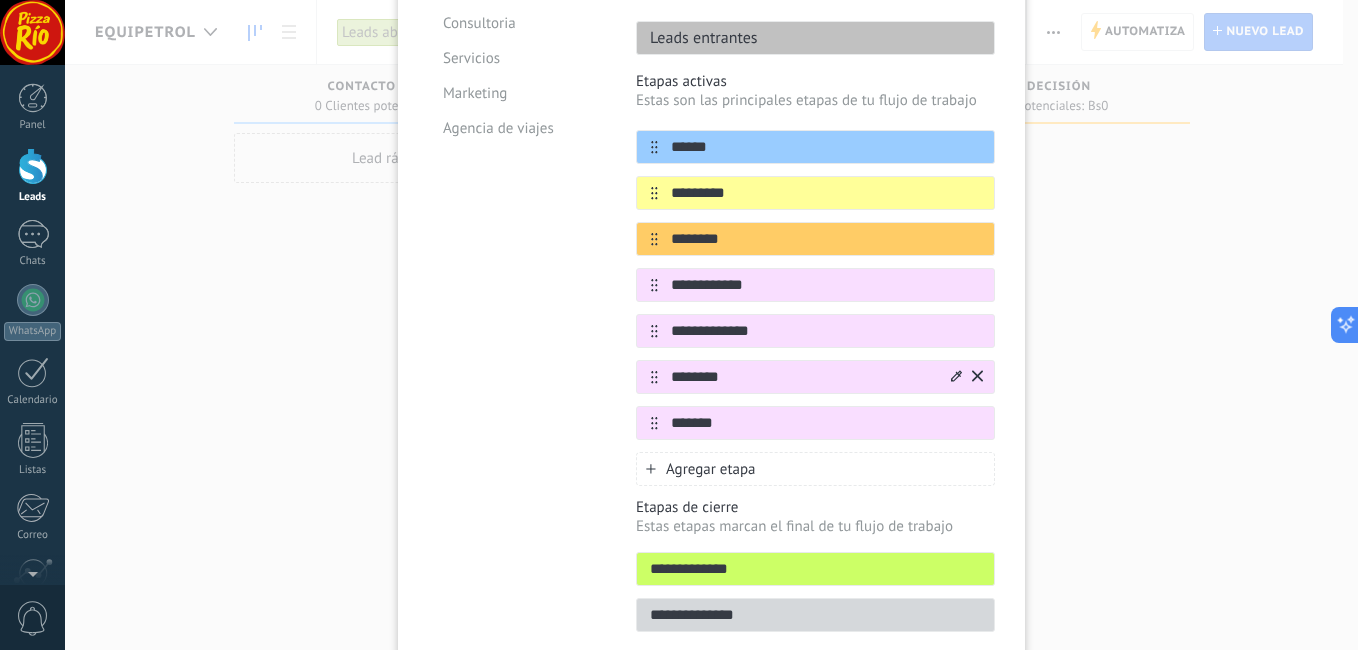 scroll, scrollTop: 372, scrollLeft: 0, axis: vertical 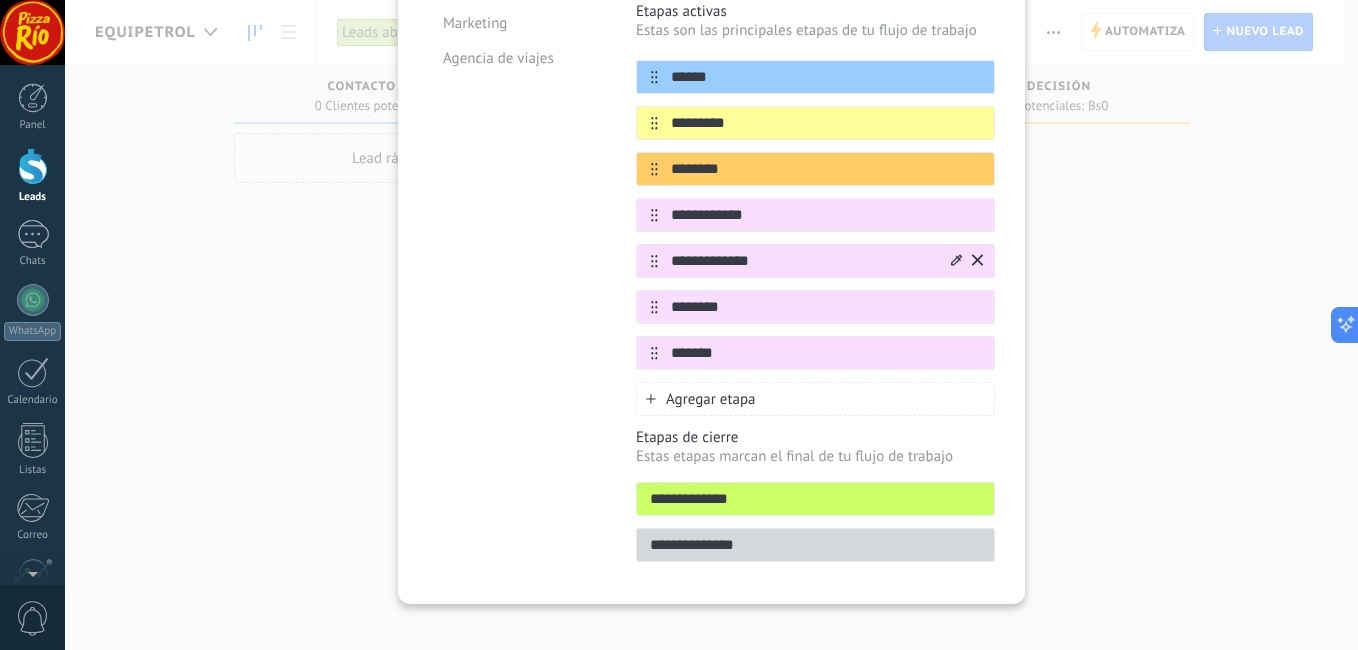 type on "*******" 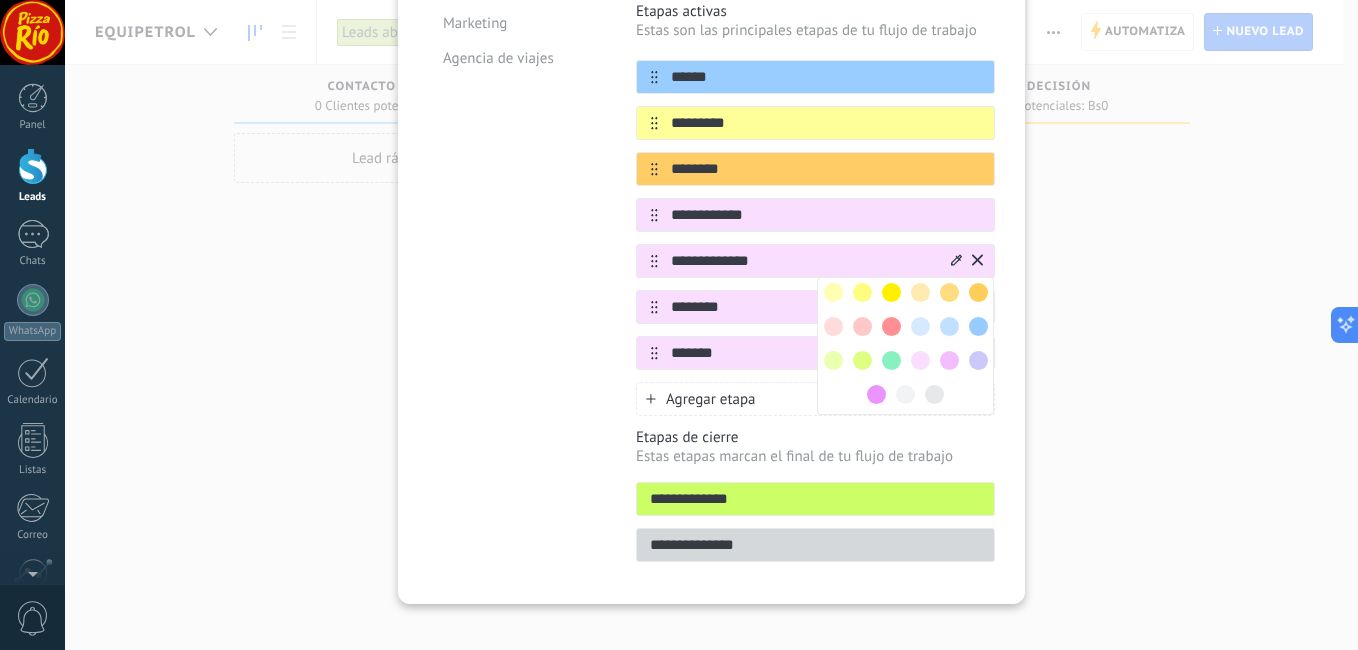 click at bounding box center (833, 292) 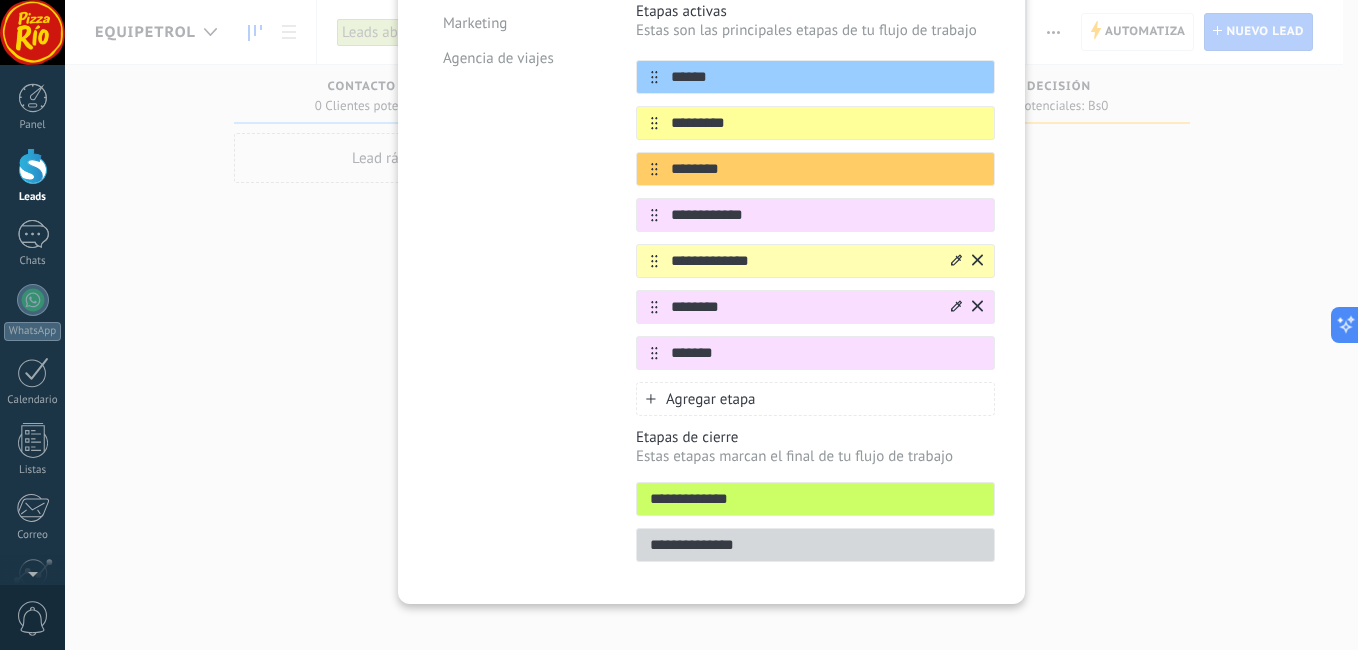 click 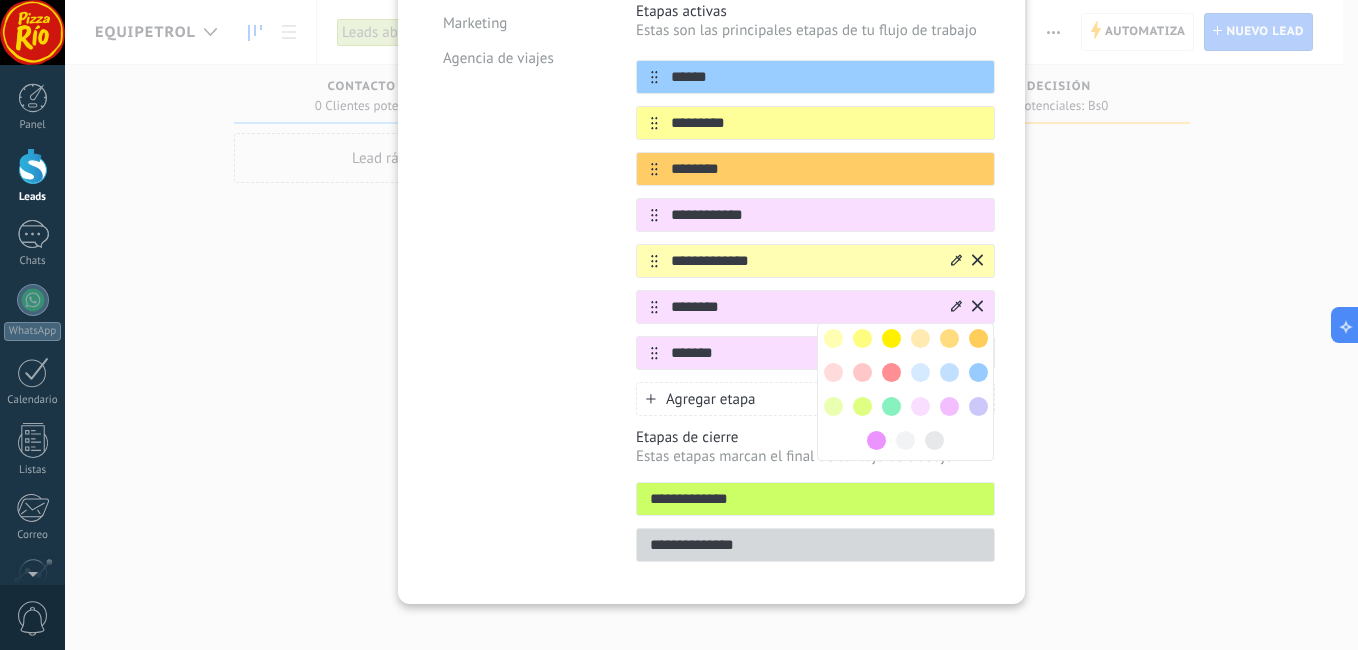 click at bounding box center [833, 372] 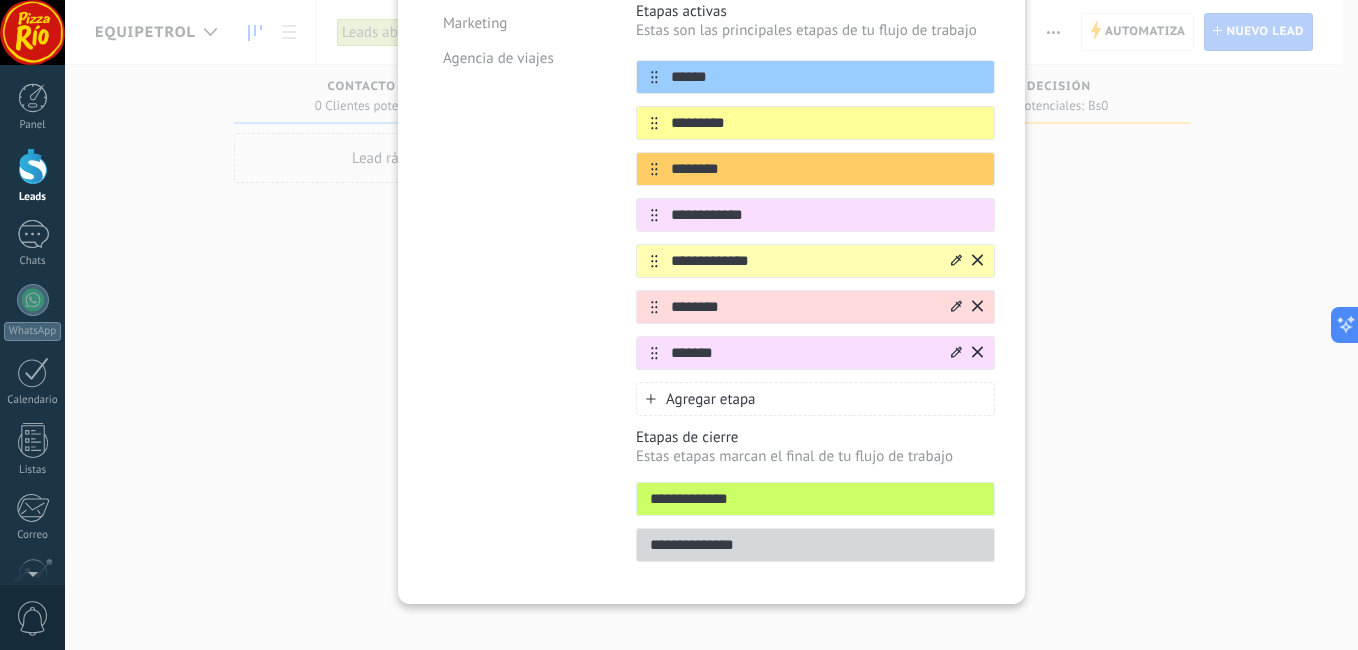 click 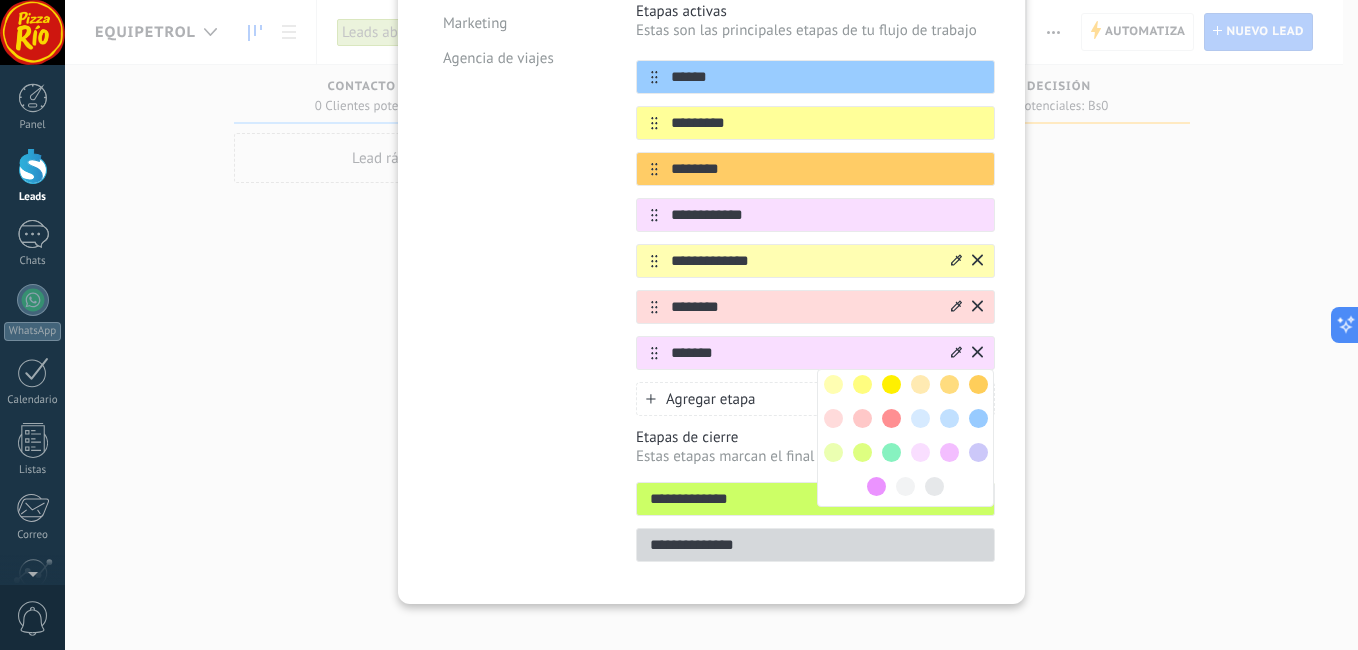 click at bounding box center (833, 452) 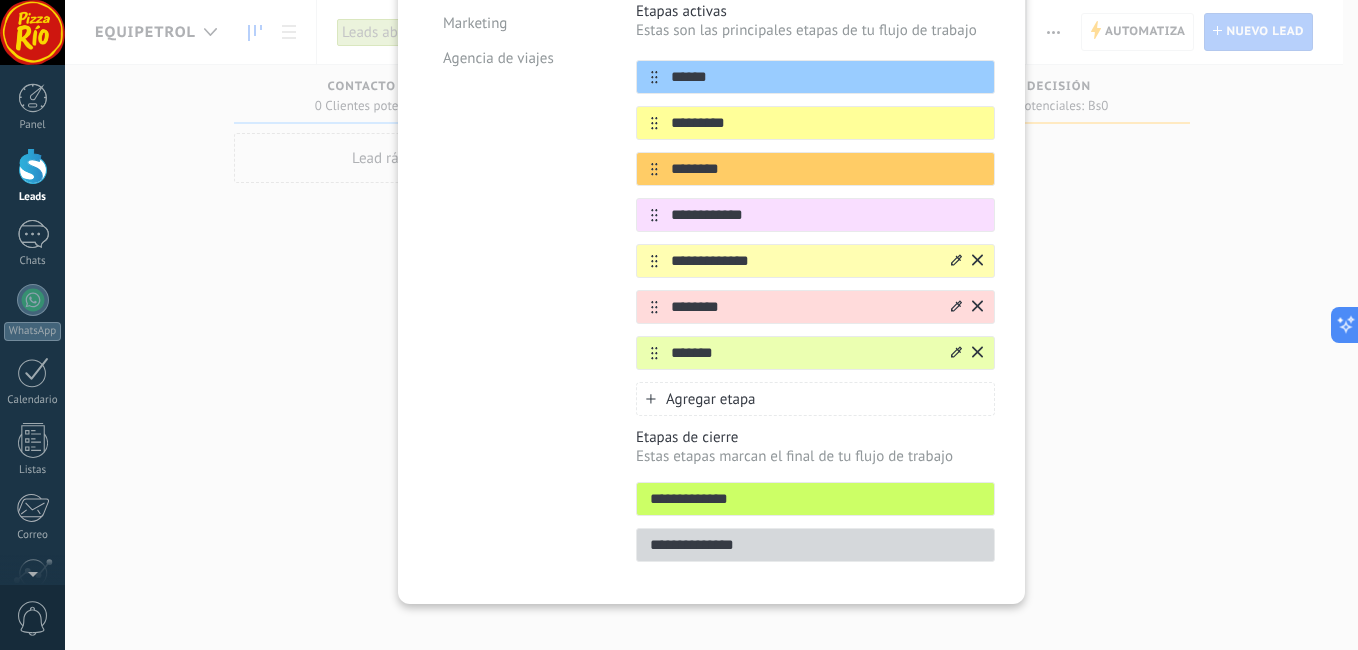 drag, startPoint x: 797, startPoint y: 479, endPoint x: 539, endPoint y: 516, distance: 260.6396 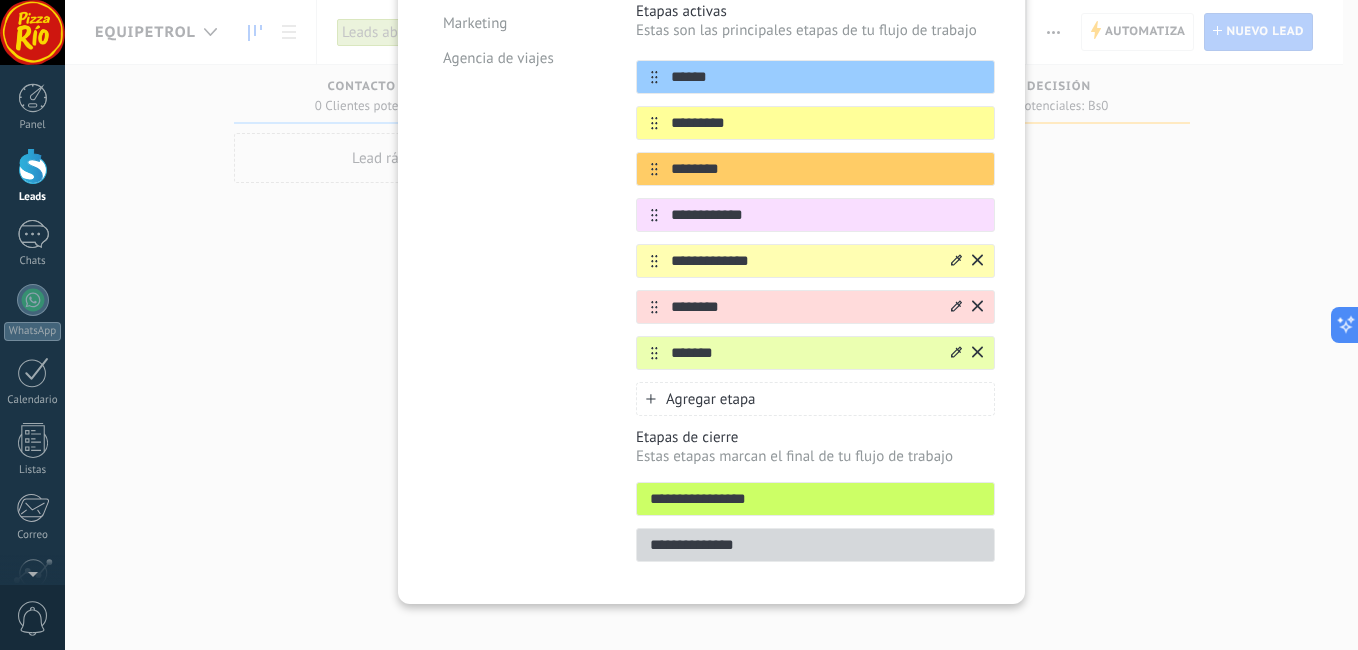 type on "**********" 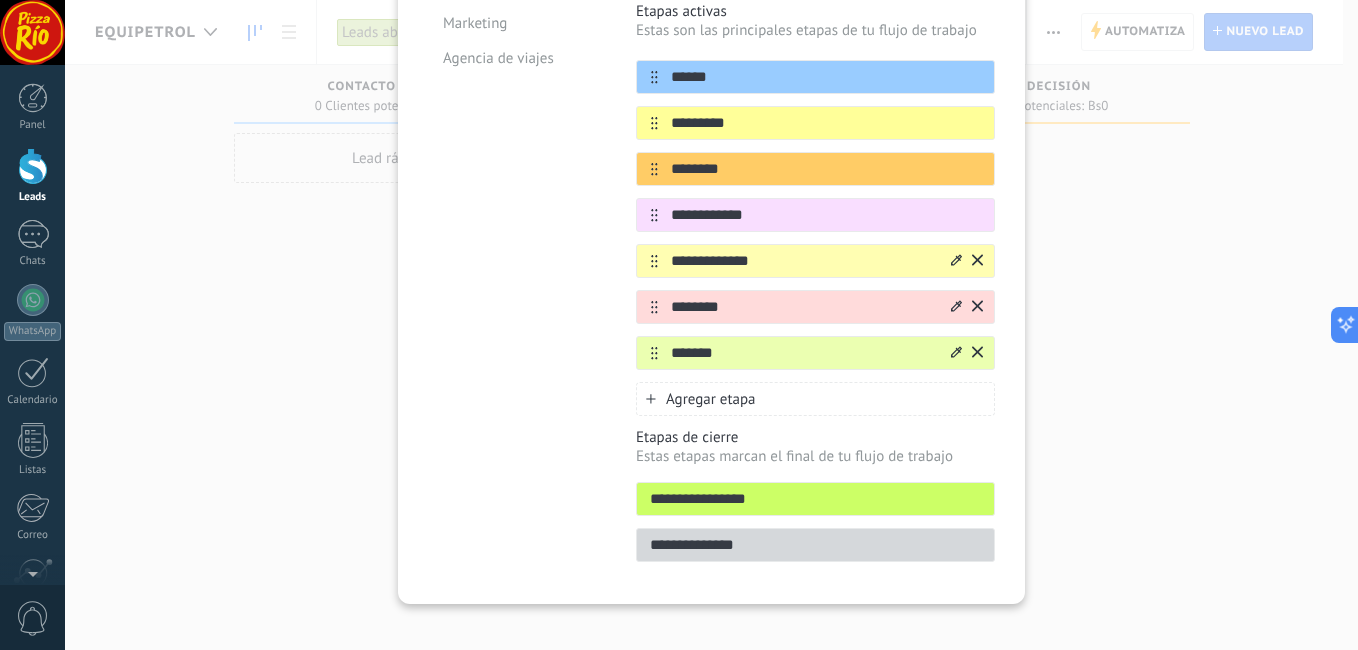 drag, startPoint x: 790, startPoint y: 529, endPoint x: 392, endPoint y: 529, distance: 398 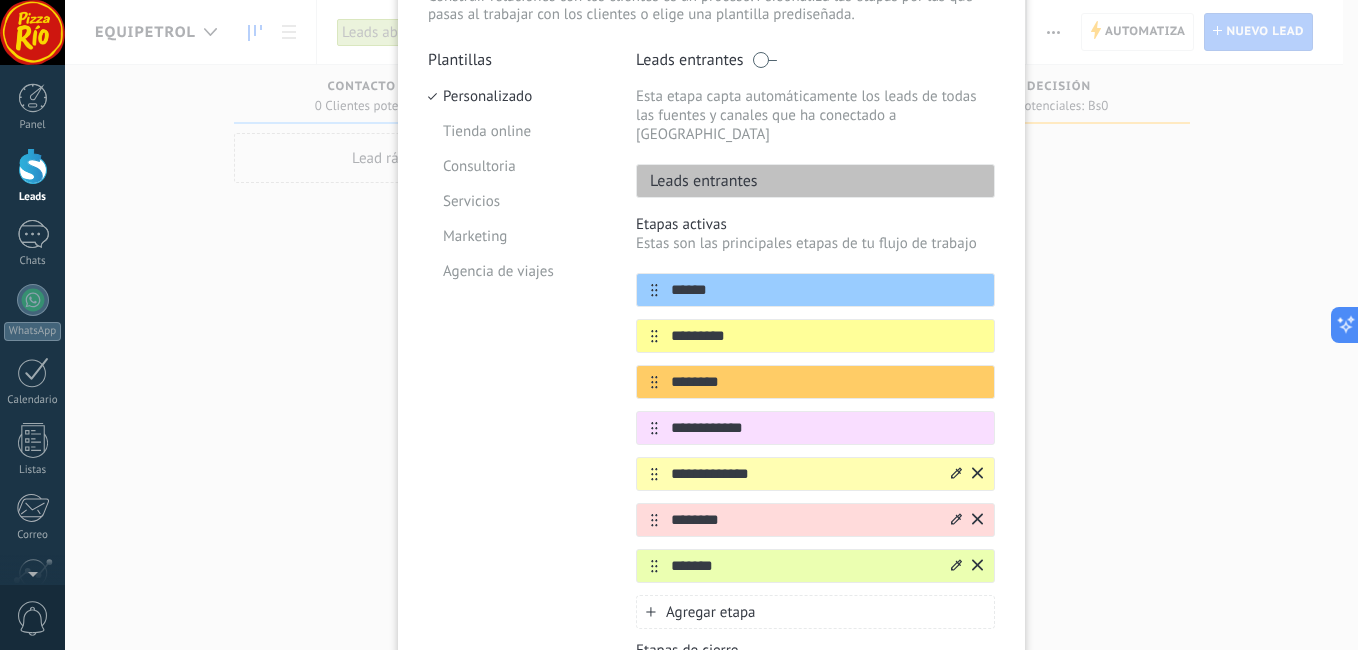 scroll, scrollTop: 0, scrollLeft: 0, axis: both 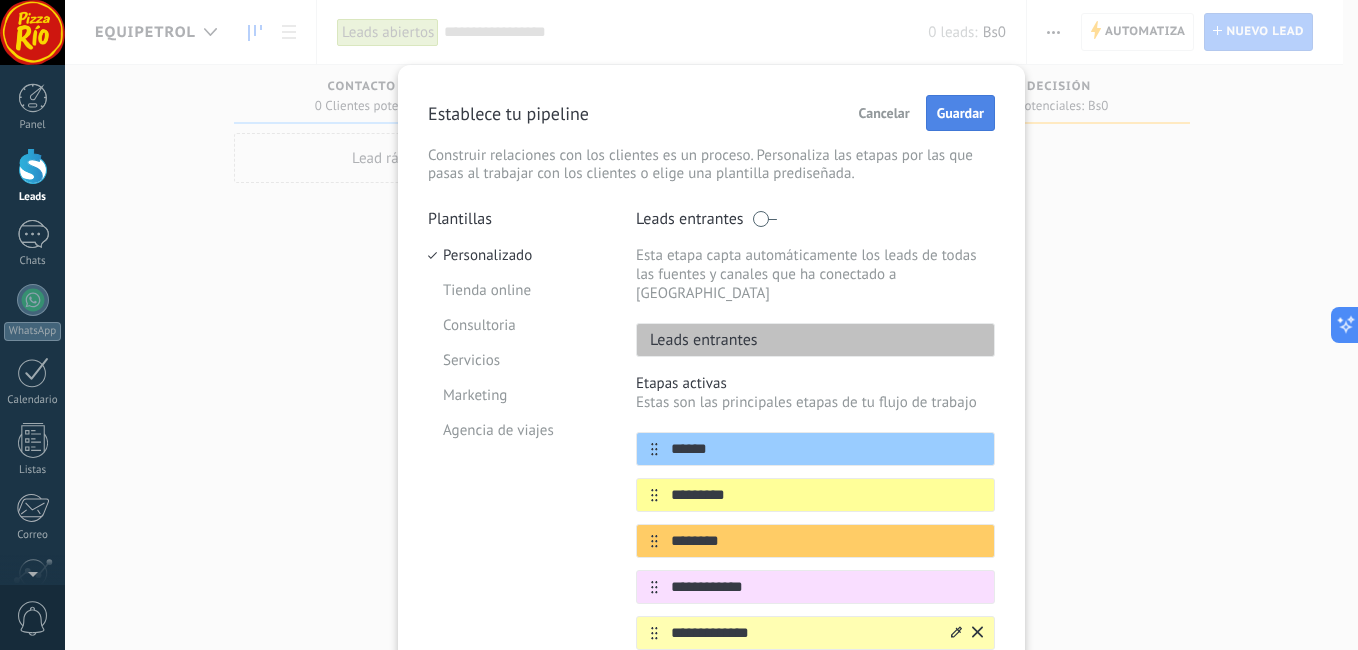 type on "**********" 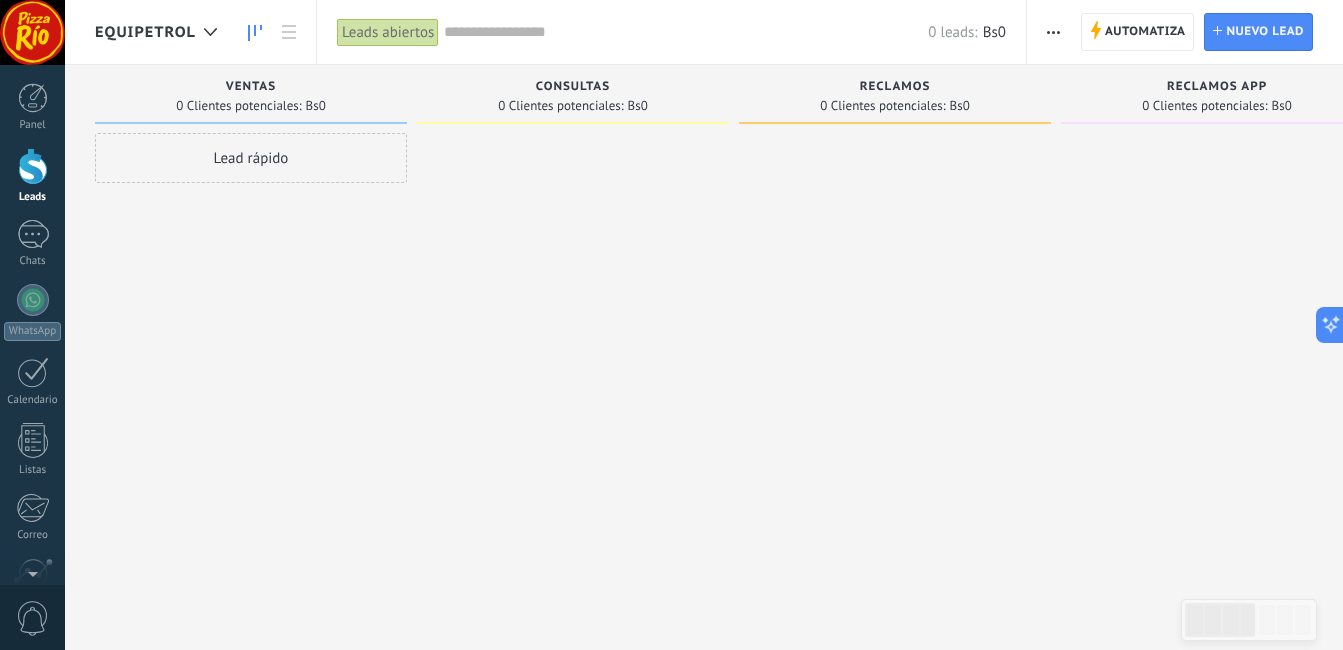 click at bounding box center [573, 327] 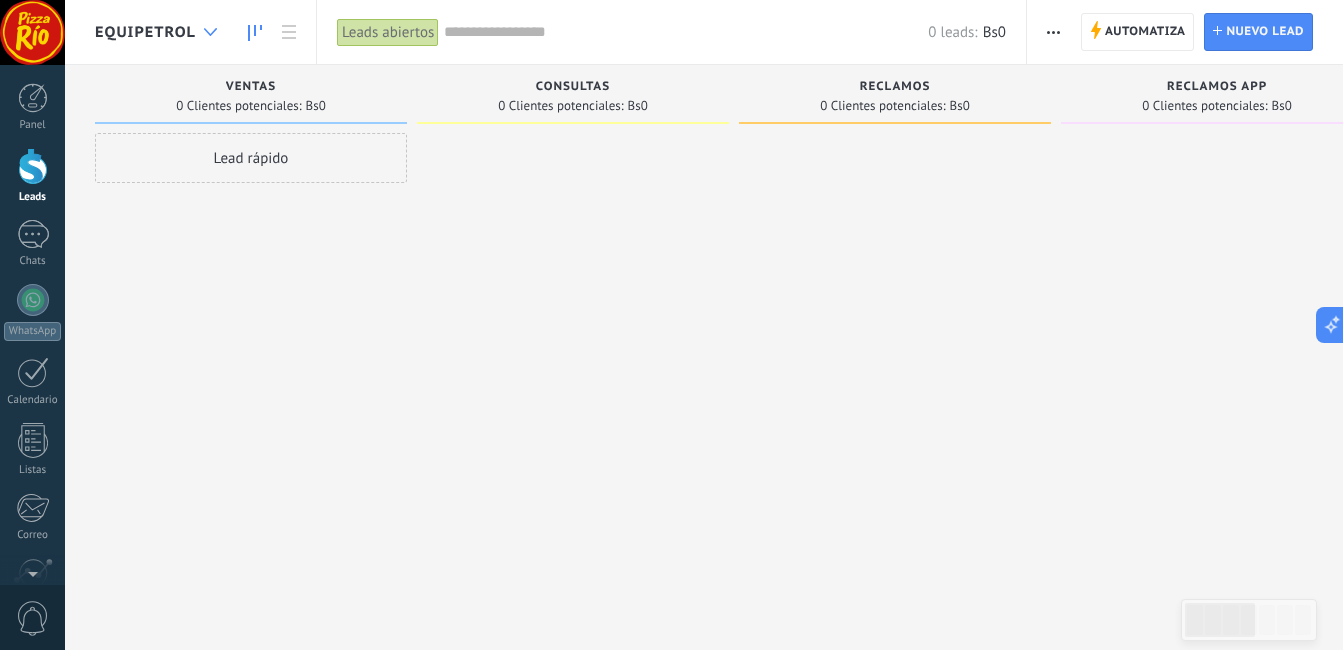 click 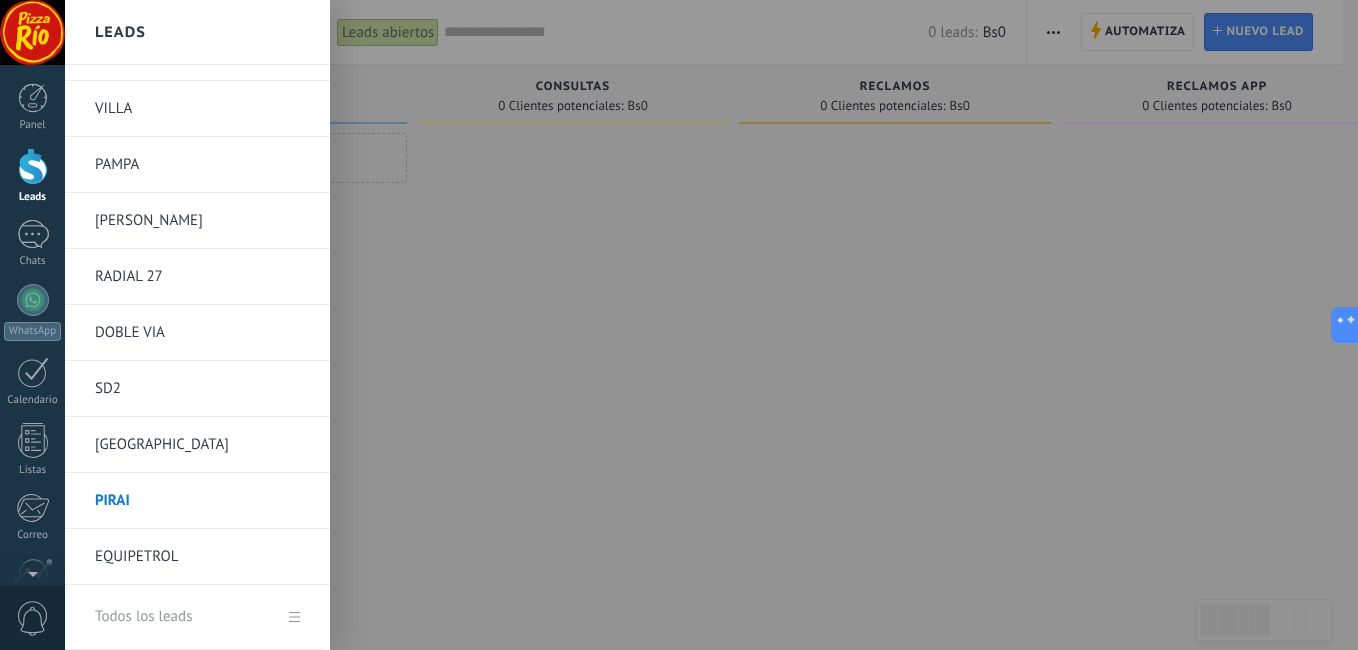 scroll, scrollTop: 264, scrollLeft: 0, axis: vertical 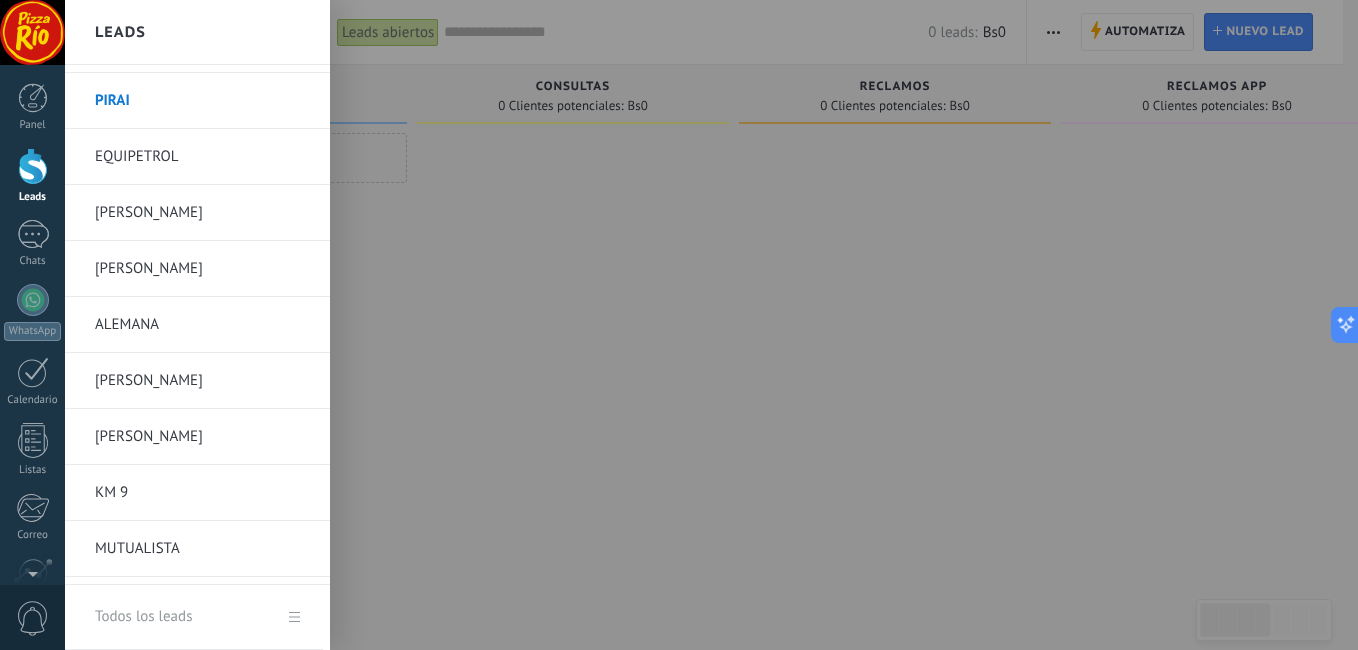 click on "[PERSON_NAME]" at bounding box center [202, 213] 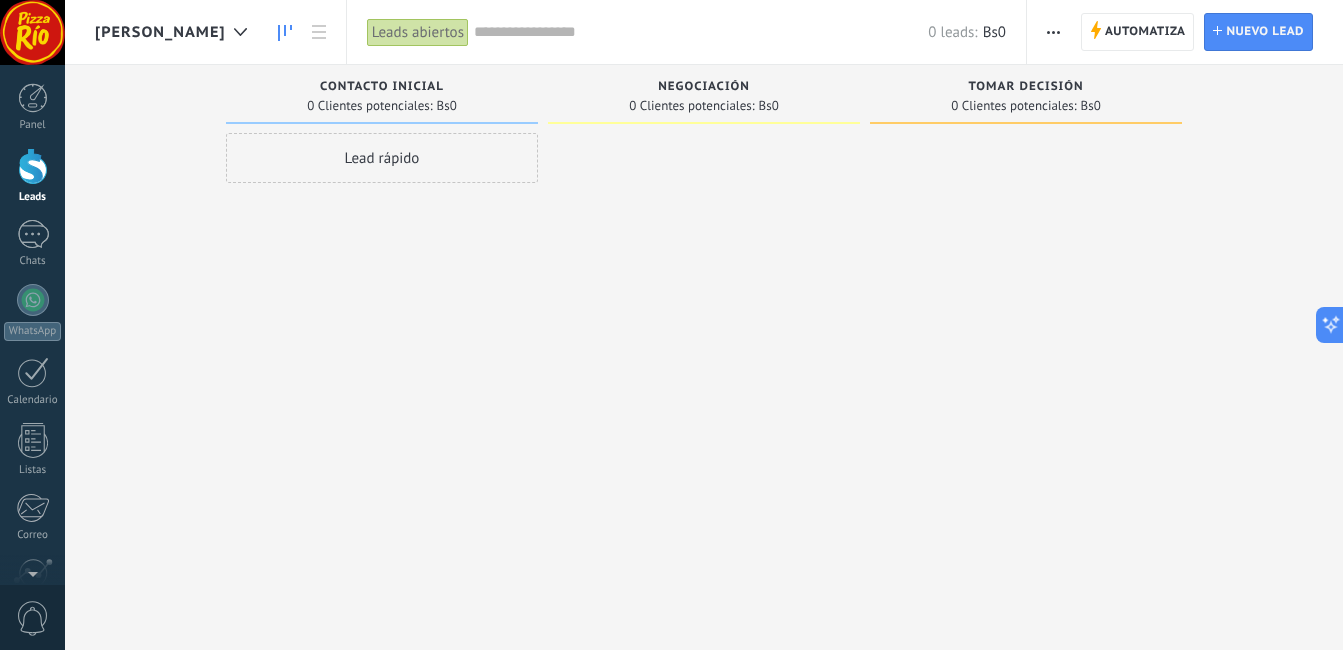 click at bounding box center [1053, 32] 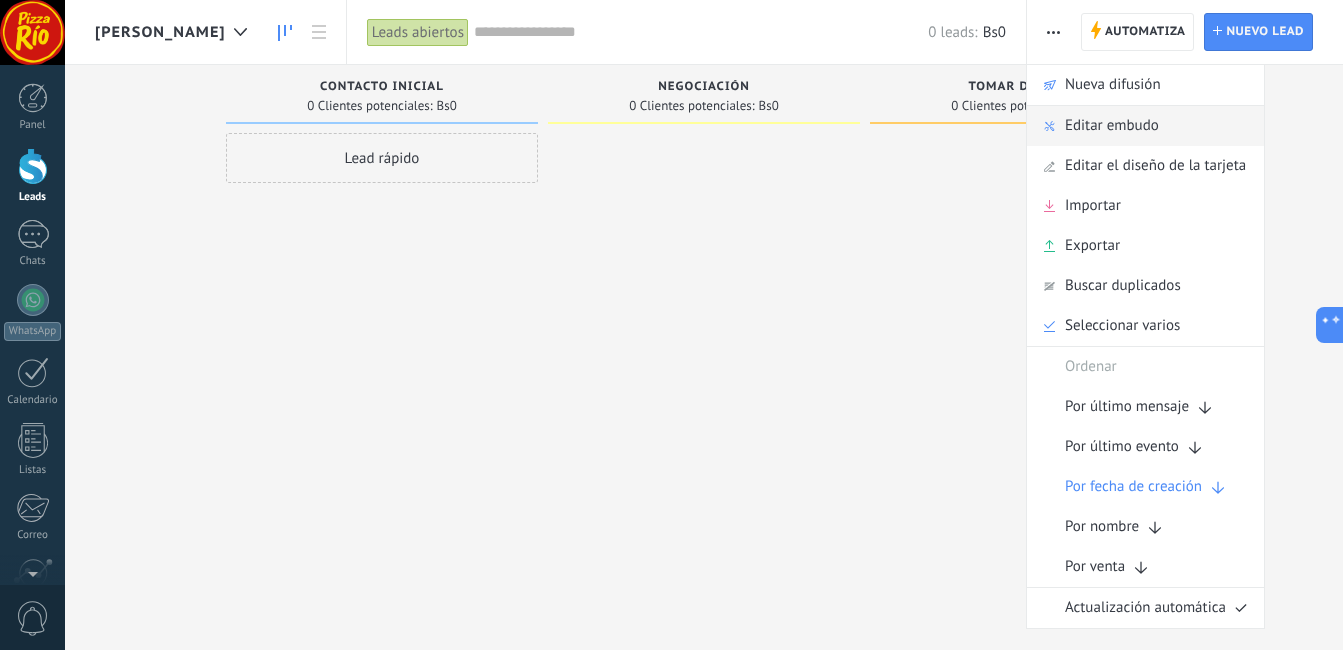 click on "Editar embudo" at bounding box center (1145, 126) 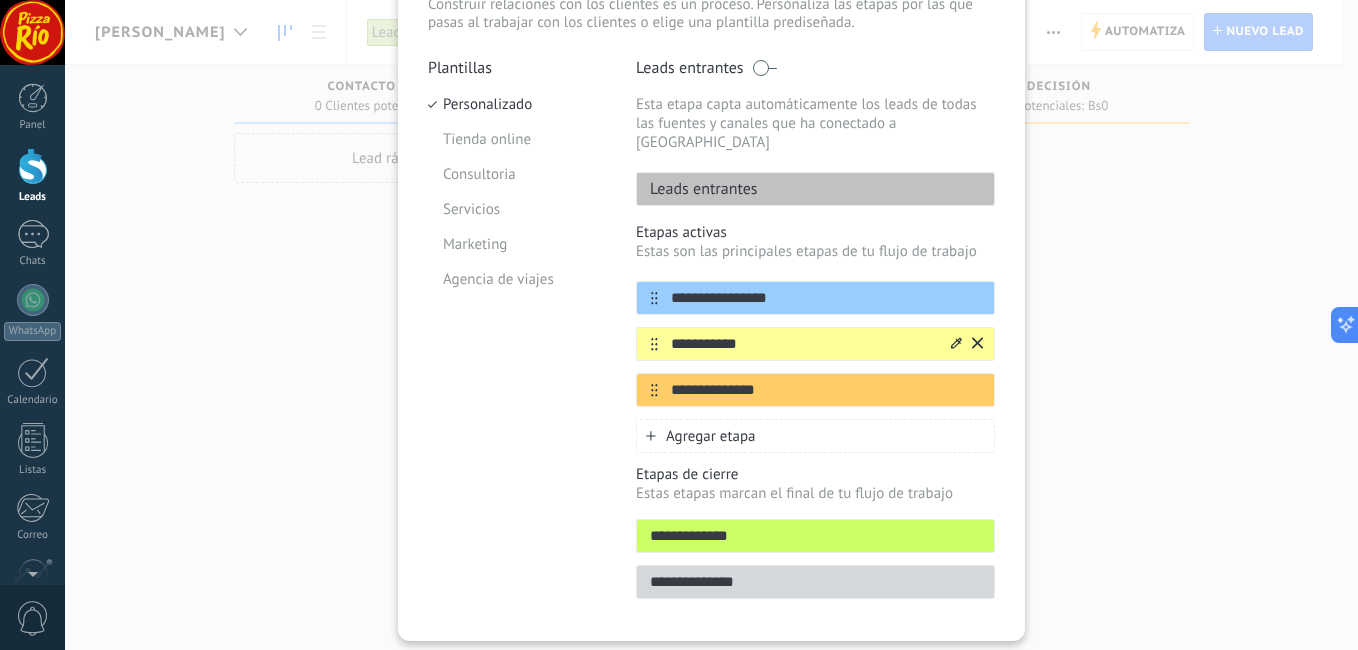 scroll, scrollTop: 188, scrollLeft: 0, axis: vertical 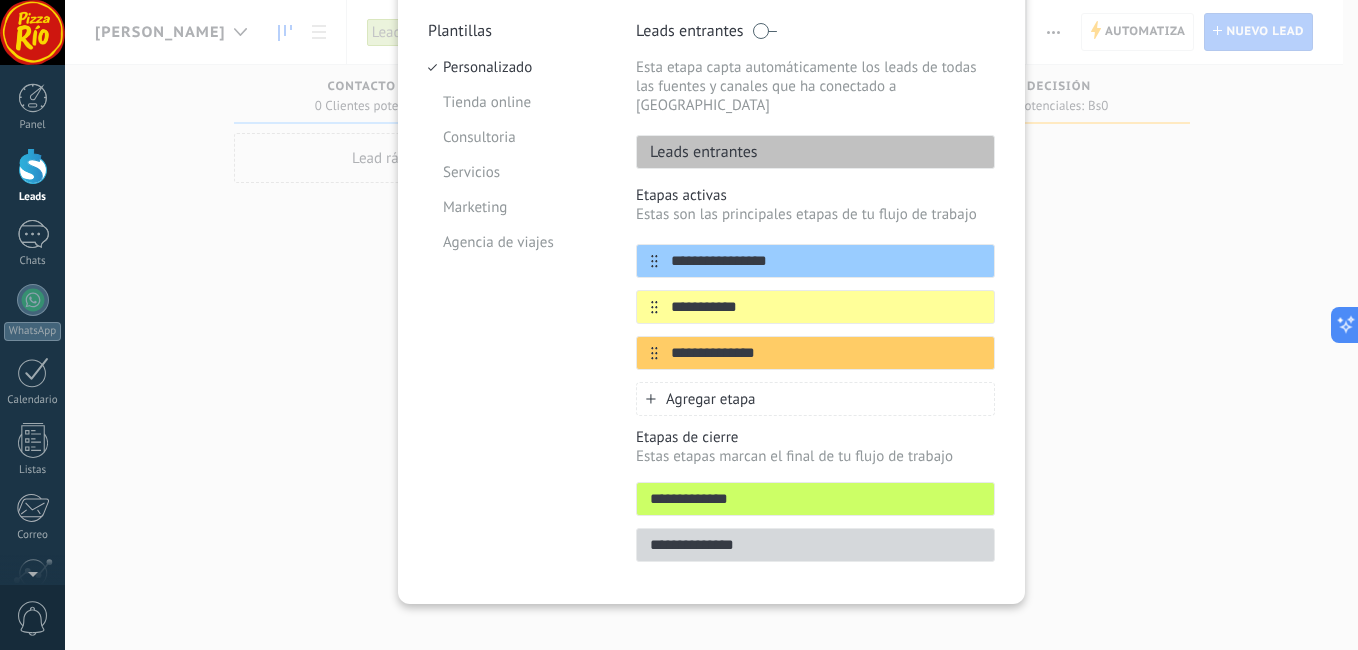 drag, startPoint x: 796, startPoint y: 239, endPoint x: 608, endPoint y: 248, distance: 188.2153 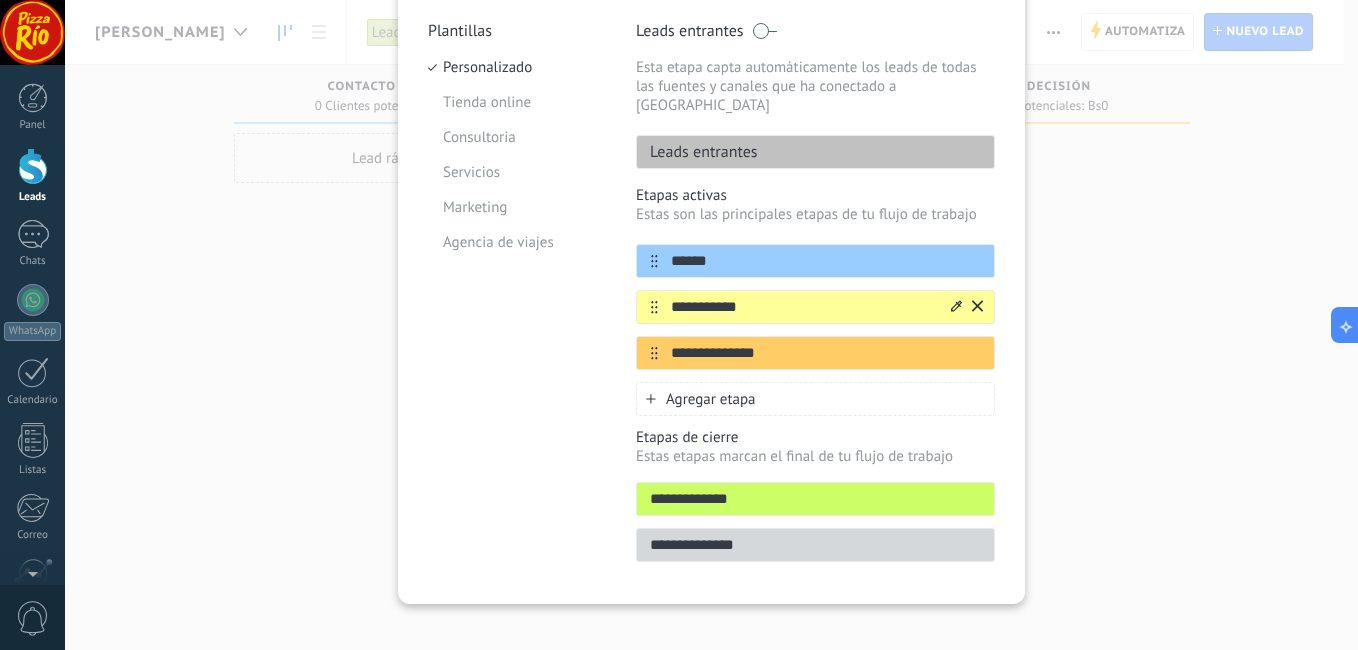 type on "******" 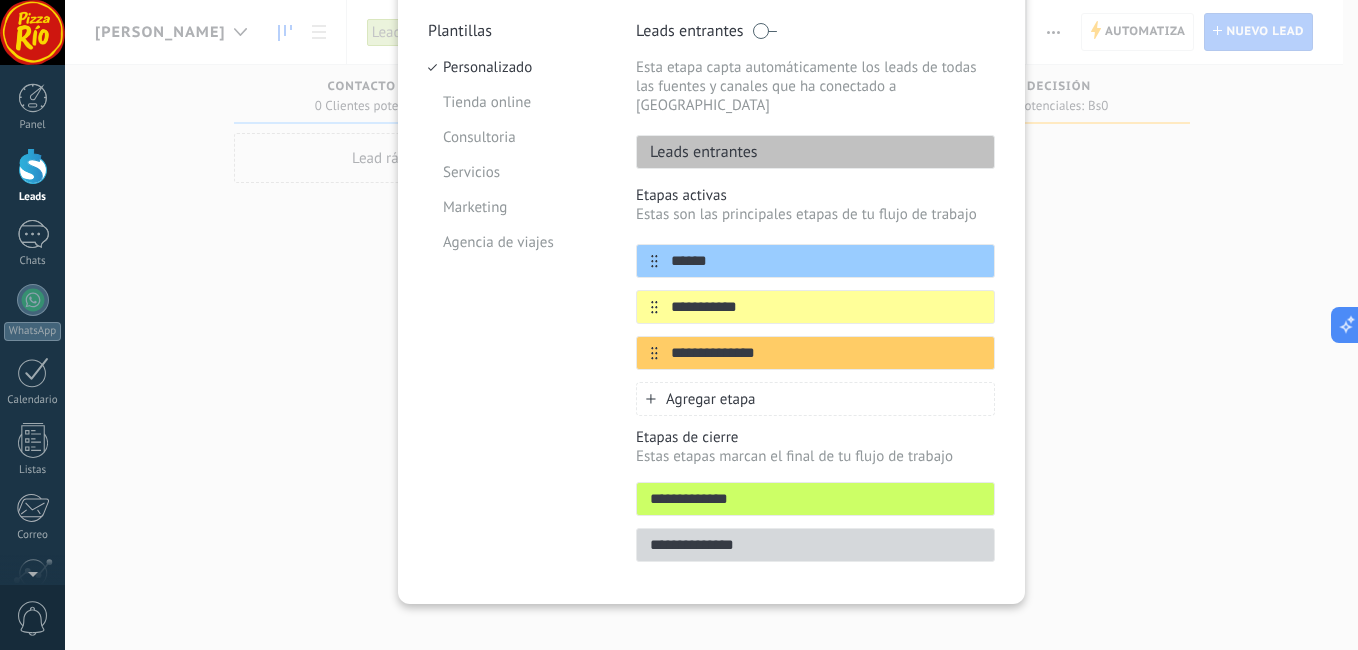drag, startPoint x: 758, startPoint y: 288, endPoint x: 587, endPoint y: 305, distance: 171.84296 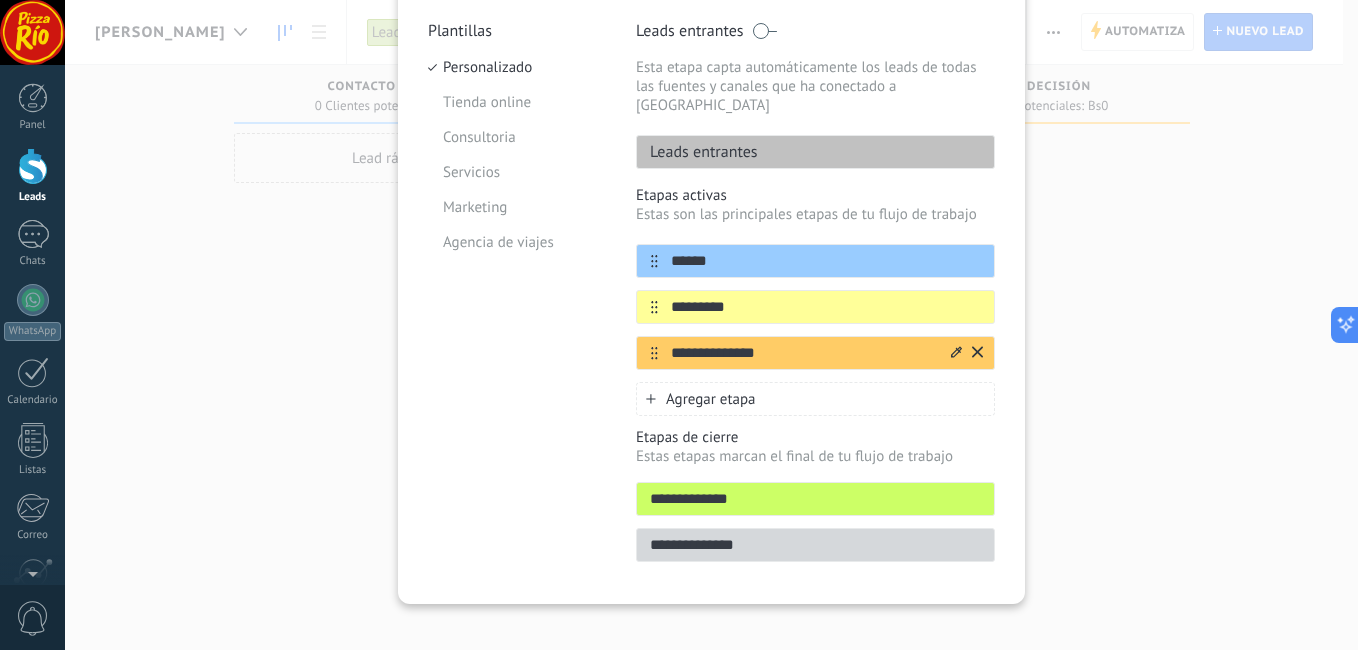 type on "*********" 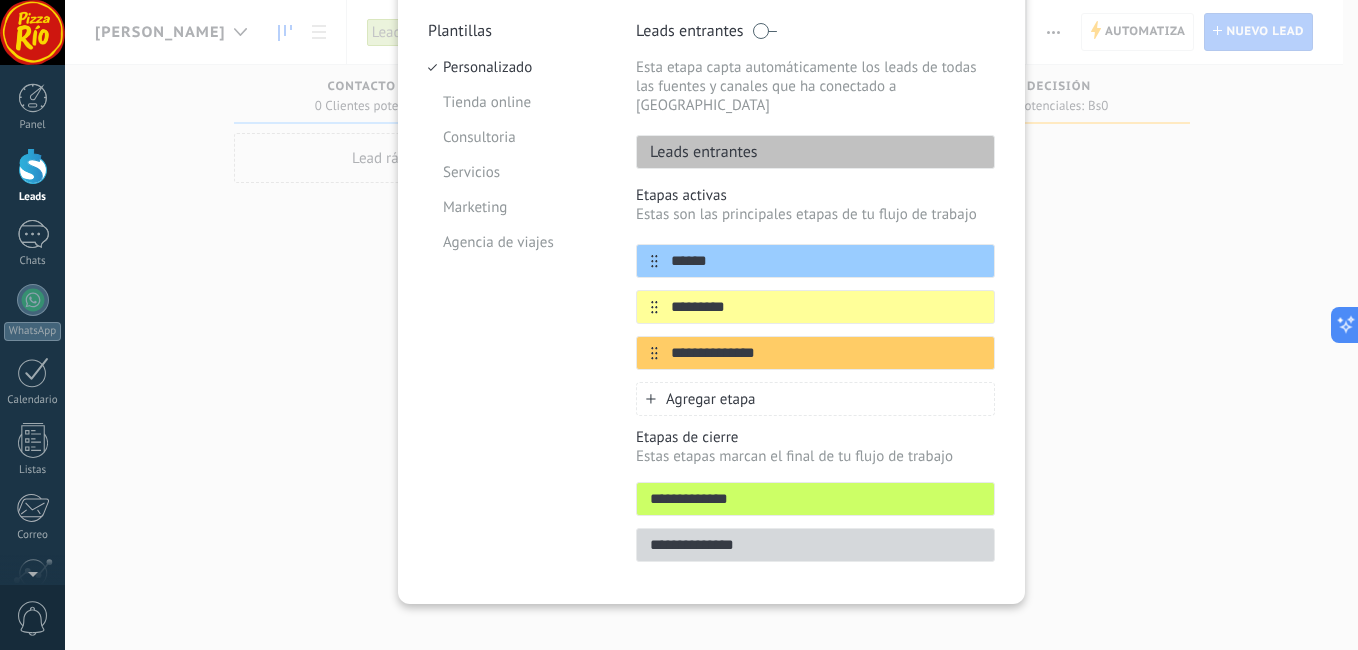 drag, startPoint x: 783, startPoint y: 332, endPoint x: 576, endPoint y: 353, distance: 208.06248 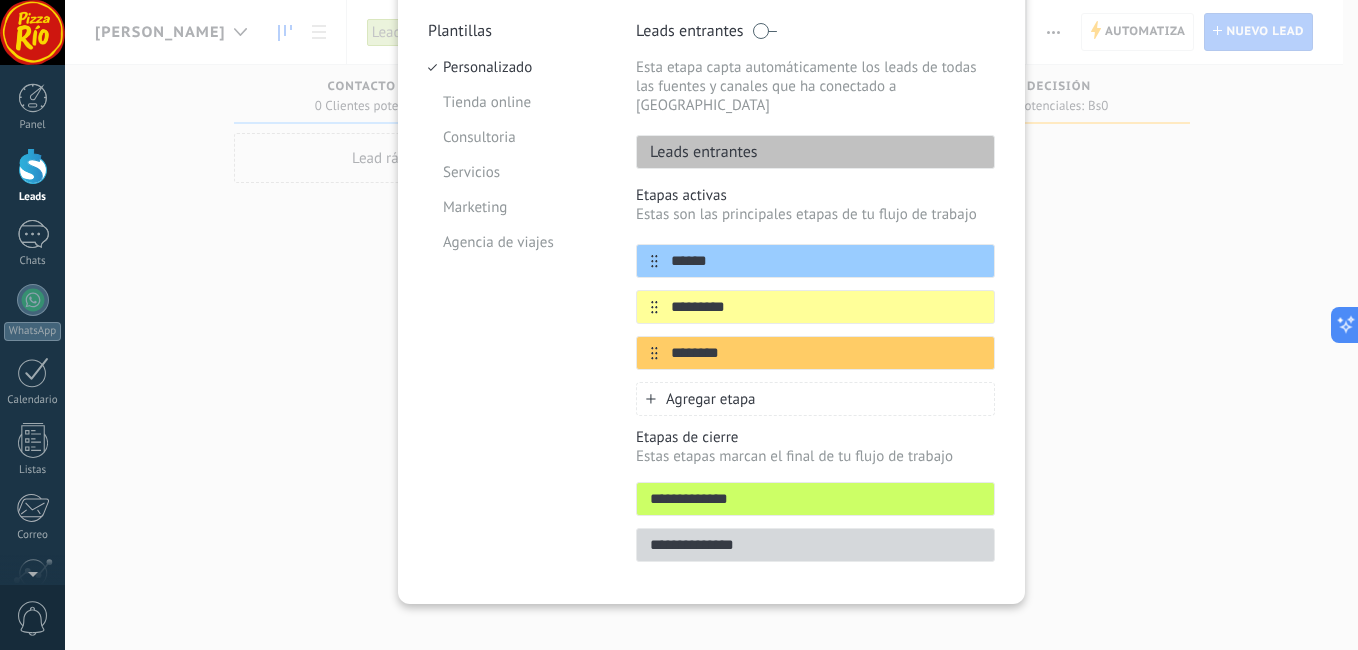 type on "********" 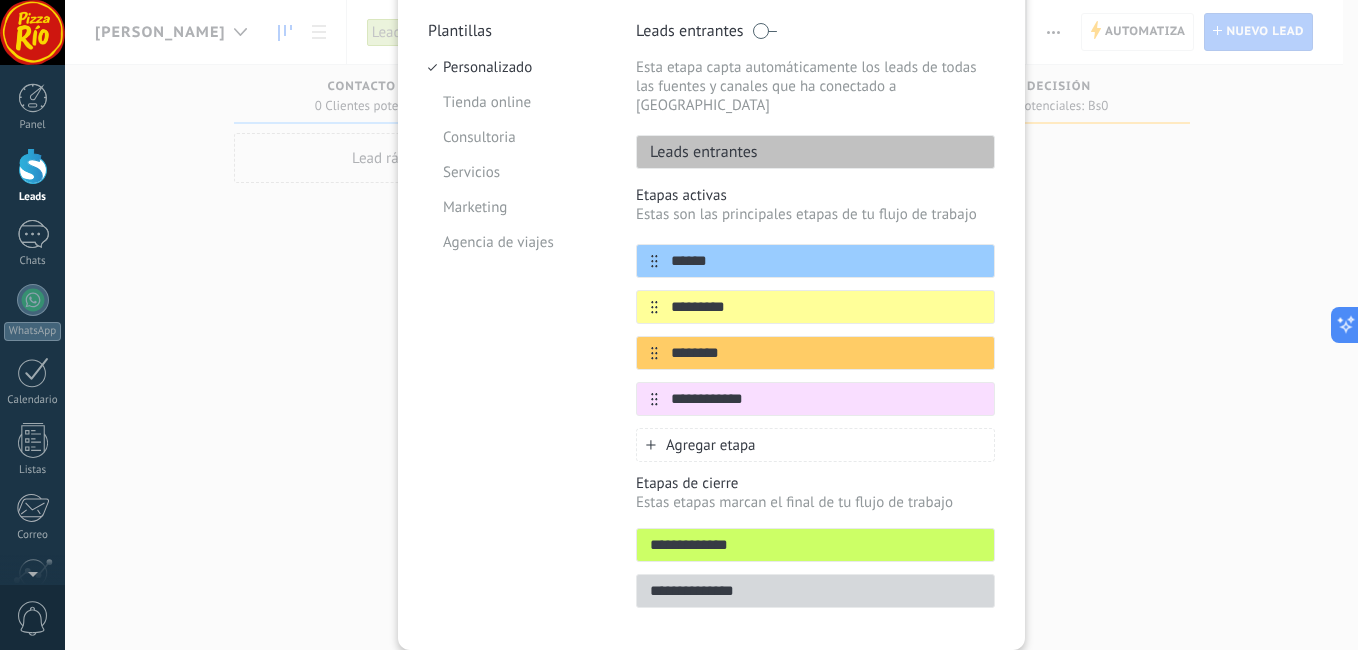 type on "**********" 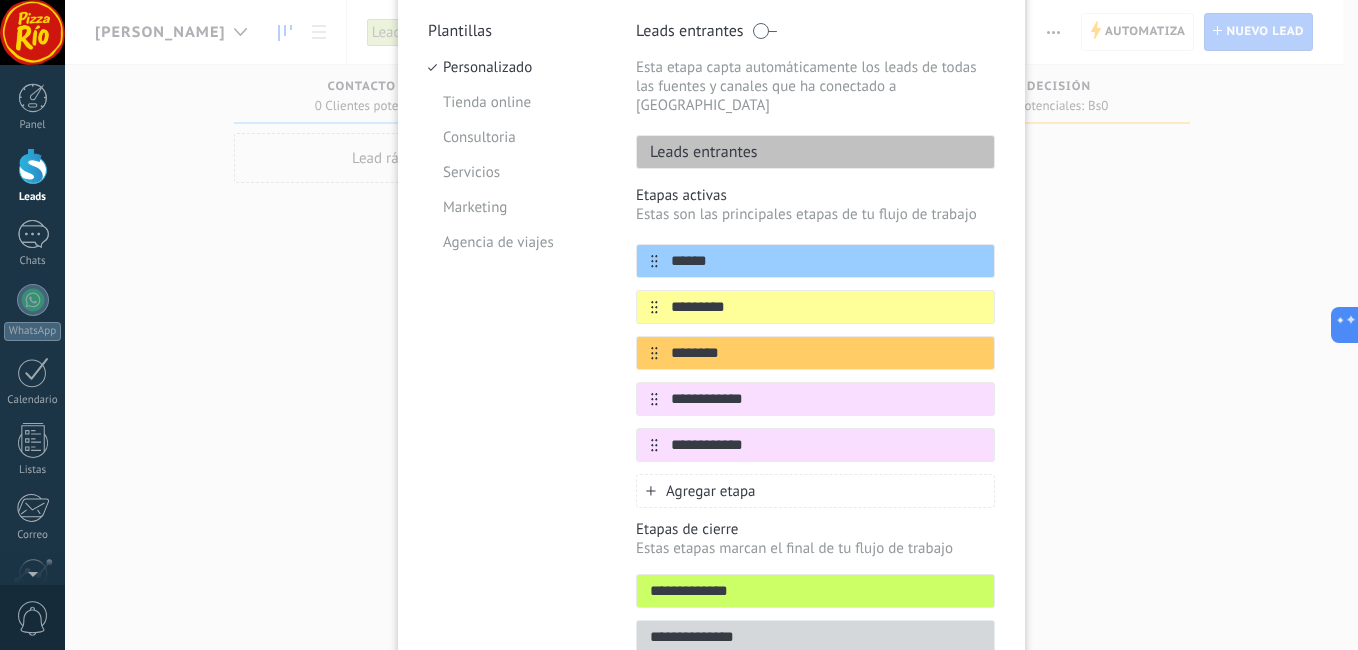 type on "**********" 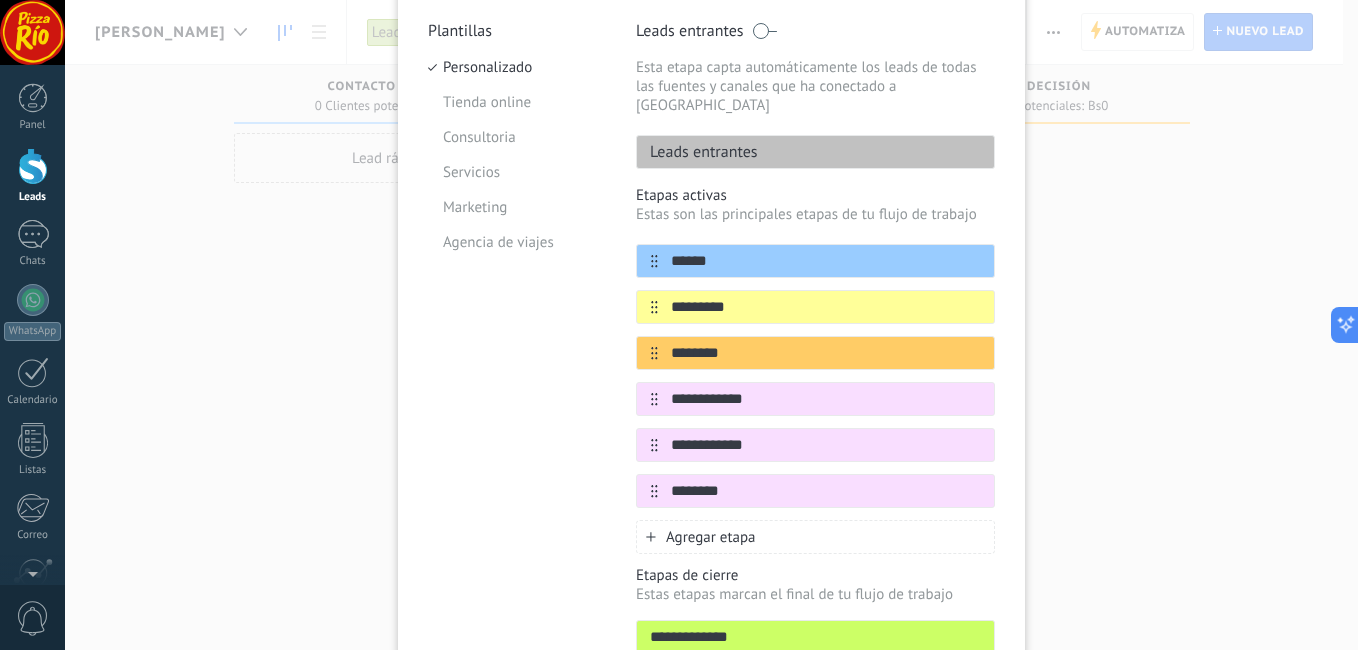 type on "********" 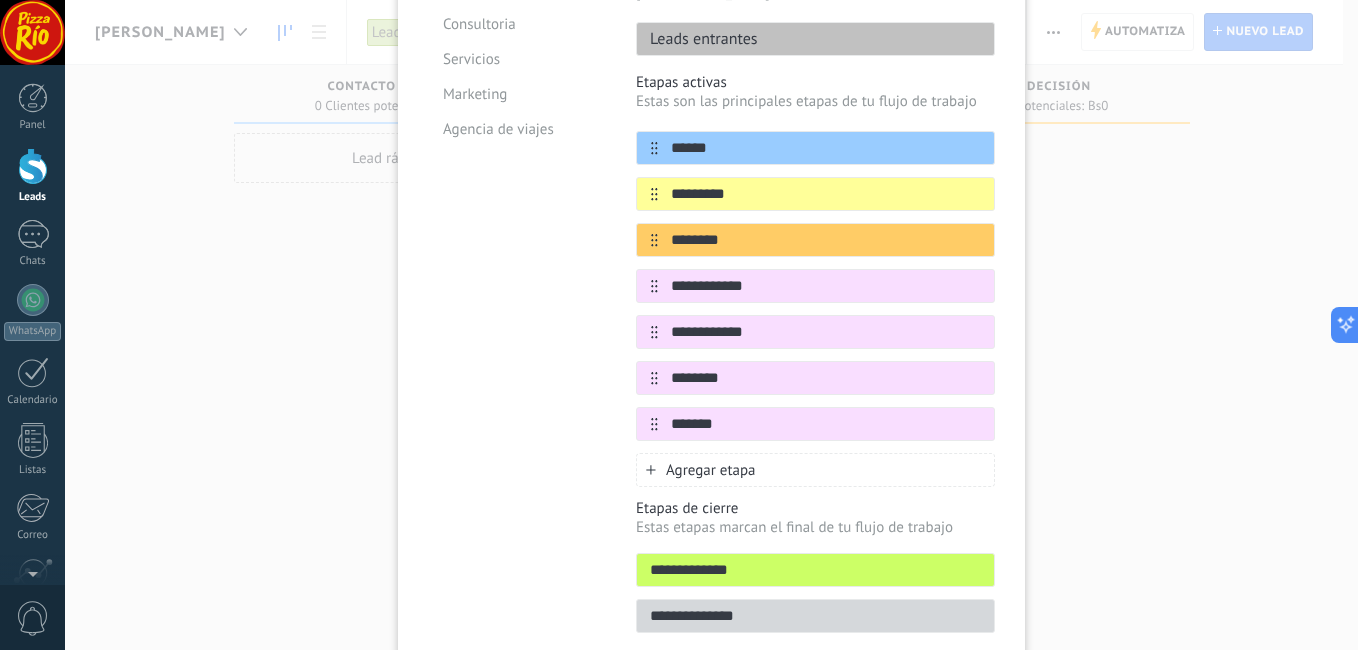 scroll, scrollTop: 372, scrollLeft: 0, axis: vertical 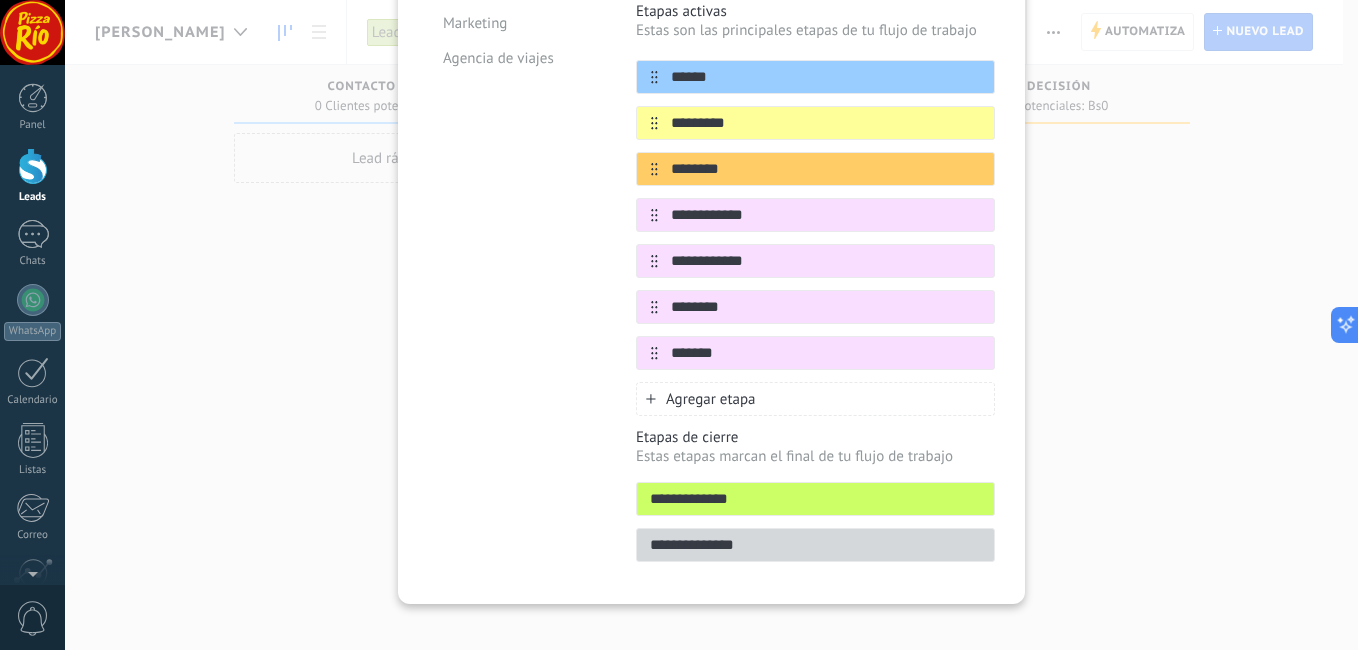 type on "*******" 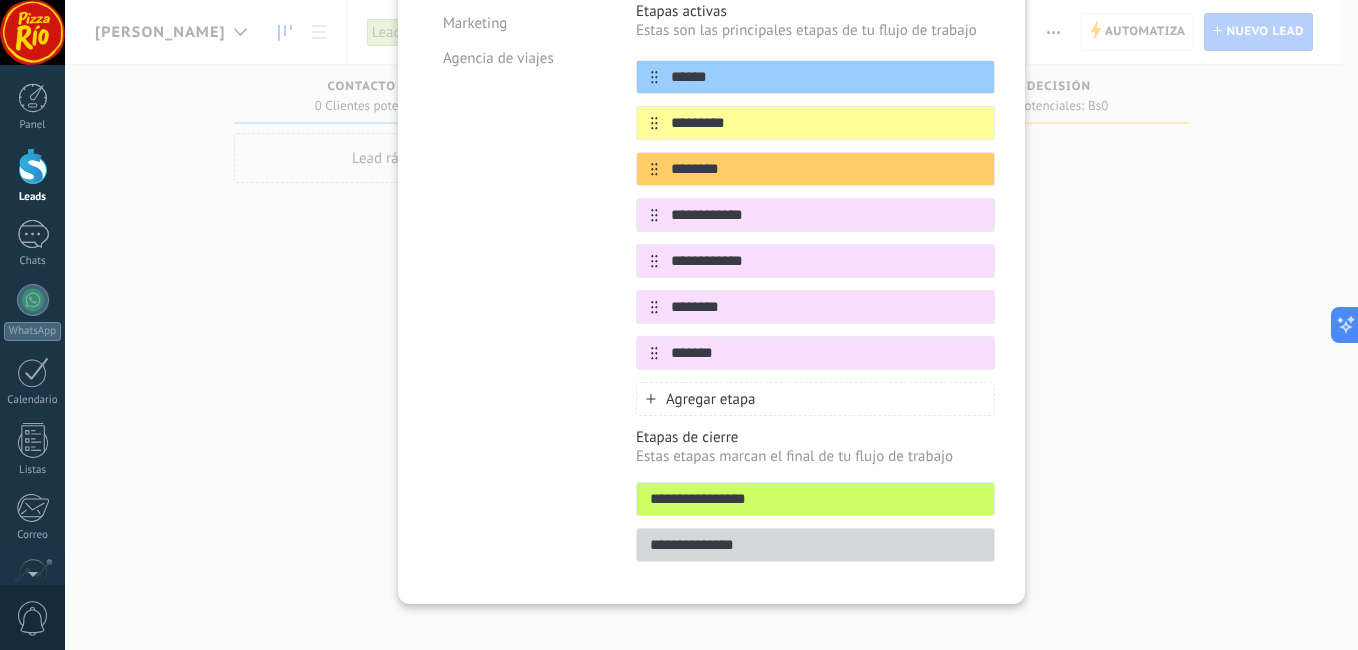 type on "**********" 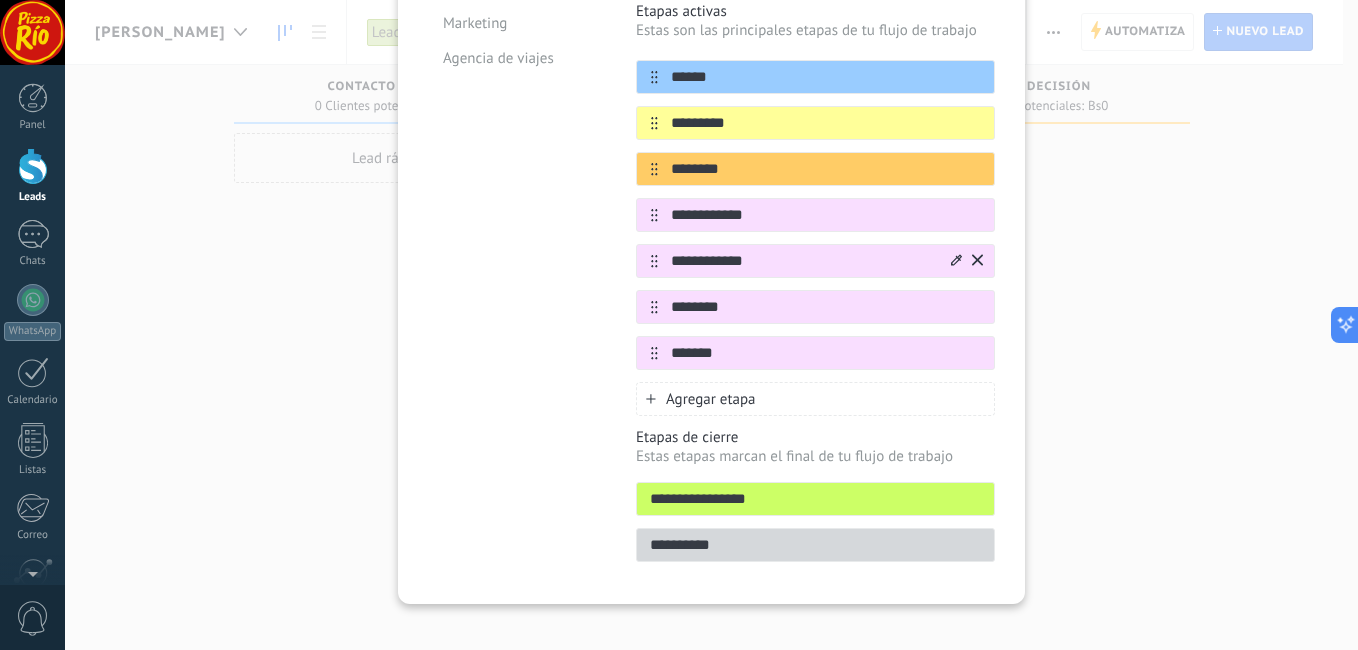 type on "**********" 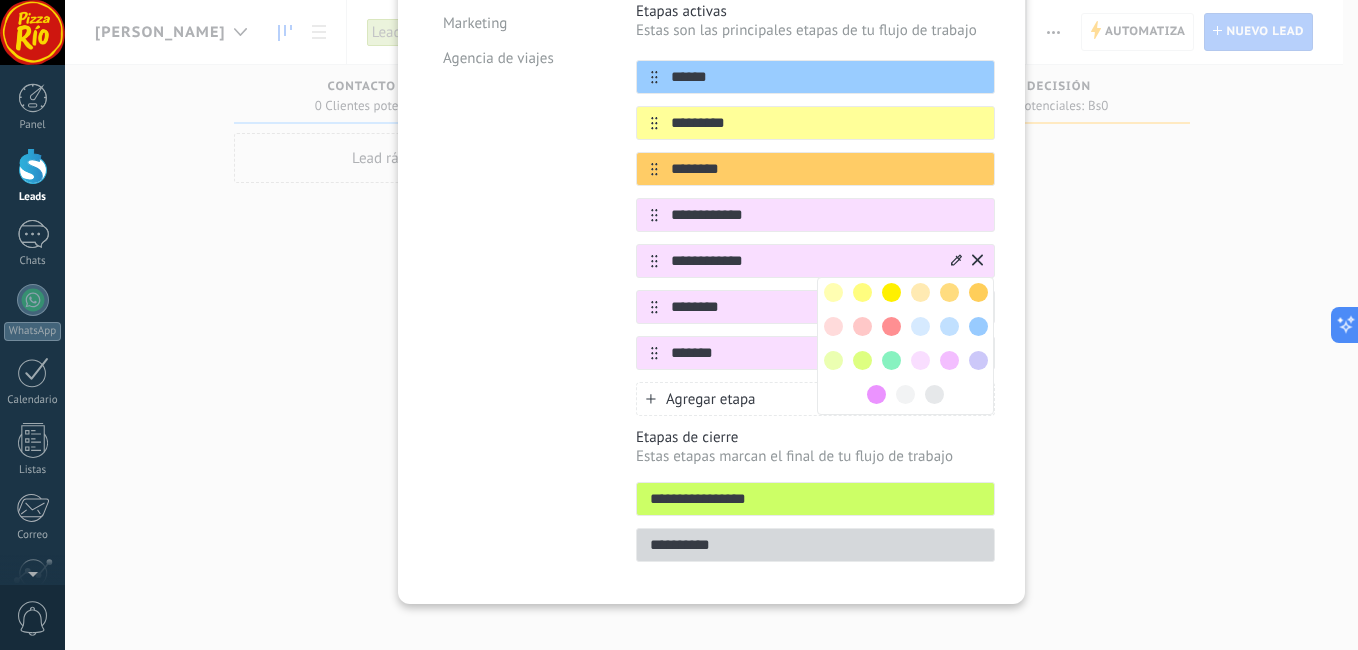 click at bounding box center [833, 292] 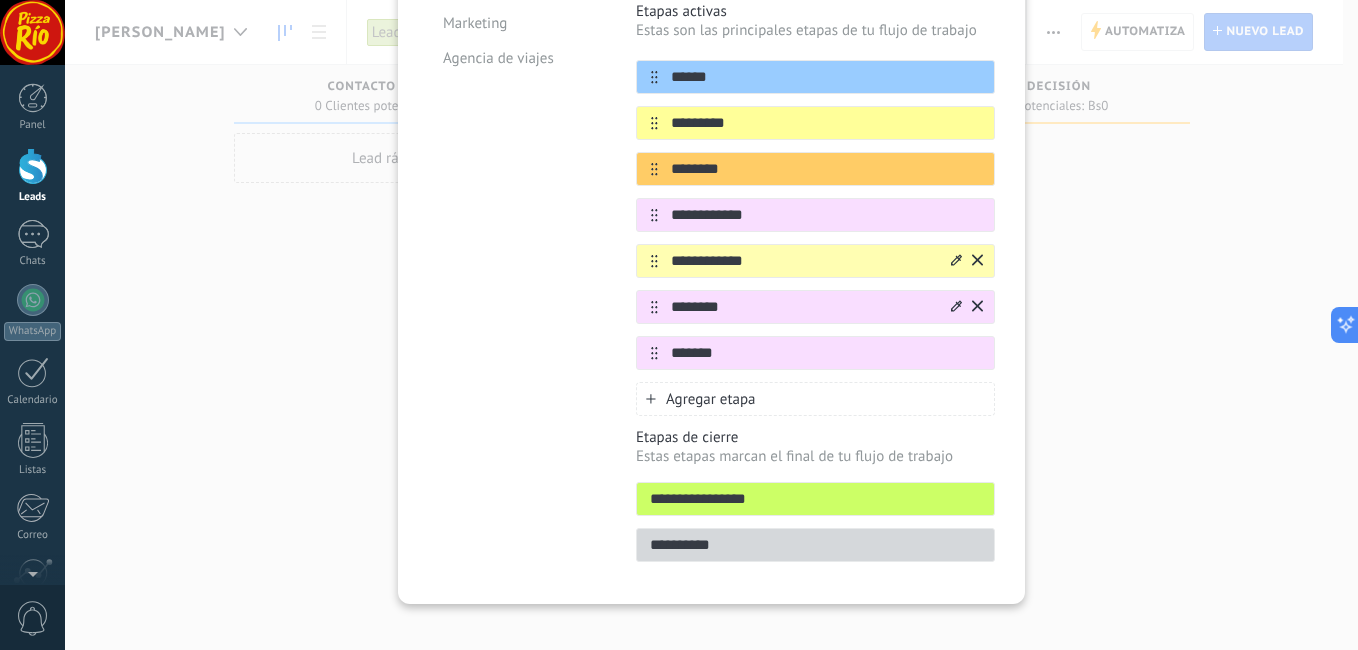 click at bounding box center [956, 307] 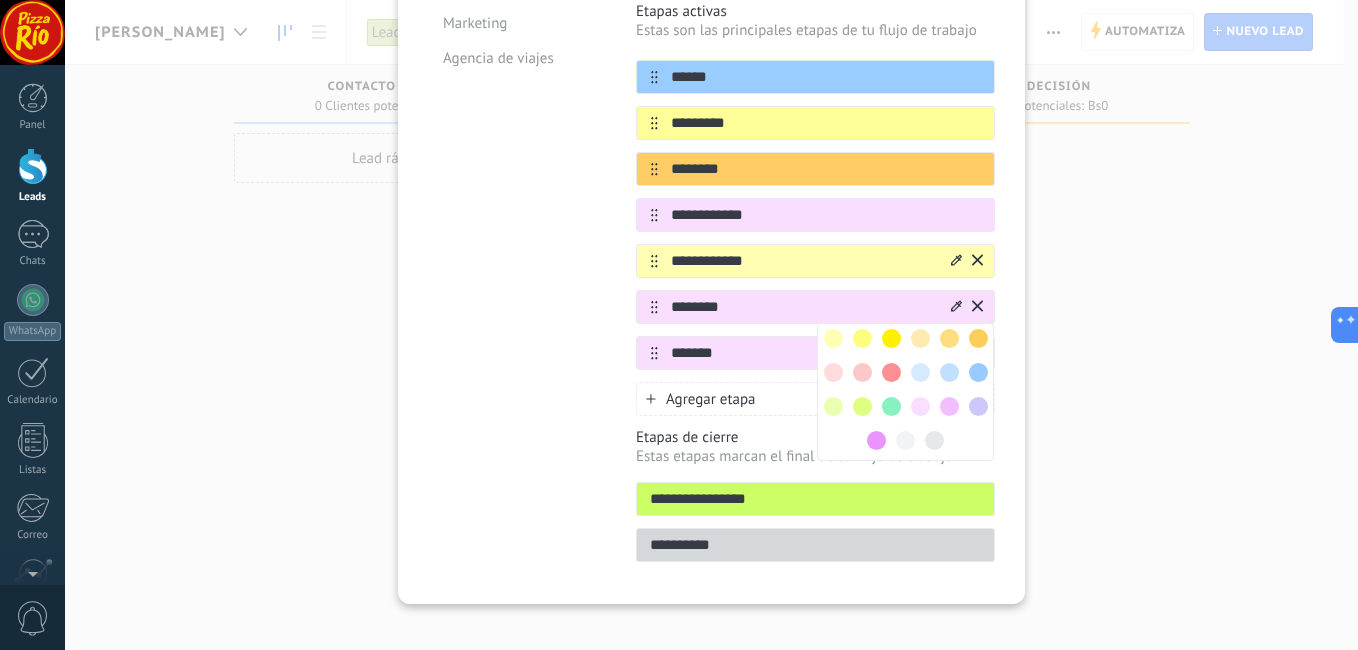 click at bounding box center (833, 372) 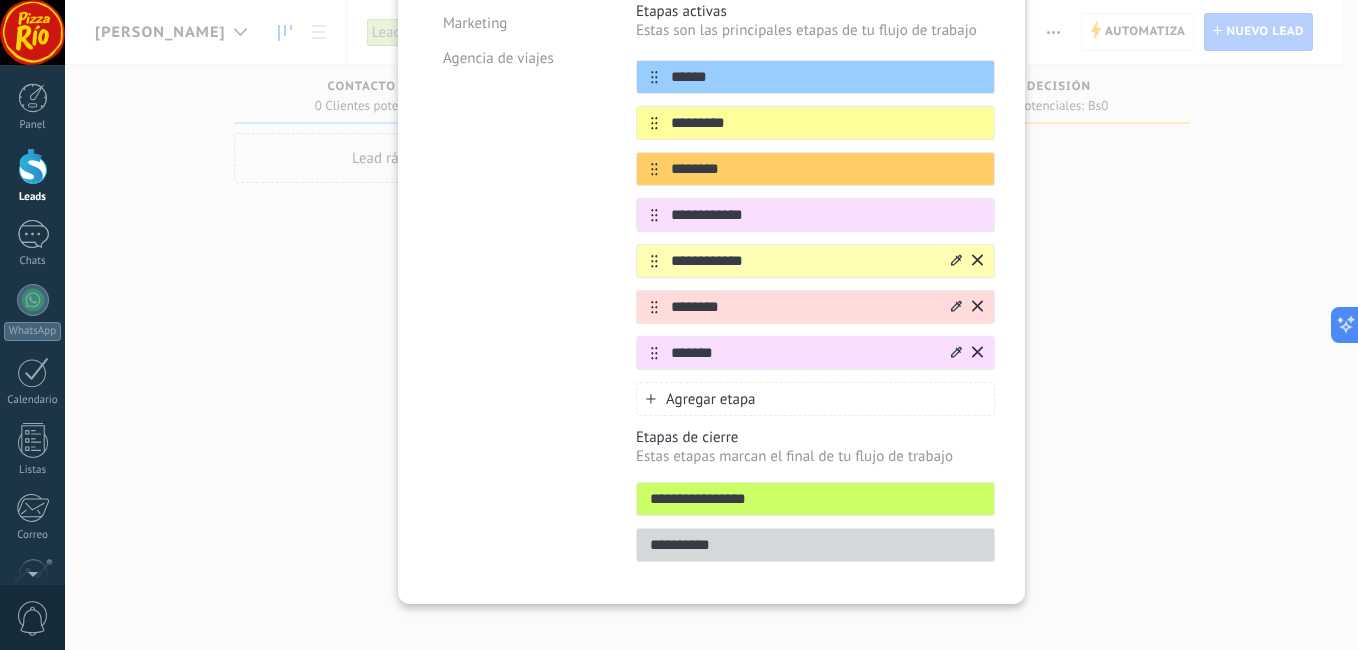 click 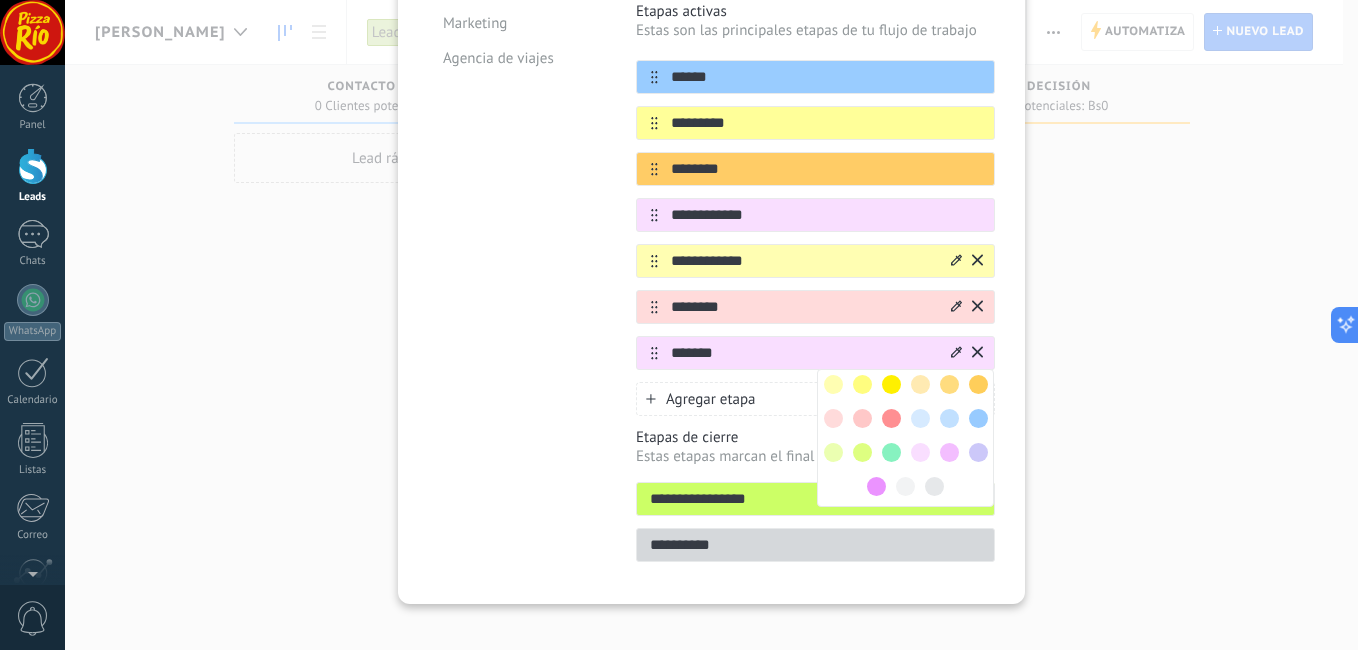click at bounding box center [833, 452] 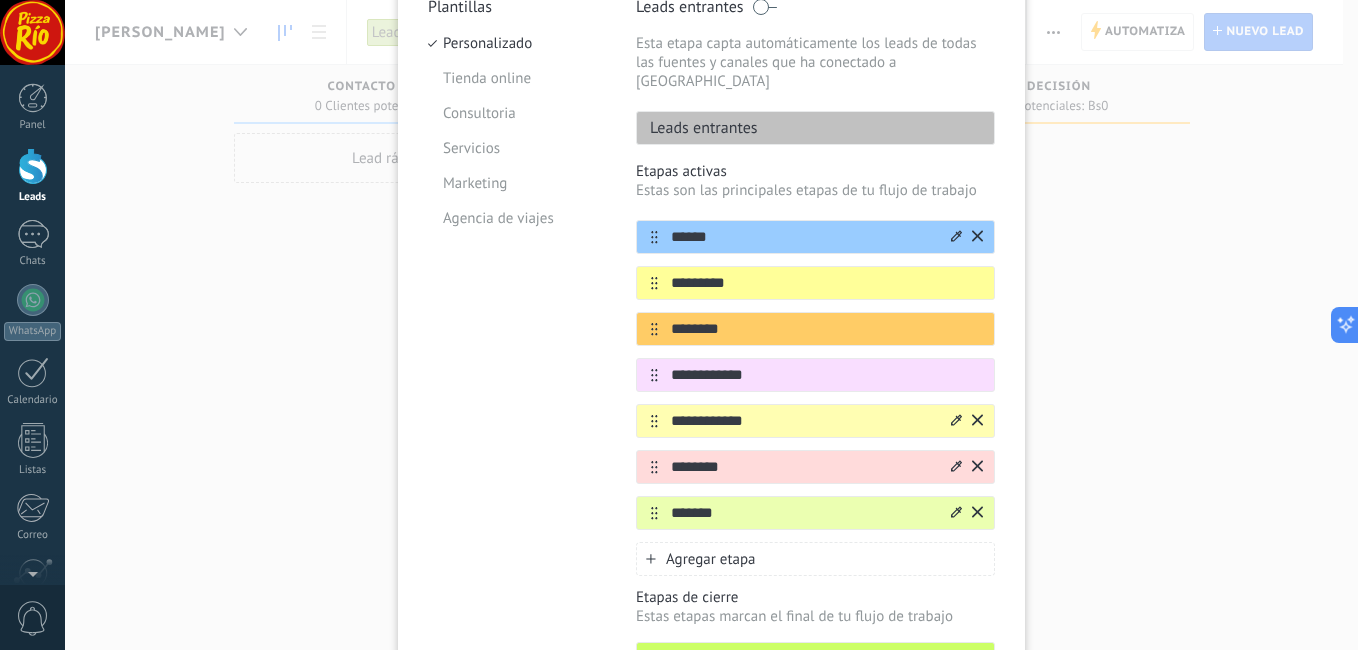 scroll, scrollTop: 0, scrollLeft: 0, axis: both 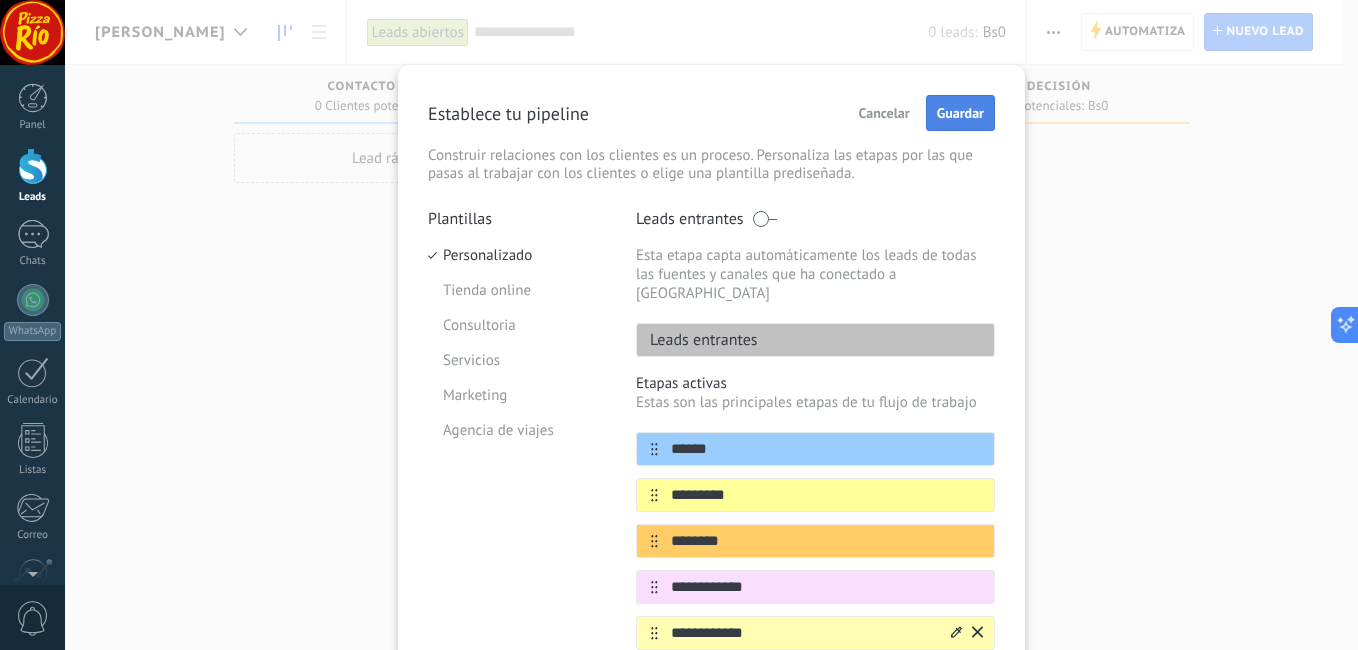 click on "Guardar" at bounding box center (960, 113) 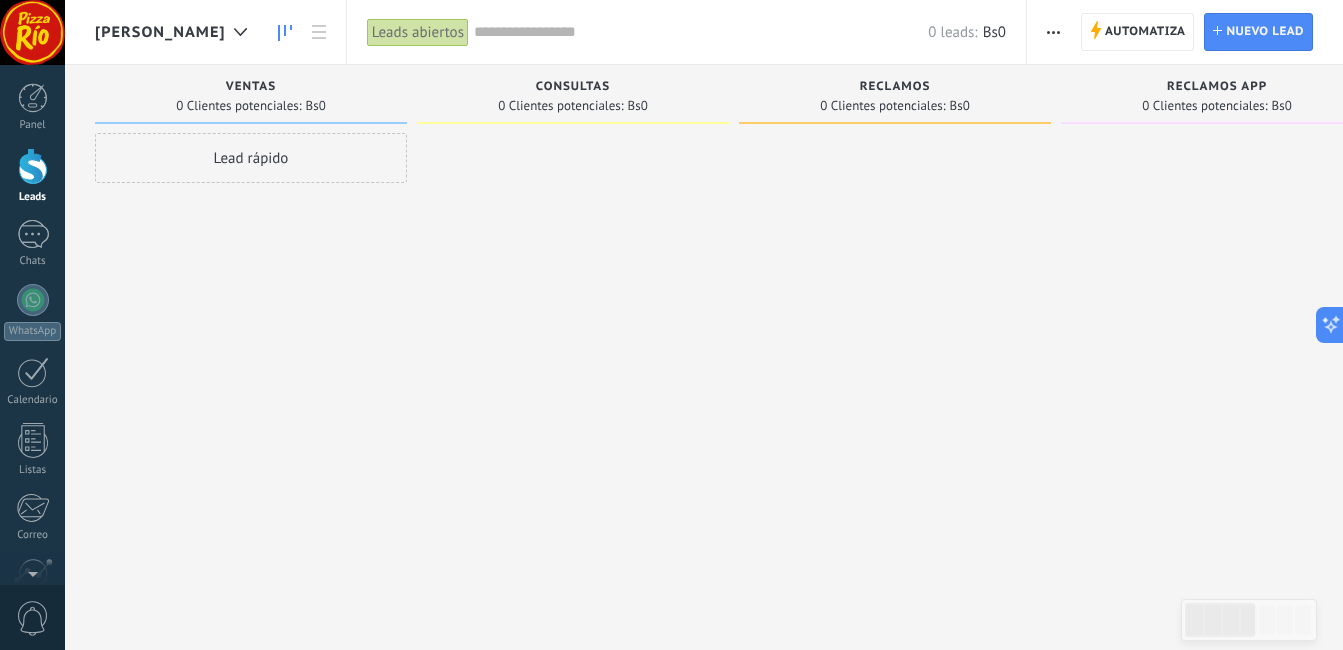 click at bounding box center [573, 327] 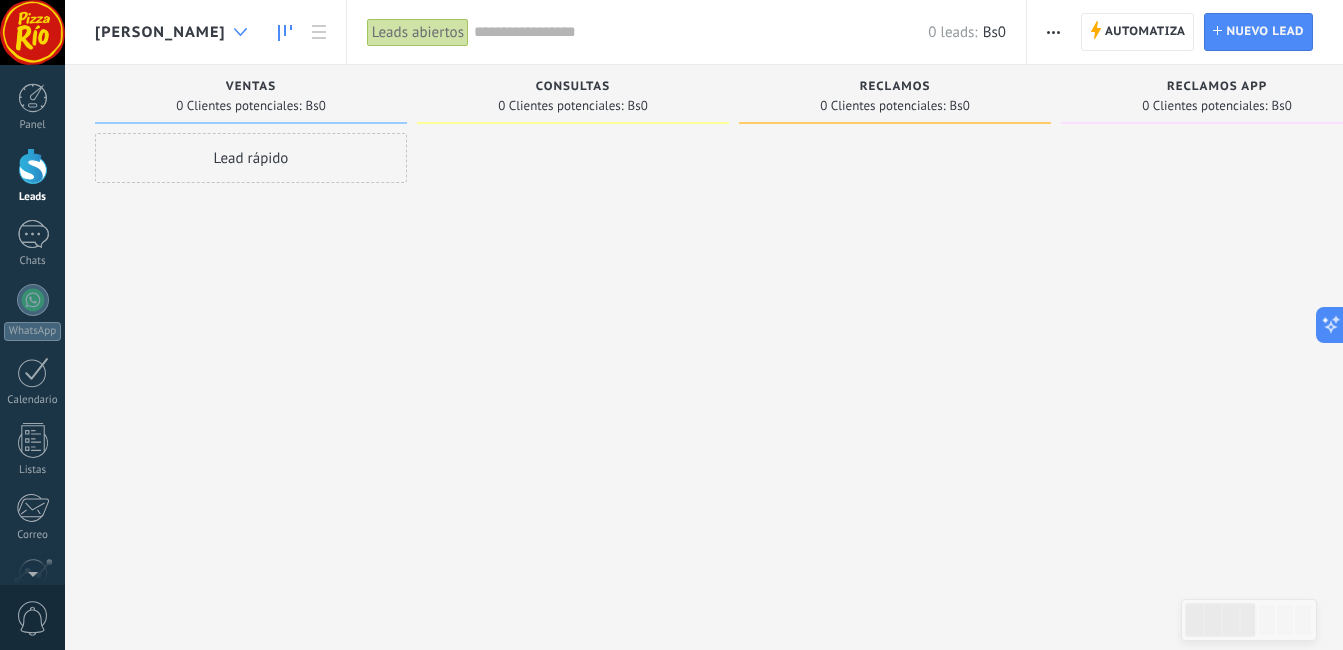 click at bounding box center [240, 32] 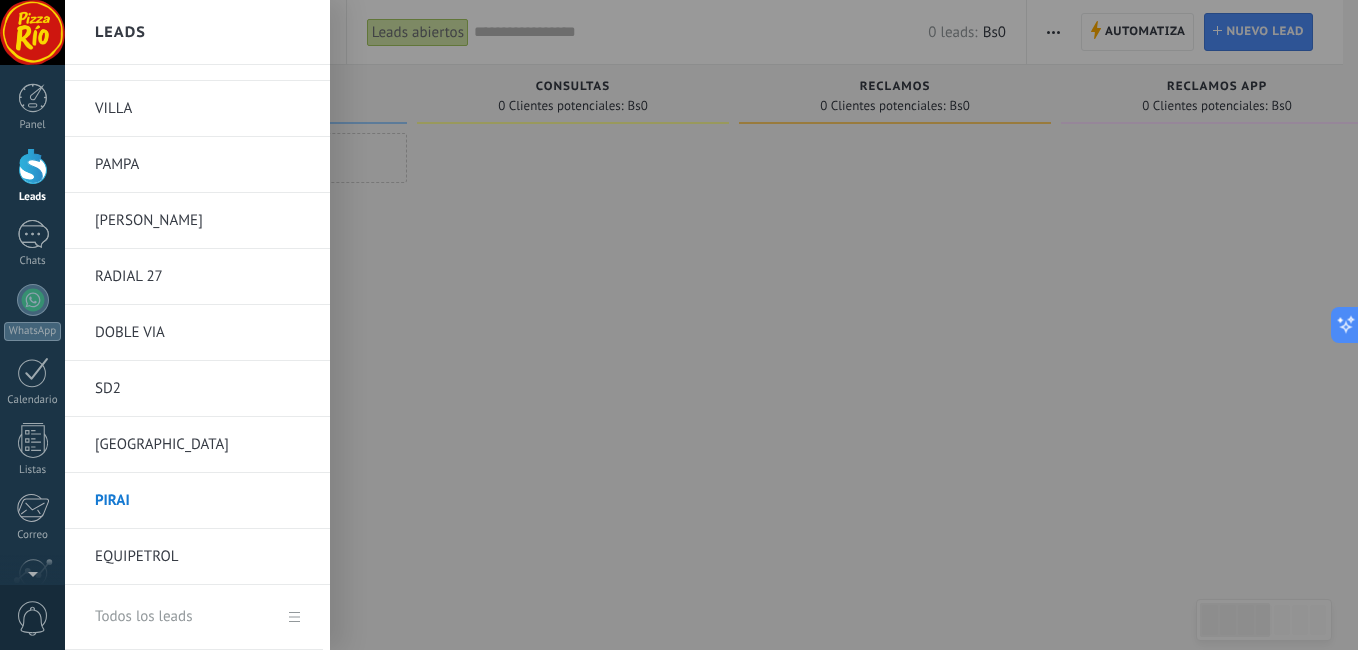 scroll, scrollTop: 320, scrollLeft: 0, axis: vertical 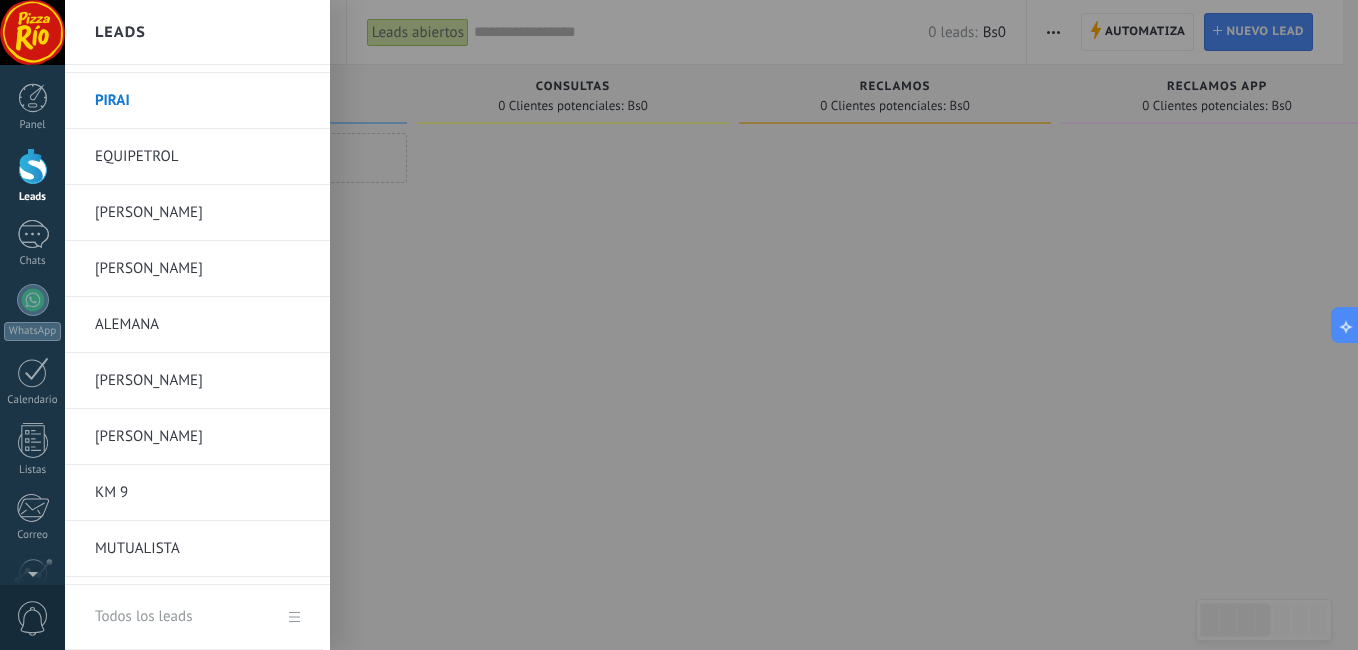 click on "[PERSON_NAME]" at bounding box center [202, 269] 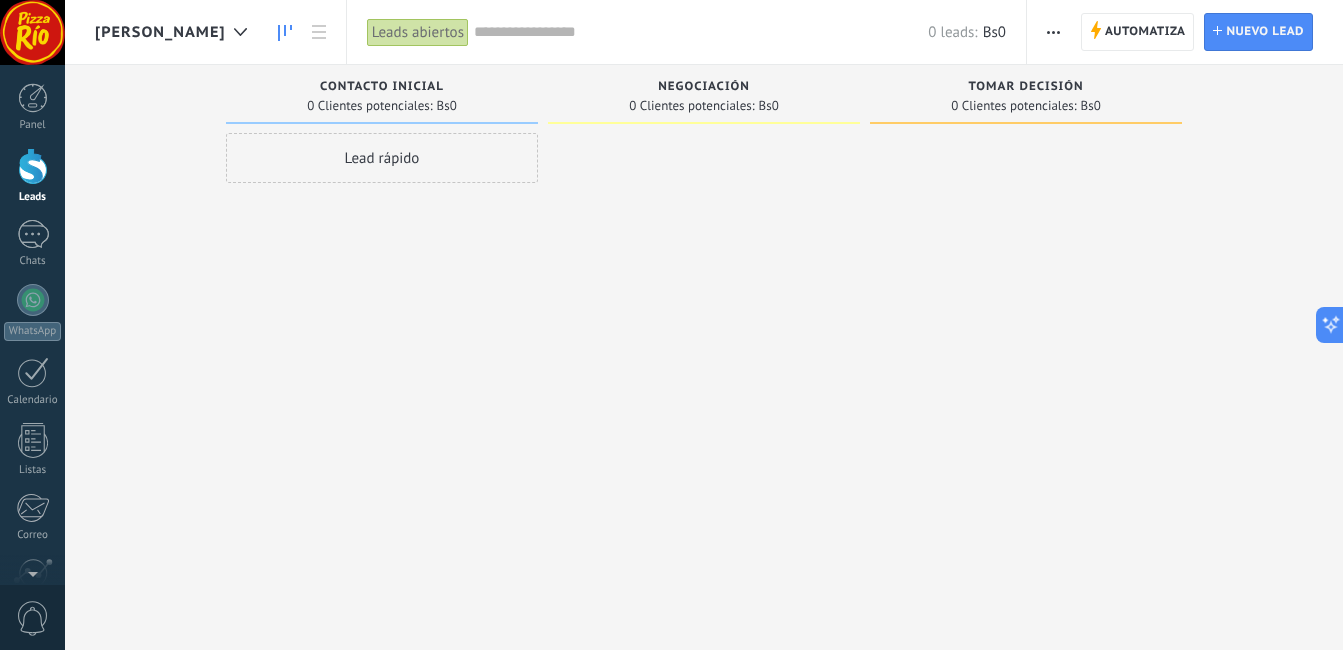 click at bounding box center (1053, 32) 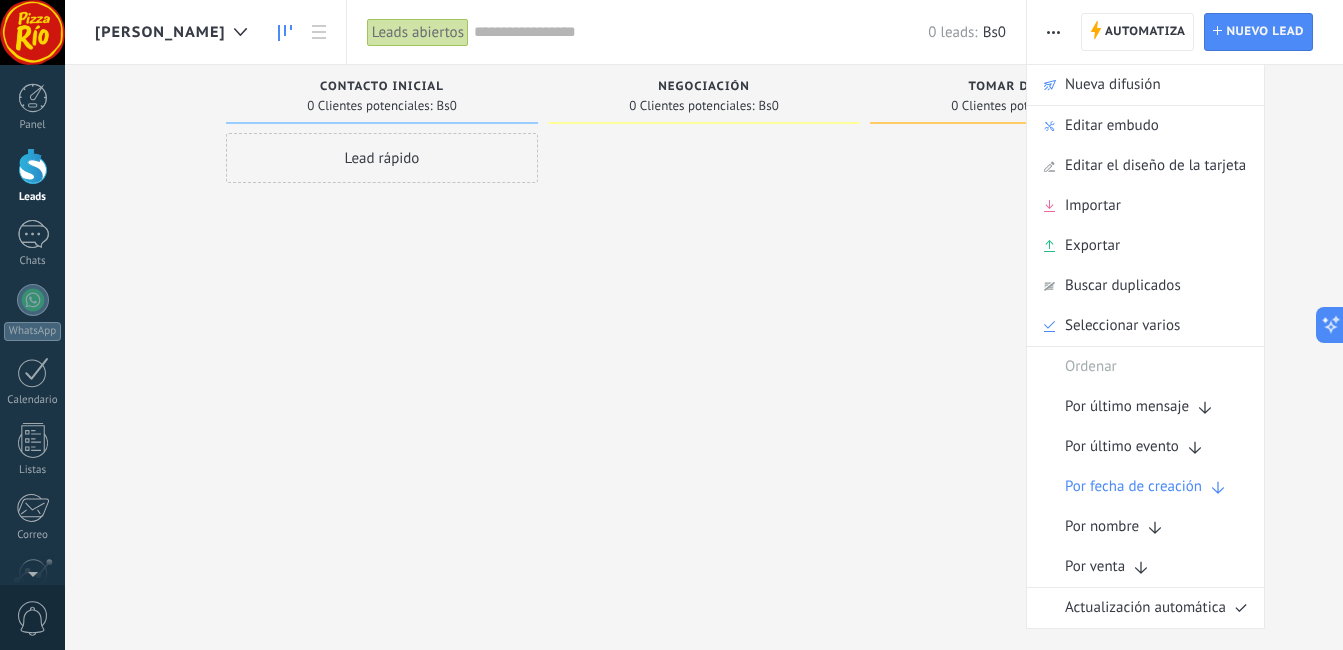 click on "Editar embudo" at bounding box center (1112, 126) 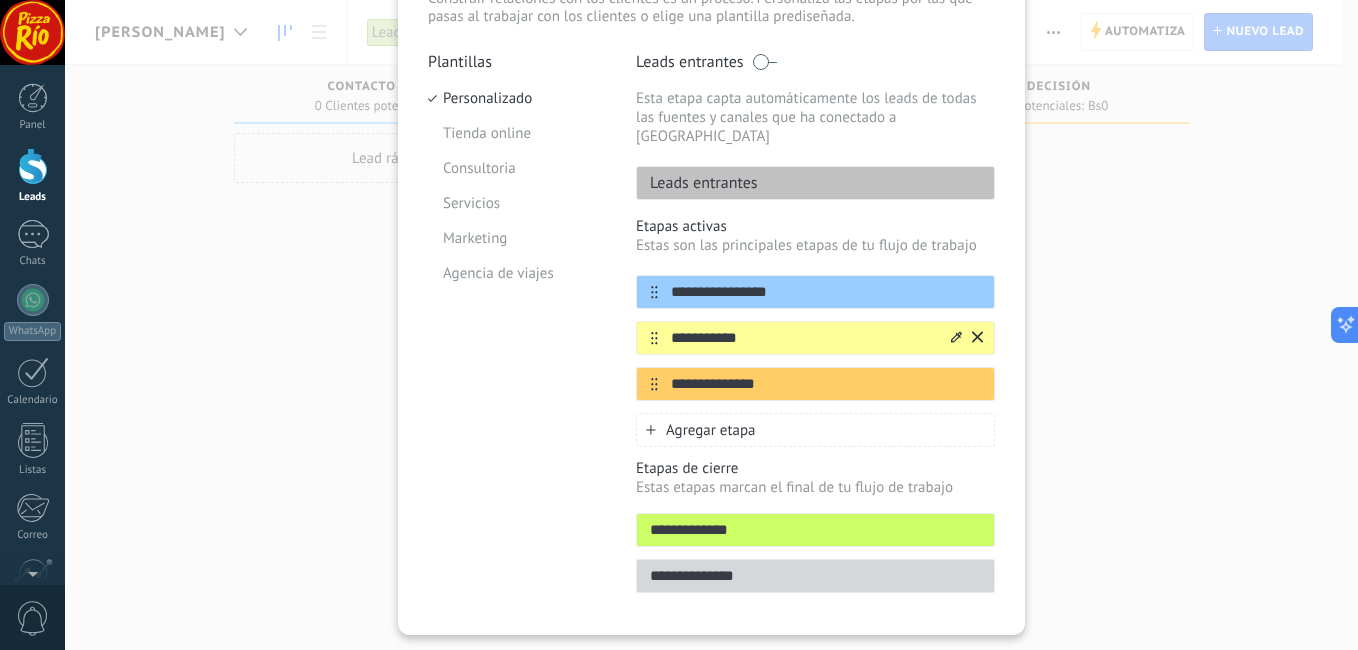 scroll, scrollTop: 188, scrollLeft: 0, axis: vertical 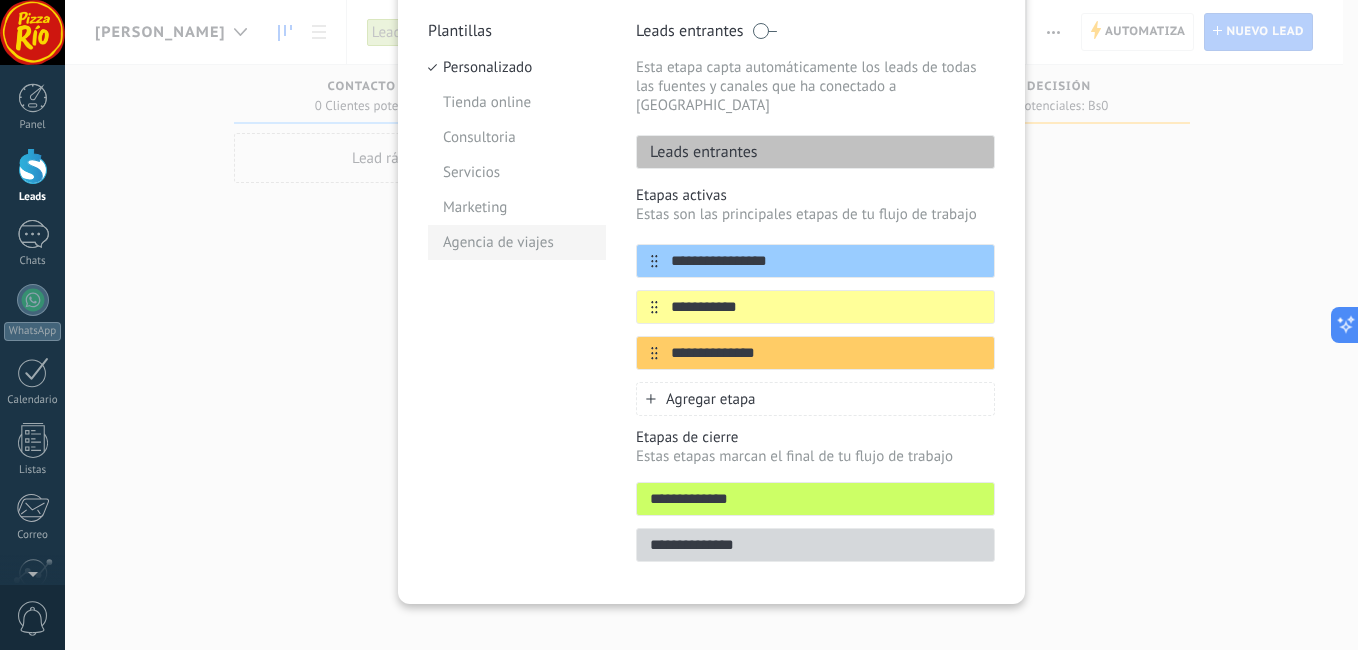 drag, startPoint x: 803, startPoint y: 250, endPoint x: 583, endPoint y: 259, distance: 220.18402 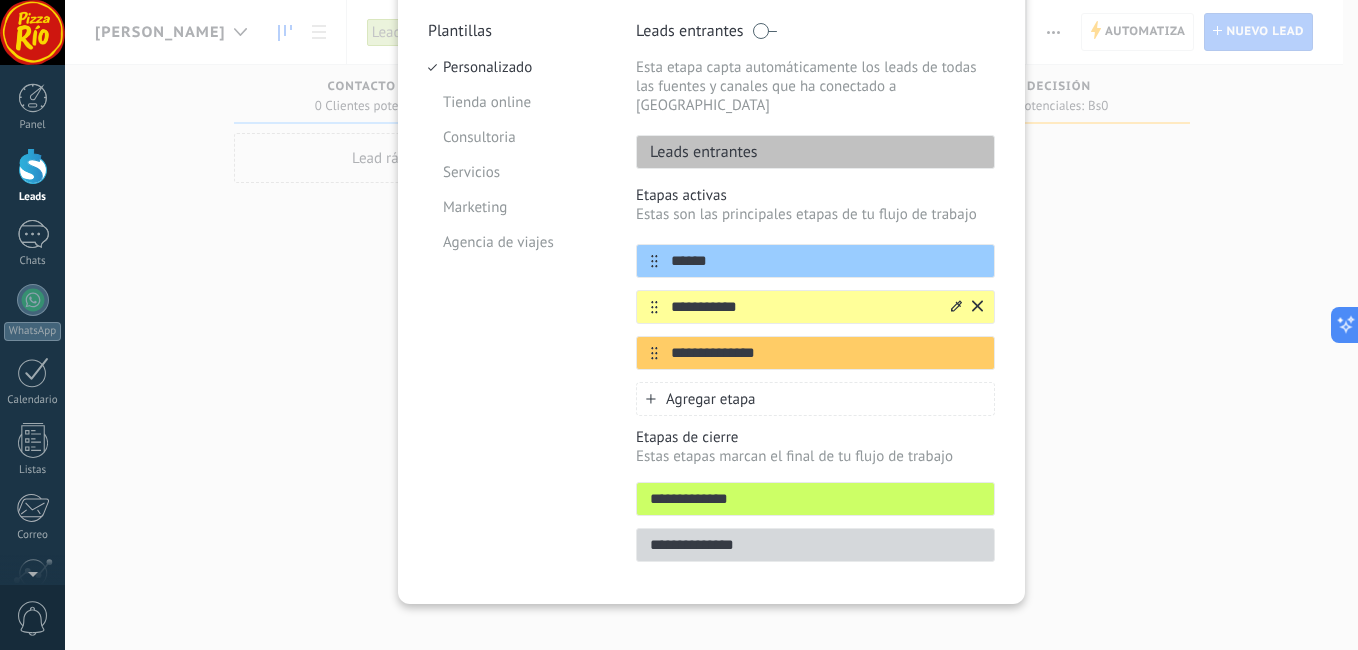 type on "******" 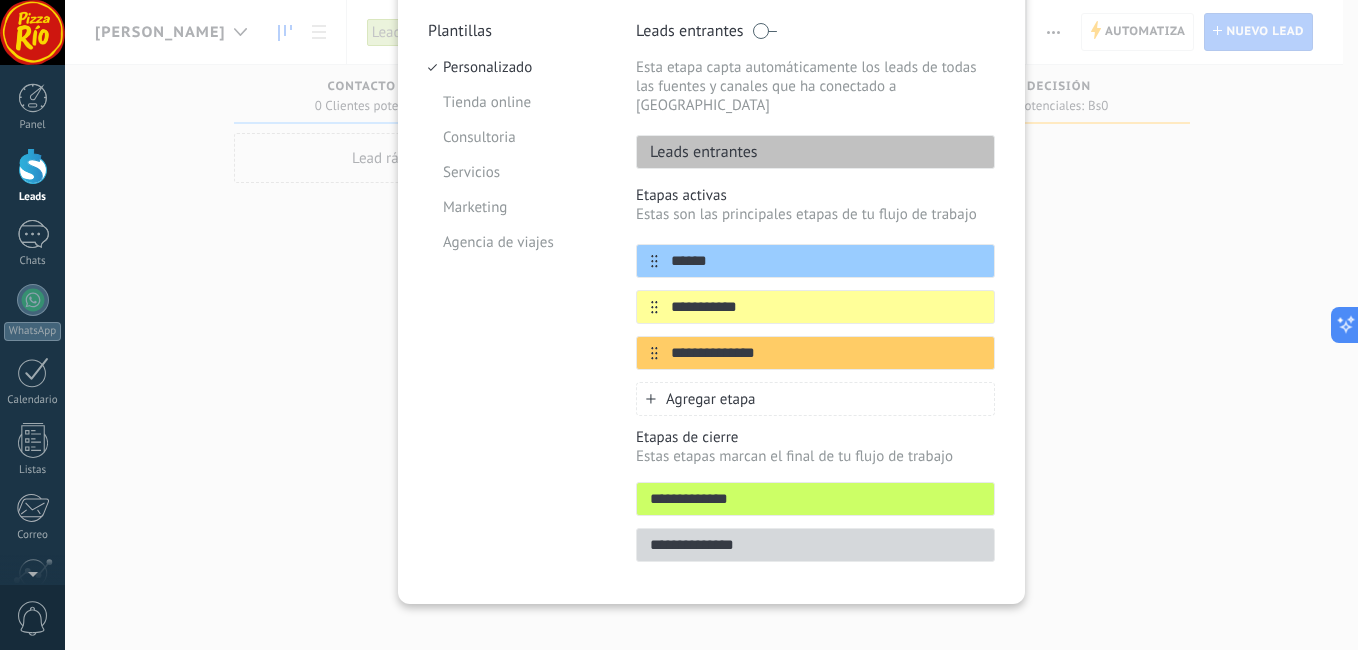 drag, startPoint x: 799, startPoint y: 283, endPoint x: 586, endPoint y: 304, distance: 214.03271 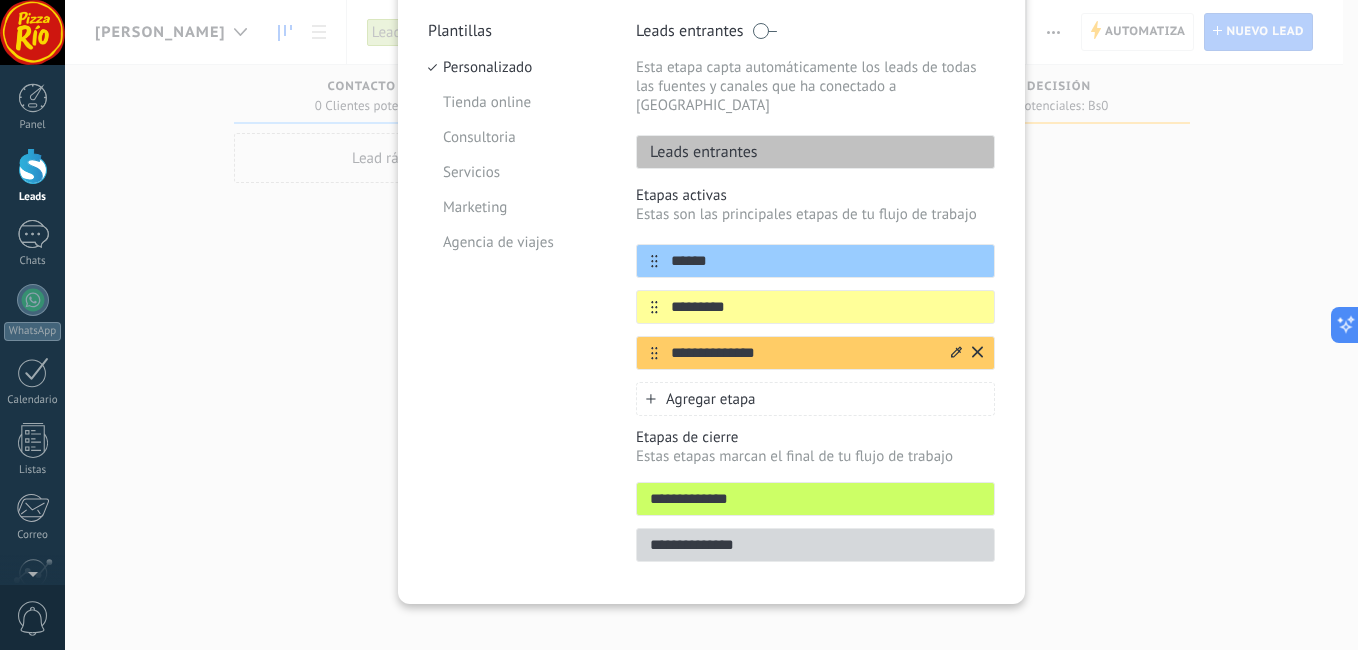 type on "*********" 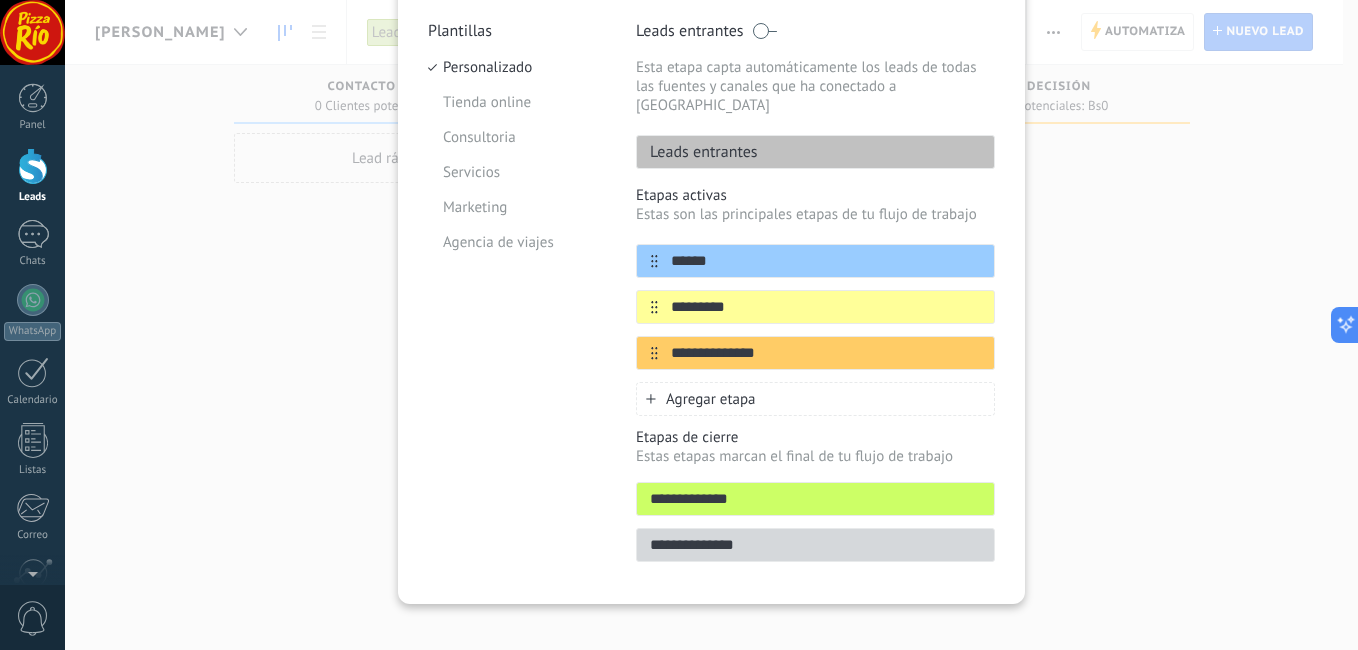 drag, startPoint x: 803, startPoint y: 333, endPoint x: 517, endPoint y: 339, distance: 286.06293 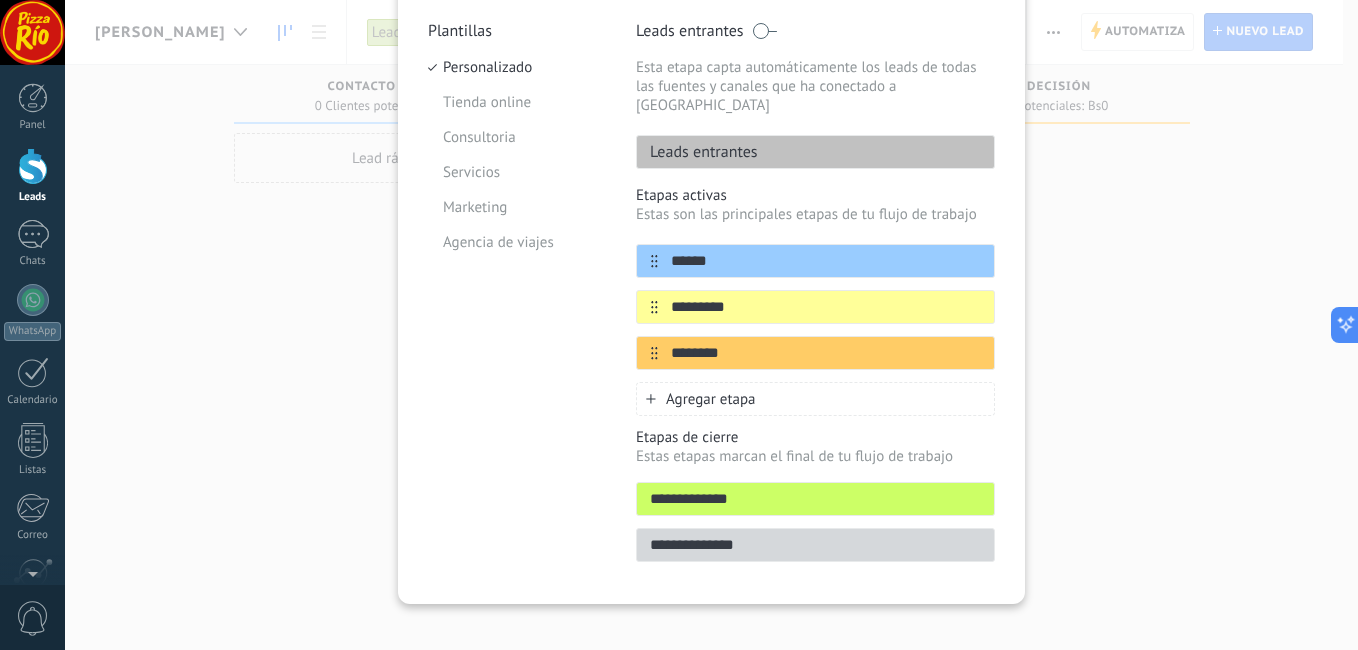 type on "********" 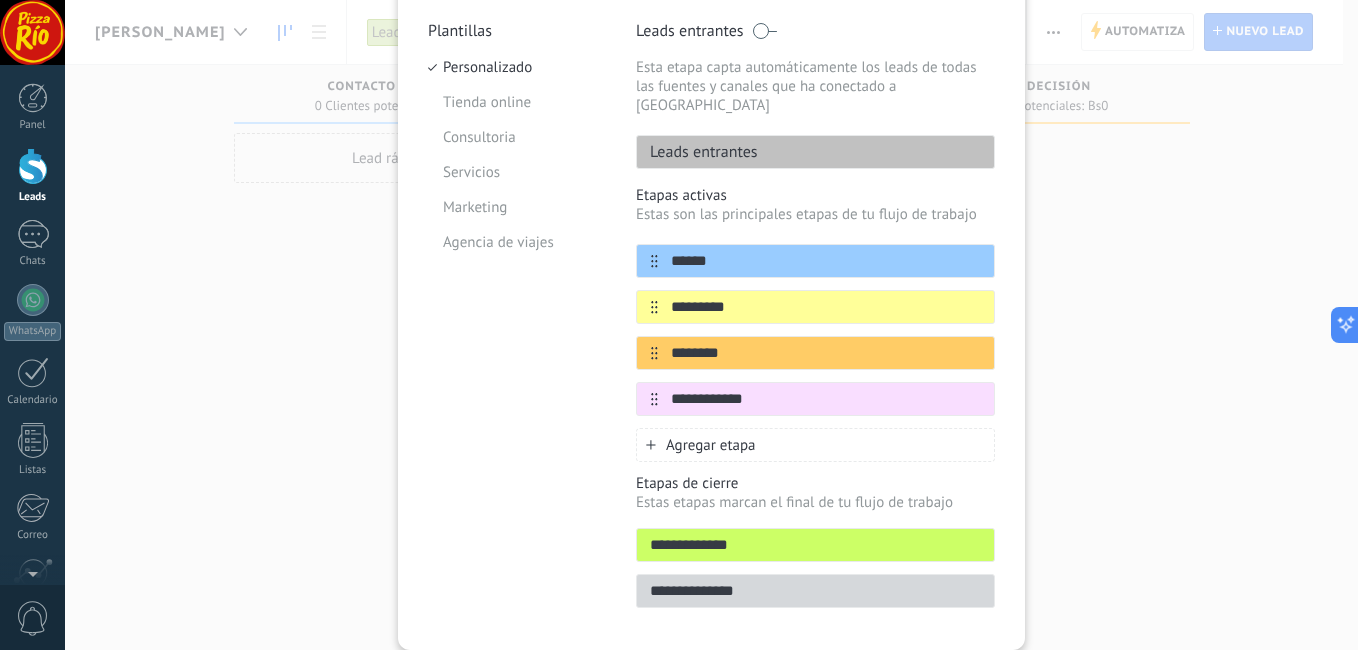 type on "**********" 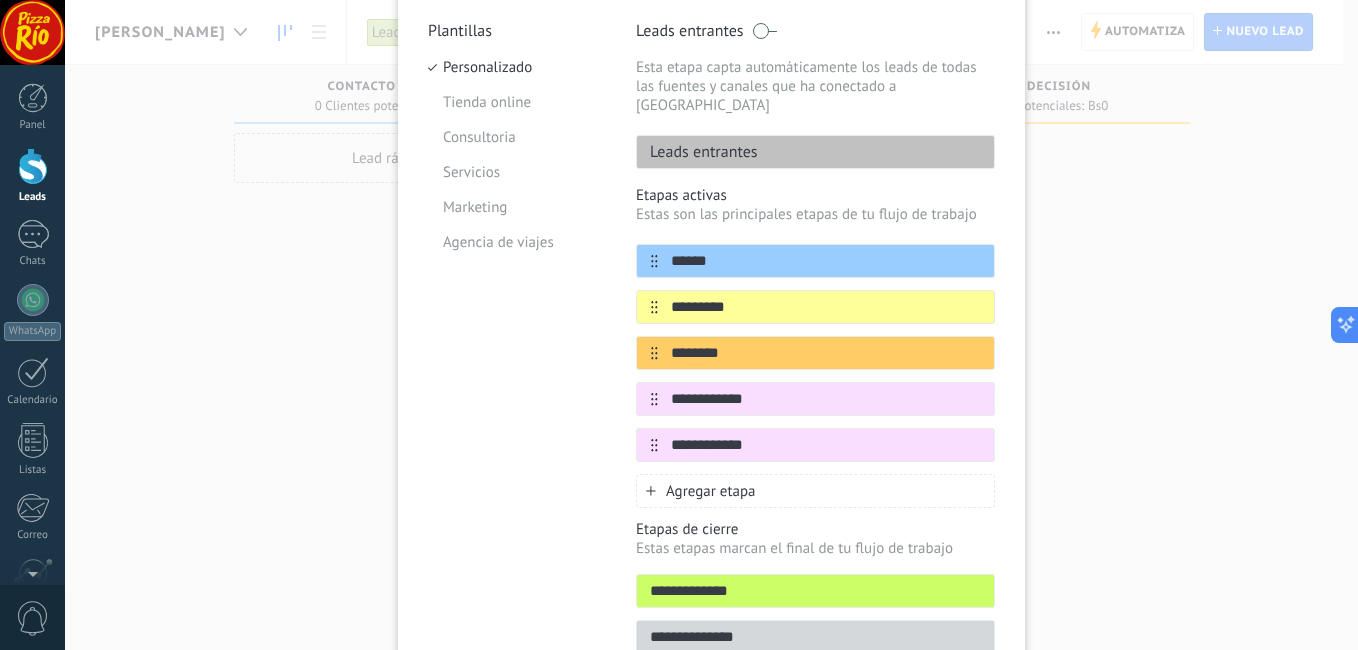 type on "**********" 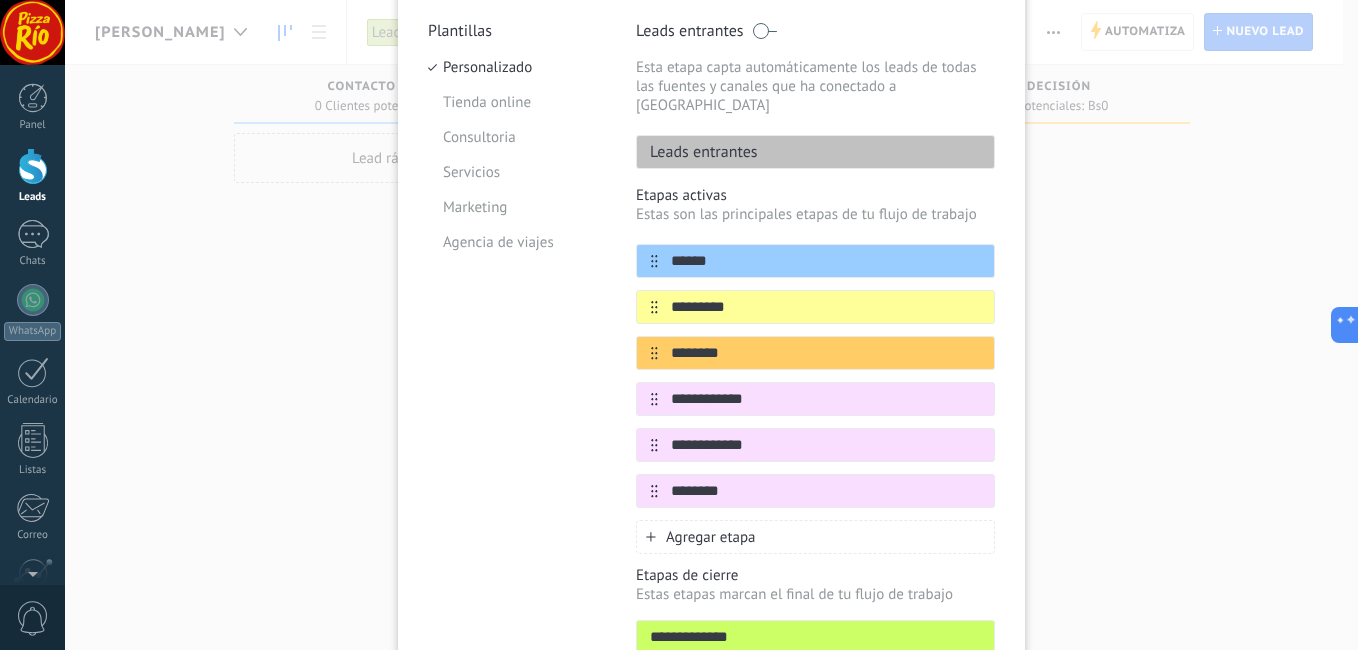 type on "********" 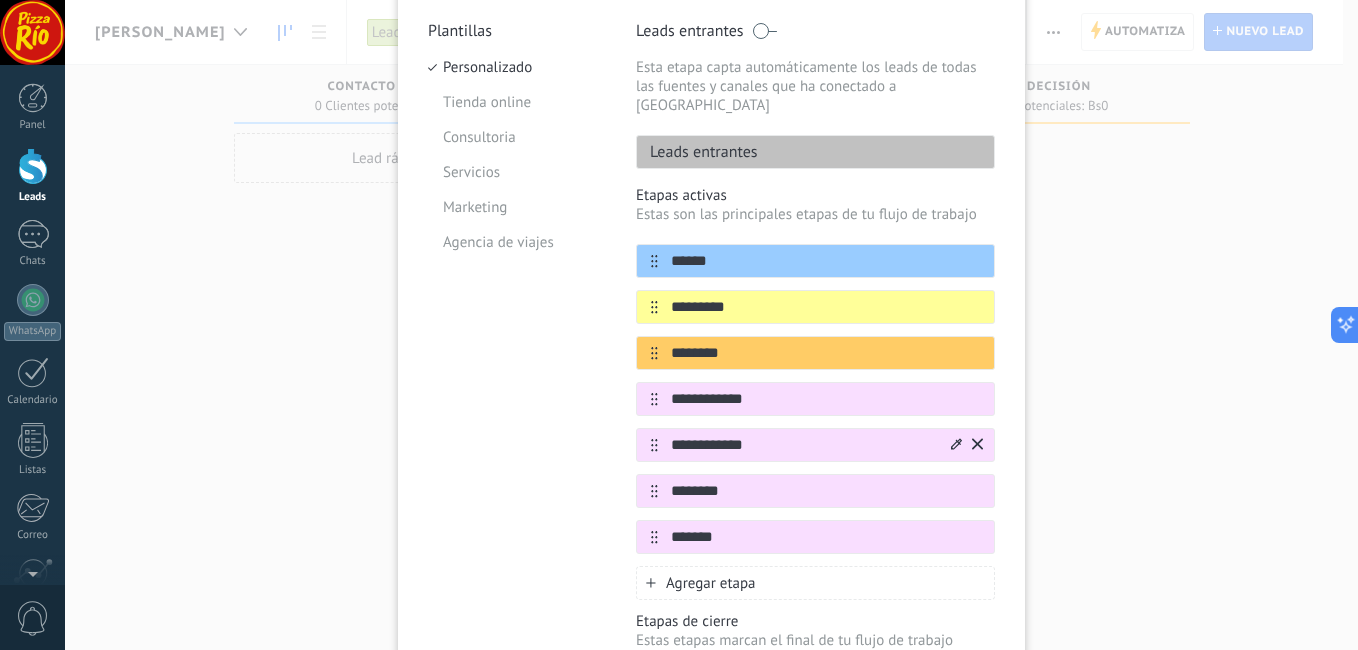 type on "*******" 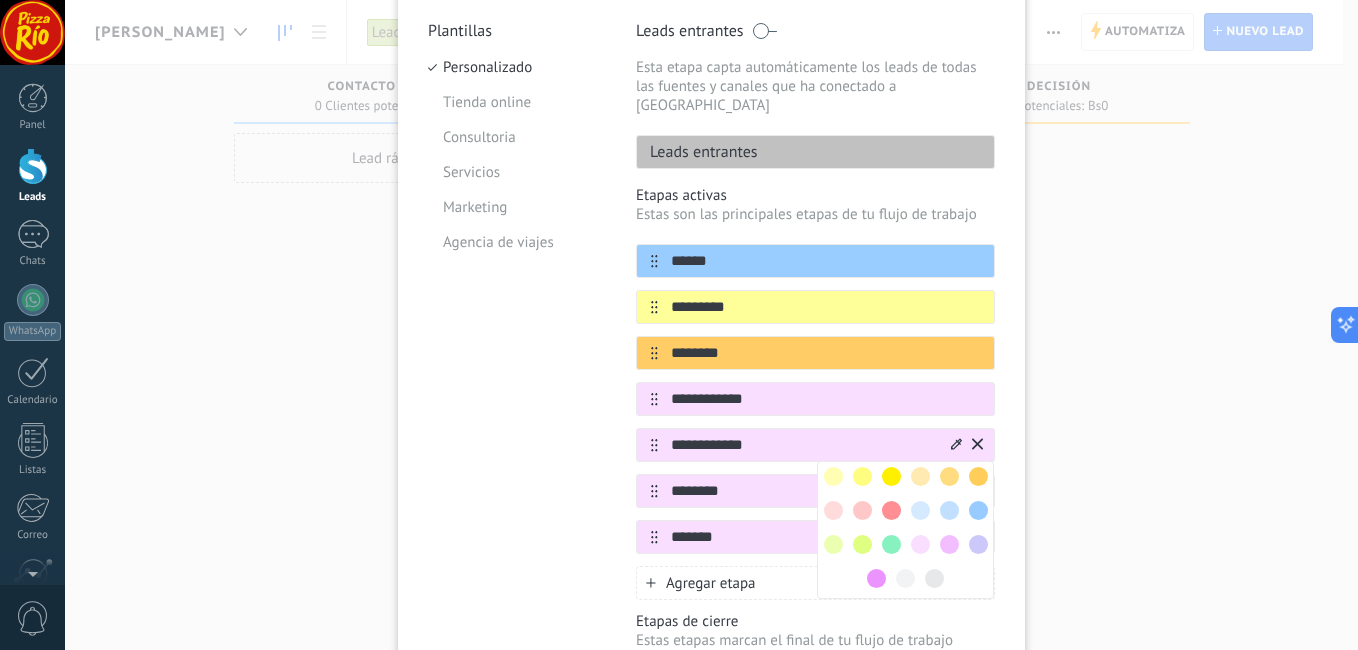 click at bounding box center (833, 476) 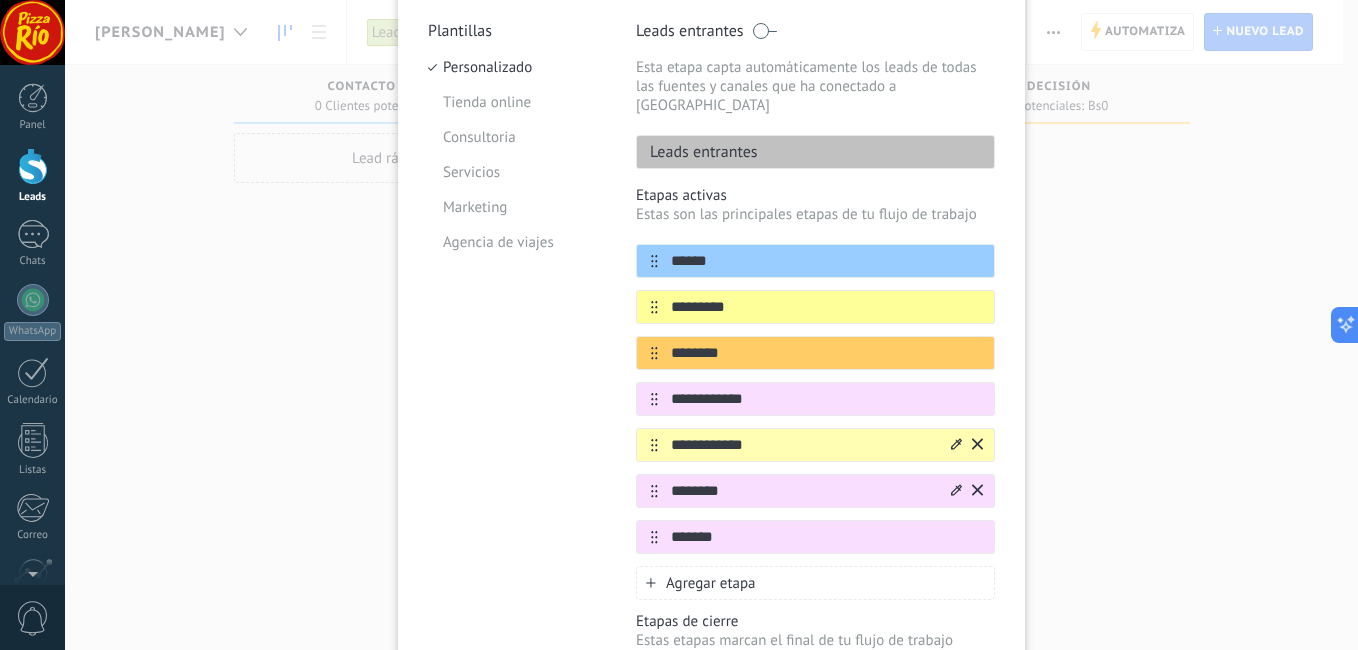 click 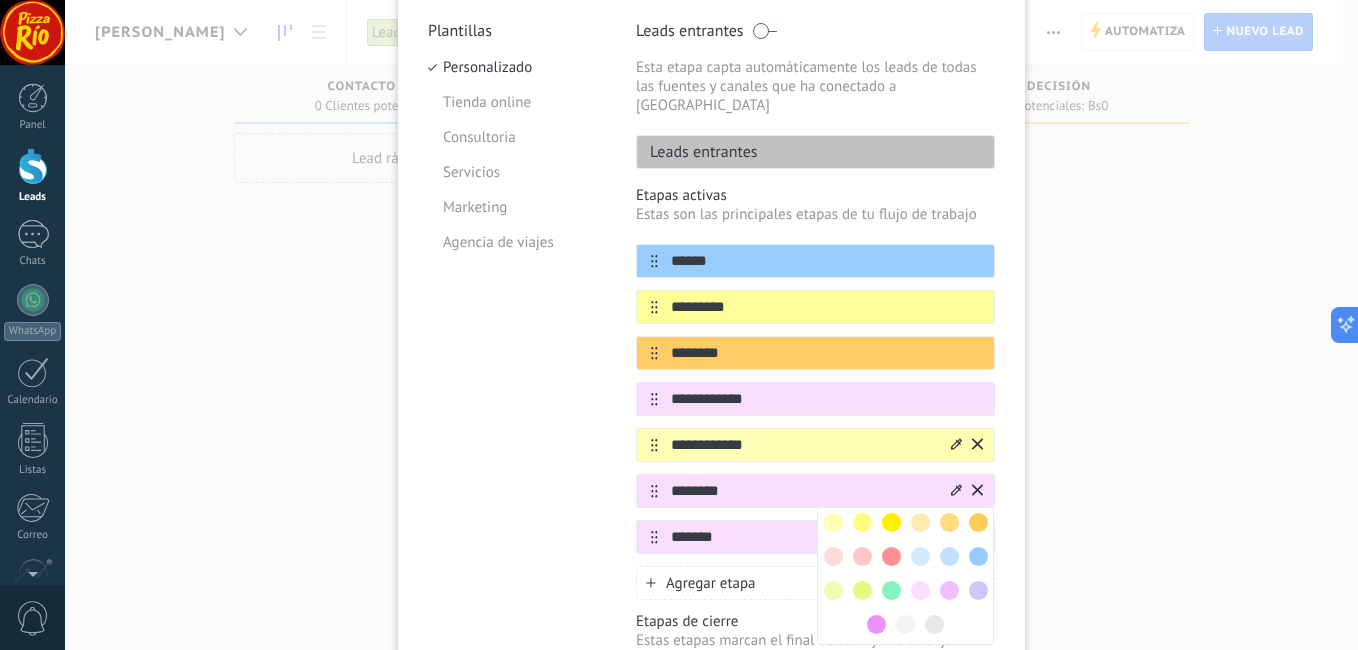 click at bounding box center (833, 556) 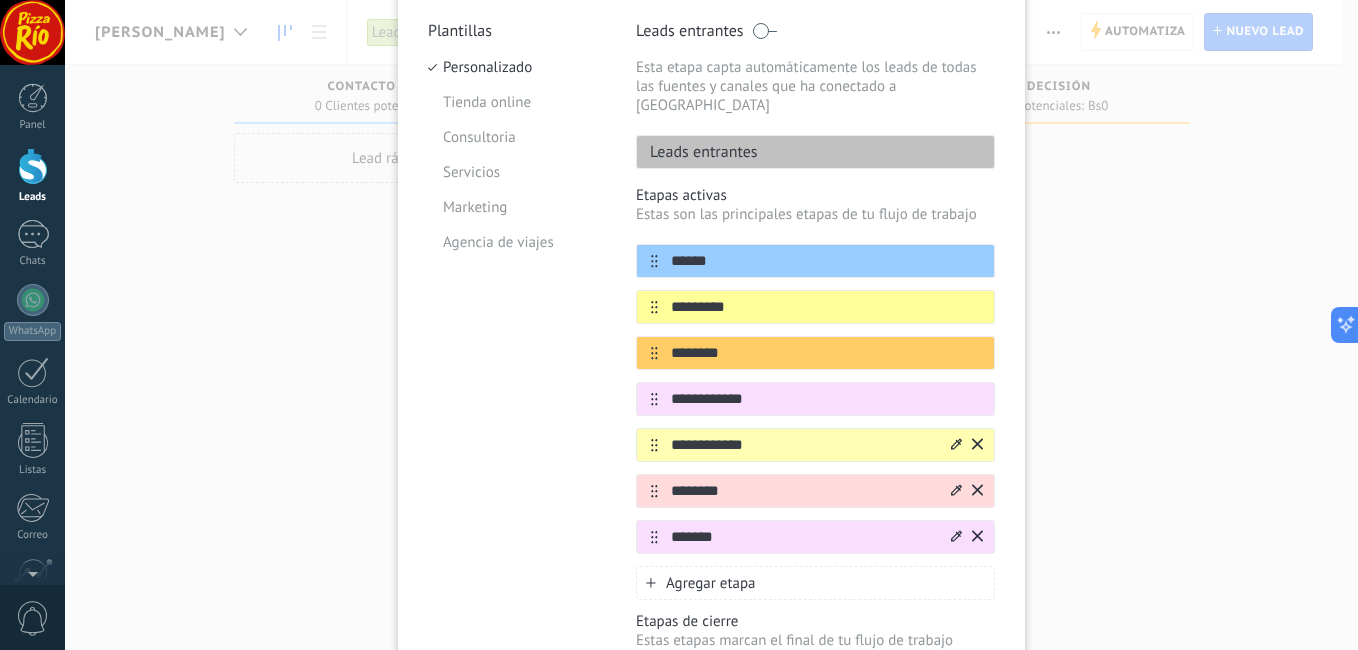 click 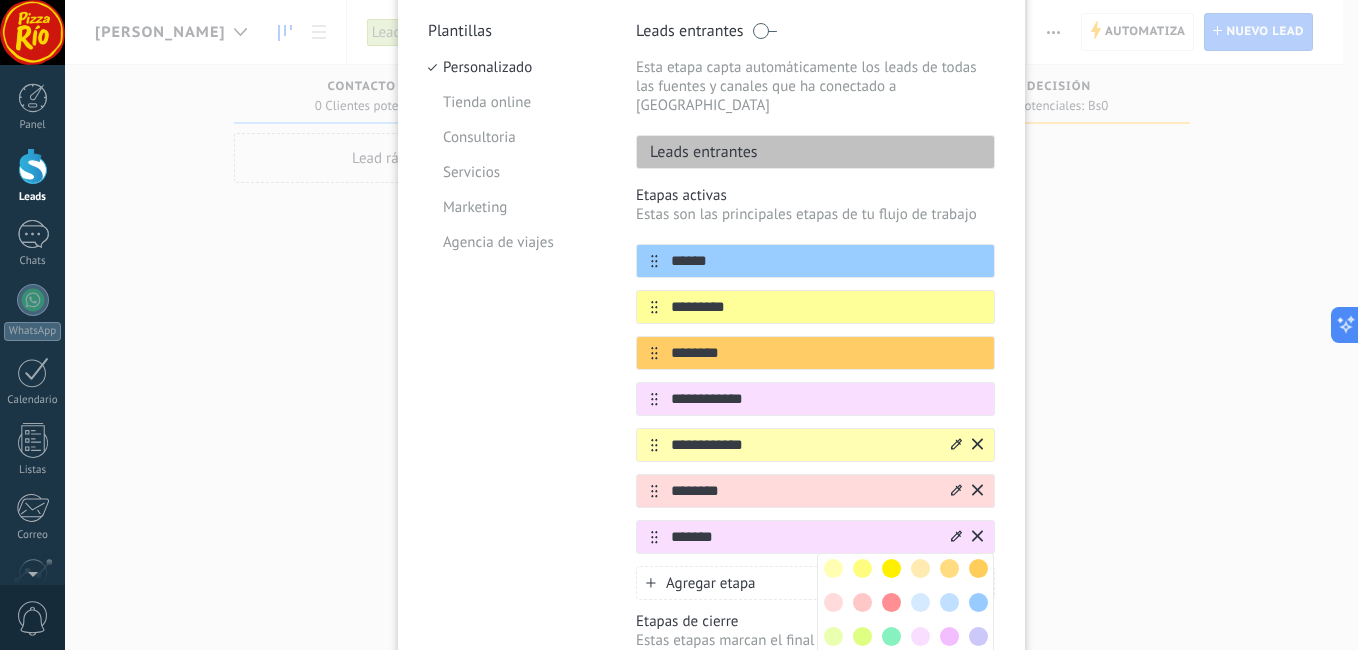 click at bounding box center (833, 636) 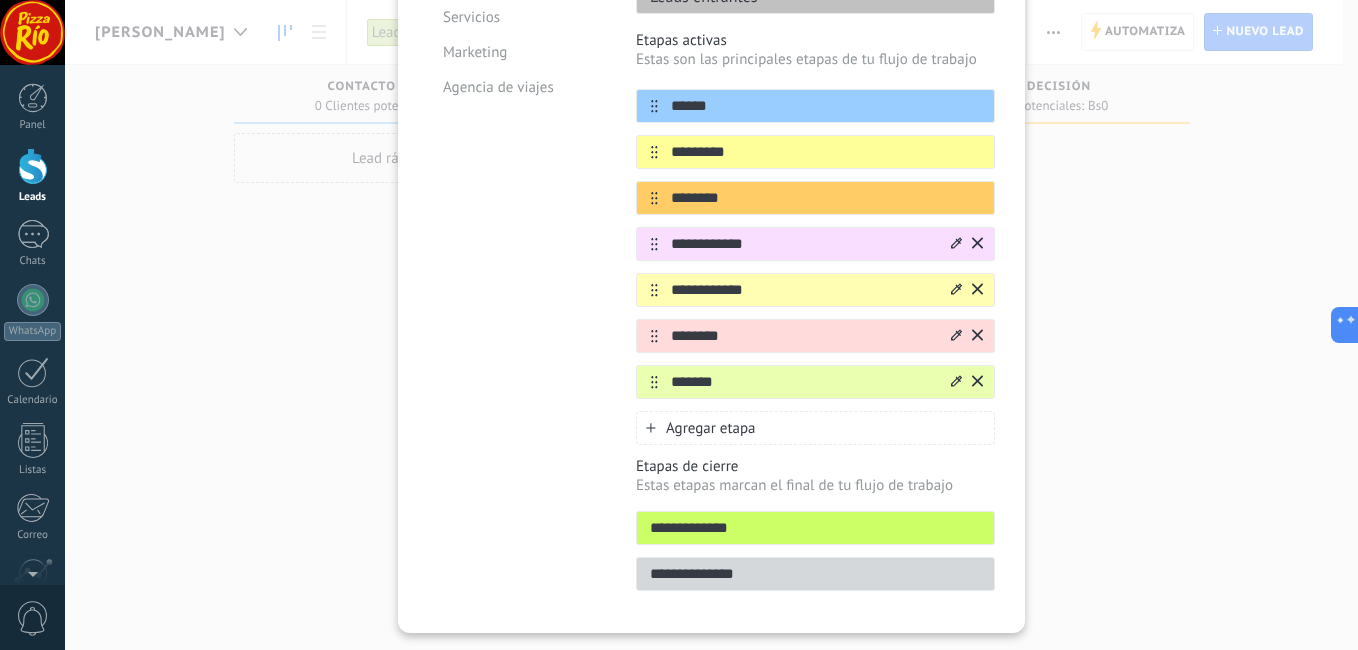 scroll, scrollTop: 372, scrollLeft: 0, axis: vertical 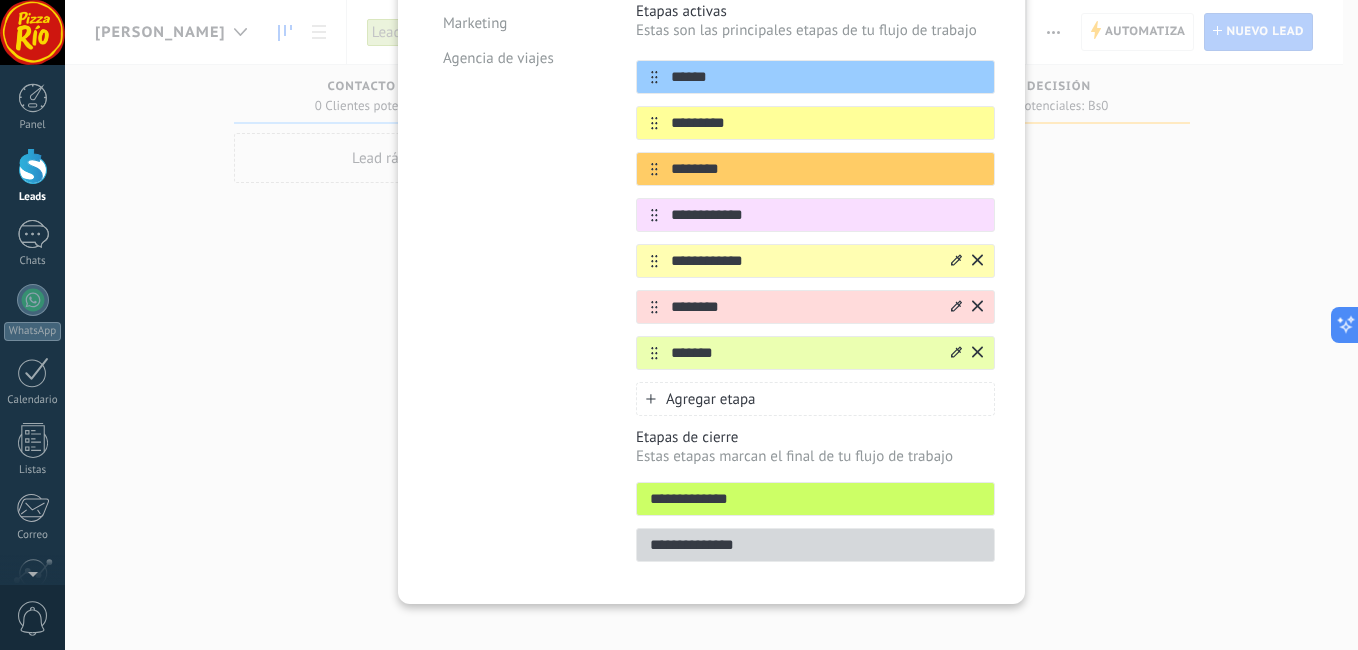 drag, startPoint x: 780, startPoint y: 488, endPoint x: 527, endPoint y: 502, distance: 253.38705 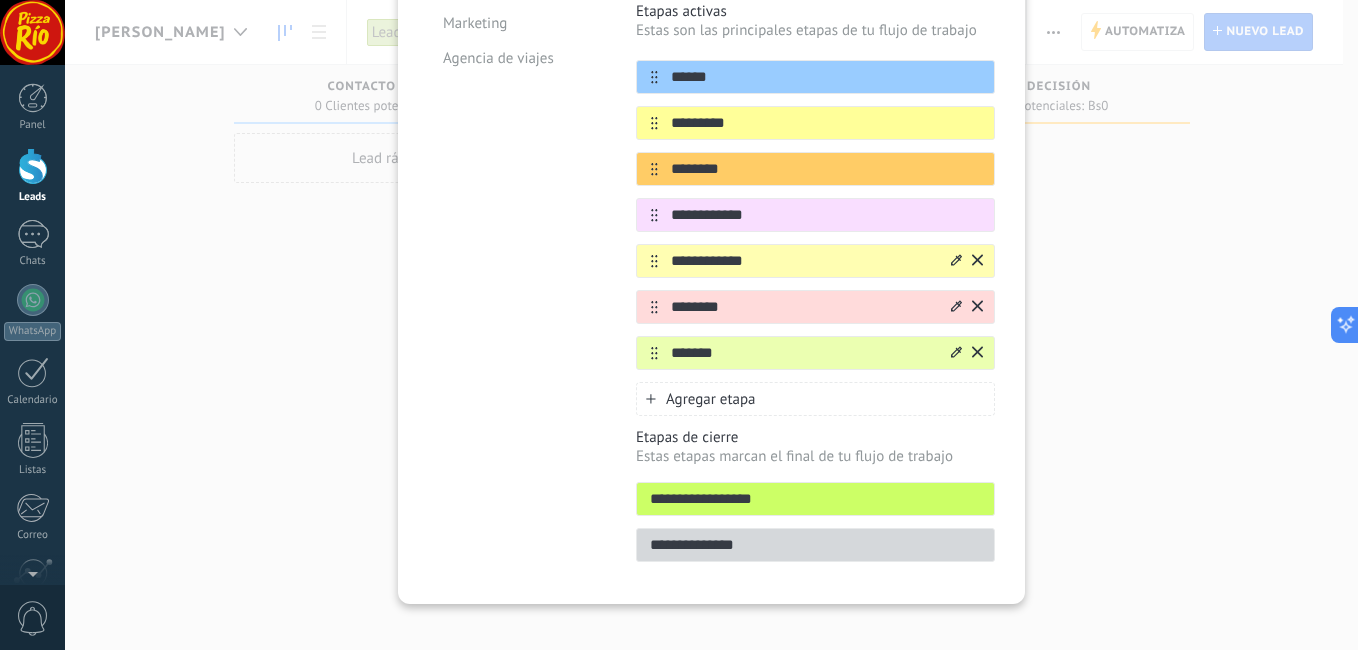 type on "**********" 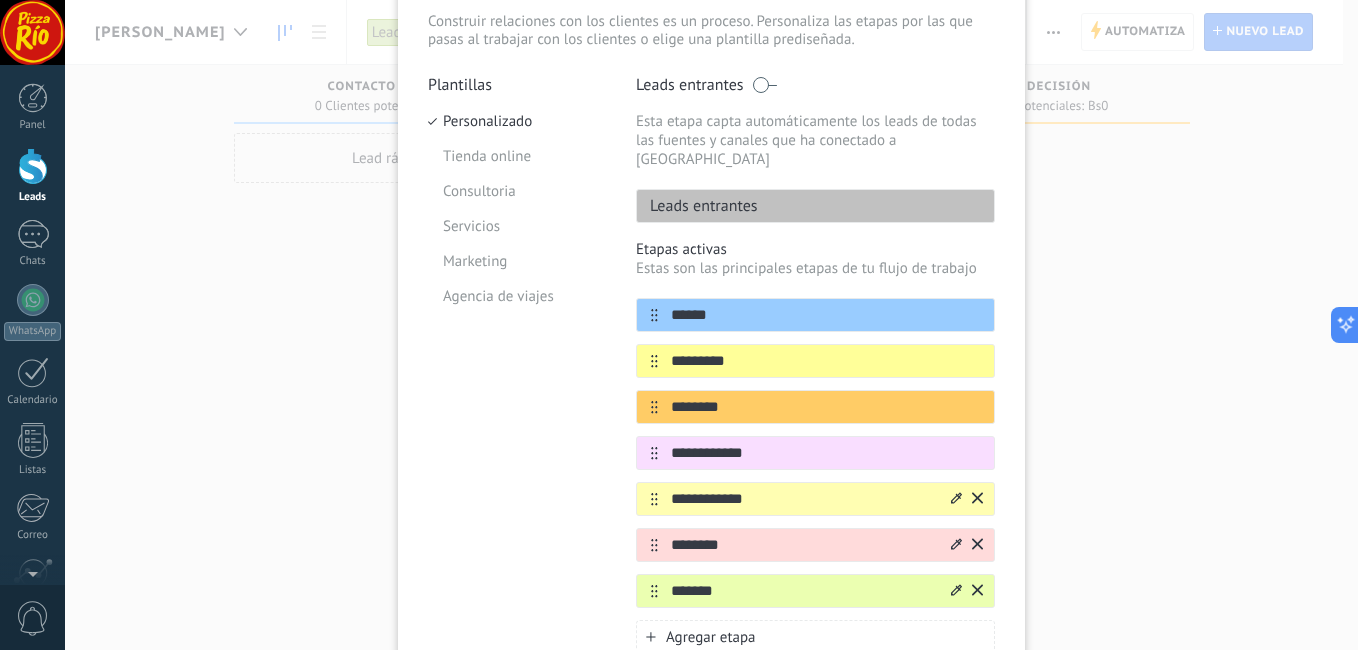 scroll, scrollTop: 0, scrollLeft: 0, axis: both 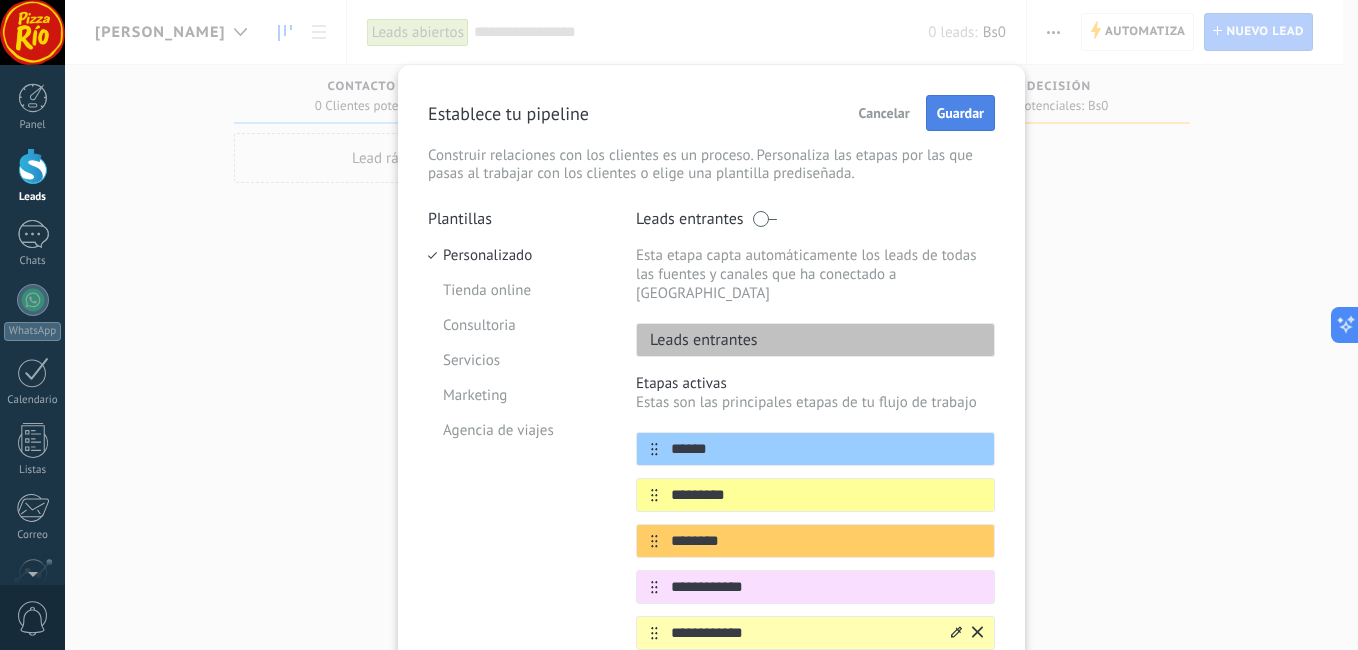 type on "**********" 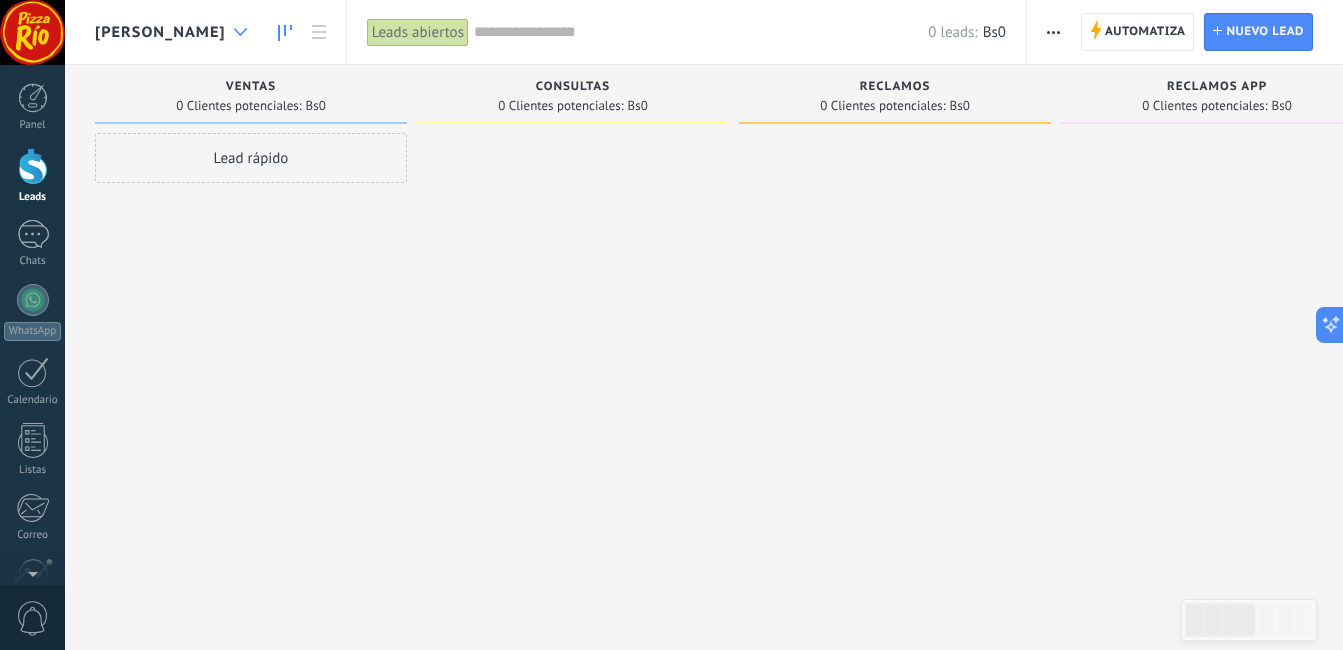 click 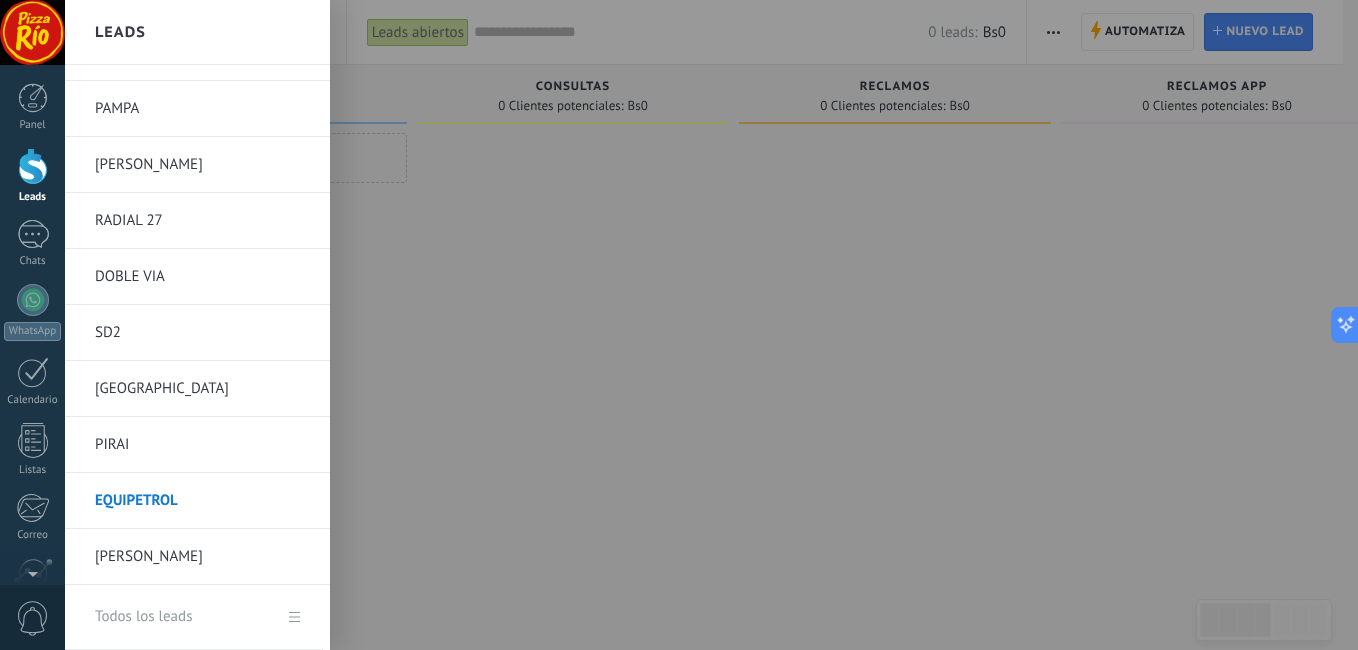 scroll, scrollTop: 376, scrollLeft: 0, axis: vertical 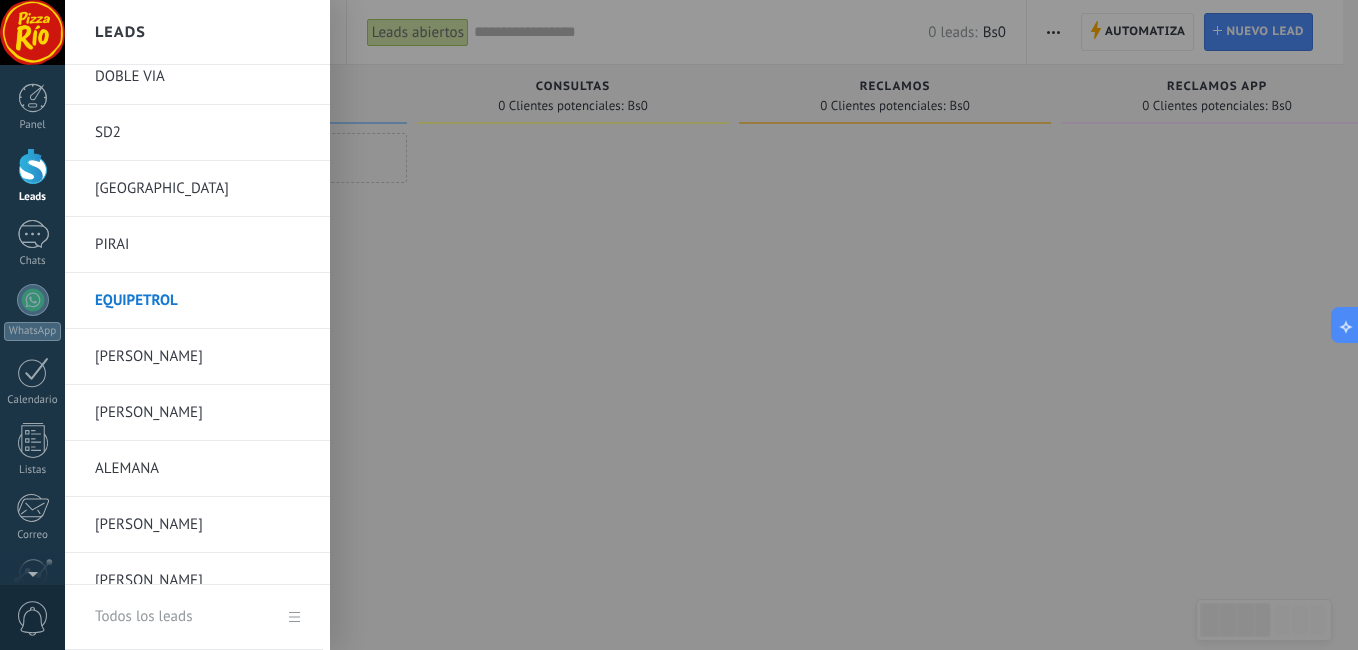 click at bounding box center [744, 325] 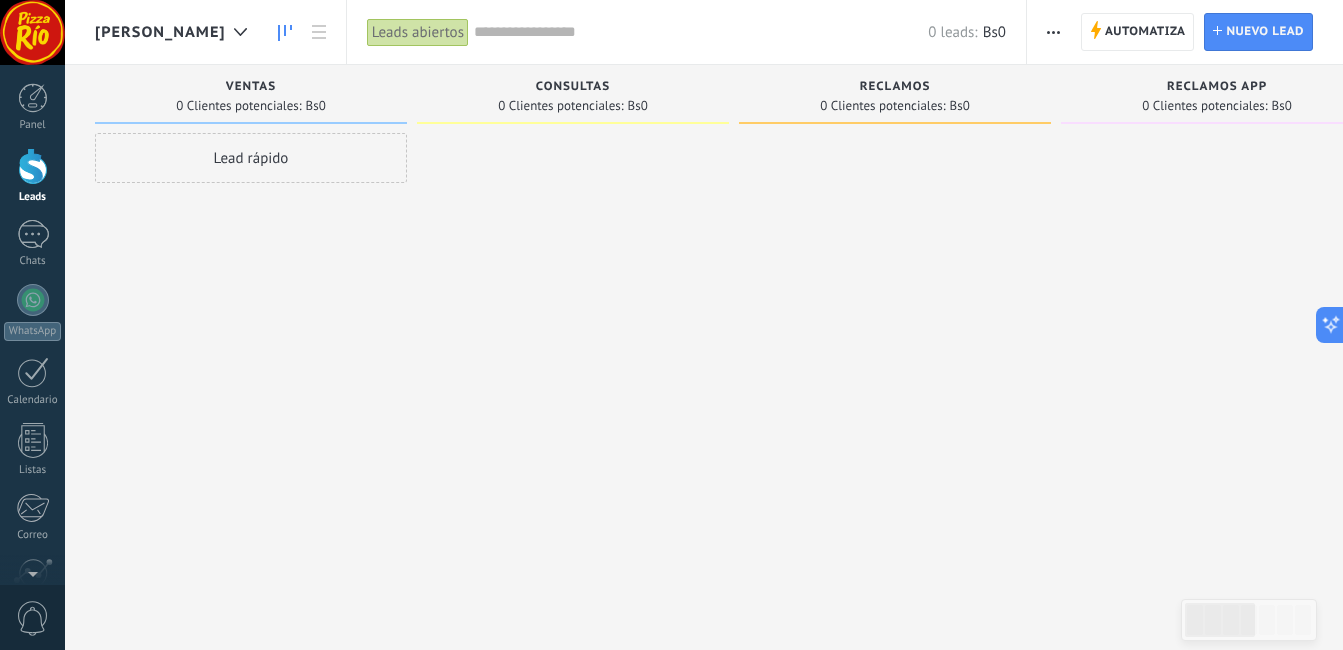 click on "[PERSON_NAME]" at bounding box center (176, 32) 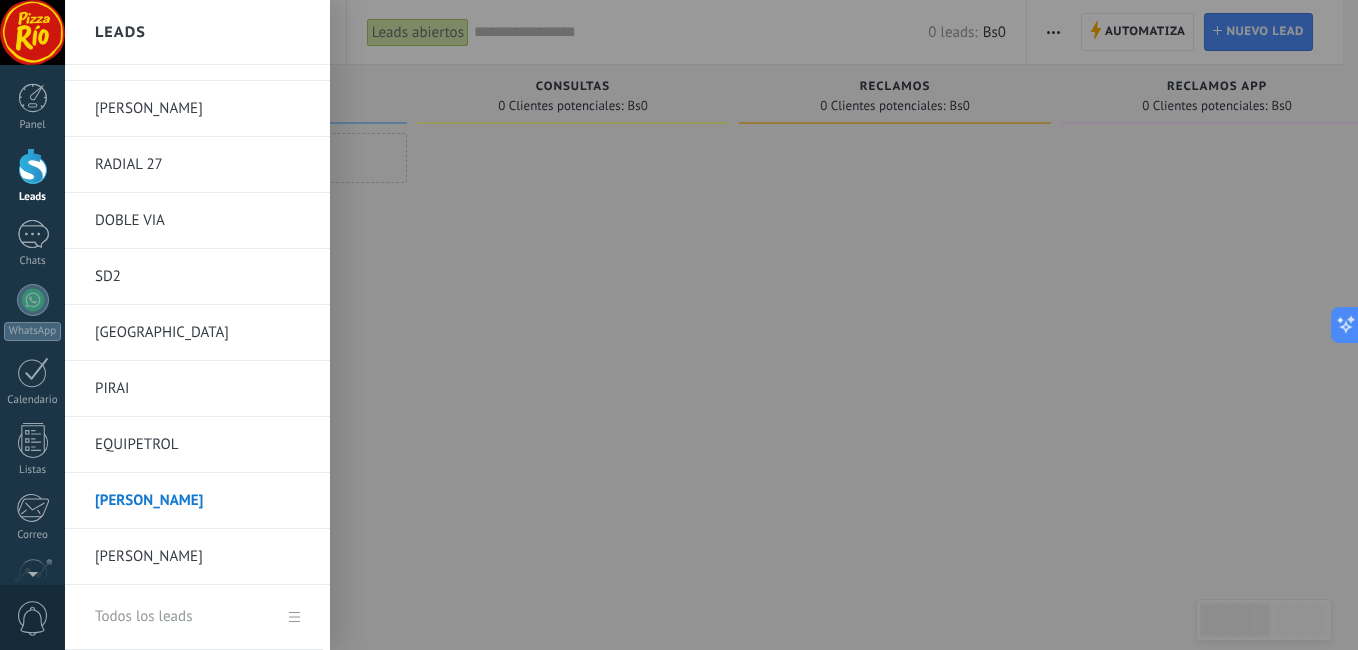scroll, scrollTop: 376, scrollLeft: 0, axis: vertical 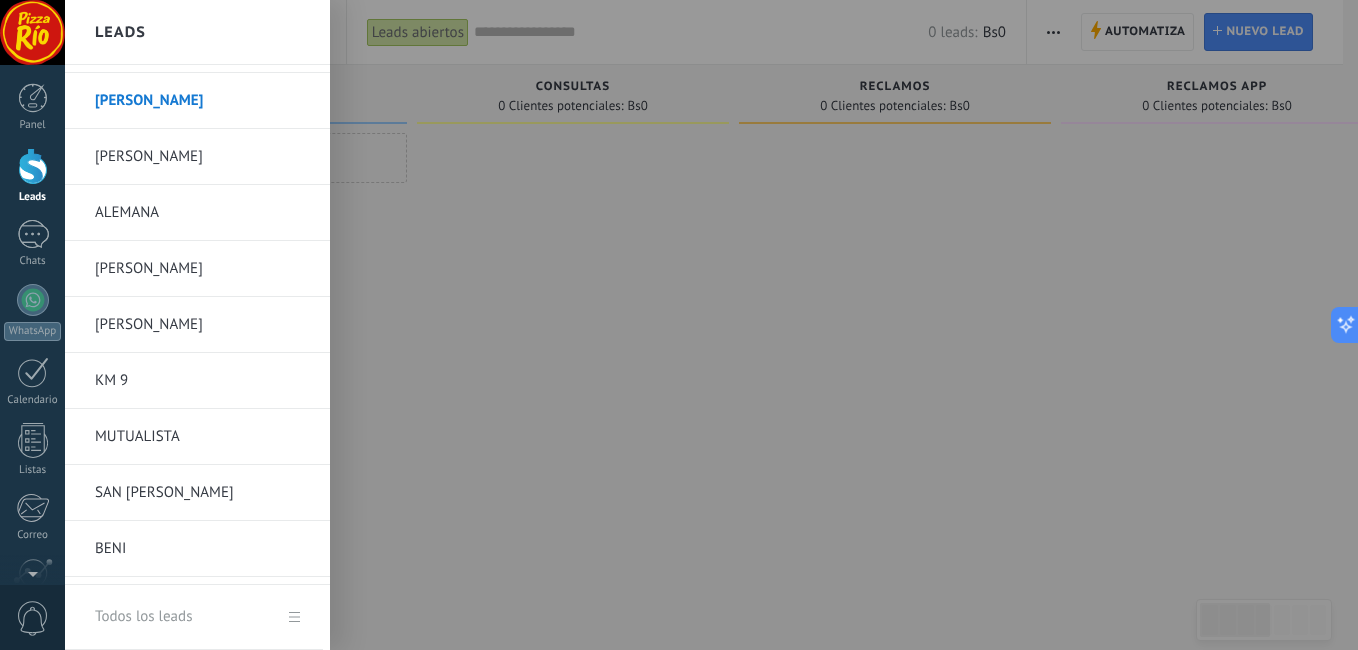 click on "ALEMANA" at bounding box center [202, 213] 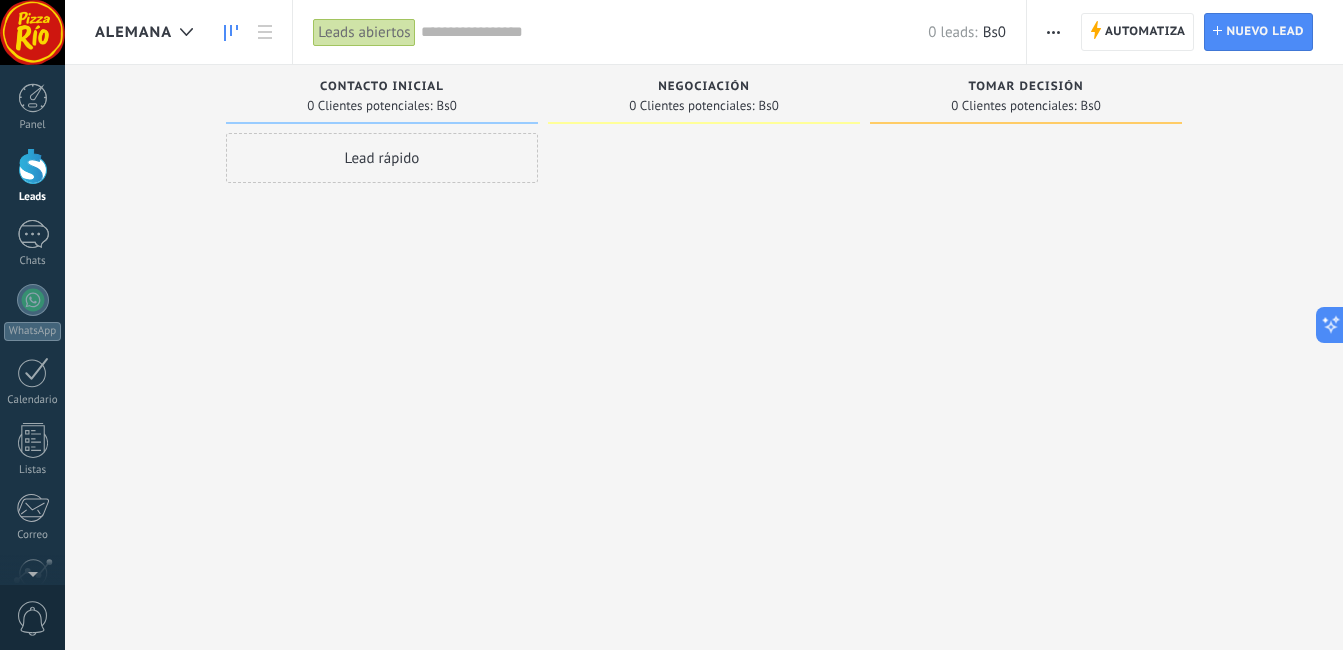 click at bounding box center [1053, 32] 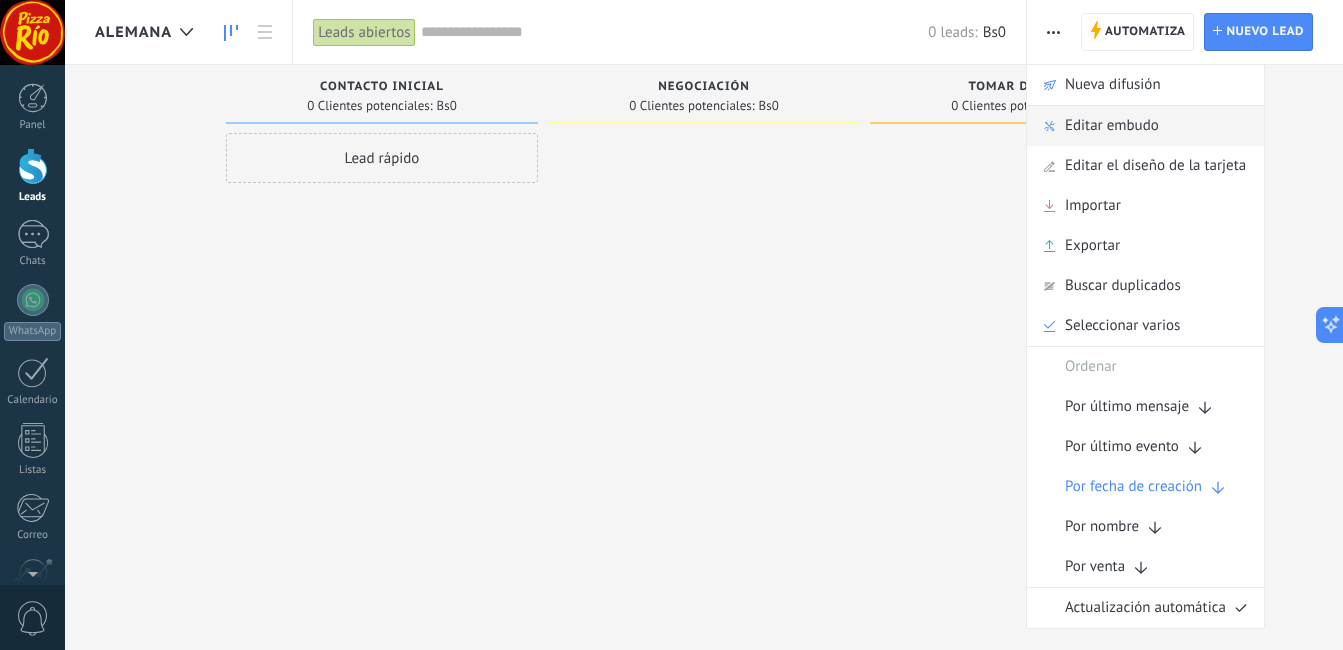 click on "Editar embudo" at bounding box center [1112, 126] 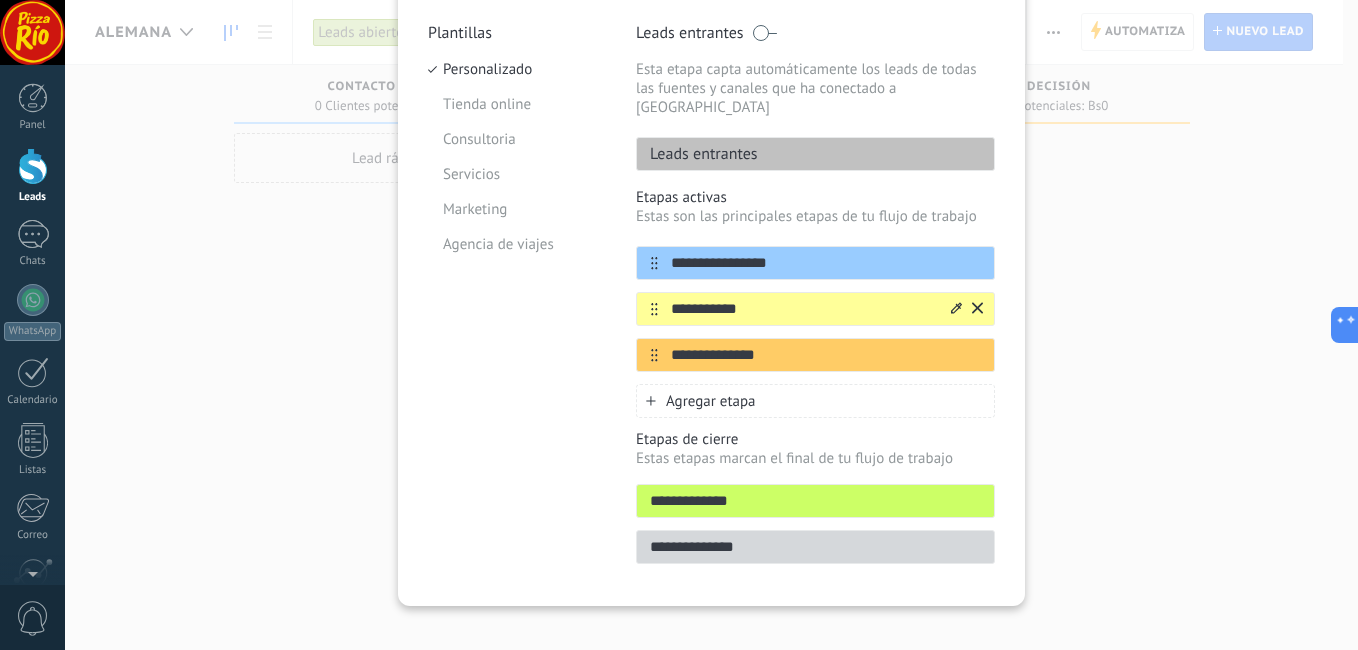 scroll, scrollTop: 188, scrollLeft: 0, axis: vertical 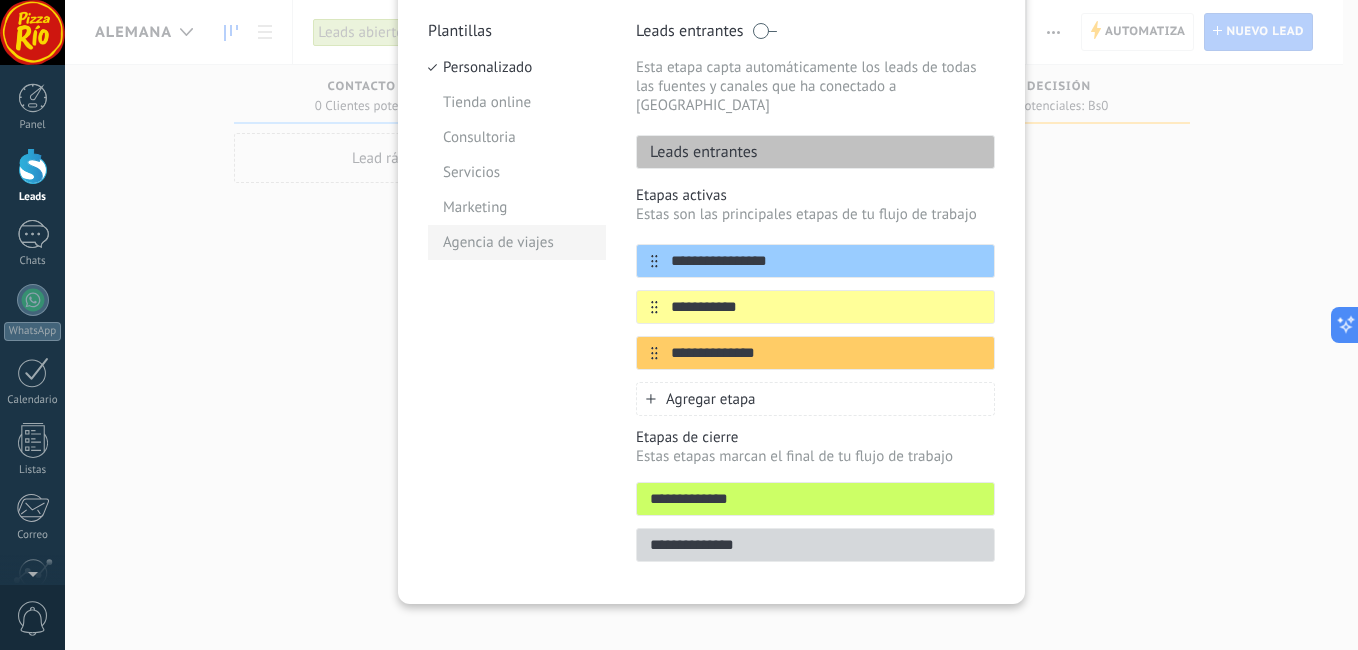 drag, startPoint x: 795, startPoint y: 247, endPoint x: 602, endPoint y: 257, distance: 193.2589 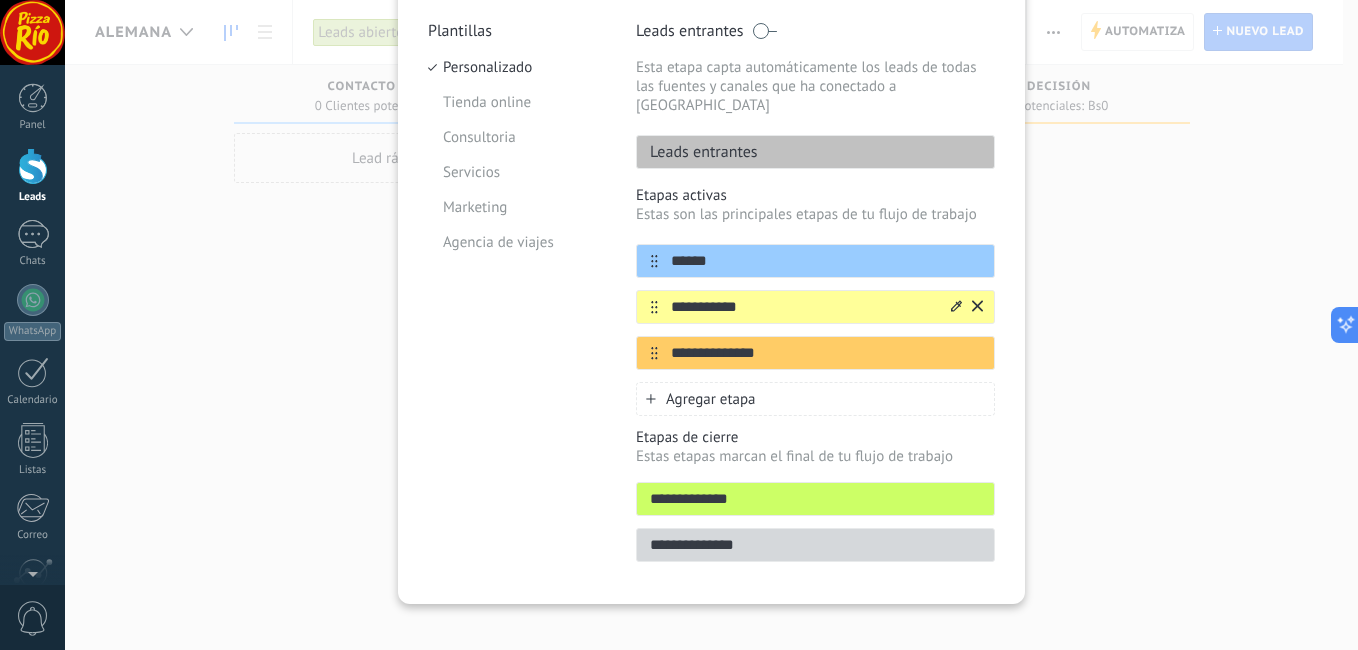 type on "******" 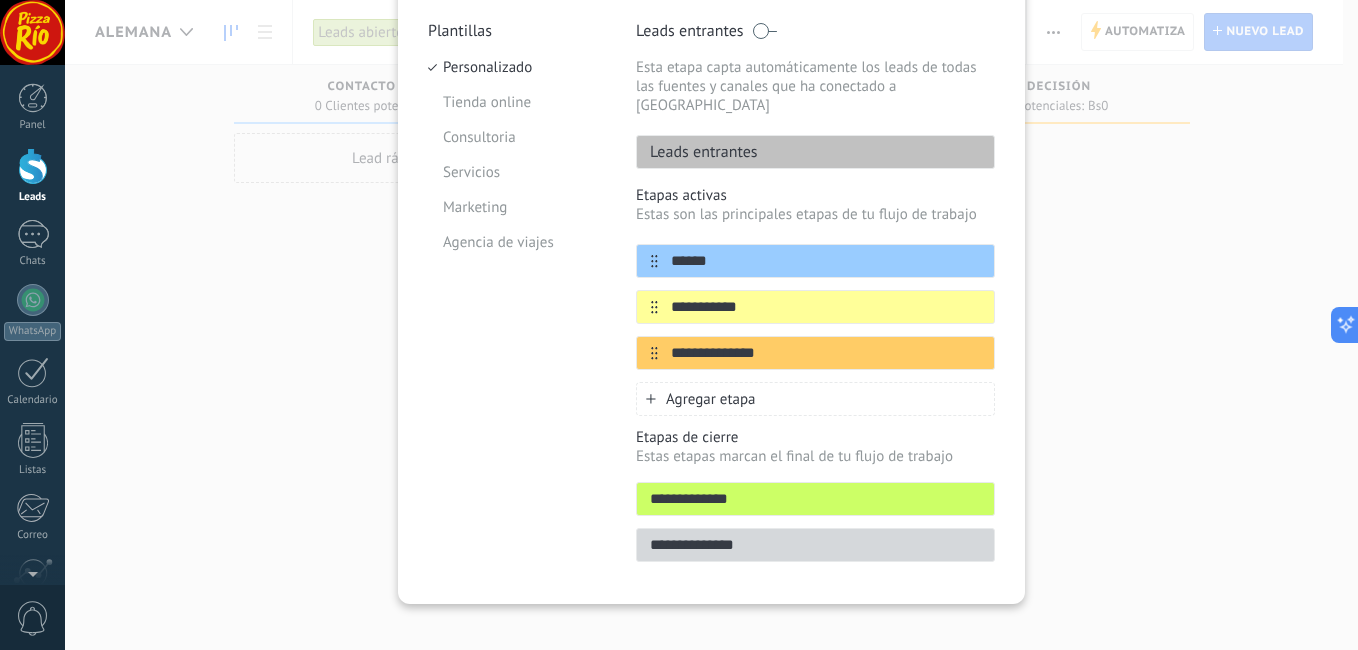 drag, startPoint x: 775, startPoint y: 288, endPoint x: 578, endPoint y: 293, distance: 197.06345 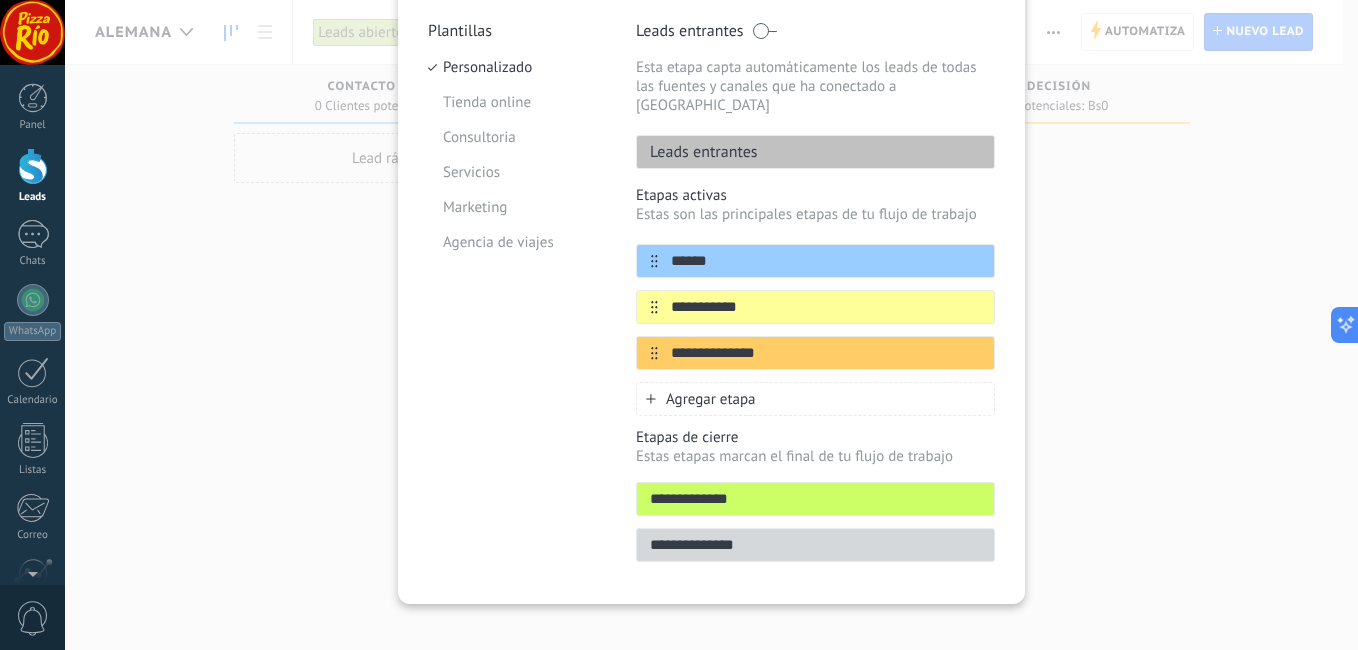 click on "**********" at bounding box center [711, 297] 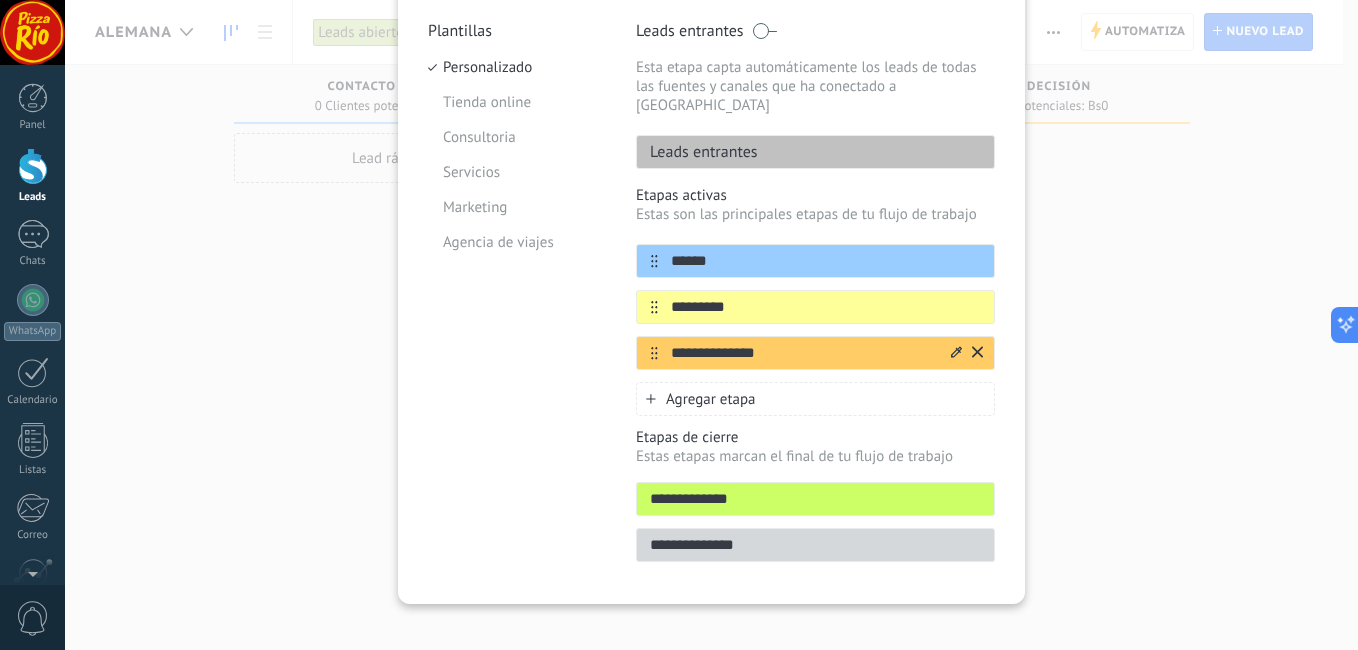type on "*********" 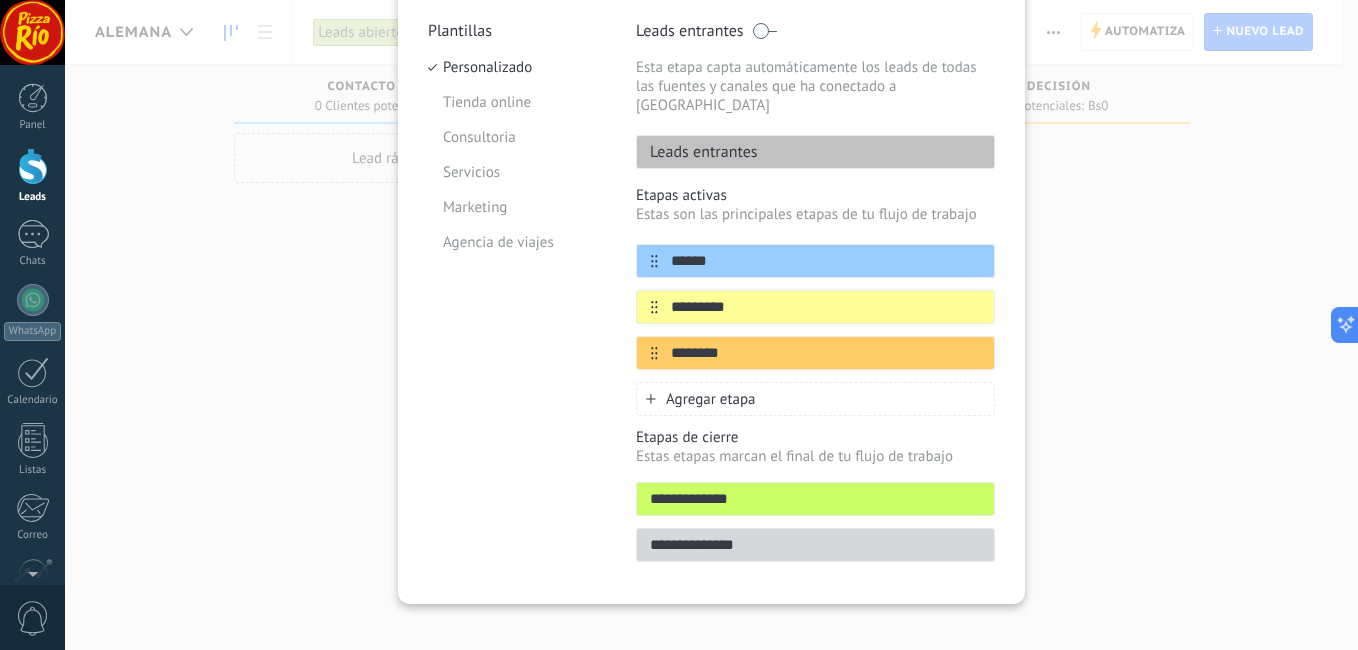 type on "********" 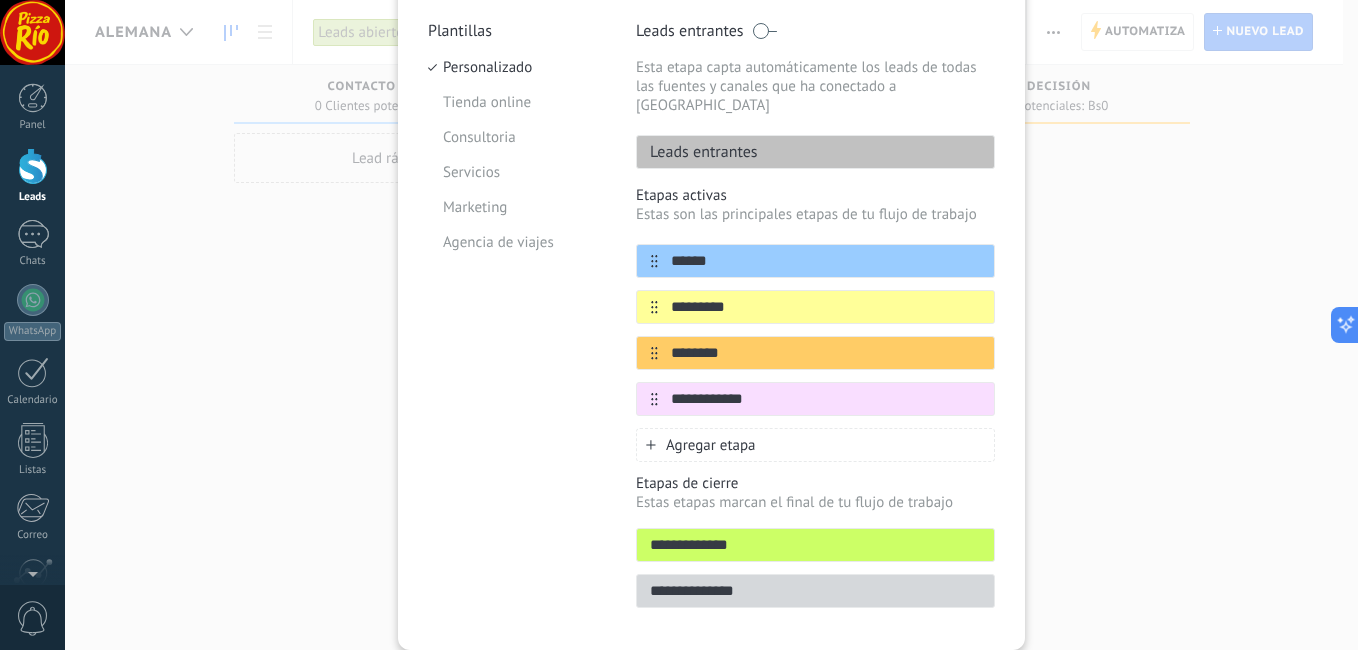 type on "**********" 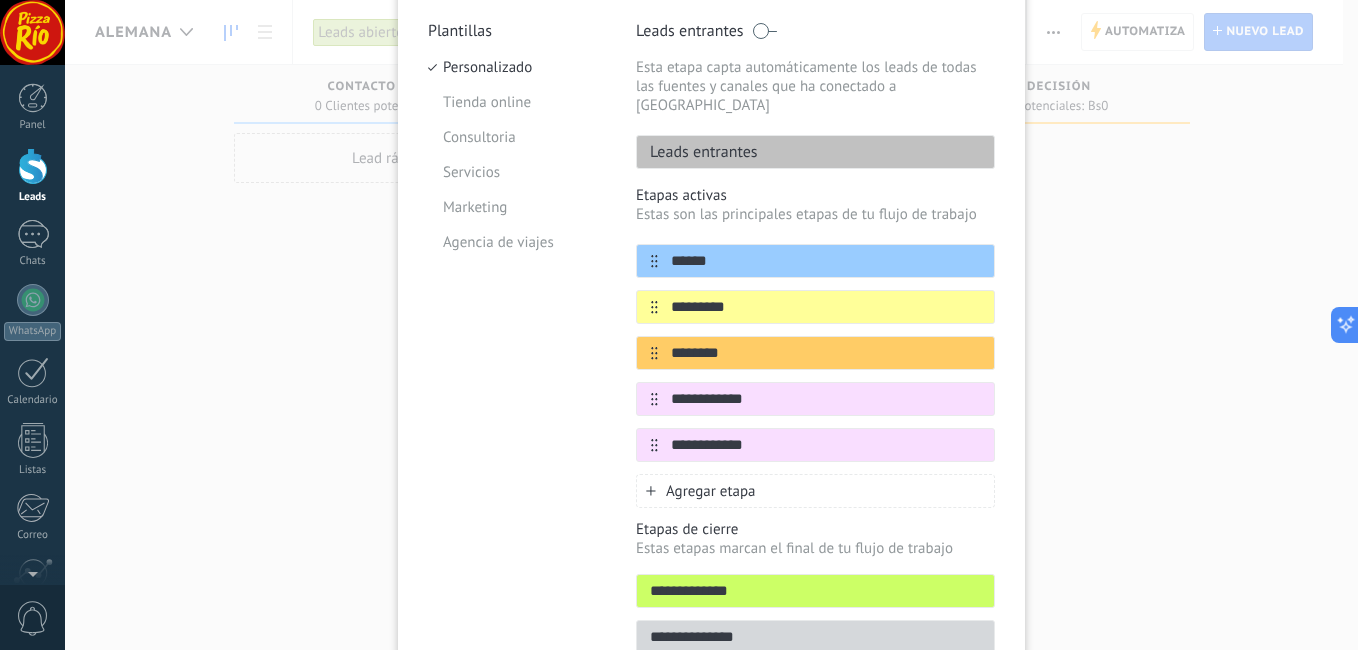 type on "**********" 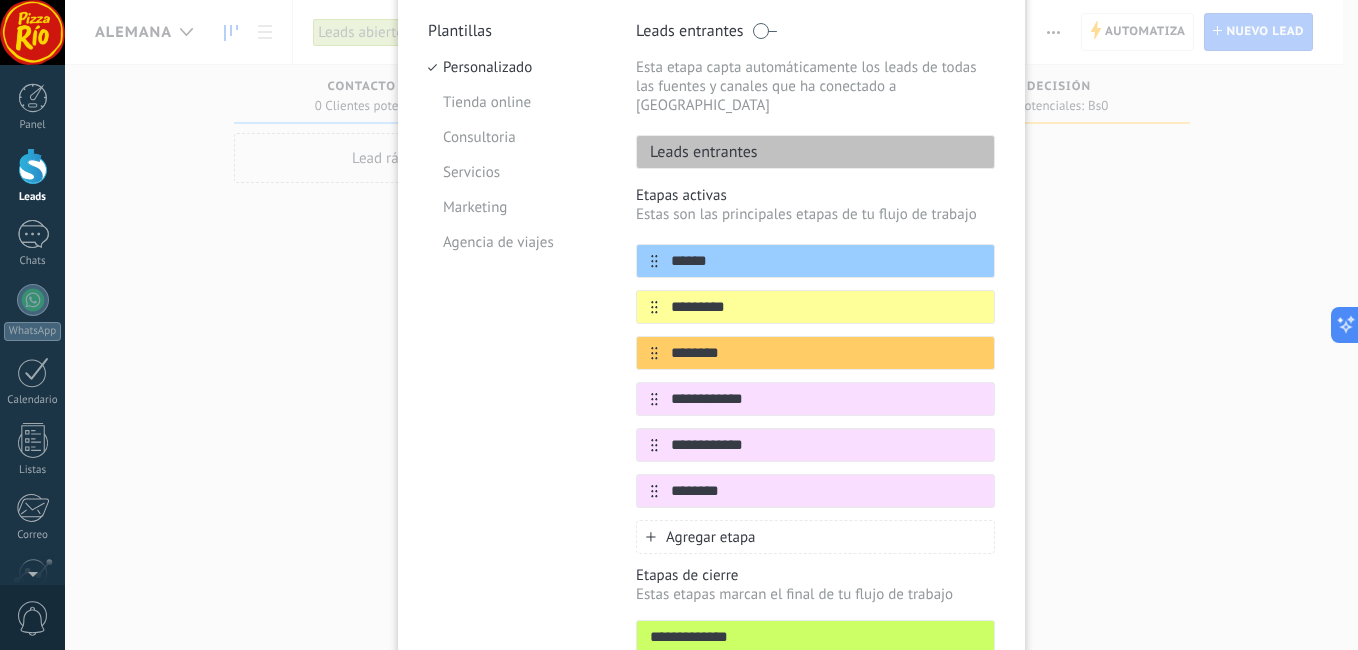 type on "********" 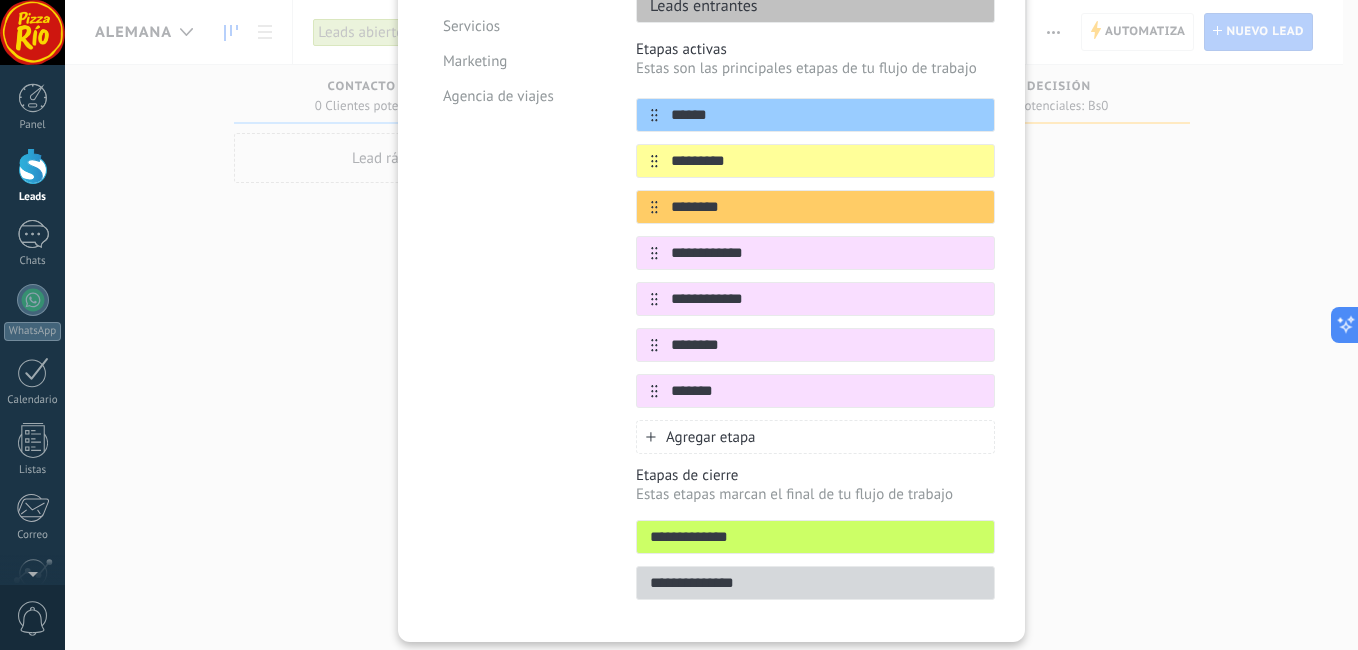 scroll, scrollTop: 372, scrollLeft: 0, axis: vertical 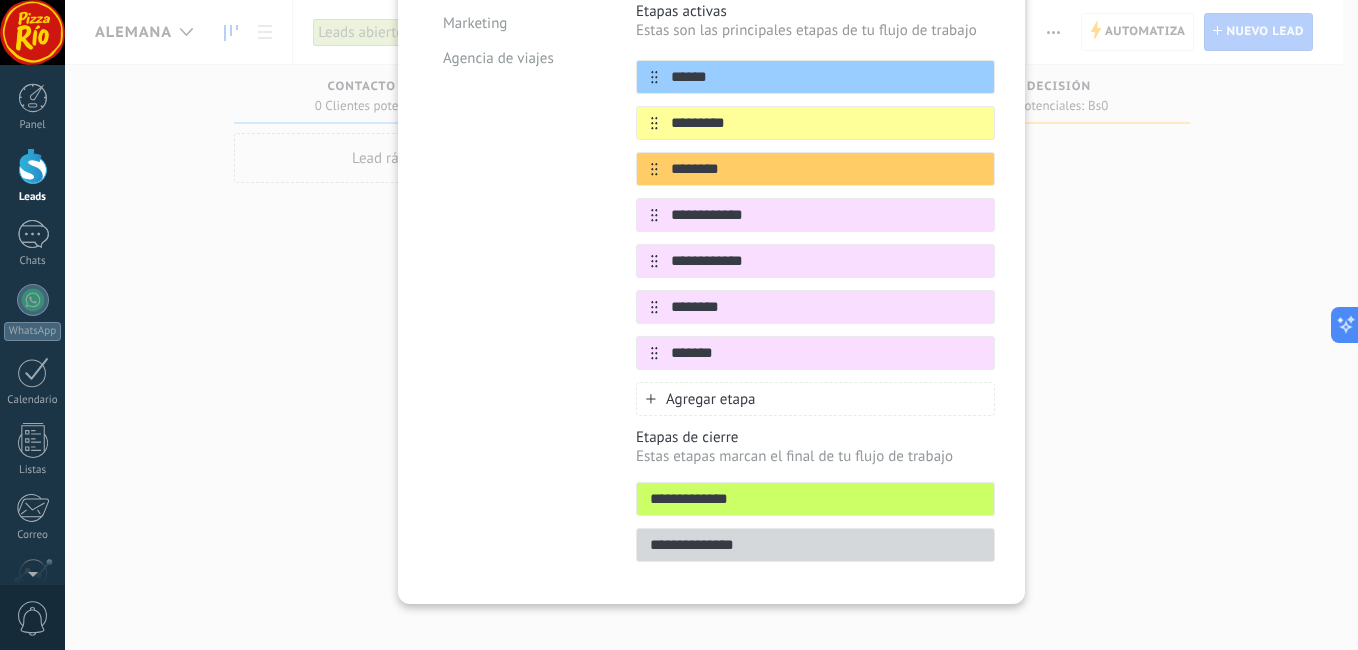 type on "*******" 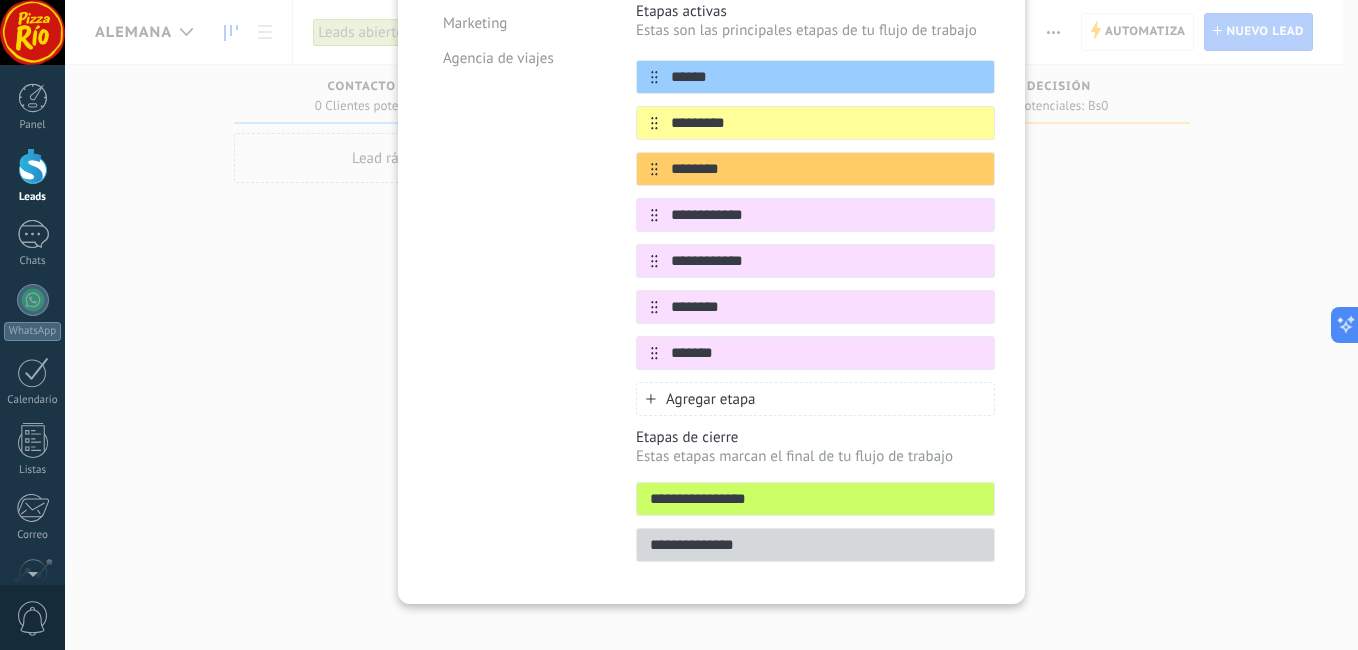 type on "**********" 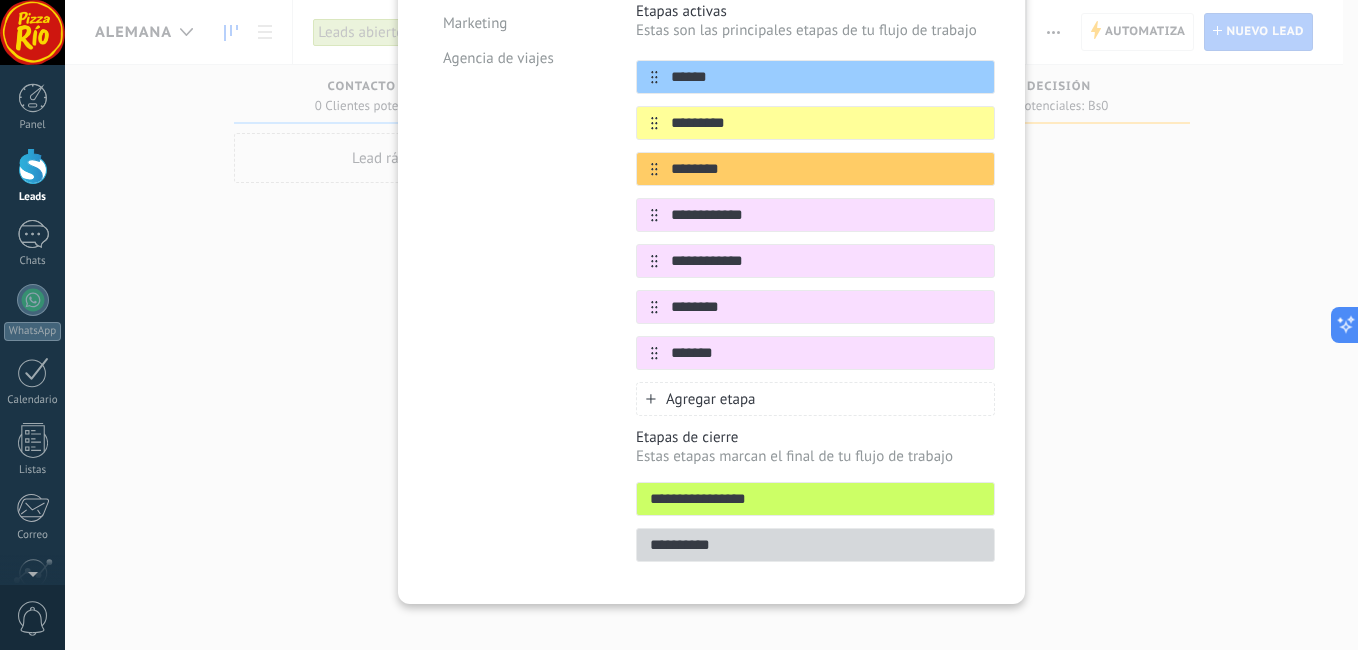 type on "**********" 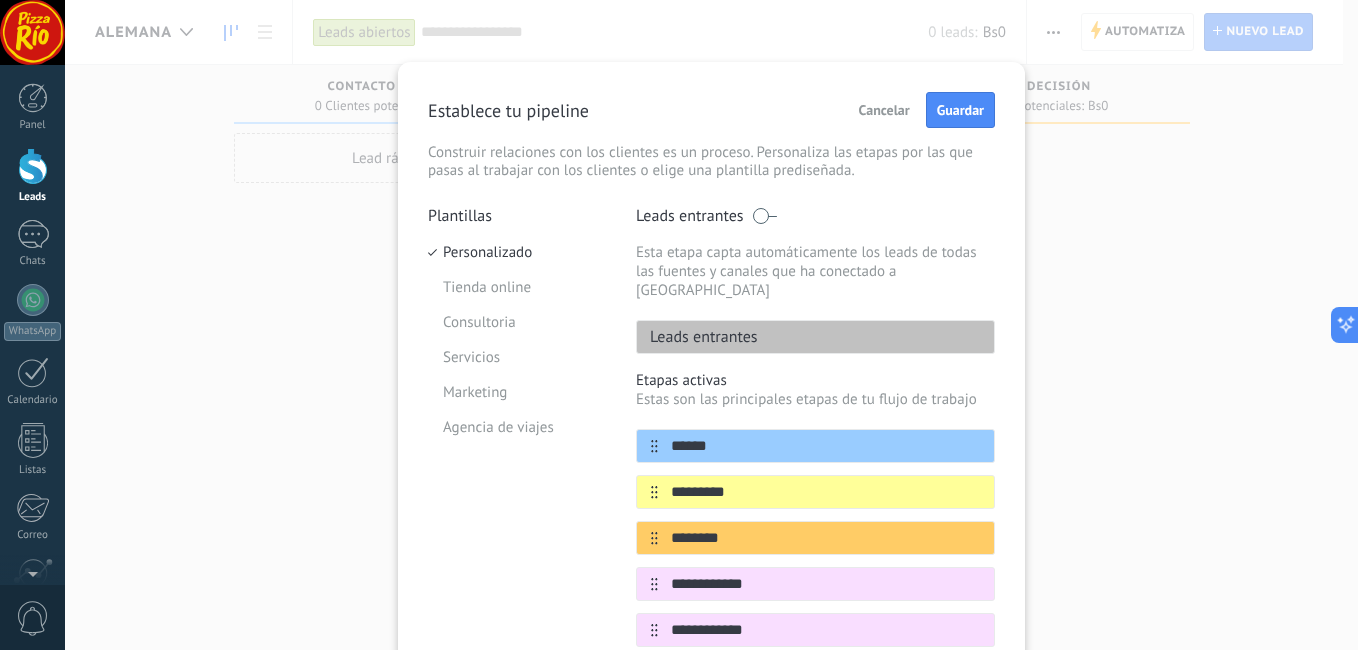 scroll, scrollTop: 0, scrollLeft: 0, axis: both 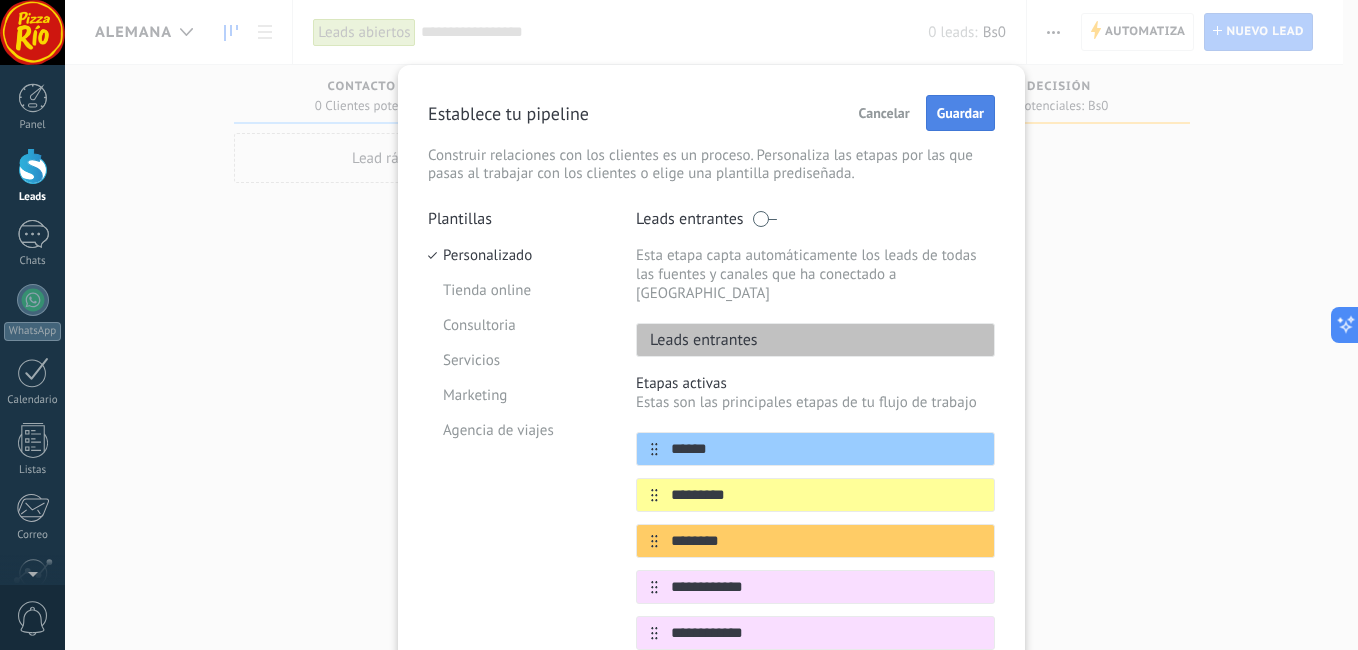 click on "Guardar" at bounding box center (960, 113) 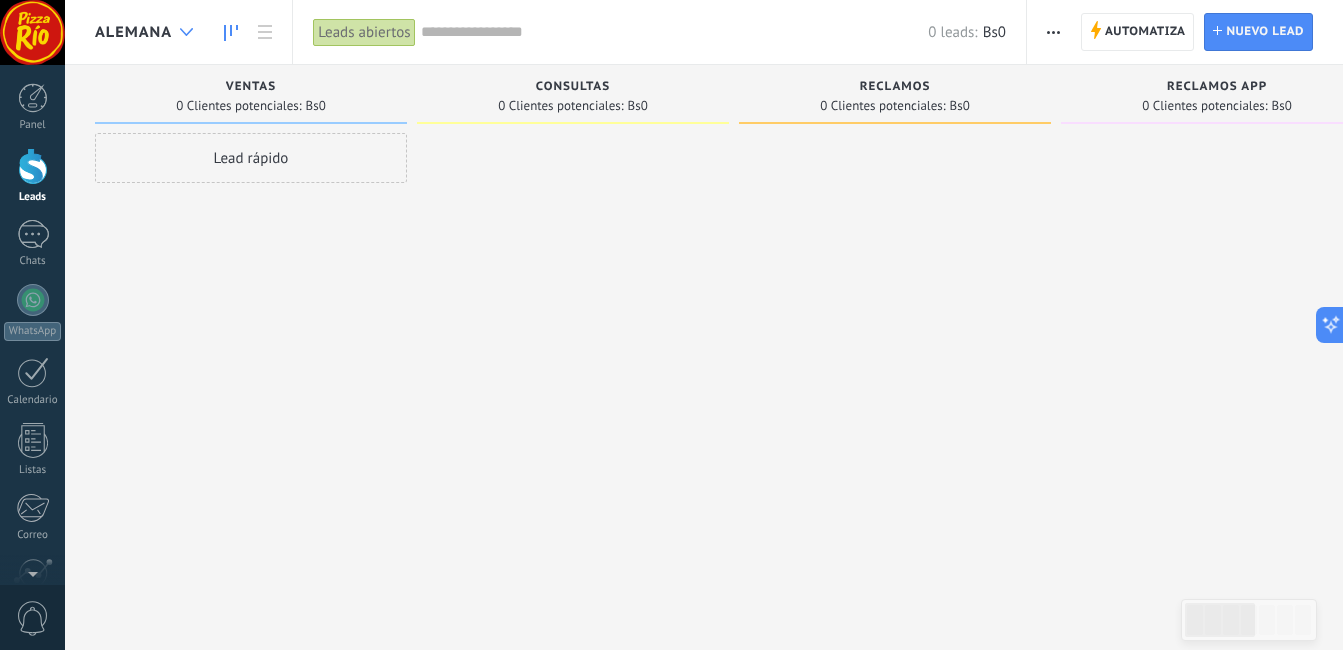 click at bounding box center [186, 32] 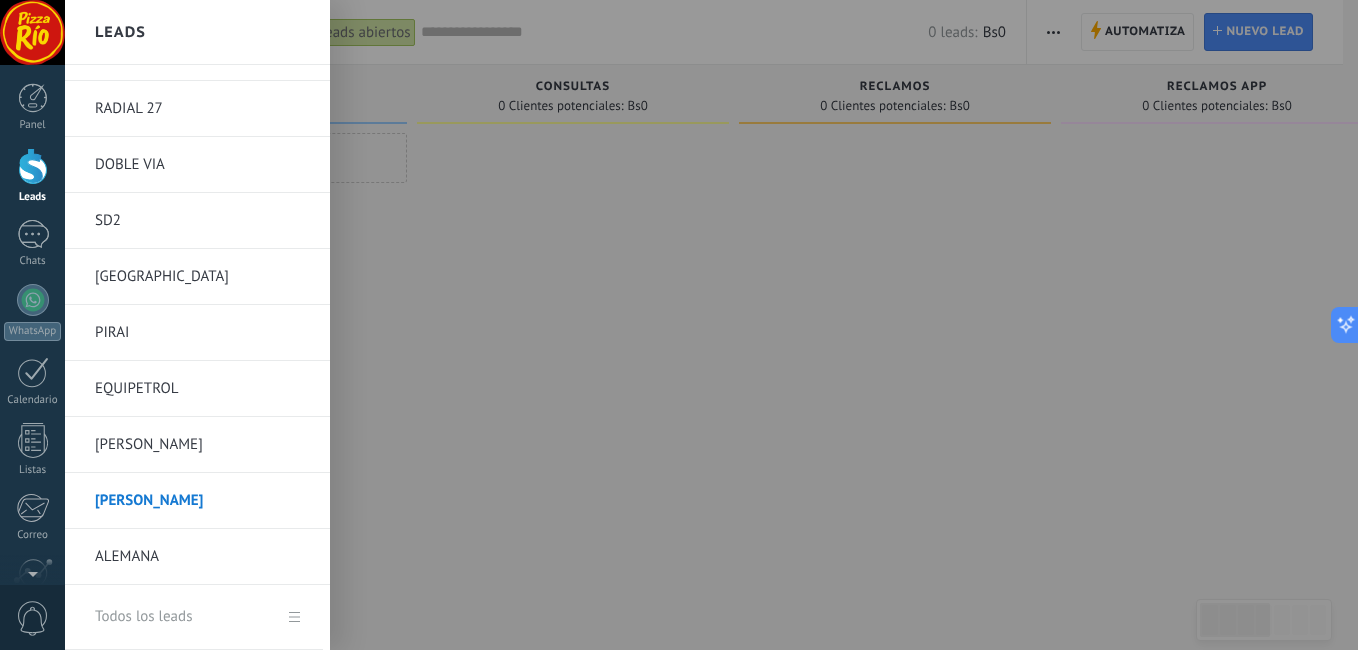 scroll, scrollTop: 432, scrollLeft: 0, axis: vertical 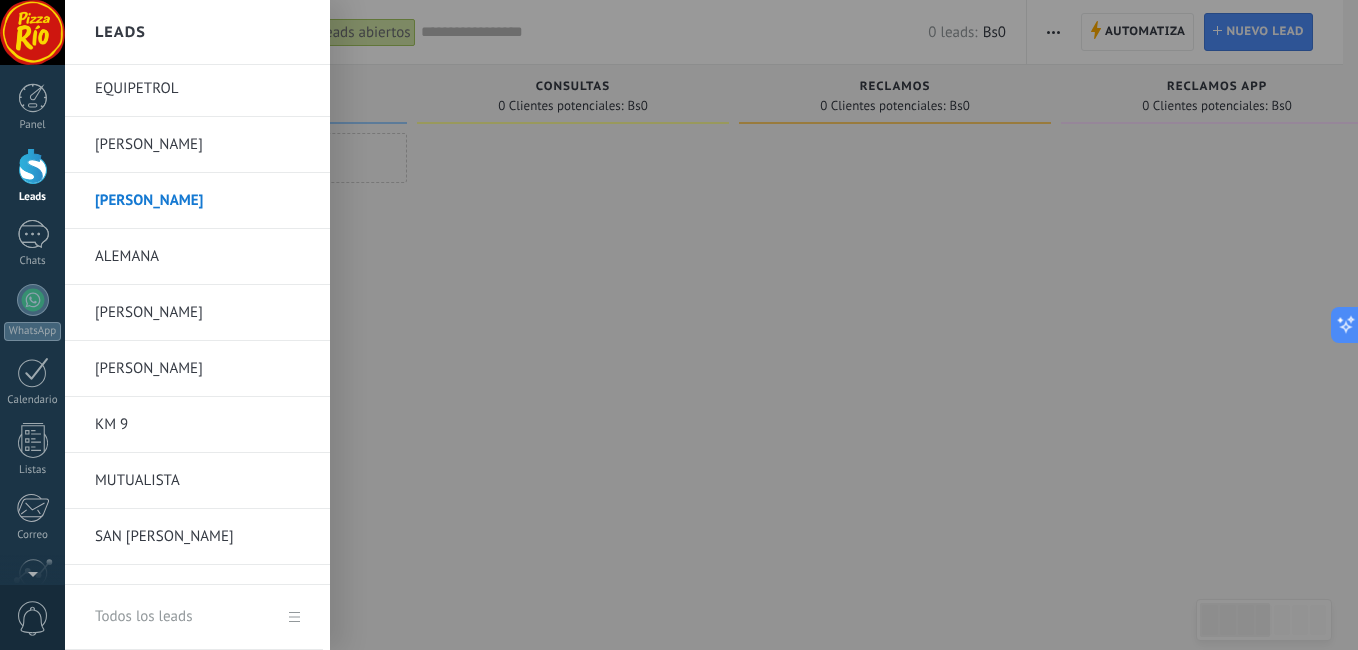 click on "[PERSON_NAME]" at bounding box center (202, 313) 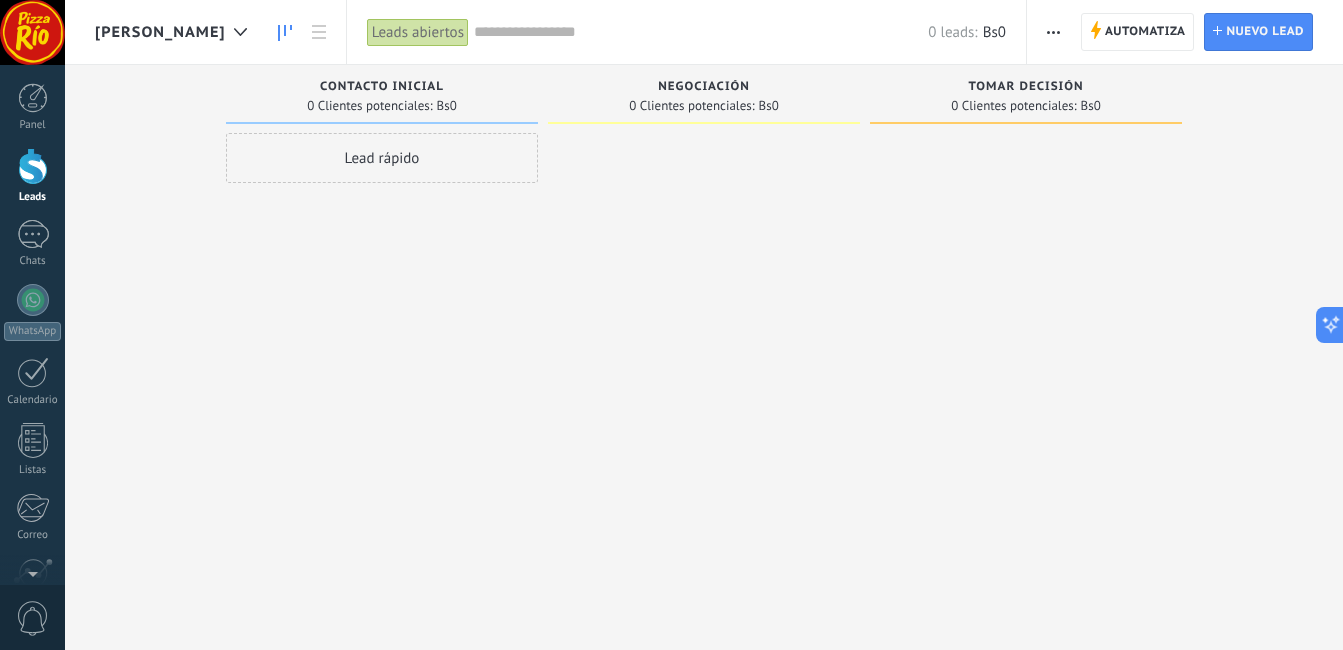 click at bounding box center [1053, 32] 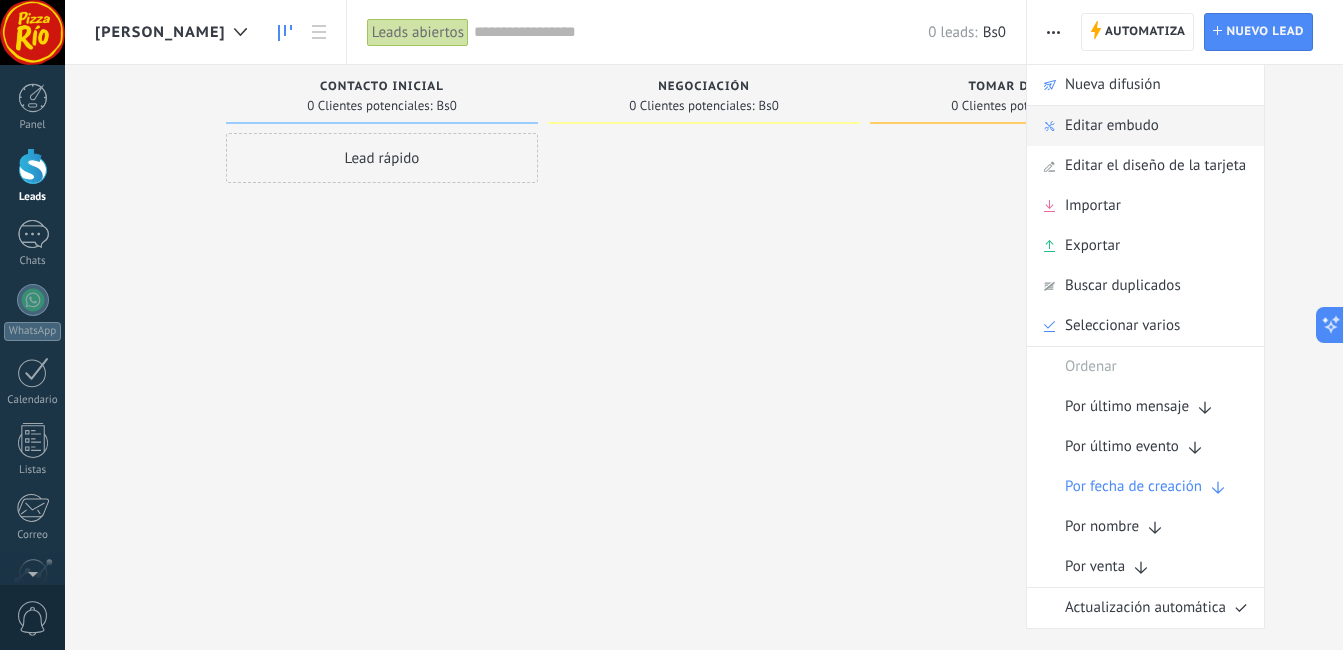 click on "Editar embudo" at bounding box center [1145, 126] 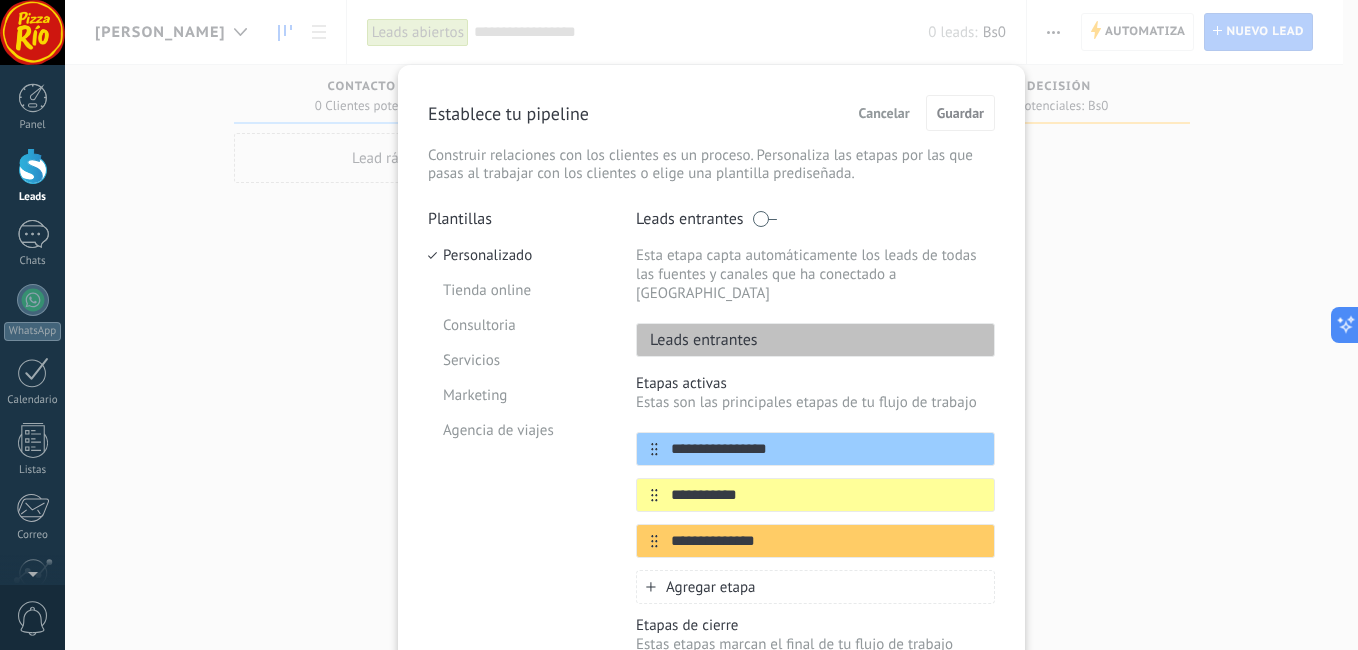 drag, startPoint x: 784, startPoint y: 434, endPoint x: 613, endPoint y: 432, distance: 171.01169 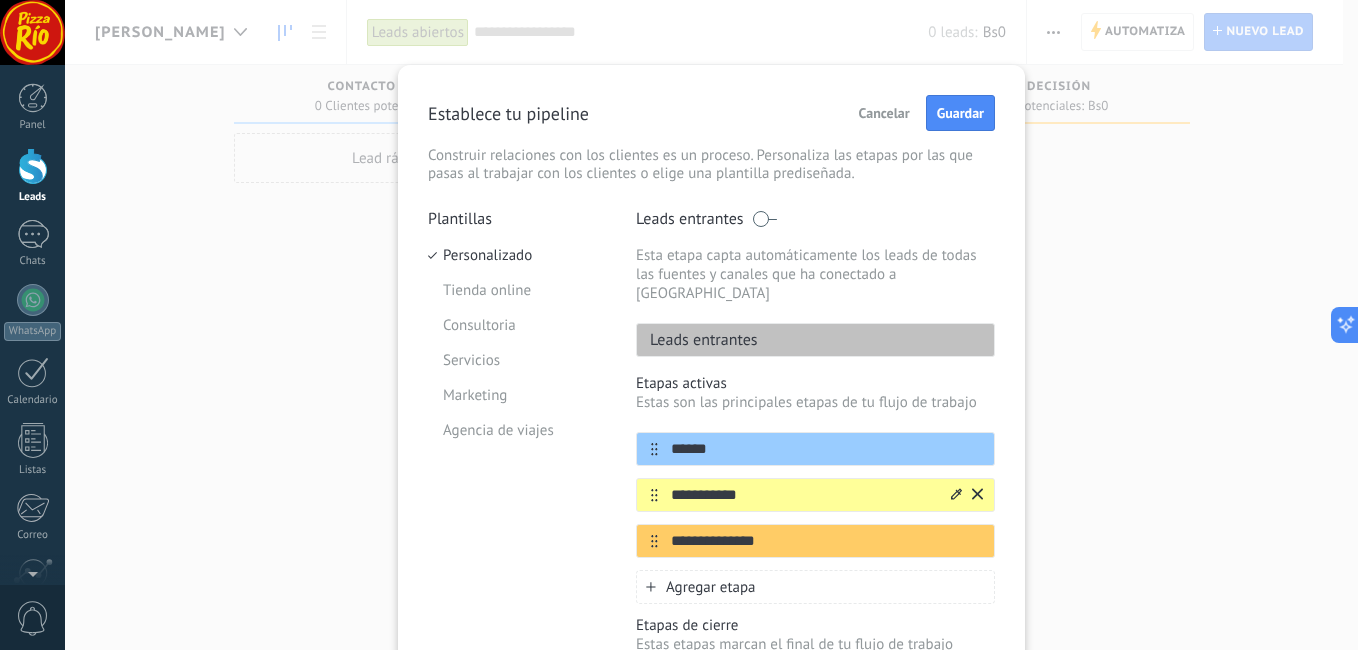 type on "******" 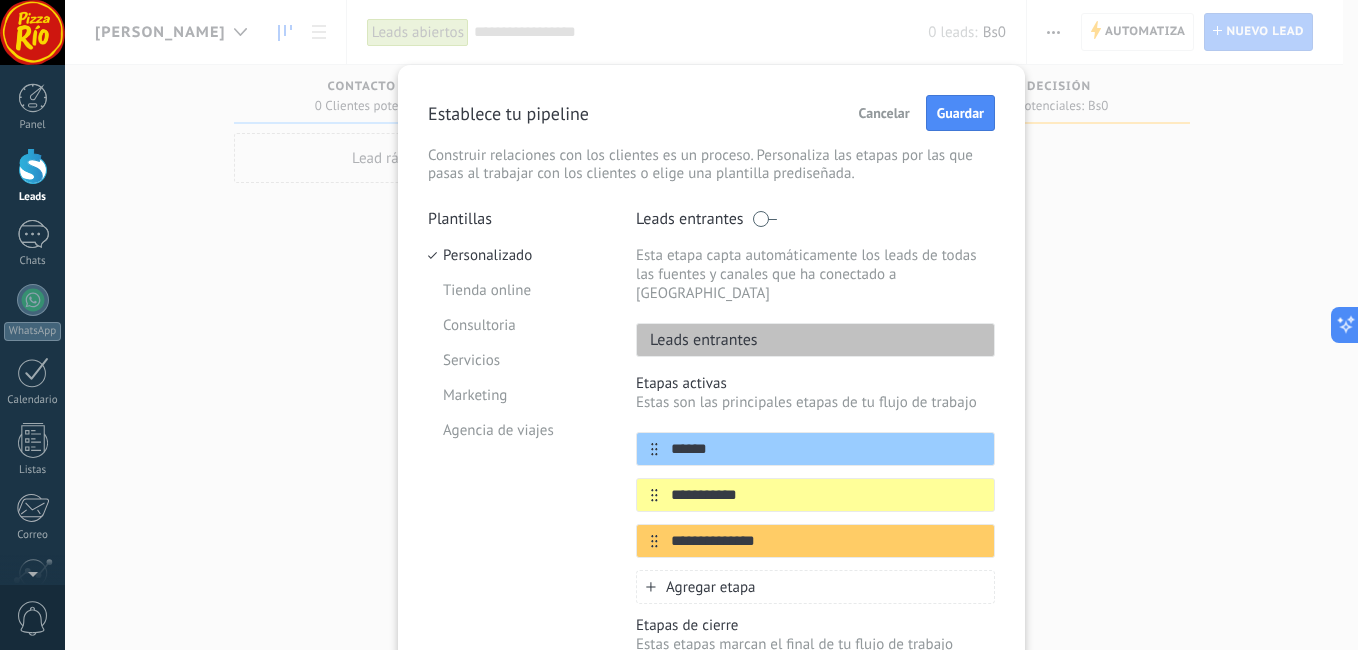 drag, startPoint x: 683, startPoint y: 480, endPoint x: 534, endPoint y: 482, distance: 149.01343 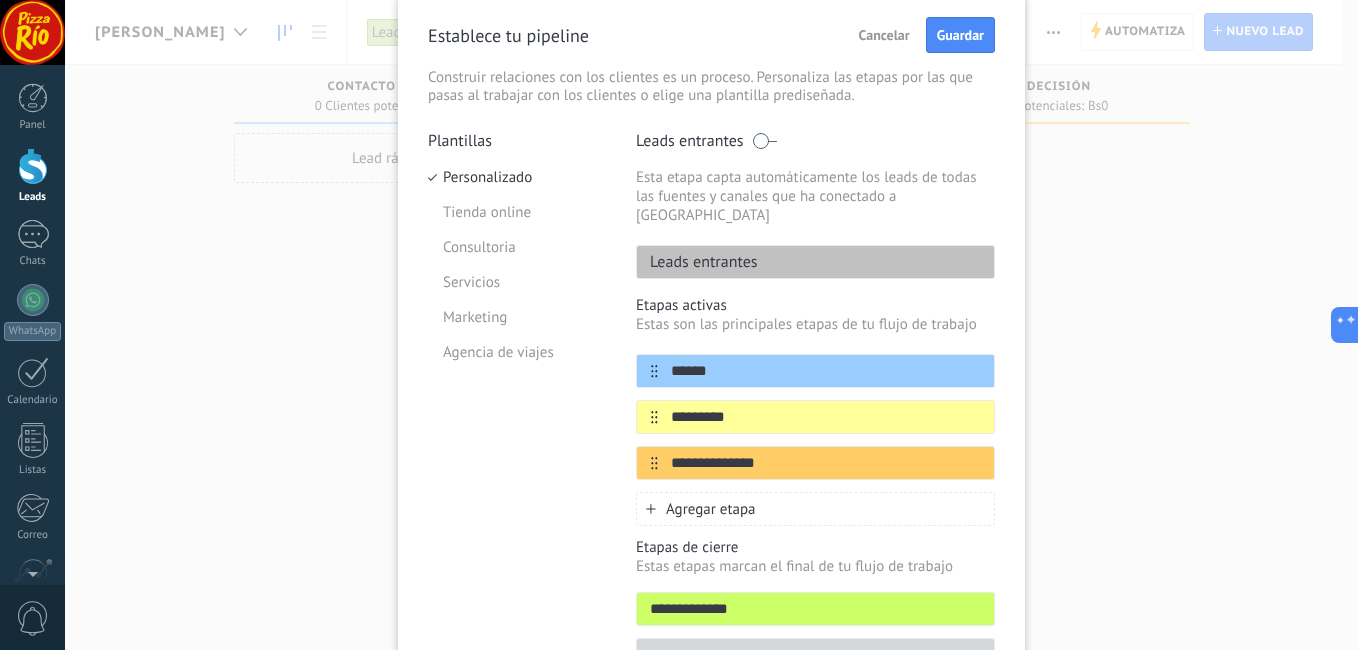 scroll, scrollTop: 188, scrollLeft: 0, axis: vertical 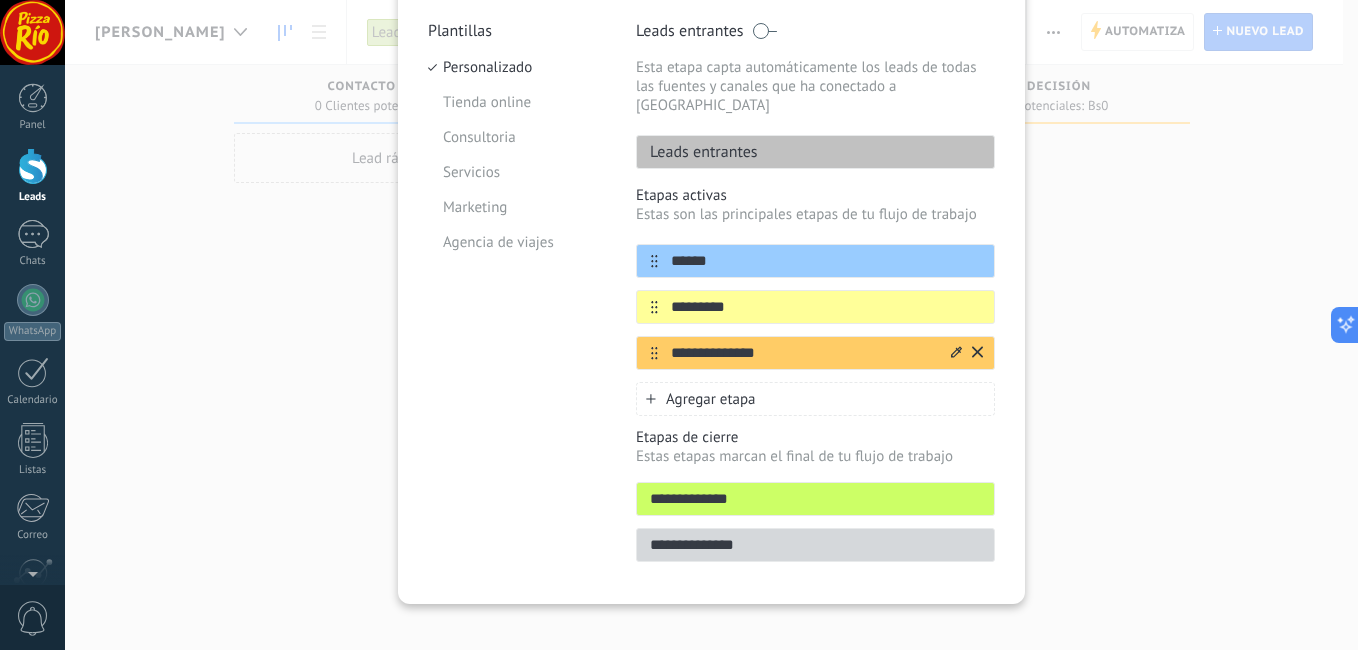 type on "*********" 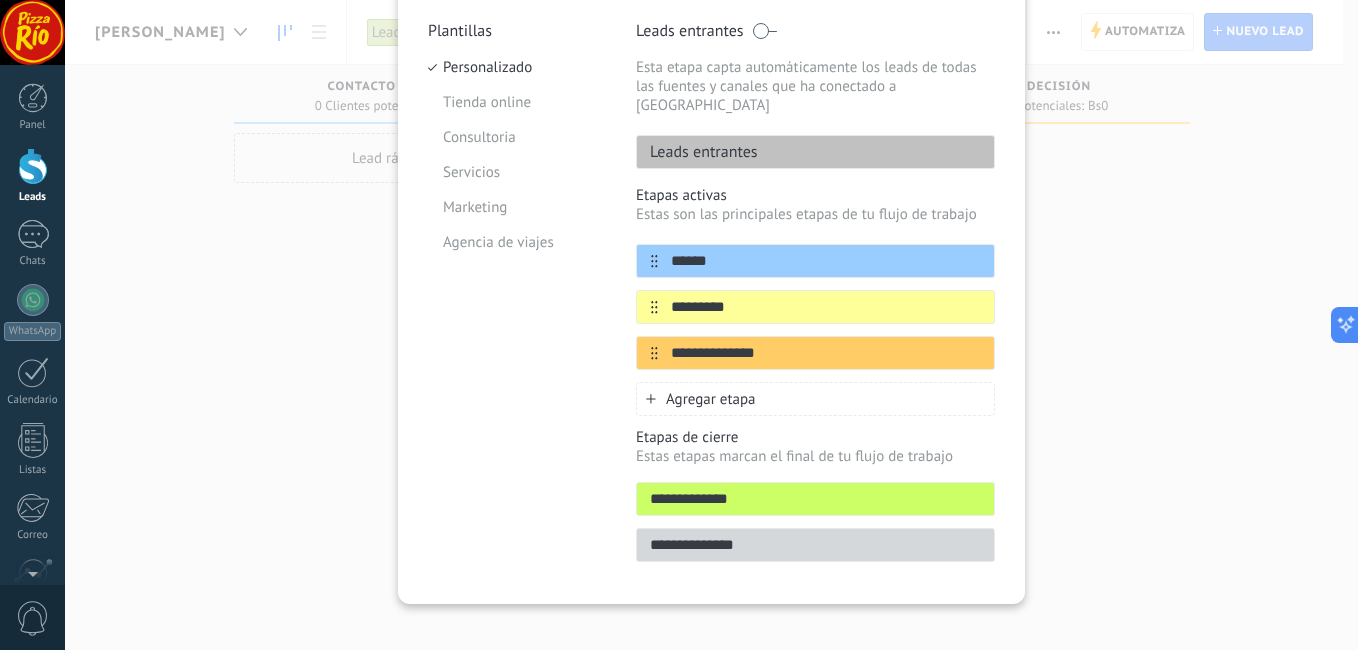 drag, startPoint x: 800, startPoint y: 332, endPoint x: 501, endPoint y: 331, distance: 299.00168 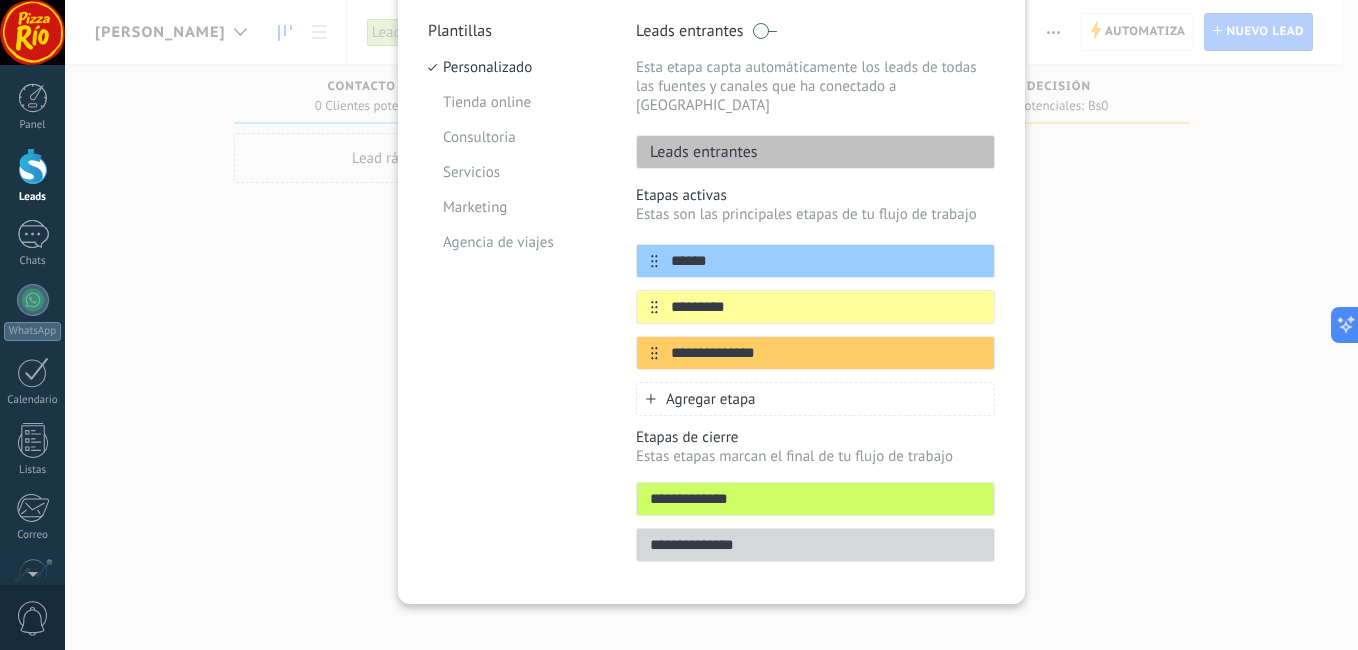 click on "**********" at bounding box center (711, 297) 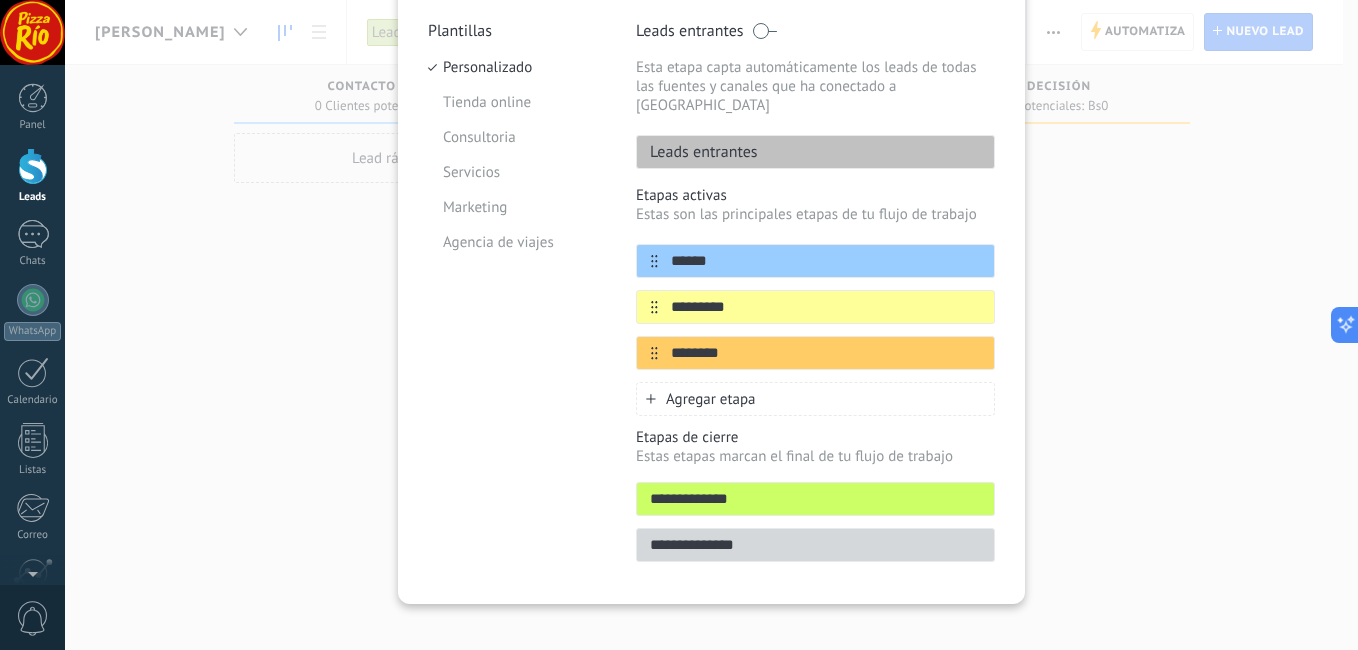 type on "********" 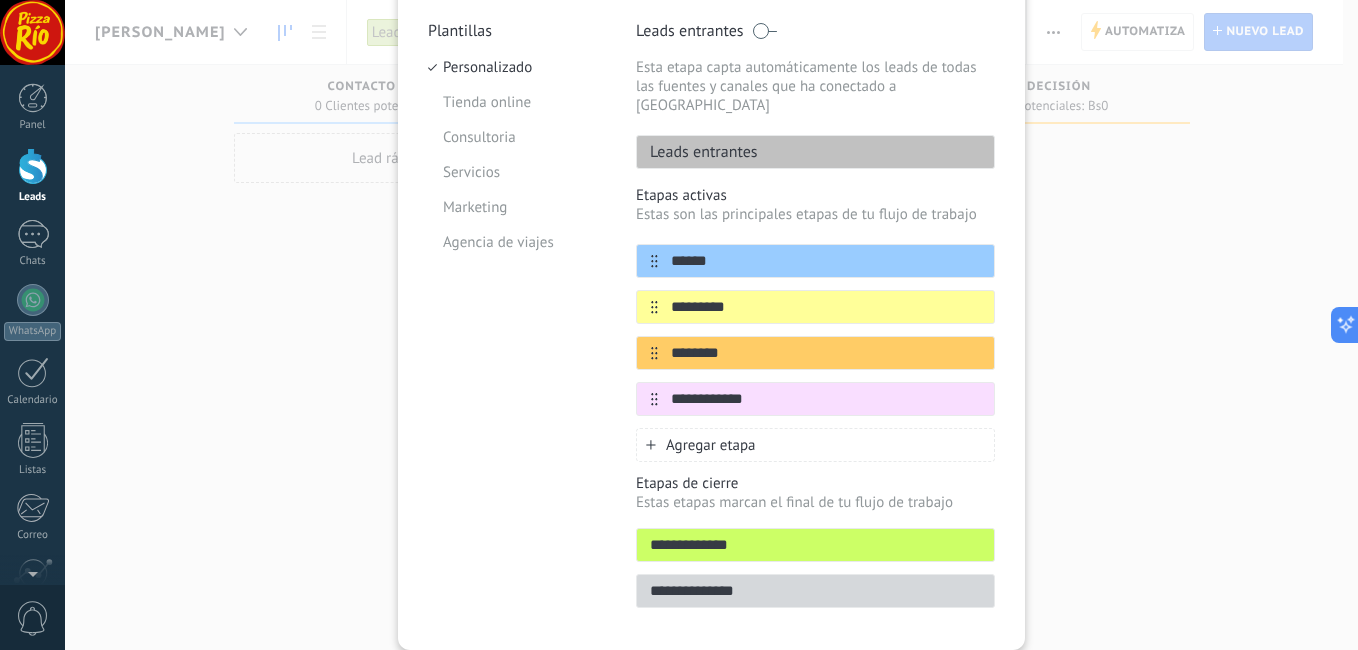 type on "**********" 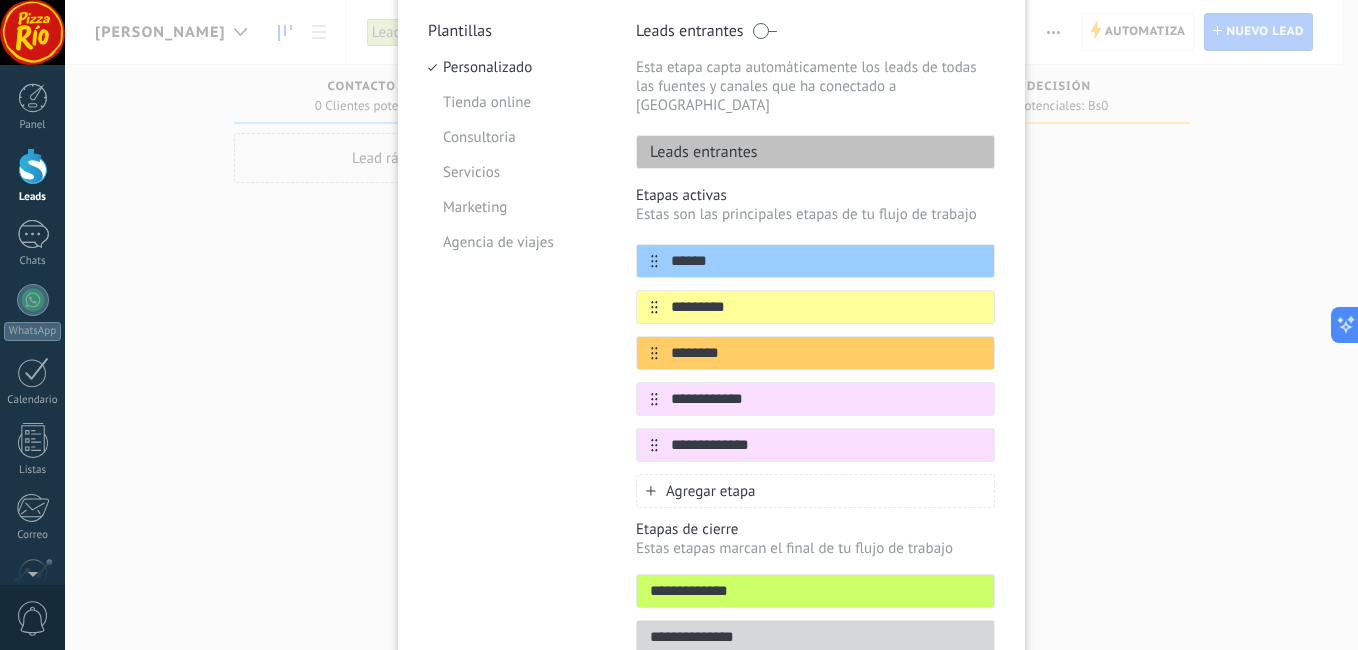 type on "**********" 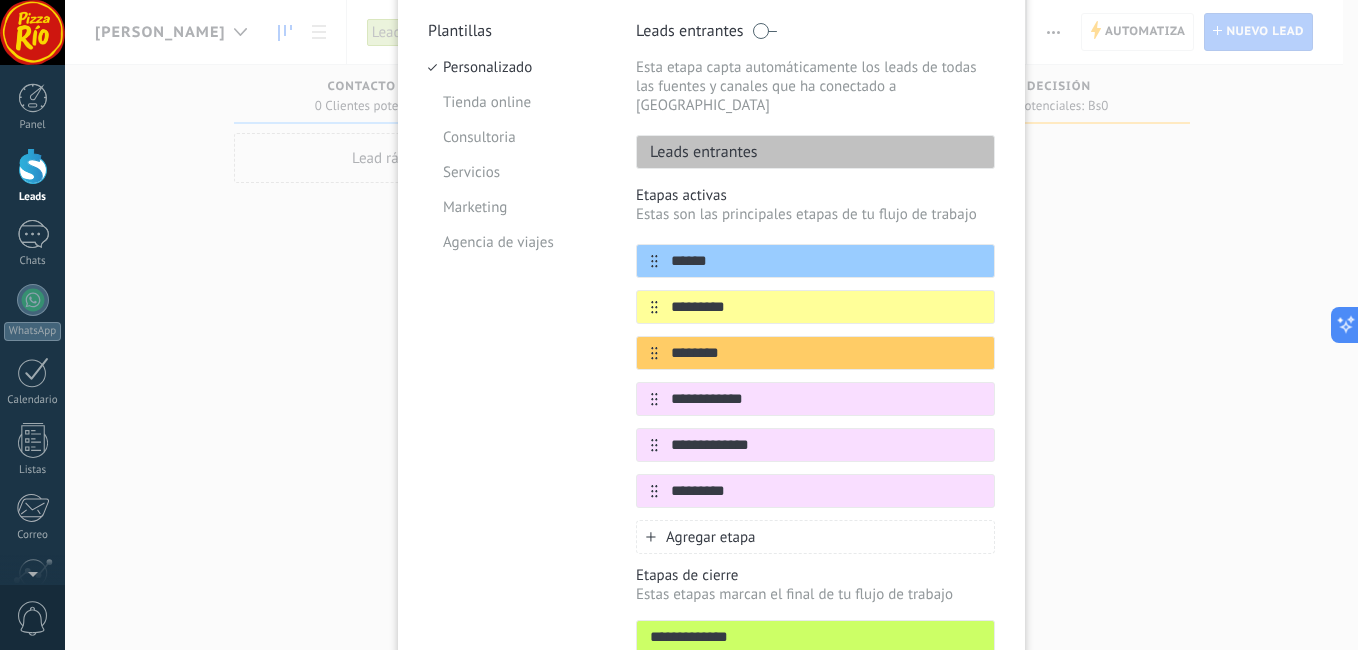 type on "********" 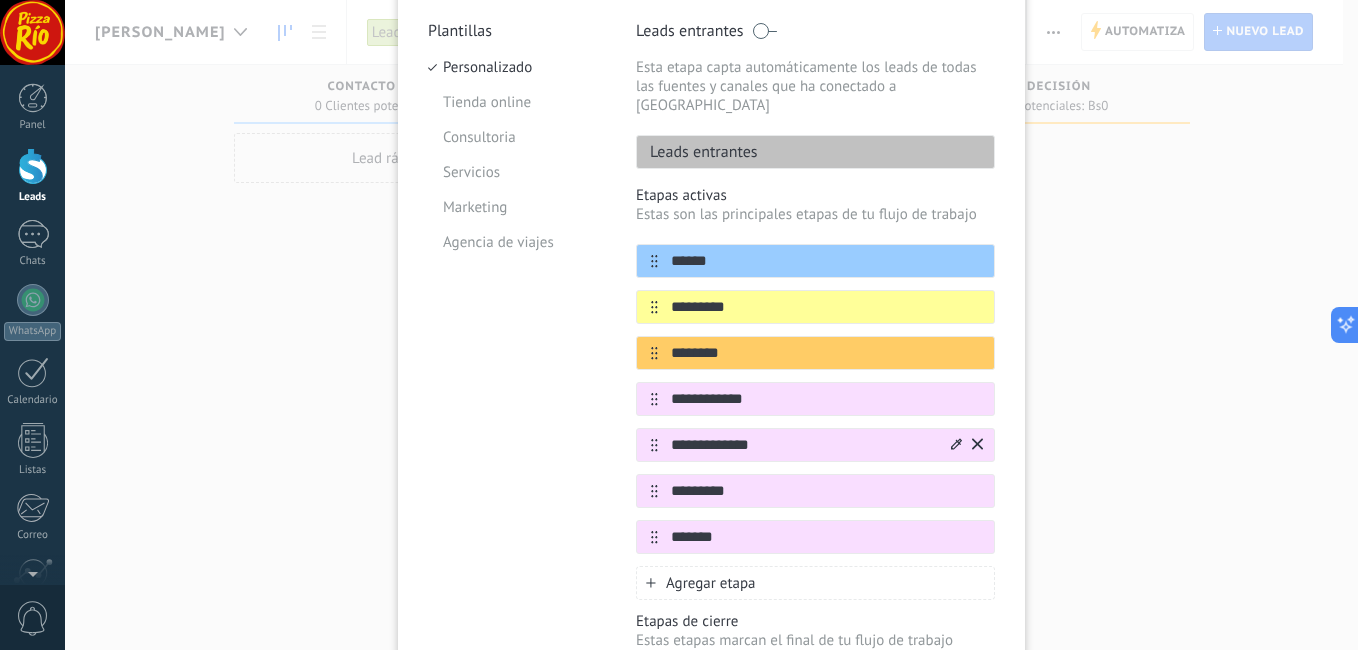 type on "*******" 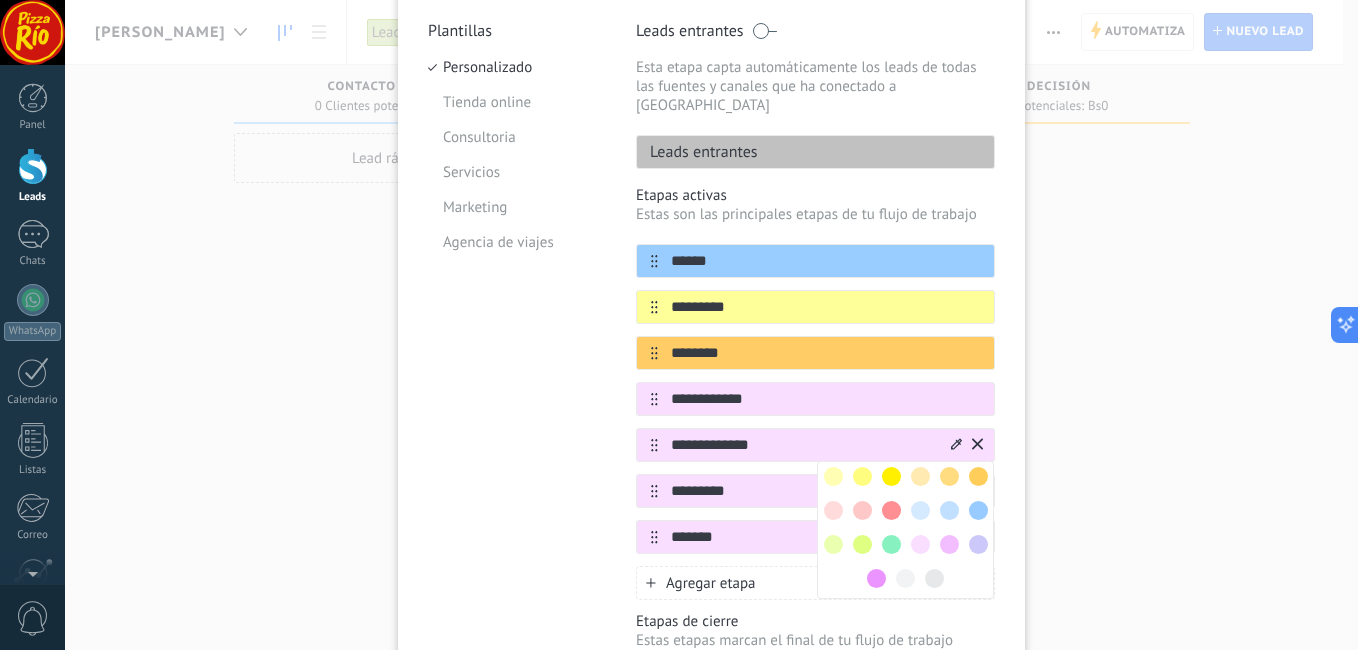 drag, startPoint x: 829, startPoint y: 453, endPoint x: 931, endPoint y: 484, distance: 106.60675 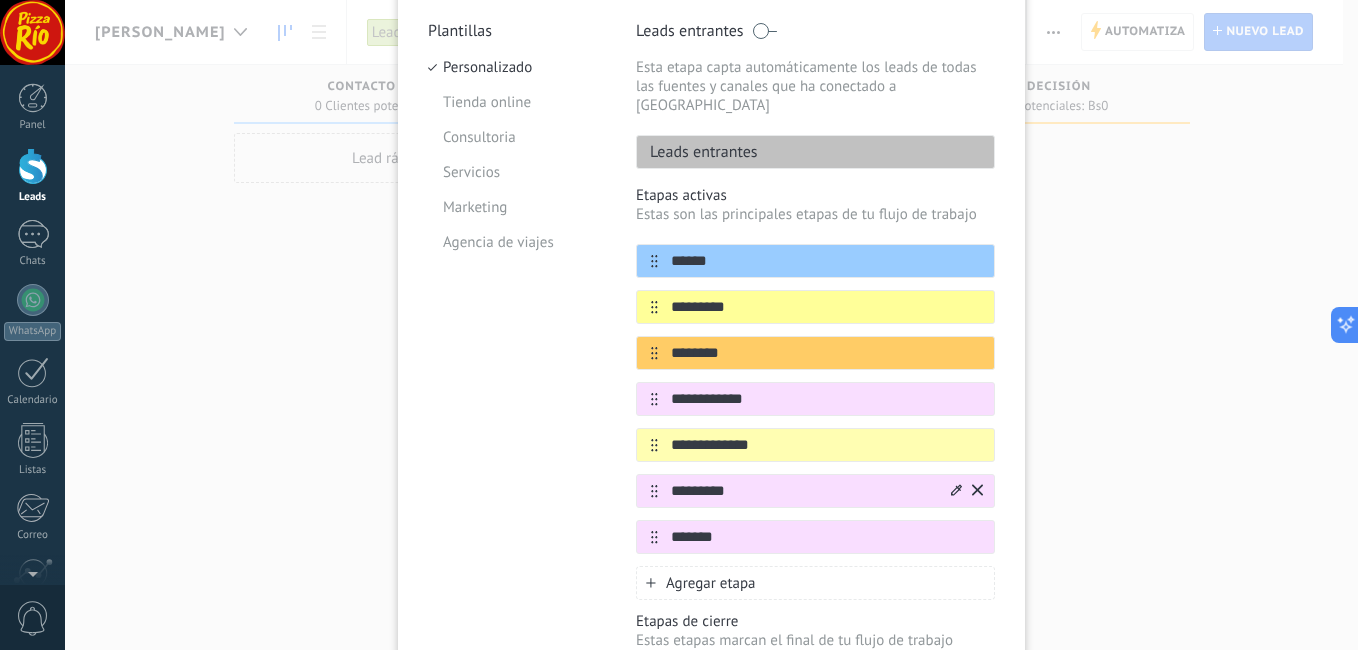 click 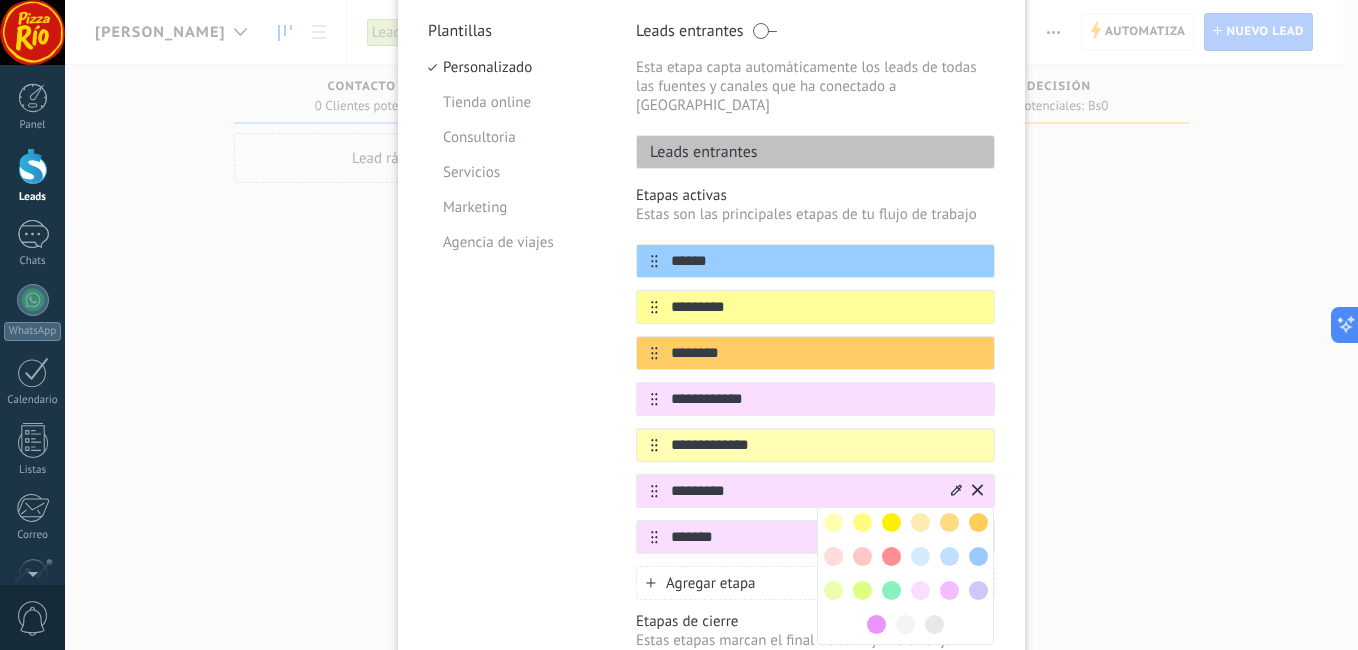click at bounding box center (833, 556) 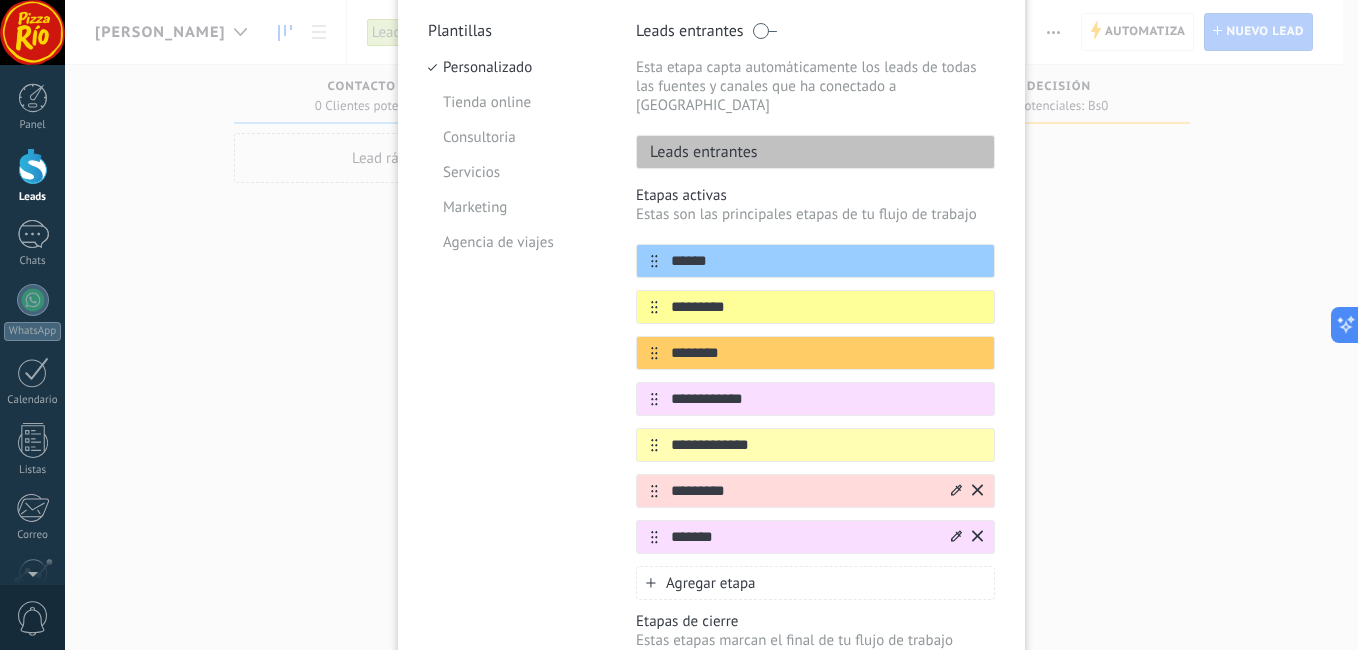 click 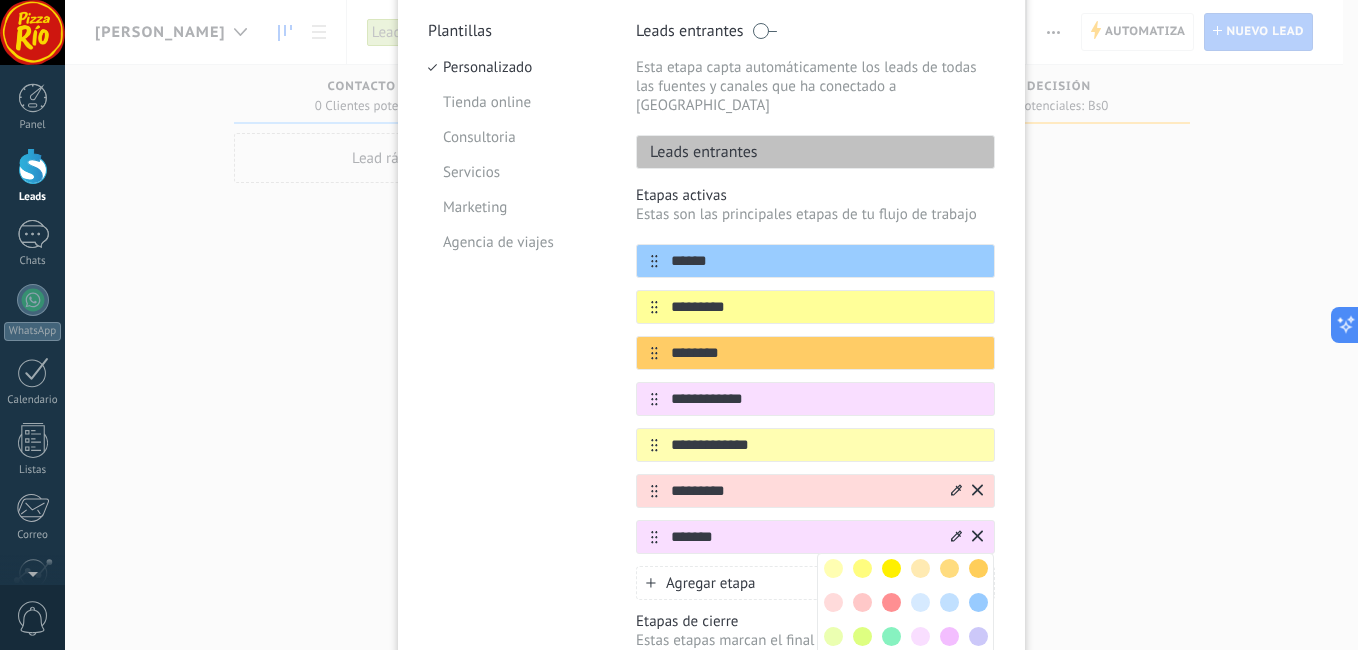 click at bounding box center [833, 636] 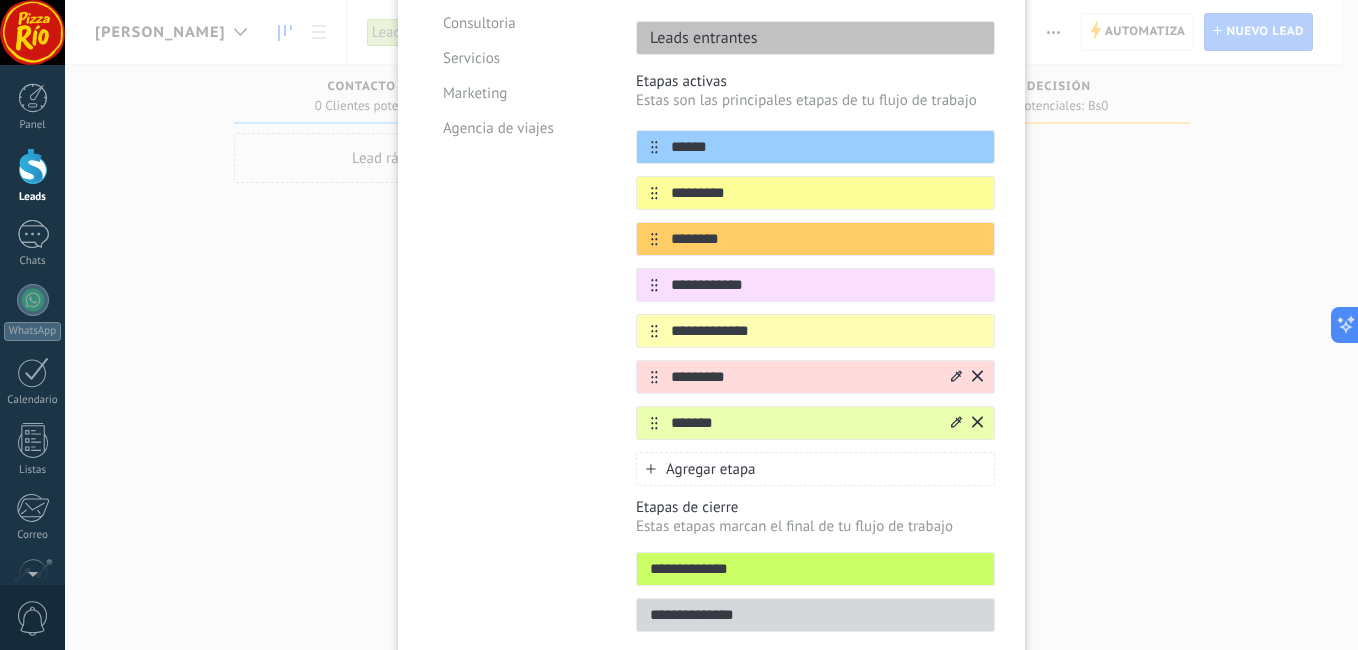 scroll, scrollTop: 372, scrollLeft: 0, axis: vertical 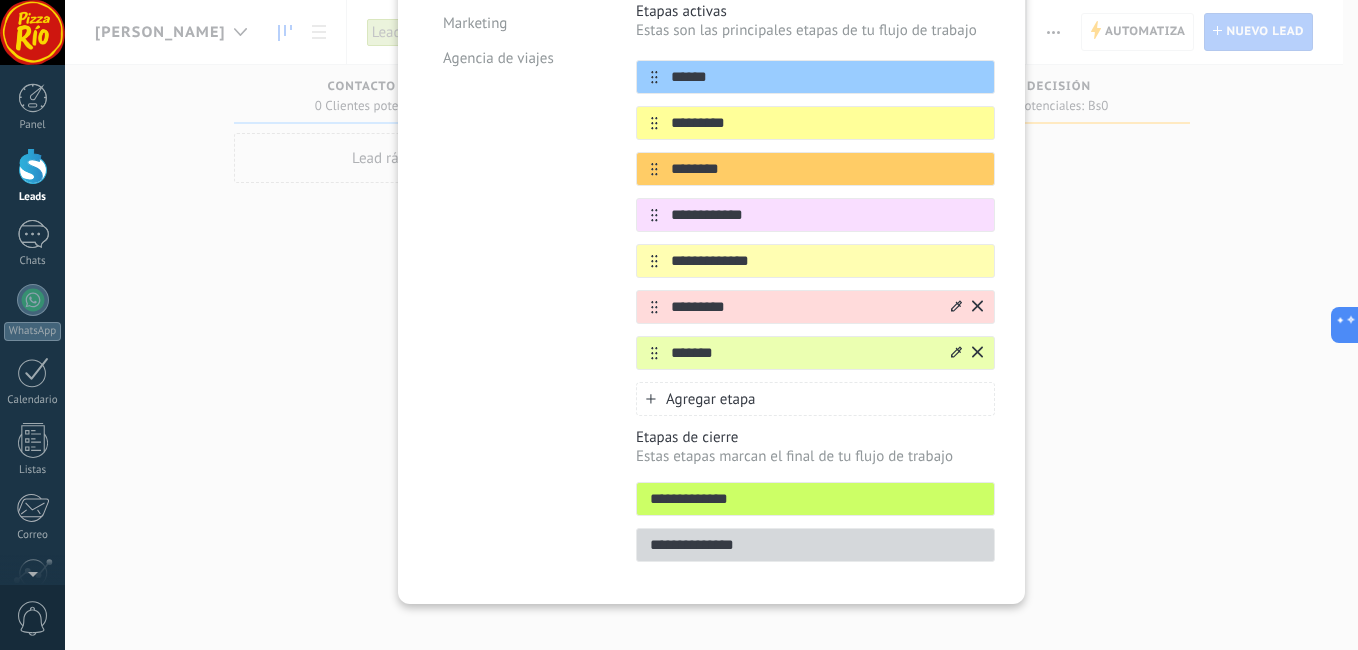 drag, startPoint x: 802, startPoint y: 484, endPoint x: 611, endPoint y: 490, distance: 191.09422 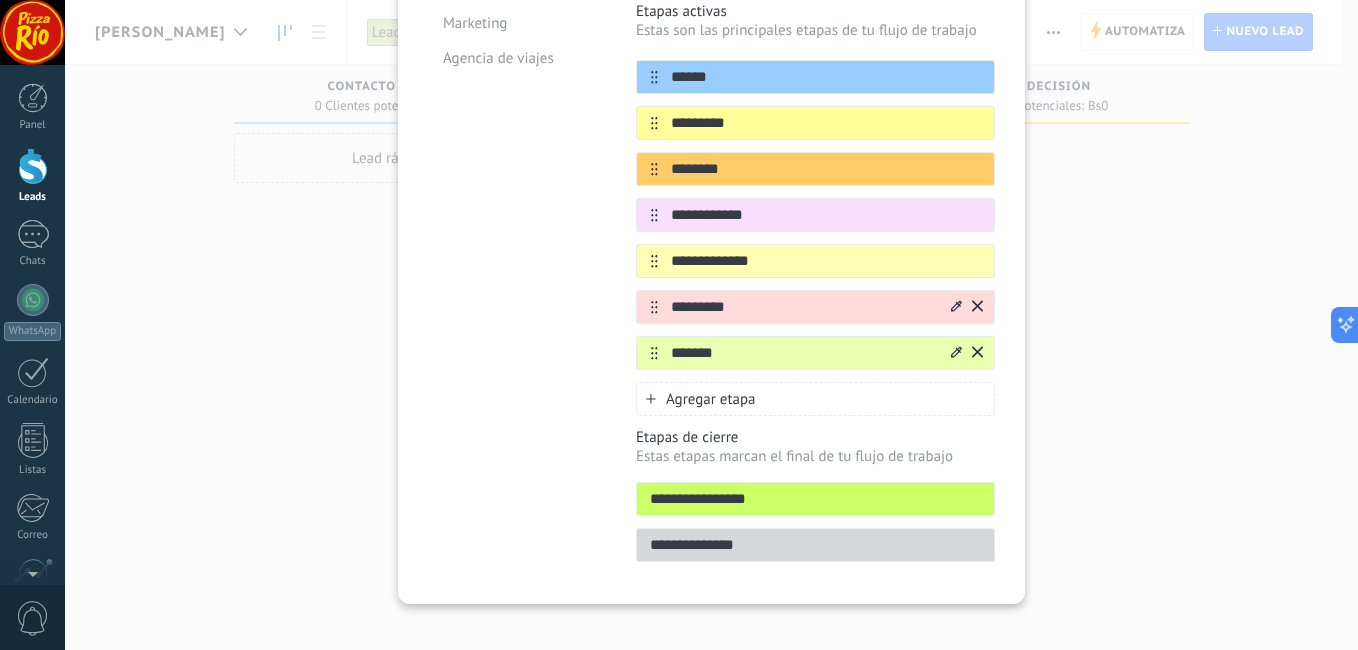 type on "**********" 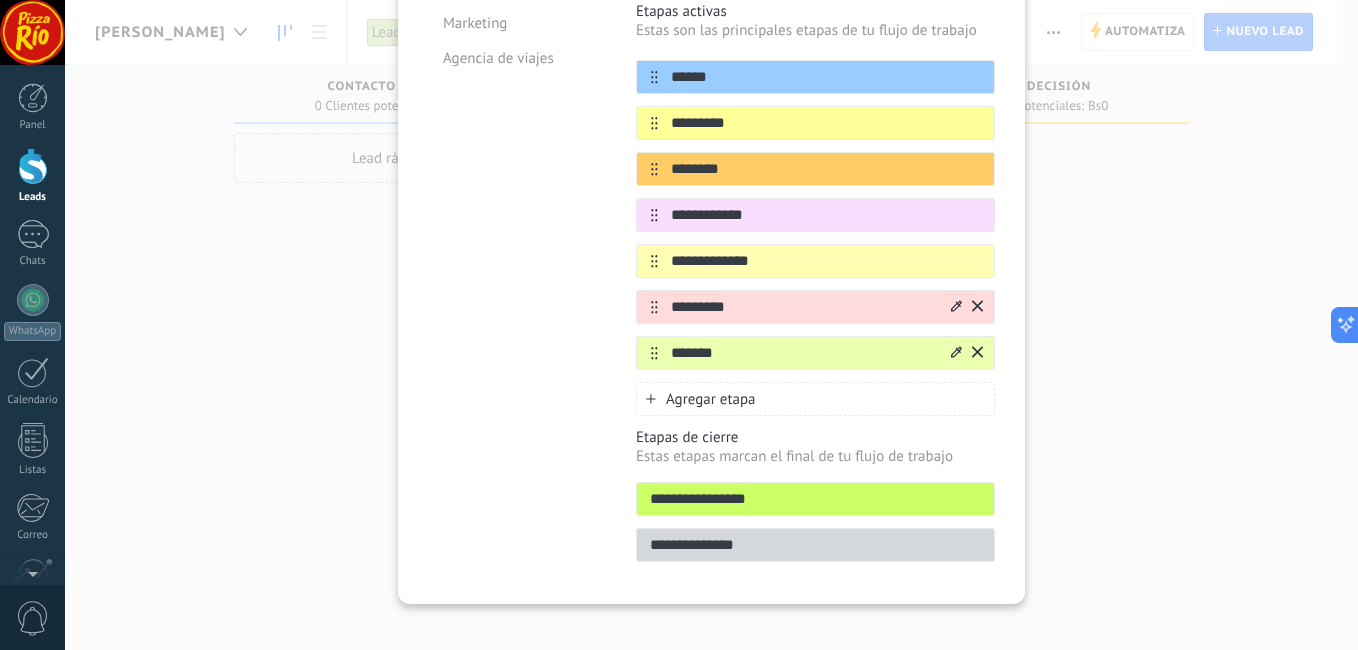 drag, startPoint x: 782, startPoint y: 521, endPoint x: 542, endPoint y: 549, distance: 241.6278 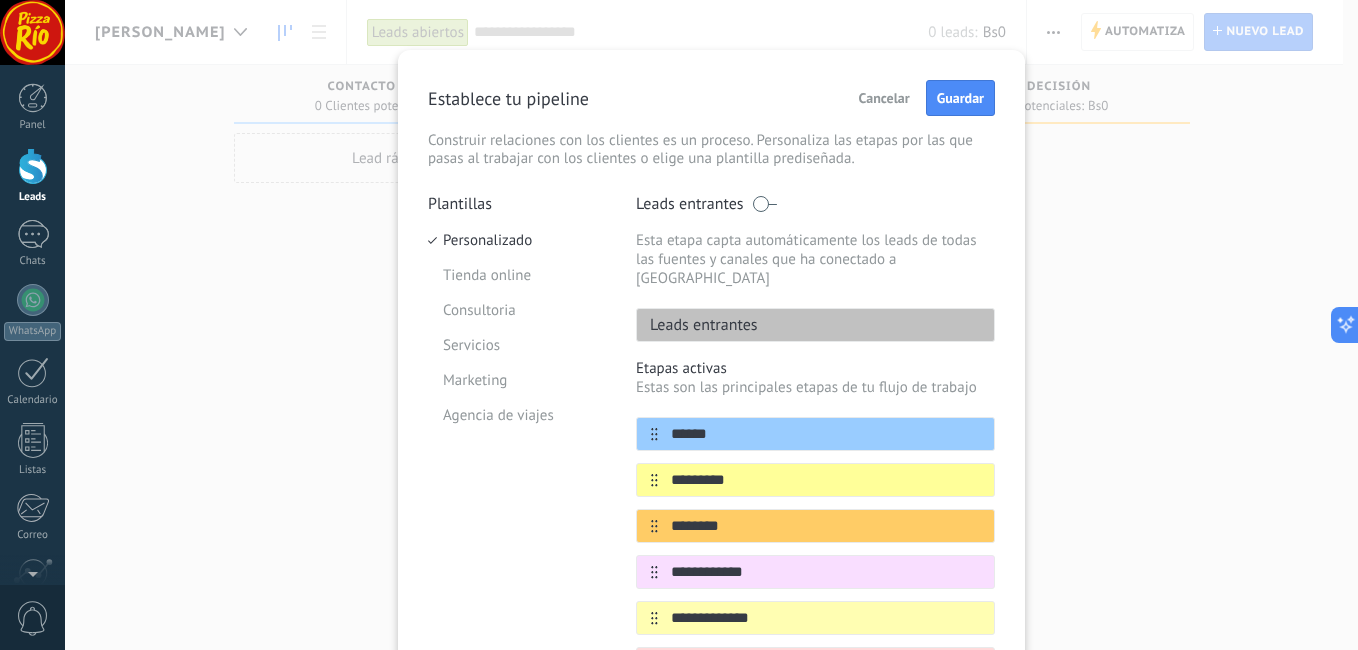scroll, scrollTop: 0, scrollLeft: 0, axis: both 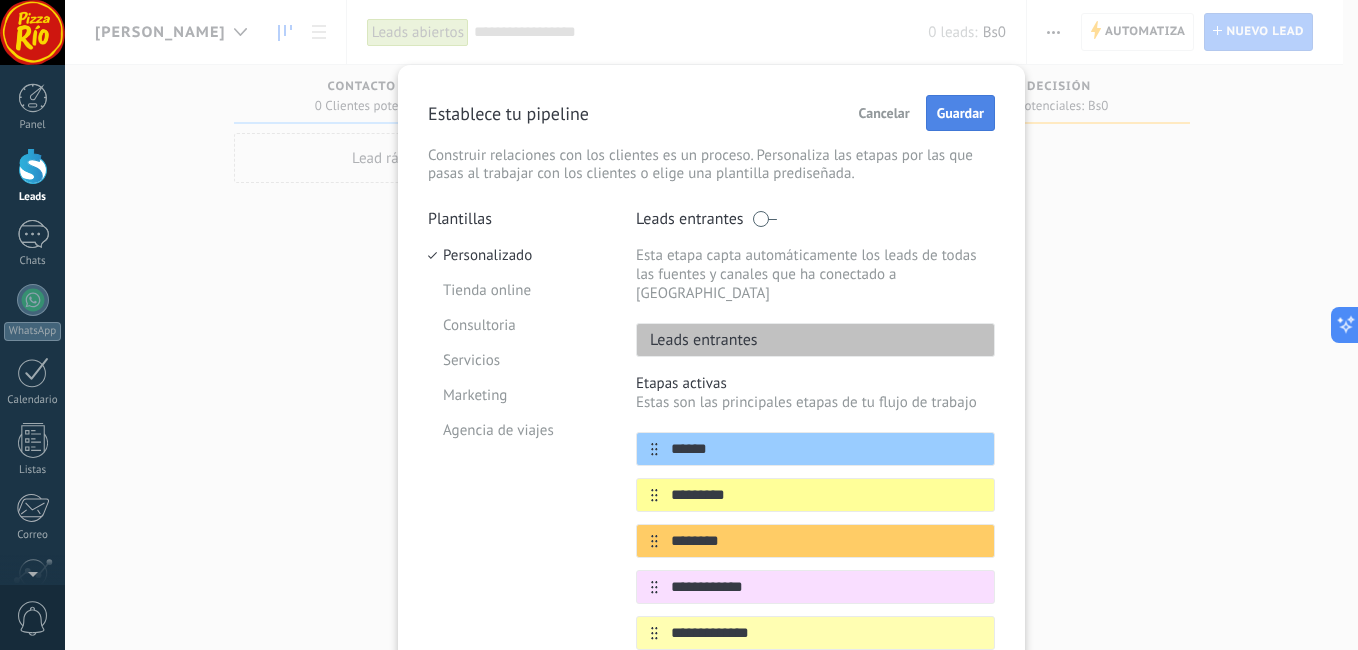 type on "**********" 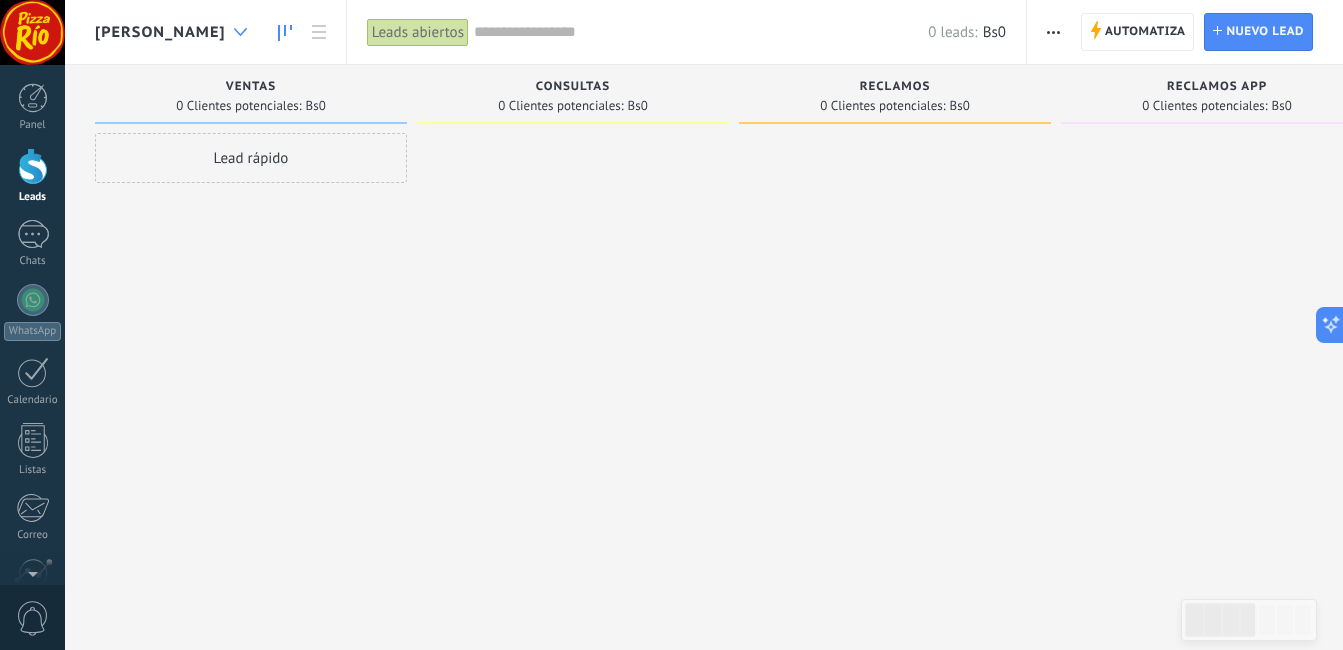 click at bounding box center (240, 32) 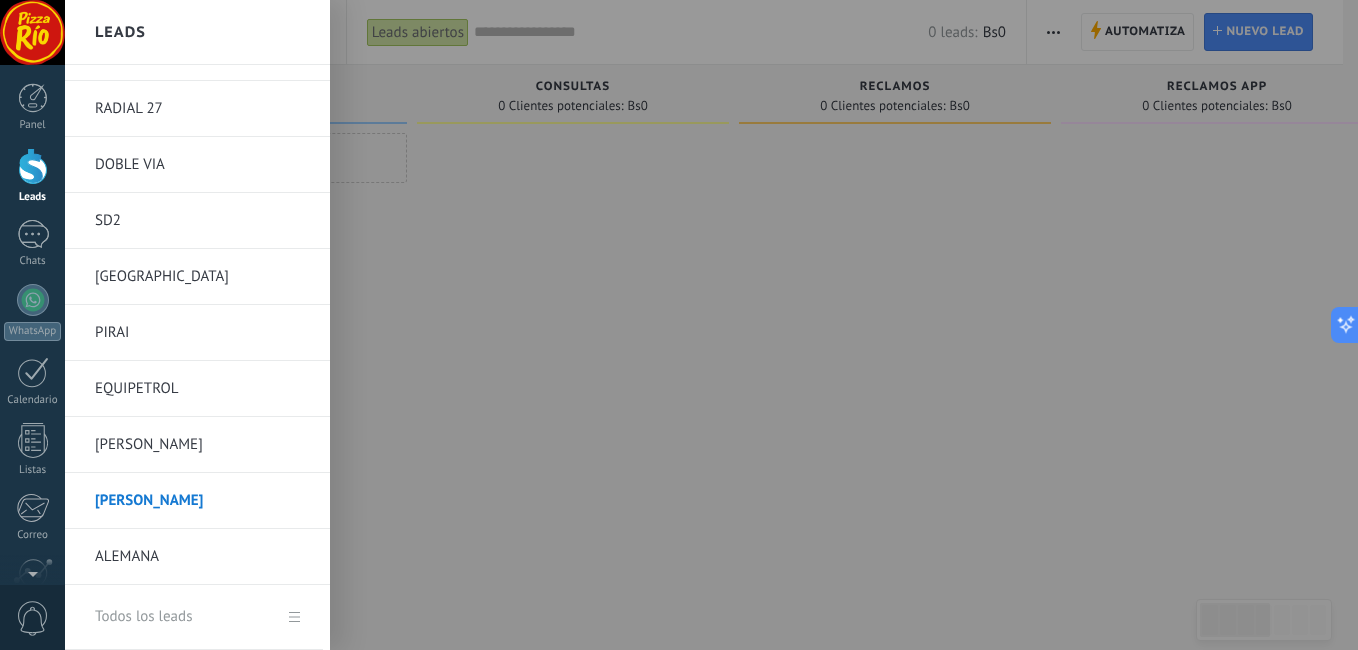 scroll, scrollTop: 488, scrollLeft: 0, axis: vertical 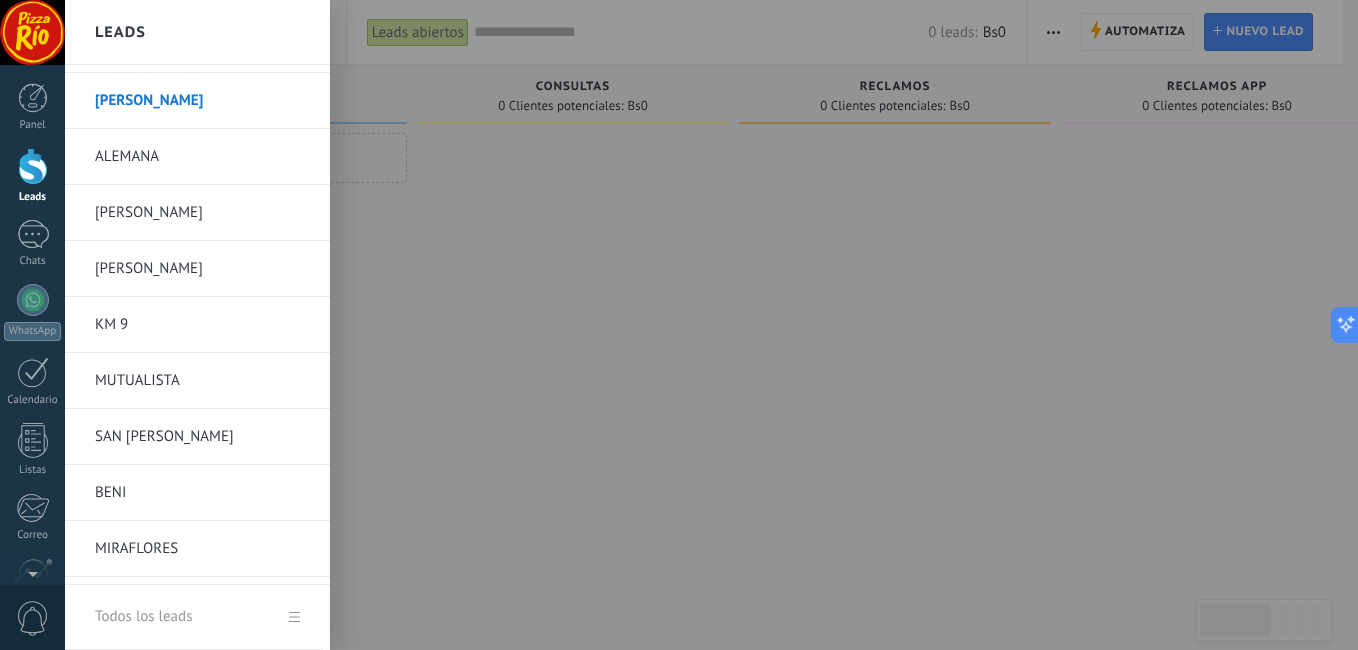 click on "[PERSON_NAME]" at bounding box center [202, 269] 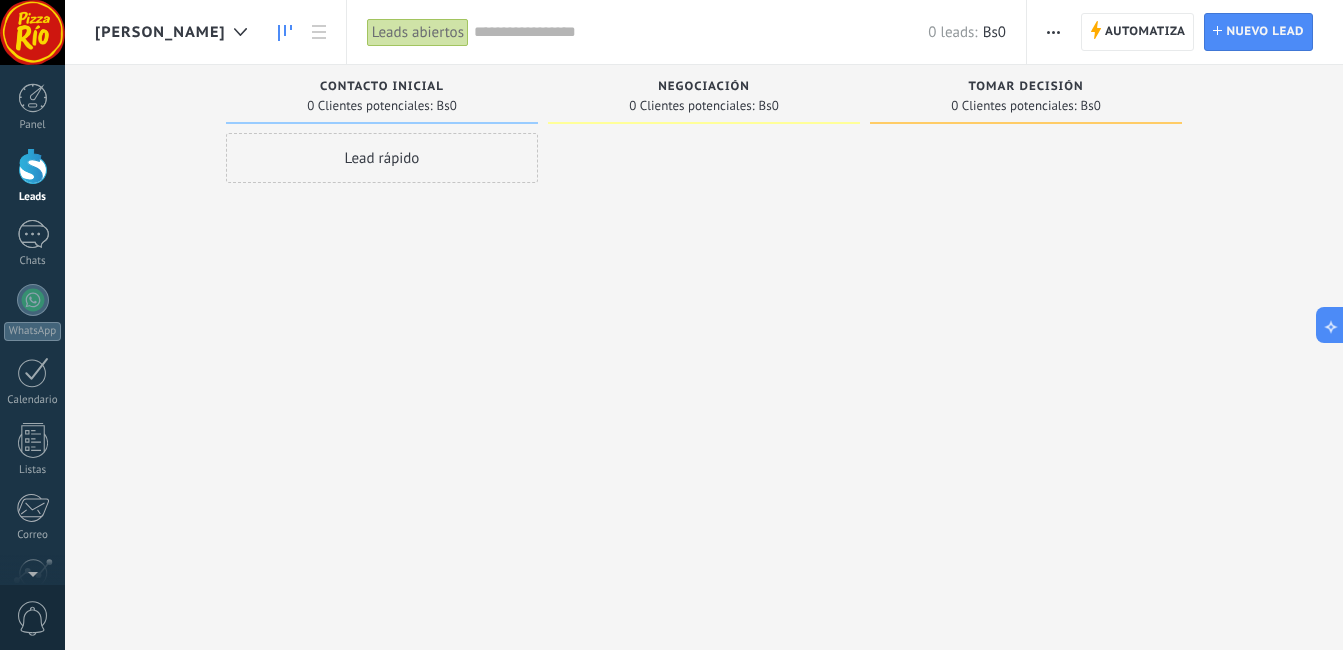 click at bounding box center (1053, 32) 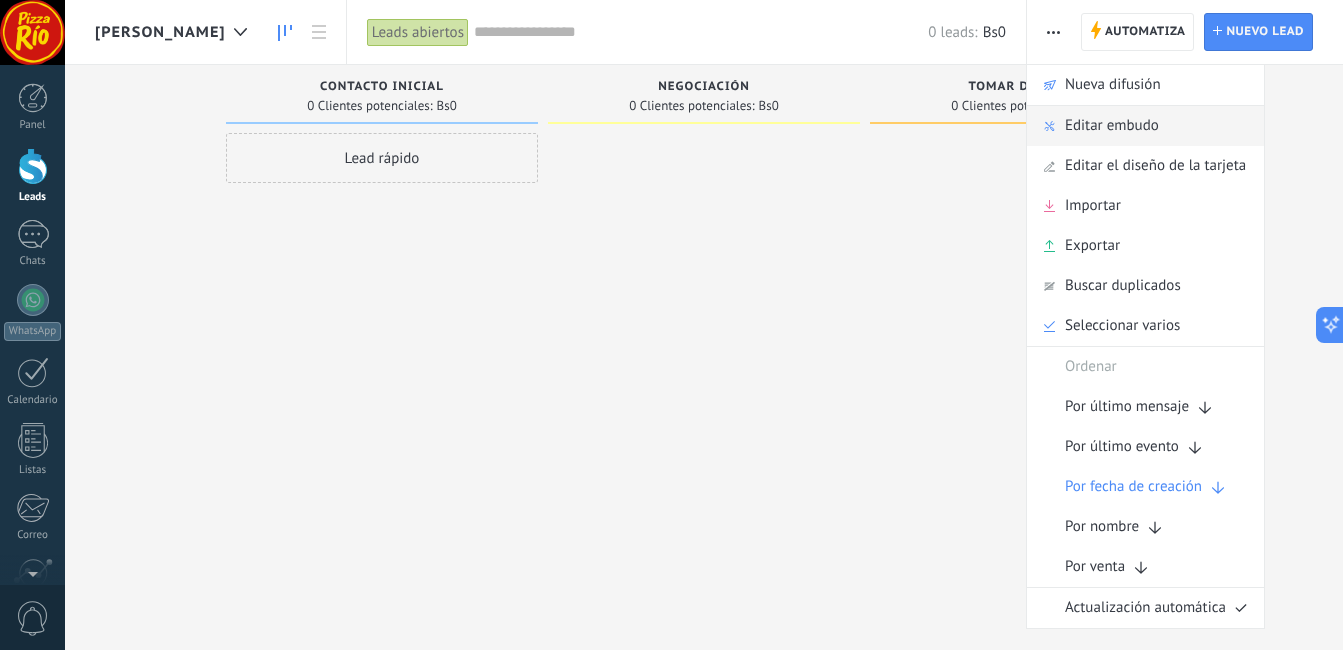 click on "Editar embudo" at bounding box center [1112, 126] 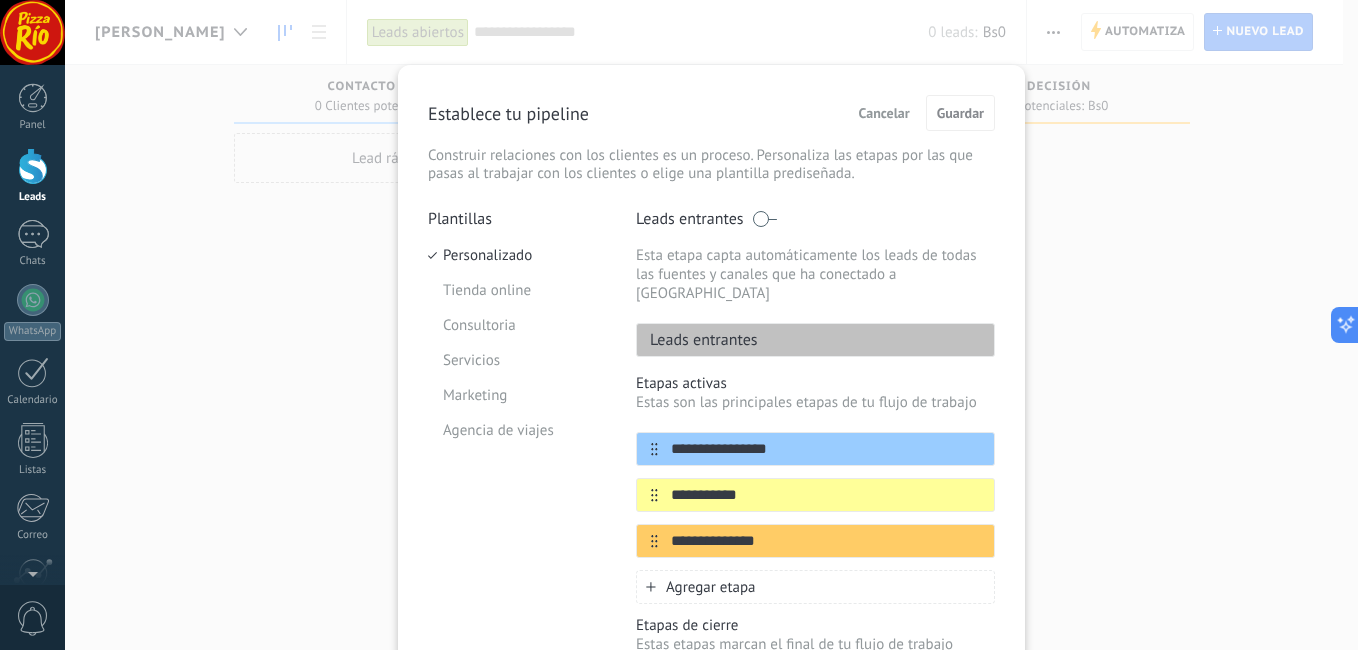 drag, startPoint x: 778, startPoint y: 431, endPoint x: 621, endPoint y: 433, distance: 157.01274 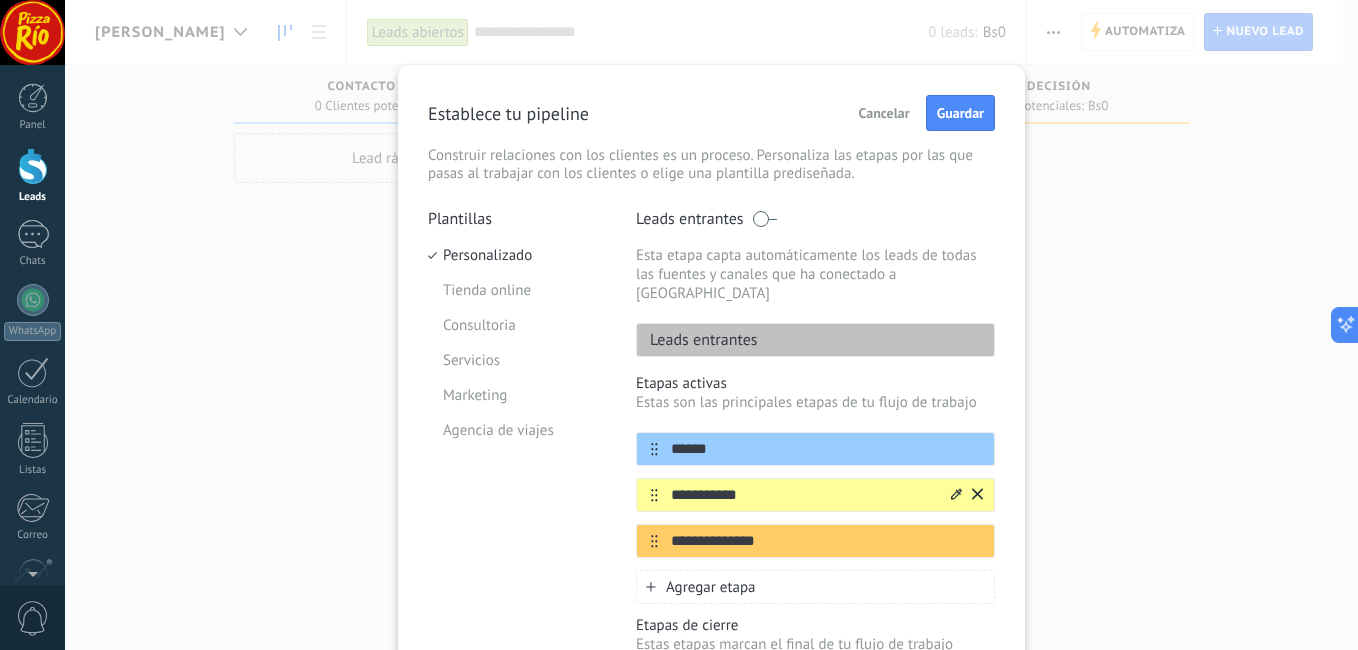 type on "******" 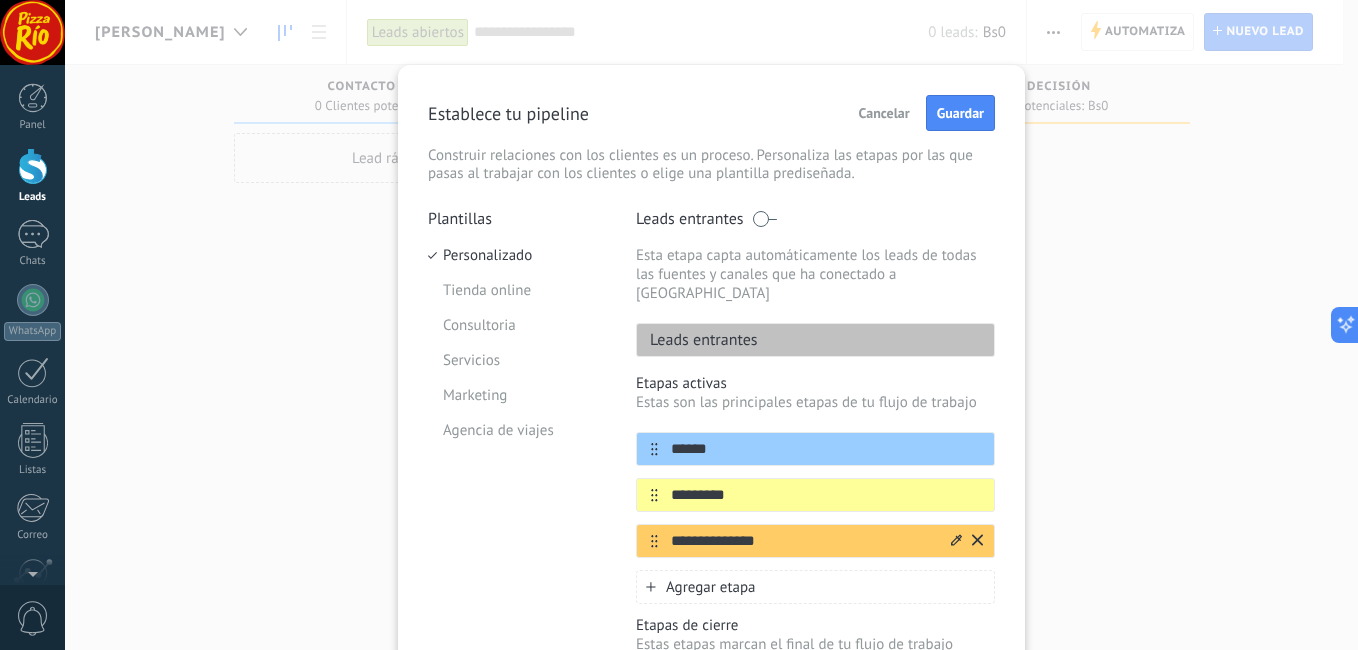 type on "*********" 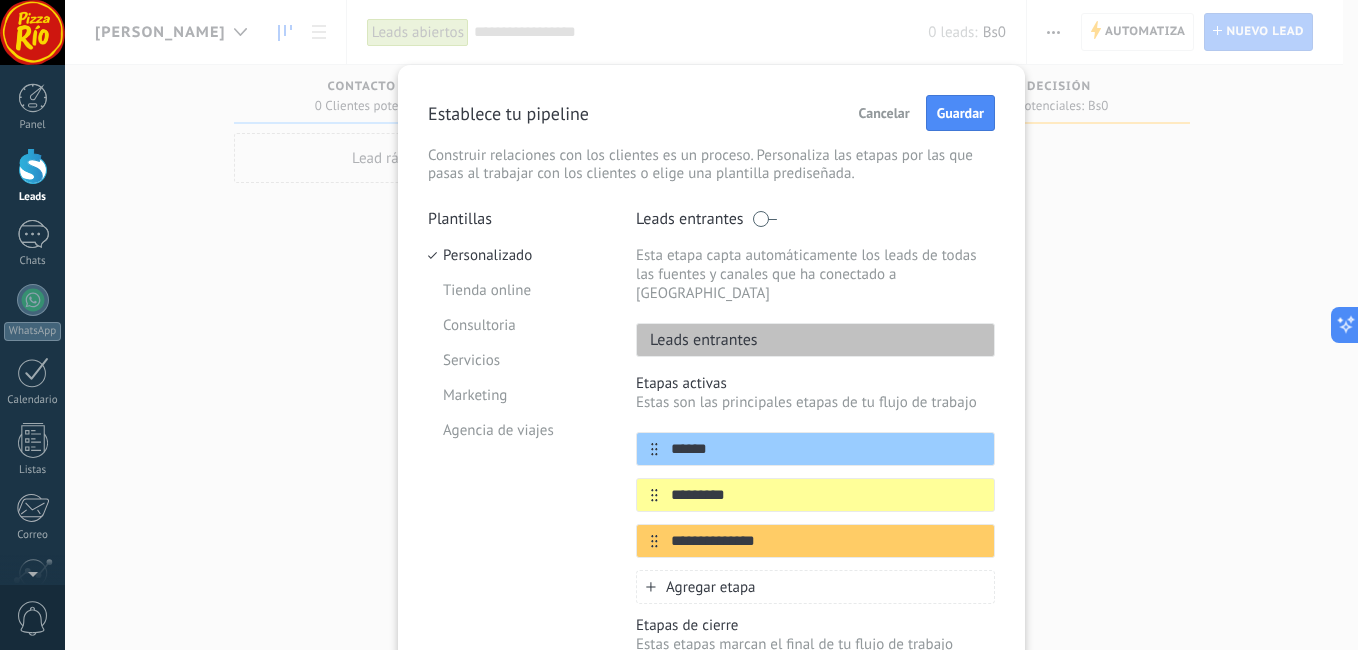 drag, startPoint x: 817, startPoint y: 527, endPoint x: 609, endPoint y: 524, distance: 208.02164 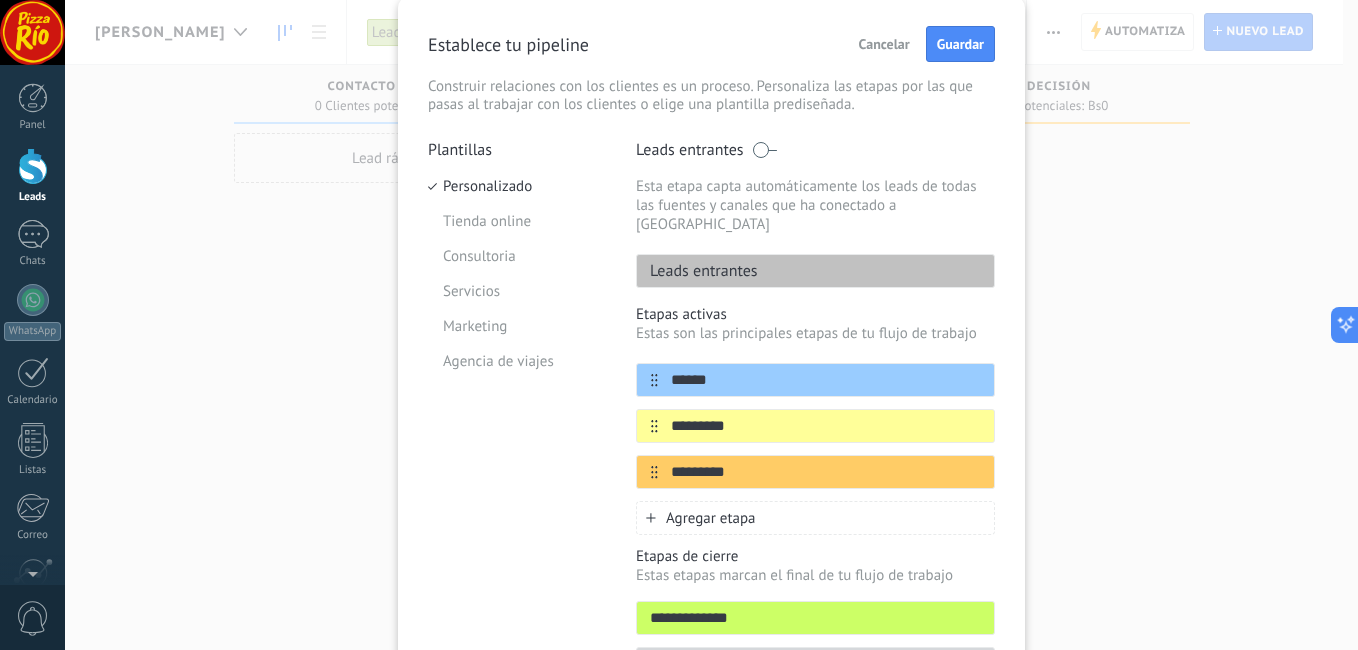 scroll, scrollTop: 100, scrollLeft: 0, axis: vertical 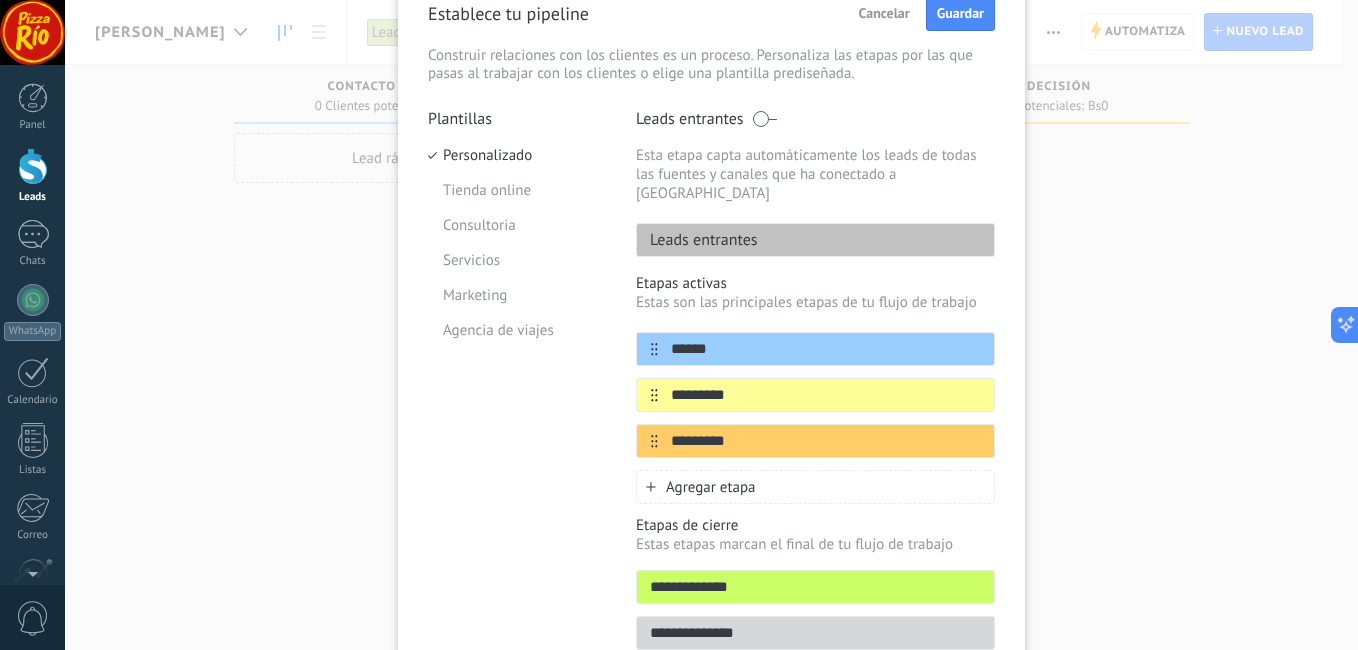 type on "********" 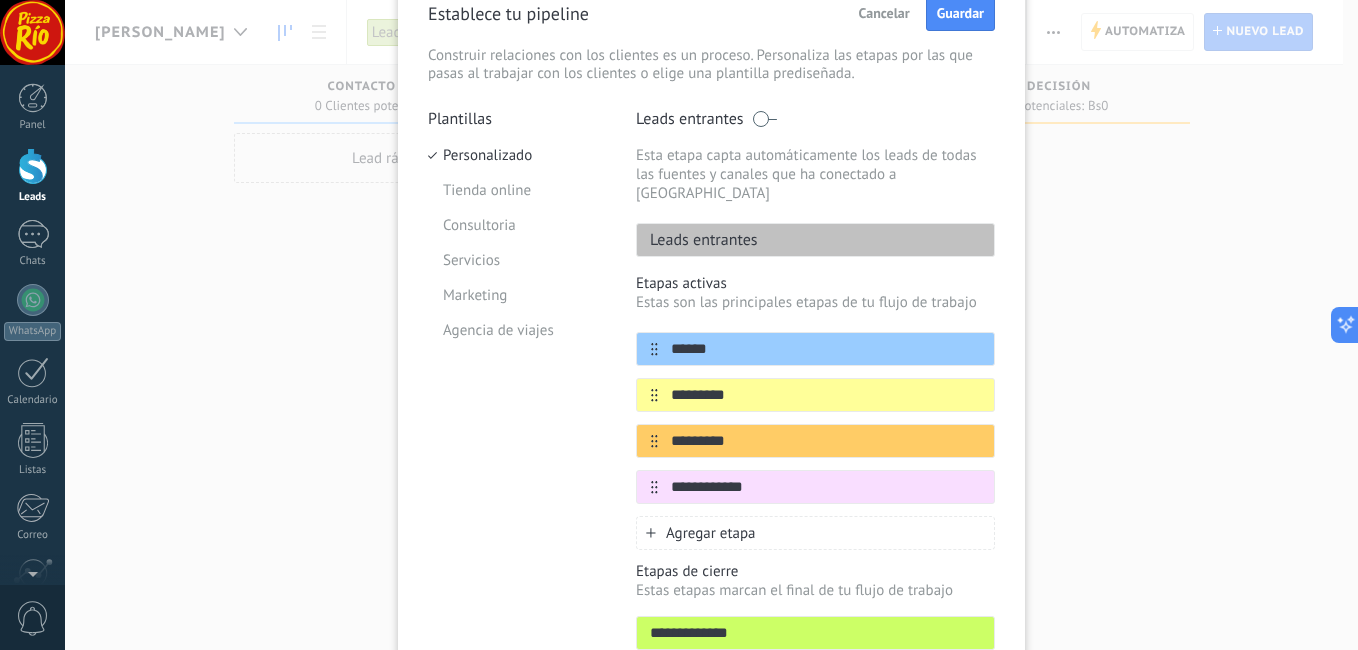 type on "**********" 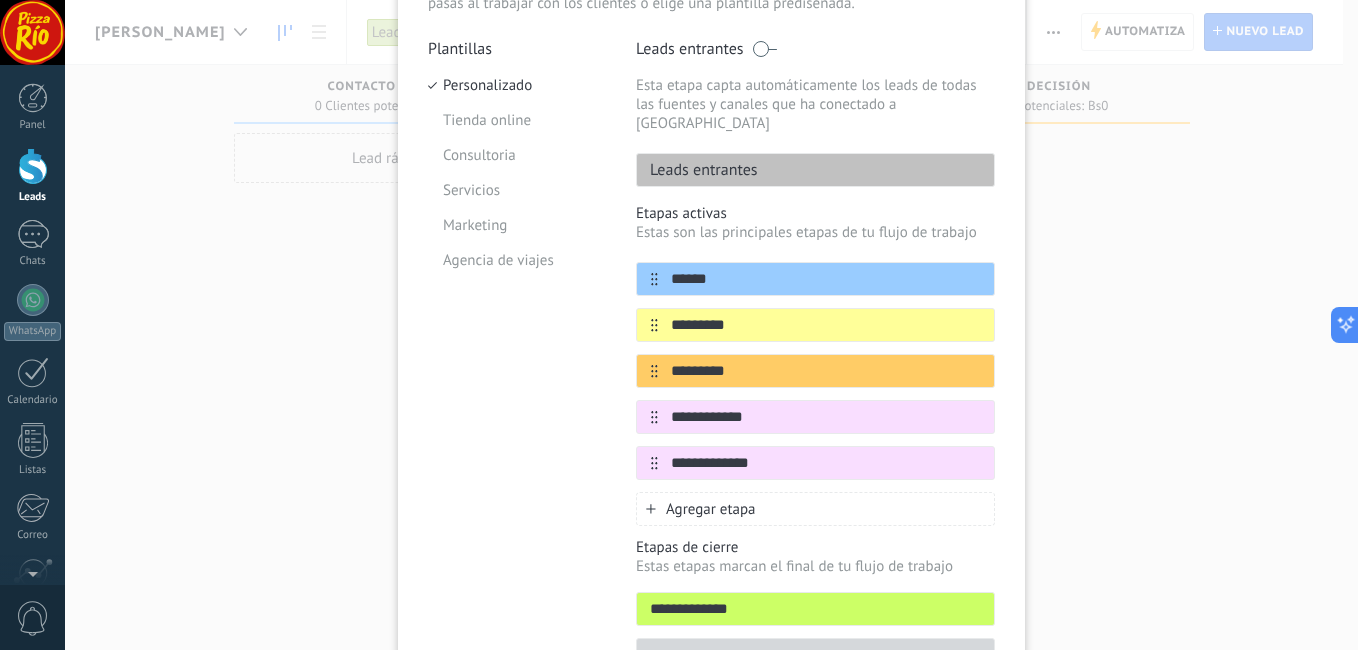 scroll, scrollTop: 200, scrollLeft: 0, axis: vertical 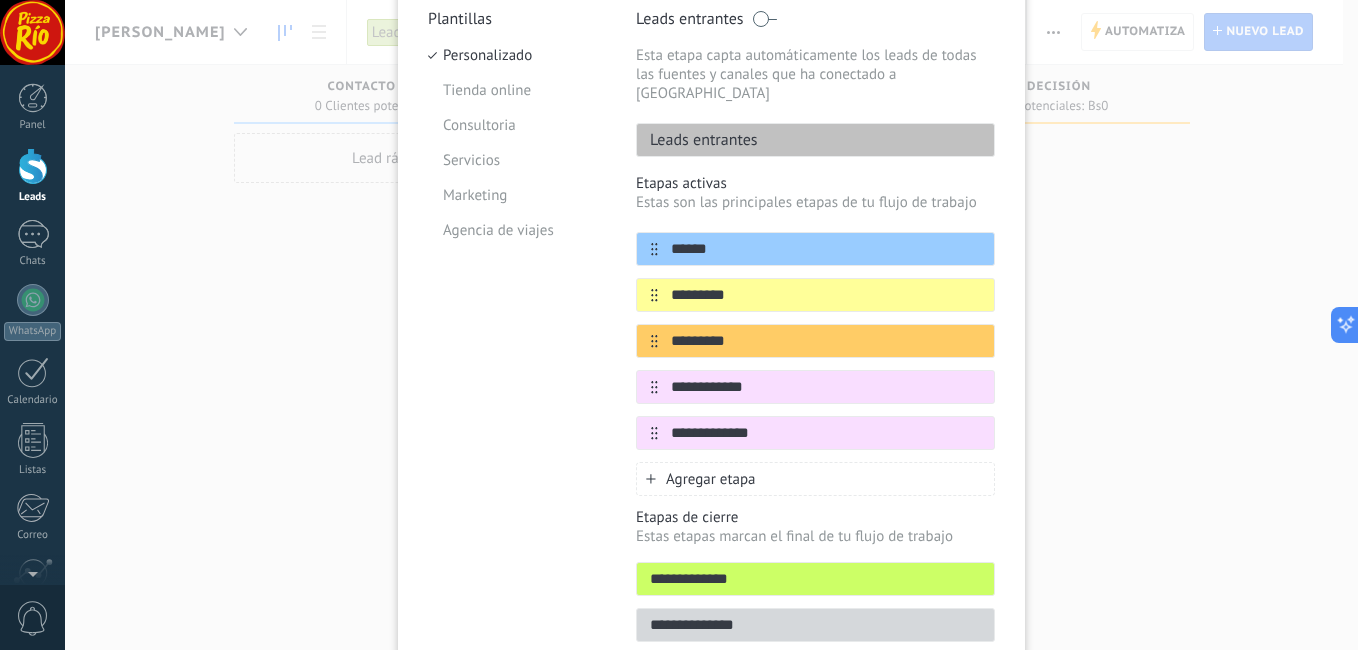 type on "**********" 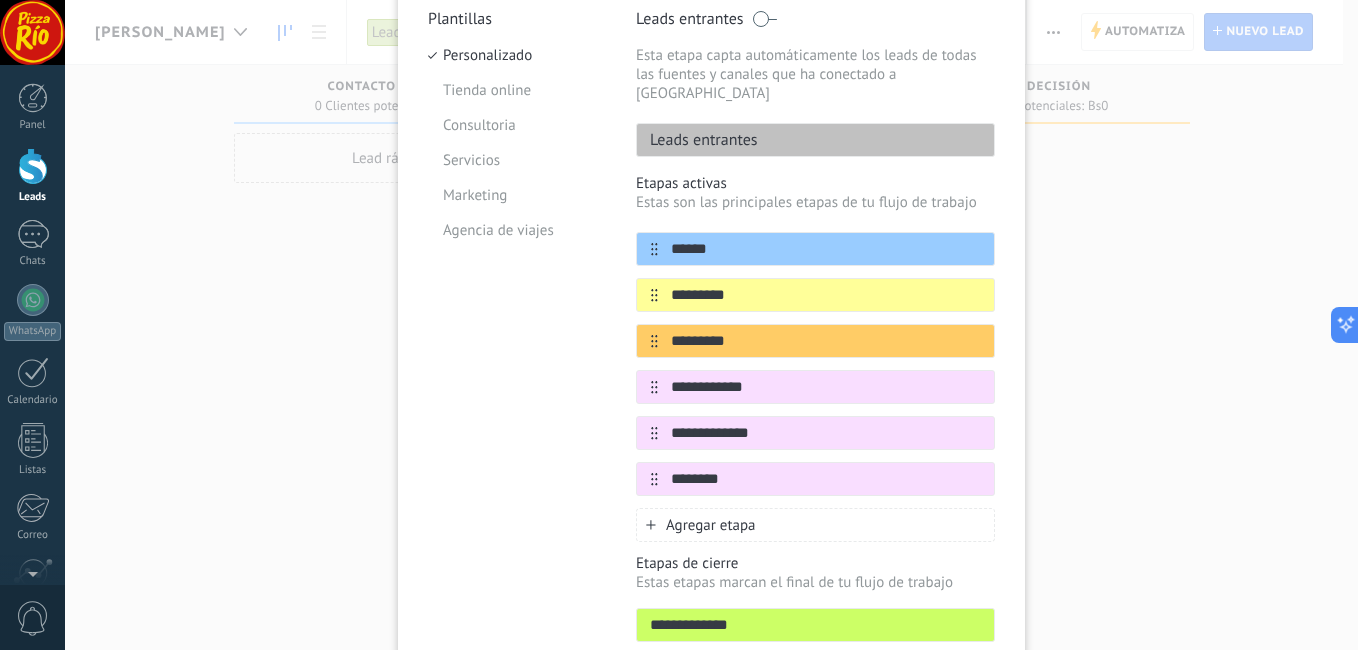 type on "********" 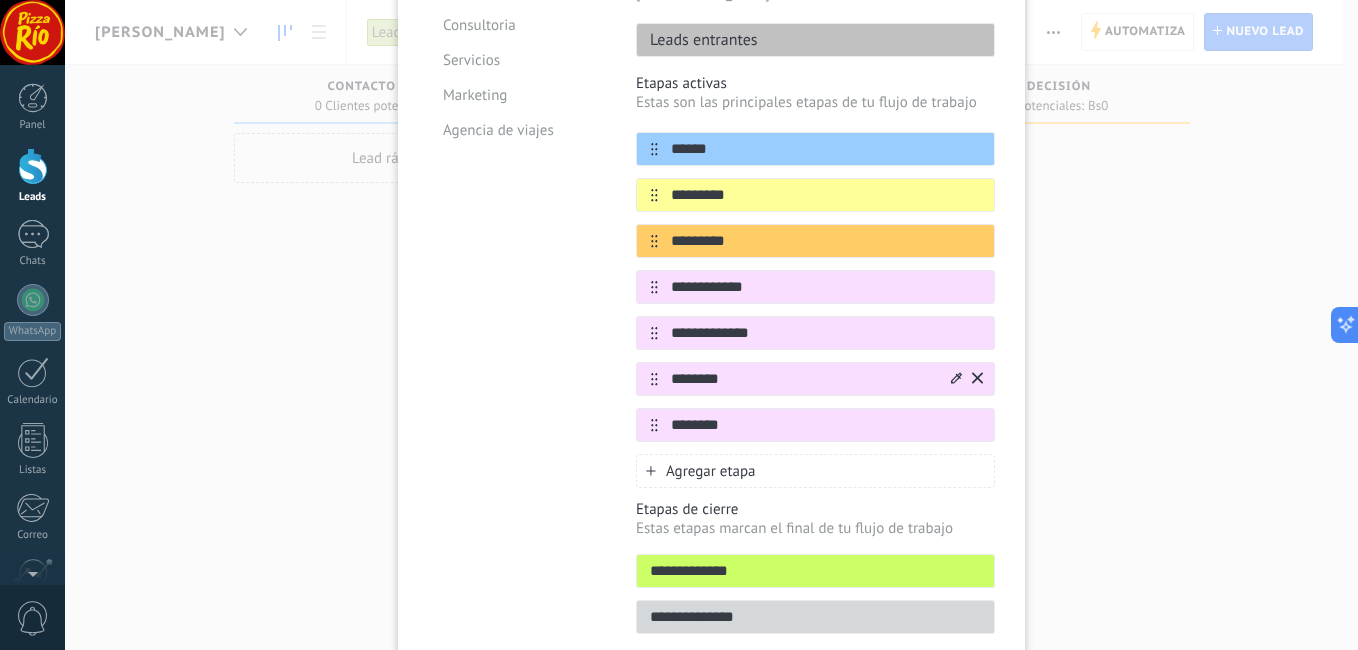 scroll, scrollTop: 372, scrollLeft: 0, axis: vertical 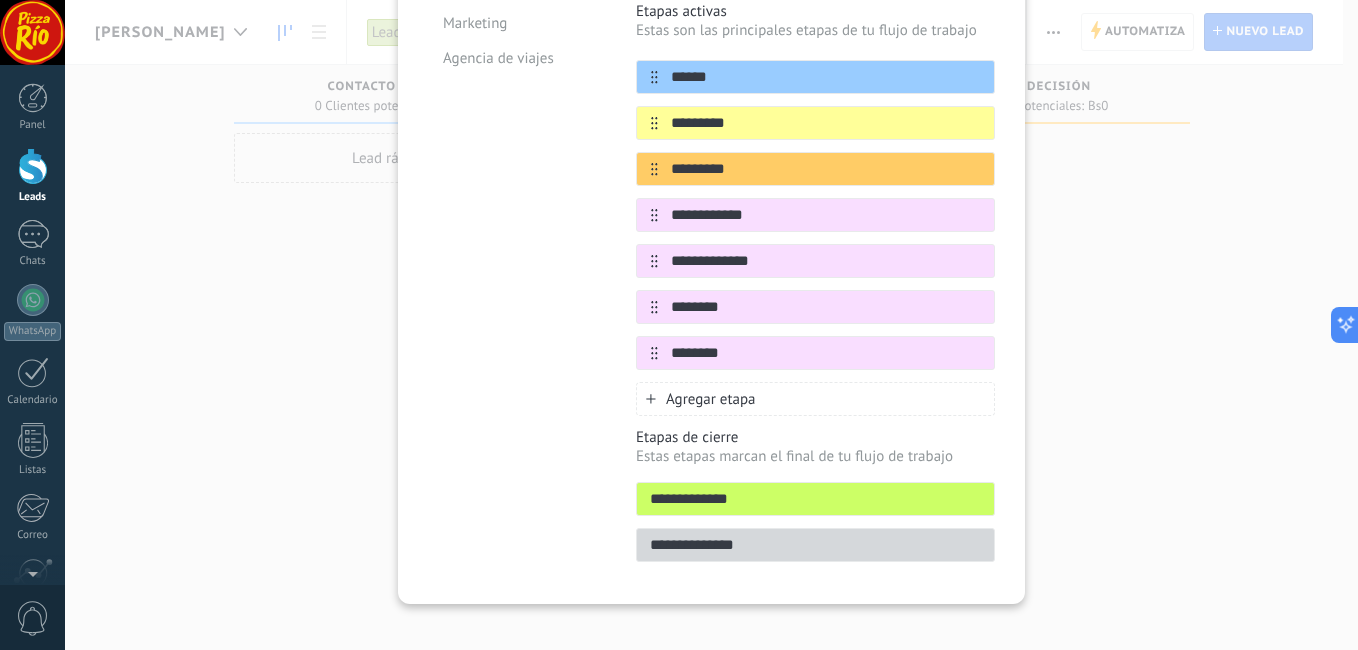 type on "********" 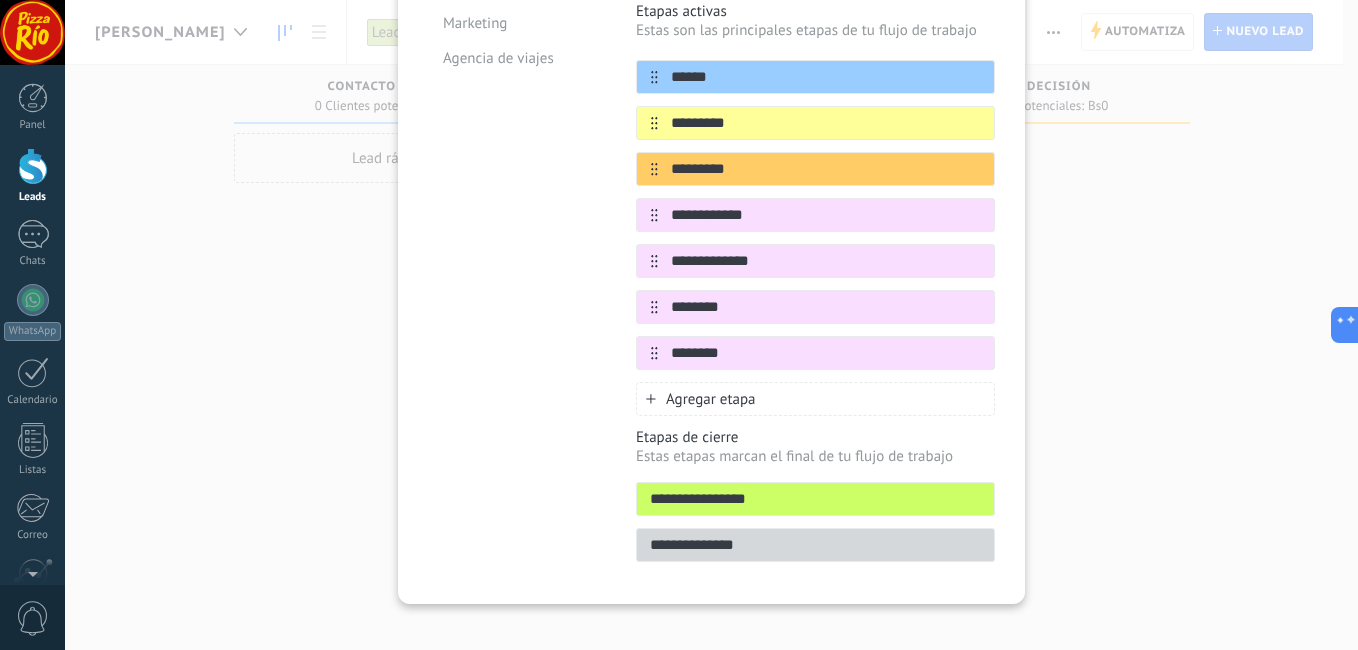 type on "**********" 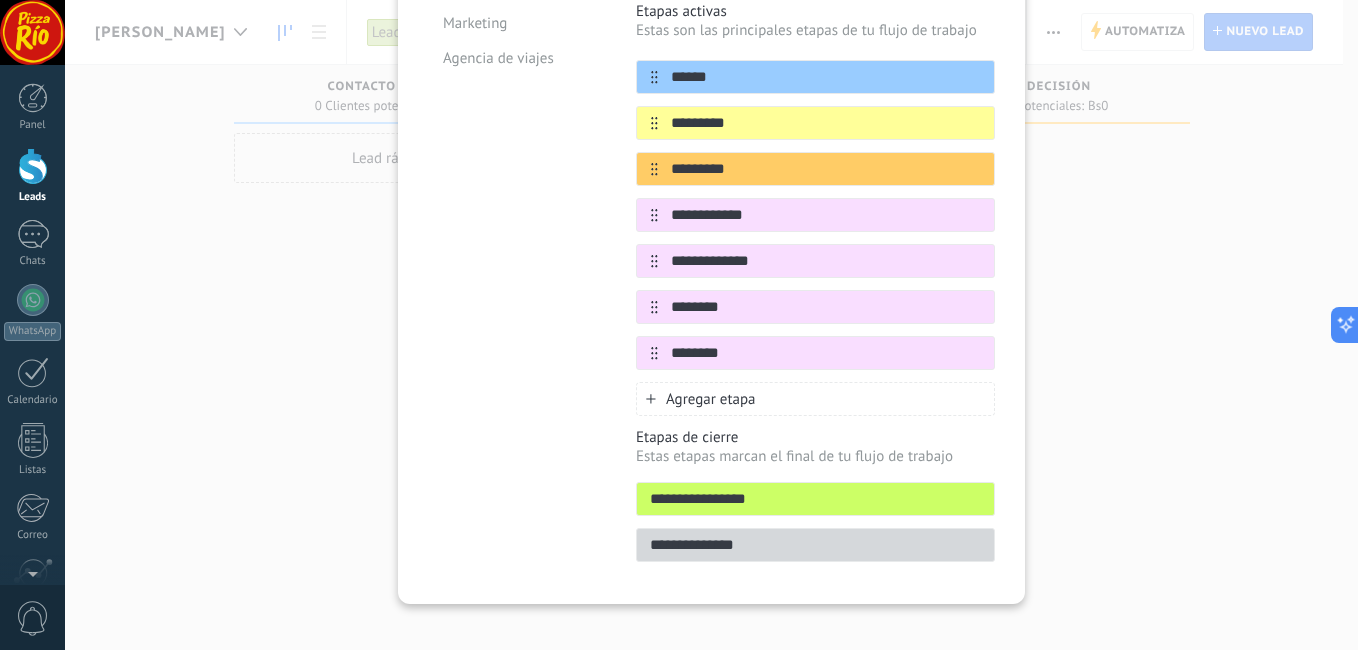 drag, startPoint x: 780, startPoint y: 528, endPoint x: 495, endPoint y: 543, distance: 285.39447 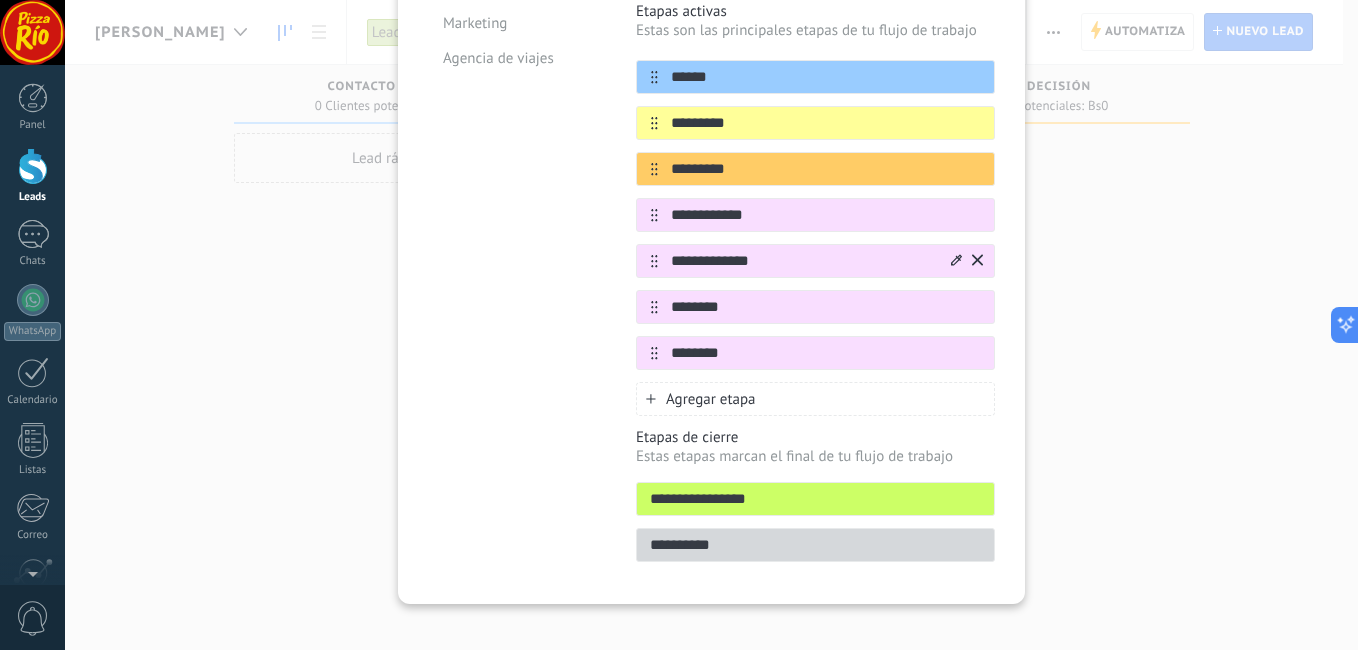 type on "**********" 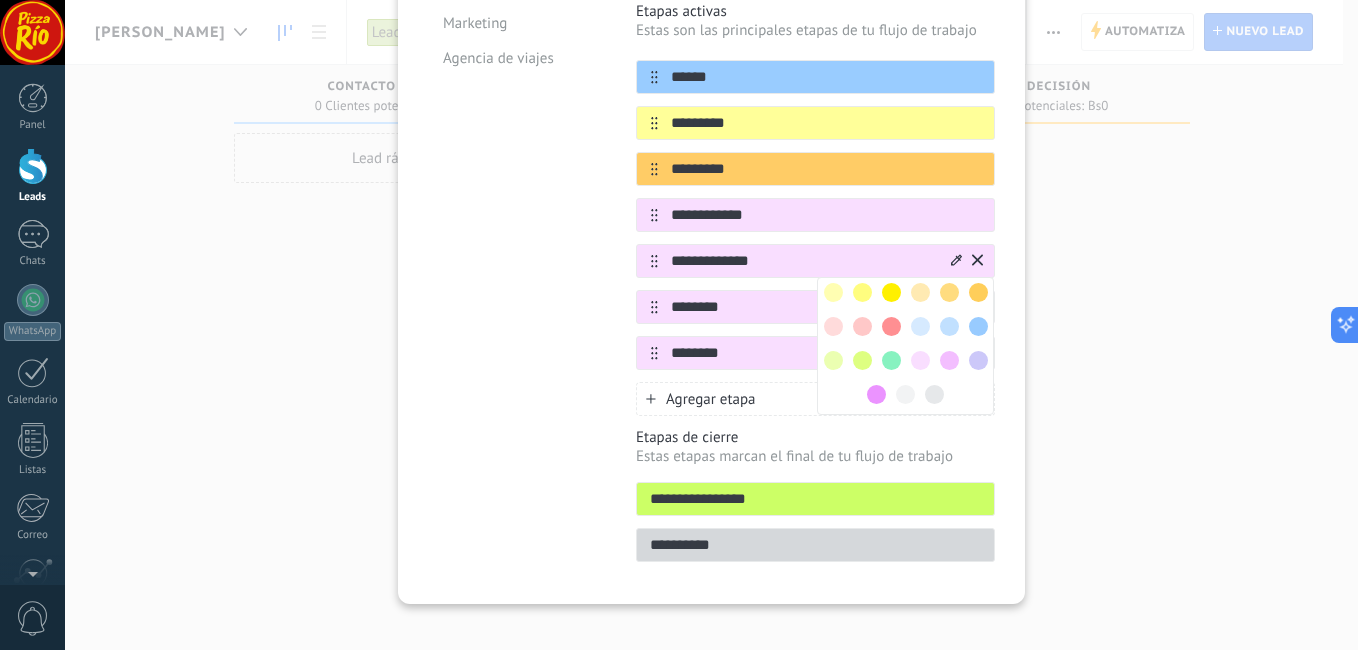 drag, startPoint x: 830, startPoint y: 277, endPoint x: 842, endPoint y: 277, distance: 12 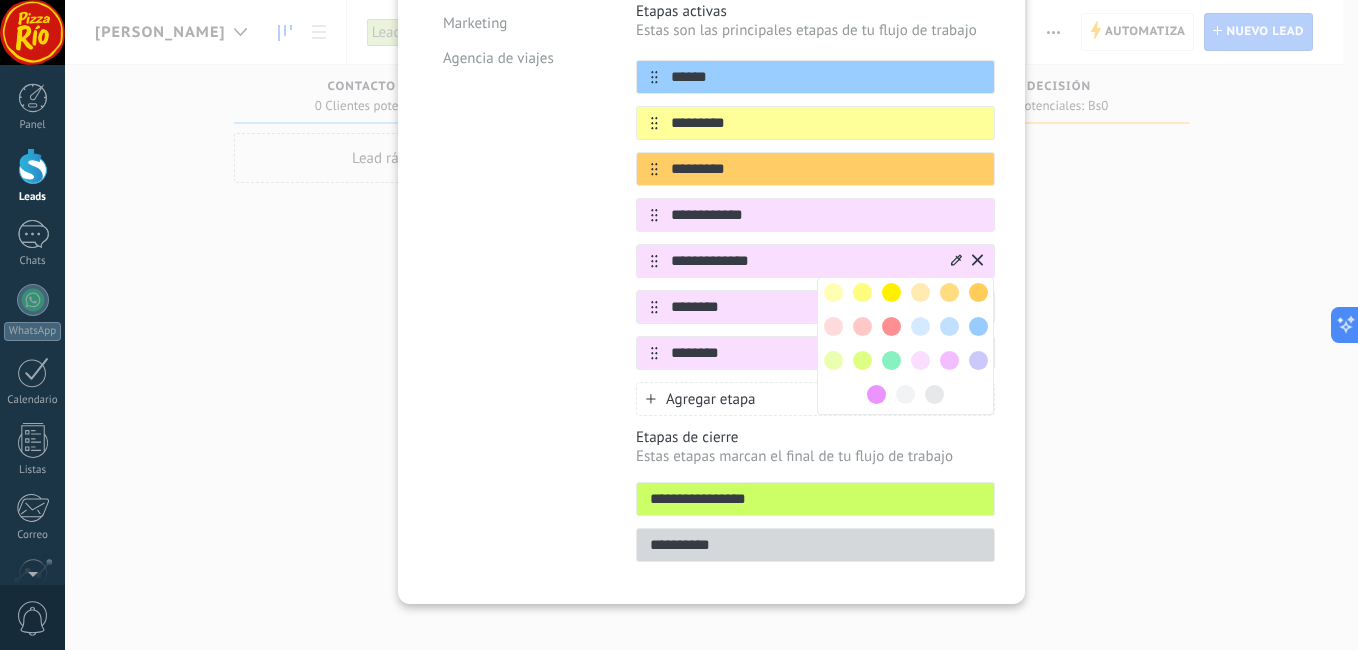 click at bounding box center [833, 292] 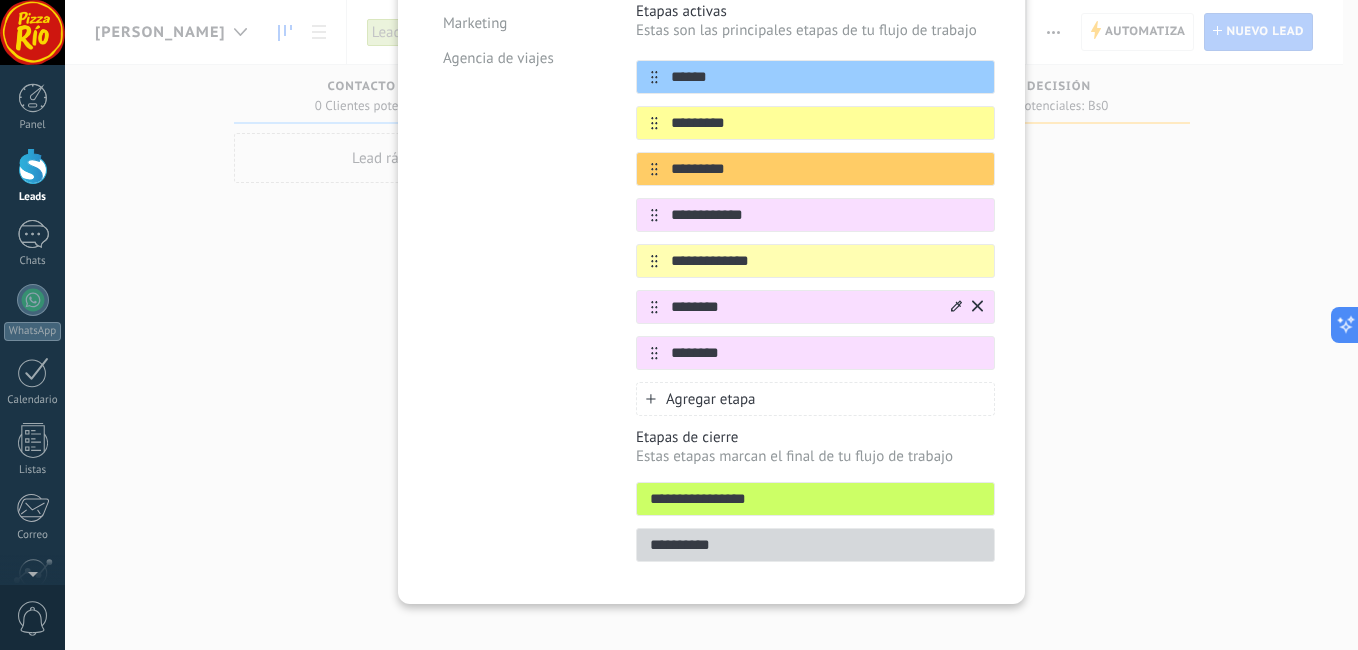 click 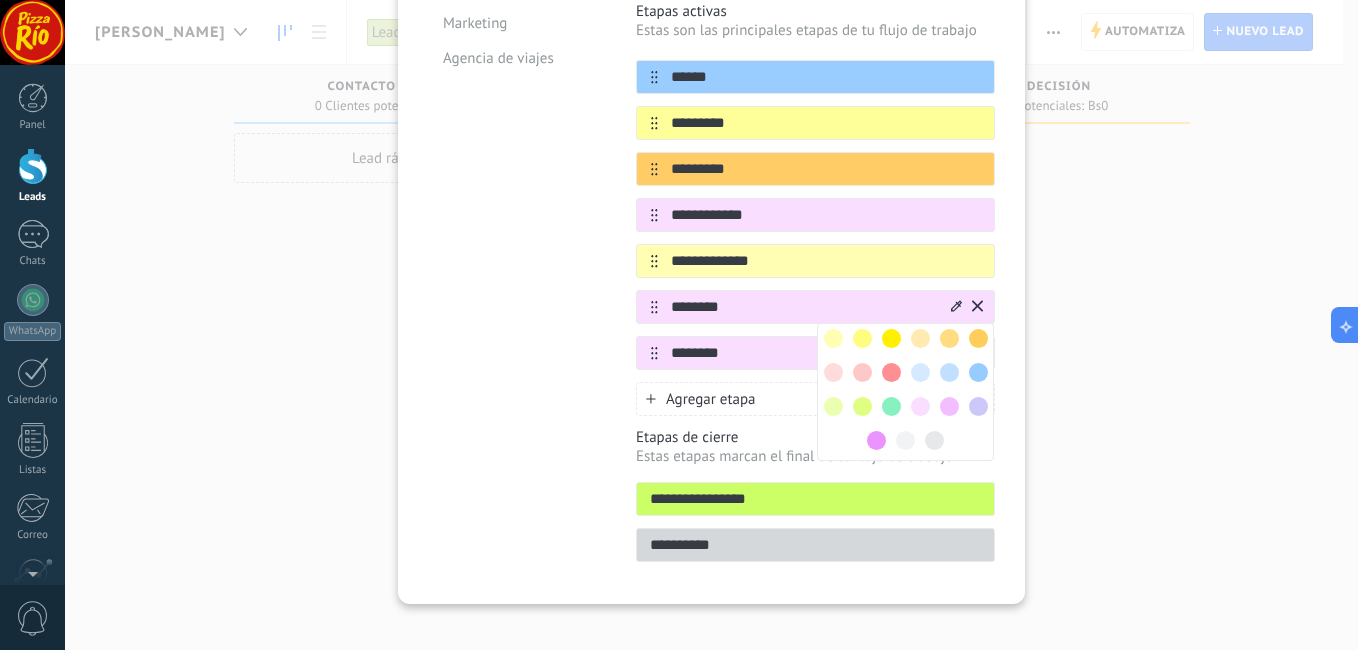drag, startPoint x: 832, startPoint y: 345, endPoint x: 873, endPoint y: 354, distance: 41.976185 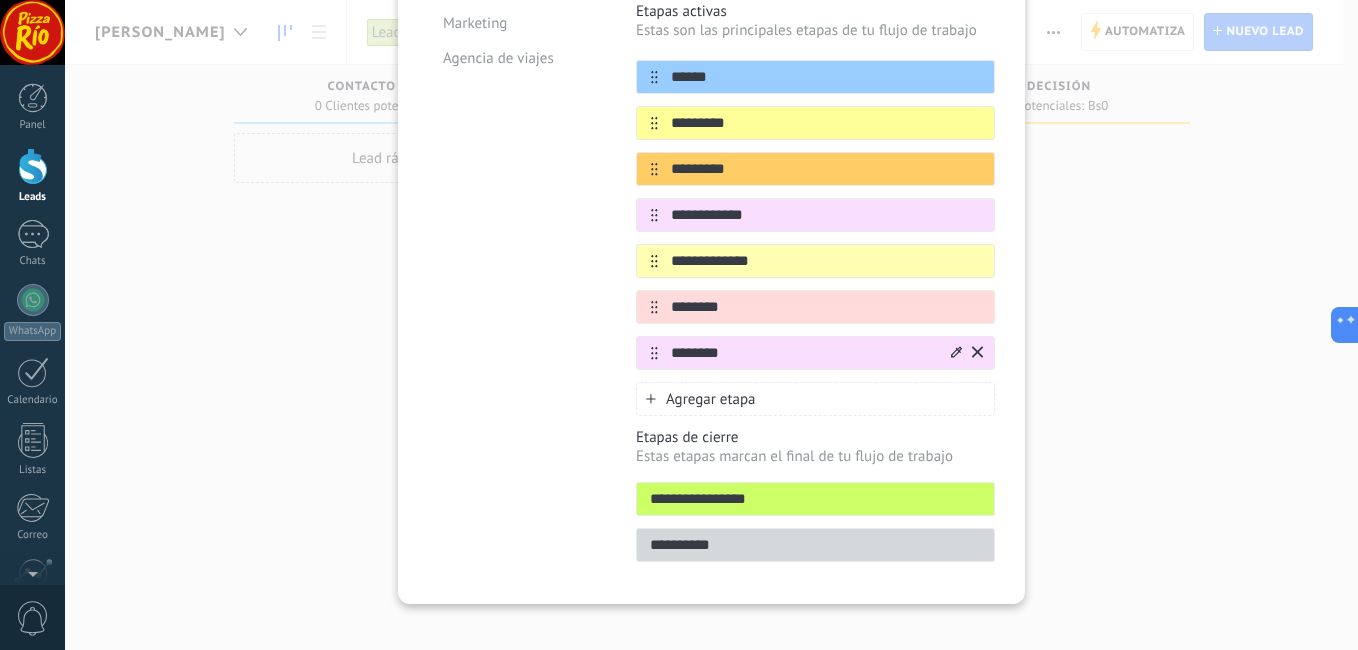 click 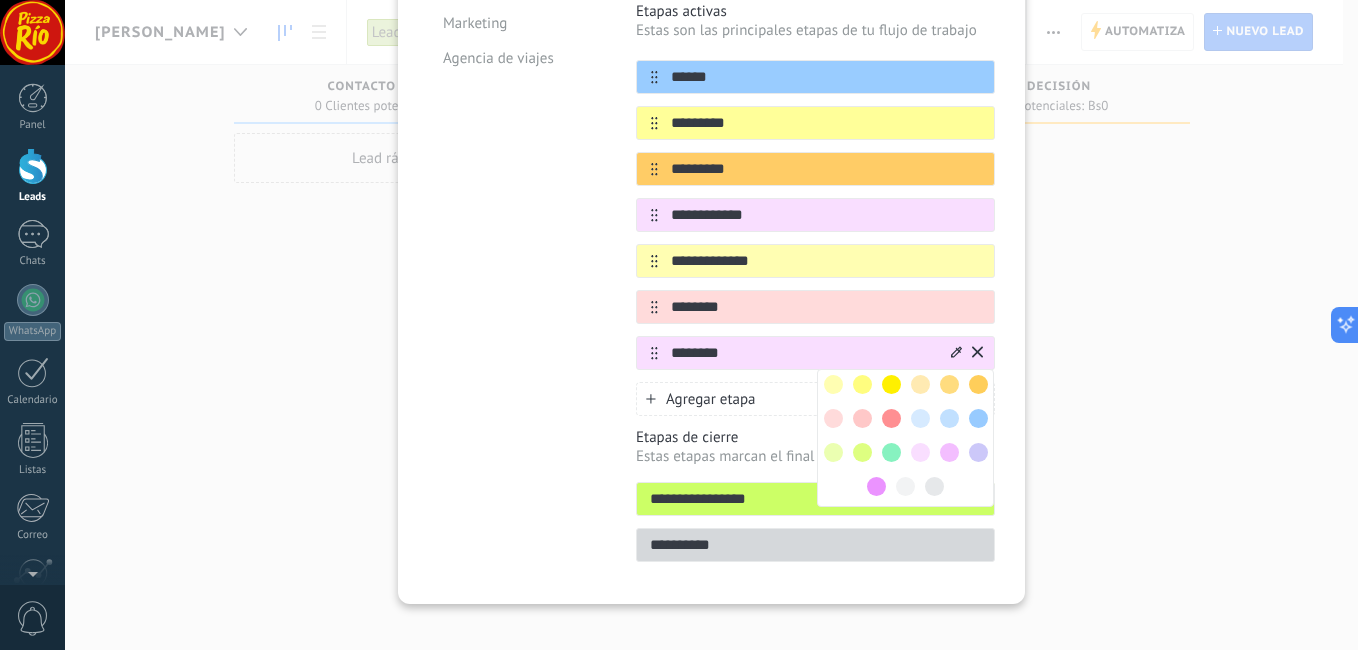 click at bounding box center [833, 452] 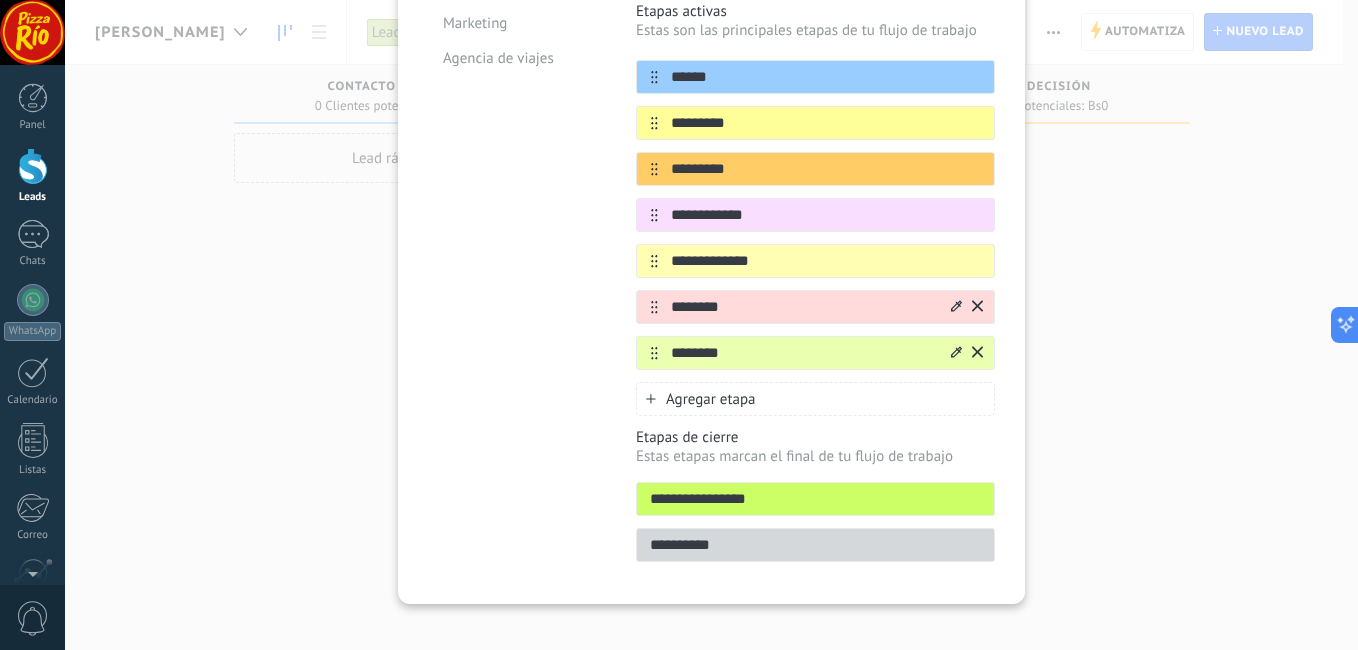 scroll, scrollTop: 72, scrollLeft: 0, axis: vertical 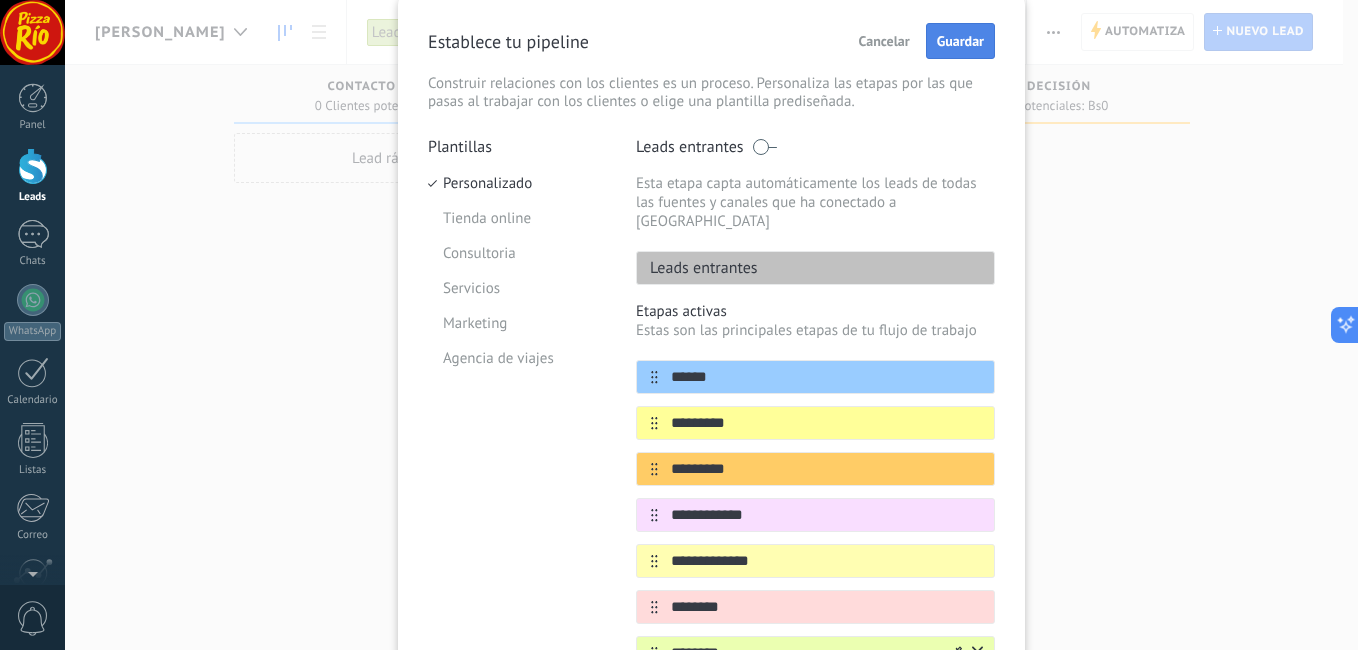 click on "Guardar" at bounding box center (960, 41) 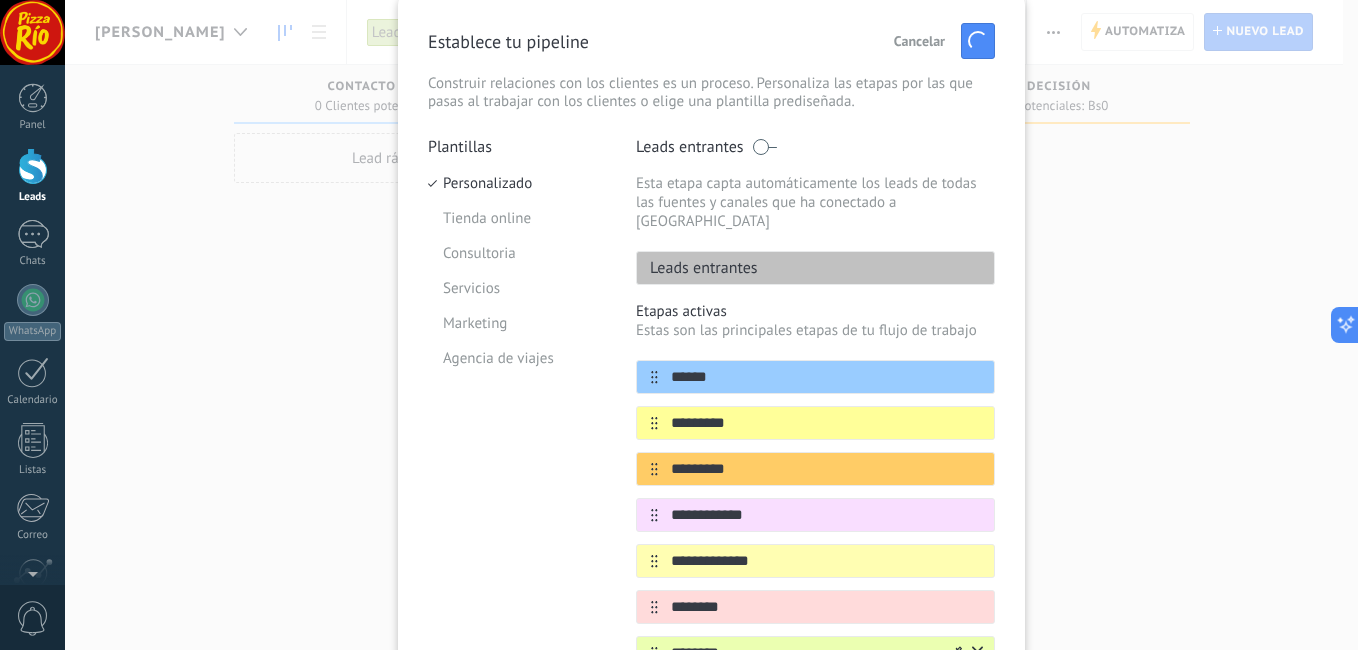 scroll, scrollTop: 0, scrollLeft: 0, axis: both 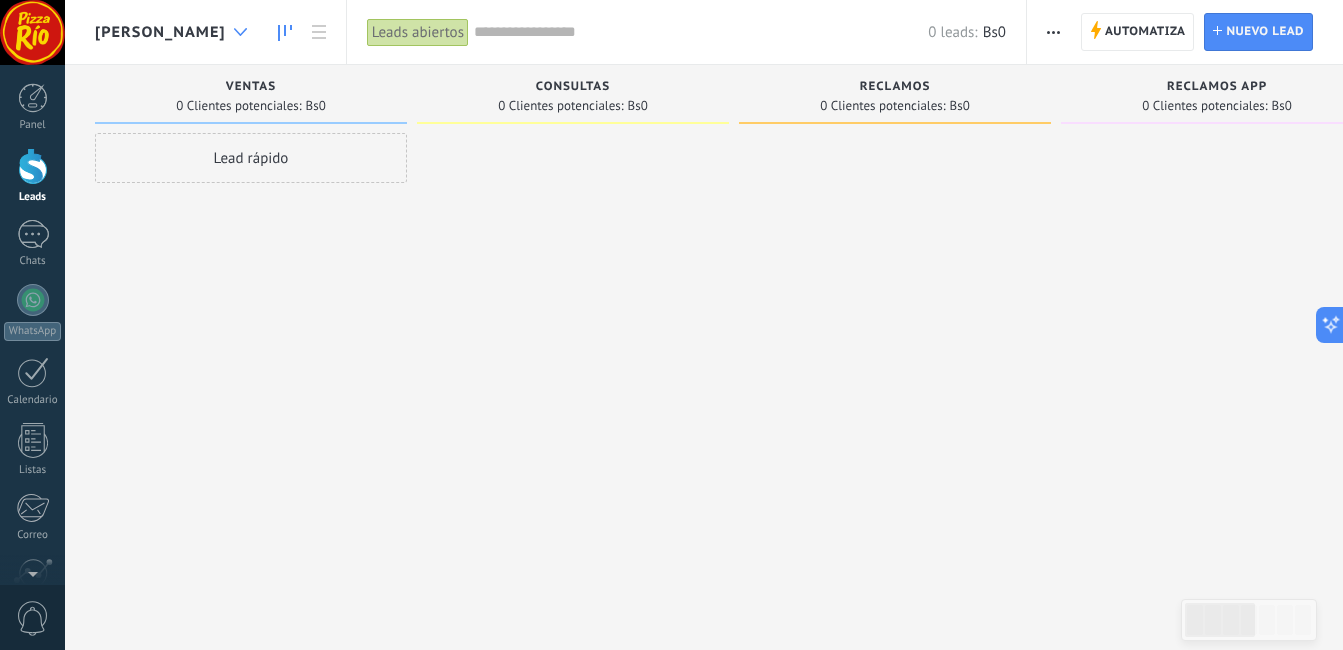 click 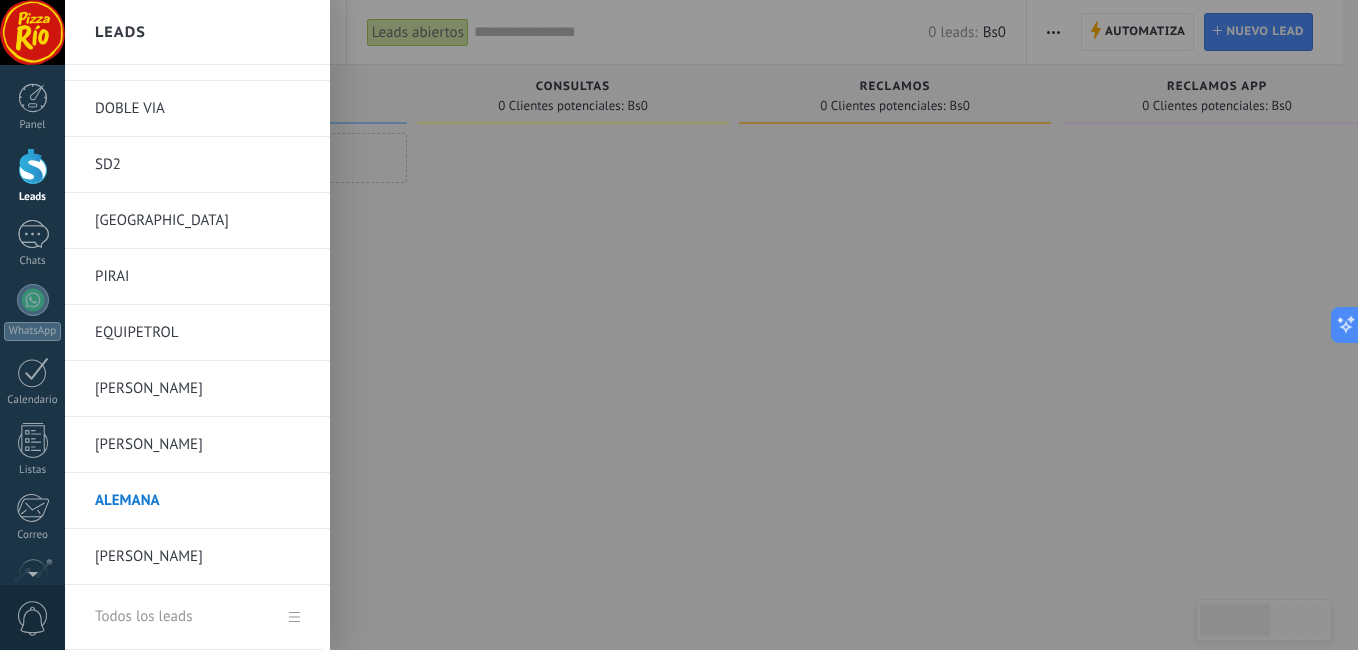 scroll, scrollTop: 544, scrollLeft: 0, axis: vertical 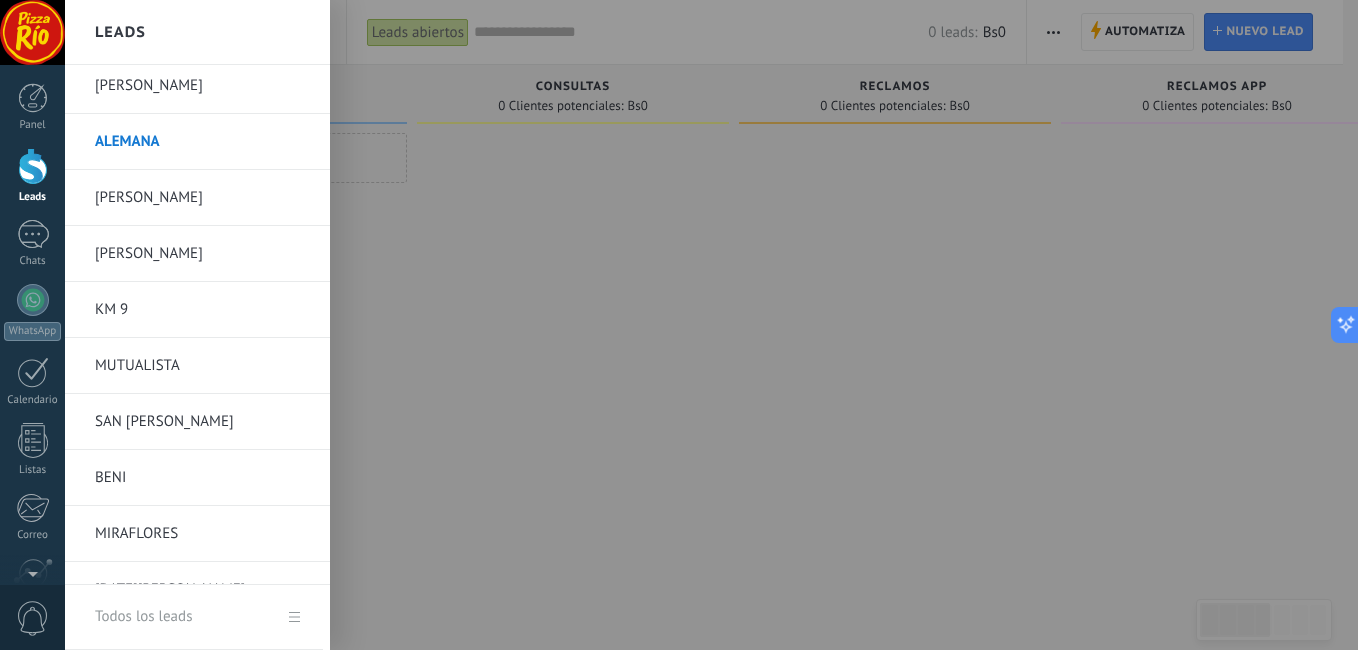 click at bounding box center [744, 325] 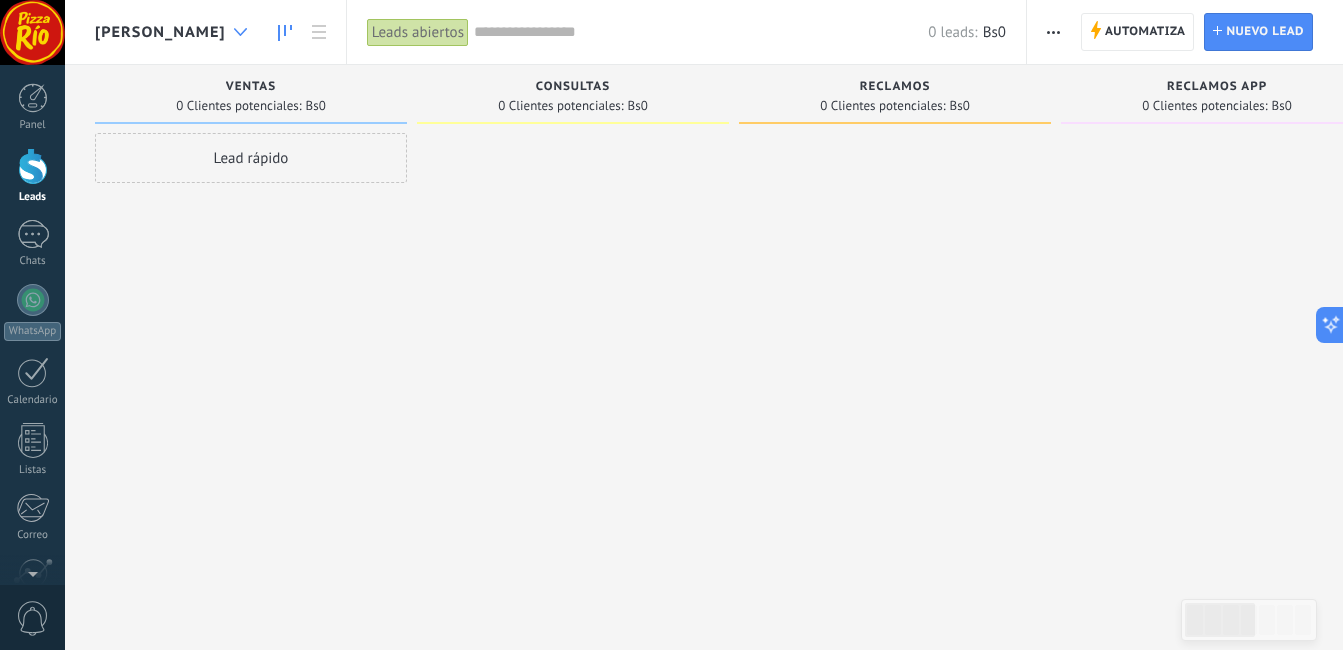 click 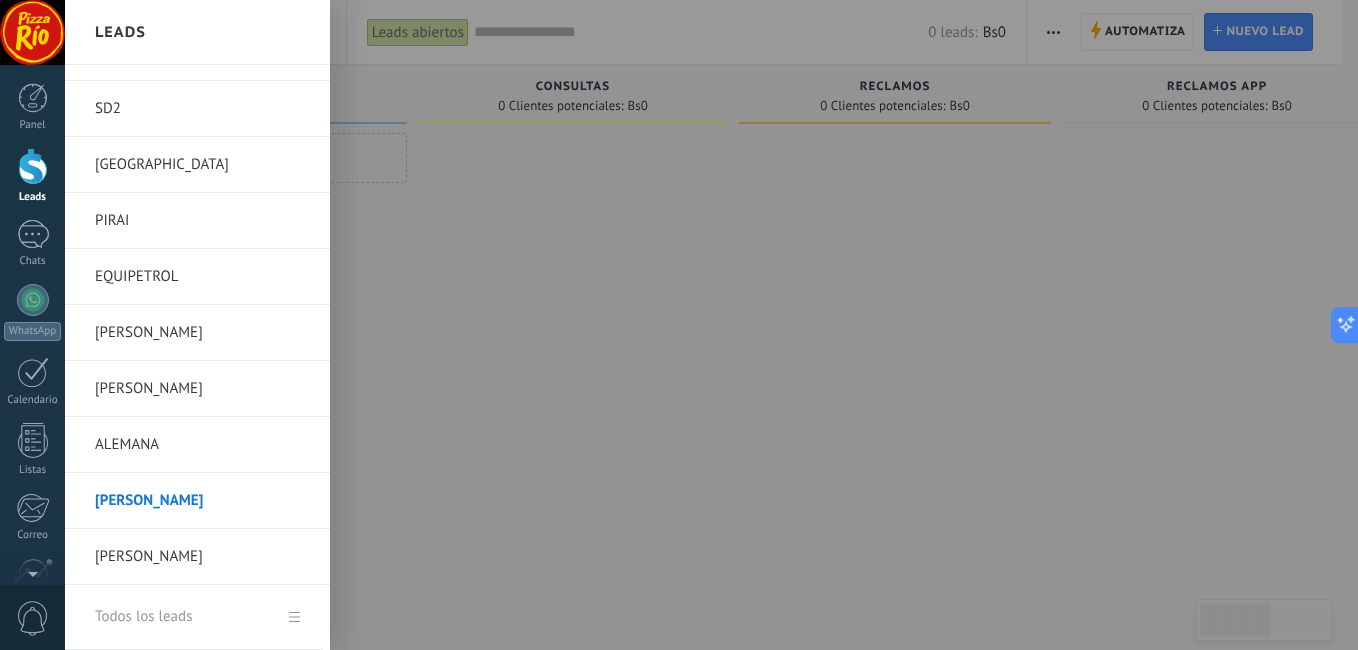 scroll, scrollTop: 544, scrollLeft: 0, axis: vertical 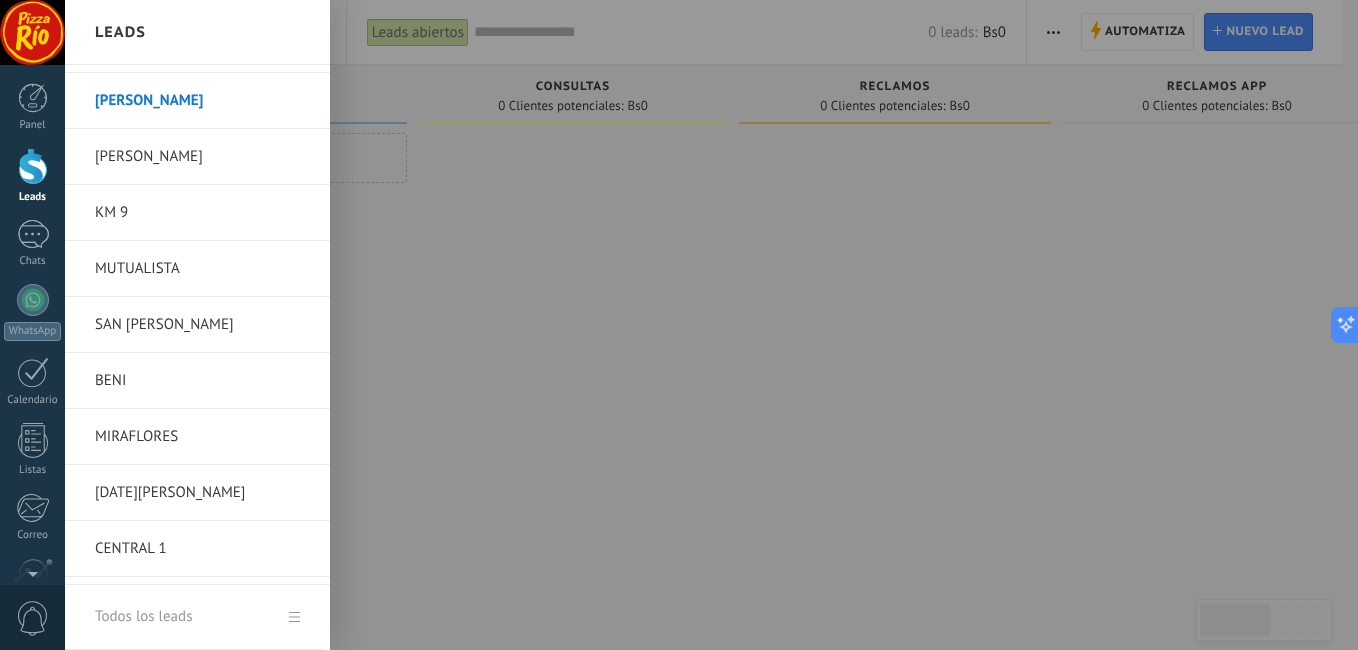 click on "KM 9" at bounding box center [202, 213] 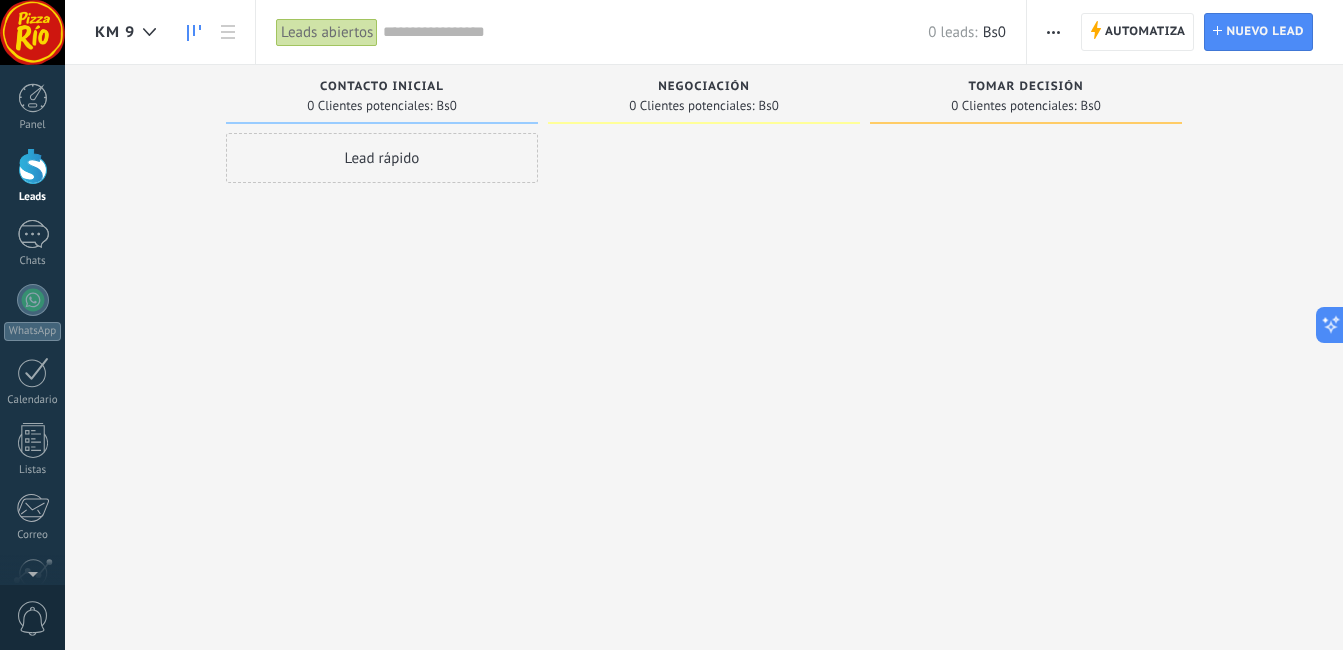 click at bounding box center [1053, 32] 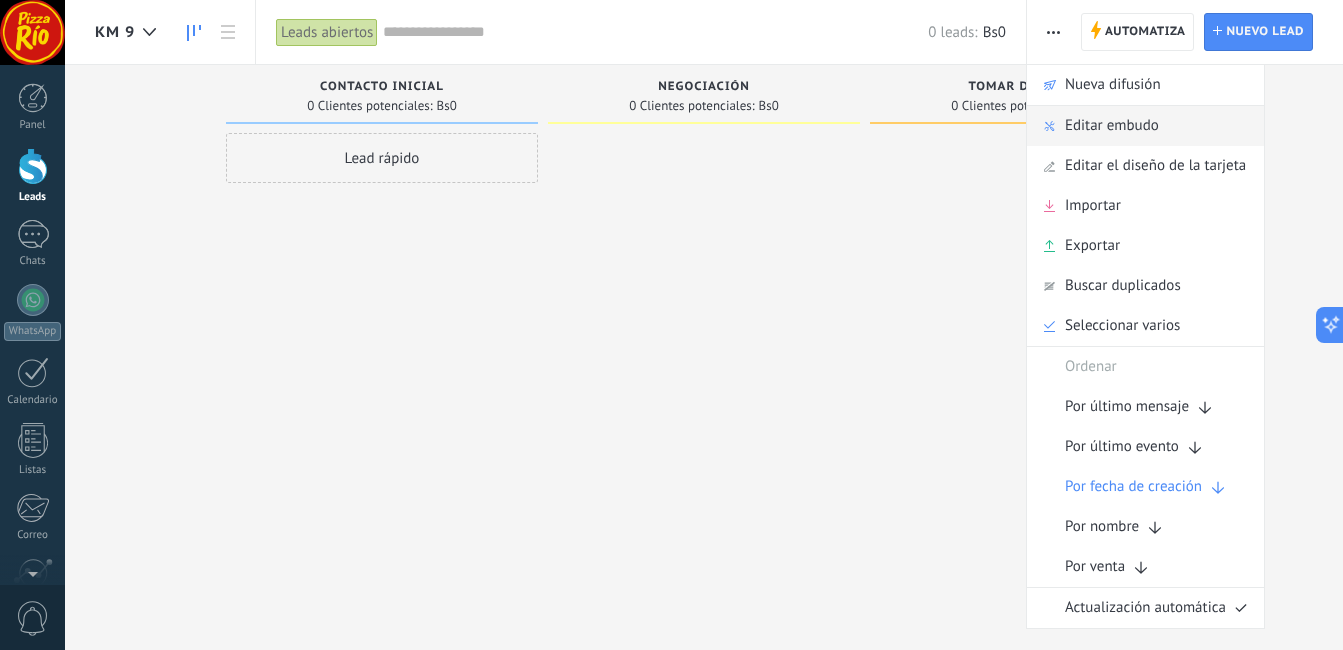 click on "Editar embudo" at bounding box center [1112, 126] 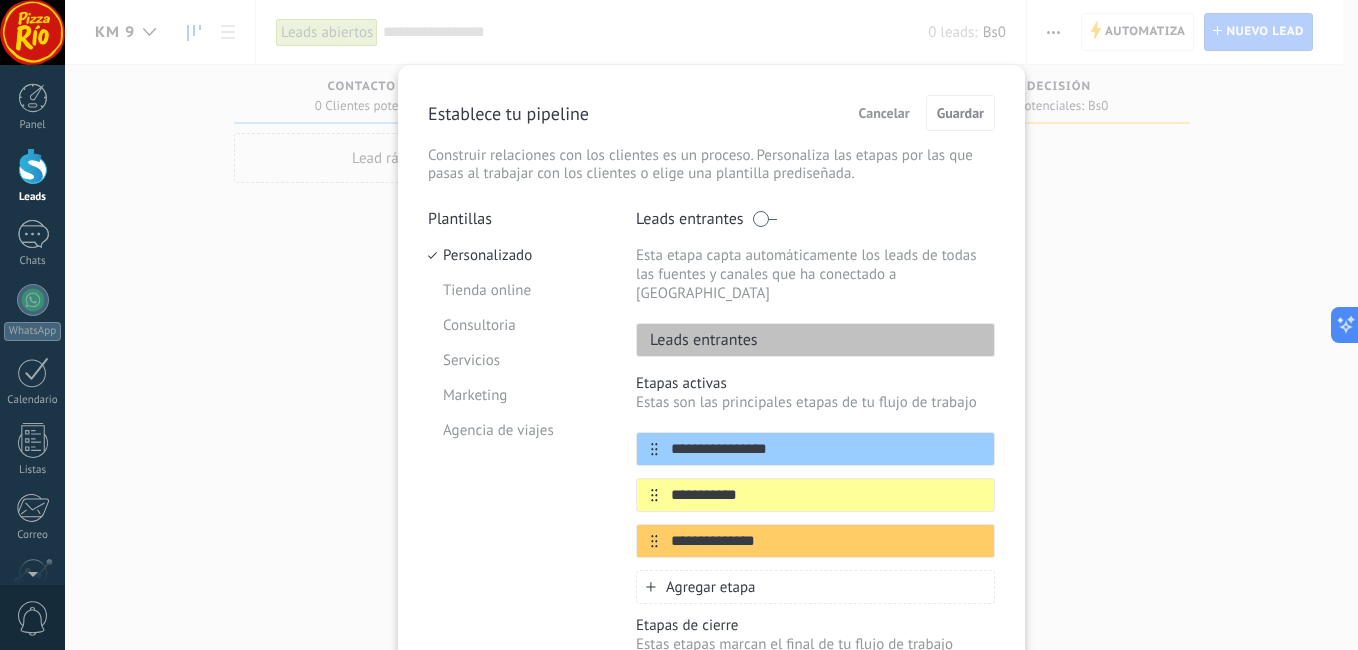 scroll, scrollTop: 100, scrollLeft: 0, axis: vertical 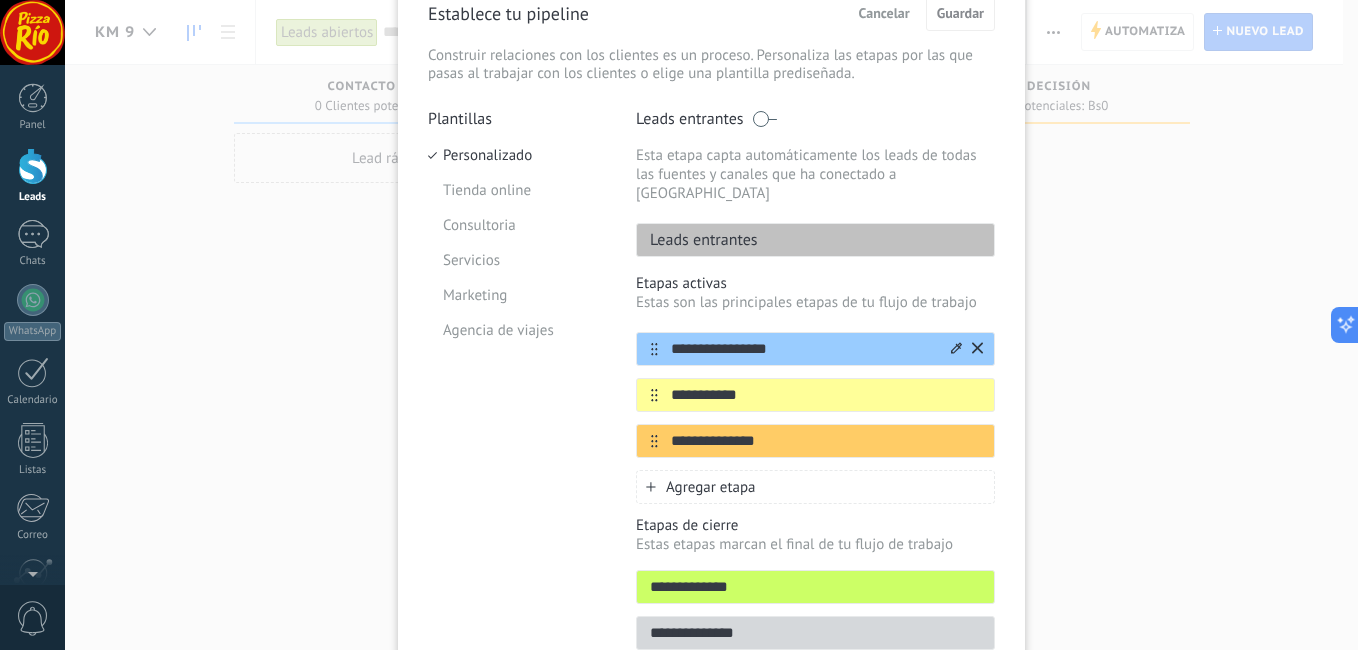 drag, startPoint x: 786, startPoint y: 332, endPoint x: 649, endPoint y: 331, distance: 137.00365 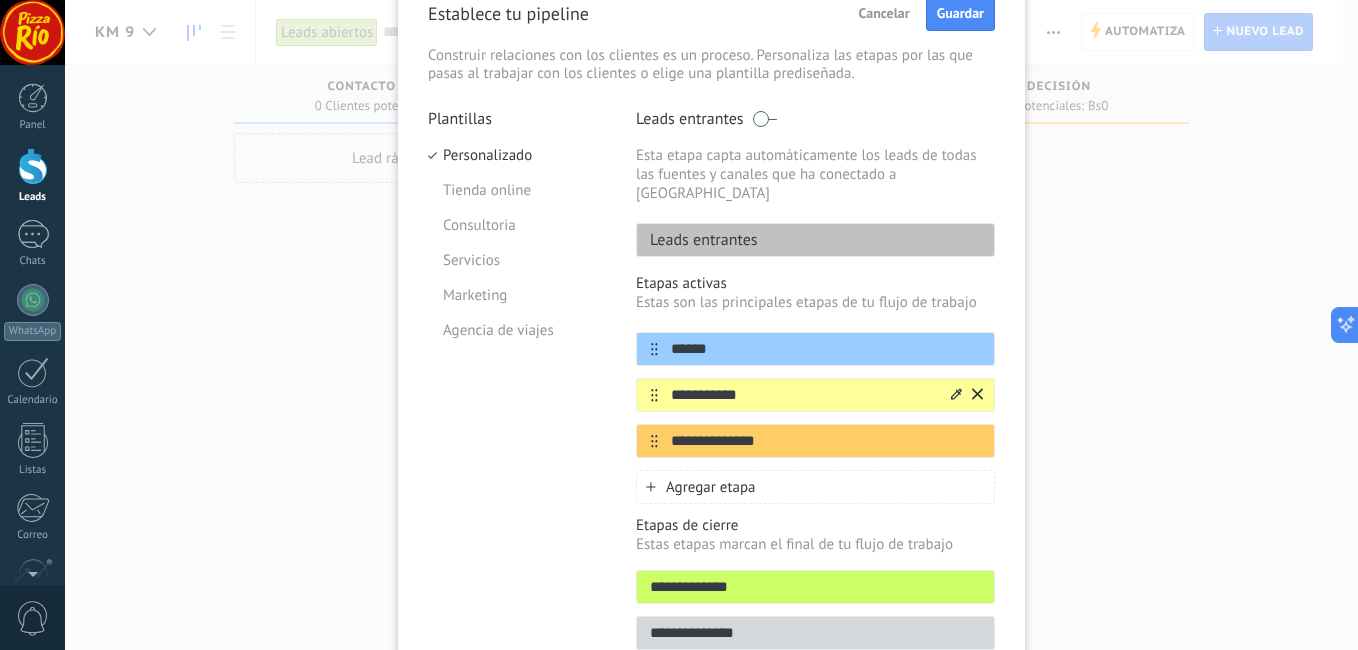 type on "******" 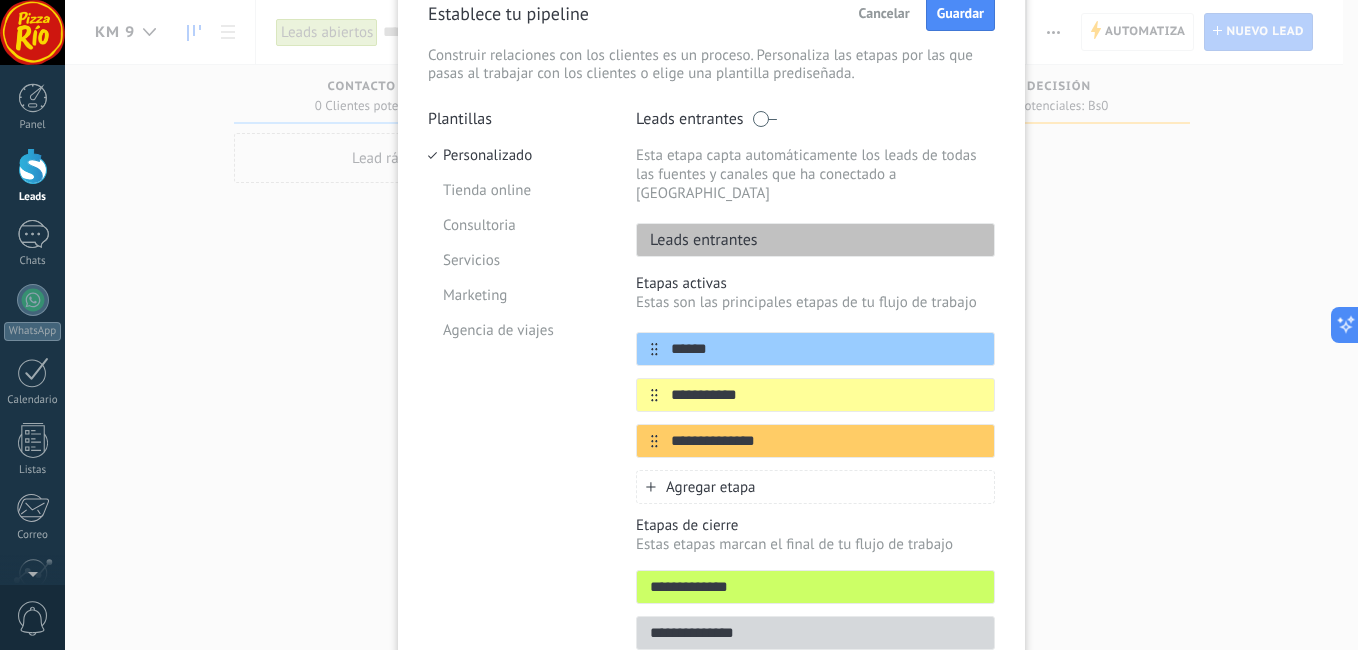 drag, startPoint x: 789, startPoint y: 384, endPoint x: 618, endPoint y: 392, distance: 171.18703 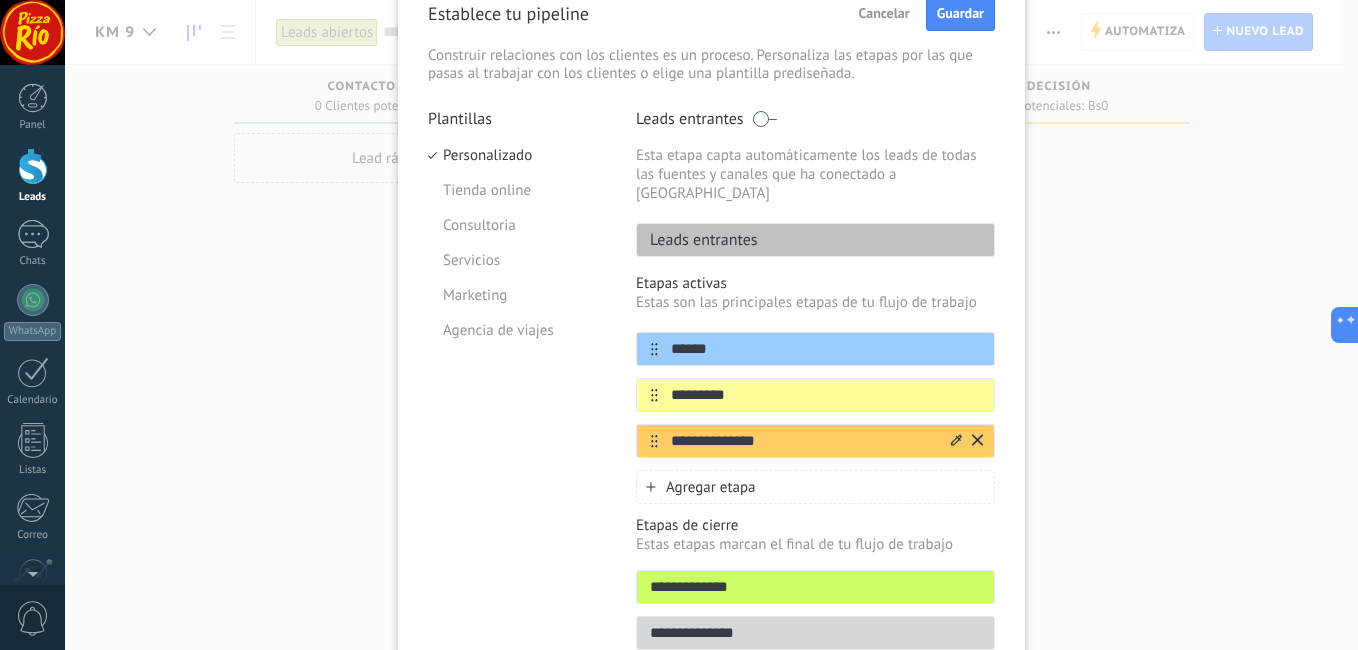 type on "*********" 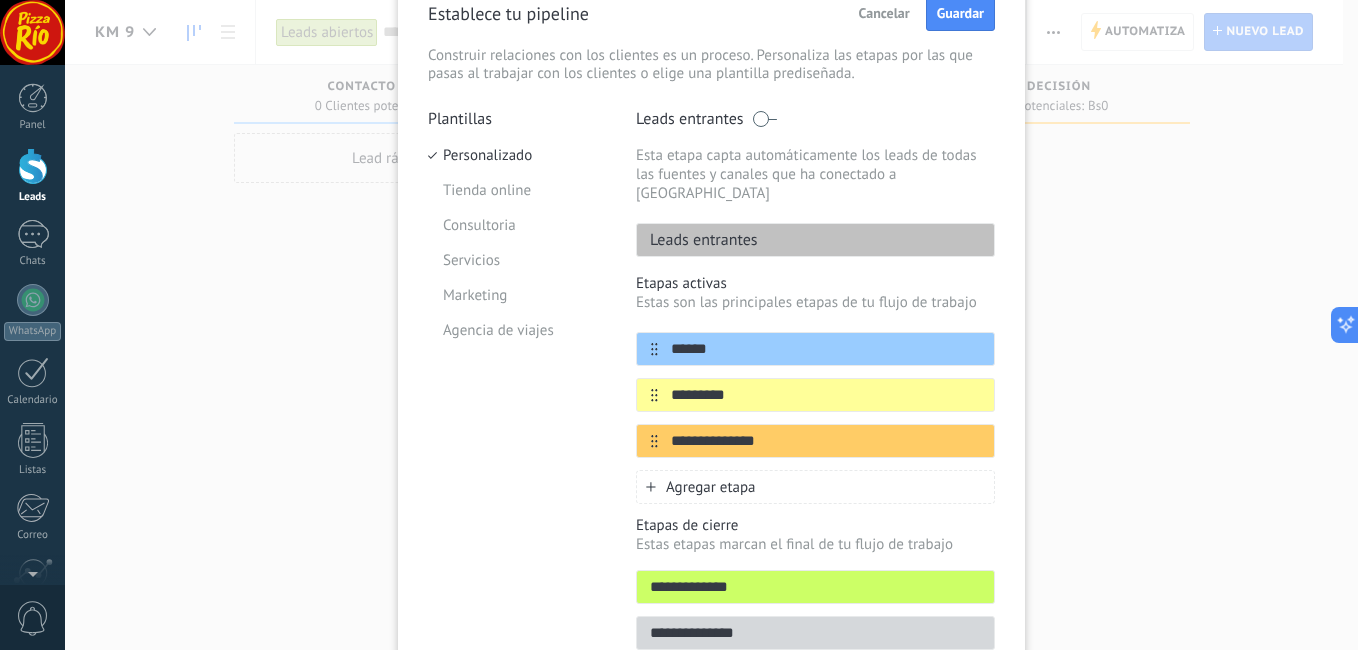 drag, startPoint x: 794, startPoint y: 425, endPoint x: 544, endPoint y: 429, distance: 250.032 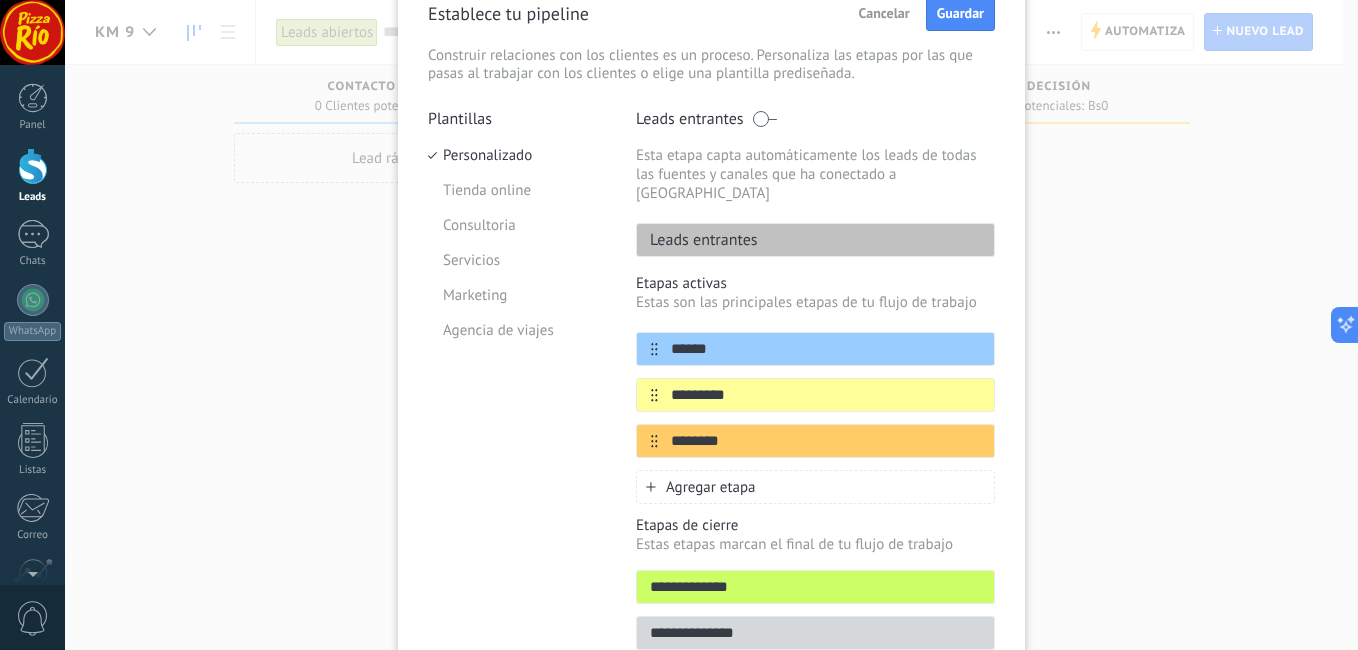 type on "********" 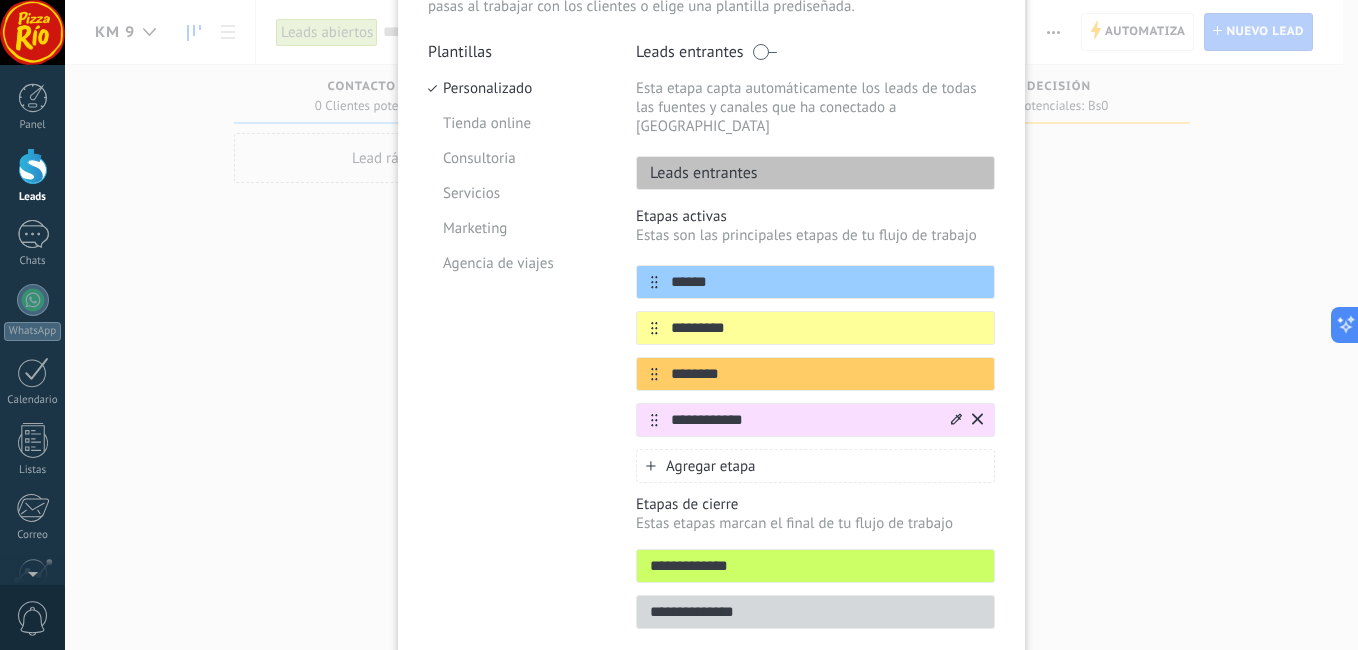 scroll, scrollTop: 200, scrollLeft: 0, axis: vertical 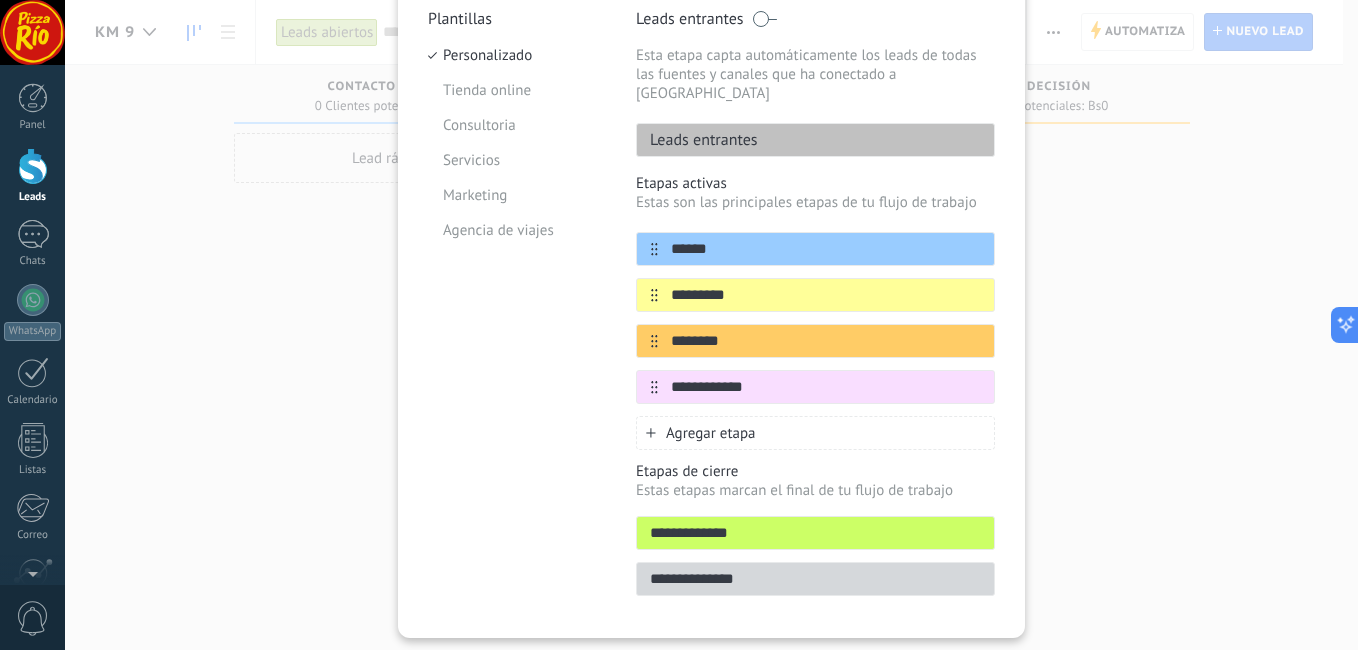 type on "**********" 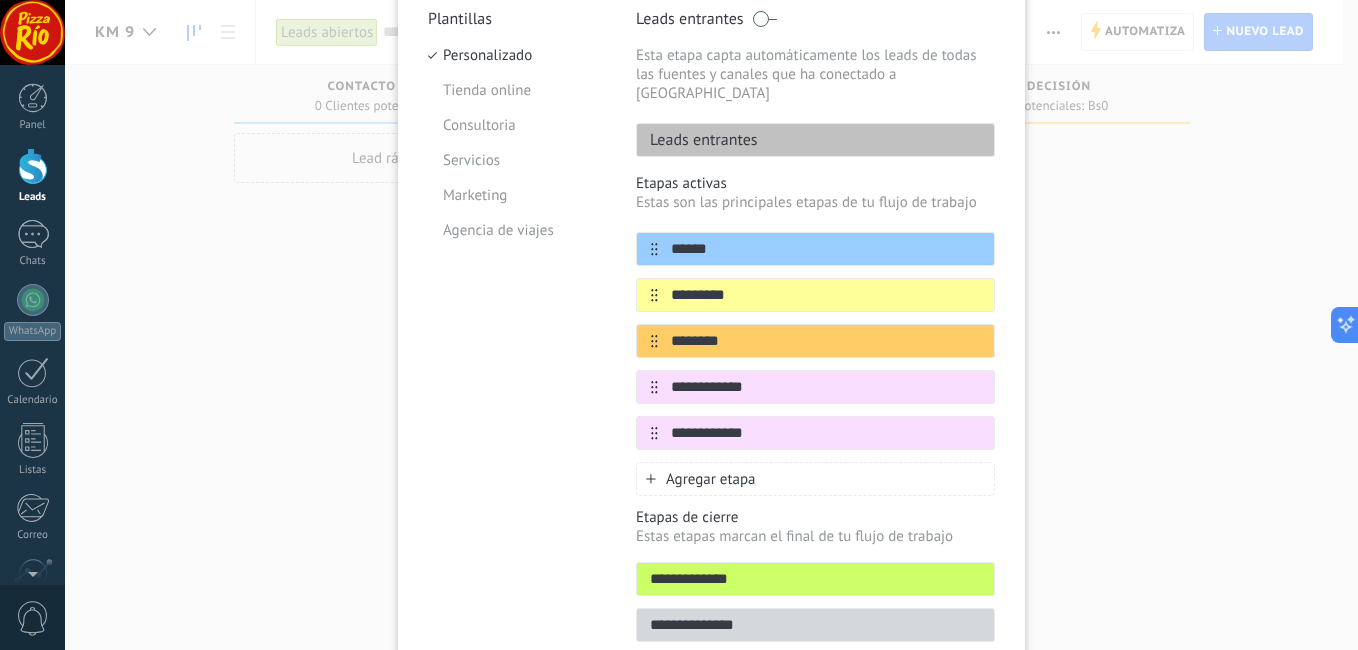 type on "**********" 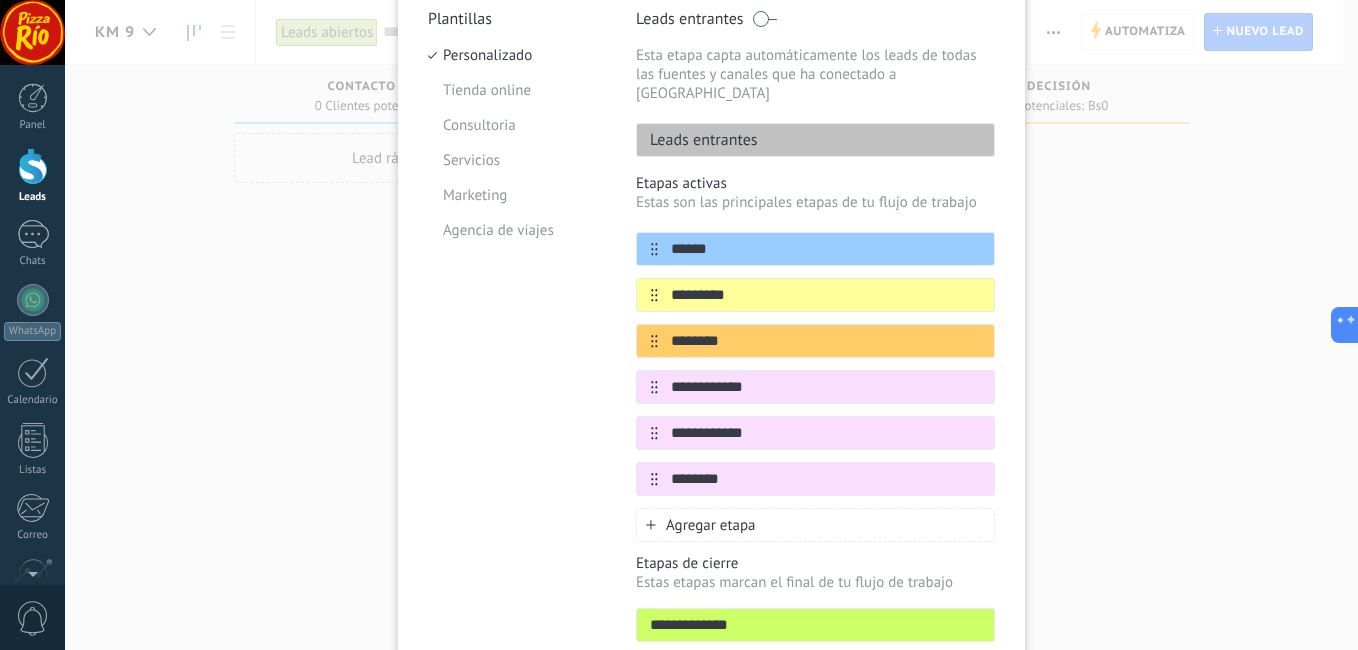 type on "********" 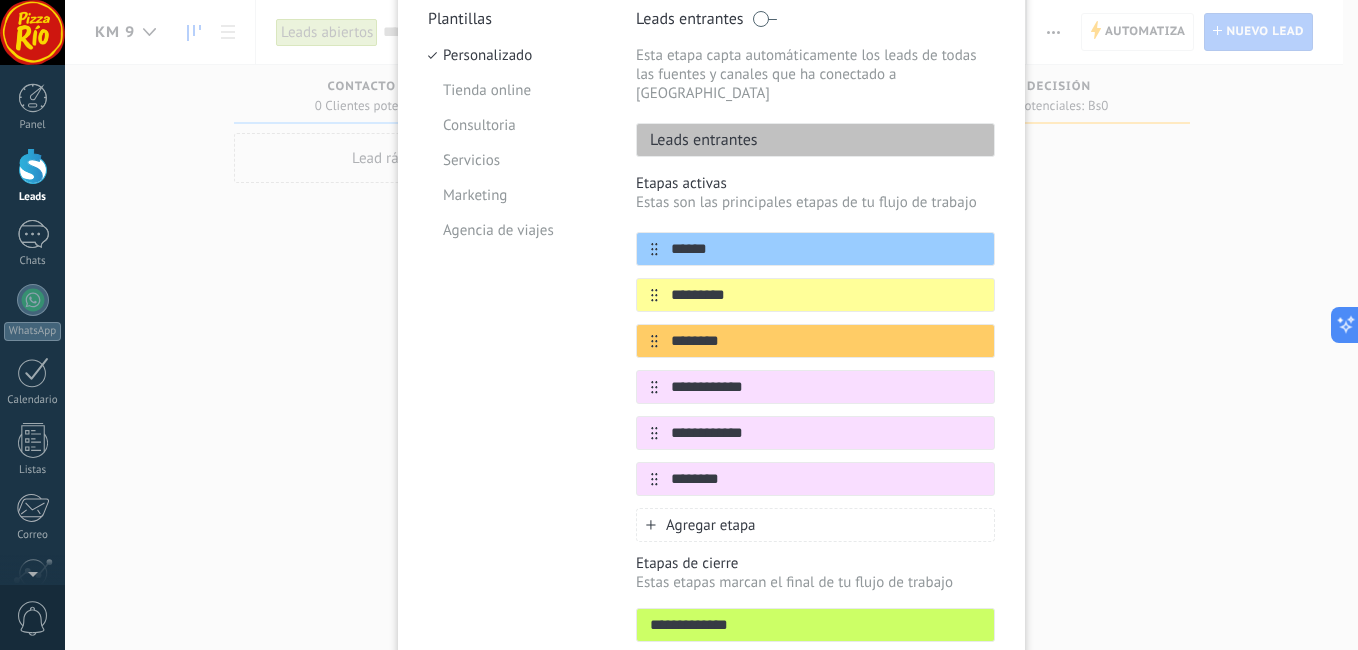 click on "Agregar etapa" at bounding box center (711, 525) 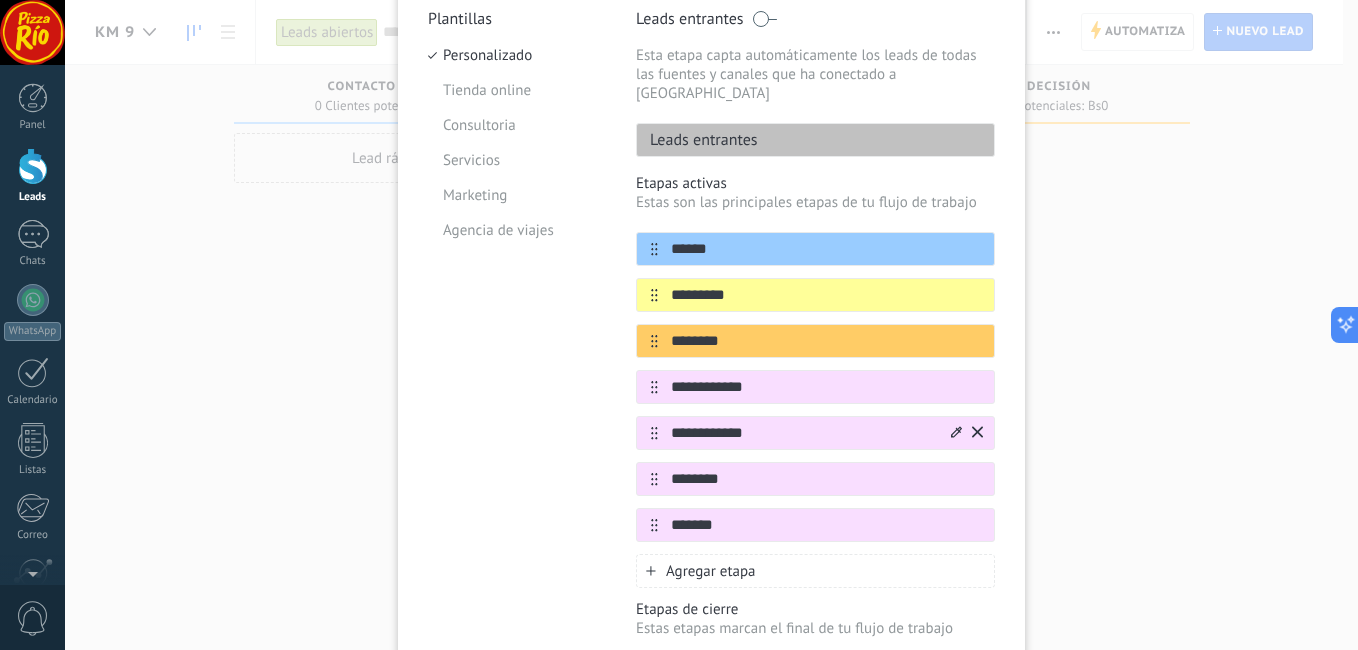 type on "*******" 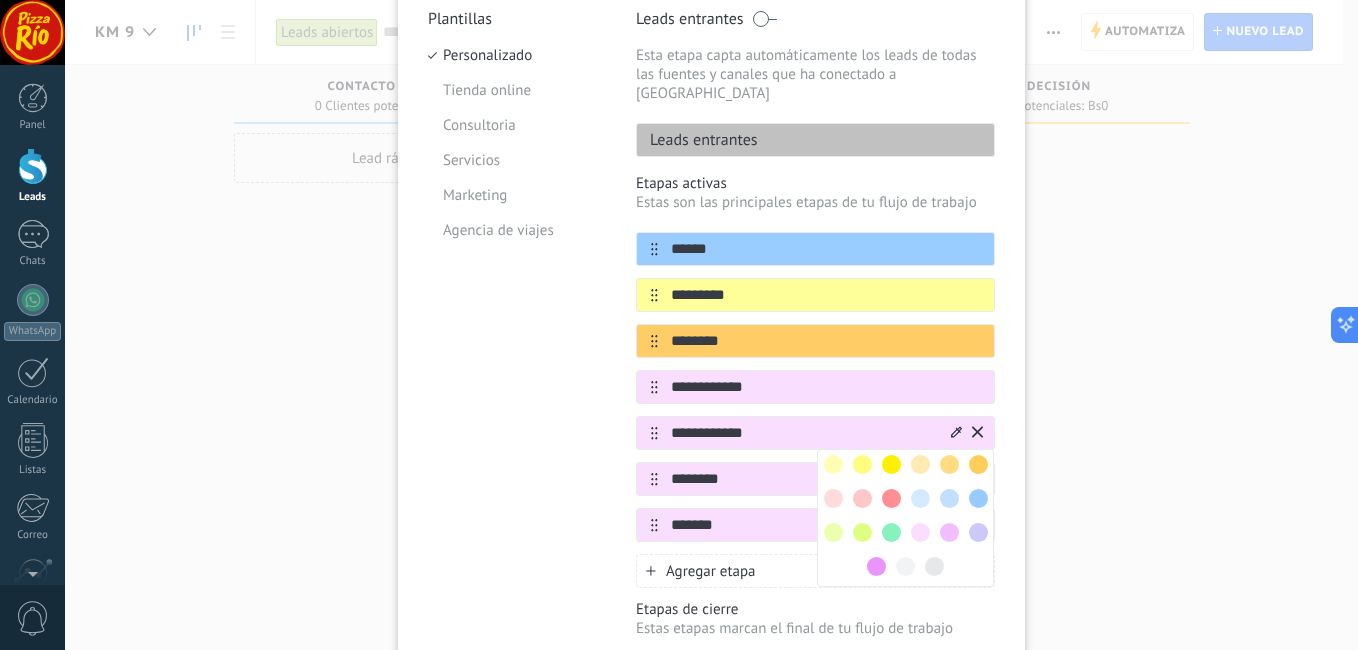 click at bounding box center (833, 464) 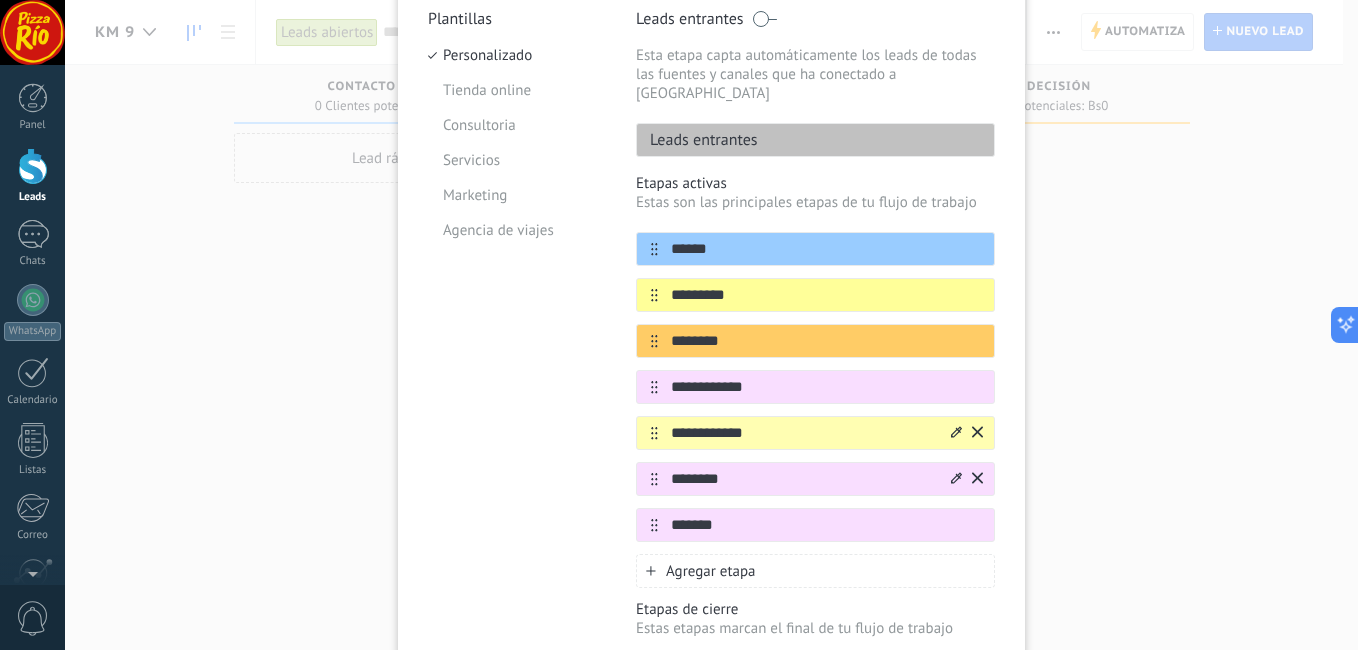 click 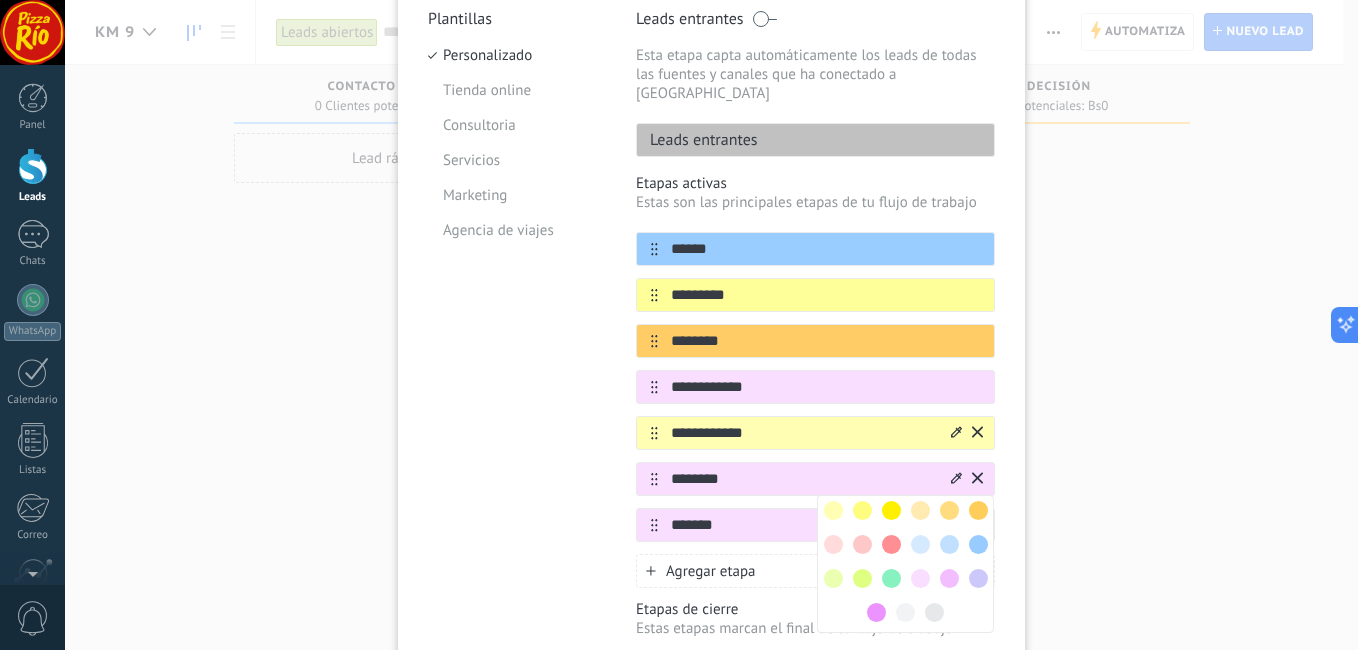 drag, startPoint x: 826, startPoint y: 524, endPoint x: 841, endPoint y: 523, distance: 15.033297 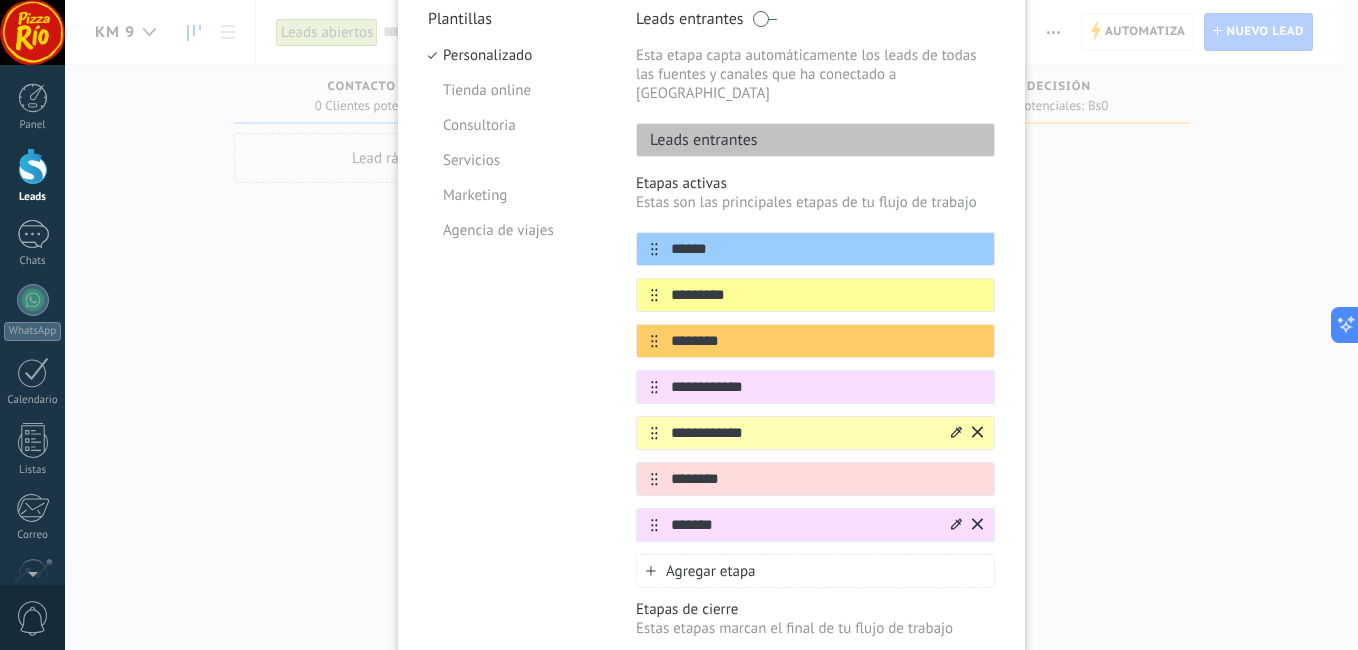 click 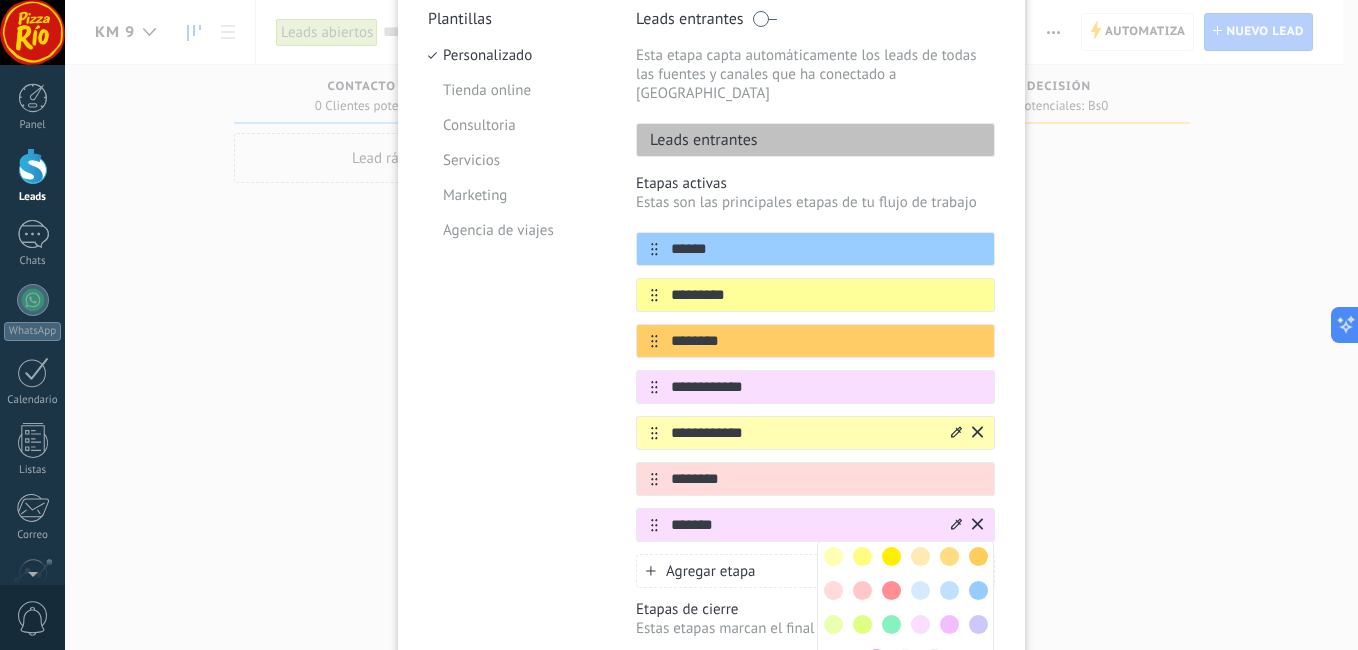 click at bounding box center [833, 624] 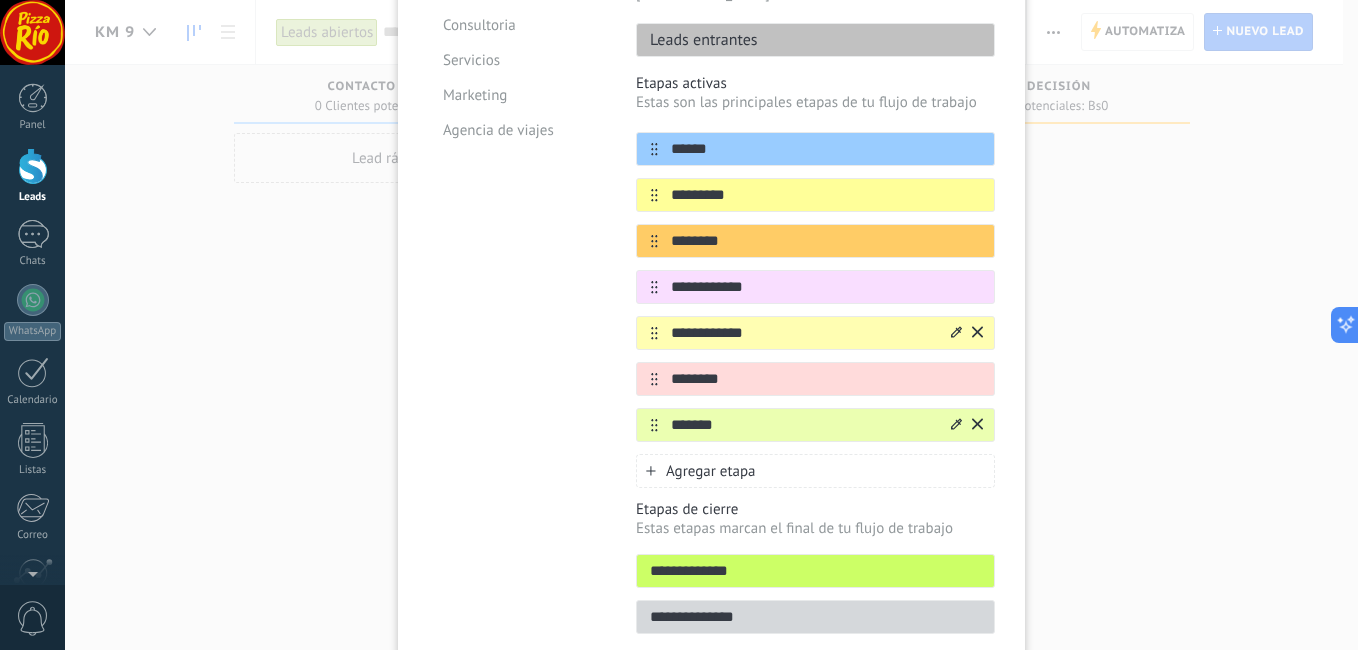 scroll, scrollTop: 372, scrollLeft: 0, axis: vertical 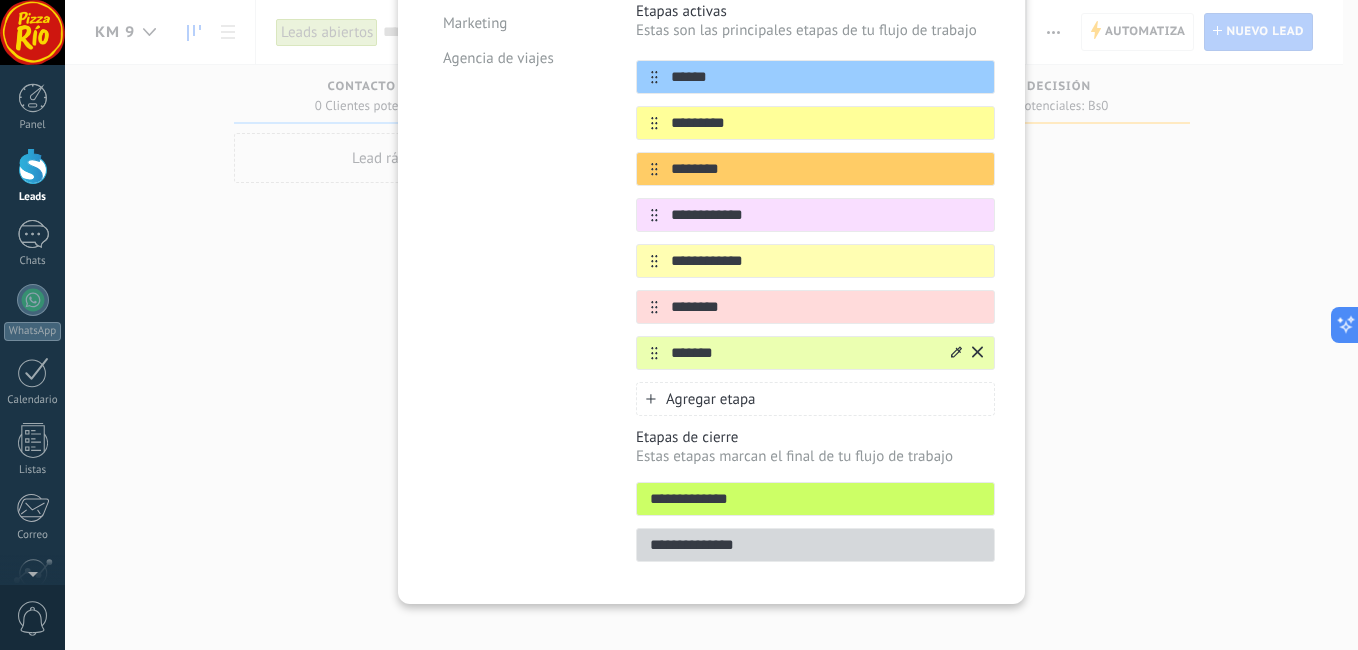drag, startPoint x: 764, startPoint y: 479, endPoint x: 543, endPoint y: 488, distance: 221.18318 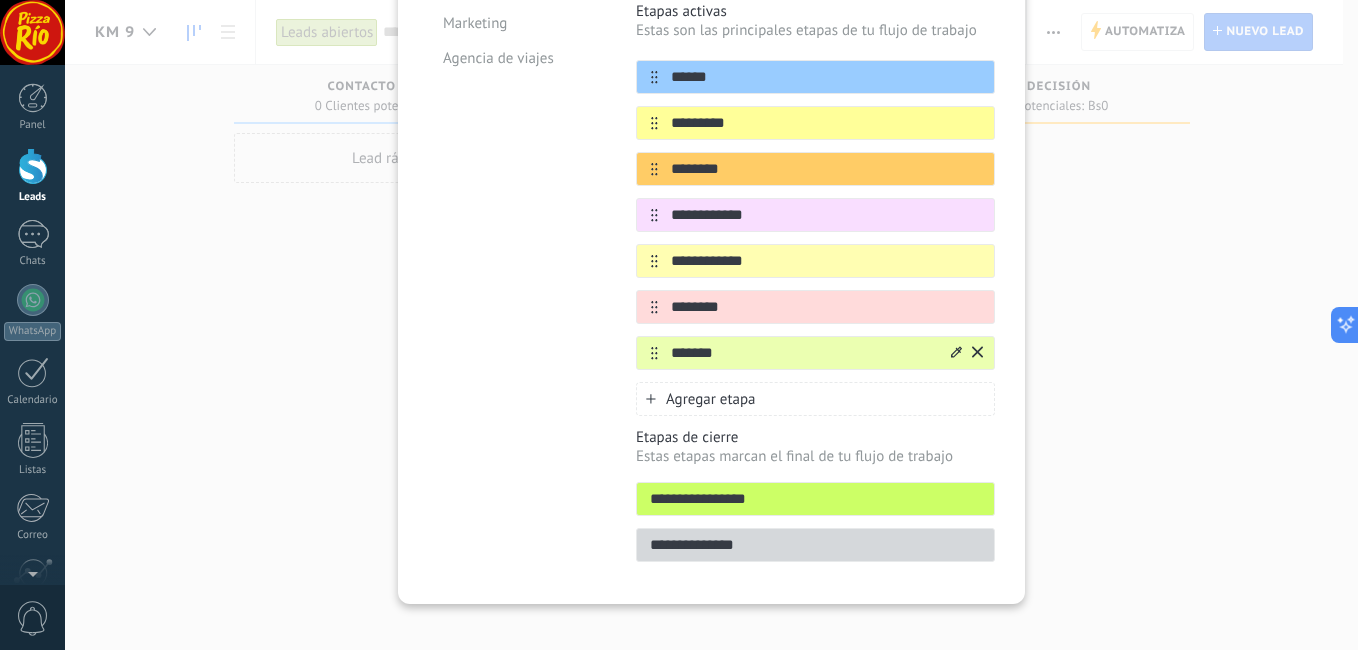 type on "**********" 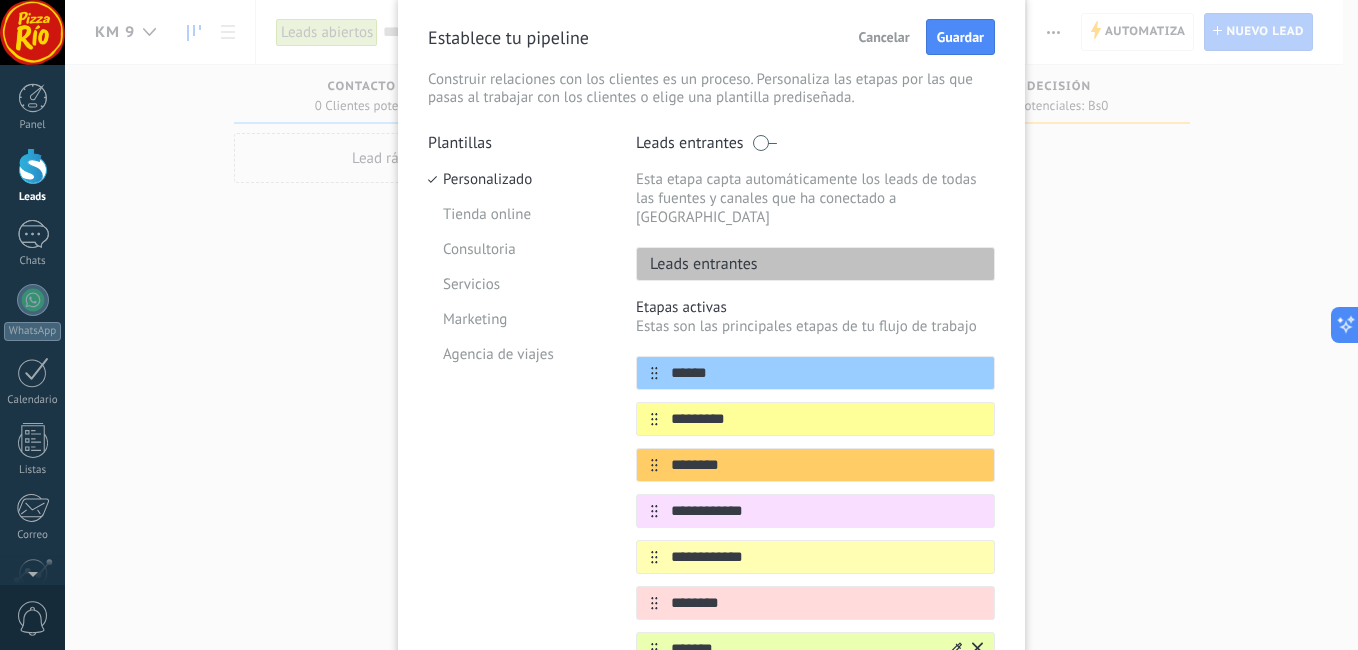 scroll, scrollTop: 72, scrollLeft: 0, axis: vertical 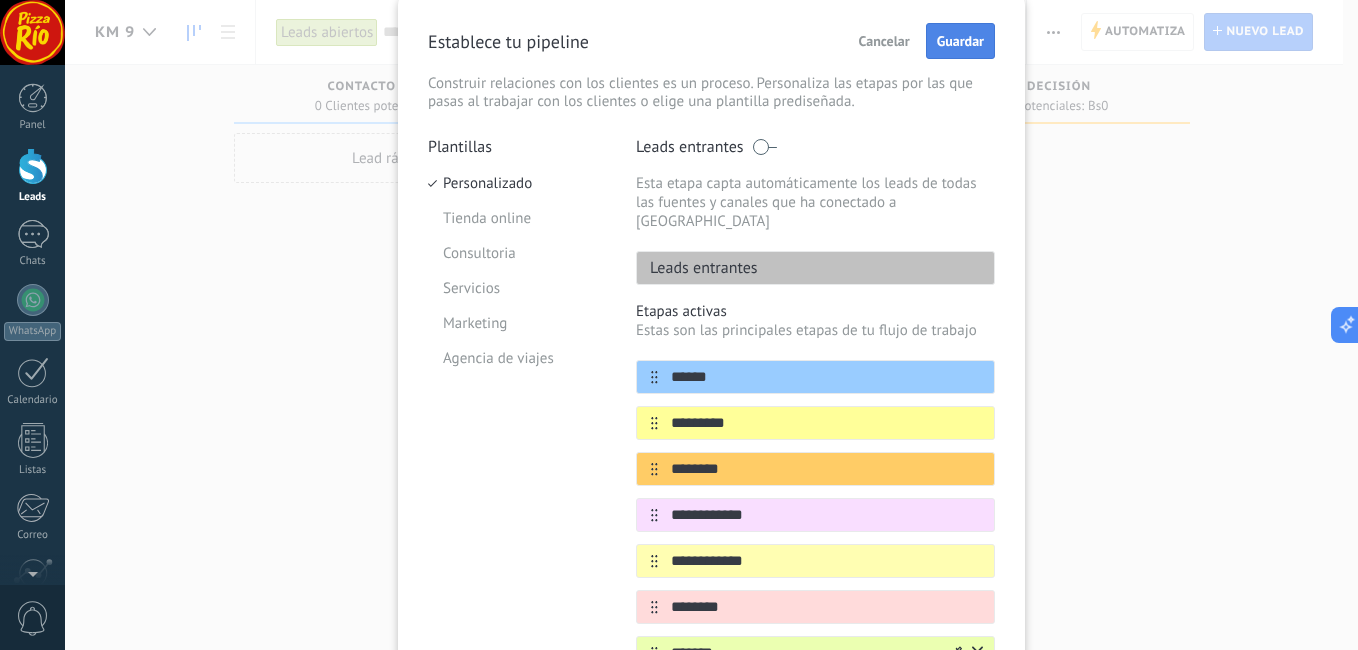type on "**********" 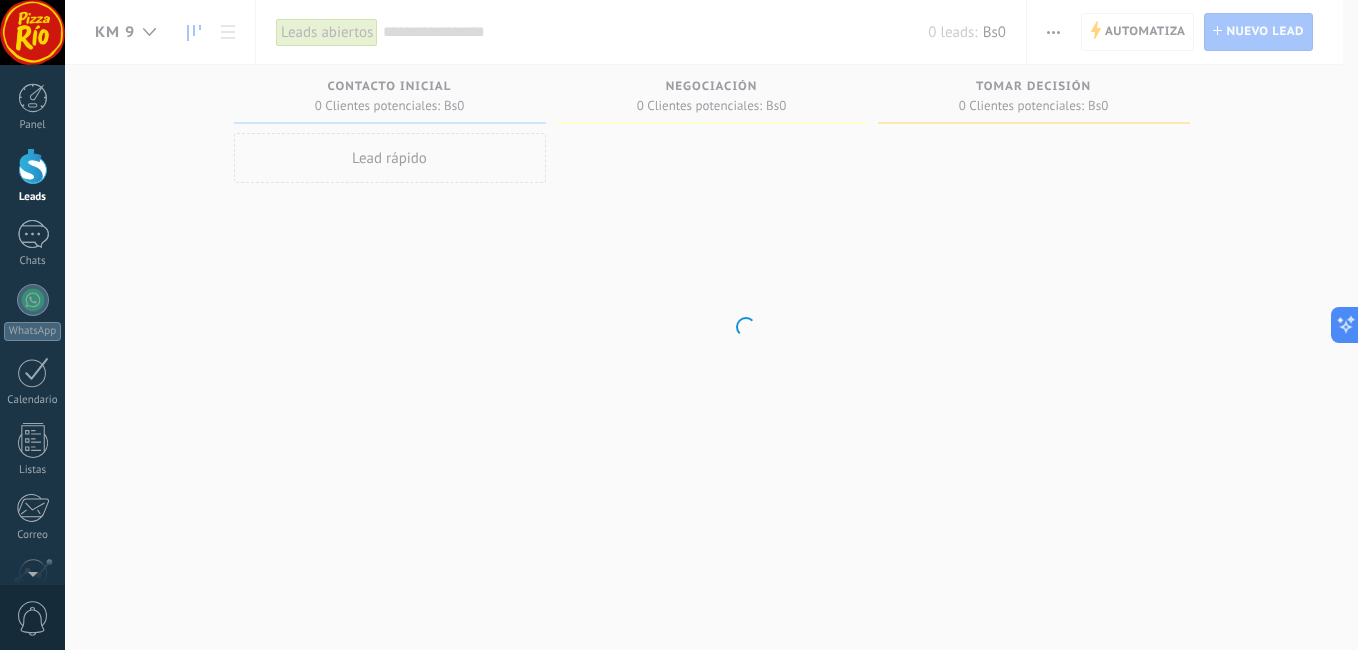 scroll, scrollTop: 0, scrollLeft: 0, axis: both 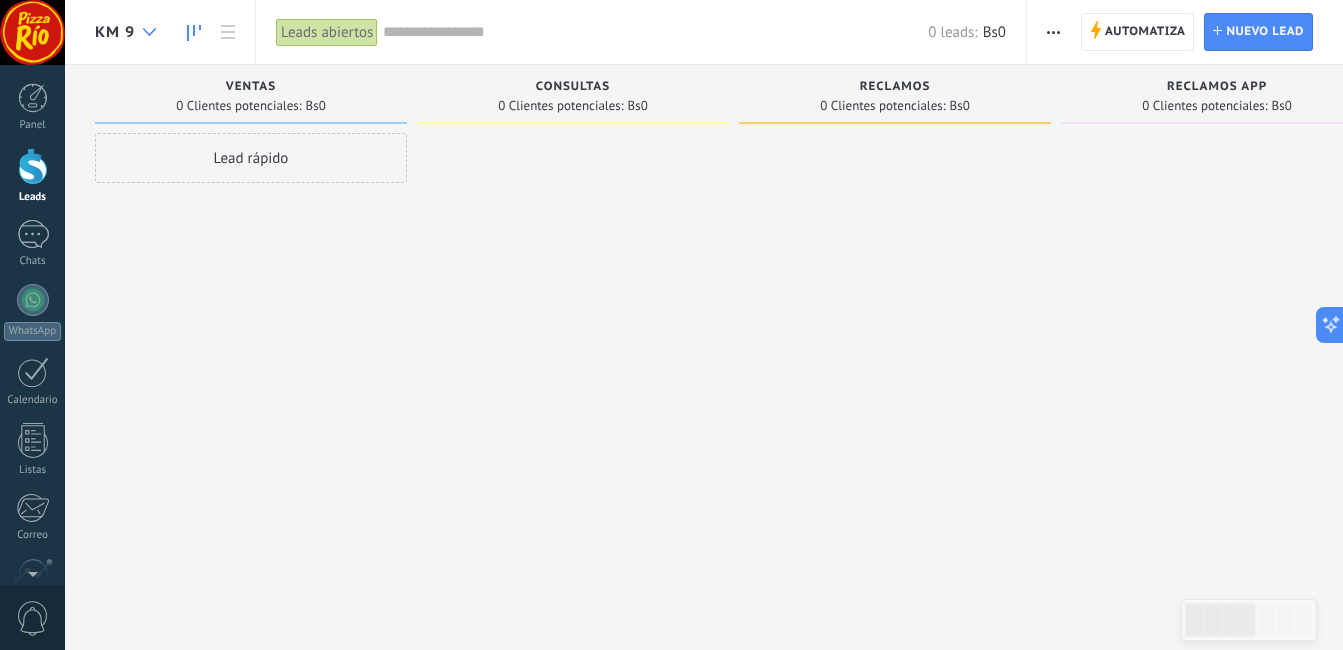 click at bounding box center [149, 32] 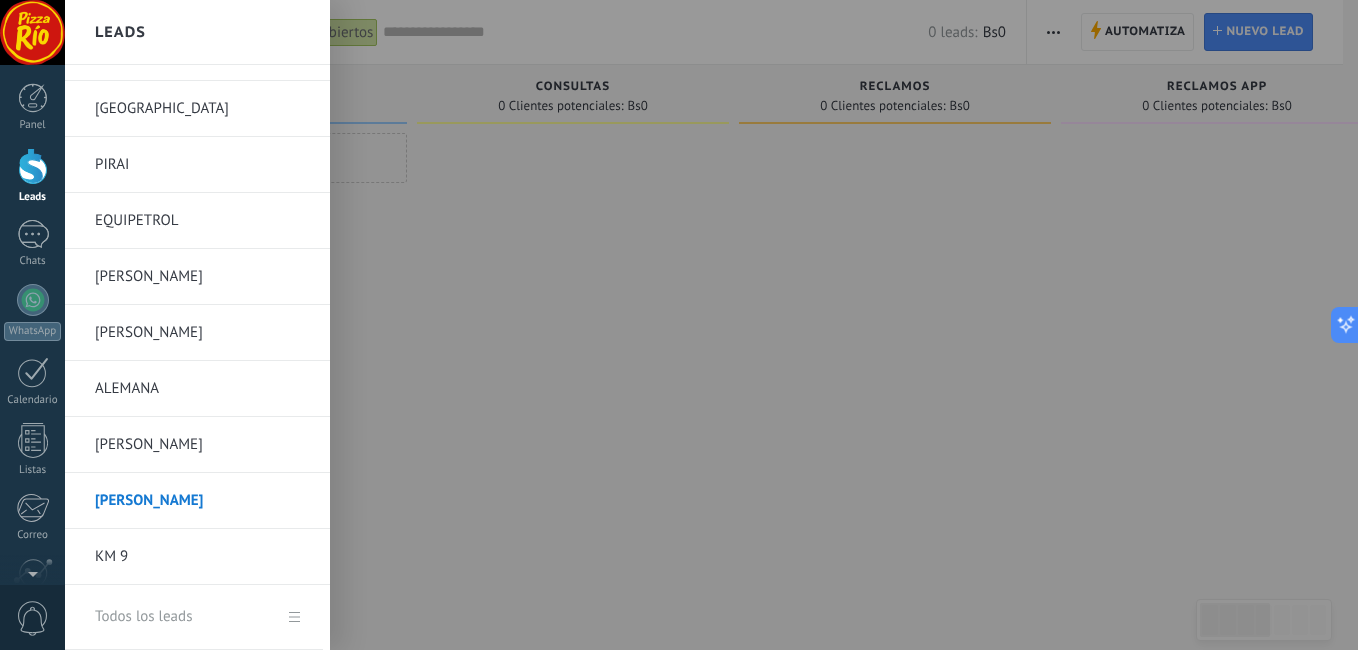 scroll, scrollTop: 600, scrollLeft: 0, axis: vertical 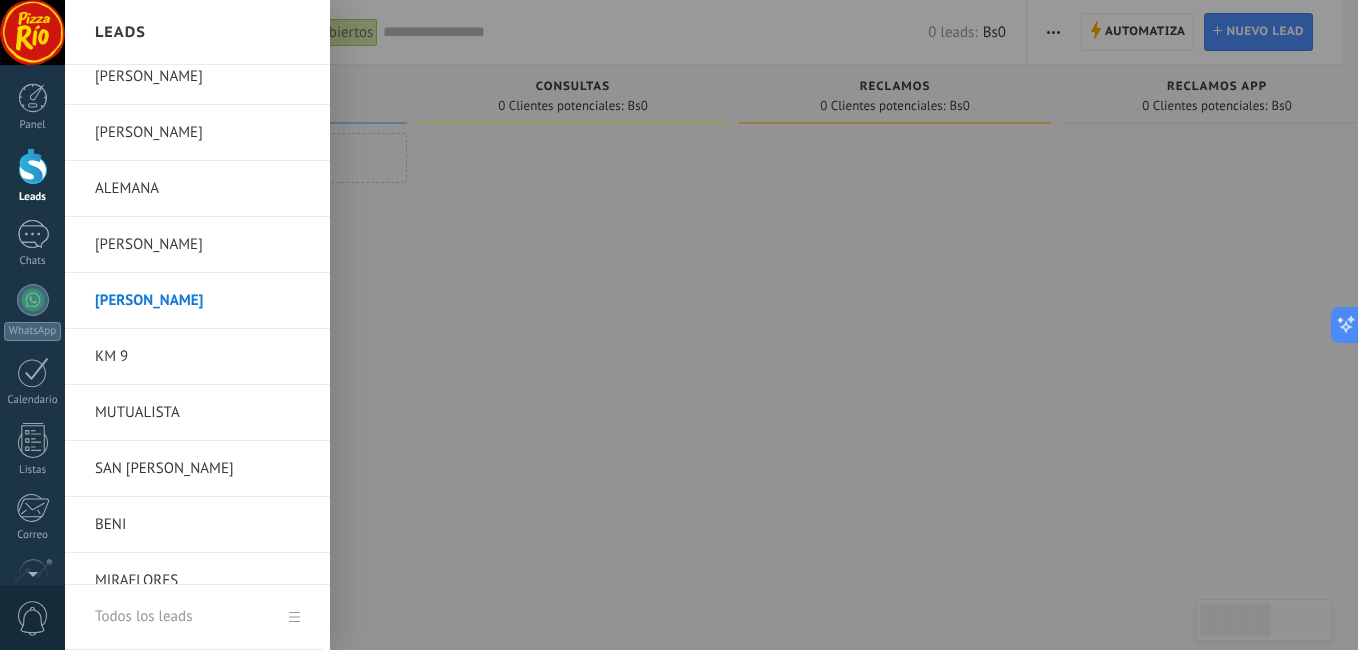 click on "MUTUALISTA" at bounding box center (202, 413) 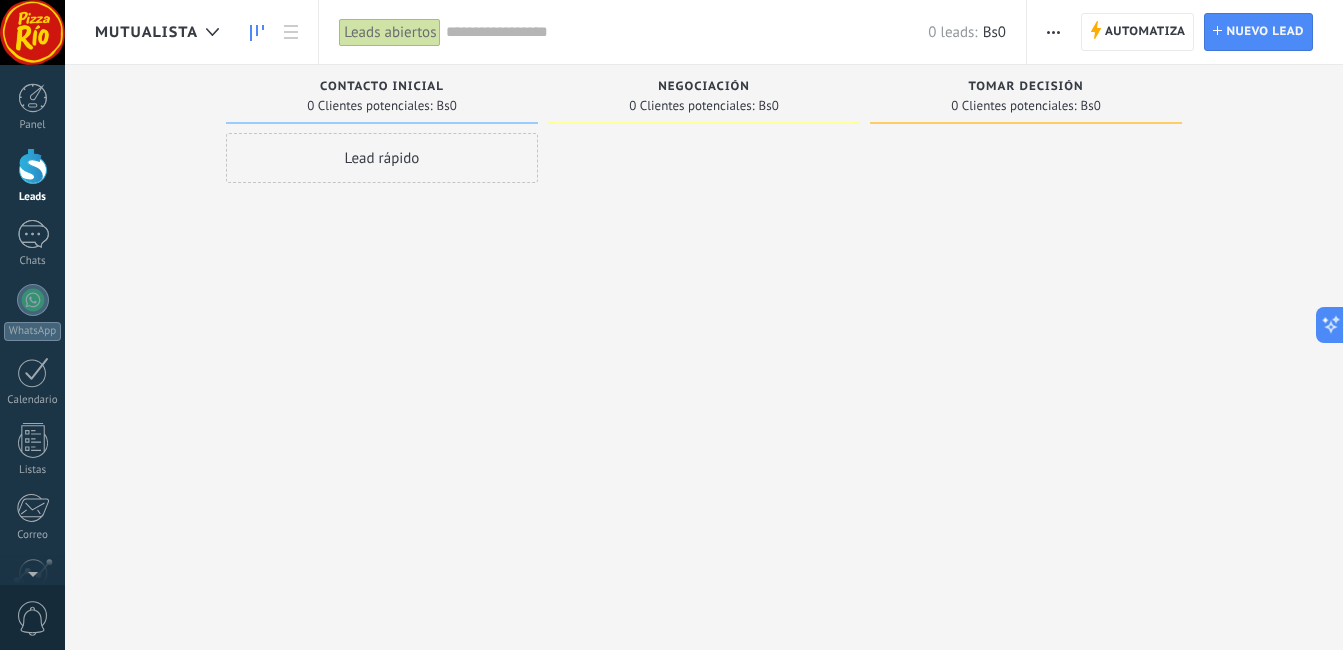 click at bounding box center (1053, 32) 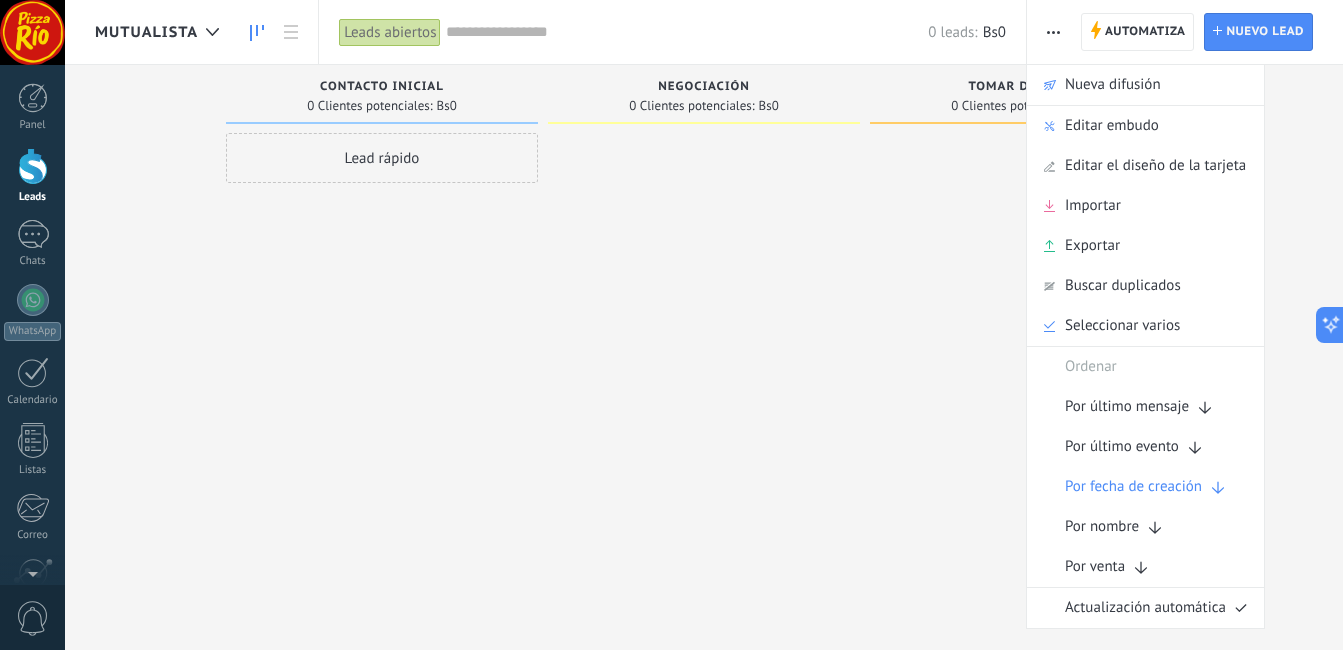 click at bounding box center (704, 327) 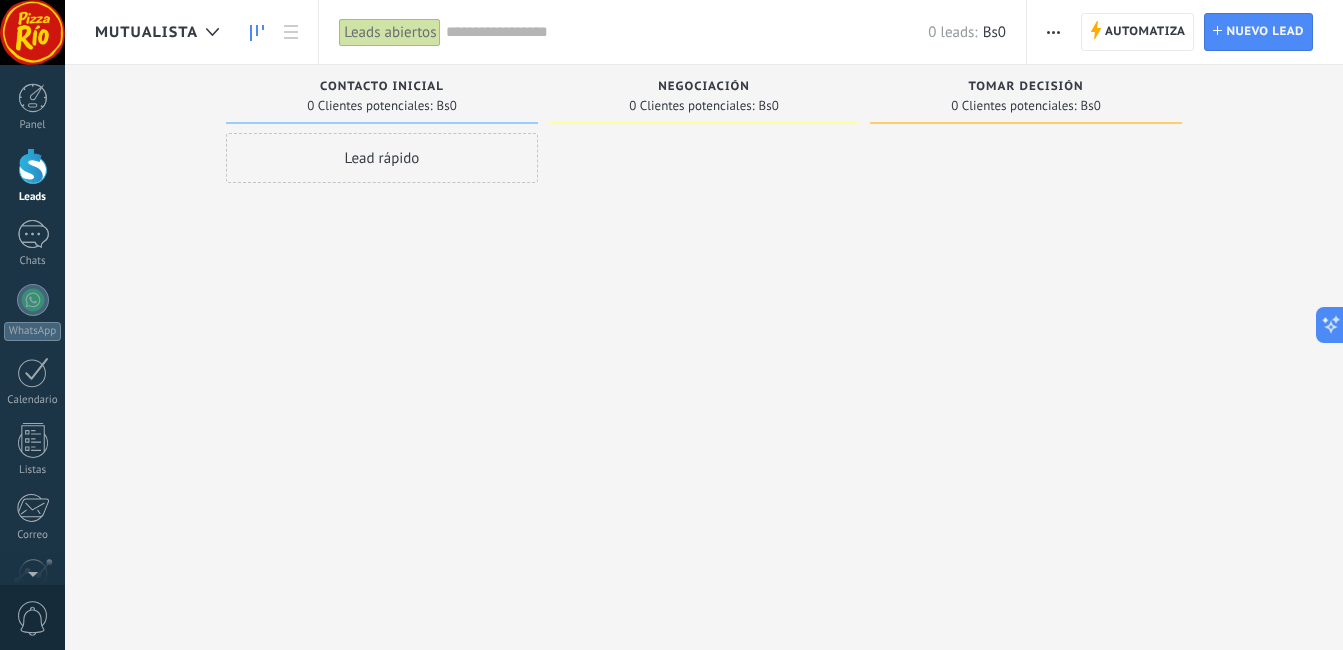 click at bounding box center [1053, 32] 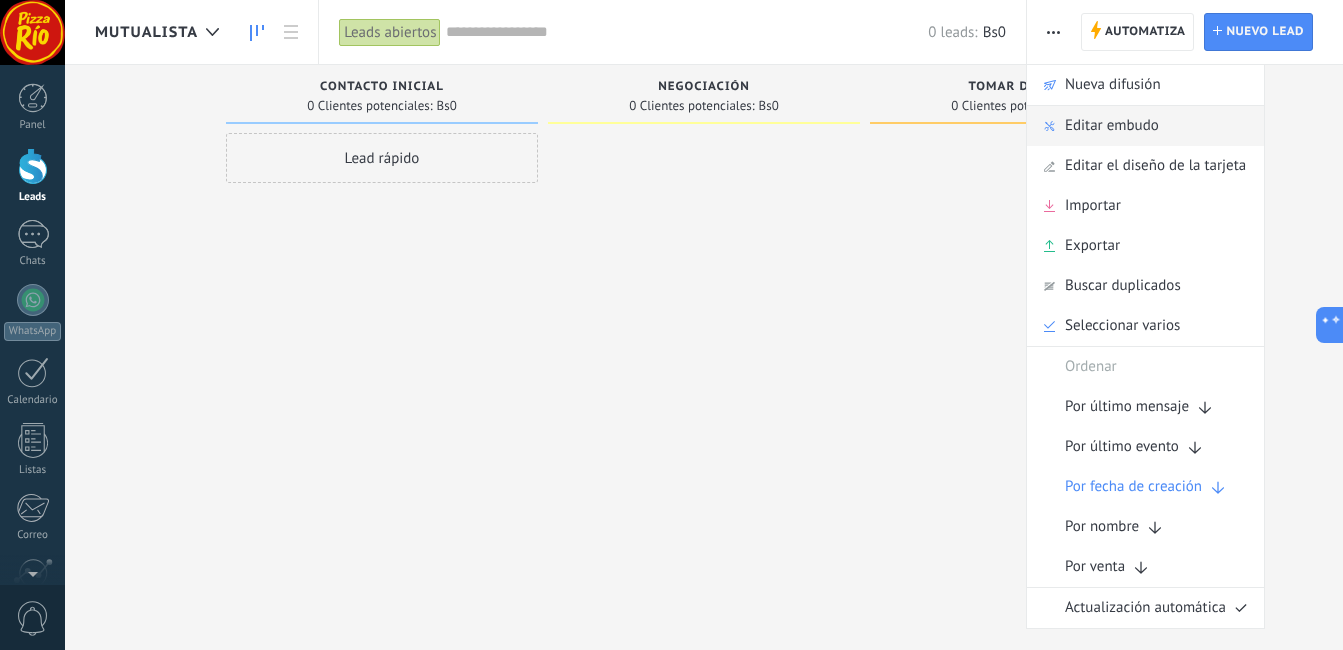 click on "Editar embudo" at bounding box center (1112, 126) 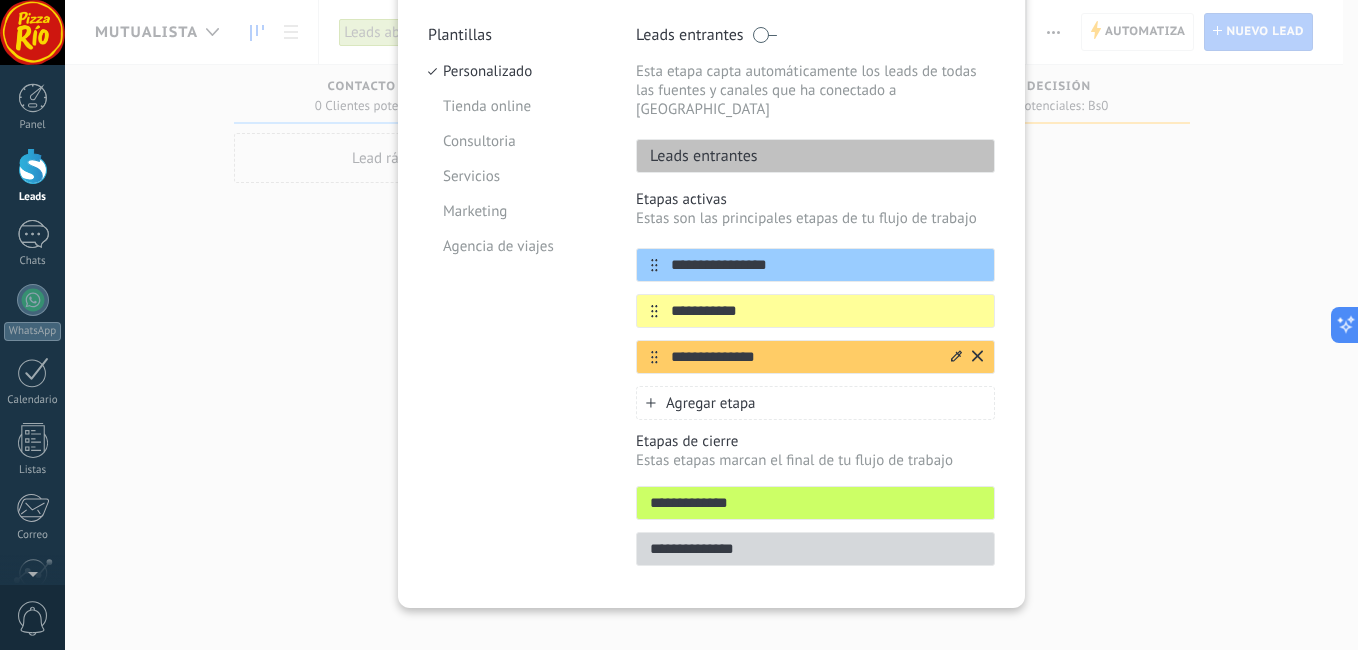 scroll, scrollTop: 188, scrollLeft: 0, axis: vertical 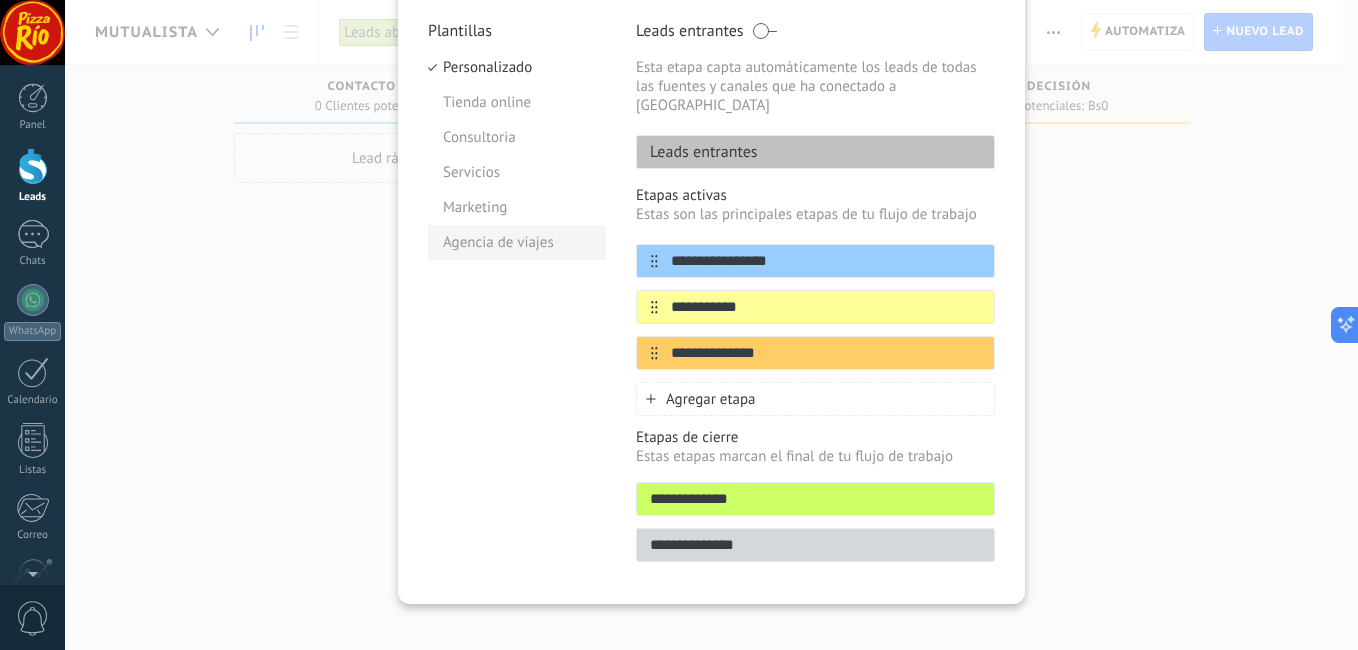 drag, startPoint x: 769, startPoint y: 239, endPoint x: 602, endPoint y: 244, distance: 167.07483 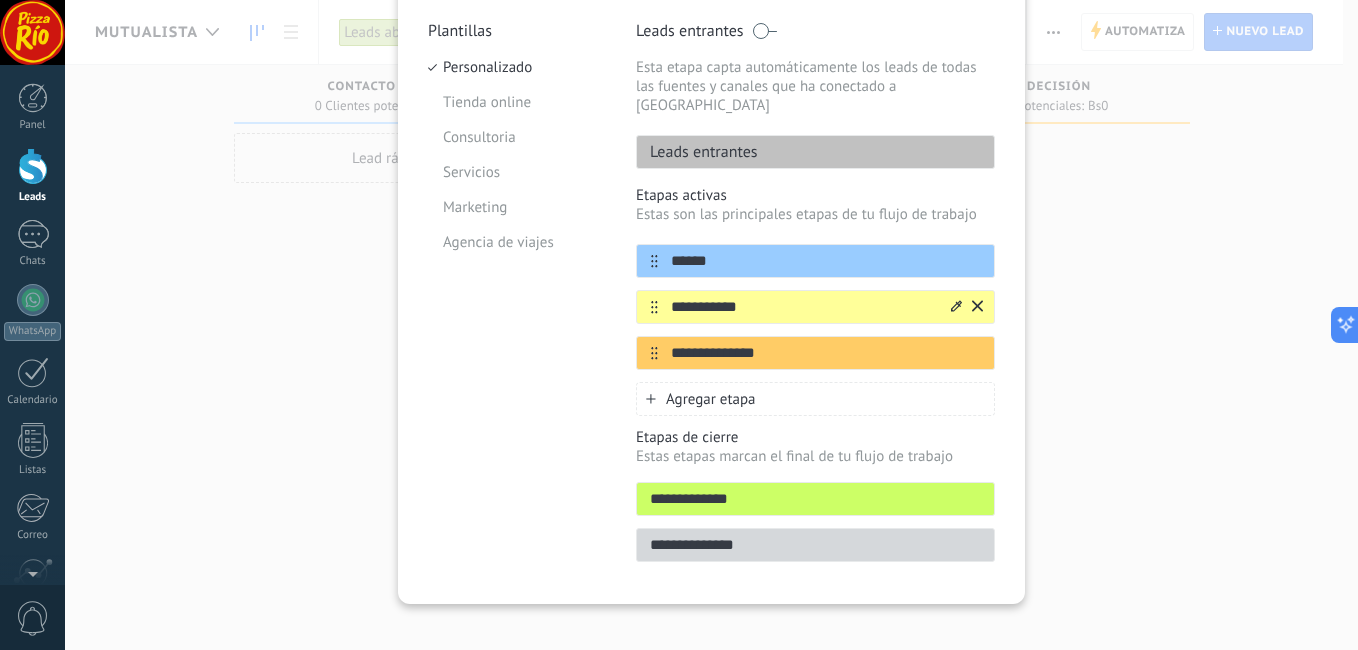 type on "******" 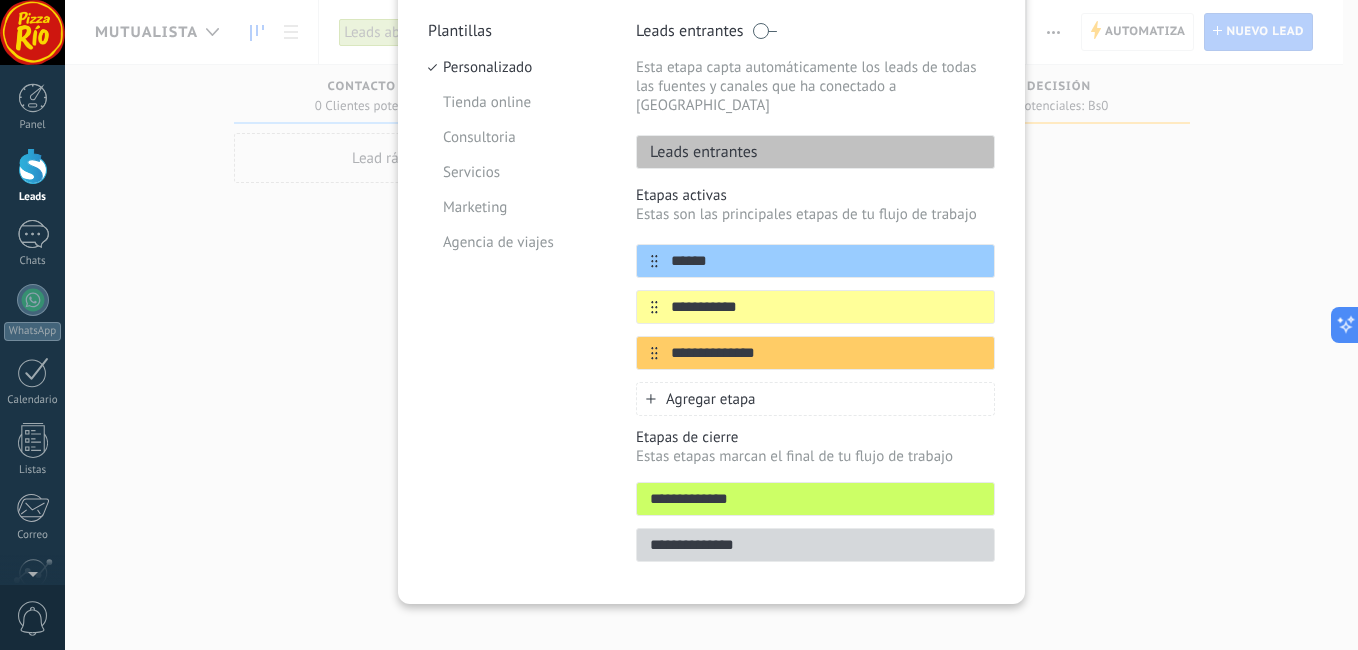 drag, startPoint x: 803, startPoint y: 282, endPoint x: 584, endPoint y: 302, distance: 219.91135 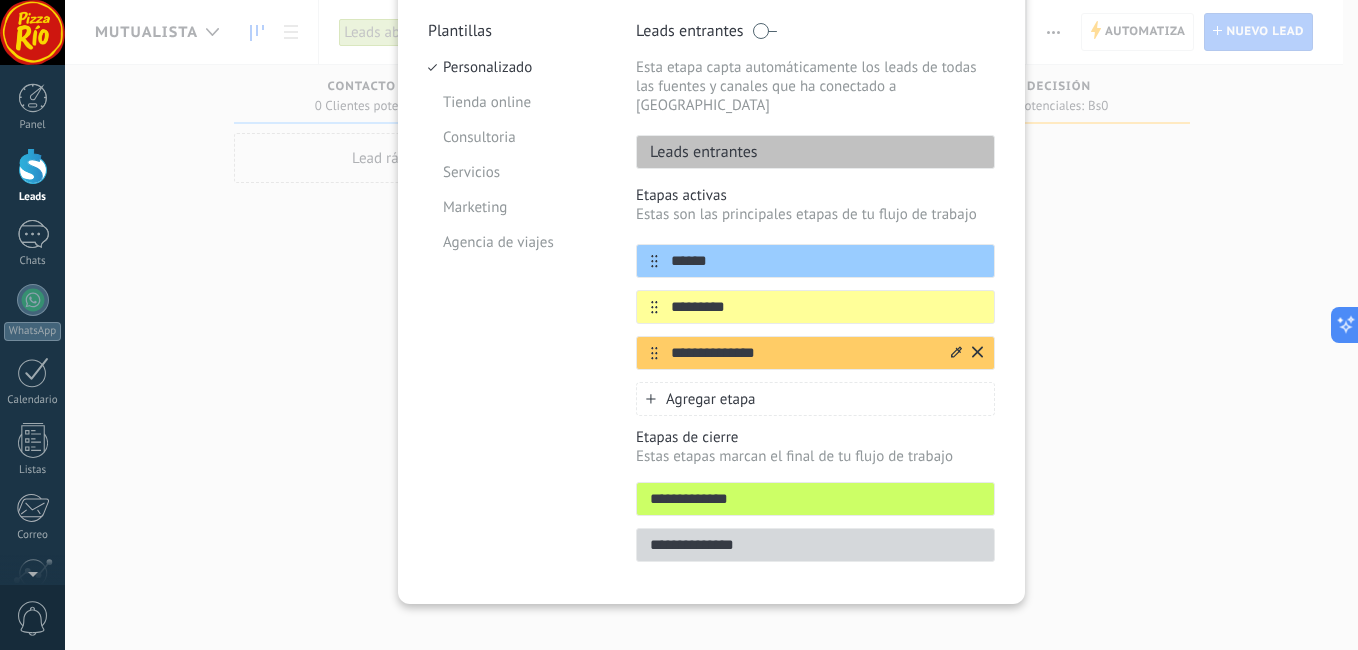 type on "*********" 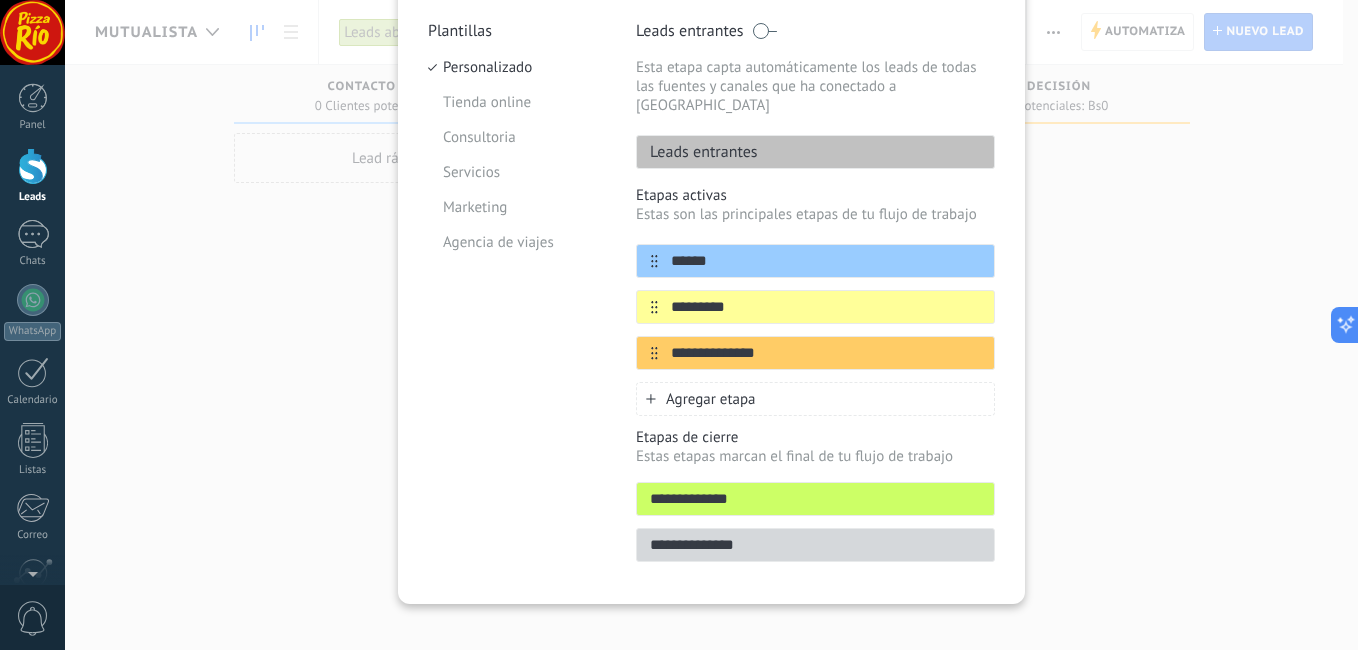 drag, startPoint x: 796, startPoint y: 329, endPoint x: 546, endPoint y: 338, distance: 250.16194 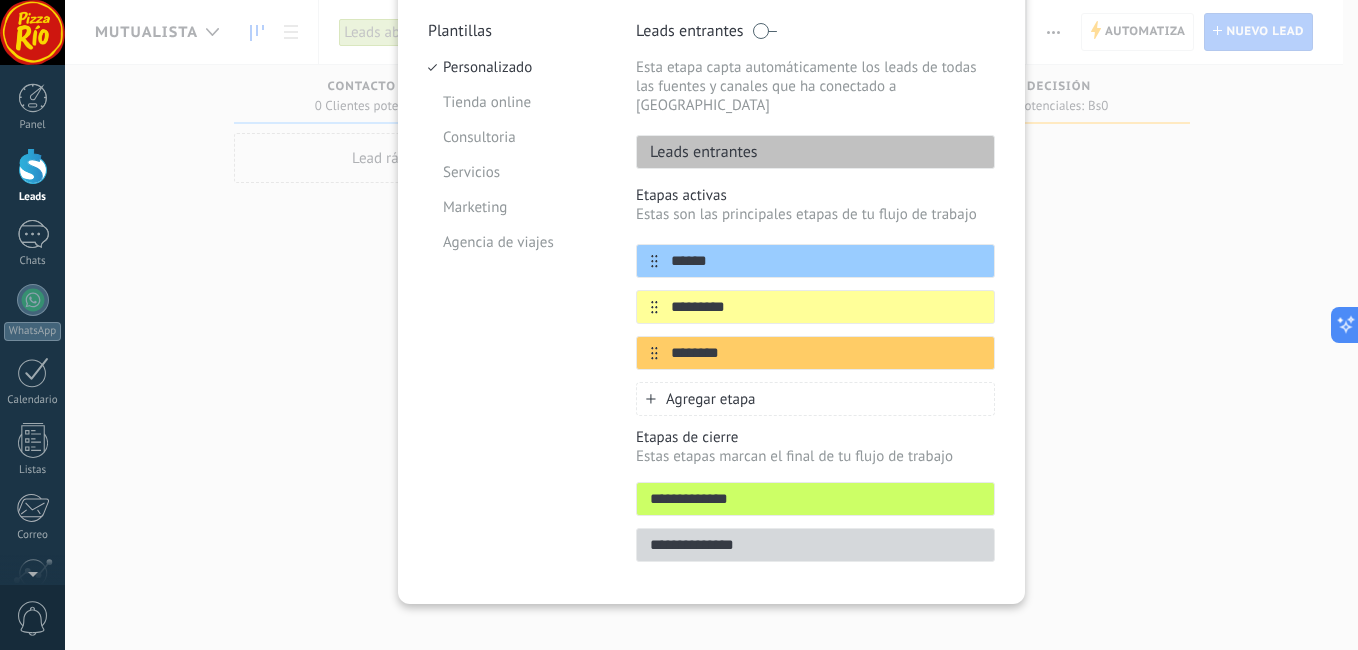 type on "********" 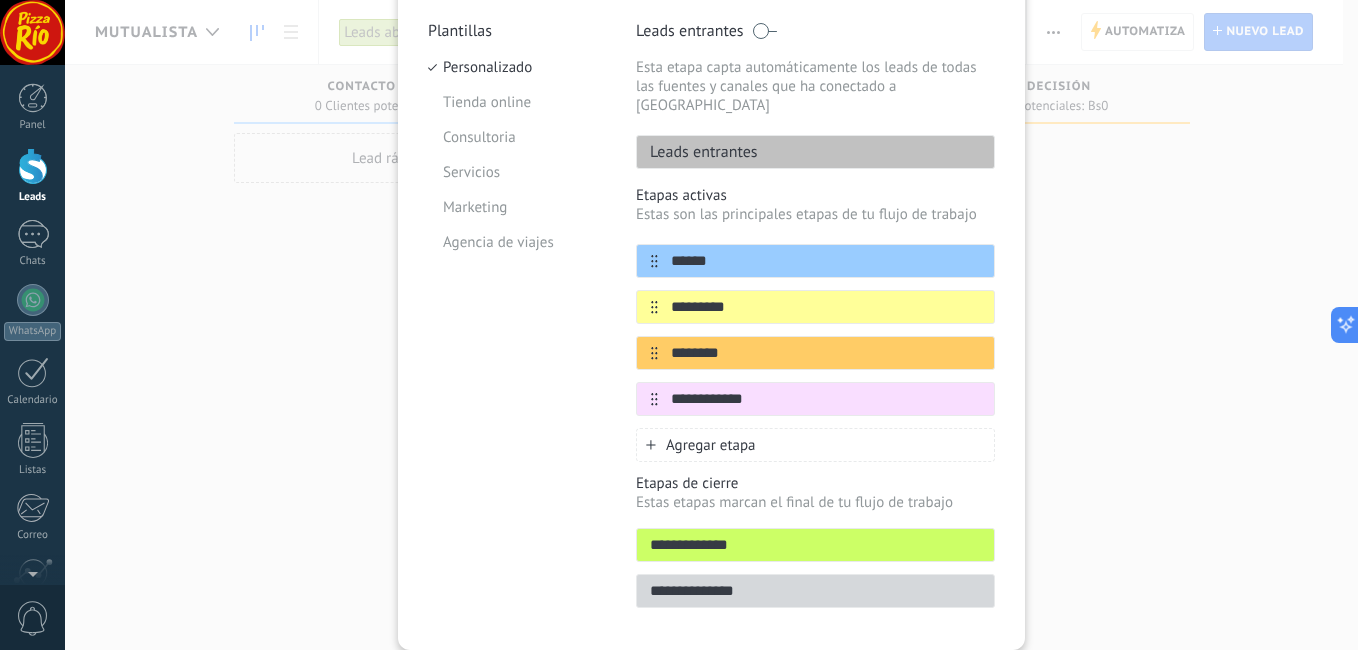 type on "**********" 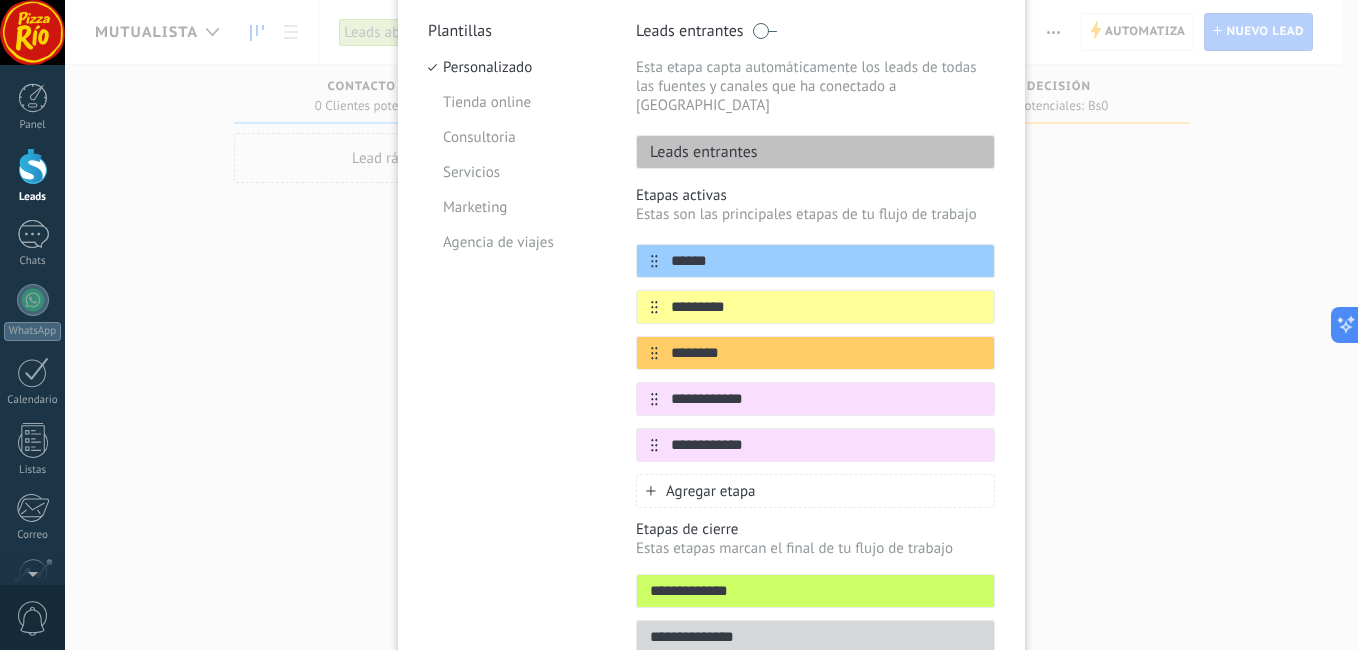 type on "**********" 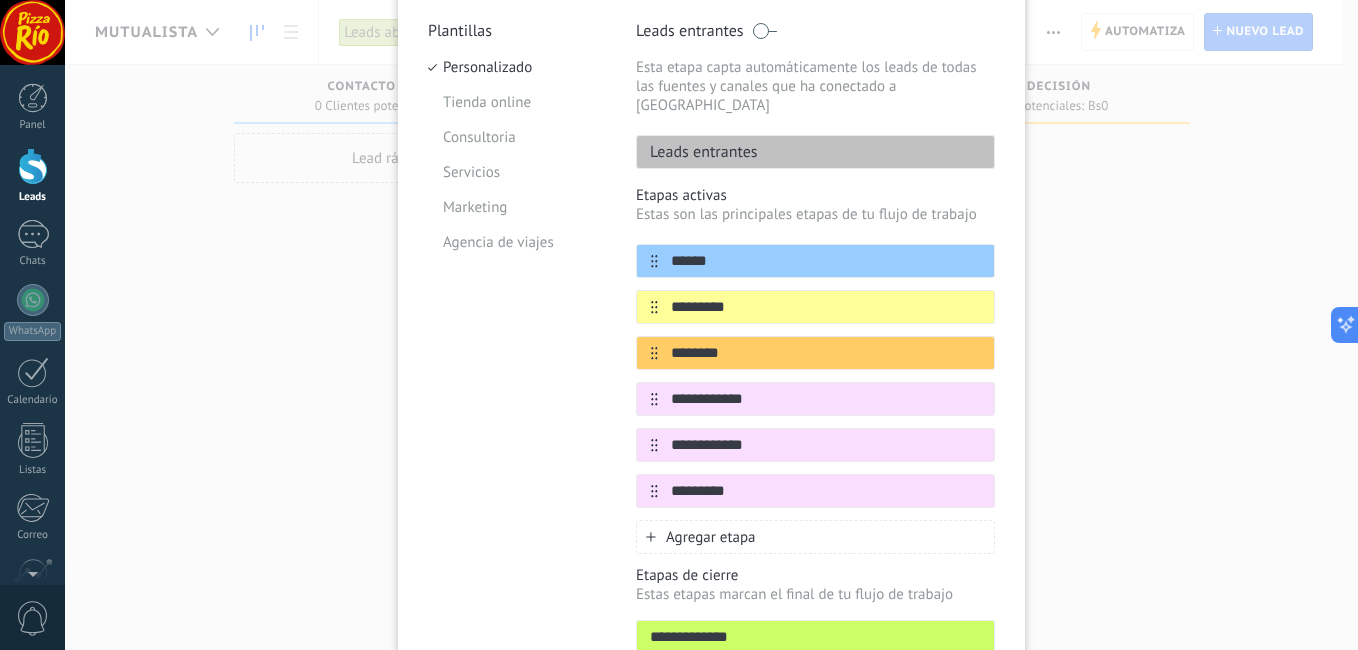 click on "Agregar etapa" at bounding box center [815, 537] 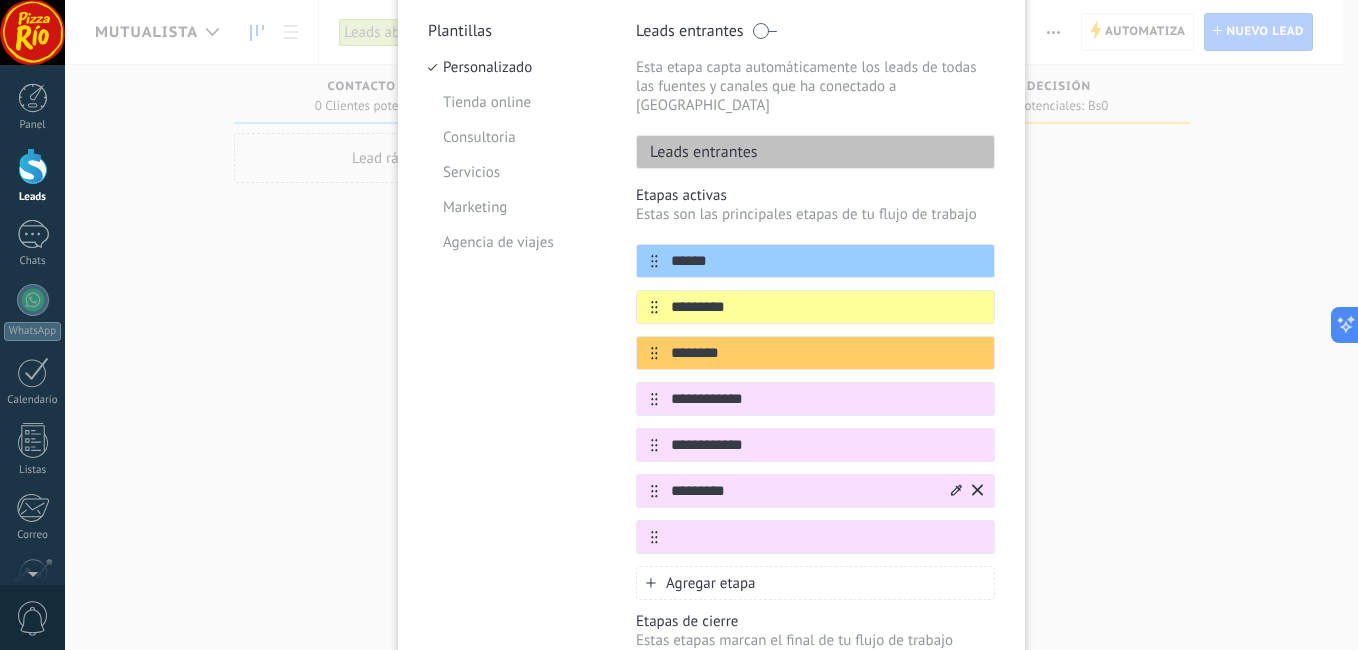 click on "*********" at bounding box center [803, 491] 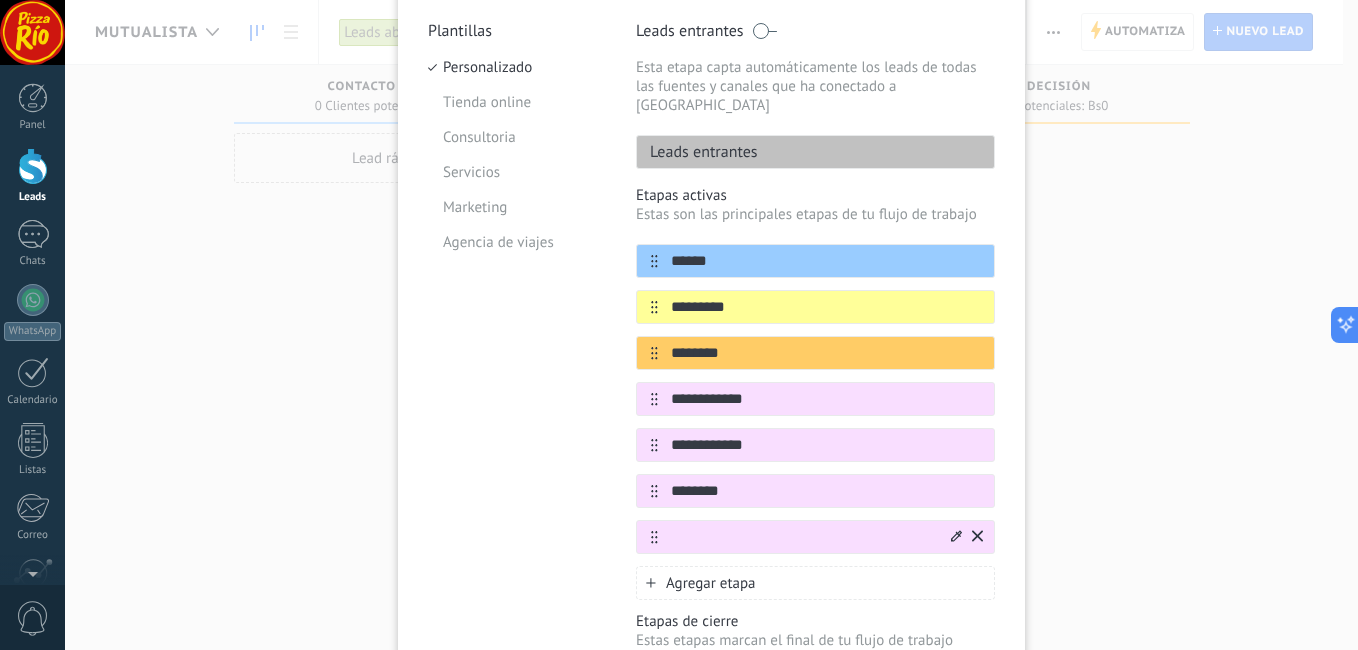type on "********" 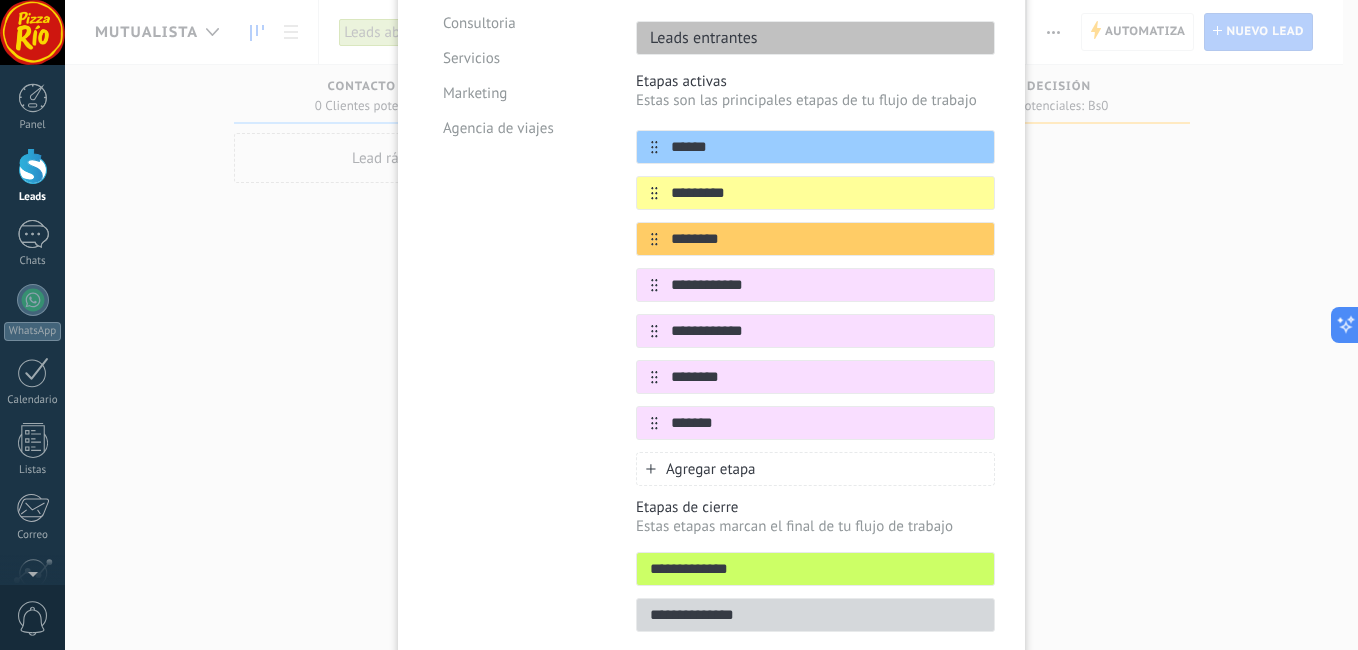 scroll, scrollTop: 372, scrollLeft: 0, axis: vertical 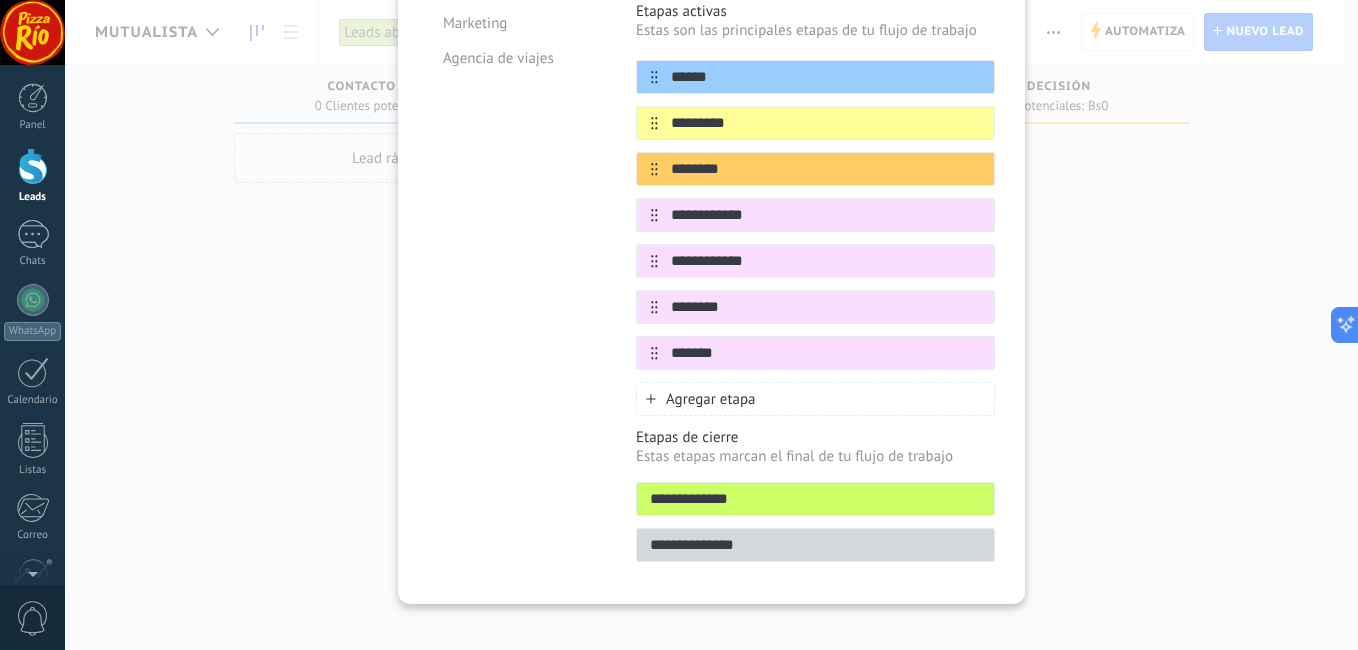type on "*******" 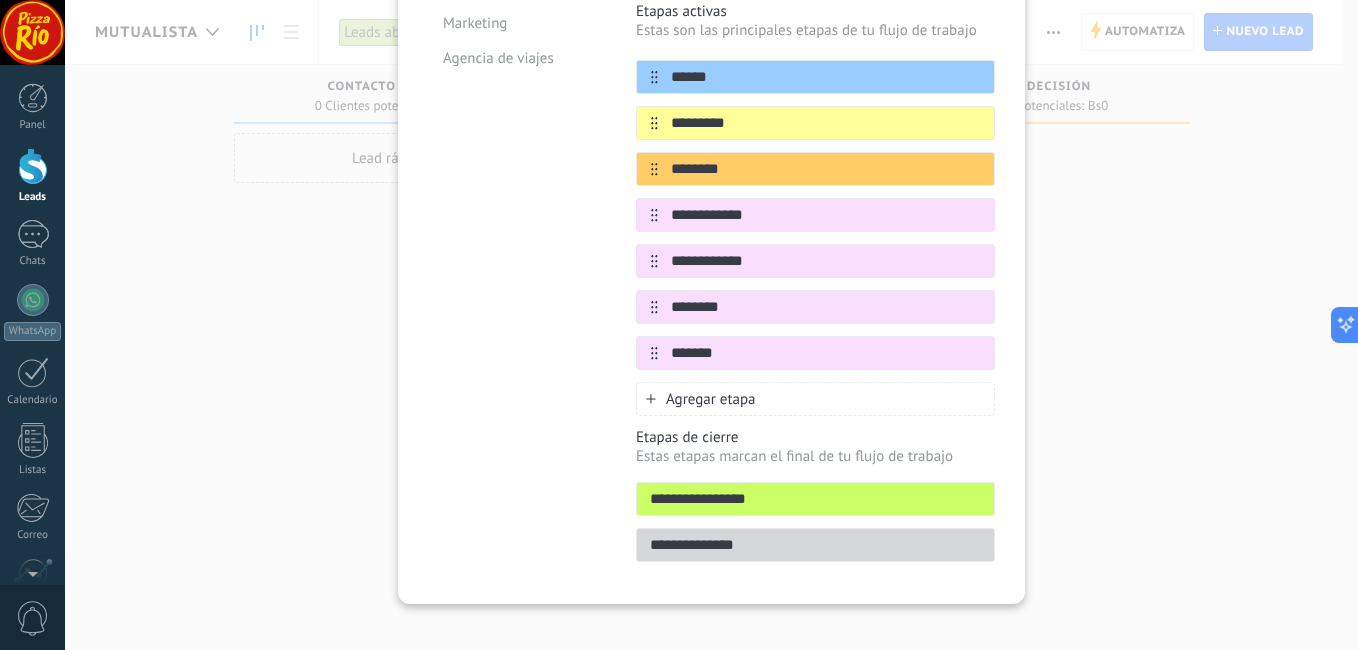 type on "**********" 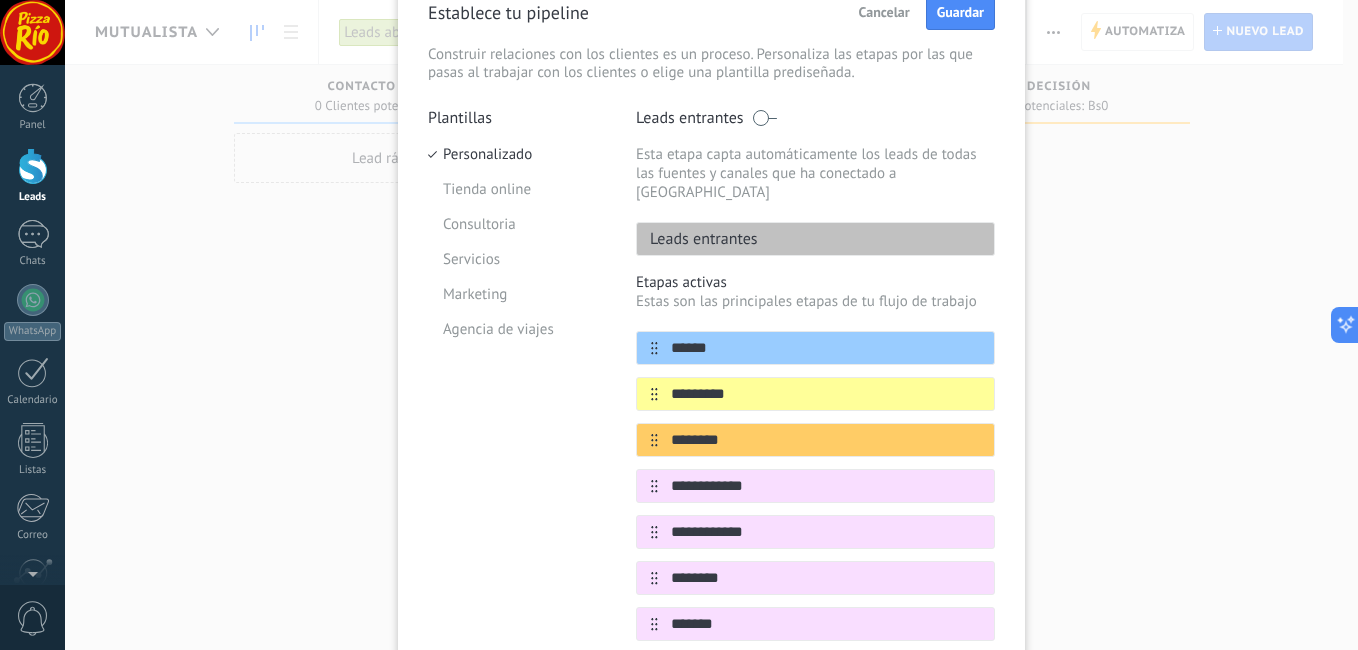 scroll, scrollTop: 0, scrollLeft: 0, axis: both 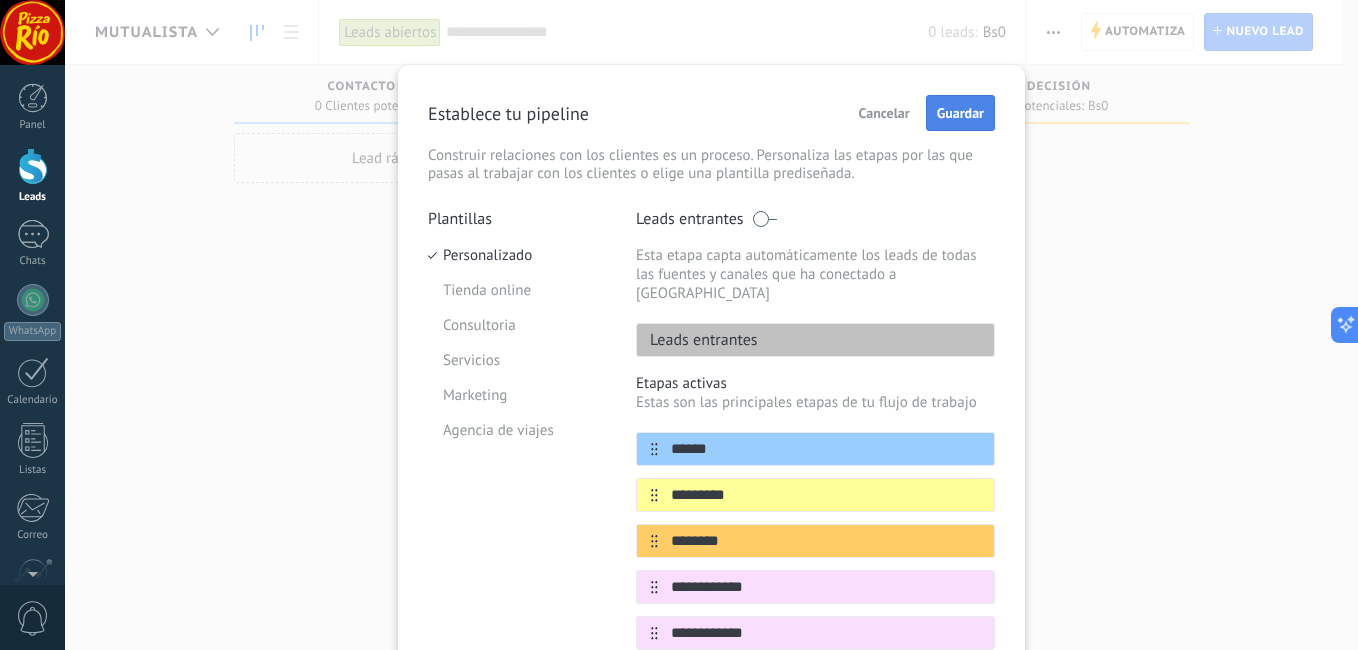 type on "**********" 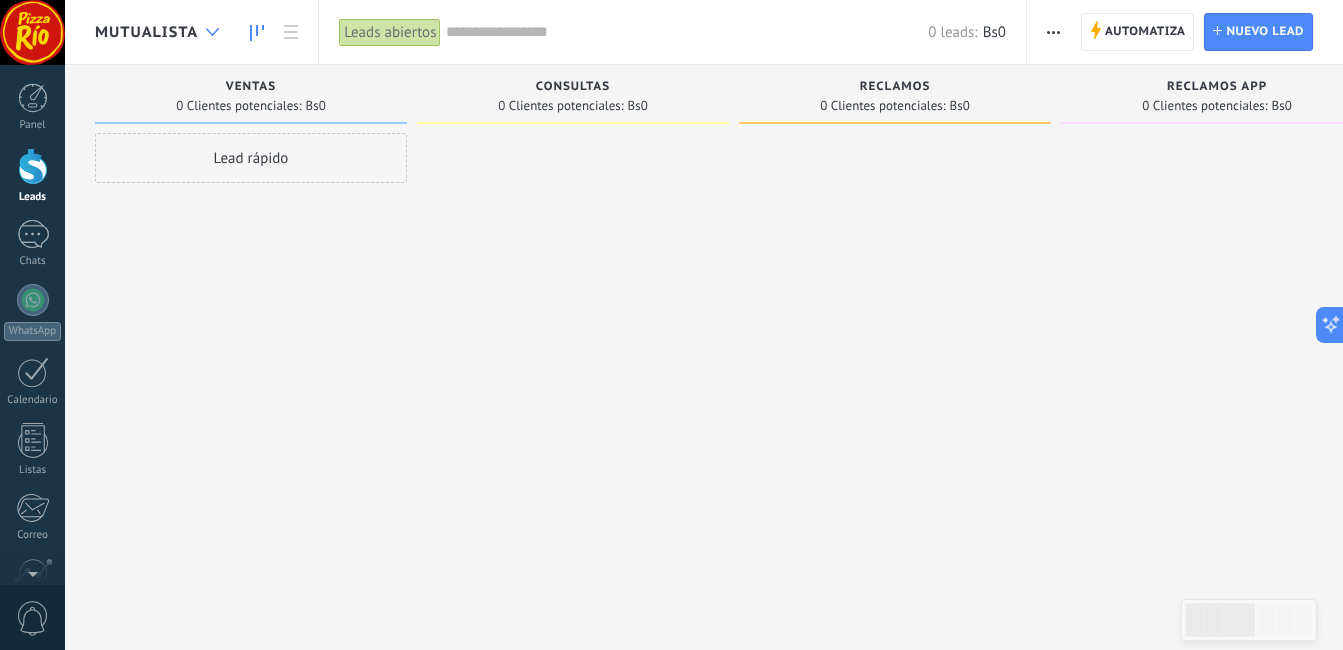 click at bounding box center (212, 32) 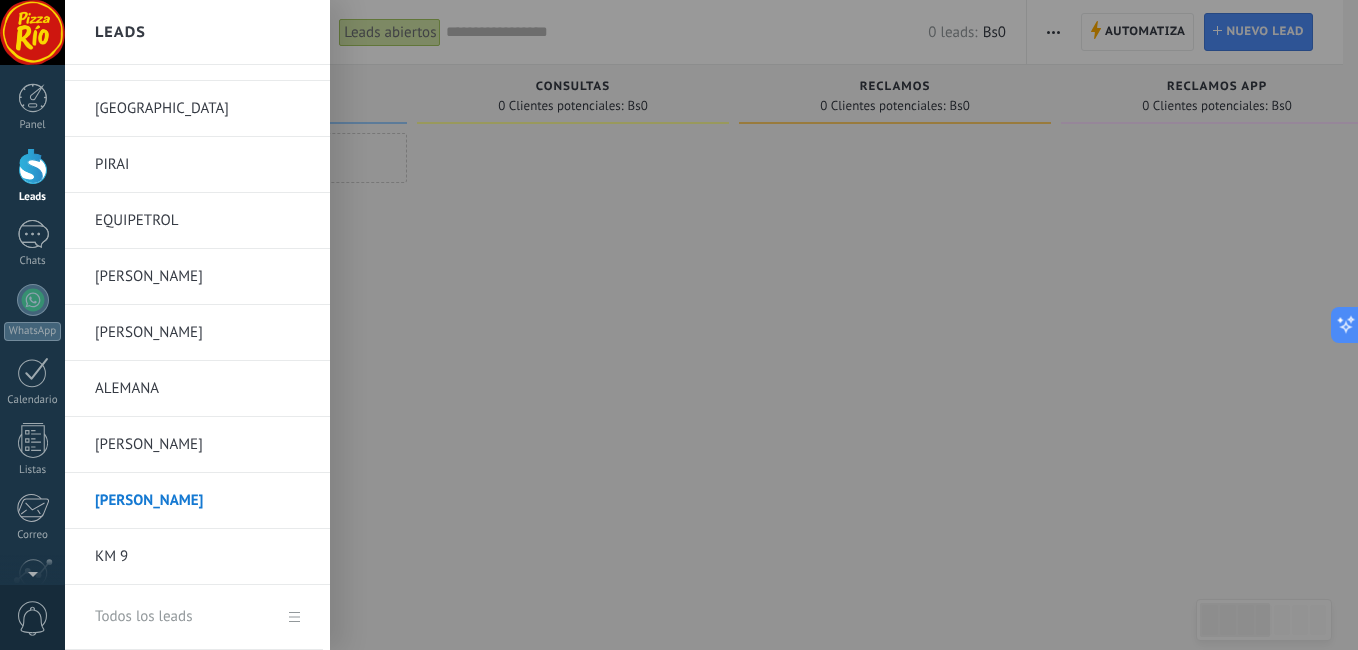 scroll, scrollTop: 656, scrollLeft: 0, axis: vertical 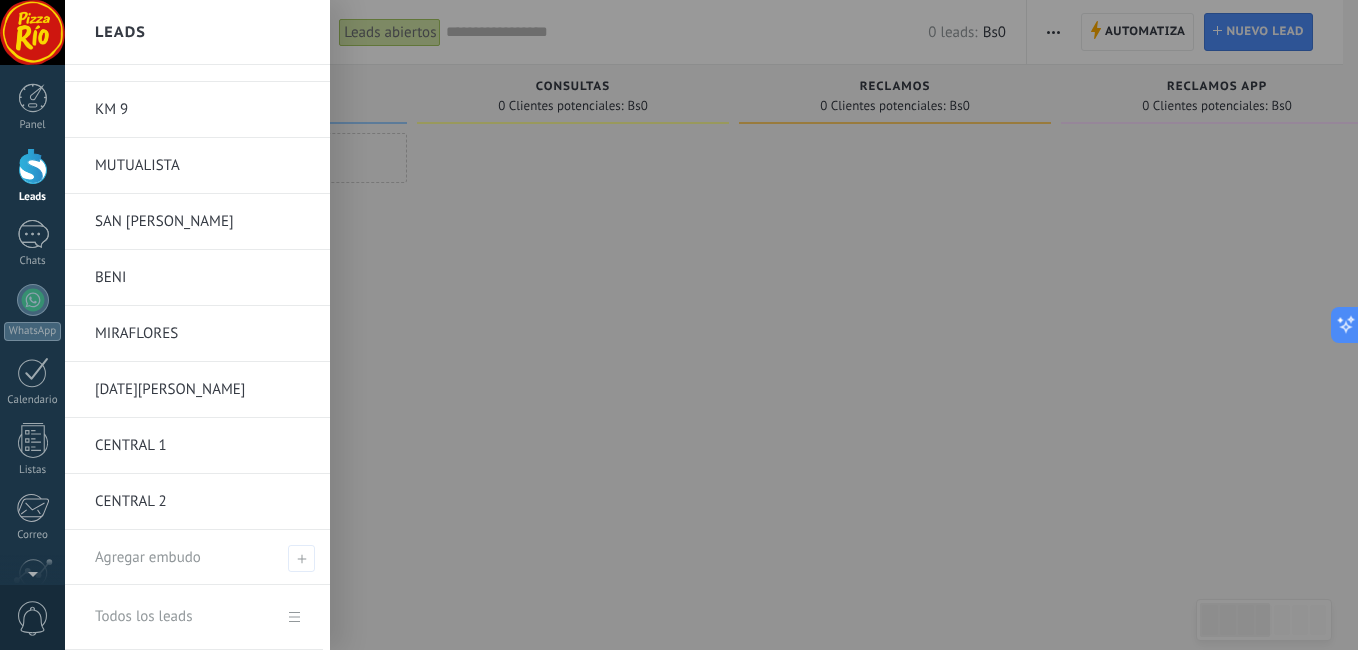 click on "SAN [PERSON_NAME]" at bounding box center (202, 222) 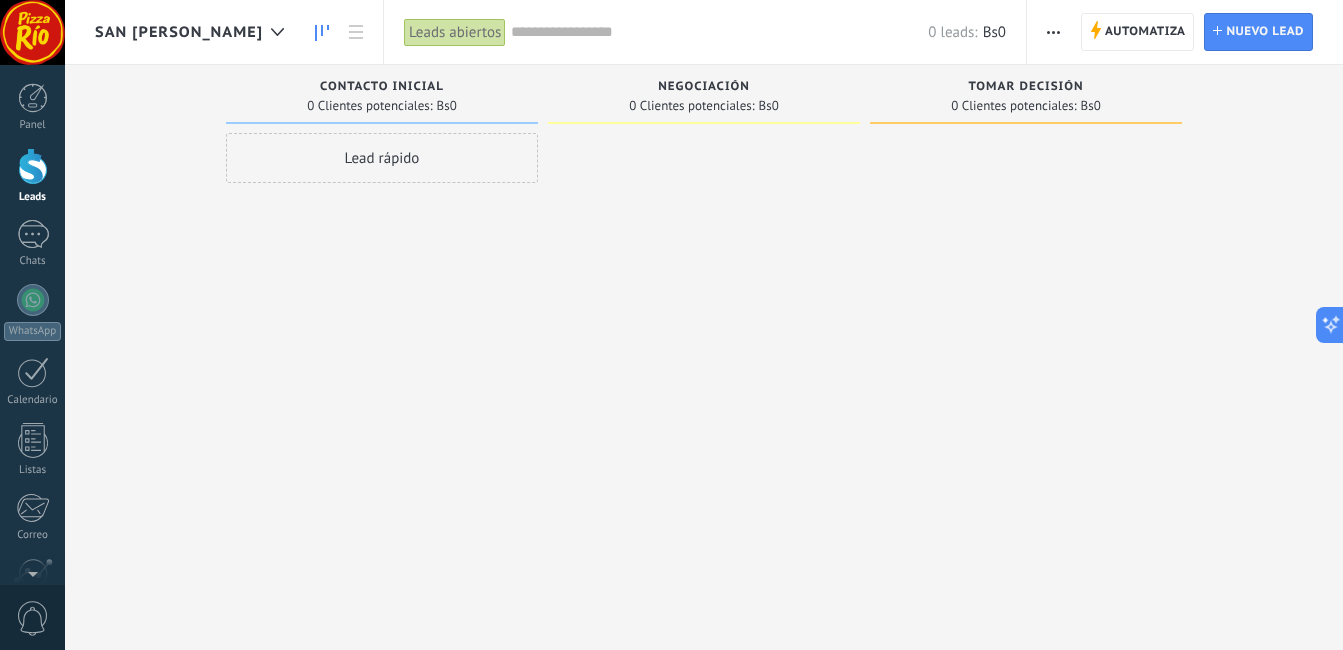 click at bounding box center [1053, 32] 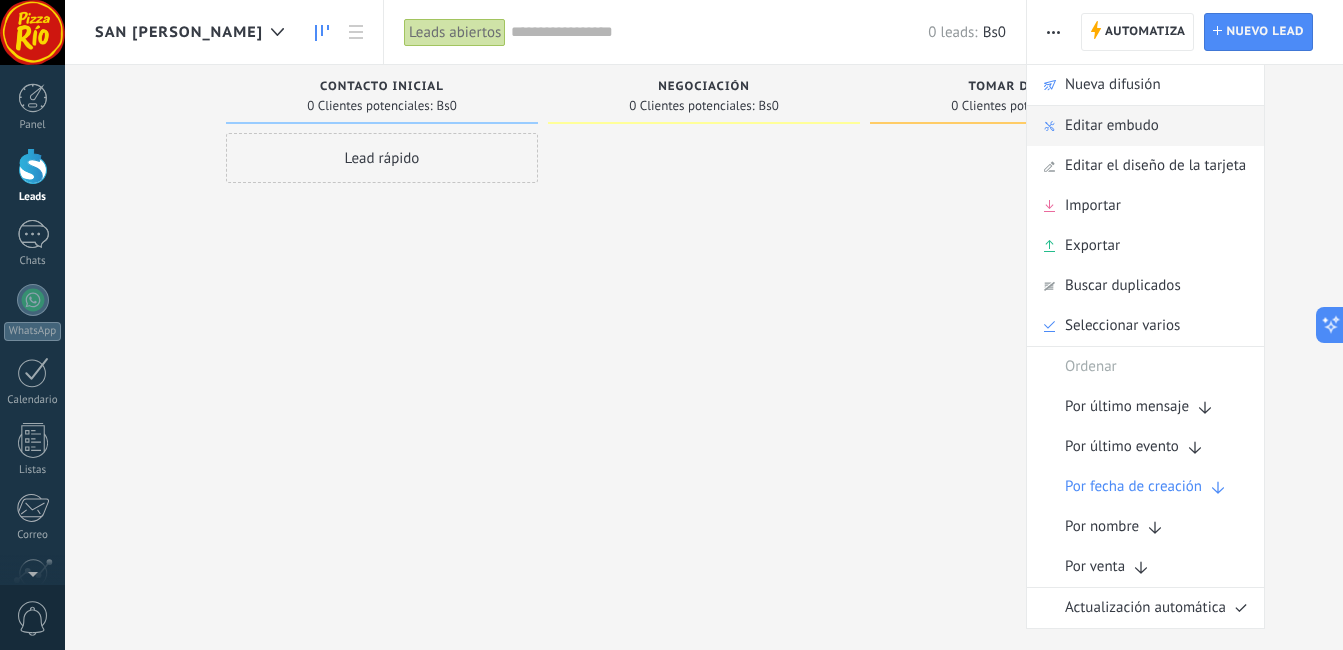 click on "Editar embudo" at bounding box center [1145, 126] 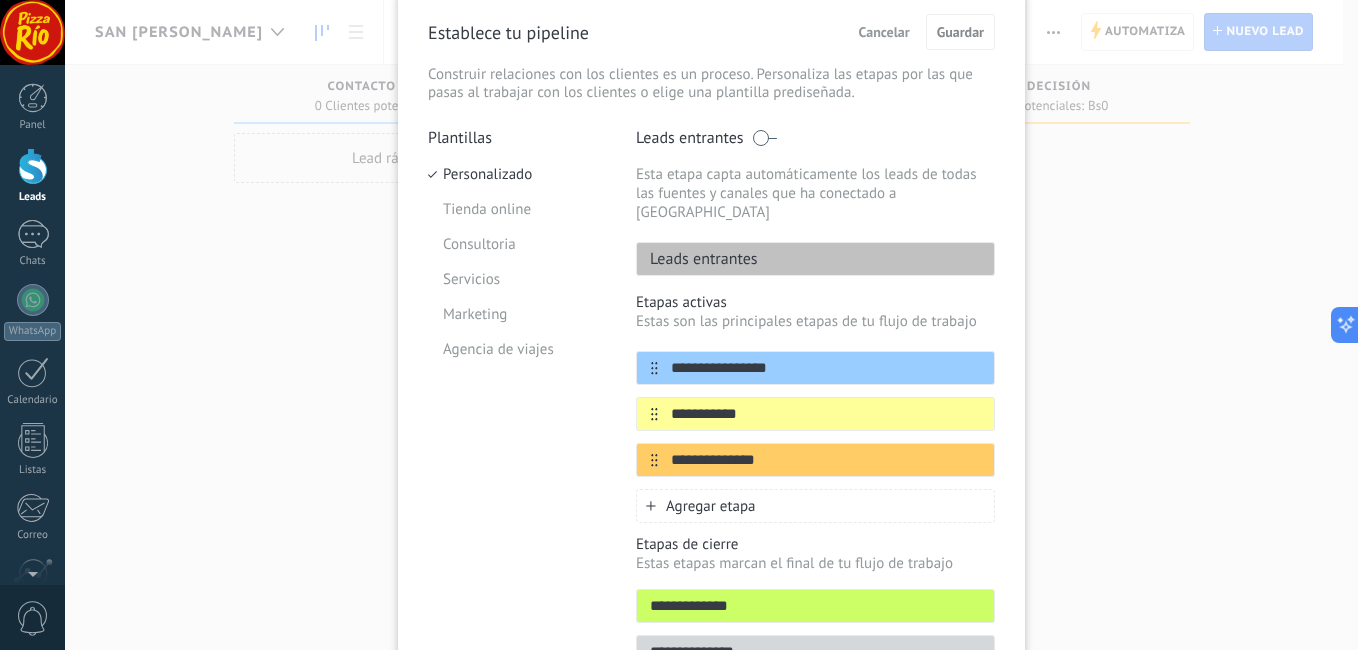 scroll, scrollTop: 188, scrollLeft: 0, axis: vertical 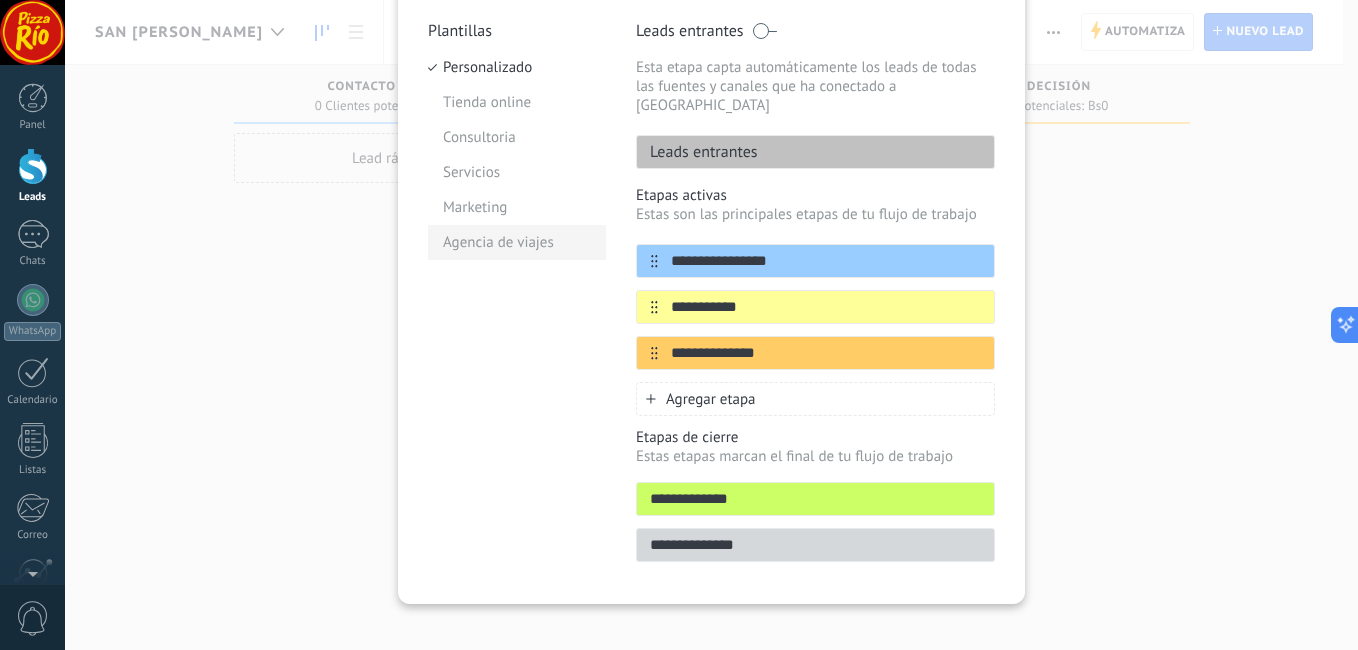 drag, startPoint x: 796, startPoint y: 244, endPoint x: 495, endPoint y: 255, distance: 301.20093 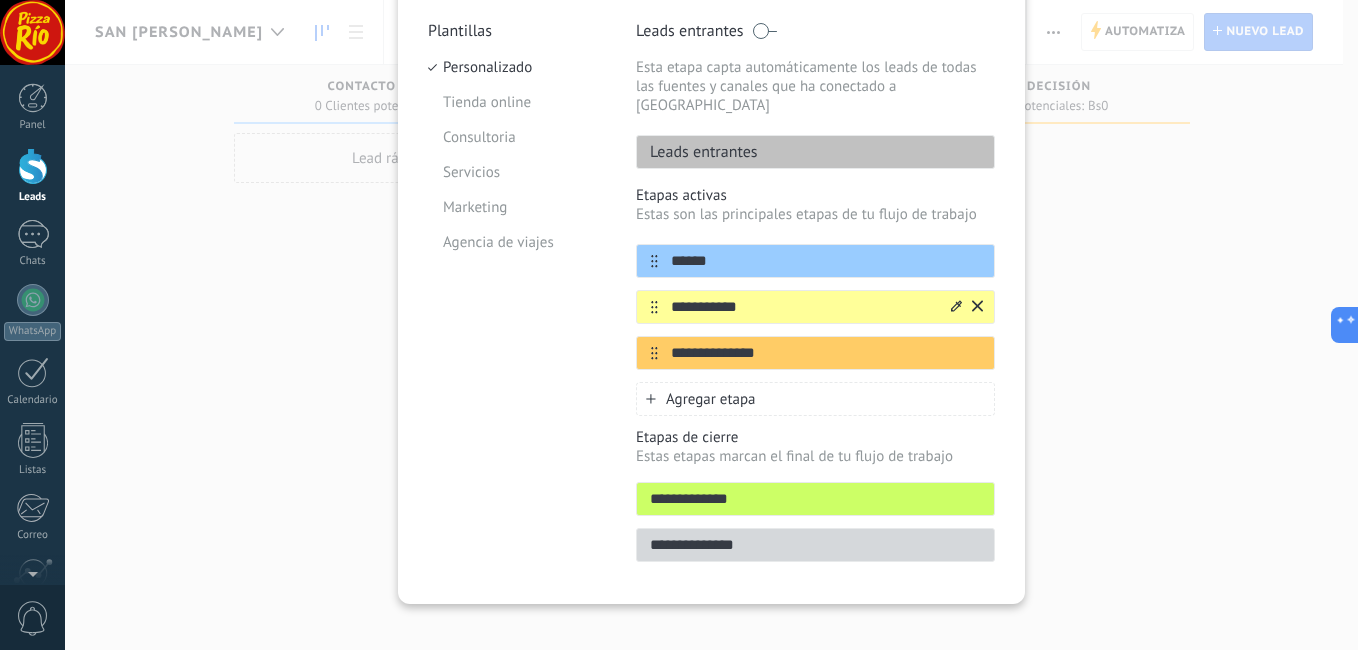 type on "******" 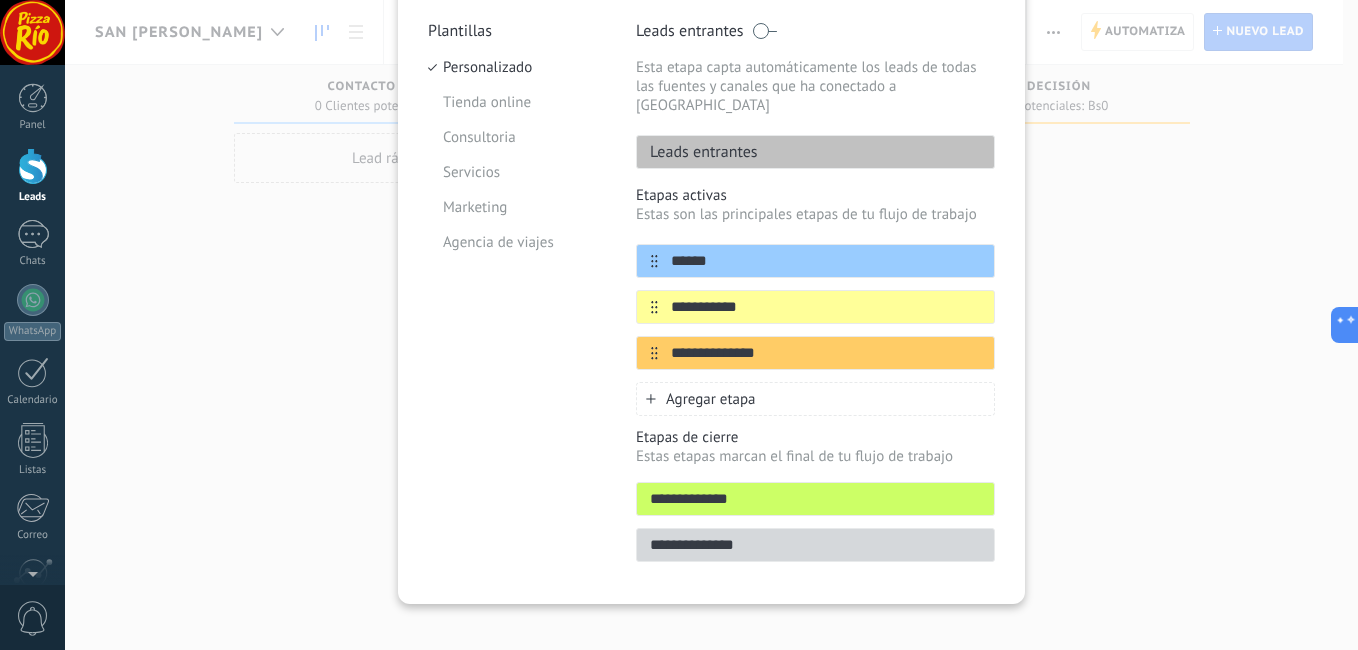 drag, startPoint x: 743, startPoint y: 289, endPoint x: 609, endPoint y: 307, distance: 135.20355 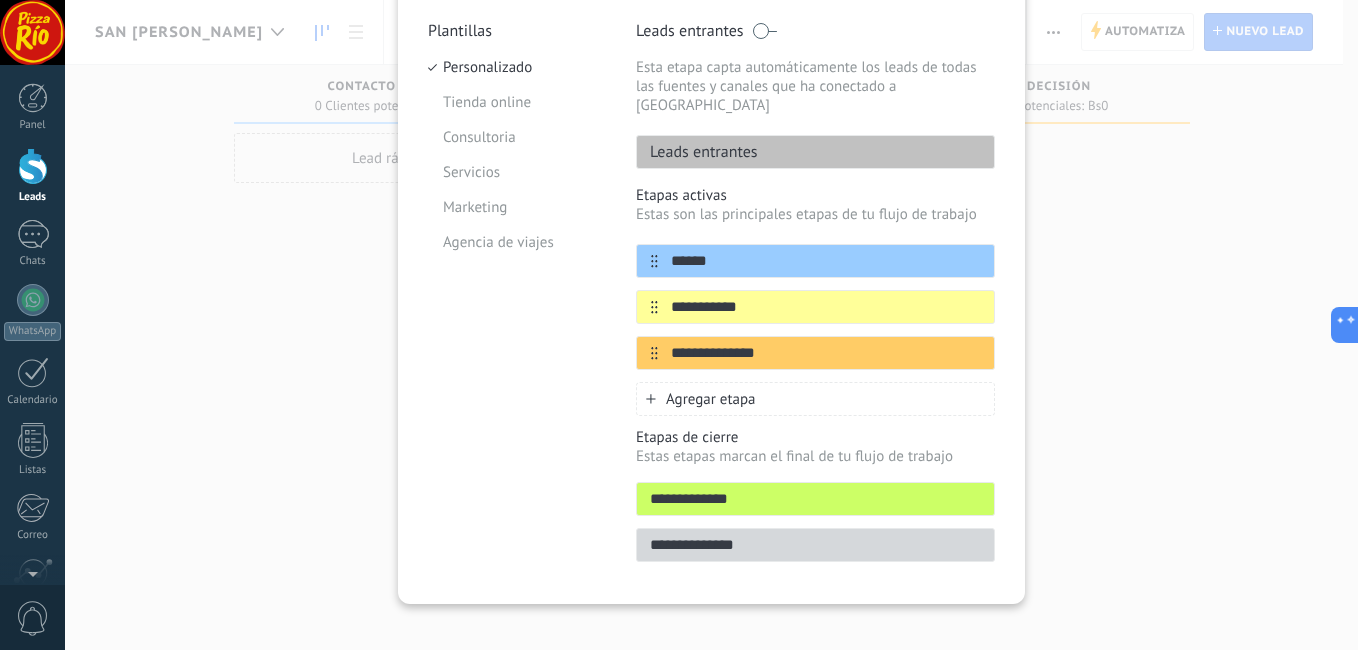 click on "**********" at bounding box center (711, 297) 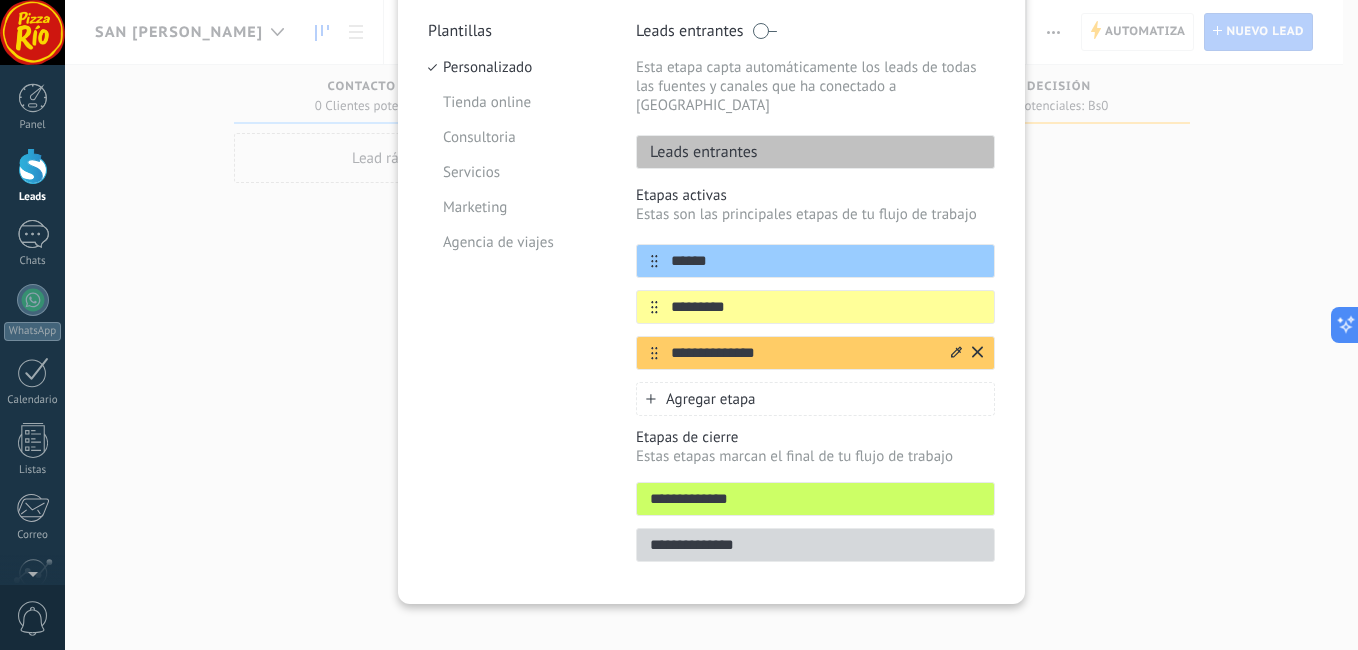 type on "*********" 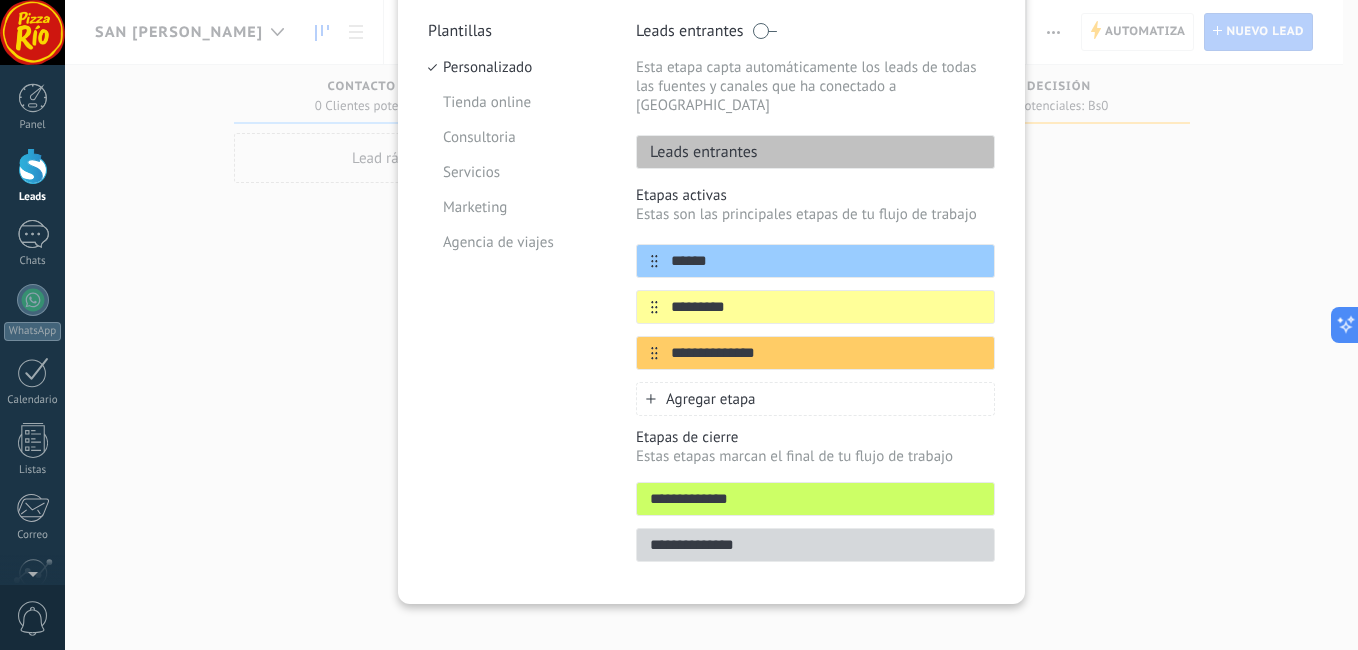 drag, startPoint x: 787, startPoint y: 332, endPoint x: 498, endPoint y: 370, distance: 291.48755 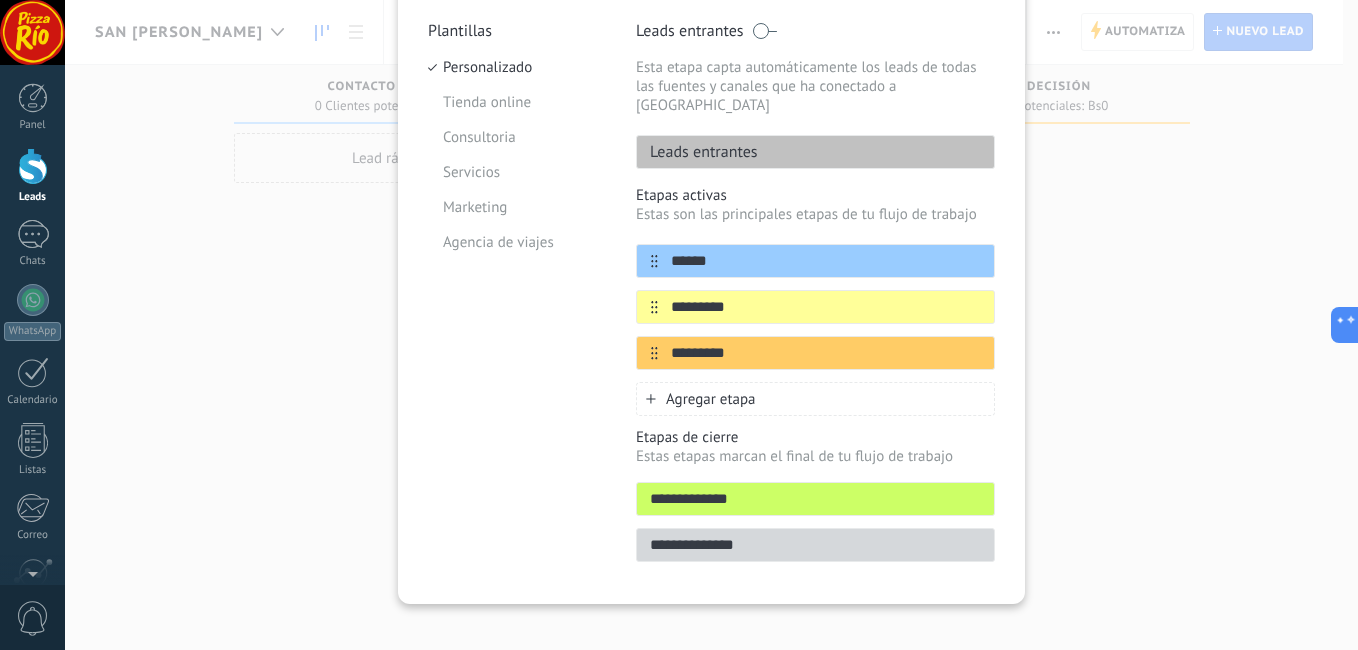 type on "********" 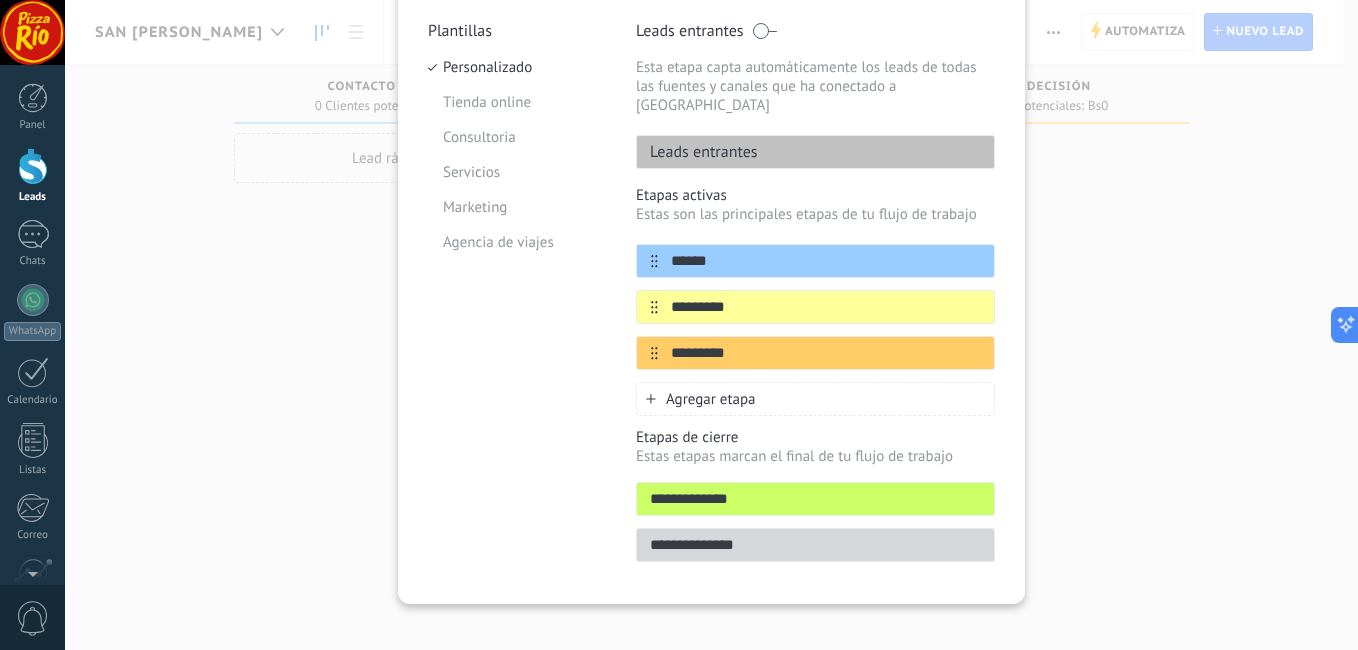 click on "Agregar etapa" at bounding box center (711, 399) 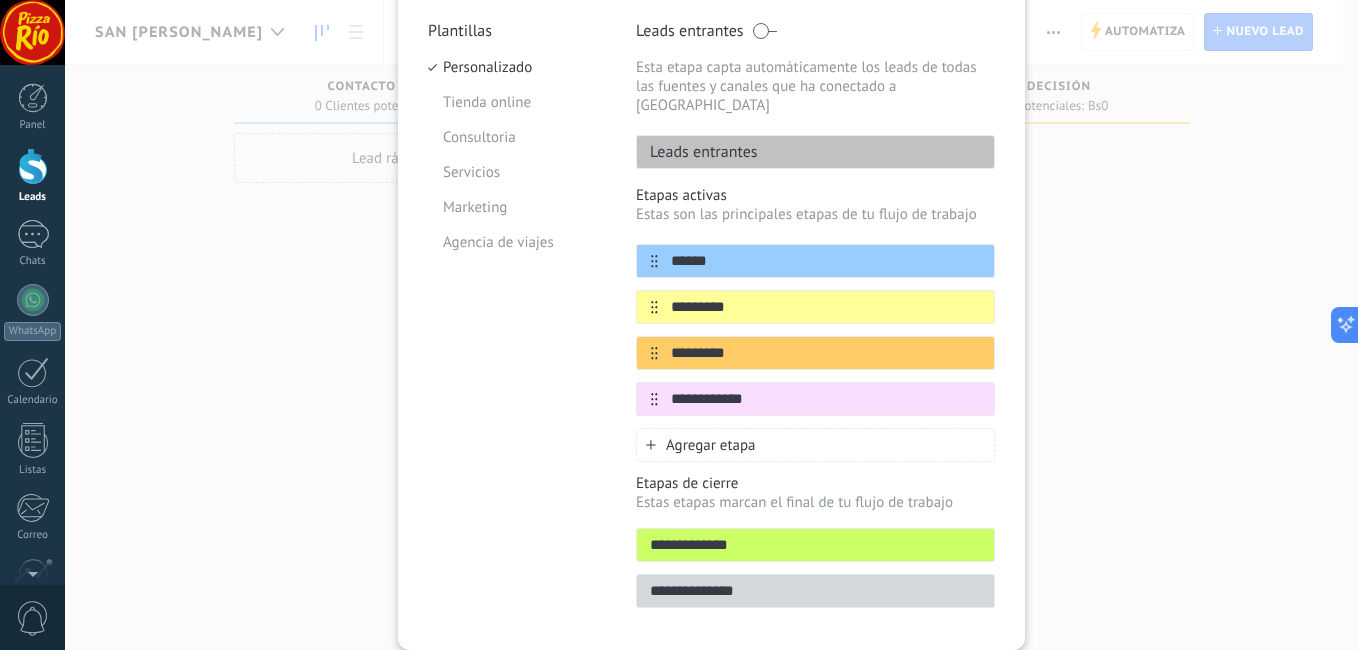type on "**********" 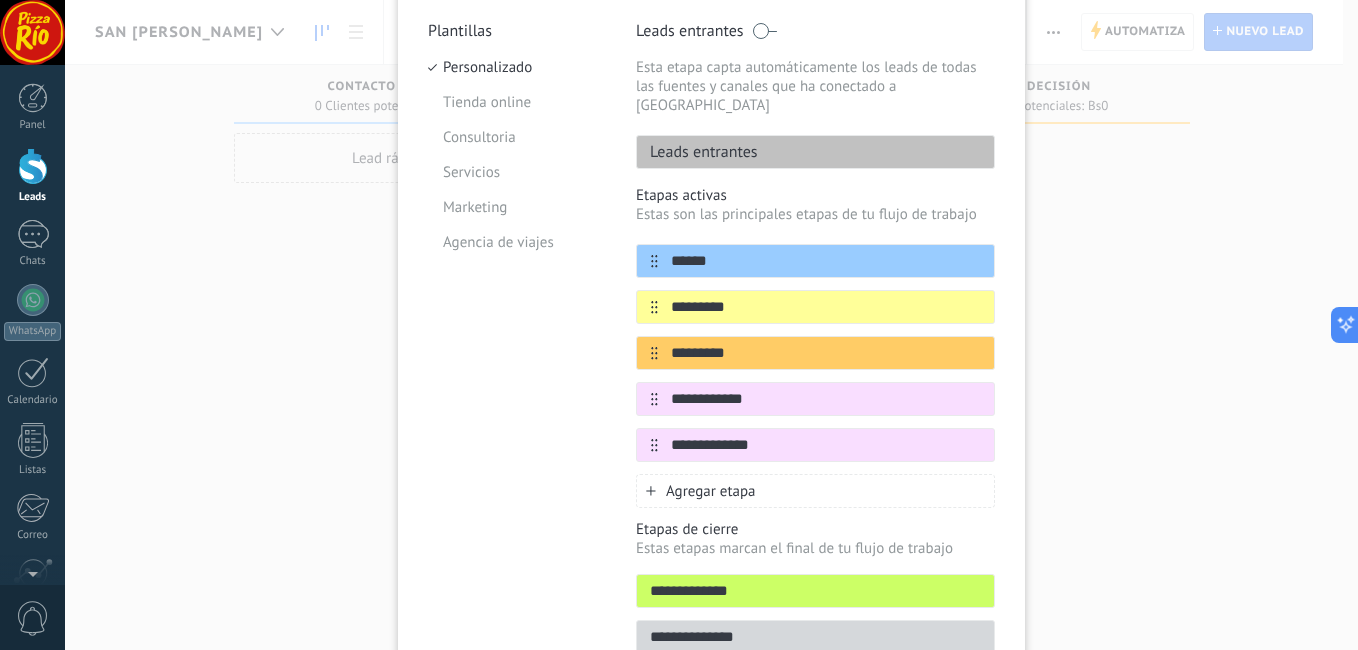type on "**********" 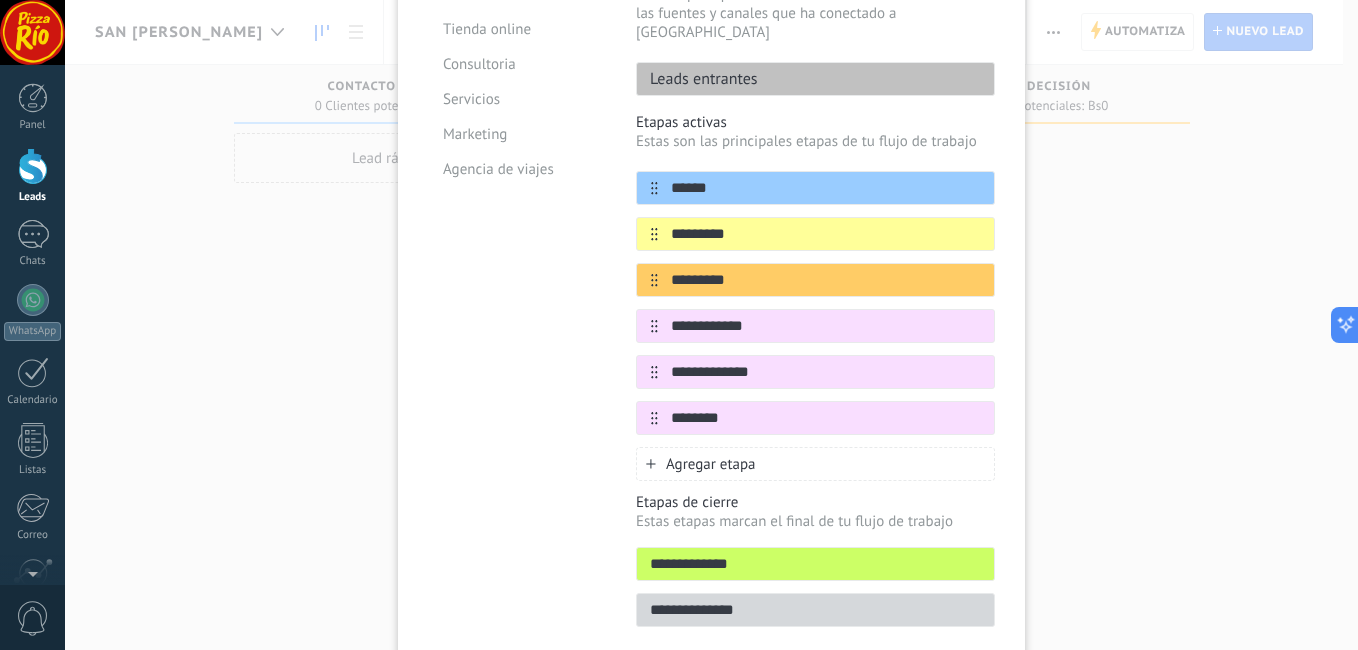 scroll, scrollTop: 288, scrollLeft: 0, axis: vertical 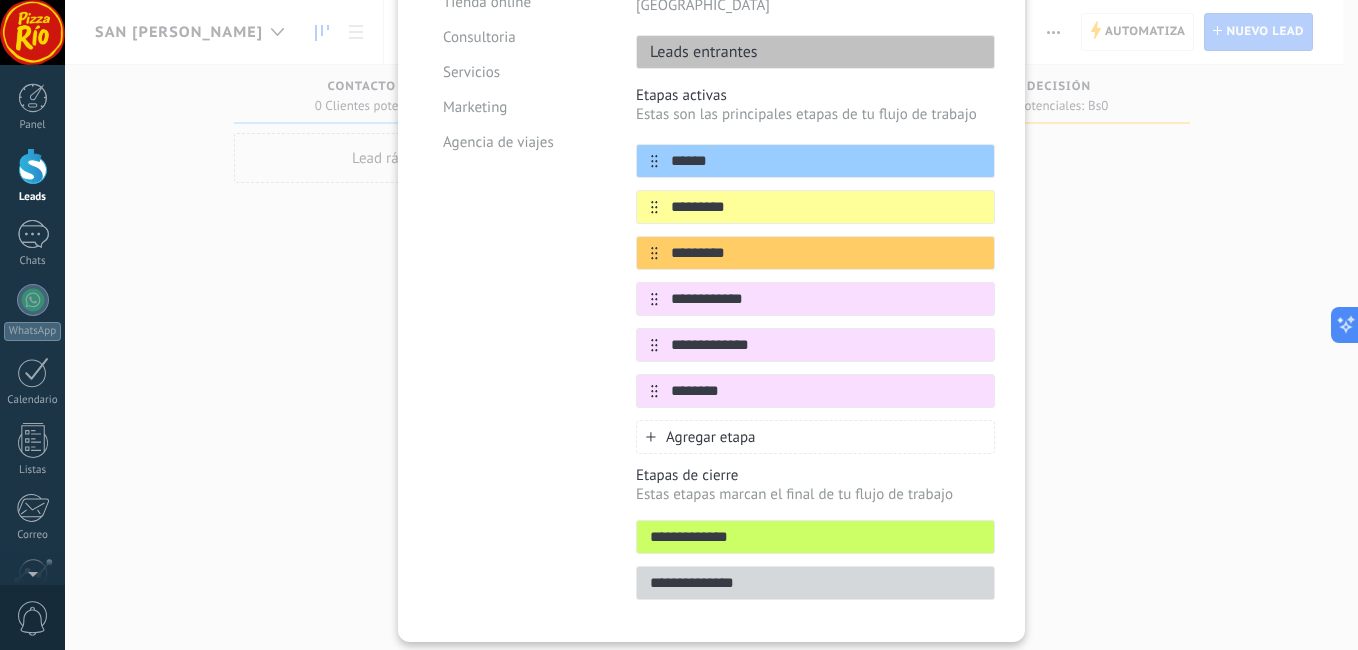 type on "********" 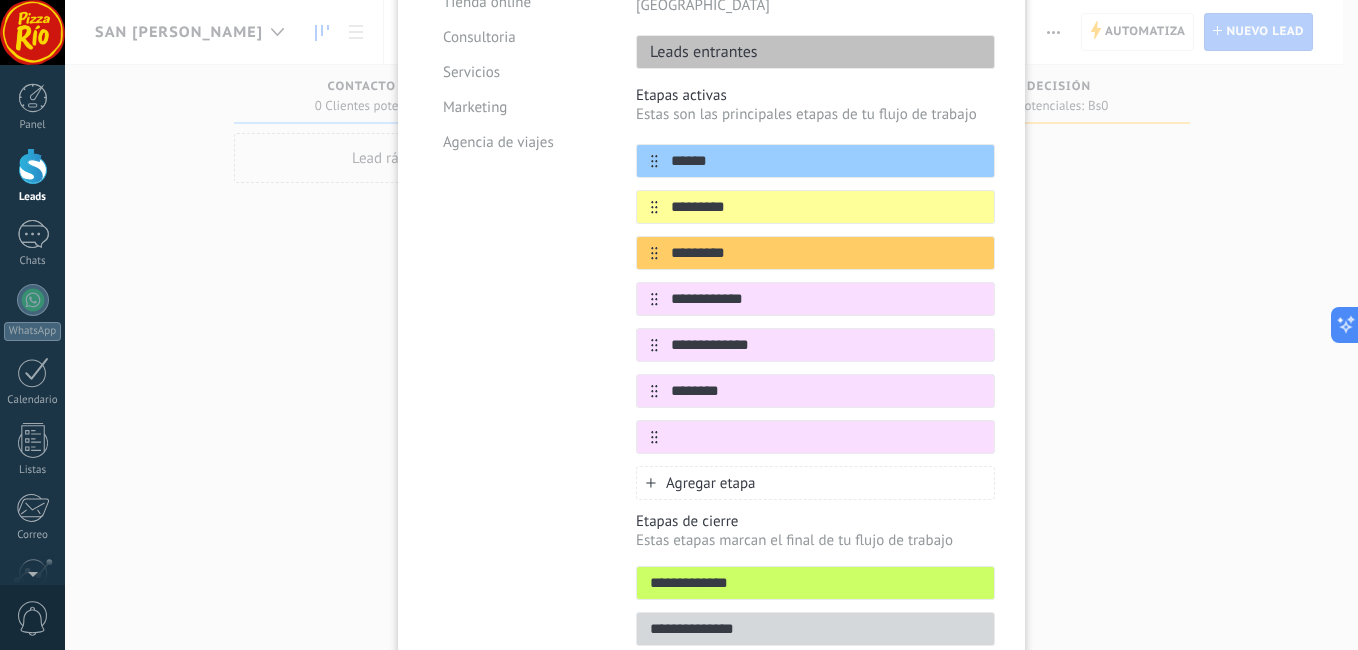 click on "Plantillas Personalizado Tienda online Consultoria Servicios Marketing Agencia de viajes" at bounding box center (517, 289) 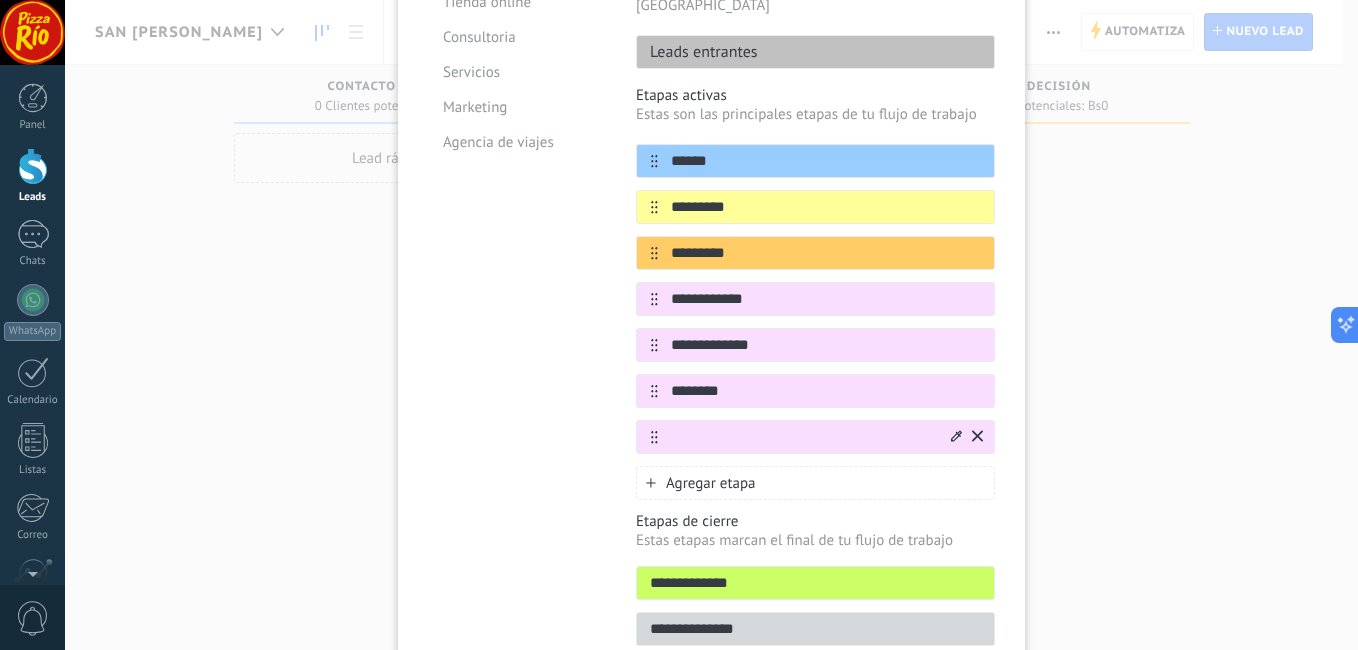 click at bounding box center [803, 437] 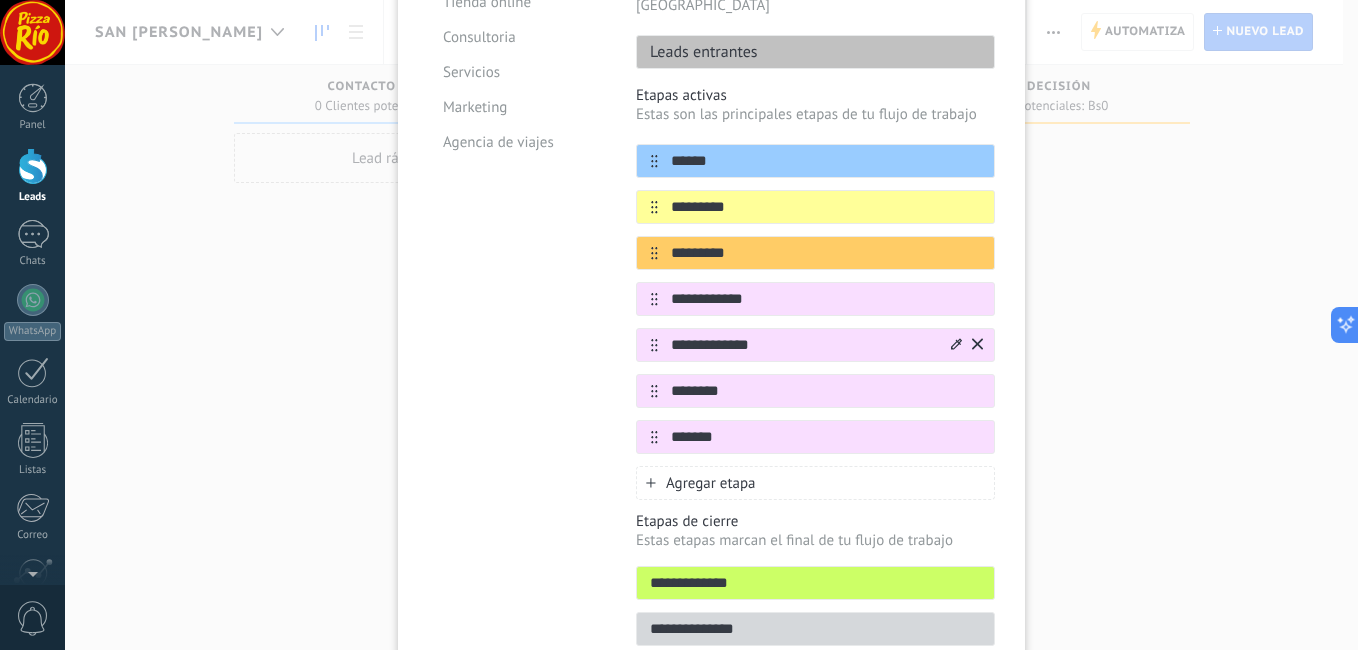 type on "*******" 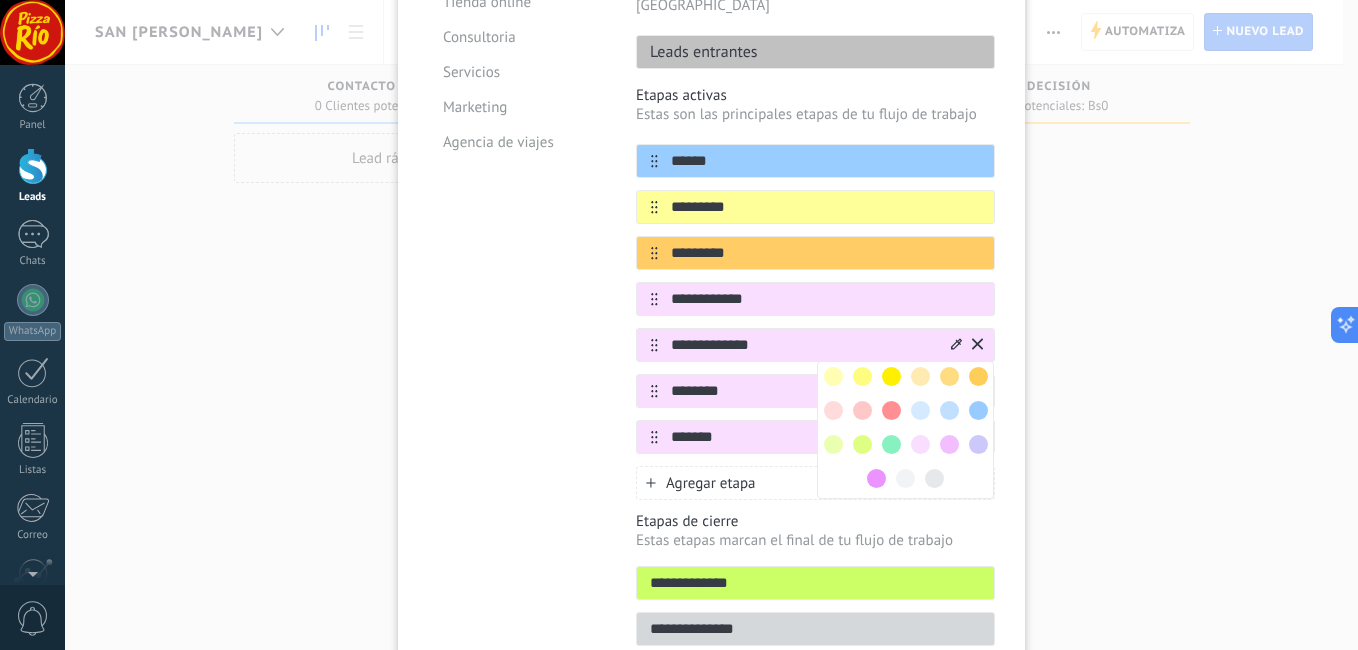 click at bounding box center [833, 376] 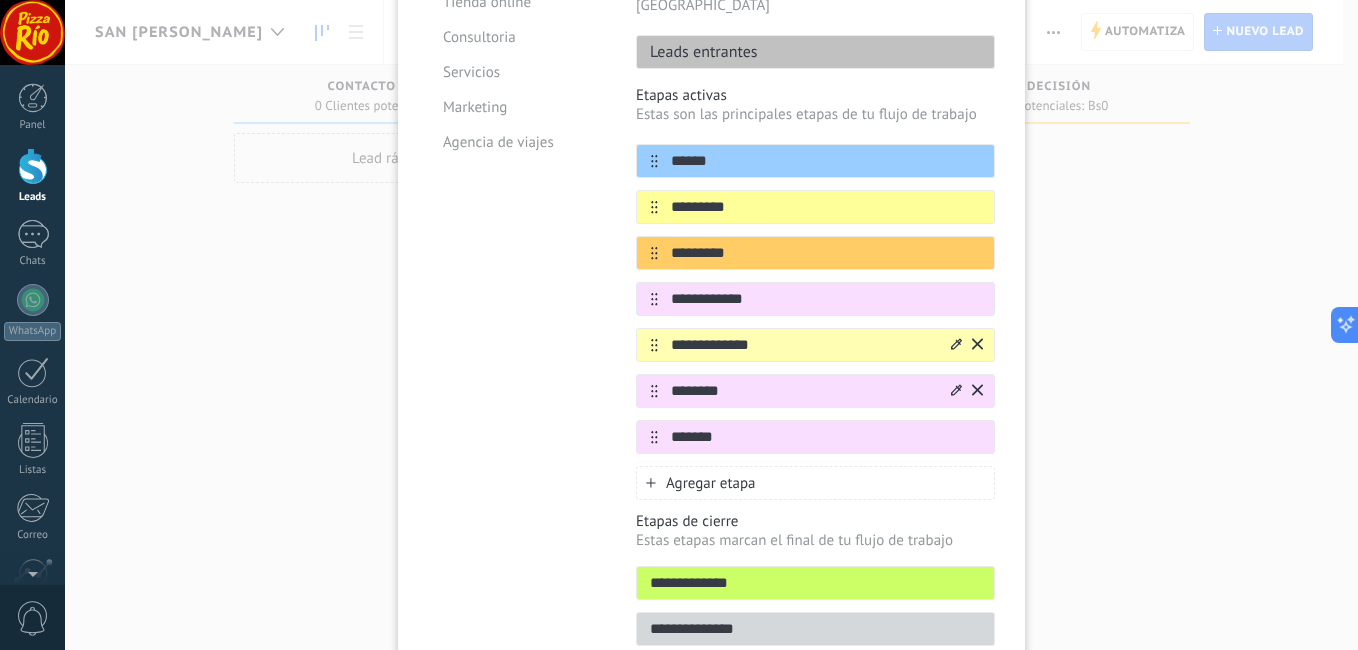 click 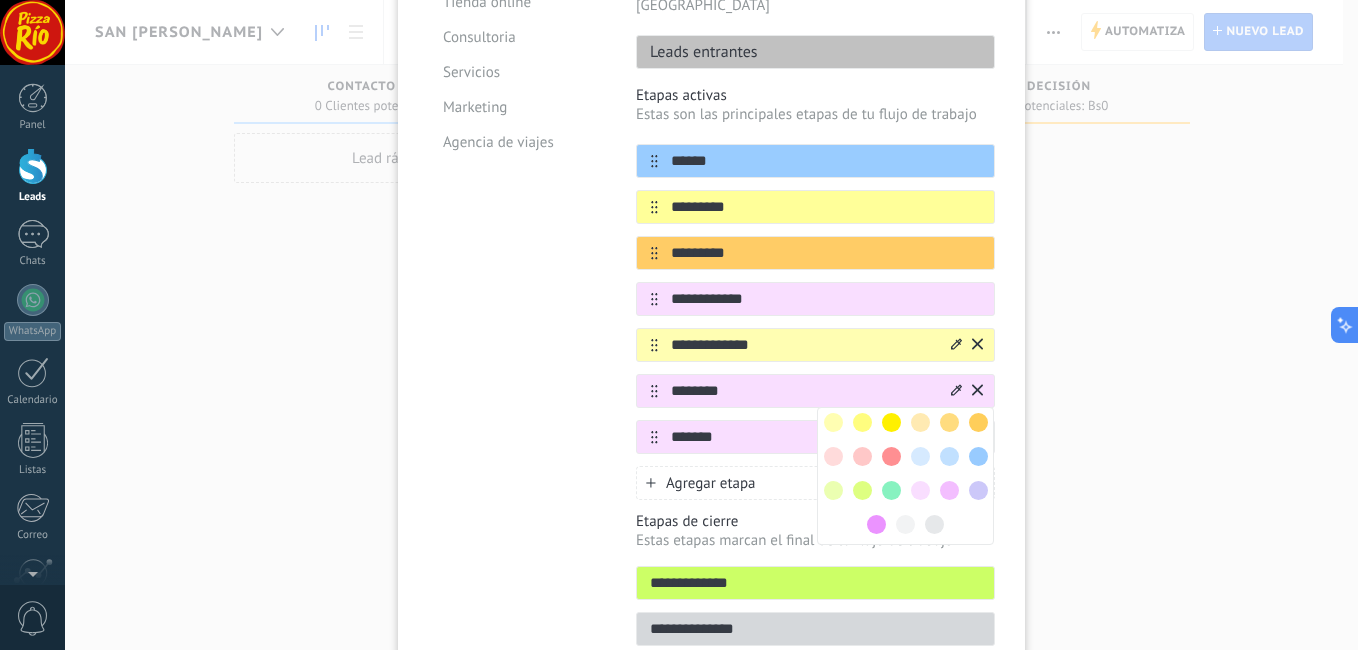 drag, startPoint x: 825, startPoint y: 435, endPoint x: 912, endPoint y: 432, distance: 87.05171 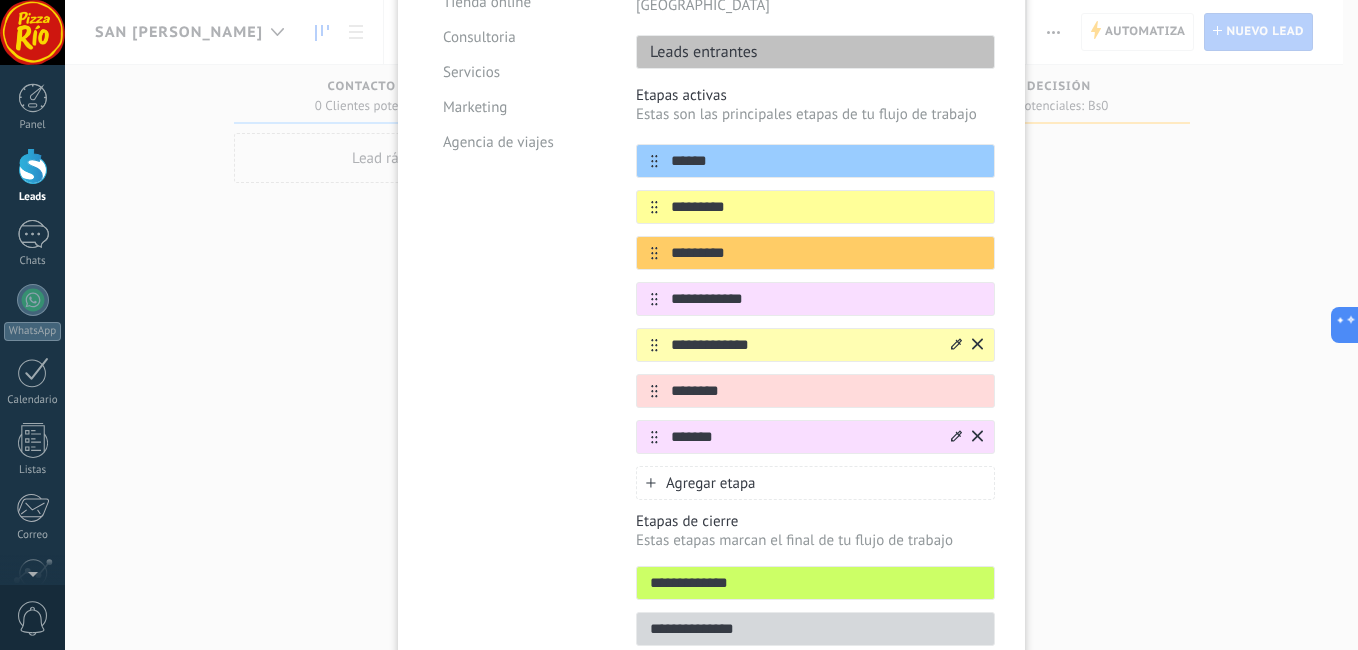 click 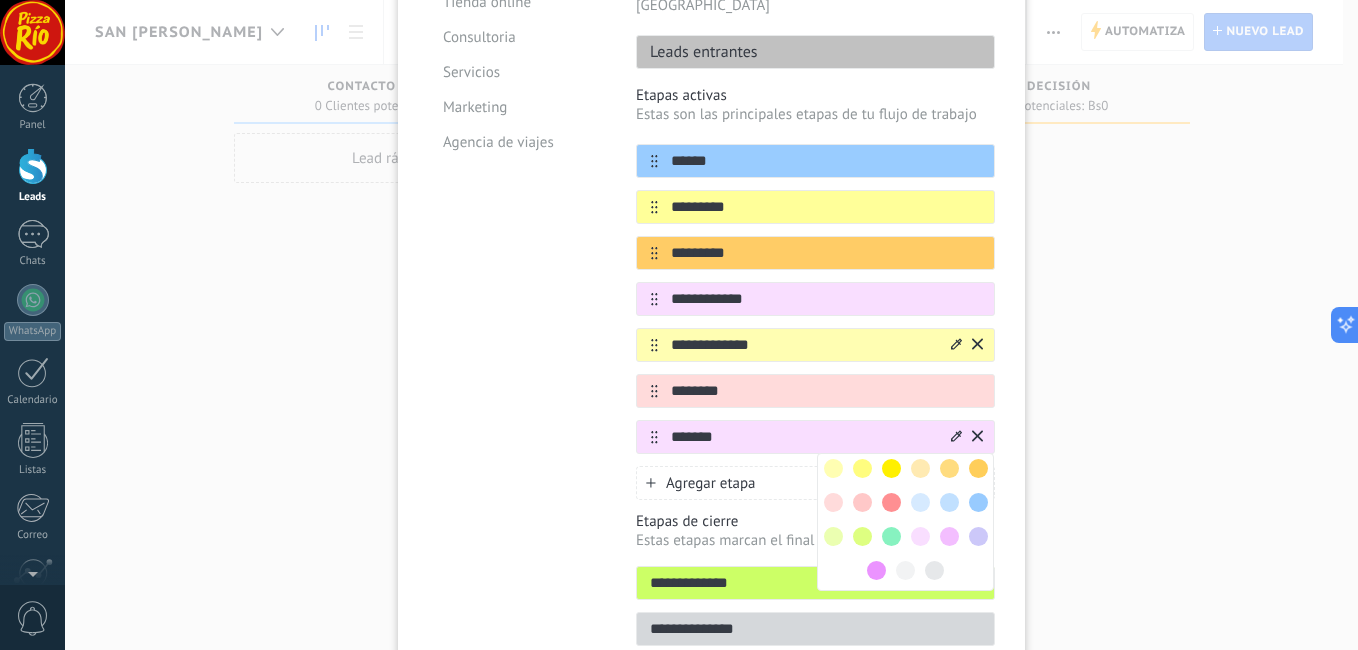 click at bounding box center (833, 536) 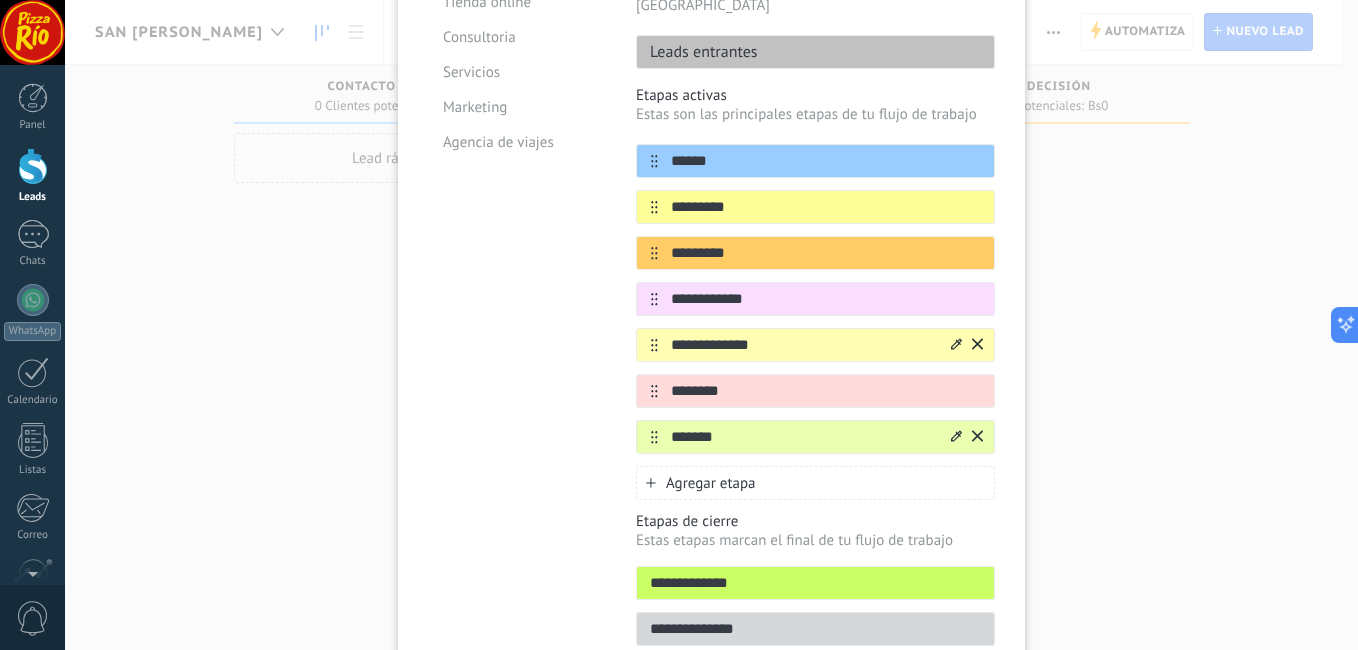 drag, startPoint x: 806, startPoint y: 553, endPoint x: 499, endPoint y: 564, distance: 307.197 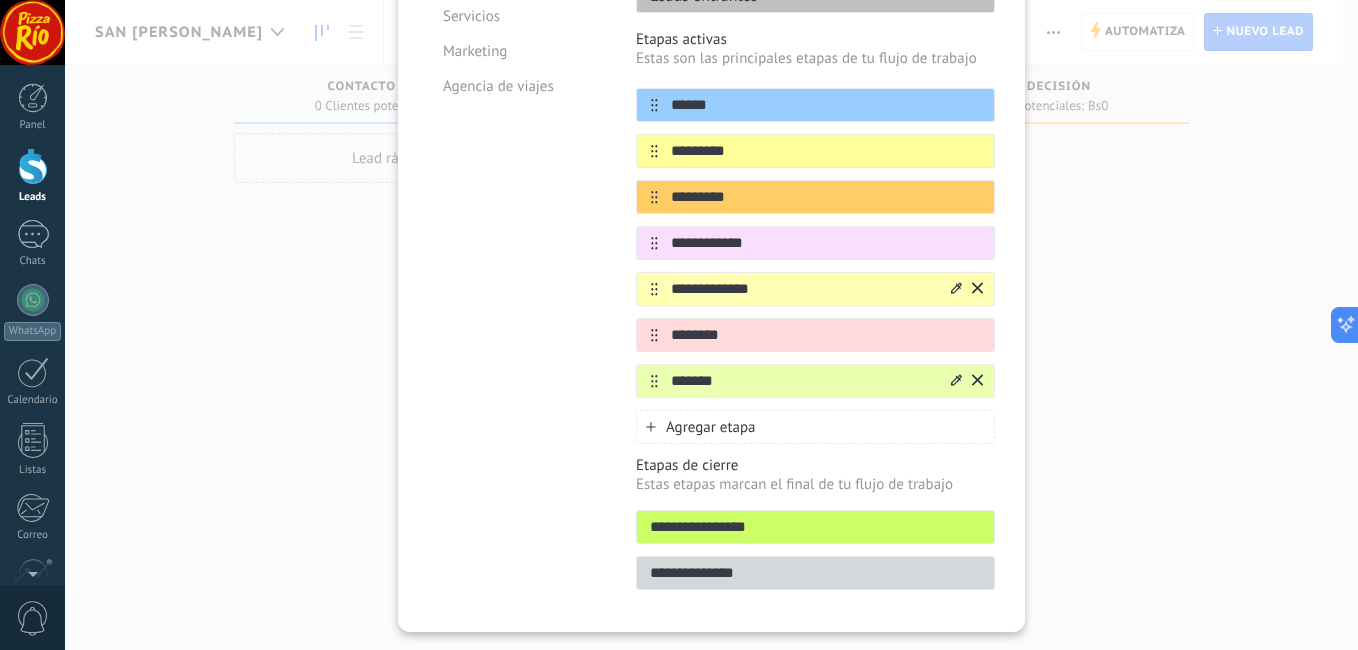 scroll, scrollTop: 372, scrollLeft: 0, axis: vertical 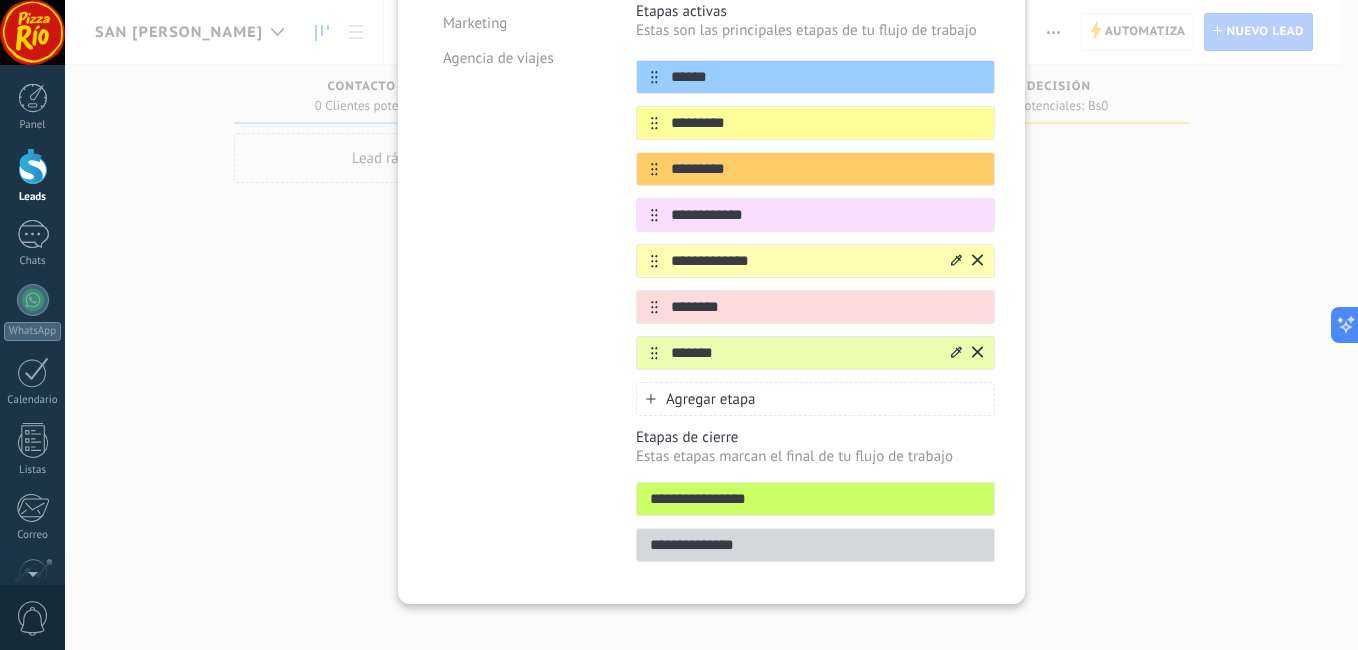 type on "**********" 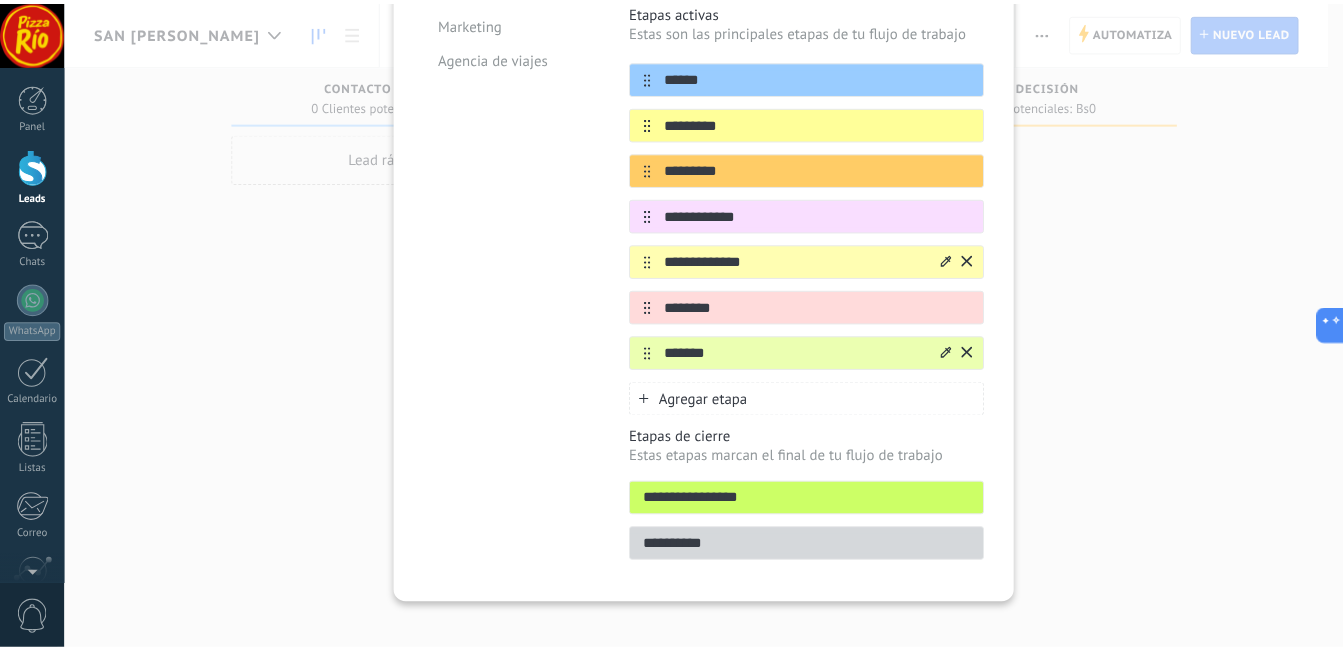 scroll, scrollTop: 0, scrollLeft: 0, axis: both 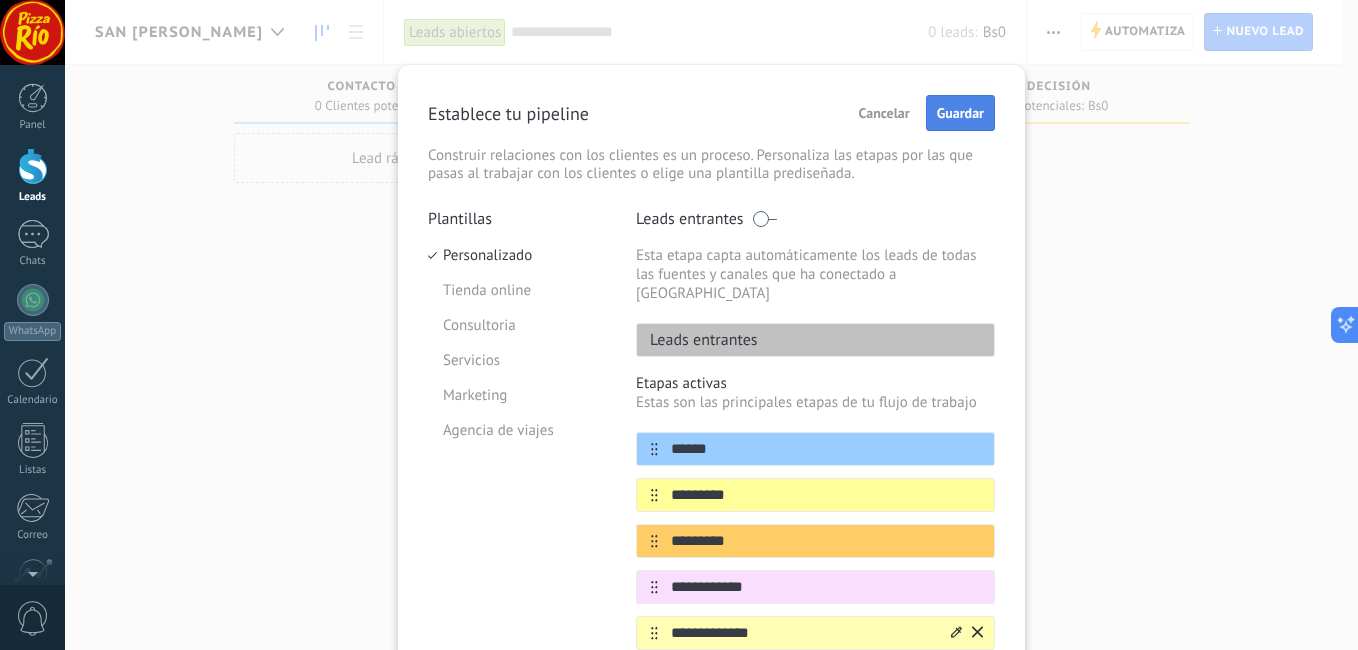 type on "**********" 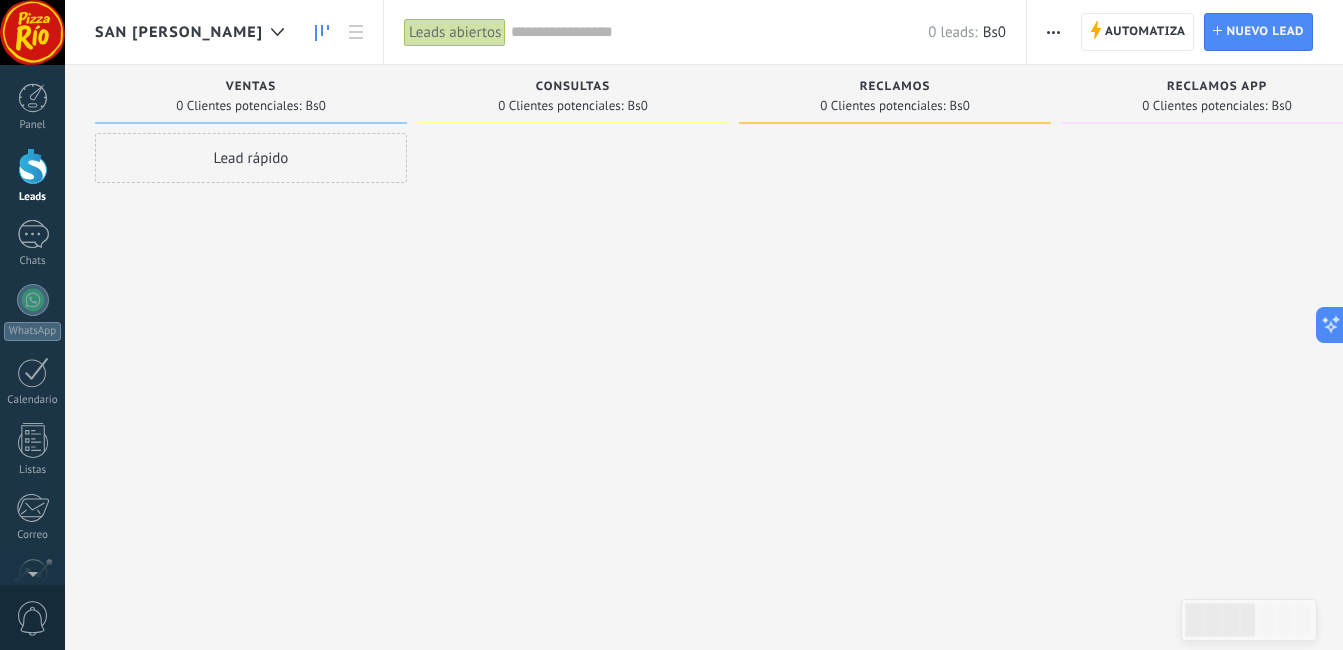 scroll, scrollTop: 0, scrollLeft: 0, axis: both 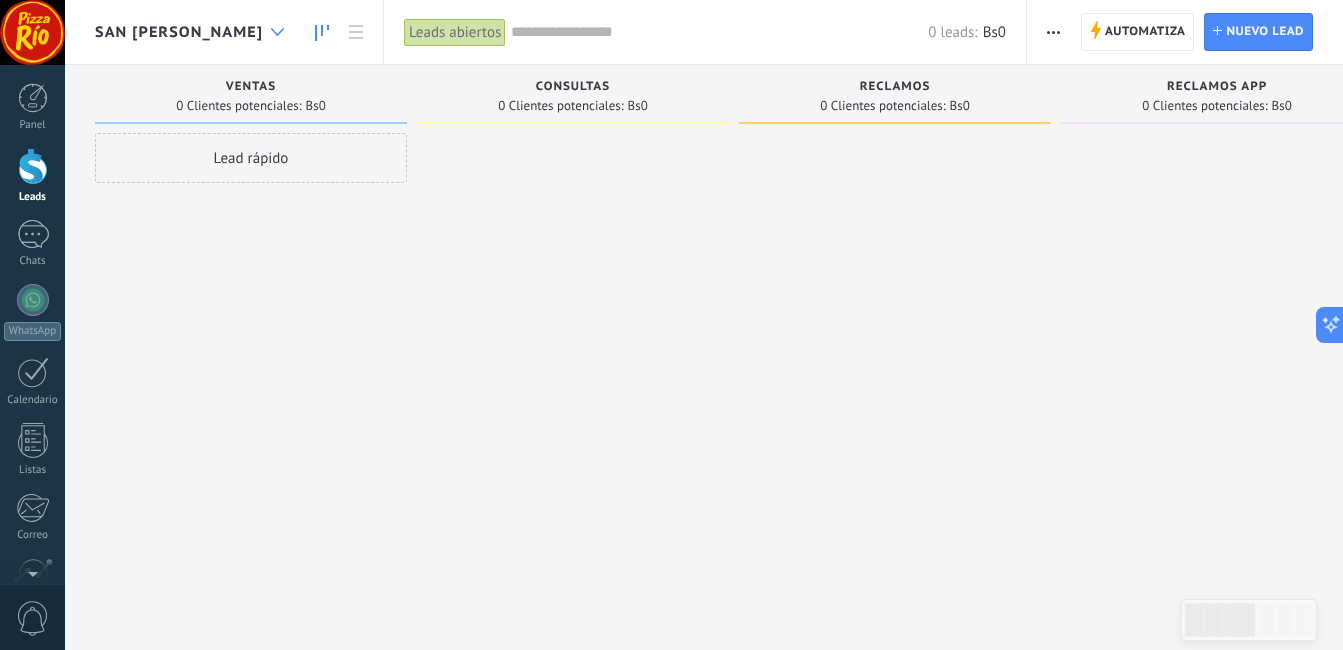 click at bounding box center (277, 32) 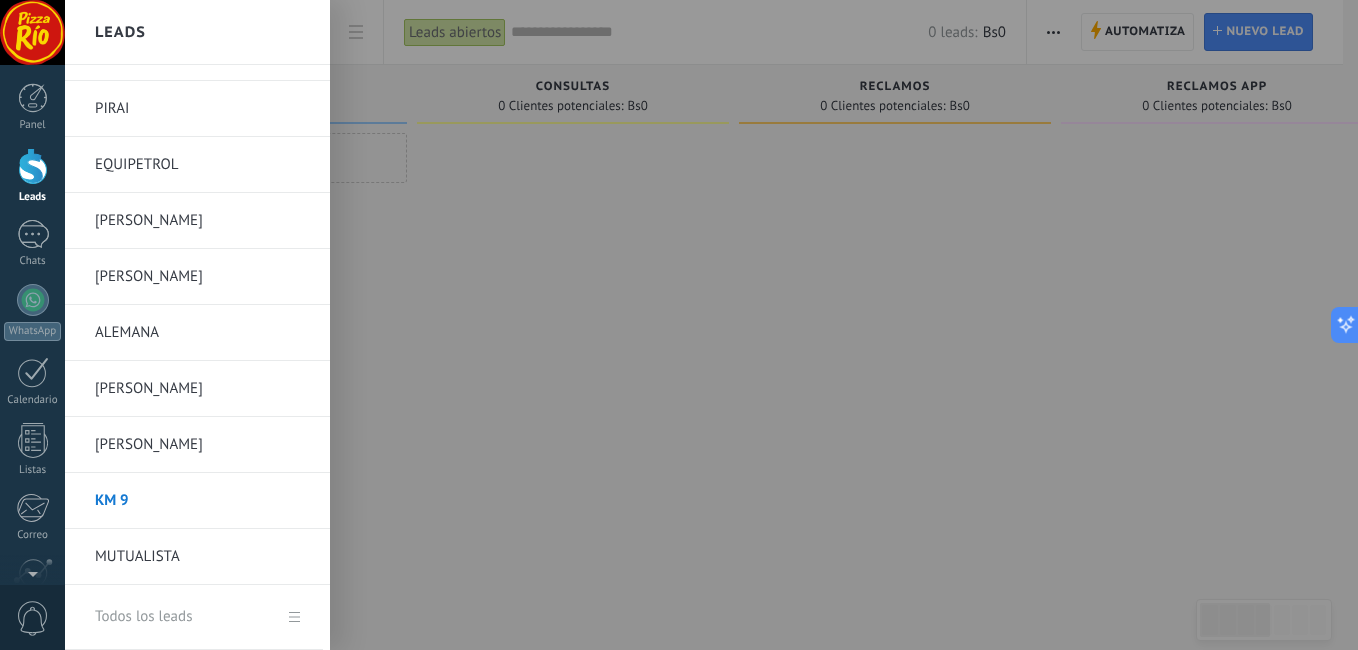 scroll, scrollTop: 712, scrollLeft: 0, axis: vertical 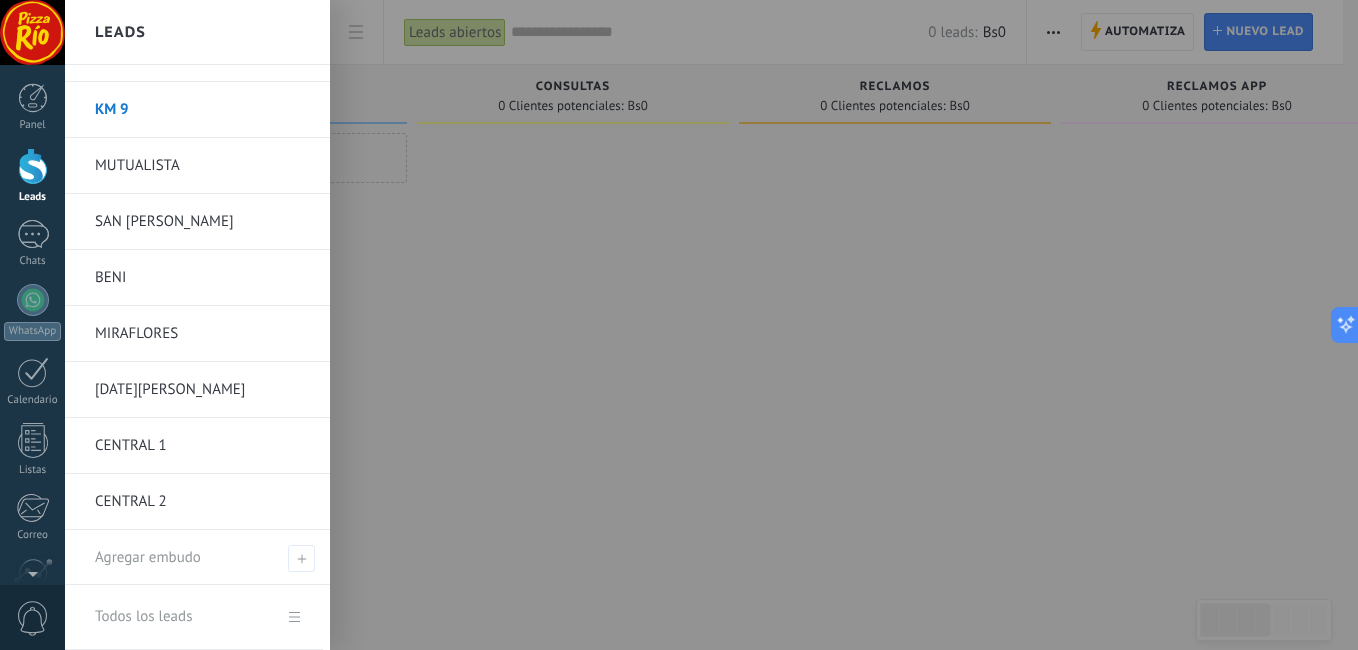 drag, startPoint x: 124, startPoint y: 278, endPoint x: 164, endPoint y: 264, distance: 42.379242 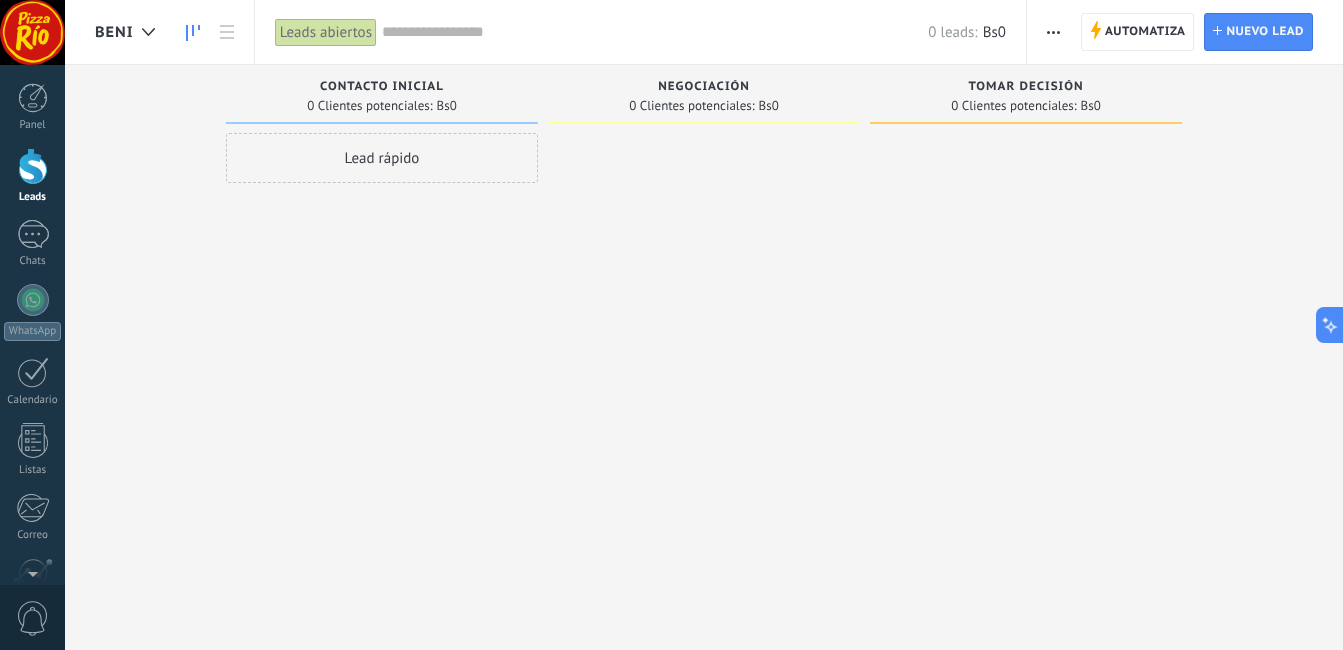 click on "Automatiza Nueva difusión Editar embudo Editar el diseño de la tarjeta Importar Exportar Buscar duplicados Seleccionar varios Ordenar Por último mensaje Por último evento Por fecha de creación Por nombre Por venta Actualización automática" at bounding box center [1054, 32] 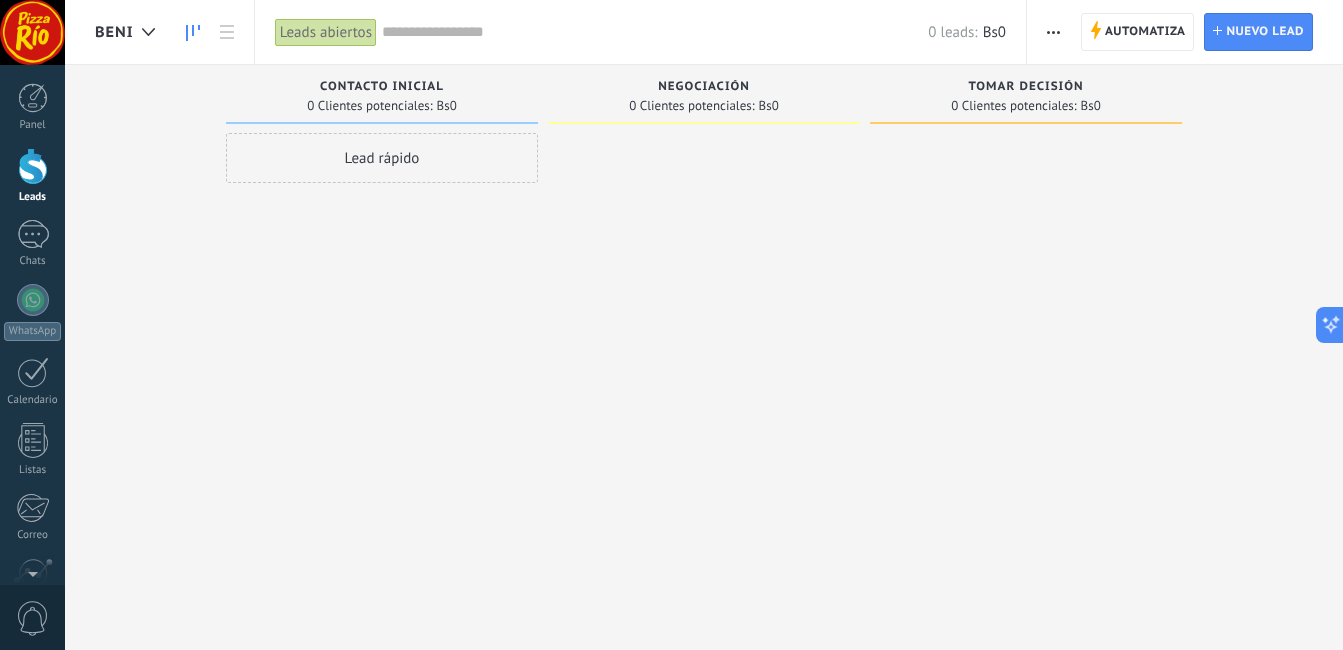 click at bounding box center (1053, 32) 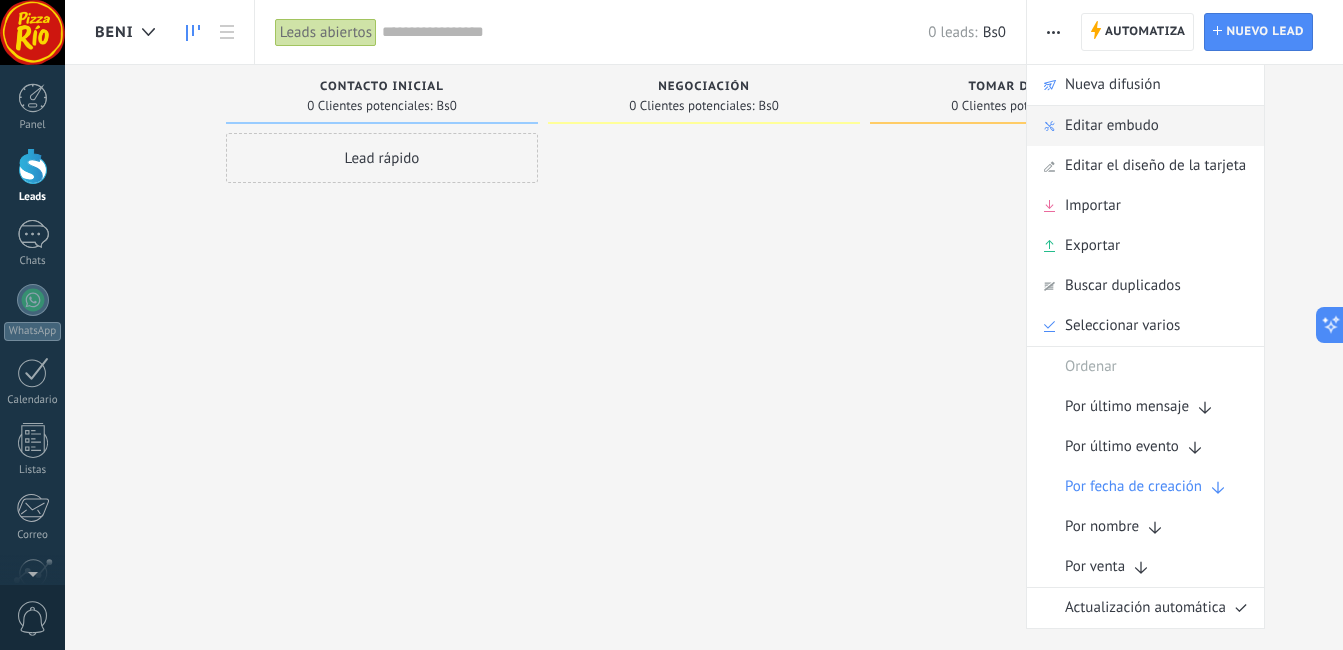 click on "Editar embudo" at bounding box center (1112, 126) 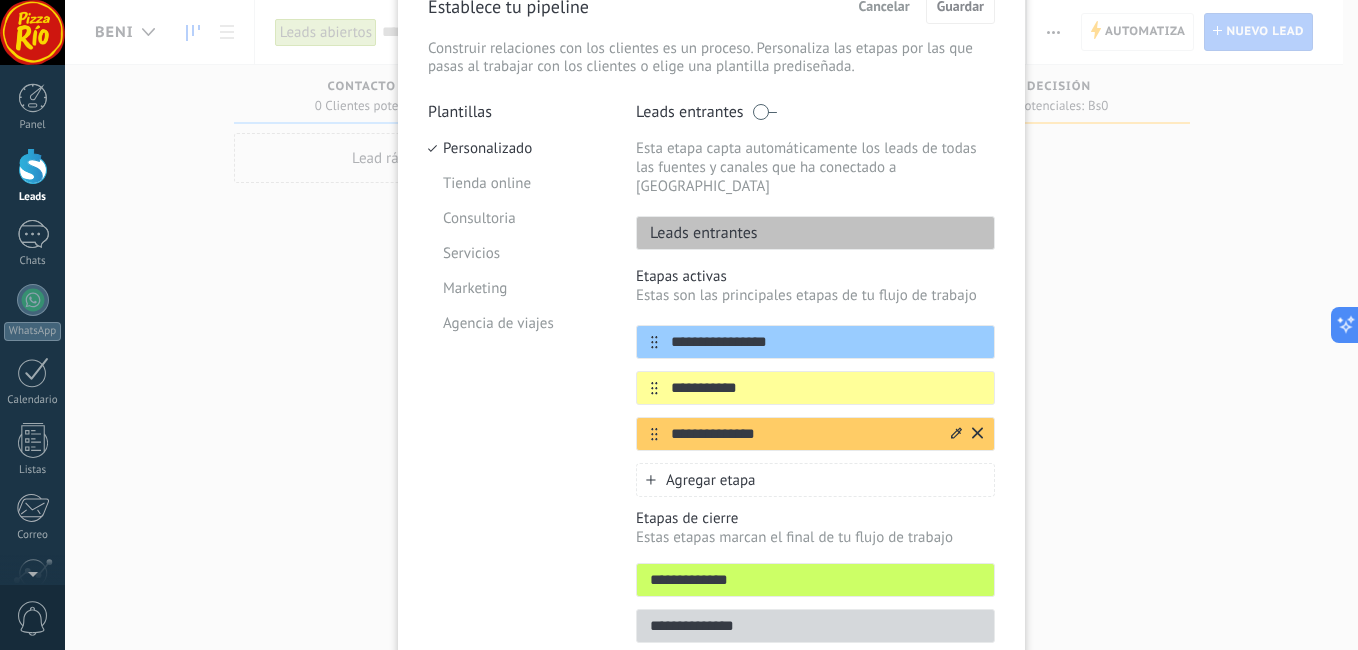scroll, scrollTop: 188, scrollLeft: 0, axis: vertical 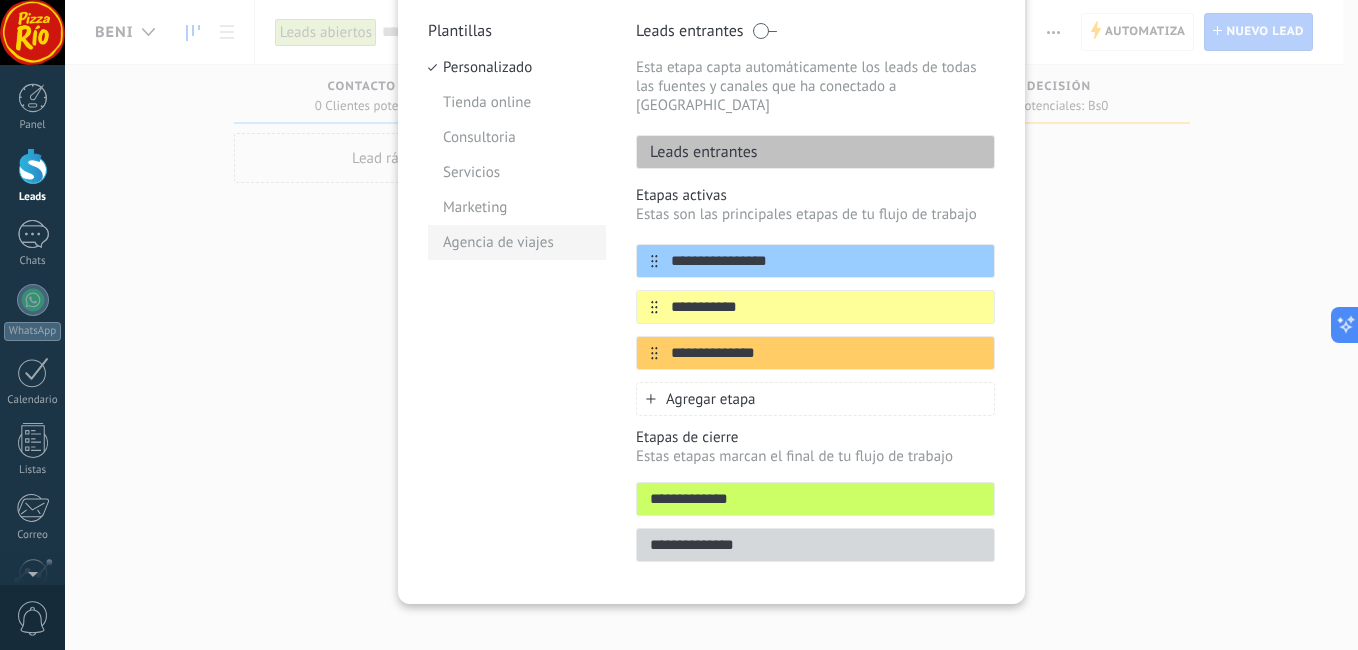 drag, startPoint x: 795, startPoint y: 244, endPoint x: 551, endPoint y: 255, distance: 244.24782 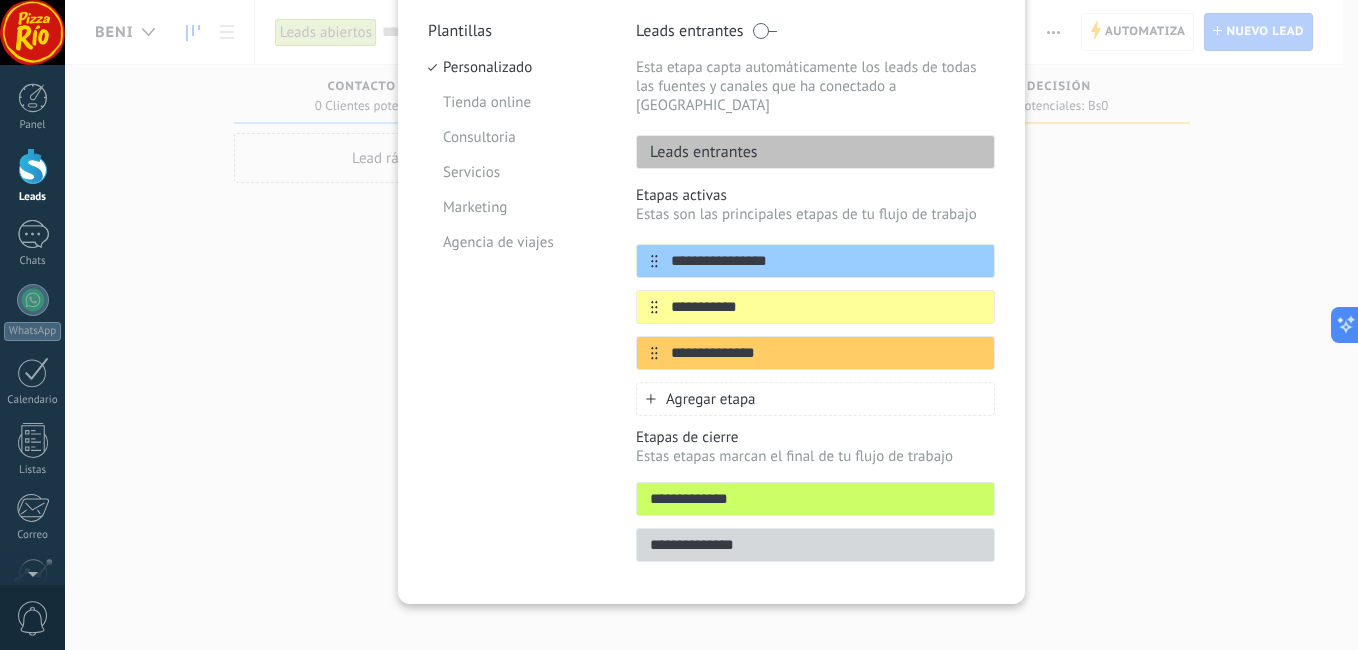 type on "*" 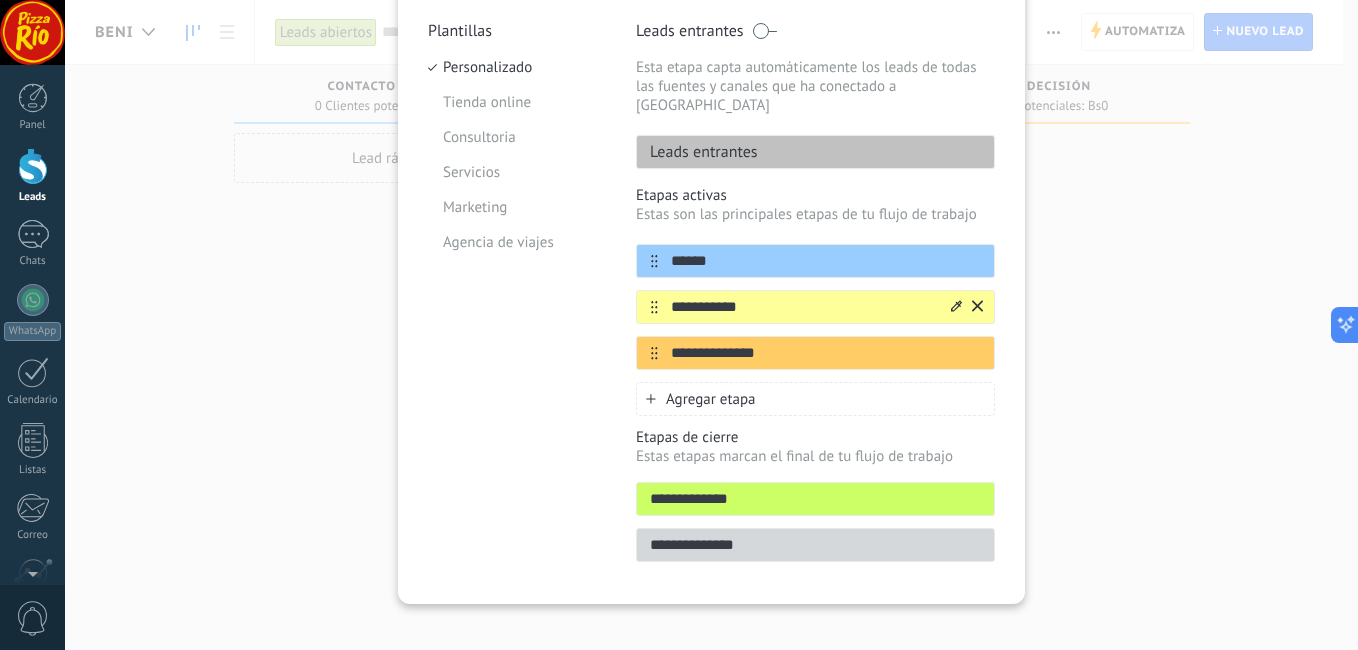 type on "******" 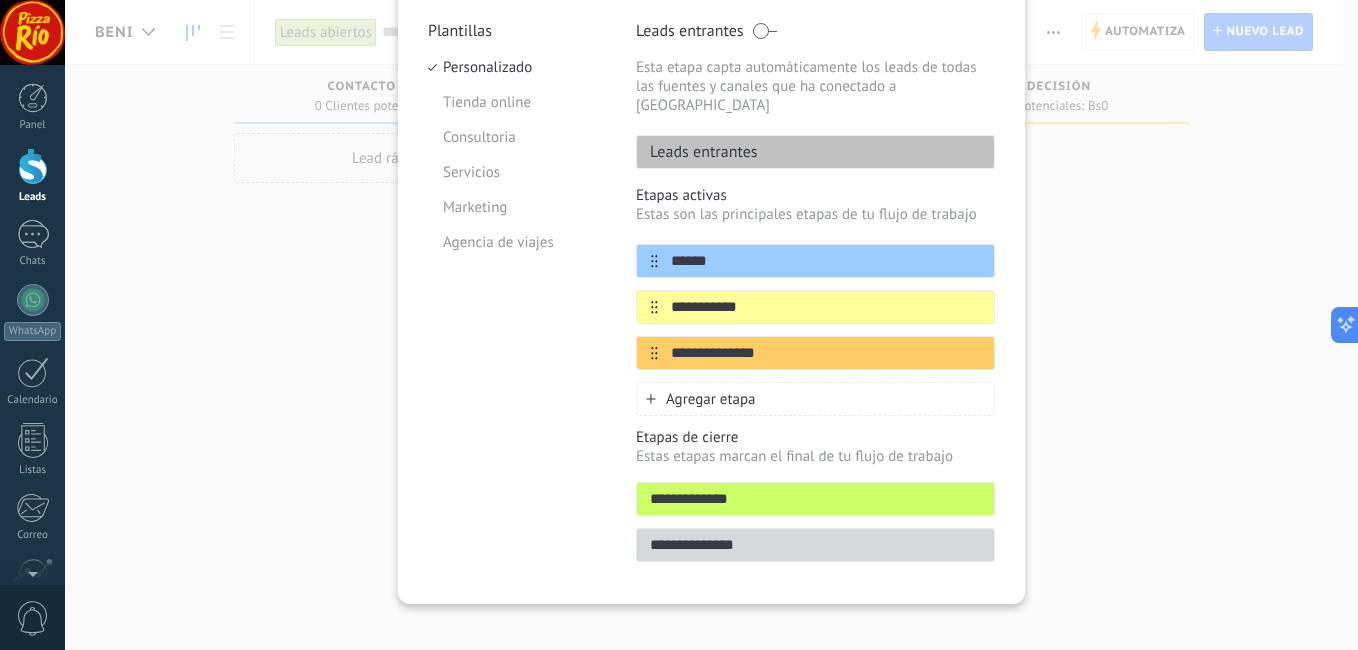 drag, startPoint x: 648, startPoint y: 293, endPoint x: 526, endPoint y: 306, distance: 122.69067 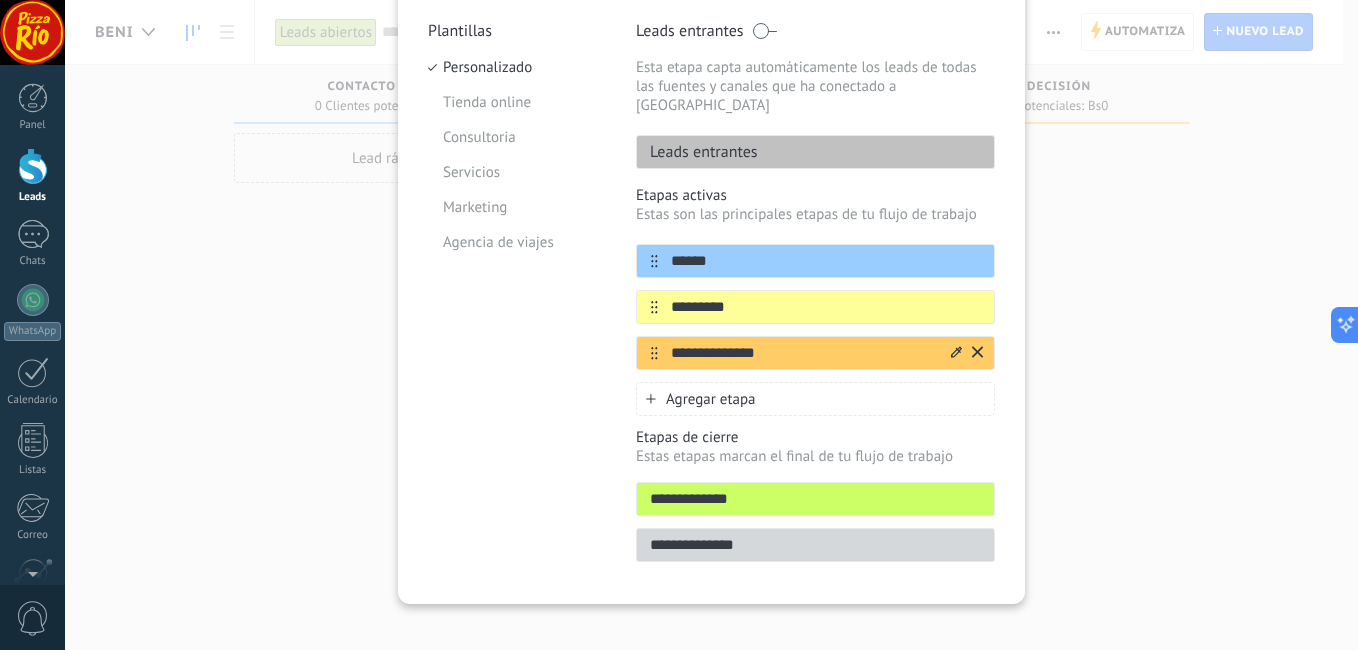 type on "*********" 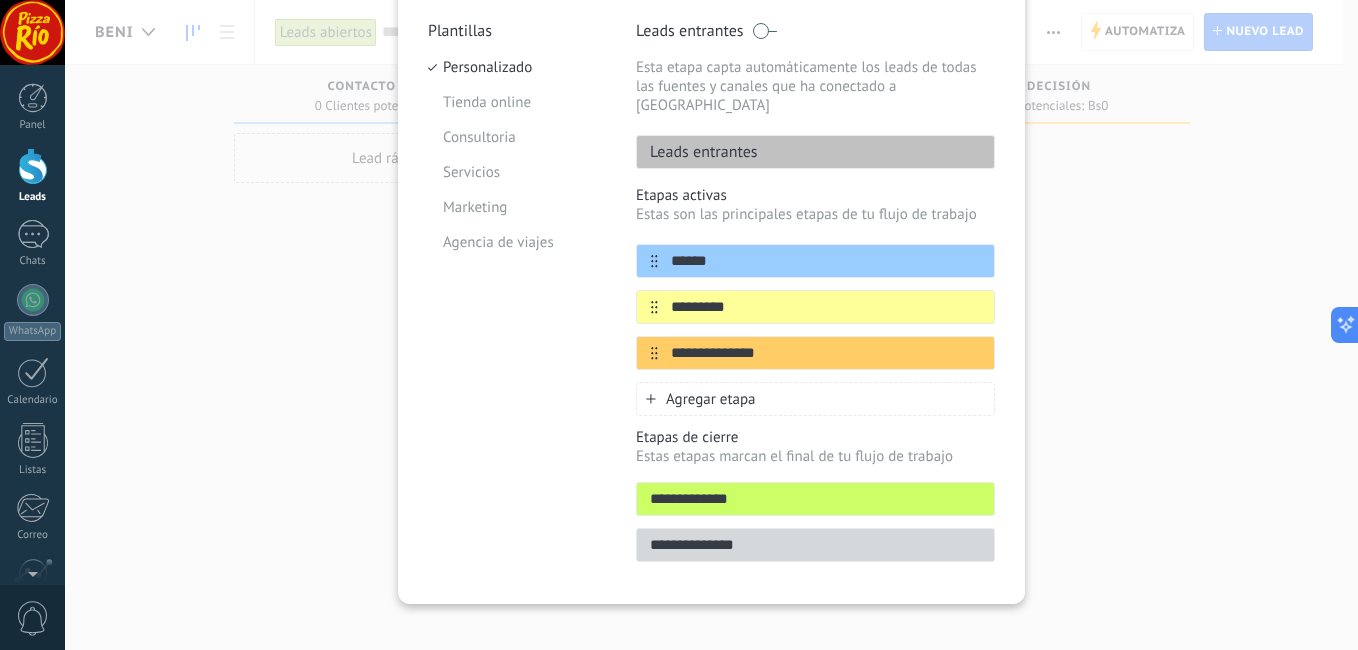 drag, startPoint x: 783, startPoint y: 336, endPoint x: 587, endPoint y: 346, distance: 196.25494 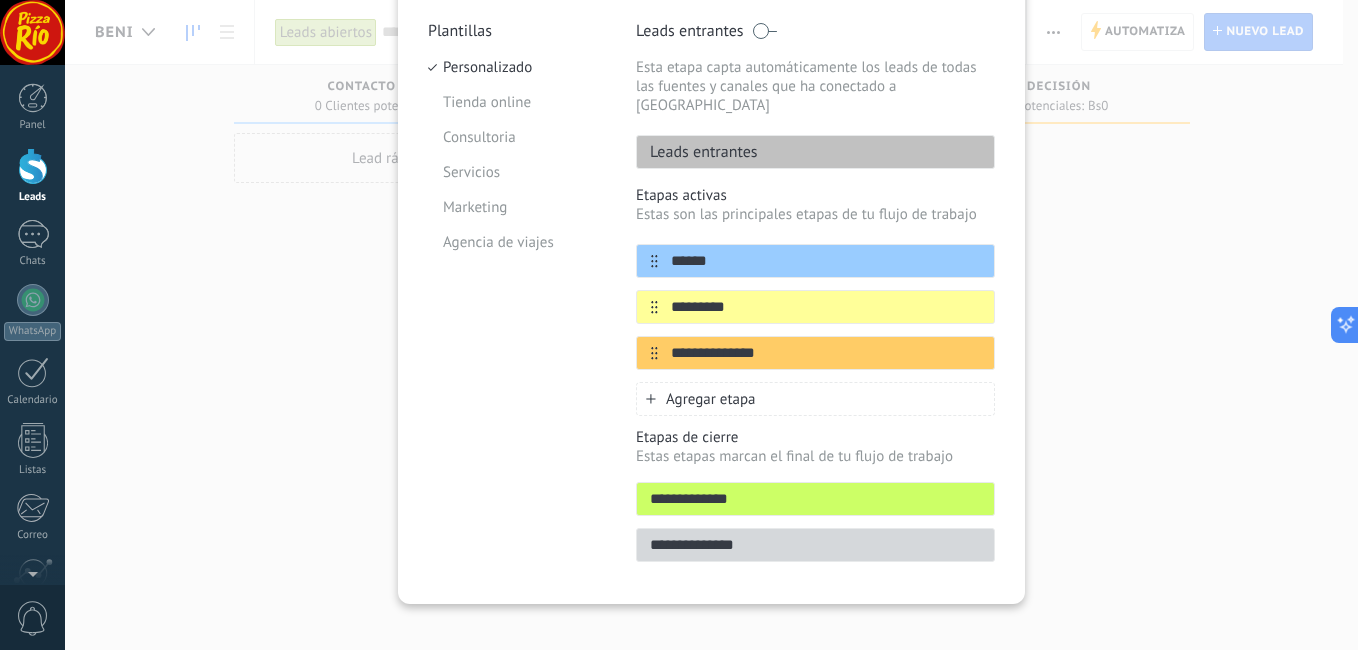 click on "**********" at bounding box center [711, 297] 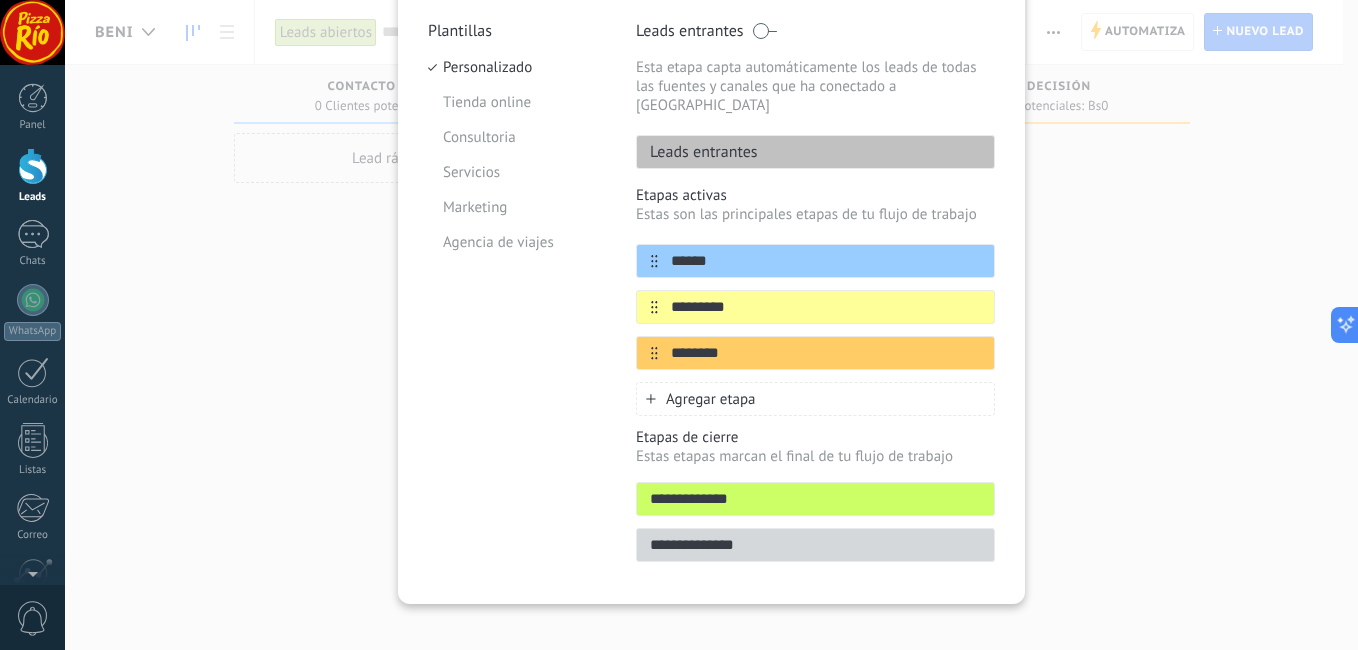 type on "********" 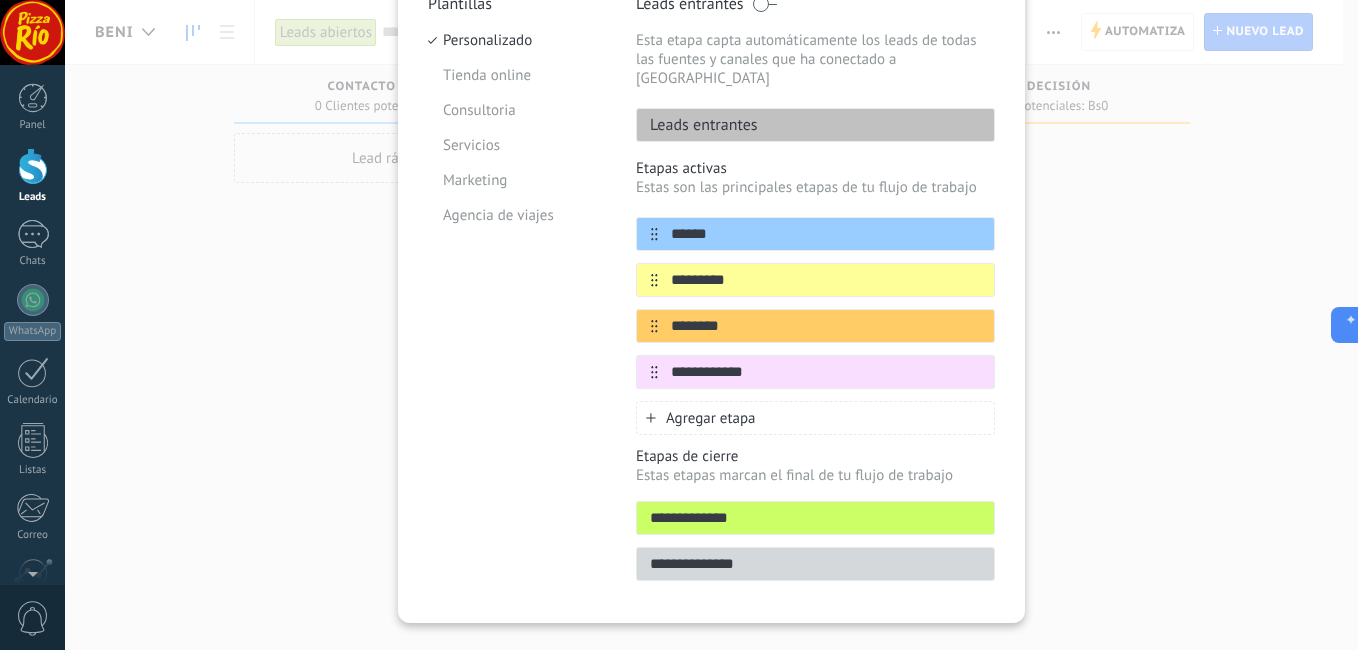 scroll, scrollTop: 234, scrollLeft: 0, axis: vertical 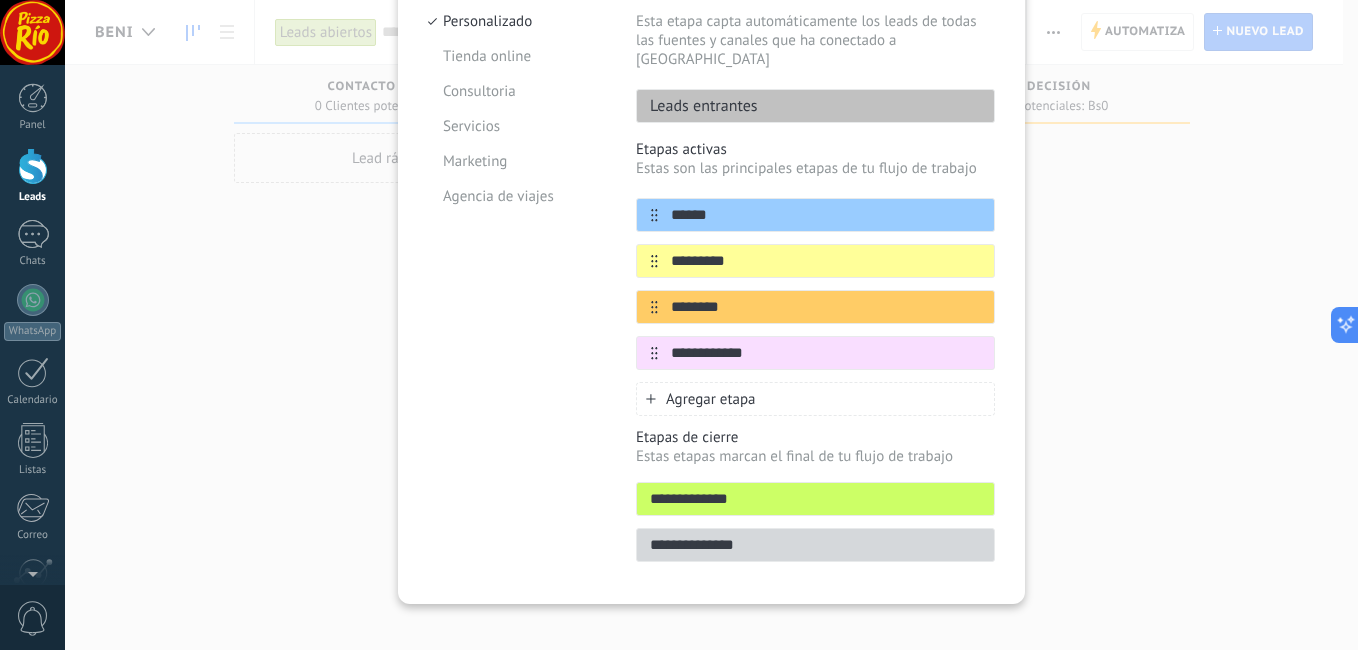 type on "**********" 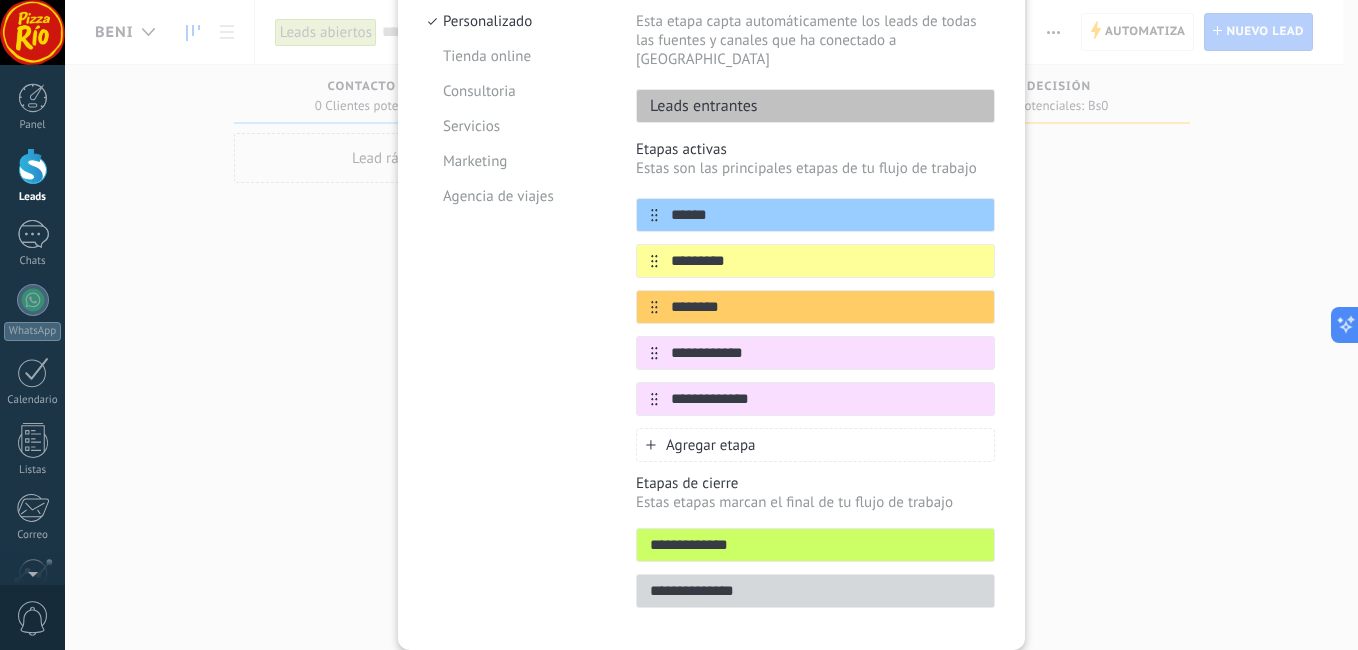 type on "**********" 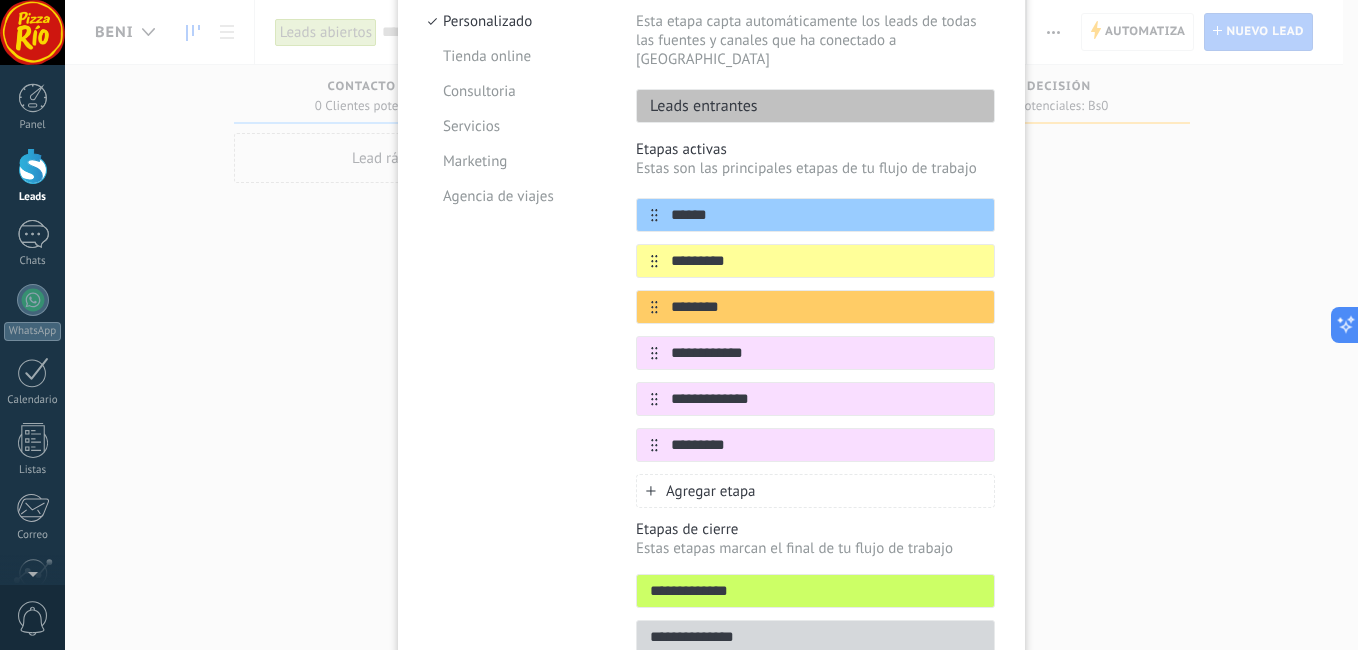 type on "********" 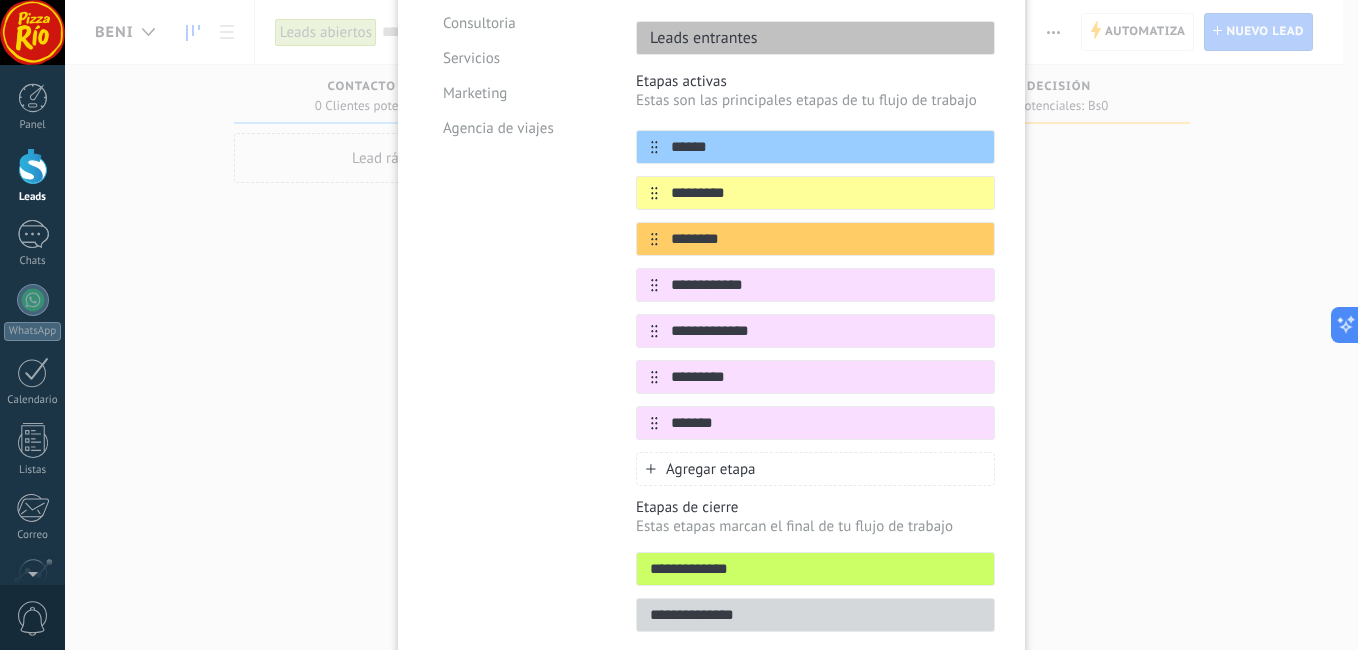 scroll, scrollTop: 334, scrollLeft: 0, axis: vertical 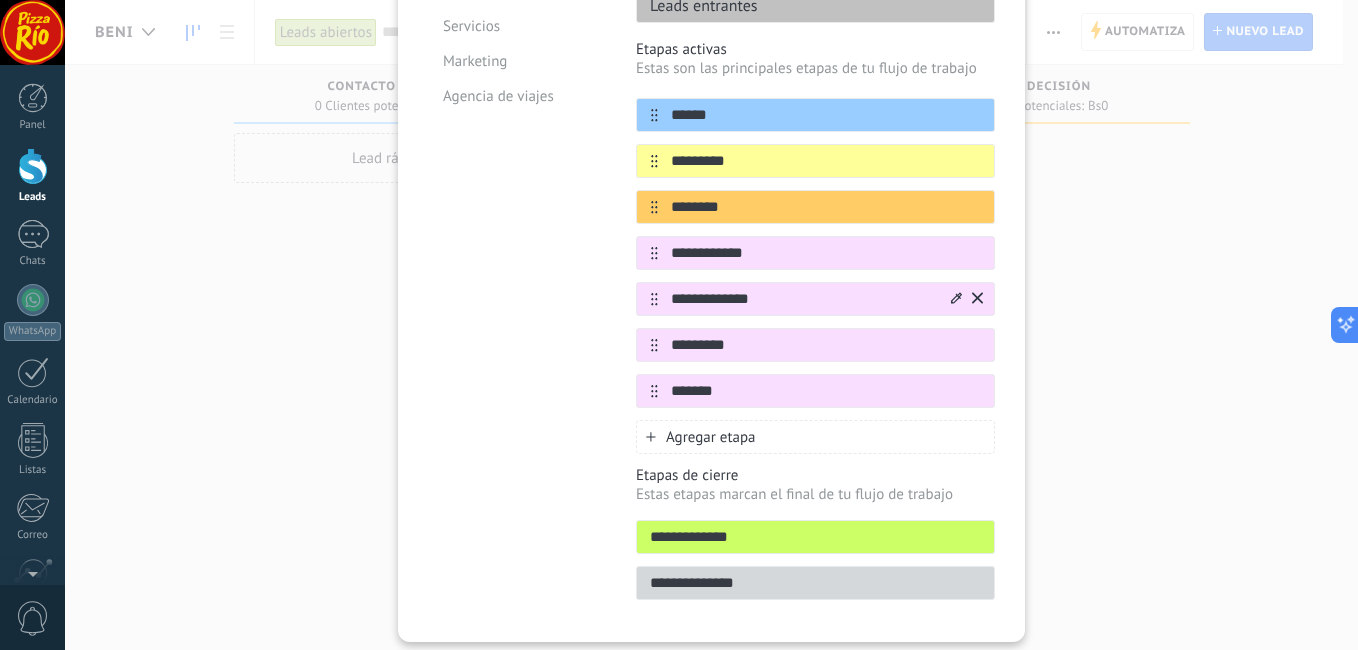 type on "*******" 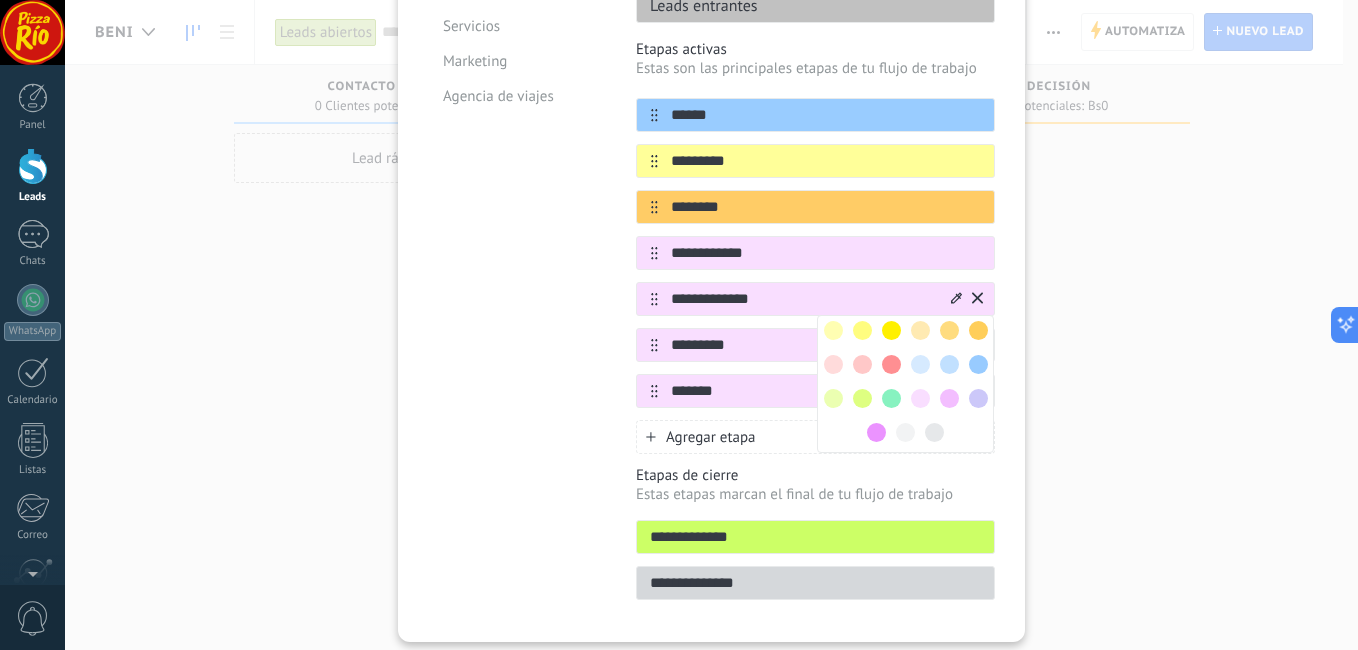 click at bounding box center [833, 330] 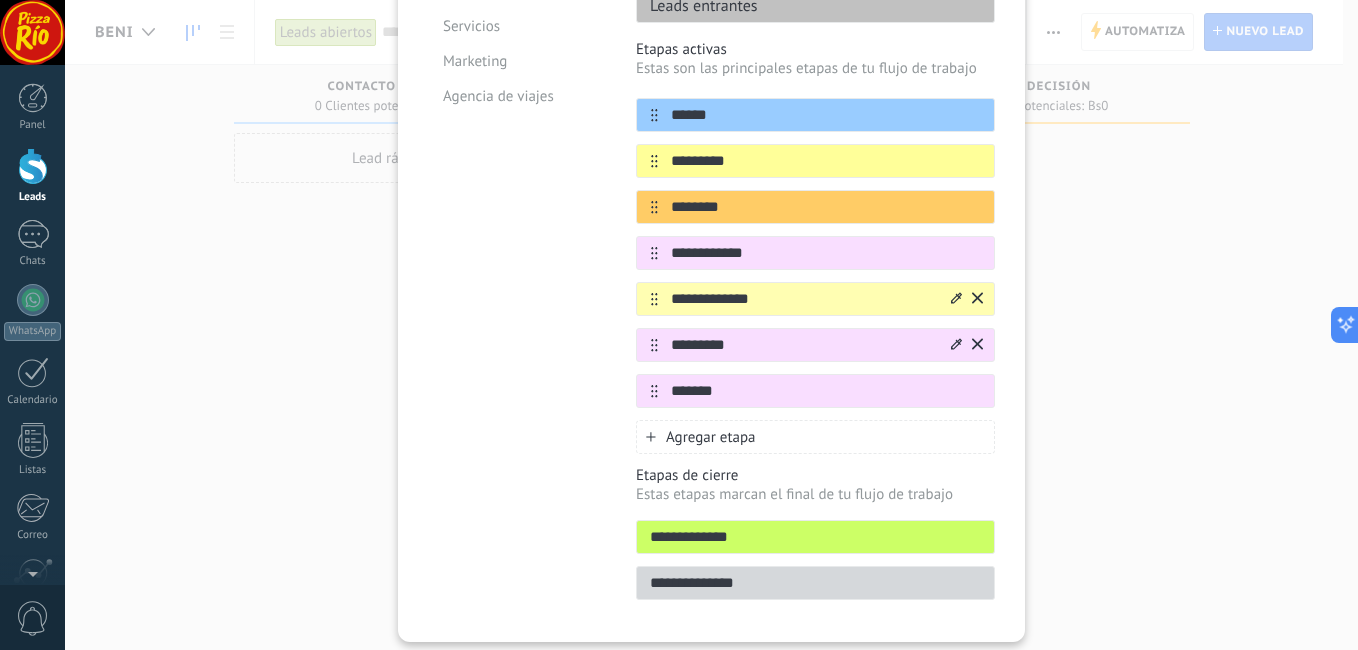 click 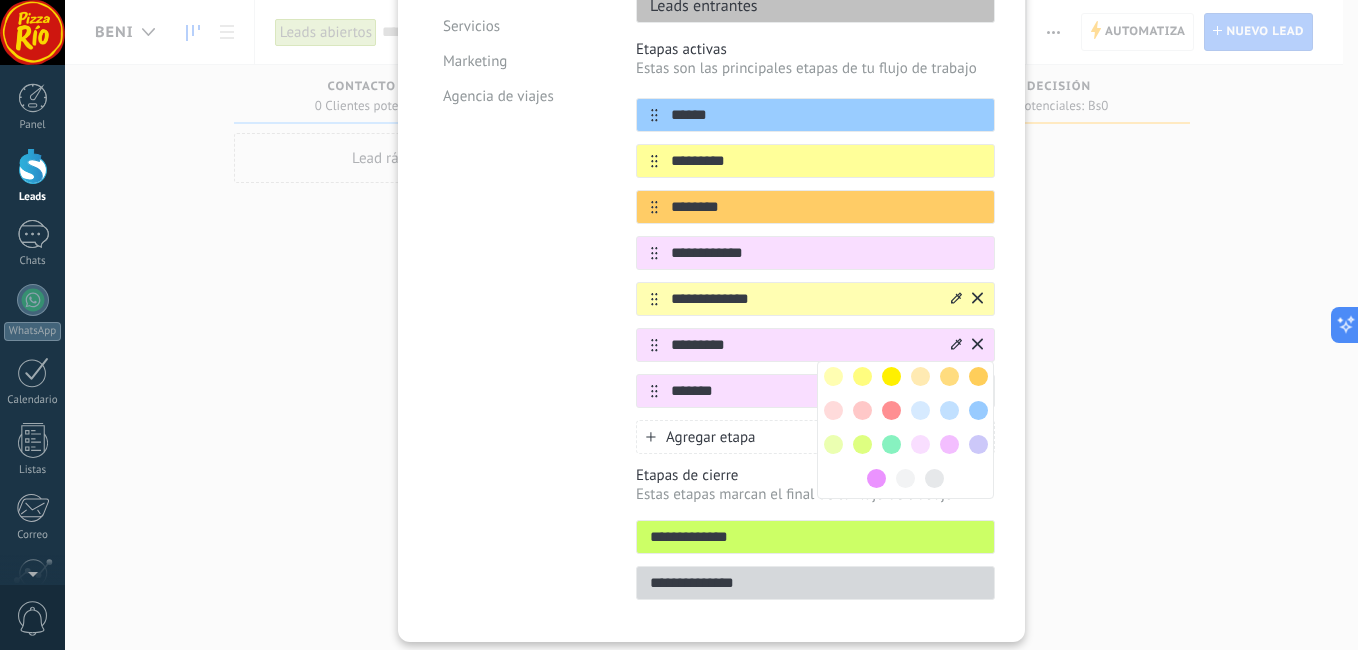 click at bounding box center [833, 410] 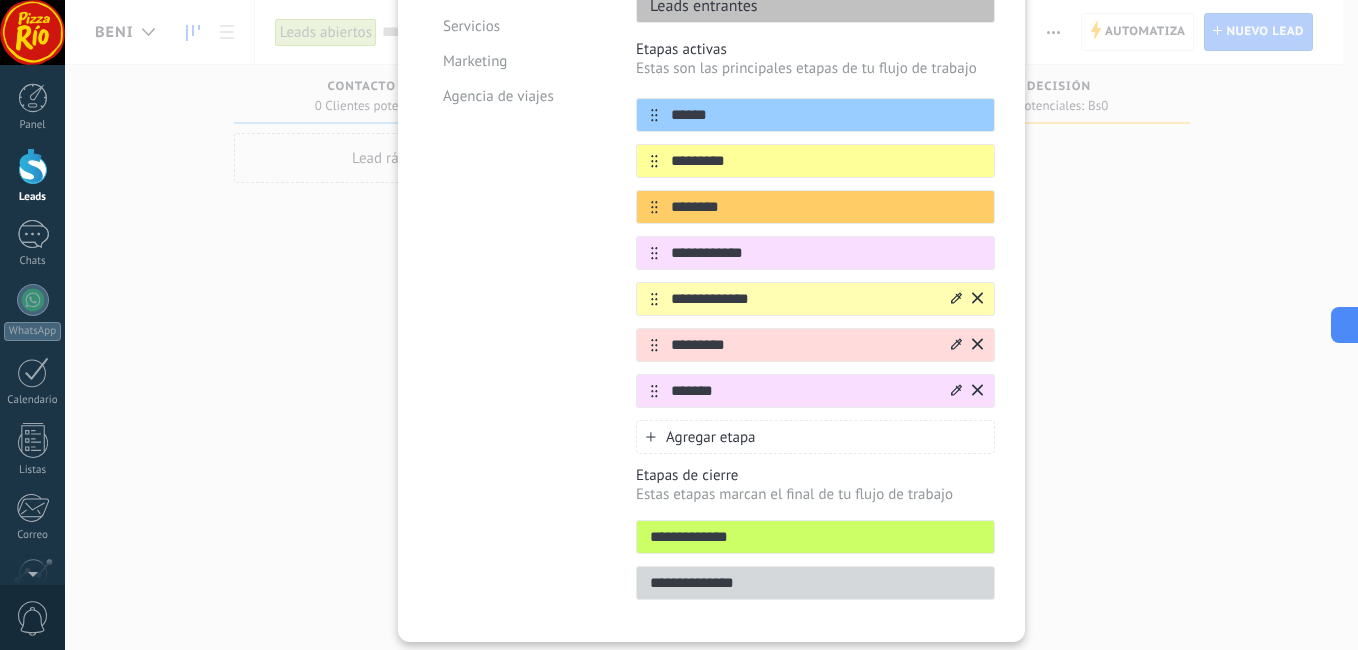click 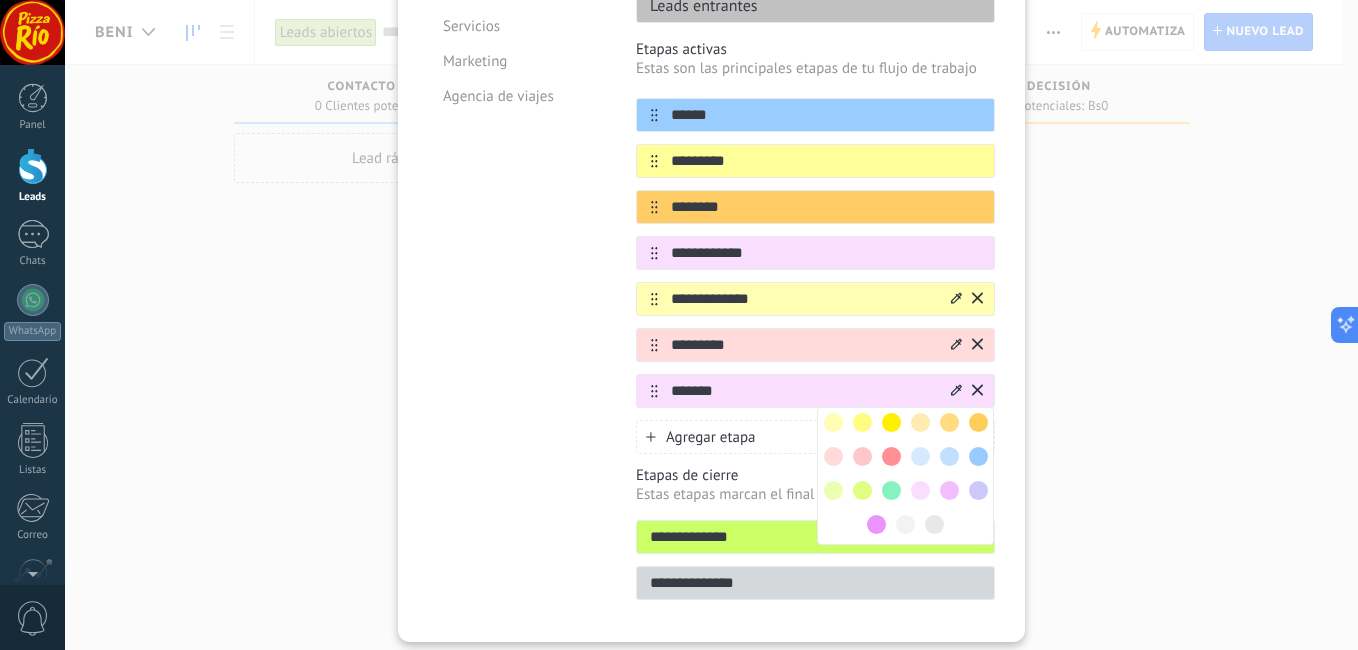 click at bounding box center (833, 490) 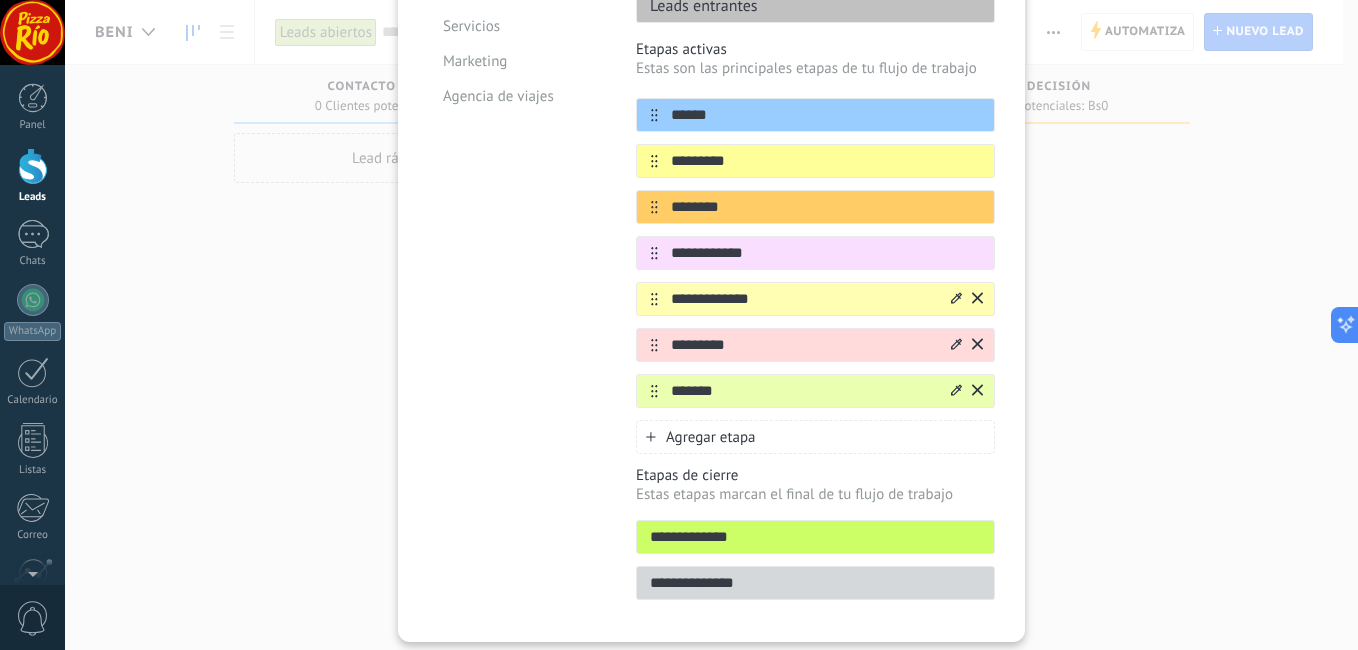 drag, startPoint x: 765, startPoint y: 519, endPoint x: 598, endPoint y: 533, distance: 167.5858 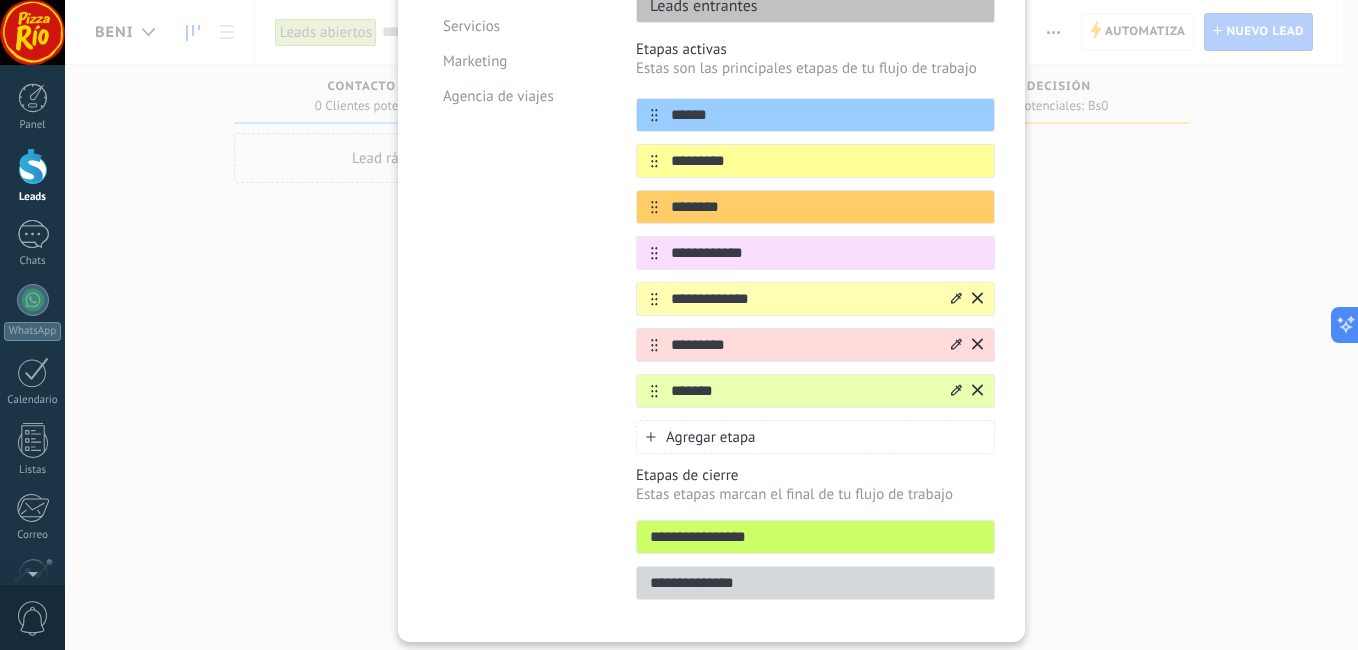 type on "**********" 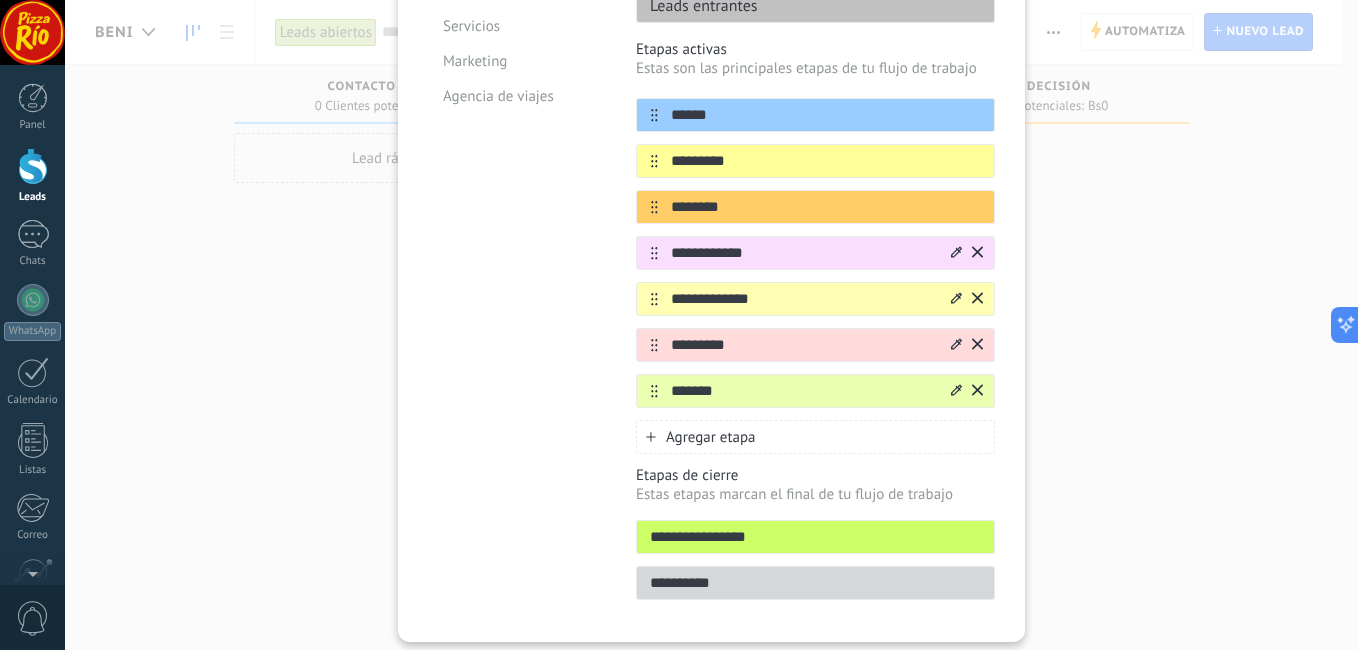 scroll, scrollTop: 34, scrollLeft: 0, axis: vertical 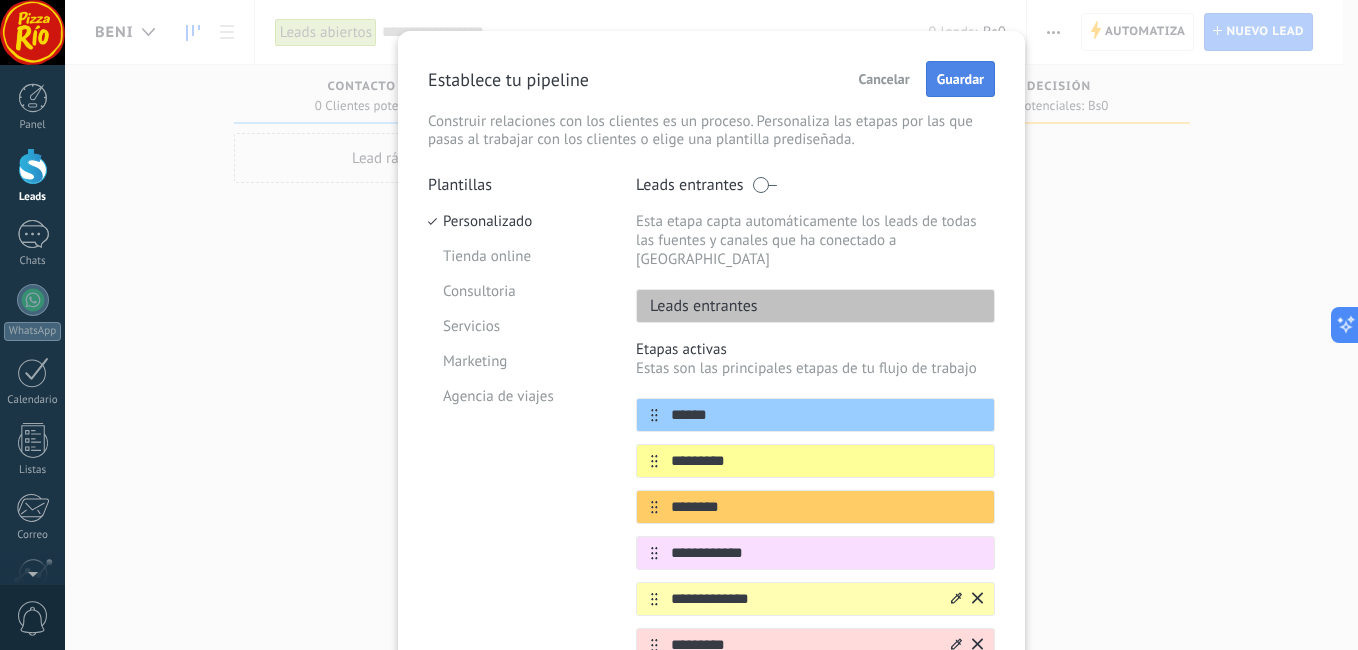 type on "**********" 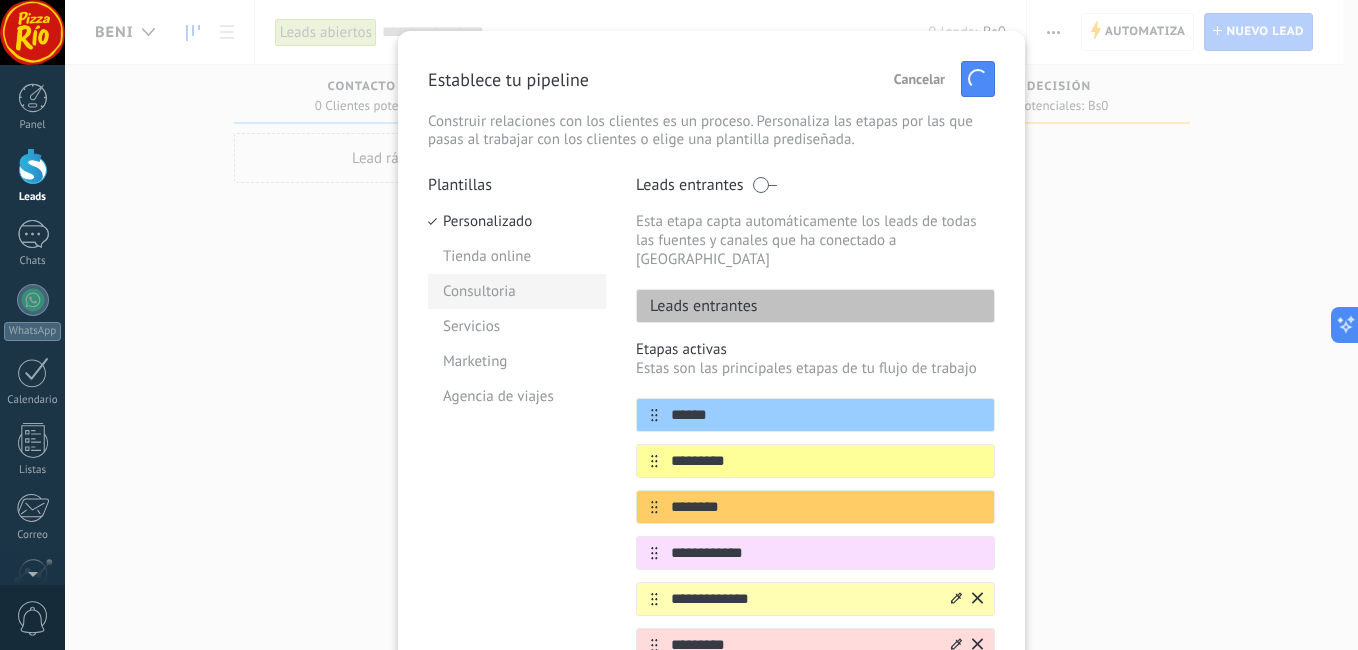 scroll, scrollTop: 0, scrollLeft: 0, axis: both 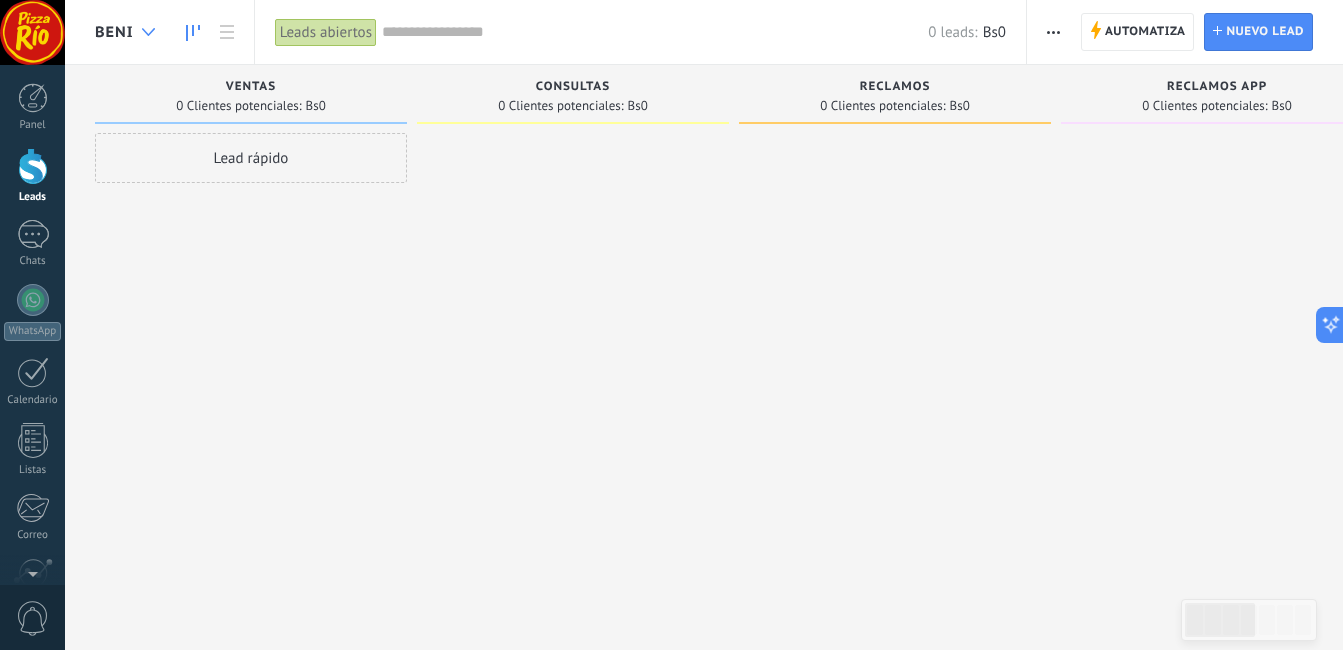 click at bounding box center (148, 32) 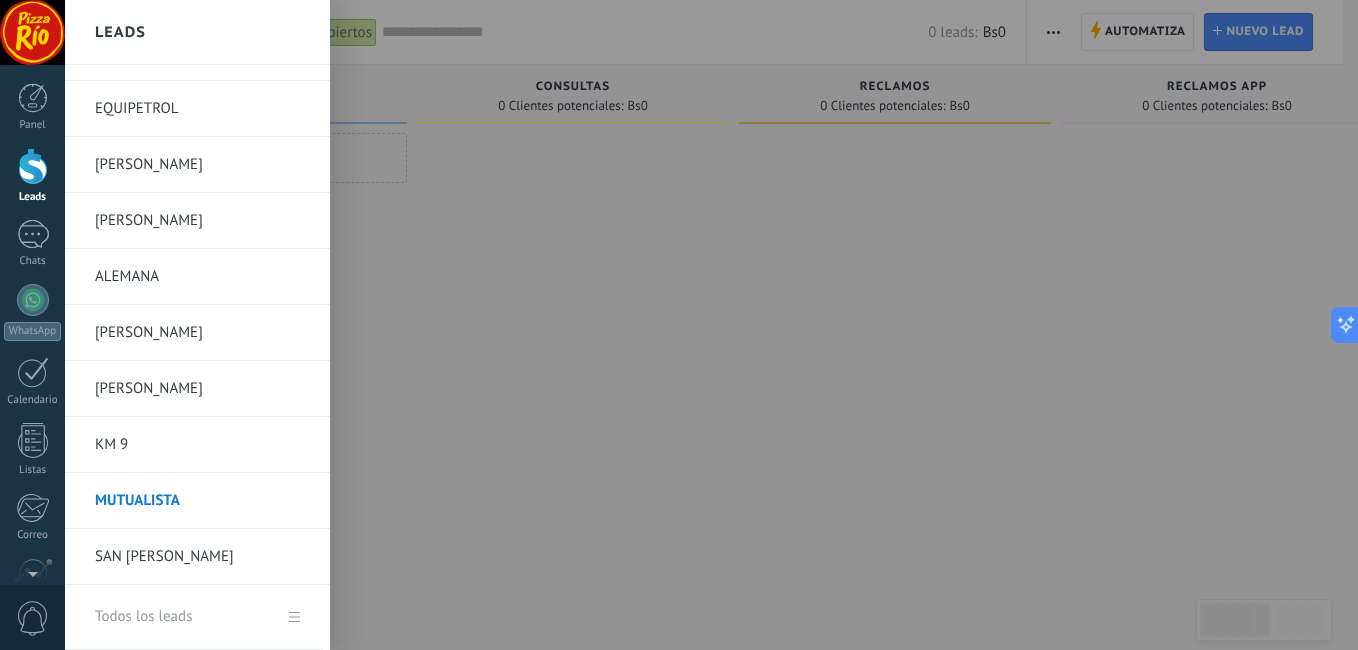scroll, scrollTop: 768, scrollLeft: 0, axis: vertical 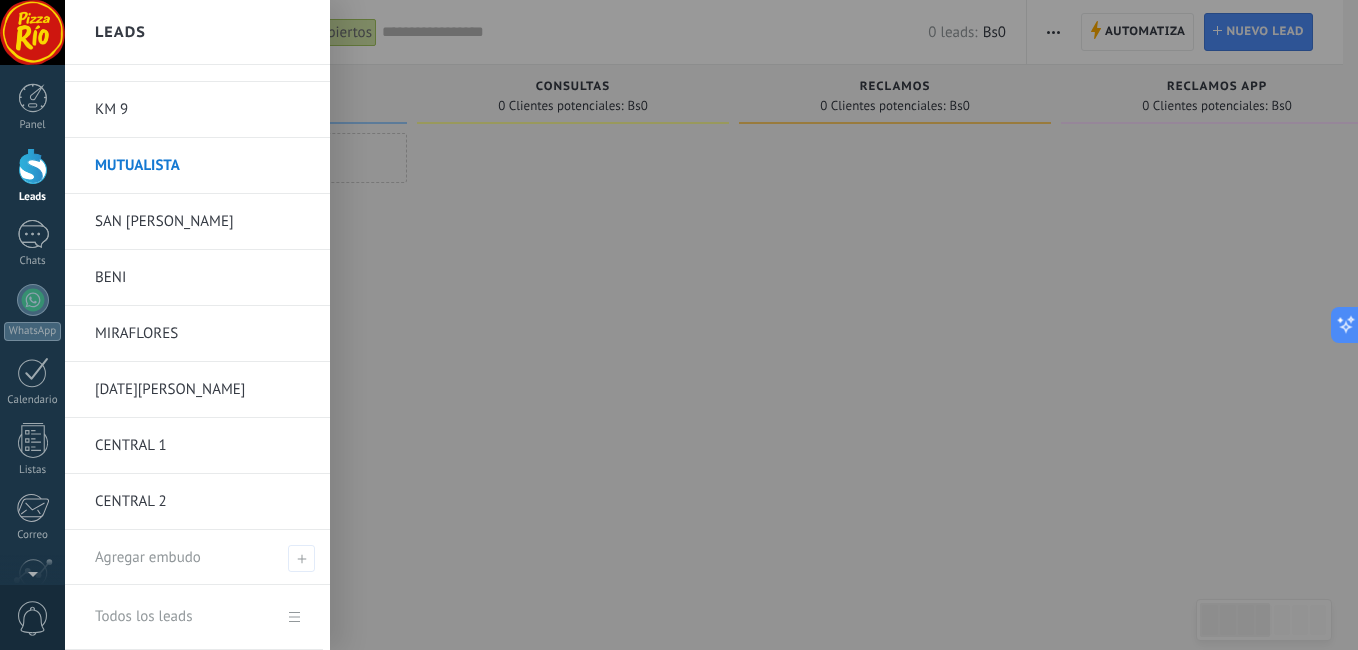 click on "MIRAFLORES" at bounding box center [202, 334] 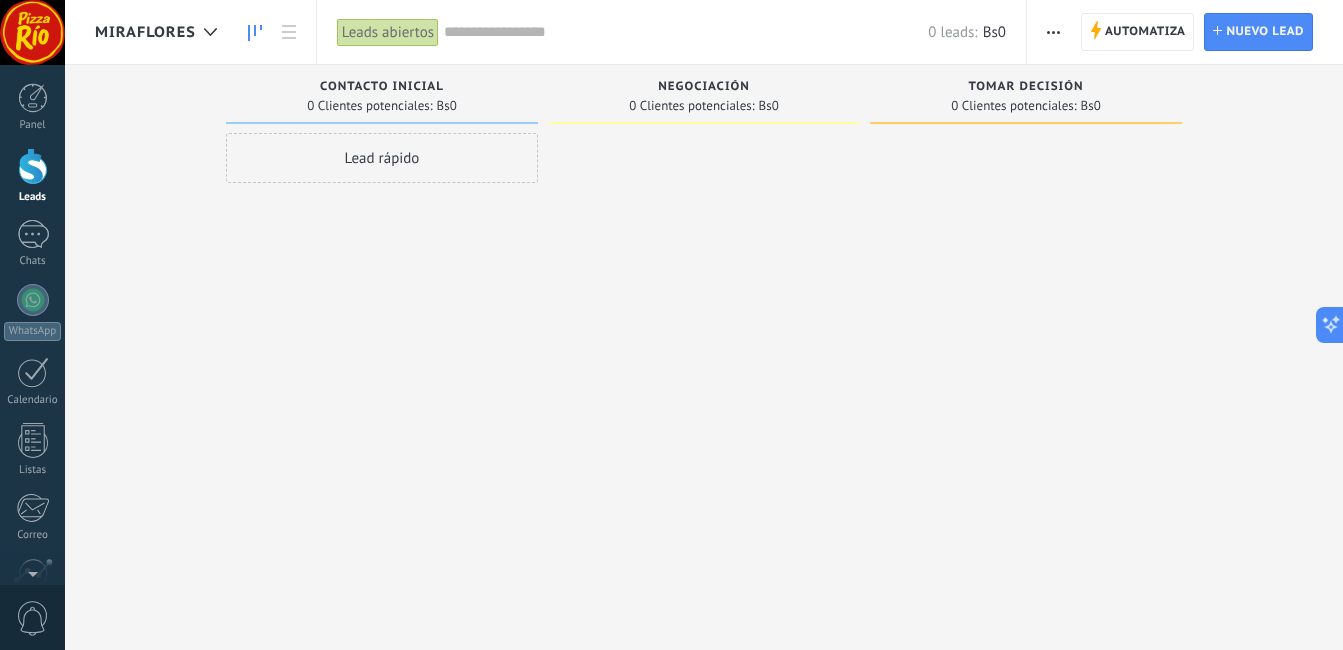 click at bounding box center [1053, 32] 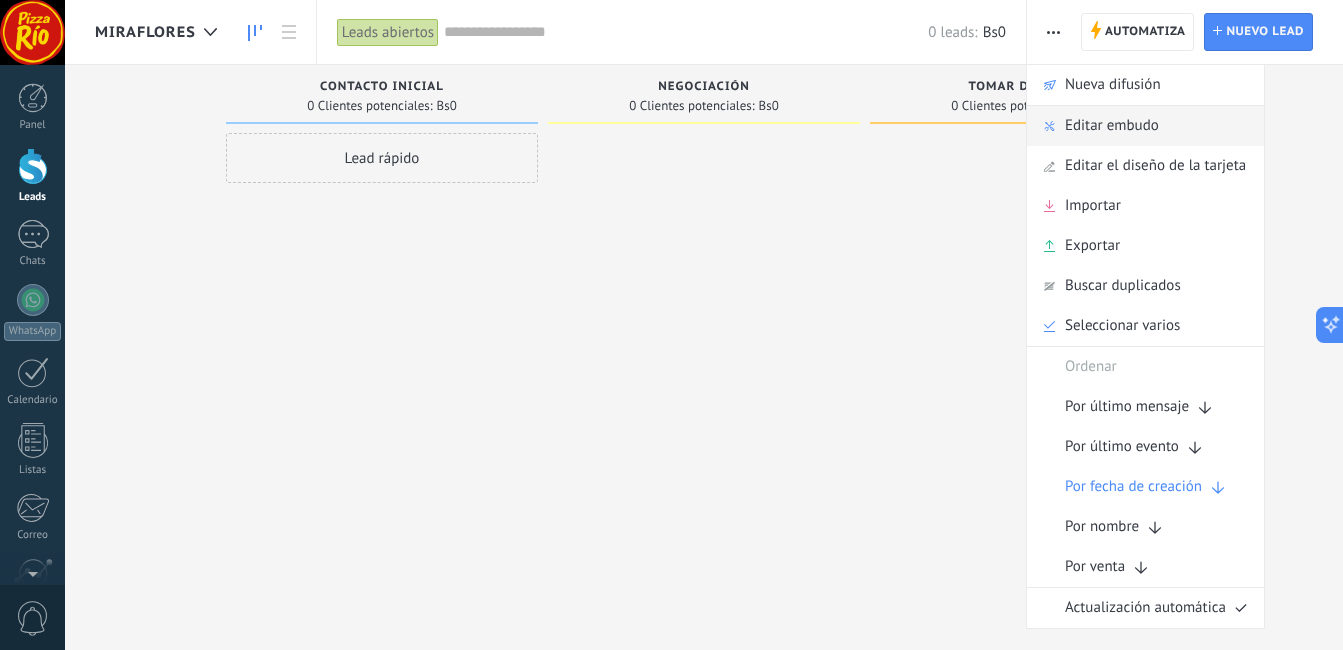 click on "Editar embudo" at bounding box center (1112, 126) 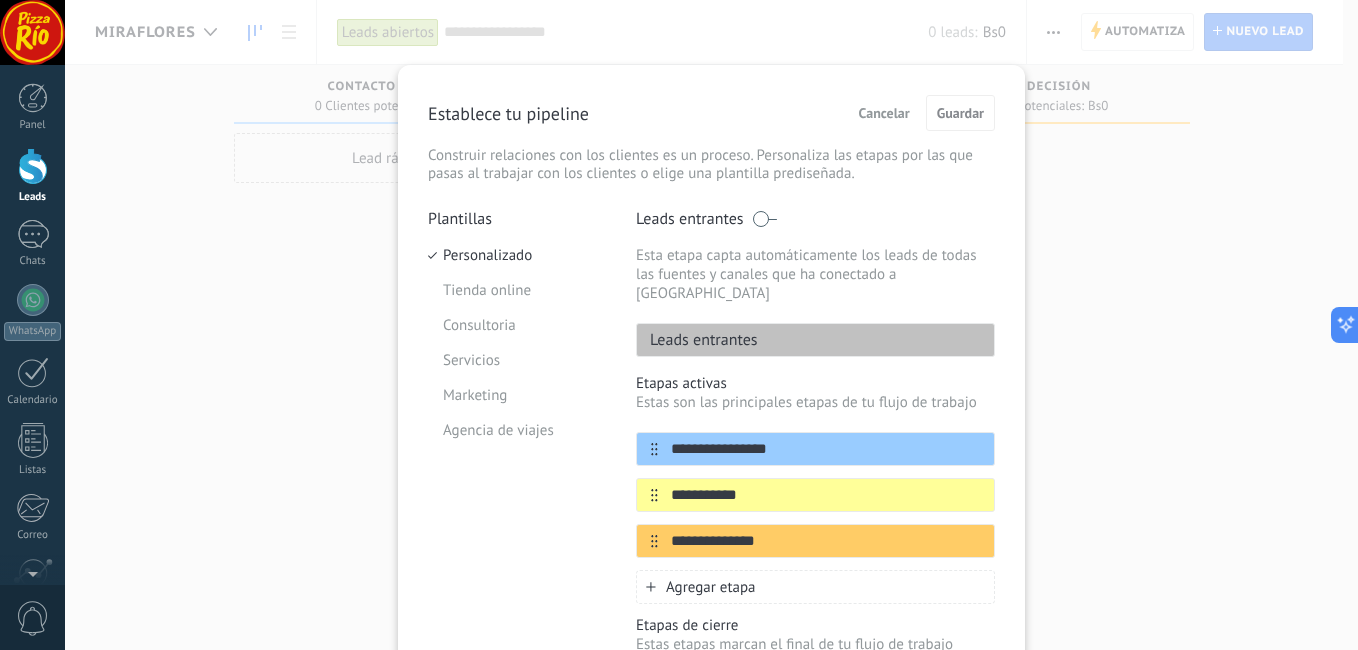 drag, startPoint x: 793, startPoint y: 429, endPoint x: 577, endPoint y: 448, distance: 216.83405 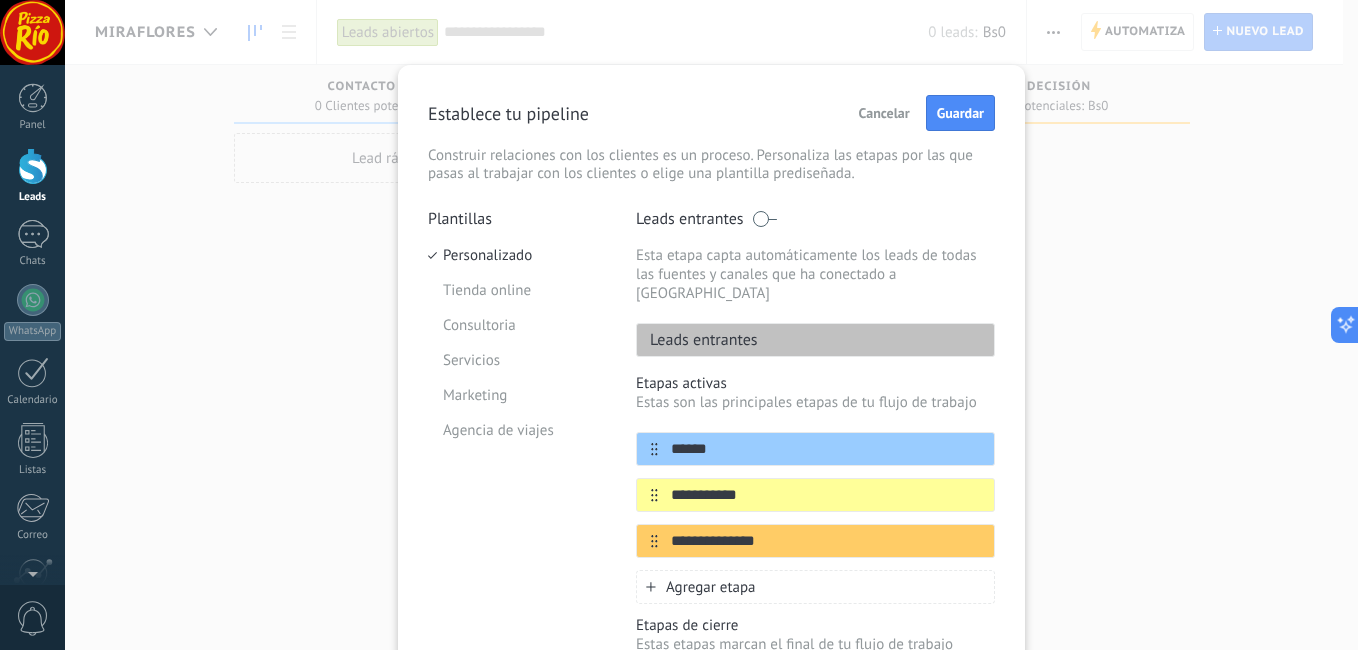 type on "******" 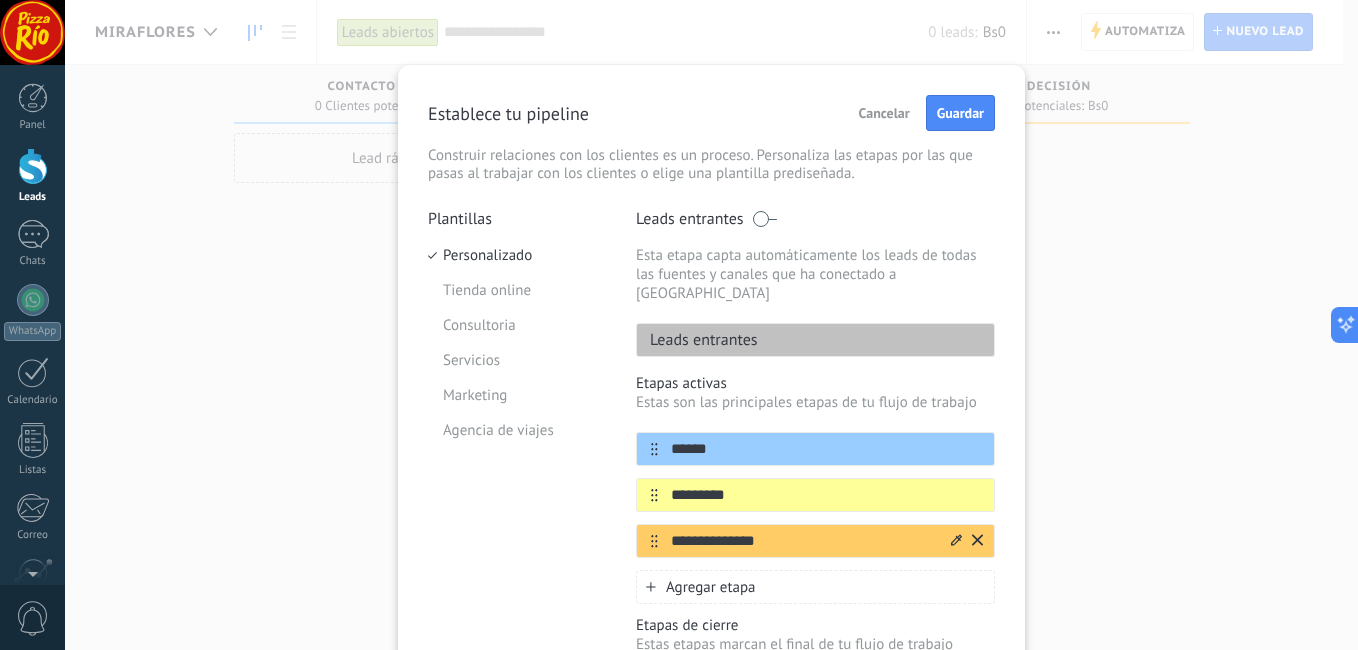 type on "*********" 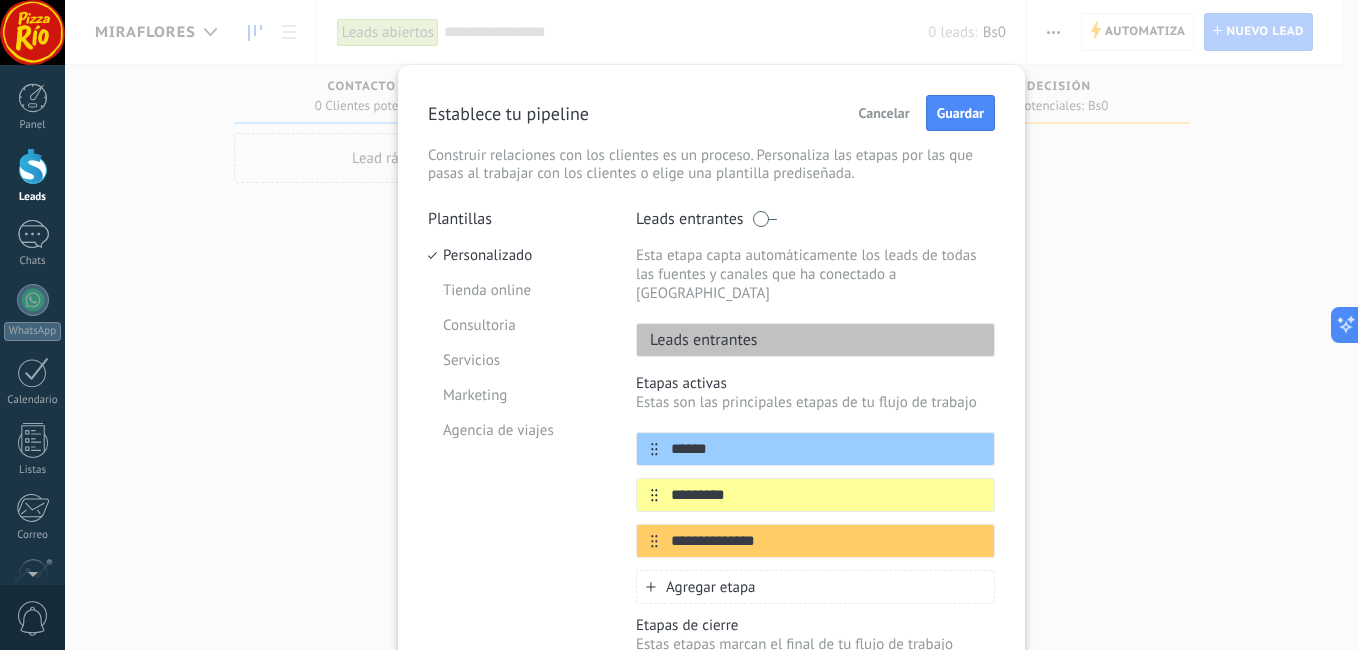 drag, startPoint x: 784, startPoint y: 515, endPoint x: 578, endPoint y: 533, distance: 206.78491 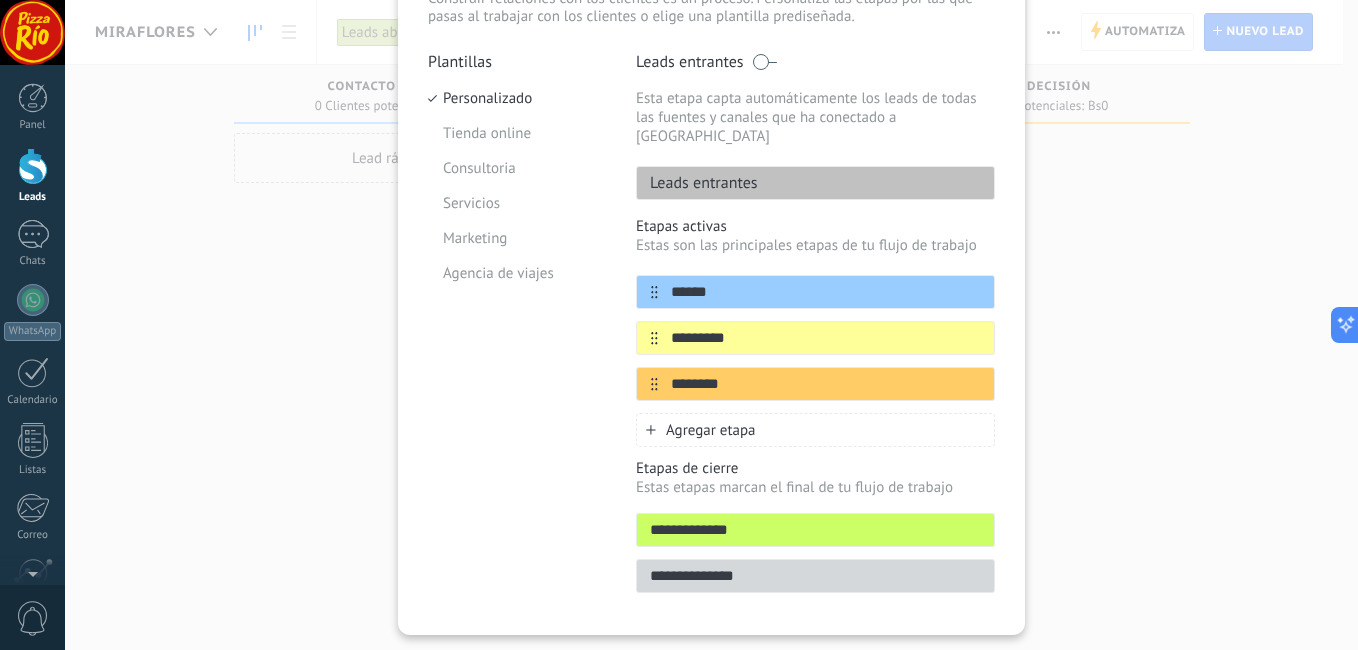 scroll, scrollTop: 188, scrollLeft: 0, axis: vertical 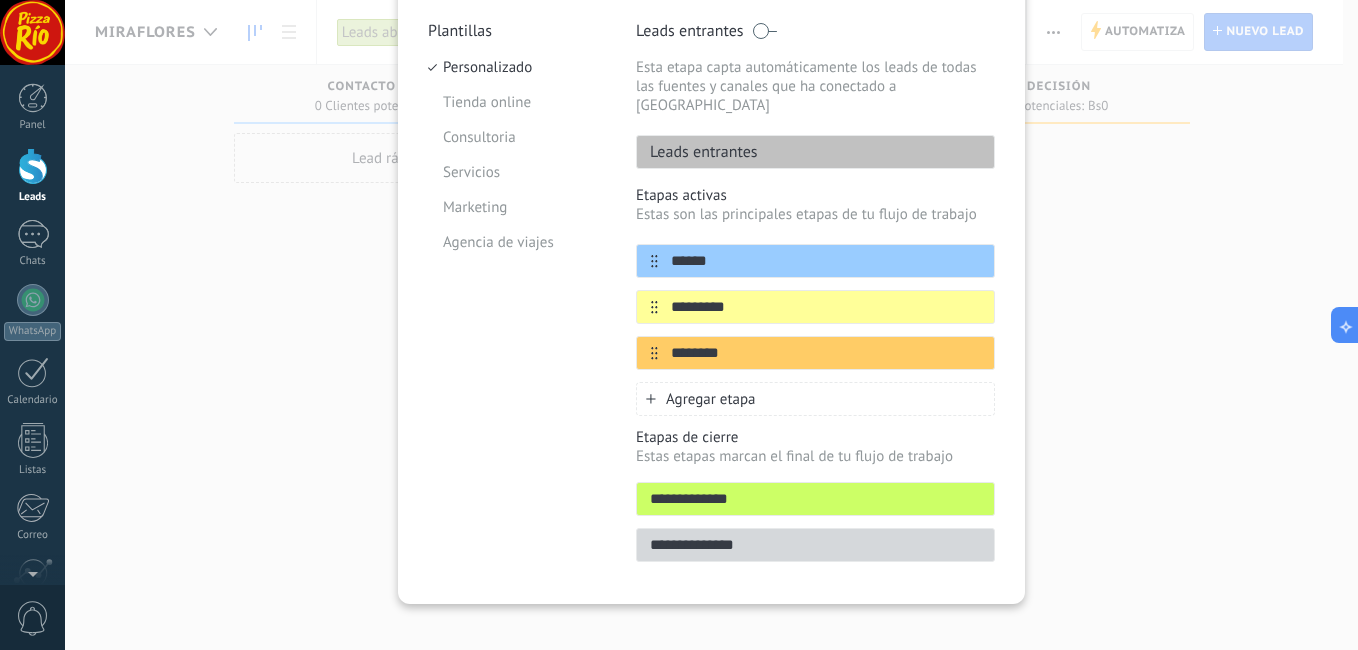 type on "********" 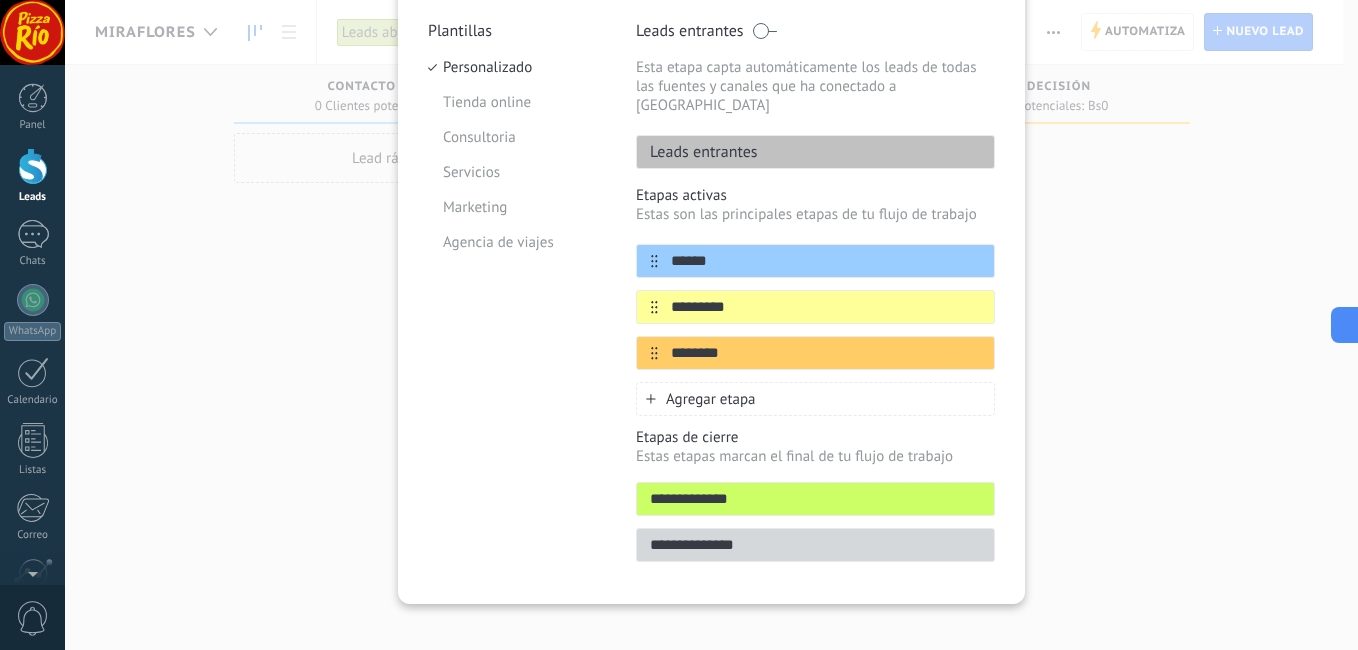 click on "Agregar etapa" at bounding box center [711, 399] 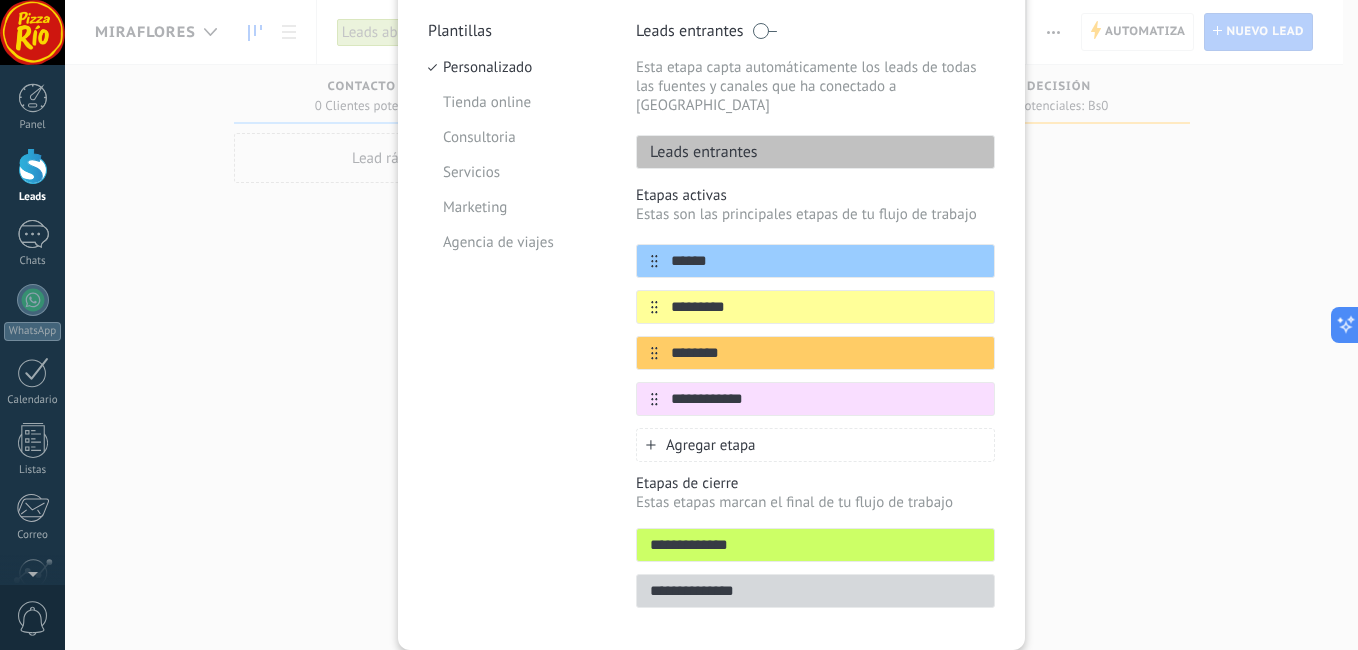 type on "**********" 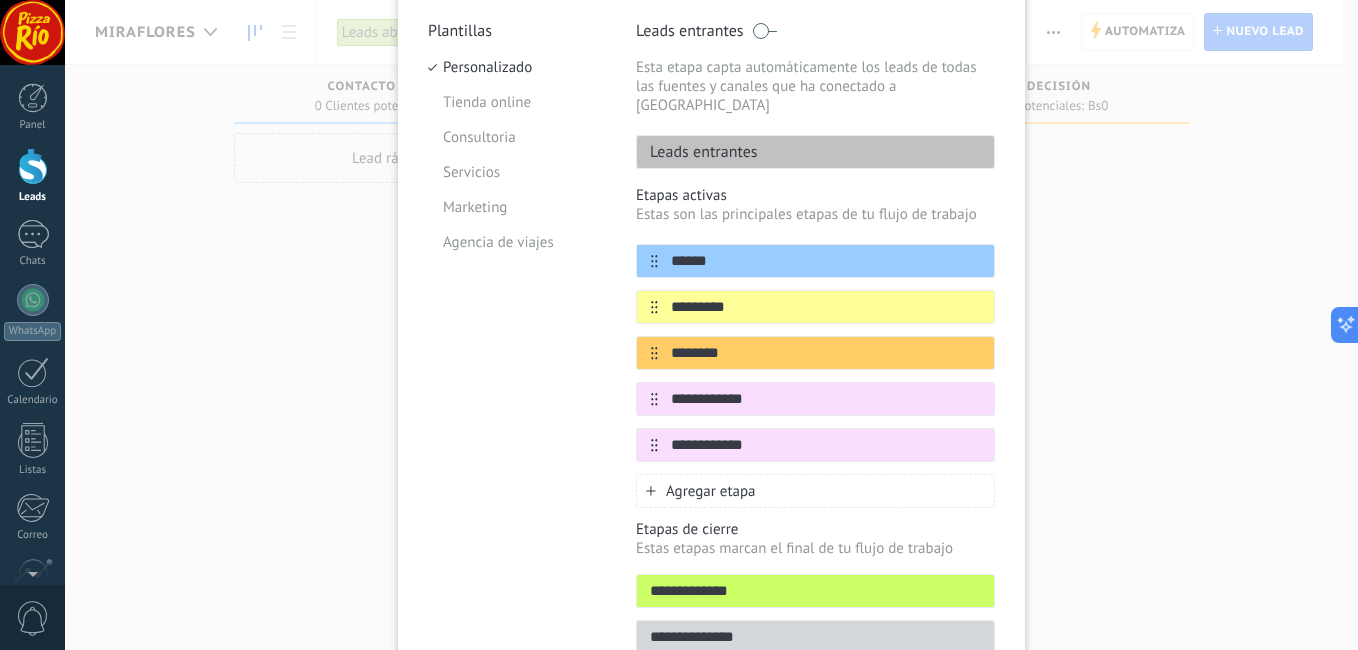 type on "**********" 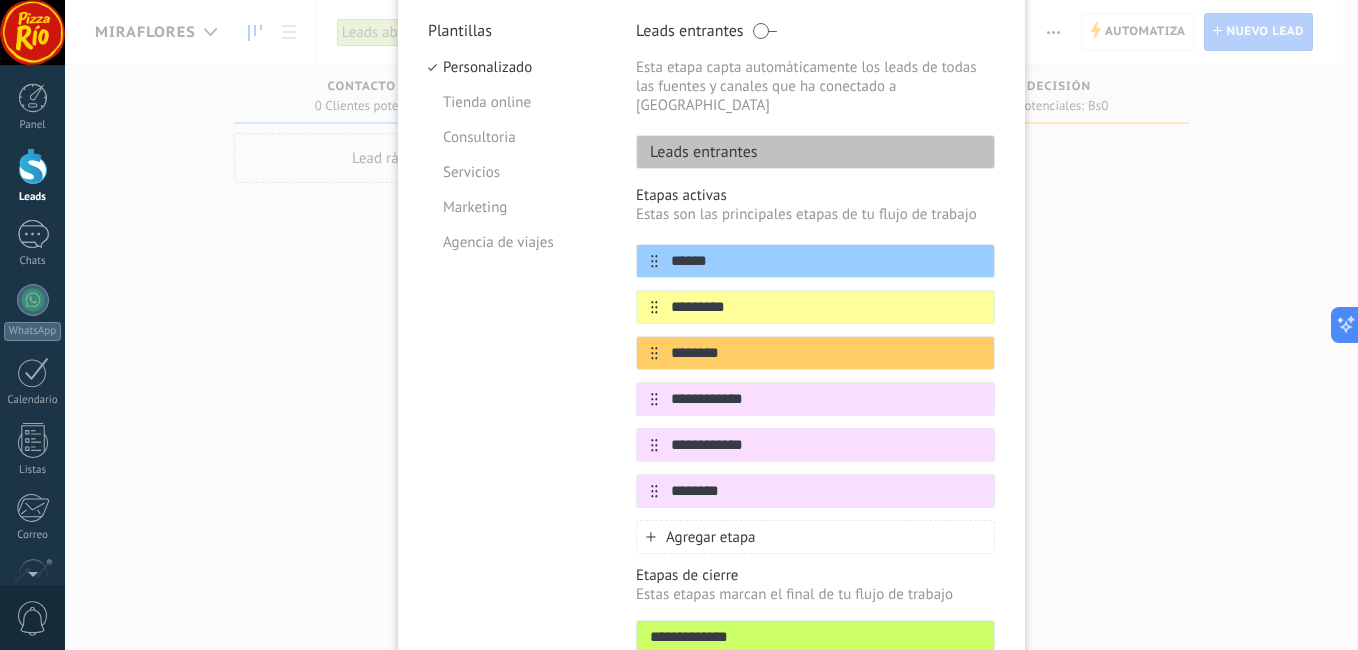 type on "********" 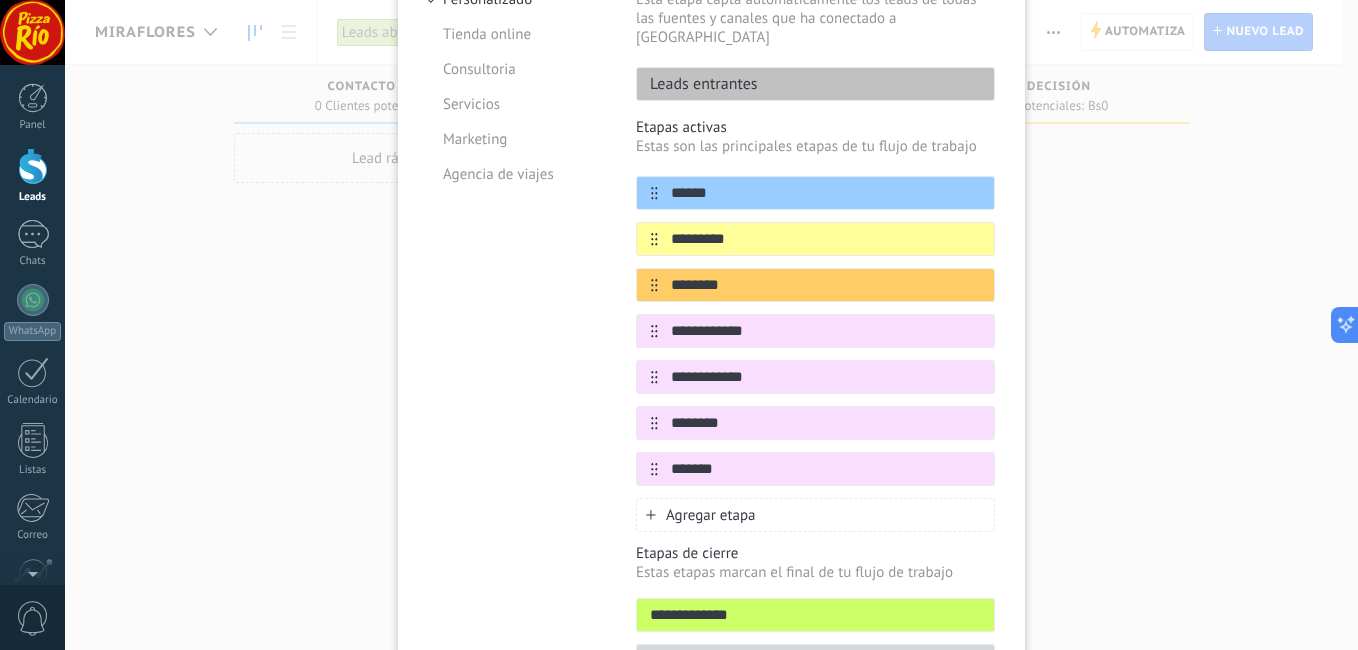 scroll, scrollTop: 288, scrollLeft: 0, axis: vertical 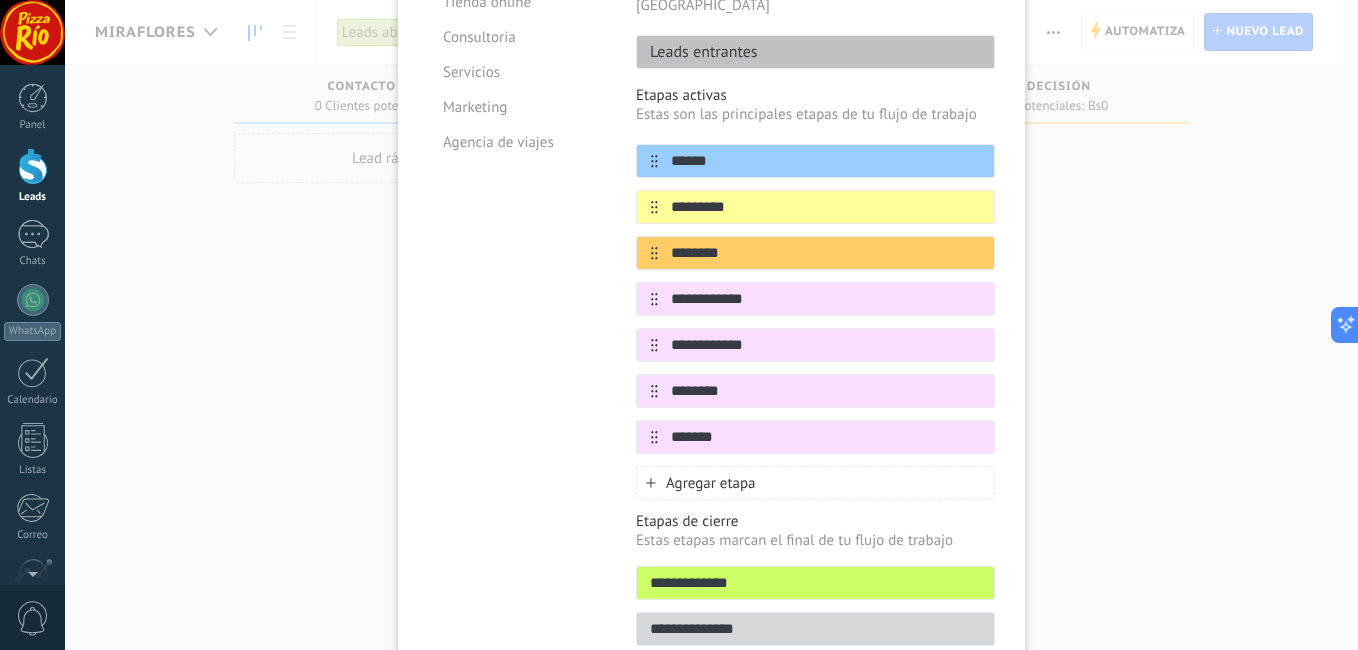 type on "*******" 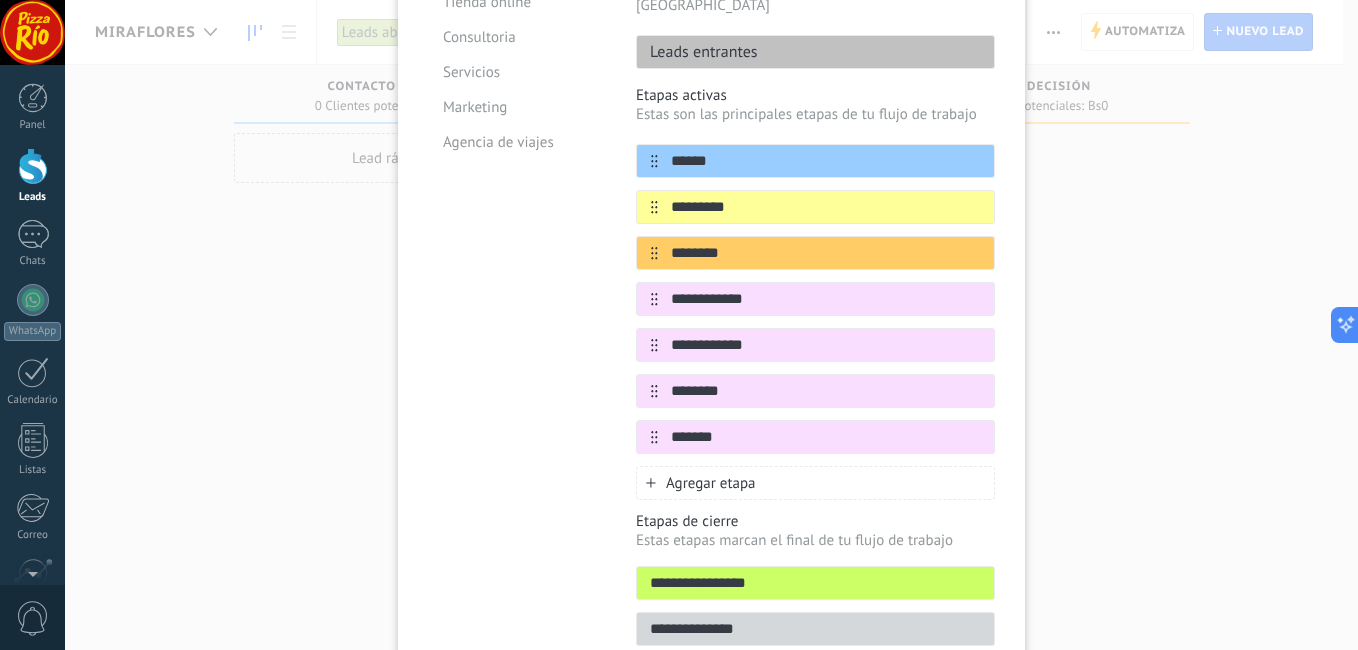 type on "**********" 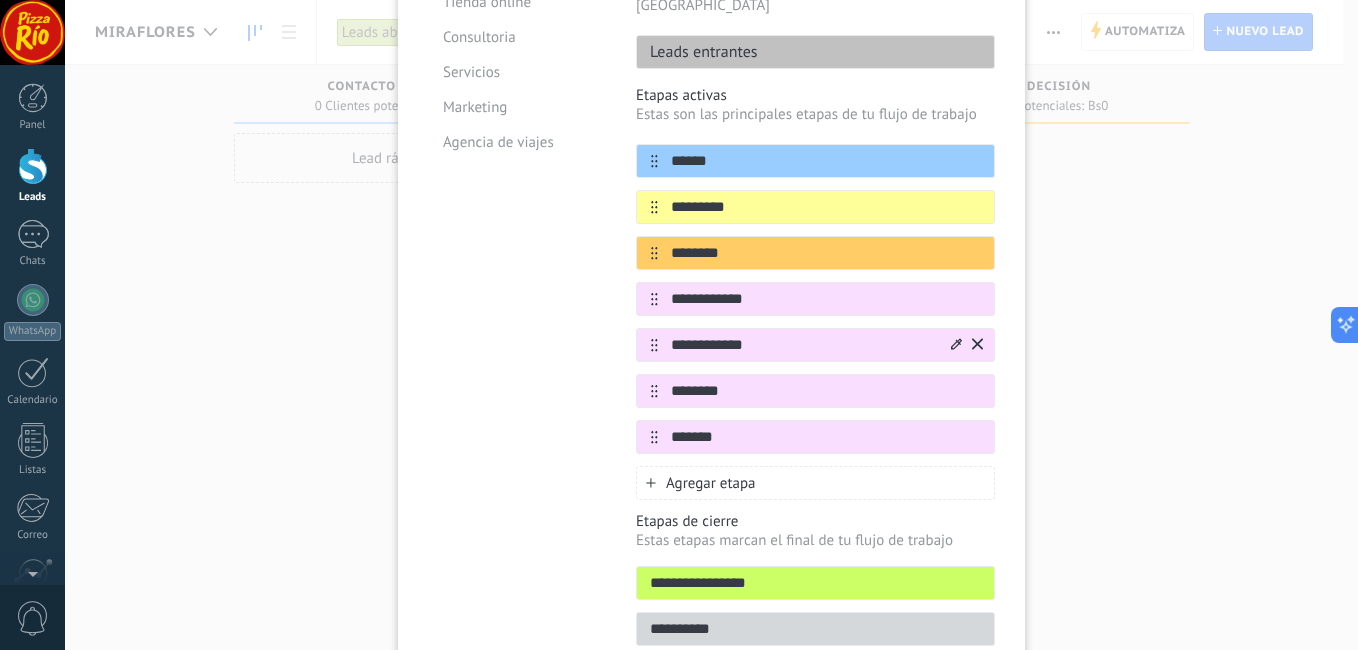 type on "**********" 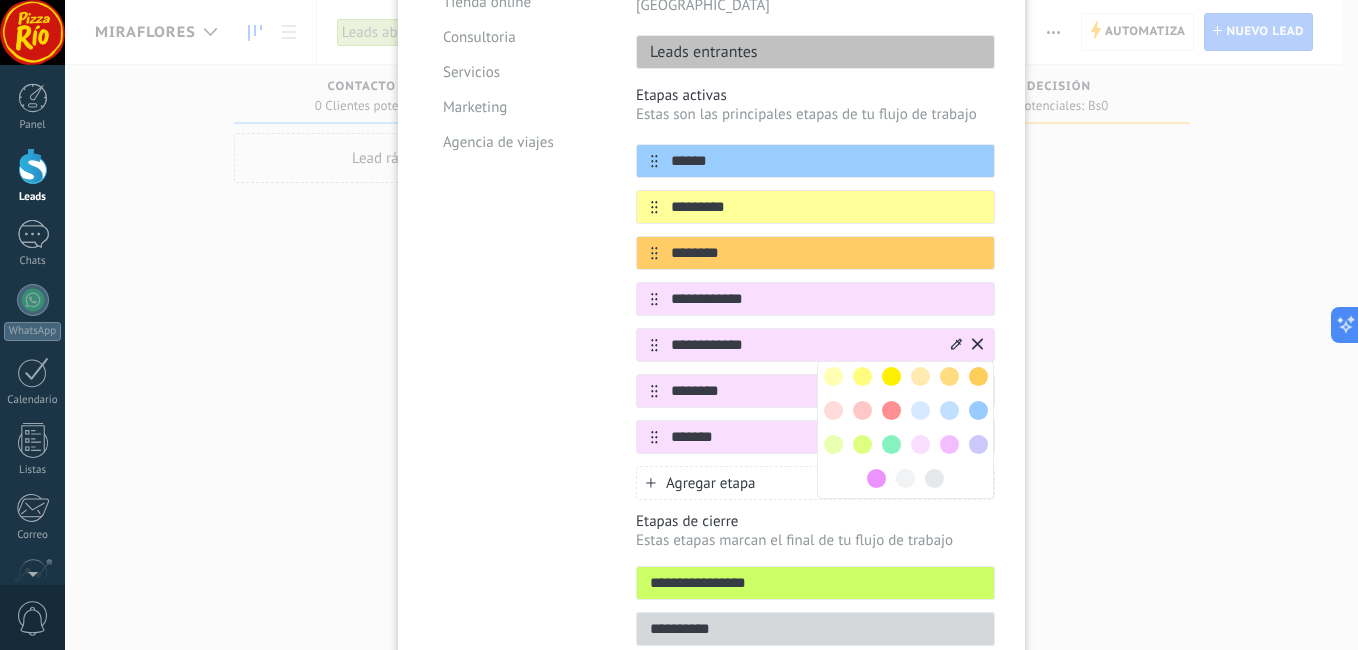 drag, startPoint x: 825, startPoint y: 361, endPoint x: 879, endPoint y: 374, distance: 55.542778 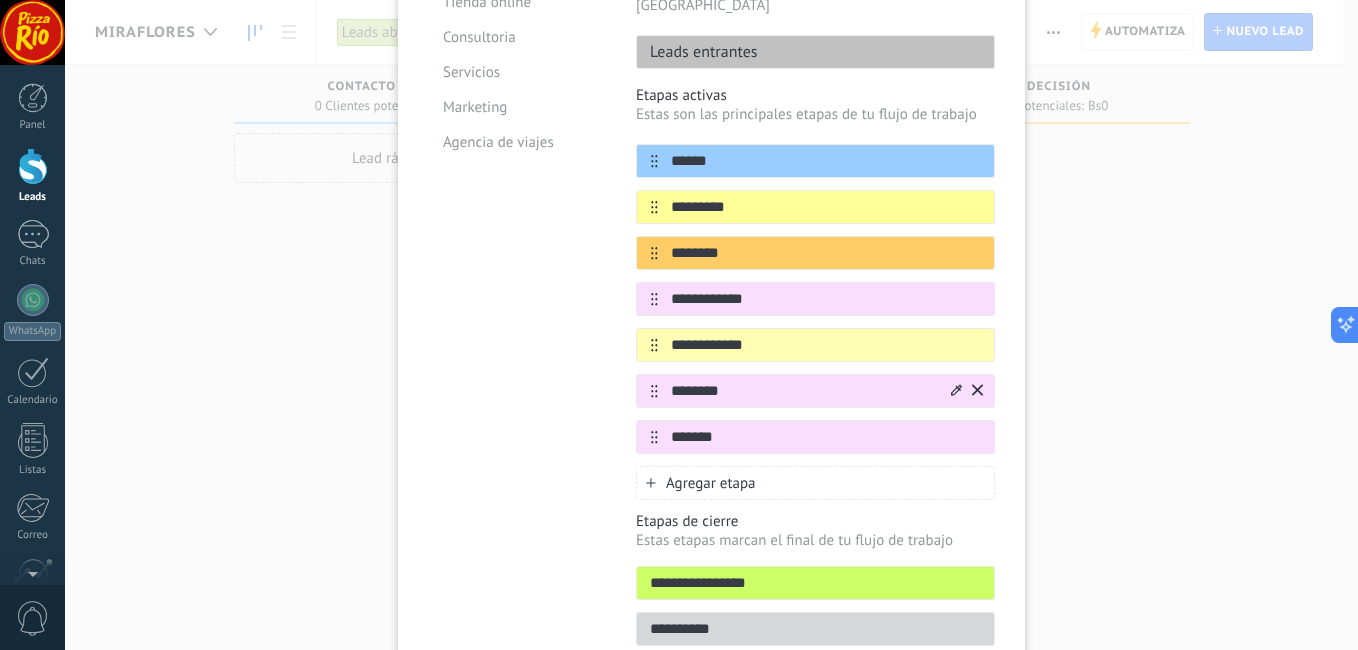 click 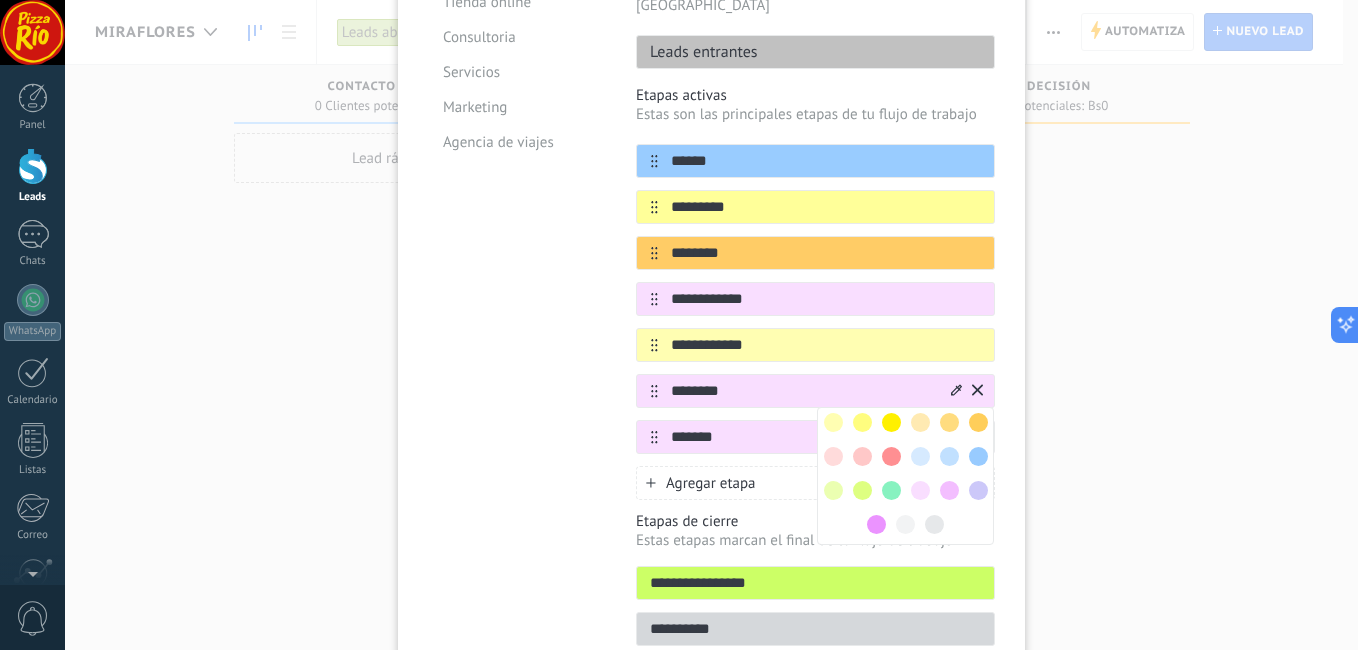 click at bounding box center (833, 456) 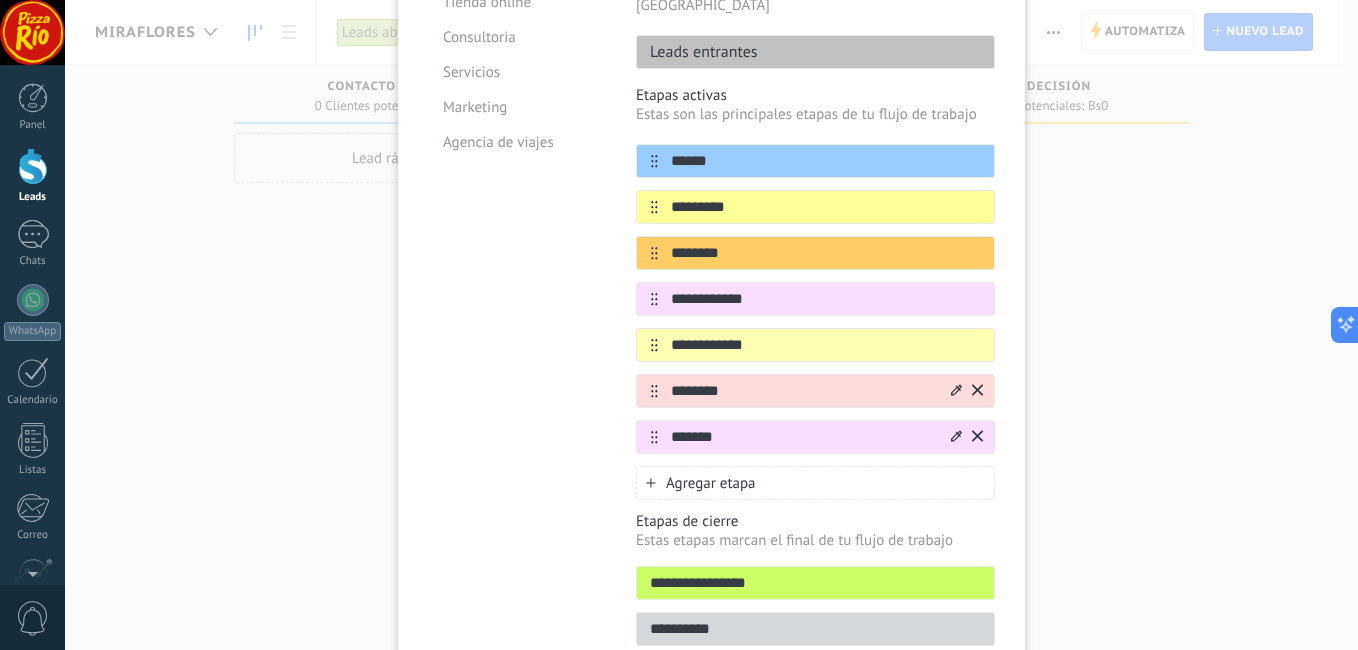 click 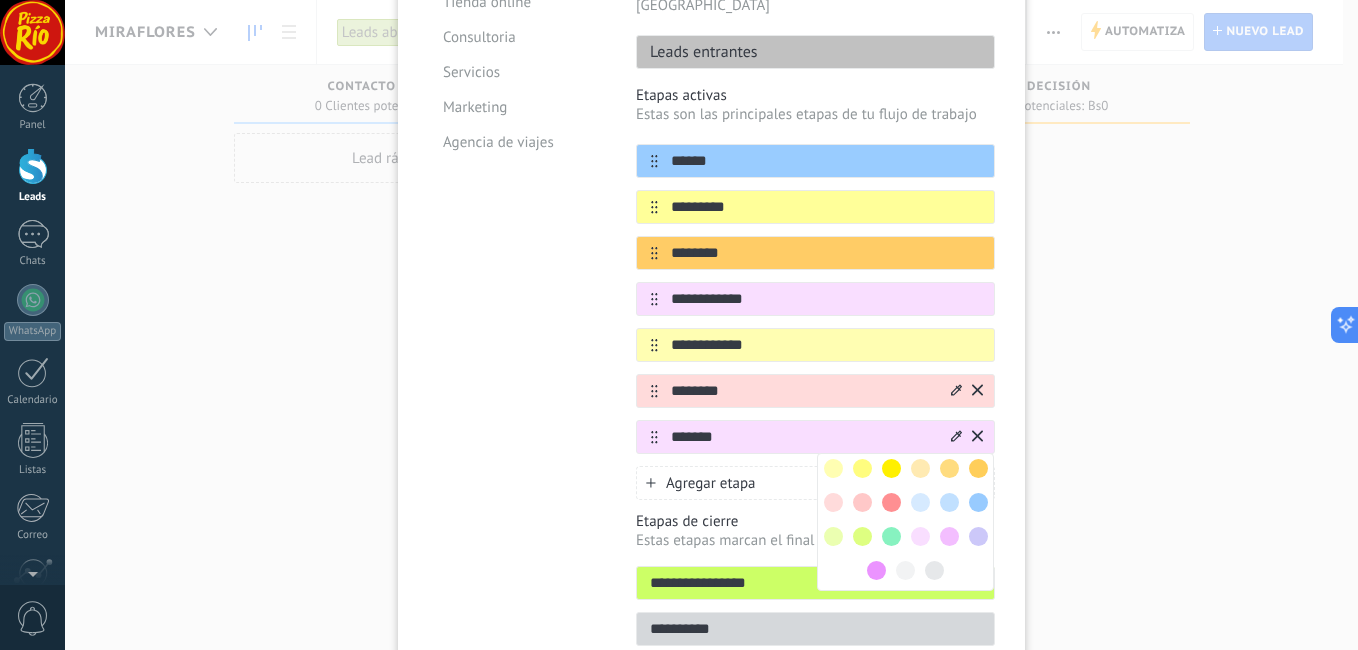 click at bounding box center (833, 536) 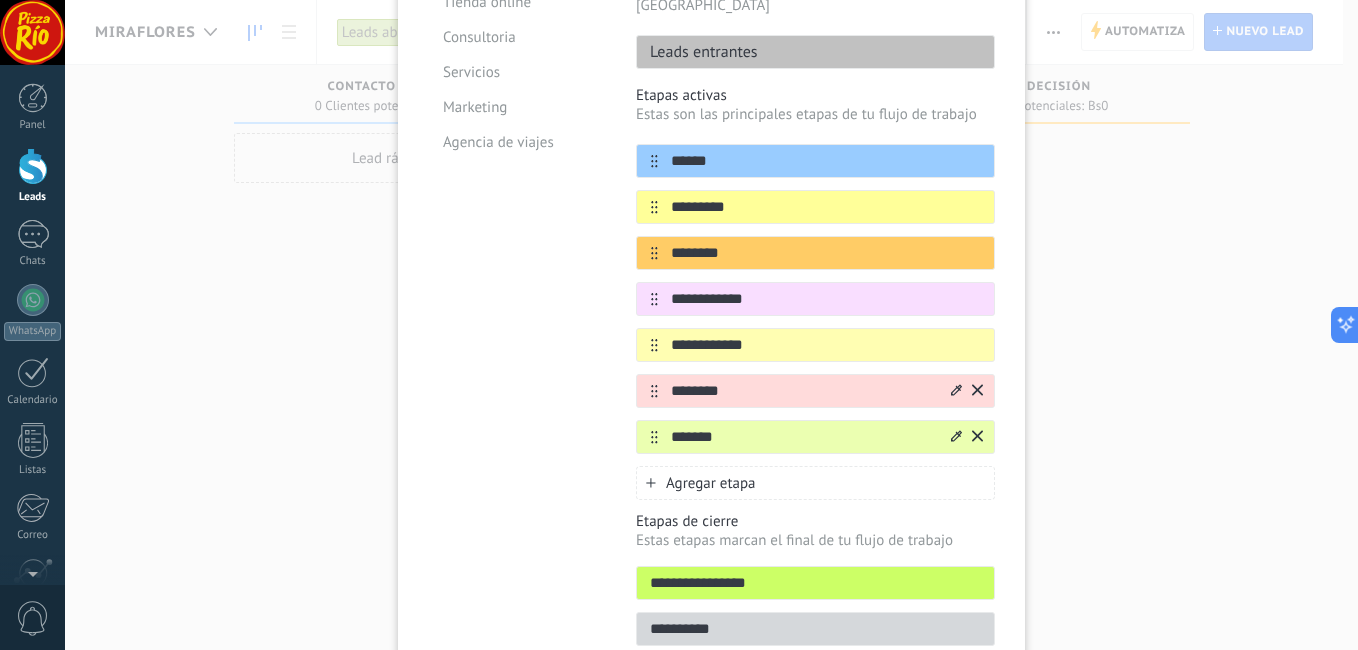 scroll, scrollTop: 0, scrollLeft: 0, axis: both 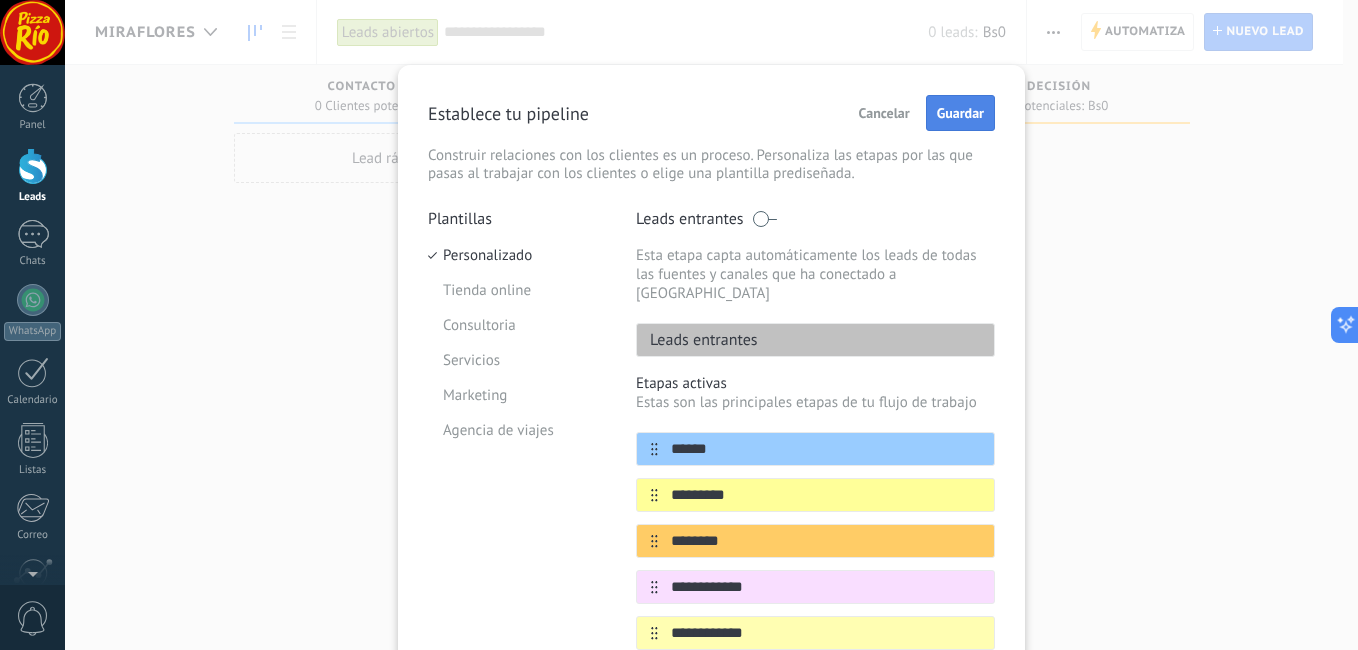 click on "Guardar" at bounding box center (960, 113) 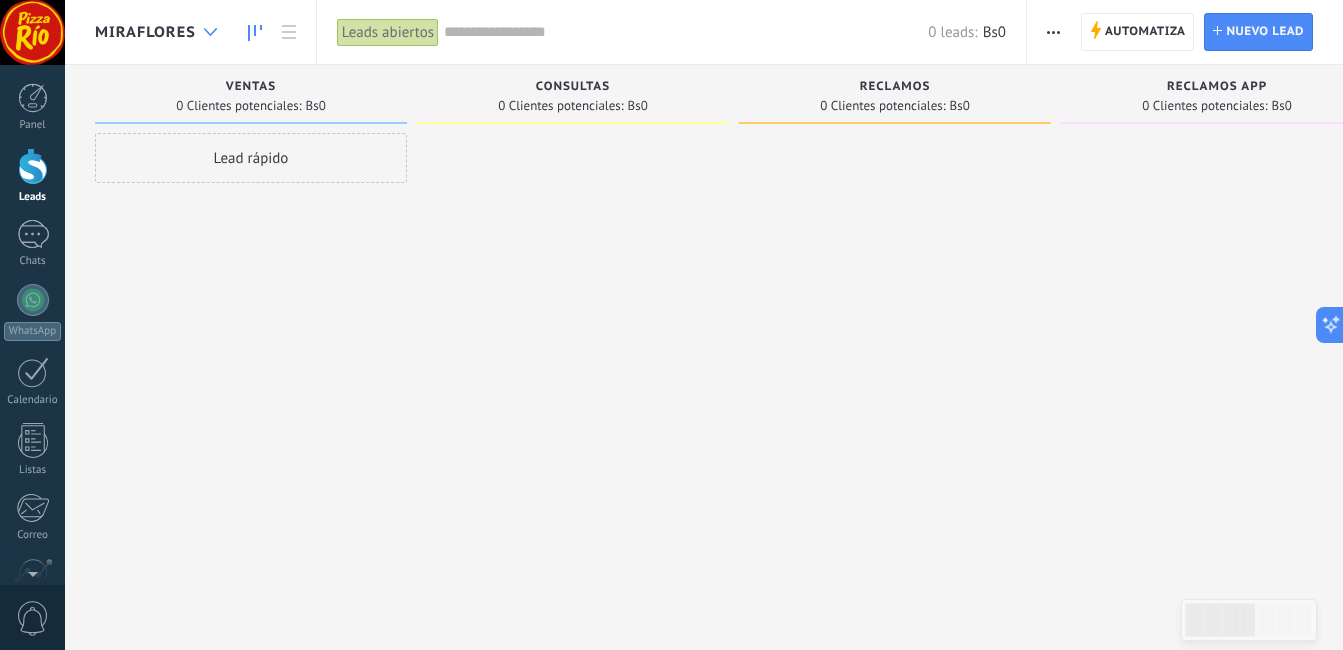 click at bounding box center [210, 32] 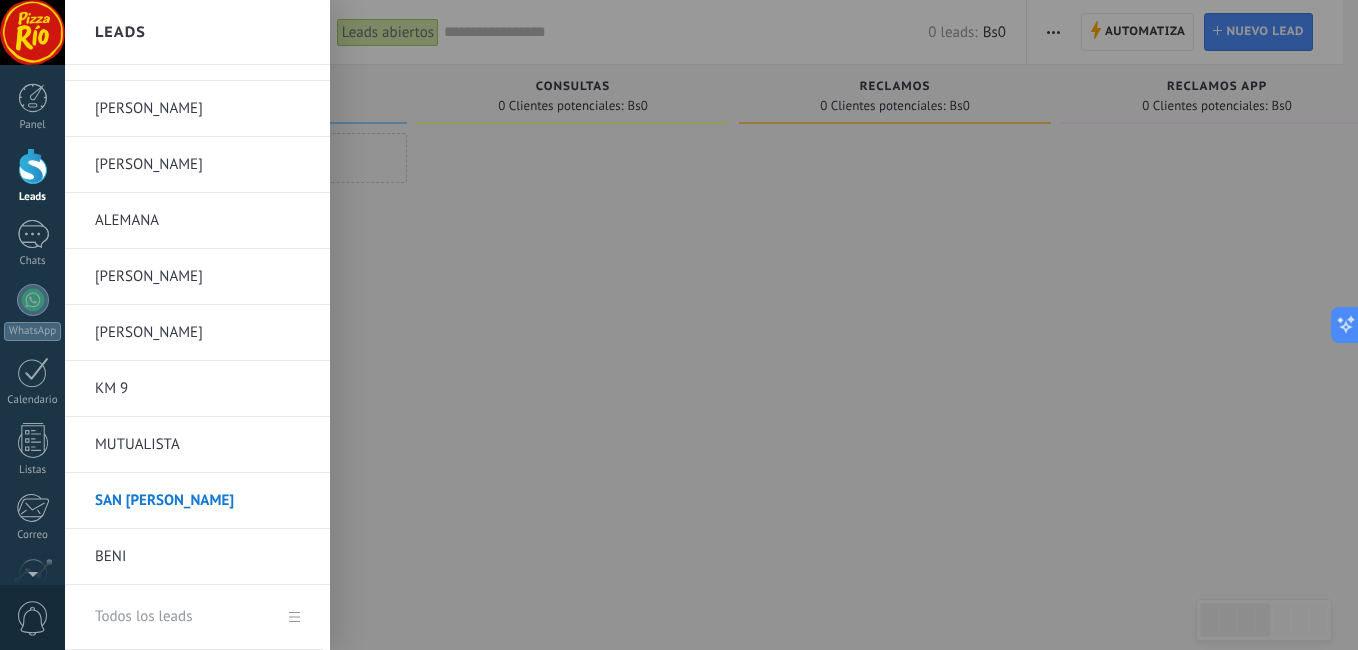 scroll, scrollTop: 824, scrollLeft: 0, axis: vertical 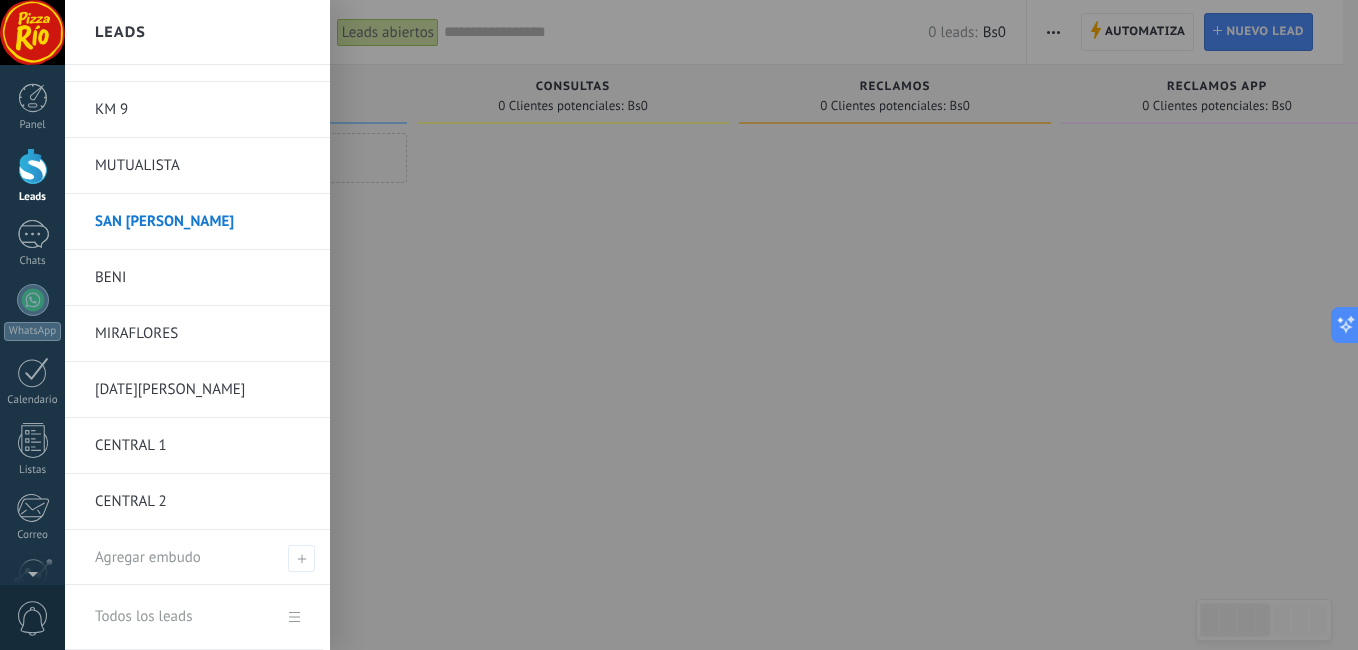 click on "[DATE][PERSON_NAME]" at bounding box center (202, 390) 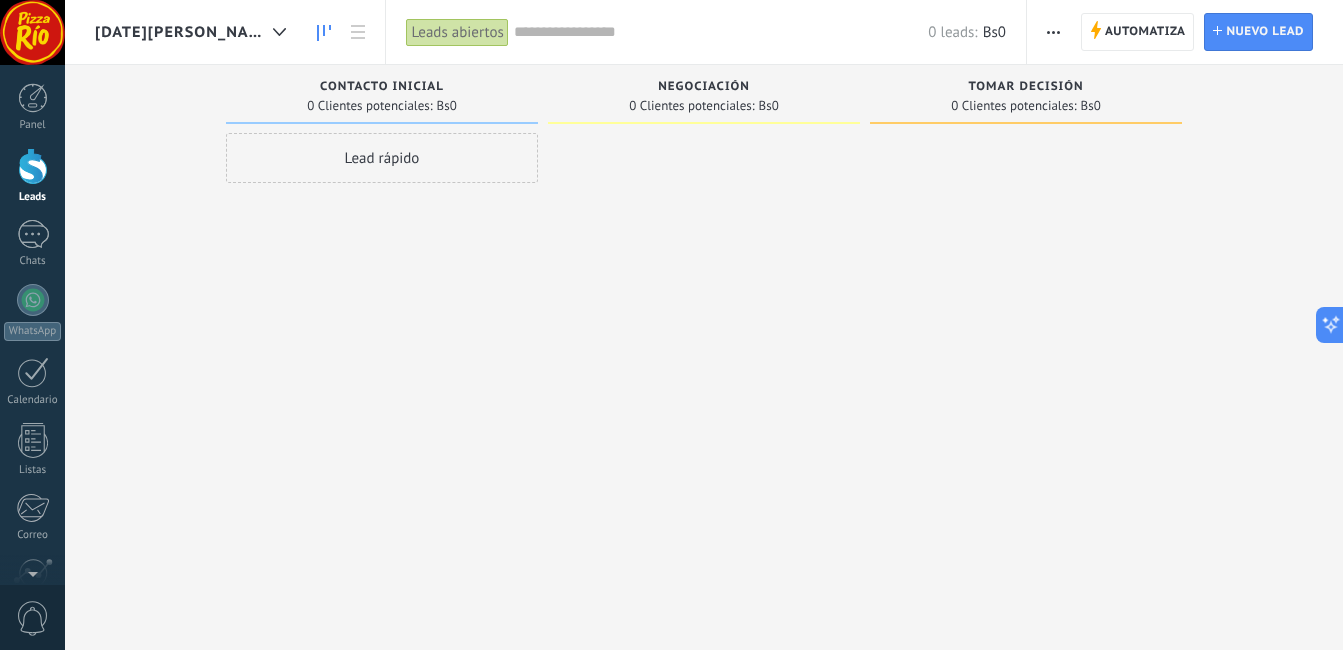 click at bounding box center [1053, 32] 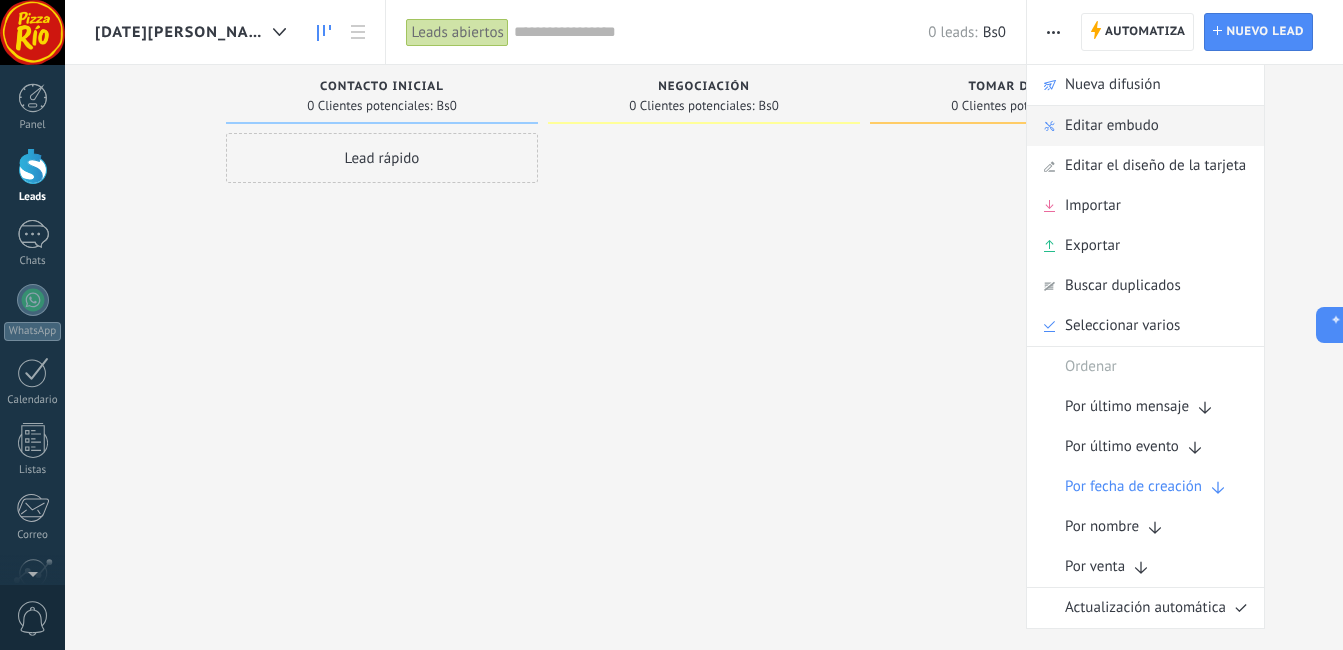 click on "Editar embudo" at bounding box center [1112, 126] 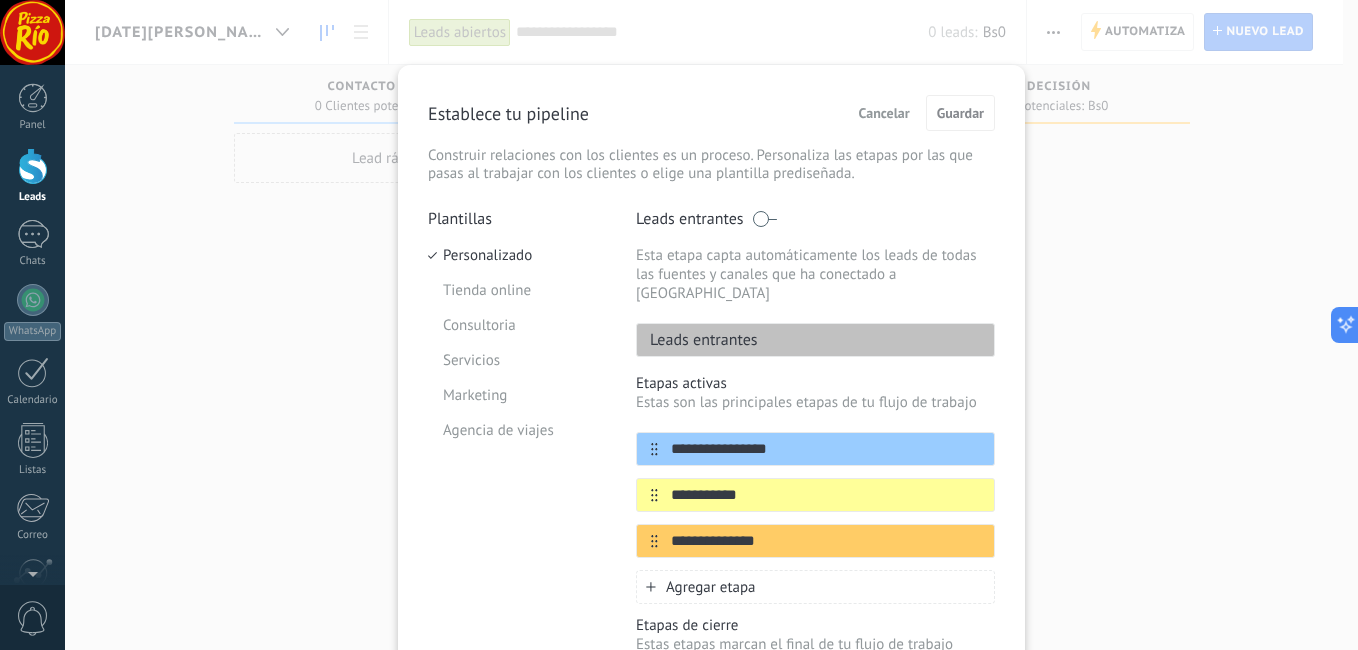 scroll, scrollTop: 100, scrollLeft: 0, axis: vertical 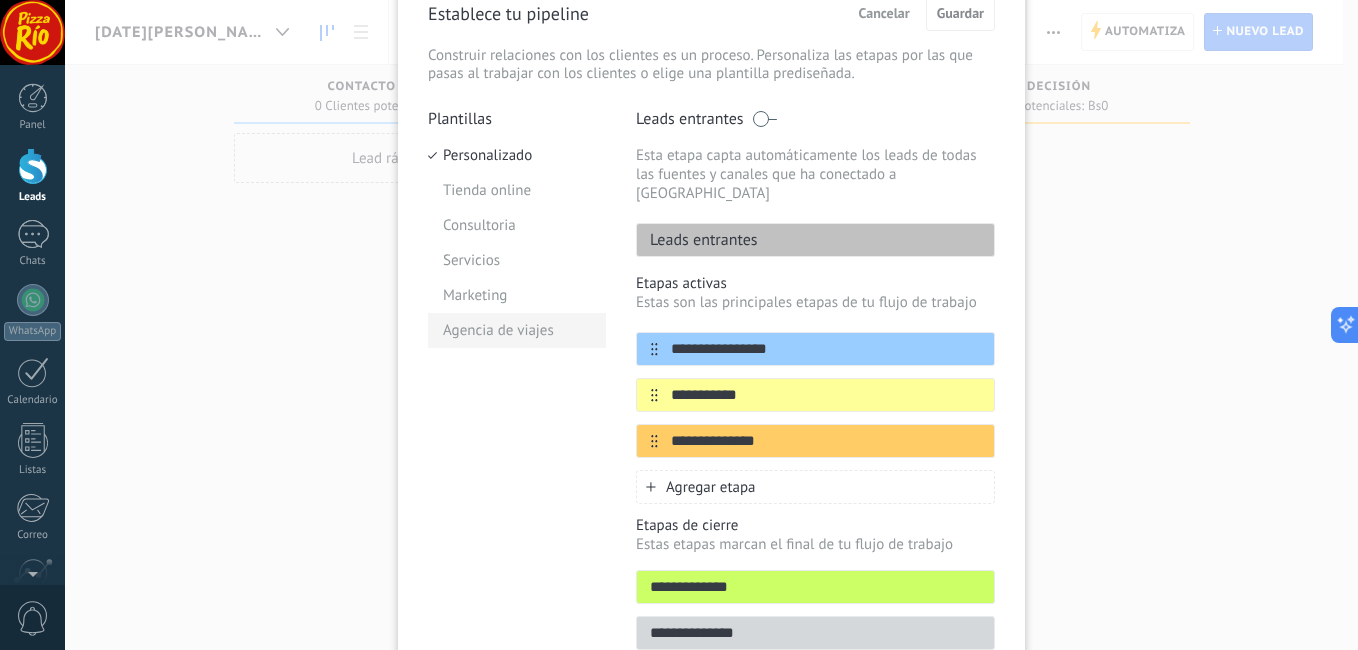drag, startPoint x: 817, startPoint y: 326, endPoint x: 591, endPoint y: 330, distance: 226.0354 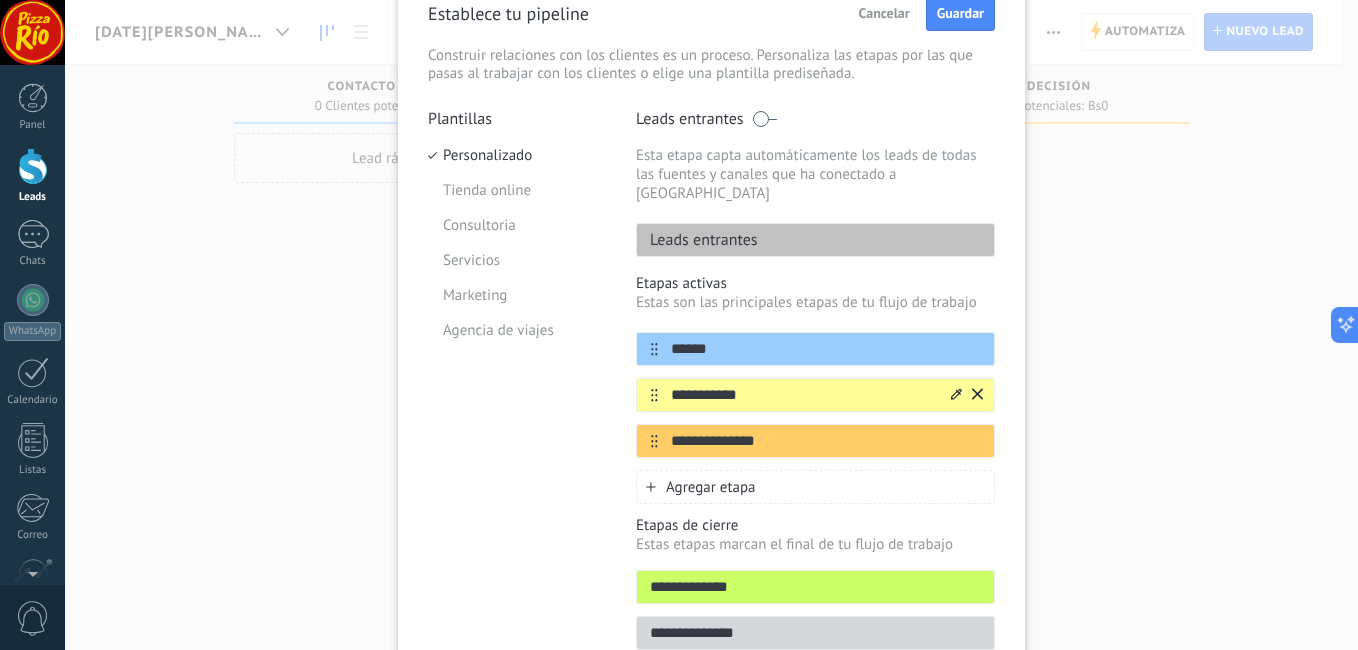 type on "******" 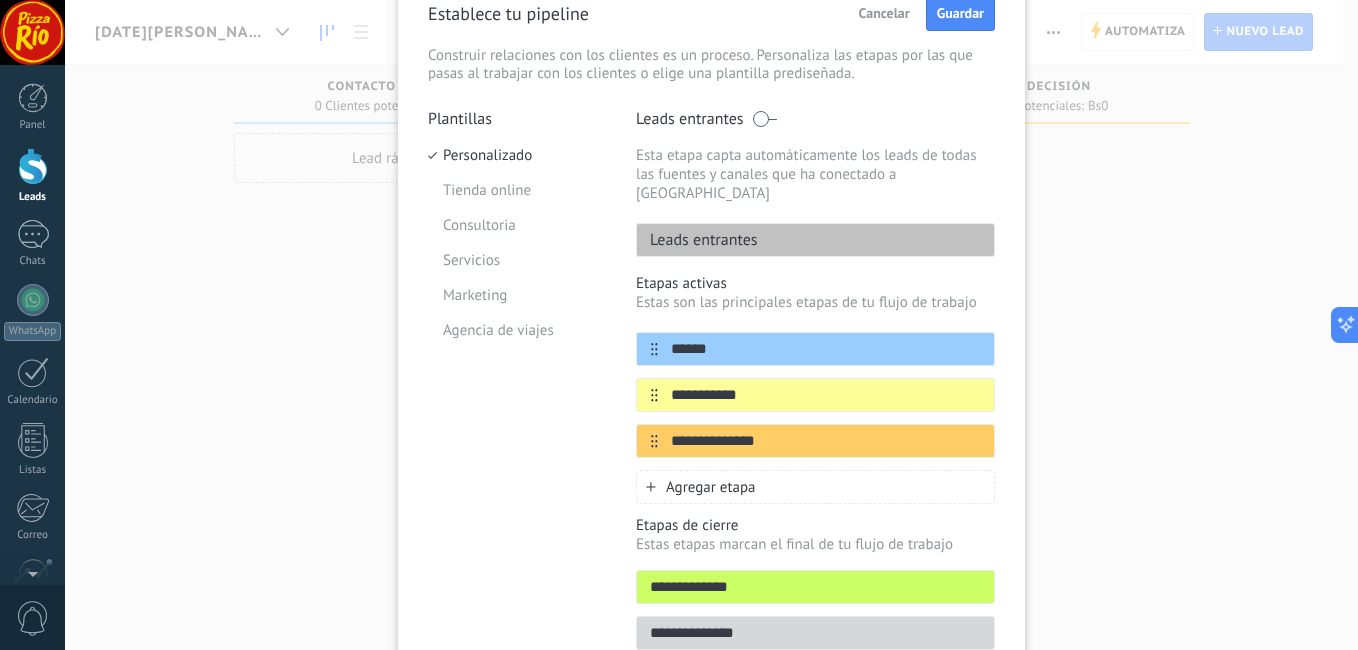 drag, startPoint x: 810, startPoint y: 379, endPoint x: 576, endPoint y: 405, distance: 235.44002 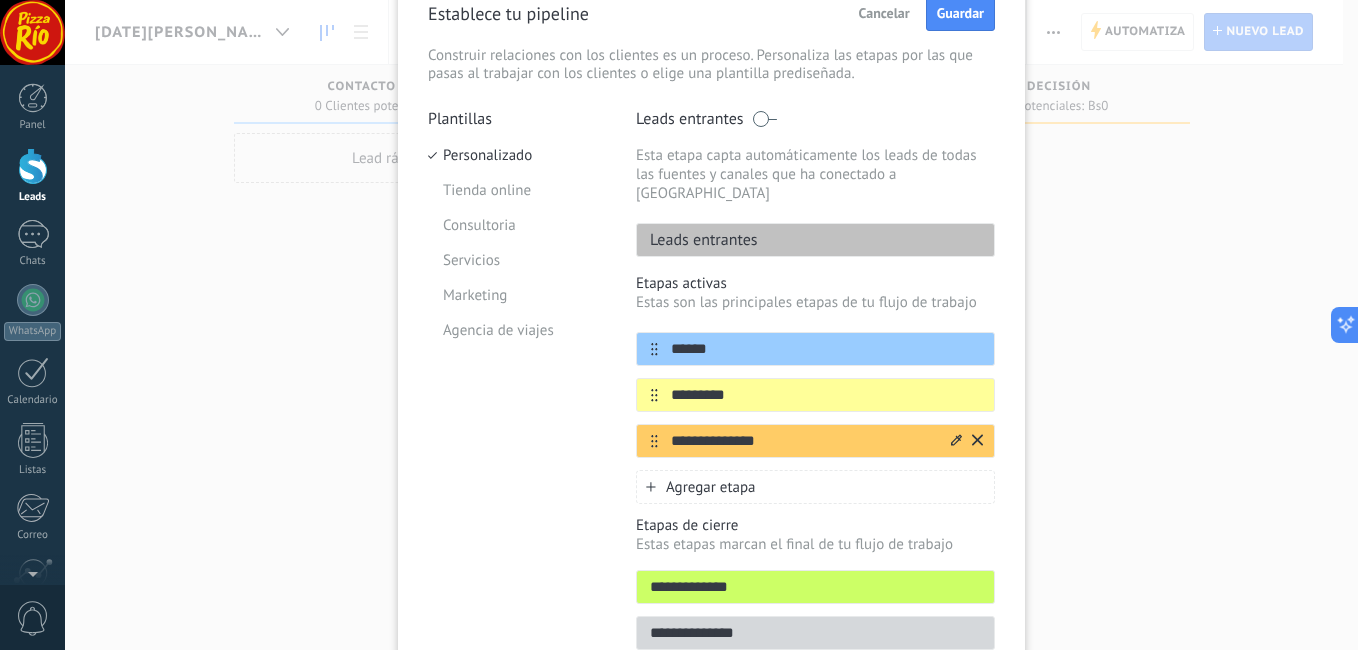 type on "*********" 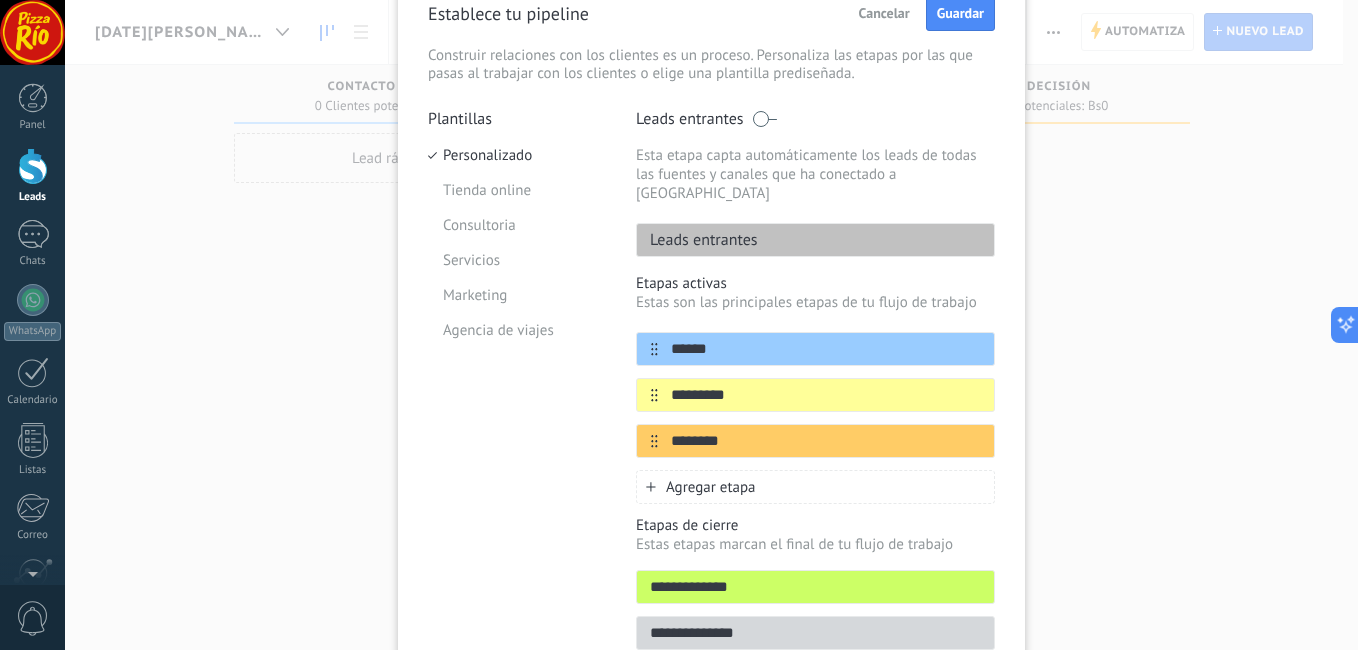 type on "********" 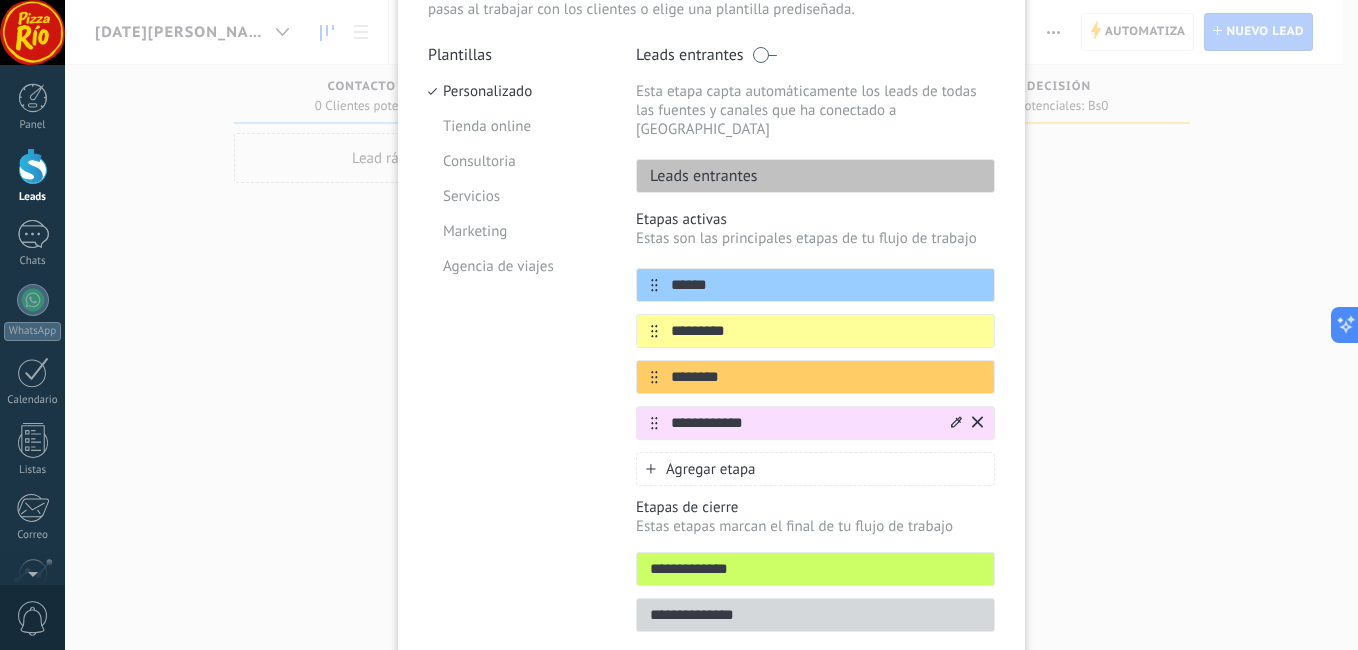 scroll, scrollTop: 234, scrollLeft: 0, axis: vertical 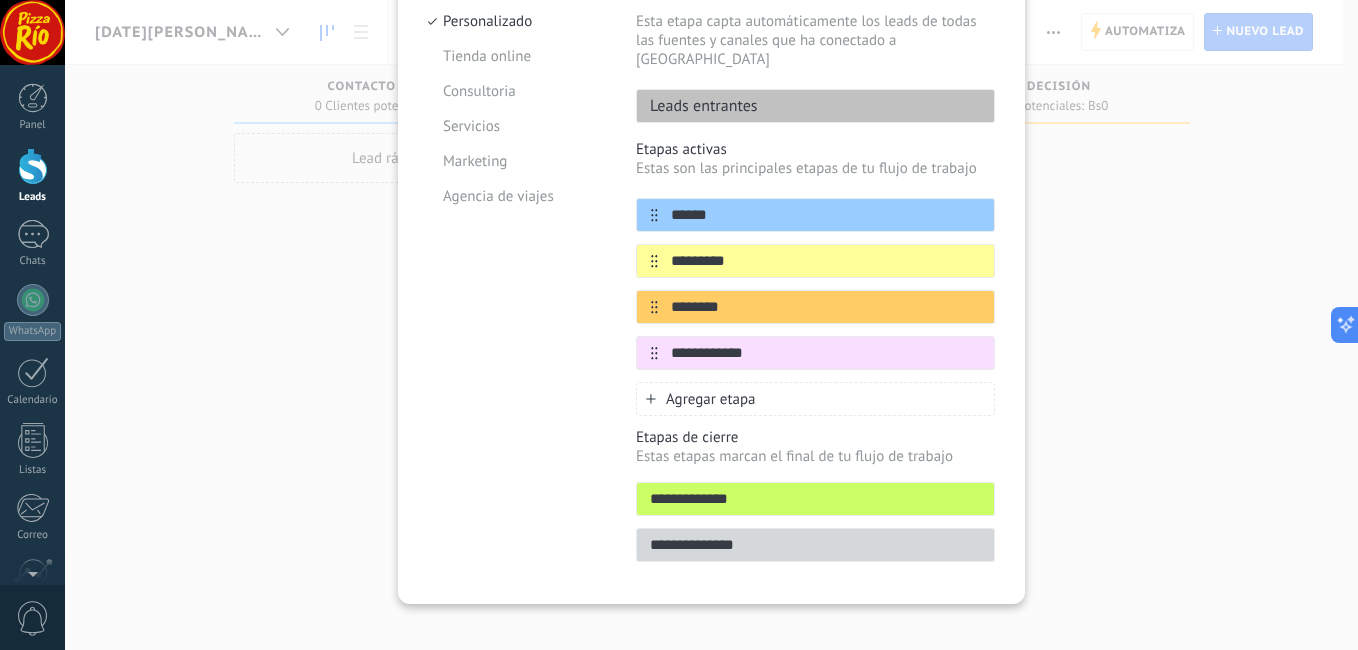 type on "**********" 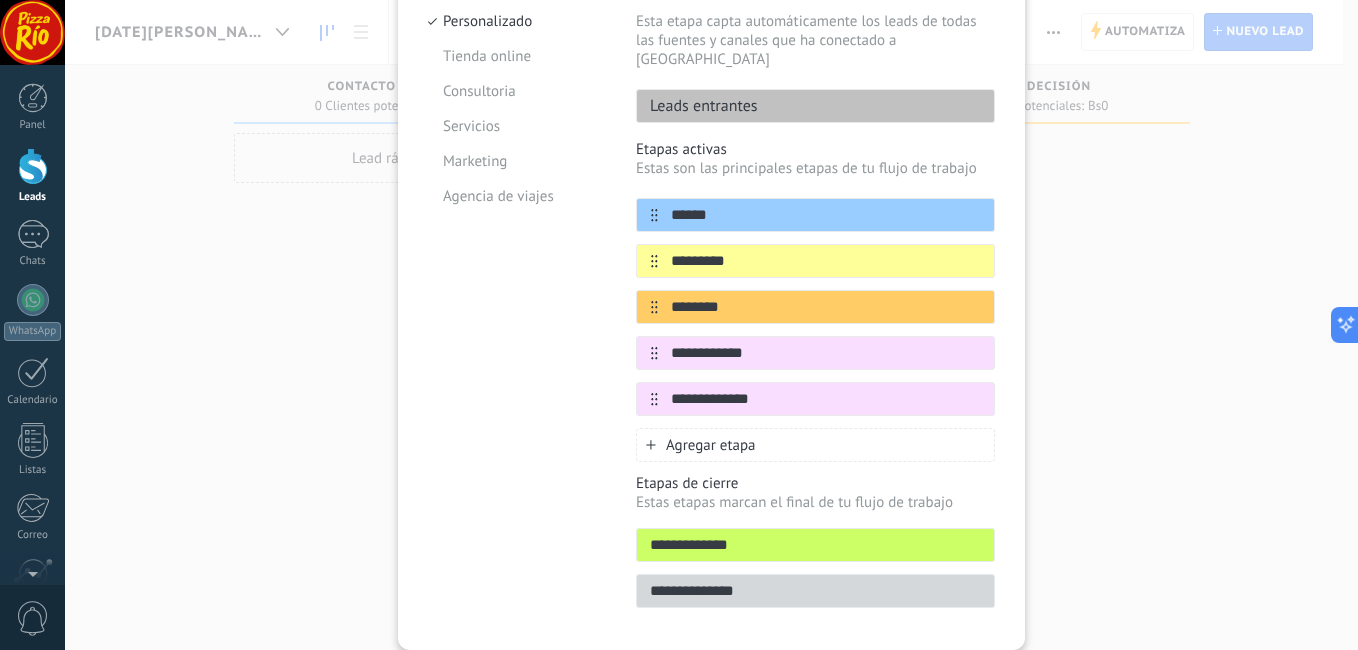 type on "**********" 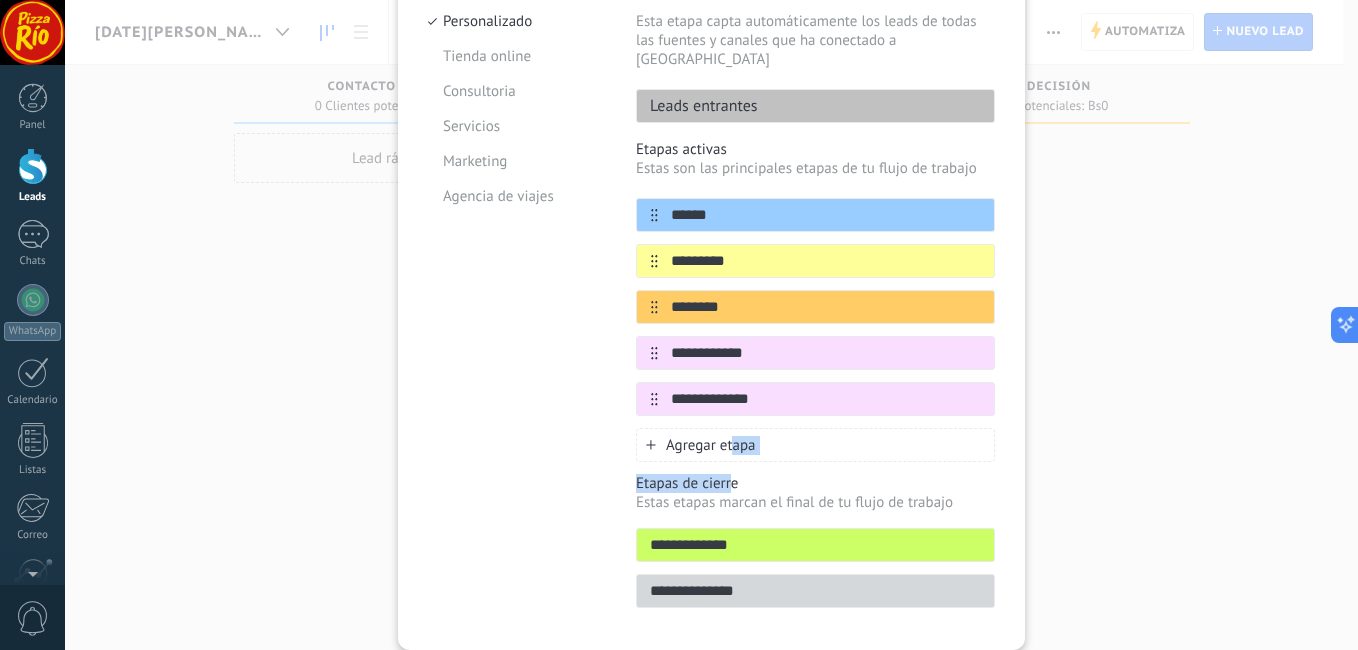 drag, startPoint x: 728, startPoint y: 430, endPoint x: 730, endPoint y: 444, distance: 14.142136 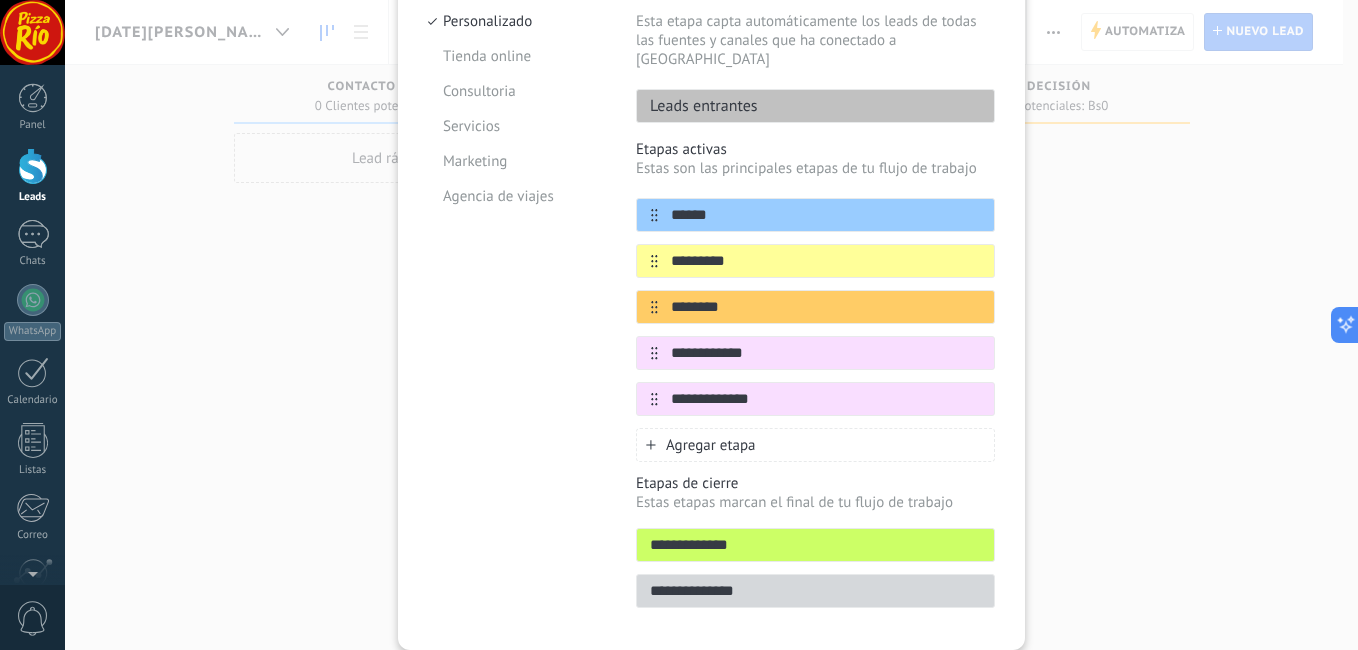 drag, startPoint x: 730, startPoint y: 444, endPoint x: 722, endPoint y: 424, distance: 21.540659 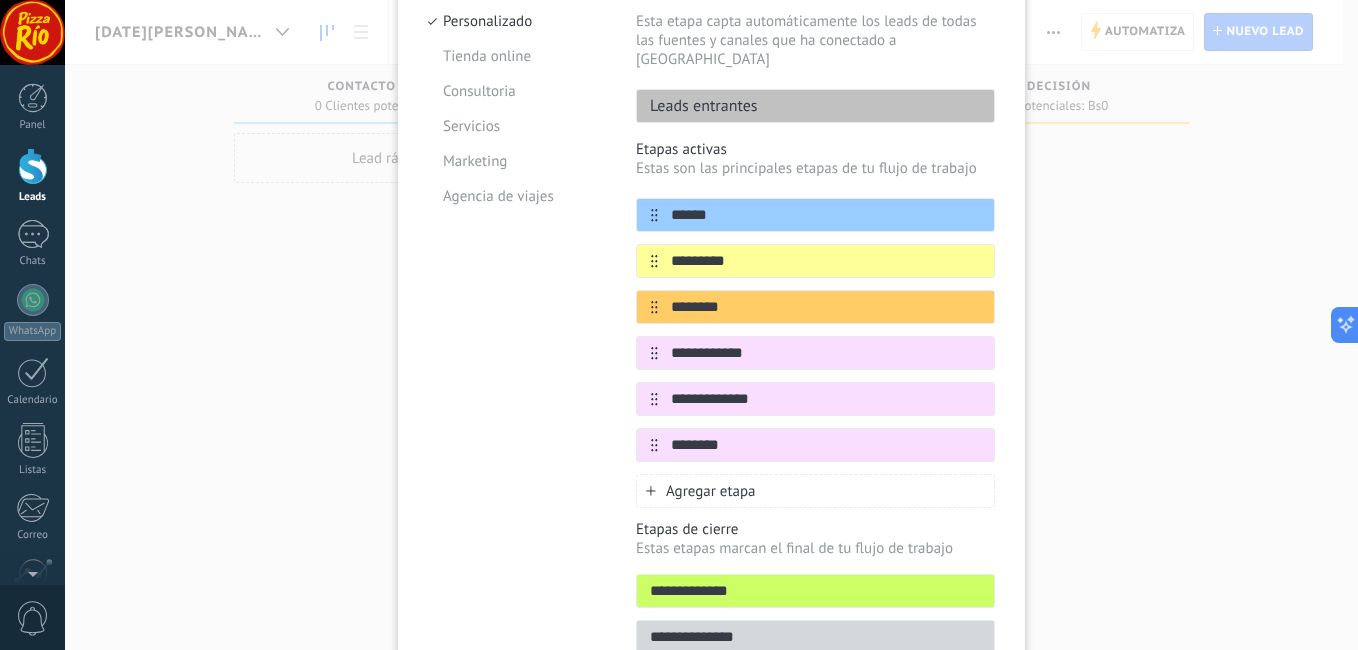 type on "********" 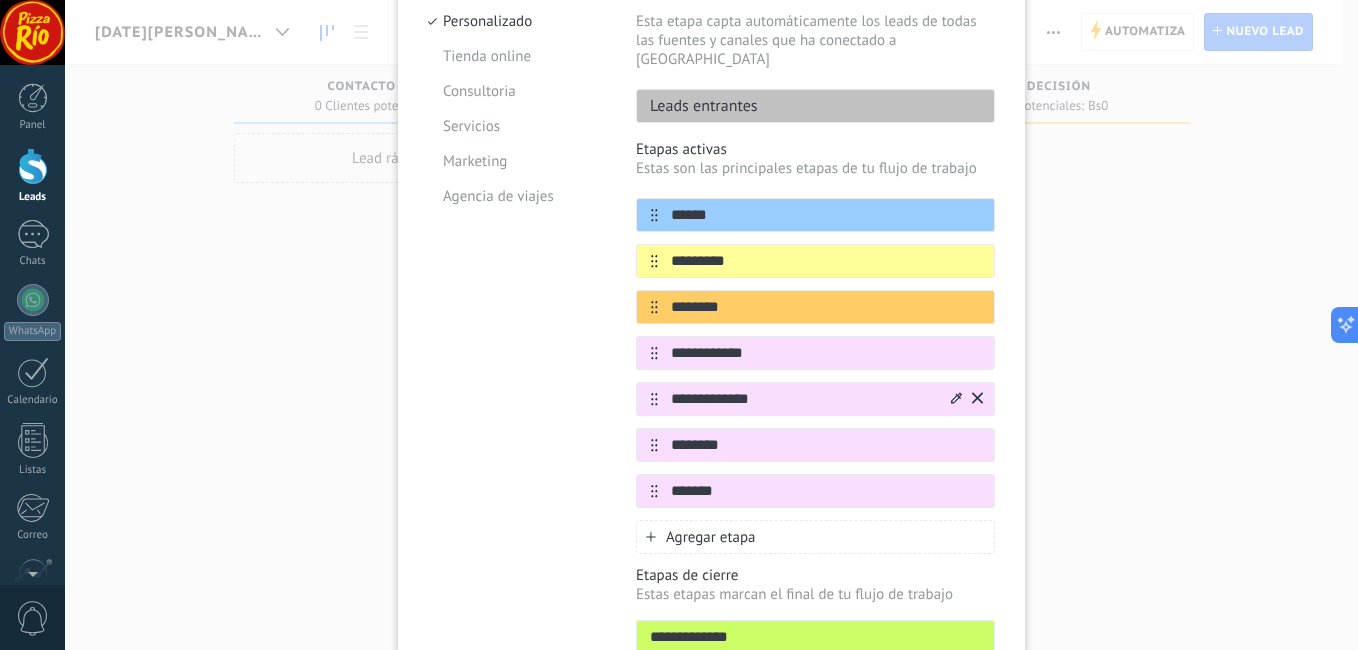 type on "*******" 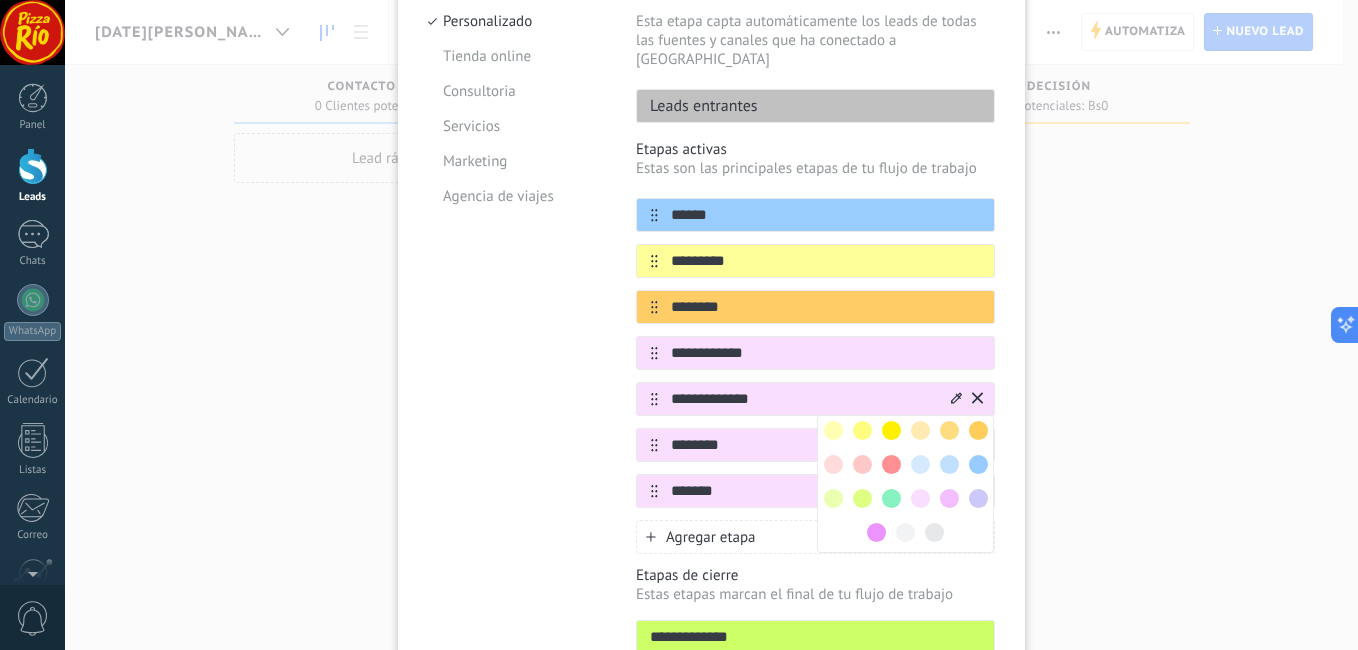 click at bounding box center (833, 430) 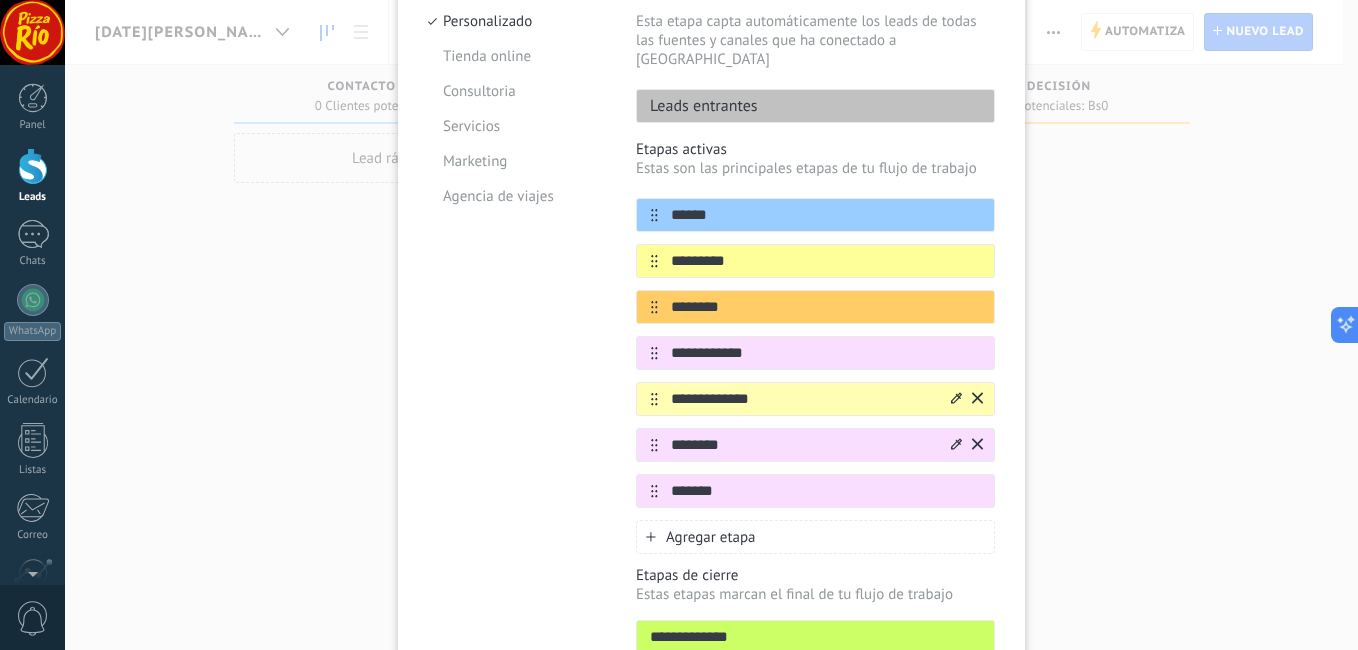 click 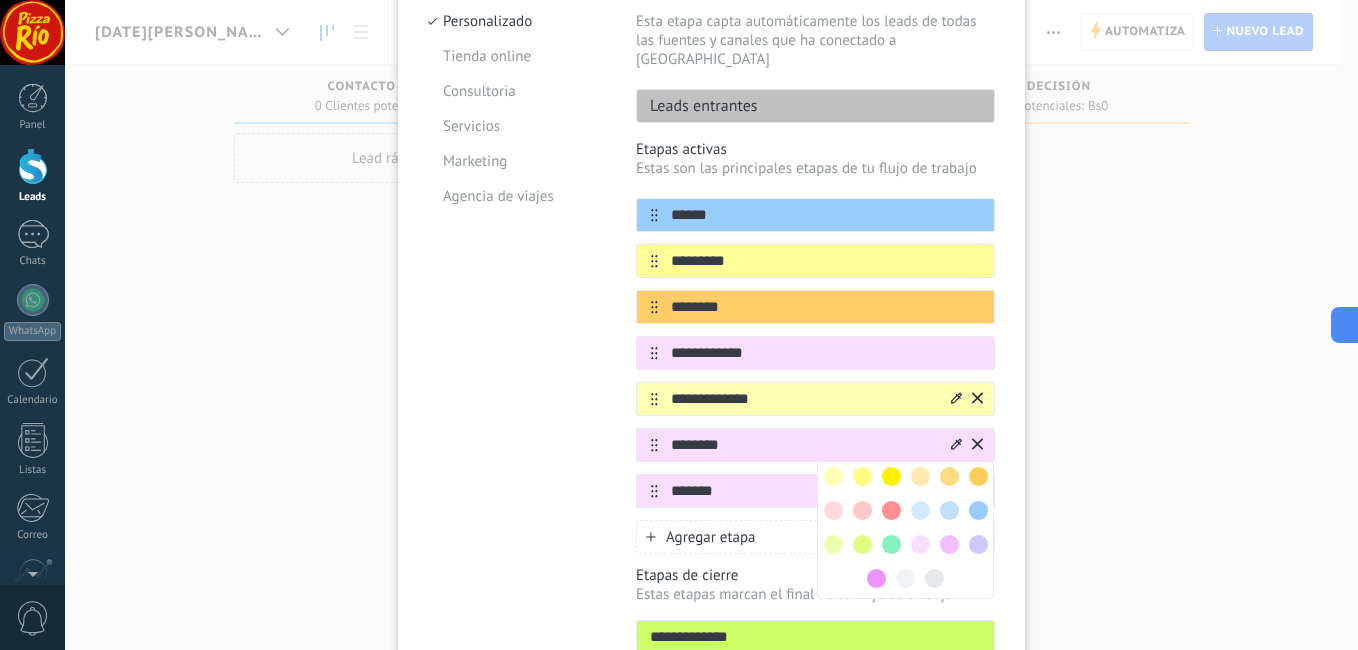 click at bounding box center [833, 510] 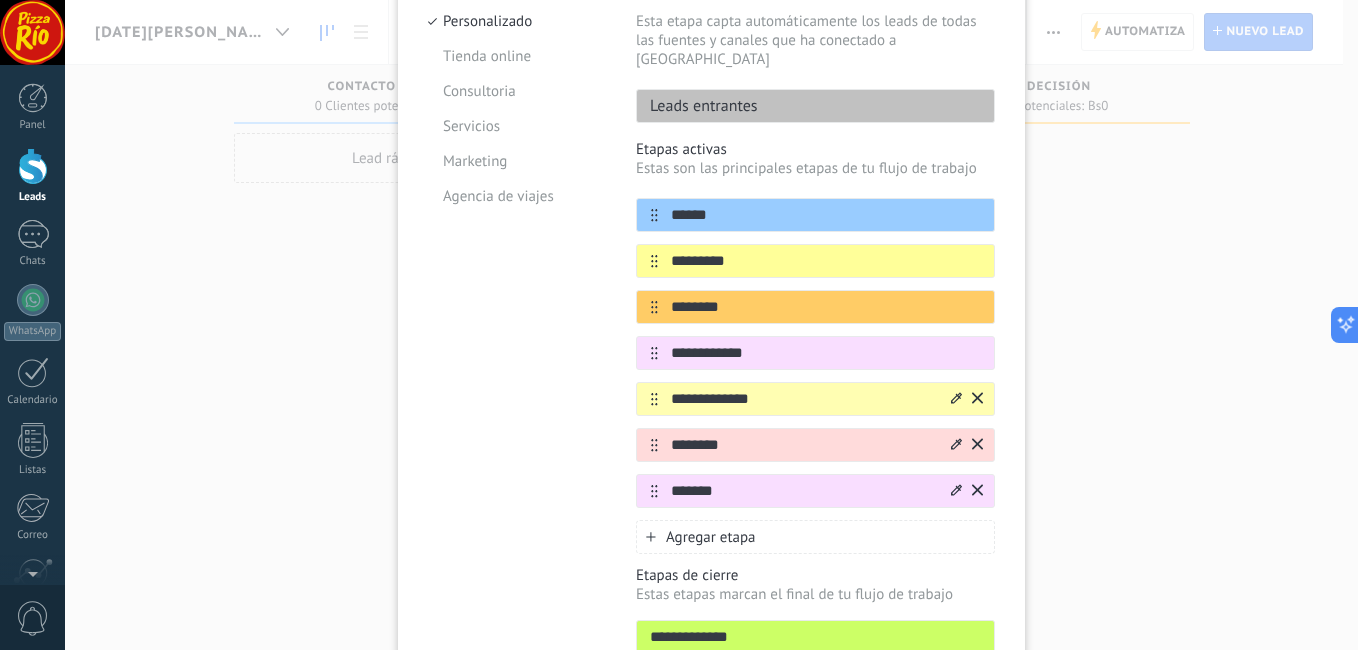 click 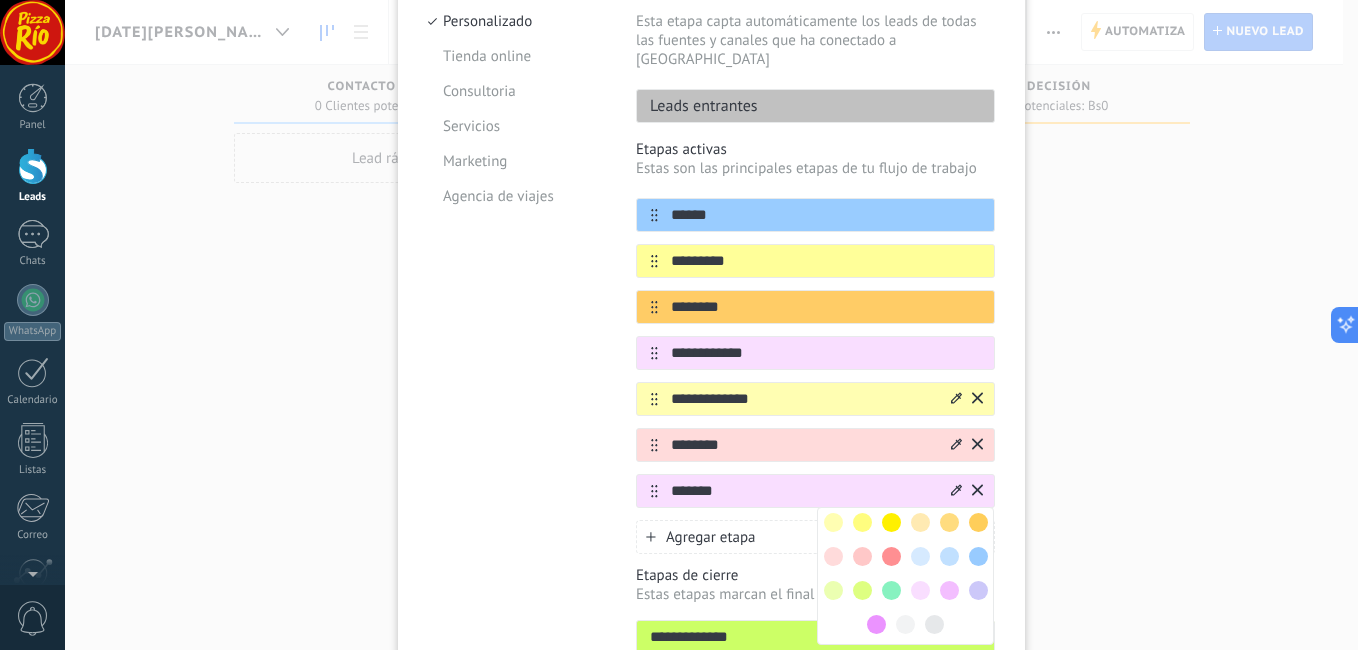 click at bounding box center (833, 590) 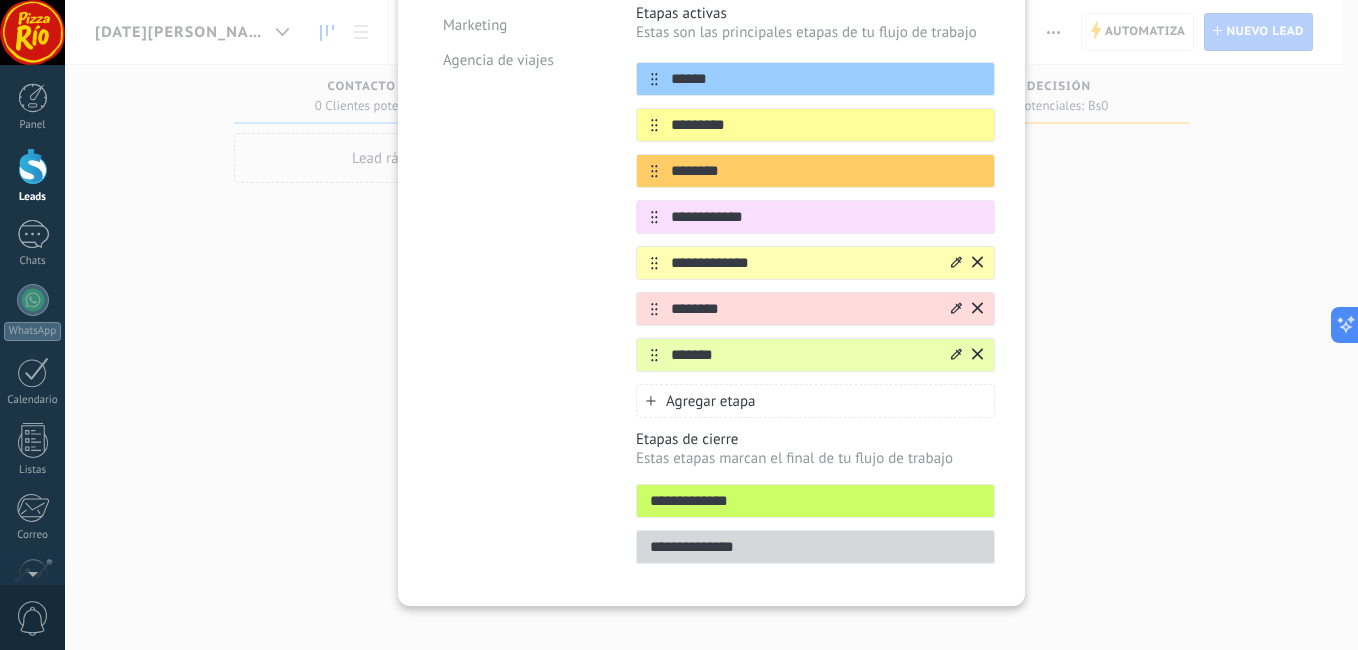 scroll, scrollTop: 372, scrollLeft: 0, axis: vertical 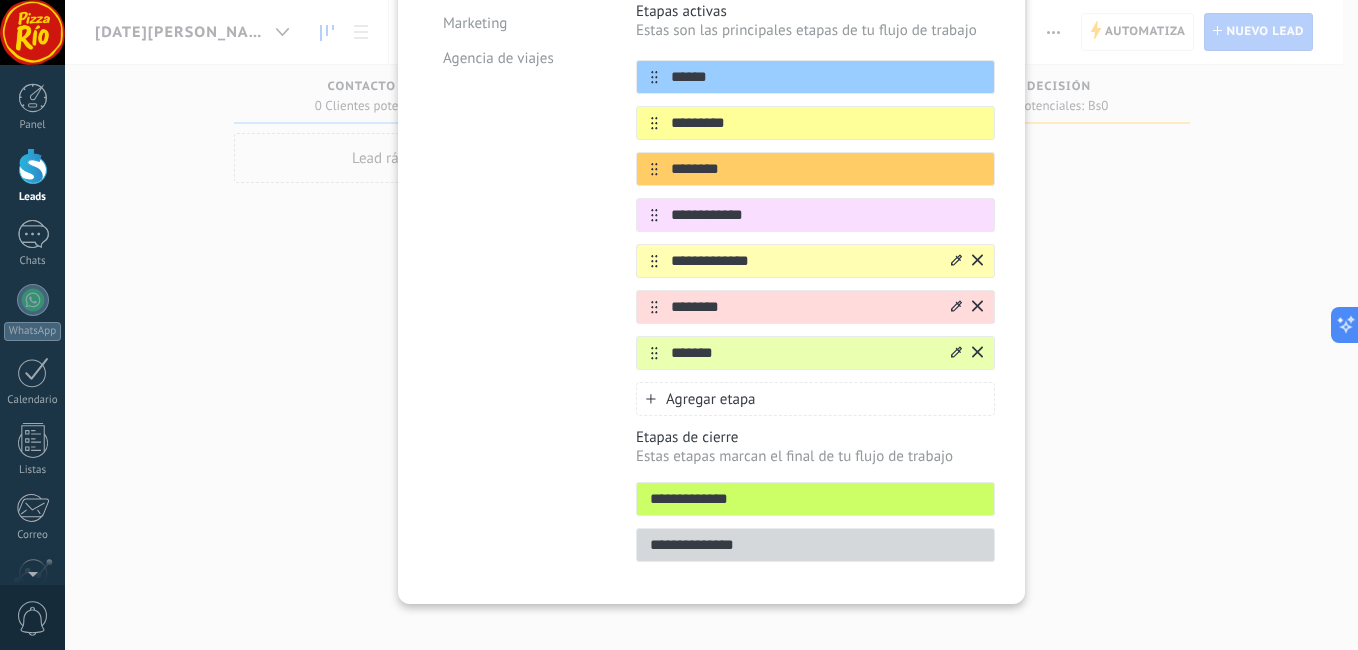 drag, startPoint x: 781, startPoint y: 485, endPoint x: 560, endPoint y: 501, distance: 221.57843 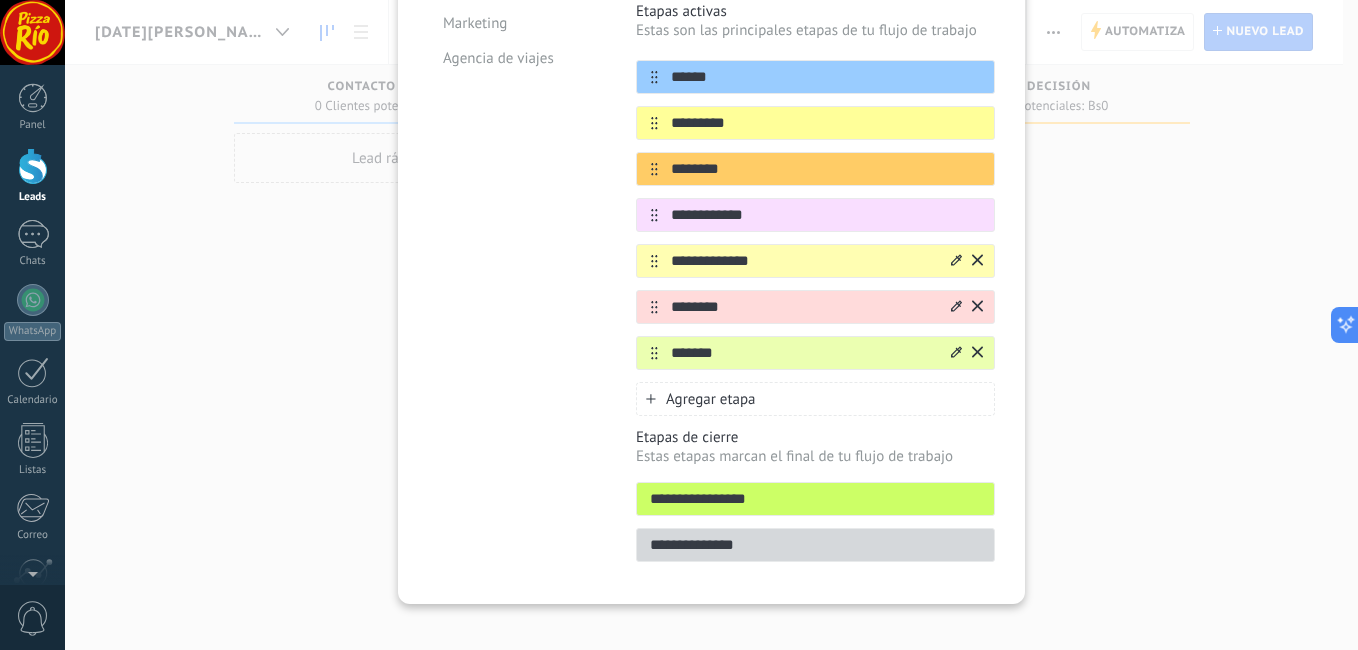 type on "**********" 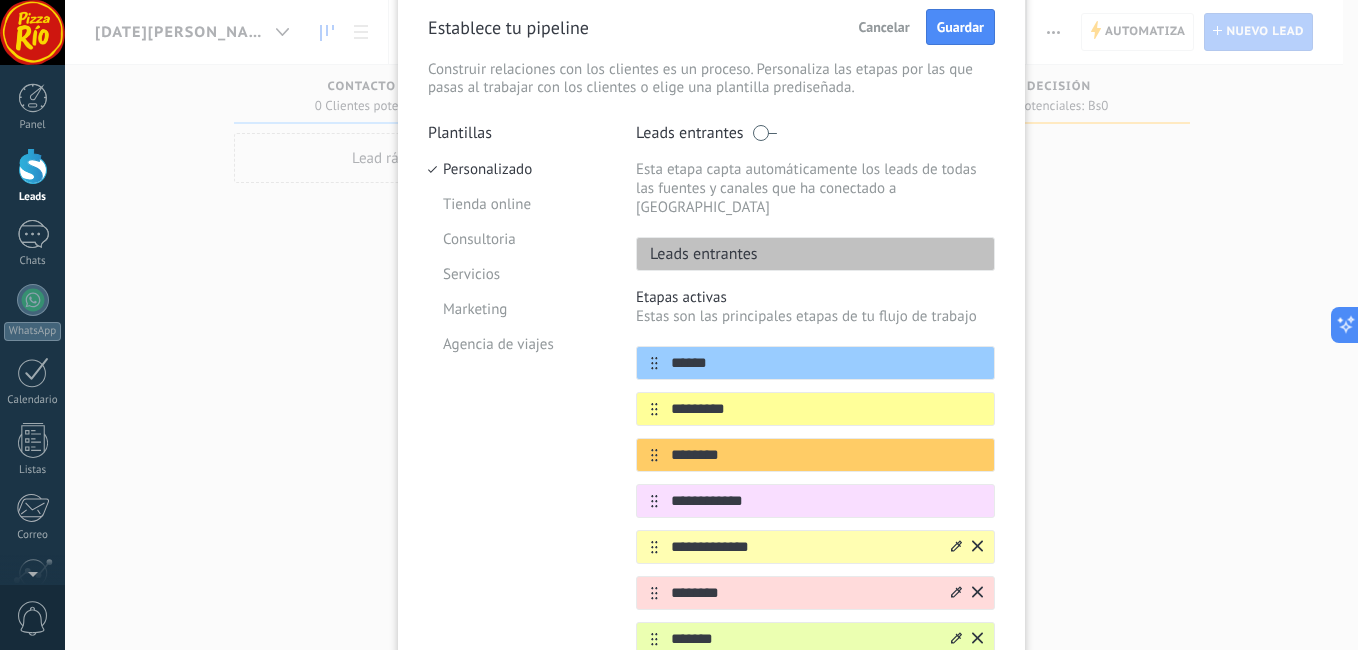 scroll, scrollTop: 0, scrollLeft: 0, axis: both 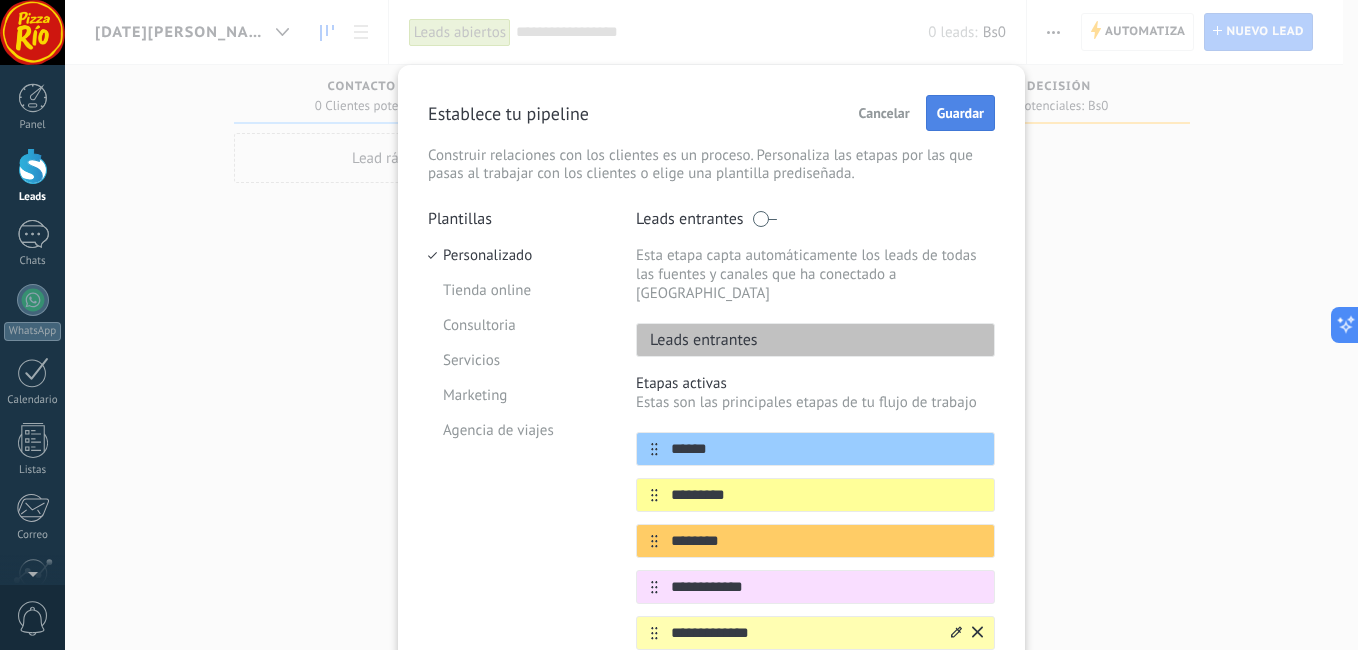 type on "**********" 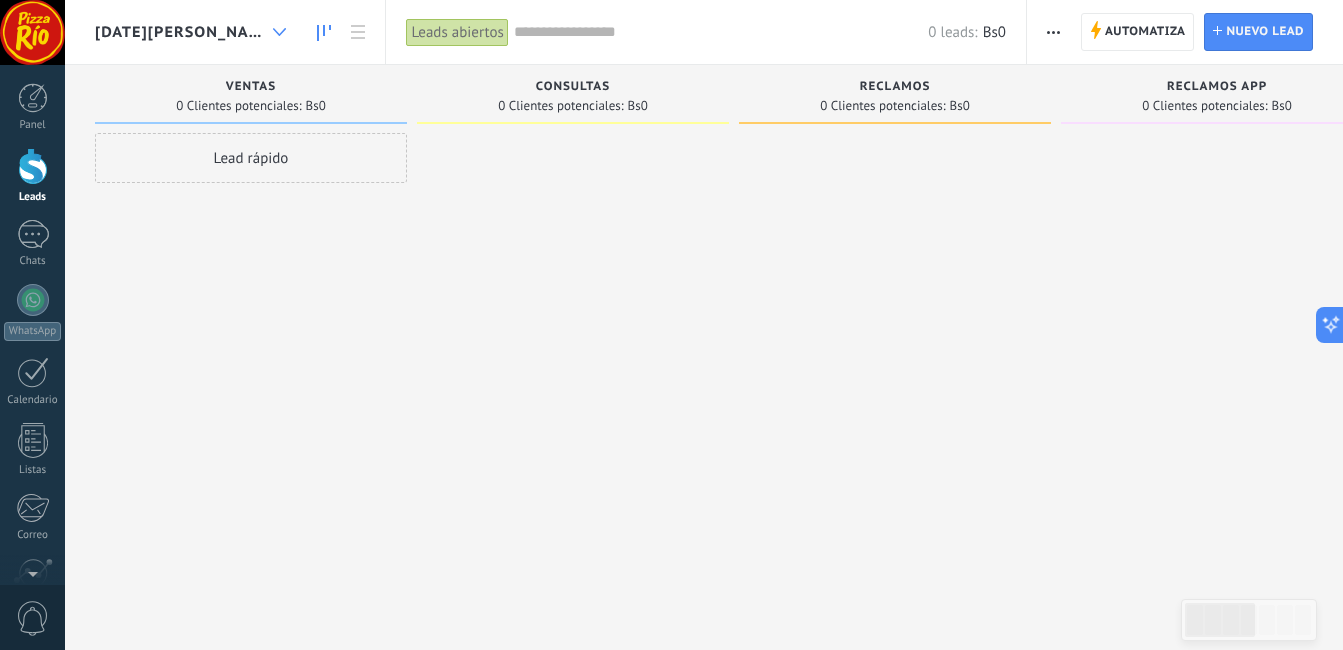 click at bounding box center (279, 32) 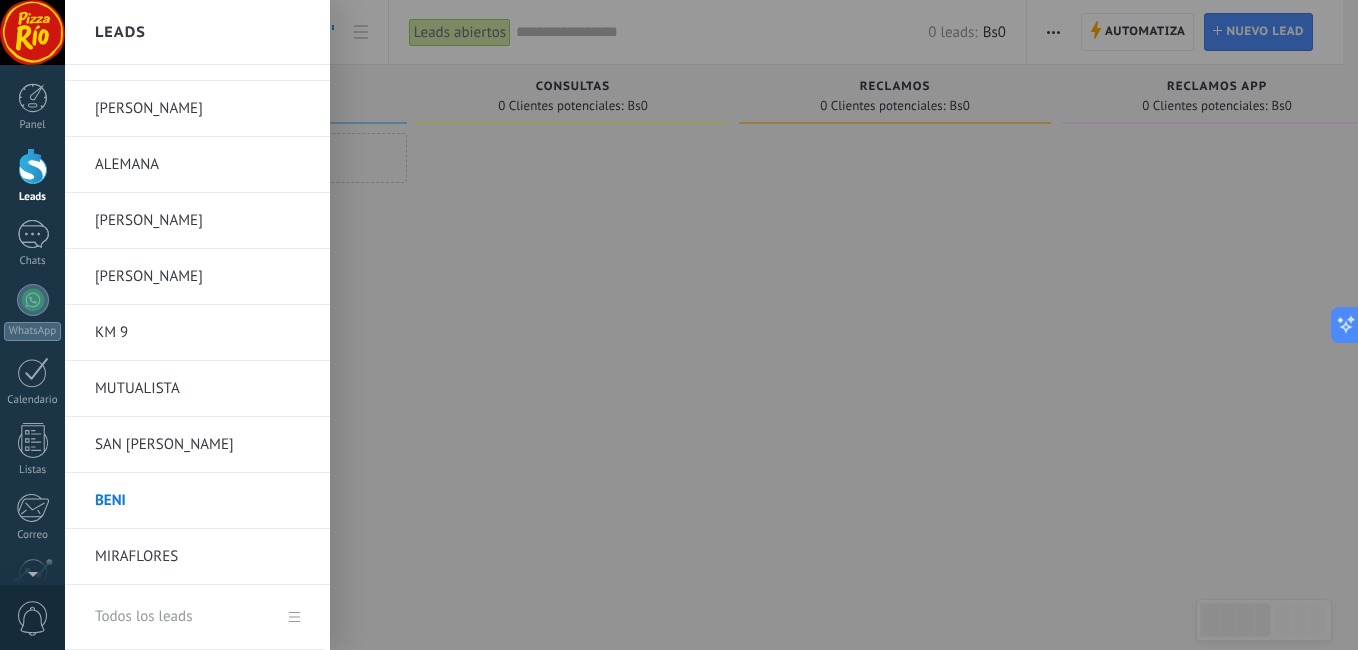 scroll, scrollTop: 880, scrollLeft: 0, axis: vertical 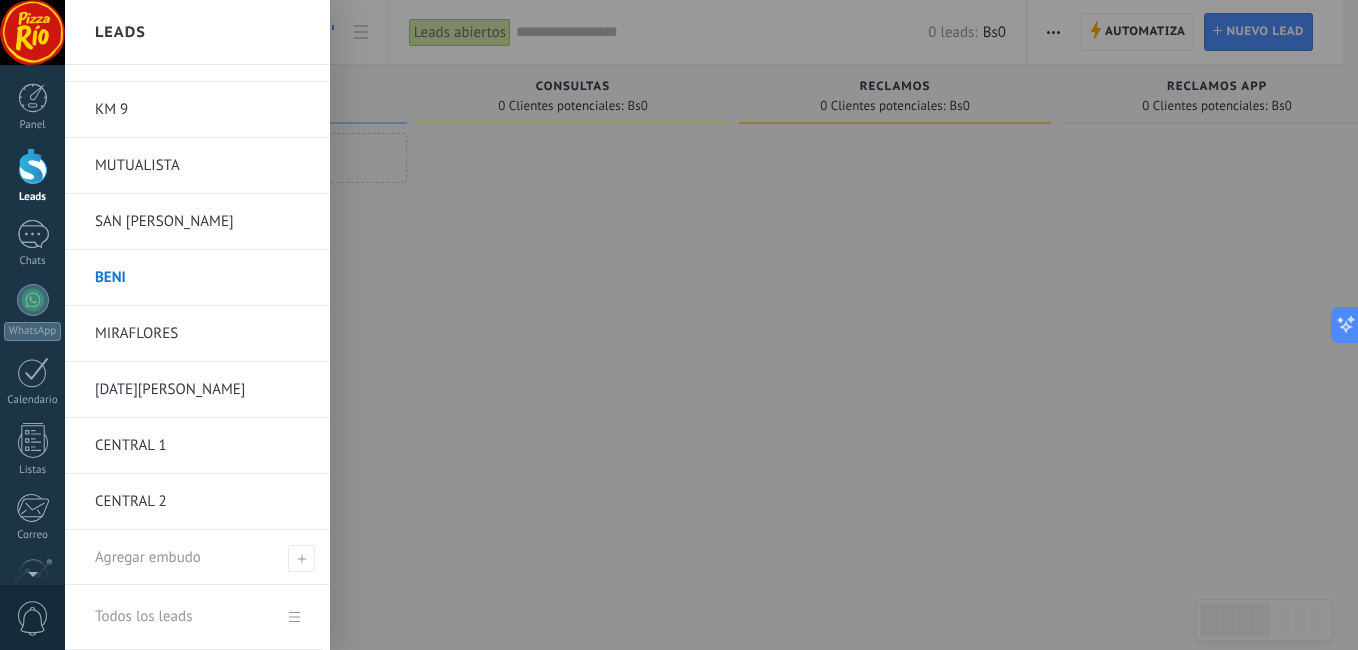 click on "CENTRAL 1" at bounding box center (202, 446) 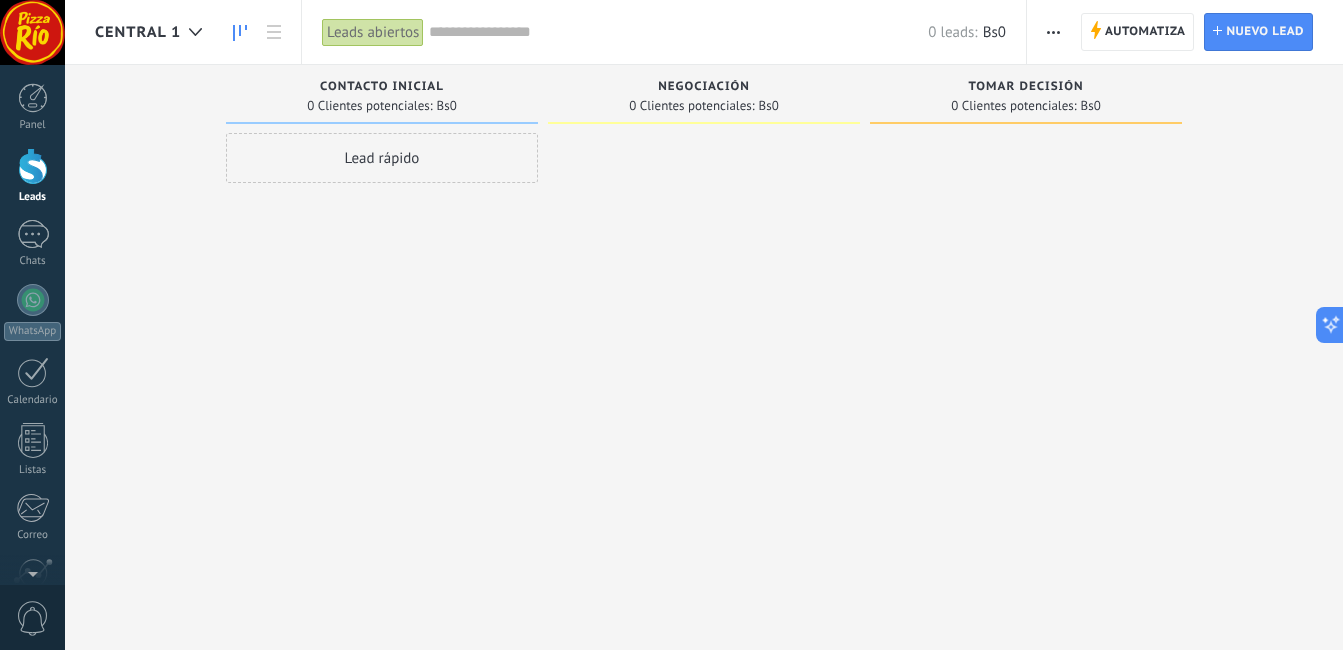 click at bounding box center [1053, 32] 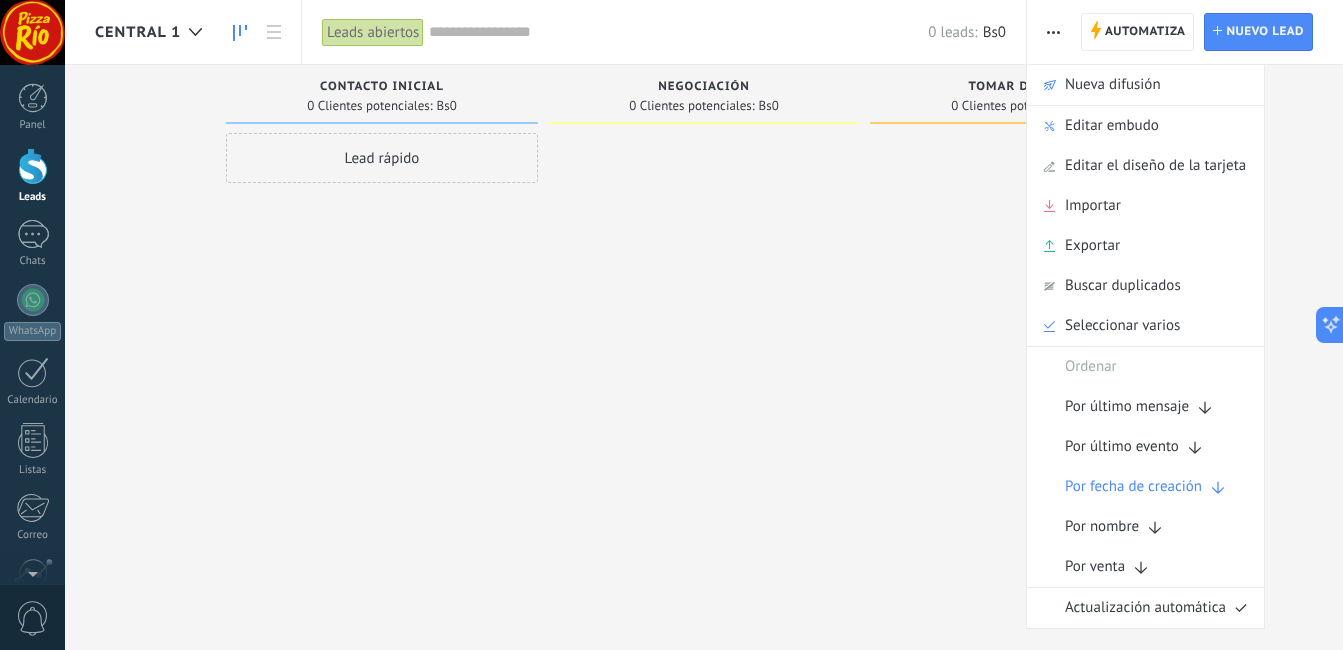 click at bounding box center [704, 327] 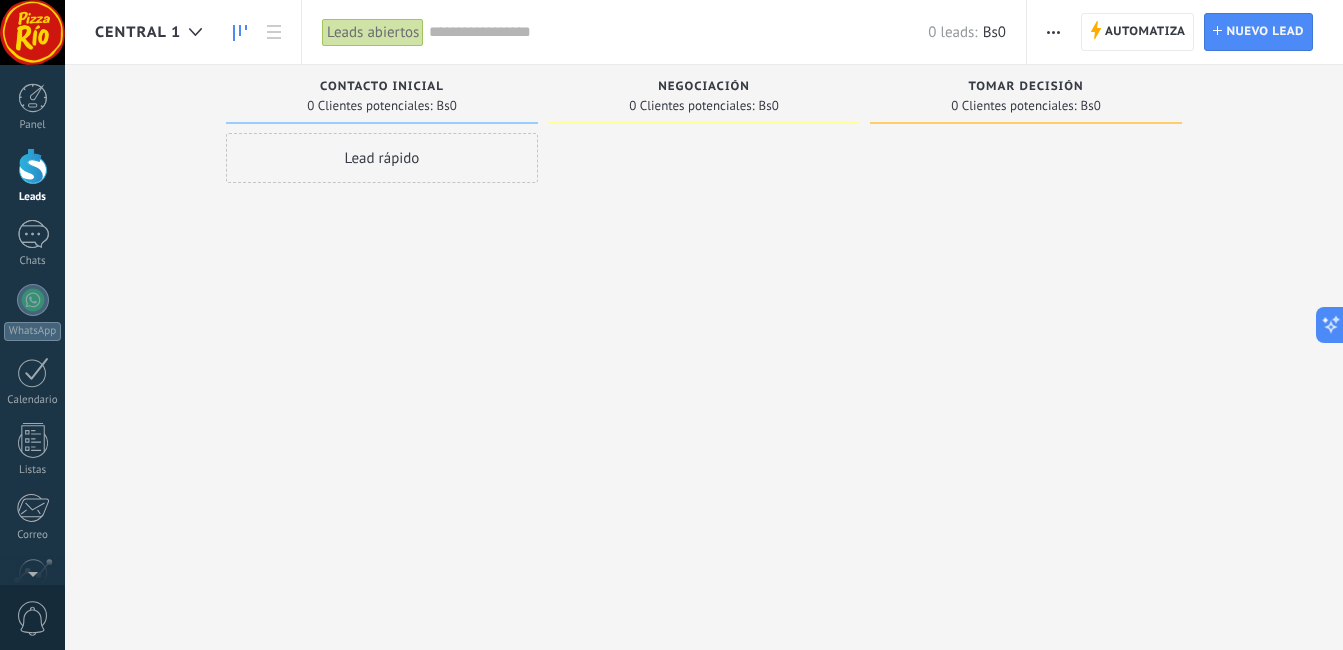 click at bounding box center (1053, 32) 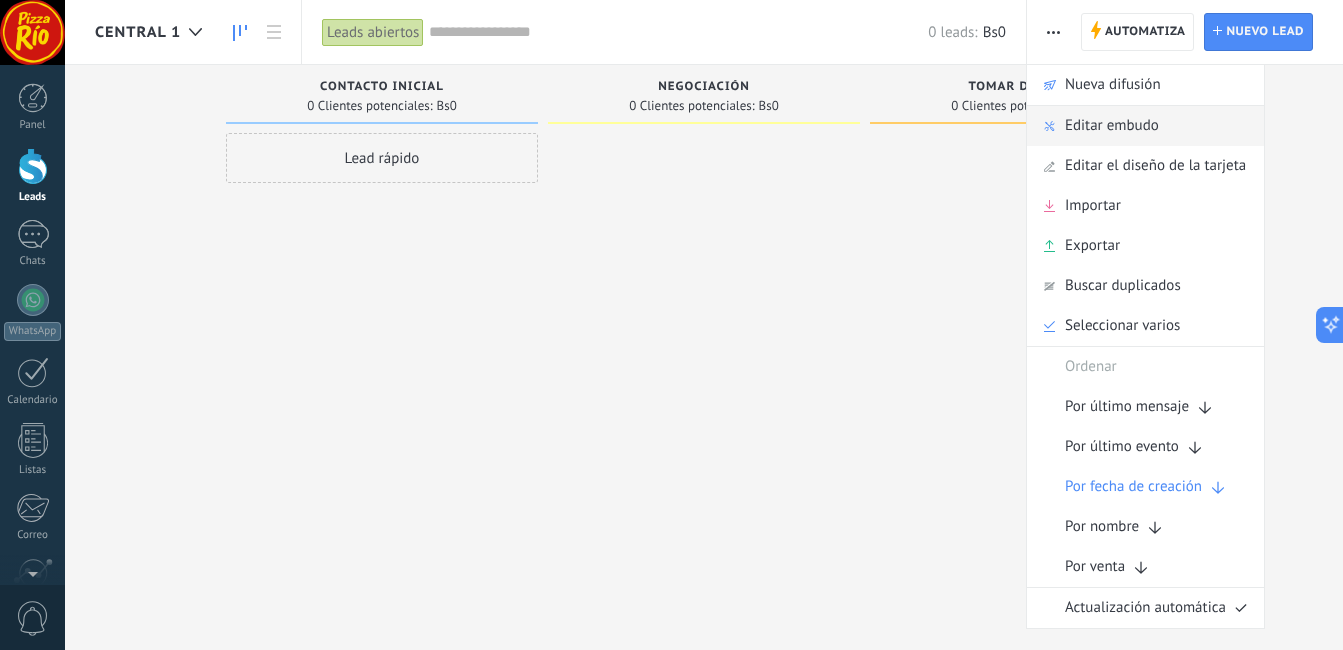 click on "Editar embudo" at bounding box center (1145, 126) 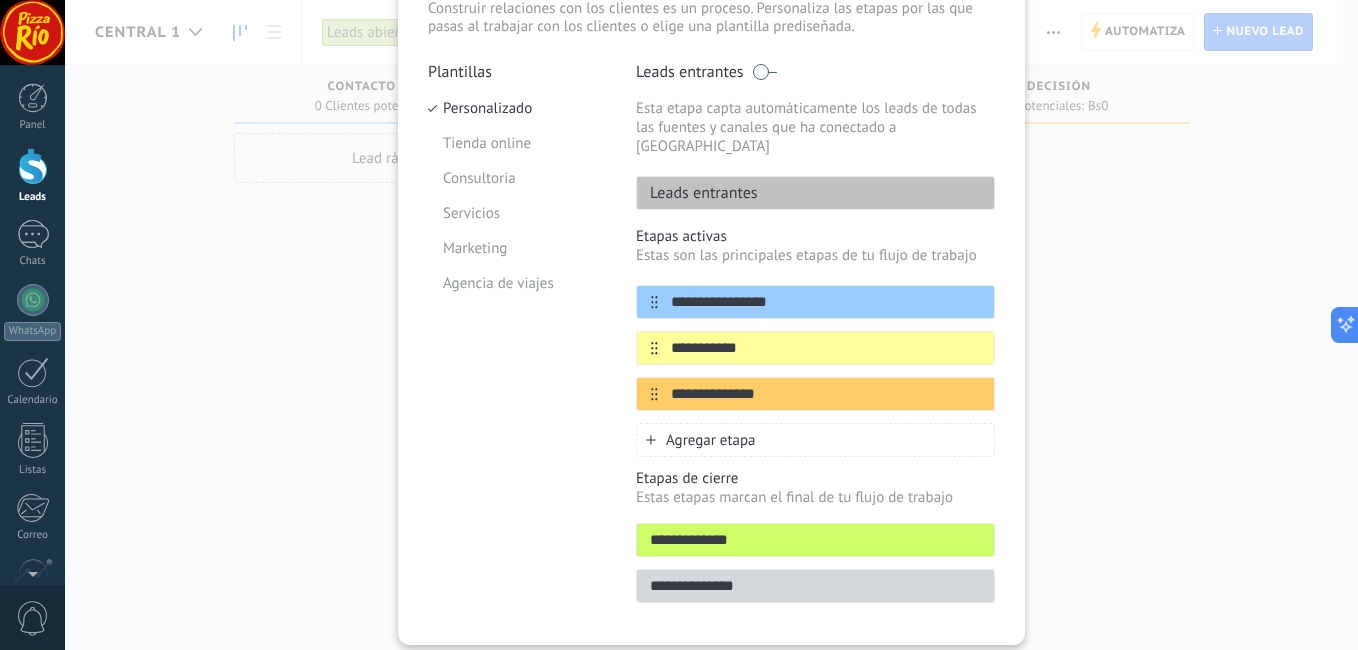 scroll, scrollTop: 188, scrollLeft: 0, axis: vertical 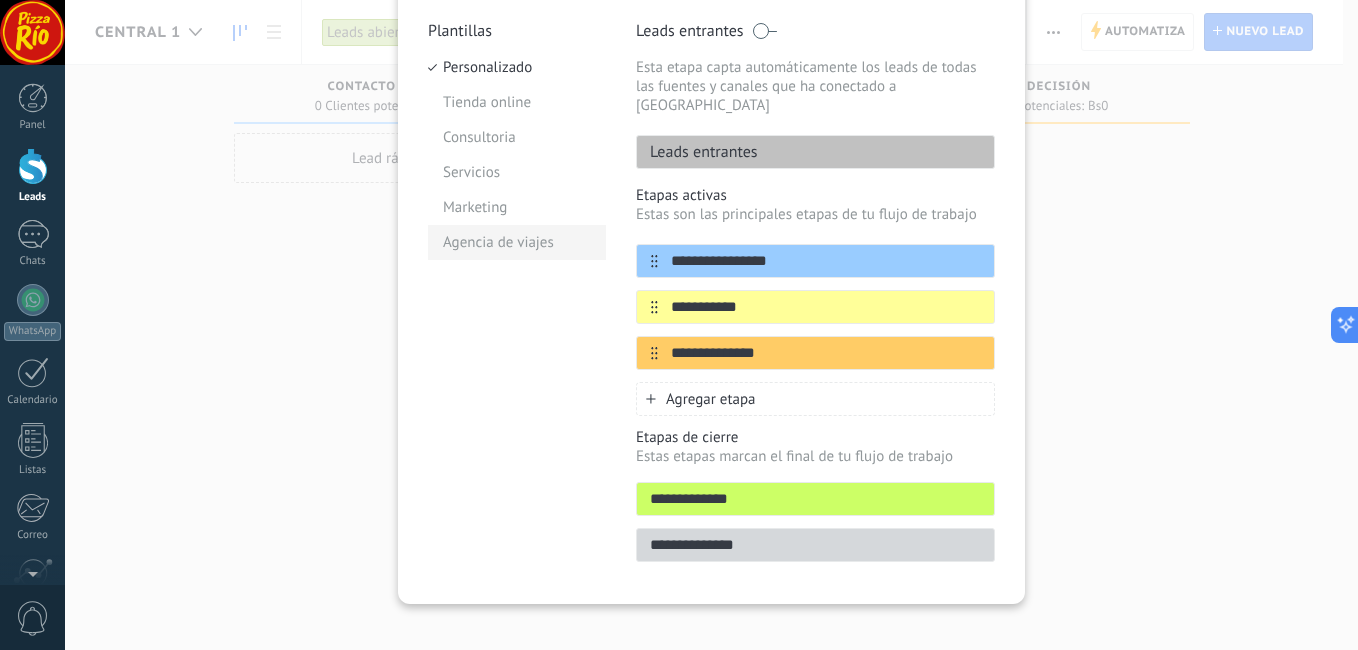 drag, startPoint x: 814, startPoint y: 245, endPoint x: 596, endPoint y: 257, distance: 218.33003 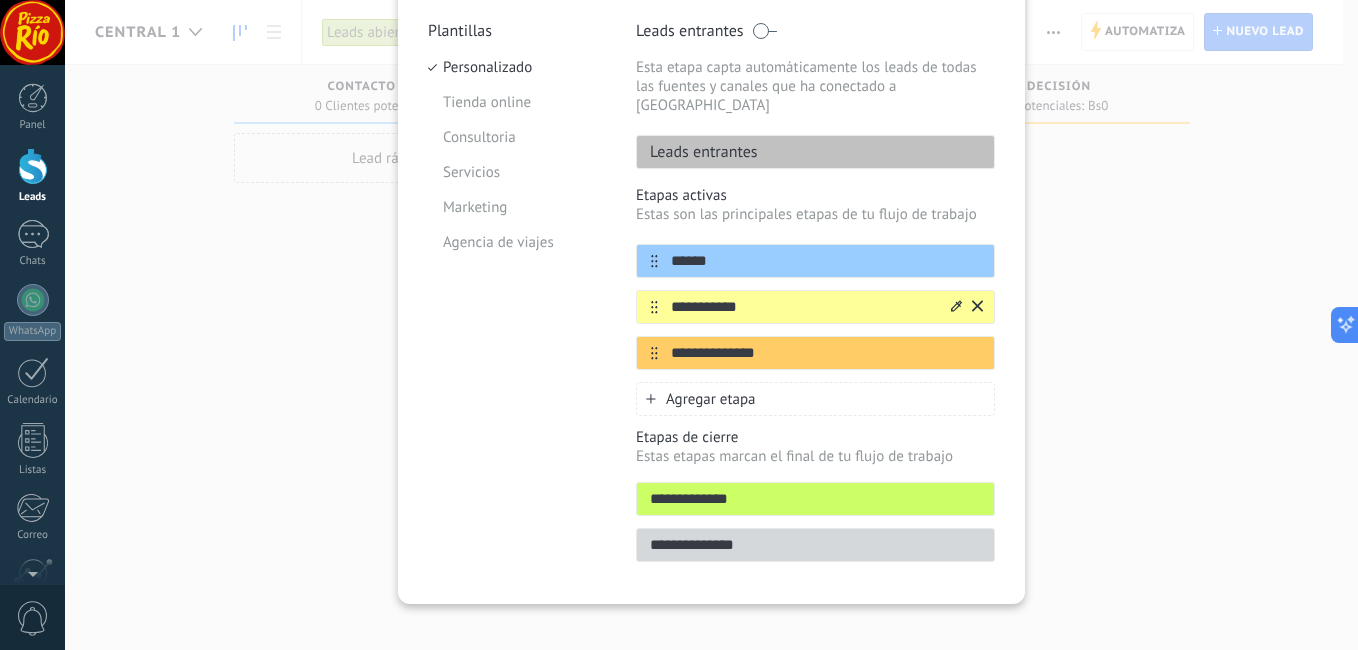type on "******" 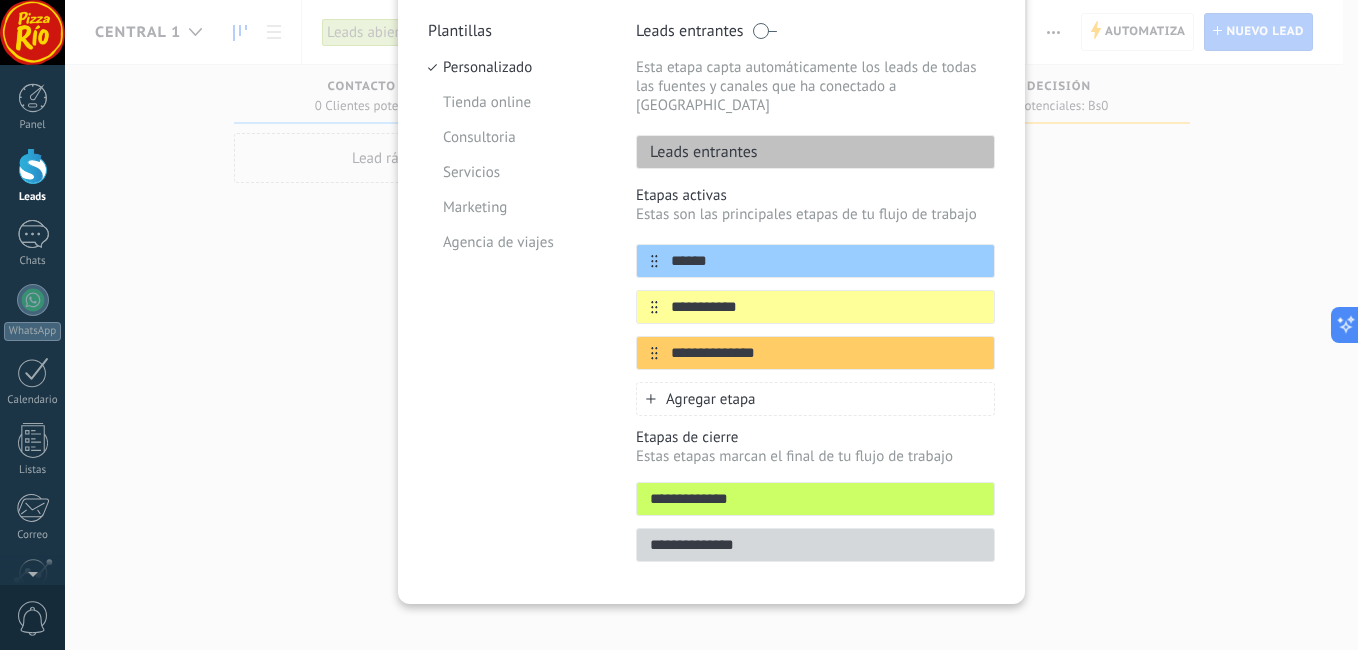 drag, startPoint x: 757, startPoint y: 287, endPoint x: 608, endPoint y: 300, distance: 149.56604 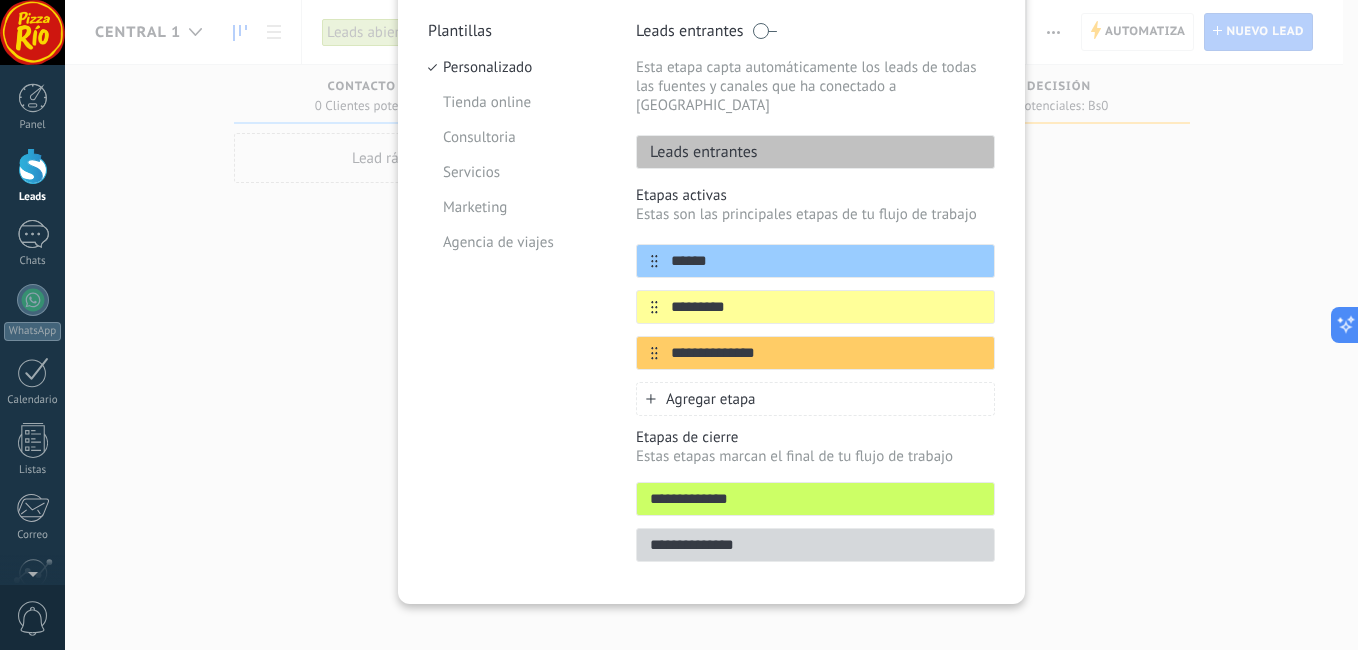 type on "*********" 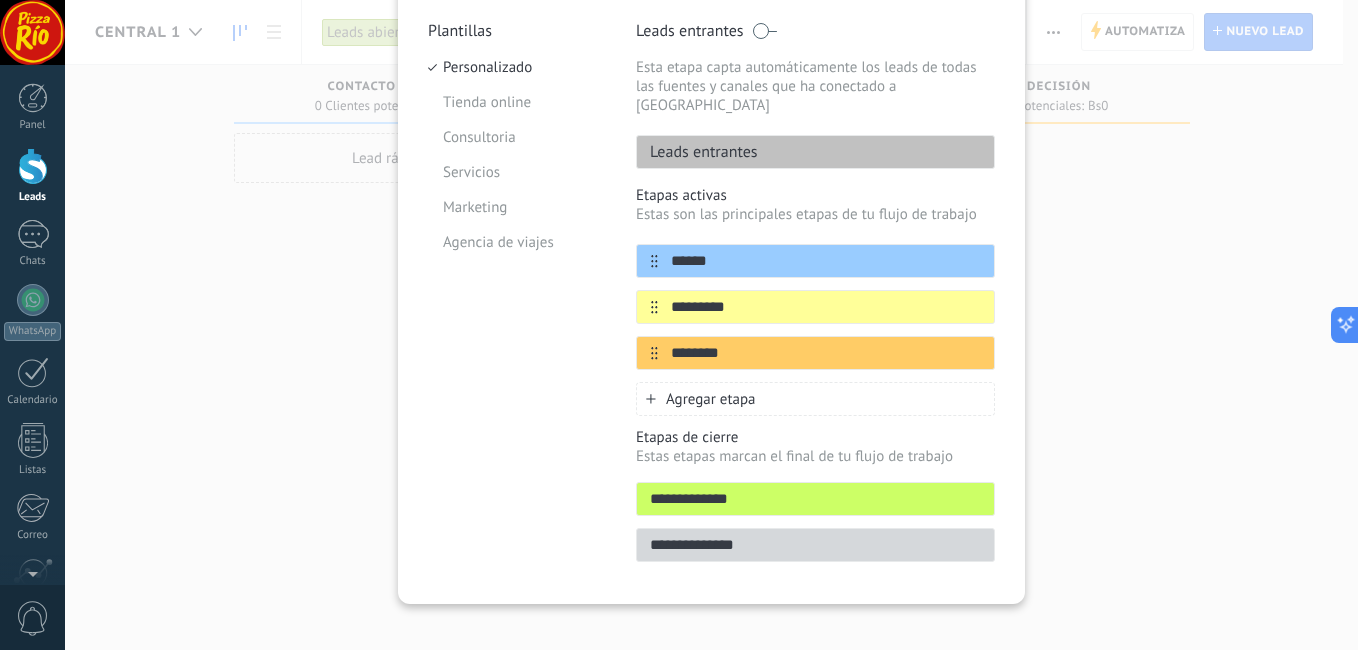 type on "********" 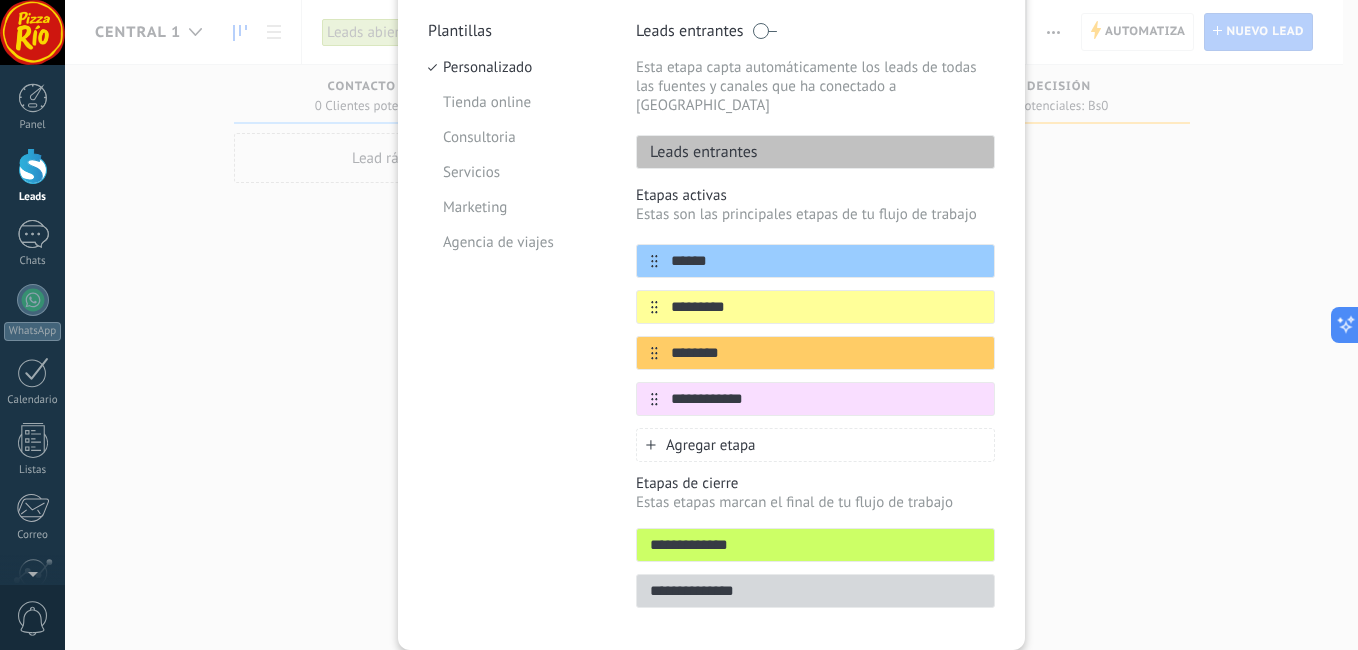 type on "**********" 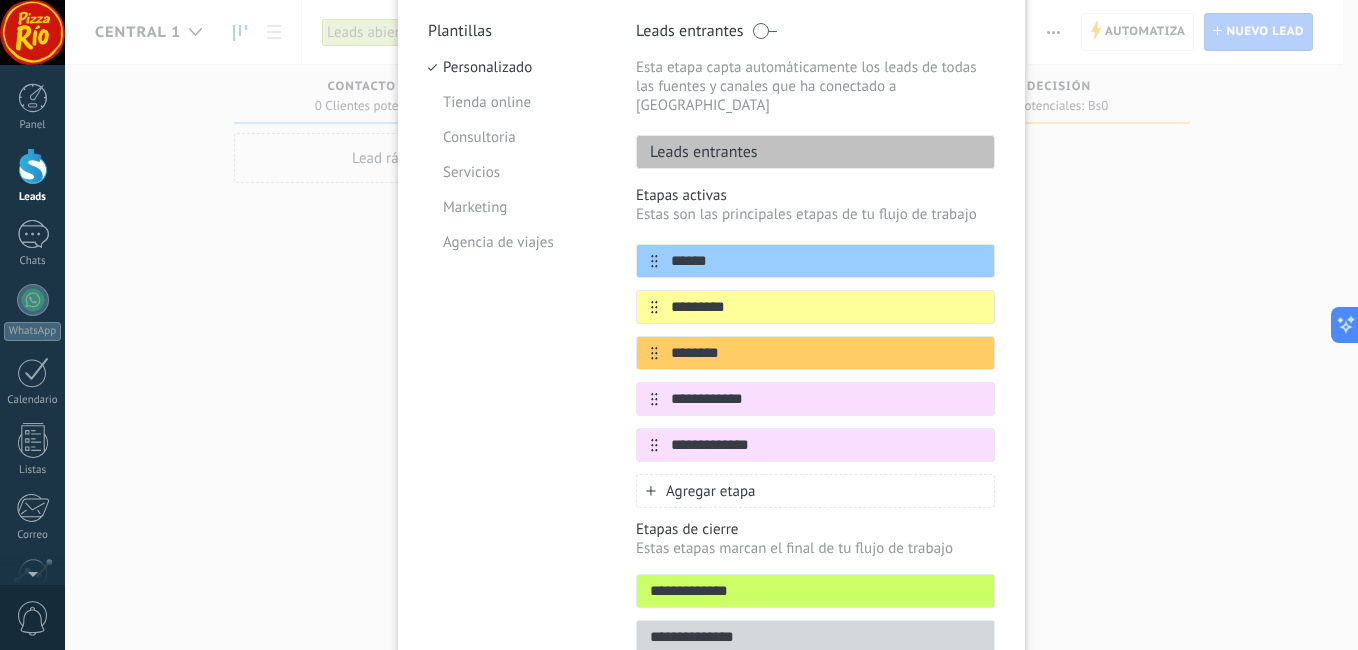 type on "**********" 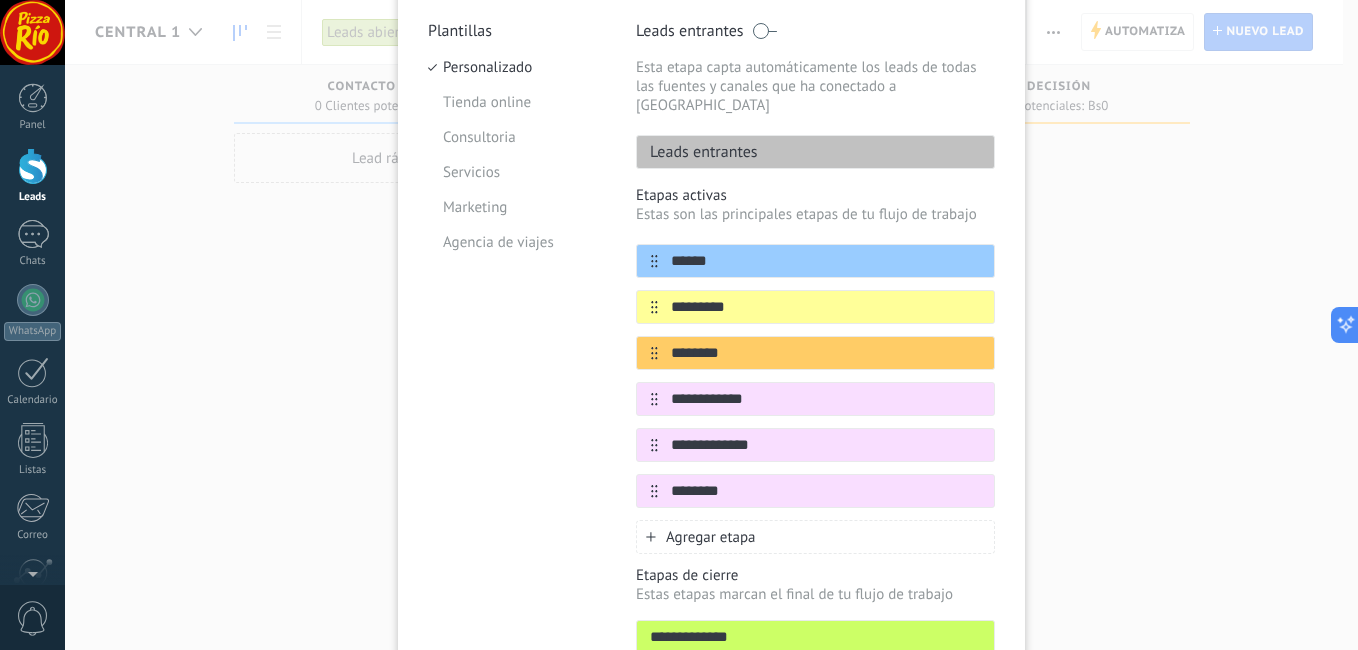 type on "********" 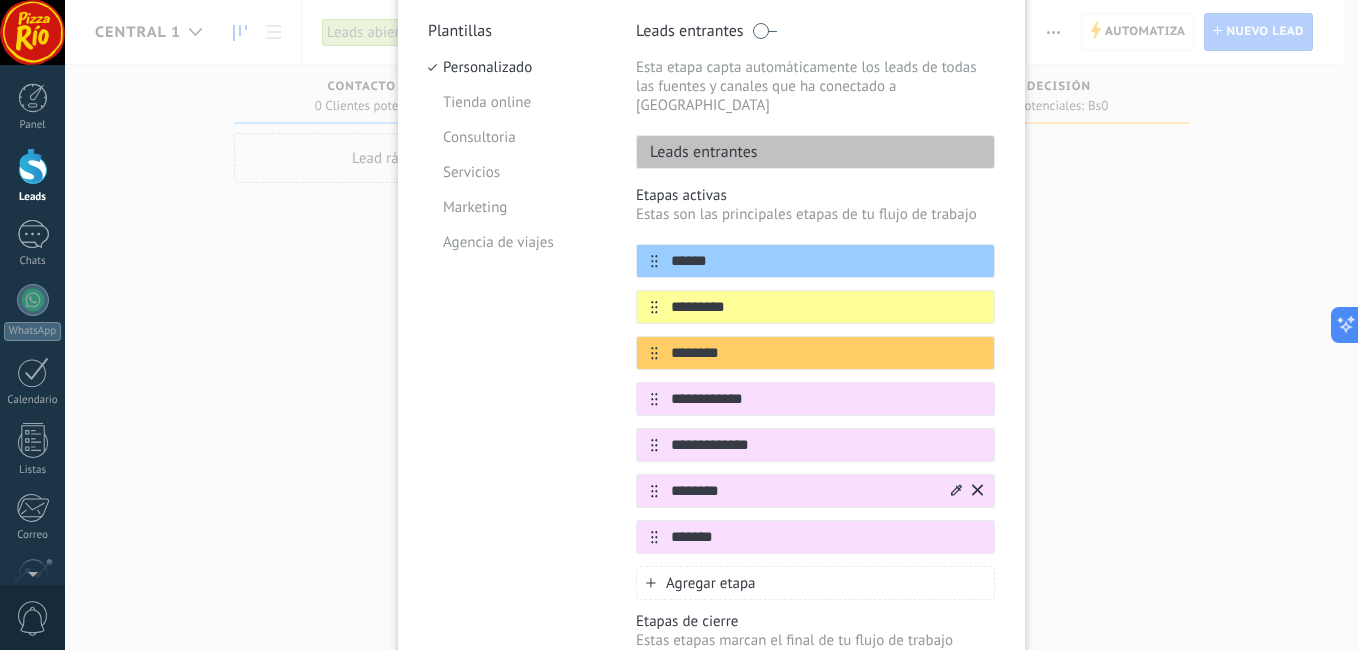 scroll, scrollTop: 288, scrollLeft: 0, axis: vertical 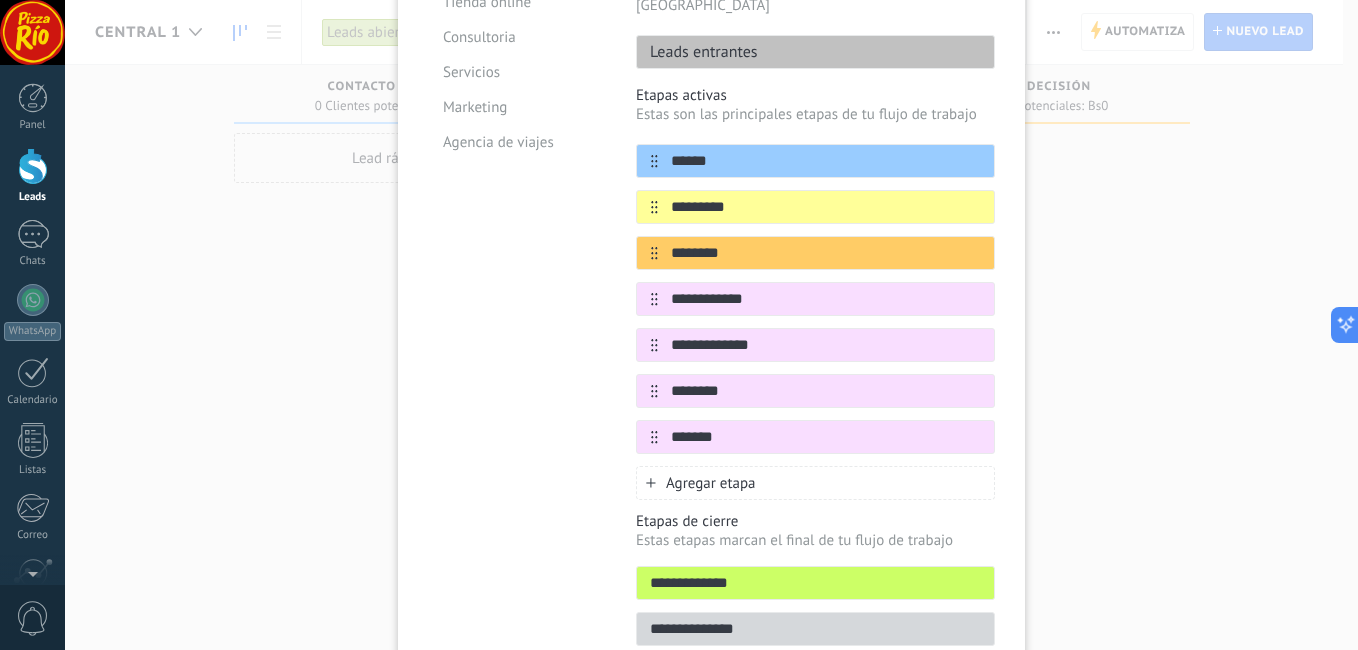 type on "*******" 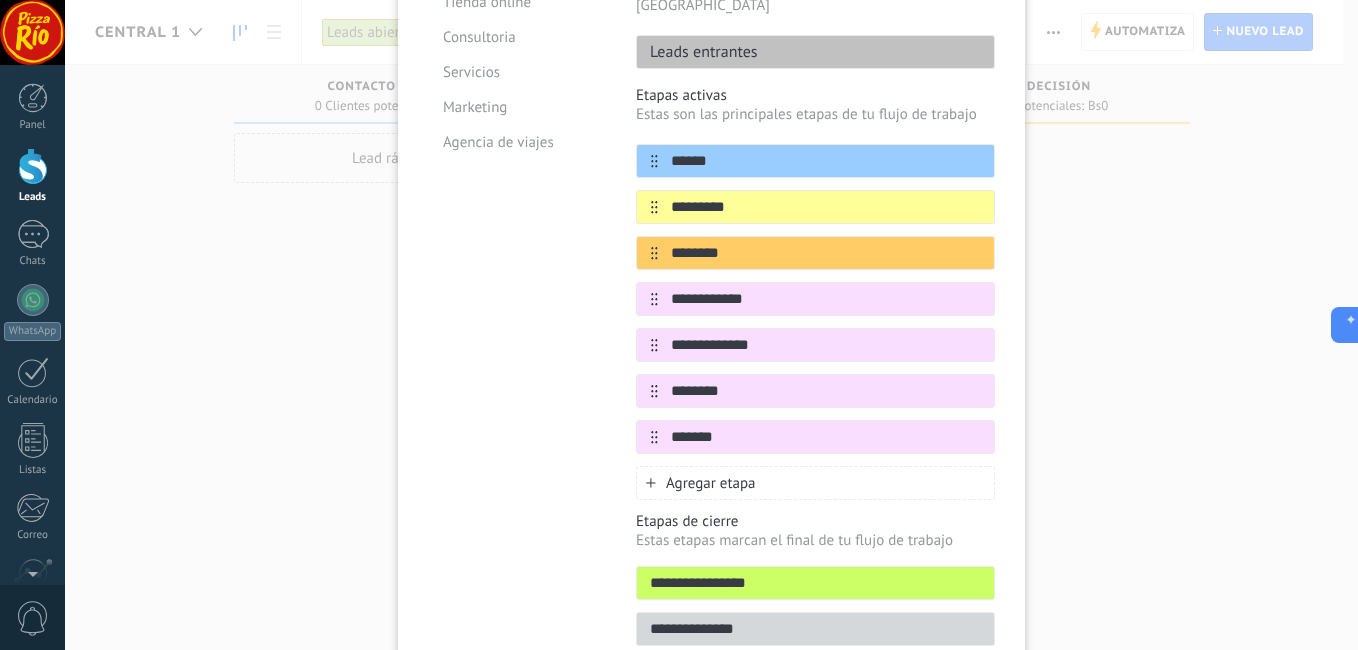 type on "**********" 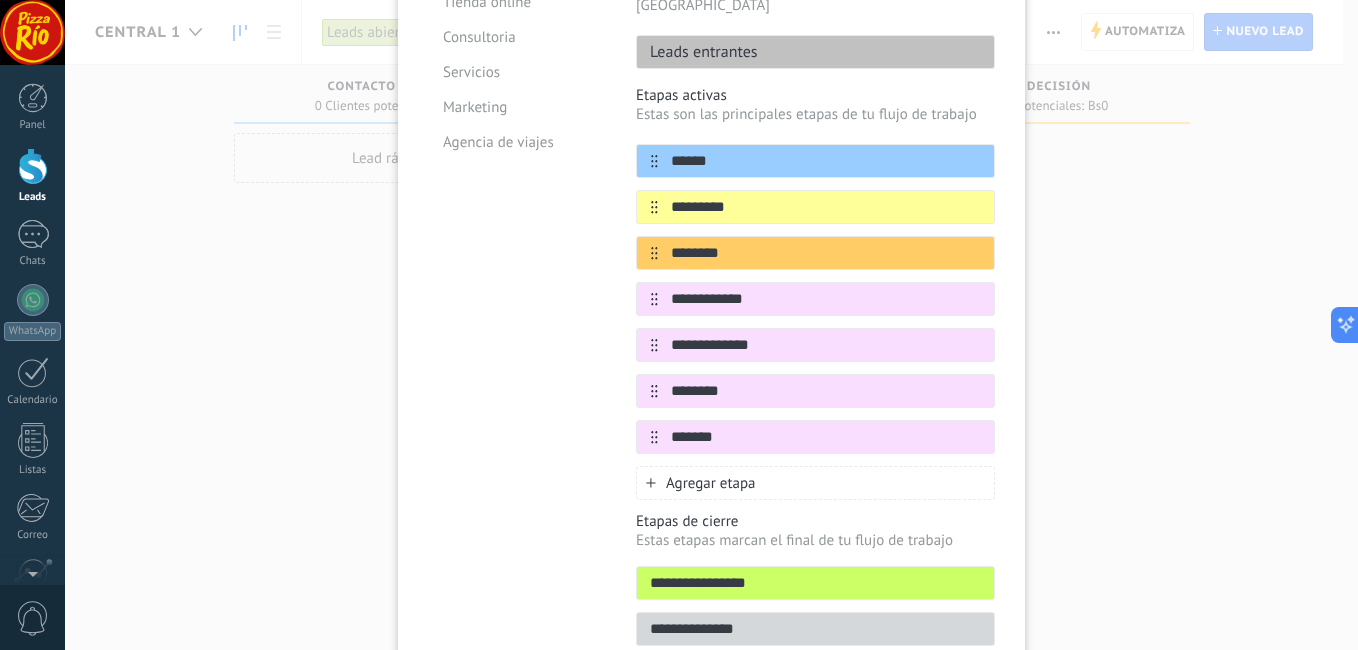 drag, startPoint x: 757, startPoint y: 605, endPoint x: 565, endPoint y: 622, distance: 192.75113 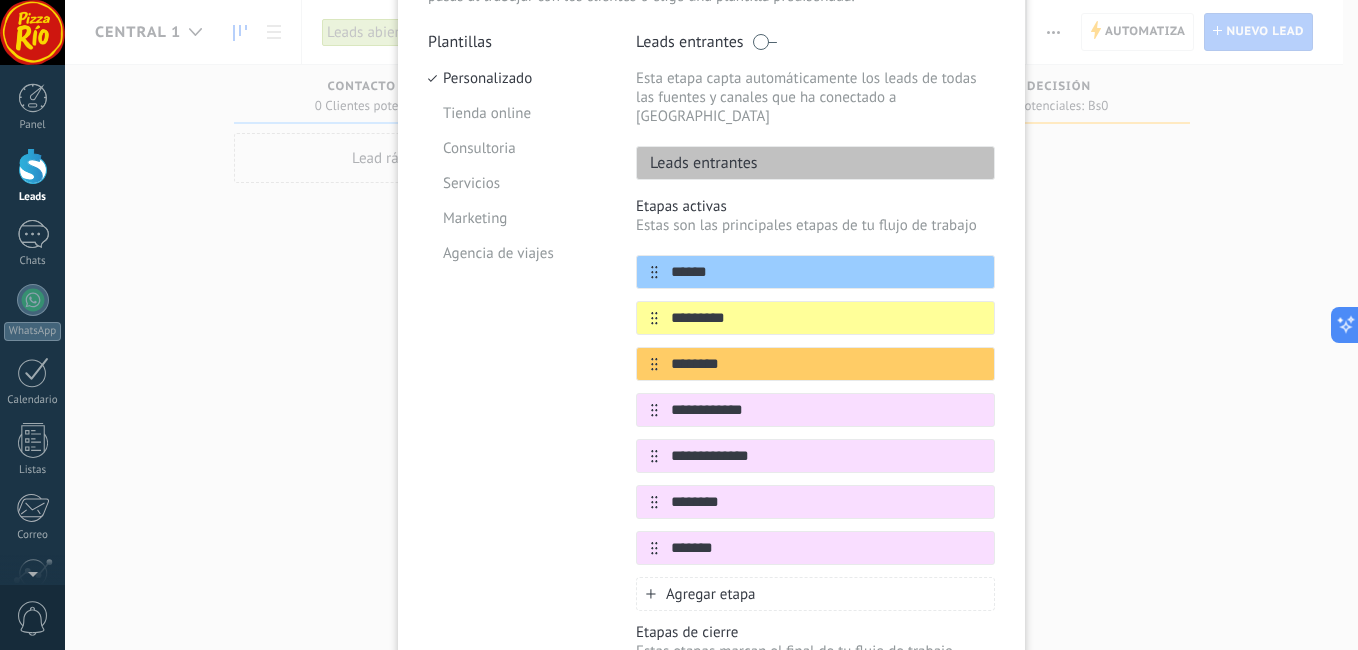 scroll, scrollTop: 372, scrollLeft: 0, axis: vertical 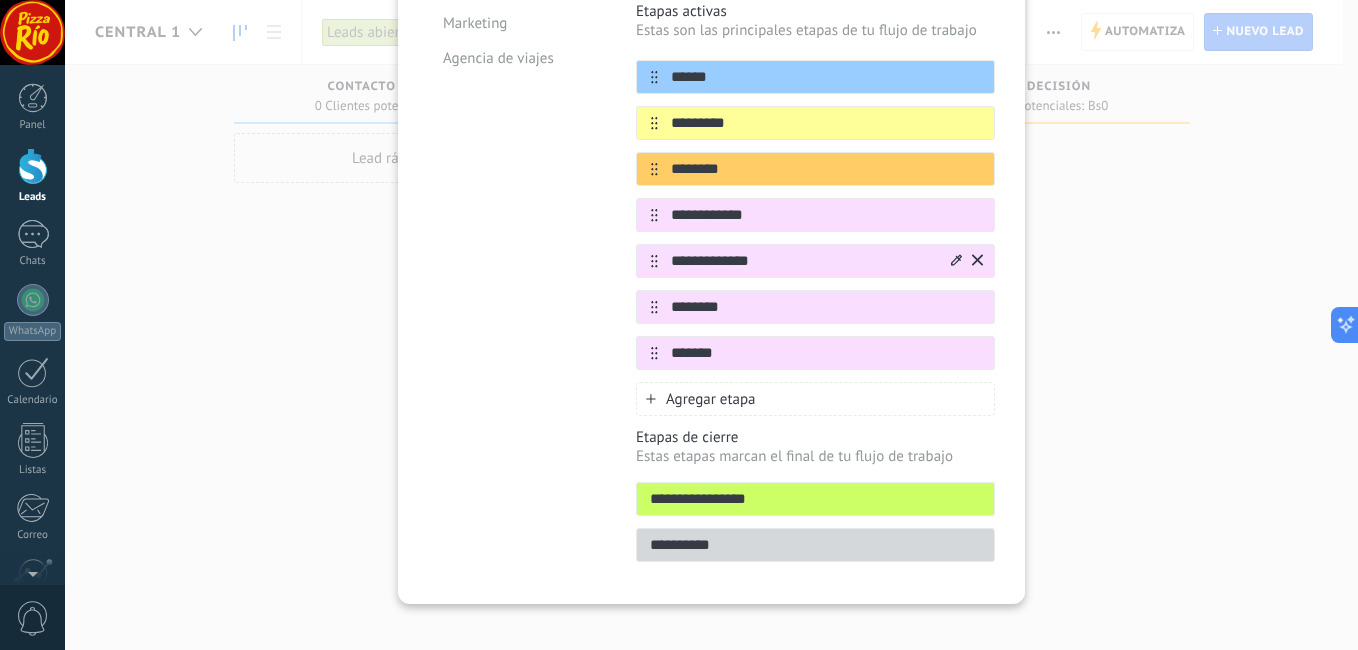 type on "**********" 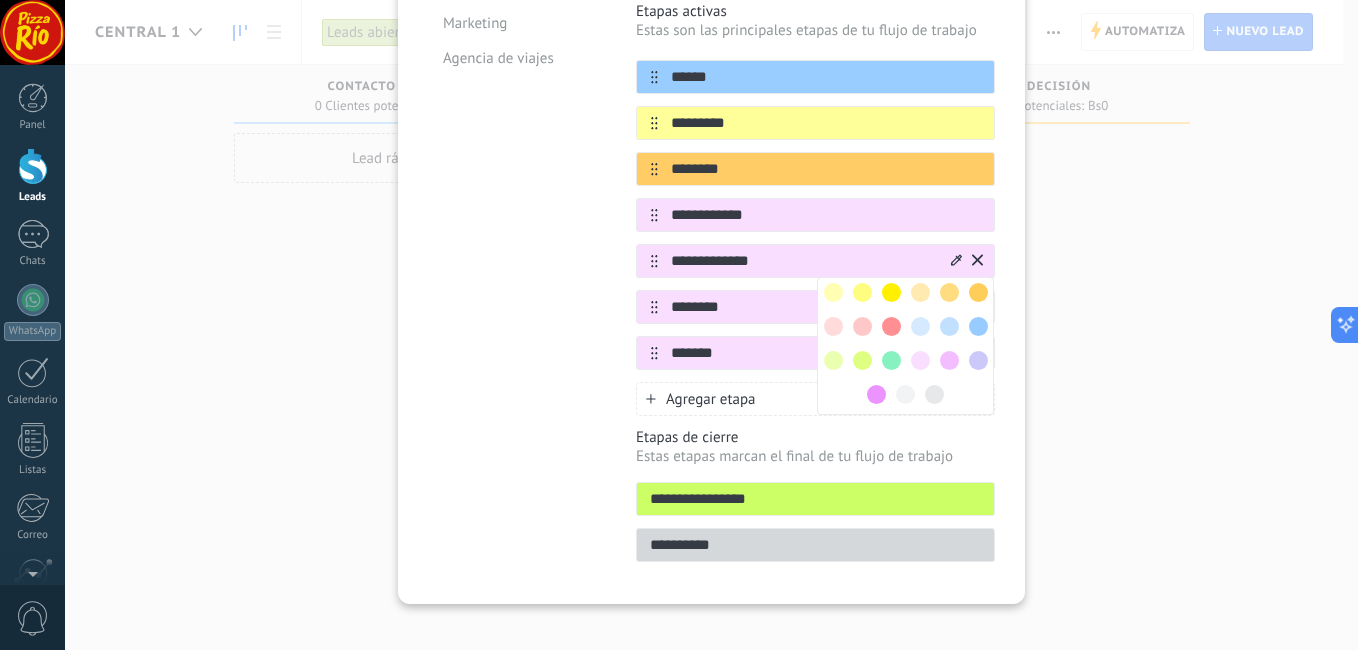 click at bounding box center [833, 292] 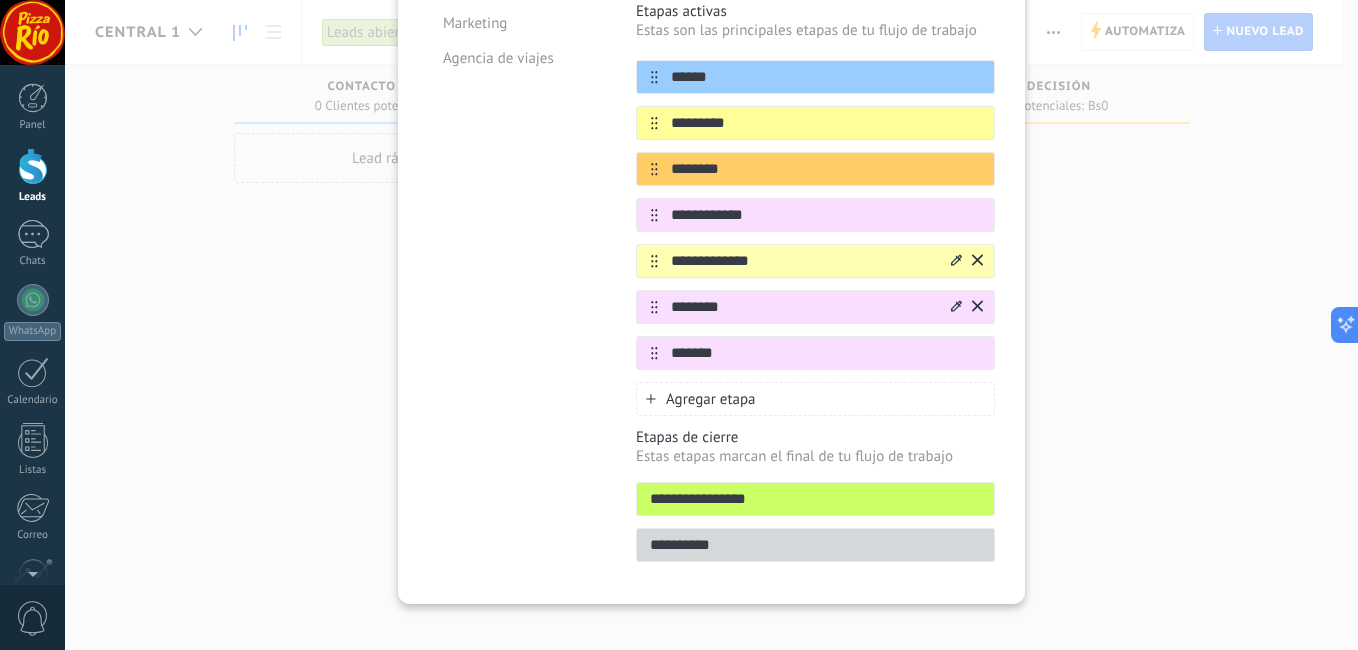 click 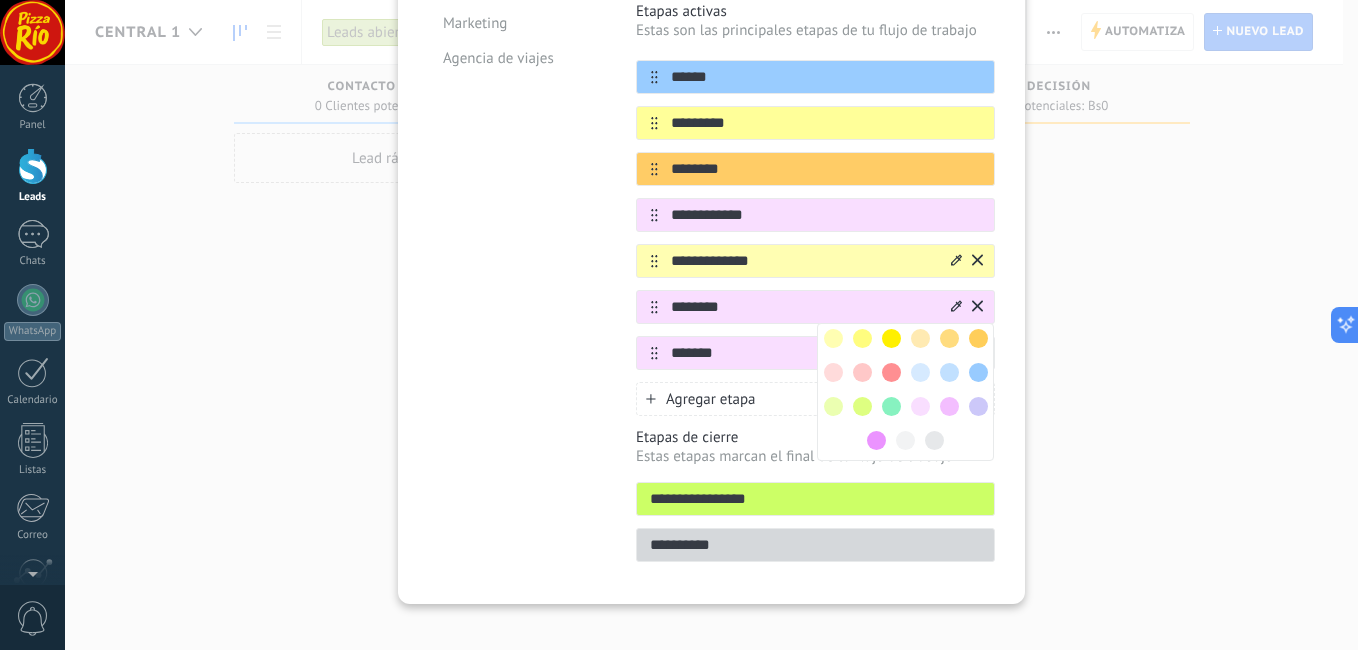 drag, startPoint x: 833, startPoint y: 352, endPoint x: 898, endPoint y: 321, distance: 72.013885 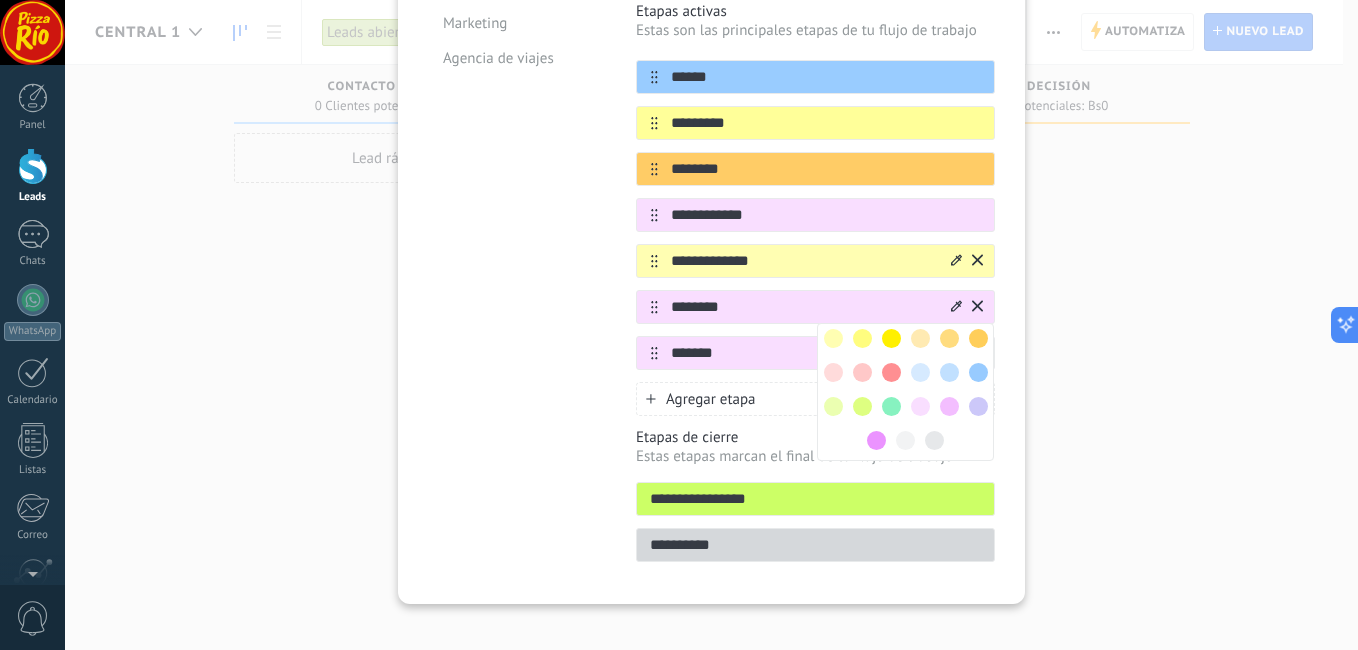 click at bounding box center (833, 372) 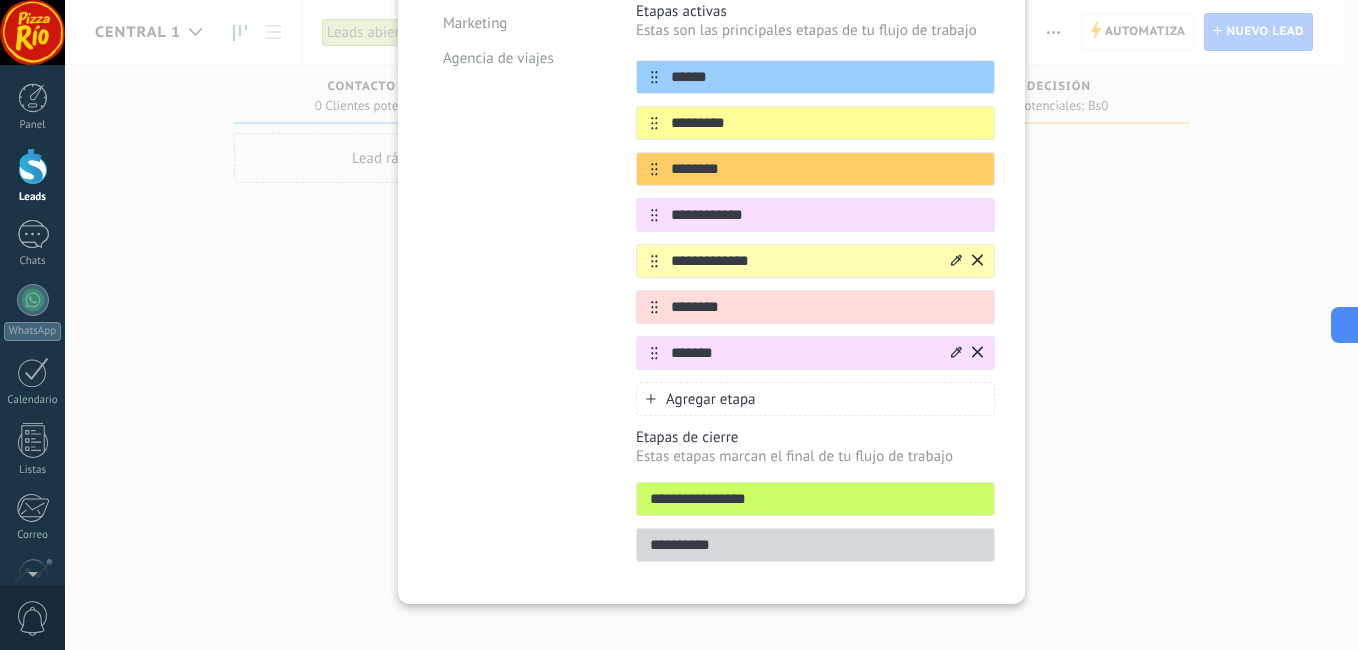 click 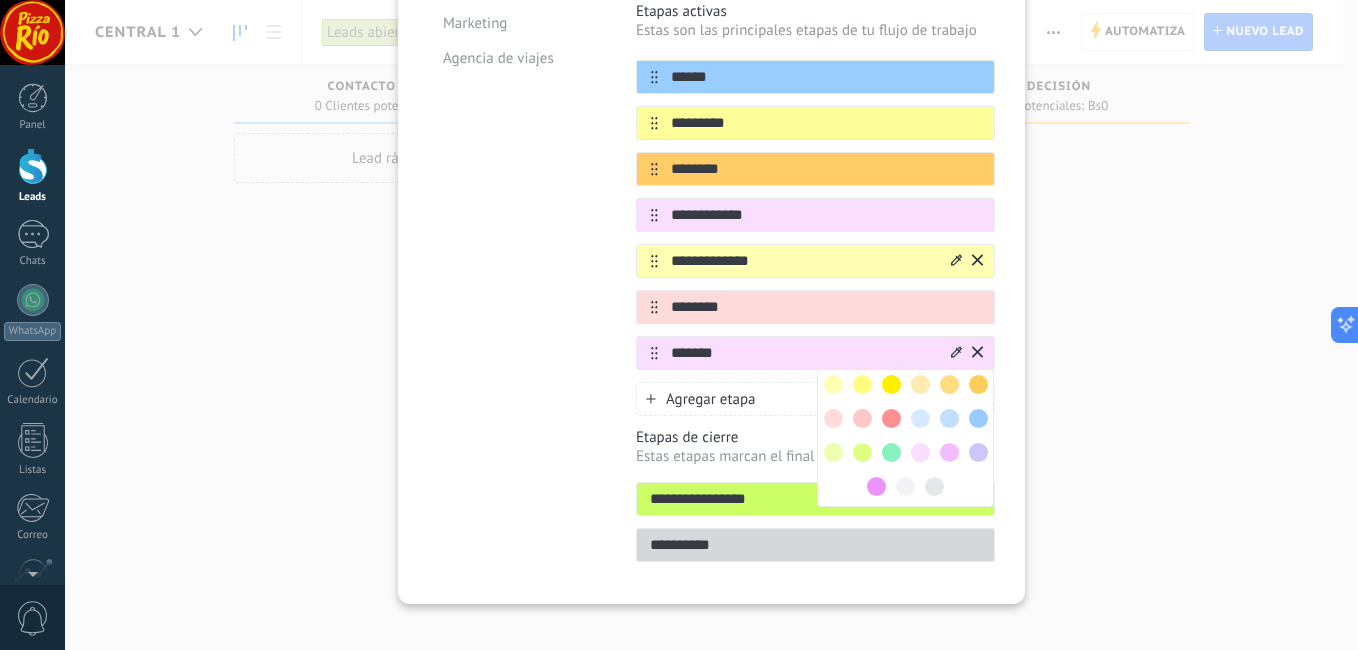 click at bounding box center [833, 452] 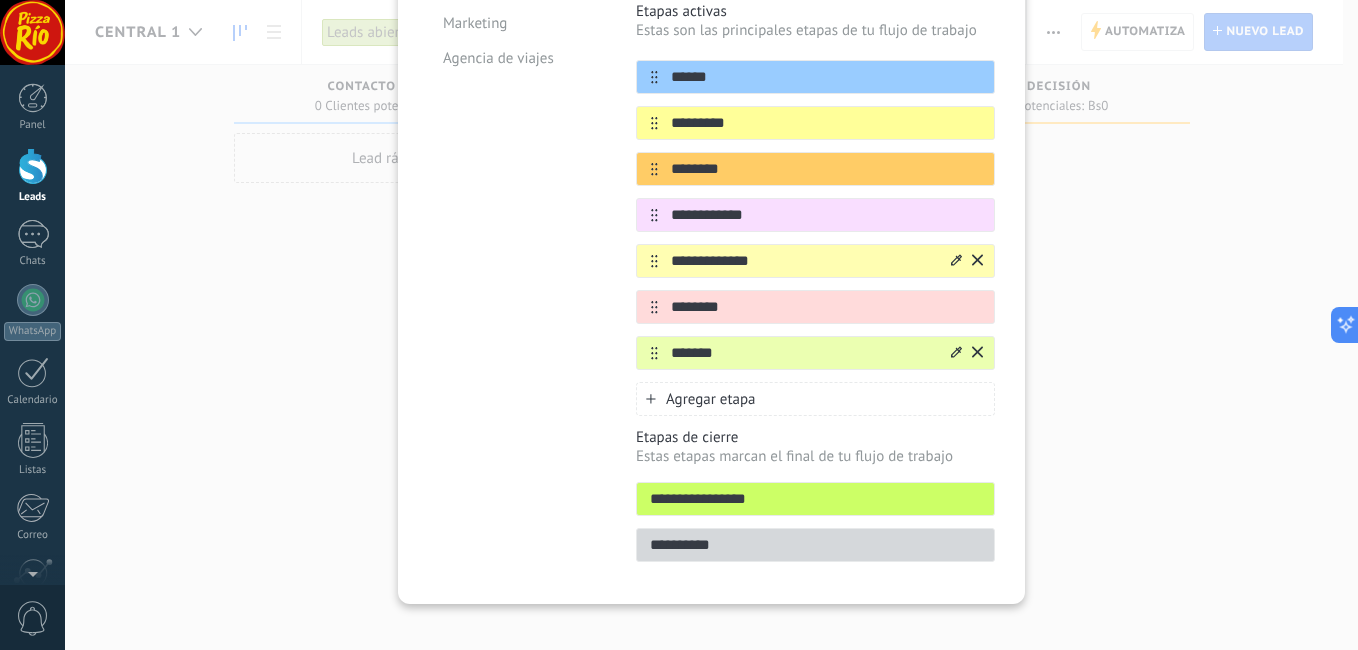 scroll, scrollTop: 0, scrollLeft: 0, axis: both 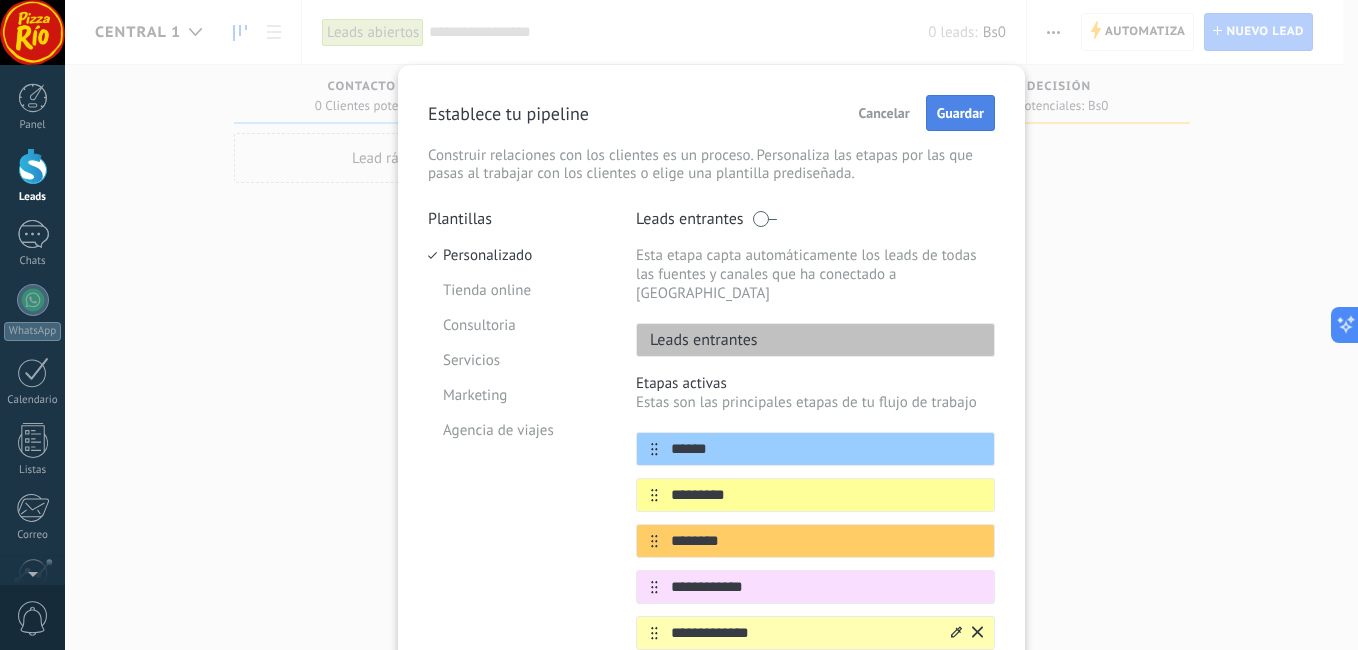 click on "Guardar" at bounding box center [960, 113] 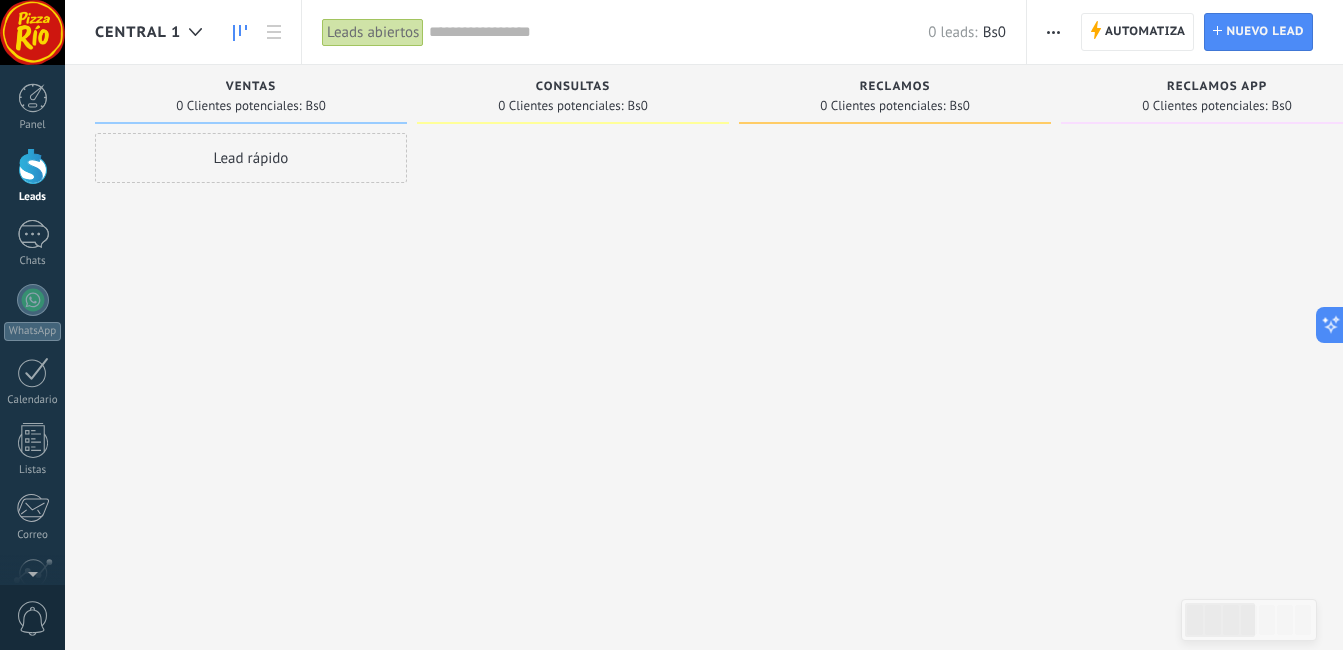 click on "CENTRAL 1" at bounding box center [138, 32] 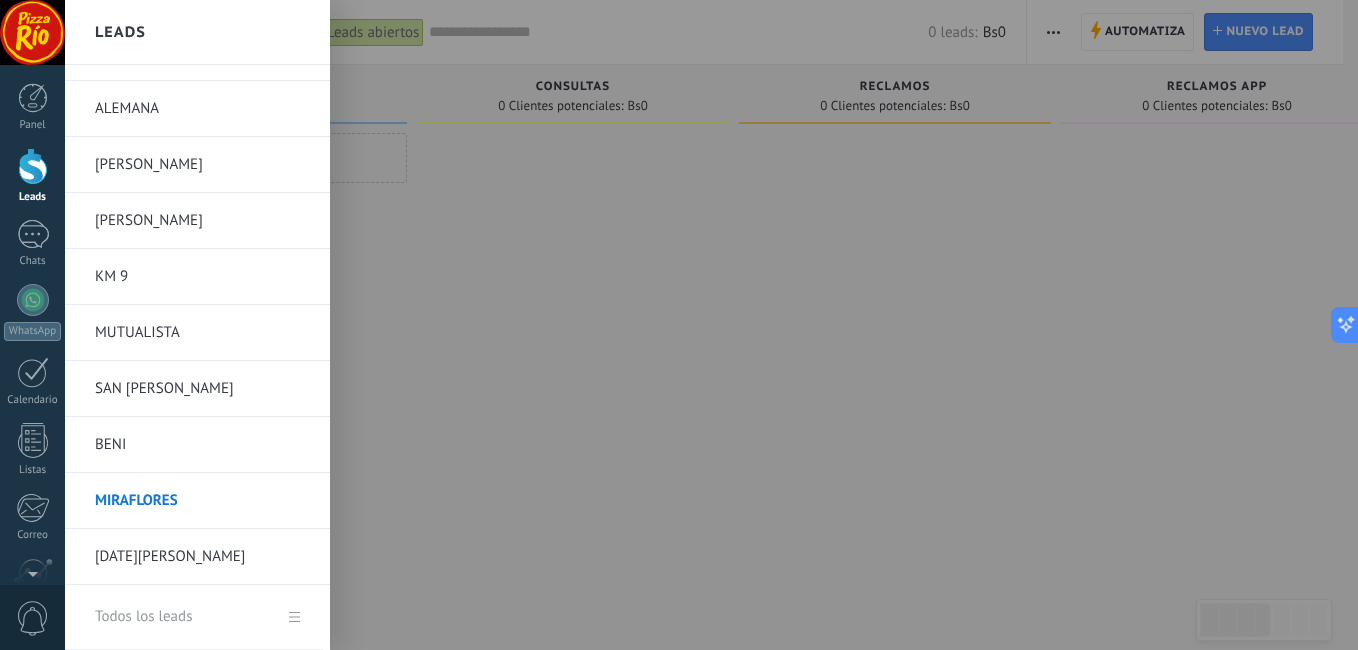 scroll, scrollTop: 936, scrollLeft: 0, axis: vertical 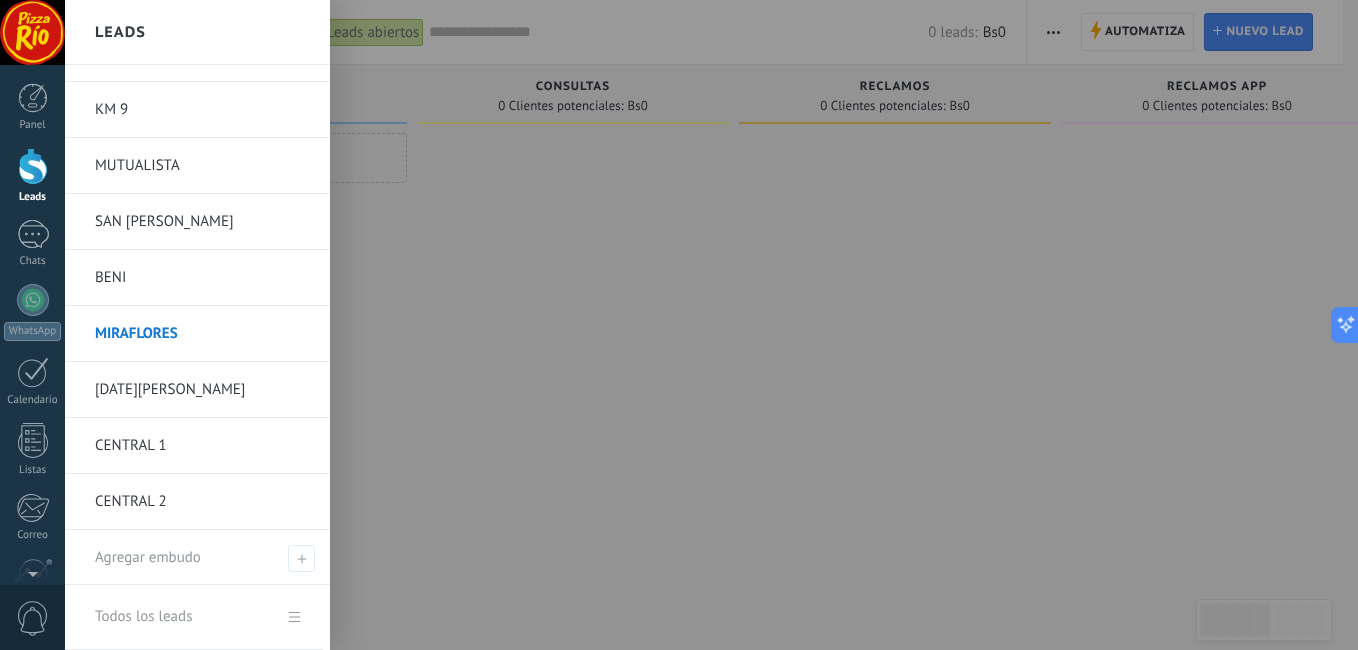 click on "CENTRAL 2" at bounding box center [202, 502] 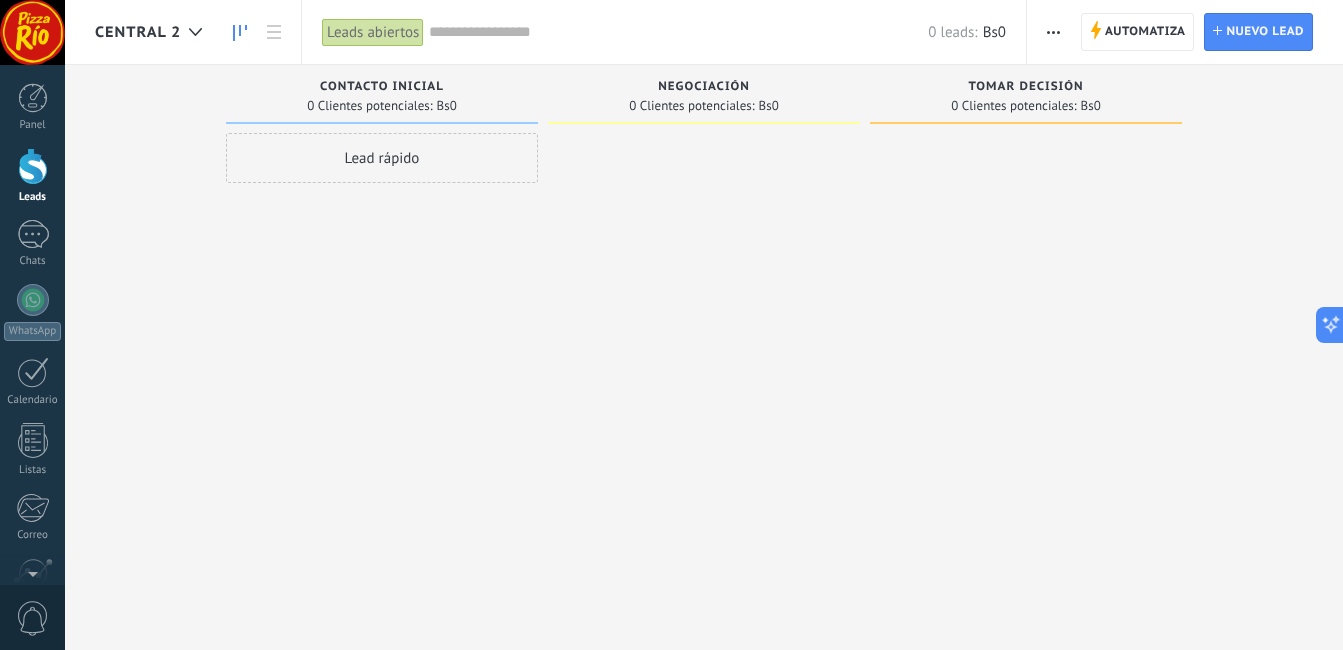 click on "CENTRAL 2" at bounding box center [138, 32] 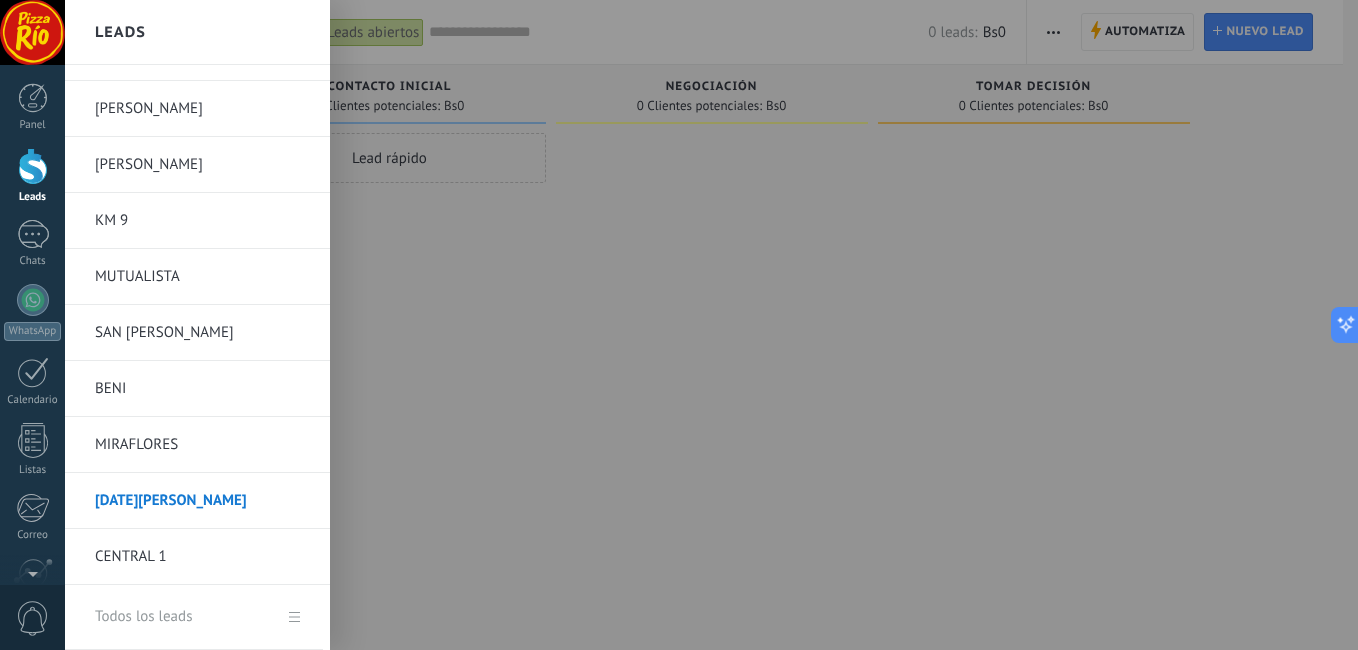 scroll, scrollTop: 991, scrollLeft: 0, axis: vertical 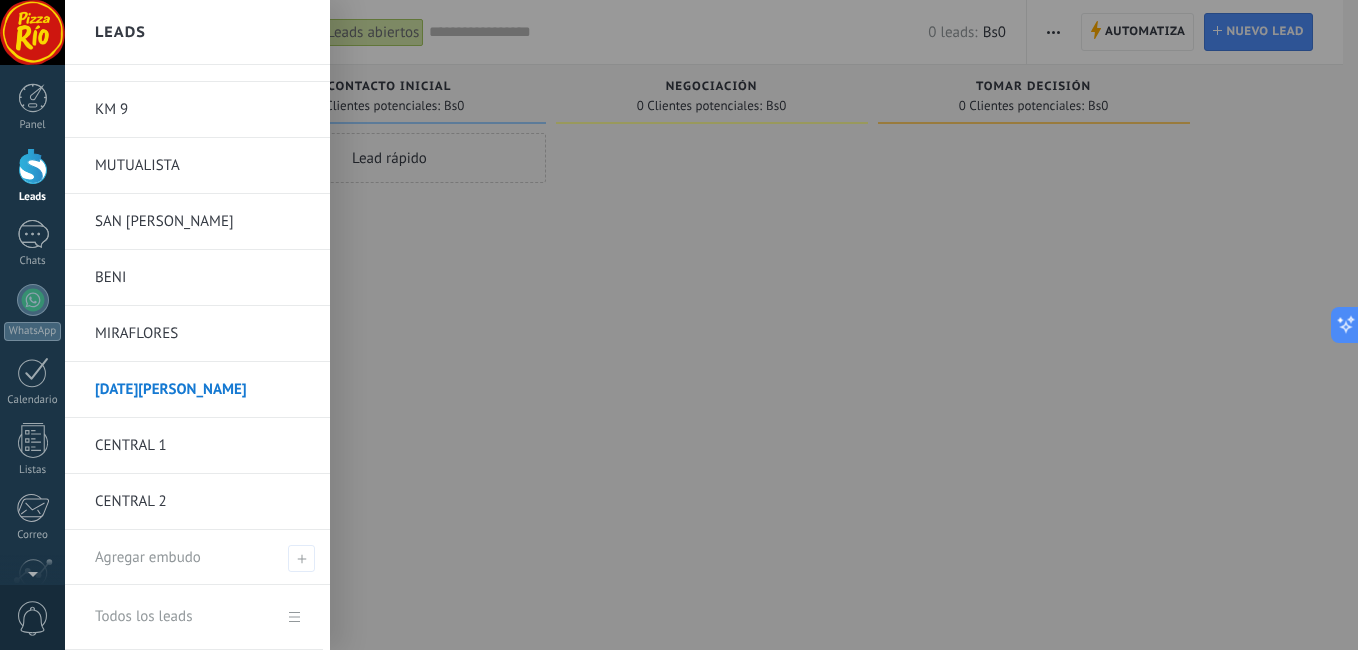 click on "CENTRAL 1" at bounding box center (202, 446) 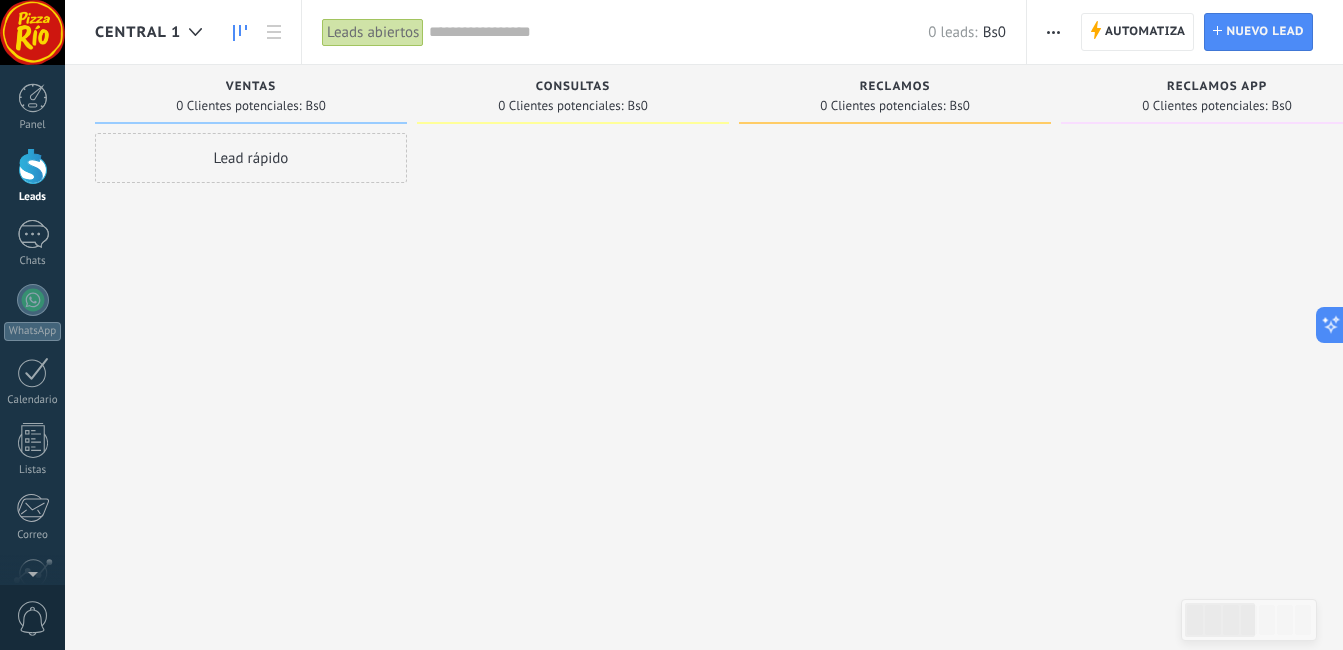 click on "CENTRAL 1" at bounding box center [138, 32] 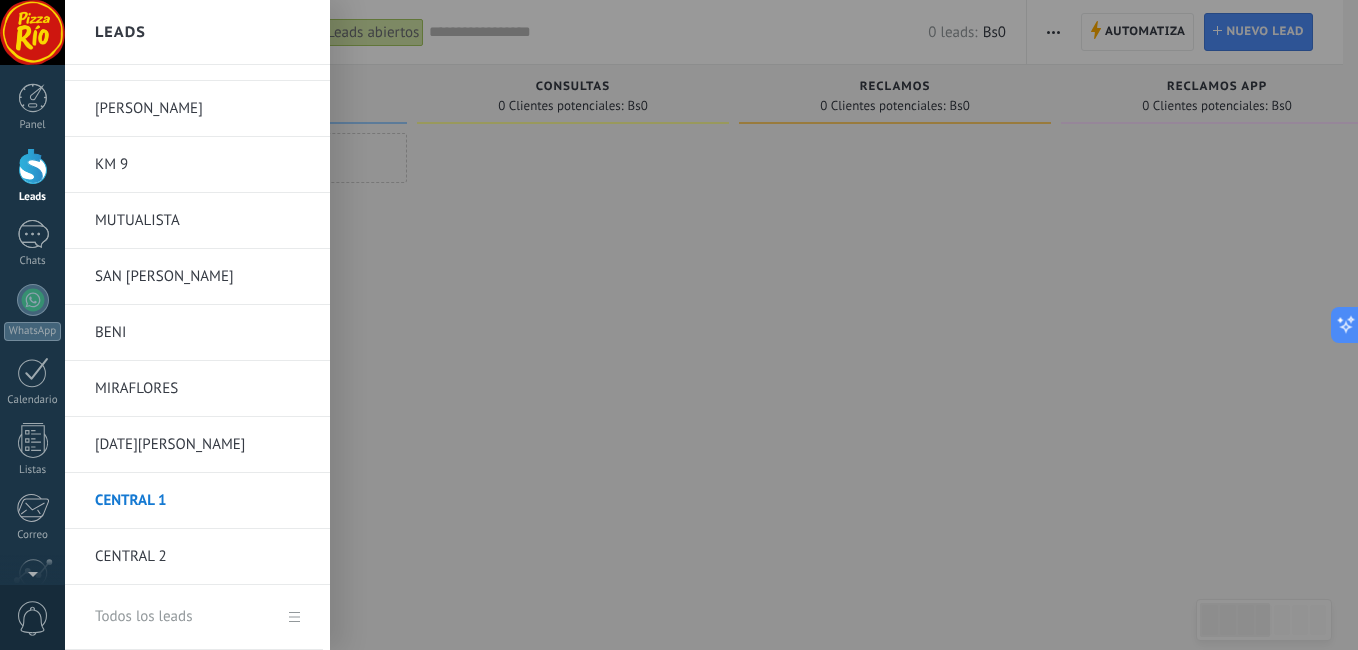 scroll, scrollTop: 936, scrollLeft: 0, axis: vertical 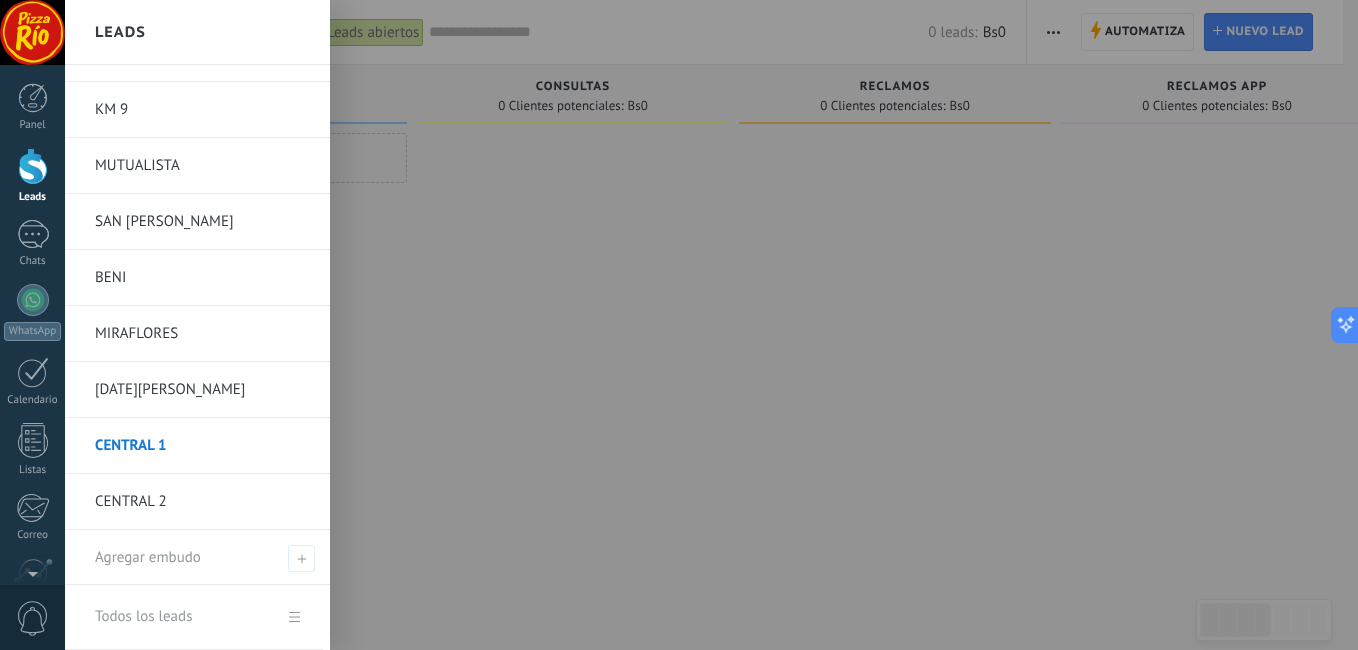 click on "CENTRAL 2" at bounding box center [202, 502] 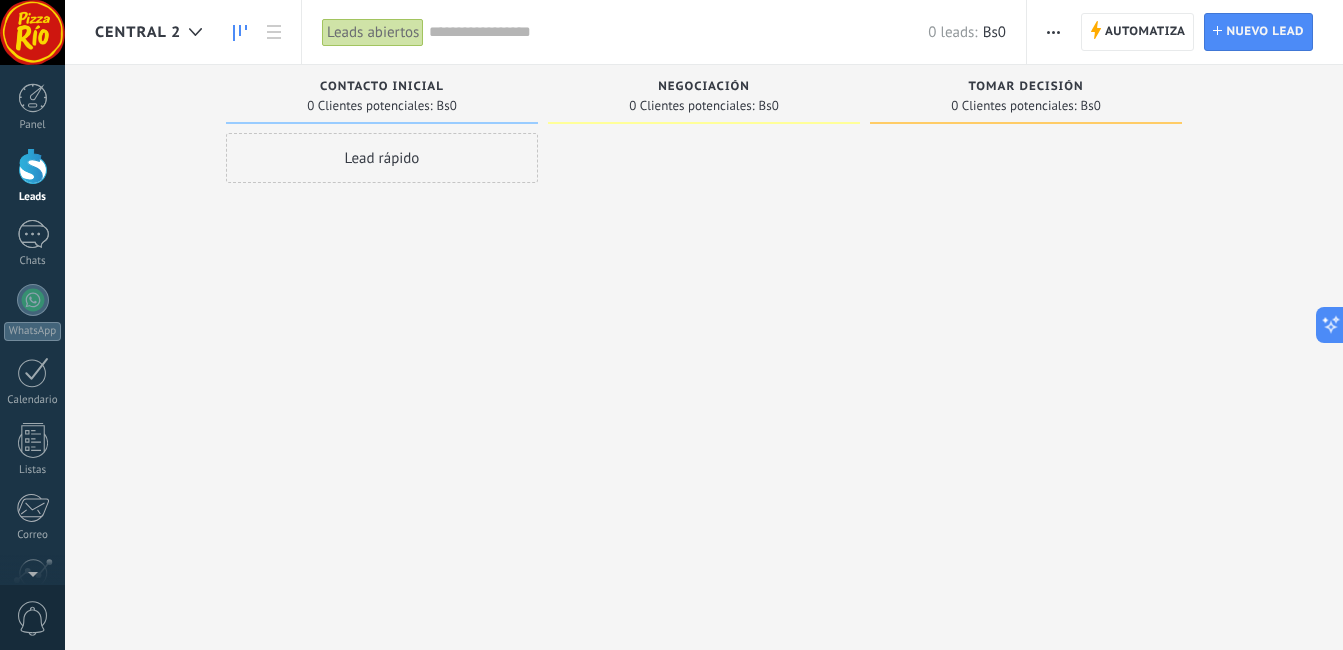 click at bounding box center (1053, 32) 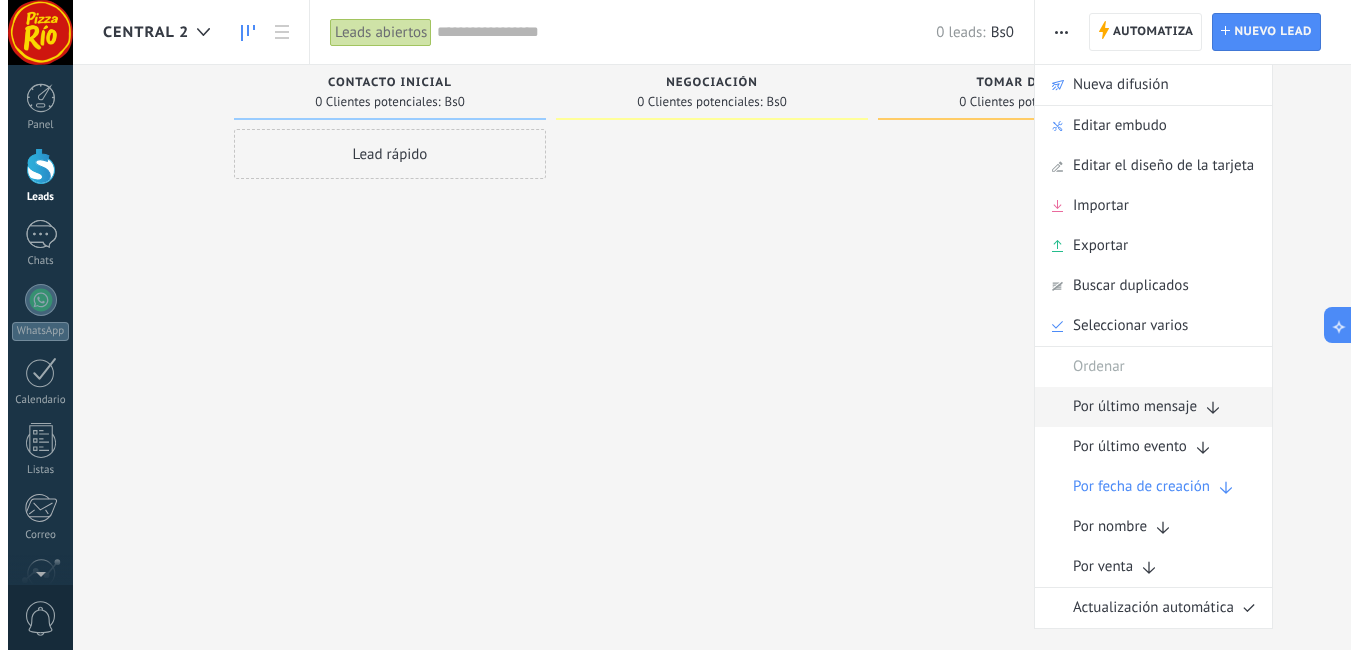 scroll, scrollTop: 0, scrollLeft: 0, axis: both 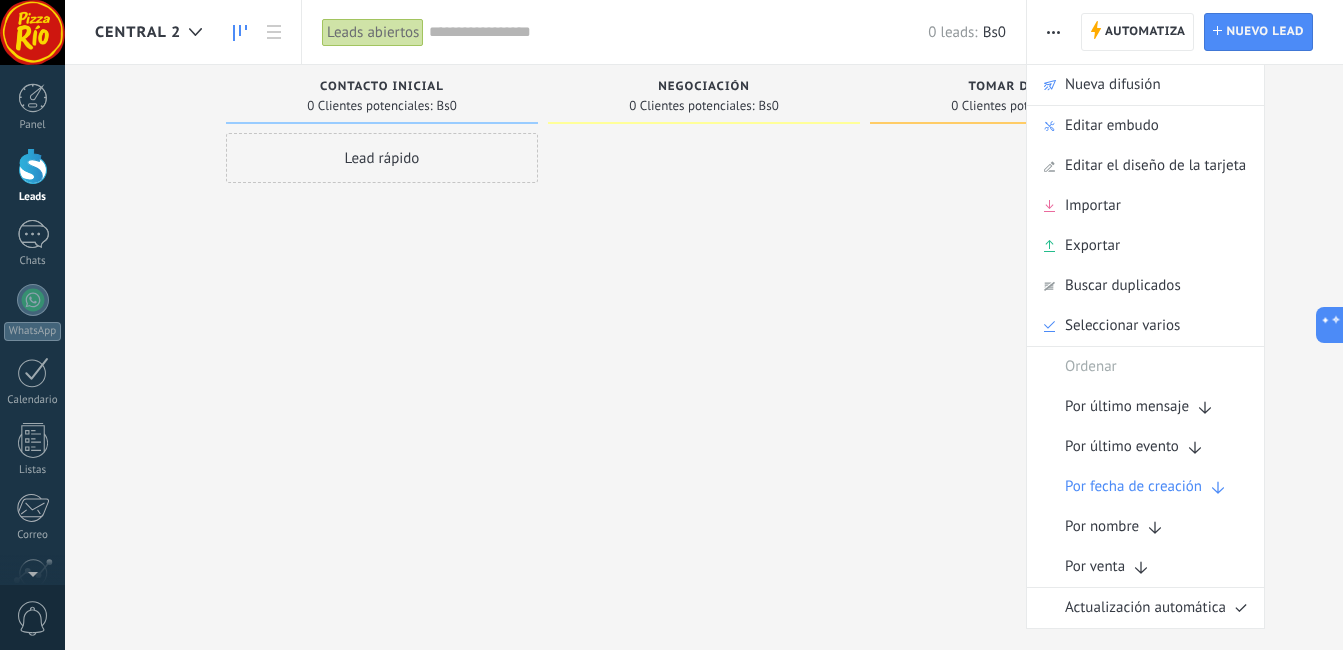 click at bounding box center (704, 327) 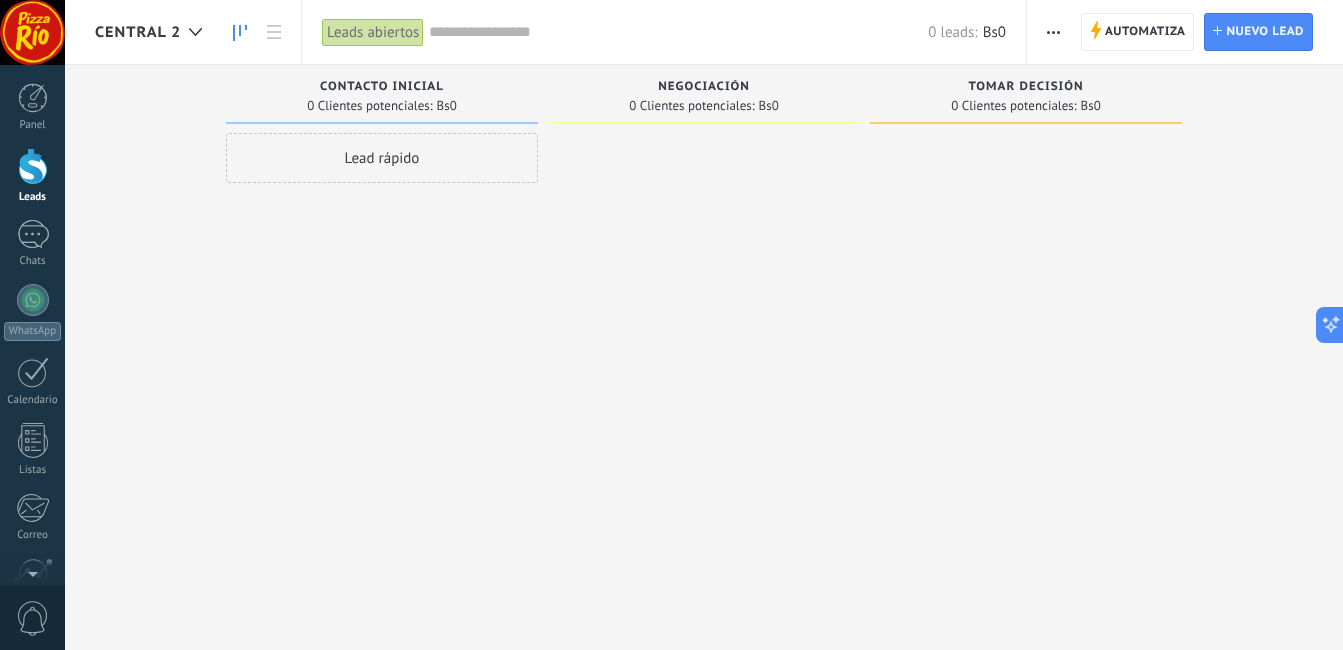 click at bounding box center [1053, 32] 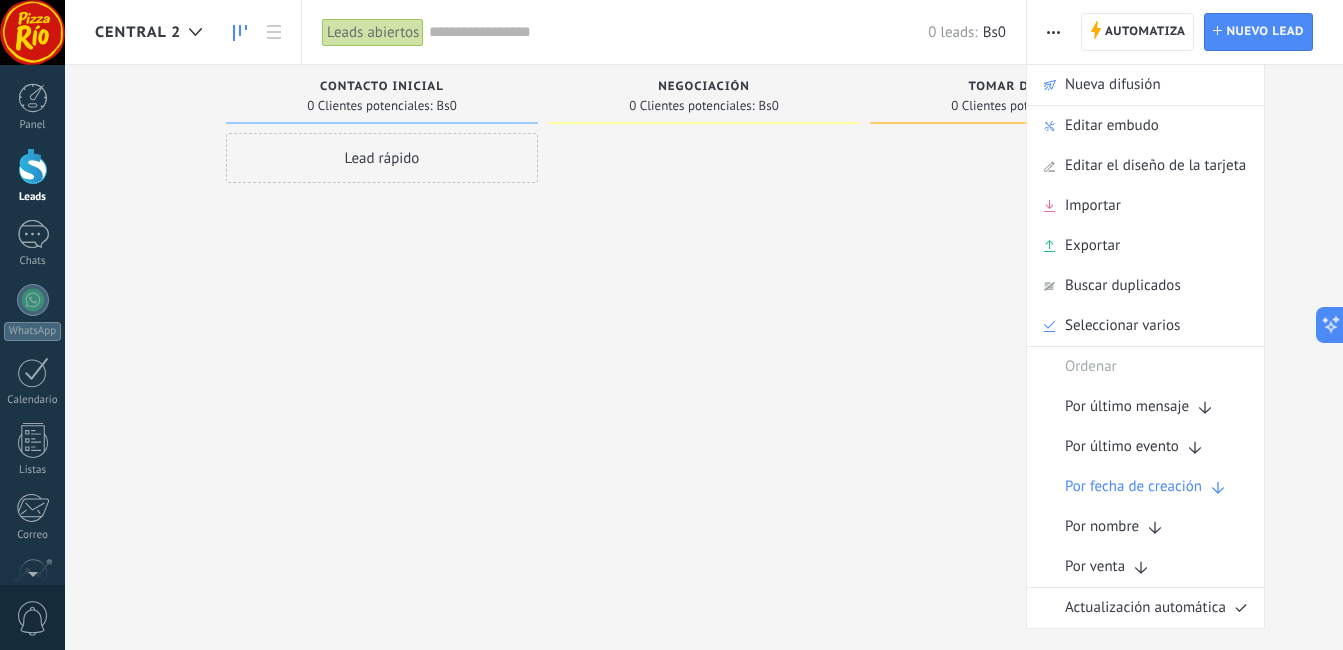 click on "Editar embudo" at bounding box center (1145, 126) 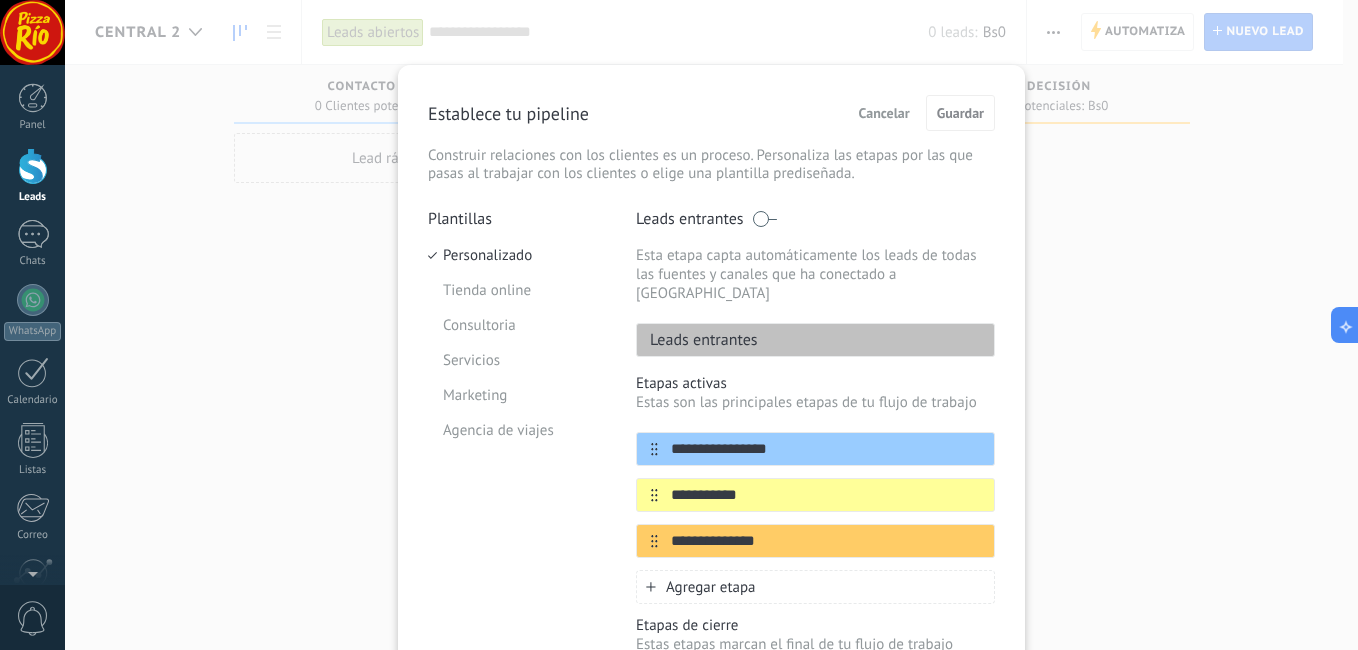 scroll, scrollTop: 188, scrollLeft: 0, axis: vertical 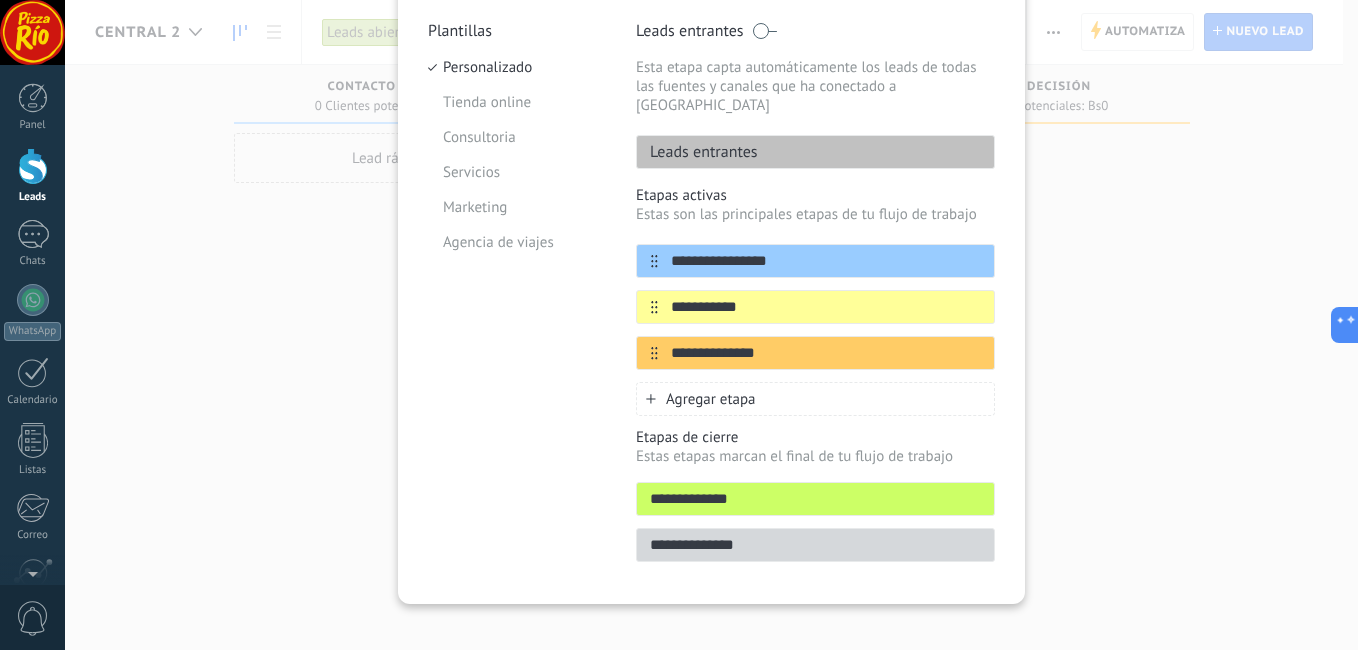 drag, startPoint x: 799, startPoint y: 240, endPoint x: 587, endPoint y: 284, distance: 216.5179 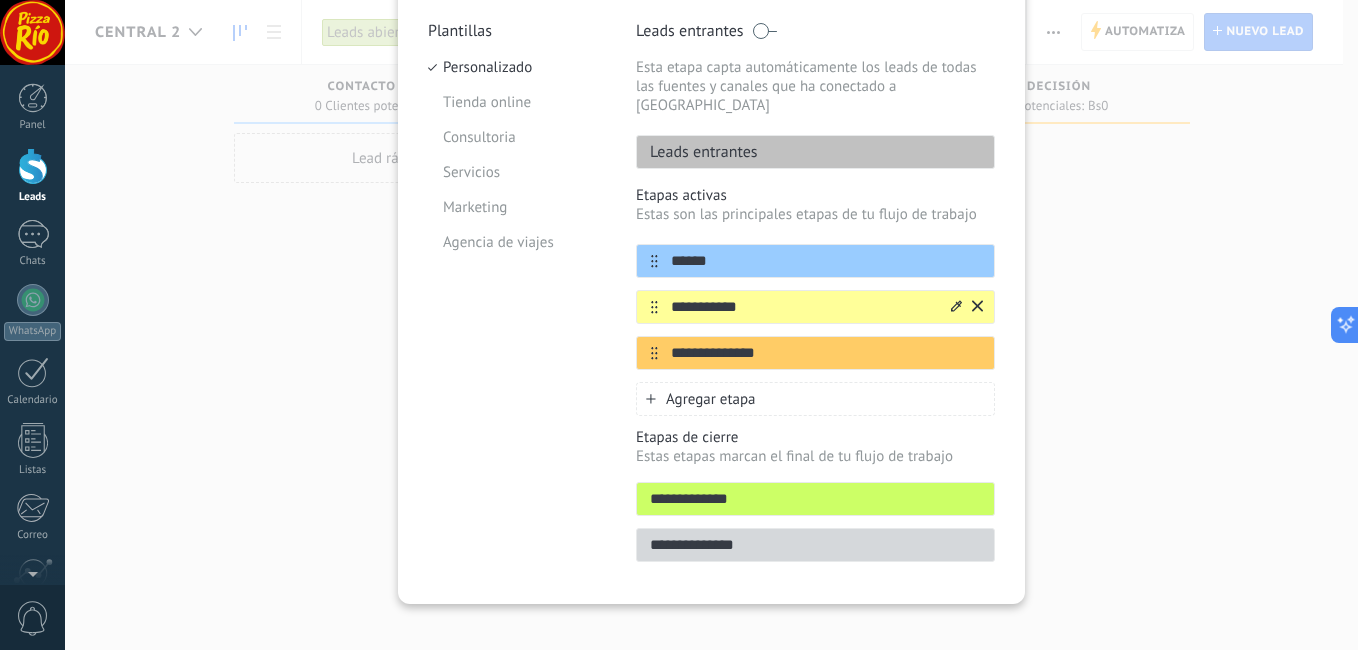 type on "******" 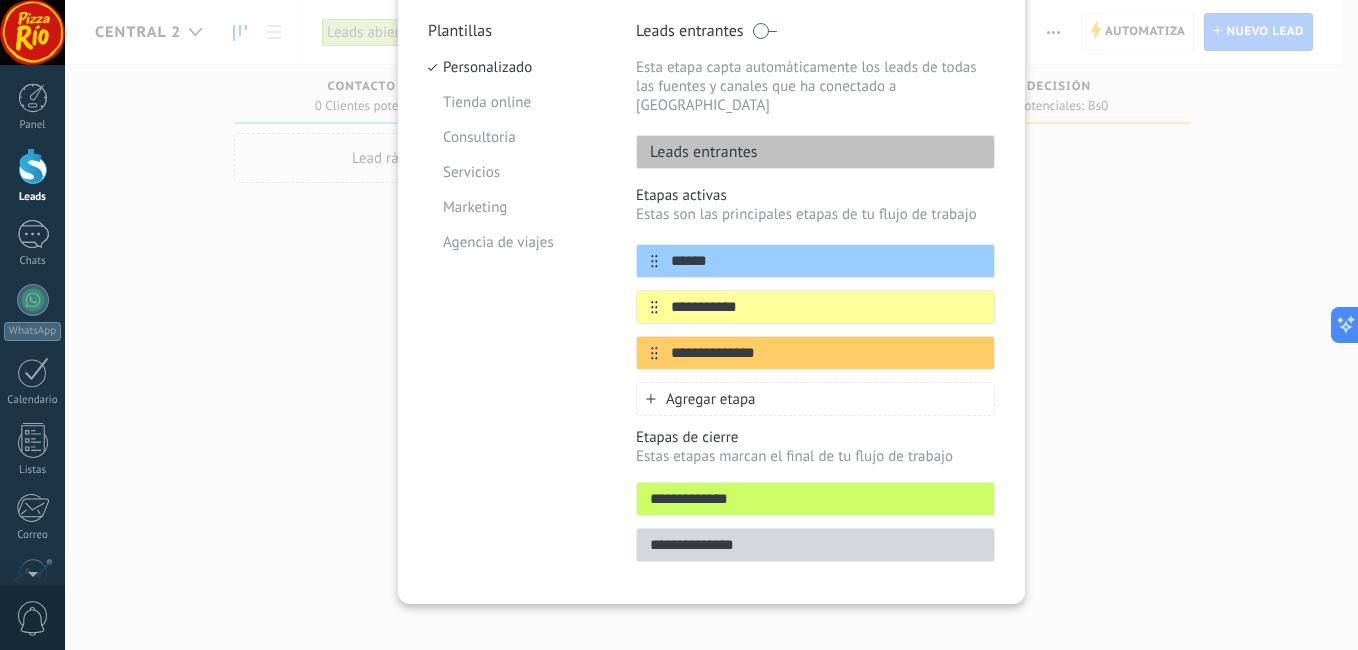drag, startPoint x: 783, startPoint y: 283, endPoint x: 560, endPoint y: 291, distance: 223.14345 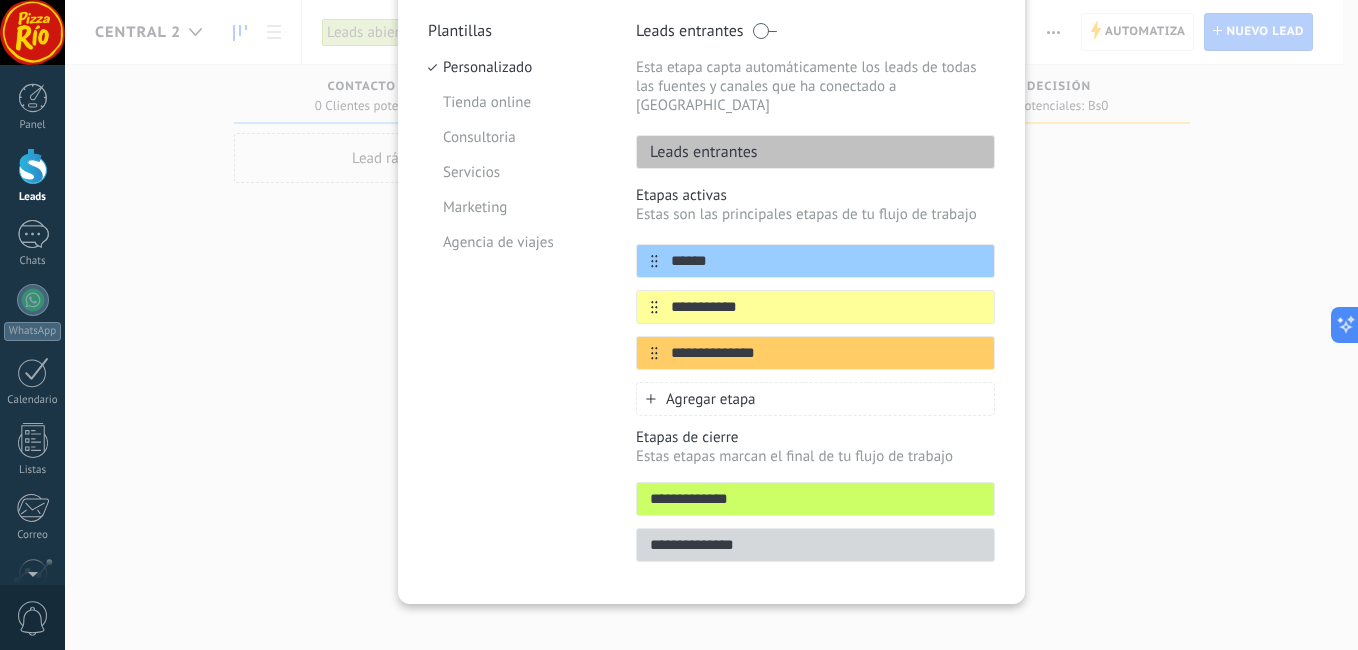 click on "**********" at bounding box center [711, 297] 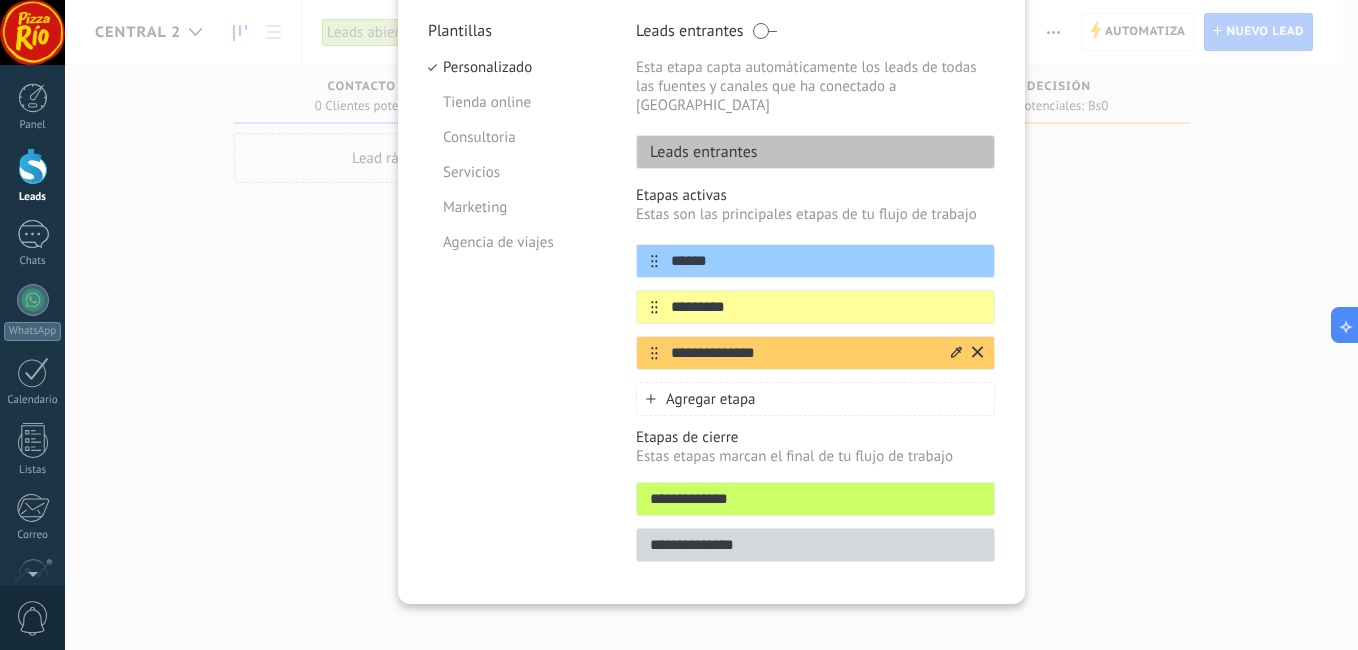 type on "*********" 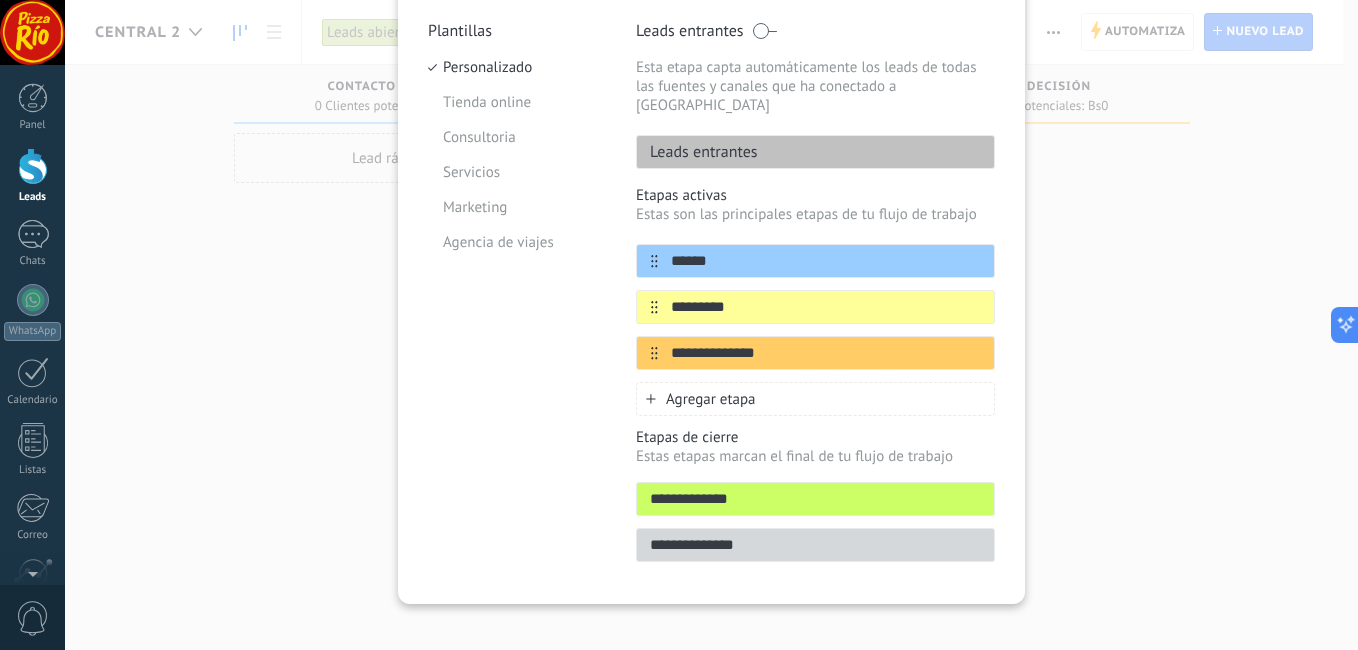 drag, startPoint x: 775, startPoint y: 335, endPoint x: 580, endPoint y: 346, distance: 195.31001 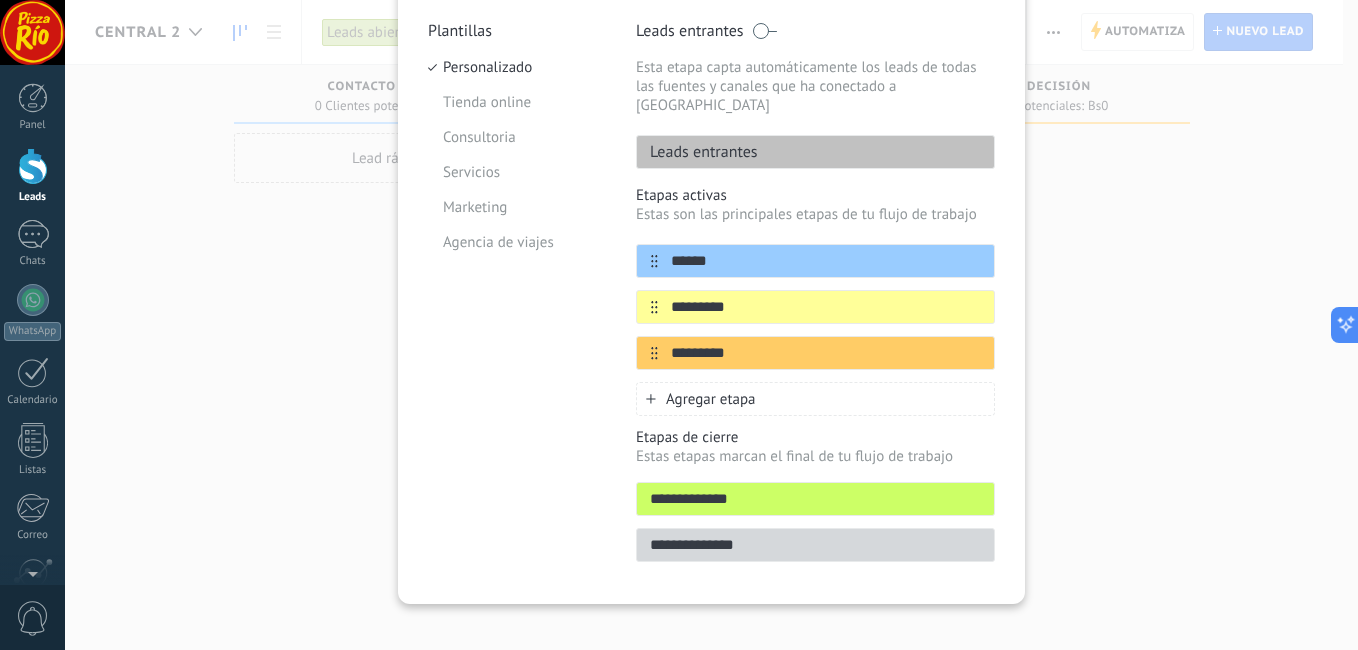 type on "********" 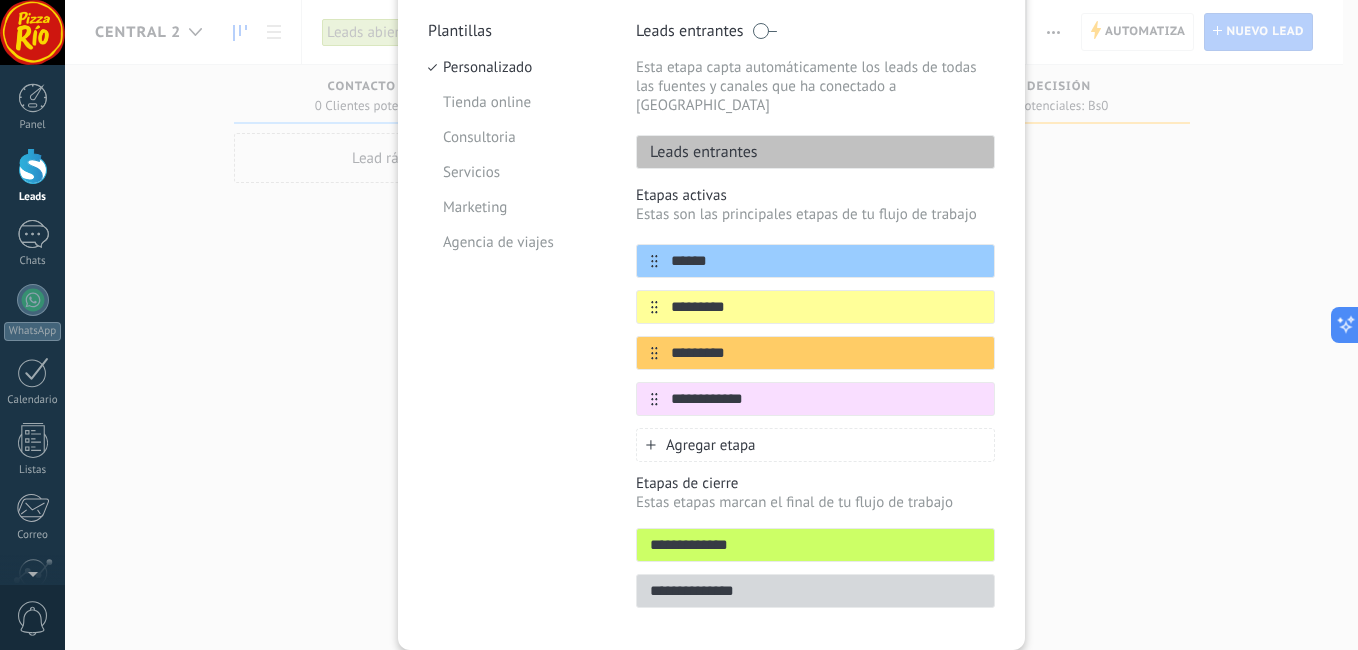 type on "**********" 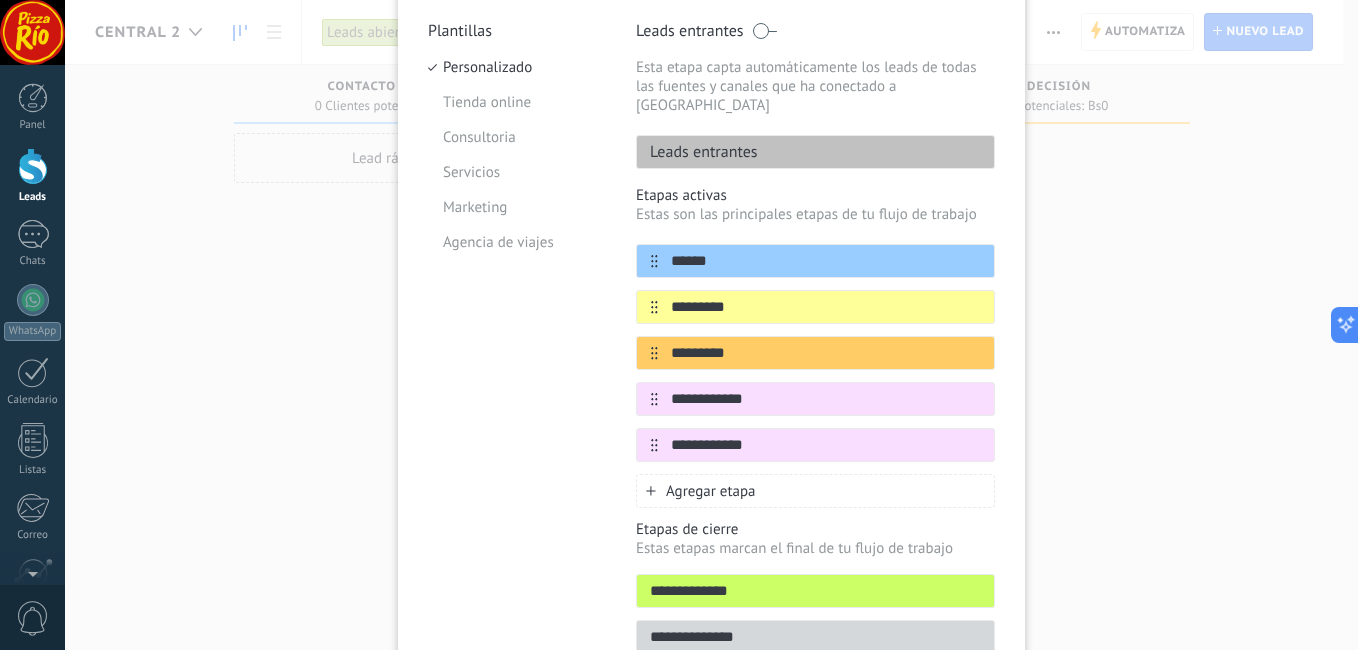 type on "**********" 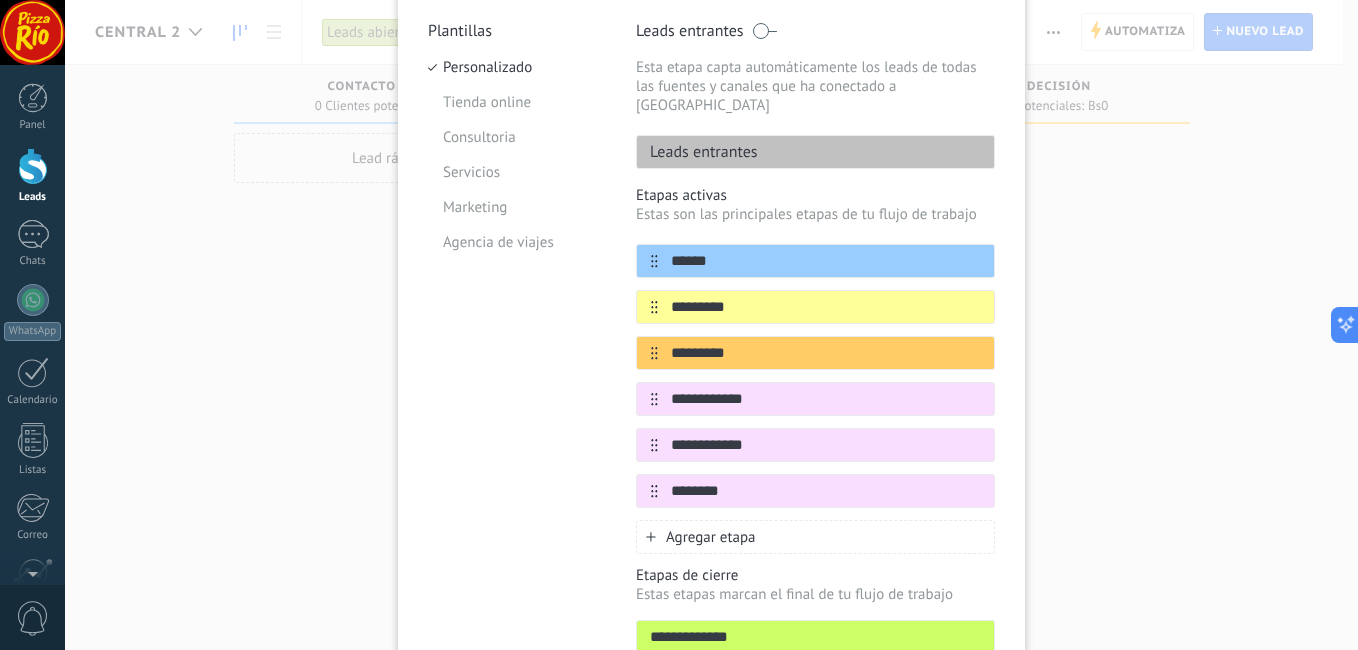 type on "********" 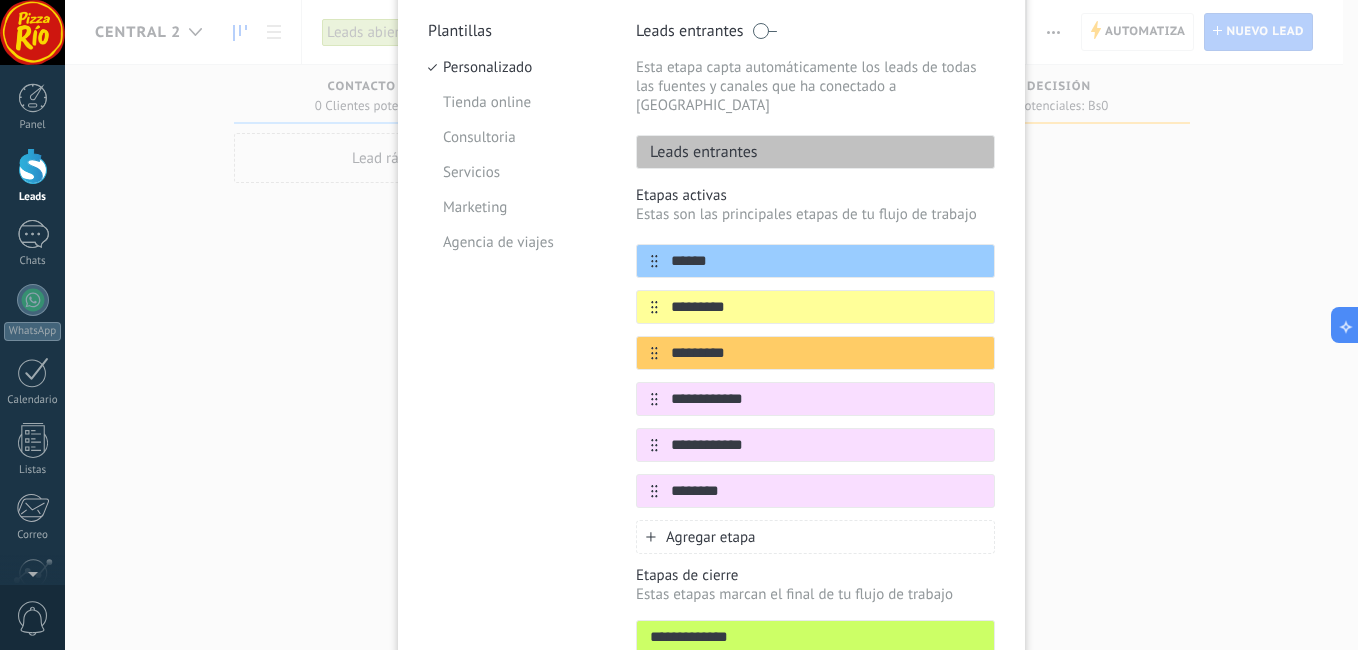 click on "Agregar etapa" at bounding box center [711, 537] 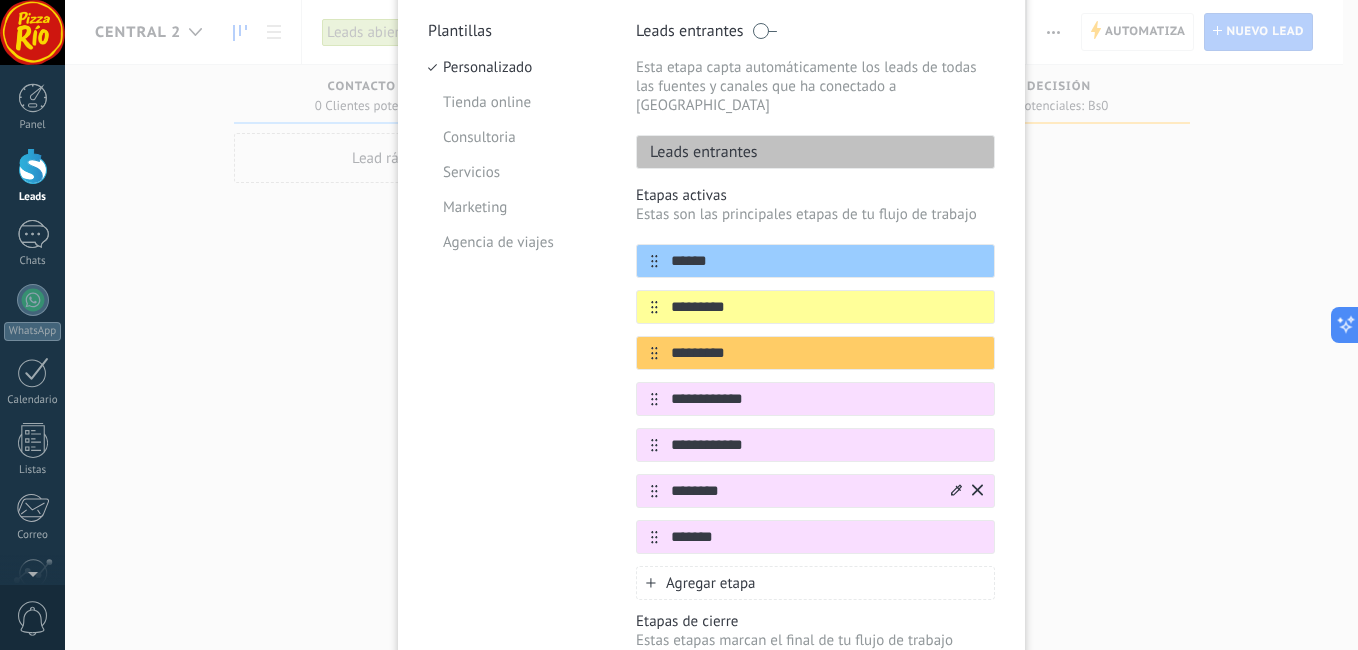 scroll, scrollTop: 372, scrollLeft: 0, axis: vertical 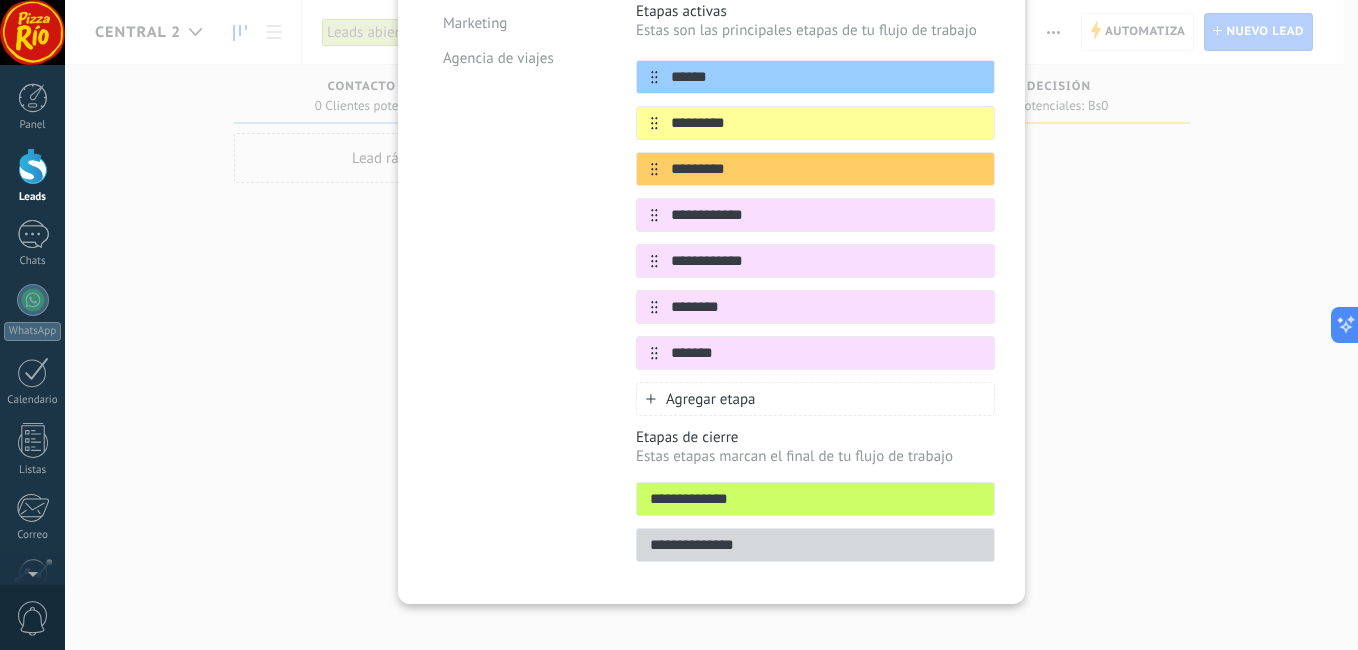 type on "*******" 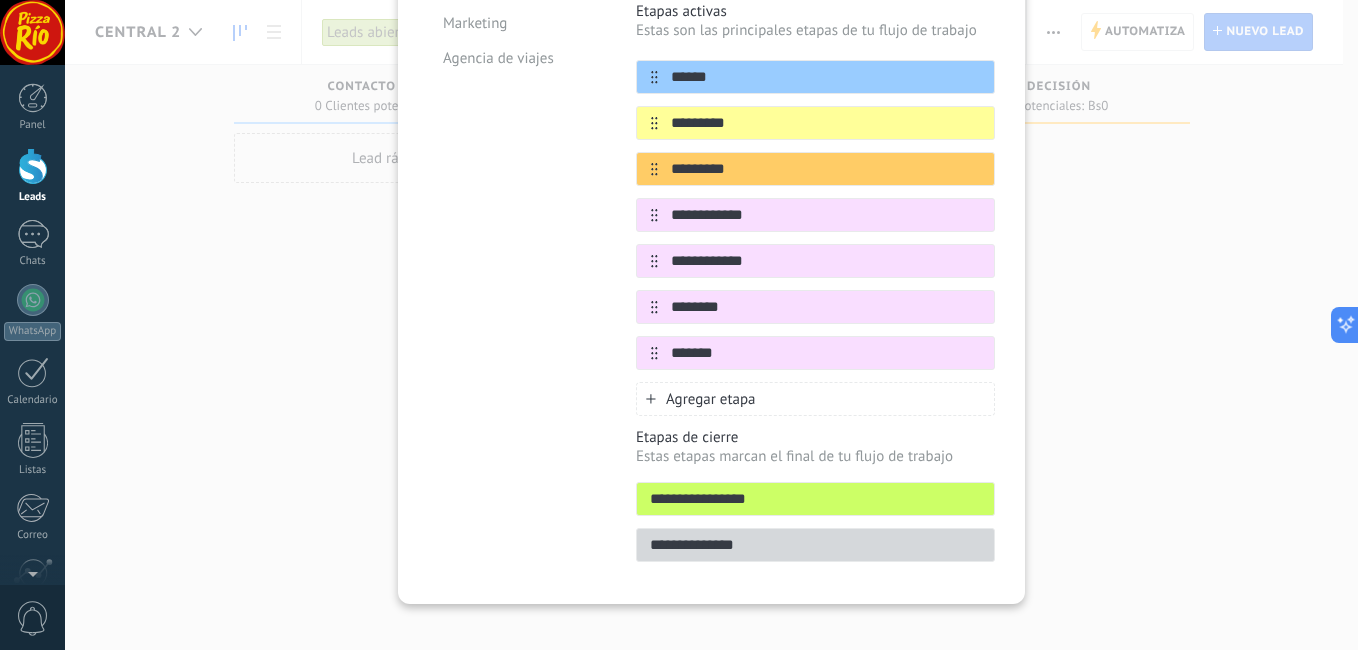type on "**********" 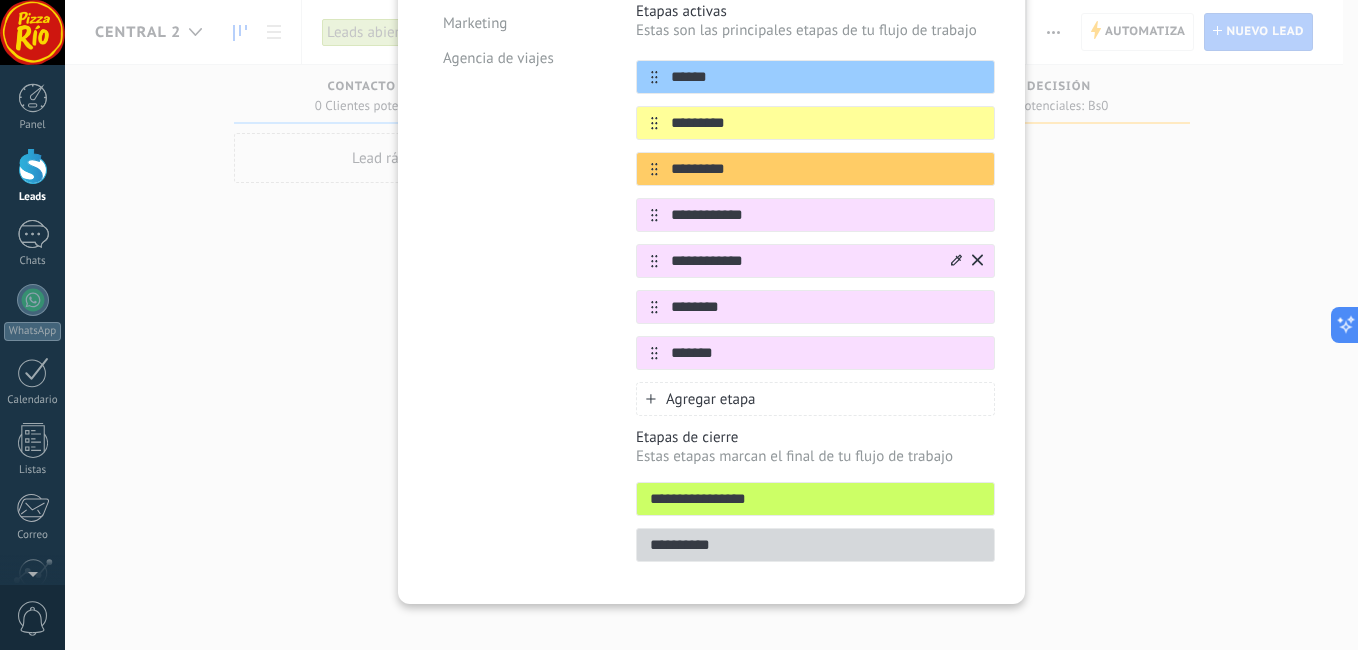 type on "**********" 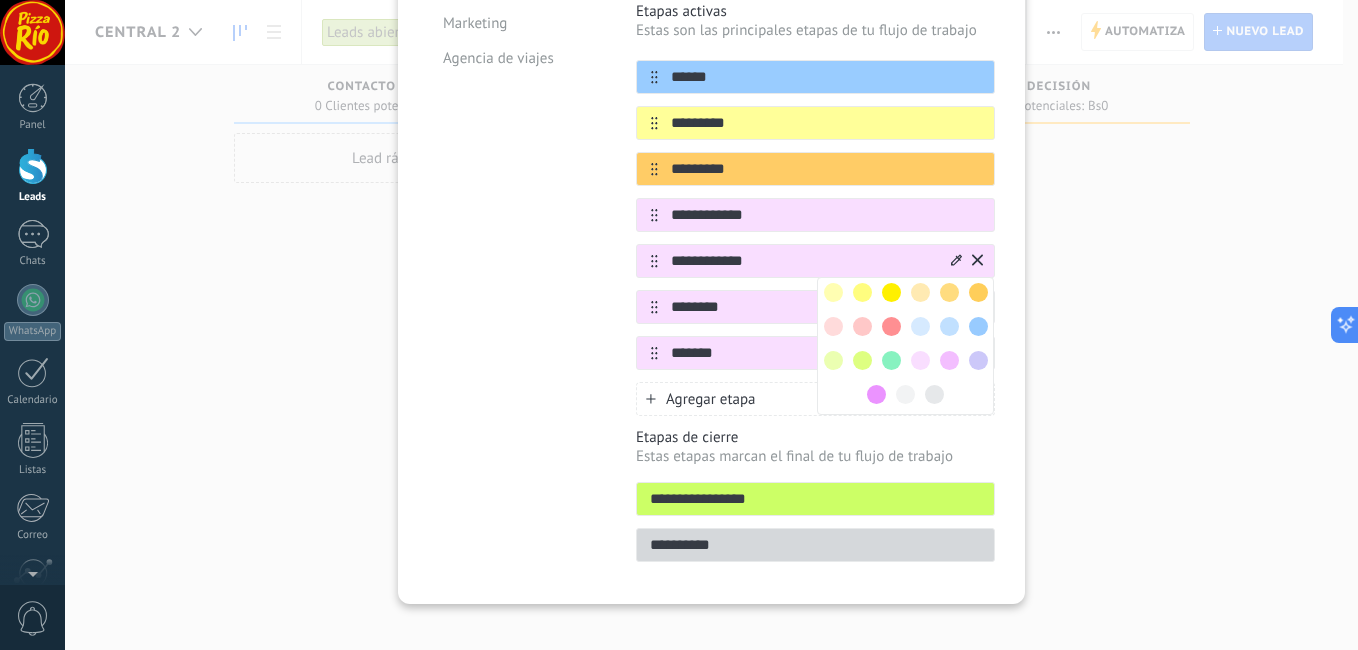 drag, startPoint x: 831, startPoint y: 272, endPoint x: 915, endPoint y: 278, distance: 84.21401 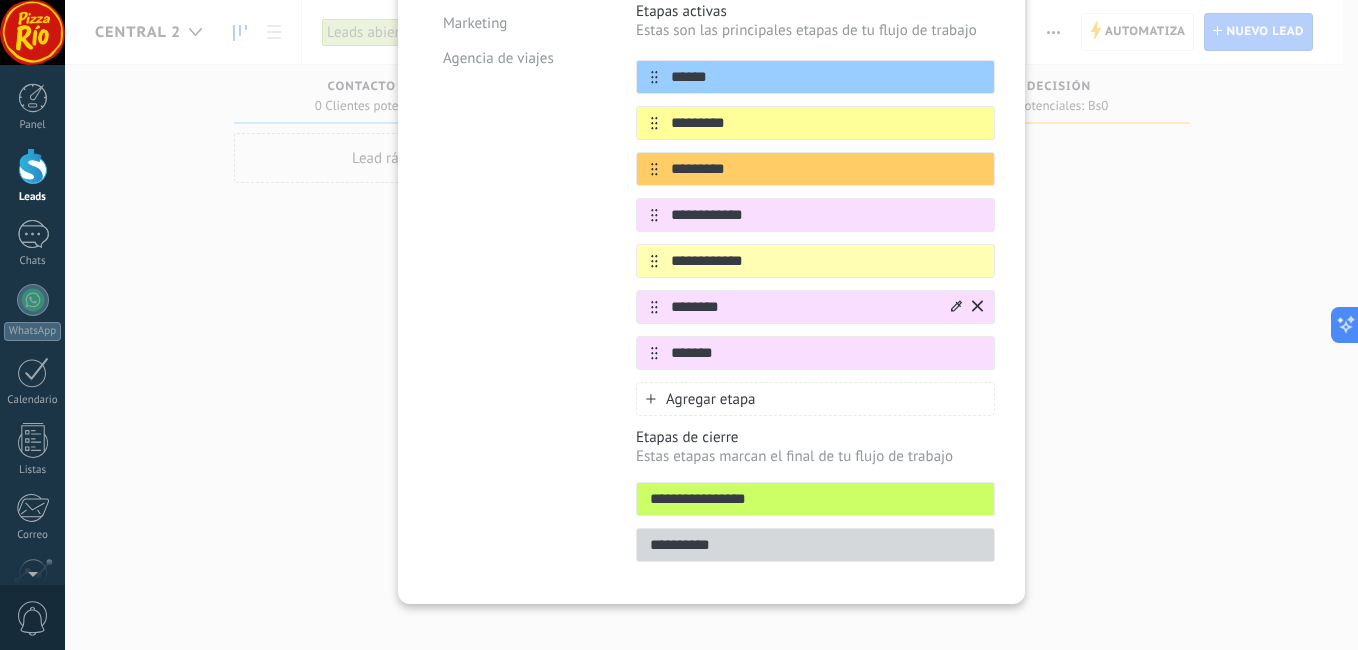 click 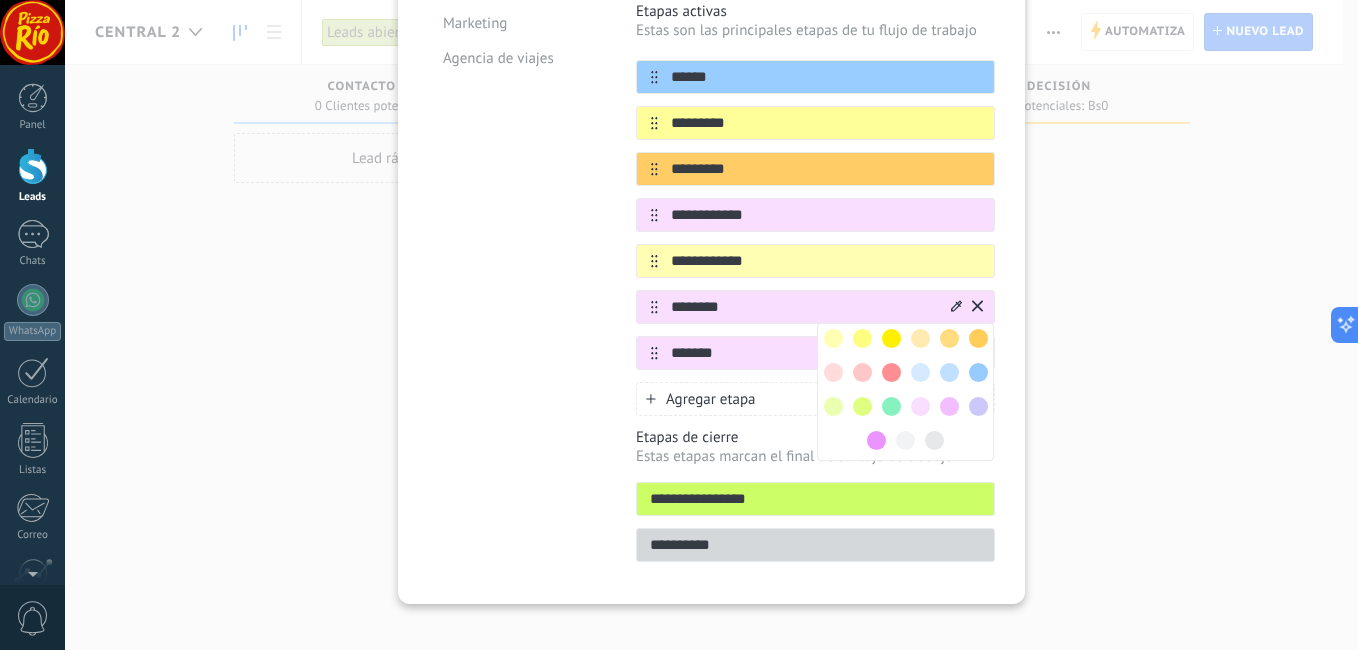 click at bounding box center (833, 372) 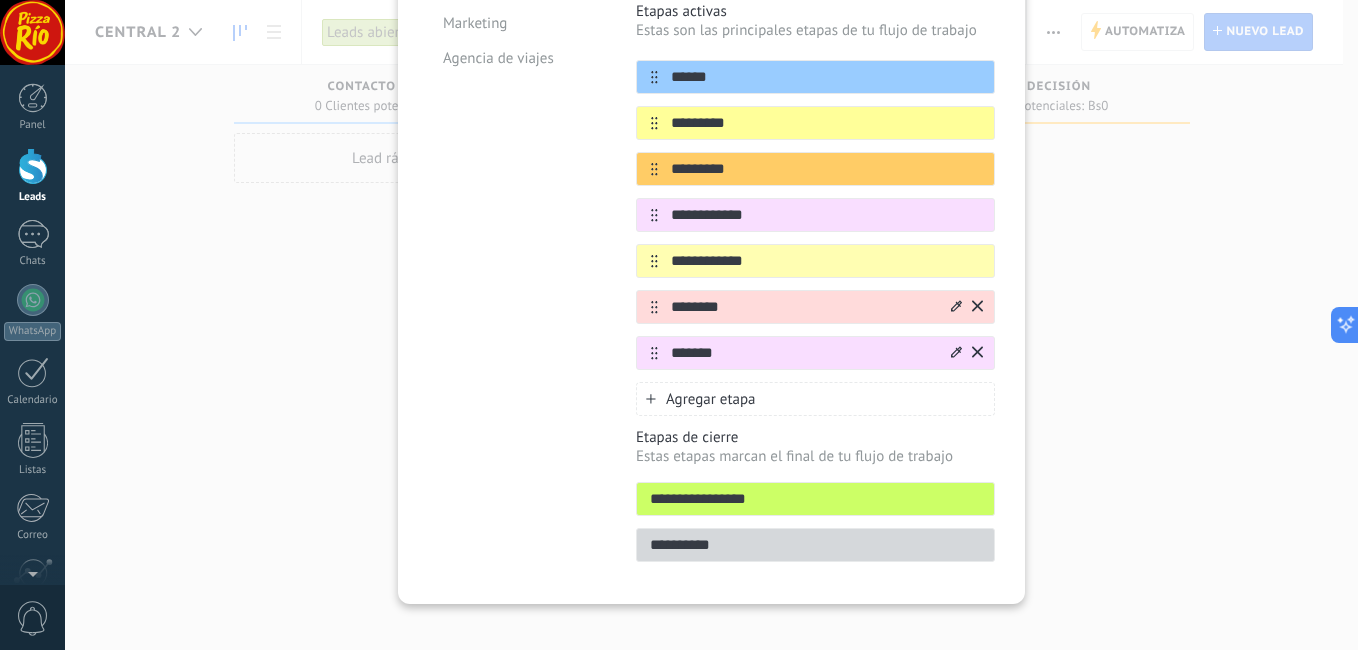 click 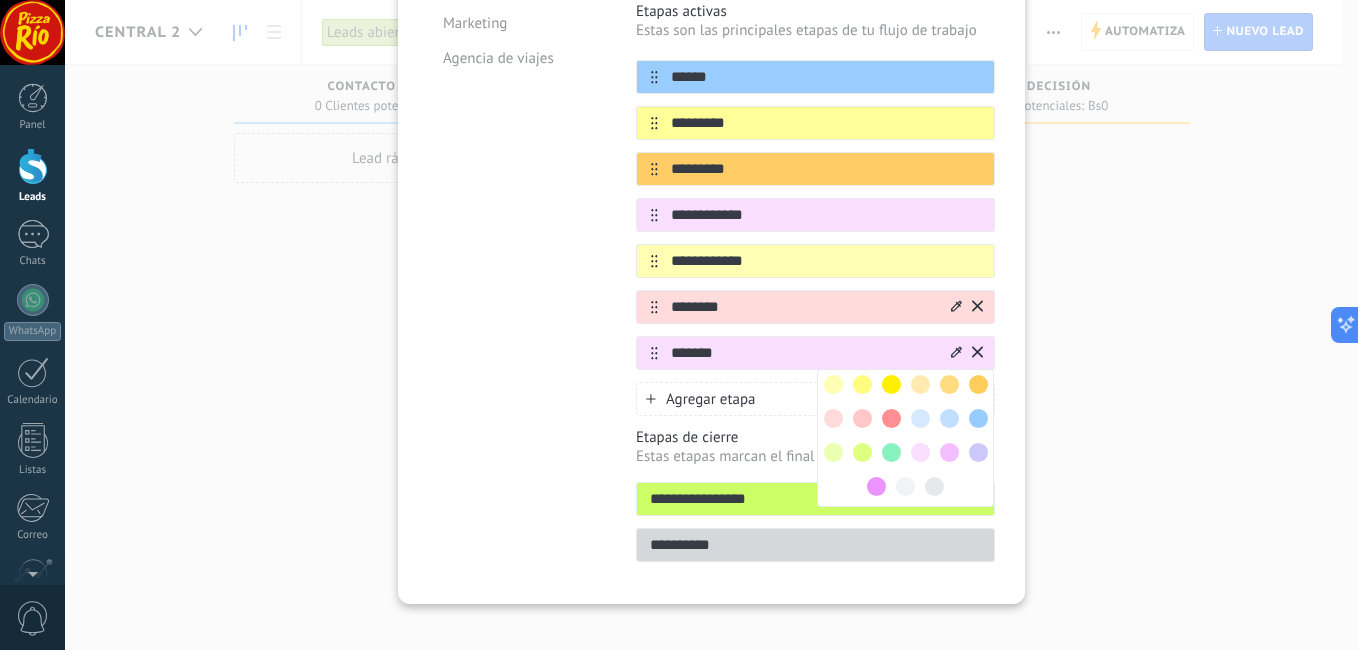 click at bounding box center [833, 452] 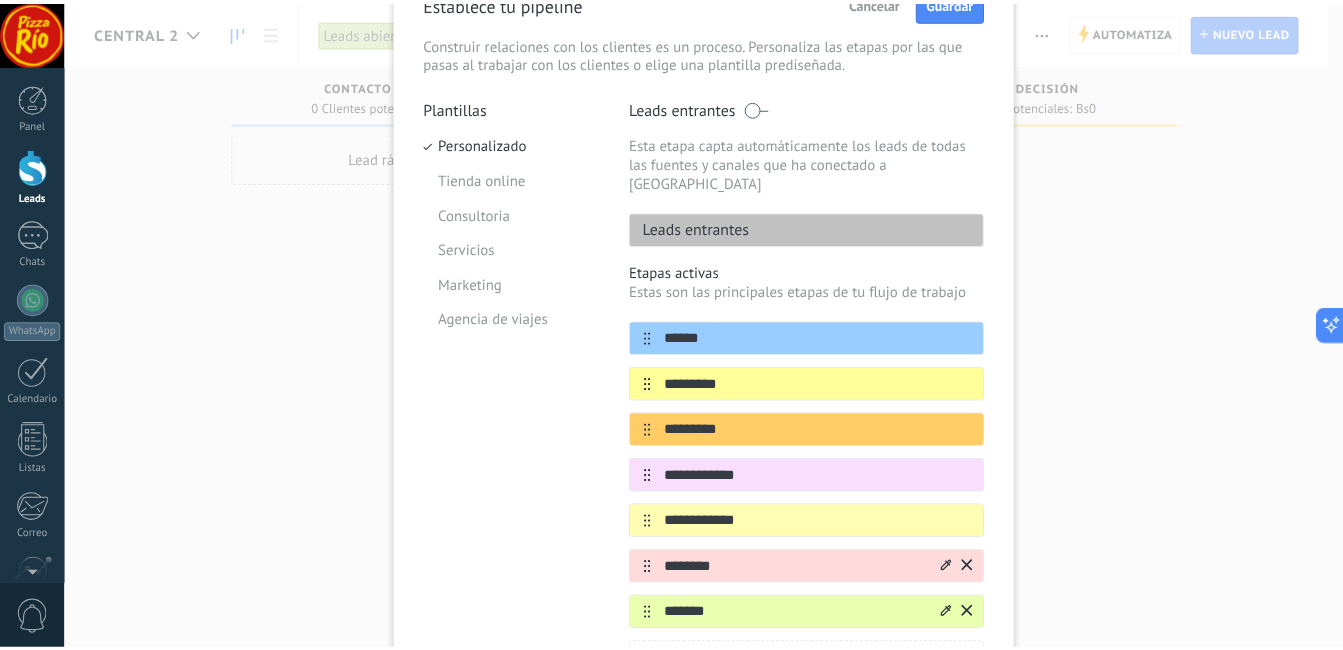 scroll, scrollTop: 0, scrollLeft: 0, axis: both 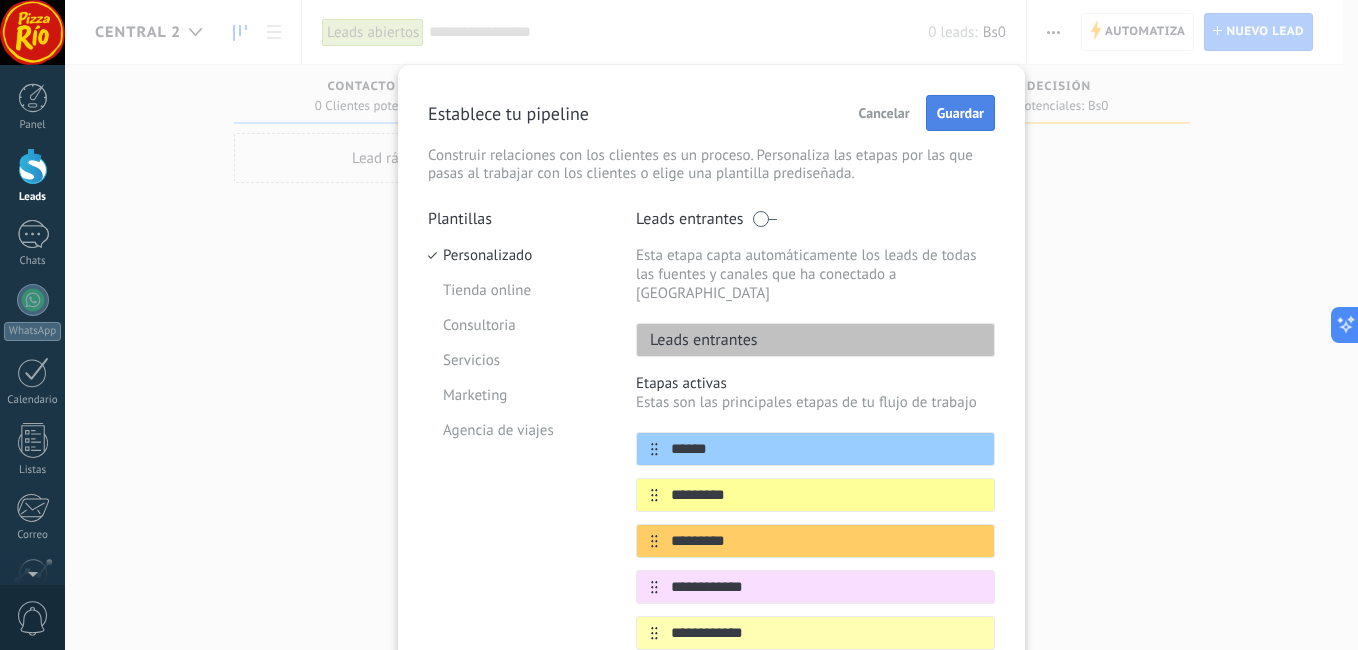 click on "Guardar" at bounding box center [960, 113] 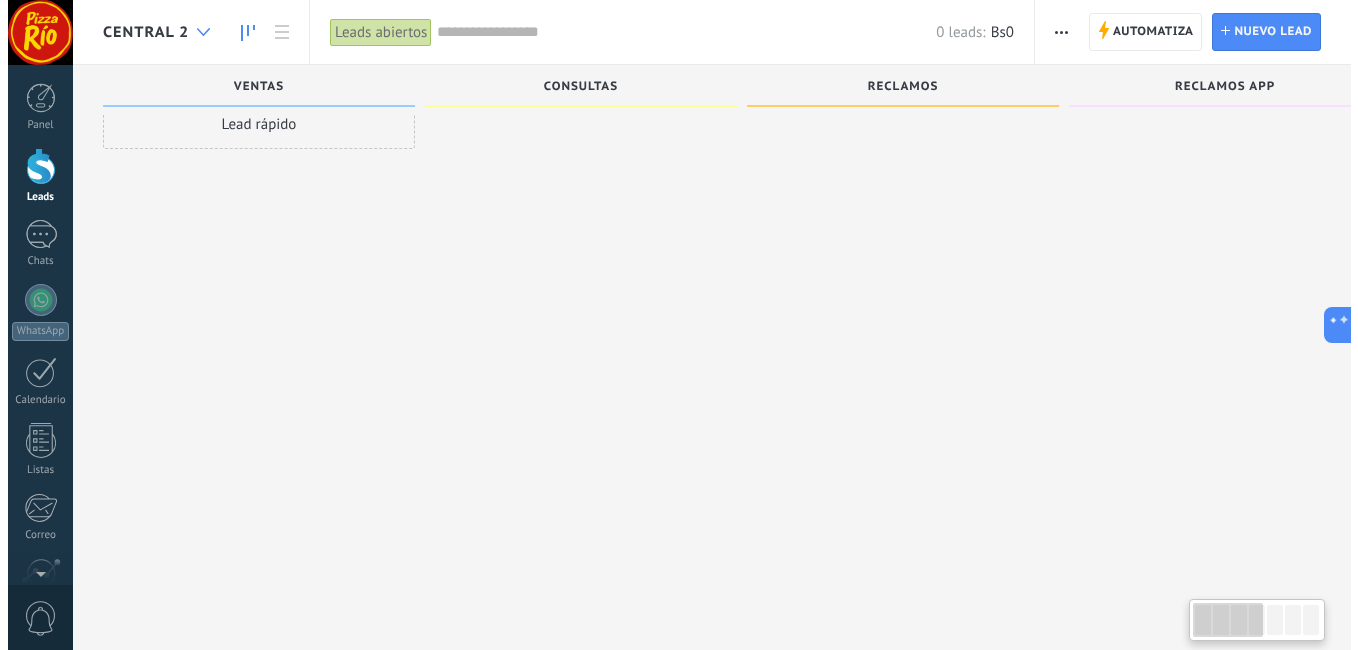 scroll, scrollTop: 19, scrollLeft: 0, axis: vertical 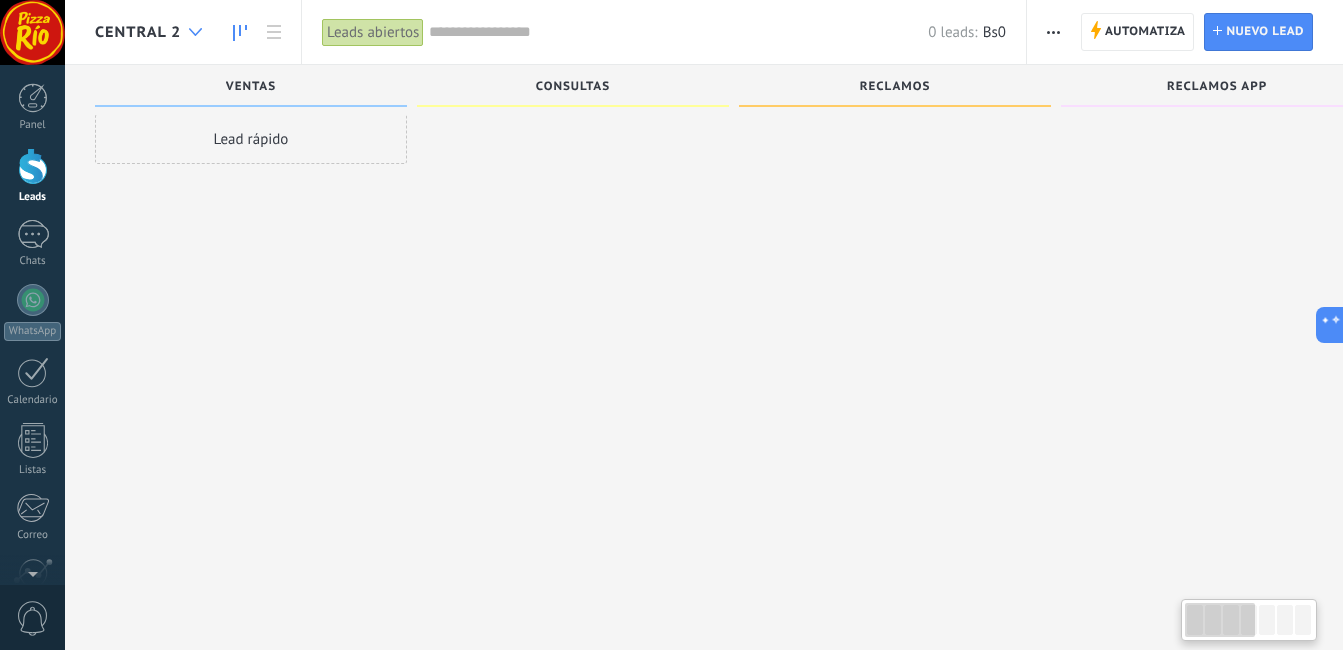 click 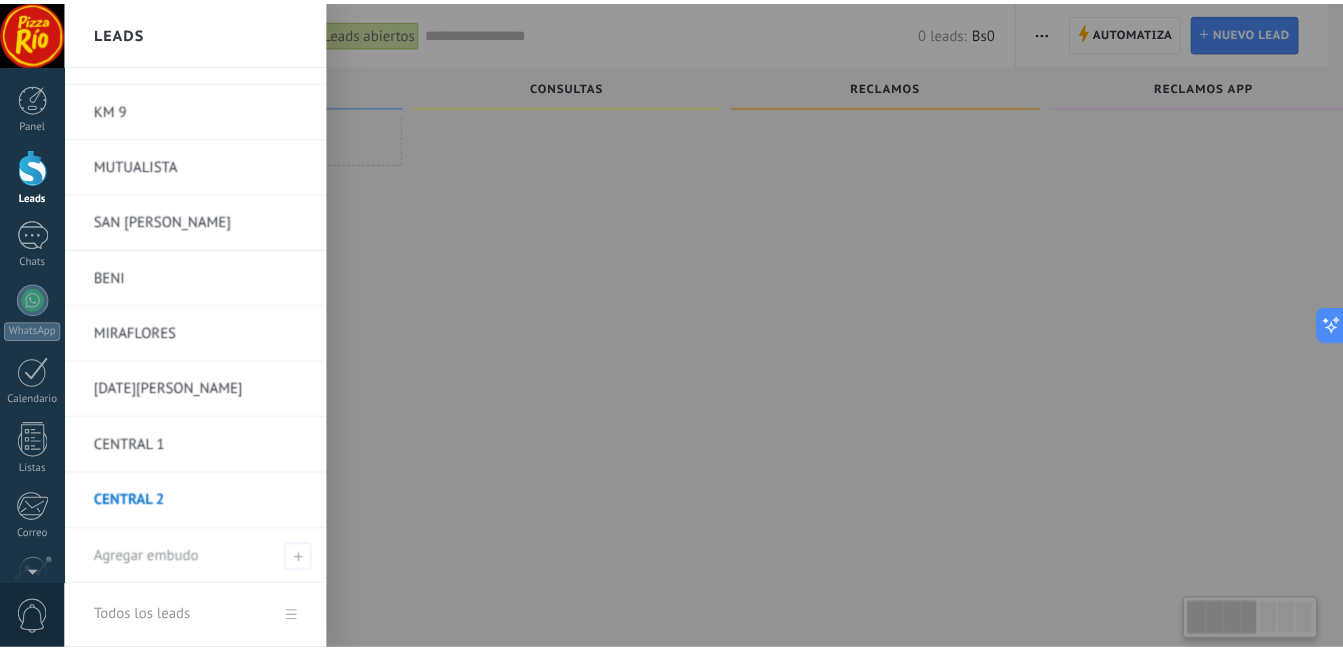 scroll, scrollTop: 991, scrollLeft: 0, axis: vertical 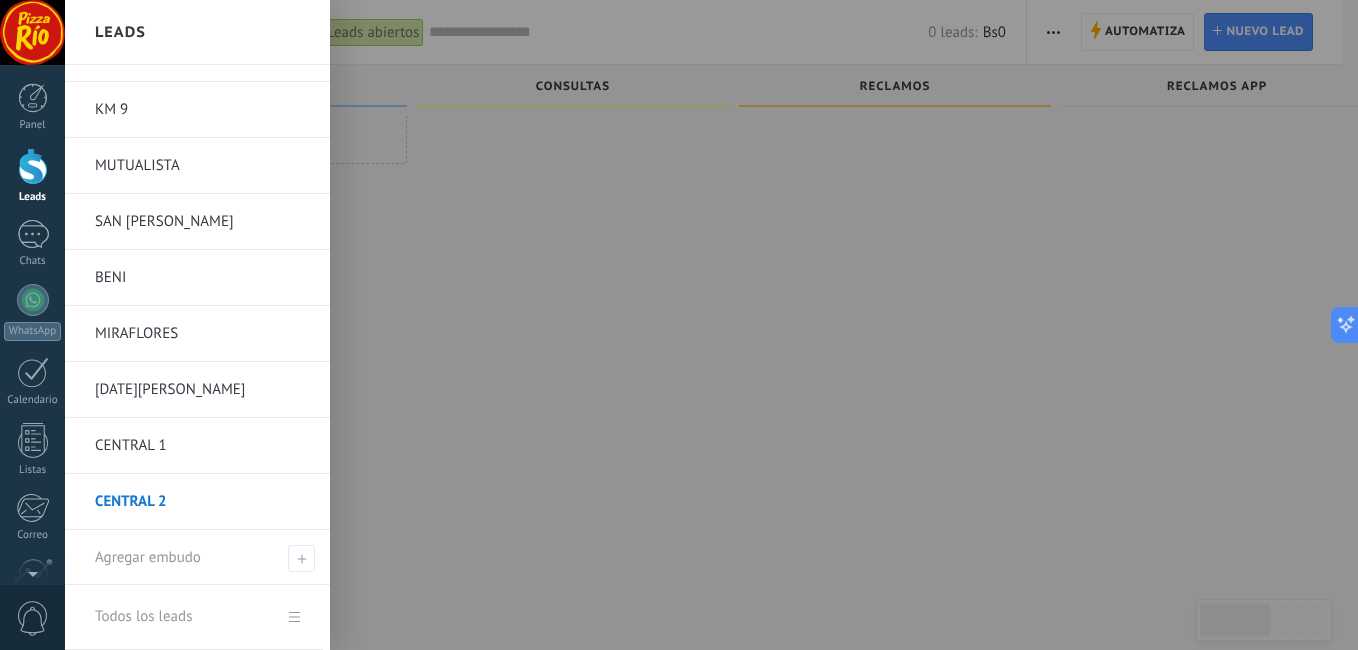 click at bounding box center (744, 325) 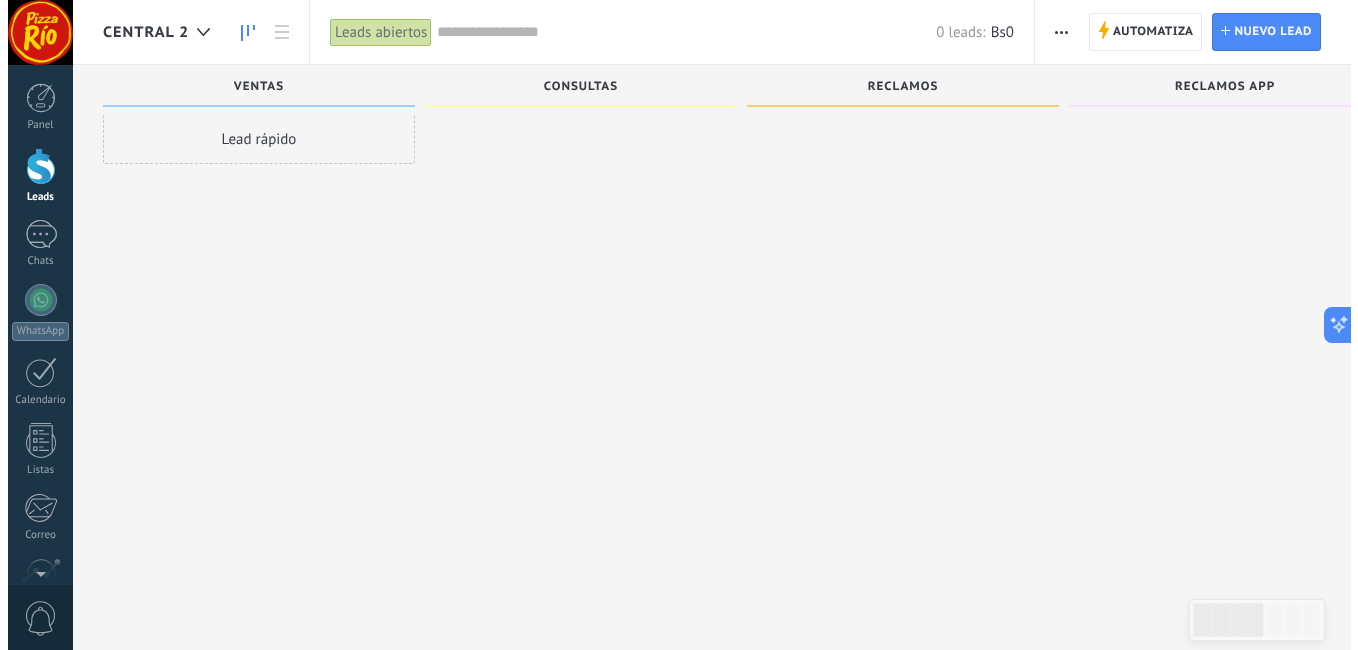 scroll, scrollTop: 0, scrollLeft: 0, axis: both 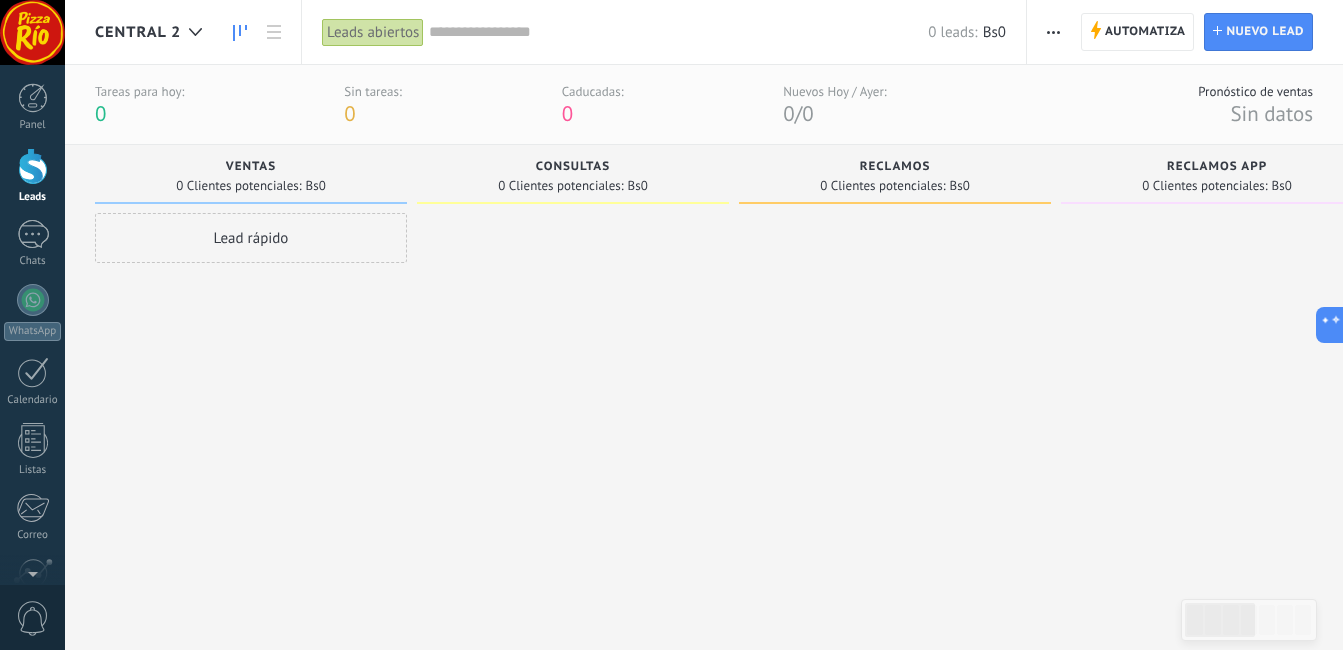 click at bounding box center [1053, 32] 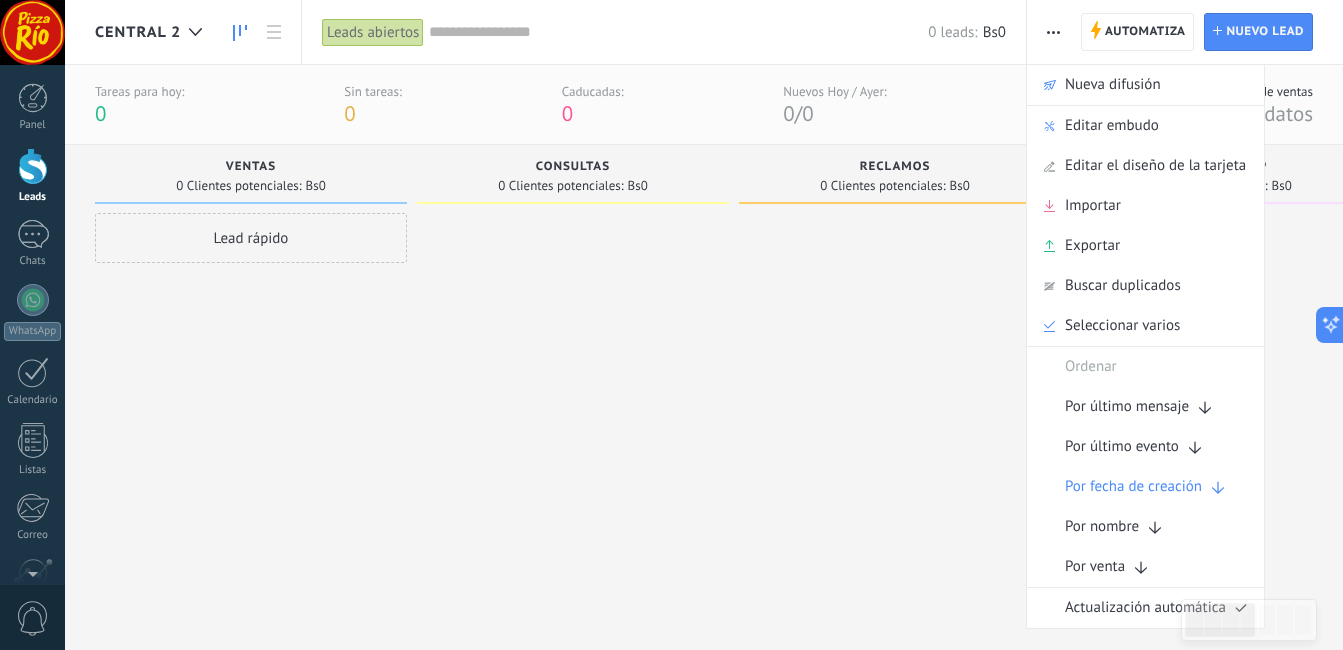 click at bounding box center (895, 407) 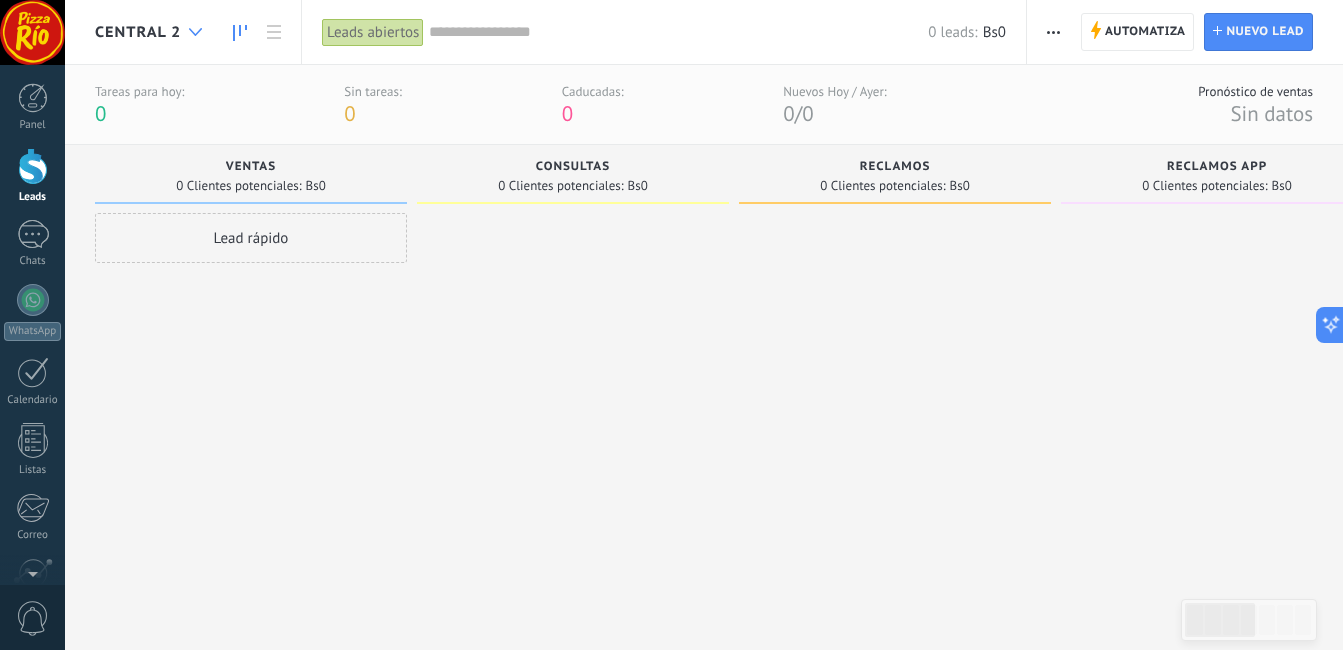 click at bounding box center [195, 32] 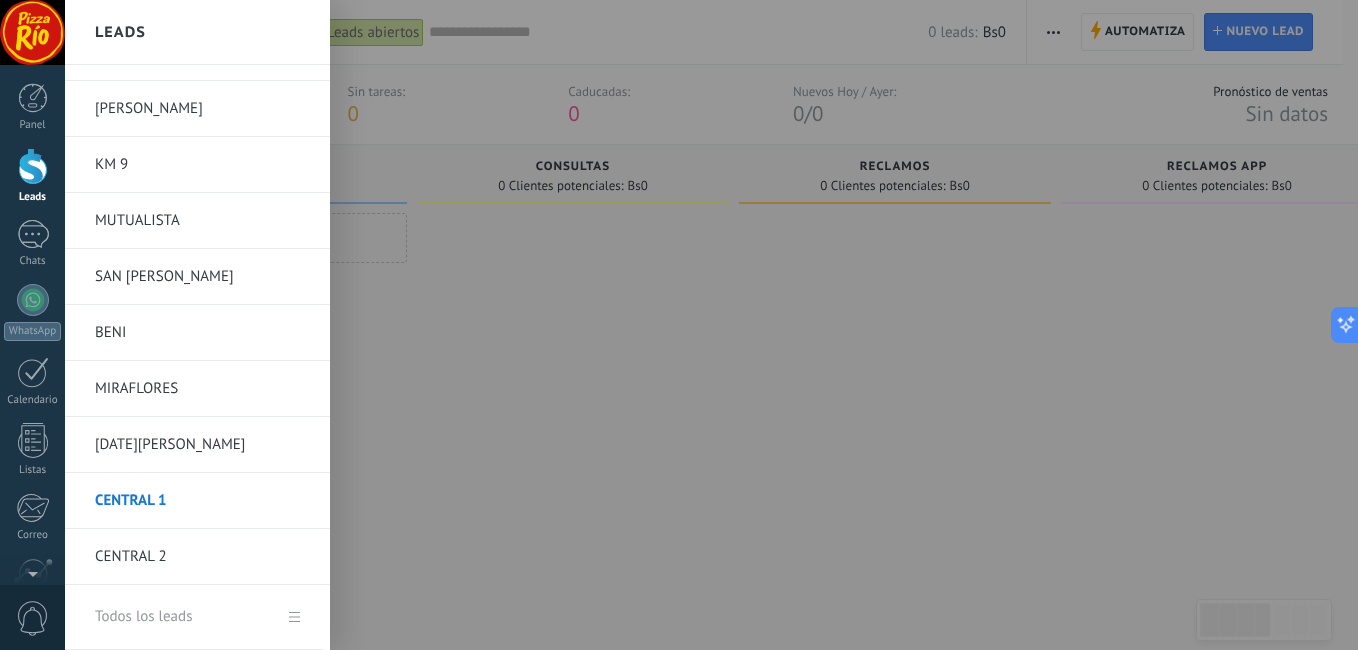 scroll, scrollTop: 991, scrollLeft: 0, axis: vertical 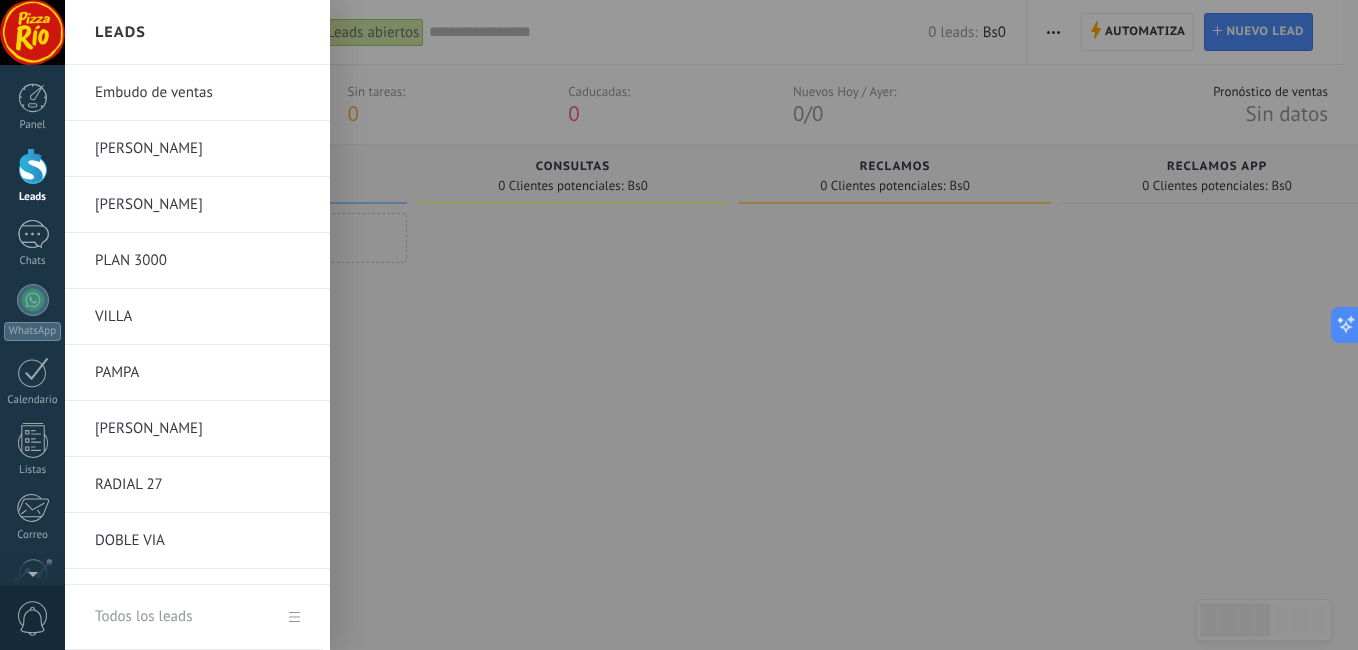 click at bounding box center [744, 325] 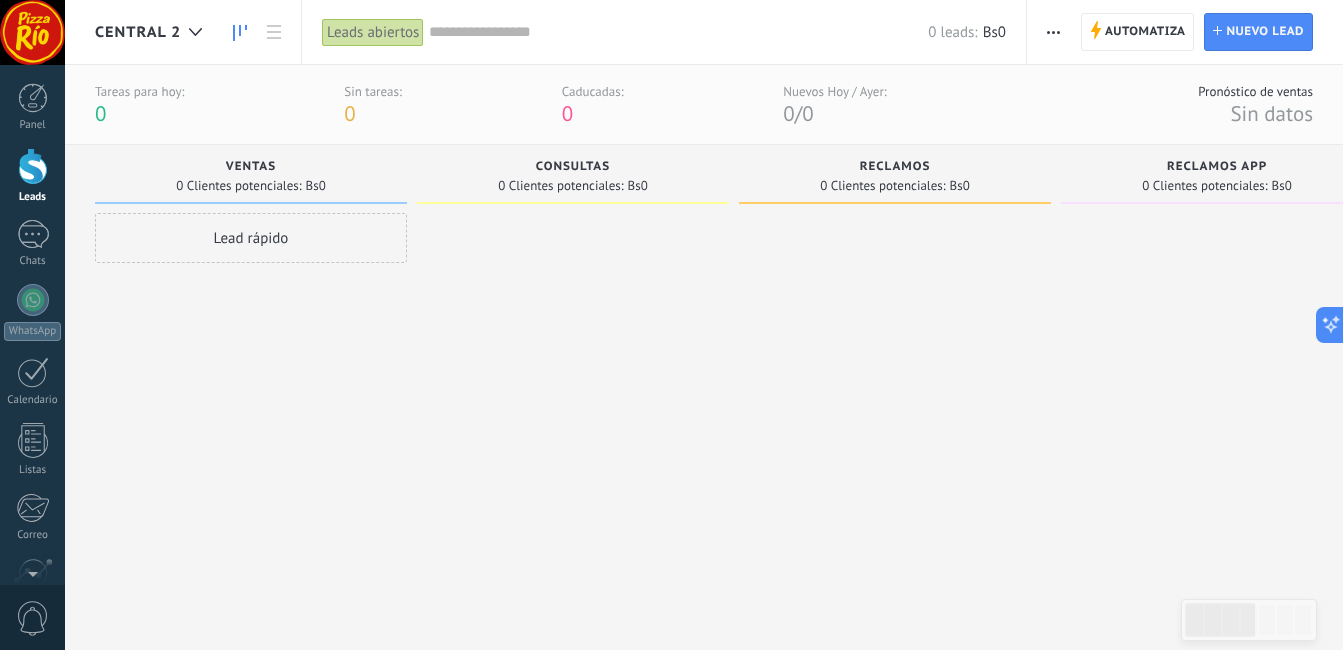 click at bounding box center [678, 32] 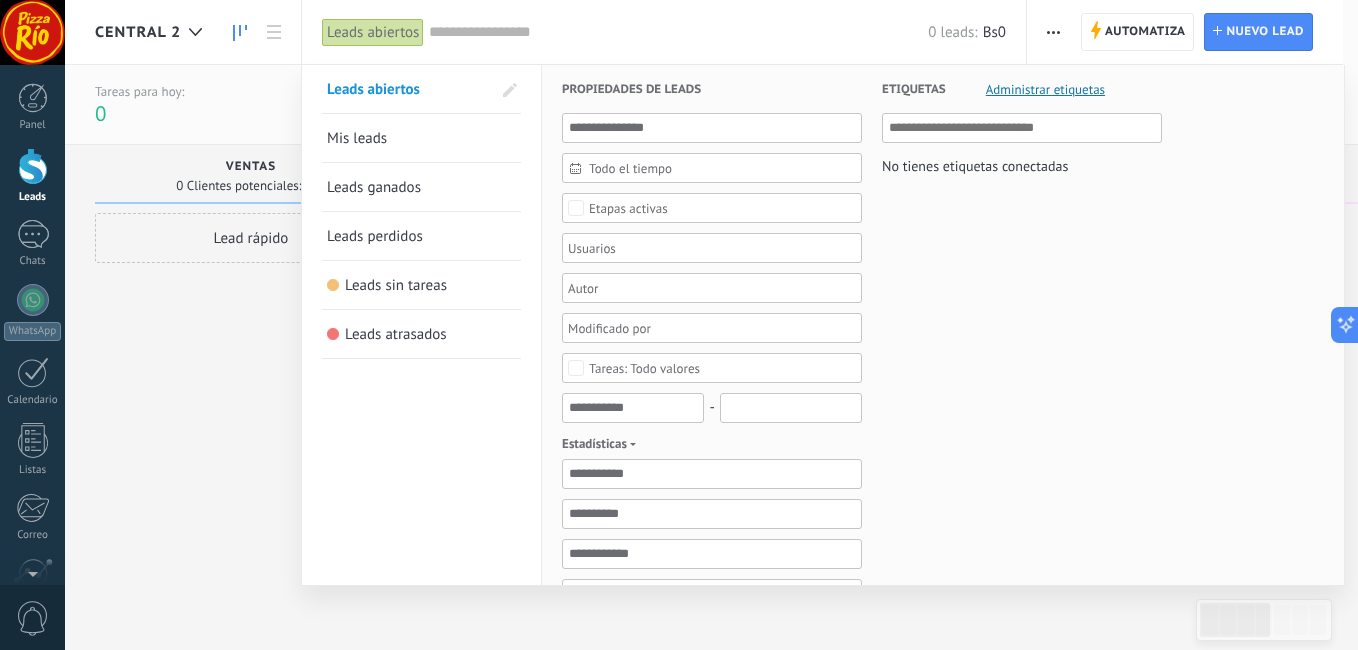 click at bounding box center (679, 325) 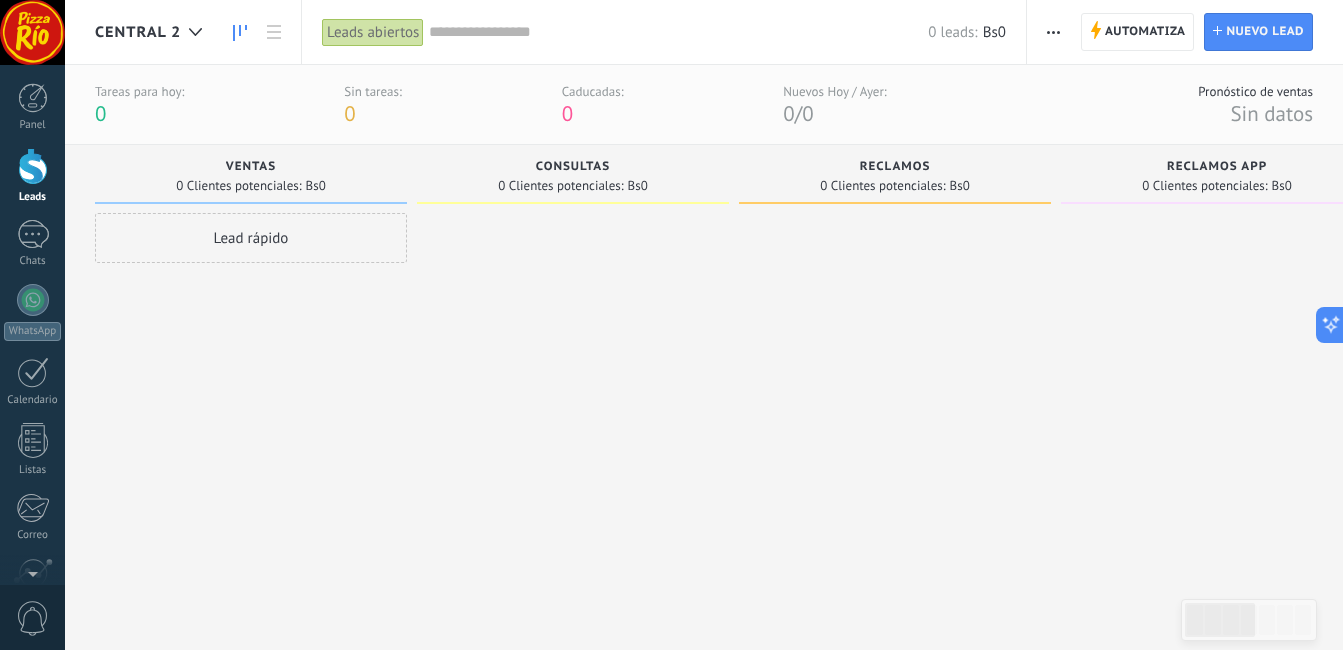 click at bounding box center (678, 32) 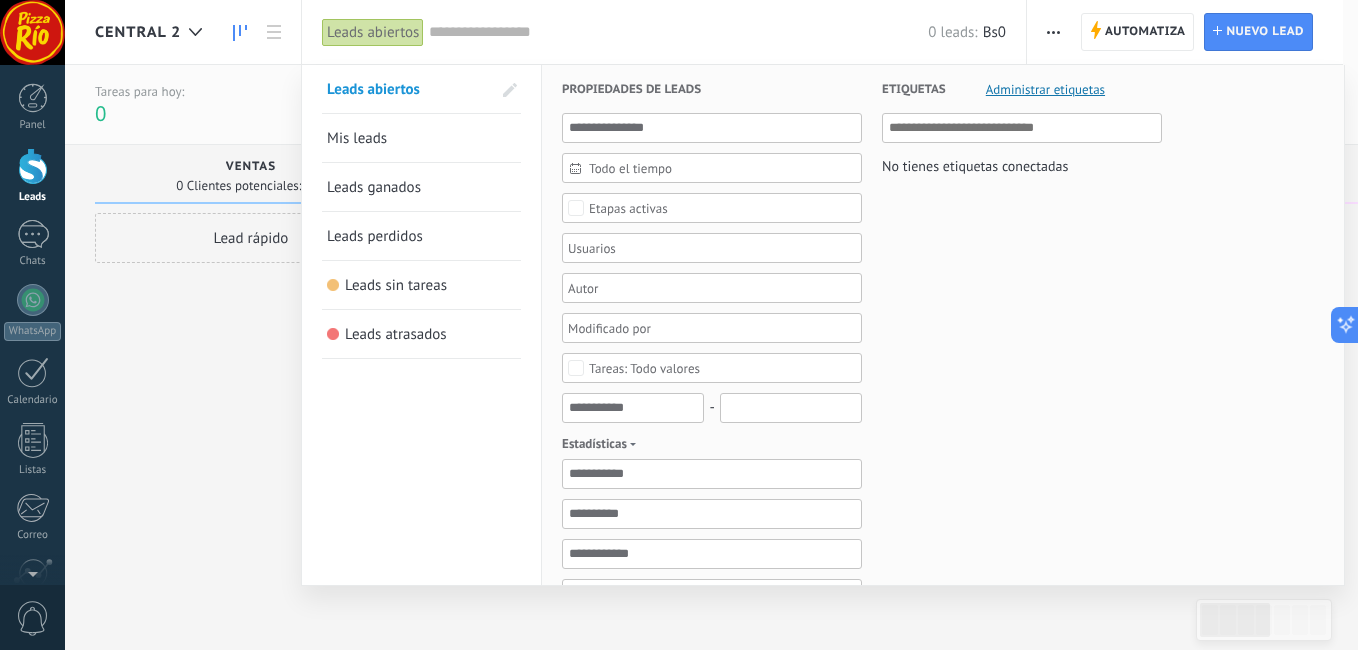 click at bounding box center (1023, 128) 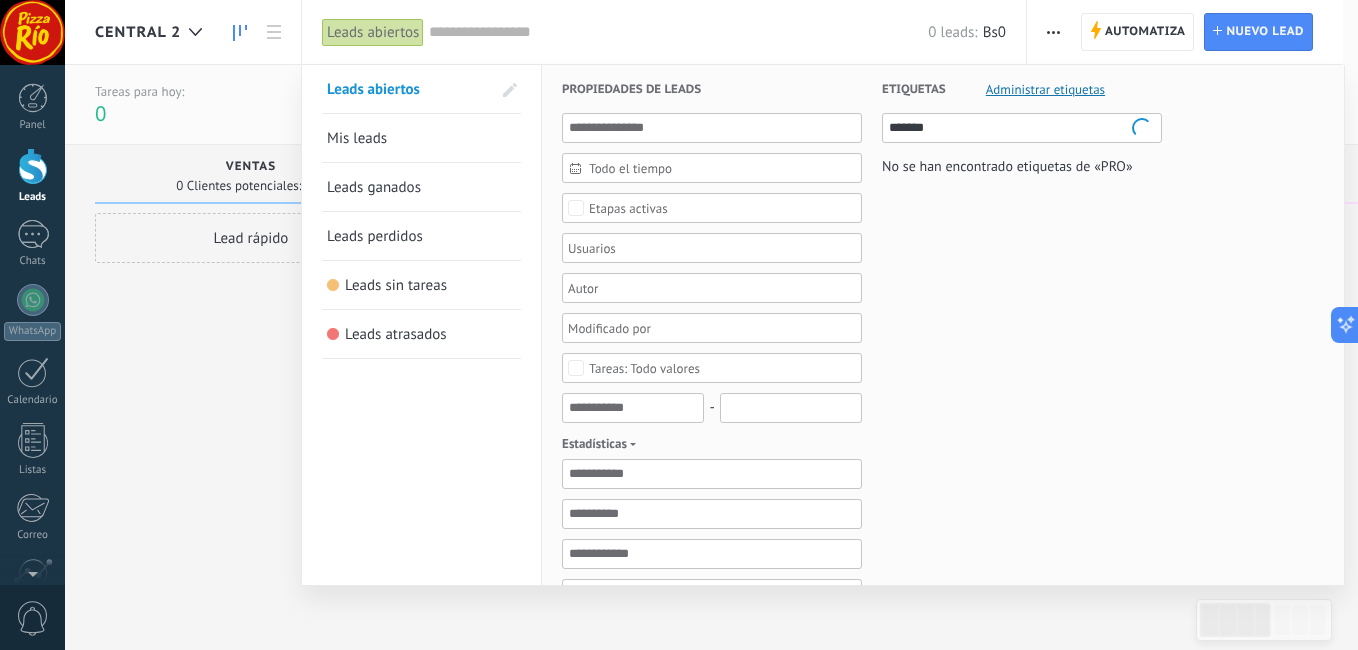 type on "********" 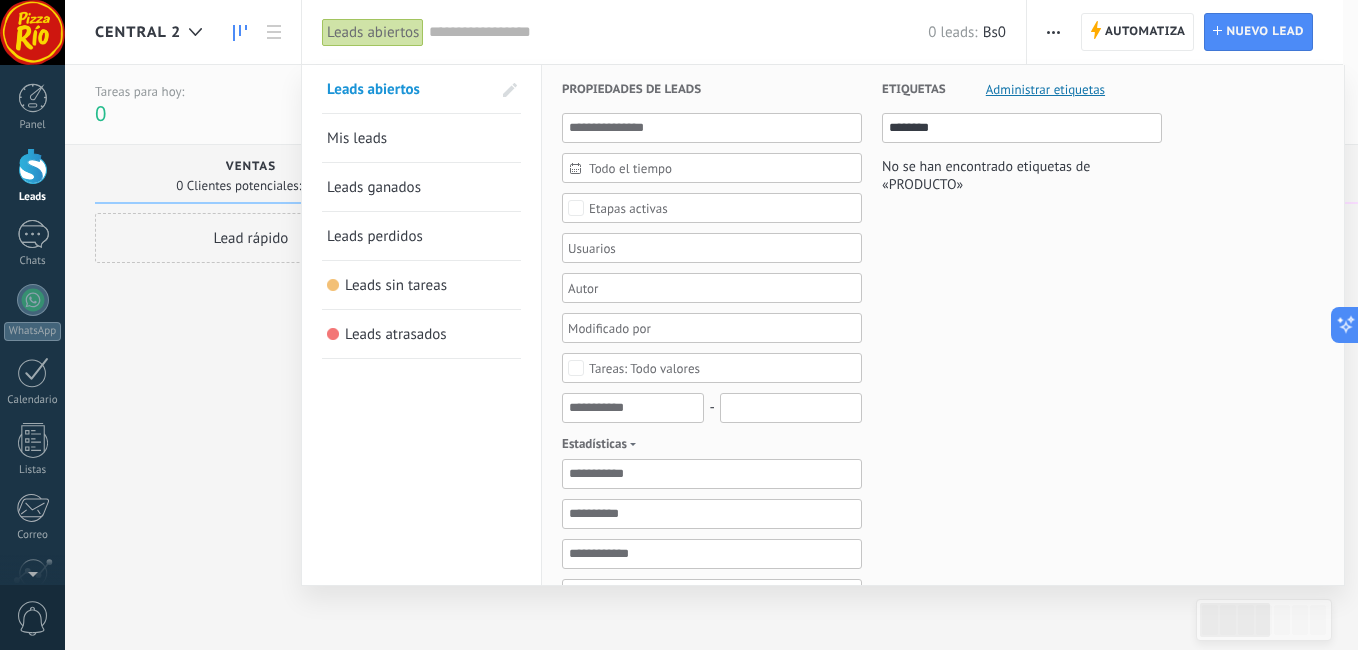 drag, startPoint x: 986, startPoint y: 121, endPoint x: 825, endPoint y: 135, distance: 161.60754 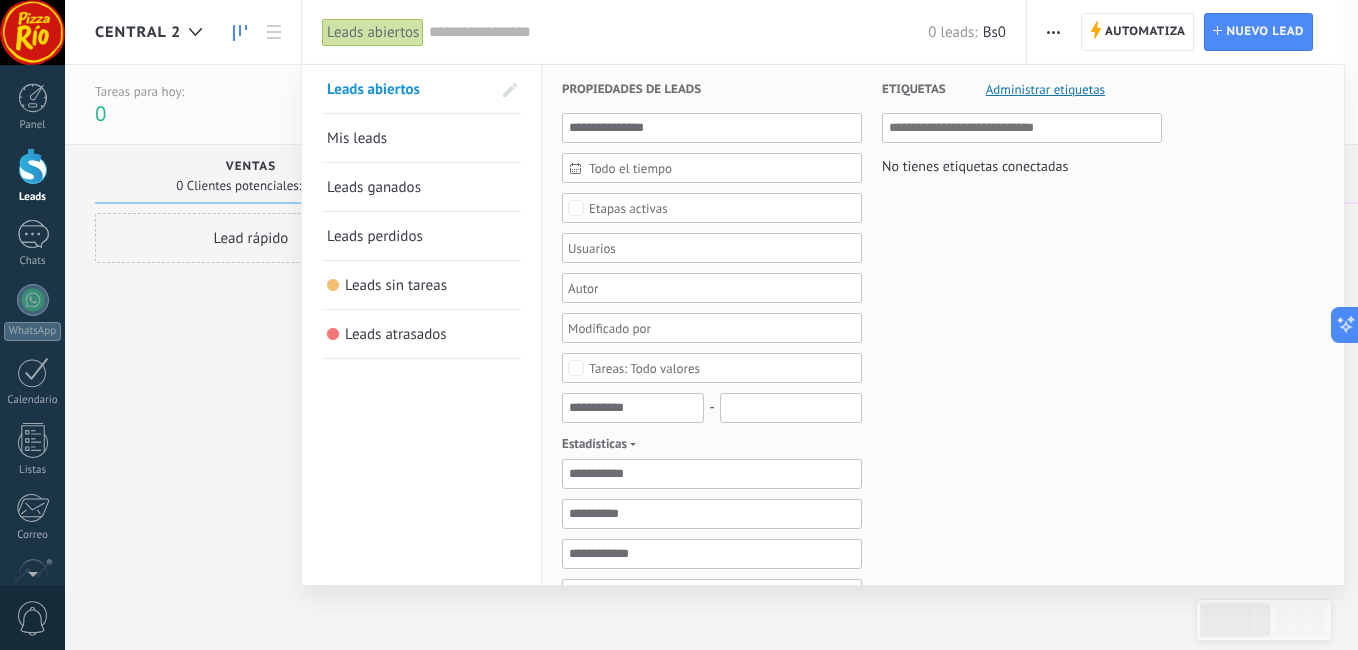 click on "Administrar etiquetas" at bounding box center [1045, 89] 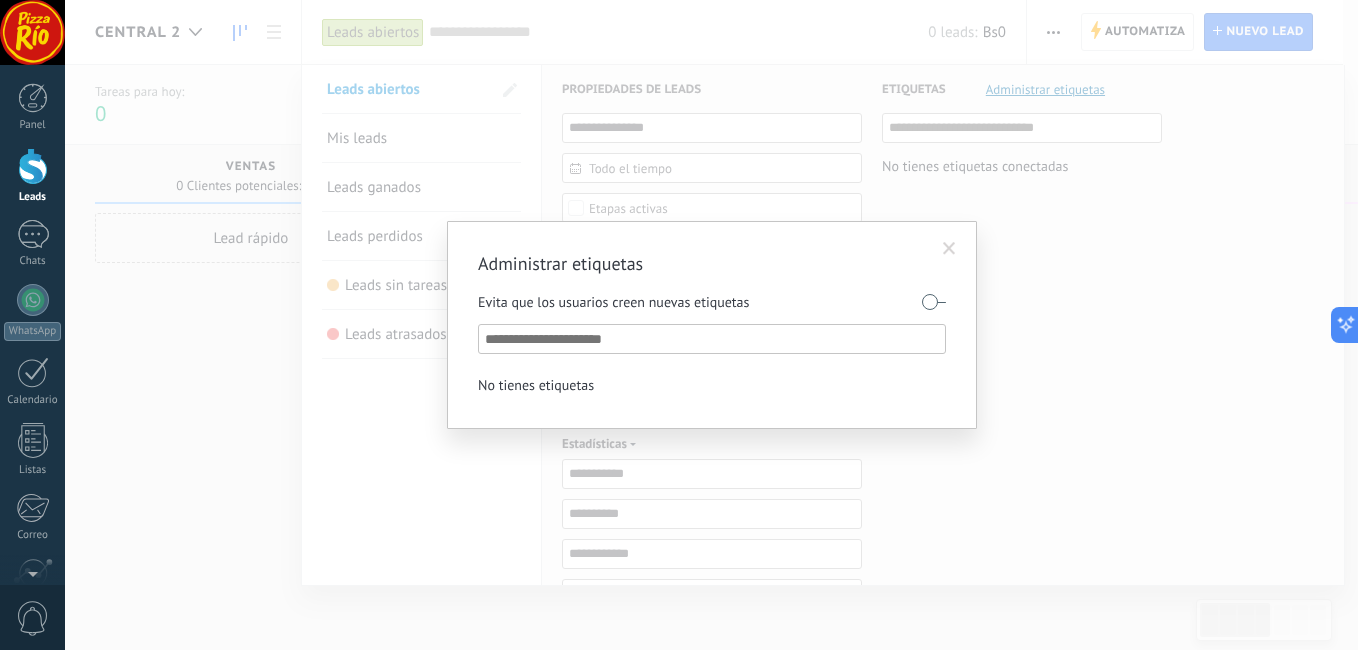 click on "Administrar etiquetas Evita que los usuarios creen nuevas etiquetas No tienes etiquetas" at bounding box center [711, 325] 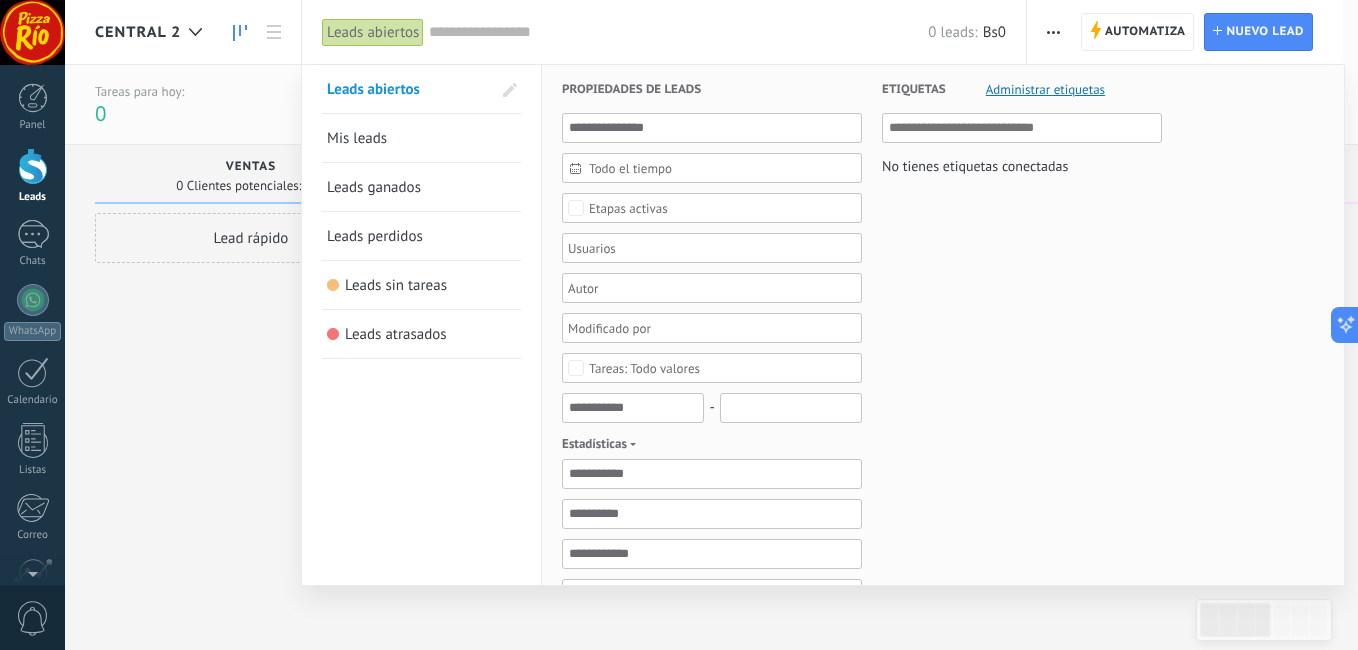 click at bounding box center [679, 325] 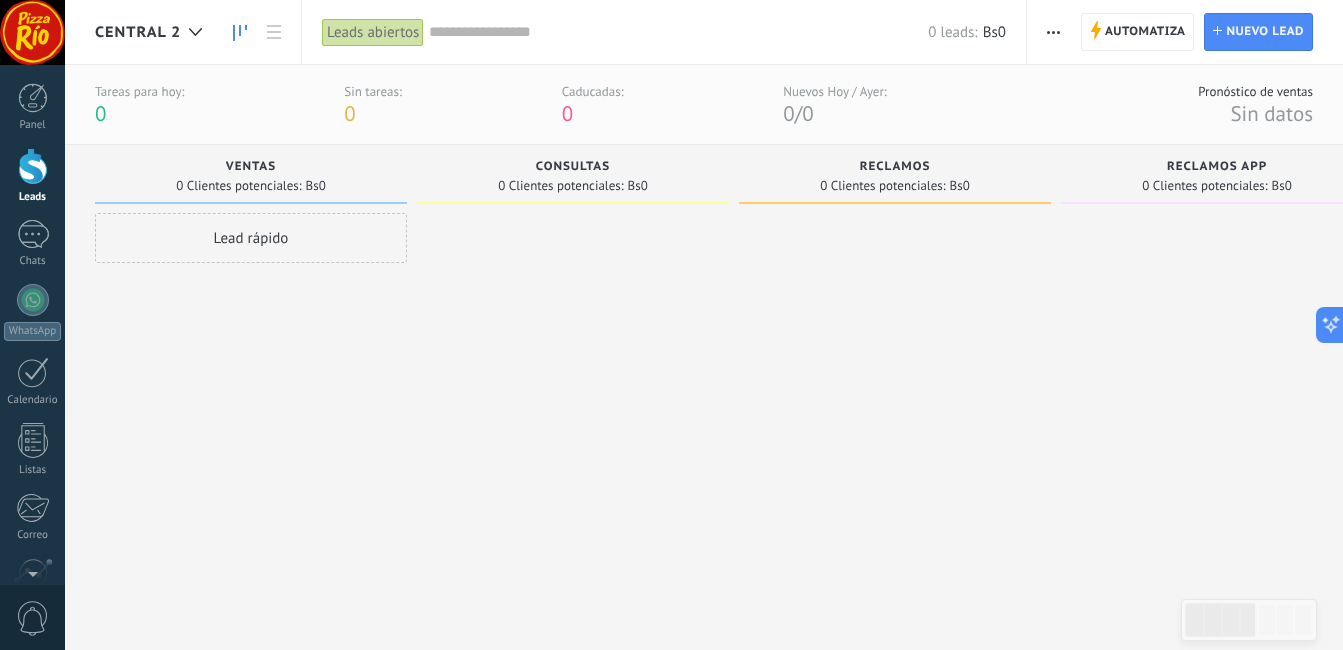 click on "CENTRAL 2" at bounding box center (153, 32) 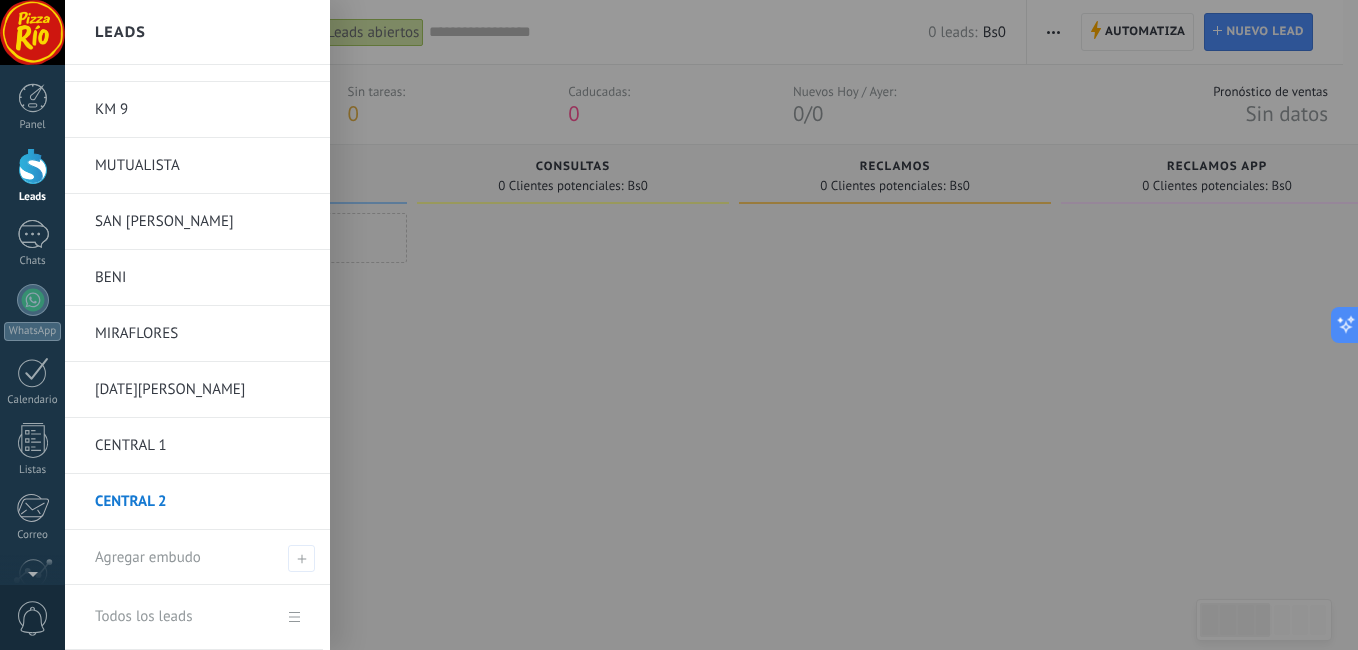 scroll, scrollTop: 991, scrollLeft: 0, axis: vertical 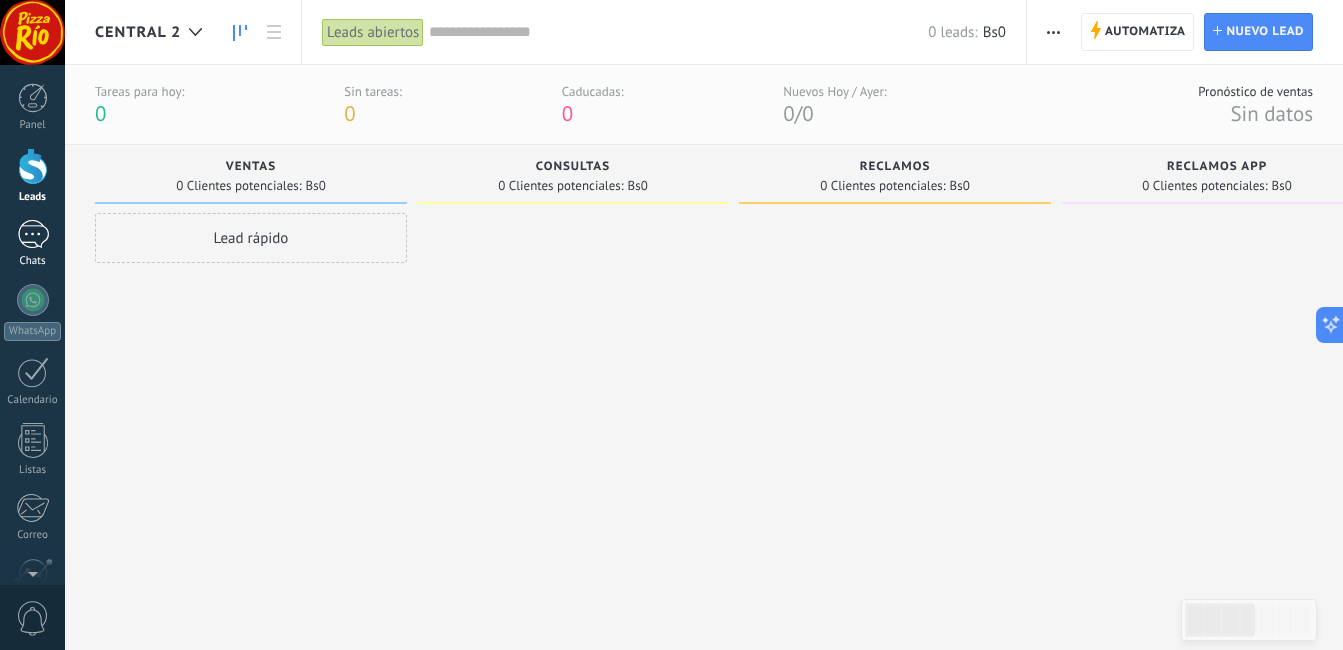 click at bounding box center [33, 234] 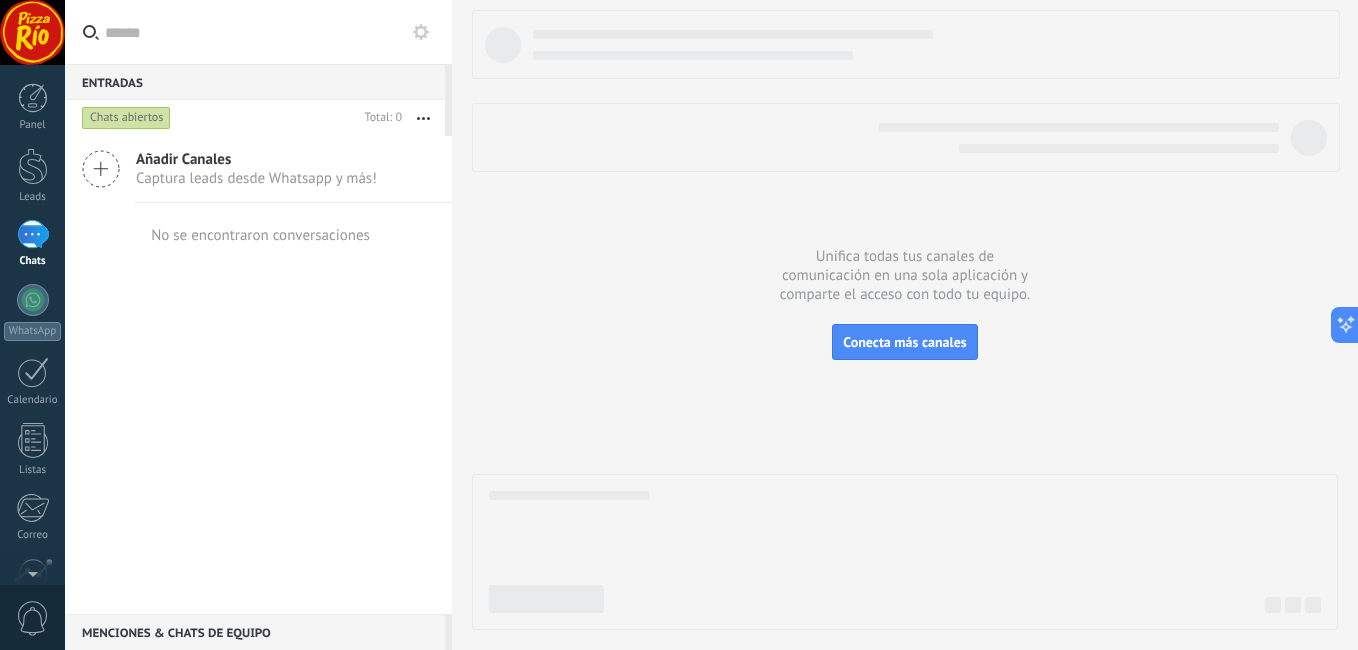 click 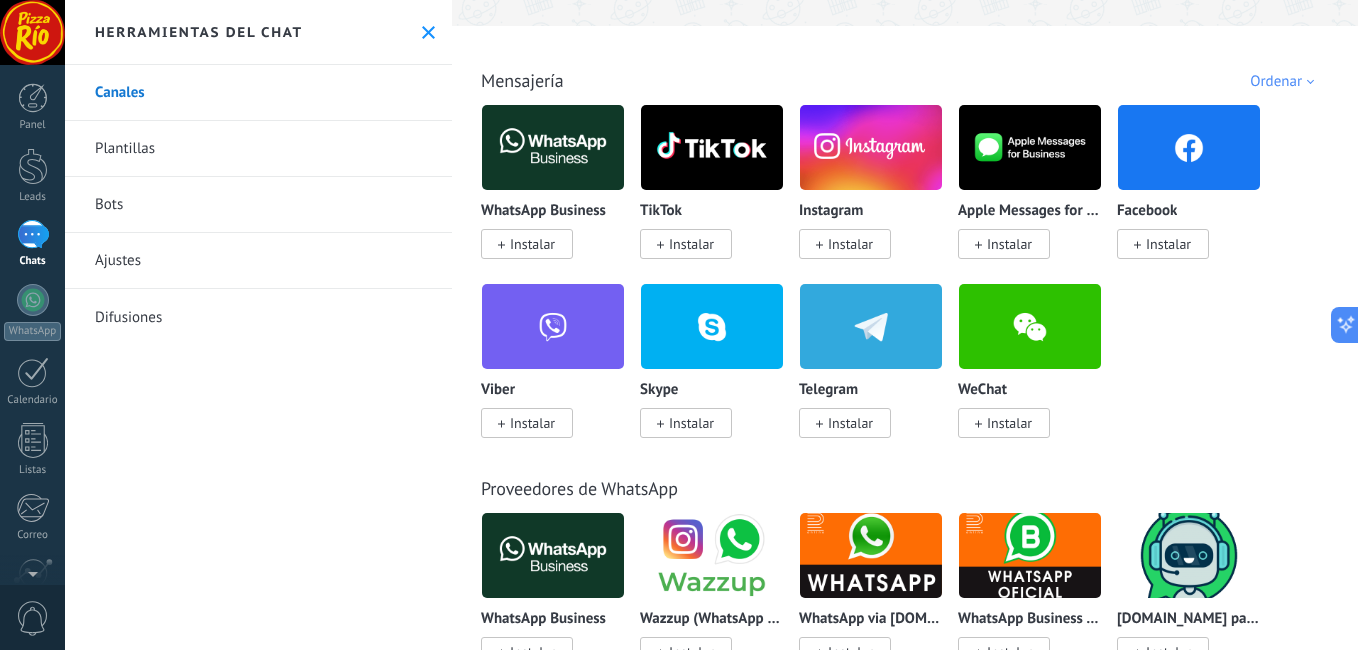 scroll, scrollTop: 0, scrollLeft: 0, axis: both 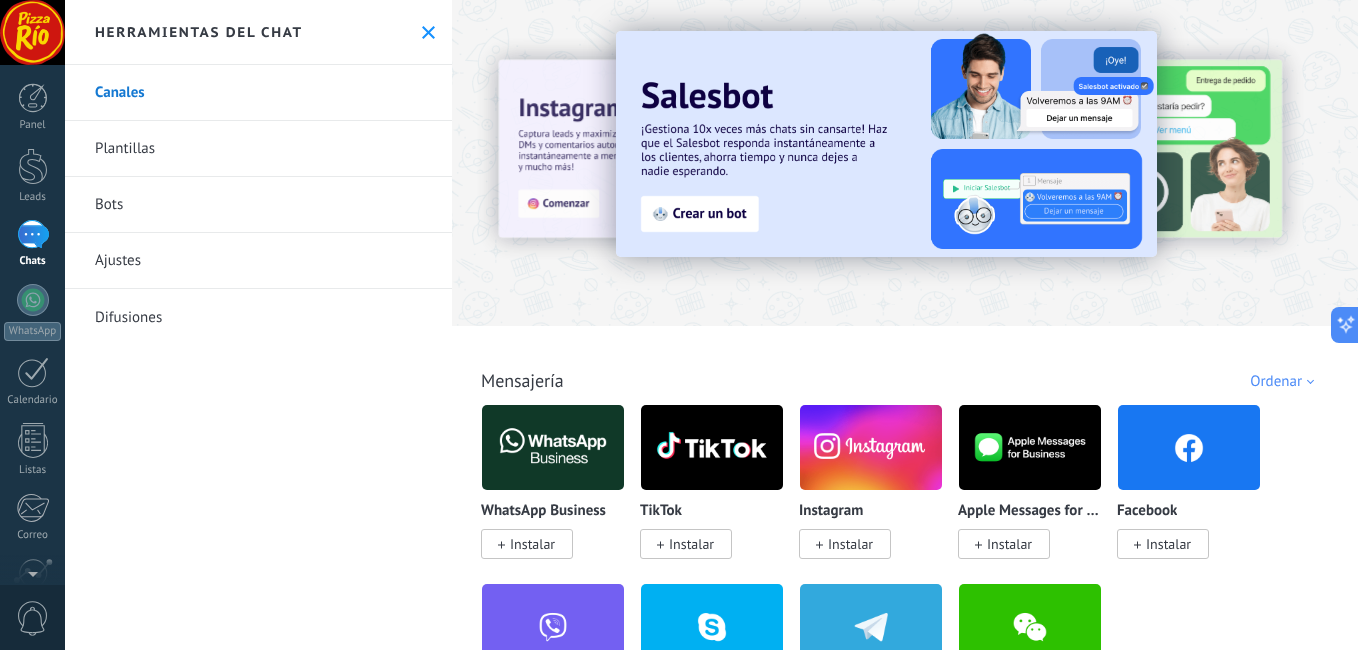 click on "Herramientas del chat" at bounding box center [258, 32] 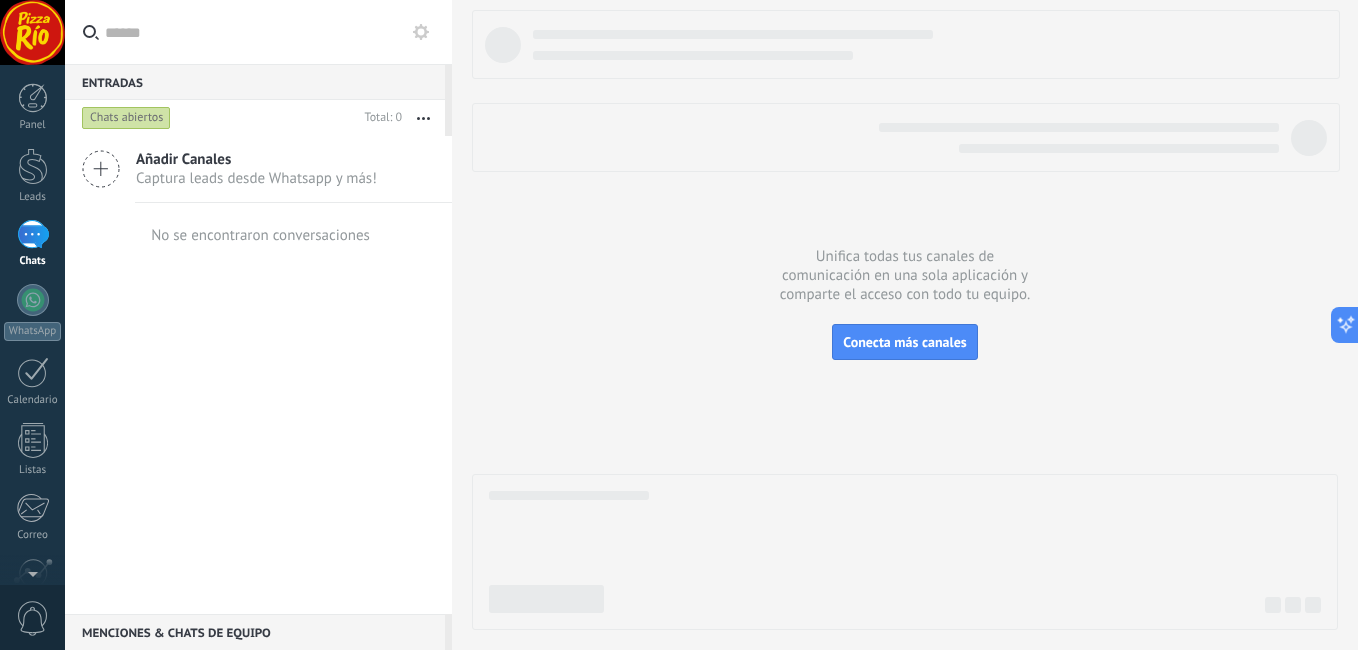 click at bounding box center (905, 320) 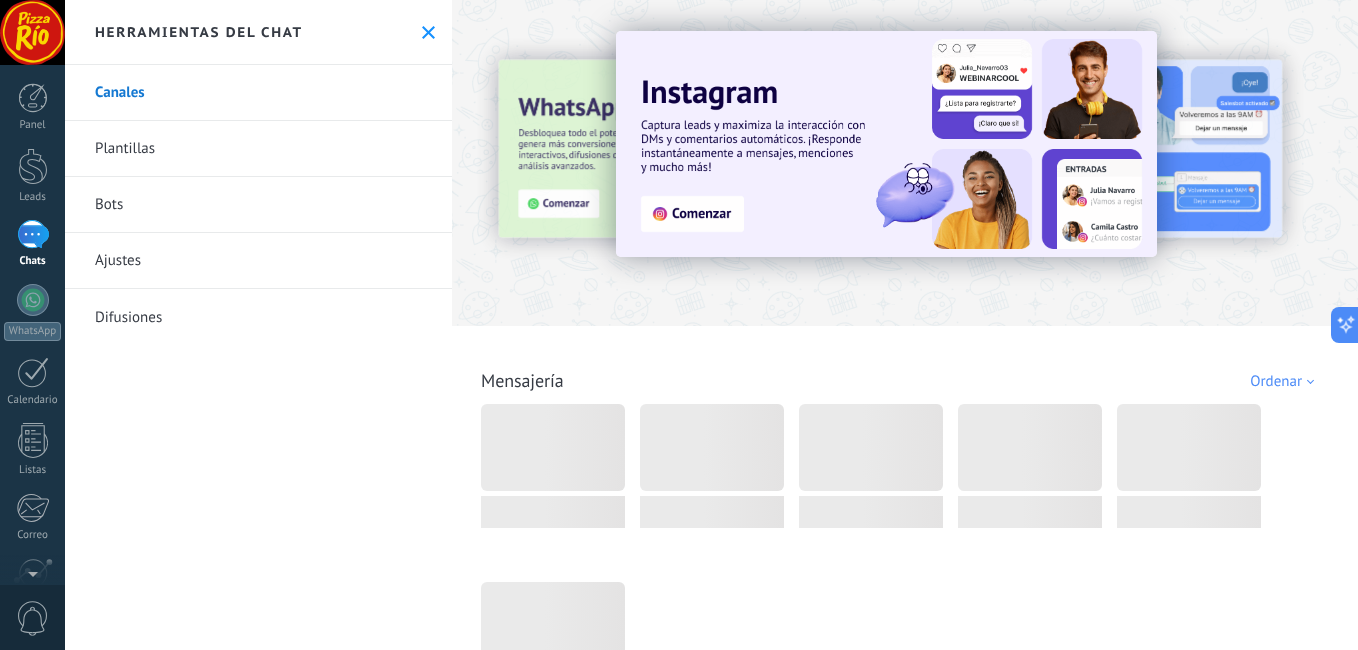 click on "Plantillas" at bounding box center [258, 149] 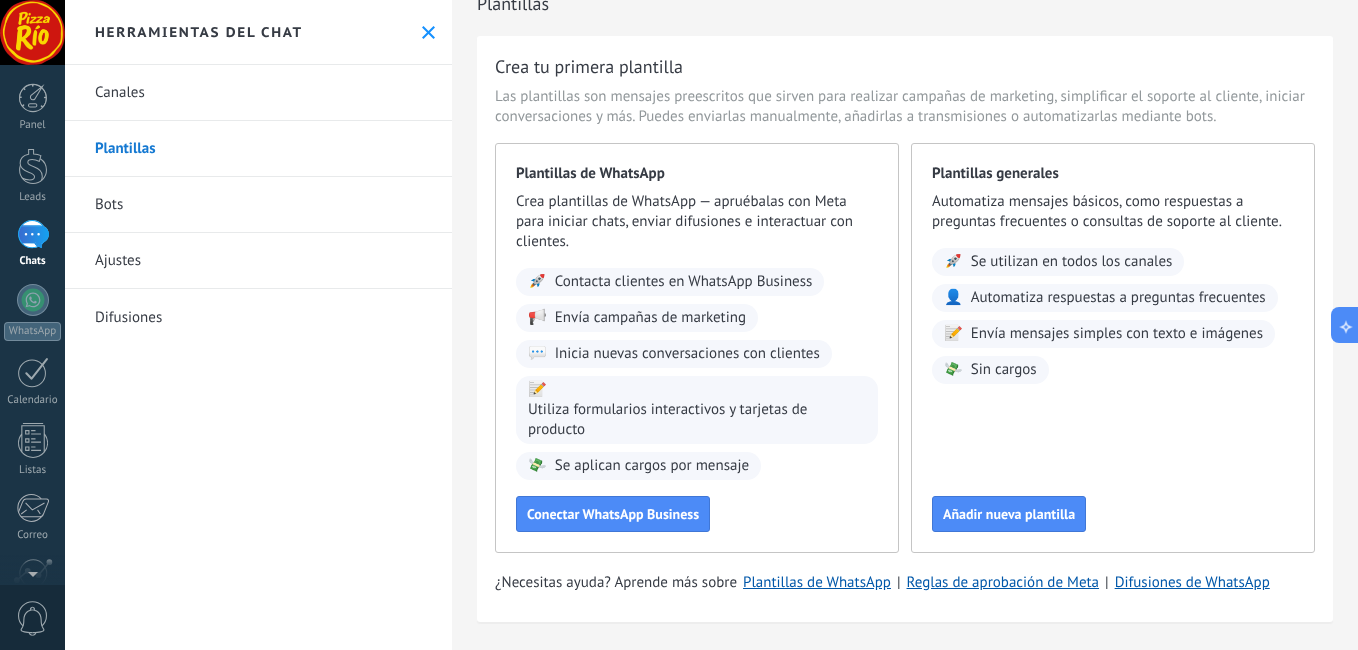 scroll, scrollTop: 43, scrollLeft: 0, axis: vertical 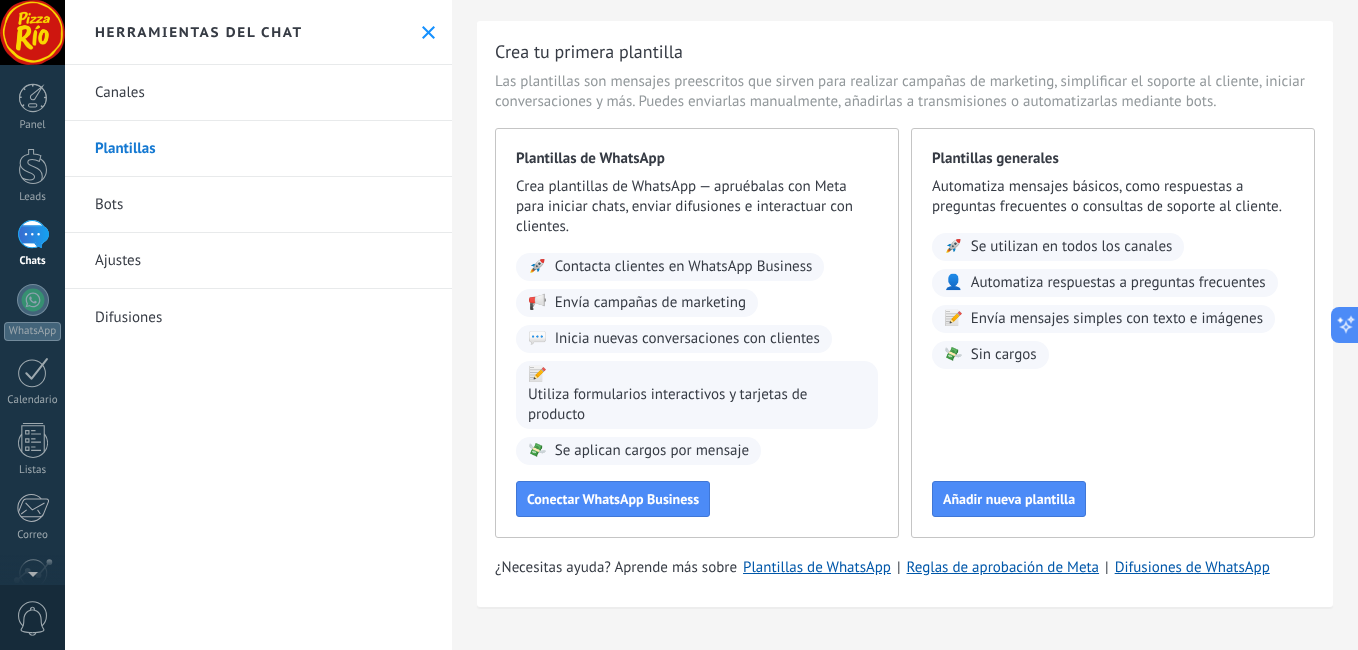 click on "Canales" at bounding box center [258, 93] 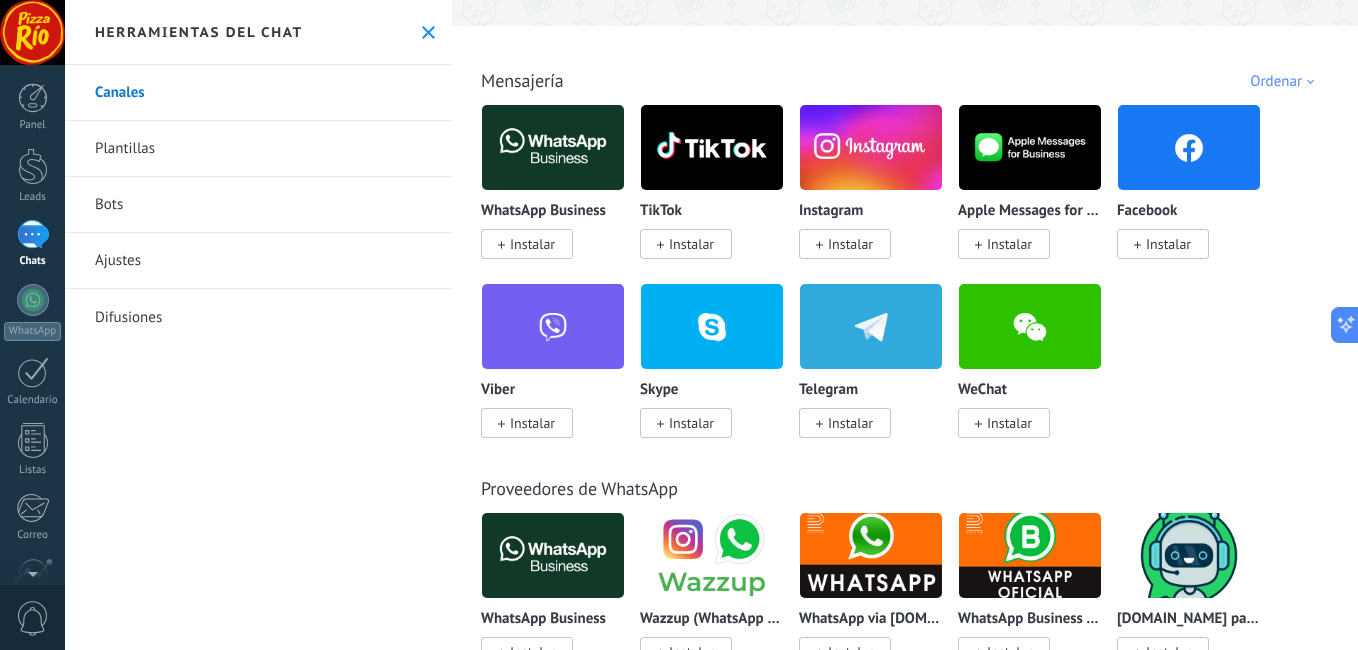 scroll, scrollTop: 0, scrollLeft: 0, axis: both 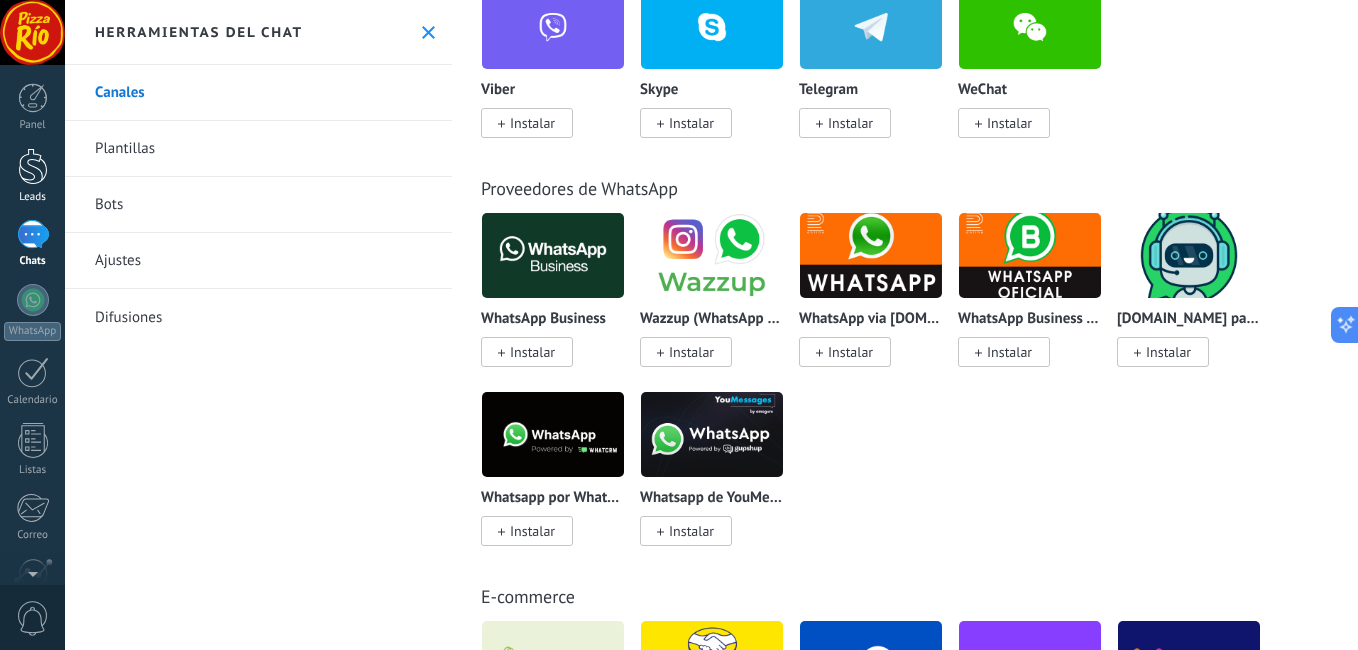 click at bounding box center (33, 166) 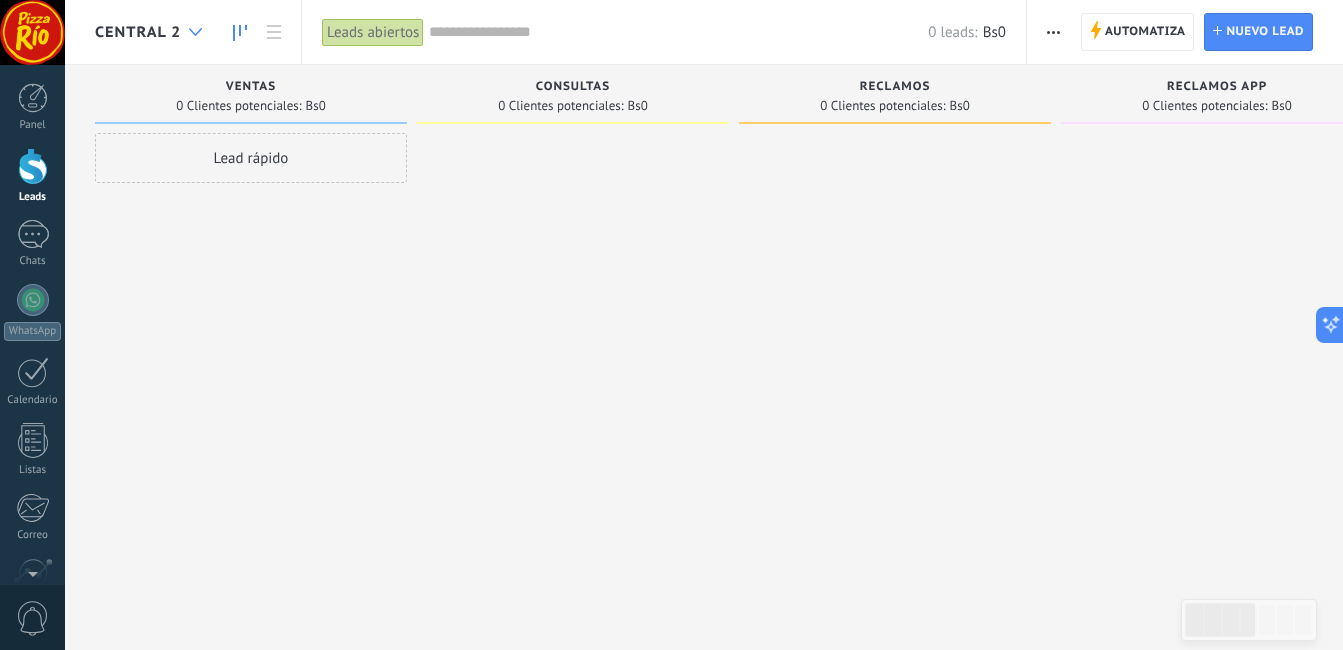 click at bounding box center (195, 32) 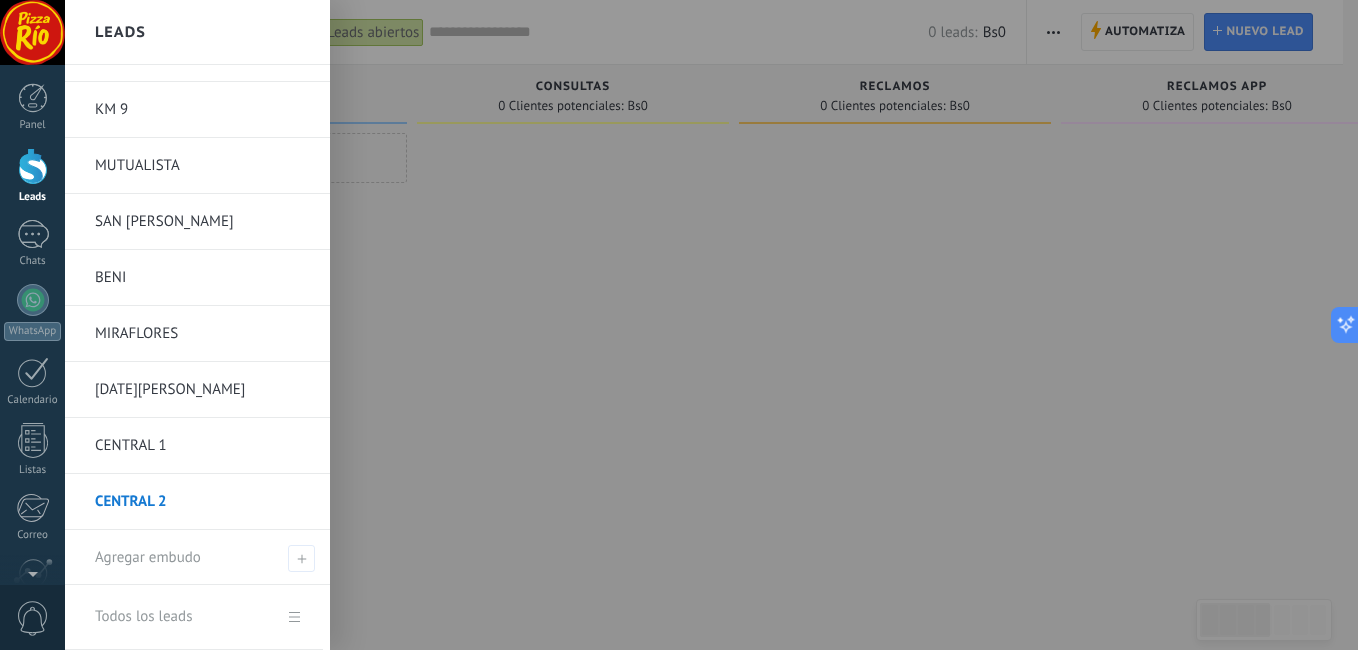 scroll, scrollTop: 991, scrollLeft: 0, axis: vertical 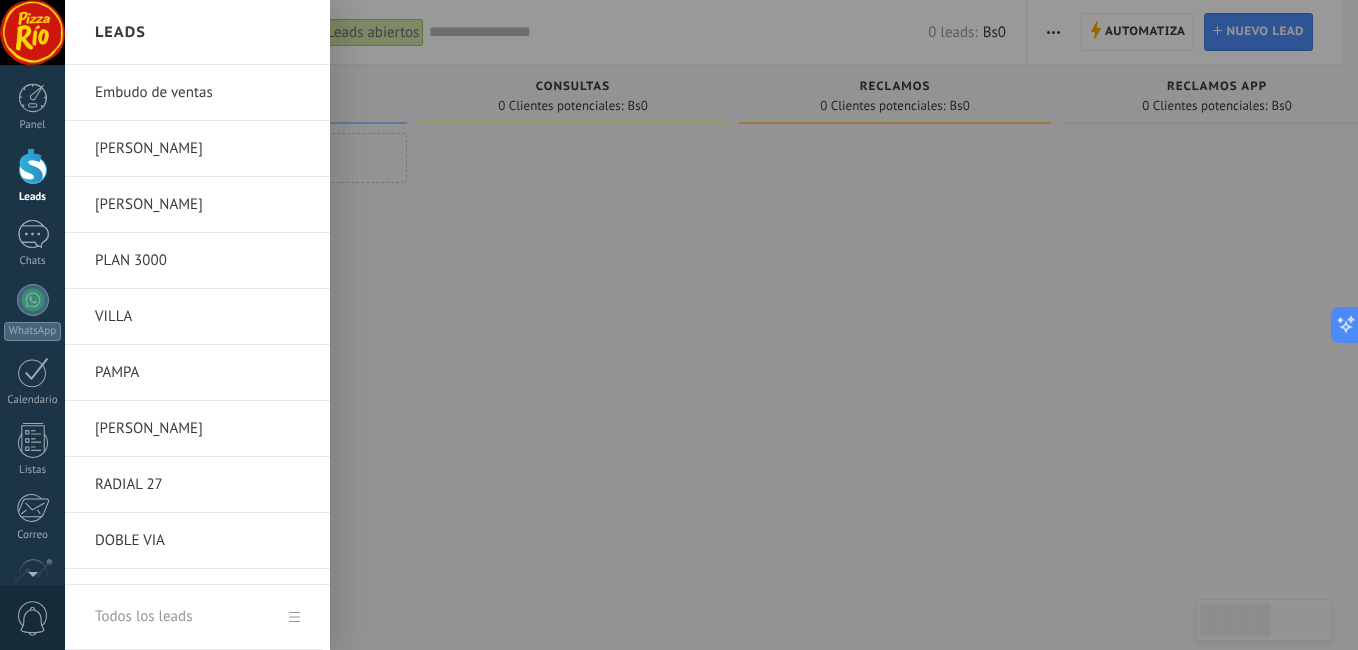 click on "[PERSON_NAME]" at bounding box center [202, 149] 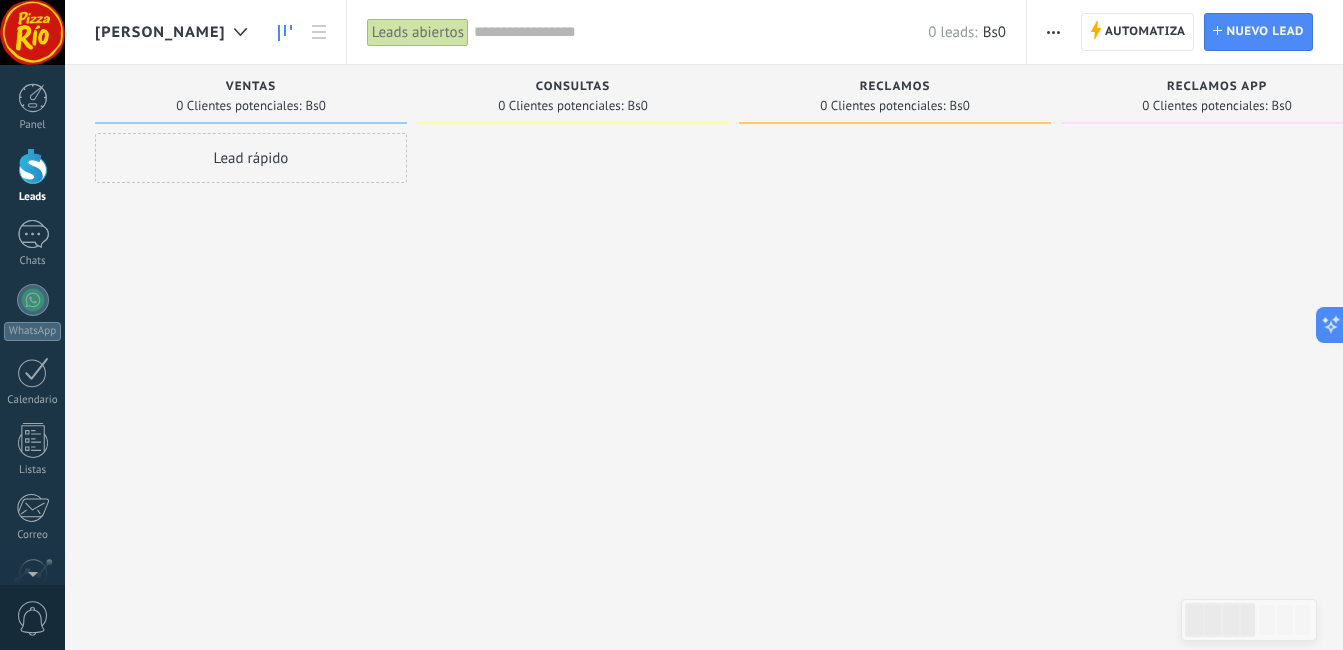 click at bounding box center [701, 32] 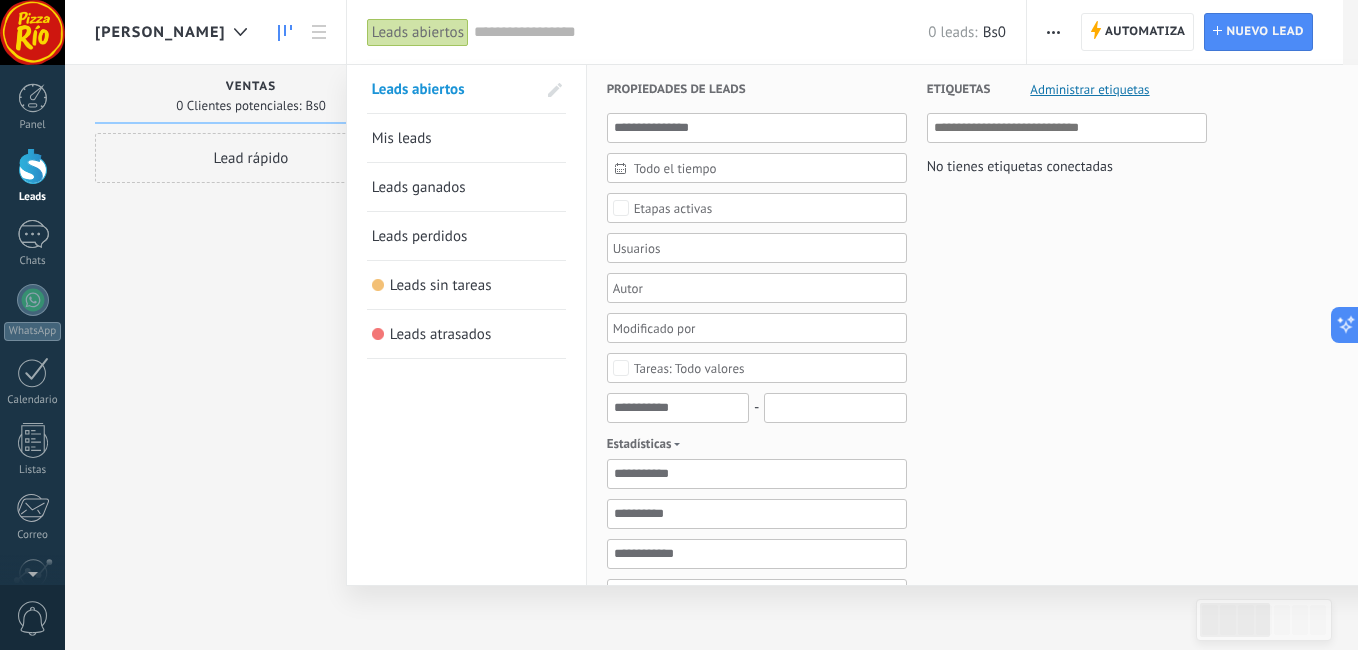 click at bounding box center [679, 325] 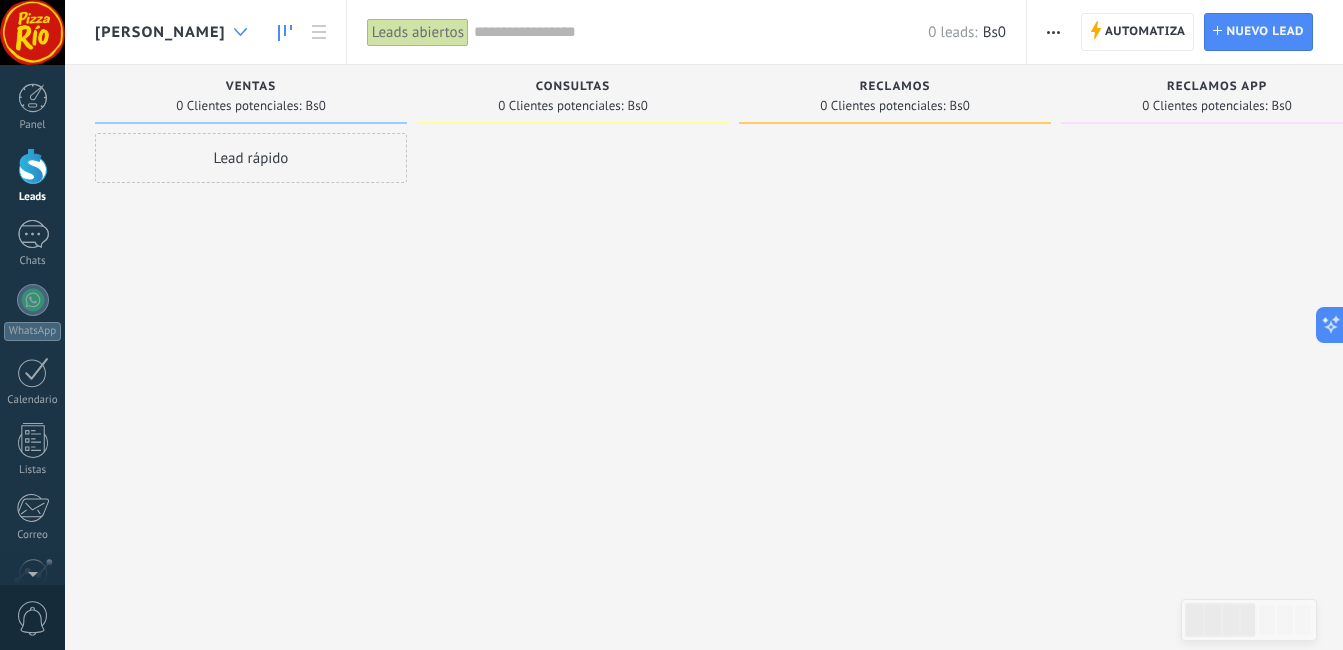 click at bounding box center (240, 32) 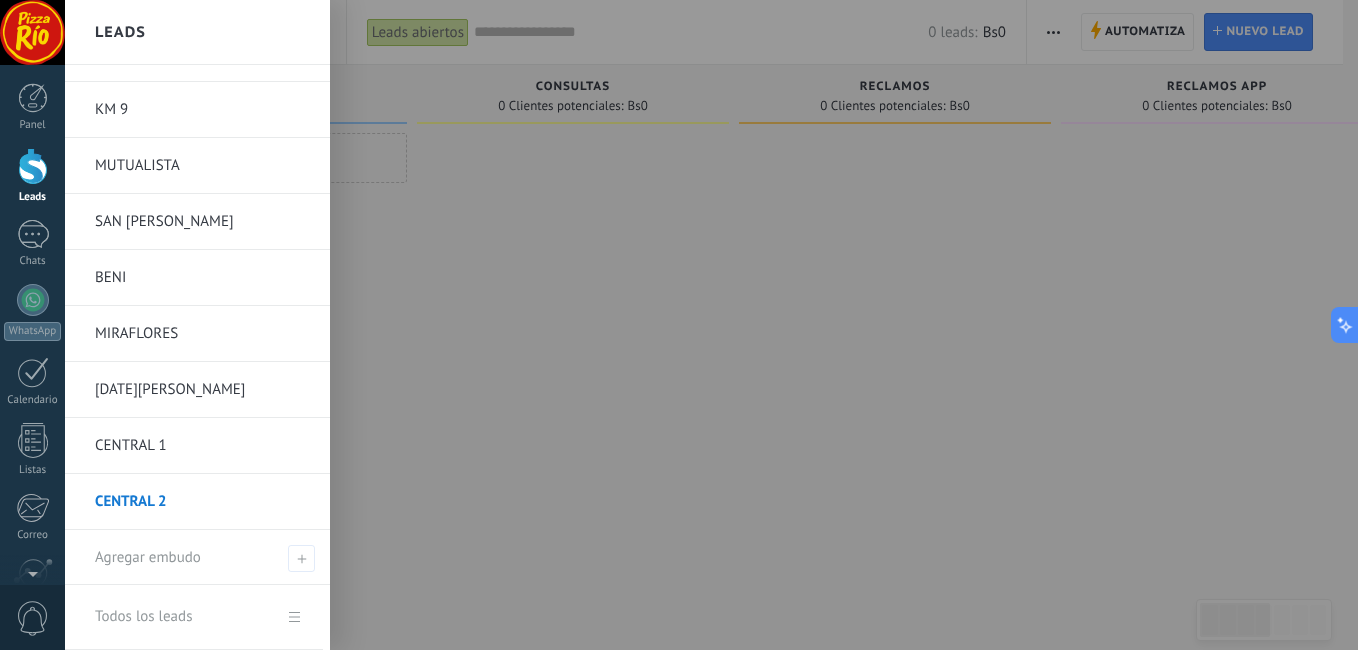 click at bounding box center [744, 325] 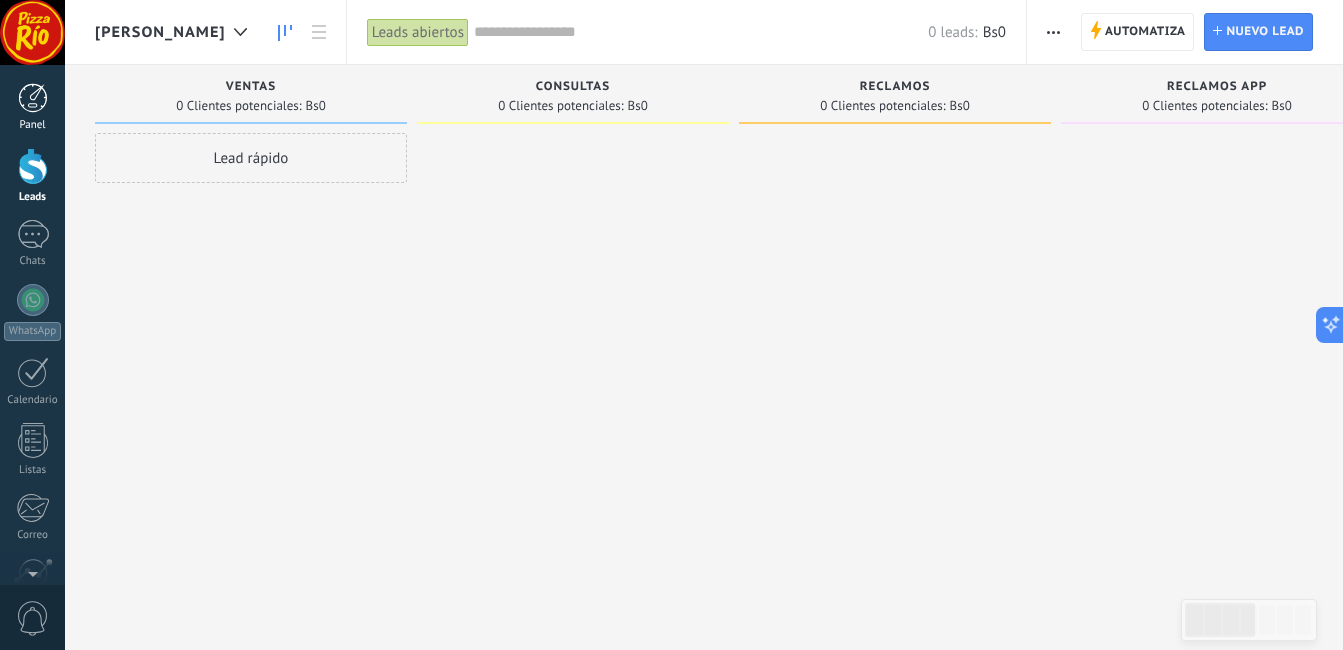 click at bounding box center [33, 98] 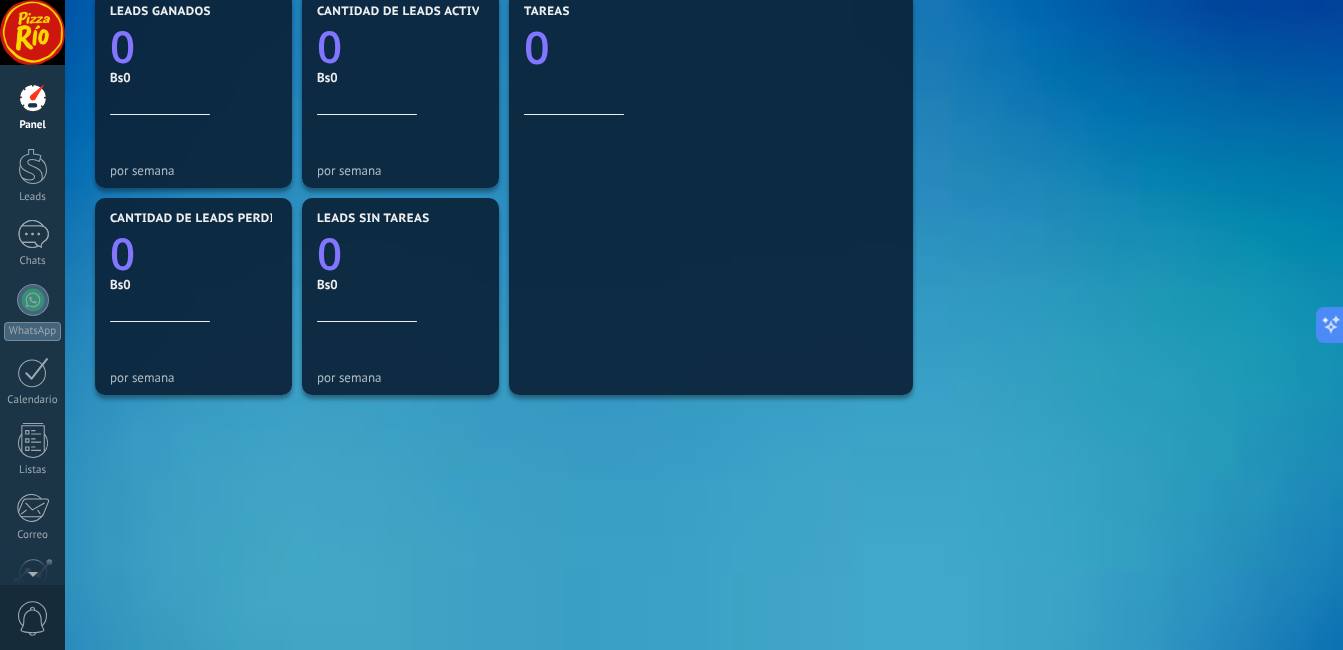 scroll, scrollTop: 700, scrollLeft: 0, axis: vertical 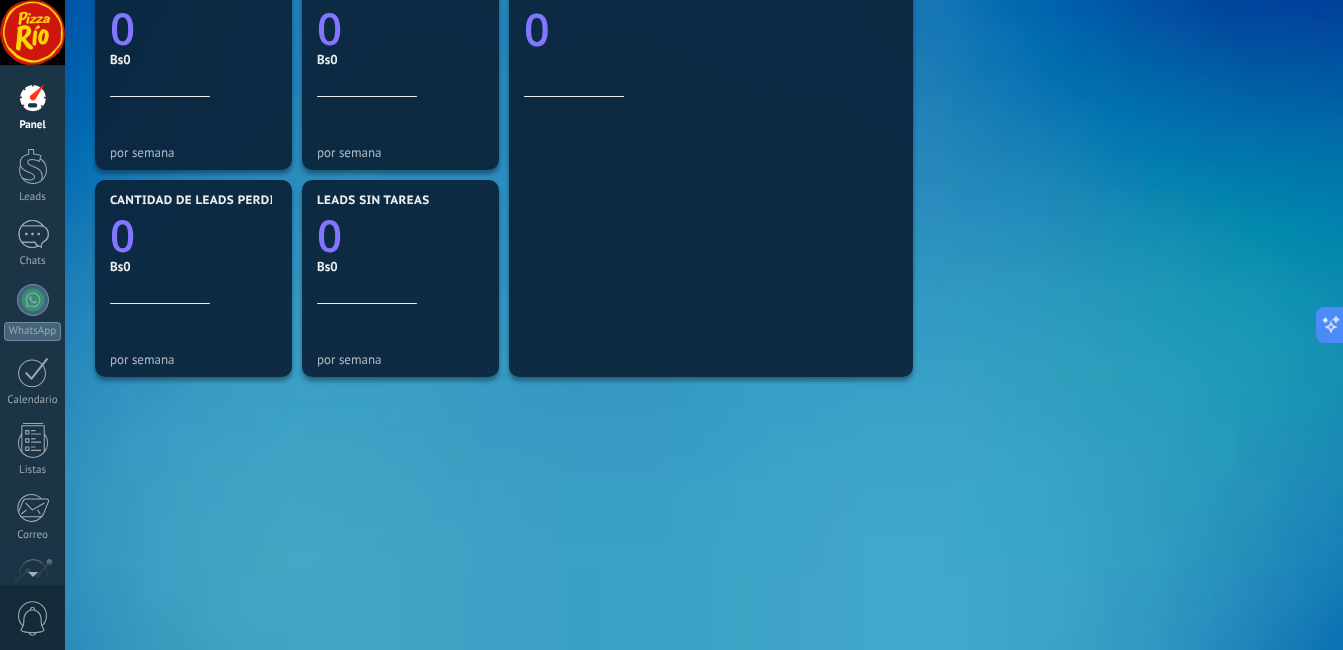 click on "Mensajes entrantes 0 por semana   Chats    0 Diálogos vigentes 0   por semana Diálogos sin réplica 0   por semana Lapso medio de réplica 0 por semana Lapso mayor de réplica 0 No hay suficientes datos para mostrar Fuentes de leads Leads ganados 0 Bs0 por semana Cantidad de leads activos 0 Bs0 por semana Cantidad de leads perdidos 0 Bs0 por semana Leads sin tareas 0 Bs0 por semana Tareas 0" at bounding box center [704, 71] 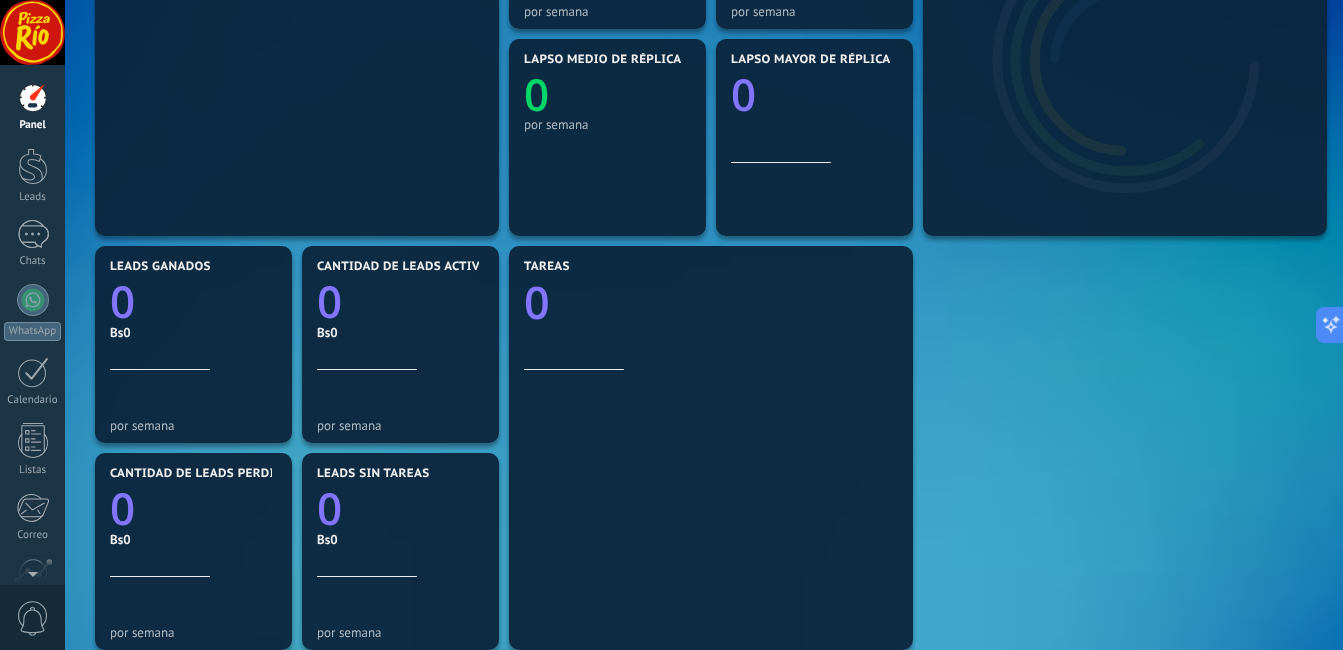 scroll, scrollTop: 400, scrollLeft: 0, axis: vertical 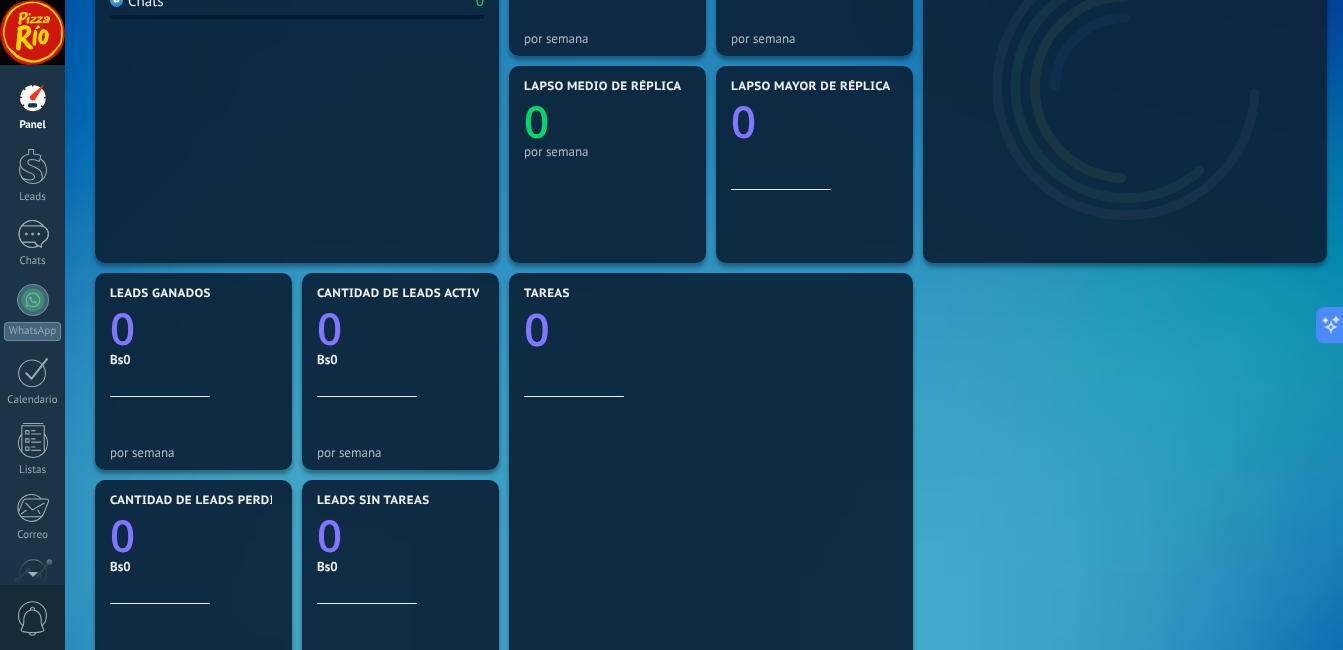 click on "Mensajes entrantes 0 por semana   Chats    0 Diálogos vigentes 0   por semana Diálogos sin réplica 0   por semana Lapso medio de réplica 0 por semana Lapso mayor de réplica 0 No hay suficientes datos para mostrar Fuentes de leads Leads ganados 0 Bs0 por semana Cantidad de leads activos 0 Bs0 por semana Cantidad de leads perdidos 0 Bs0 por semana Leads sin tareas 0 Bs0 por semana Tareas 0" at bounding box center (704, 371) 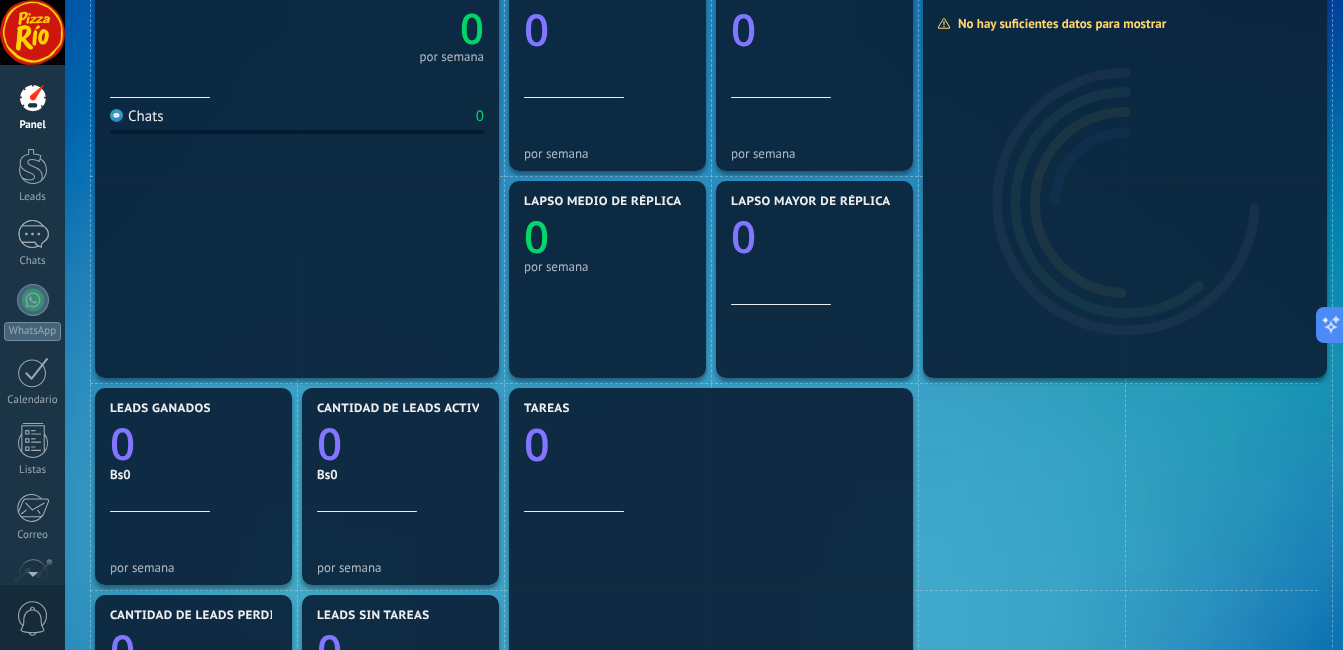 scroll, scrollTop: 0, scrollLeft: 0, axis: both 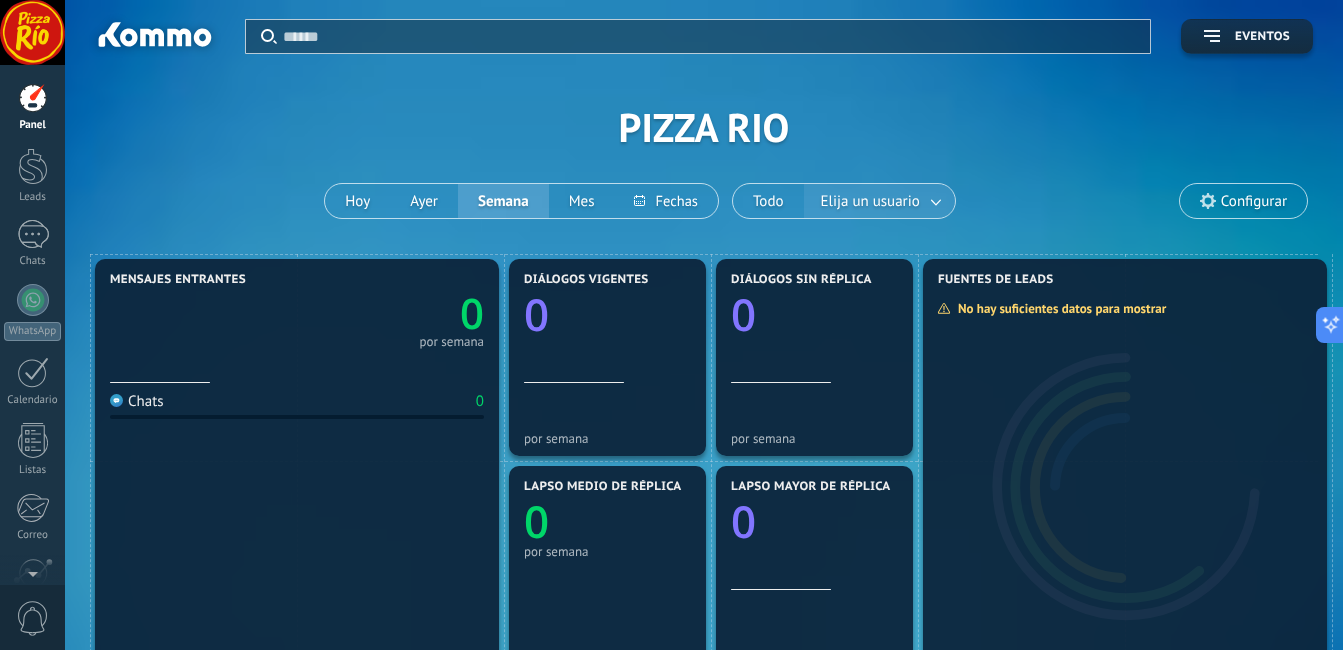 click on "Elija un usuario" at bounding box center [870, 201] 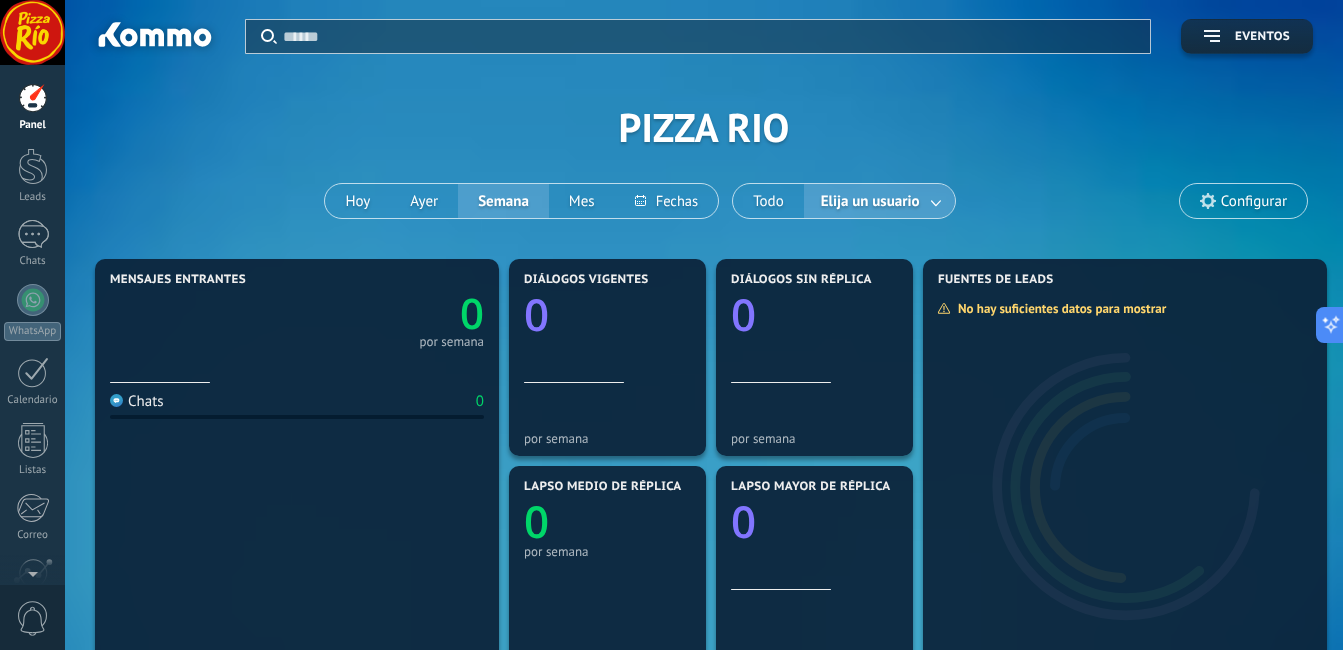 click at bounding box center [937, 201] 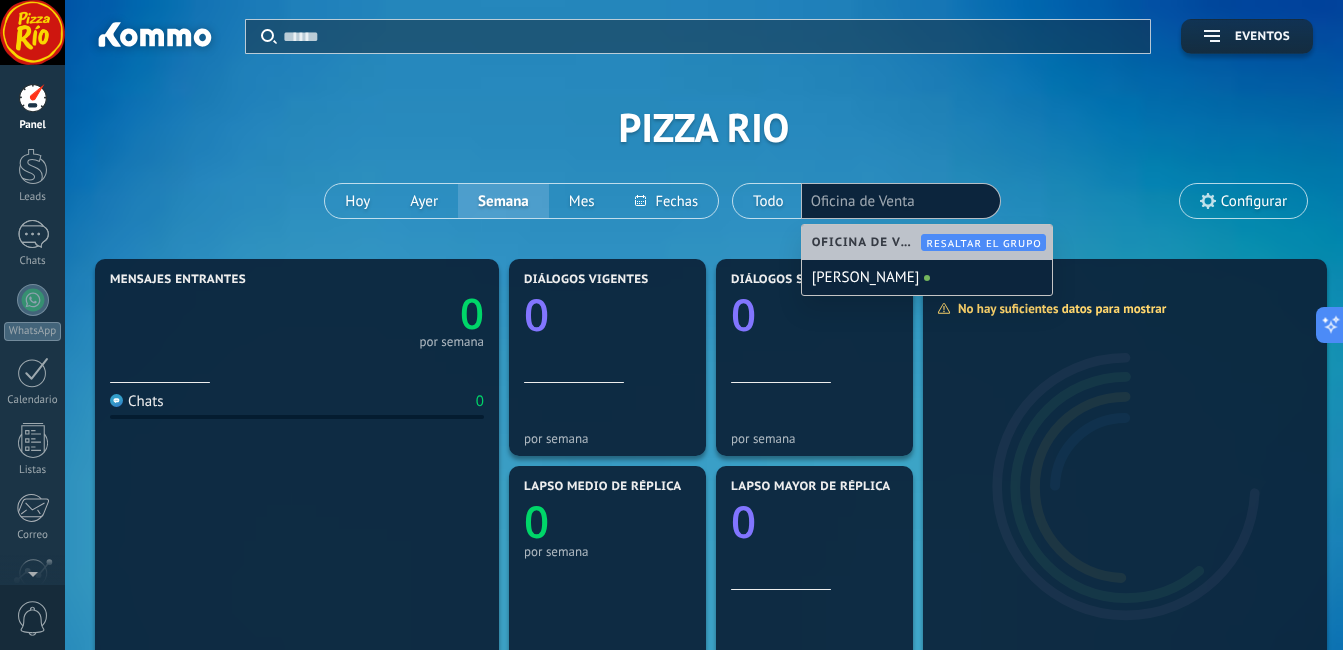 click on "Aplicar Eventos PIZZA RIO Hoy Ayer Semana Mes Todo Elija un usuario Oficina de Venta Configurar" at bounding box center (704, 127) 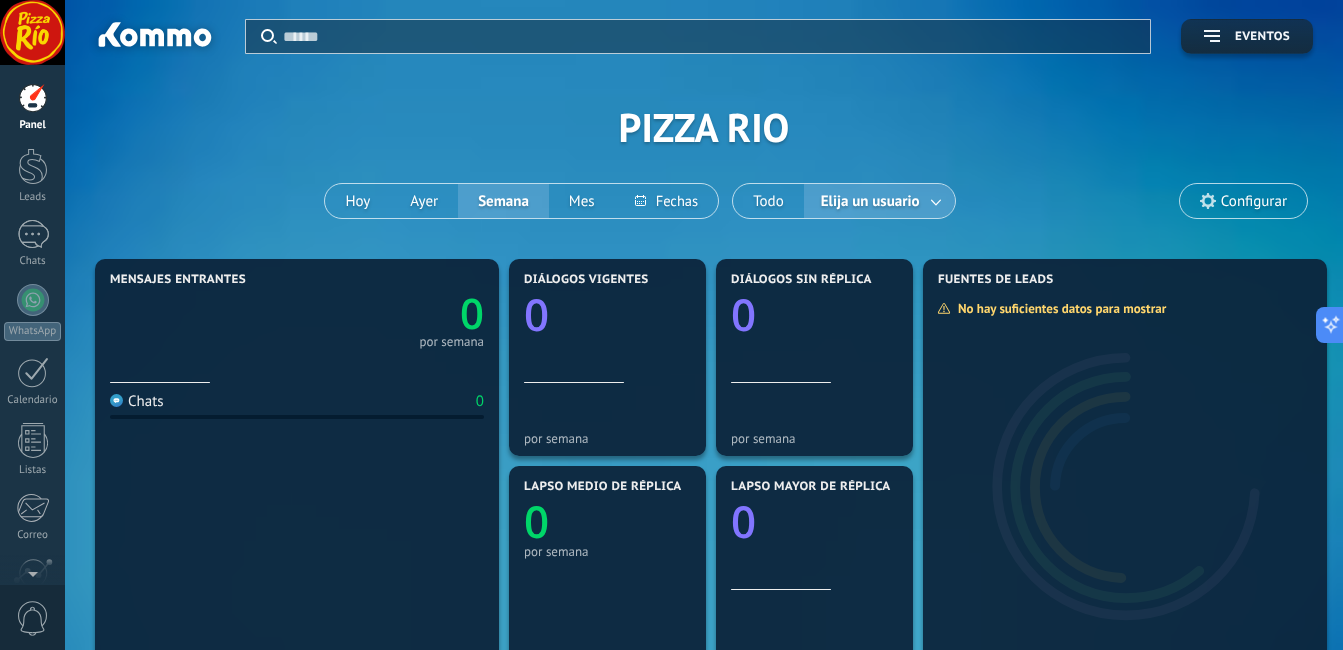 click on "Aplicar Eventos PIZZA RIO Hoy Ayer Semana Mes Todo Elija un usuario Configurar" at bounding box center (704, 127) 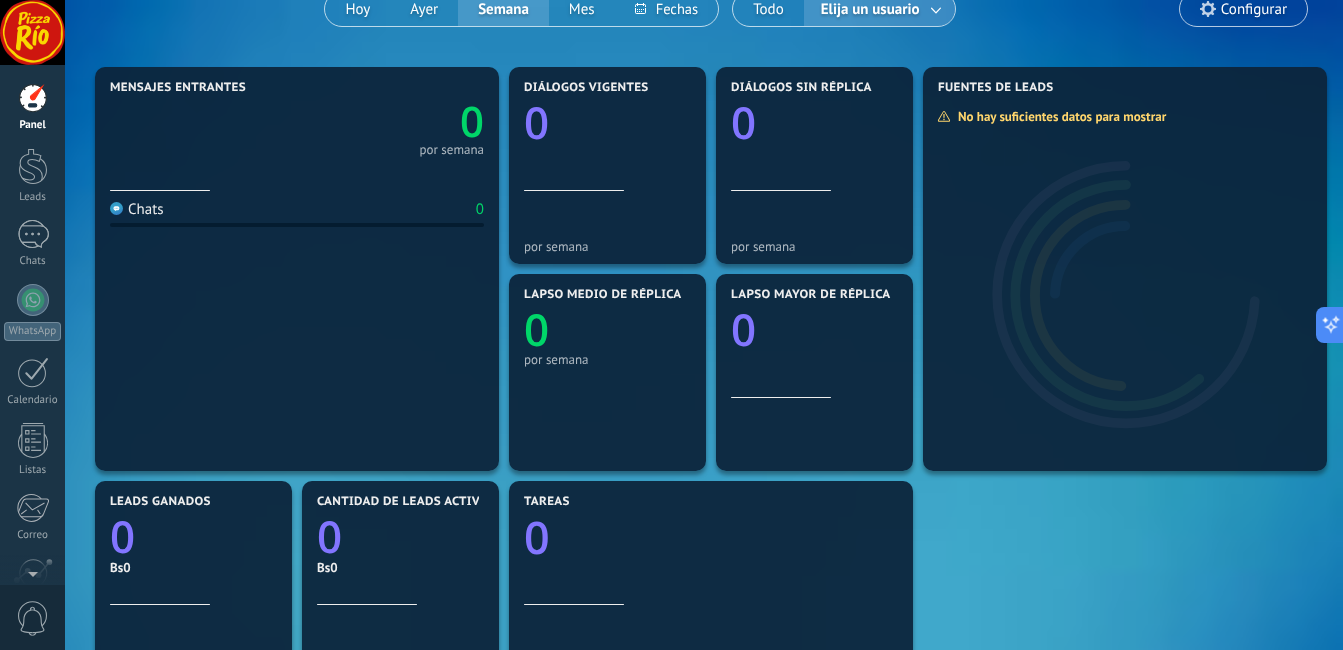 scroll, scrollTop: 0, scrollLeft: 0, axis: both 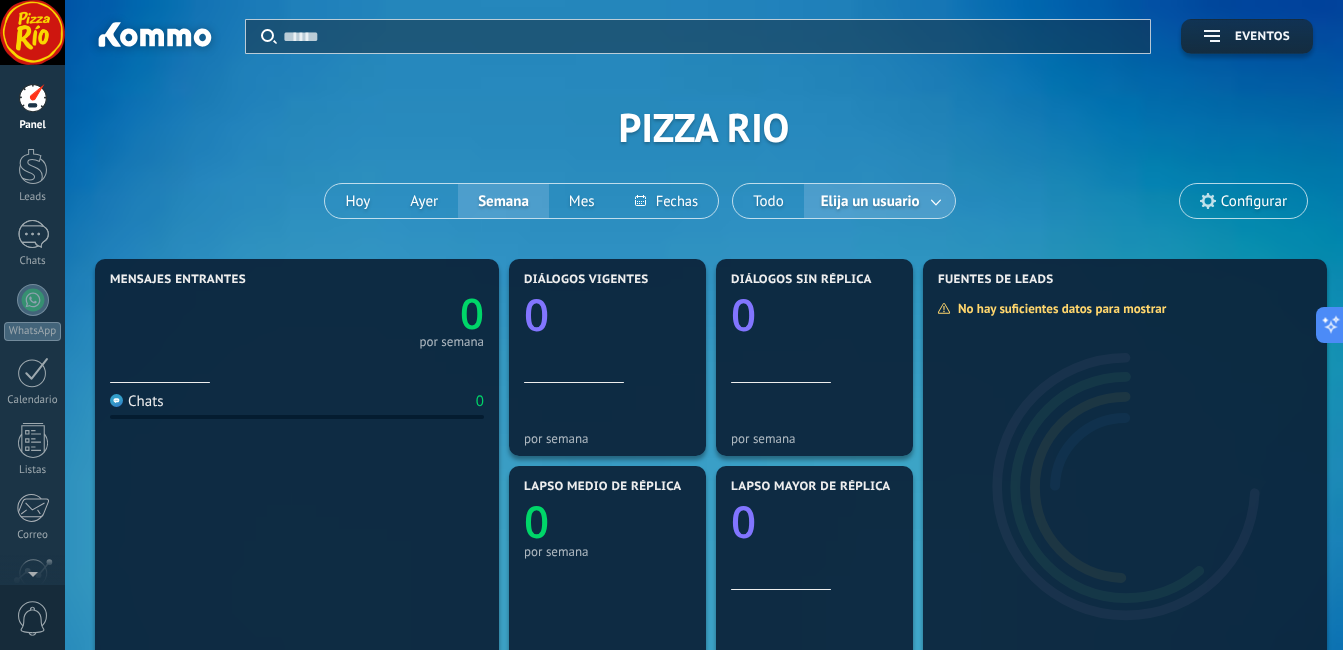 click on "Aplicar Eventos PIZZA RIO Hoy Ayer Semana Mes Todo Elija un usuario Configurar" at bounding box center (704, 127) 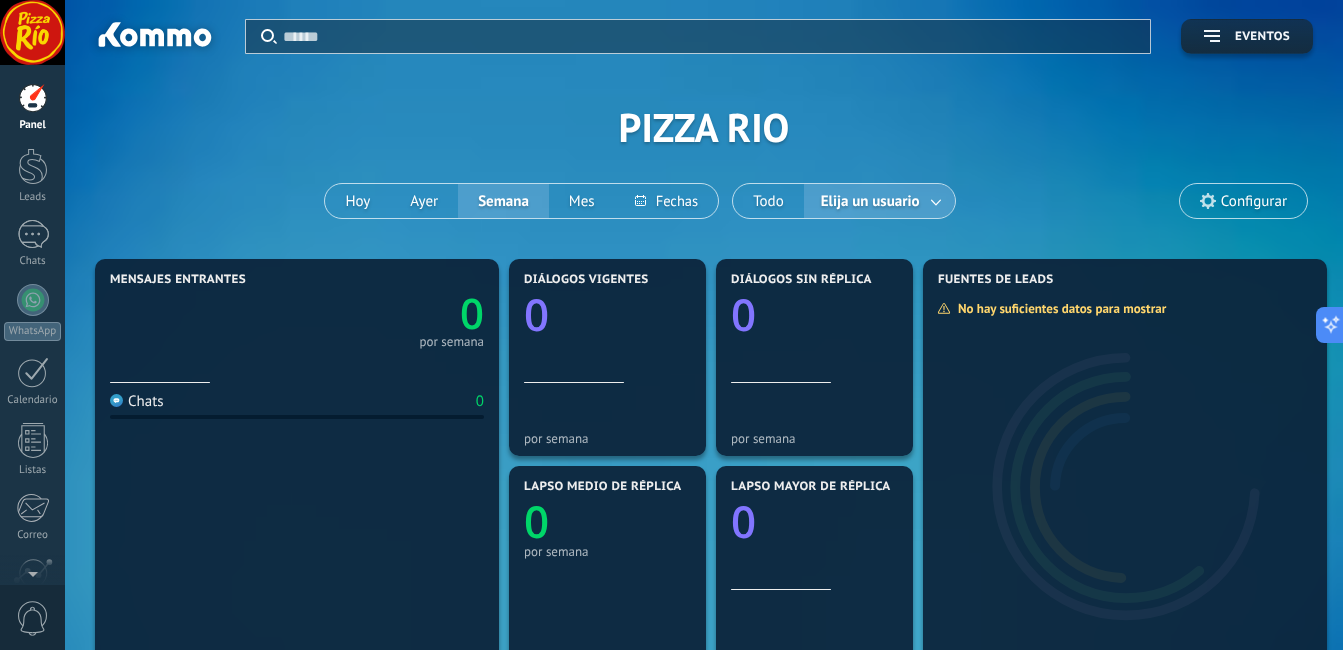 click on "Aplicar Eventos PIZZA RIO Hoy Ayer Semana Mes Todo Elija un usuario Configurar" at bounding box center (704, 127) 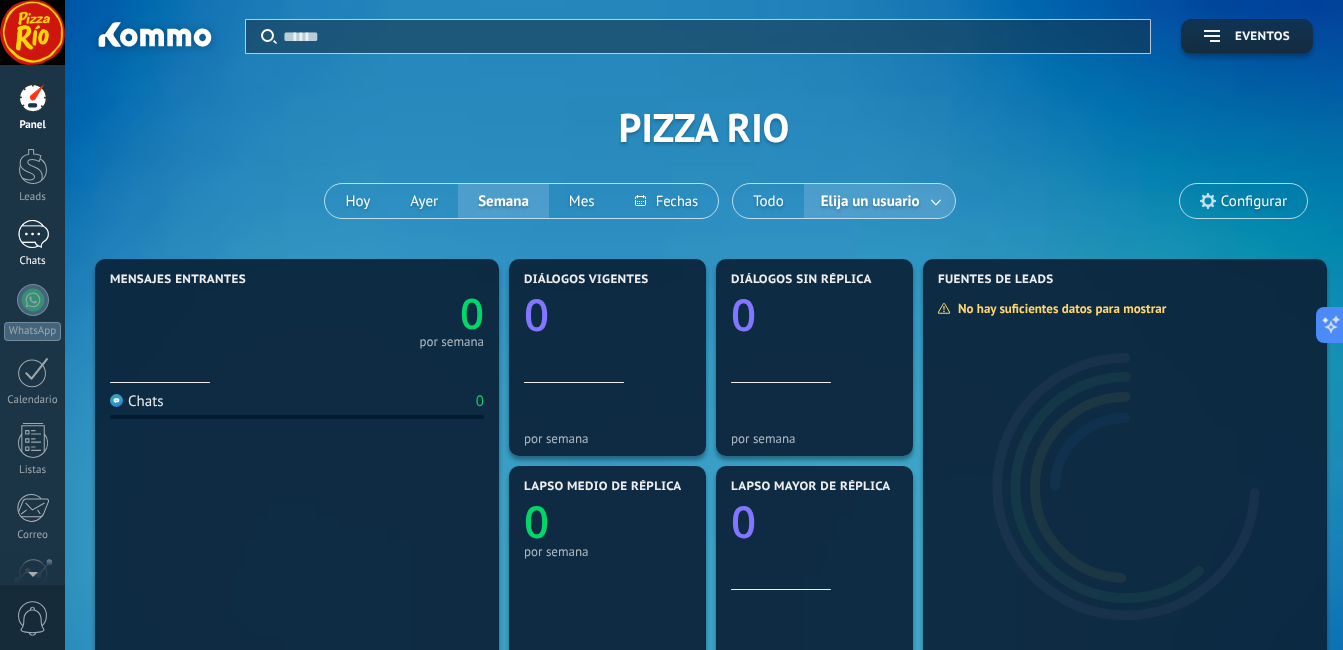 click on "Chats" at bounding box center (32, 244) 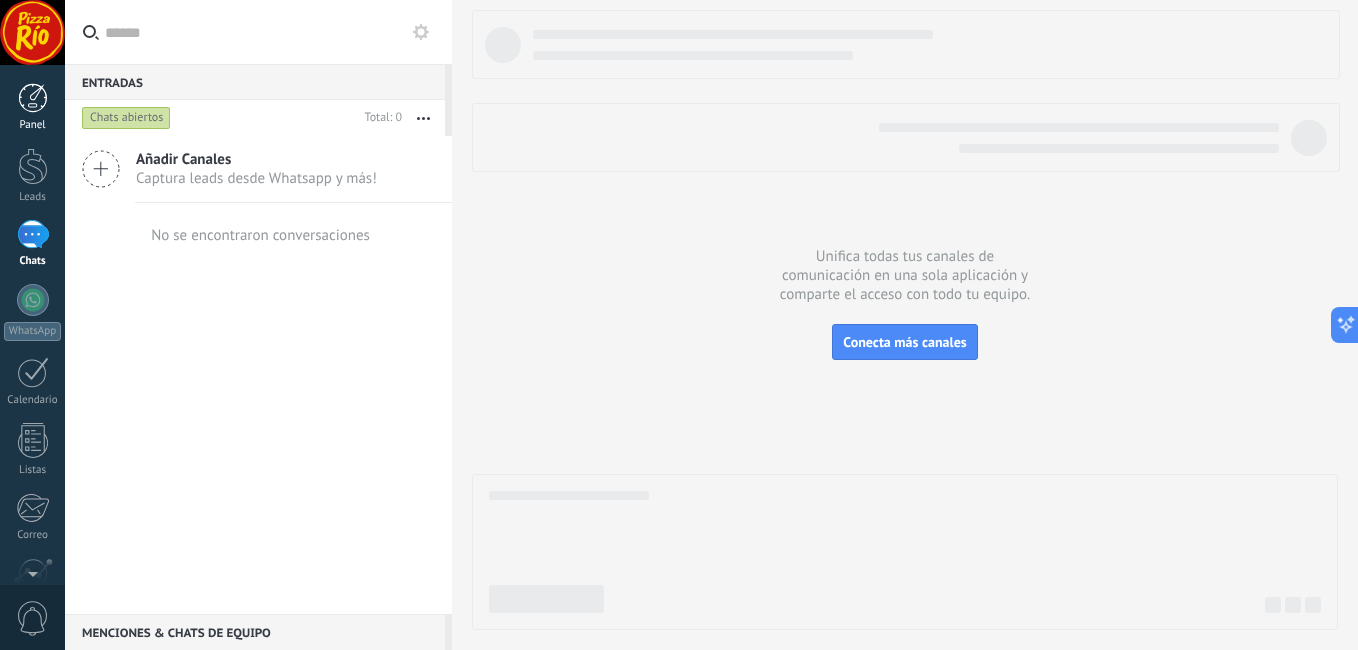 click at bounding box center (33, 98) 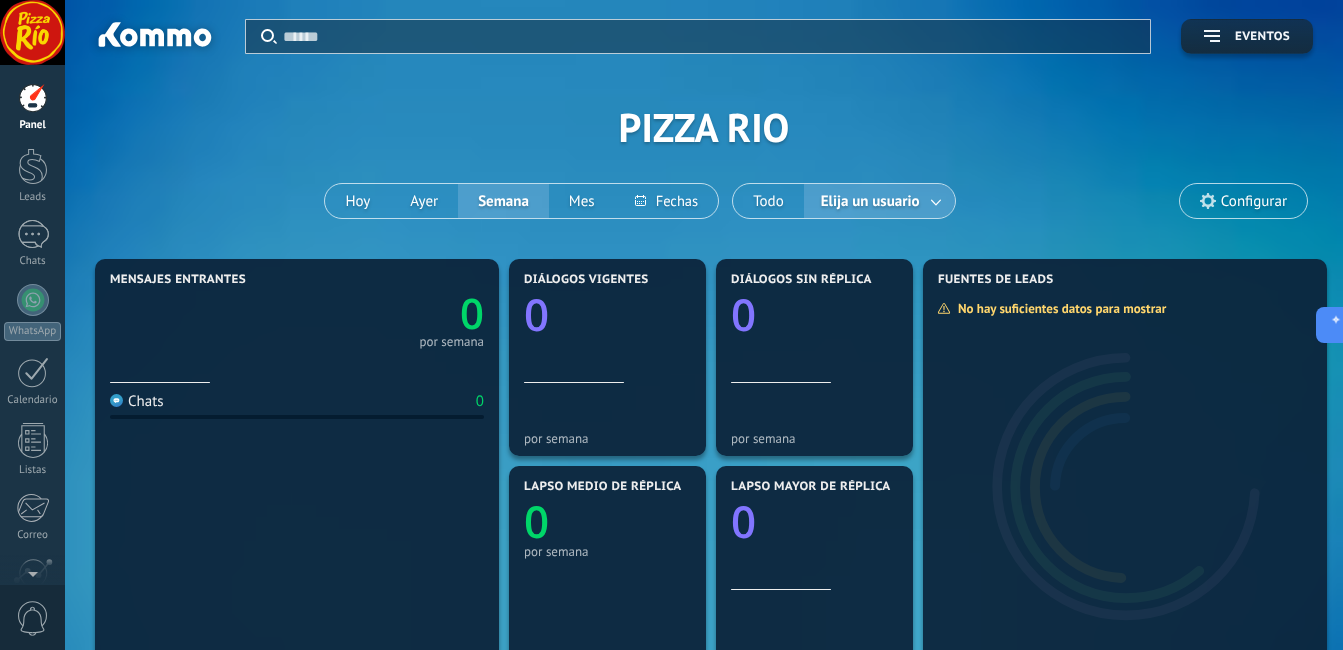 click on "Aplicar Eventos PIZZA RIO Hoy Ayer Semana Mes Todo Elija un usuario Configurar" at bounding box center (704, 127) 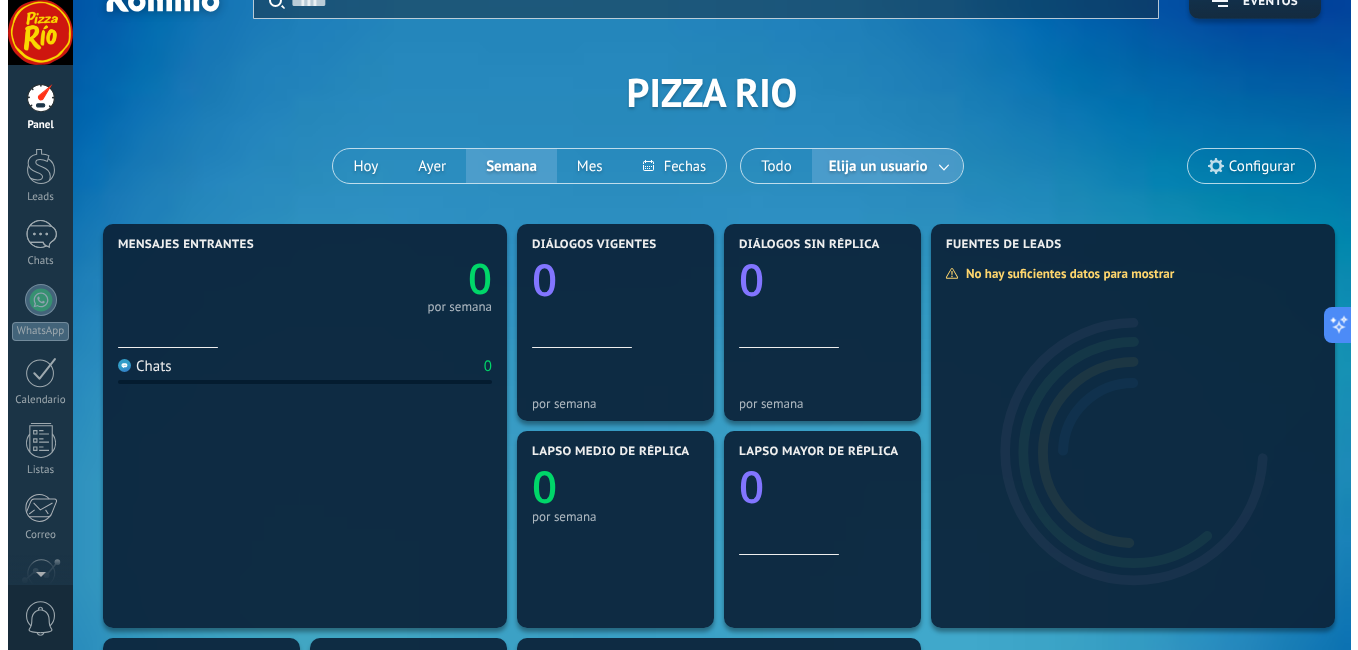 scroll, scrollTop: 0, scrollLeft: 0, axis: both 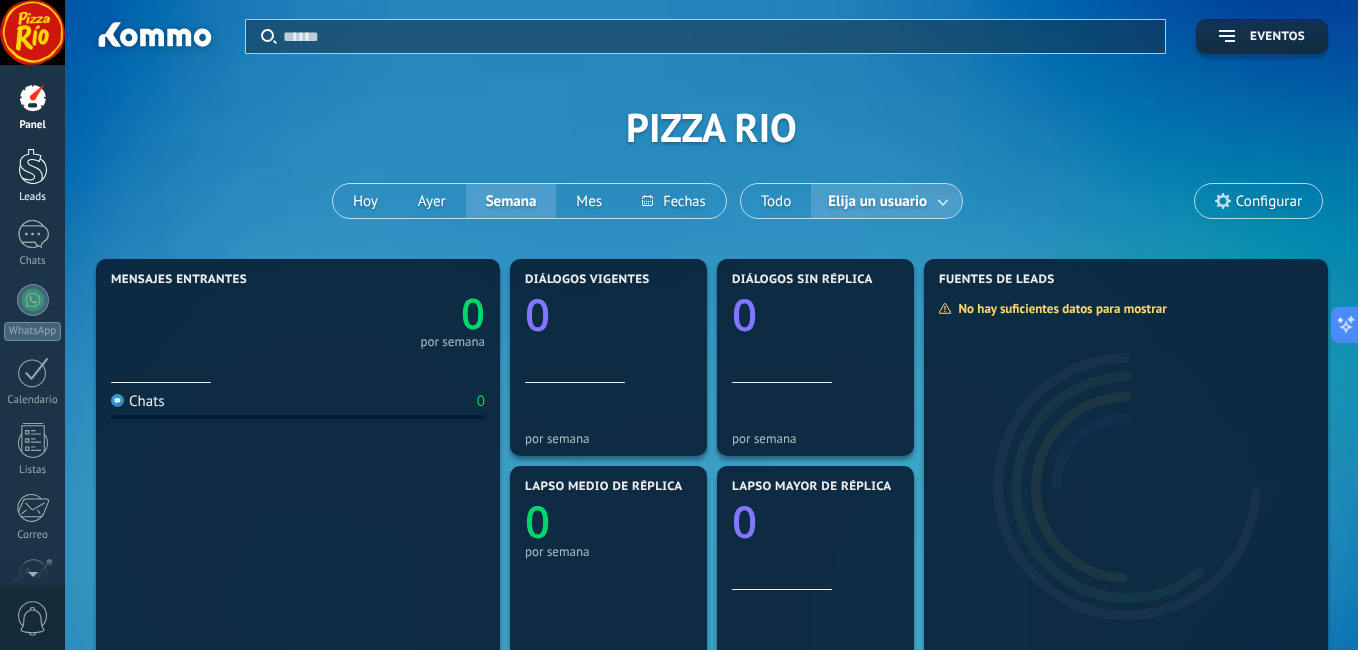 click on "Leads" at bounding box center (32, 176) 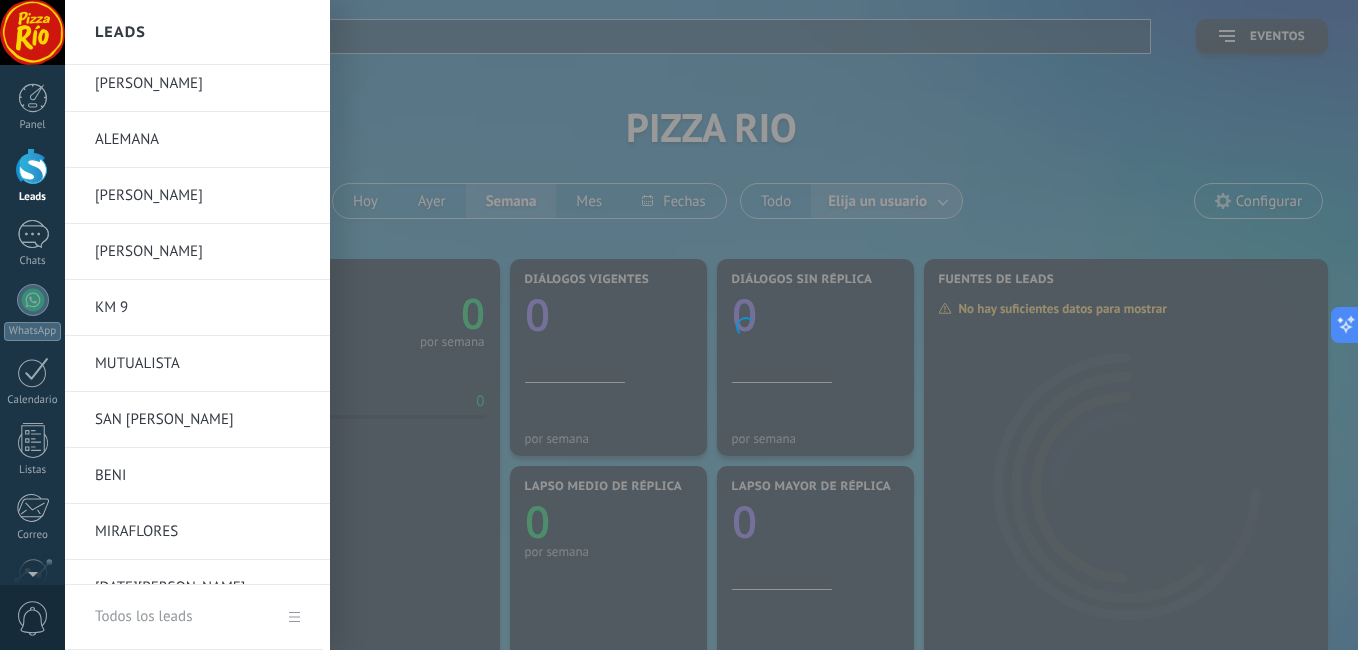 scroll, scrollTop: 991, scrollLeft: 0, axis: vertical 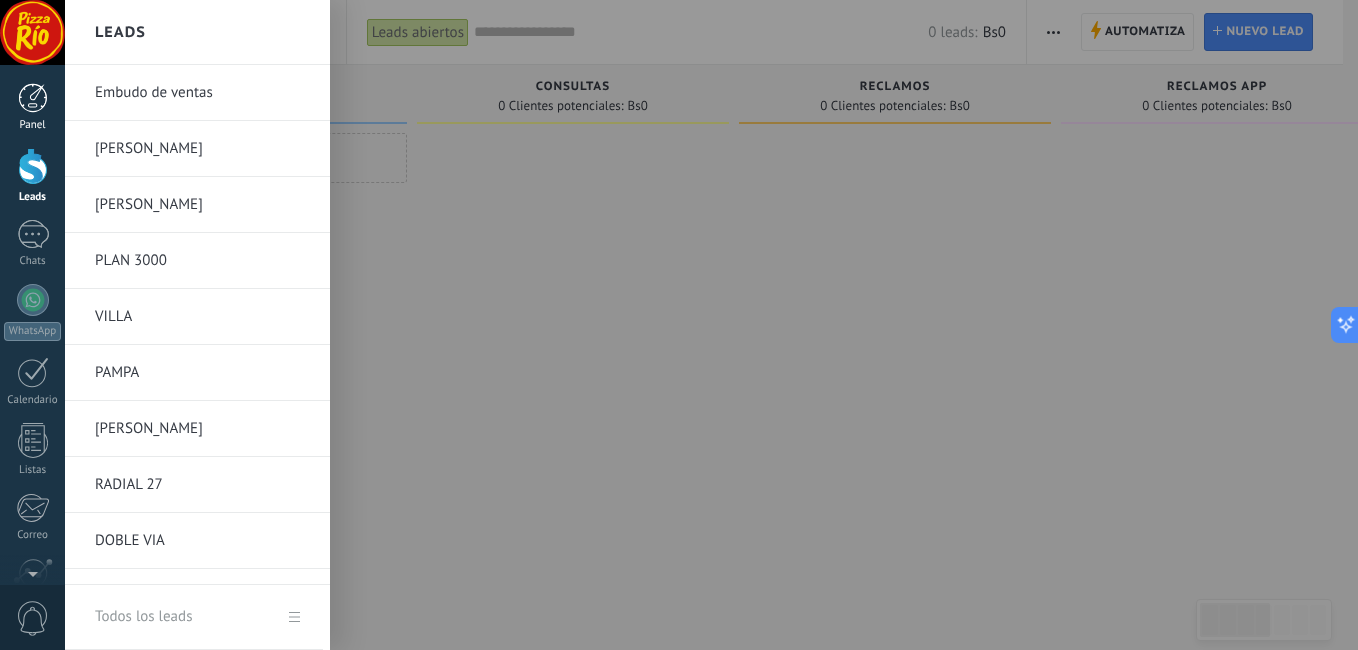 click at bounding box center (33, 98) 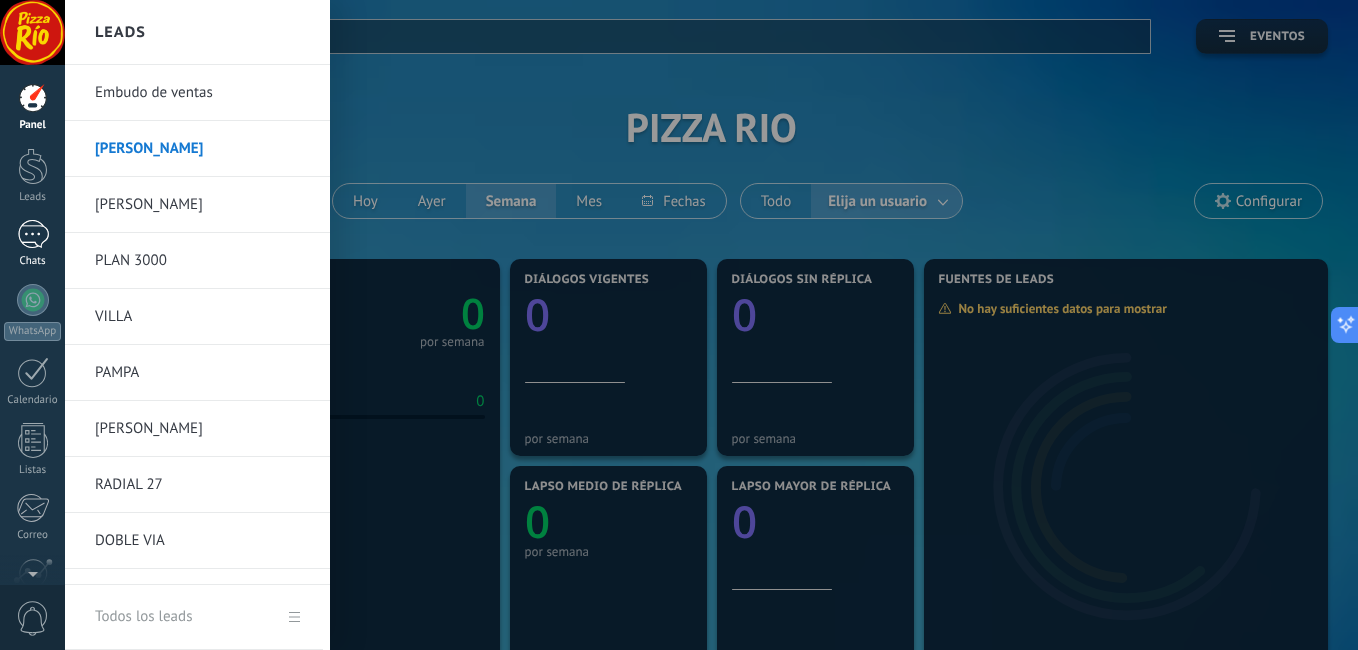 drag, startPoint x: 30, startPoint y: 230, endPoint x: 42, endPoint y: 222, distance: 14.422205 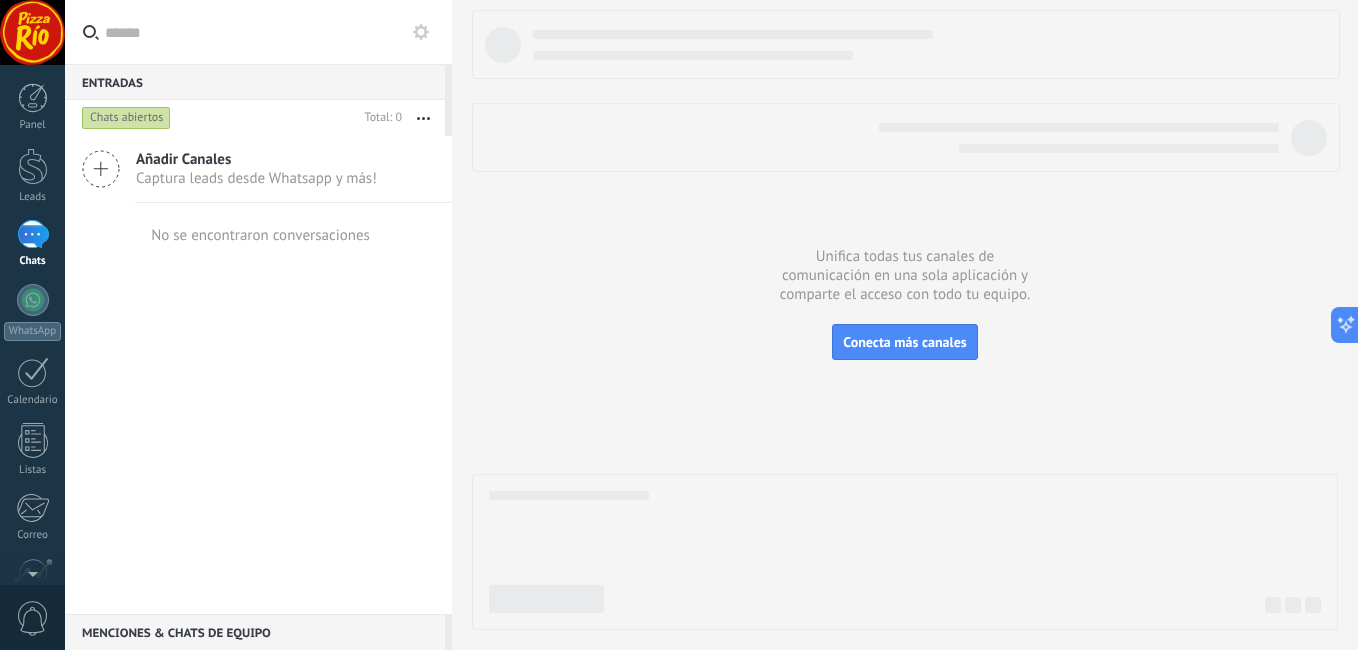 click at bounding box center [905, 320] 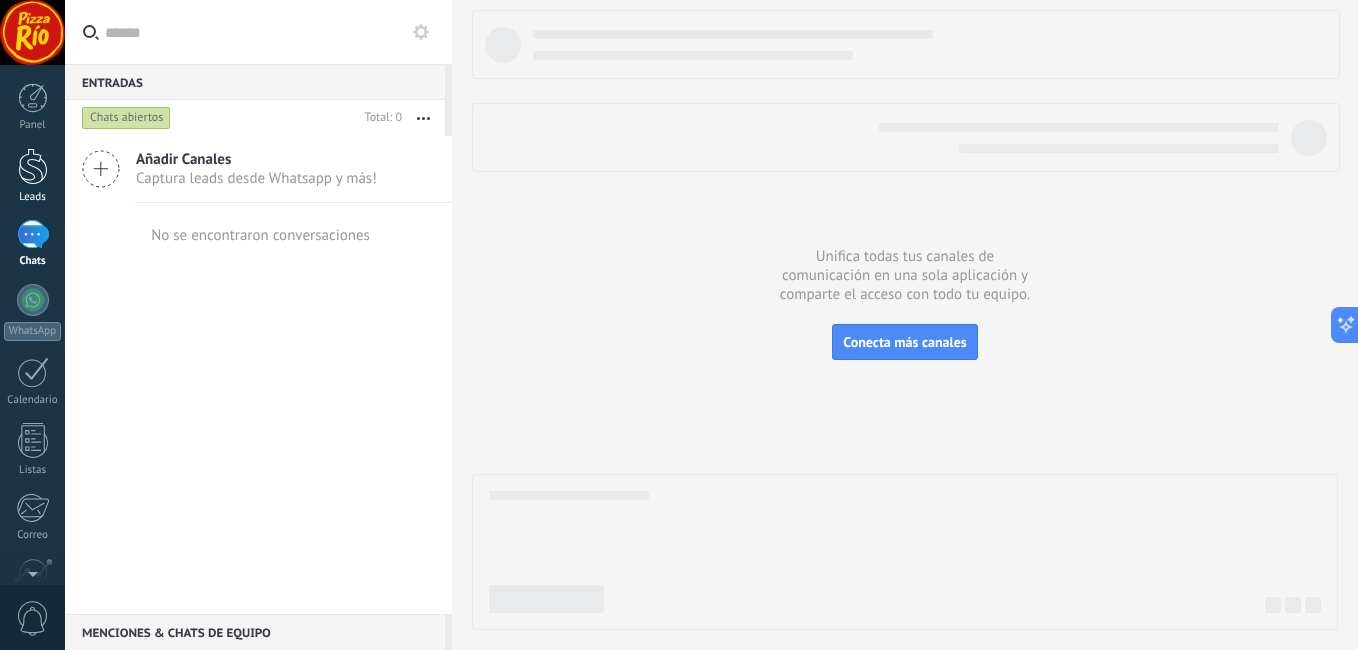 click at bounding box center (33, 166) 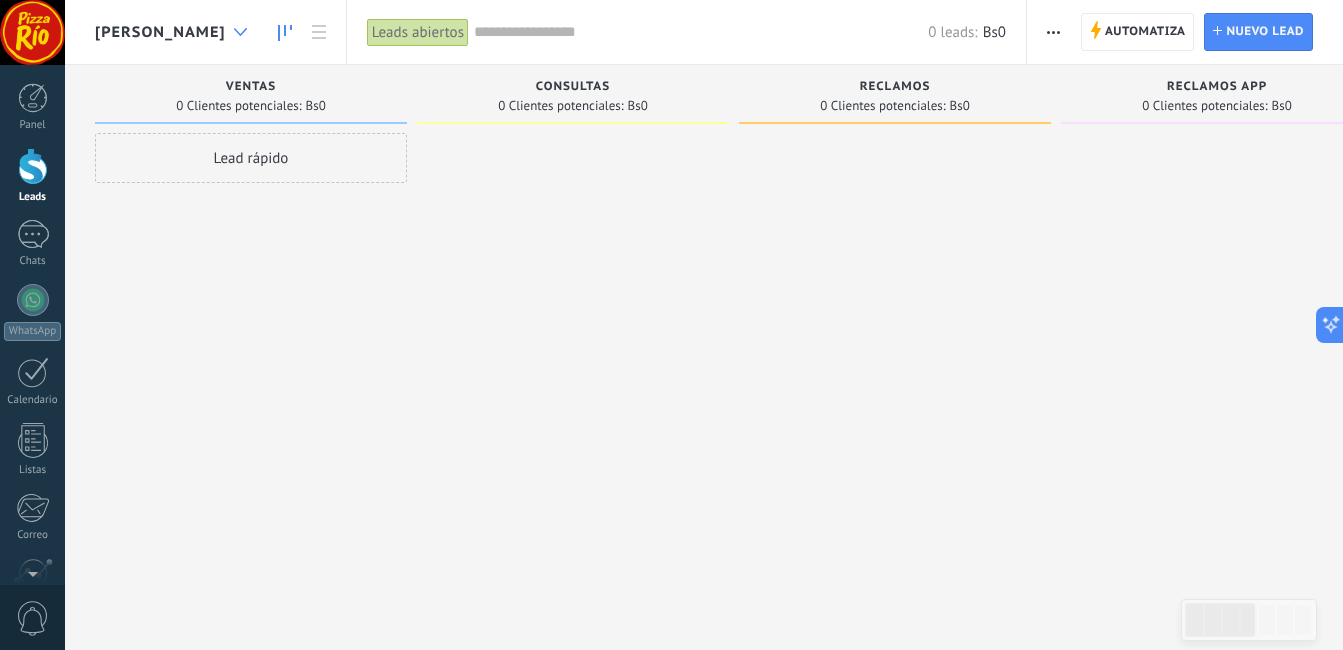 click 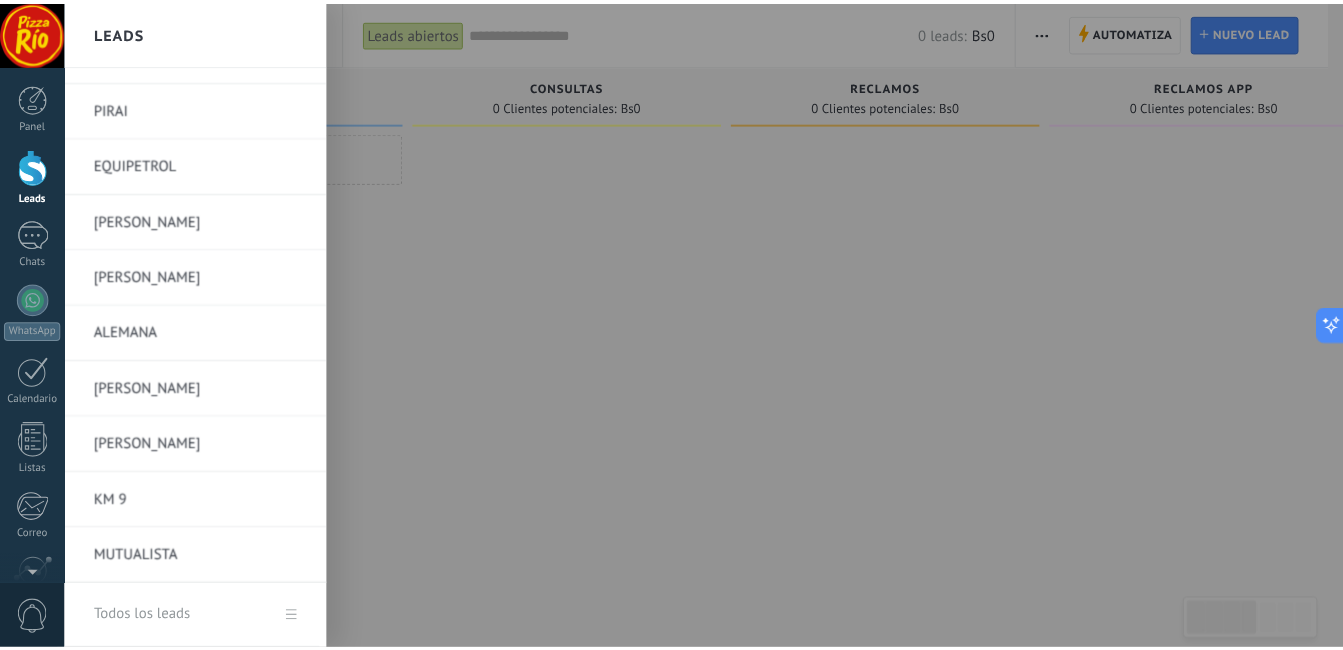 scroll, scrollTop: 991, scrollLeft: 0, axis: vertical 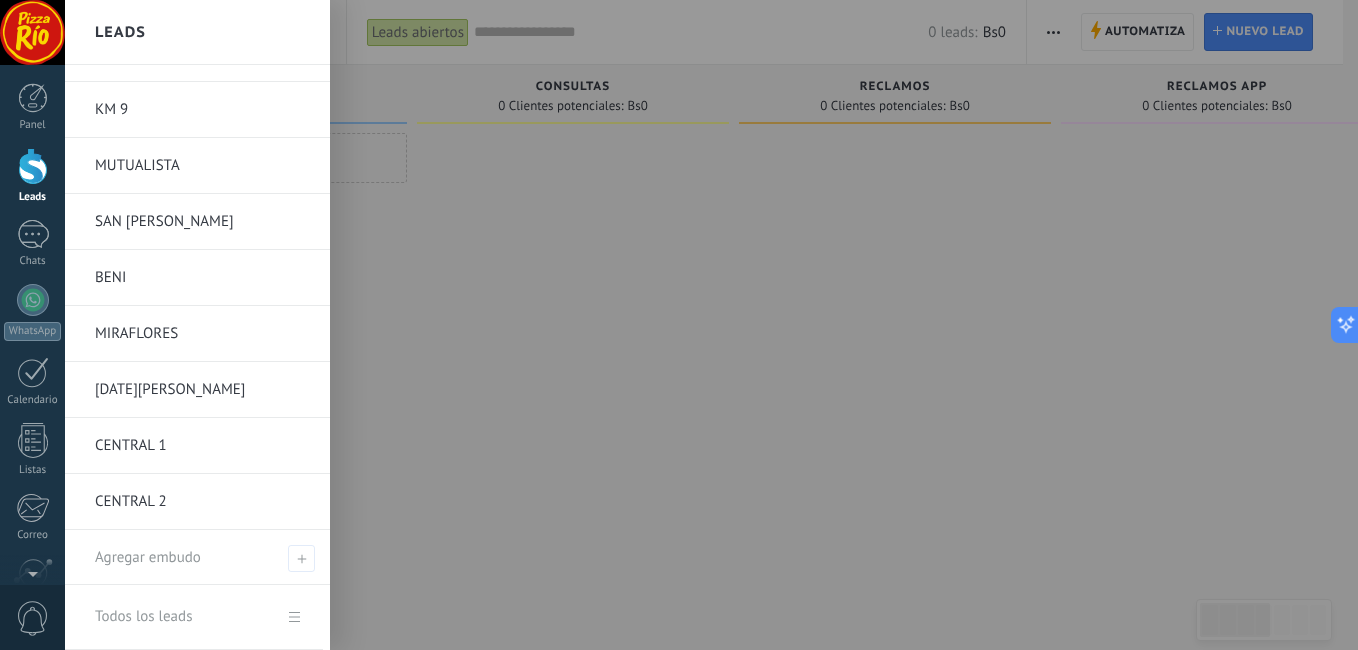 click at bounding box center (744, 325) 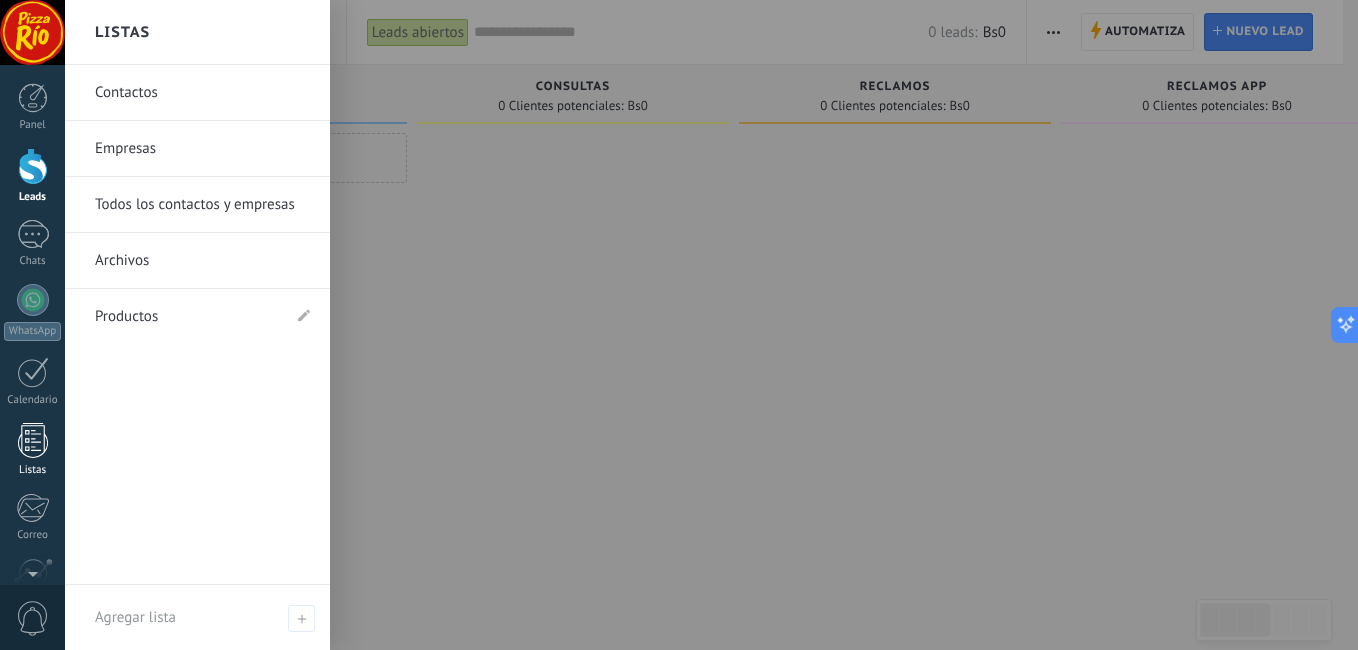 click at bounding box center [33, 440] 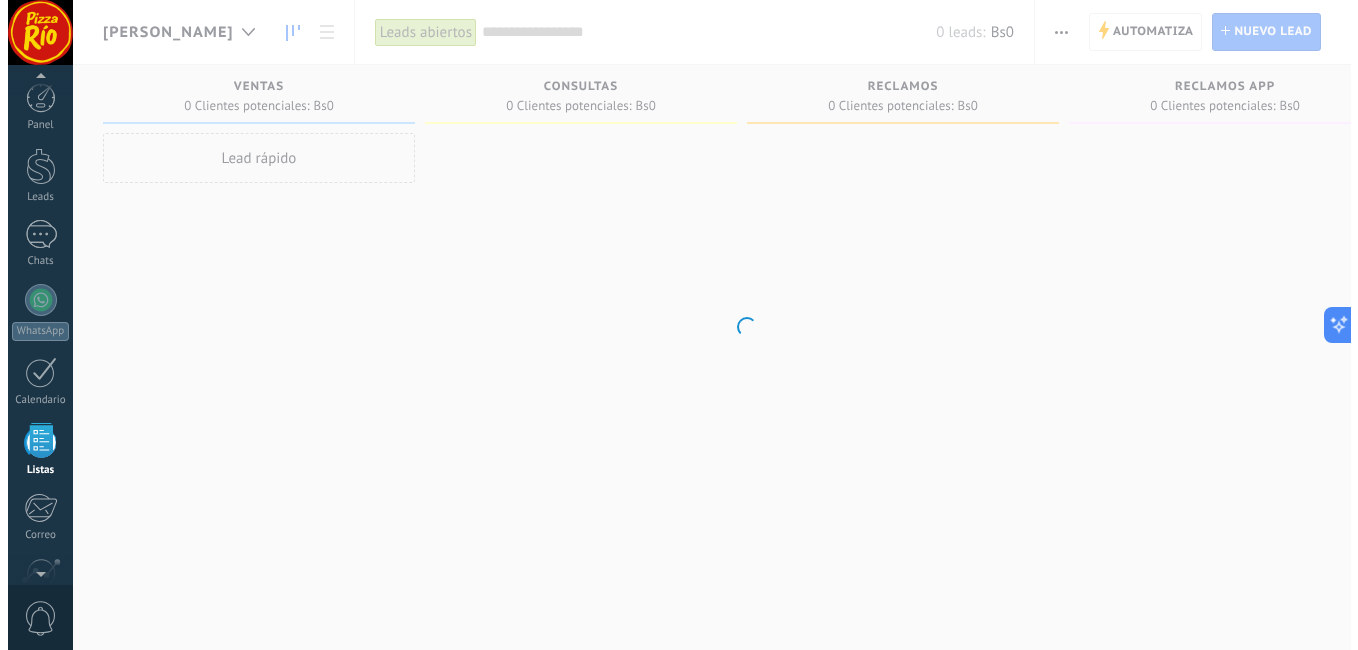 scroll, scrollTop: 124, scrollLeft: 0, axis: vertical 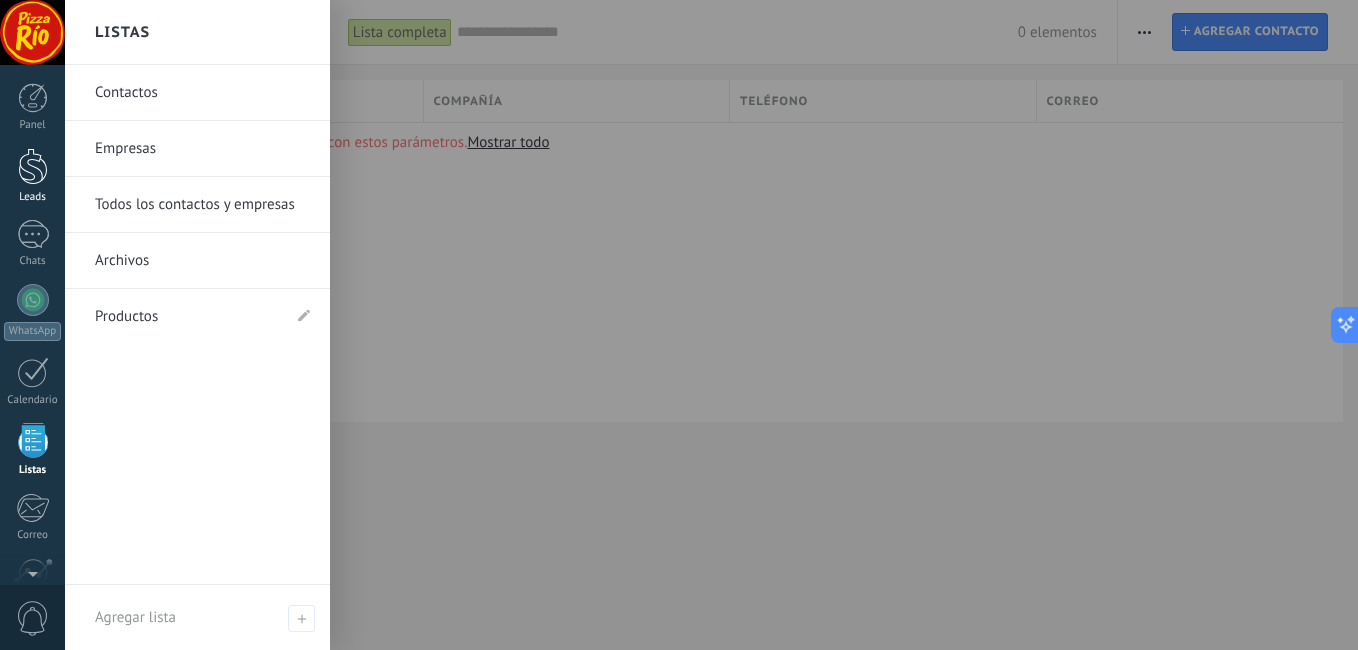 click at bounding box center (33, 166) 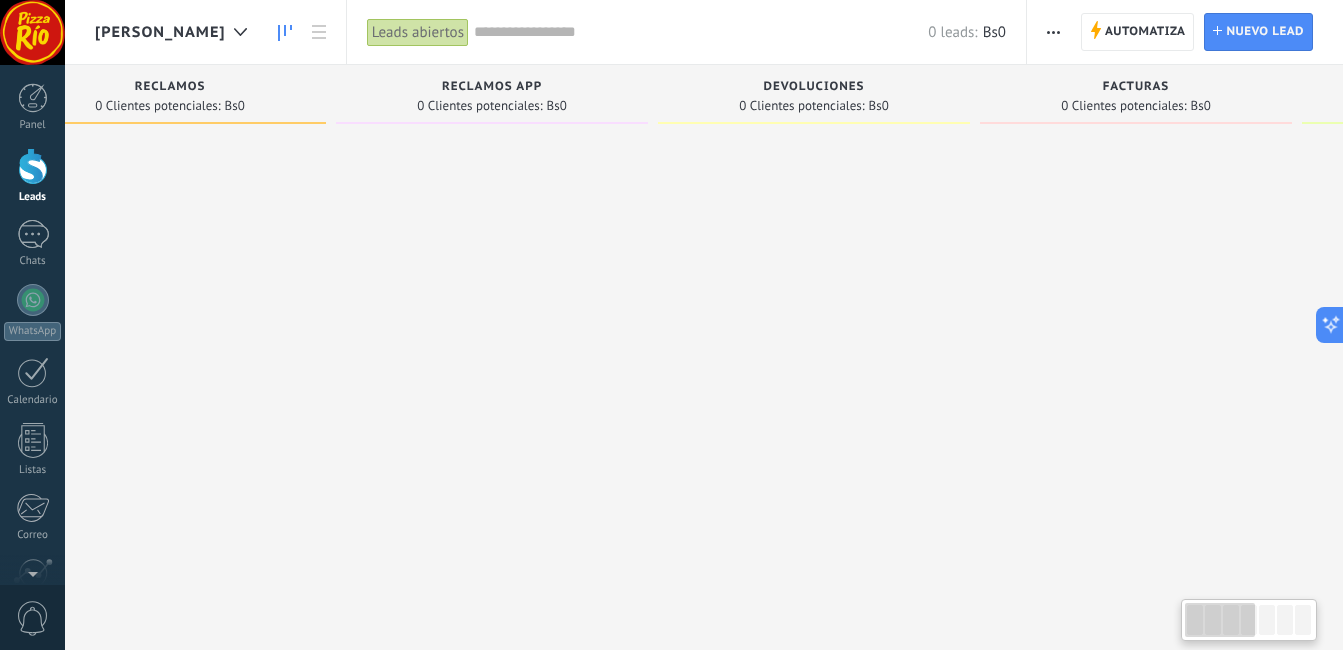 scroll, scrollTop: 0, scrollLeft: 0, axis: both 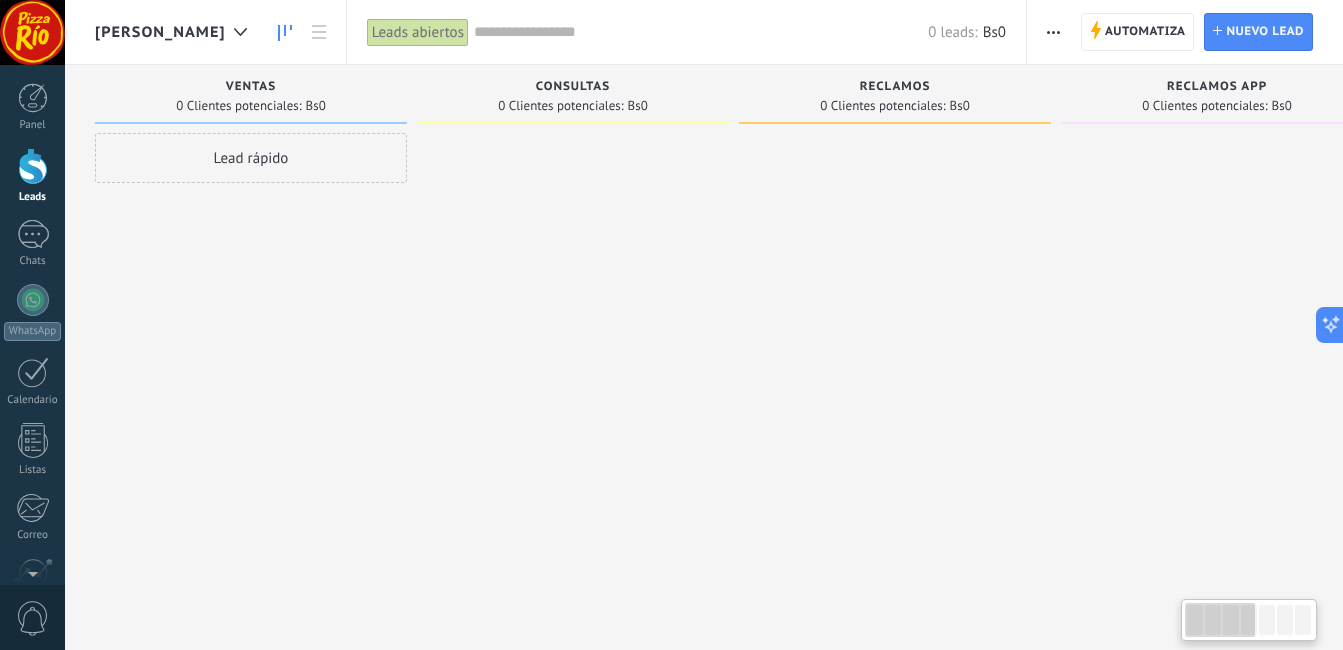 drag, startPoint x: 1288, startPoint y: 88, endPoint x: 1357, endPoint y: 237, distance: 164.2011 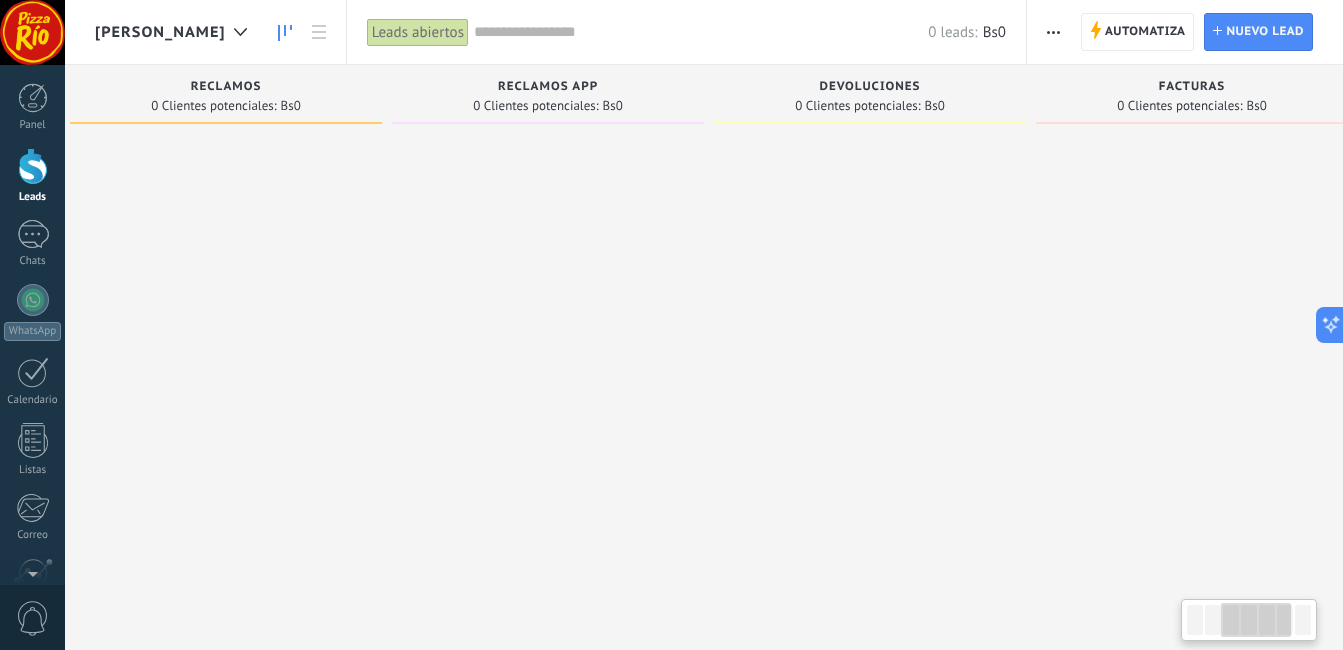 scroll, scrollTop: 0, scrollLeft: 1026, axis: horizontal 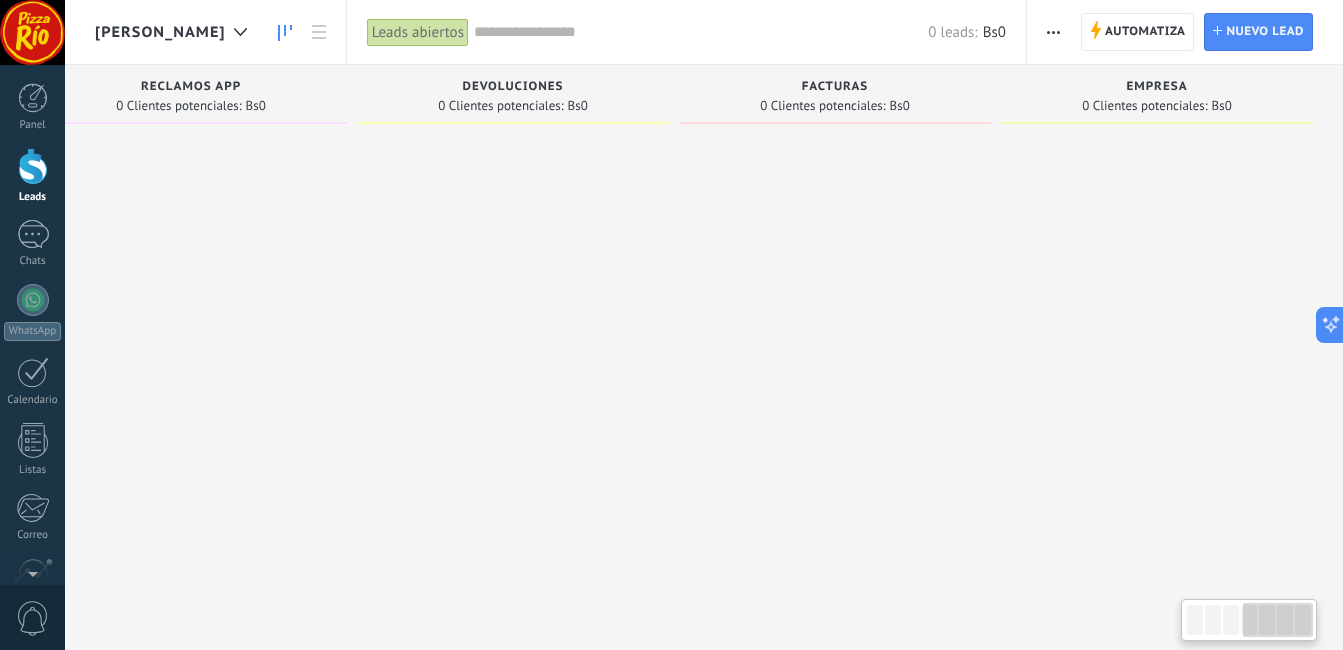 drag, startPoint x: 1208, startPoint y: 625, endPoint x: 1298, endPoint y: 625, distance: 90 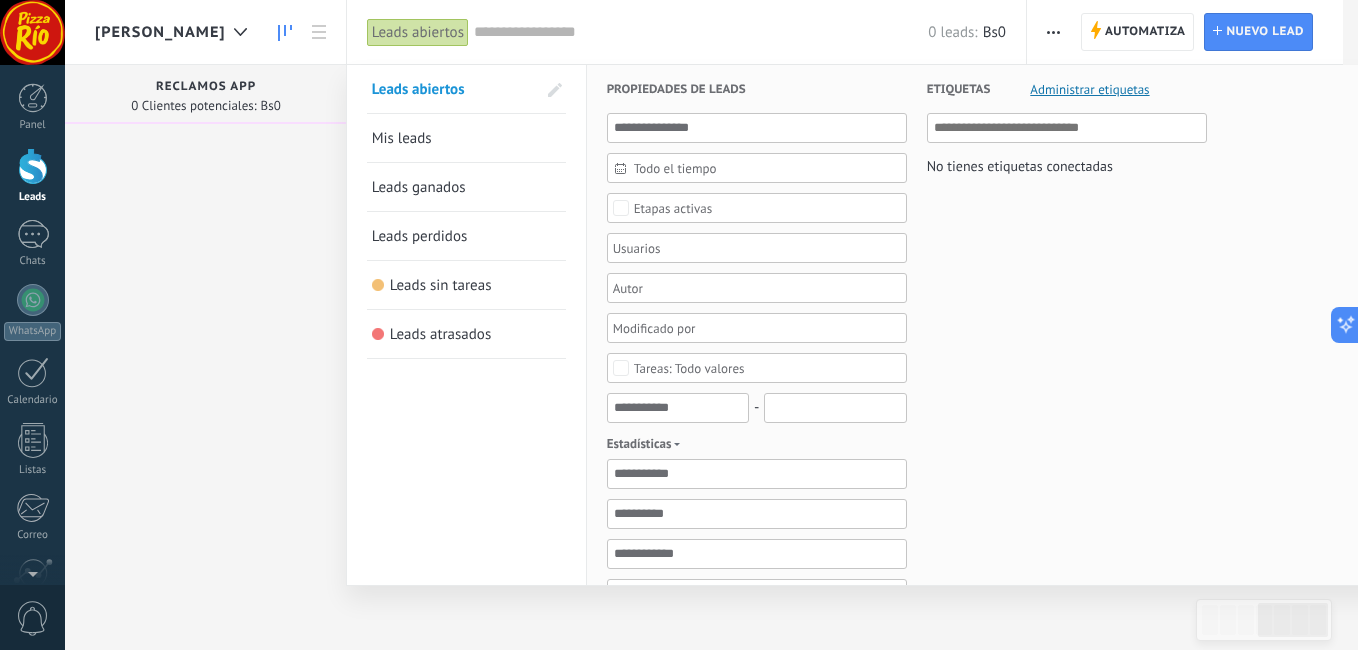 click on "Etapas activas" at bounding box center (673, 208) 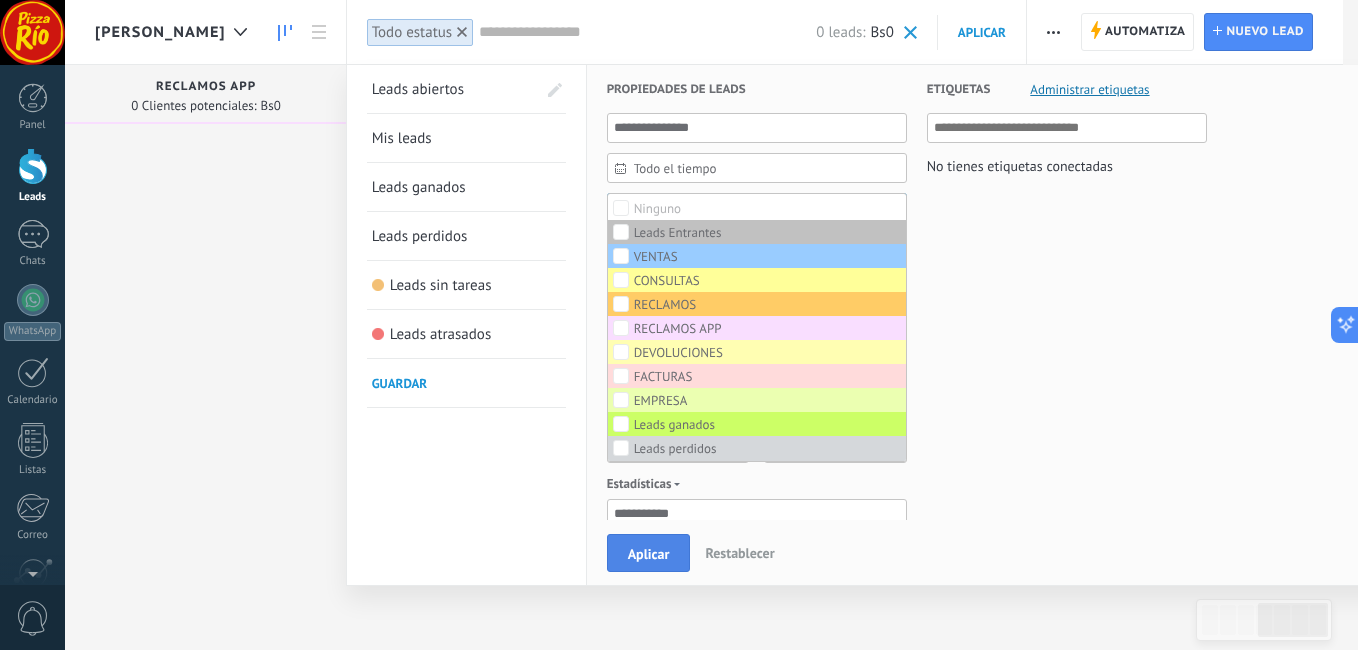 click on "Aplicar" at bounding box center [649, 553] 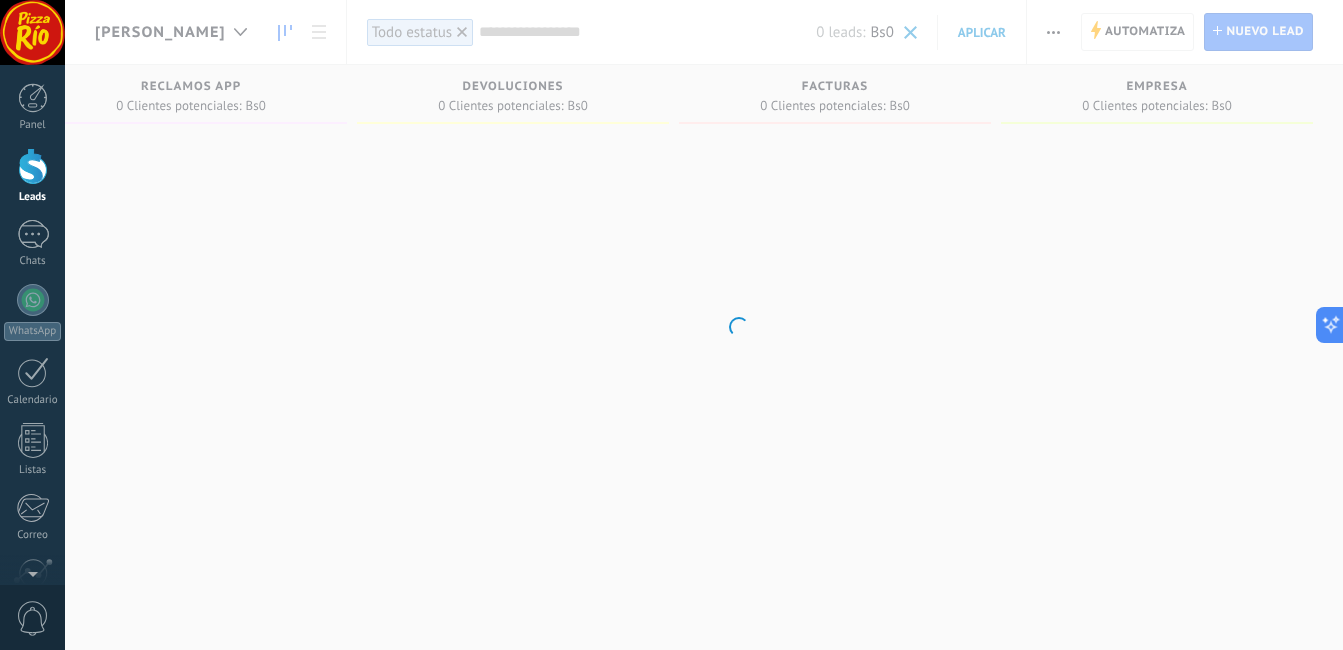 scroll, scrollTop: 0, scrollLeft: 1011, axis: horizontal 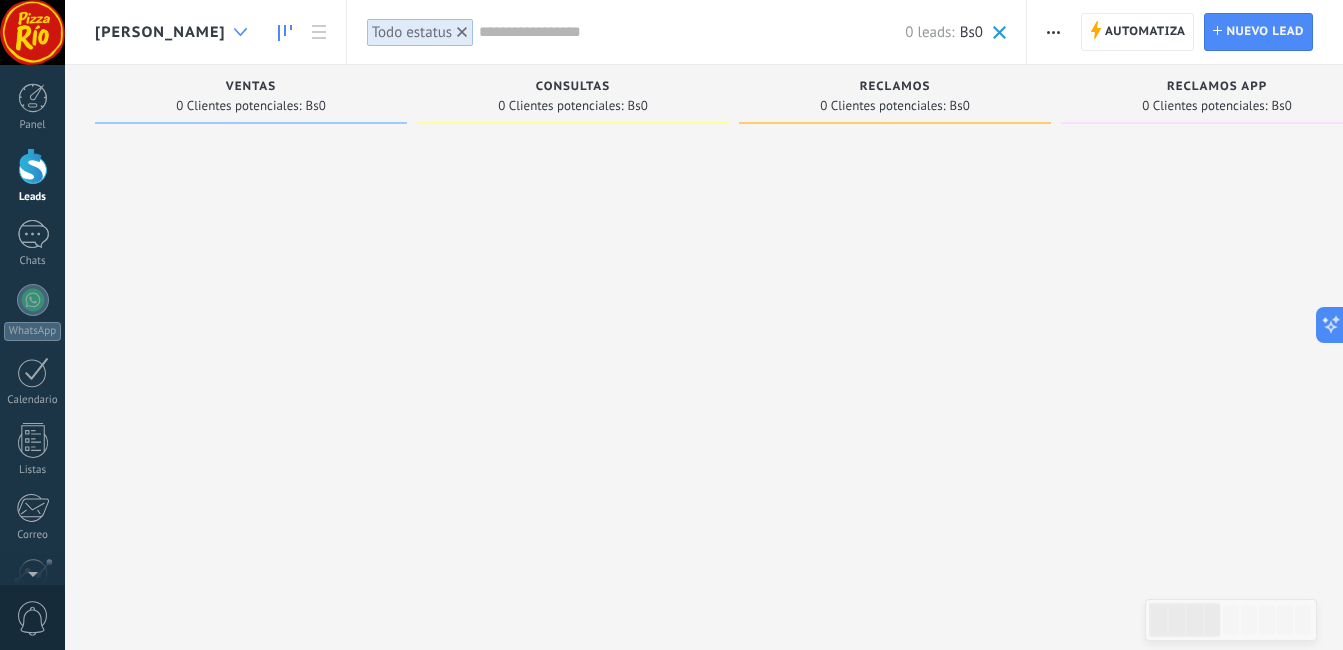 click at bounding box center (240, 32) 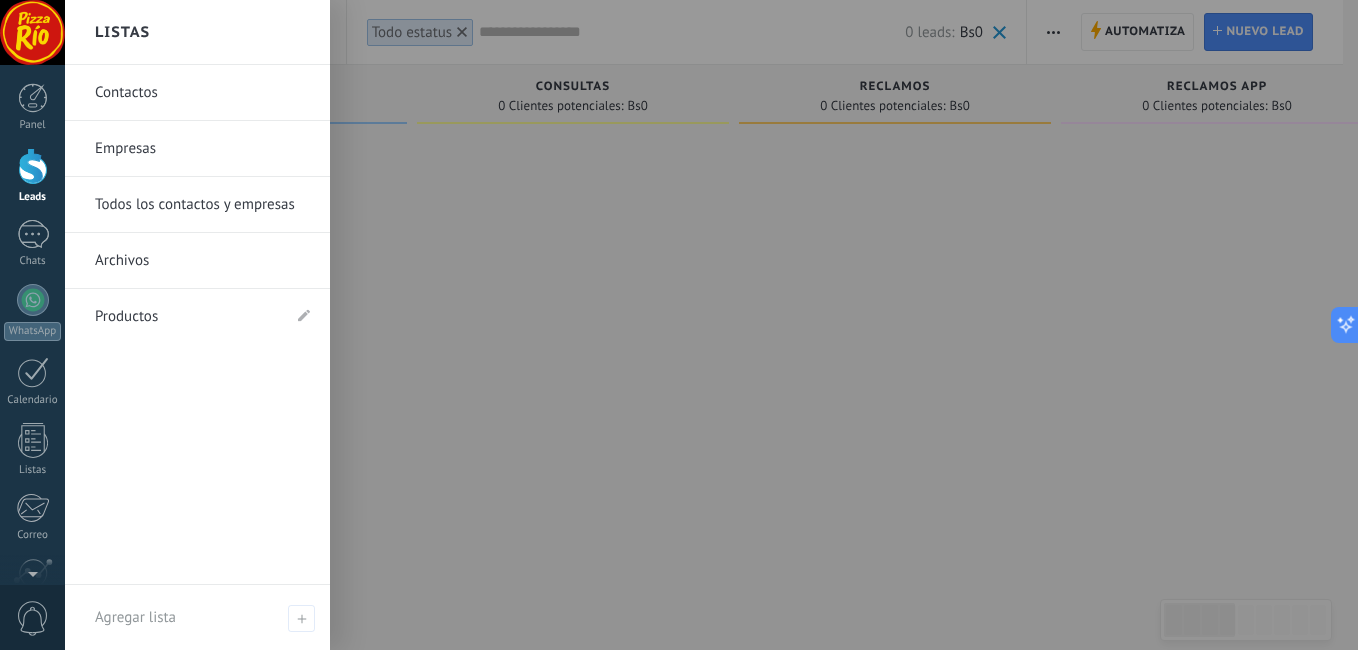 click at bounding box center (744, 325) 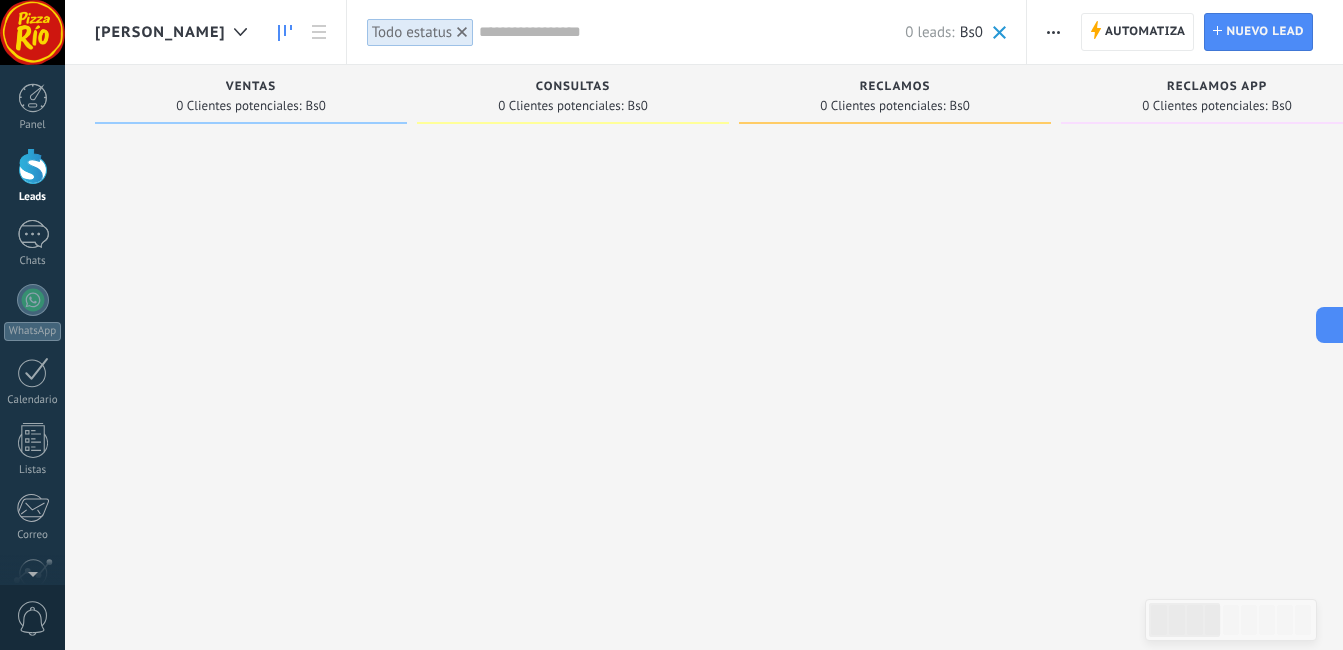 click on "[PERSON_NAME]" at bounding box center [160, 32] 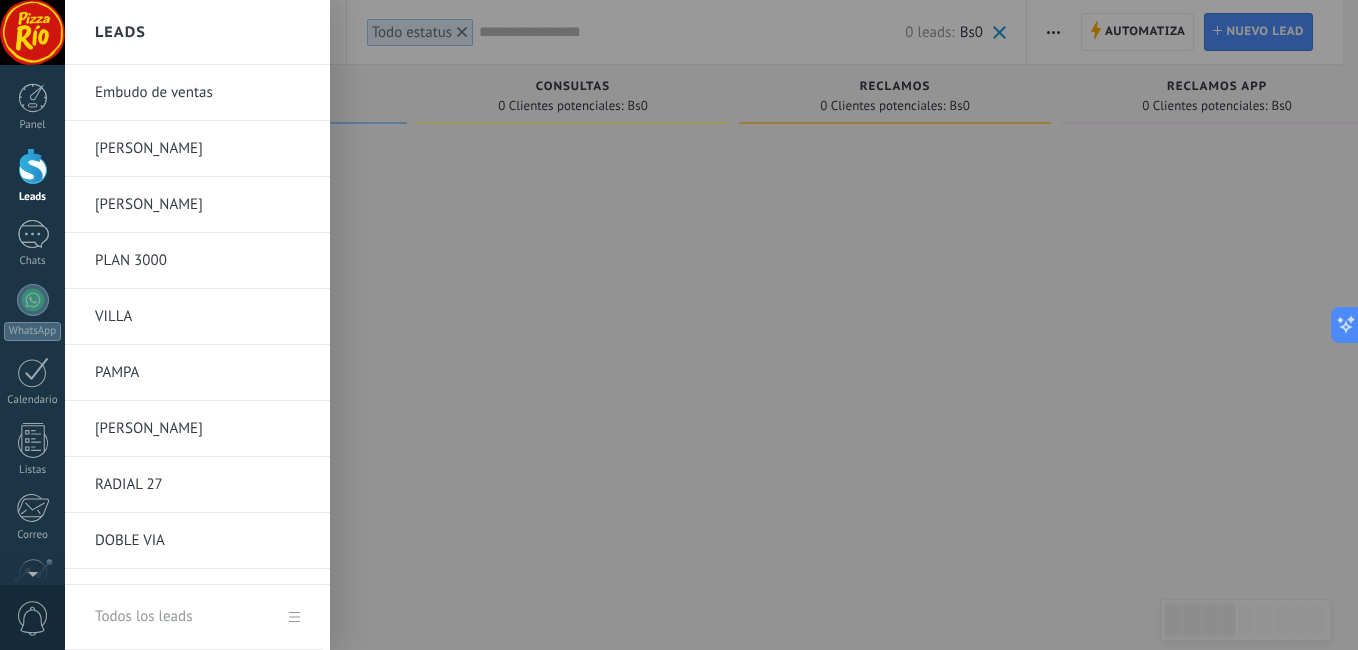 click on "[PERSON_NAME]" at bounding box center [202, 205] 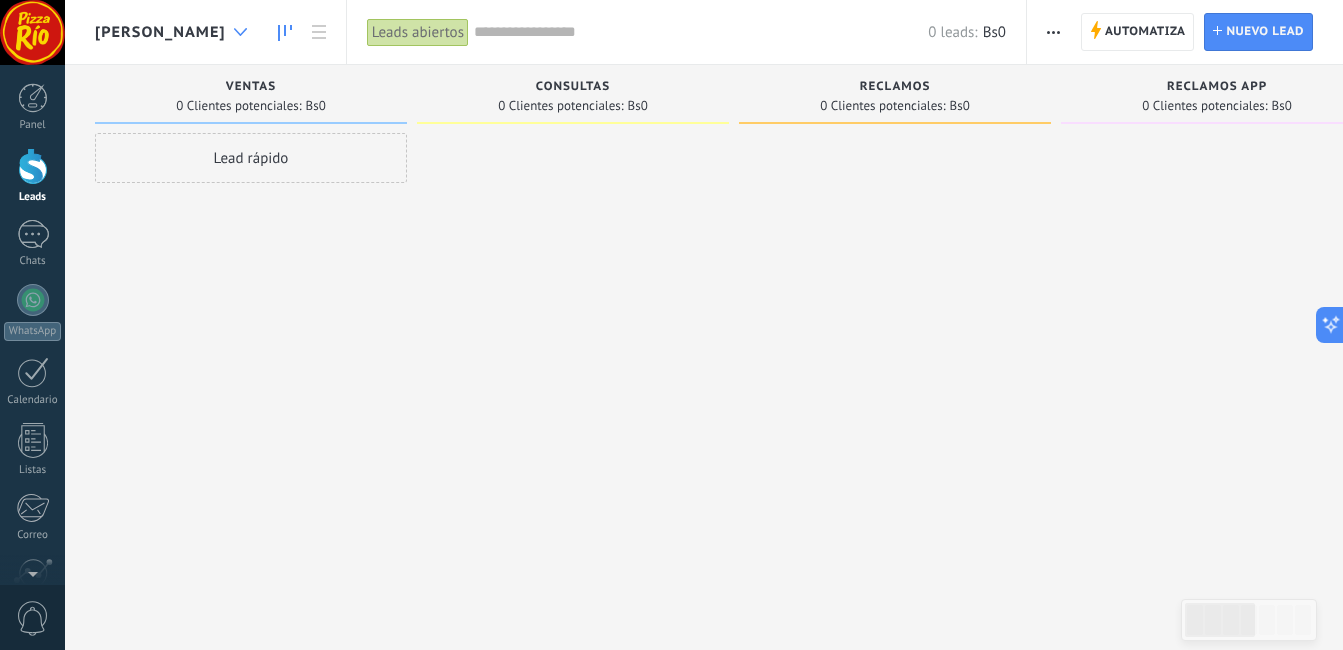 click 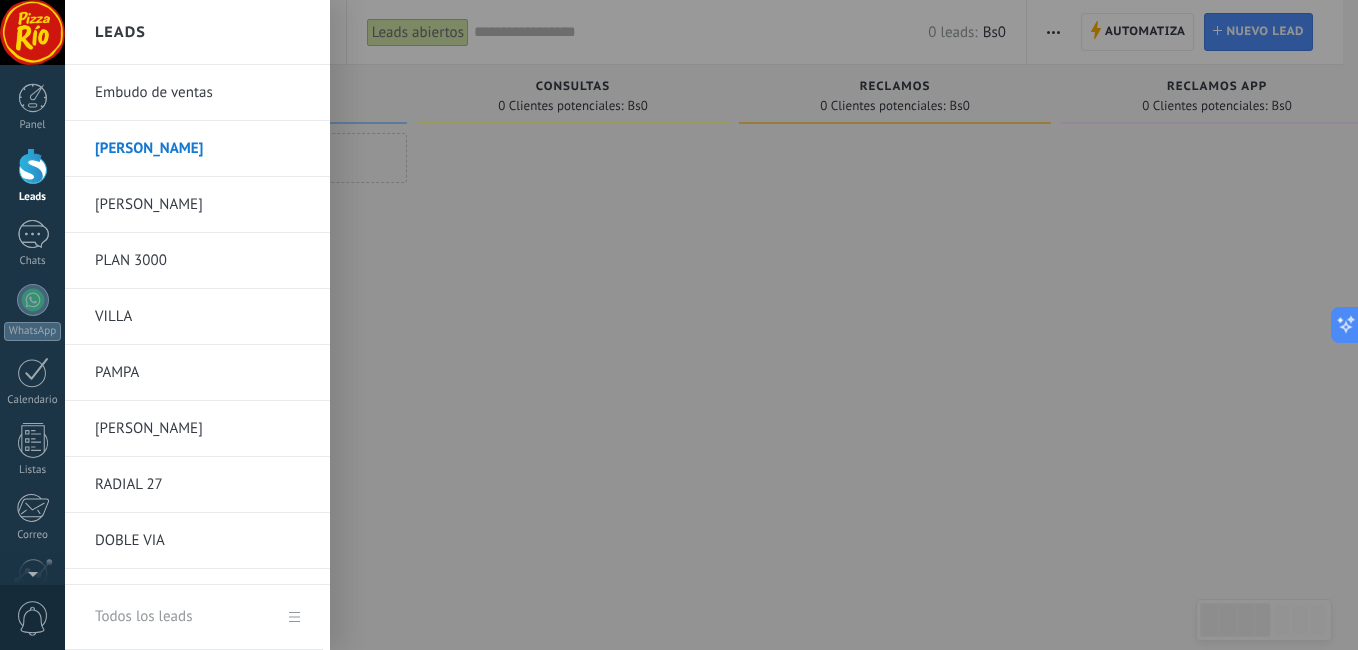 click on "[PERSON_NAME]" at bounding box center [202, 149] 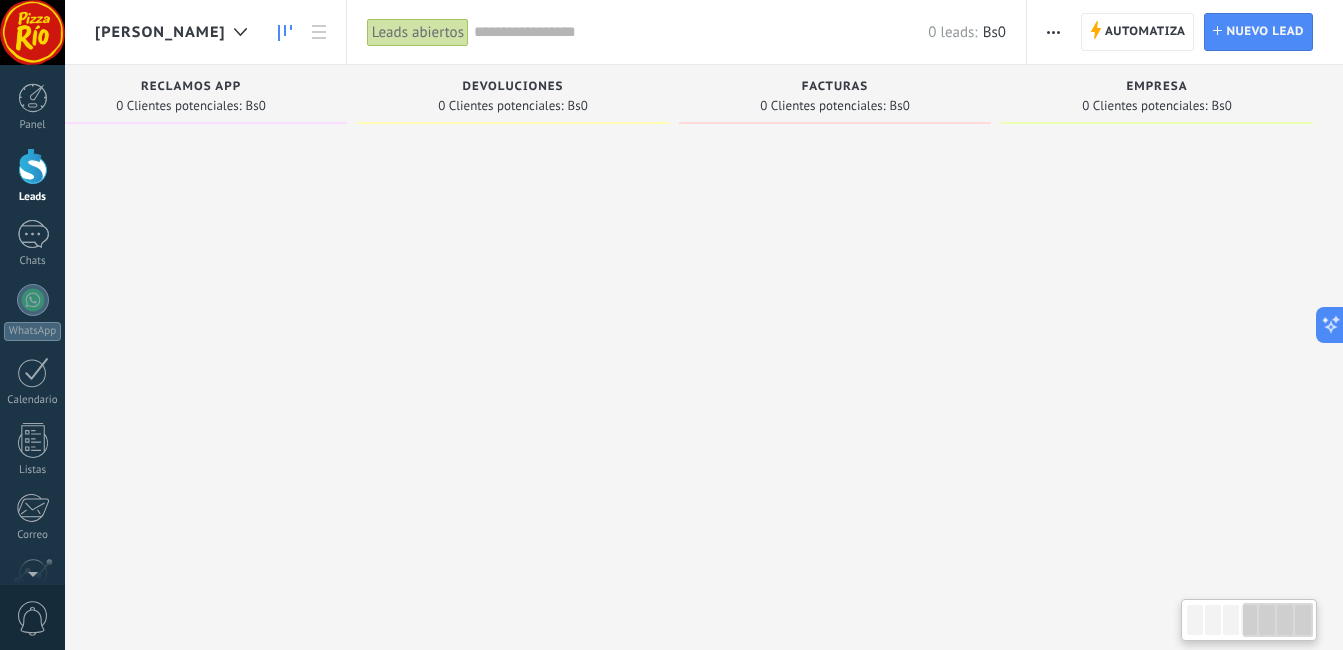 scroll, scrollTop: 0, scrollLeft: 0, axis: both 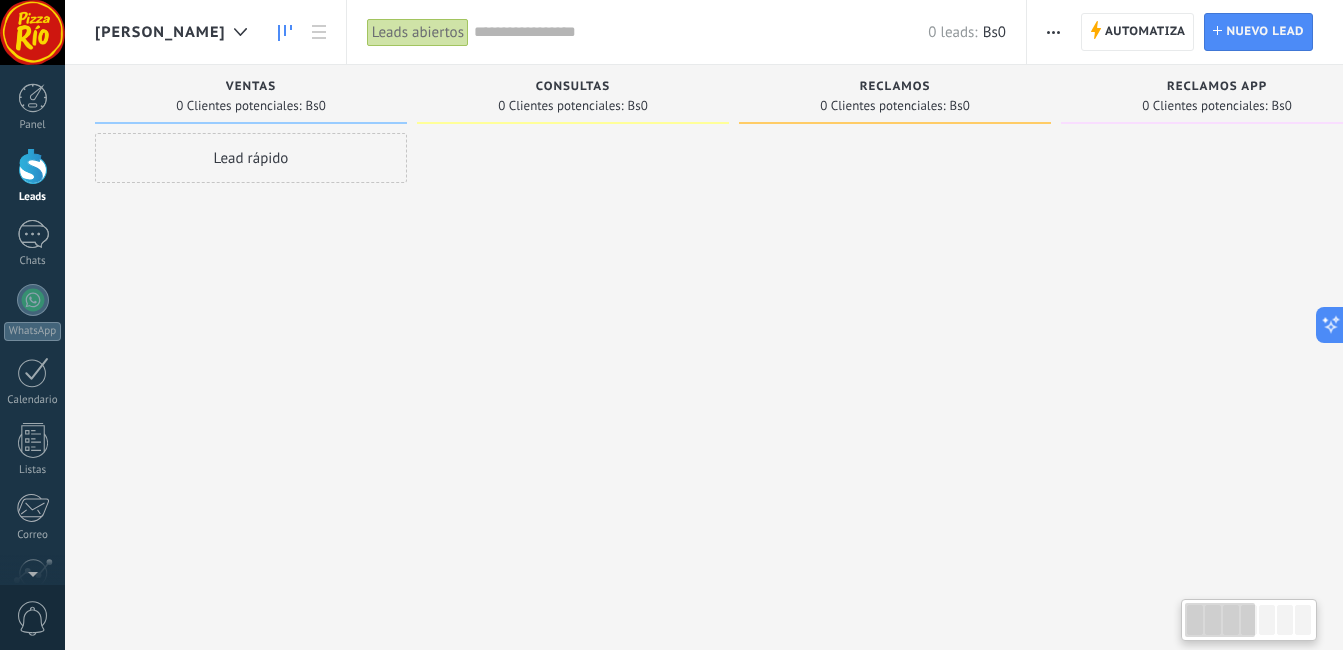 drag, startPoint x: 1200, startPoint y: 627, endPoint x: 1121, endPoint y: 625, distance: 79.025314 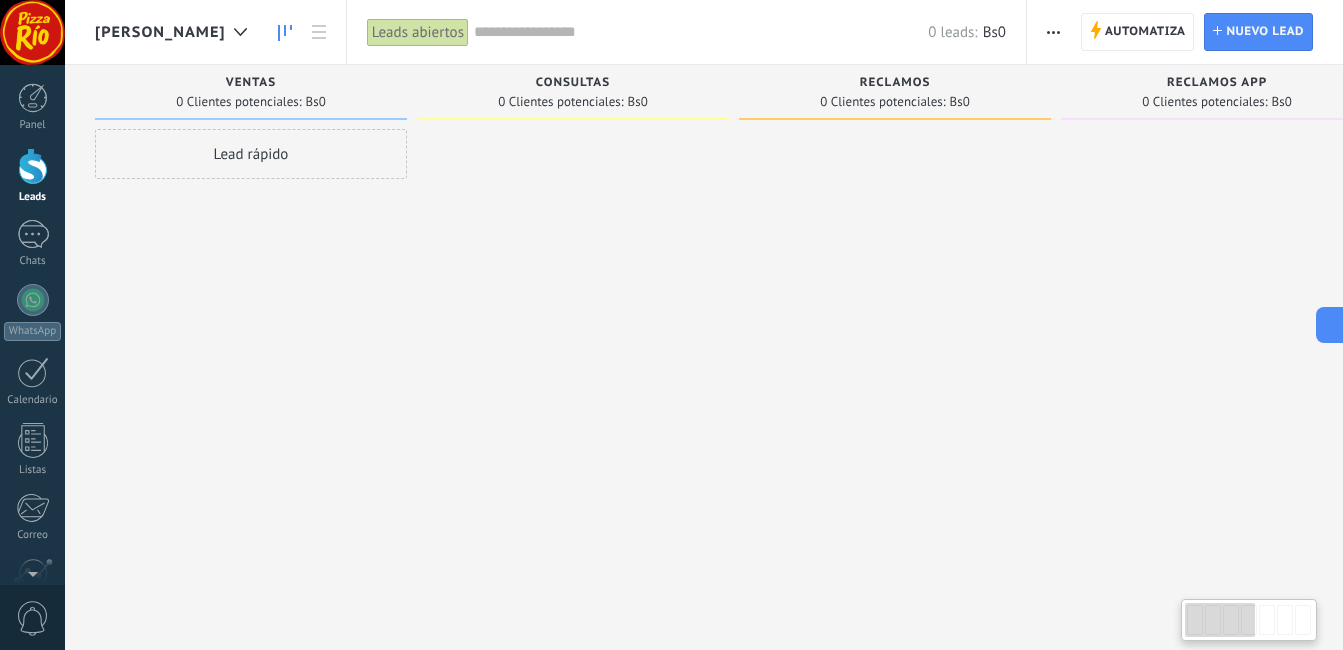 scroll, scrollTop: 0, scrollLeft: 0, axis: both 